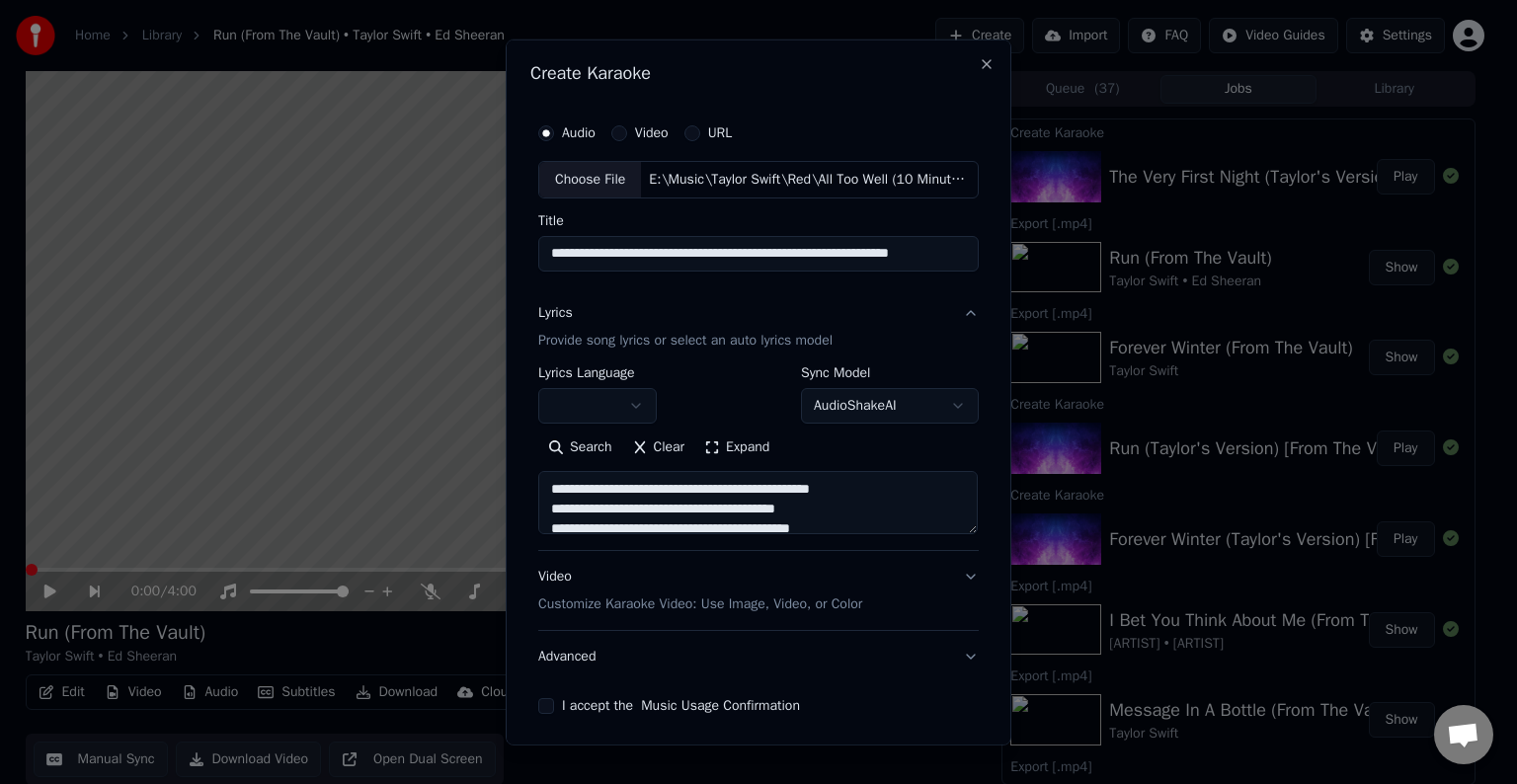 scroll, scrollTop: 0, scrollLeft: 0, axis: both 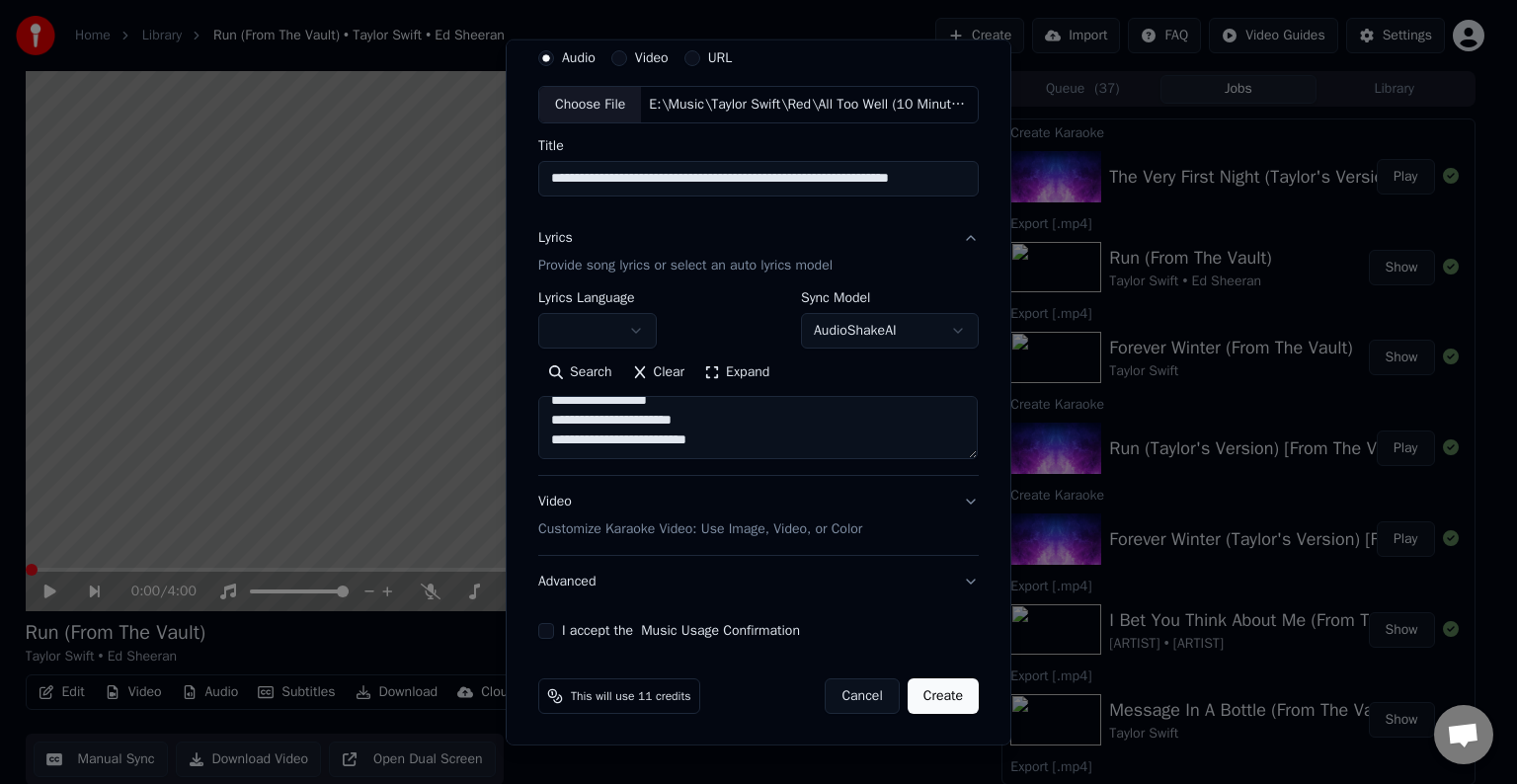 paste on "**********" 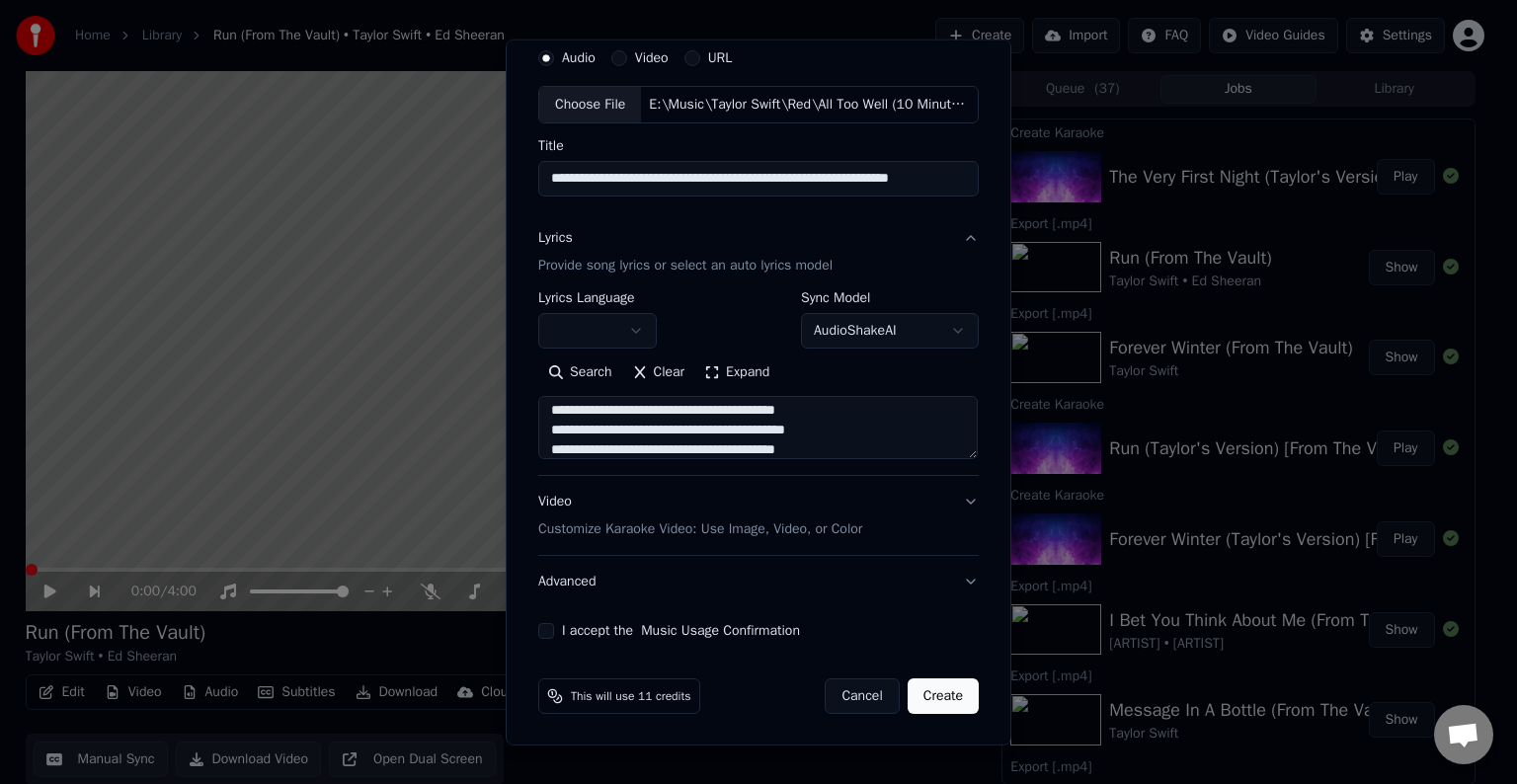 scroll, scrollTop: 1800, scrollLeft: 0, axis: vertical 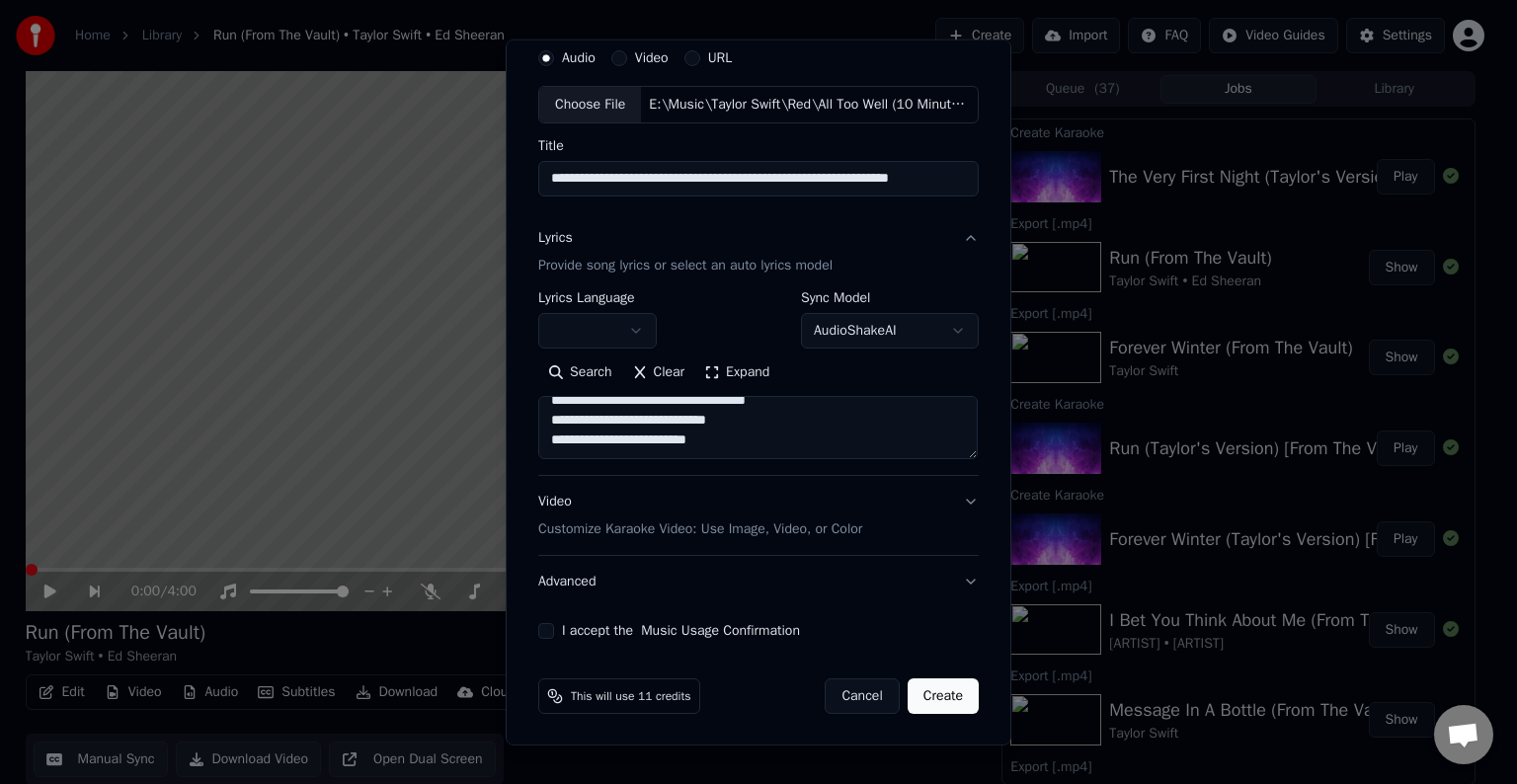 paste on "**********" 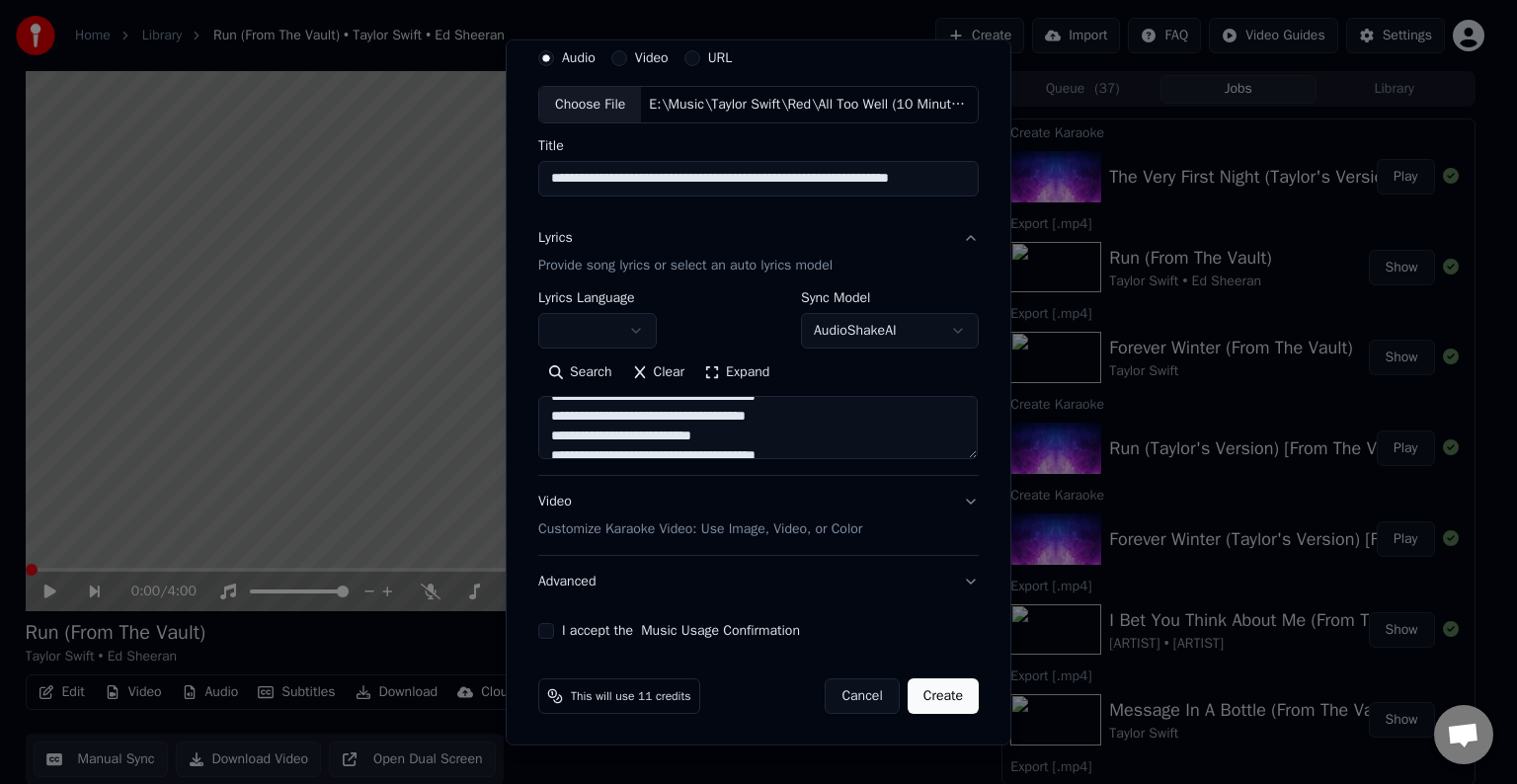 scroll, scrollTop: 2026, scrollLeft: 0, axis: vertical 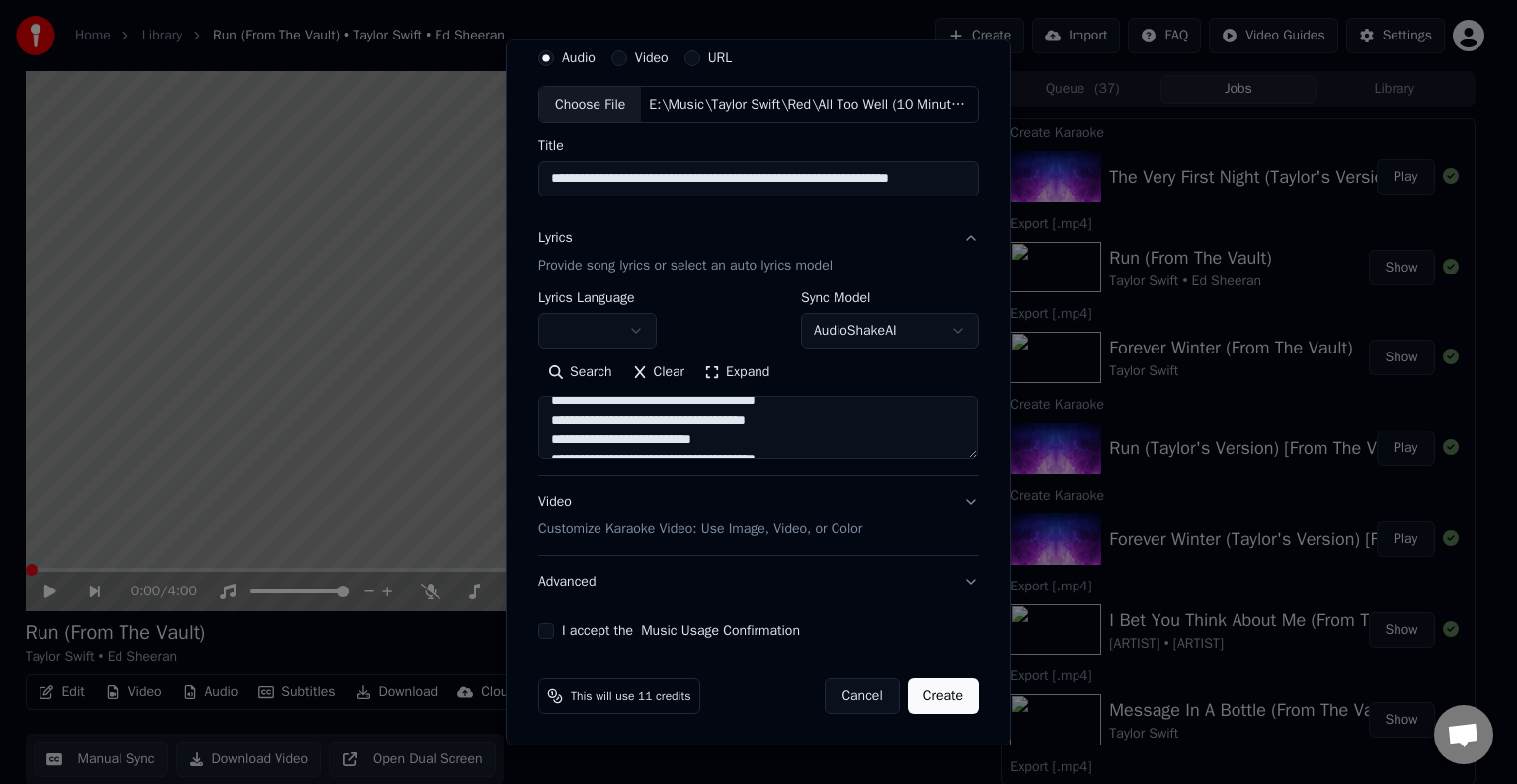 drag, startPoint x: 799, startPoint y: 420, endPoint x: 729, endPoint y: 420, distance: 70 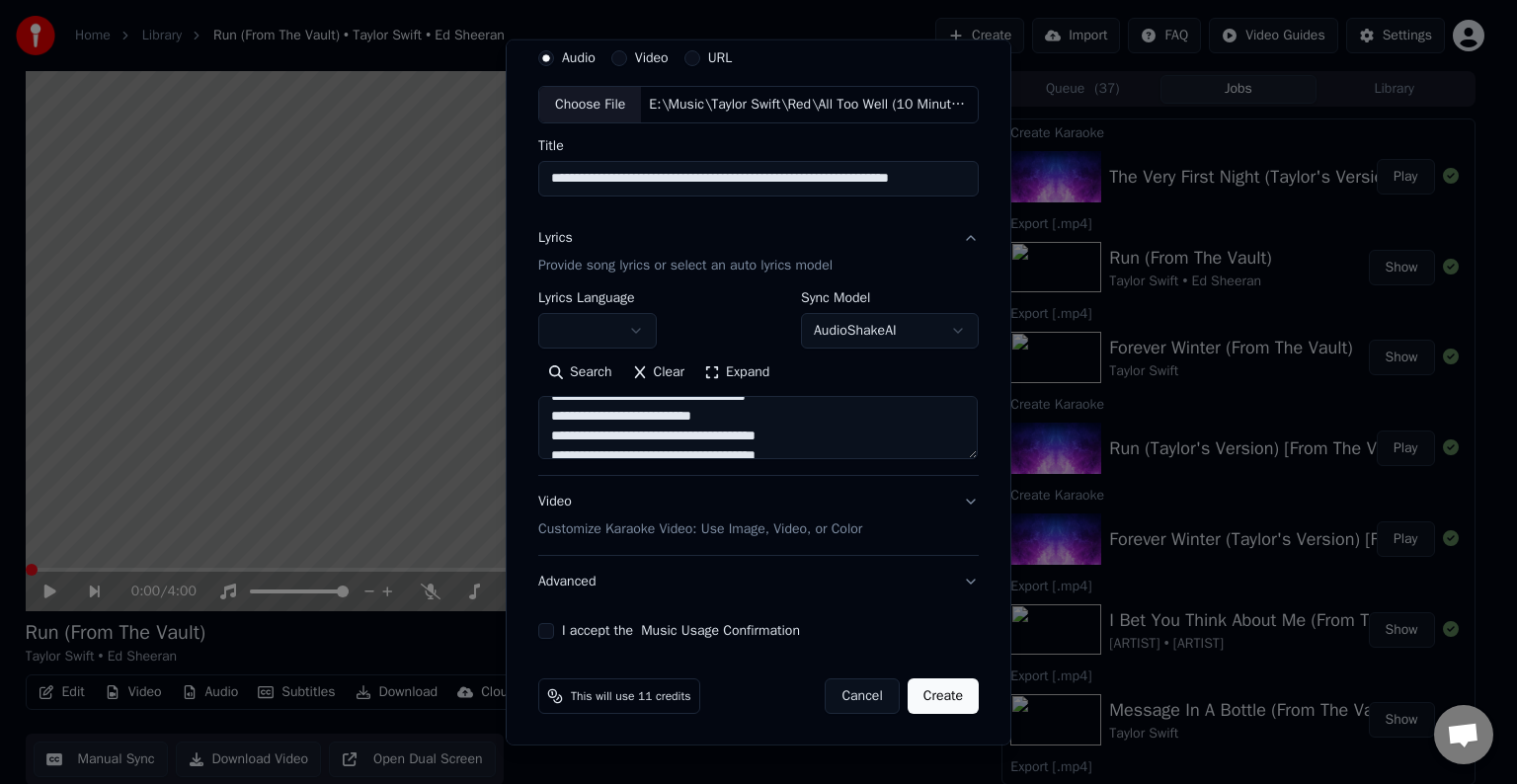 drag, startPoint x: 782, startPoint y: 435, endPoint x: 866, endPoint y: 419, distance: 85.510233 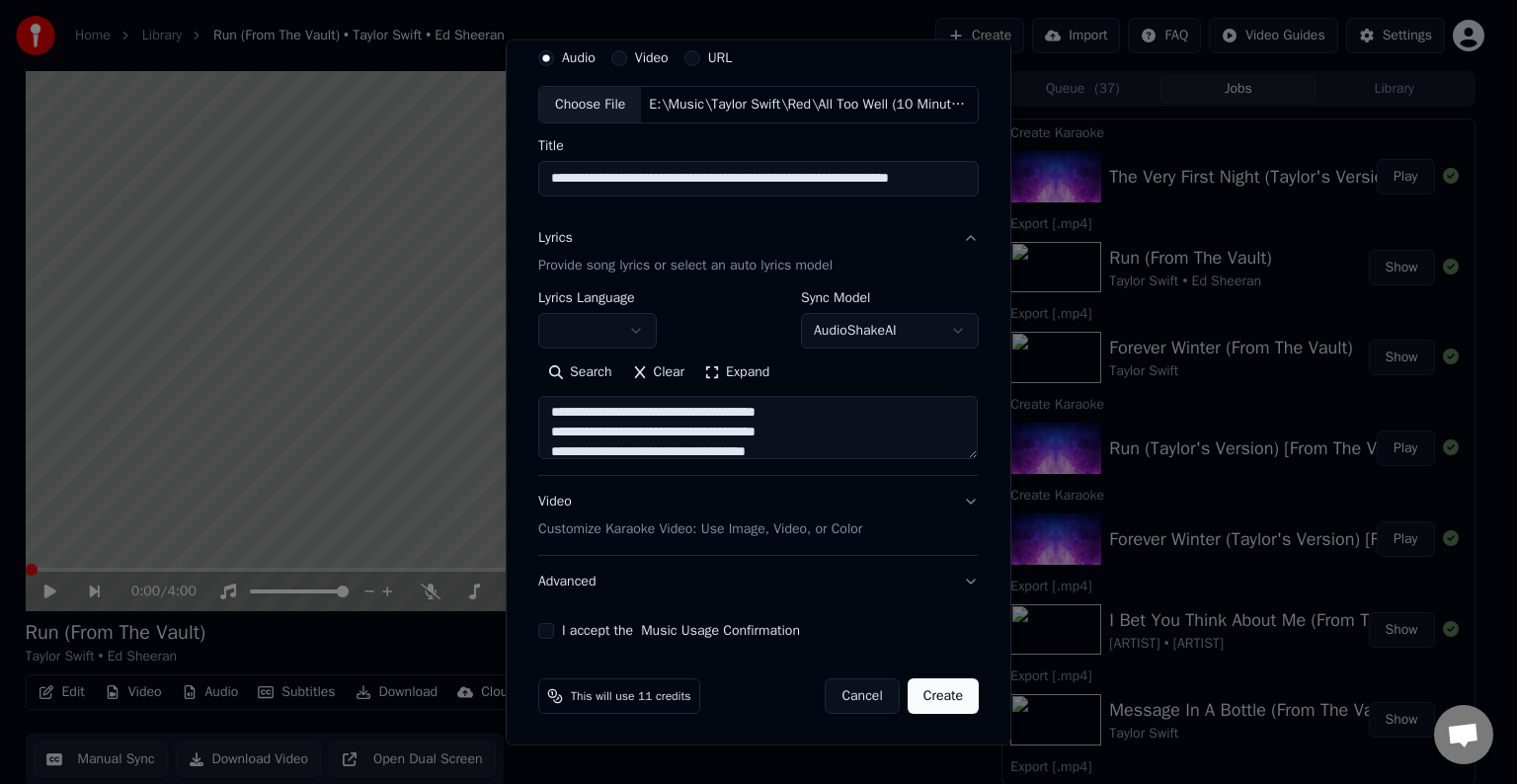 scroll, scrollTop: 1989, scrollLeft: 0, axis: vertical 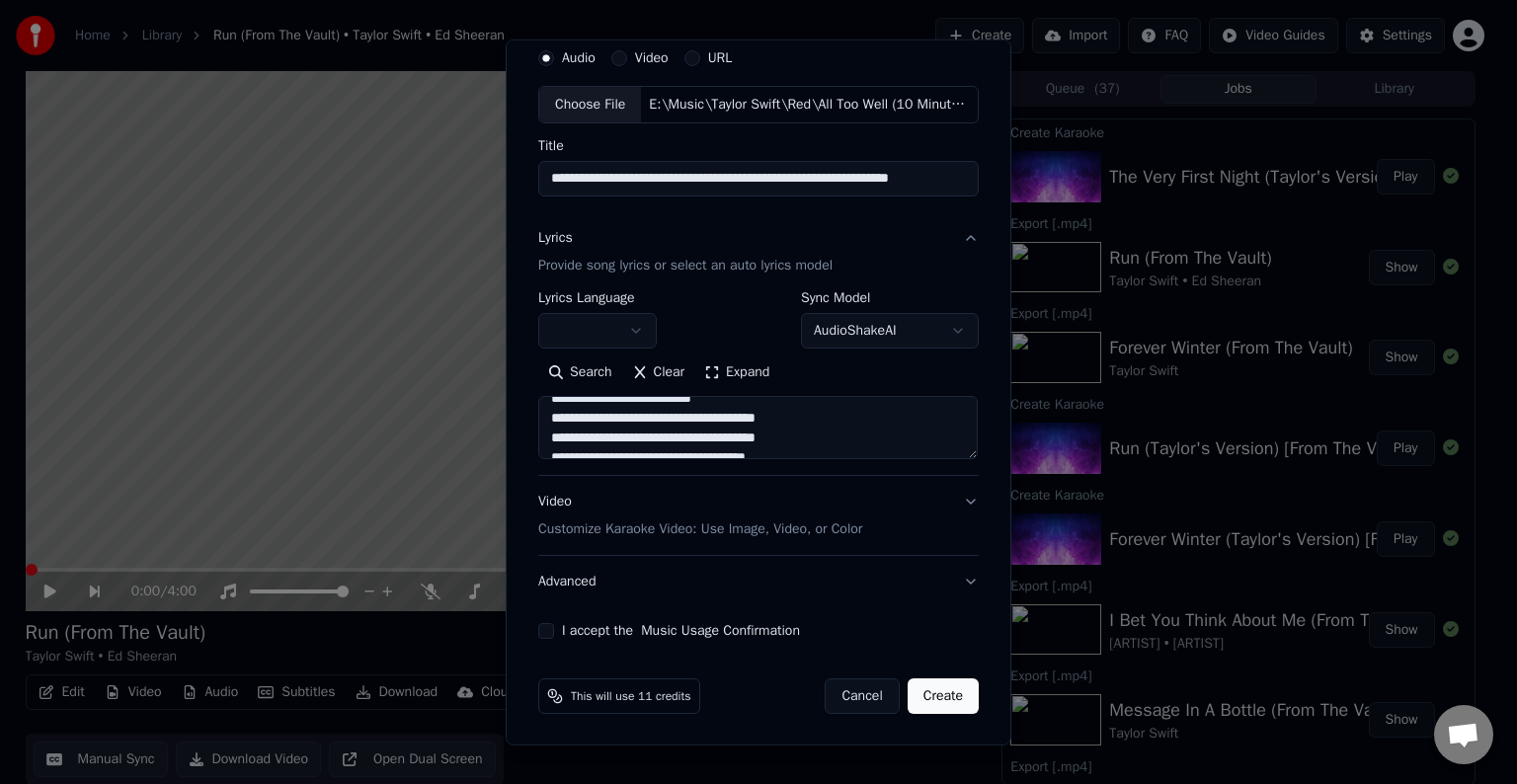 click at bounding box center (758, 428) 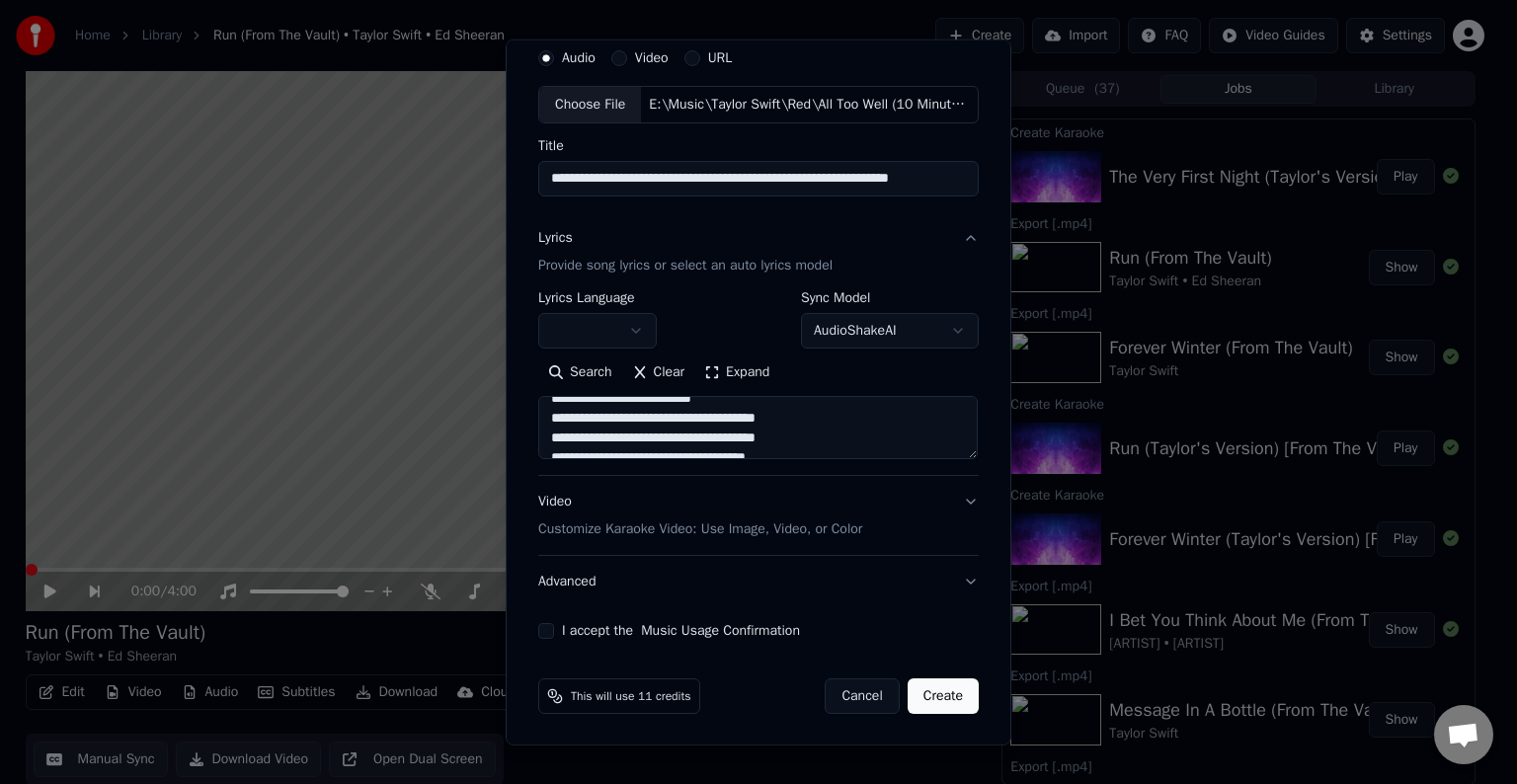 drag, startPoint x: 866, startPoint y: 419, endPoint x: 788, endPoint y: 417, distance: 78.025637 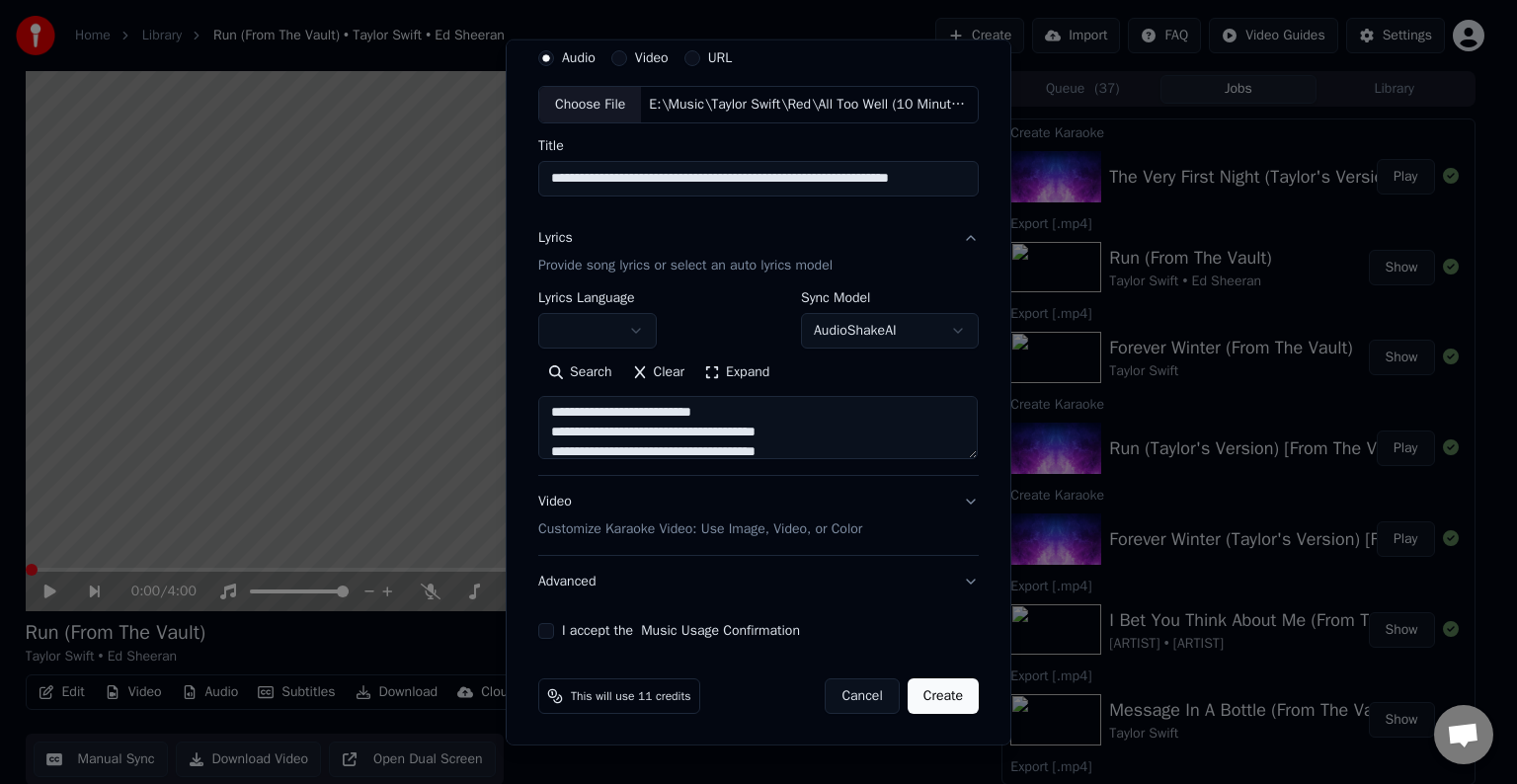 scroll, scrollTop: 1973, scrollLeft: 0, axis: vertical 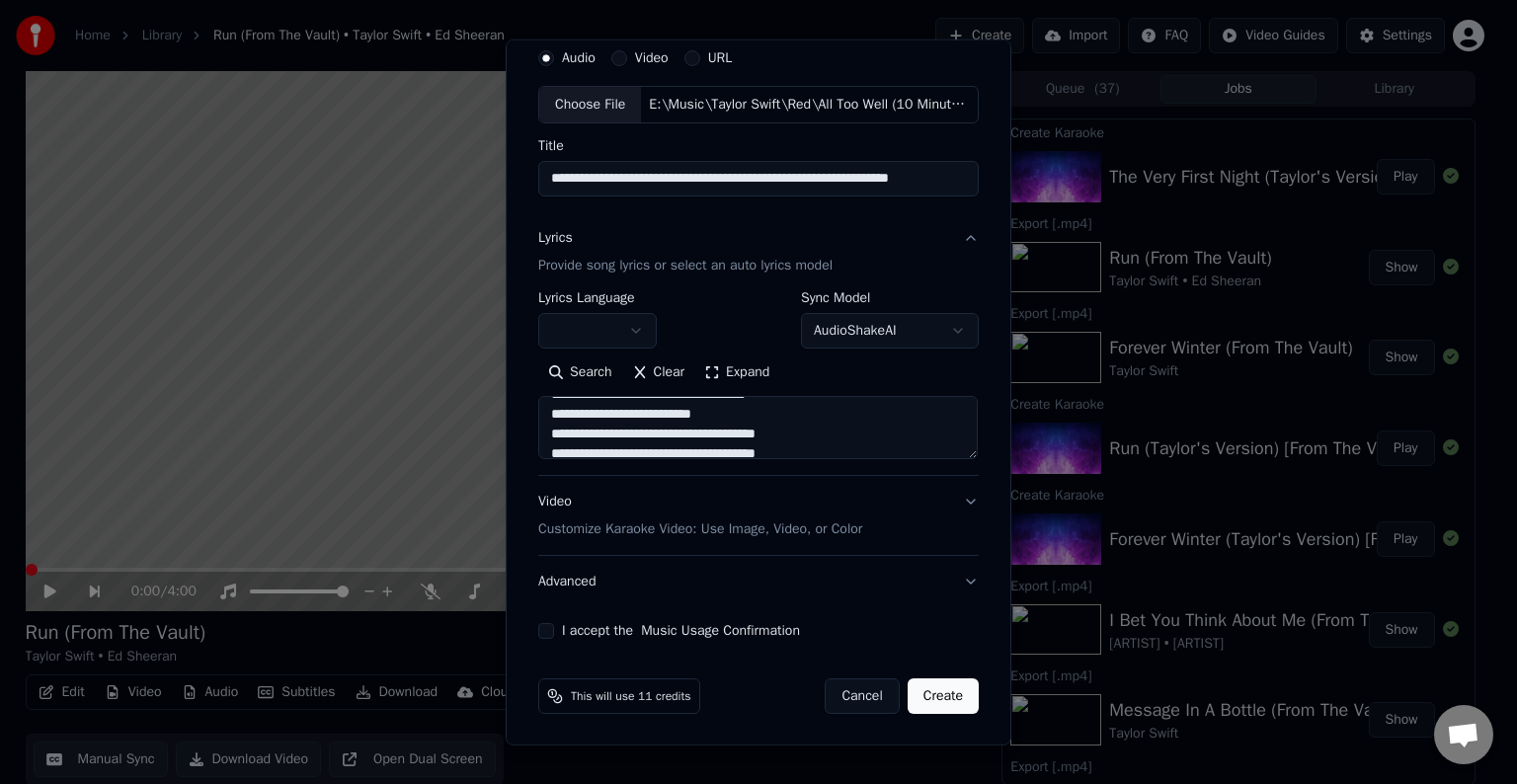 drag, startPoint x: 819, startPoint y: 417, endPoint x: 791, endPoint y: 419, distance: 28.071338 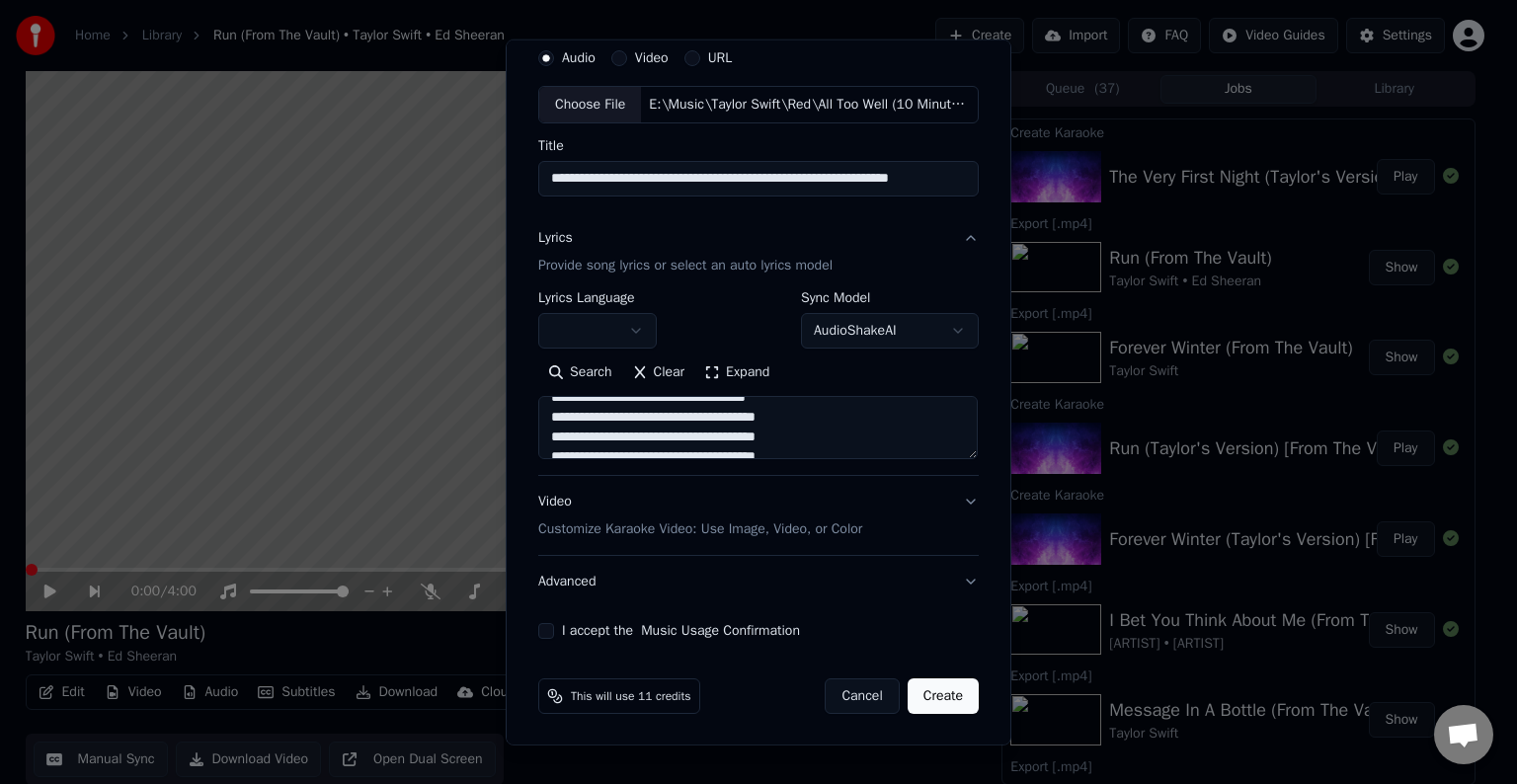 scroll, scrollTop: 1884, scrollLeft: 0, axis: vertical 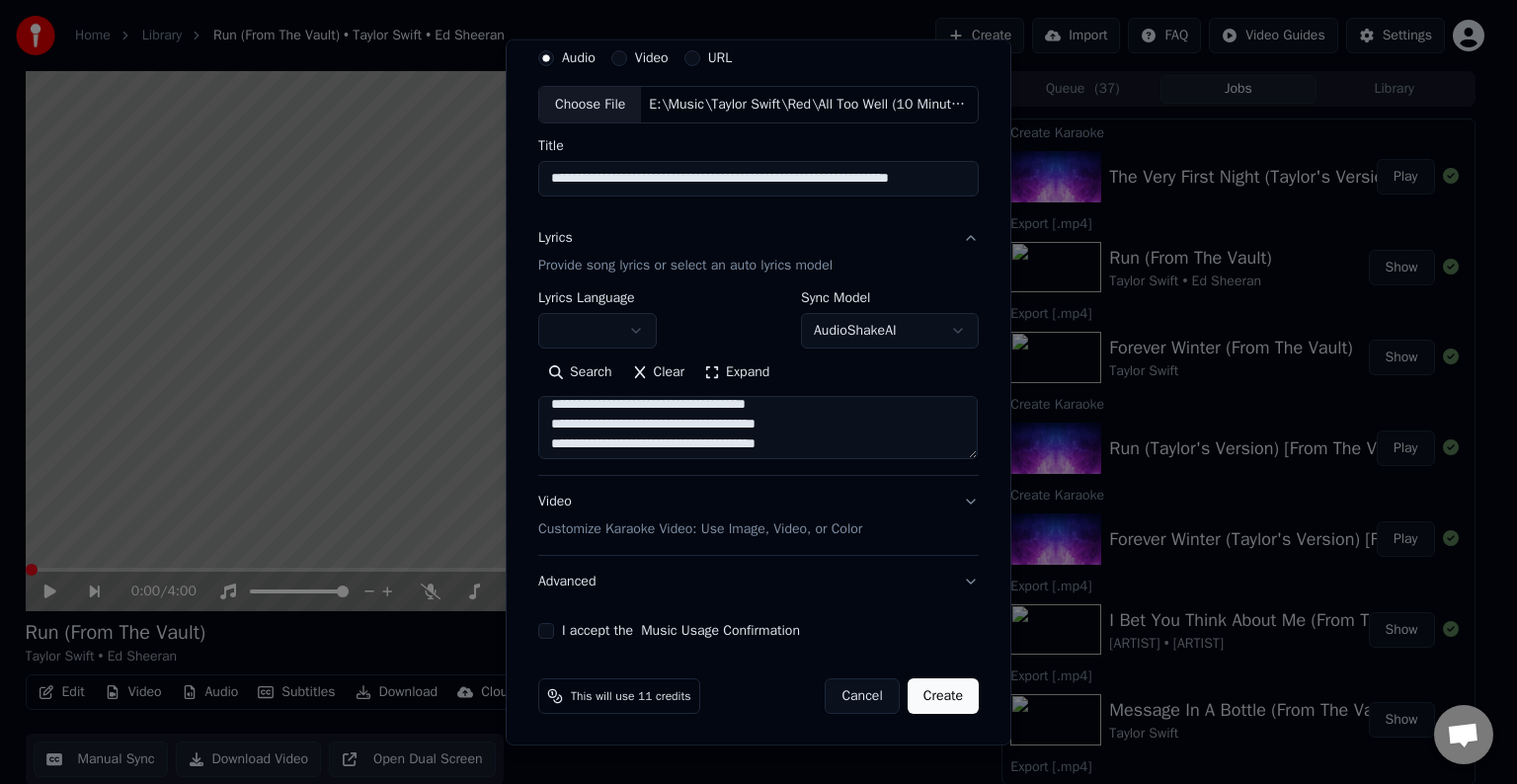 drag, startPoint x: 788, startPoint y: 410, endPoint x: 865, endPoint y: 425, distance: 78.447435 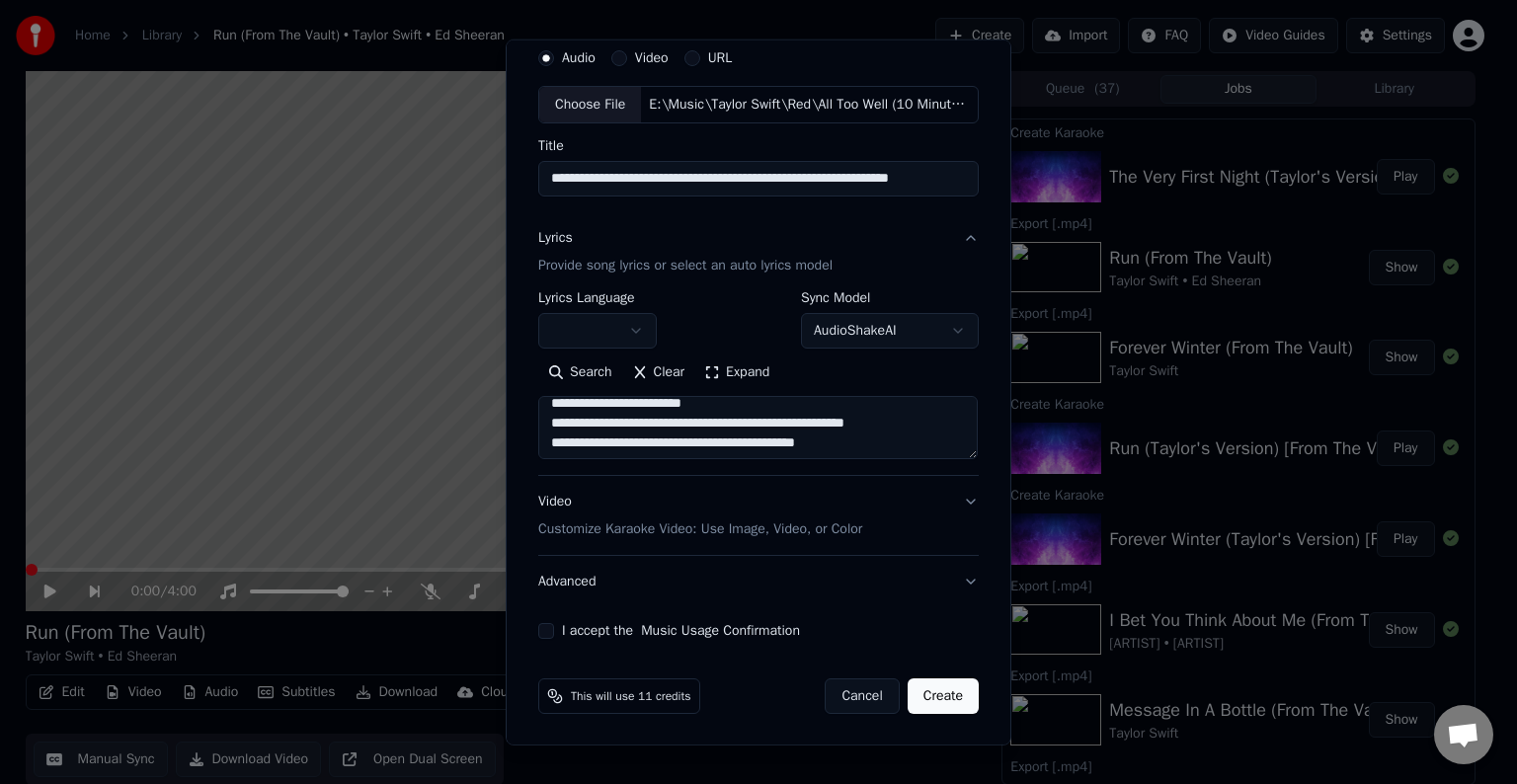 drag, startPoint x: 836, startPoint y: 404, endPoint x: 759, endPoint y: 413, distance: 77.52419 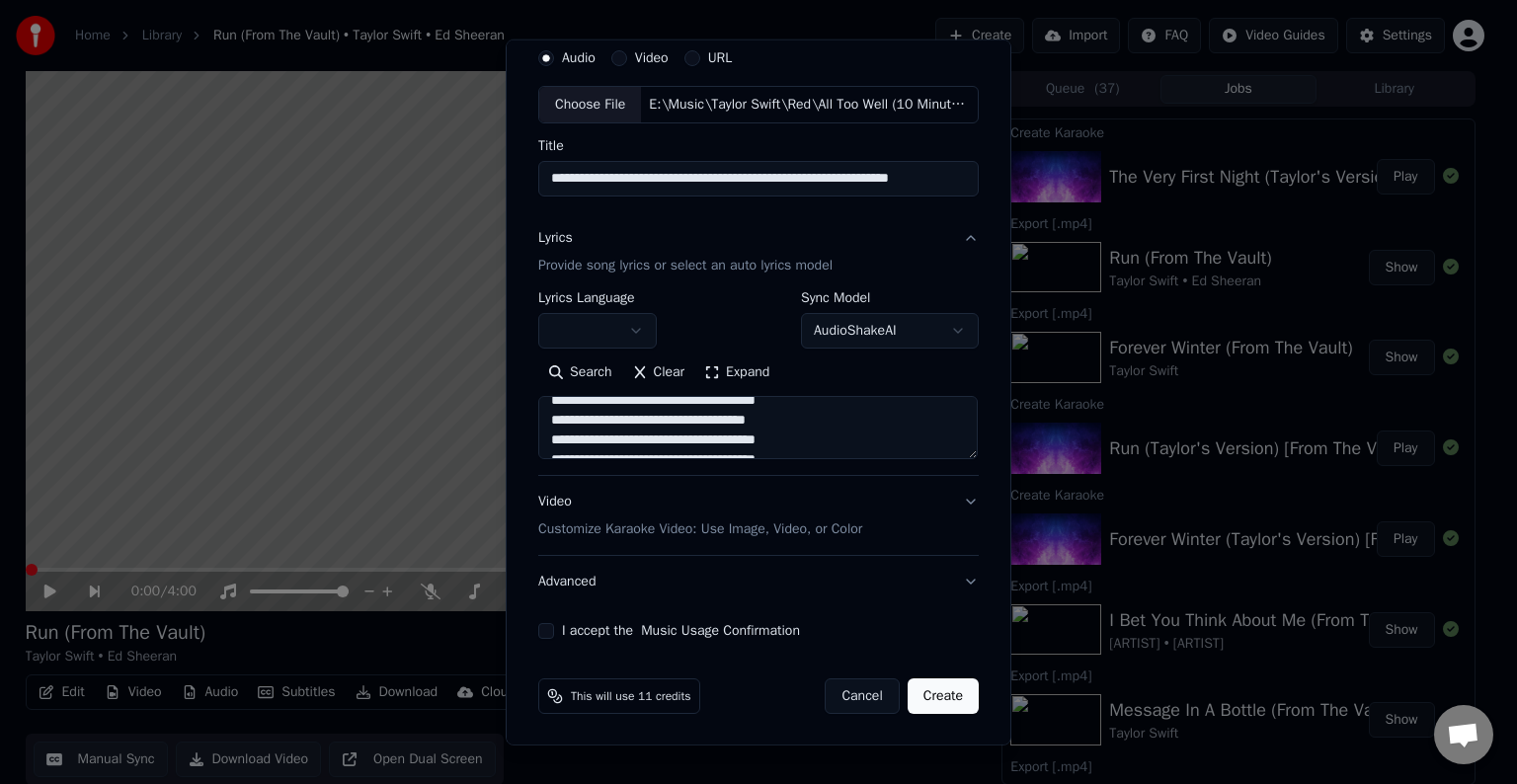 scroll, scrollTop: 1871, scrollLeft: 0, axis: vertical 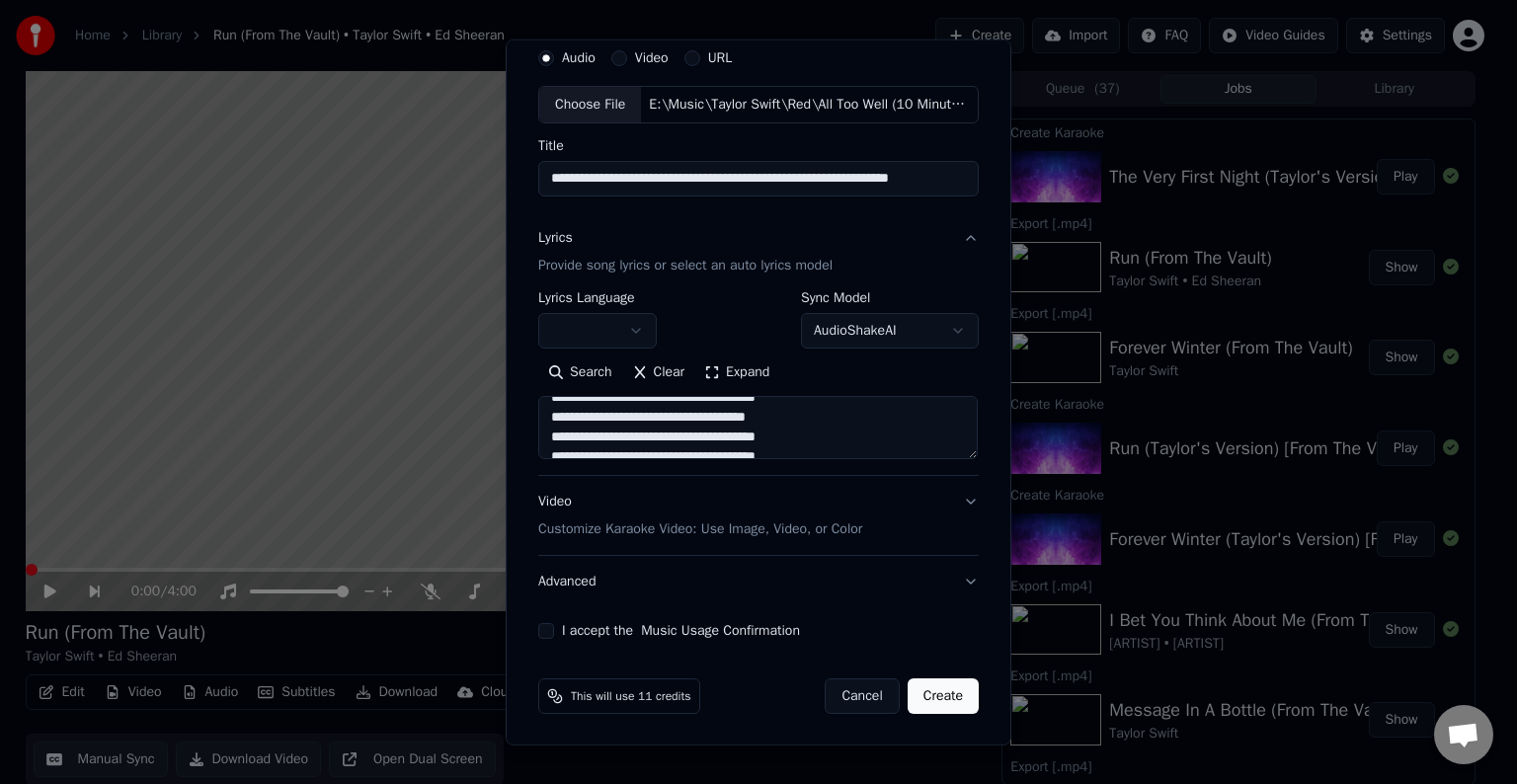 click at bounding box center [758, 428] 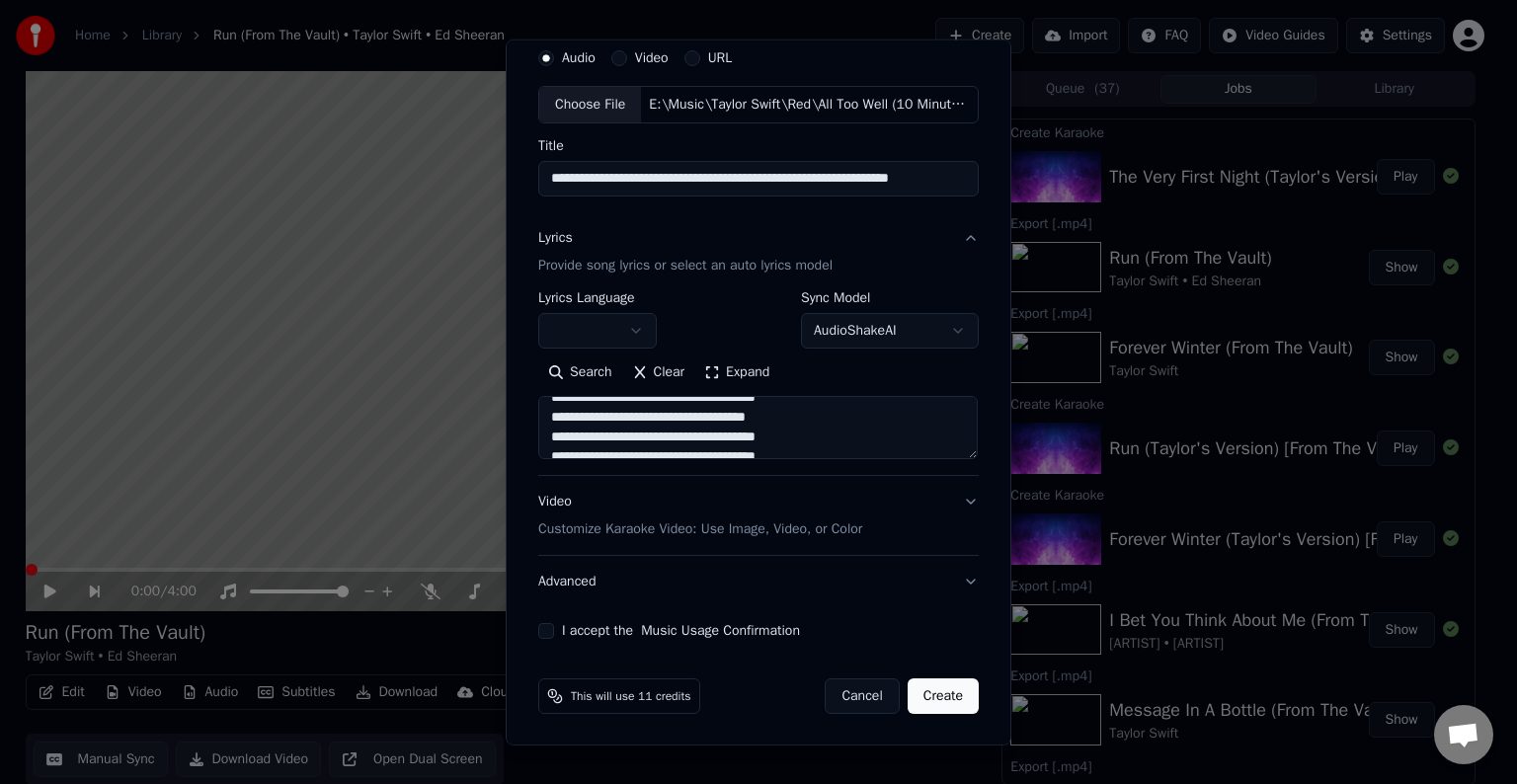 drag, startPoint x: 838, startPoint y: 419, endPoint x: 735, endPoint y: 424, distance: 103.12129 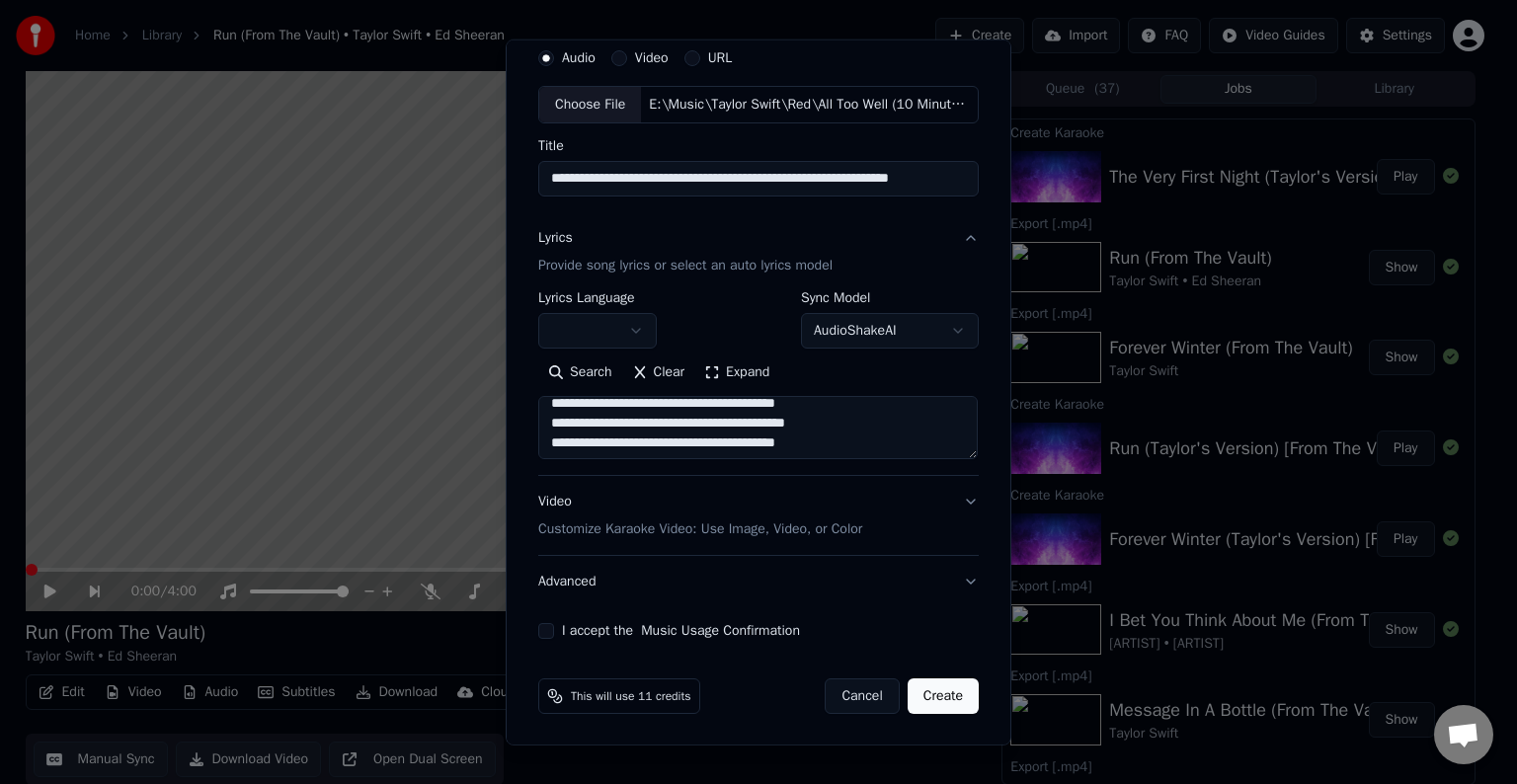 scroll, scrollTop: 1617, scrollLeft: 0, axis: vertical 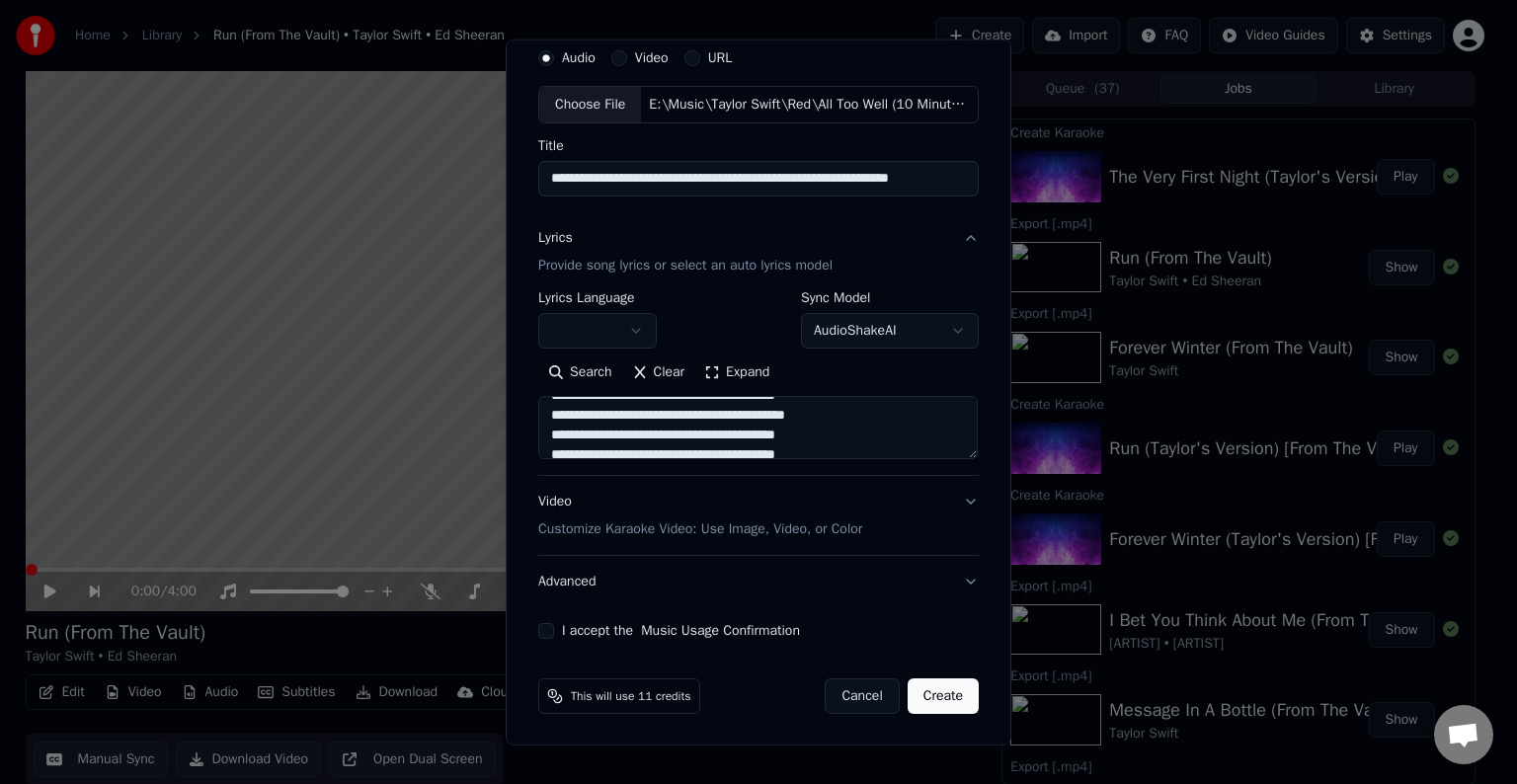 type on "**********" 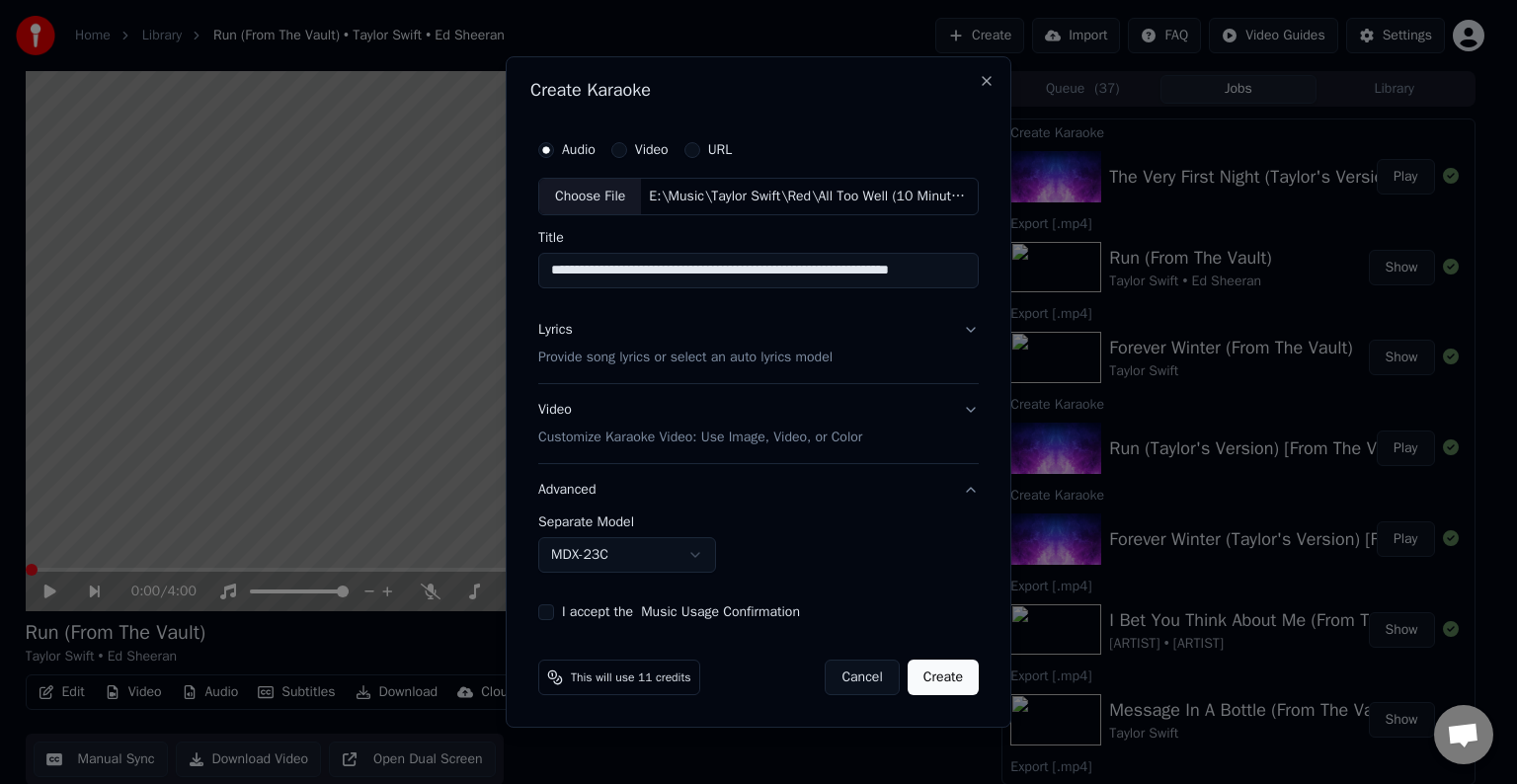 scroll, scrollTop: 0, scrollLeft: 0, axis: both 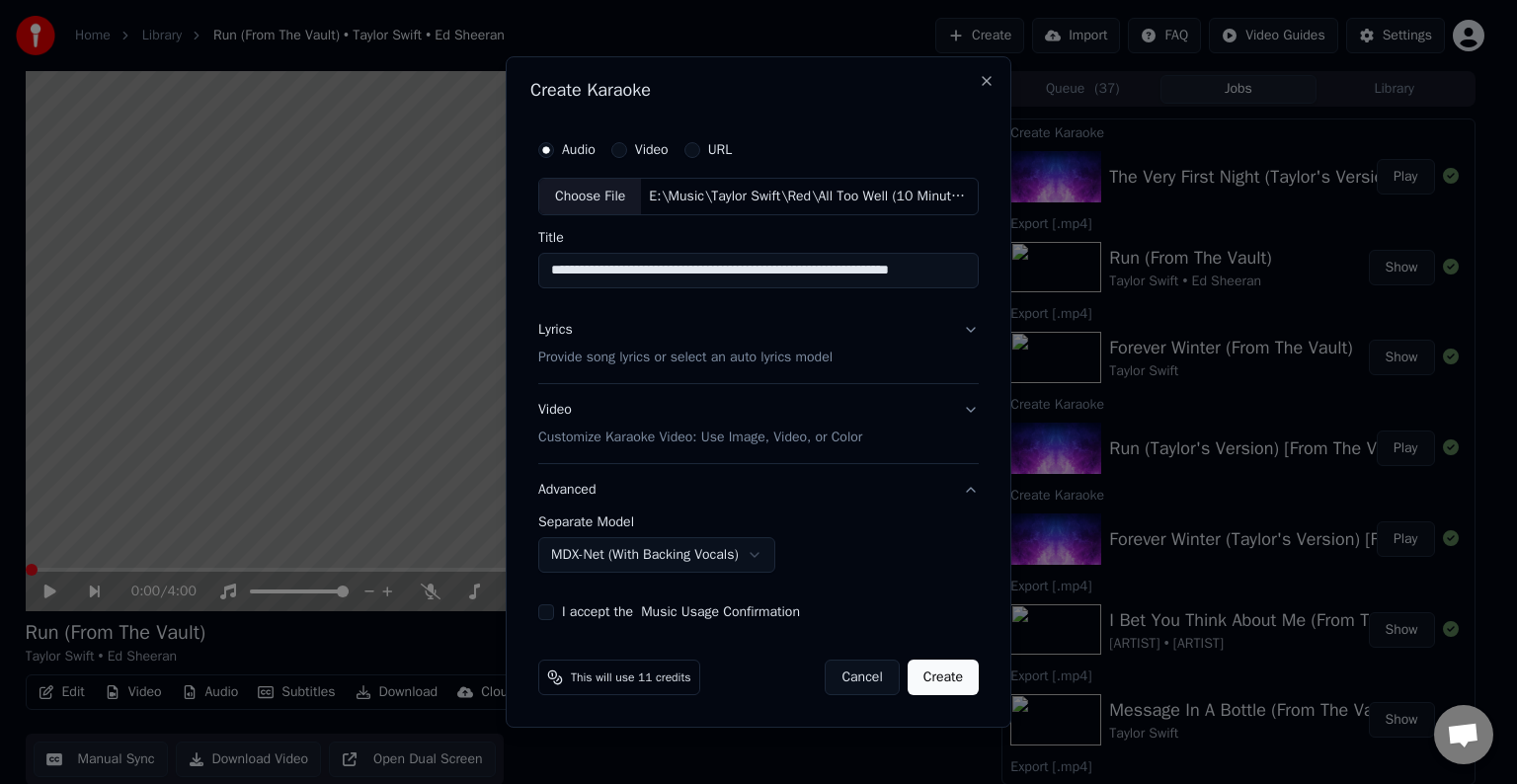 click on "I accept the   Music Usage Confirmation" at bounding box center (546, 612) 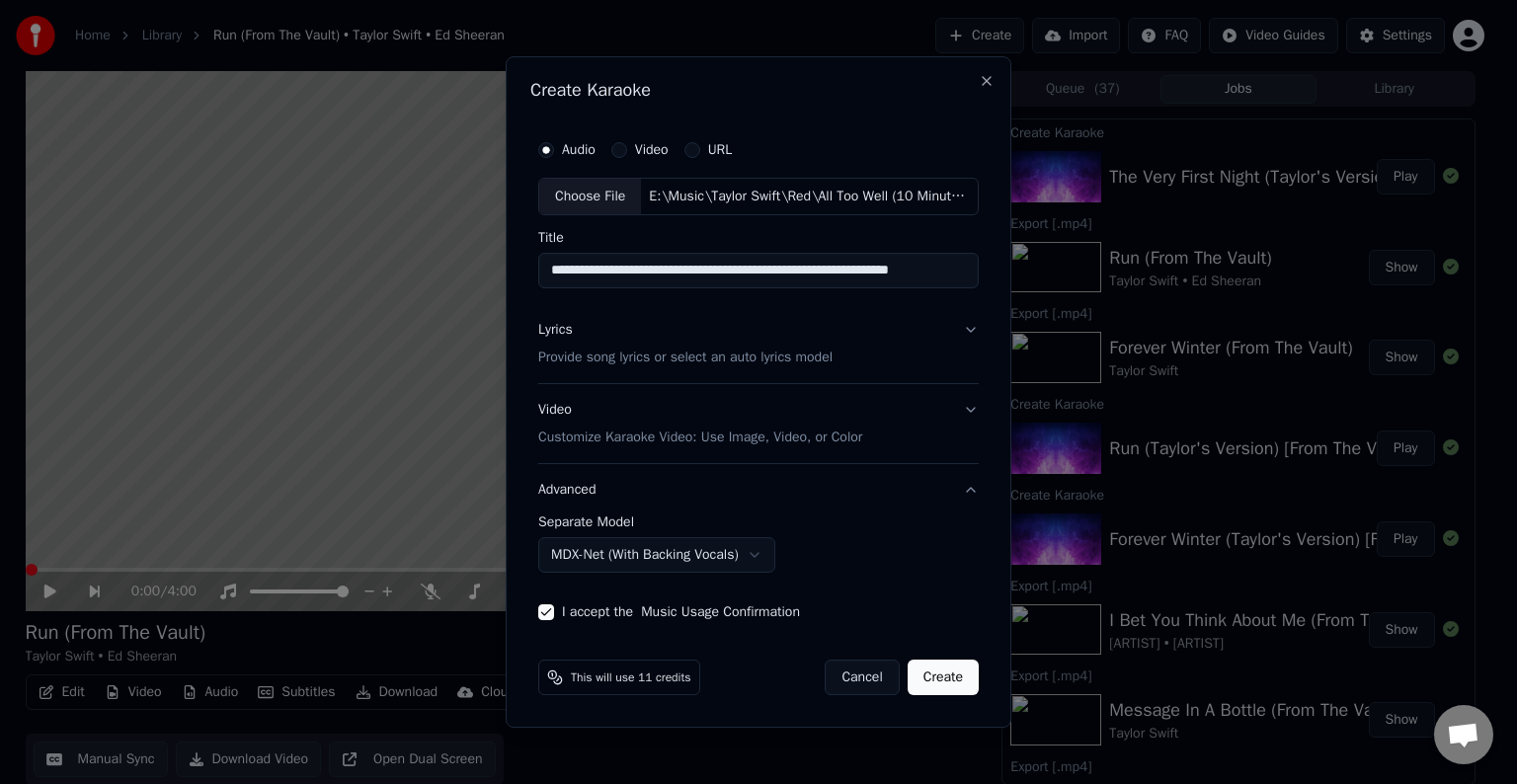 click on "Create" at bounding box center (943, 677) 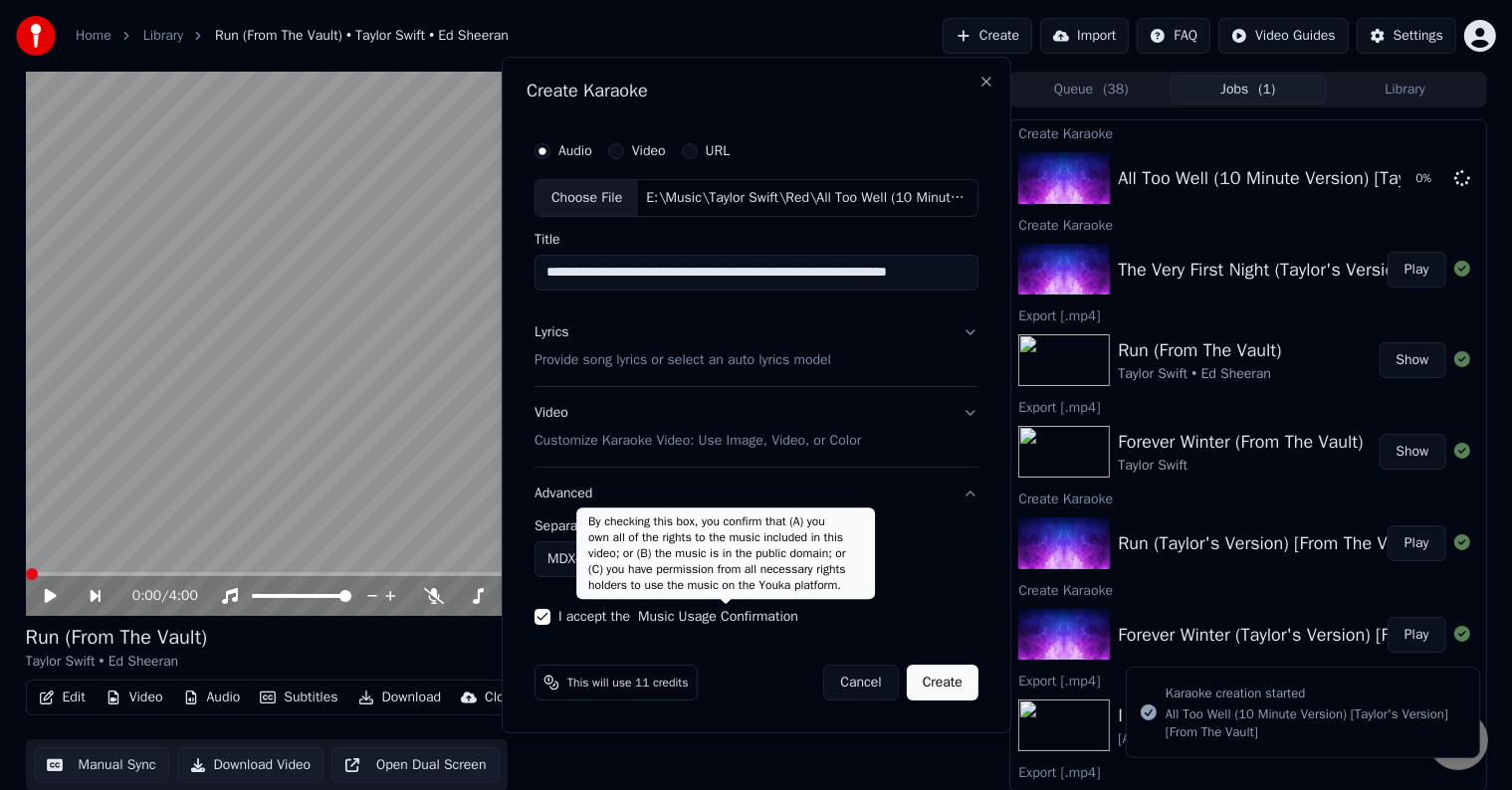 select on "******" 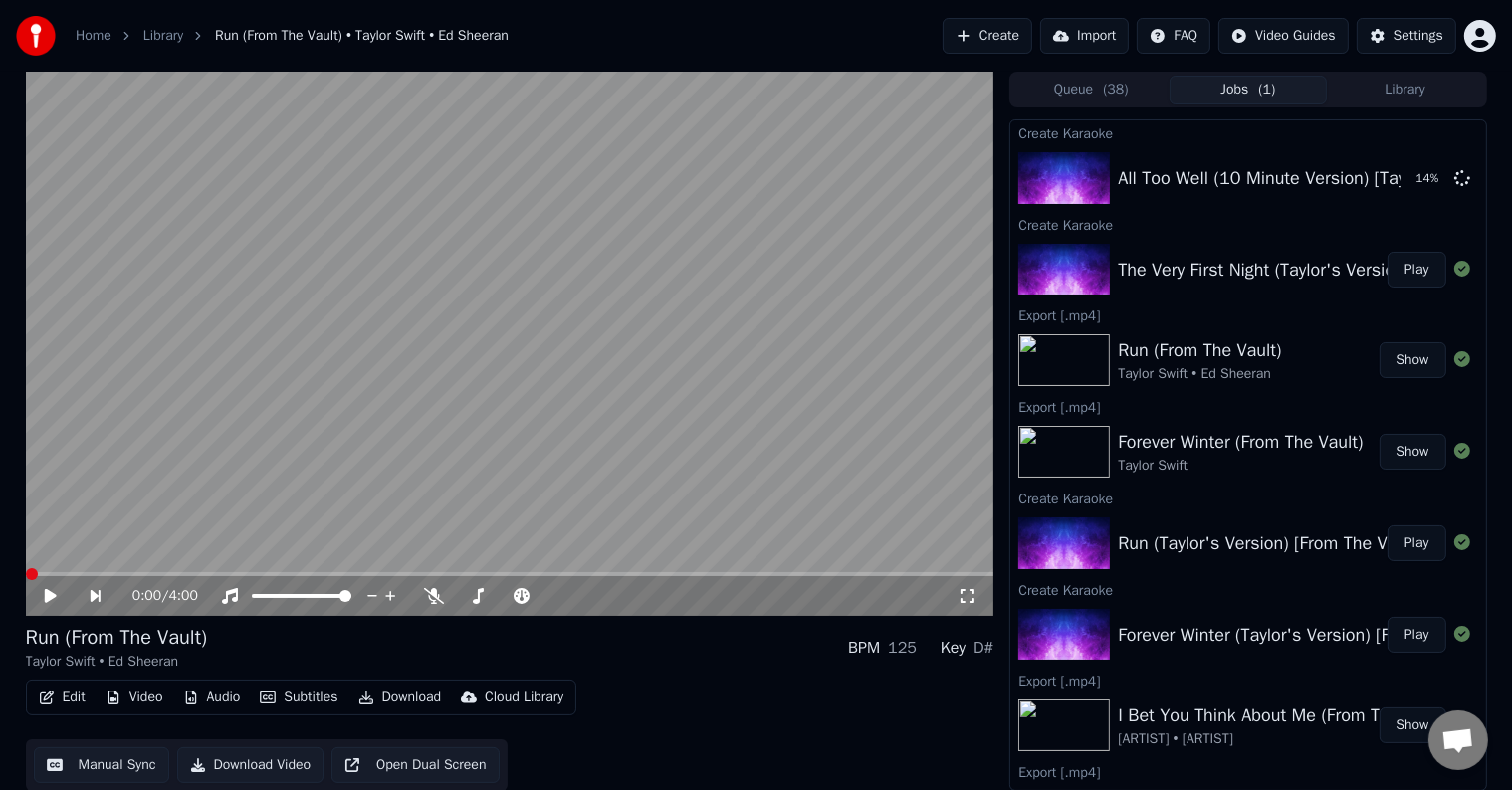 click on "Play" at bounding box center (1416, 270) 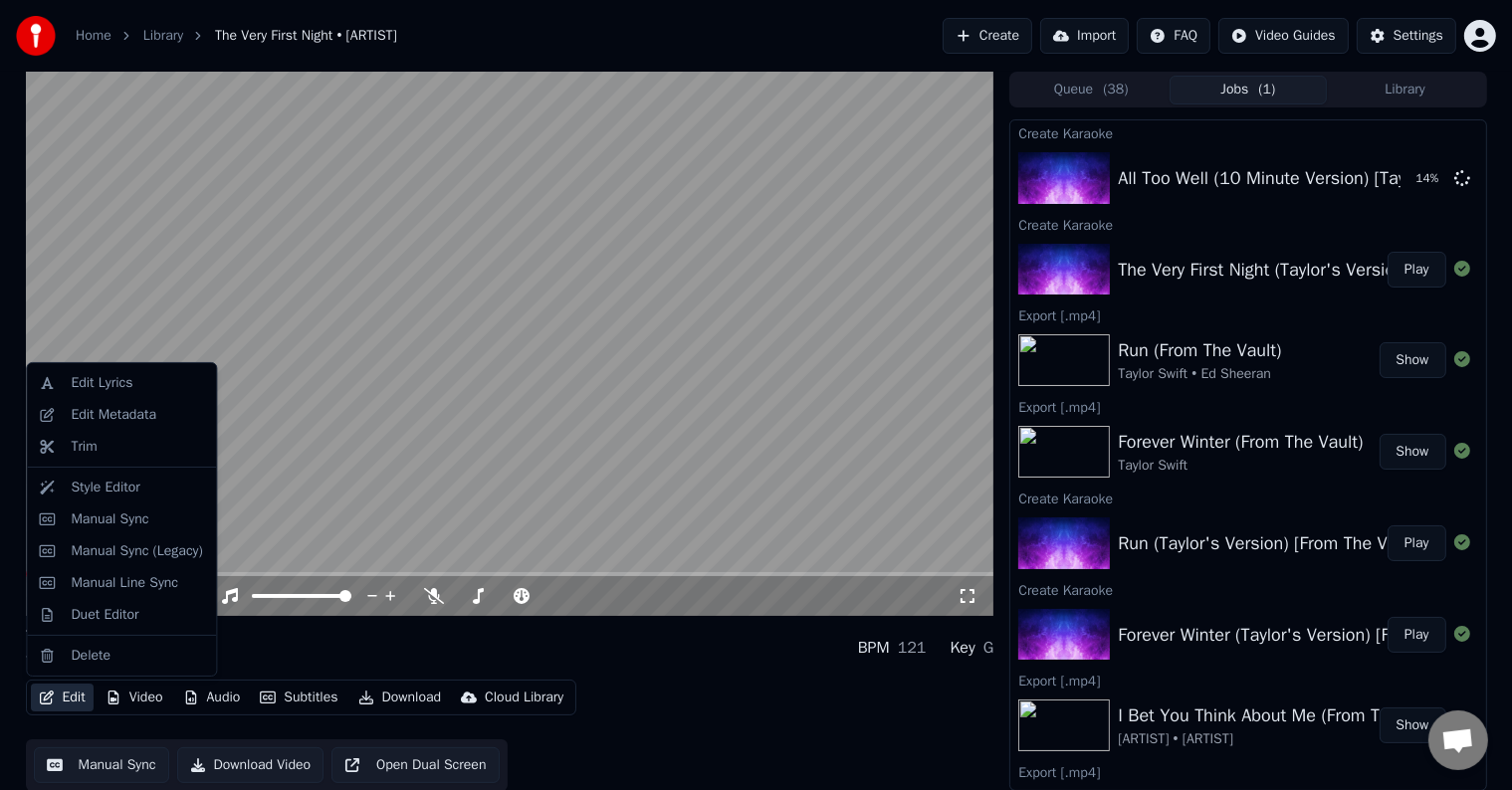 click on "Edit" at bounding box center (62, 697) 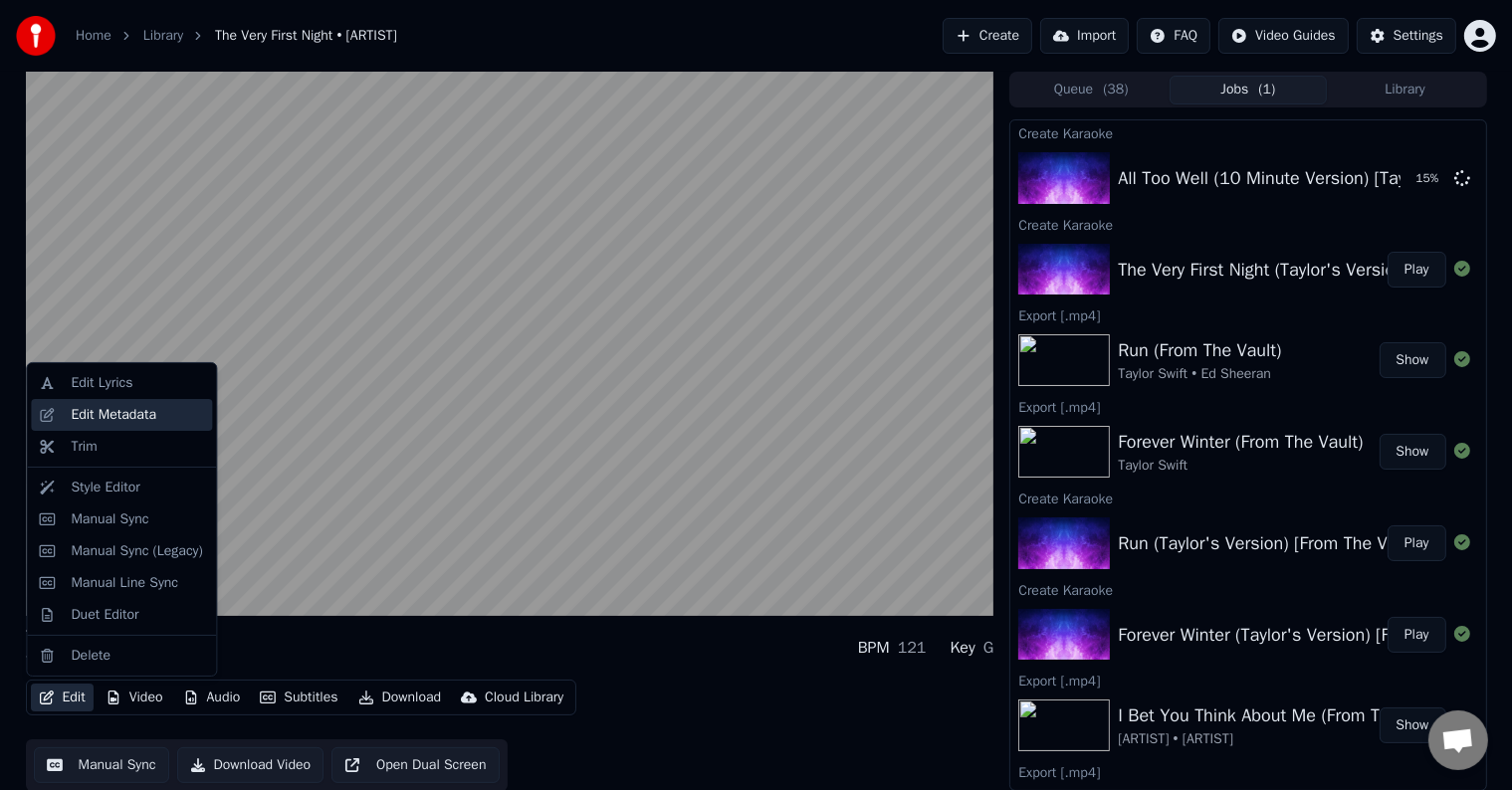 click on "Edit Metadata" at bounding box center [113, 415] 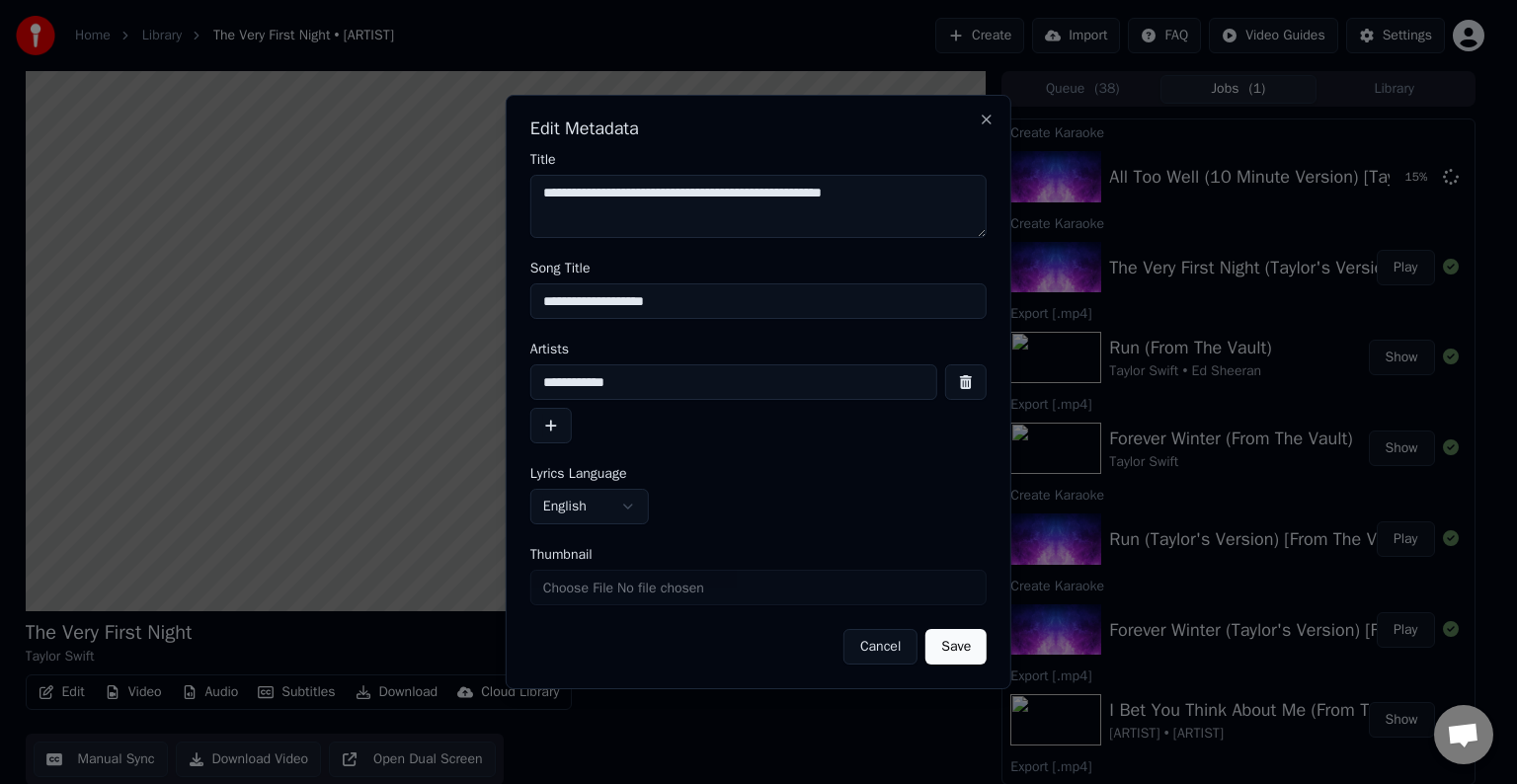 click on "**********" at bounding box center [758, 301] 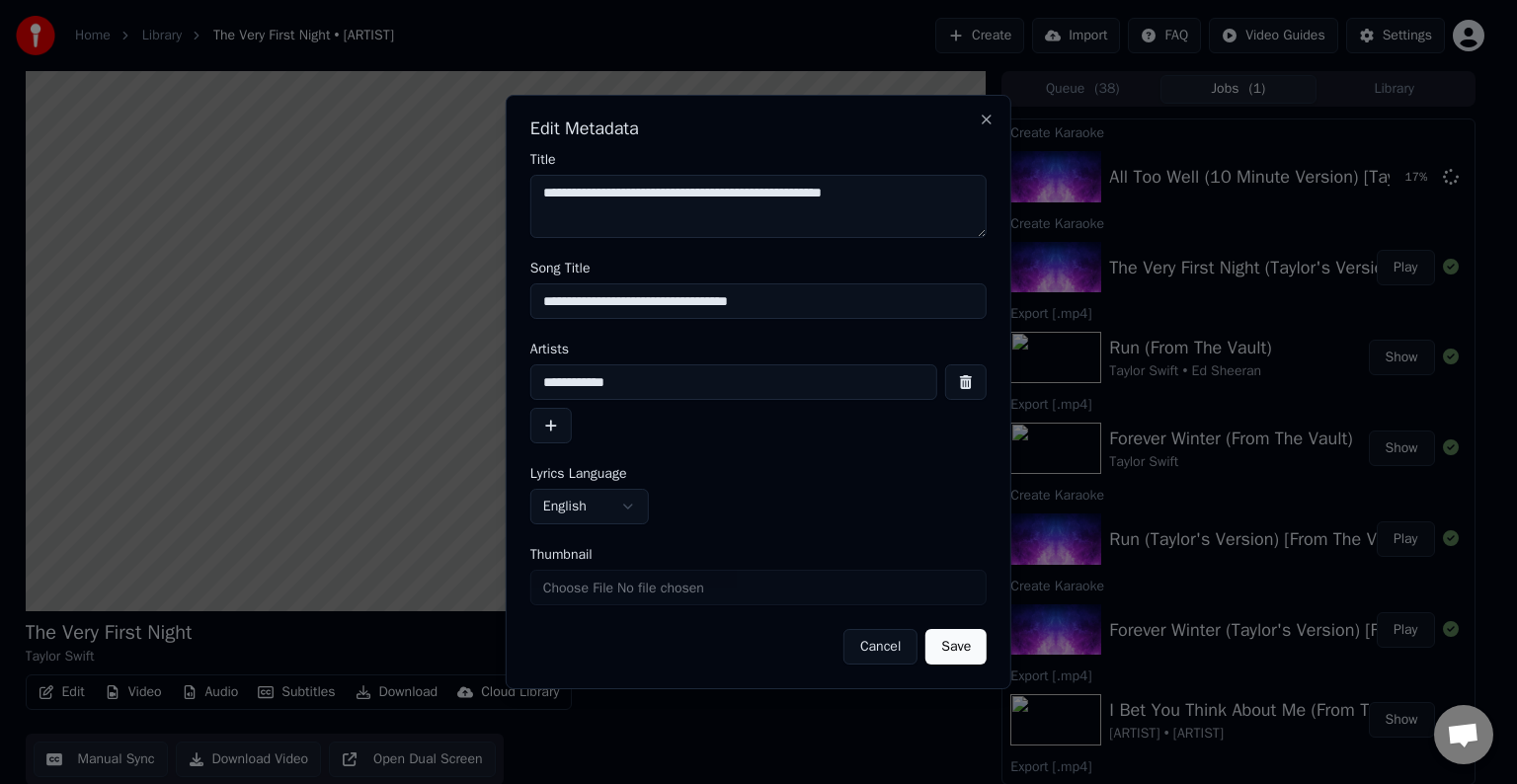 type on "**********" 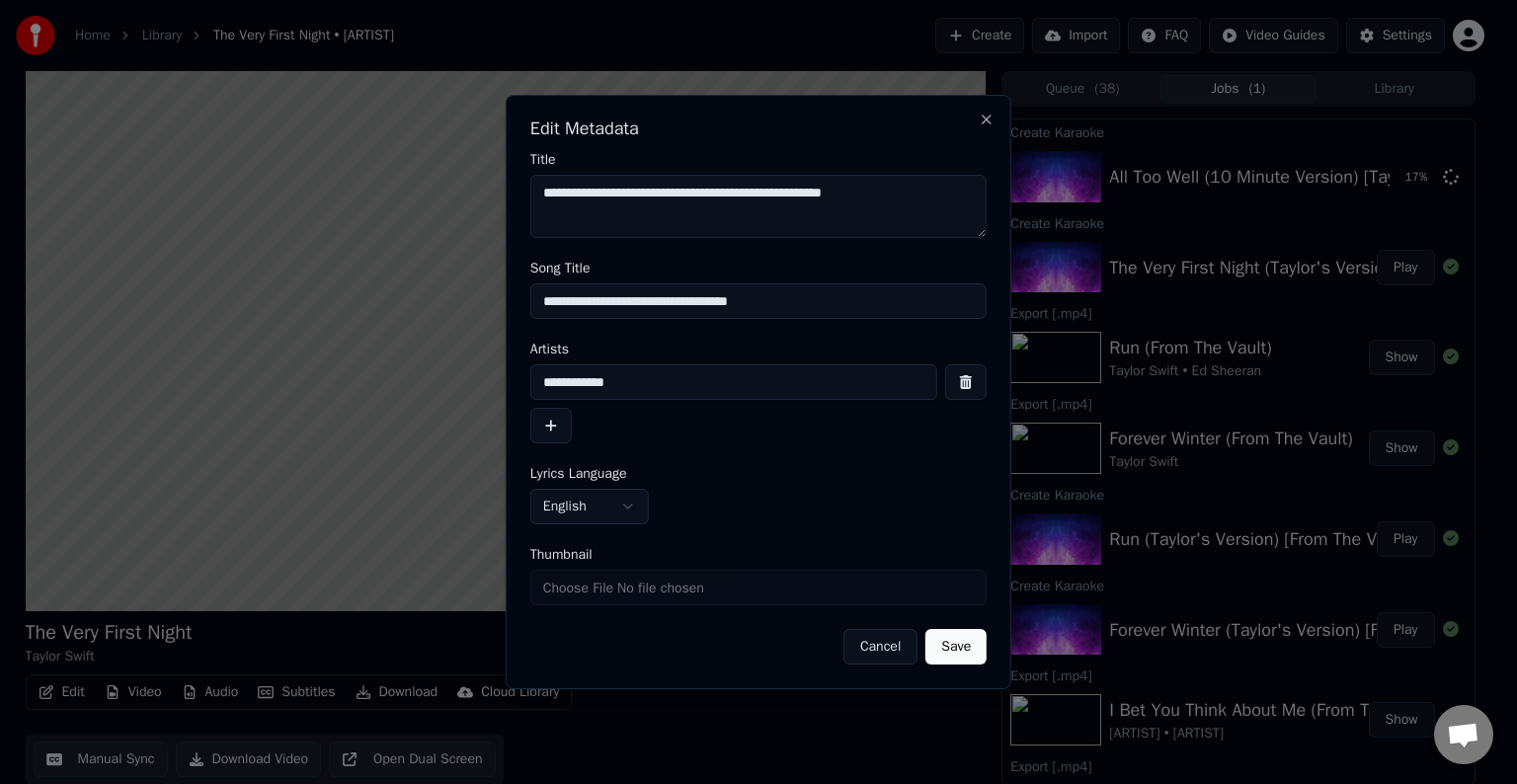 click on "Save" at bounding box center (956, 647) 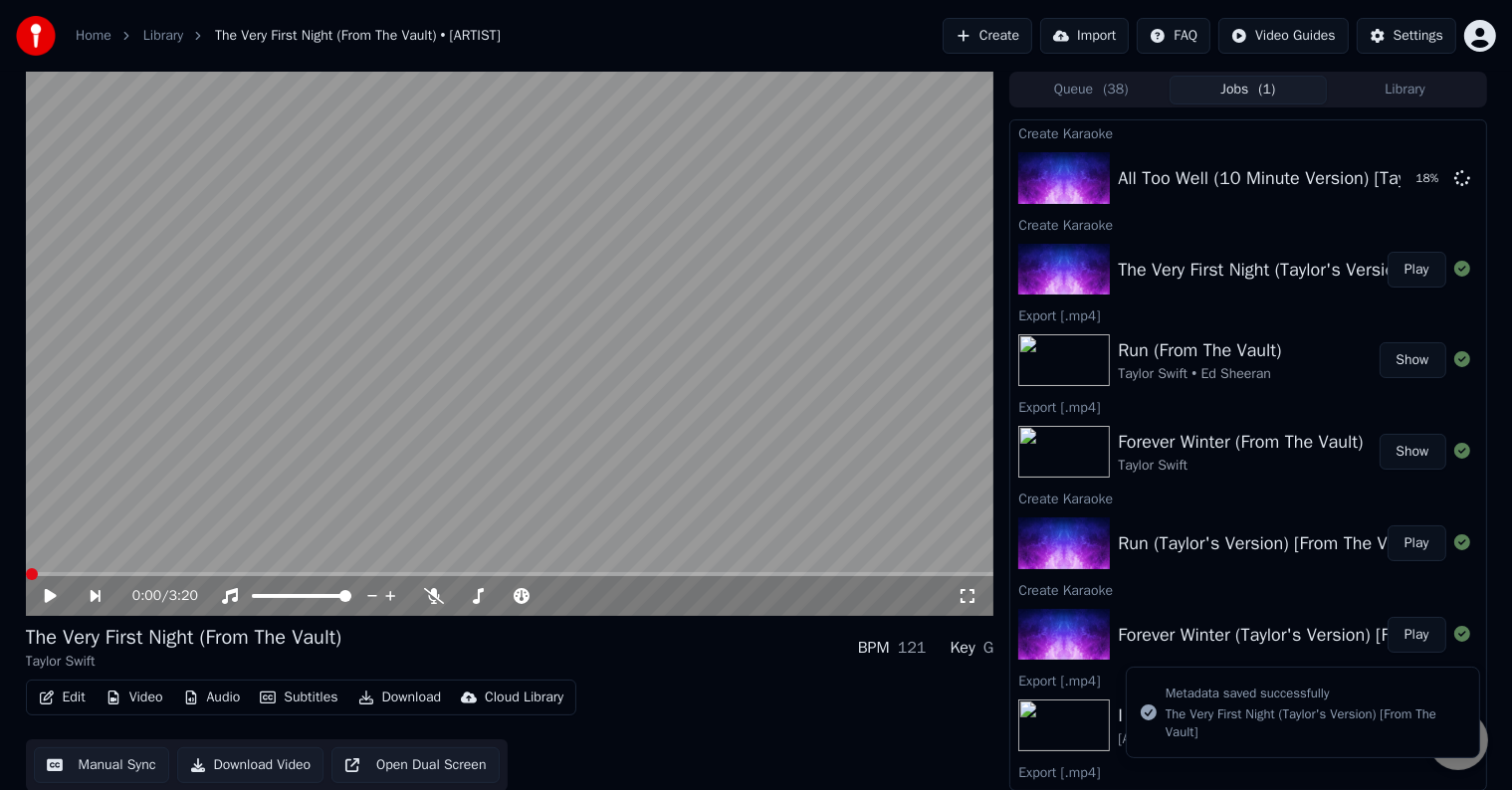 click 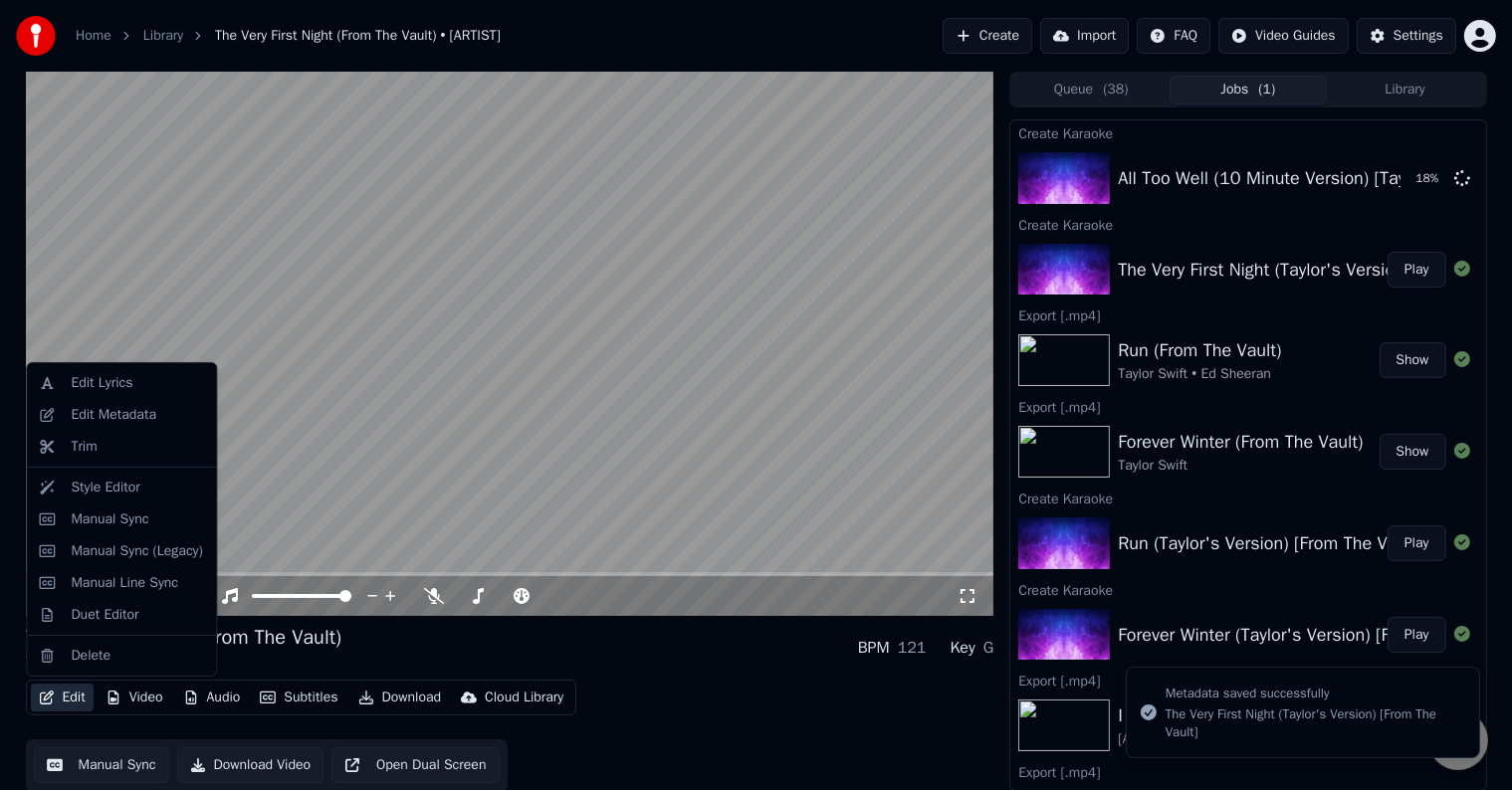 click on "Edit" at bounding box center (62, 697) 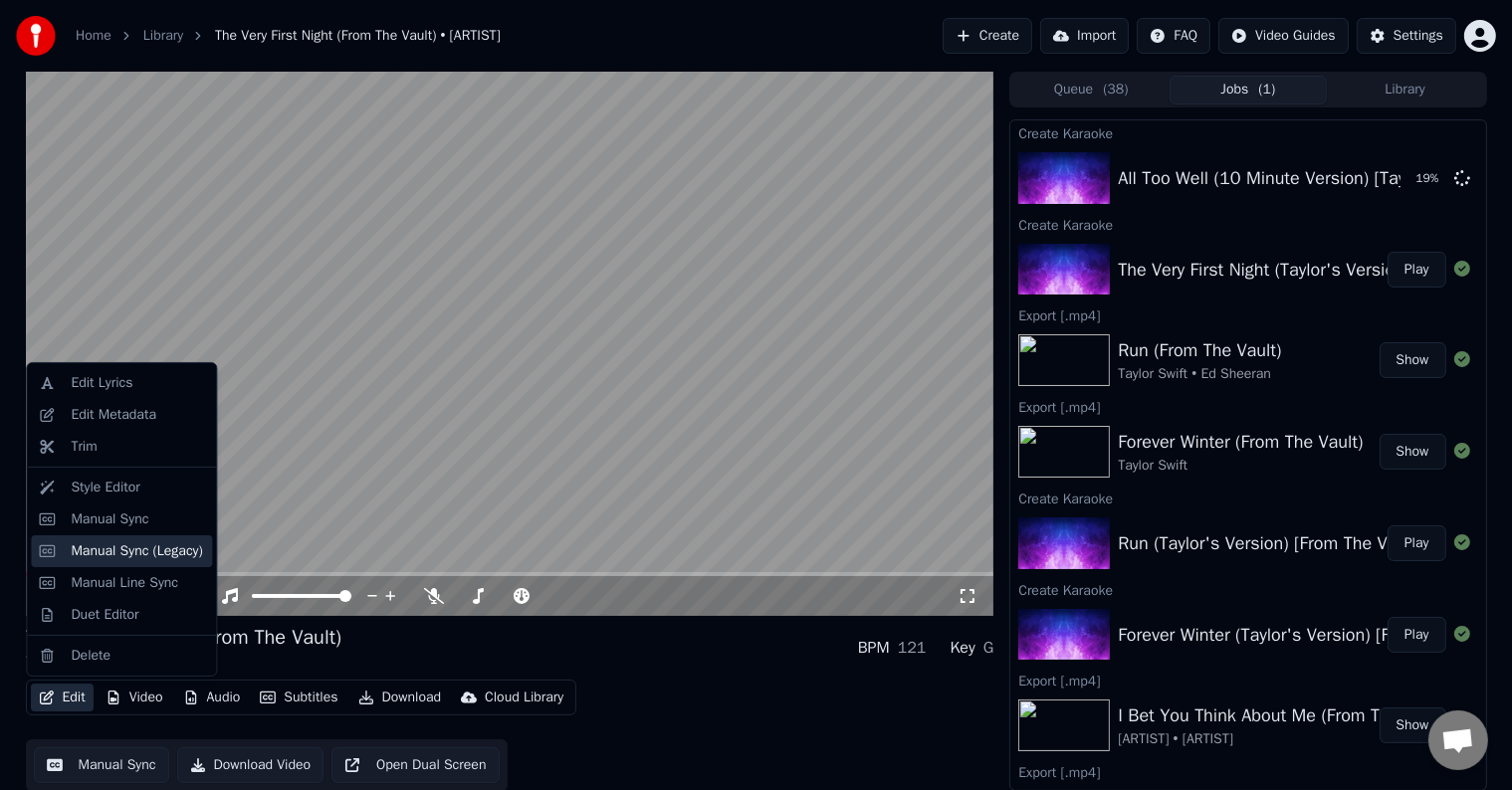 click on "Manual Sync (Legacy)" at bounding box center (136, 551) 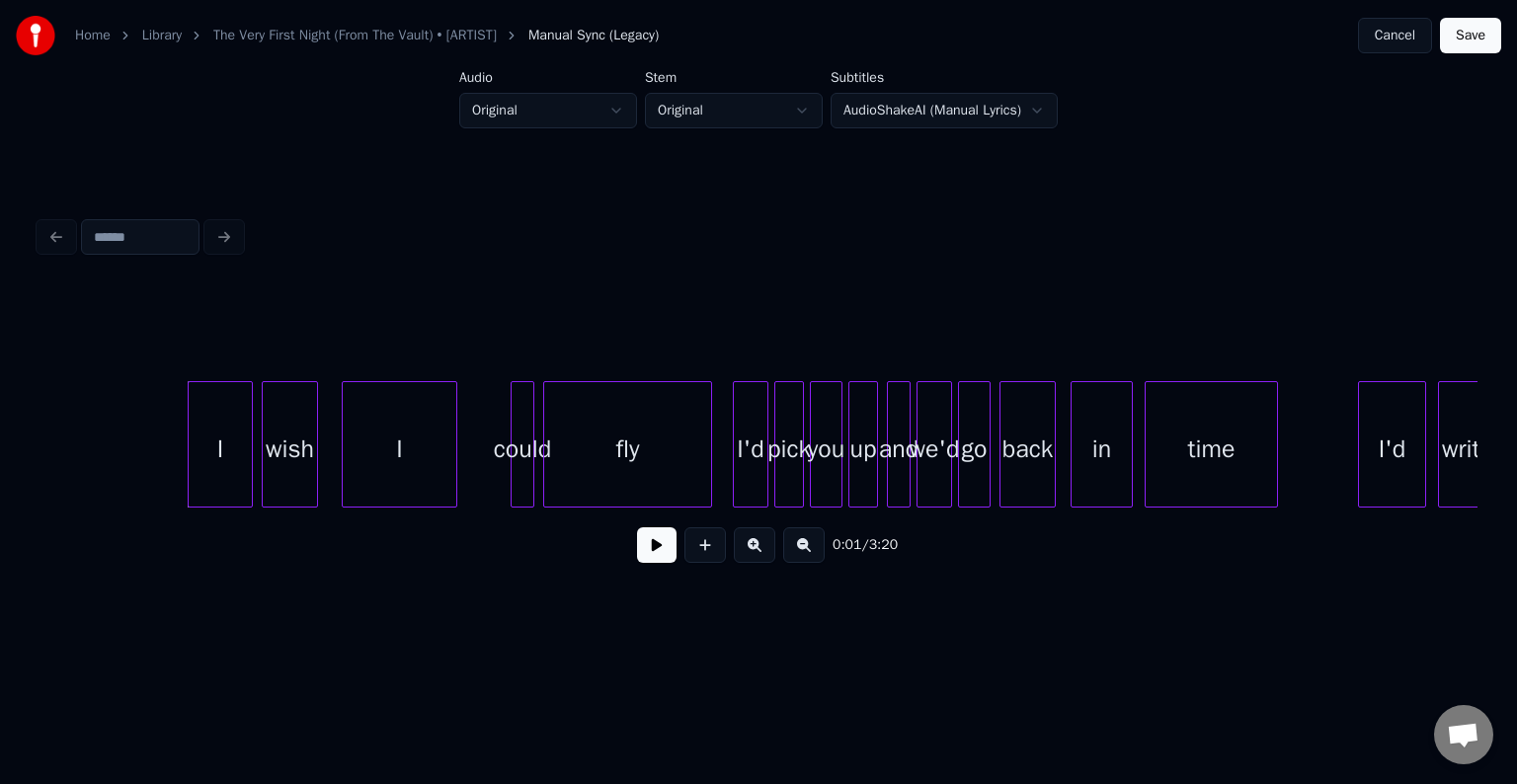 click at bounding box center [657, 545] 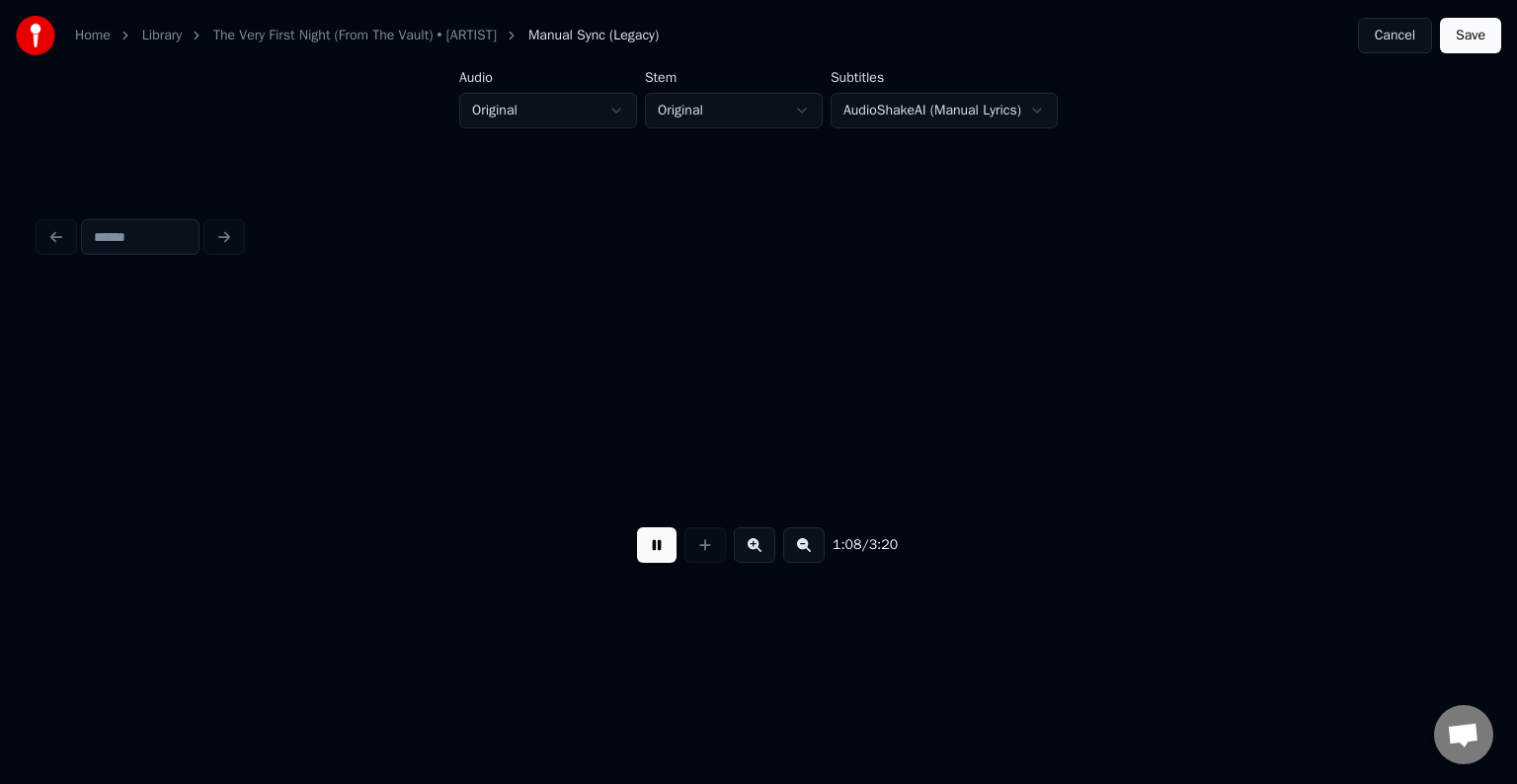 scroll, scrollTop: 0, scrollLeft: 10095, axis: horizontal 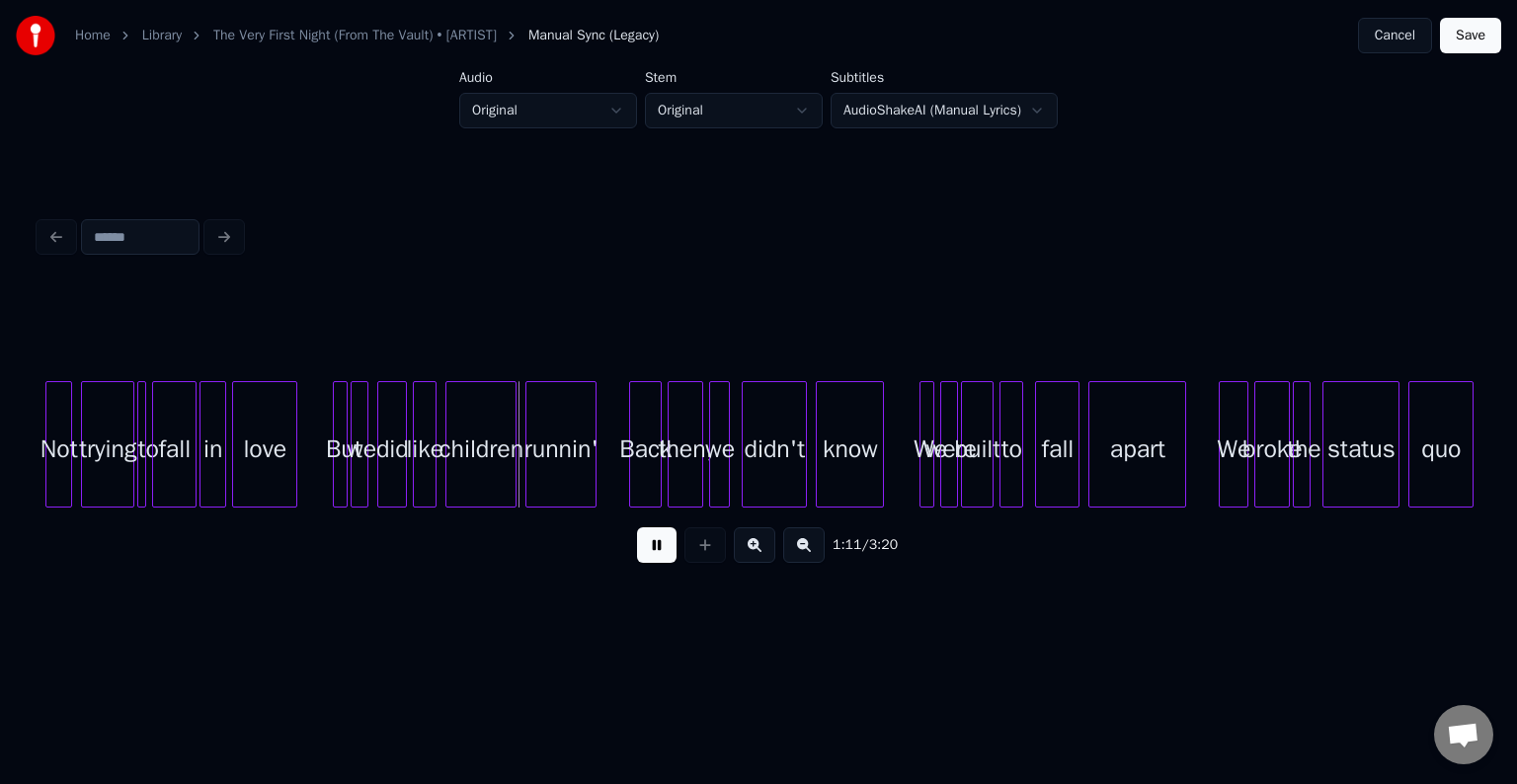 click at bounding box center (657, 545) 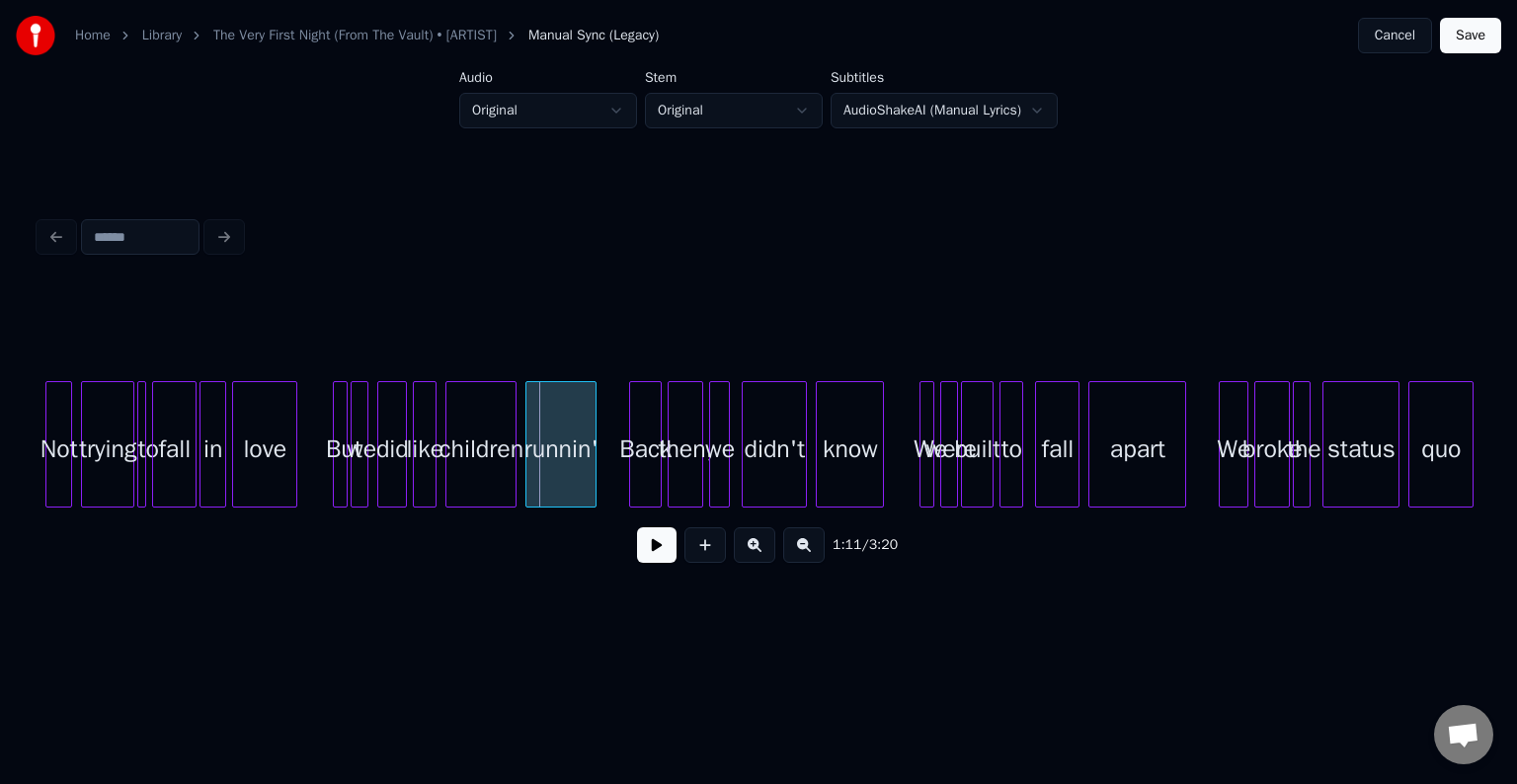 click at bounding box center [142, 444] 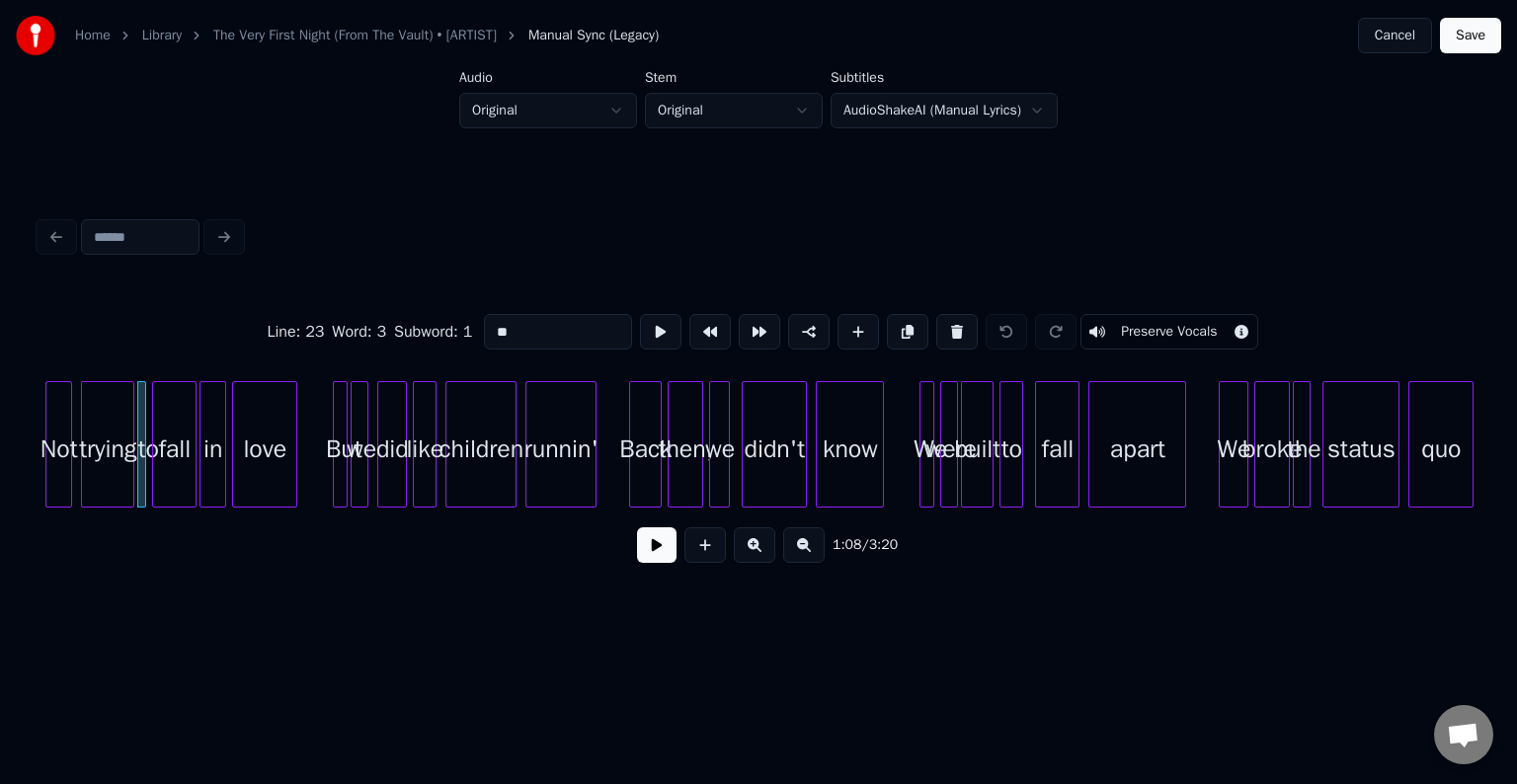 click at bounding box center [657, 545] 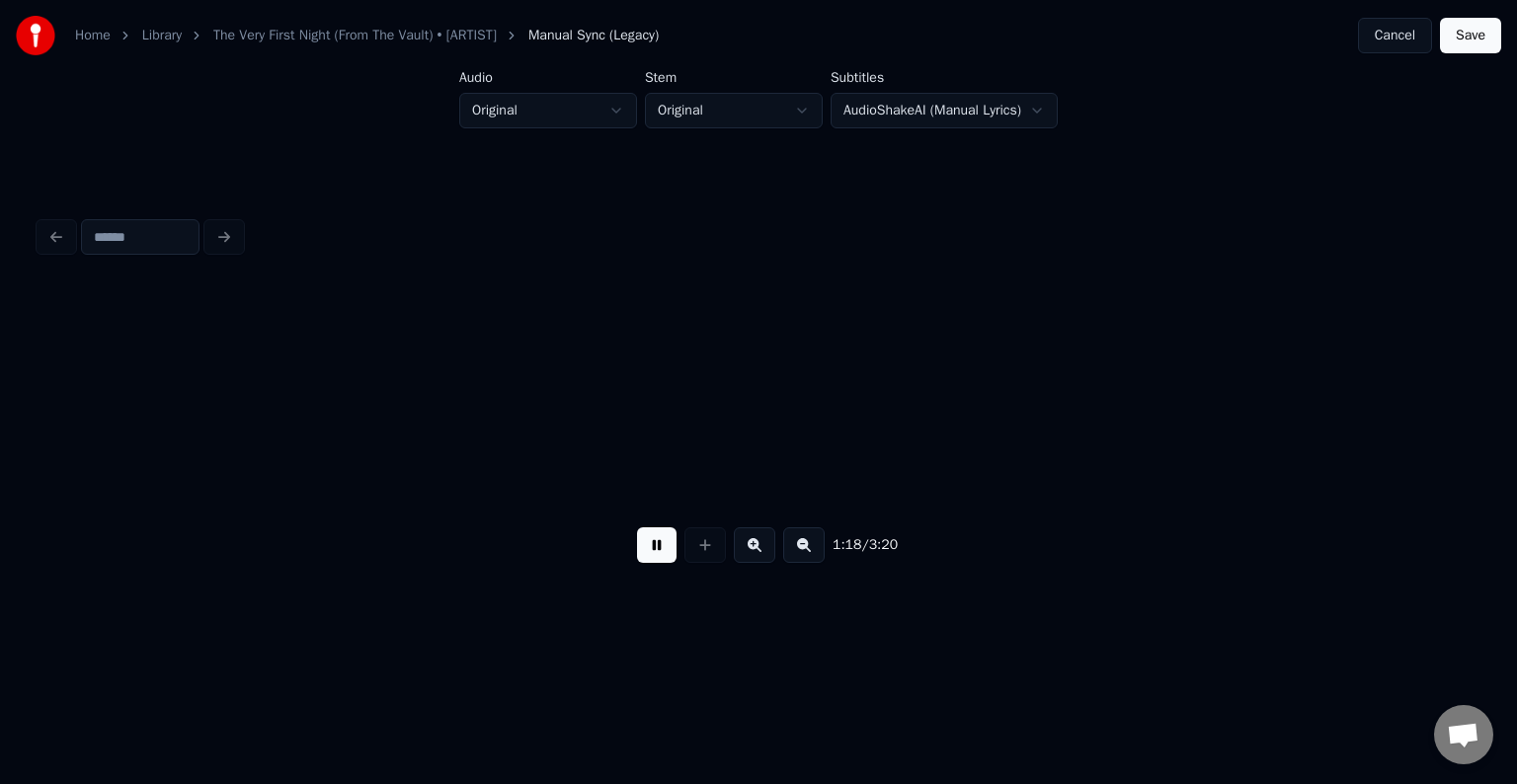 scroll, scrollTop: 0, scrollLeft: 11533, axis: horizontal 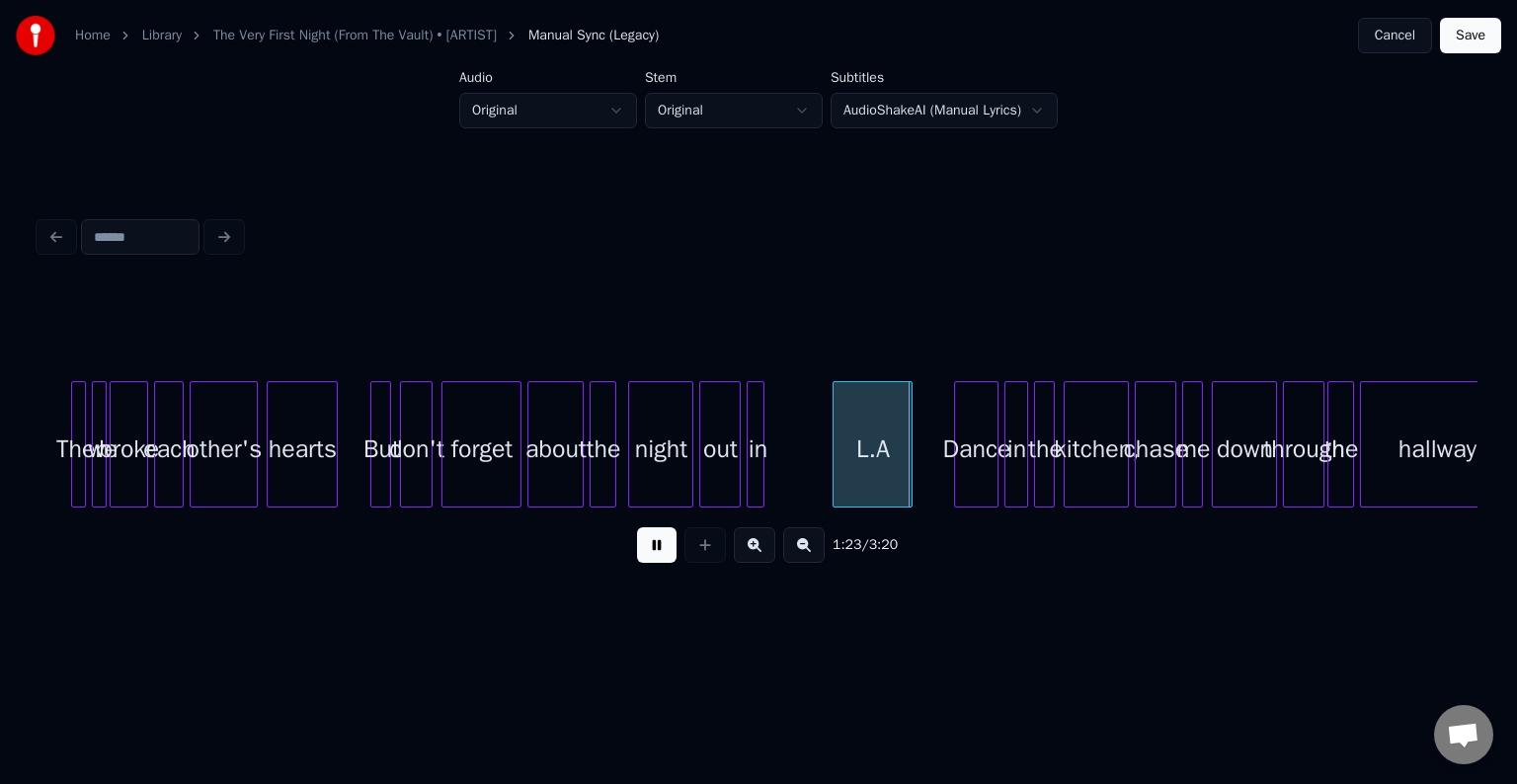 click at bounding box center [657, 545] 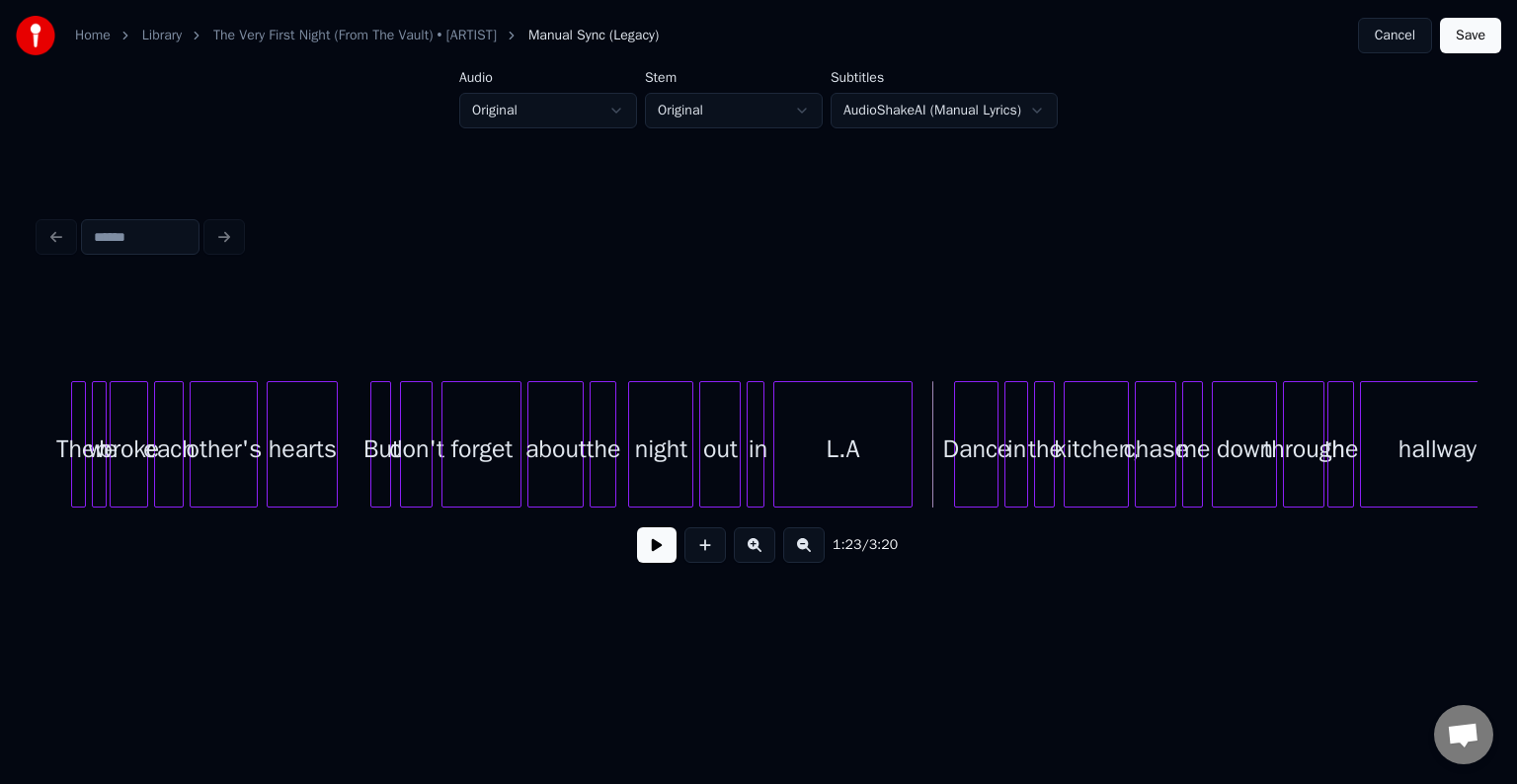 click at bounding box center (777, 444) 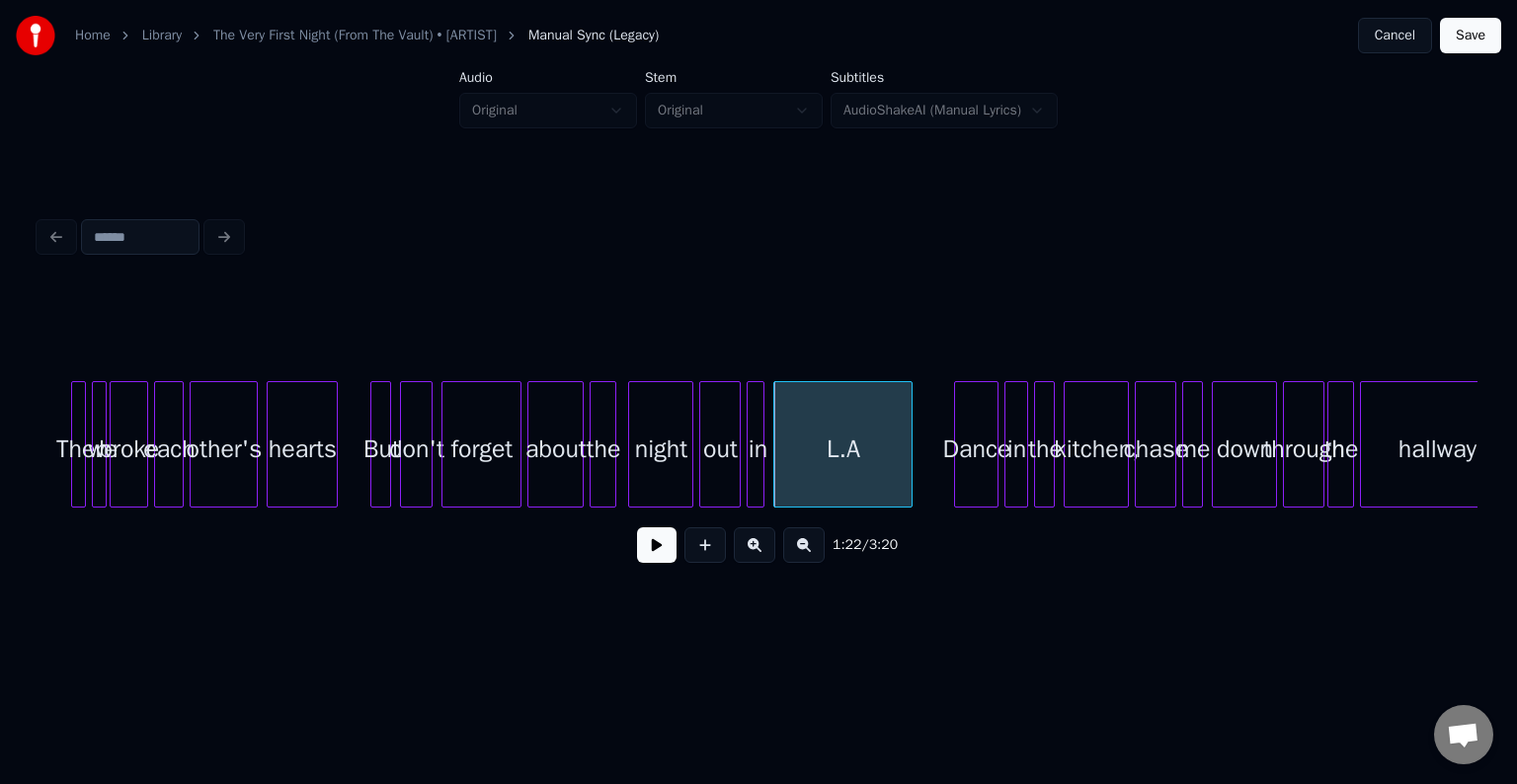 click at bounding box center [657, 545] 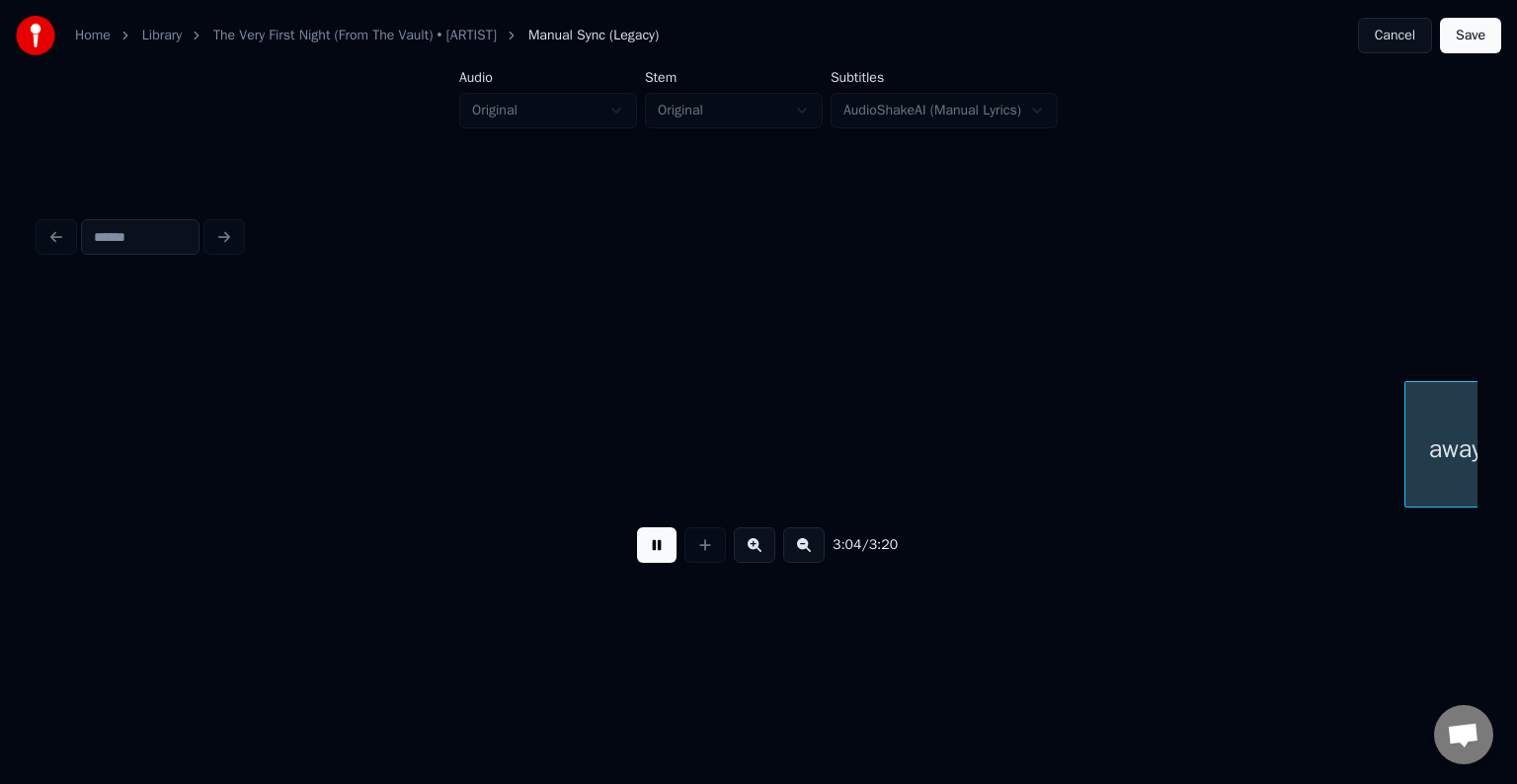 scroll, scrollTop: 0, scrollLeft: 27368, axis: horizontal 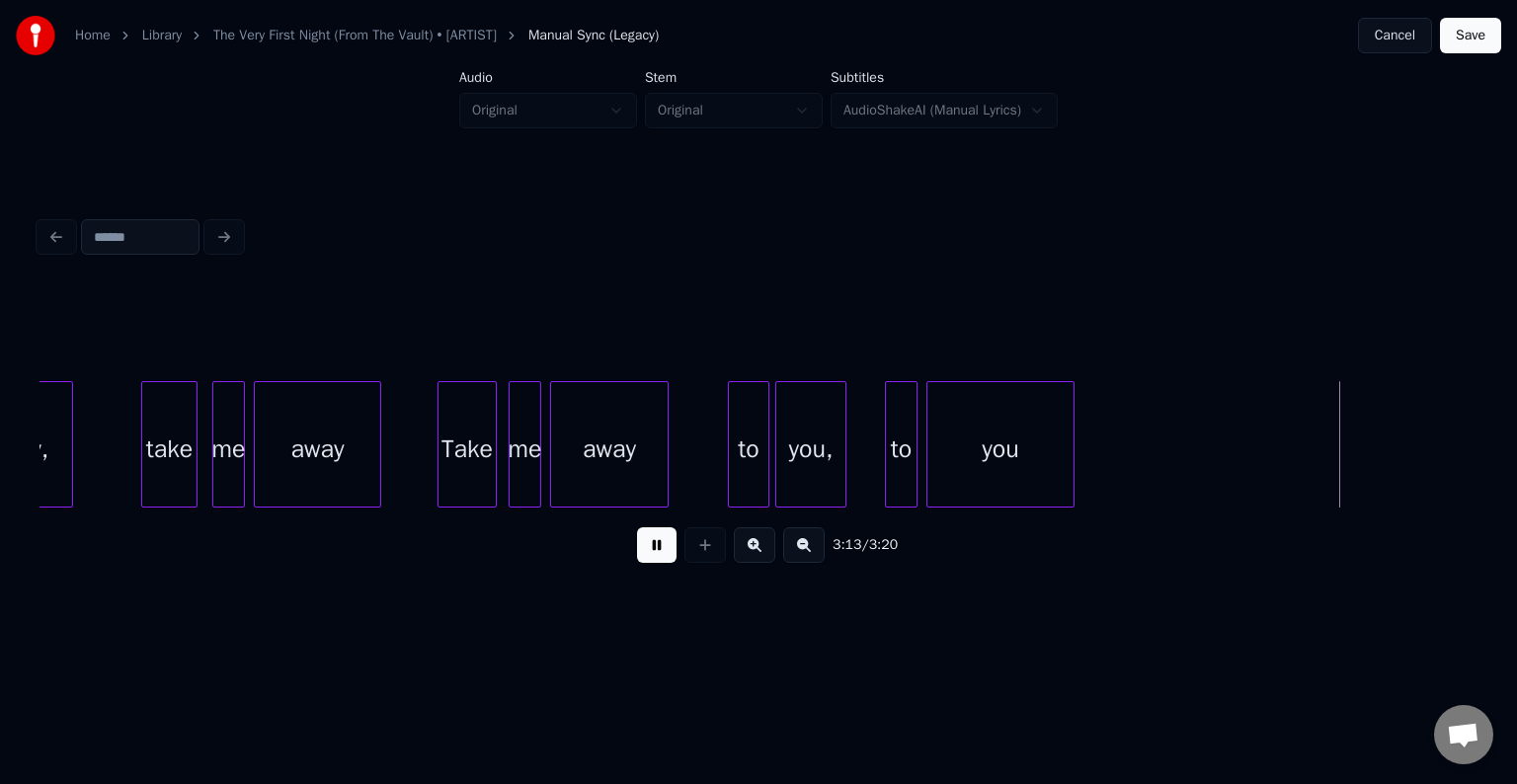 click at bounding box center [657, 545] 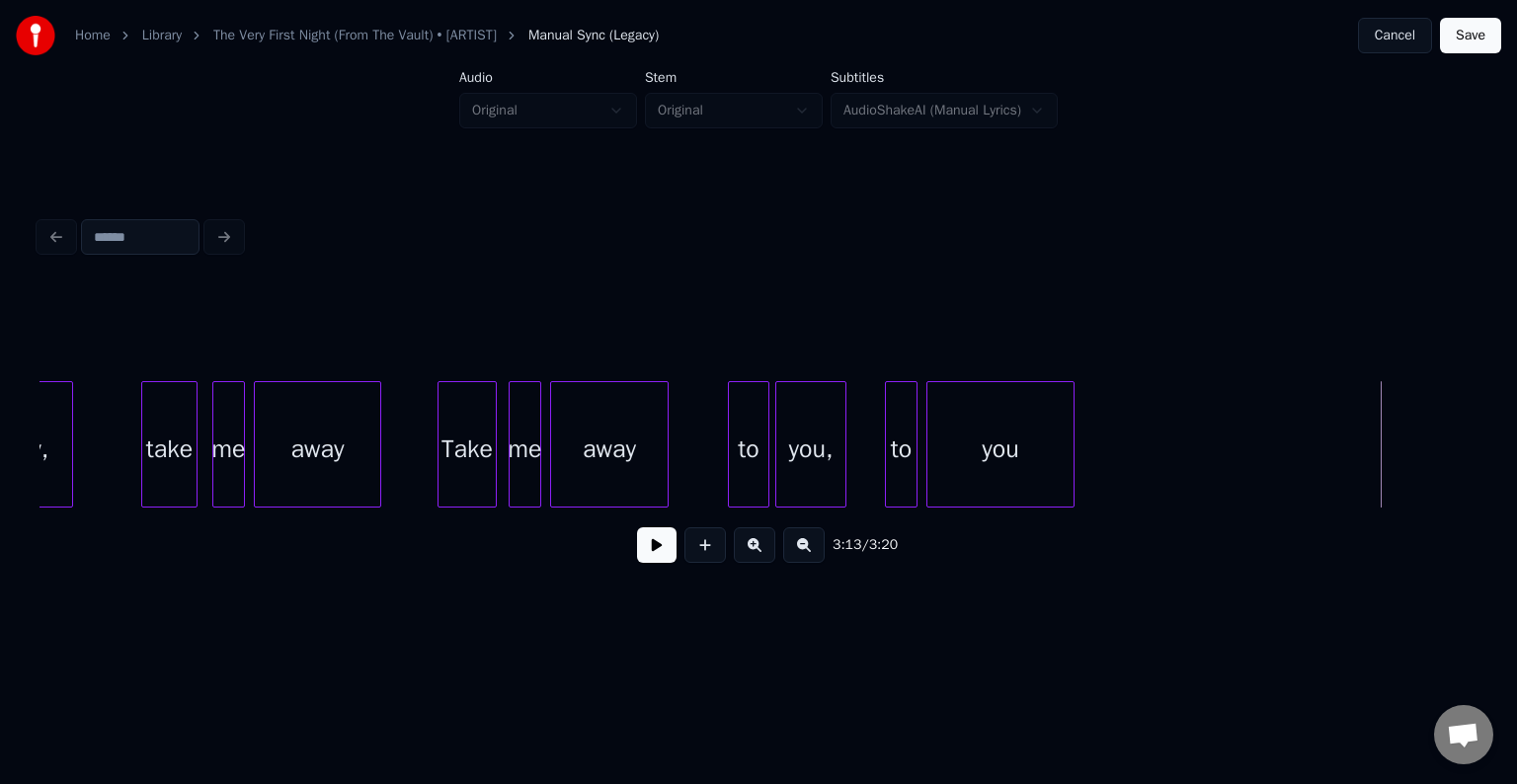 click on "Save" at bounding box center (1471, 36) 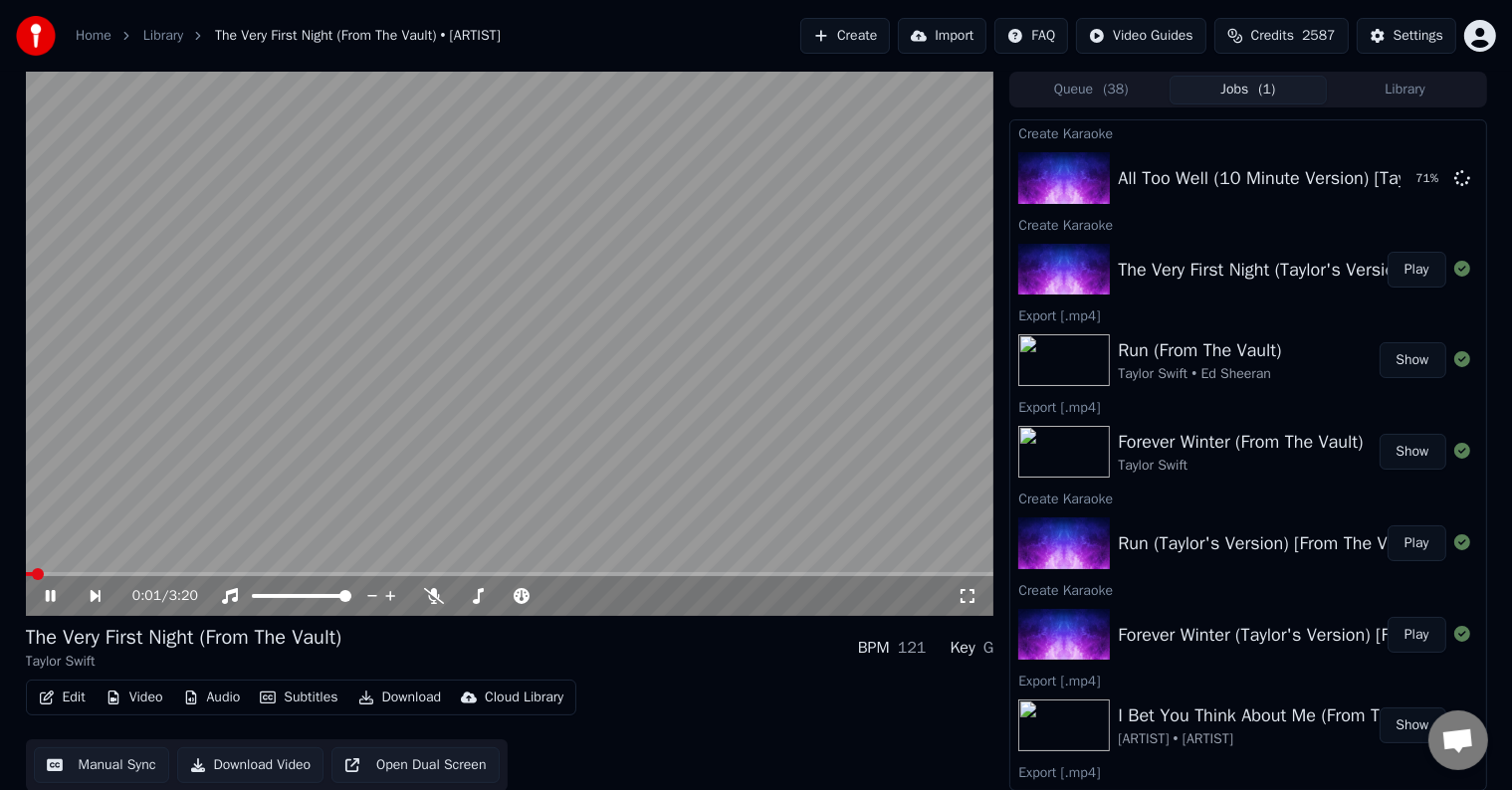click on "Download" at bounding box center (400, 697) 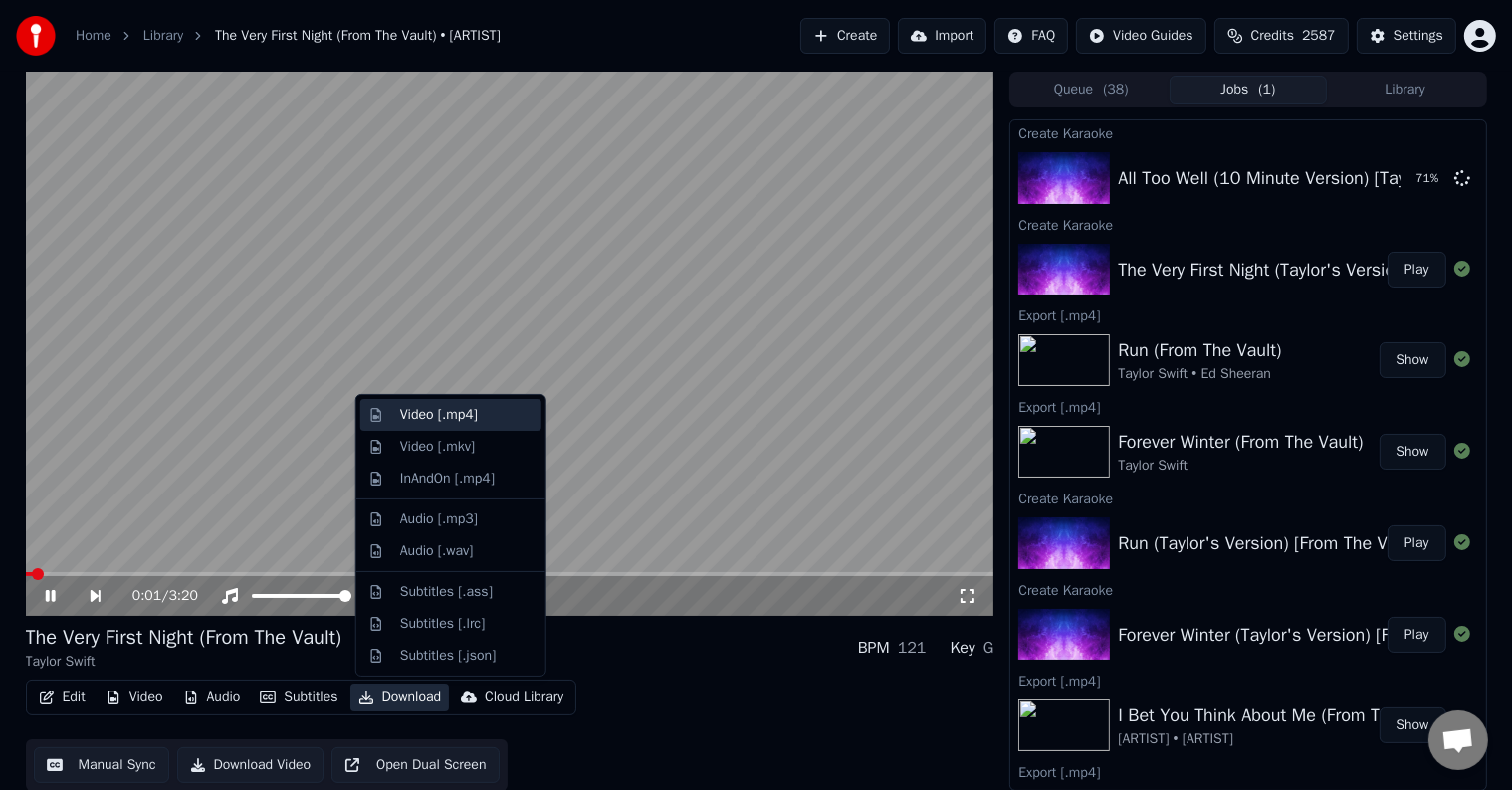 click on "Video [.mp4]" at bounding box center (439, 415) 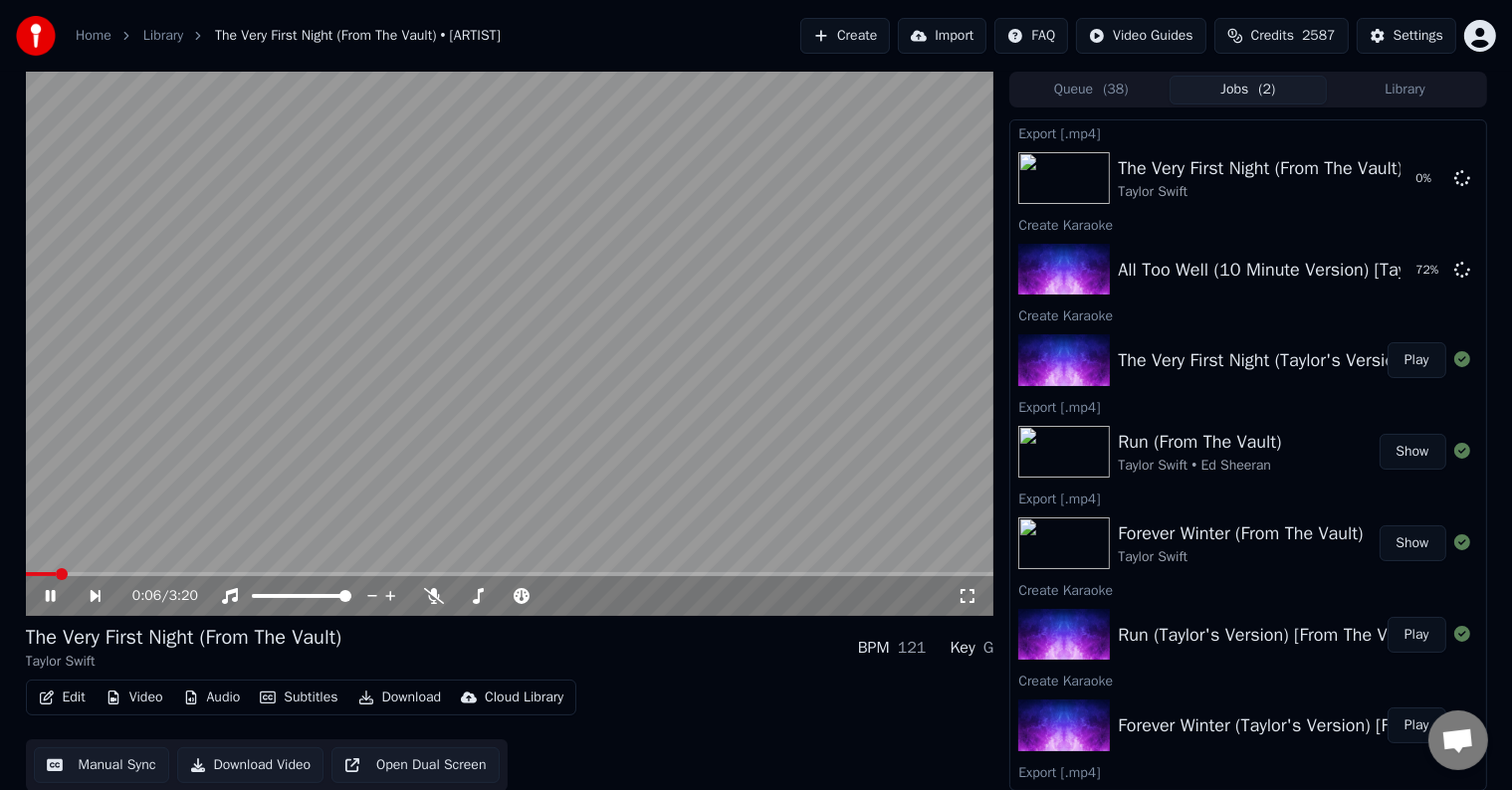 click on "The Very First Night (From The Vault) Taylor Swift BPM 121 Key G" at bounding box center [510, 648] 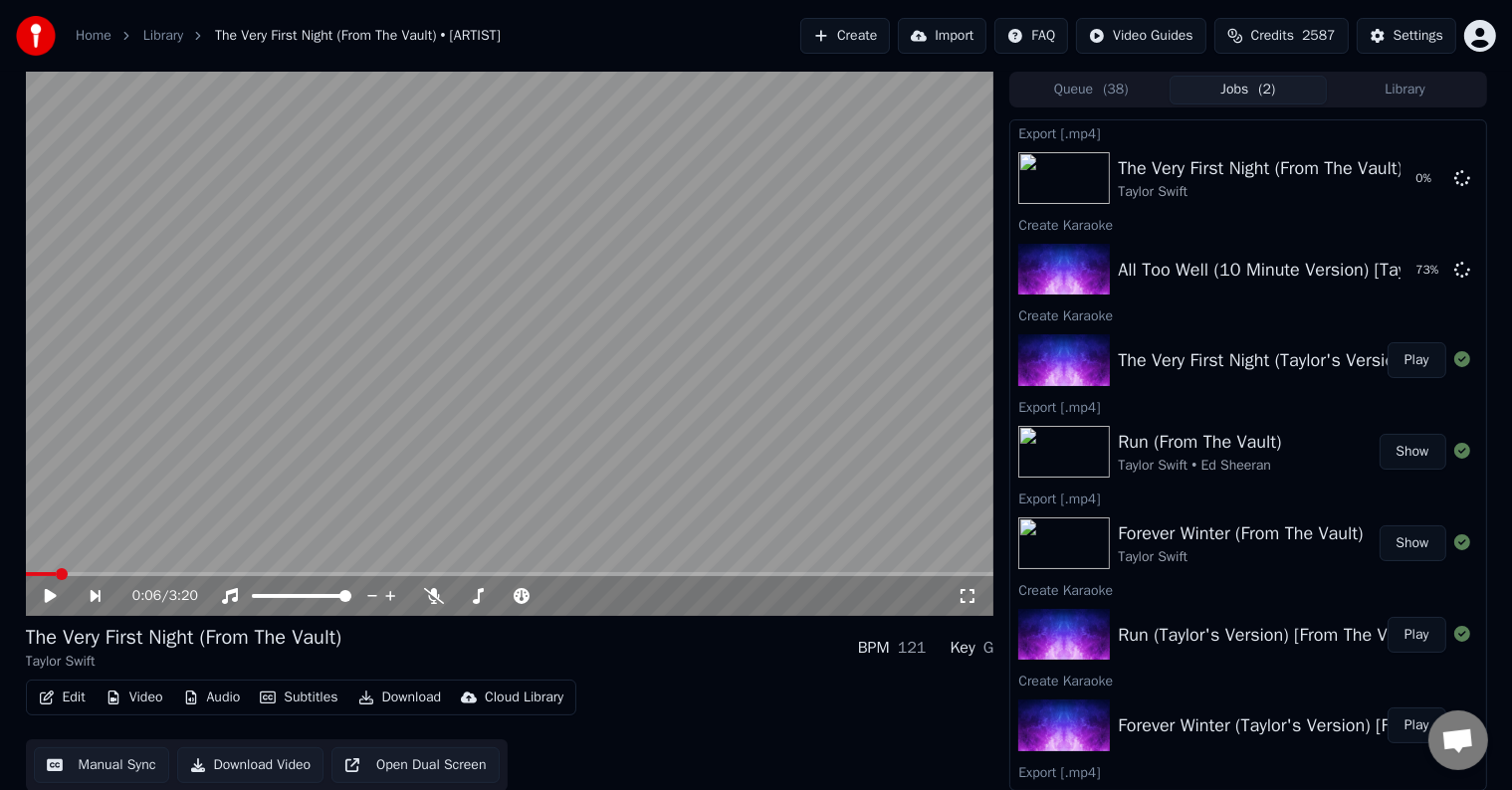 click on "Create" at bounding box center (845, 36) 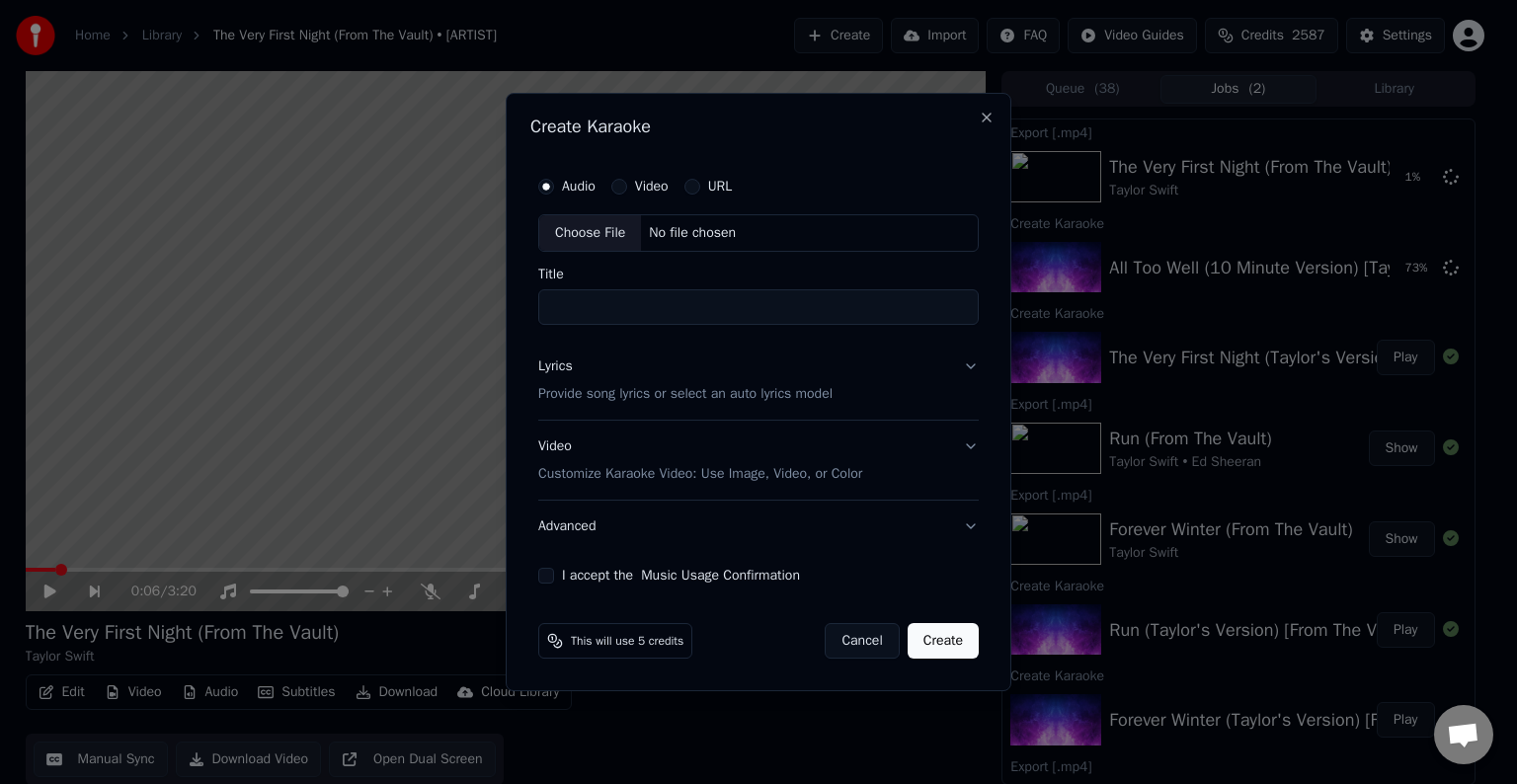 click on "Choose File" at bounding box center (590, 233) 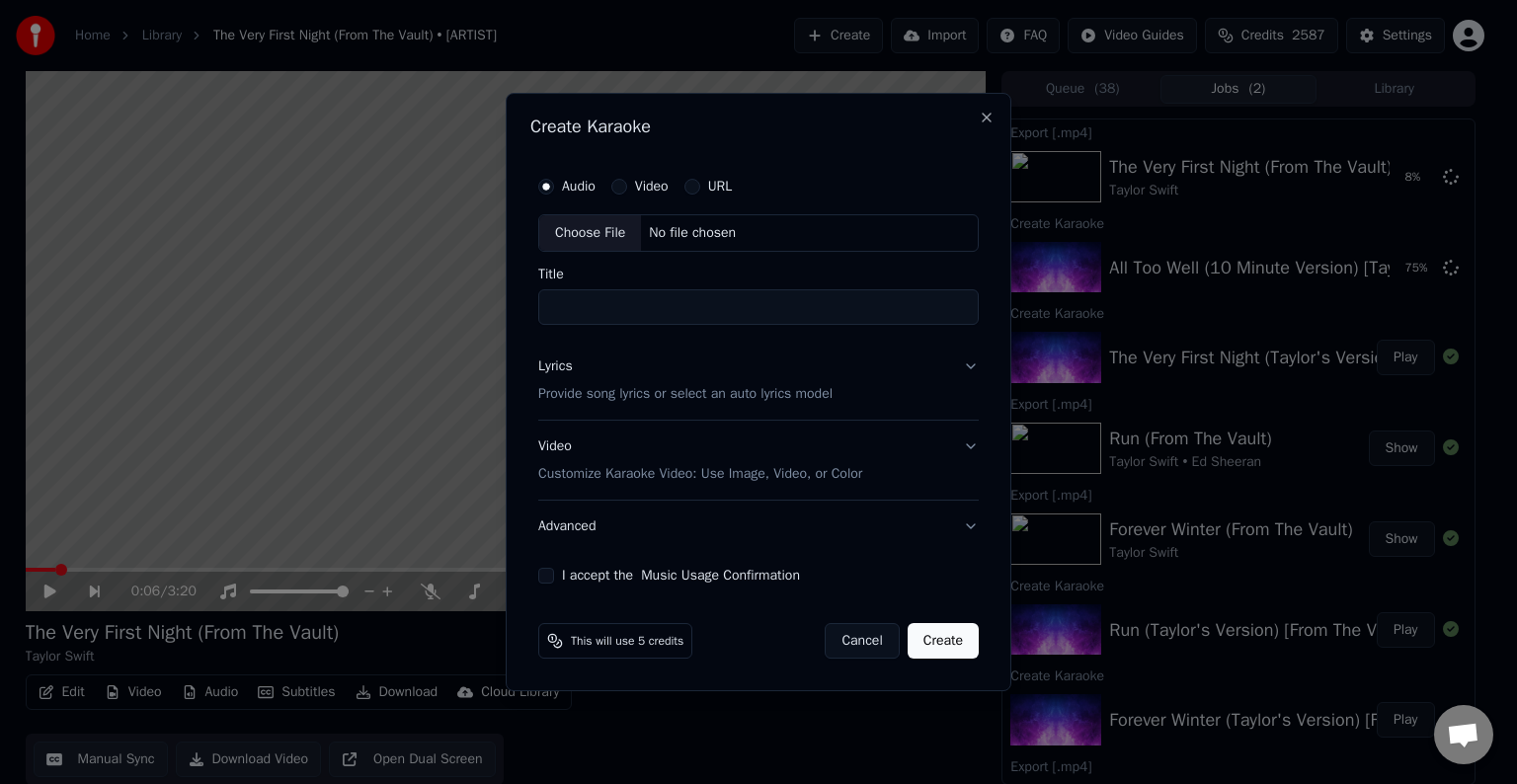 click on "Lyrics Provide song lyrics or select an auto lyrics model" at bounding box center [758, 380] 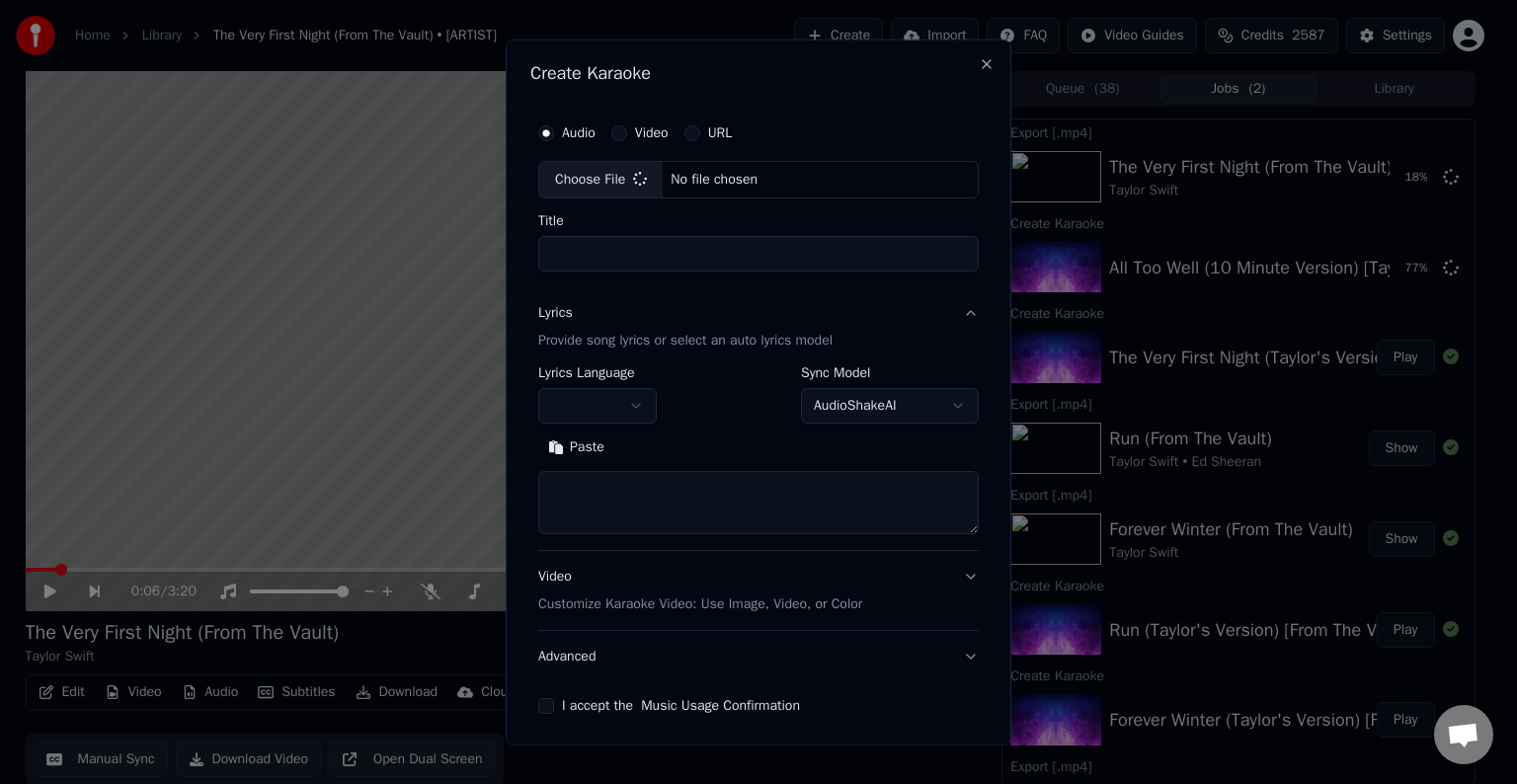 type on "**********" 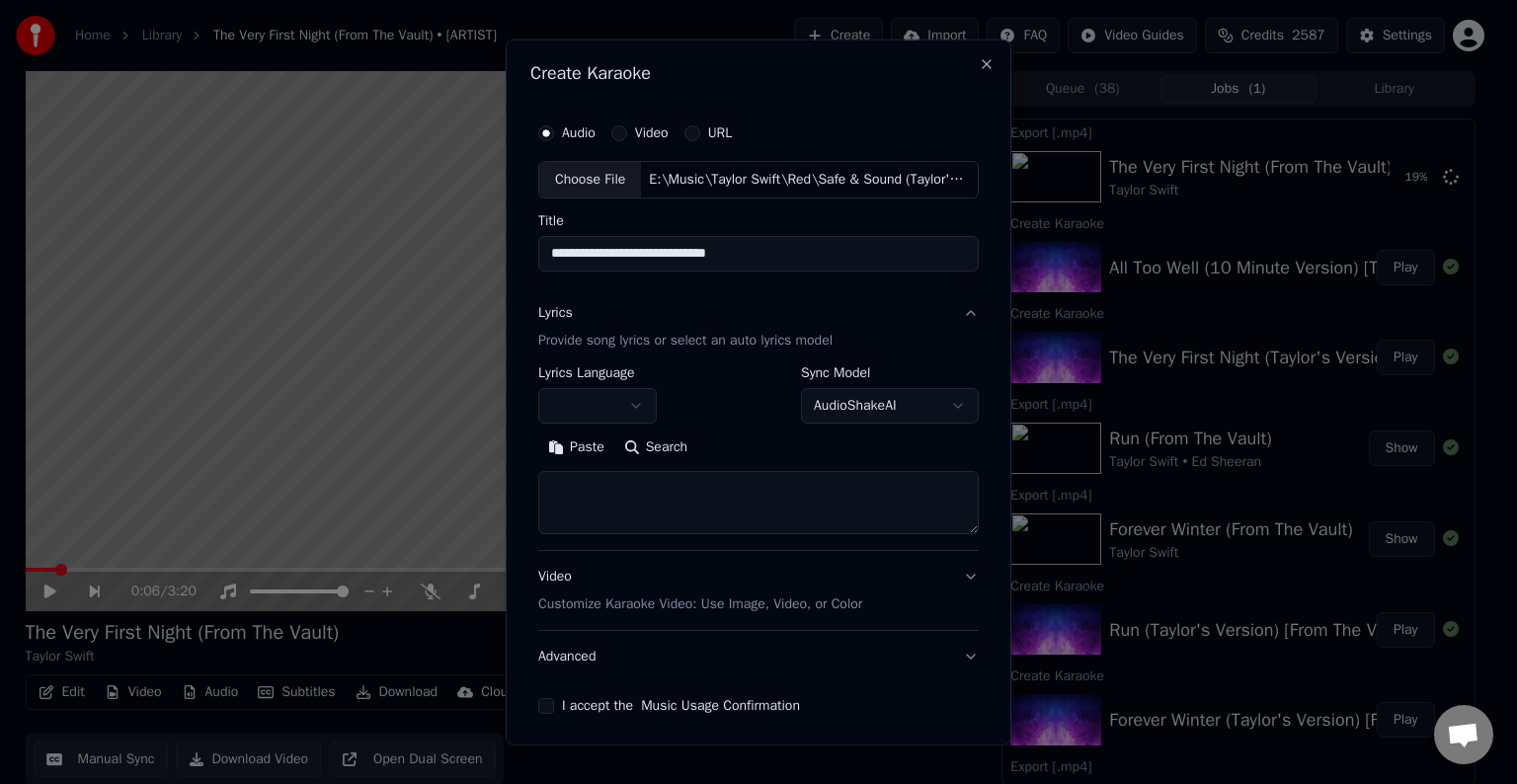 click at bounding box center (758, 503) 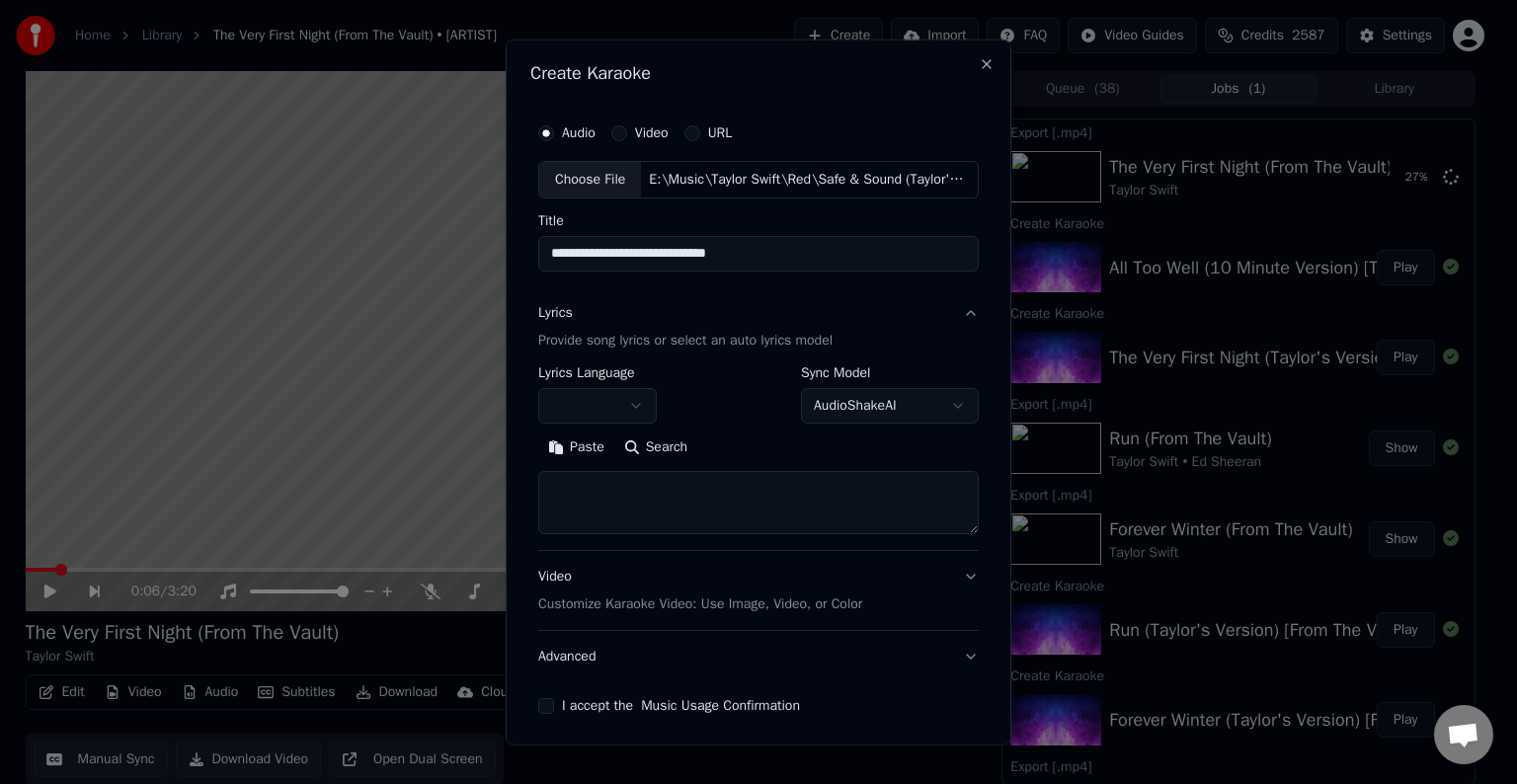 paste on "**********" 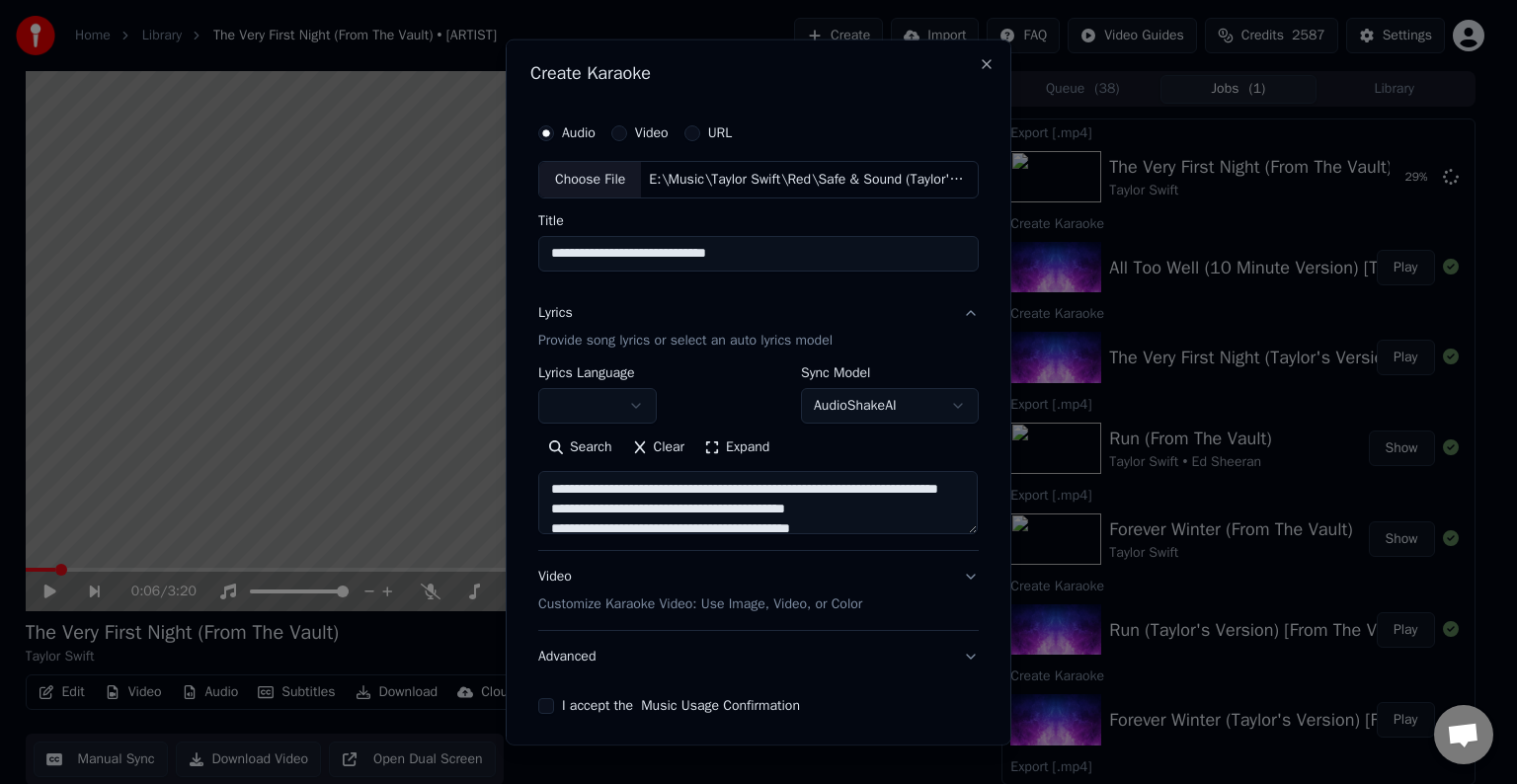scroll, scrollTop: 63, scrollLeft: 0, axis: vertical 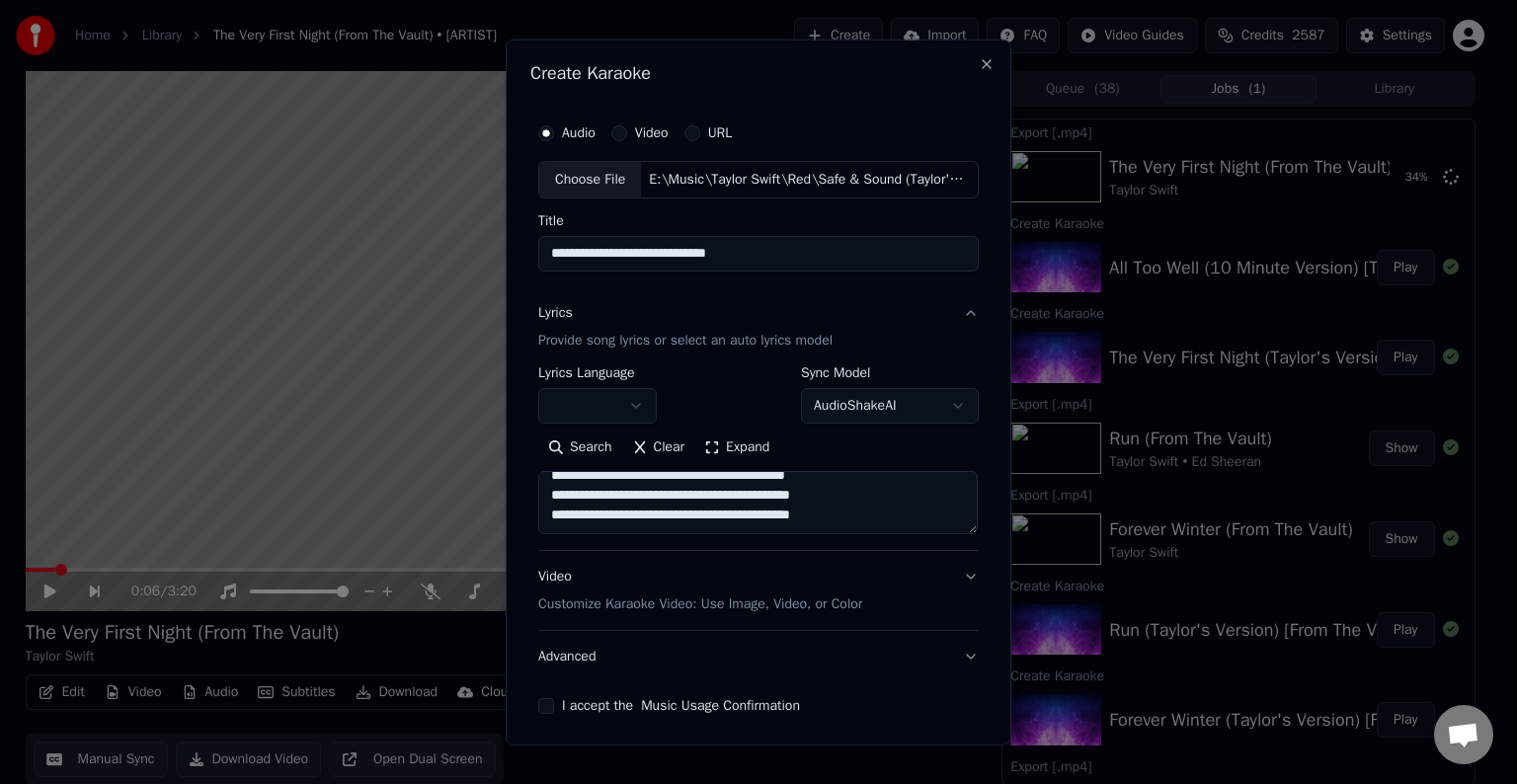 paste on "**********" 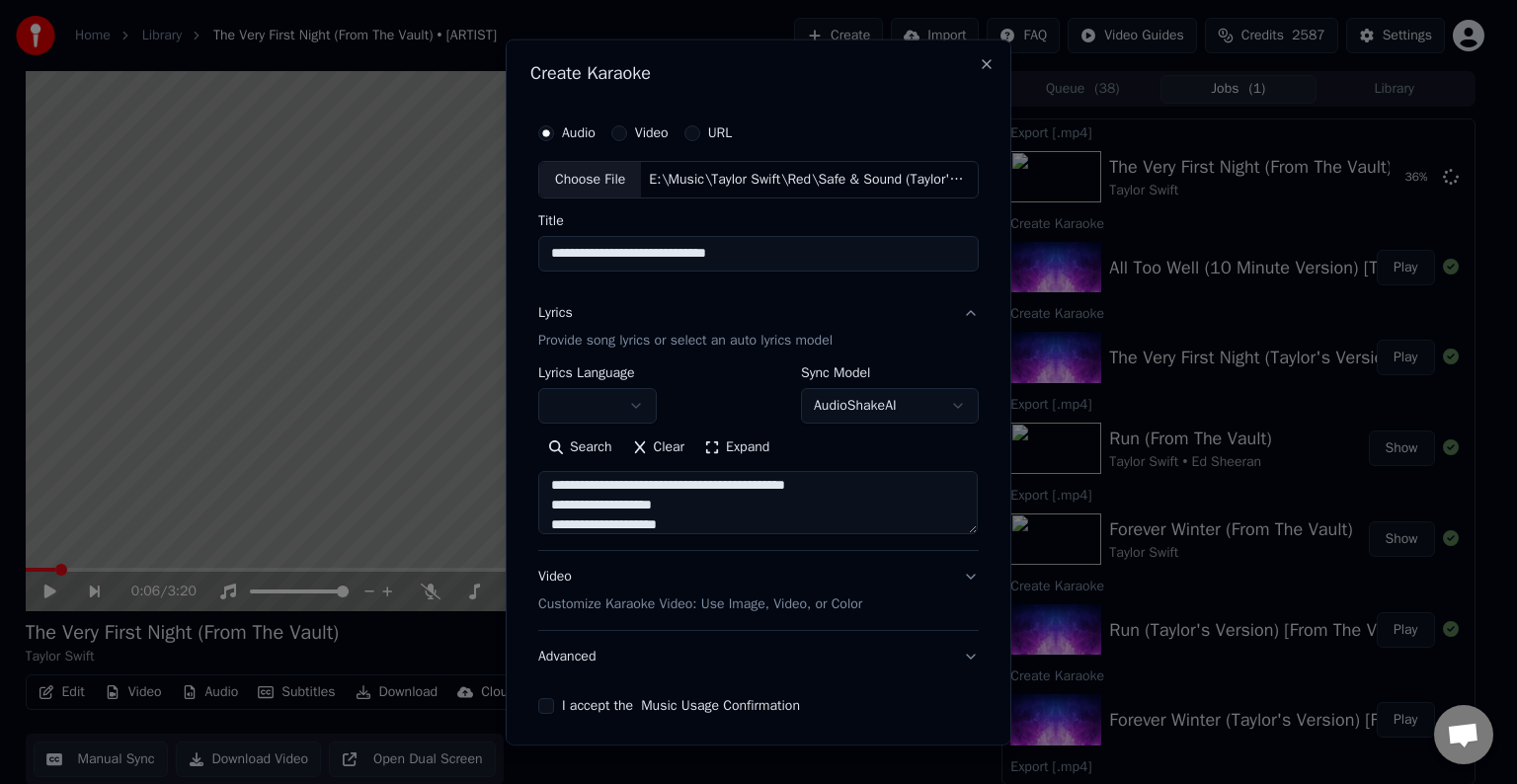 scroll, scrollTop: 182, scrollLeft: 0, axis: vertical 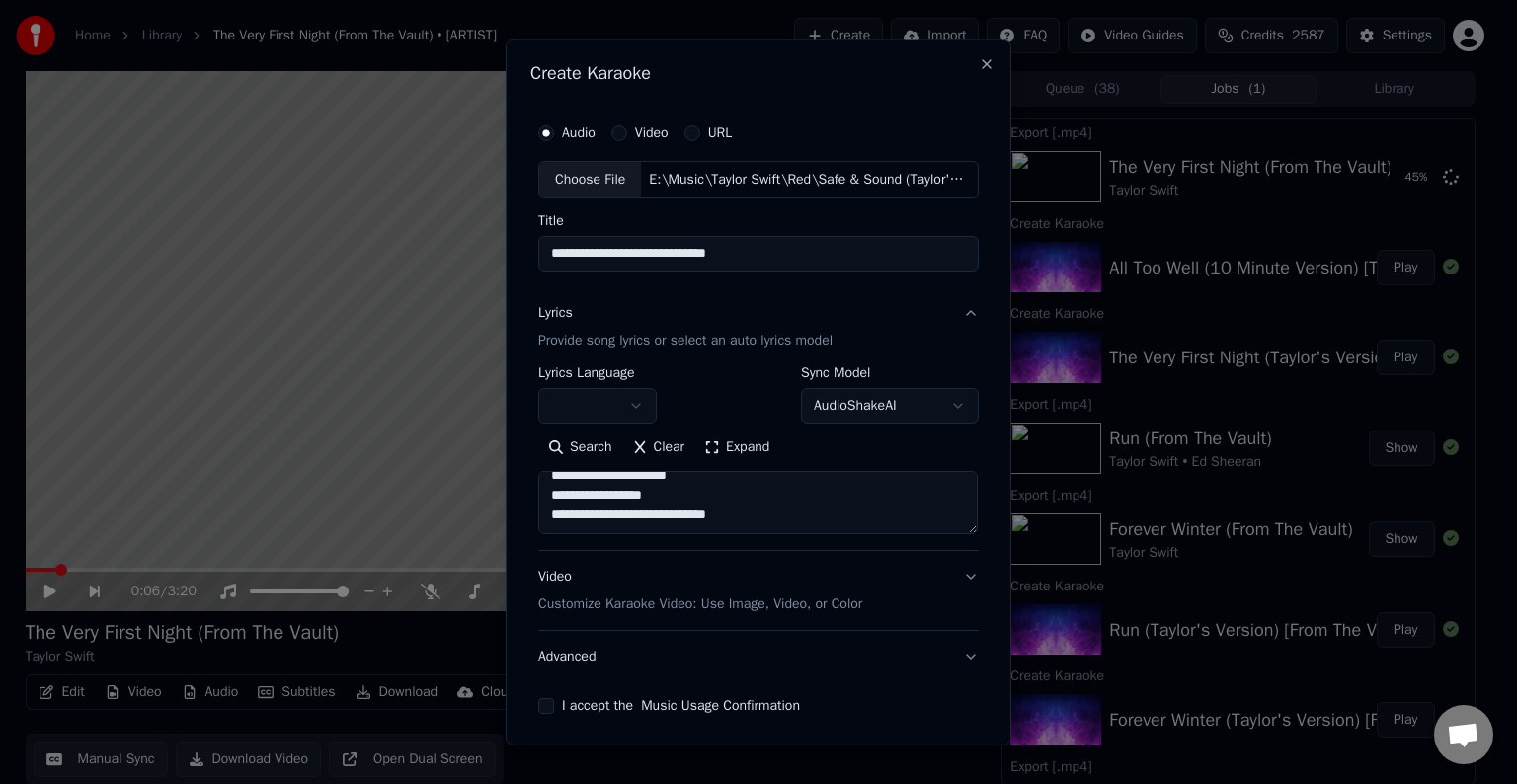 paste on "**********" 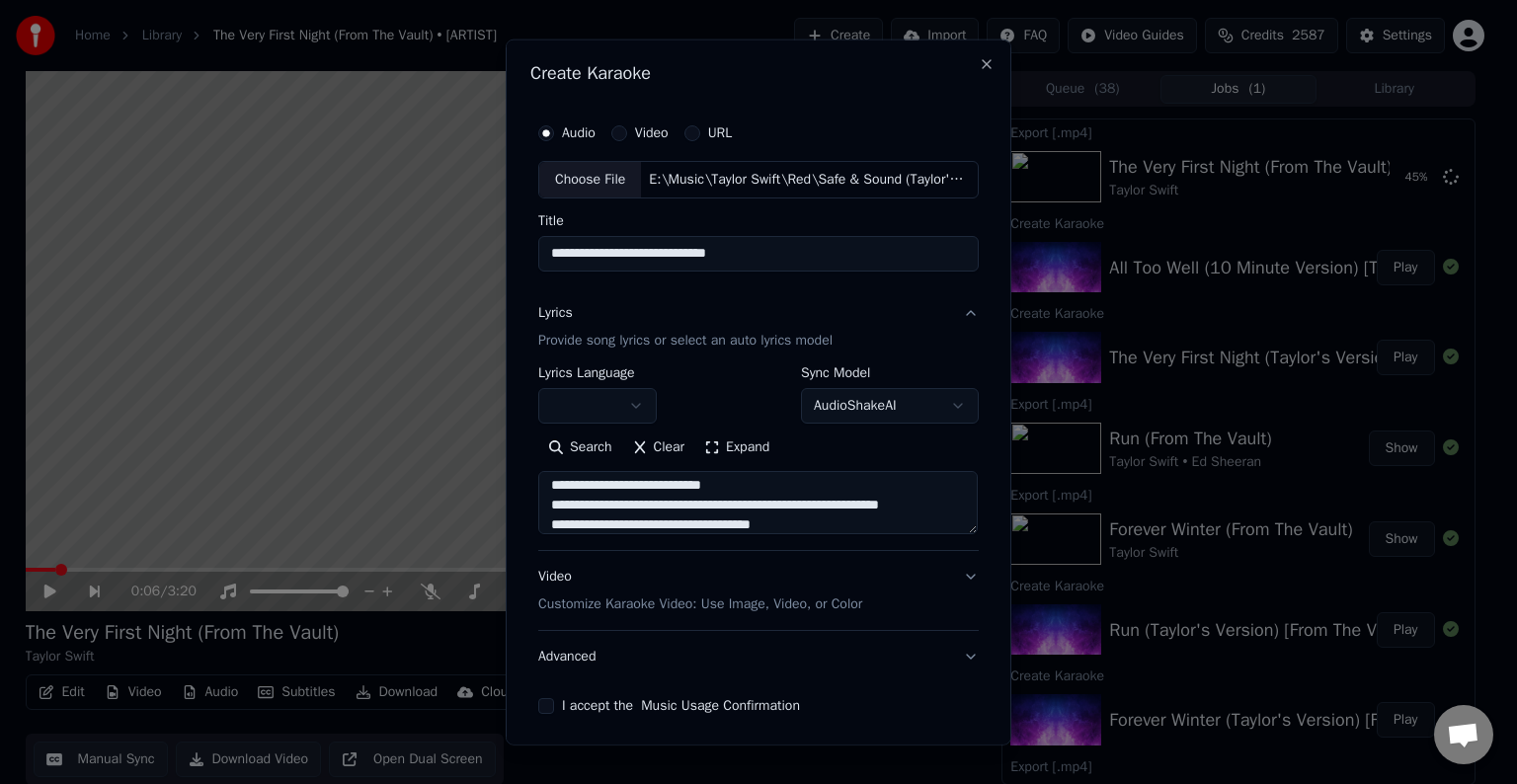 scroll, scrollTop: 261, scrollLeft: 0, axis: vertical 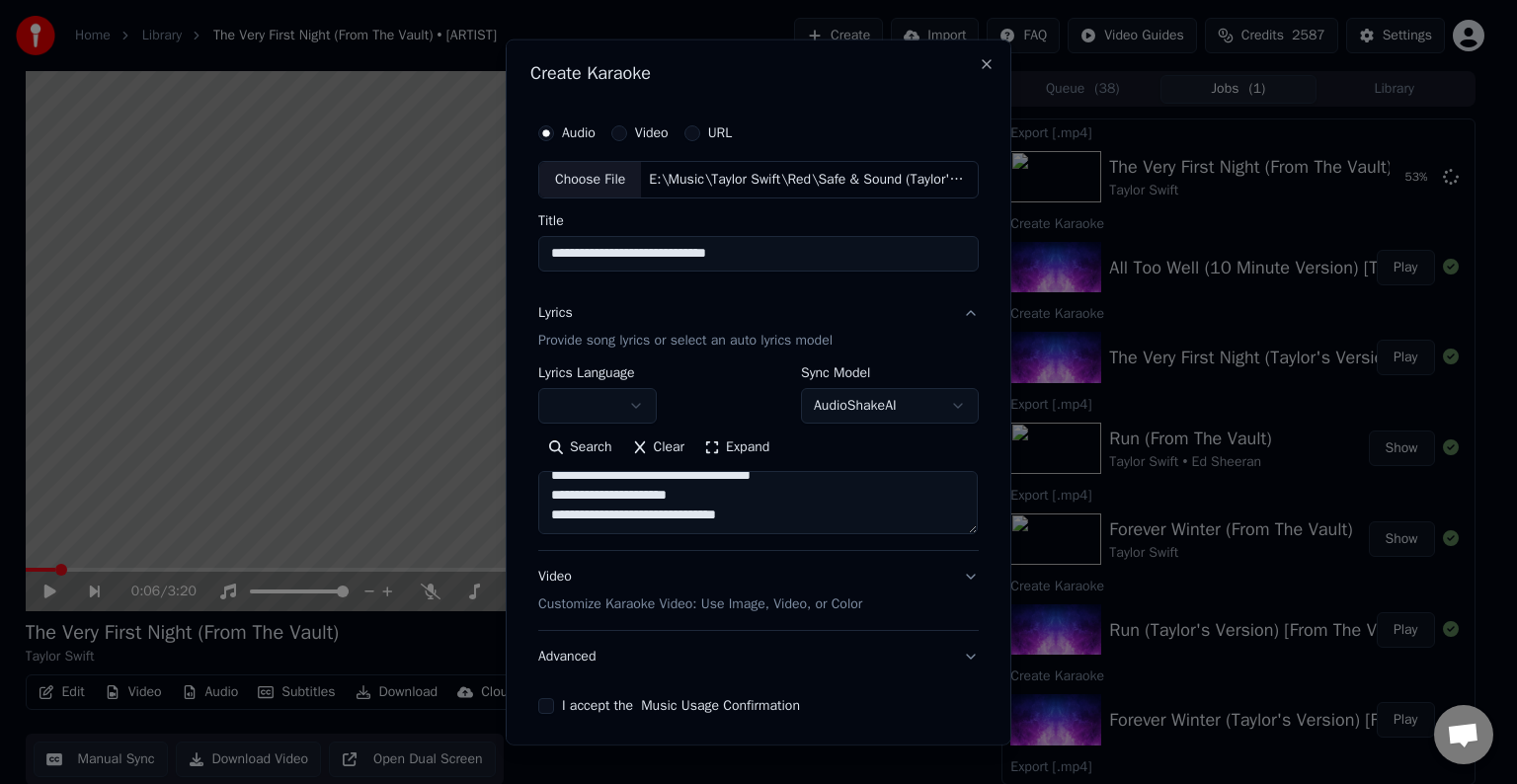 paste on "**********" 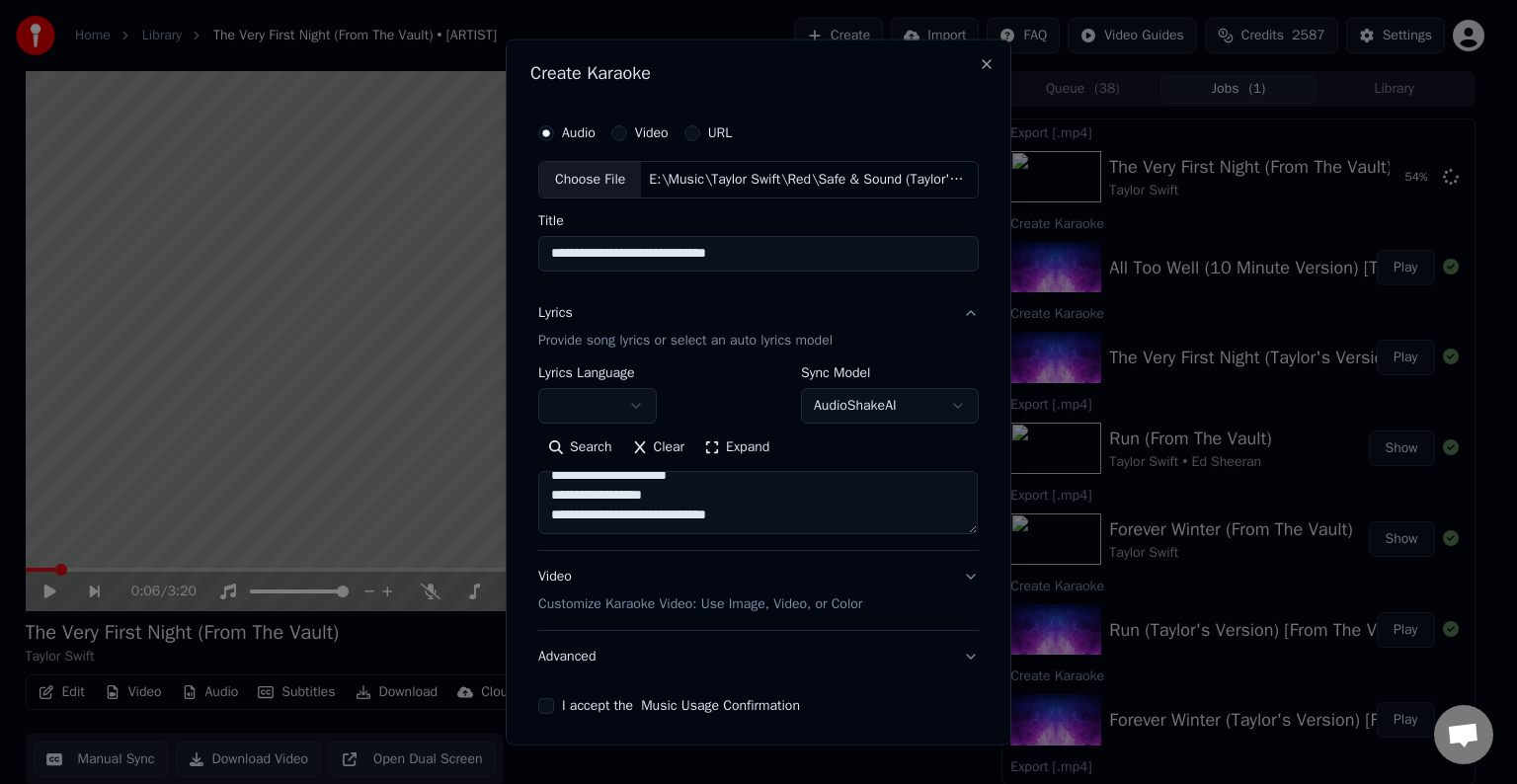 scroll, scrollTop: 379, scrollLeft: 0, axis: vertical 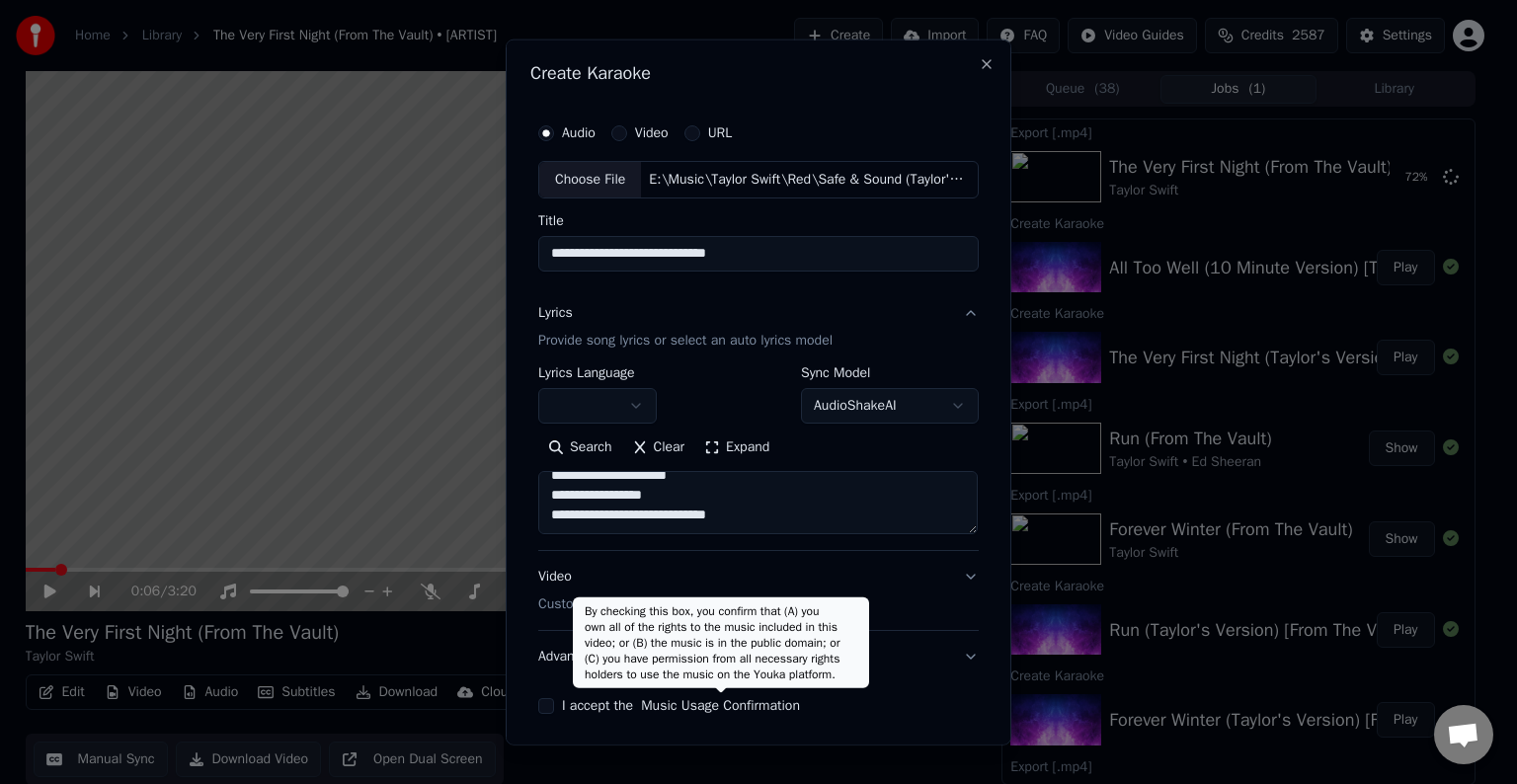 paste on "********
********
*******
*******
********
********
**
**" 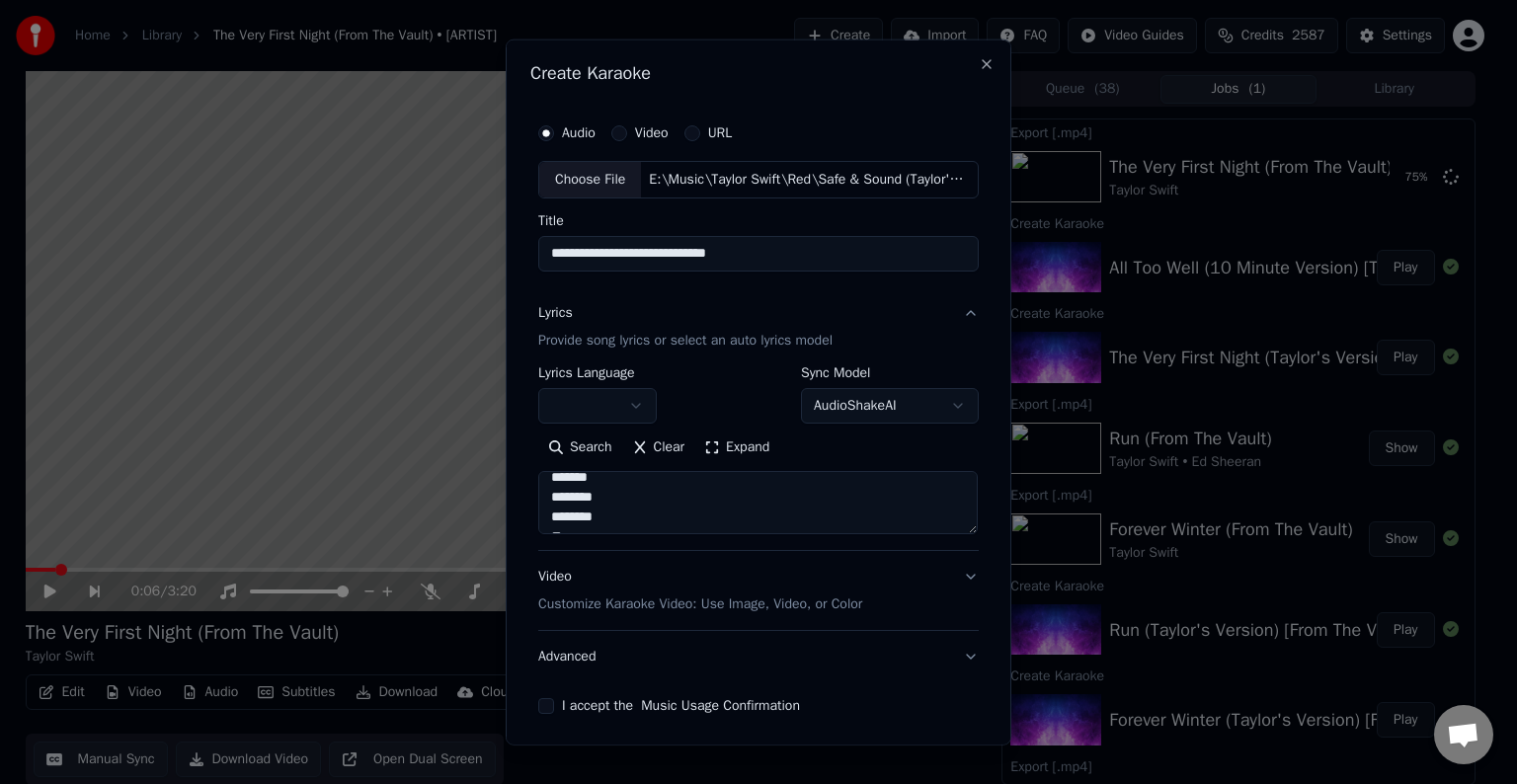 scroll, scrollTop: 462, scrollLeft: 0, axis: vertical 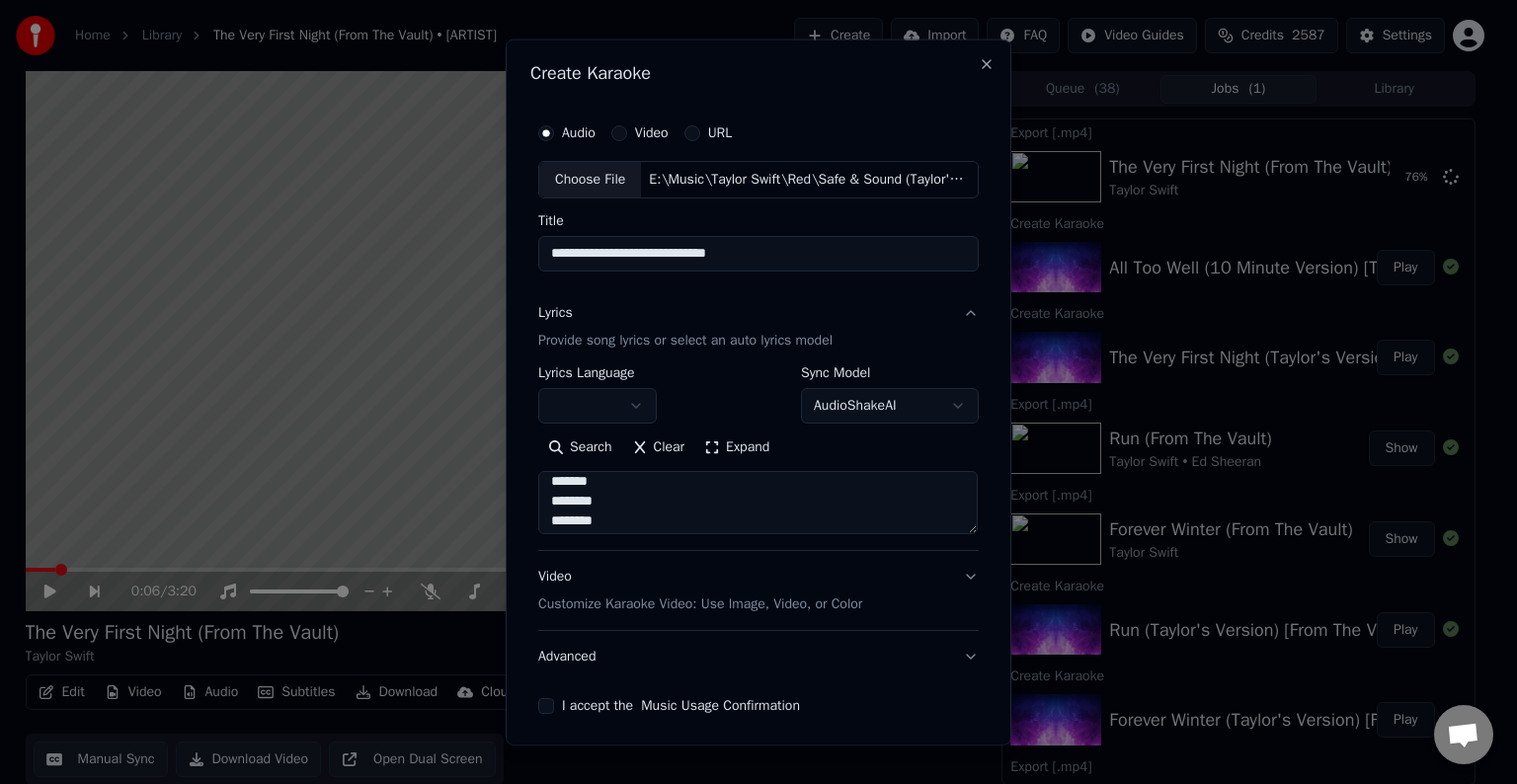 click on "**********" at bounding box center [758, 503] 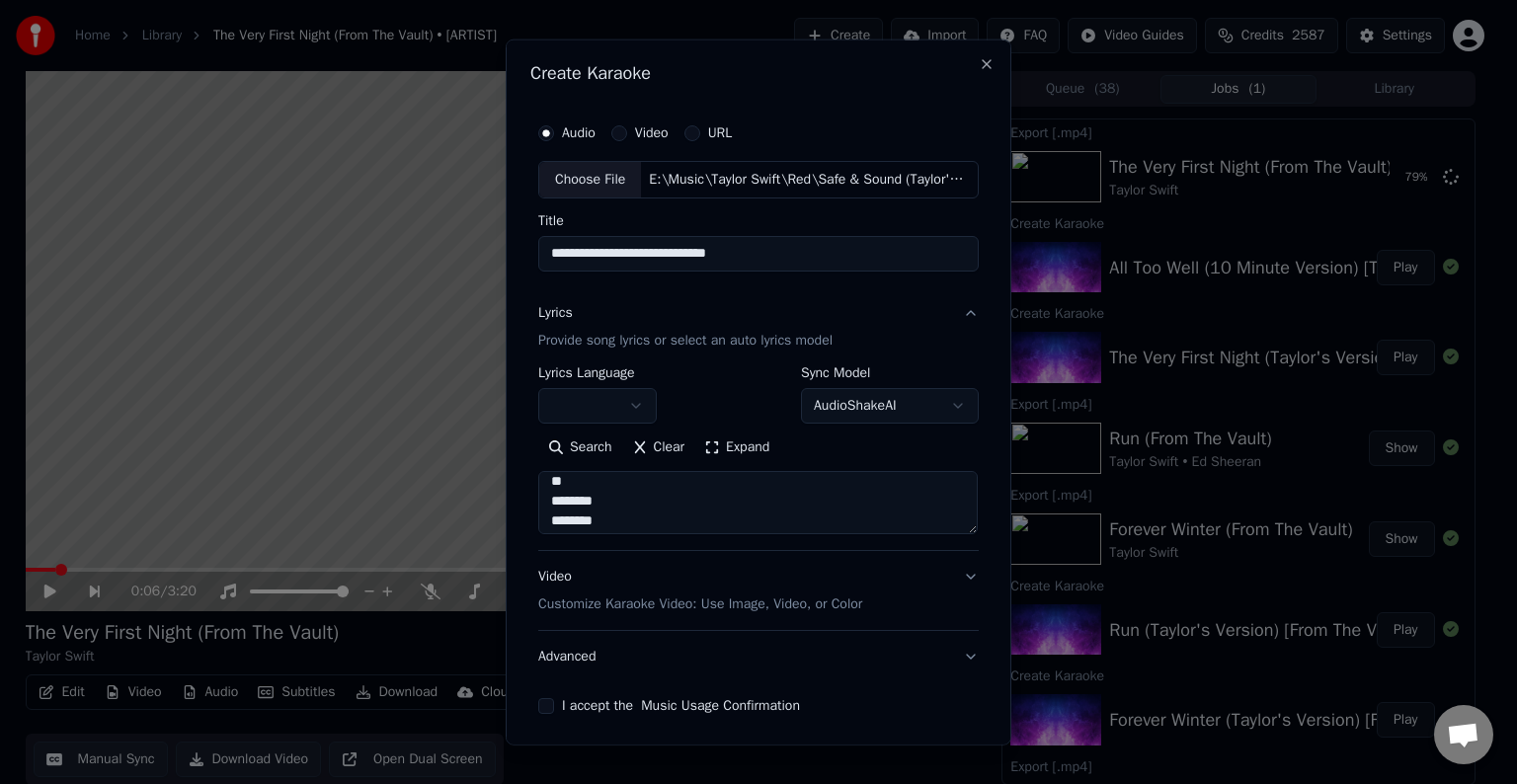 click on "**********" at bounding box center (758, 503) 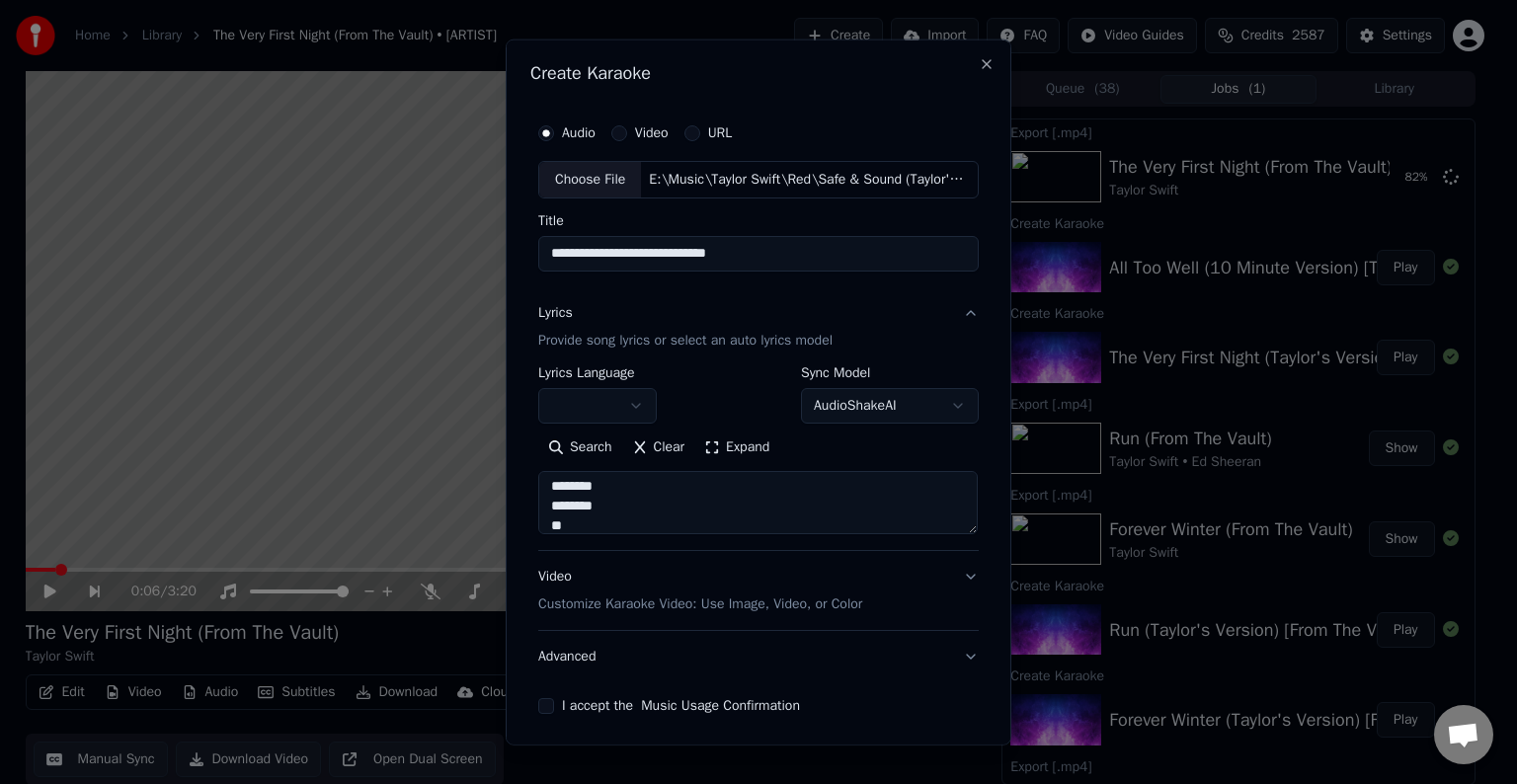 scroll, scrollTop: 526, scrollLeft: 0, axis: vertical 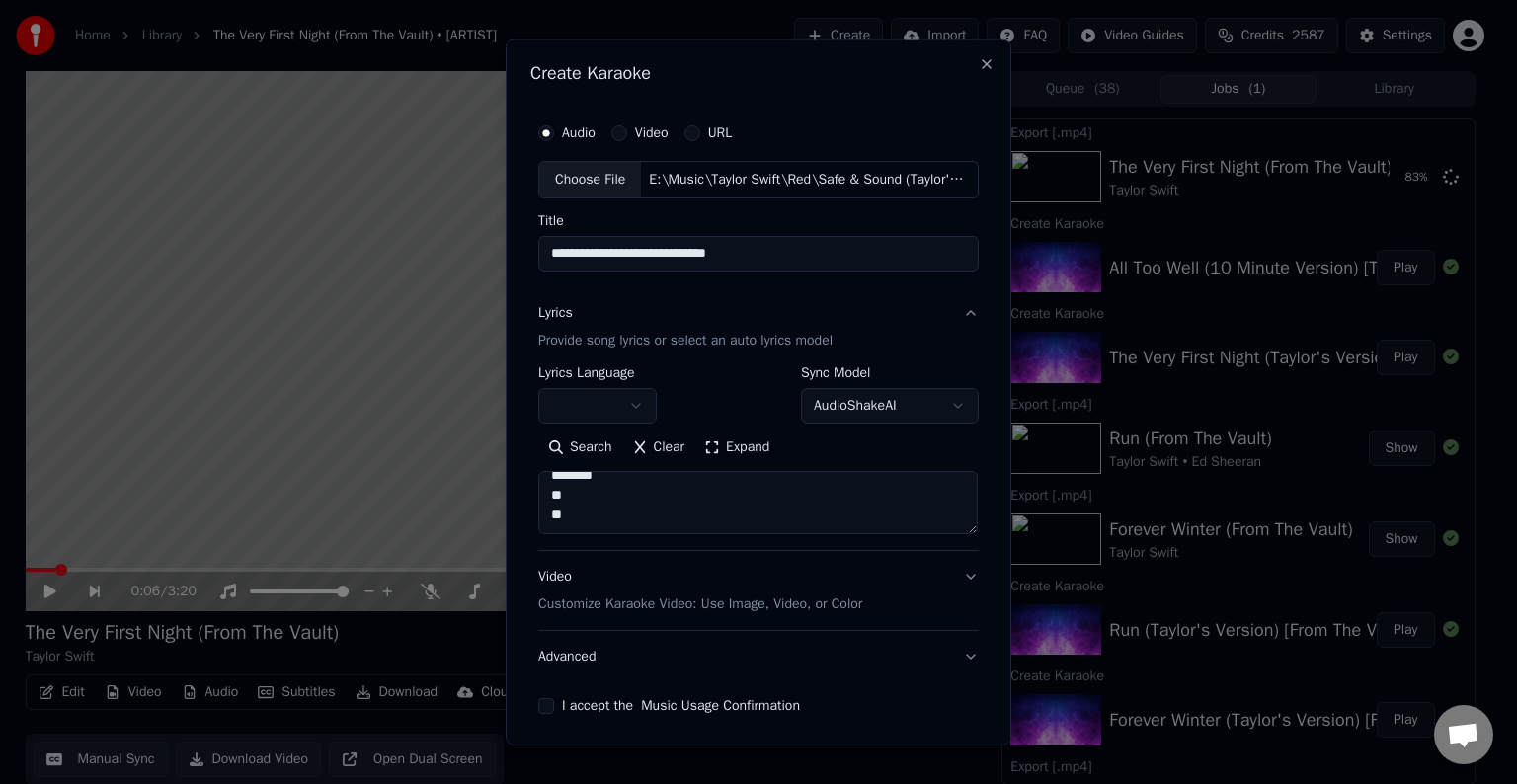 click on "**********" at bounding box center [758, 503] 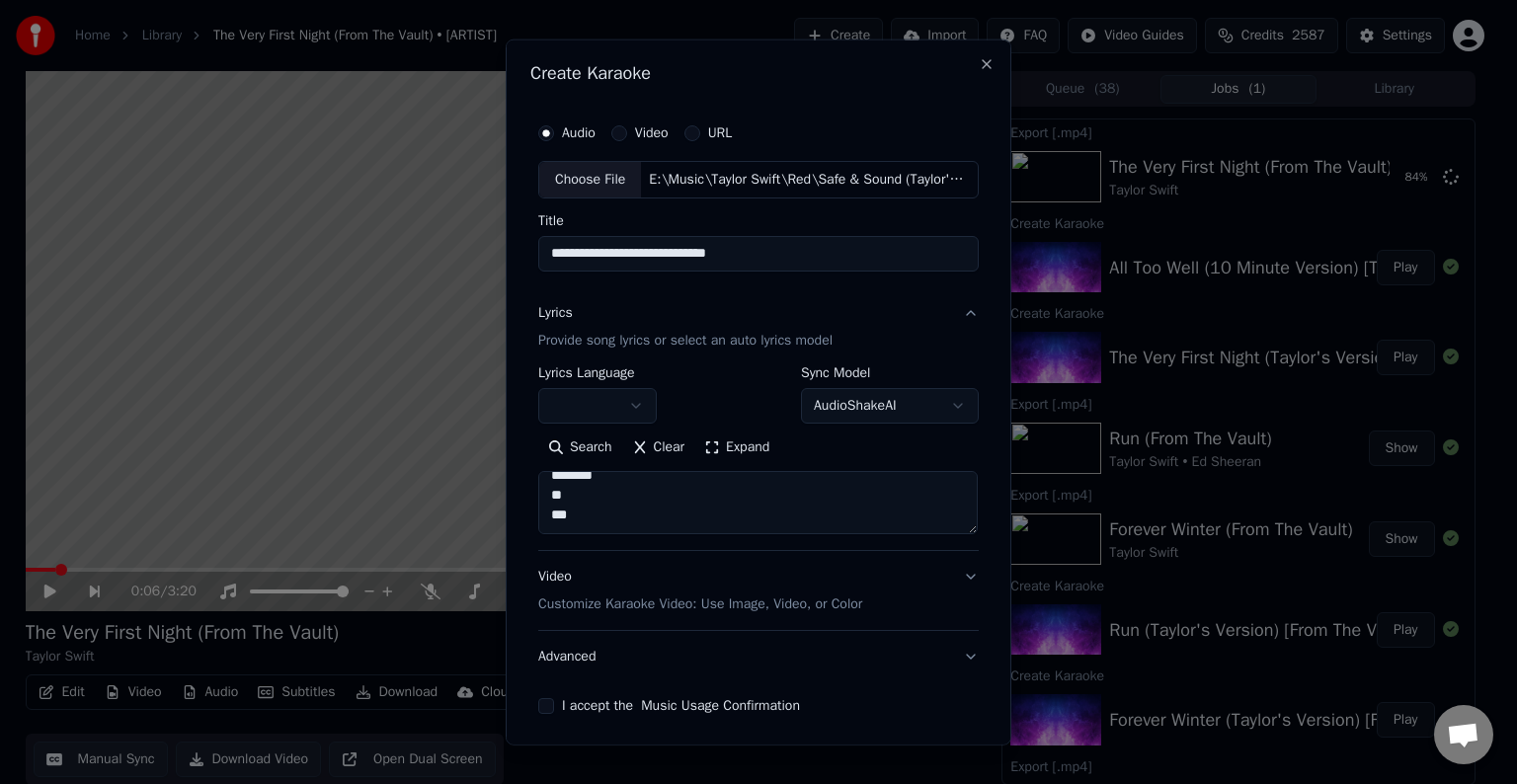 scroll, scrollTop: 537, scrollLeft: 0, axis: vertical 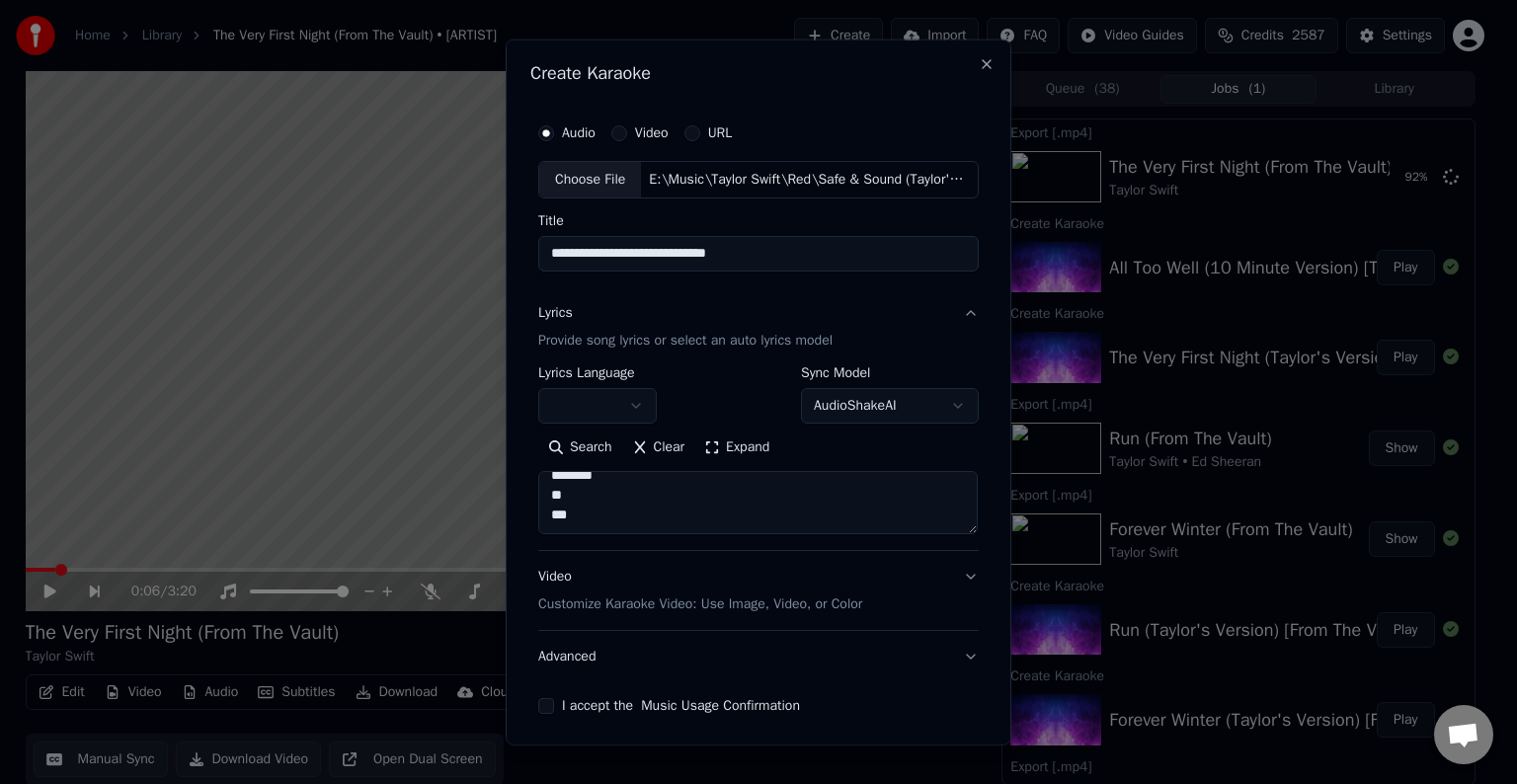 paste on "**********" 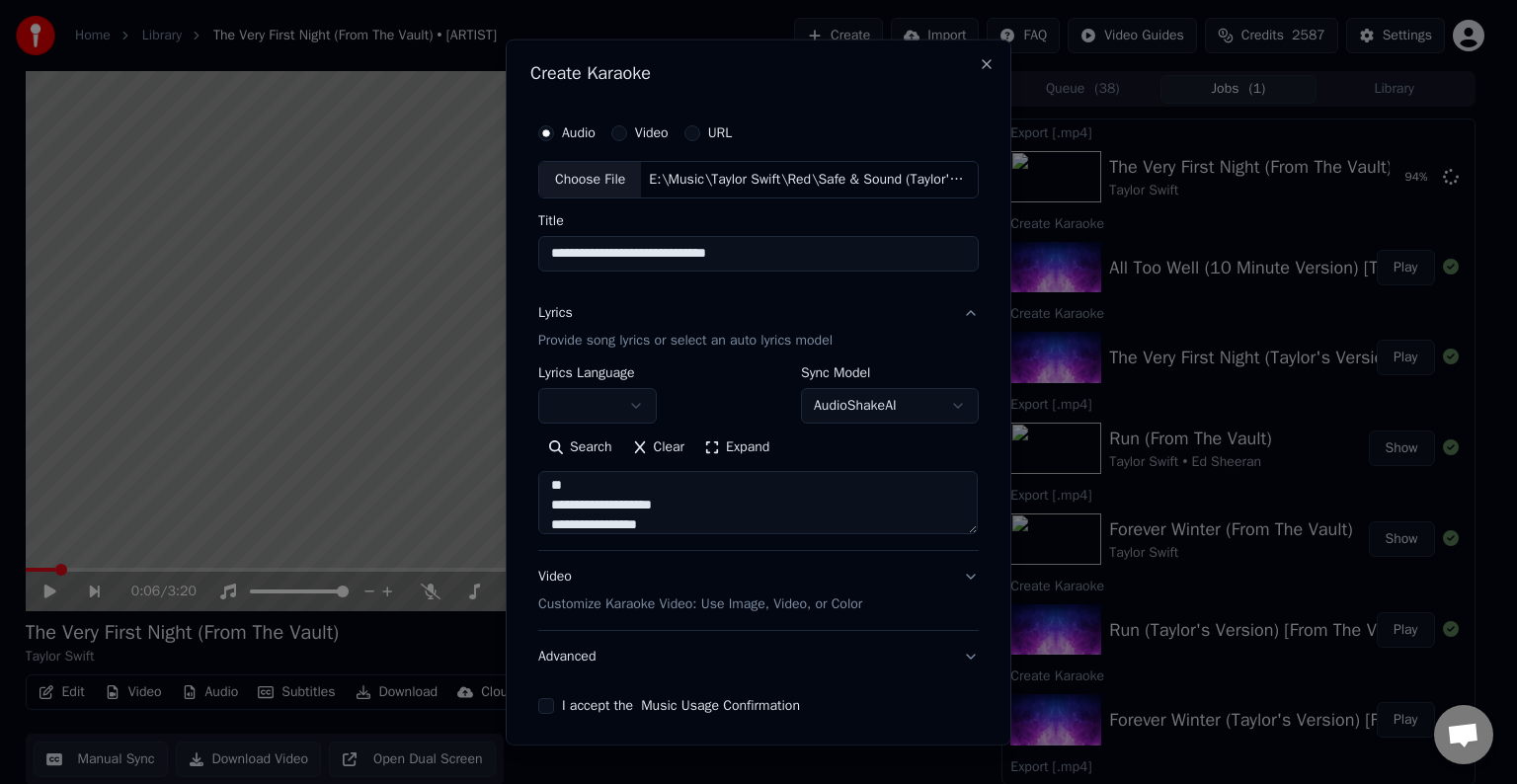 scroll, scrollTop: 616, scrollLeft: 0, axis: vertical 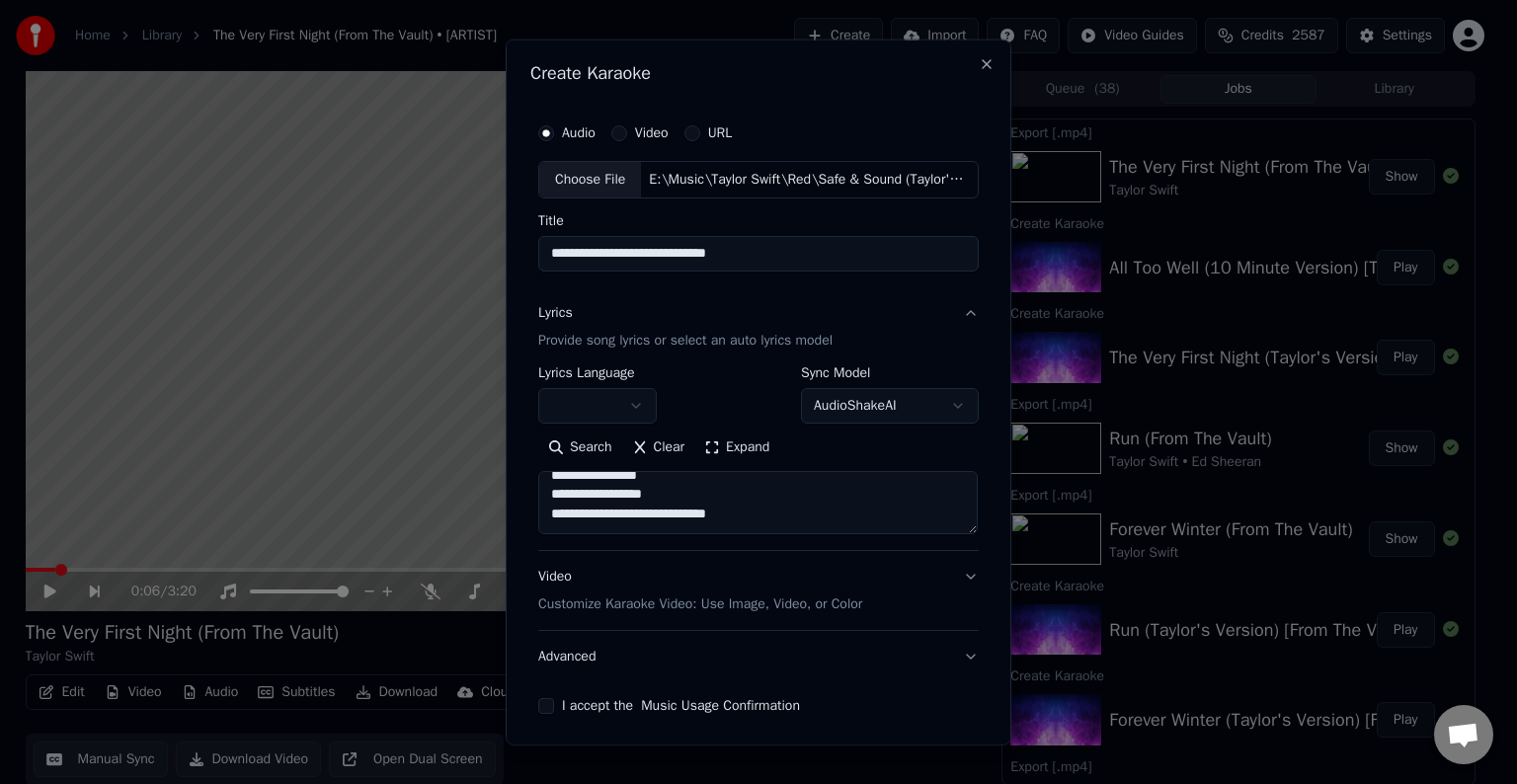 paste on "********
********
********
********
********
********" 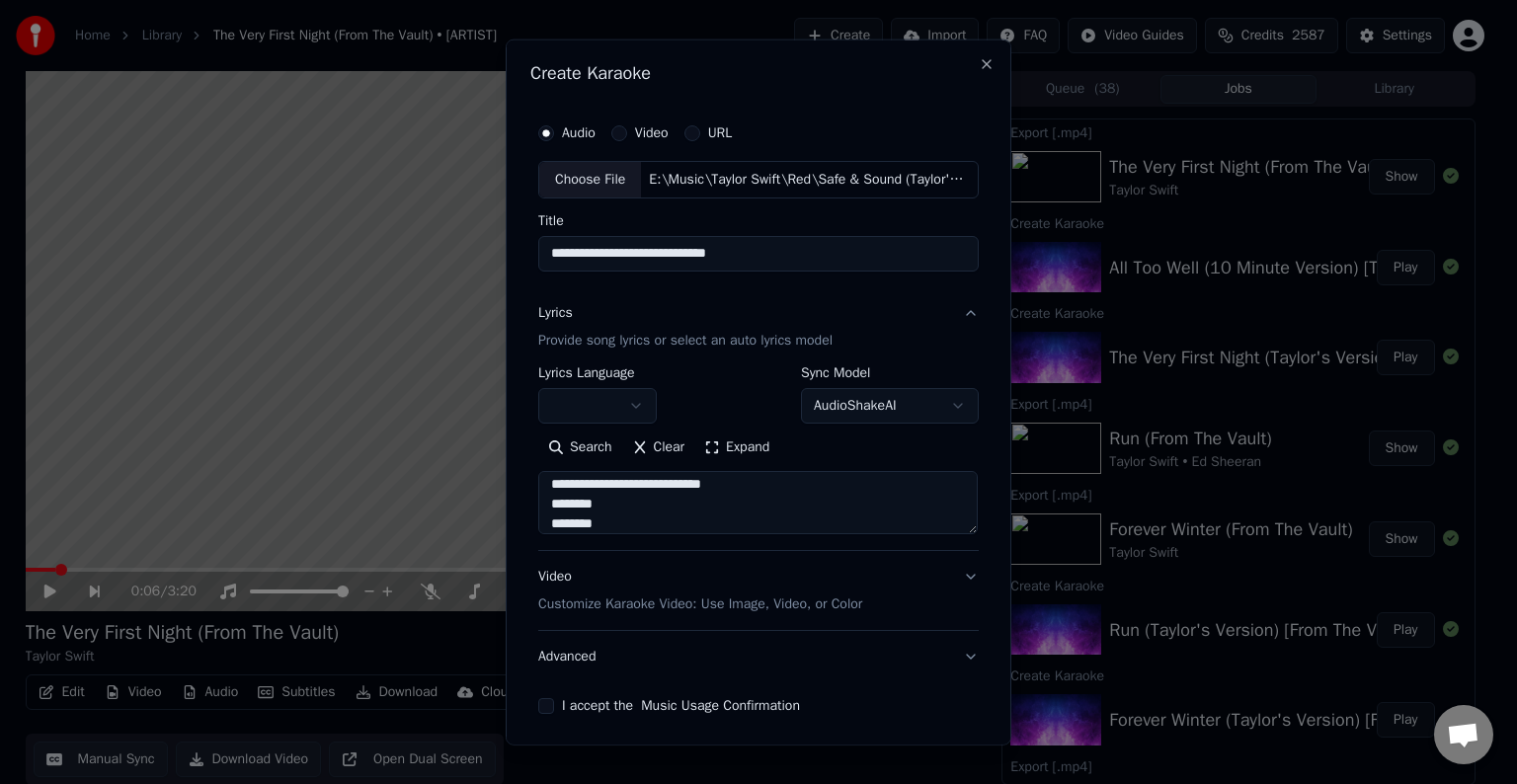 scroll, scrollTop: 715, scrollLeft: 0, axis: vertical 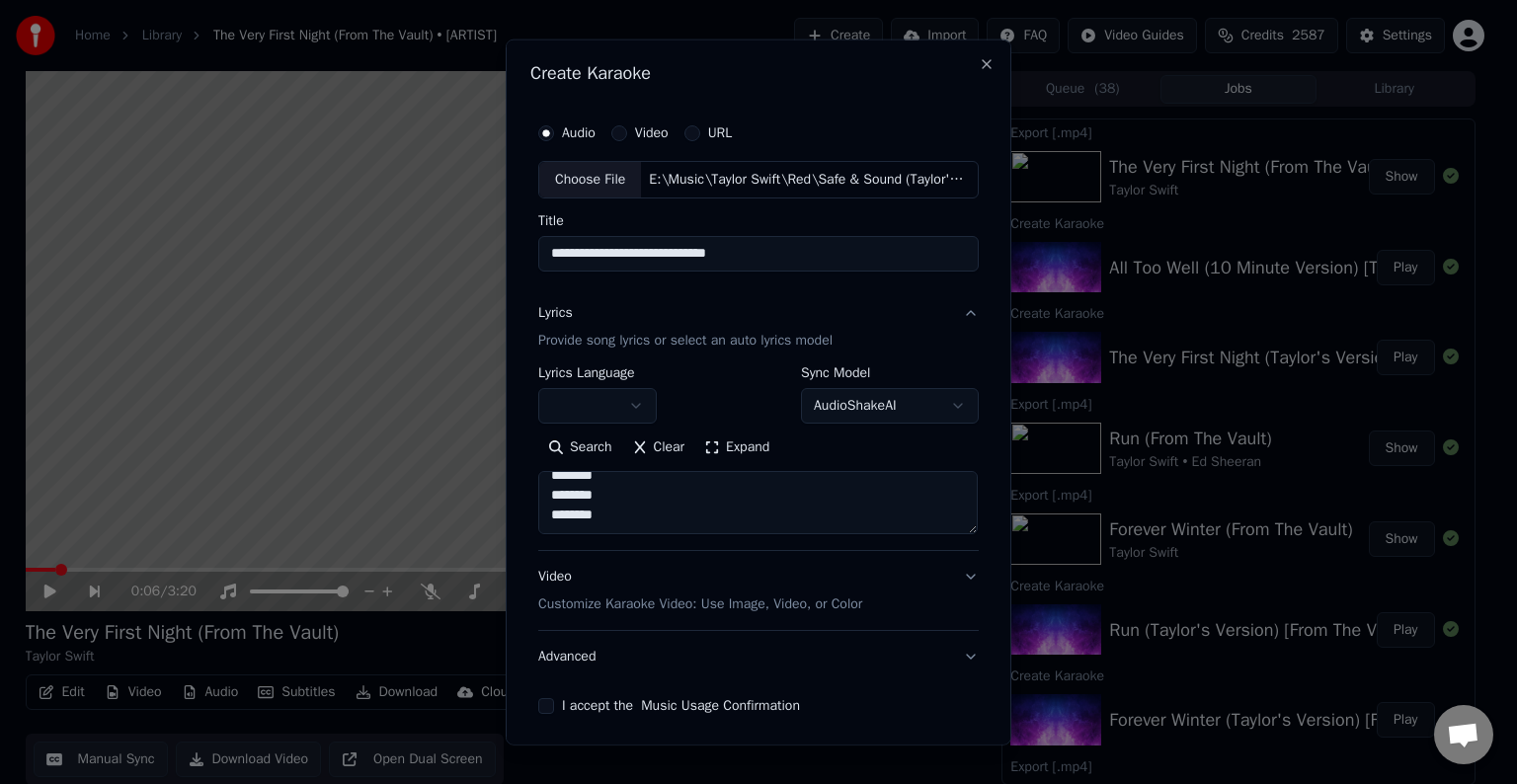 type on "**********" 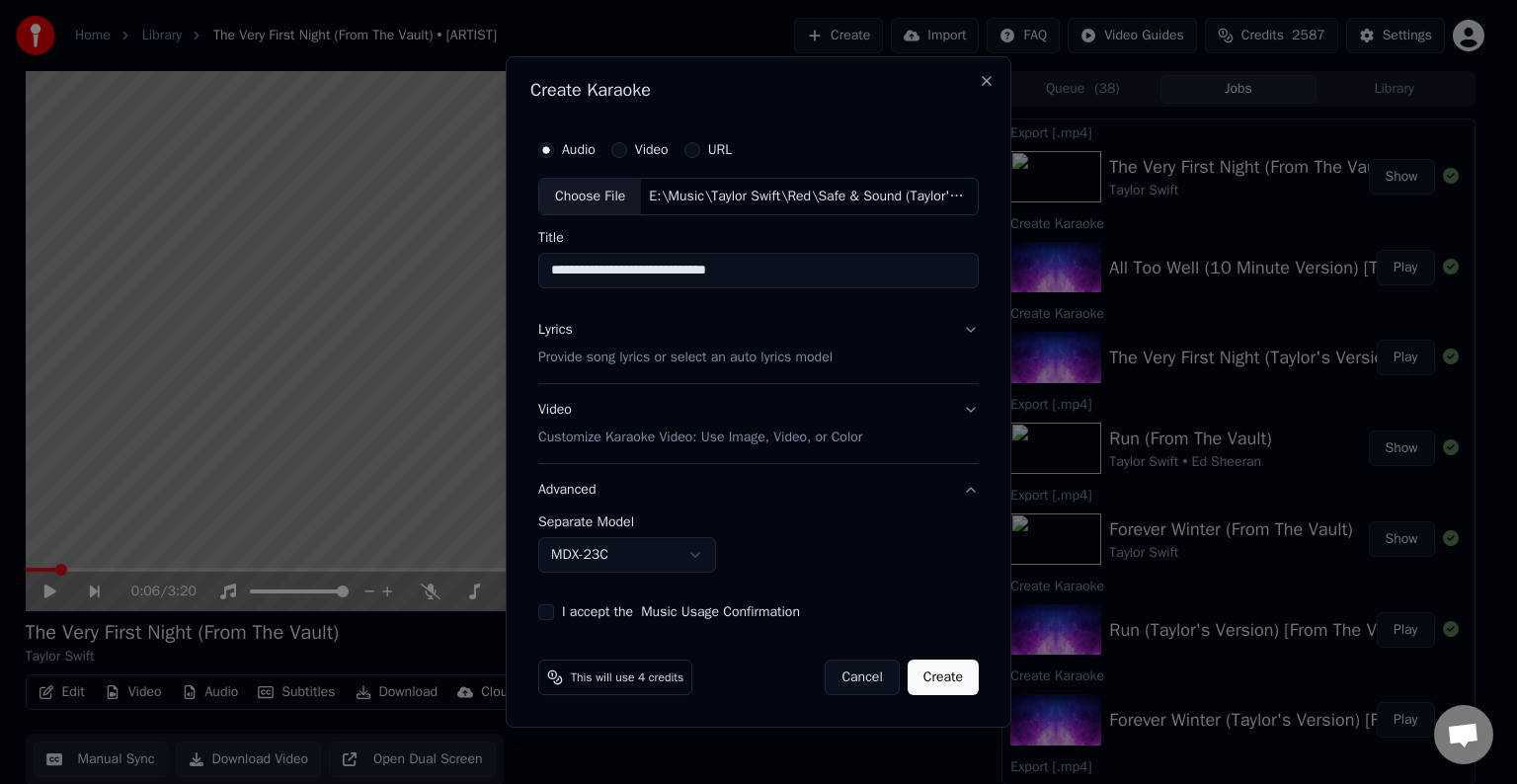click on "Home Library The Very First Night (From The Vault) • [ARTIST] Create Import FAQ Video Guides Credits 2587 Settings 0:06  /  3:20 The Very First Night (From The Vault) [ARTIST] BPM 121 Key G Edit Video Audio Subtitles Download Cloud Library Manual Sync Download Video Open Dual Screen Queue ( 38 ) Jobs Library Export [.mp4] The Very First Night (From The Vault) [ARTIST] Show Create Karaoke All Too Well (10 Minute Version) [Taylor's Version] [From The Vault] Play Create Karaoke The Very First Night (Taylor's Version) [From The Vault] Play Export [.mp4] Run (From The Vault) [ARTIST] • [ARTIST] Show Export [.mp4] Forever Winter (From The Vault) [ARTIST] Show Create Karaoke Run (Taylor's Version) [From The Vault] [feat. [ARTIST]] Play Create Karaoke Forever Winter (Taylor's Version) [From The Vault] Play Export [.mp4] I Bet You Think About Me (From The Vault) [ARTIST] • [ARTIST] Show Export [.mp4] Message In A Bottle (From The Vault) [ARTIST] Show Export [.mp4] Show Create Karaoke All Too Well (10 Minute Version) [Taylor's Version] [From The Vault] Play Create Karaoke The Very First Night (Taylor's Version) [From The Vault] Play Export [.mp4] Run (From The Vault) [ARTIST] • [ARTIST] Show Export [.mp4] Forever Winter (From The Vault) [ARTIST] Show Create Karaoke Run (Taylor's Version) [From The Vault] [feat. [ARTIST]] Play Create Karaoke Forever Winter (Taylor's Version) [From The Vault] Play Export [.mp4] I Bet You Think About Me (From The Vault) [ARTIST] • [ARTIST] Show Export [.mp4] Message In A Bottle (From The Vault) [ARTIST] Show Export [.mp4] Show Play" at bounding box center [750, 392] 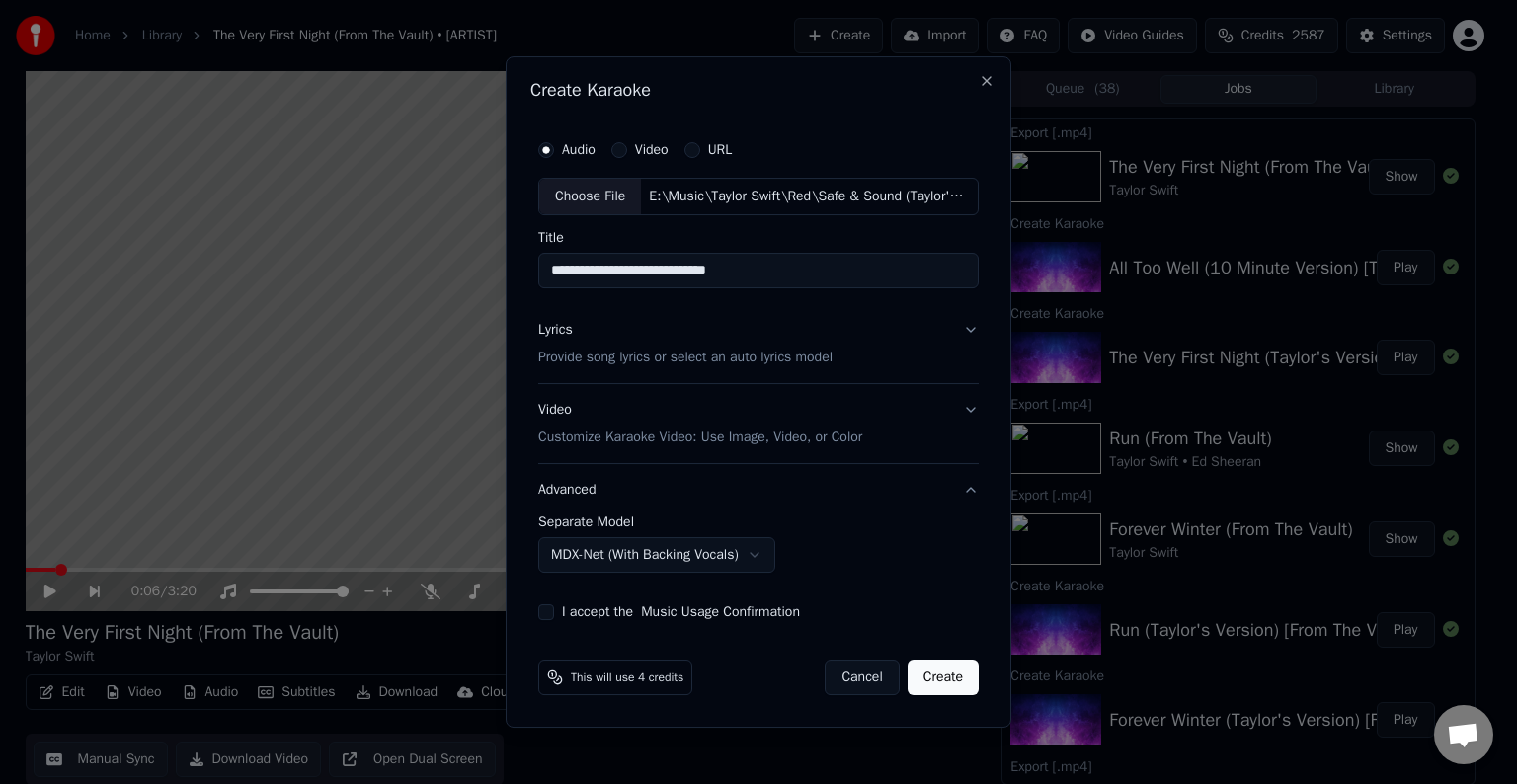click on "I accept the   Music Usage Confirmation" at bounding box center [546, 612] 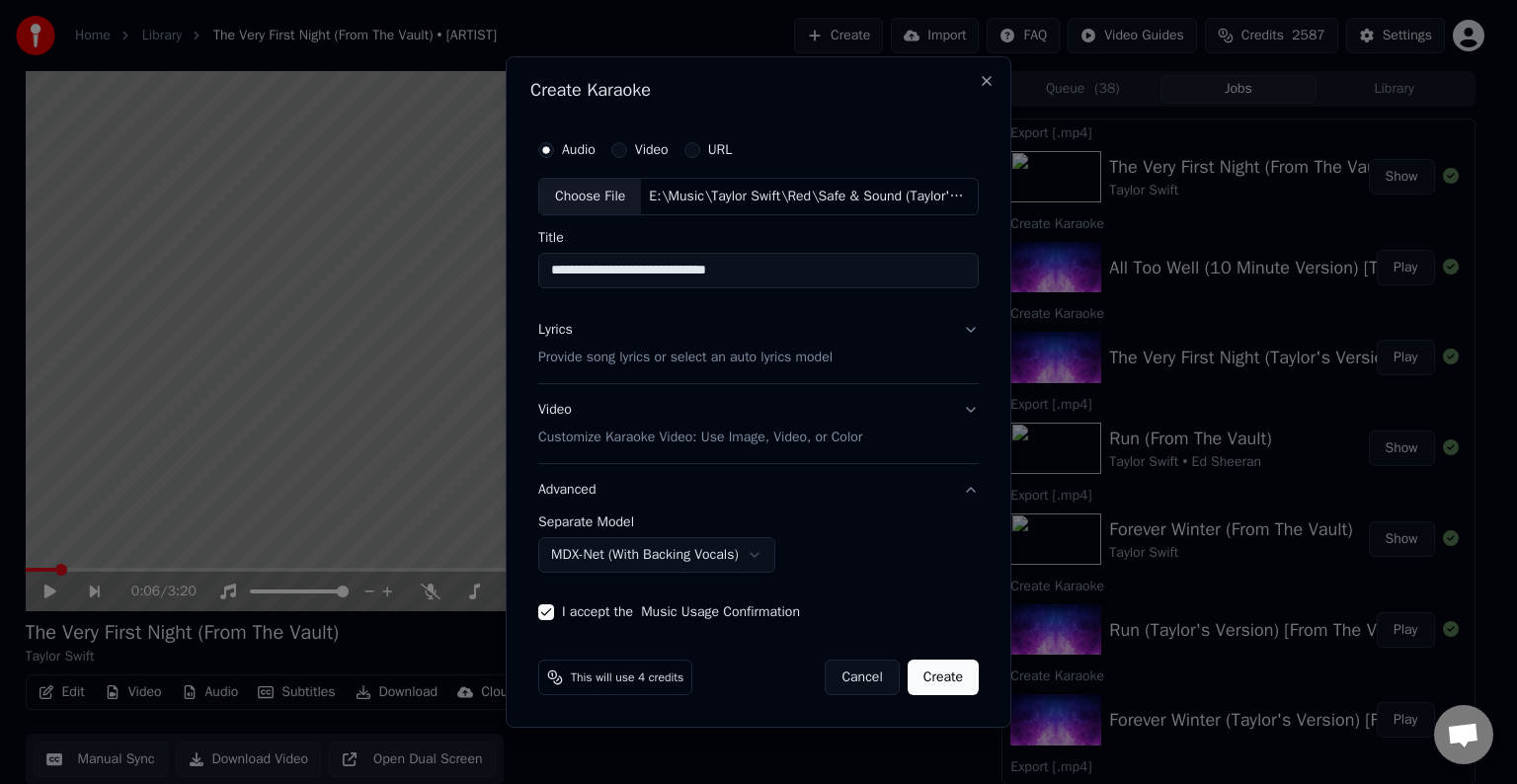 click on "Create" at bounding box center (943, 677) 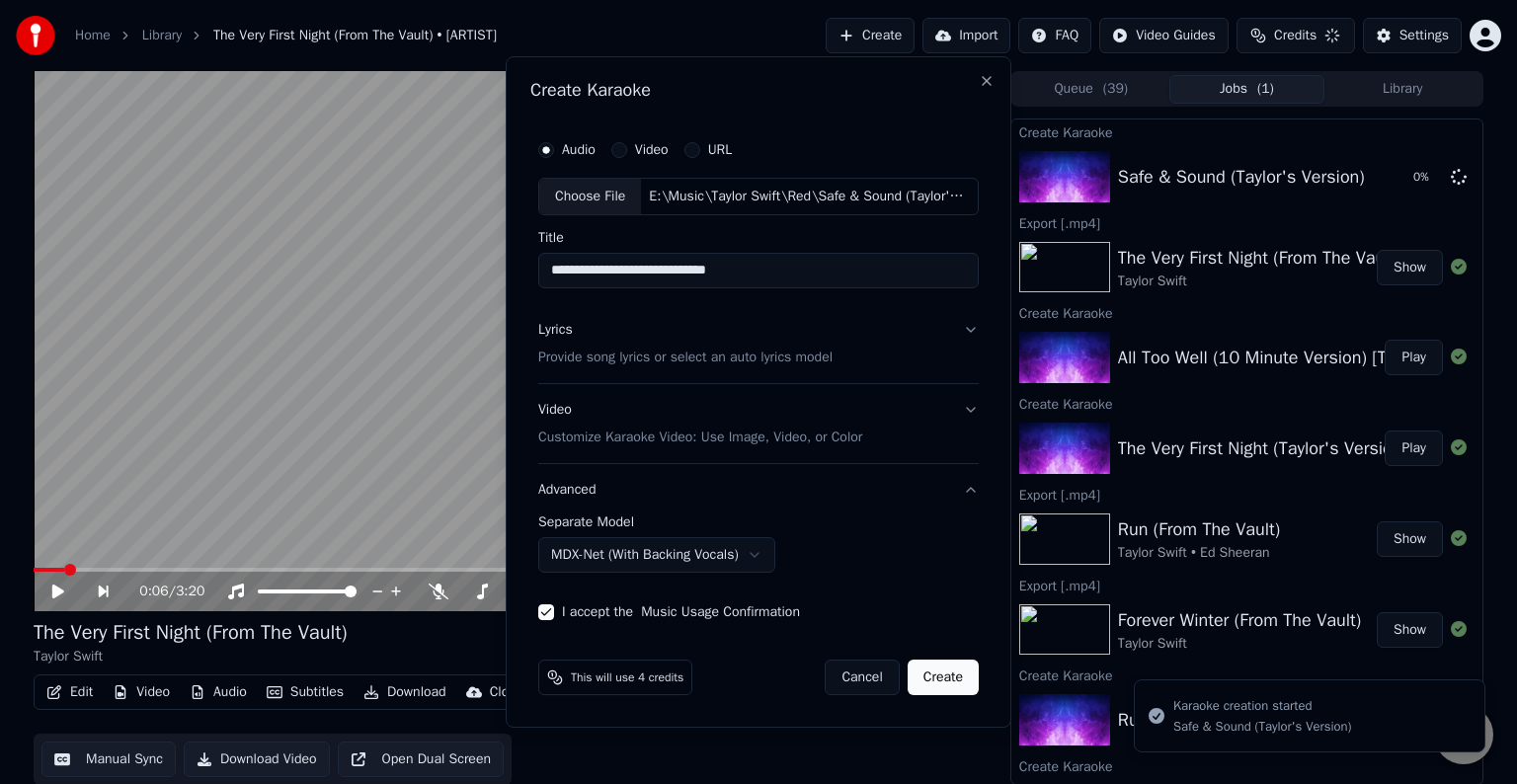 select on "******" 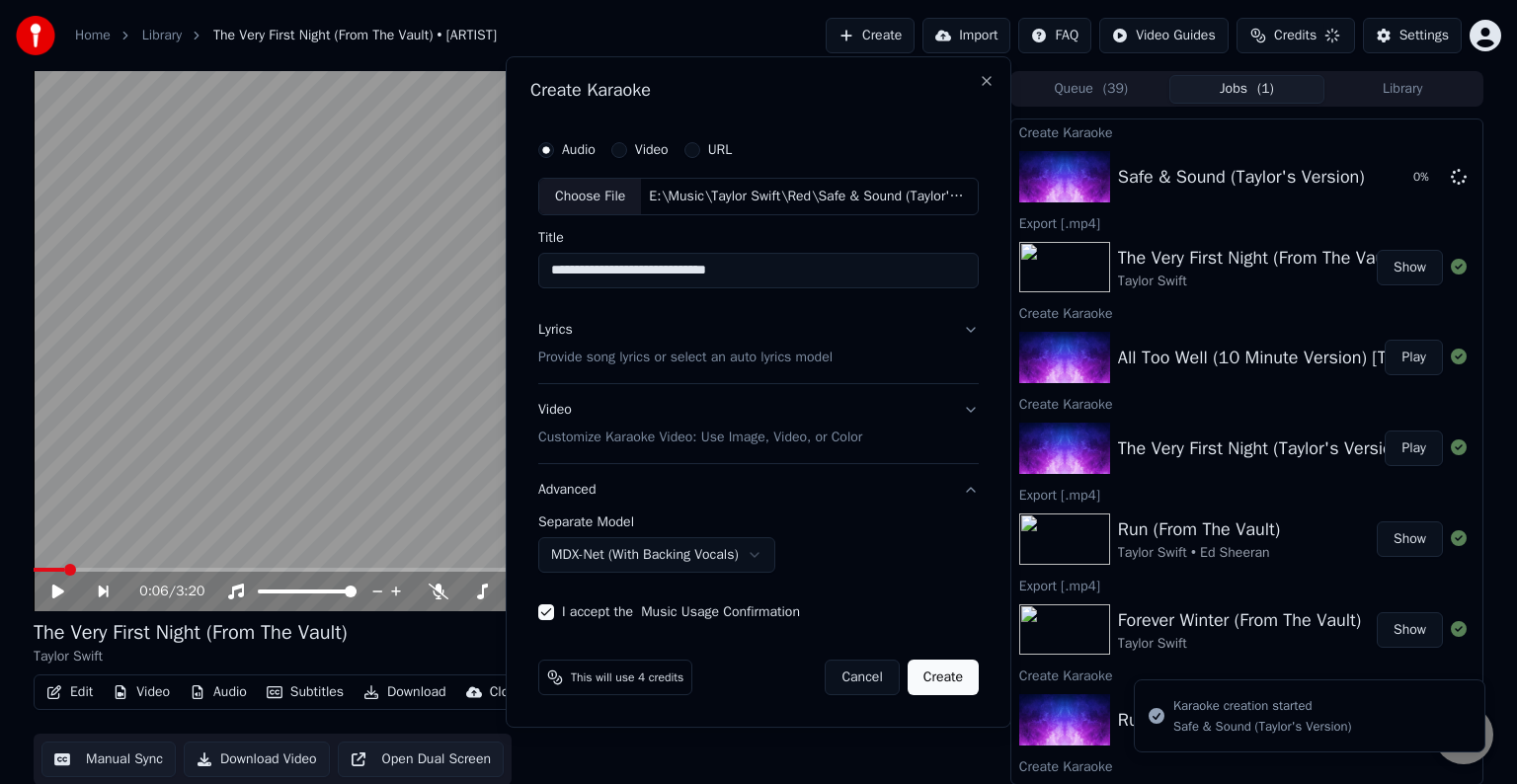 type 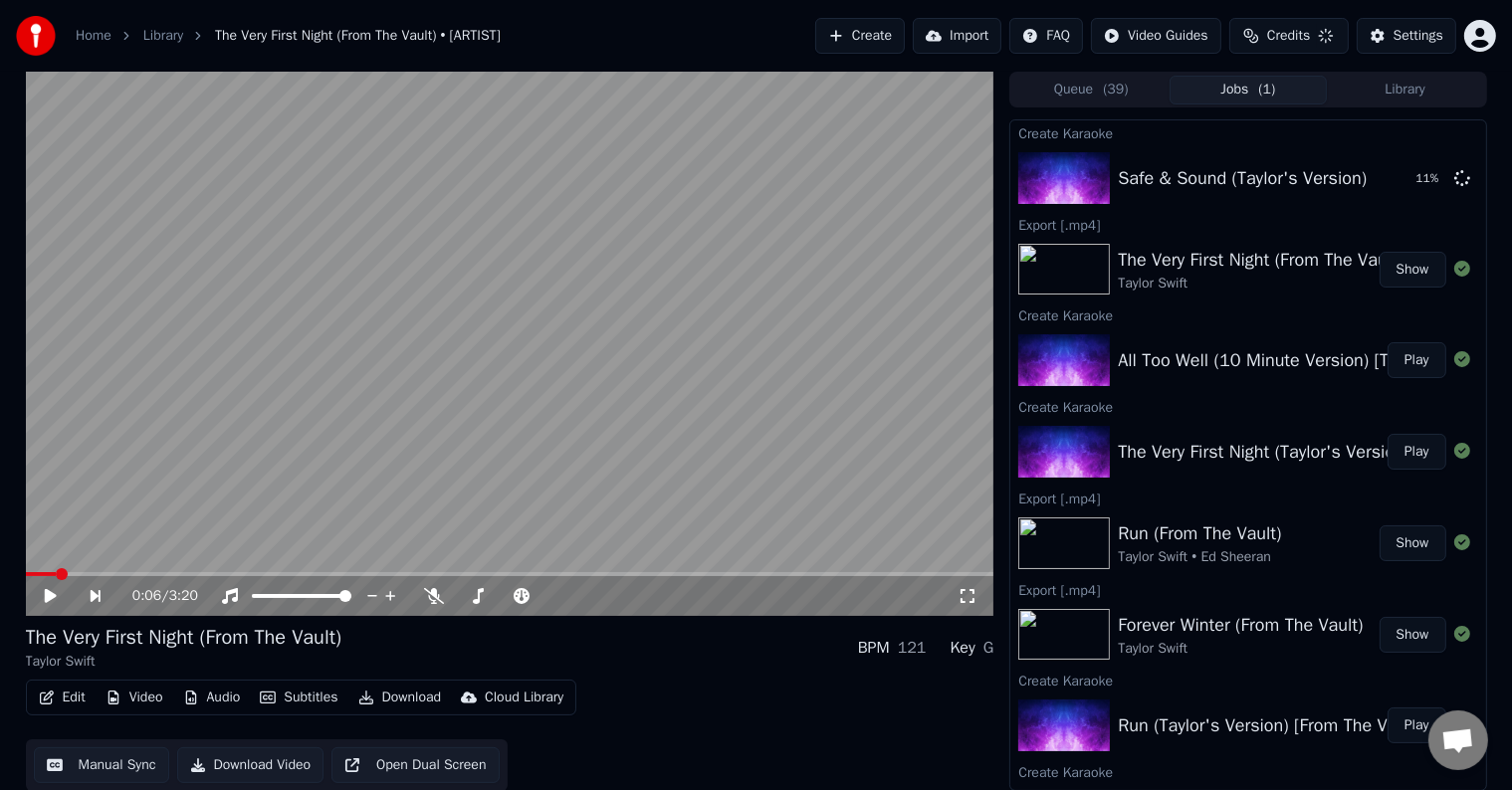 click on "Play" at bounding box center [1416, 360] 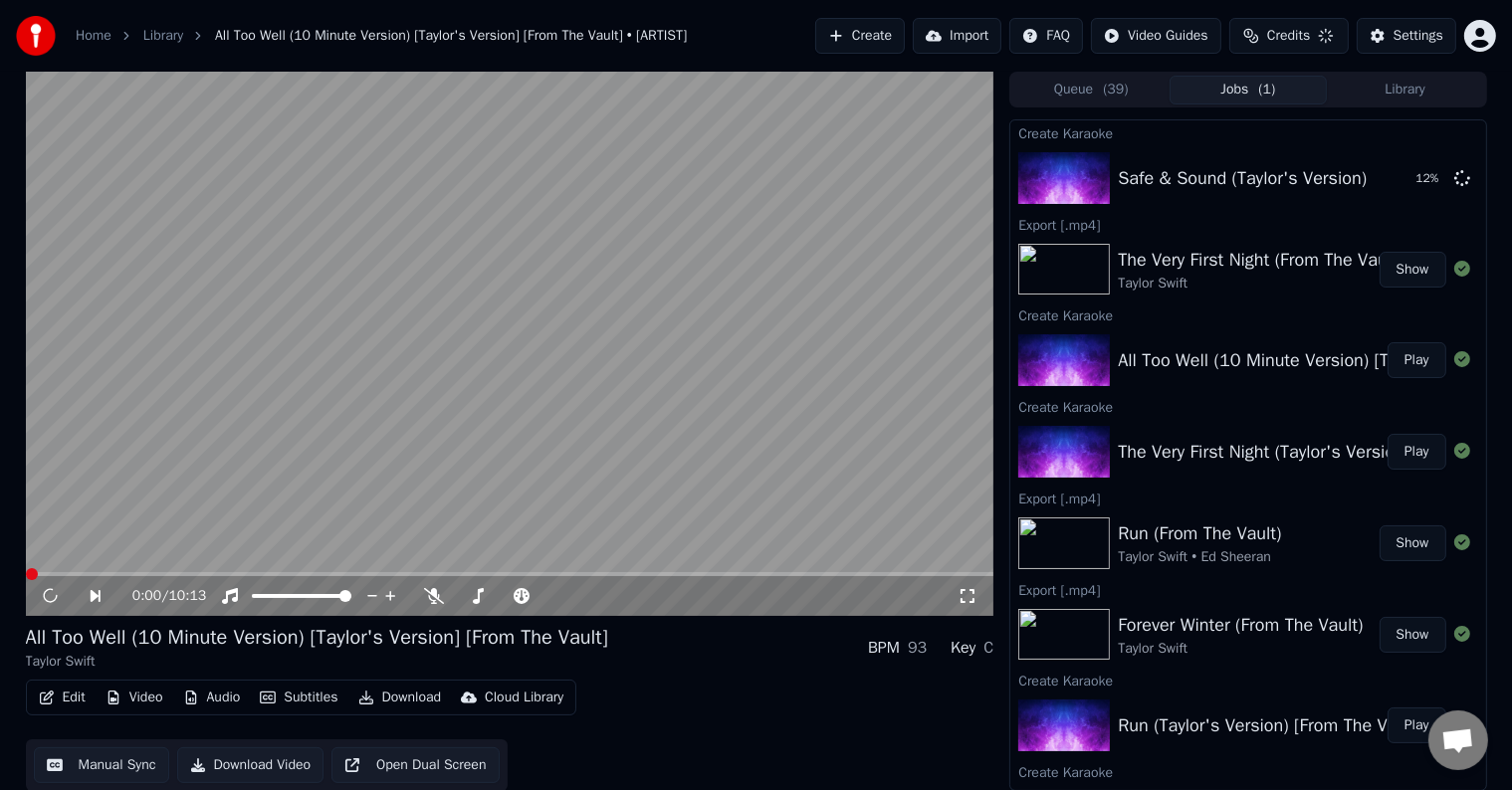 click on "Edit" at bounding box center [62, 697] 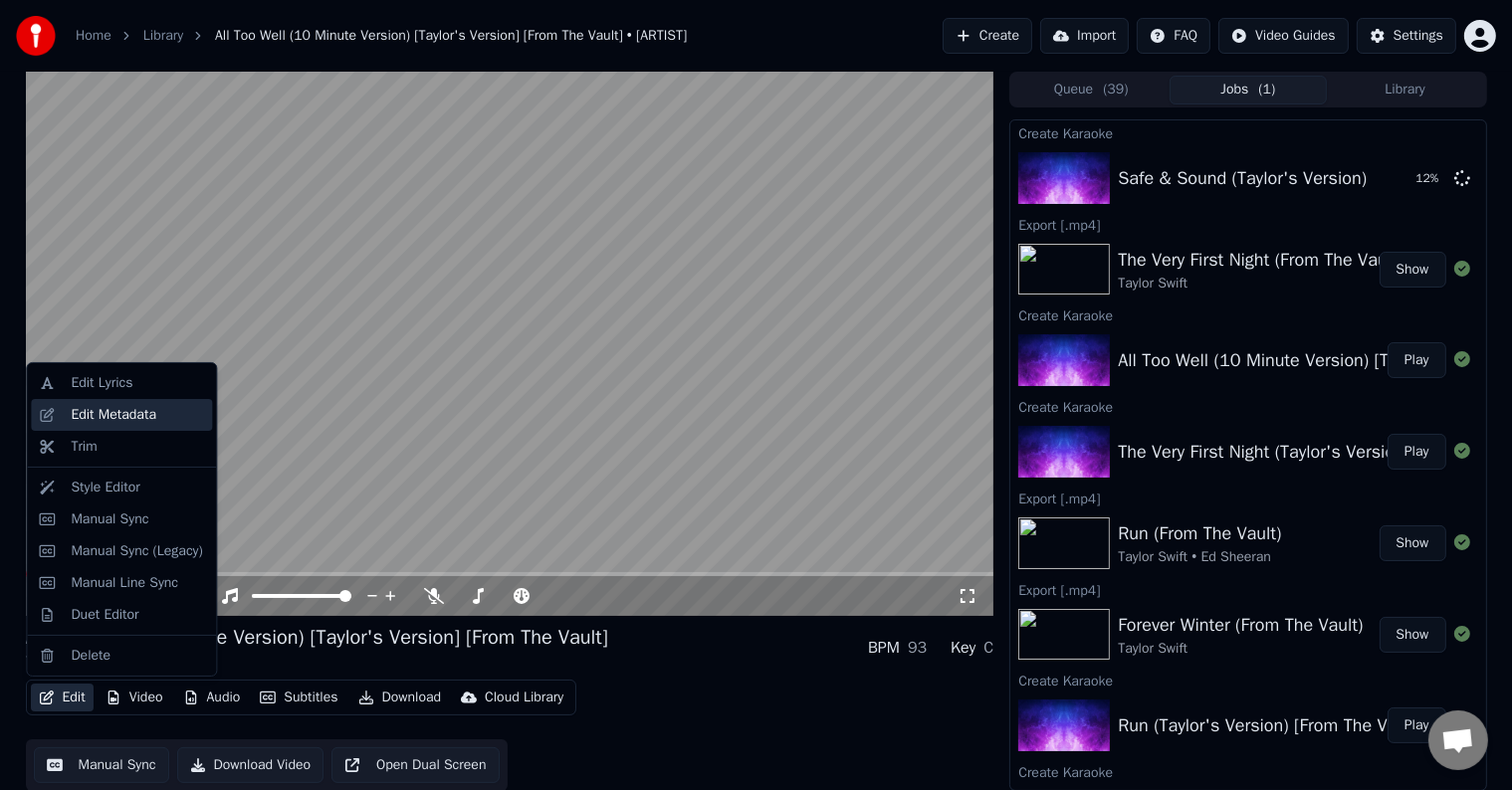 click on "Edit Metadata" at bounding box center (113, 415) 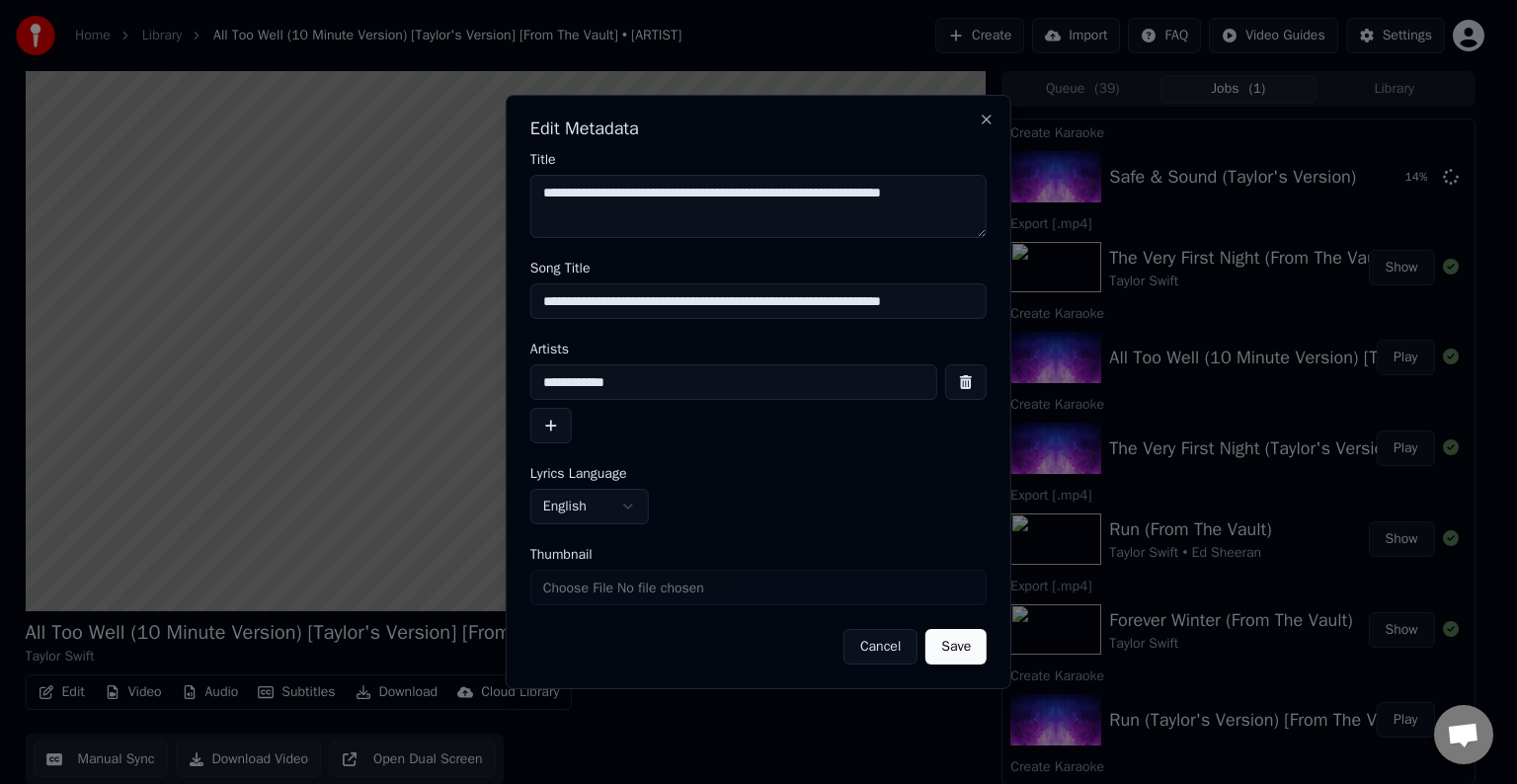 click on "Save" at bounding box center [956, 647] 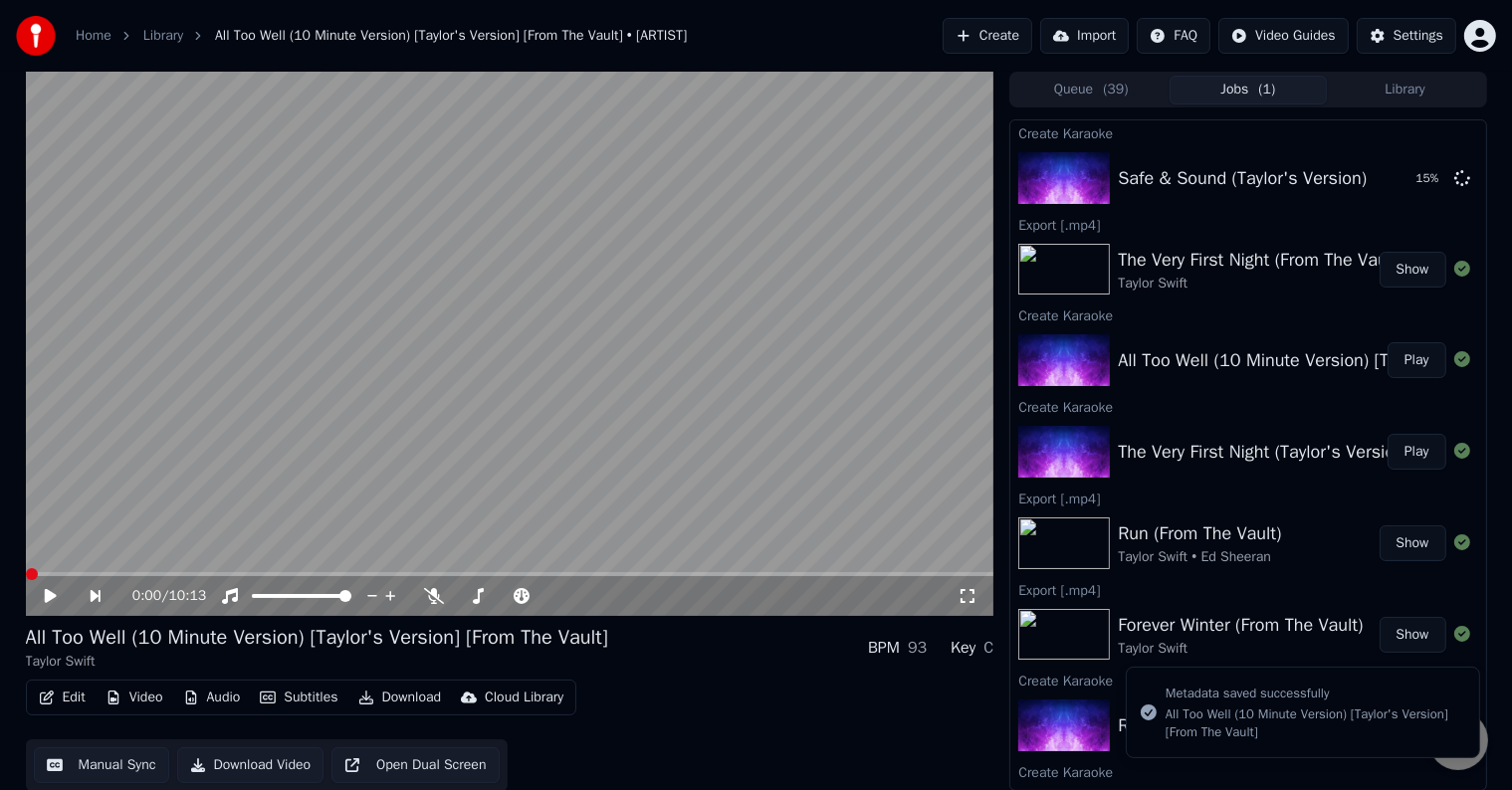 click at bounding box center [32, 574] 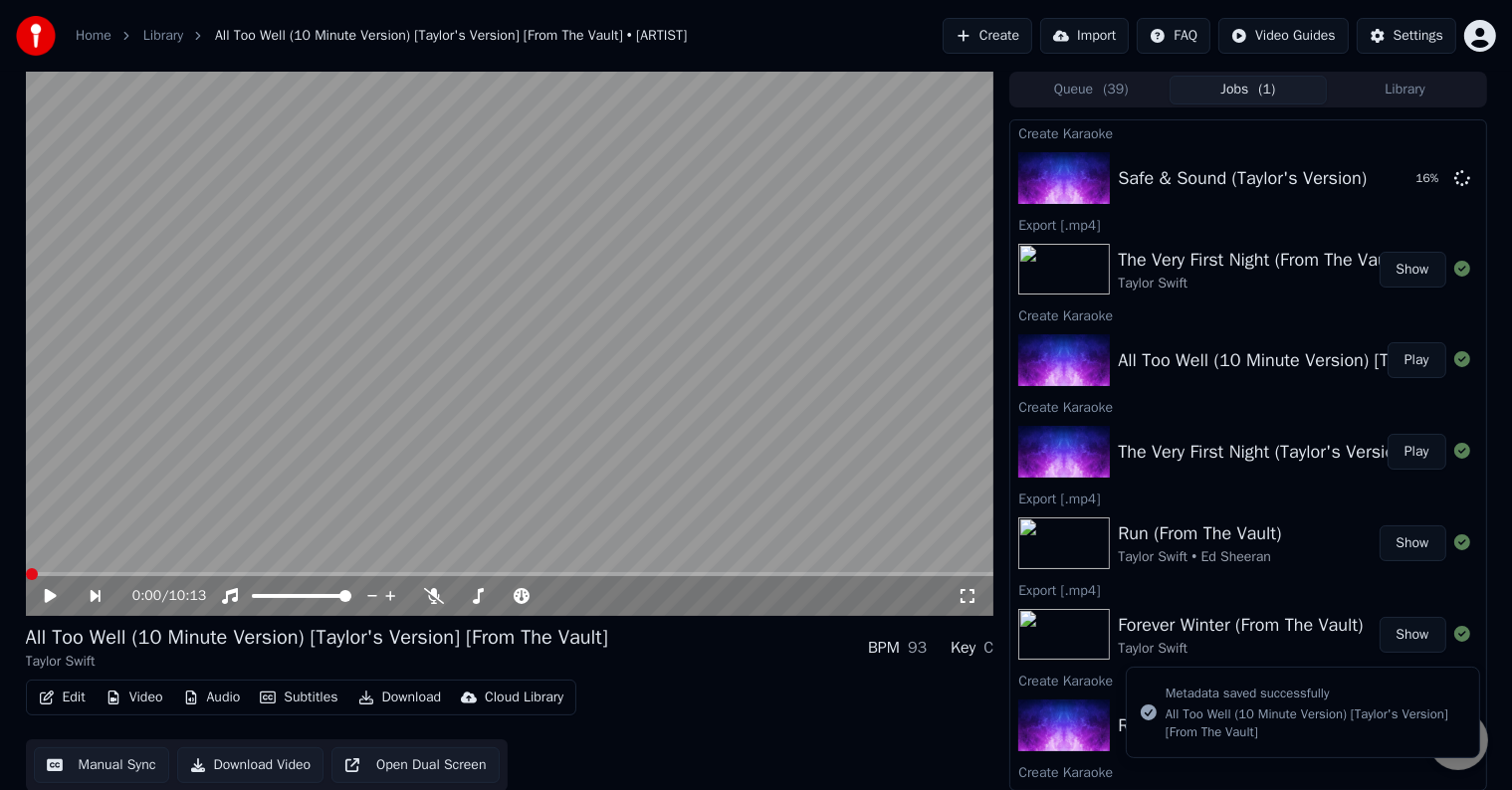 click at bounding box center [32, 574] 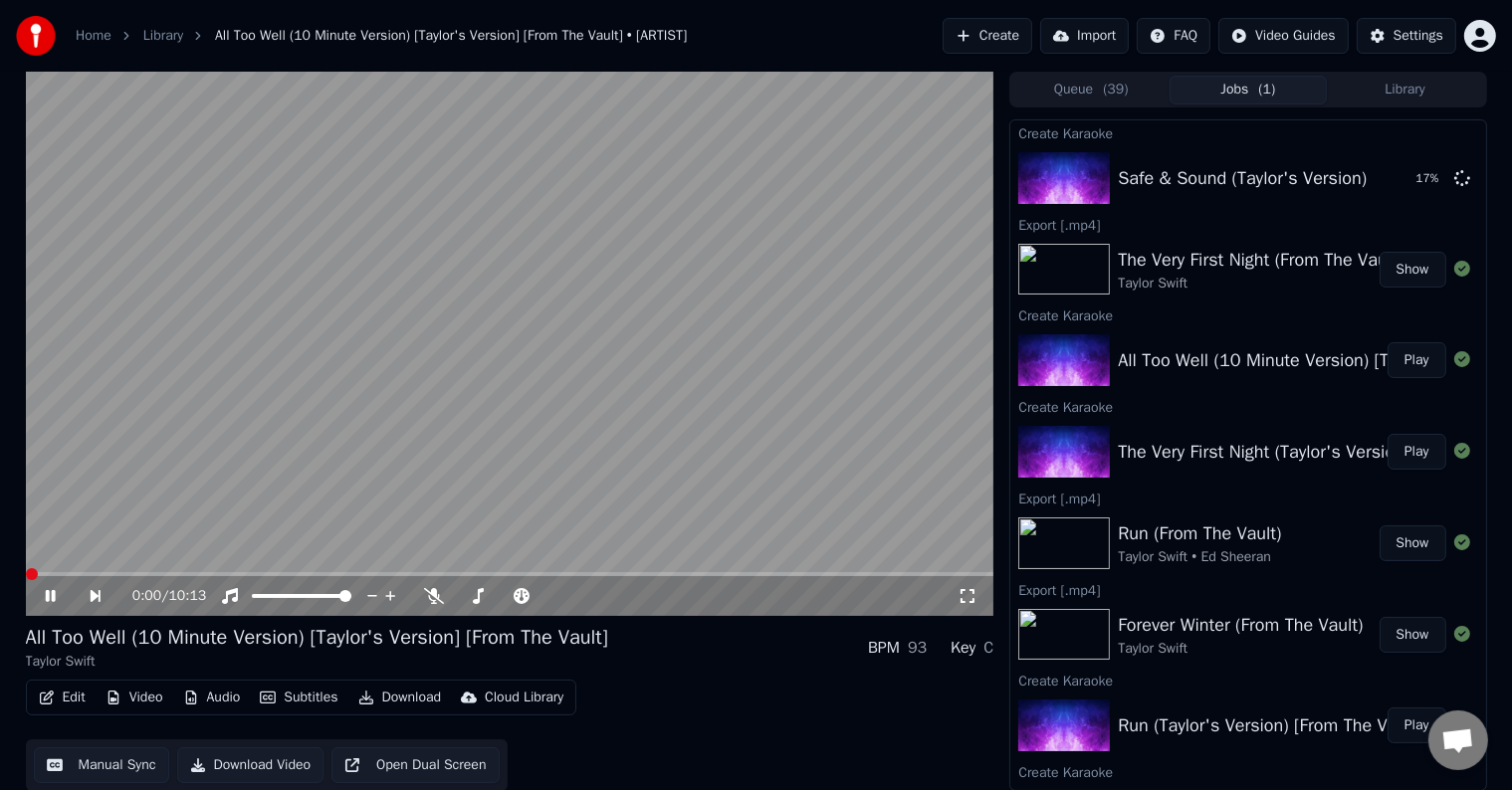click at bounding box center (32, 574) 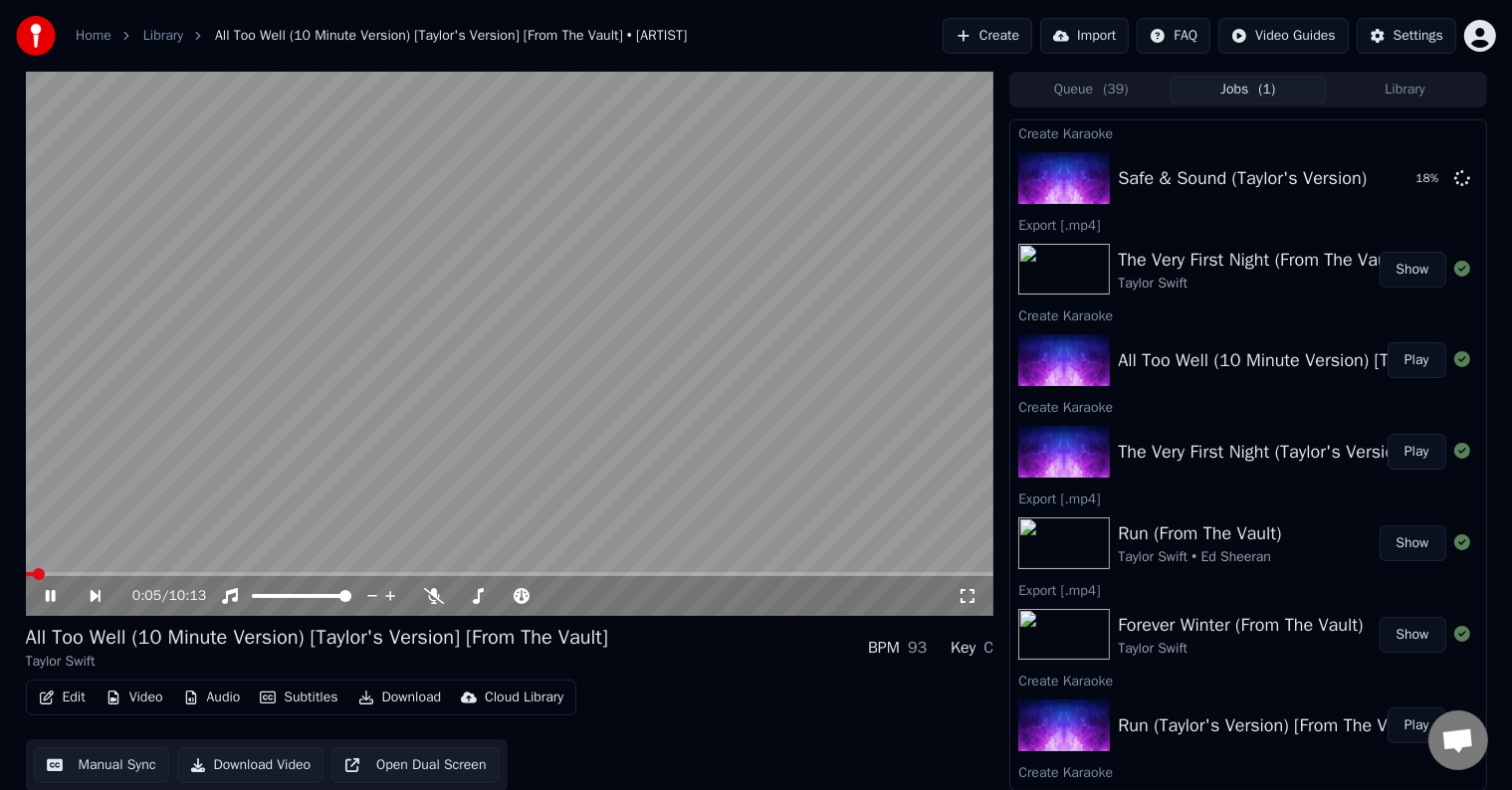 click 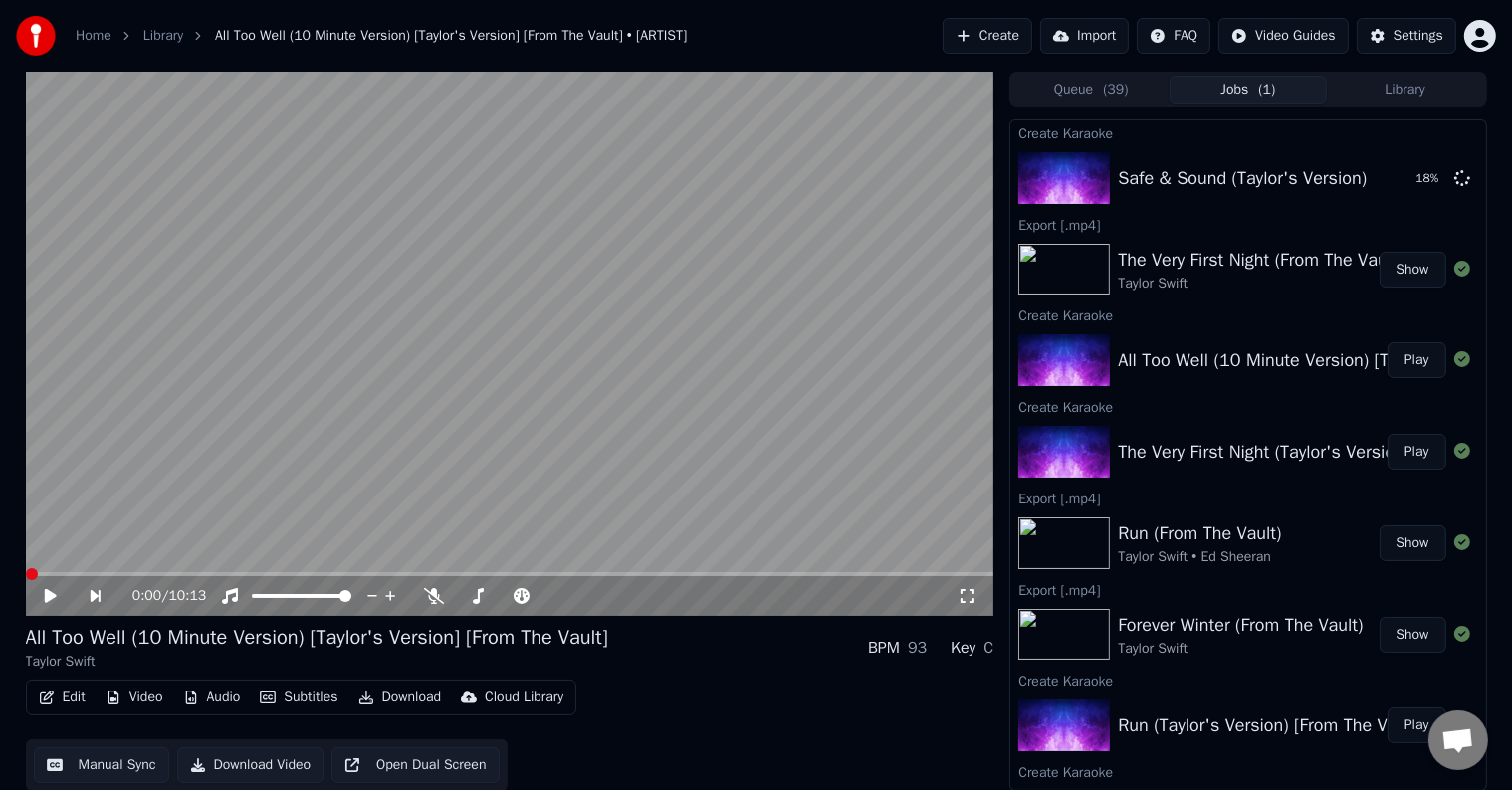 click at bounding box center (32, 574) 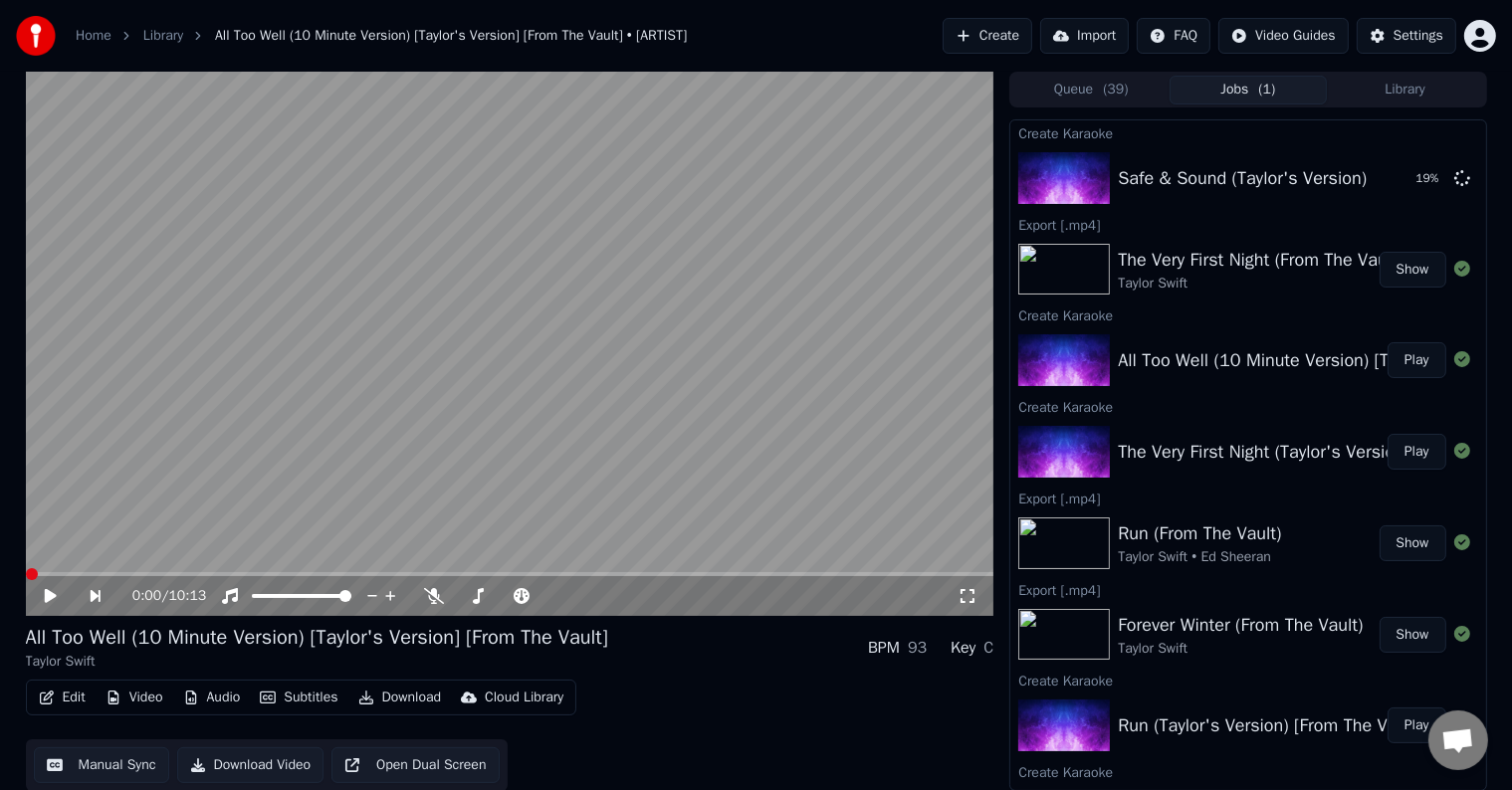 click 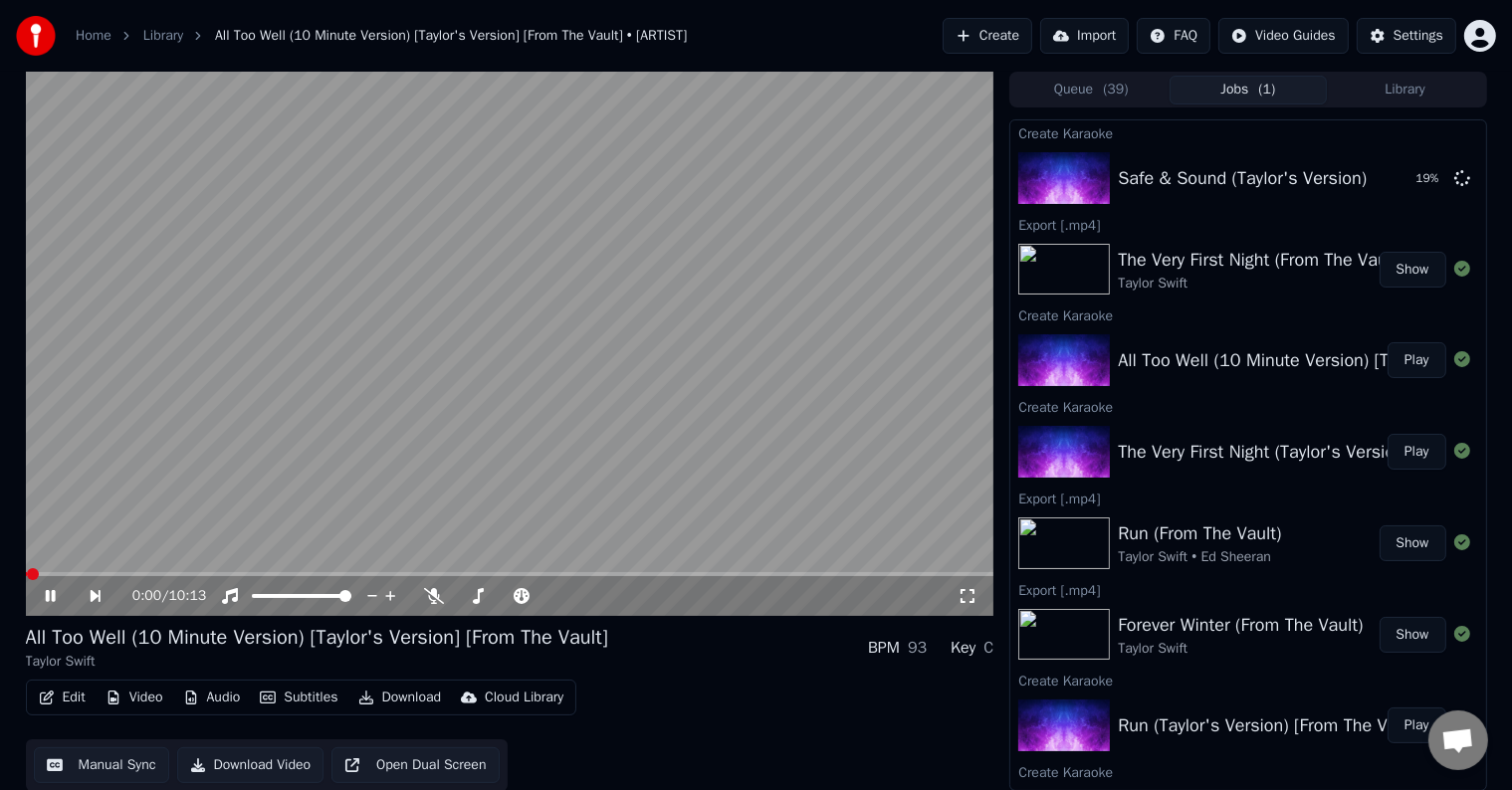 click 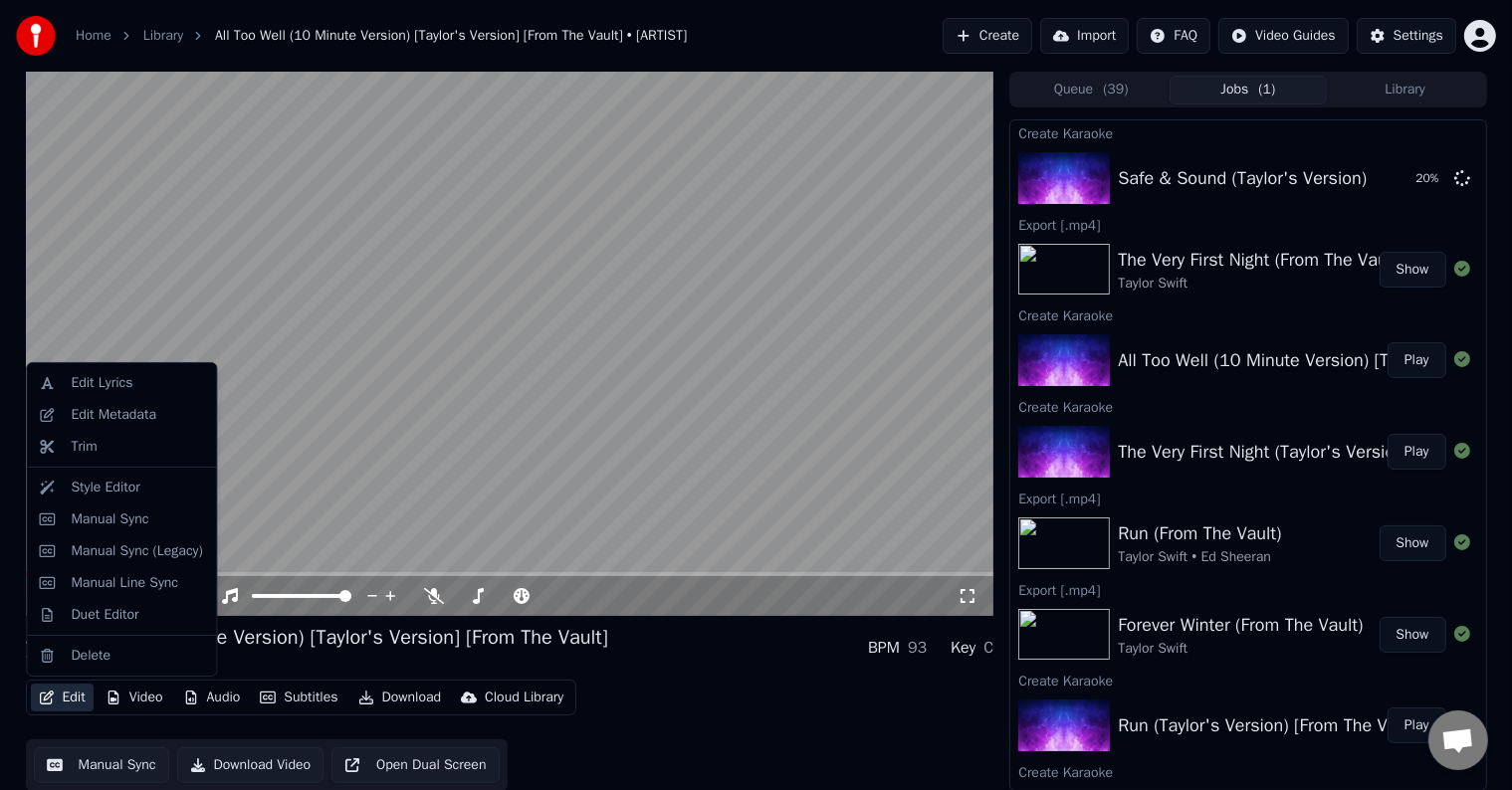 click on "Edit" at bounding box center [62, 697] 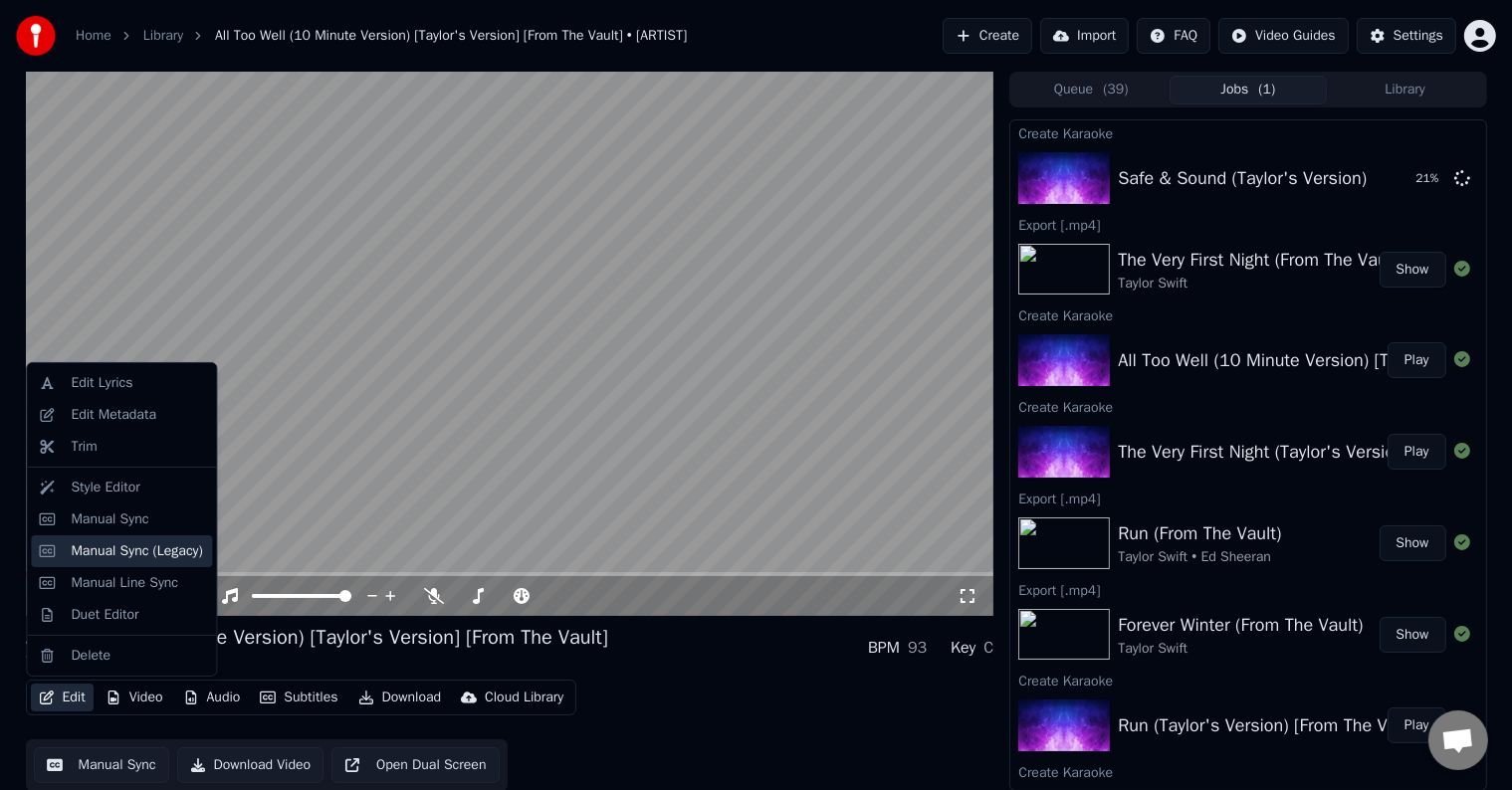 click on "Manual Sync (Legacy)" at bounding box center (136, 551) 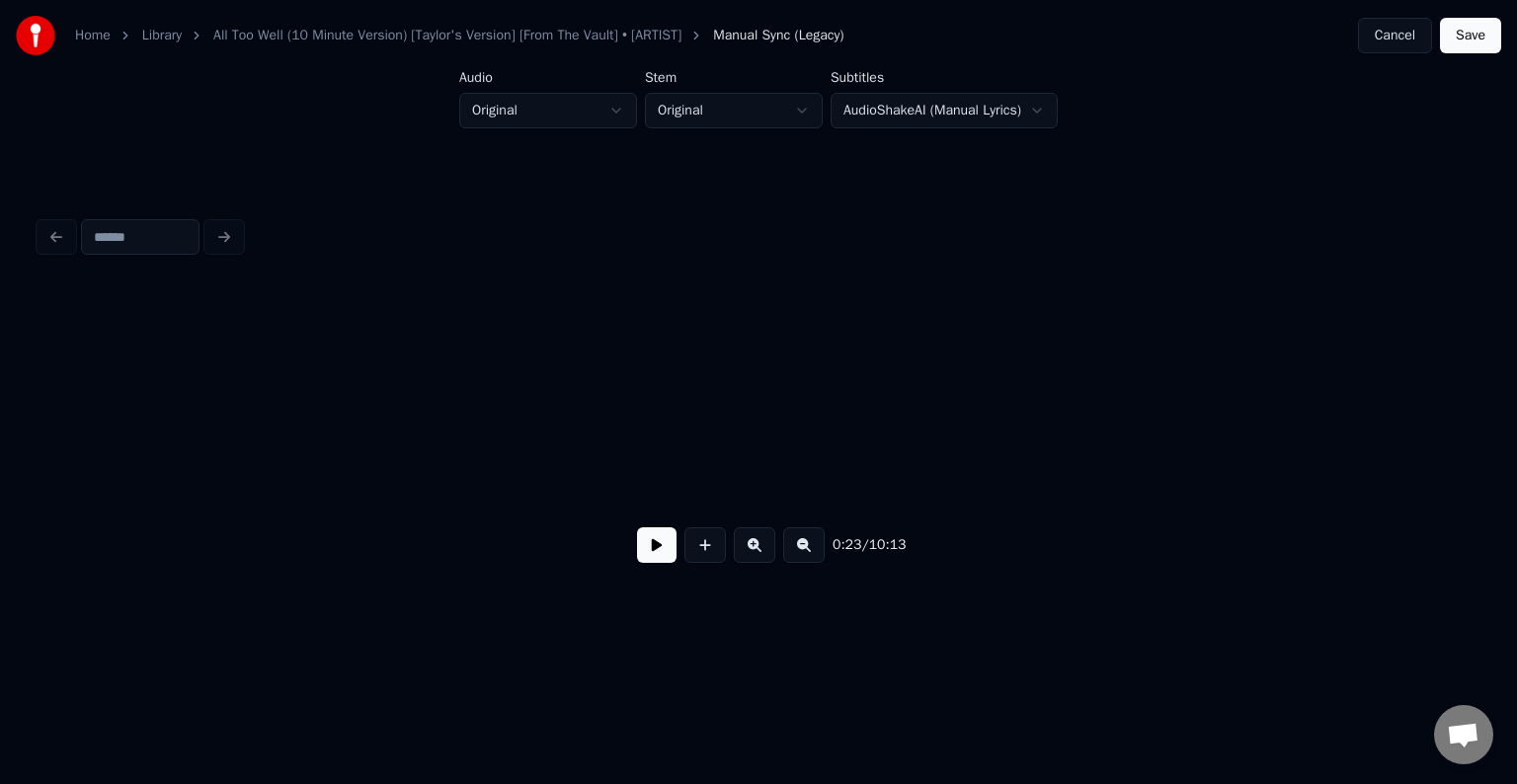 scroll, scrollTop: 0, scrollLeft: 3433, axis: horizontal 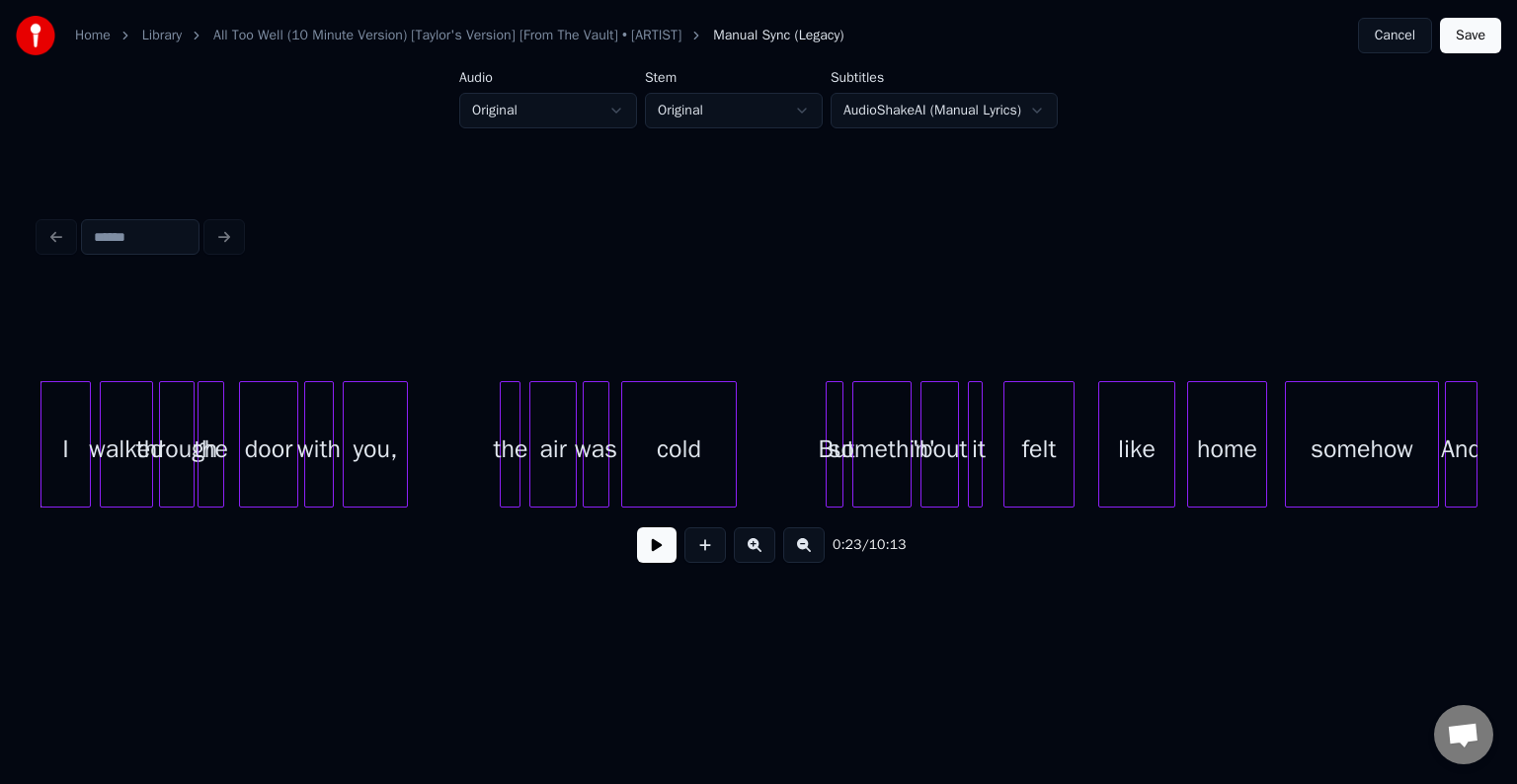 click at bounding box center (657, 545) 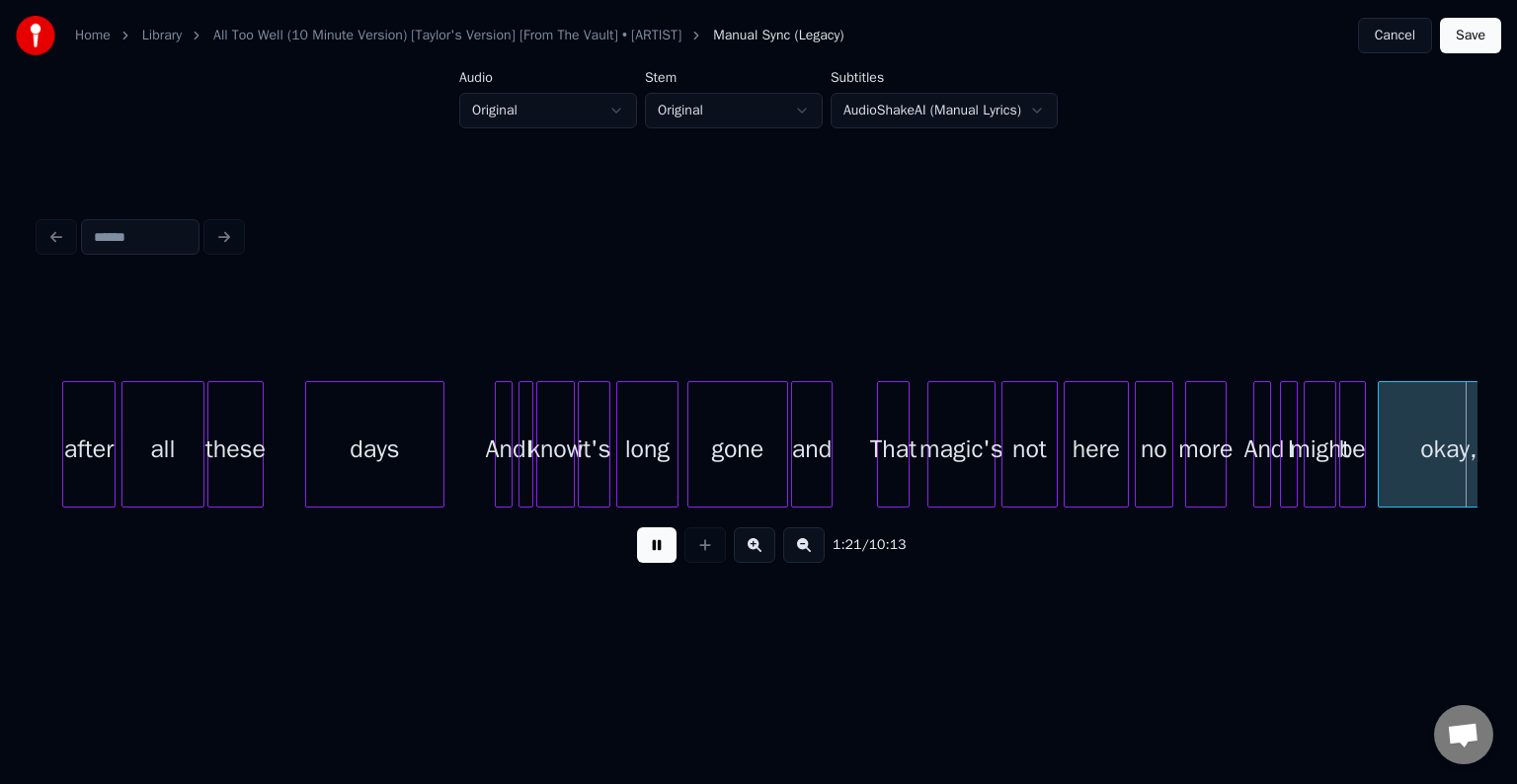 scroll, scrollTop: 0, scrollLeft: 12071, axis: horizontal 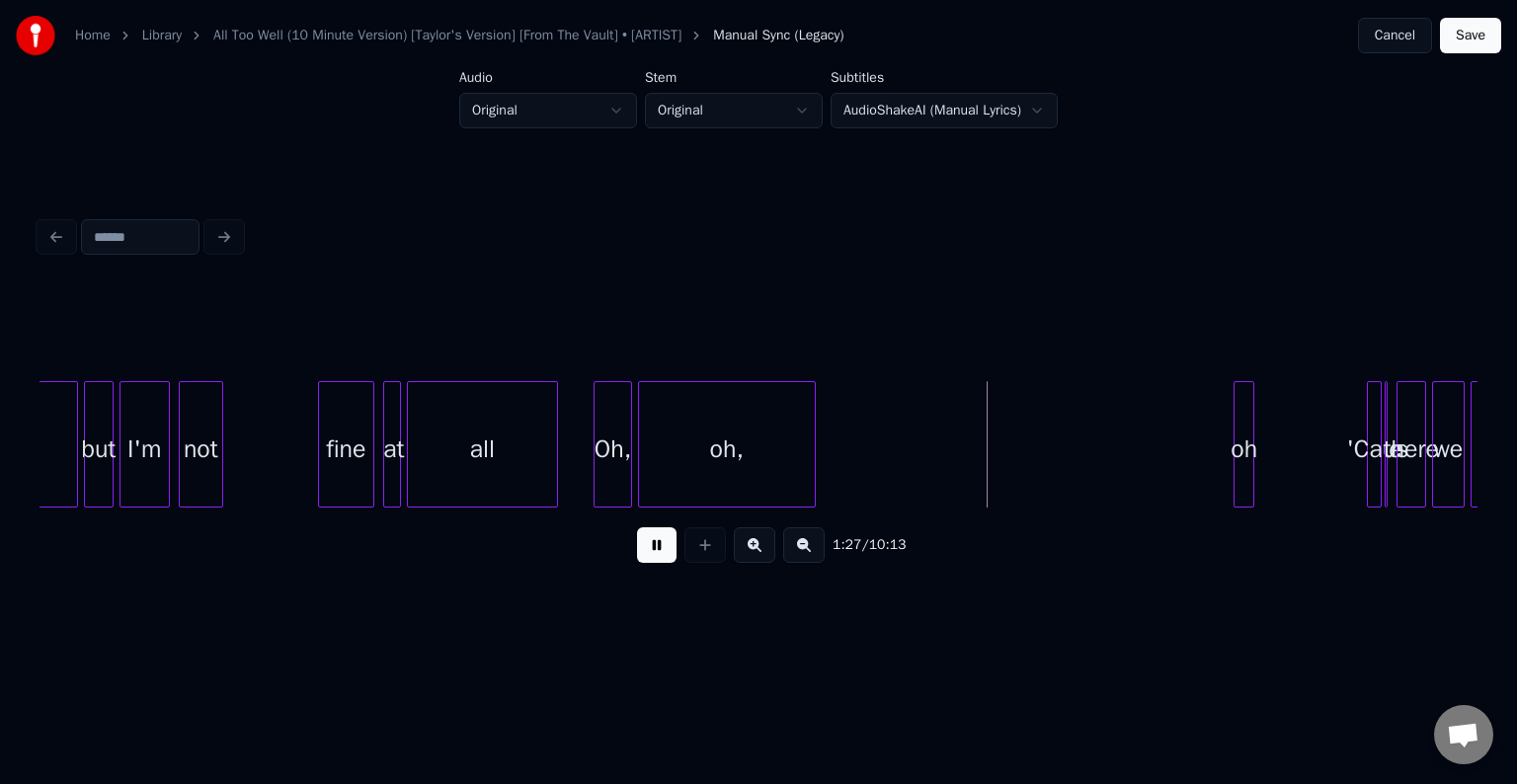 click at bounding box center [657, 545] 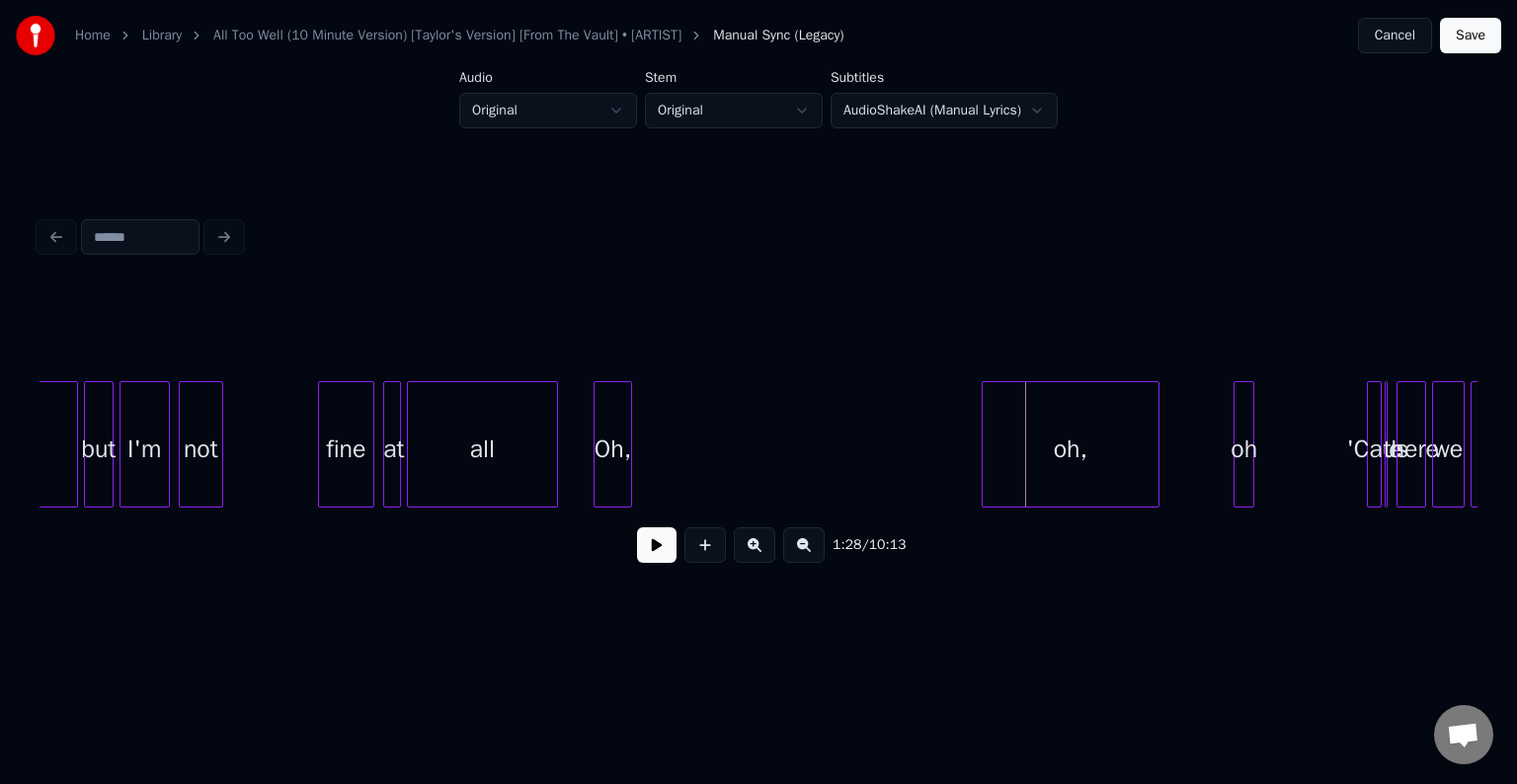 click on "oh," at bounding box center [1071, 449] 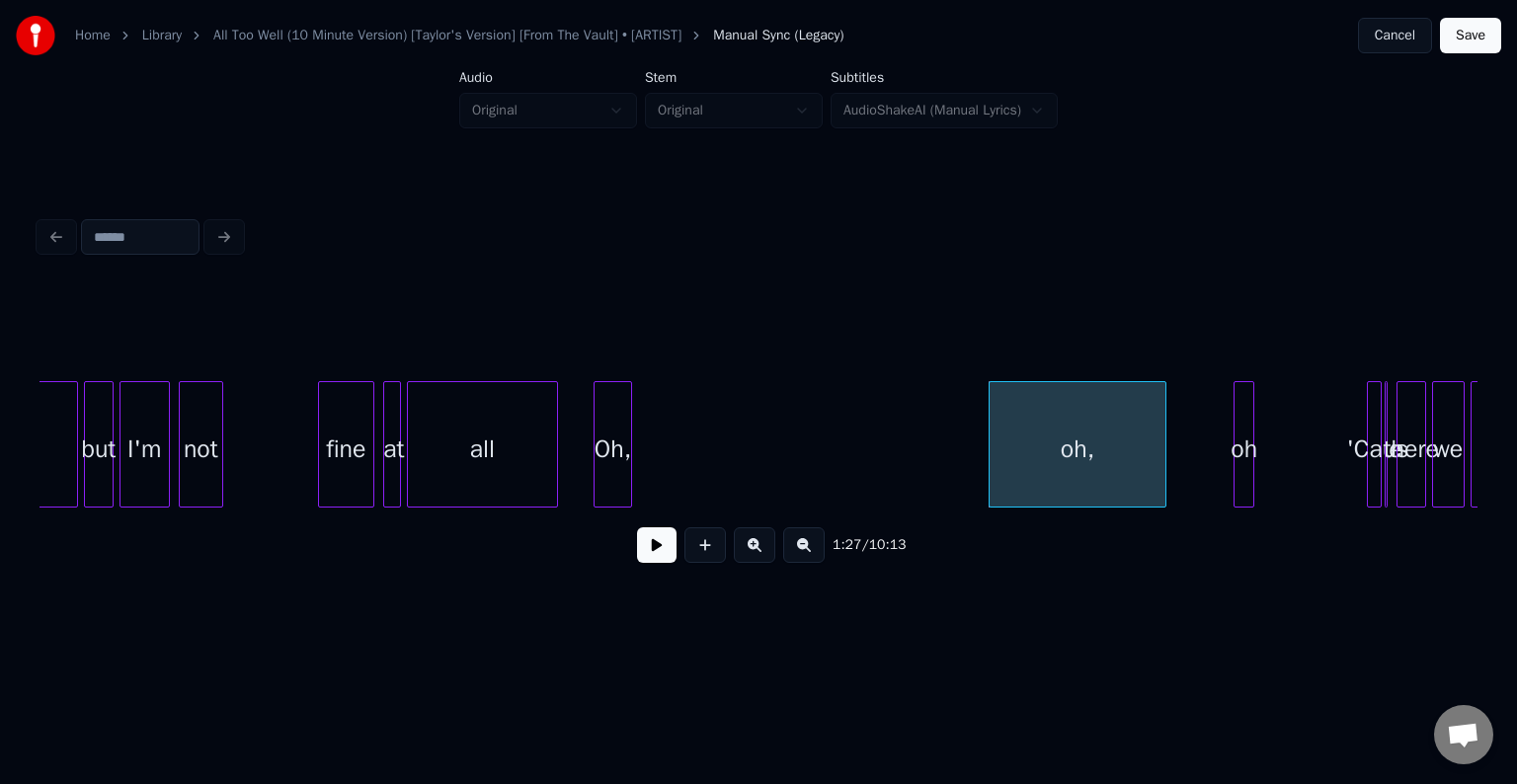 click on "Oh," at bounding box center [612, 449] 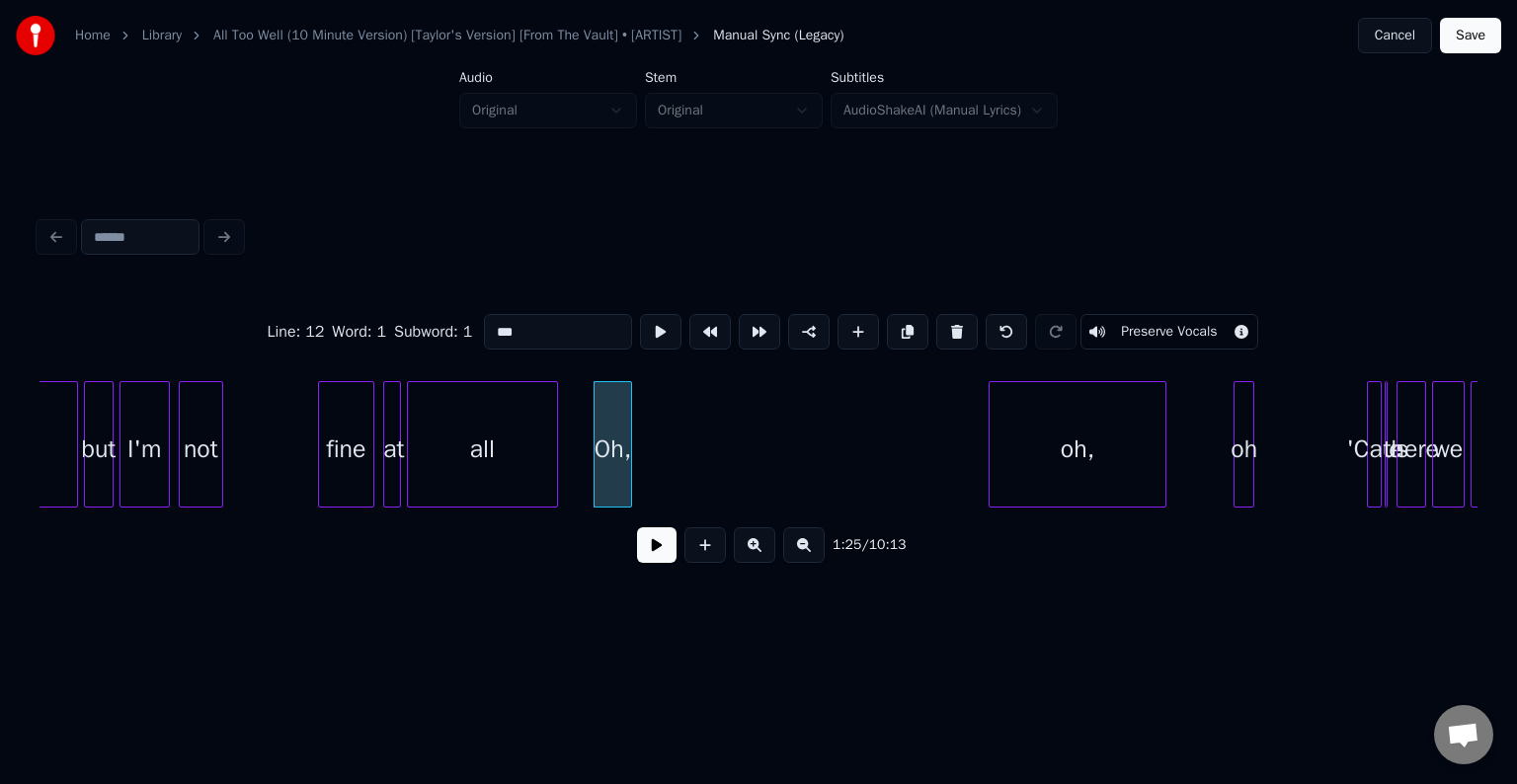 click at bounding box center (657, 545) 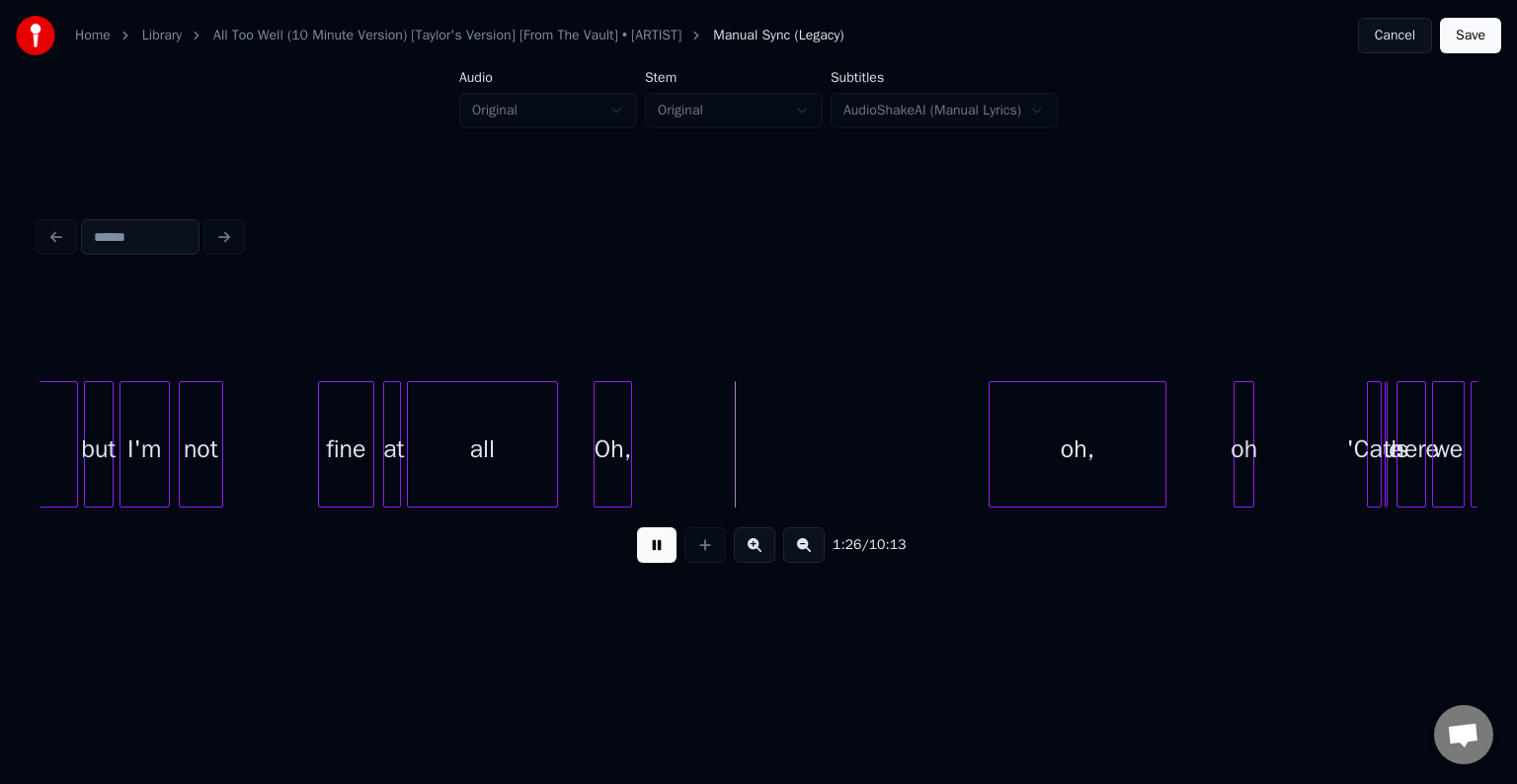 click at bounding box center [657, 545] 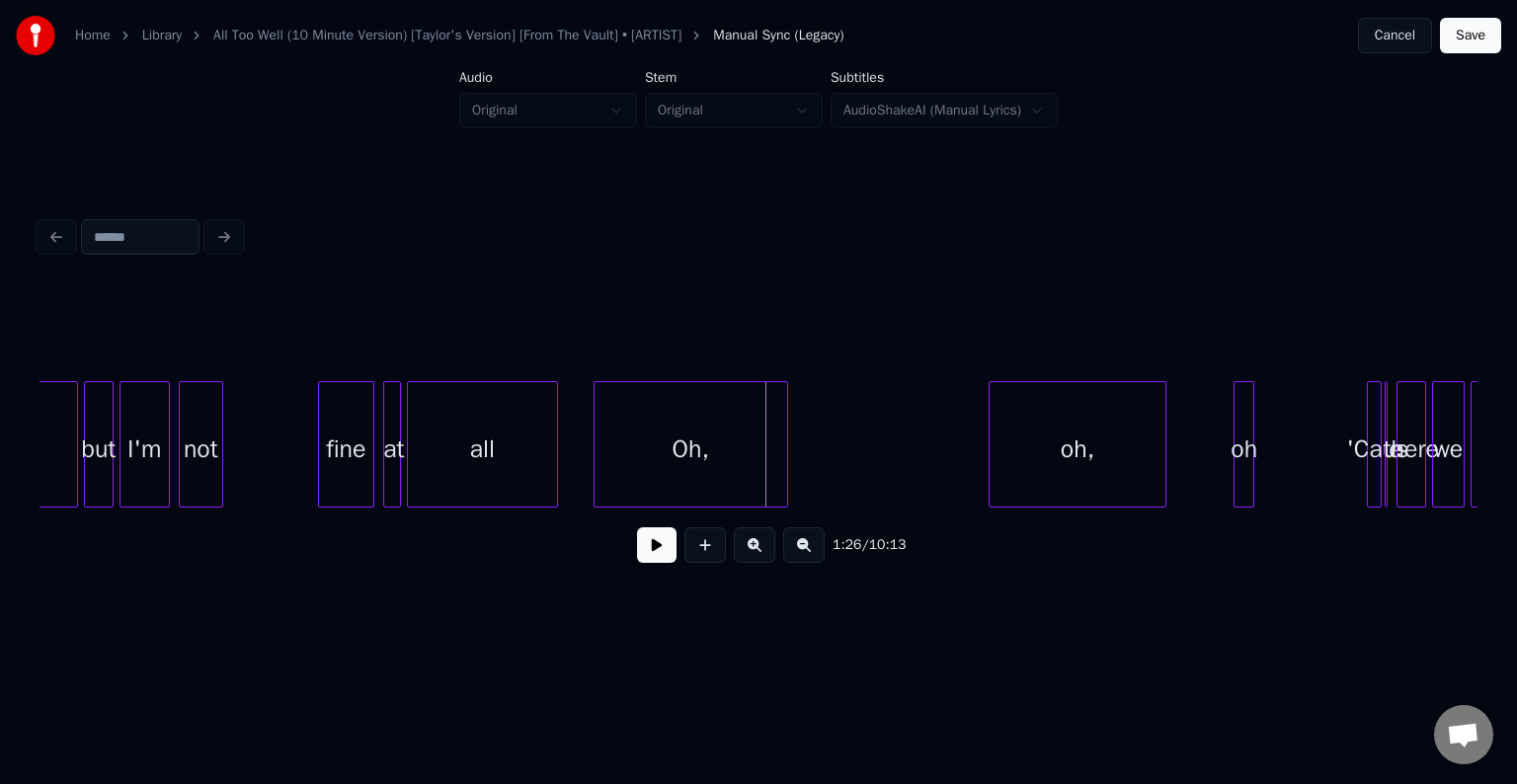 click at bounding box center (784, 444) 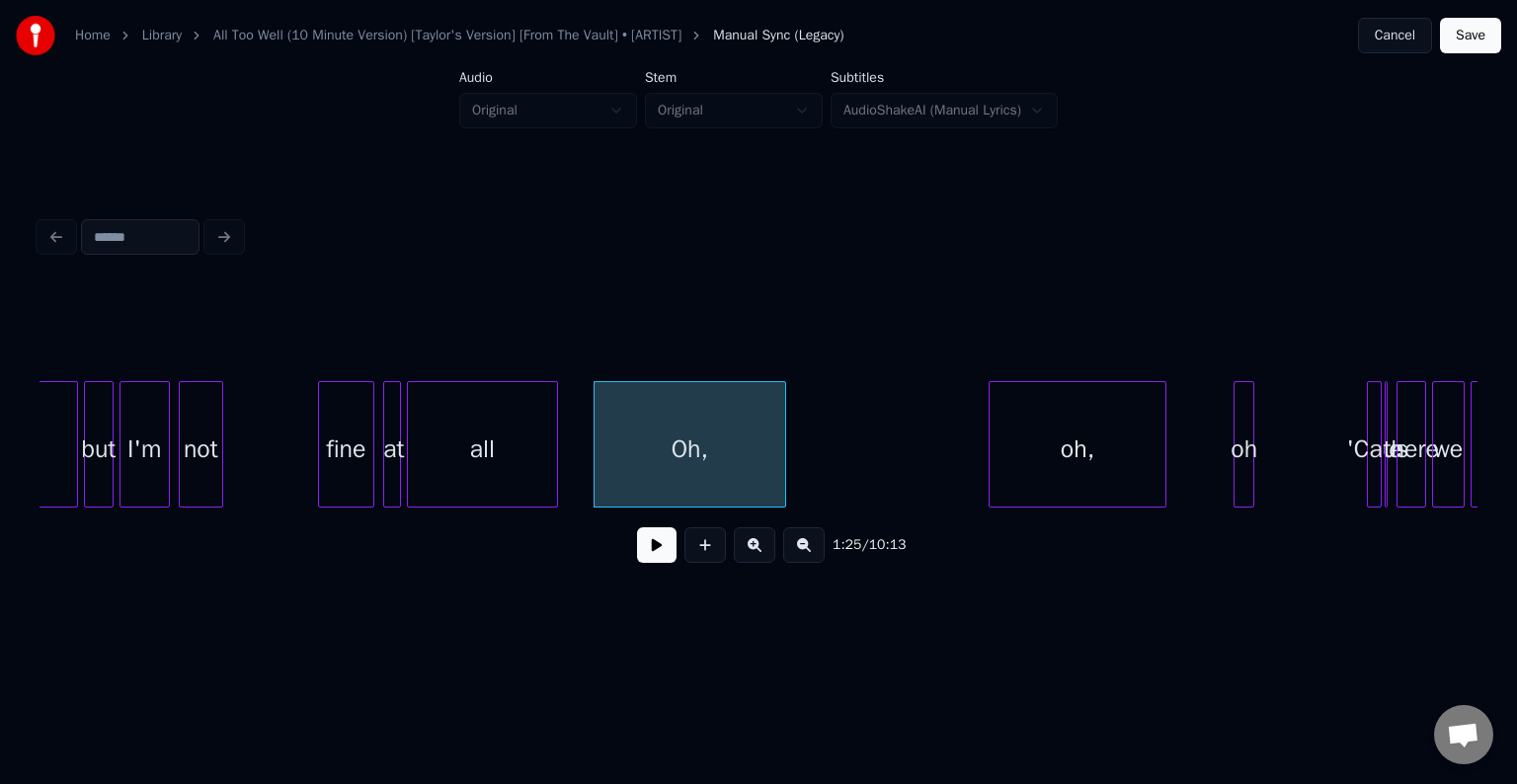 click at bounding box center (657, 545) 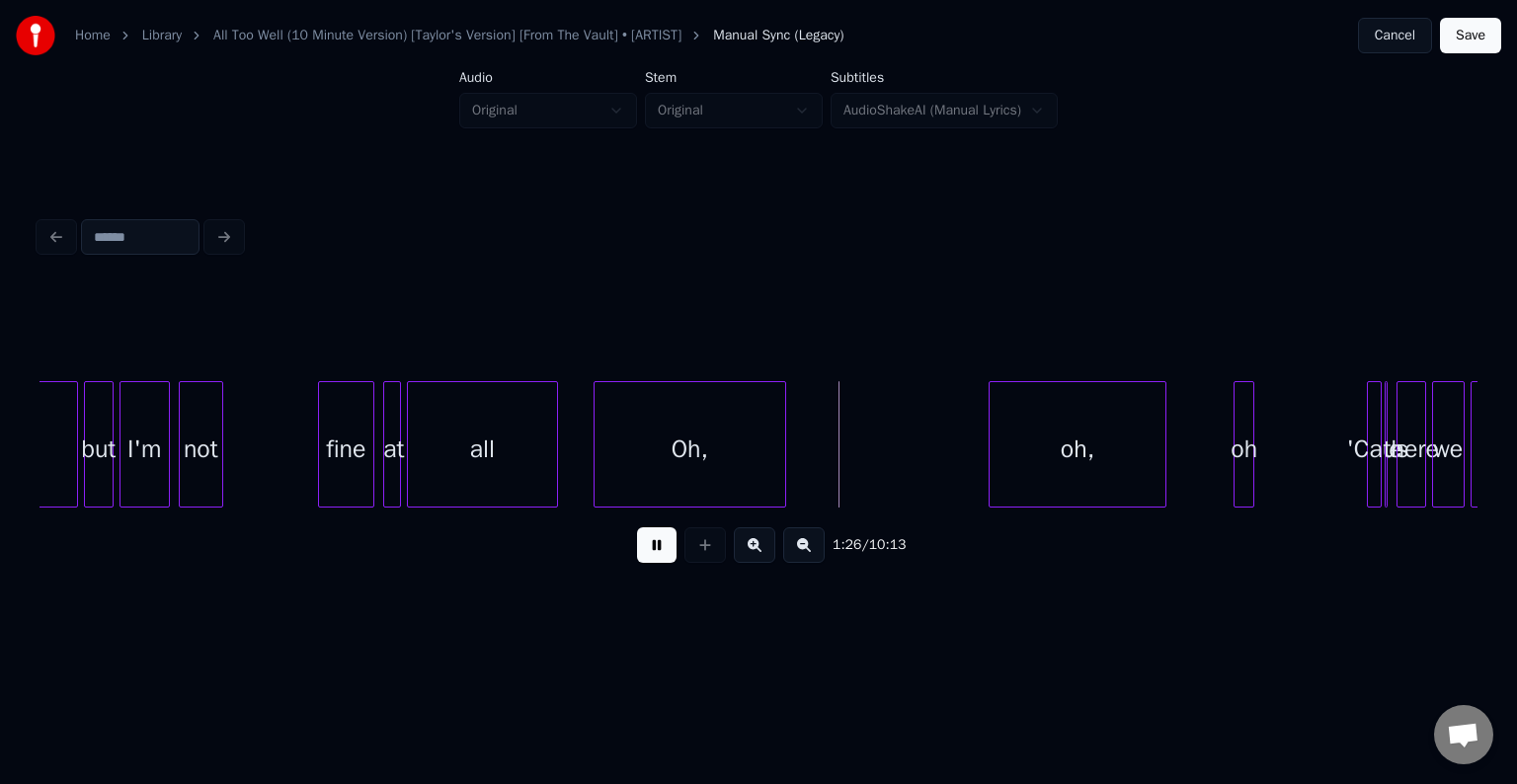 click at bounding box center (657, 545) 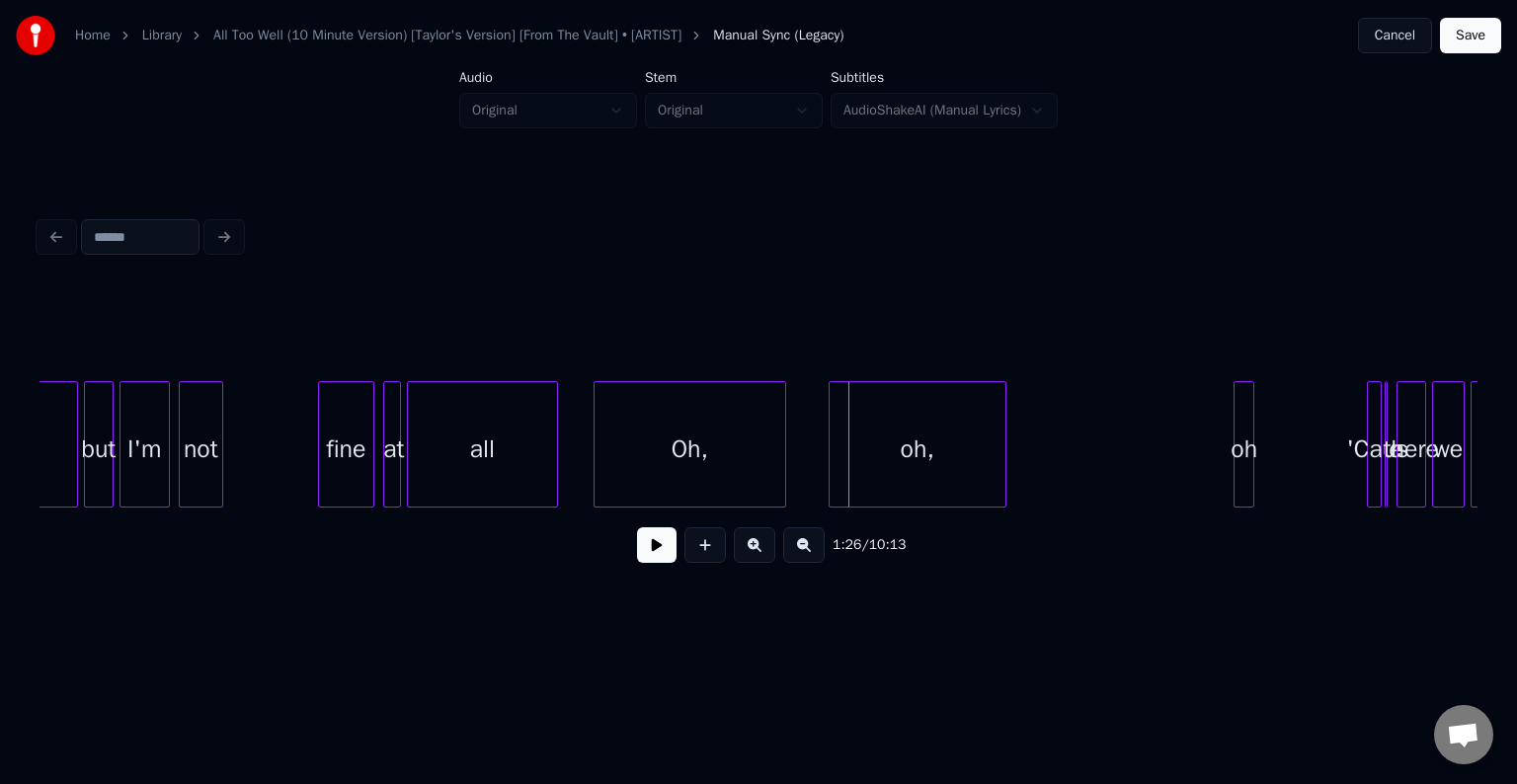 click on "oh," at bounding box center (918, 449) 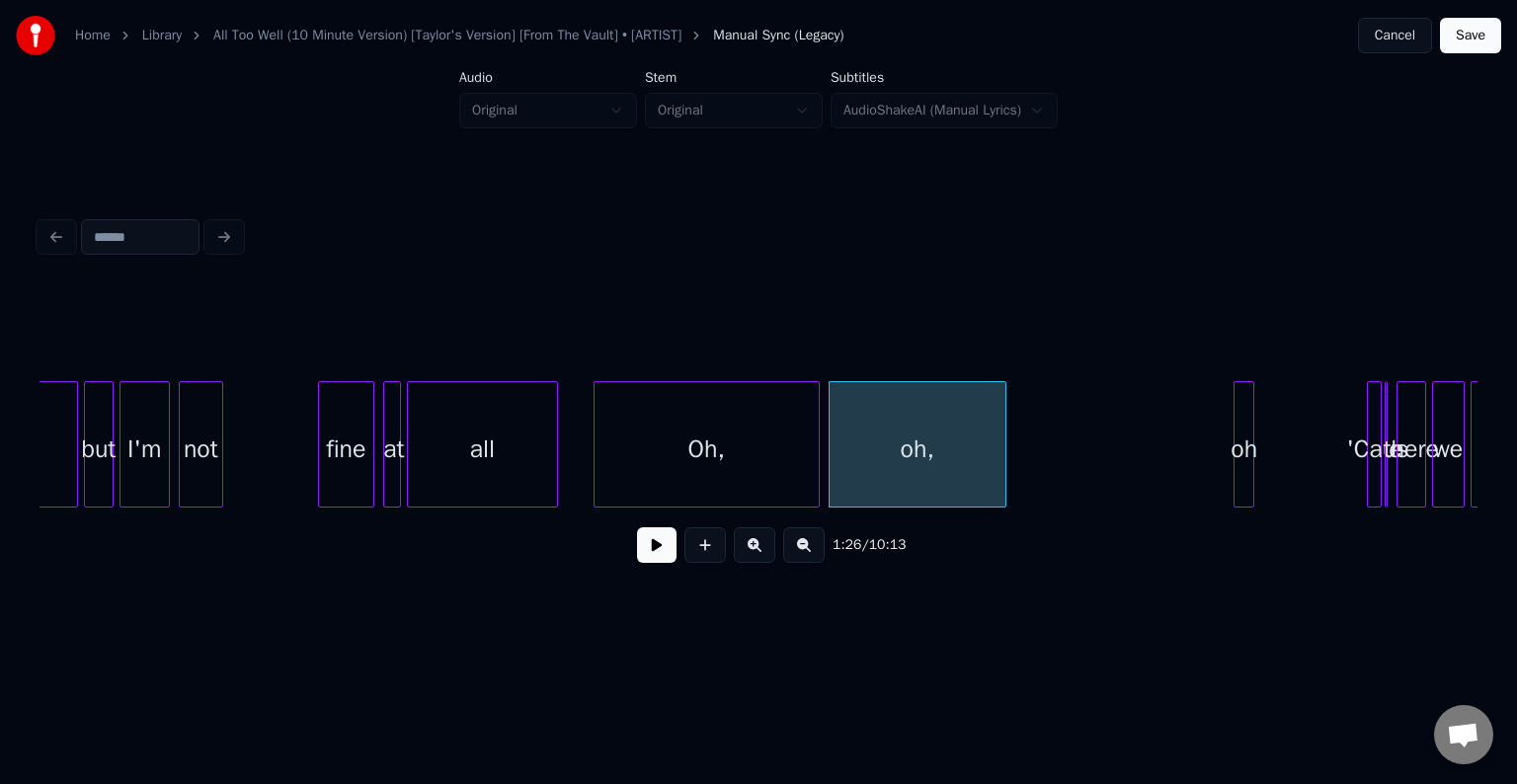 click at bounding box center [816, 444] 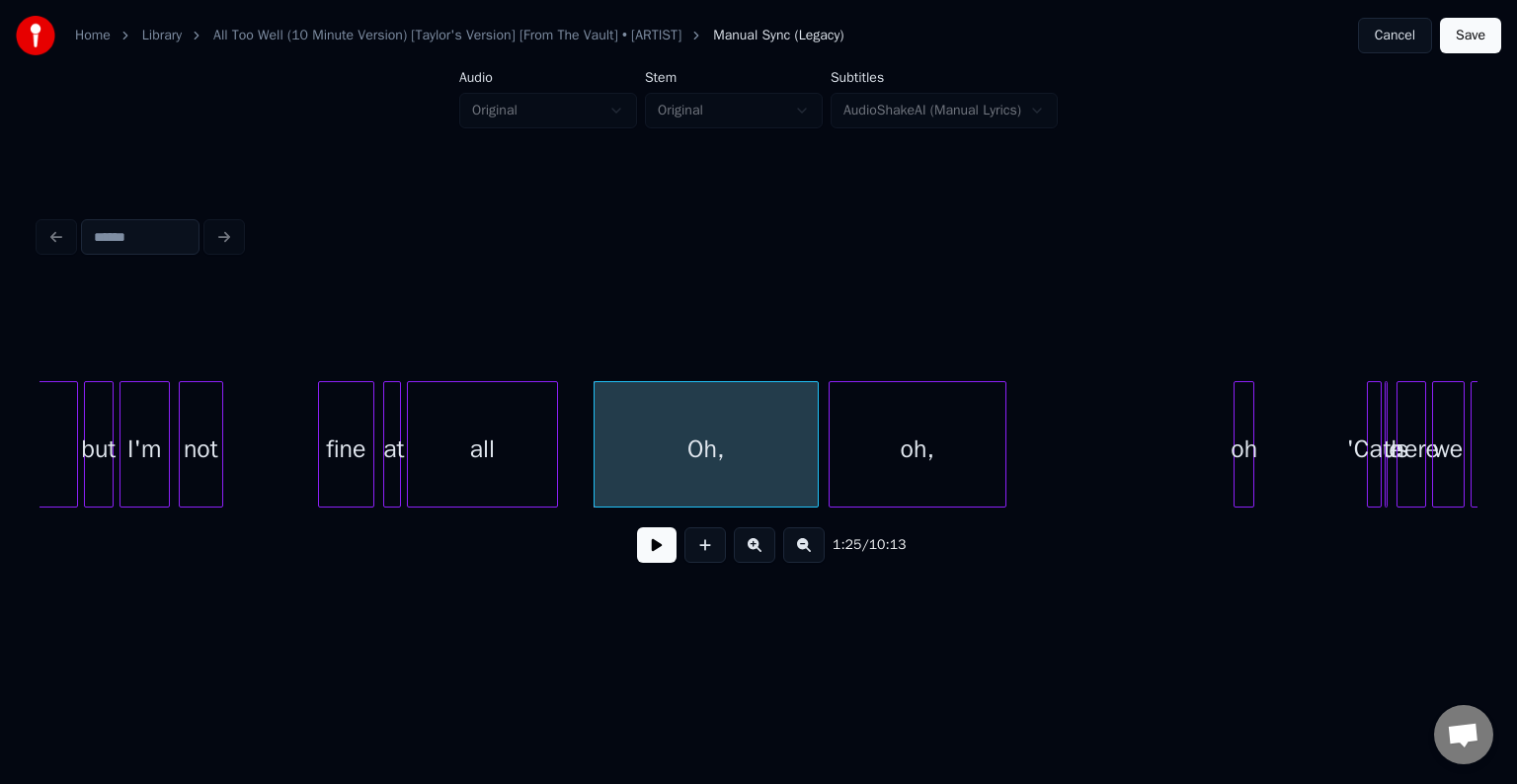 click at bounding box center (657, 545) 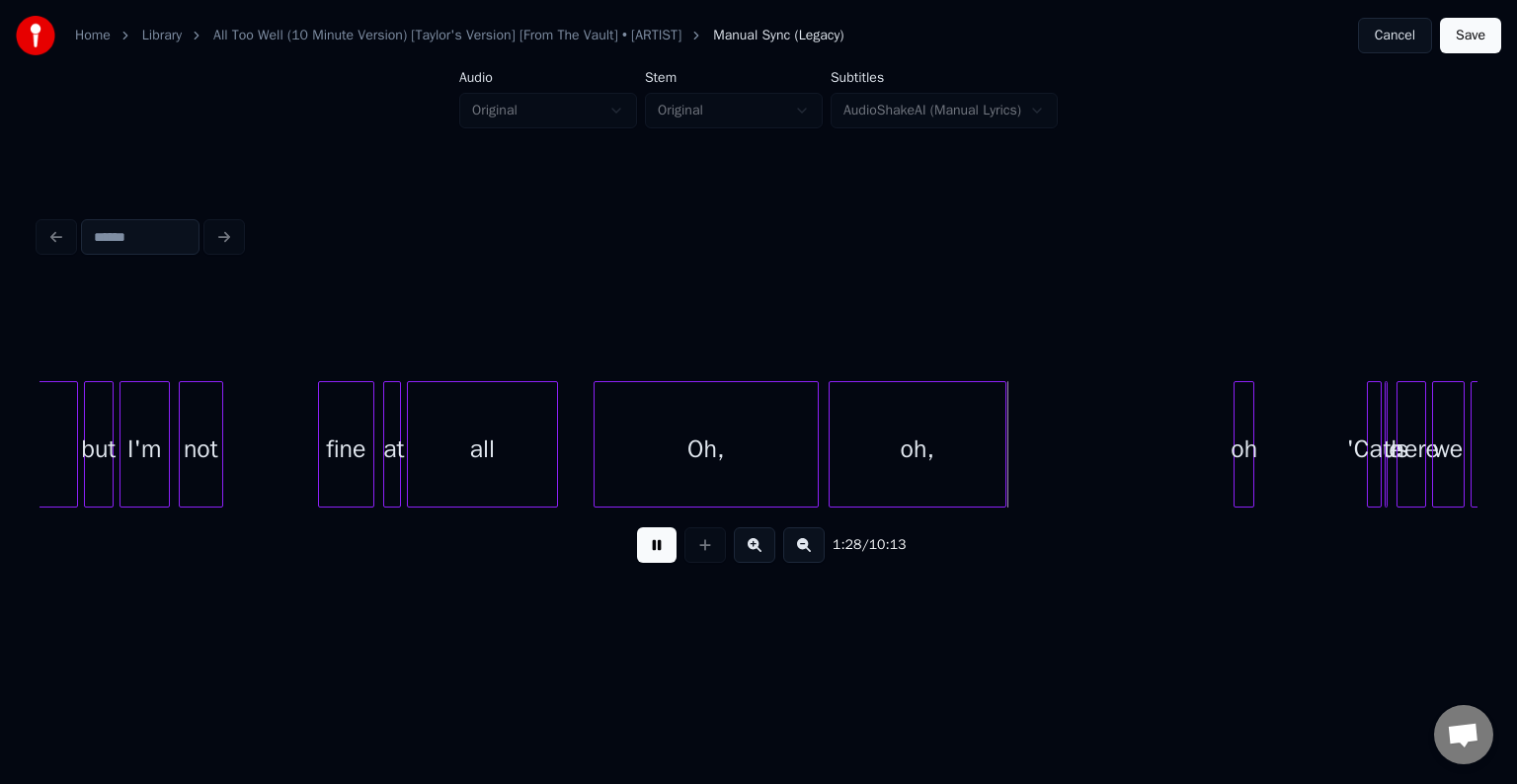 click at bounding box center (657, 545) 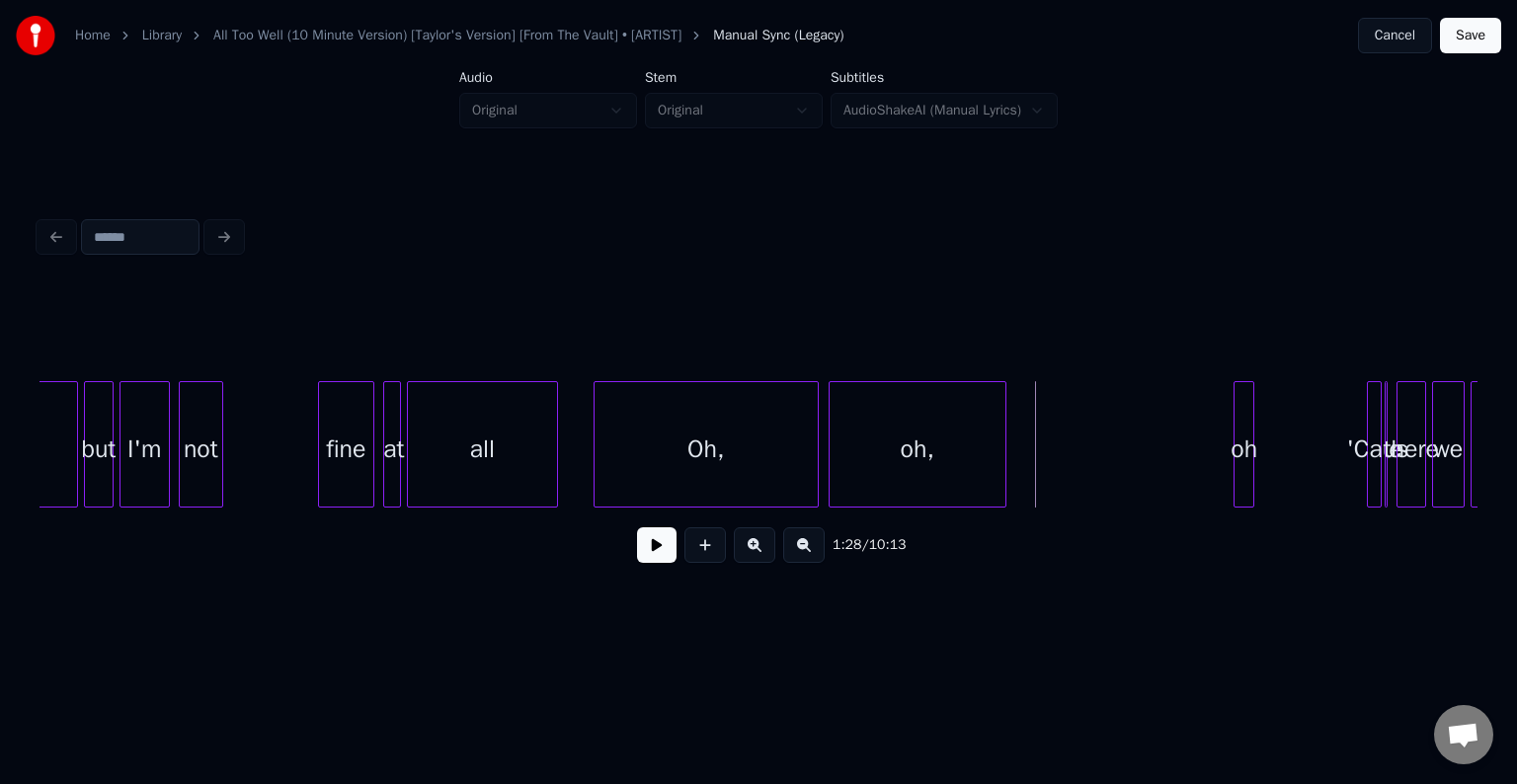 click on "oh," at bounding box center [918, 449] 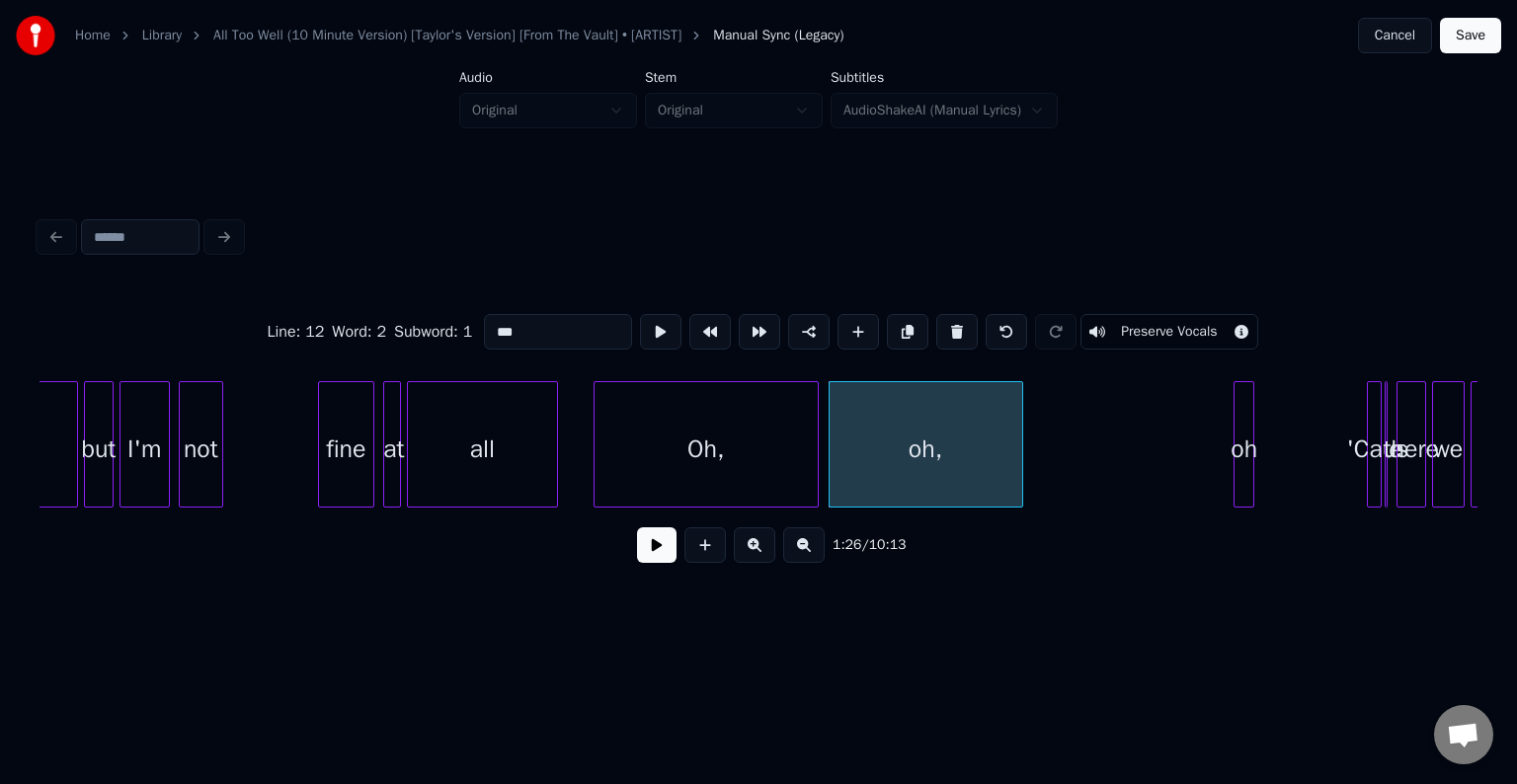 click at bounding box center (1019, 444) 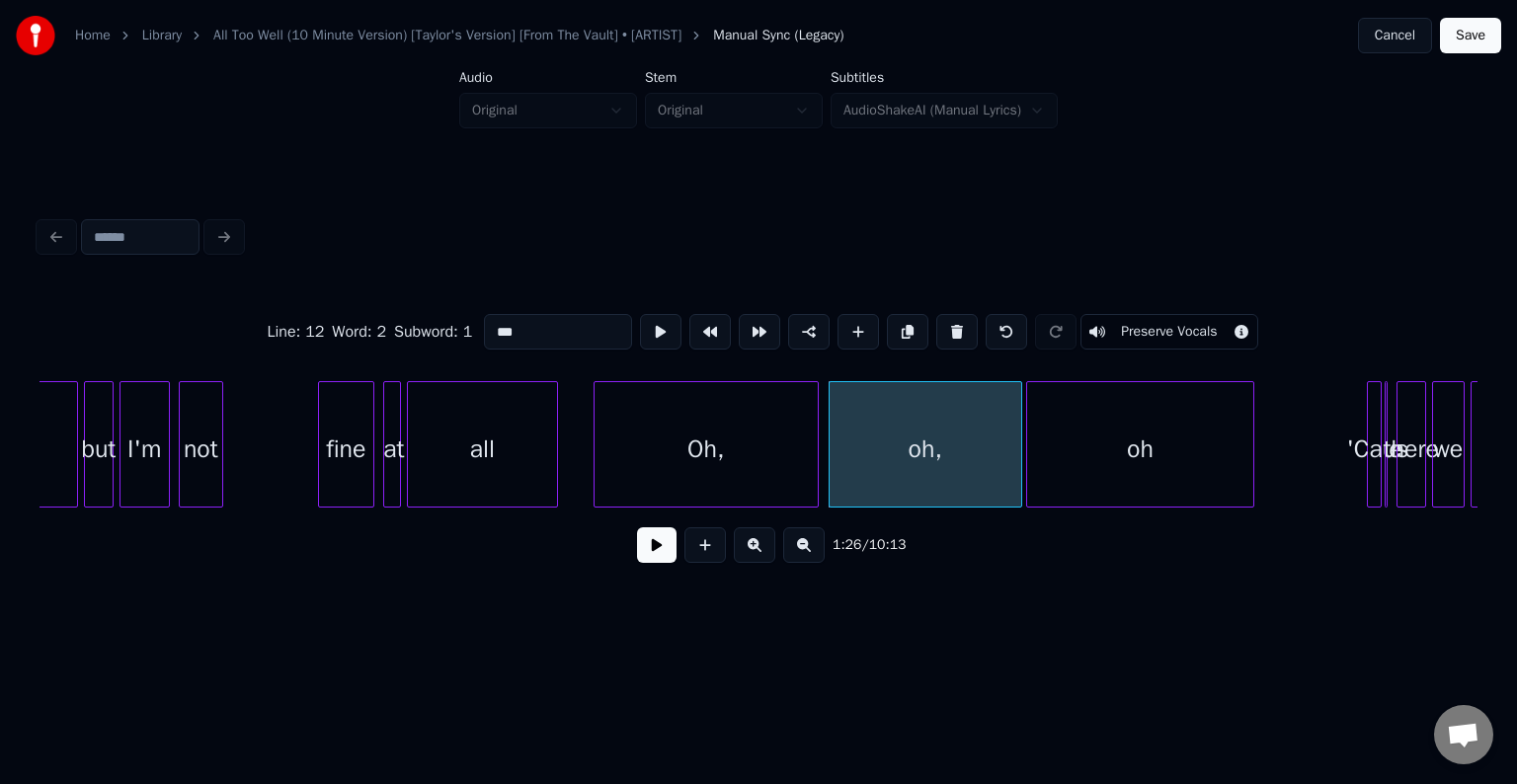 click at bounding box center (1030, 444) 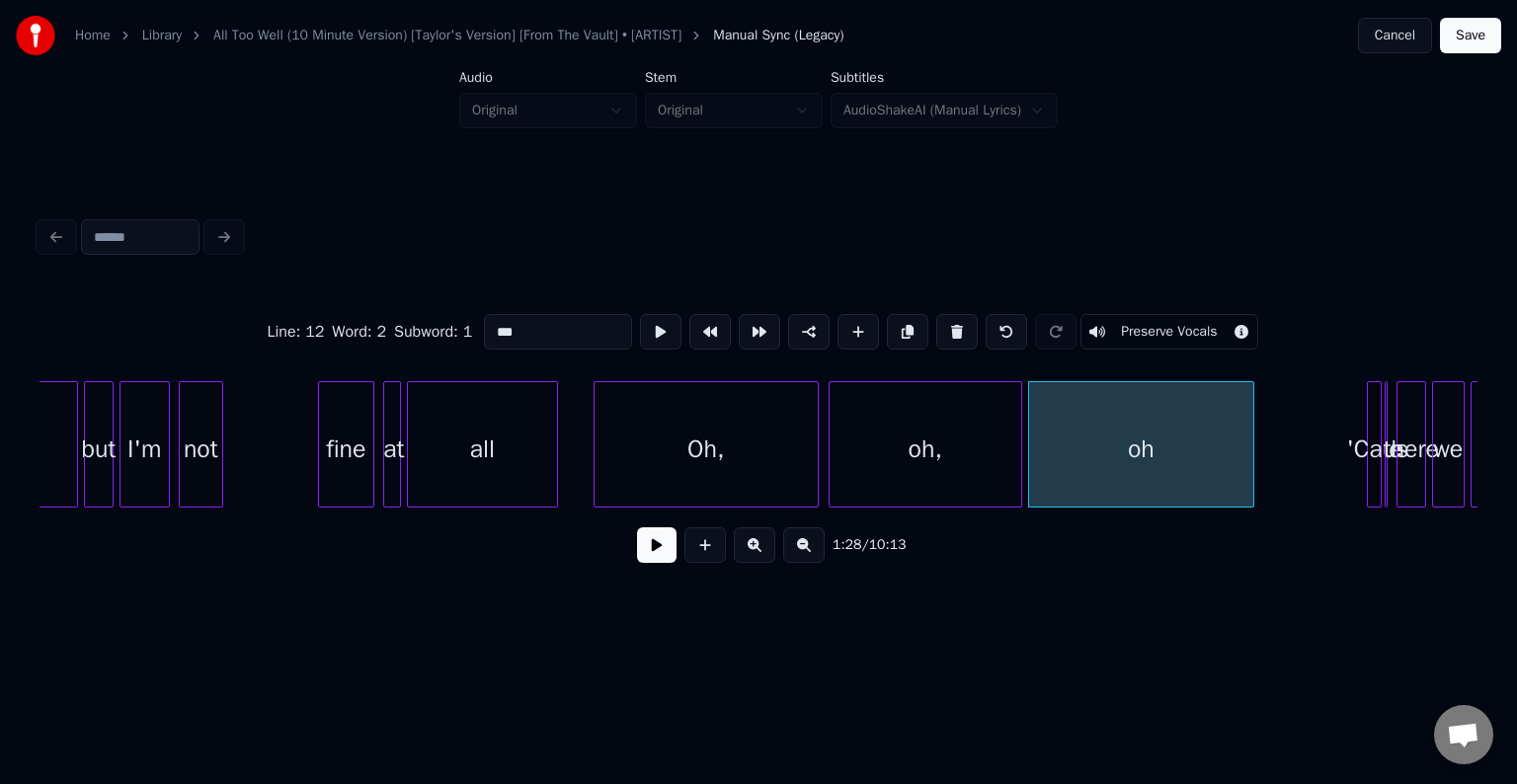click on "Oh," at bounding box center [706, 449] 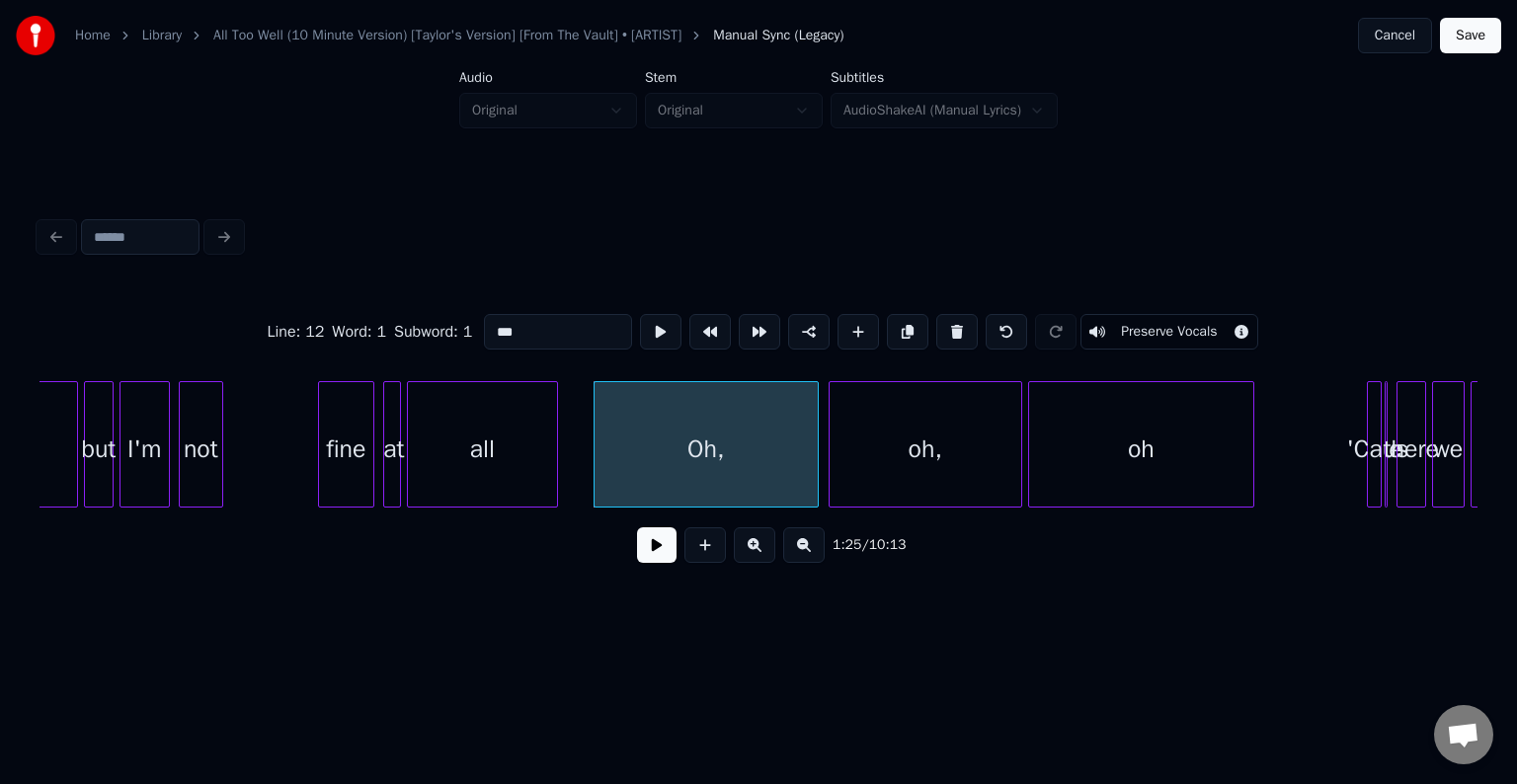 click at bounding box center [657, 545] 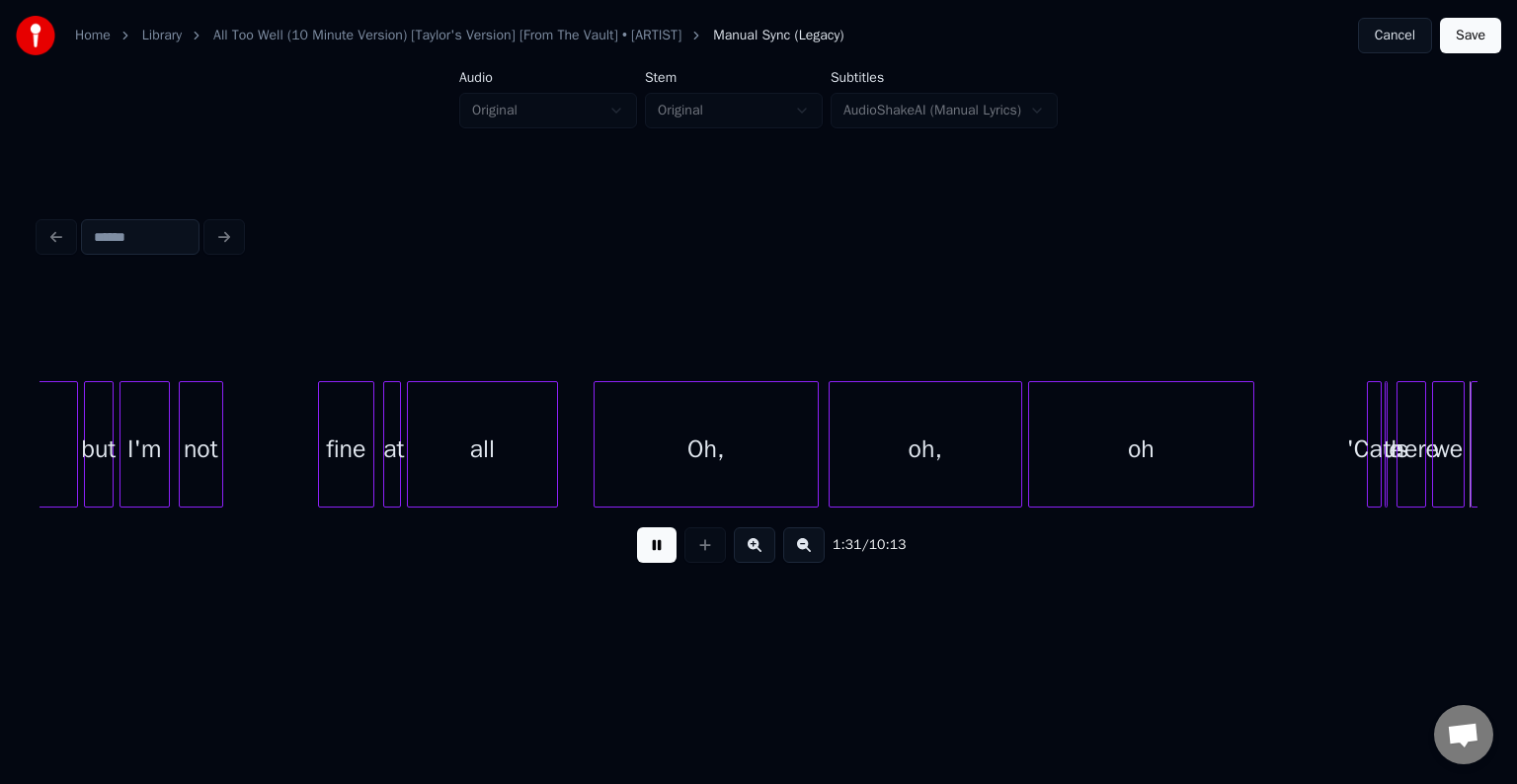 click at bounding box center [657, 545] 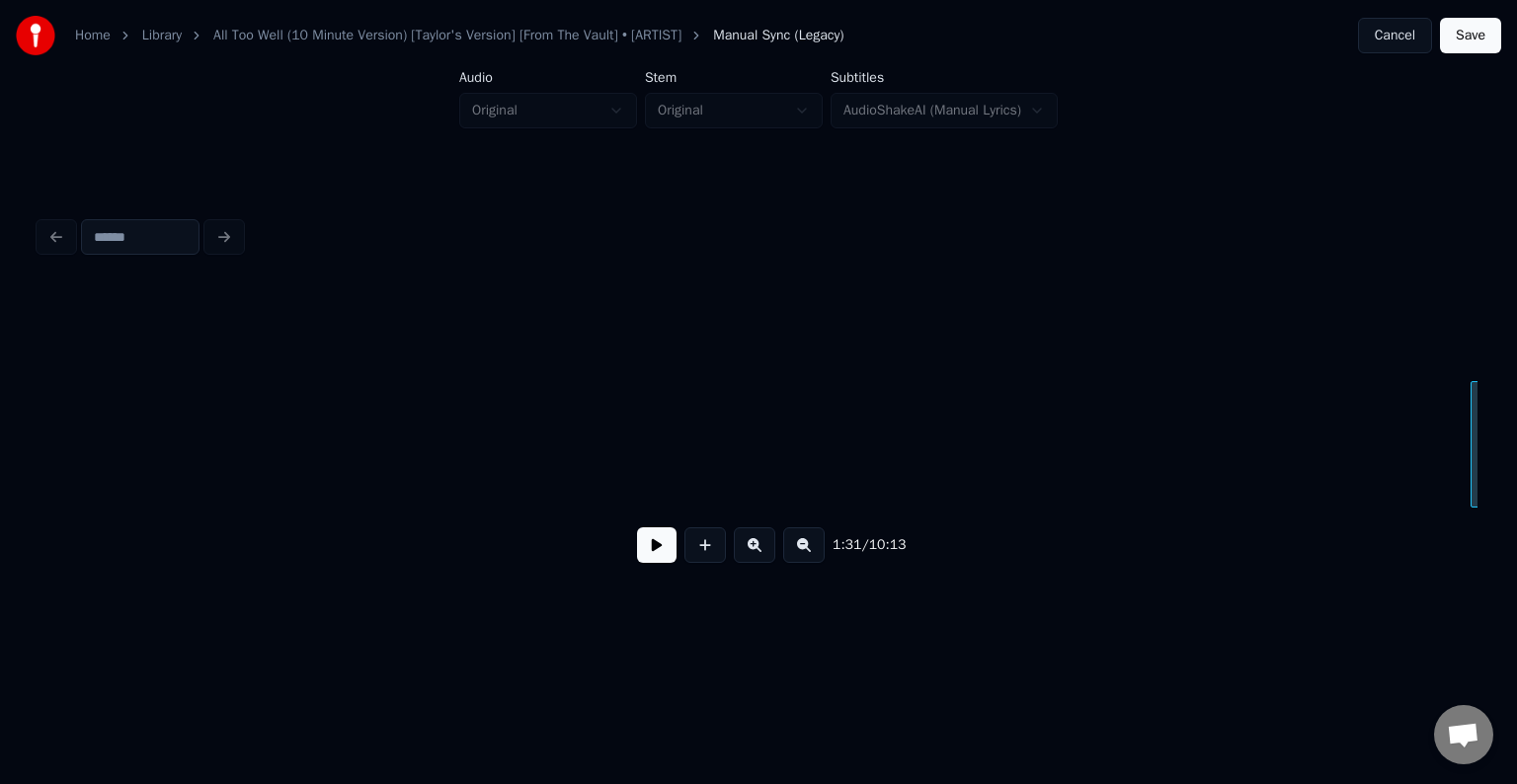 scroll, scrollTop: 0, scrollLeft: 13511, axis: horizontal 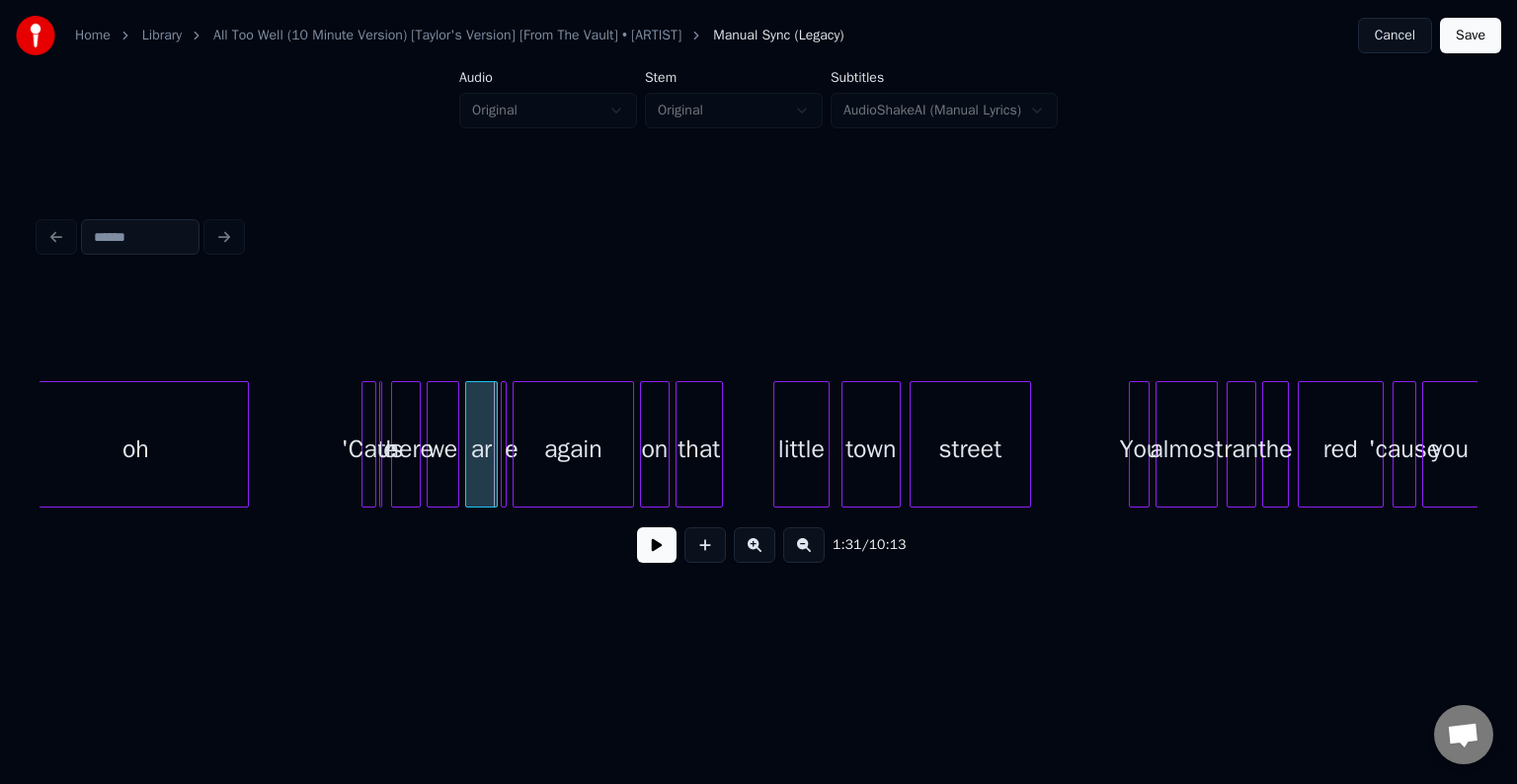 click at bounding box center [372, 444] 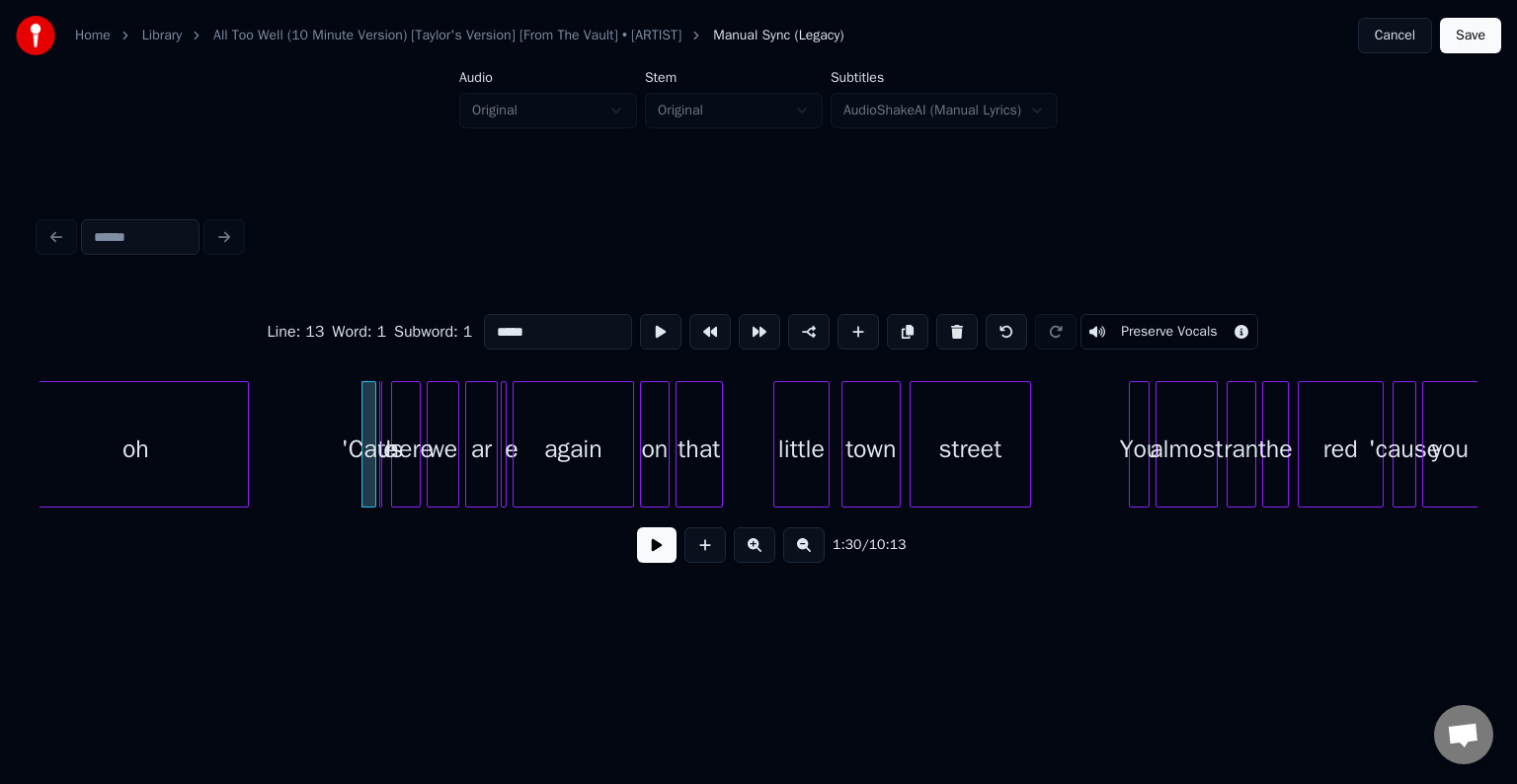click at bounding box center [383, 444] 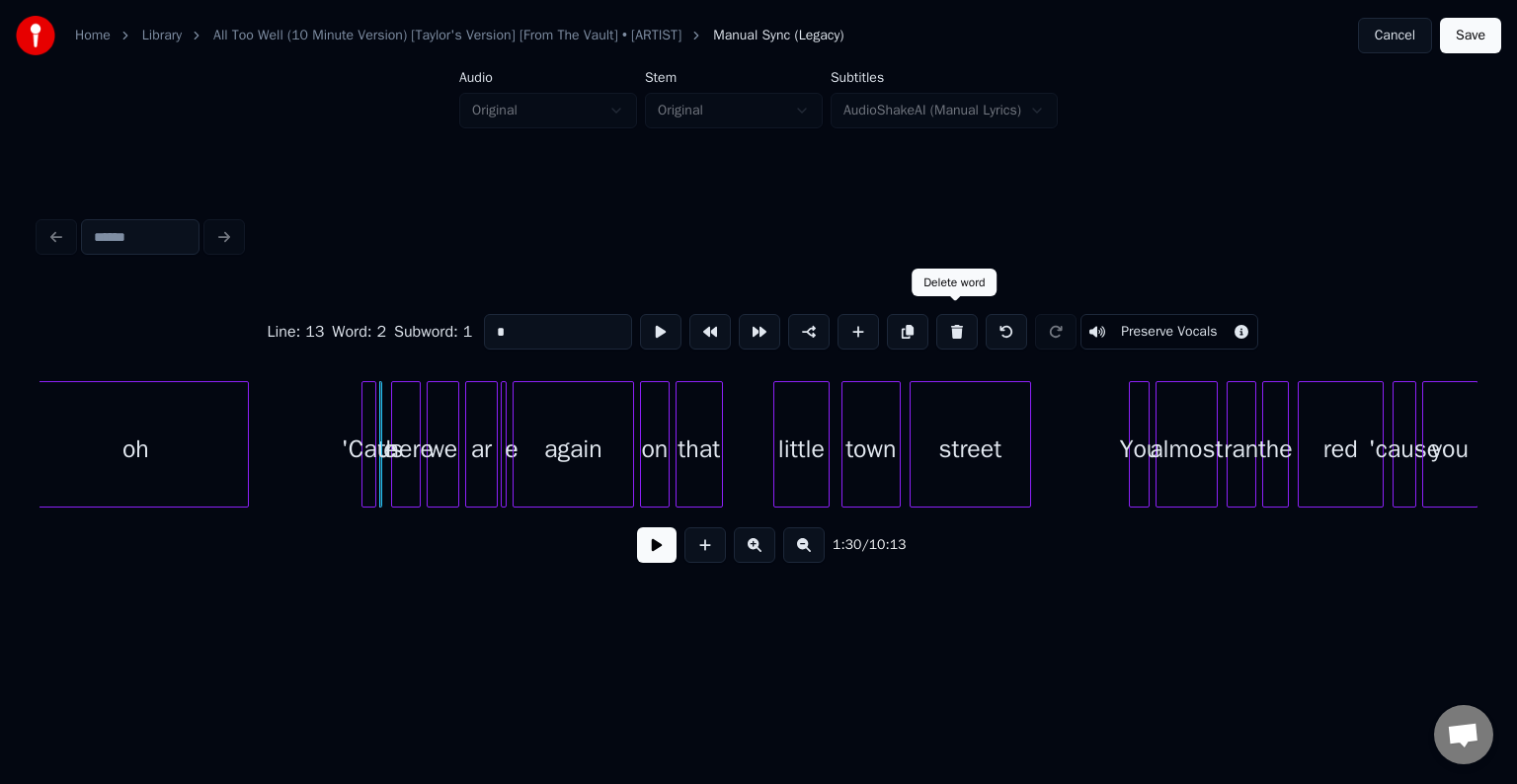 click at bounding box center [957, 332] 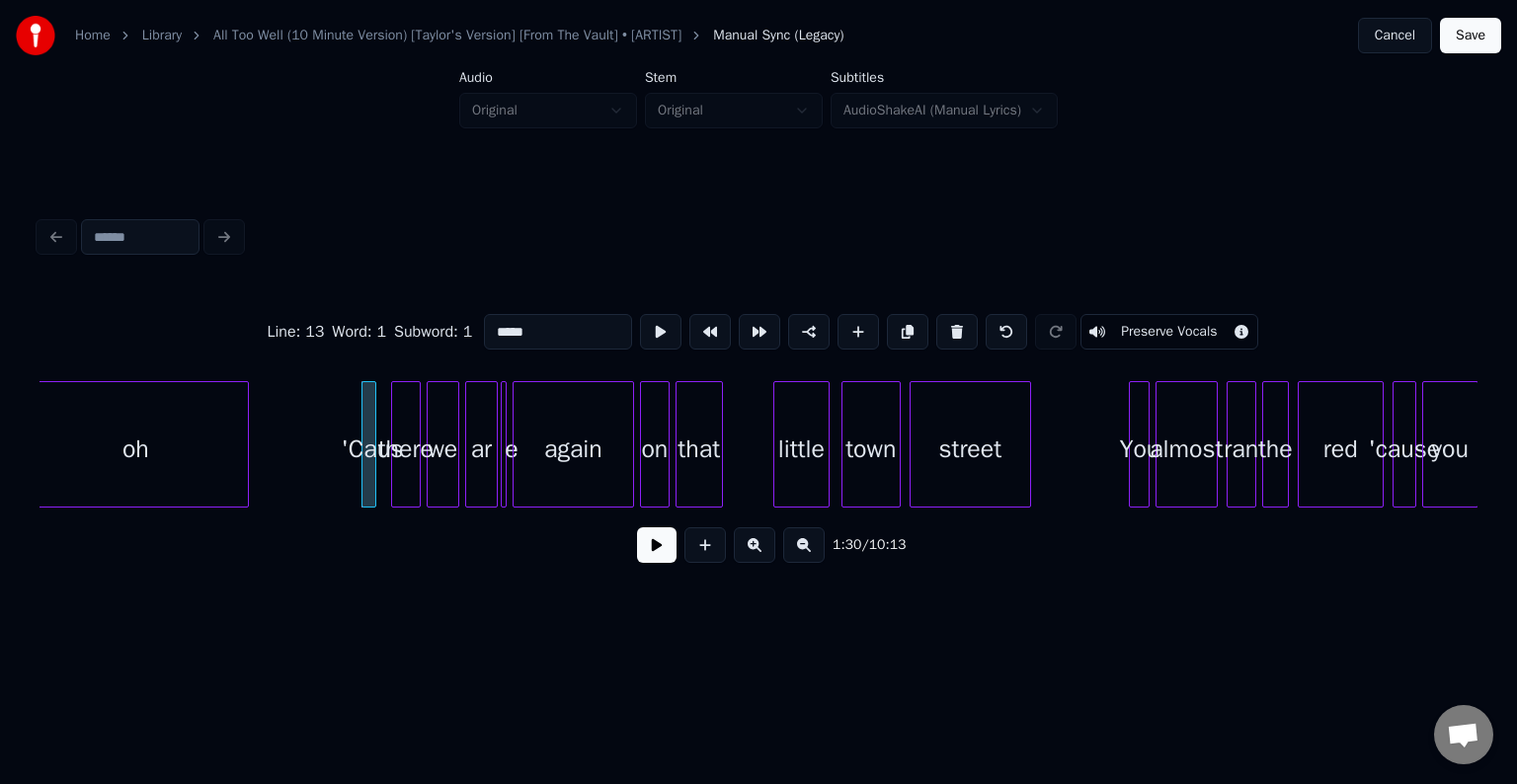 click on "*****" at bounding box center [558, 332] 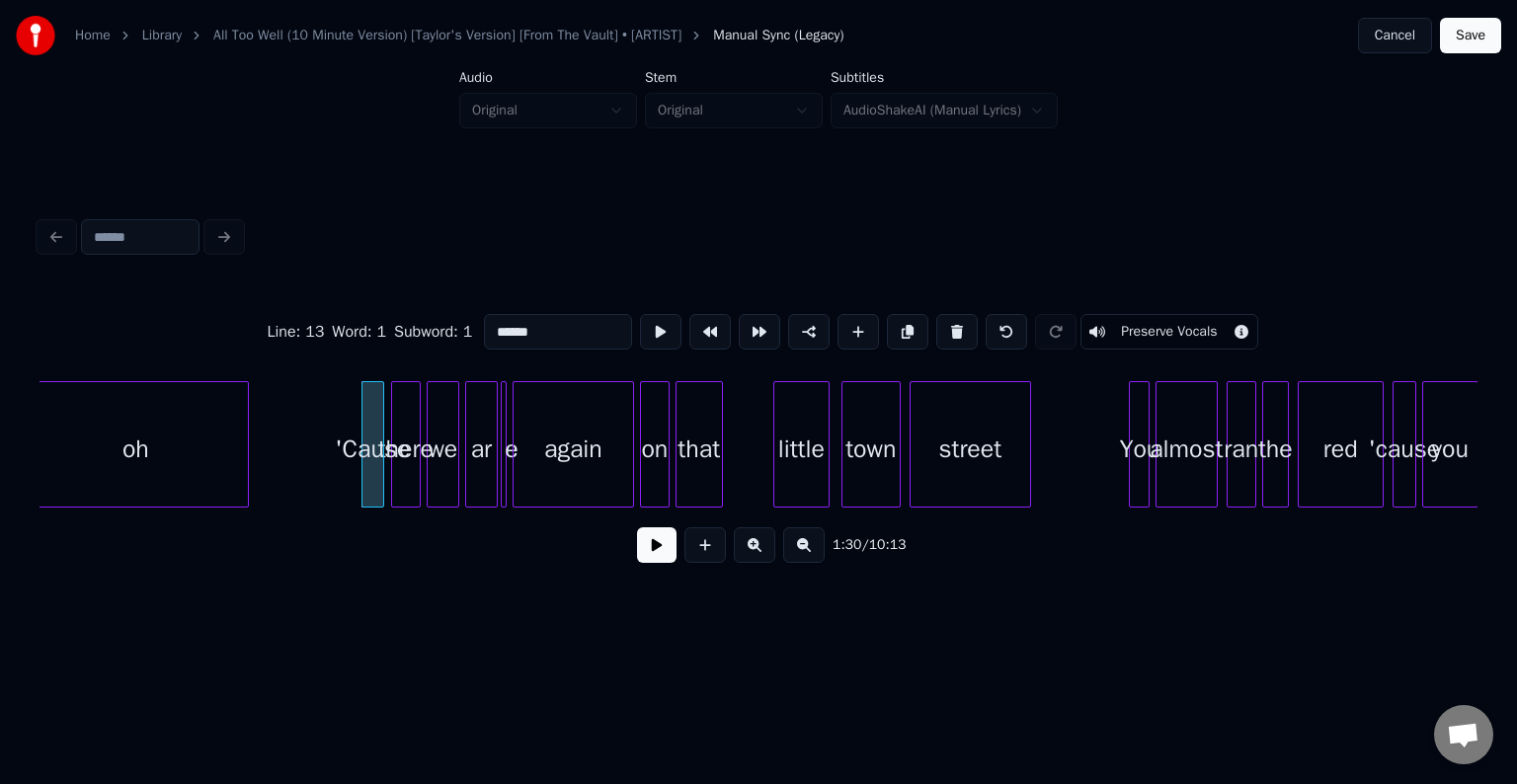 click at bounding box center (380, 444) 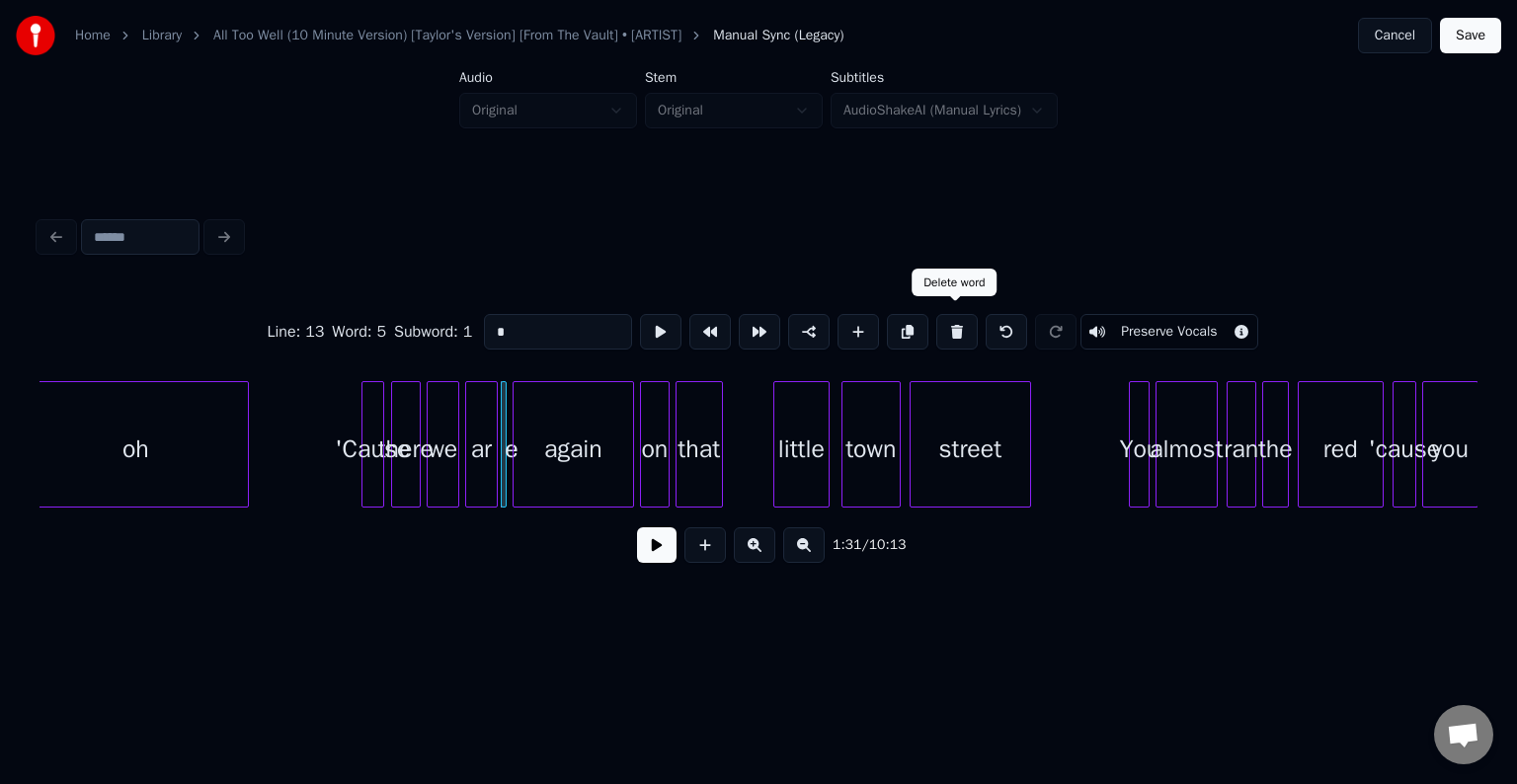 click at bounding box center (957, 332) 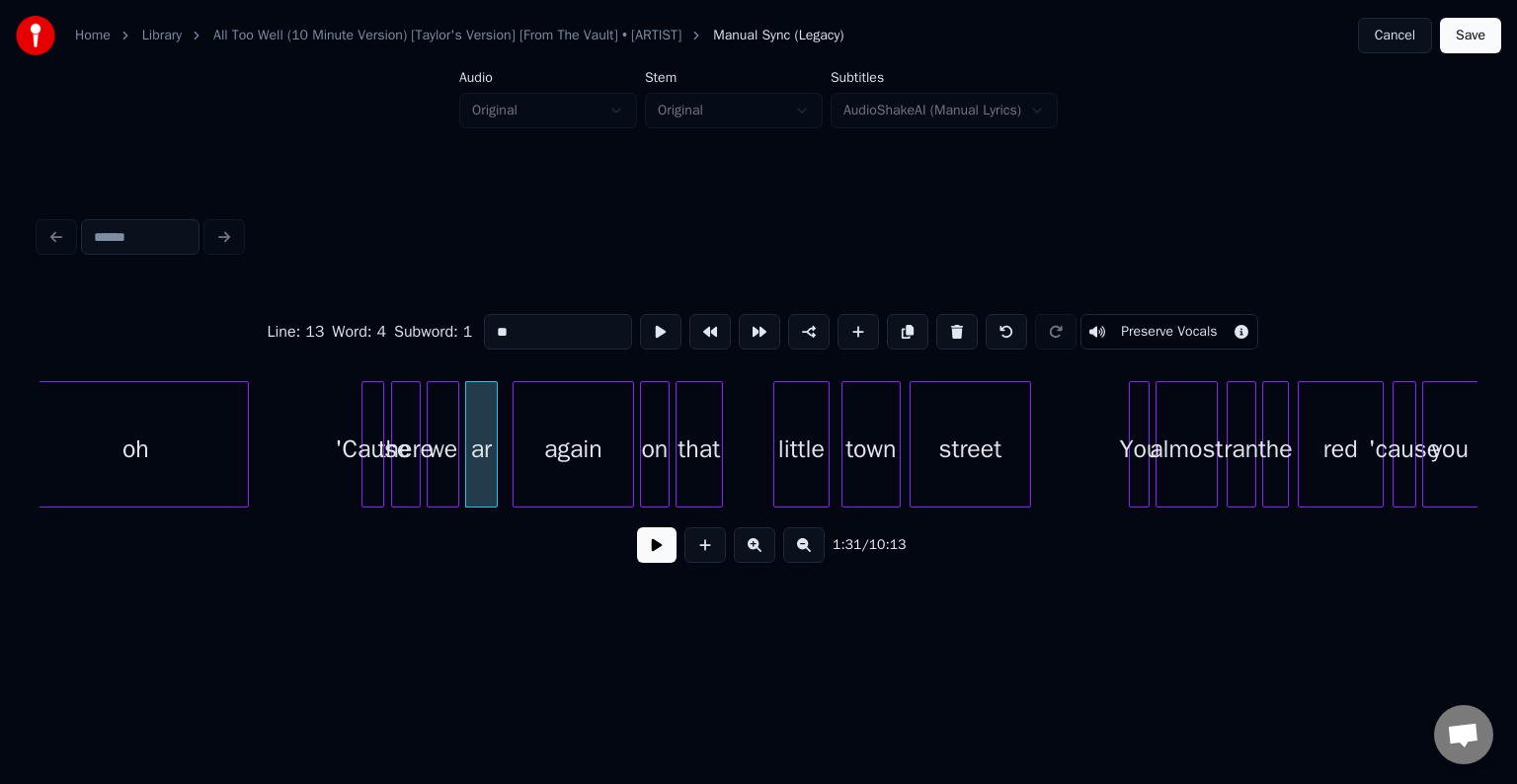 click on "**" at bounding box center (558, 332) 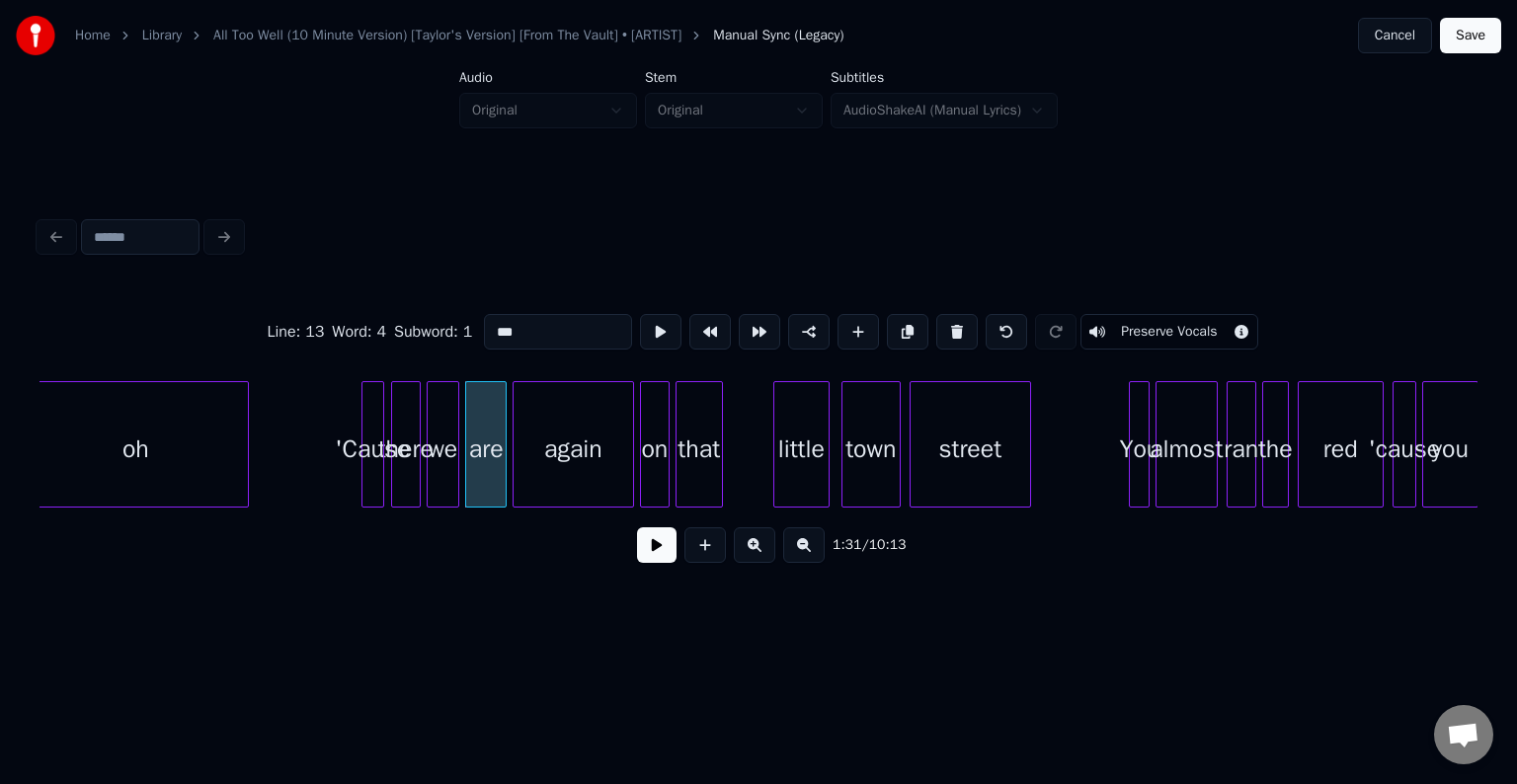 click at bounding box center [503, 444] 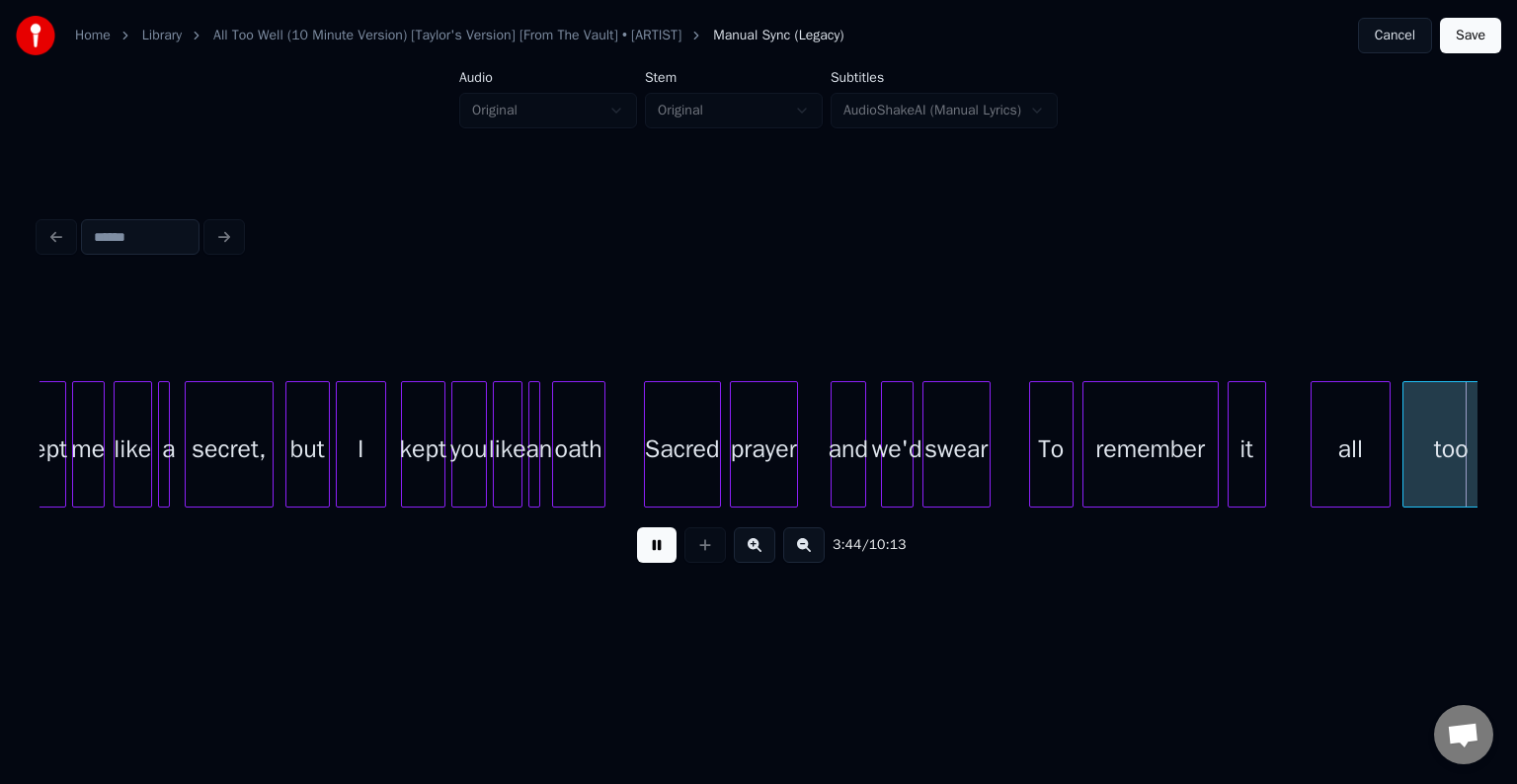 scroll, scrollTop: 0, scrollLeft: 33230, axis: horizontal 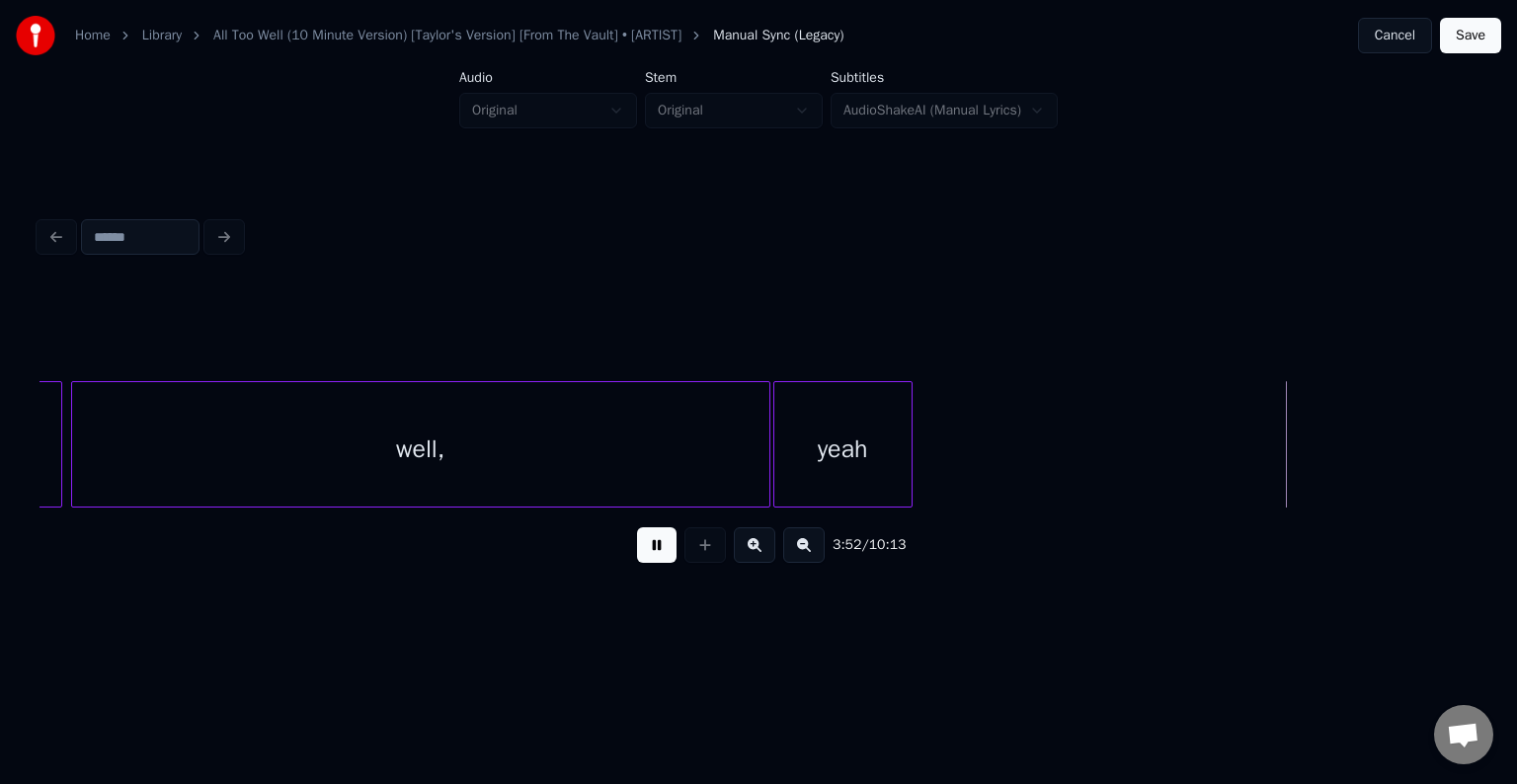 click at bounding box center [657, 545] 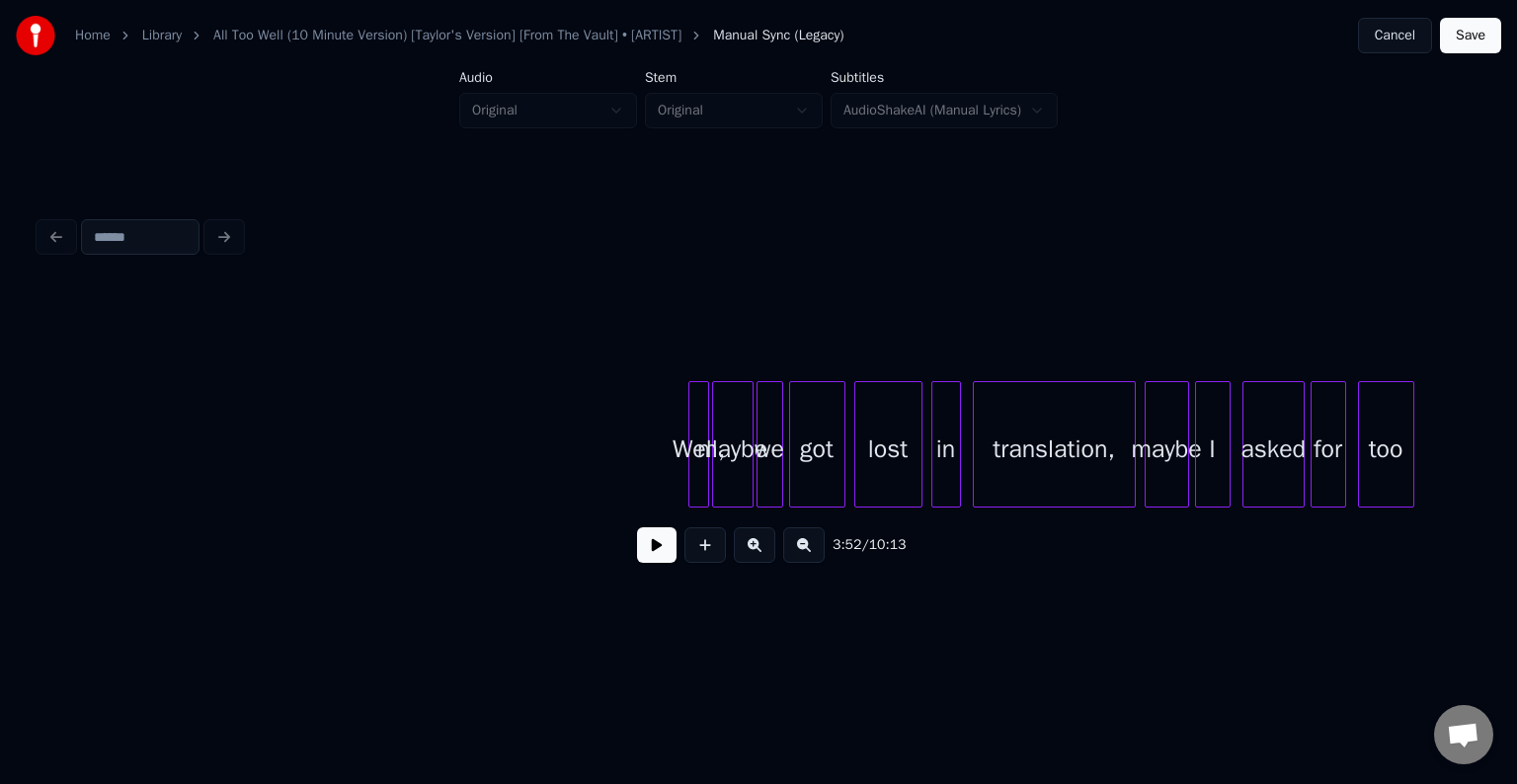 scroll, scrollTop: 0, scrollLeft: 35446, axis: horizontal 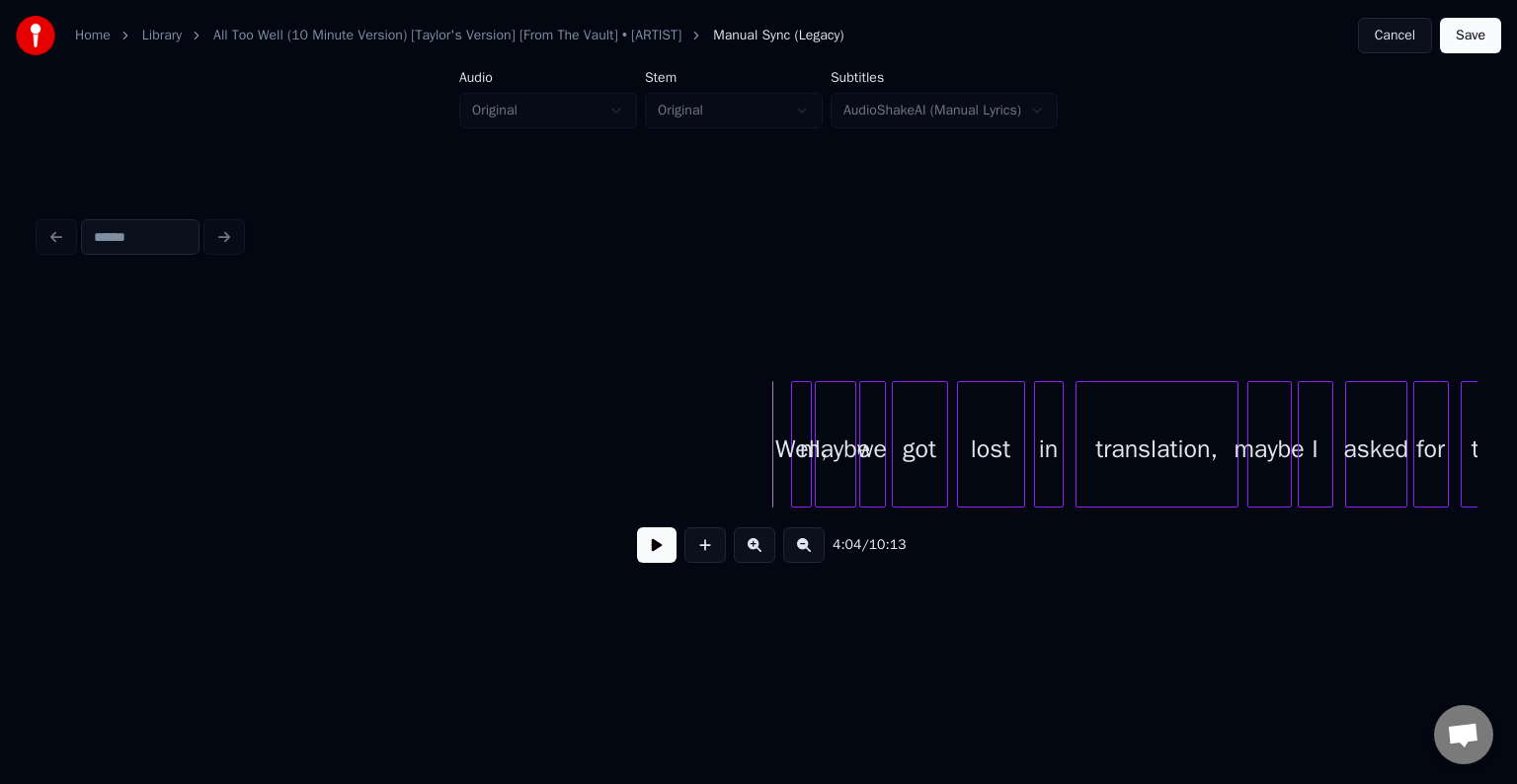 click on "4:04  /  10:13" at bounding box center [758, 545] 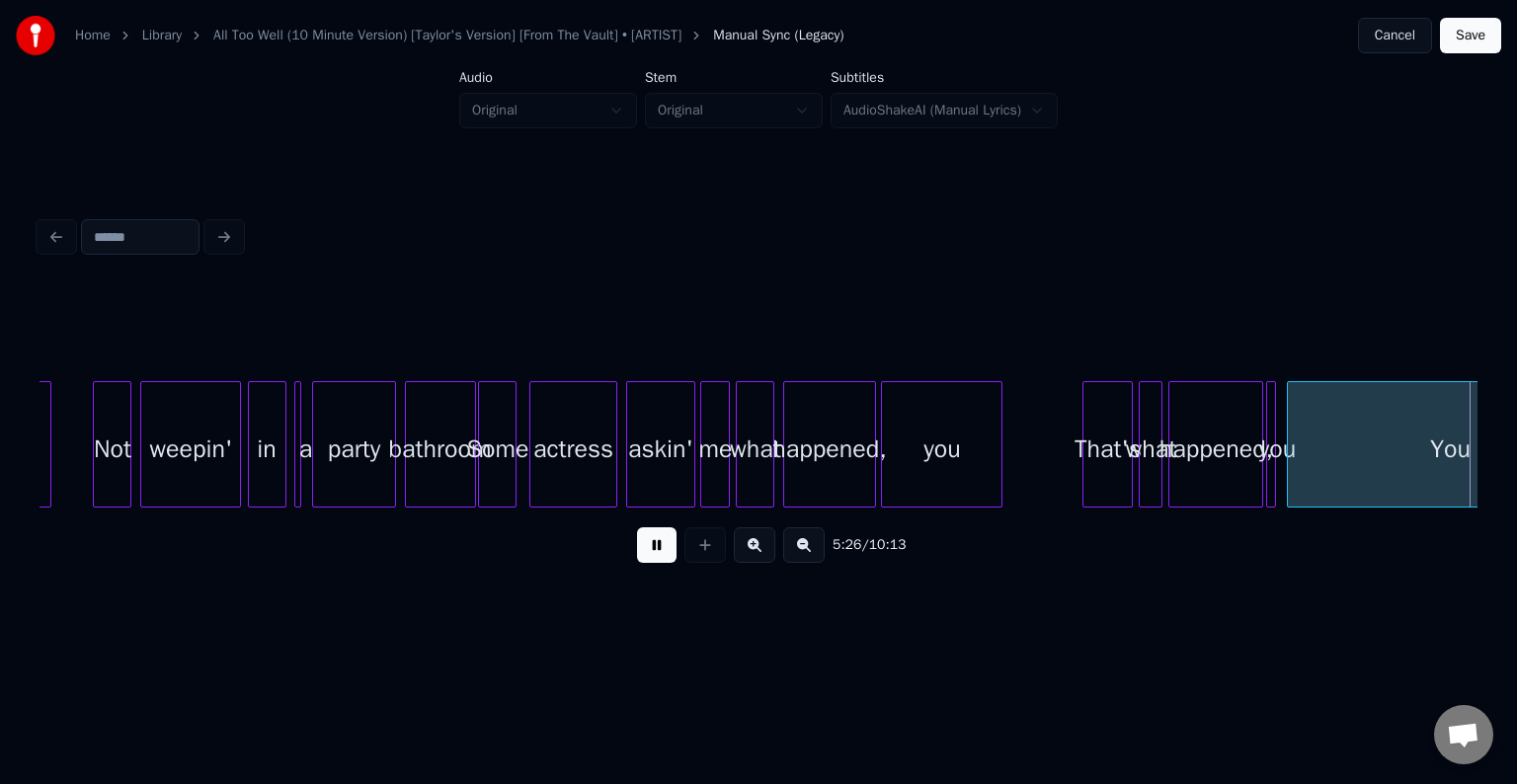 scroll, scrollTop: 0, scrollLeft: 48407, axis: horizontal 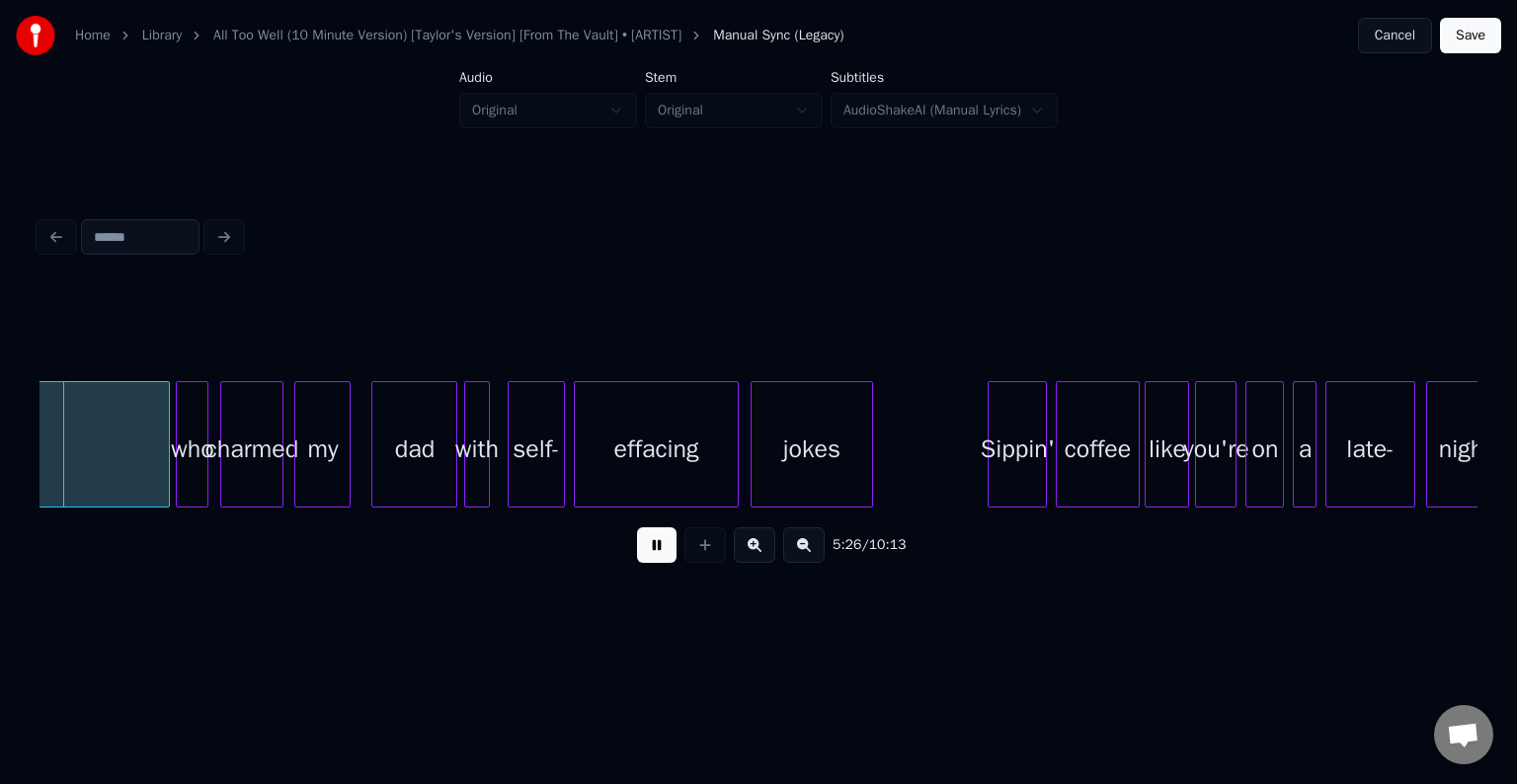 click at bounding box center (657, 545) 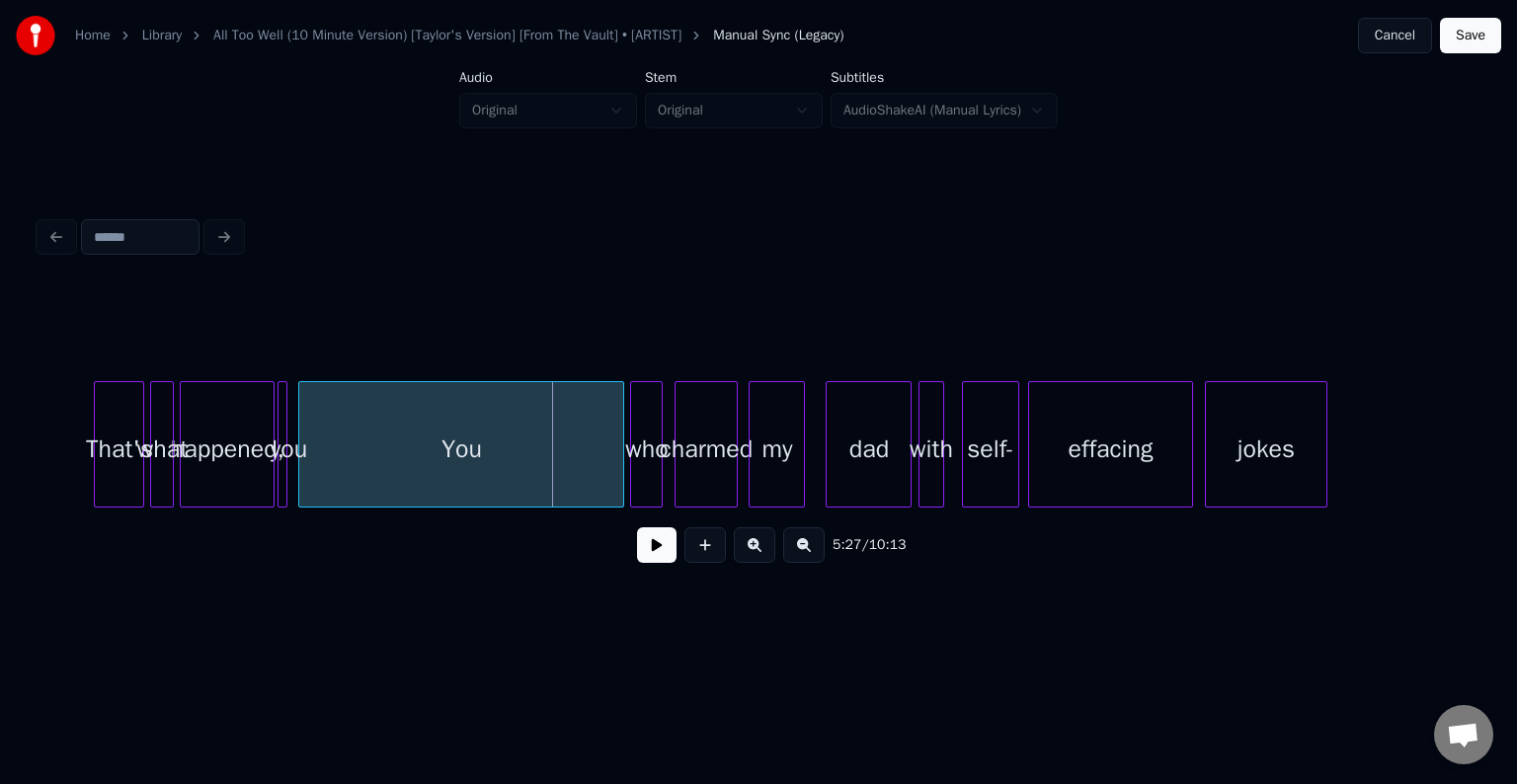 scroll, scrollTop: 0, scrollLeft: 47854, axis: horizontal 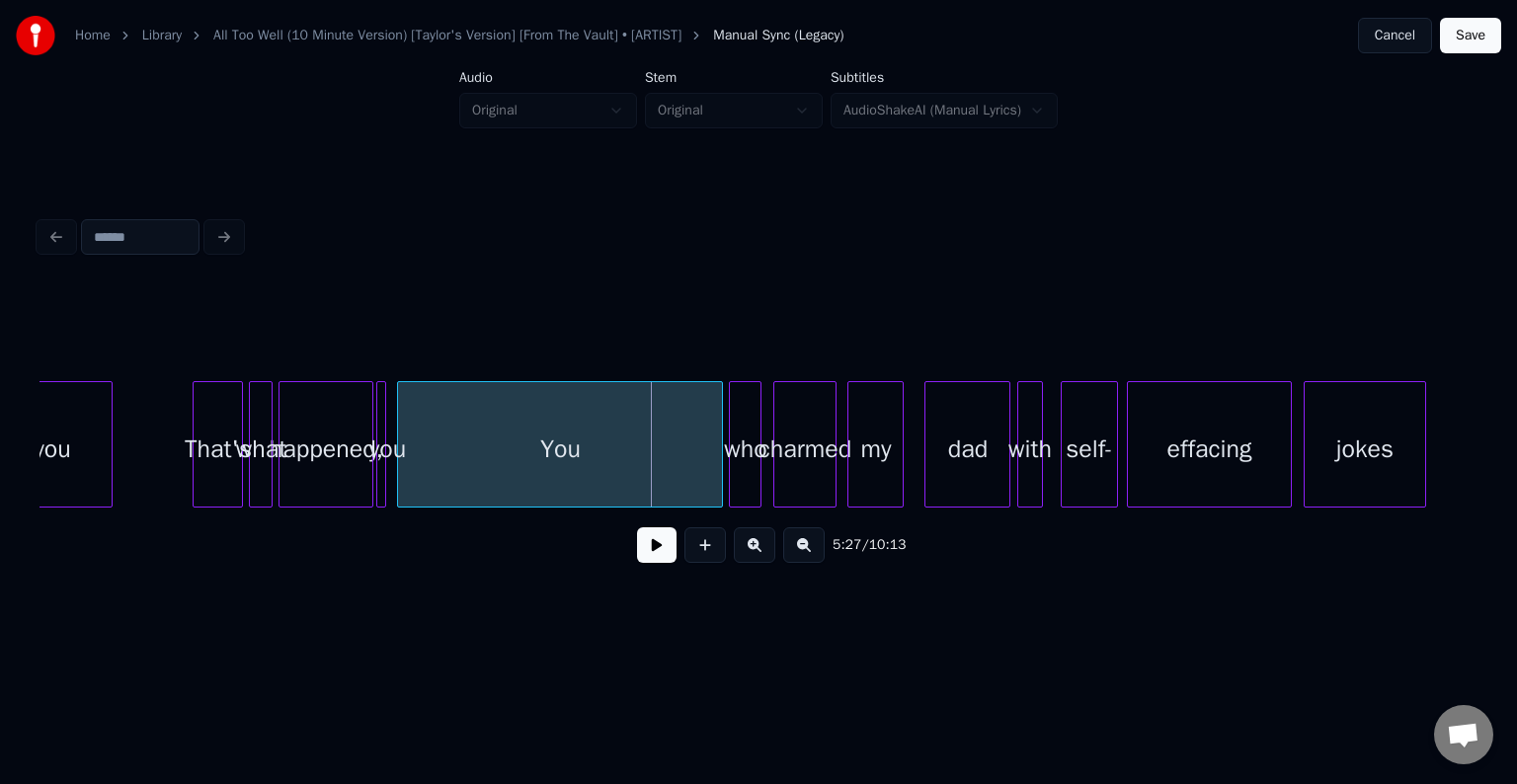 click at bounding box center [382, 444] 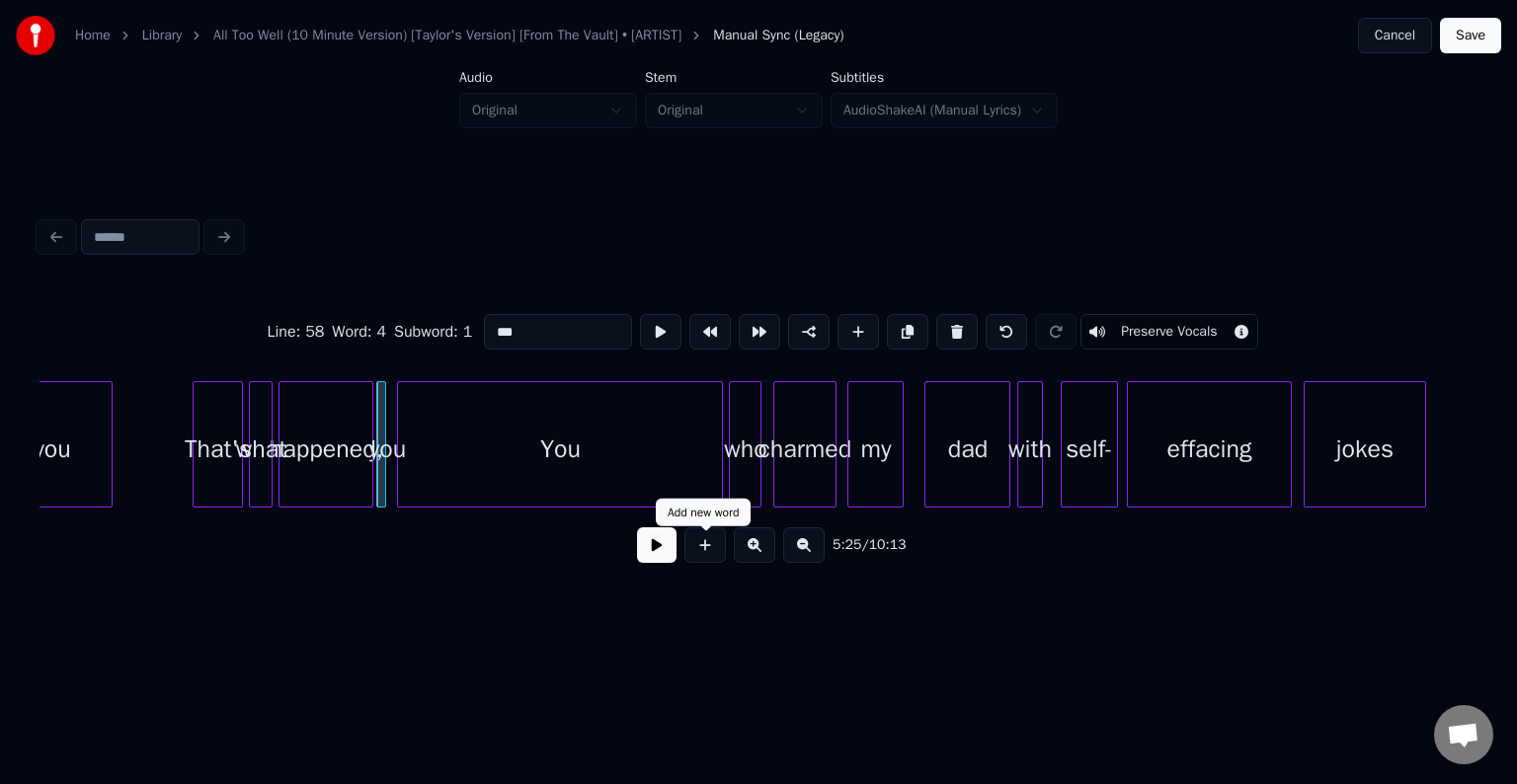 click at bounding box center (657, 545) 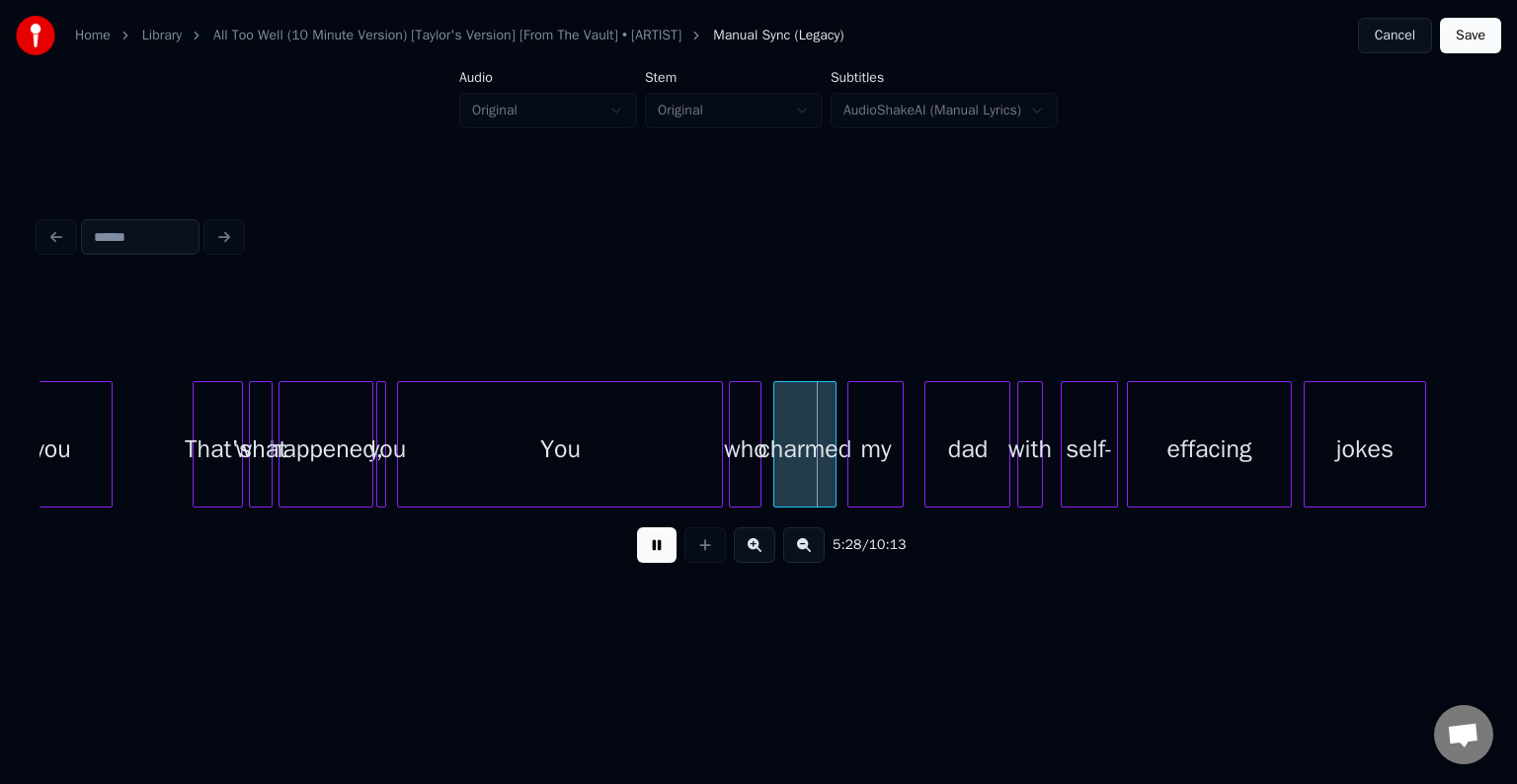 click at bounding box center (657, 545) 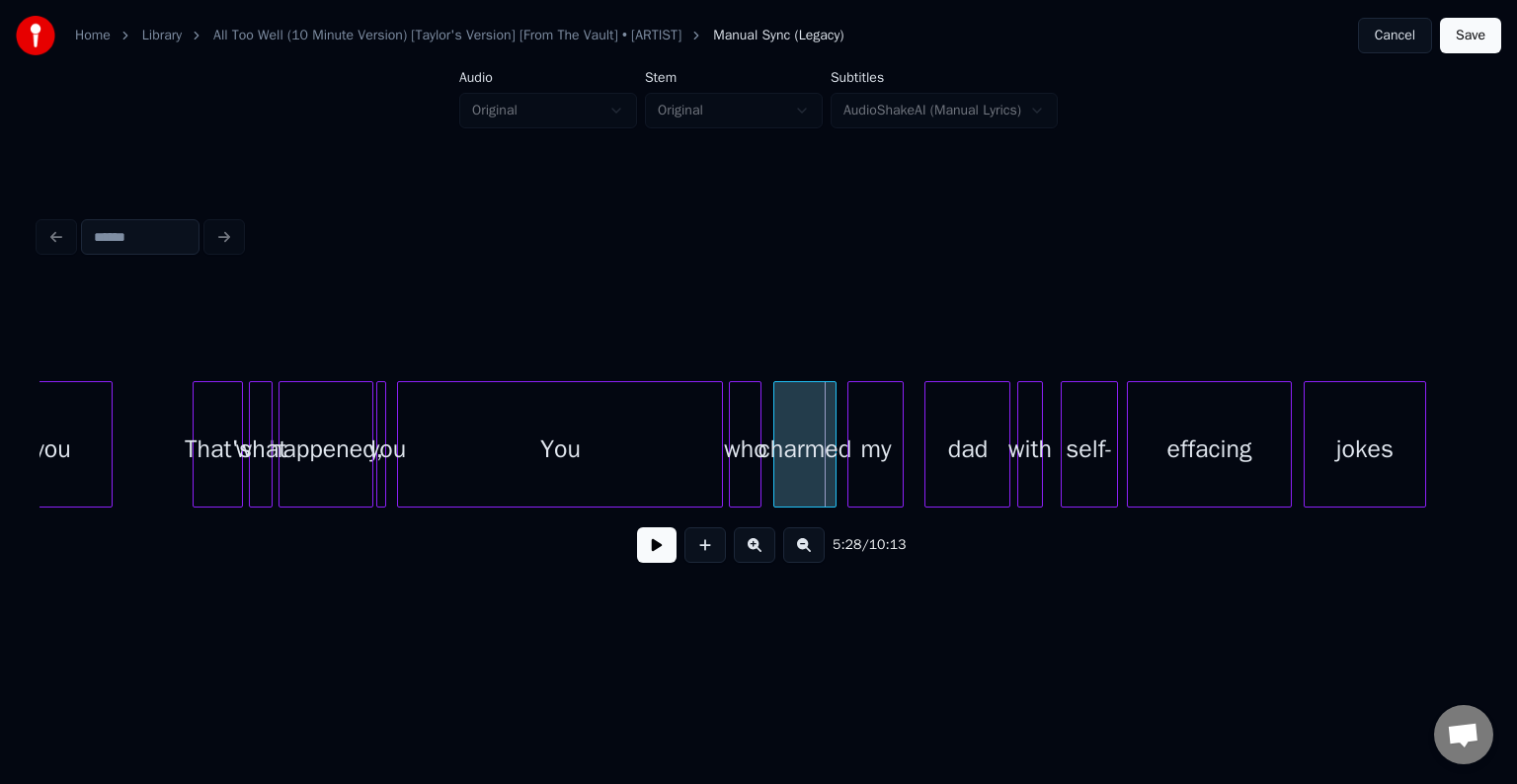 click on "you" at bounding box center (387, 449) 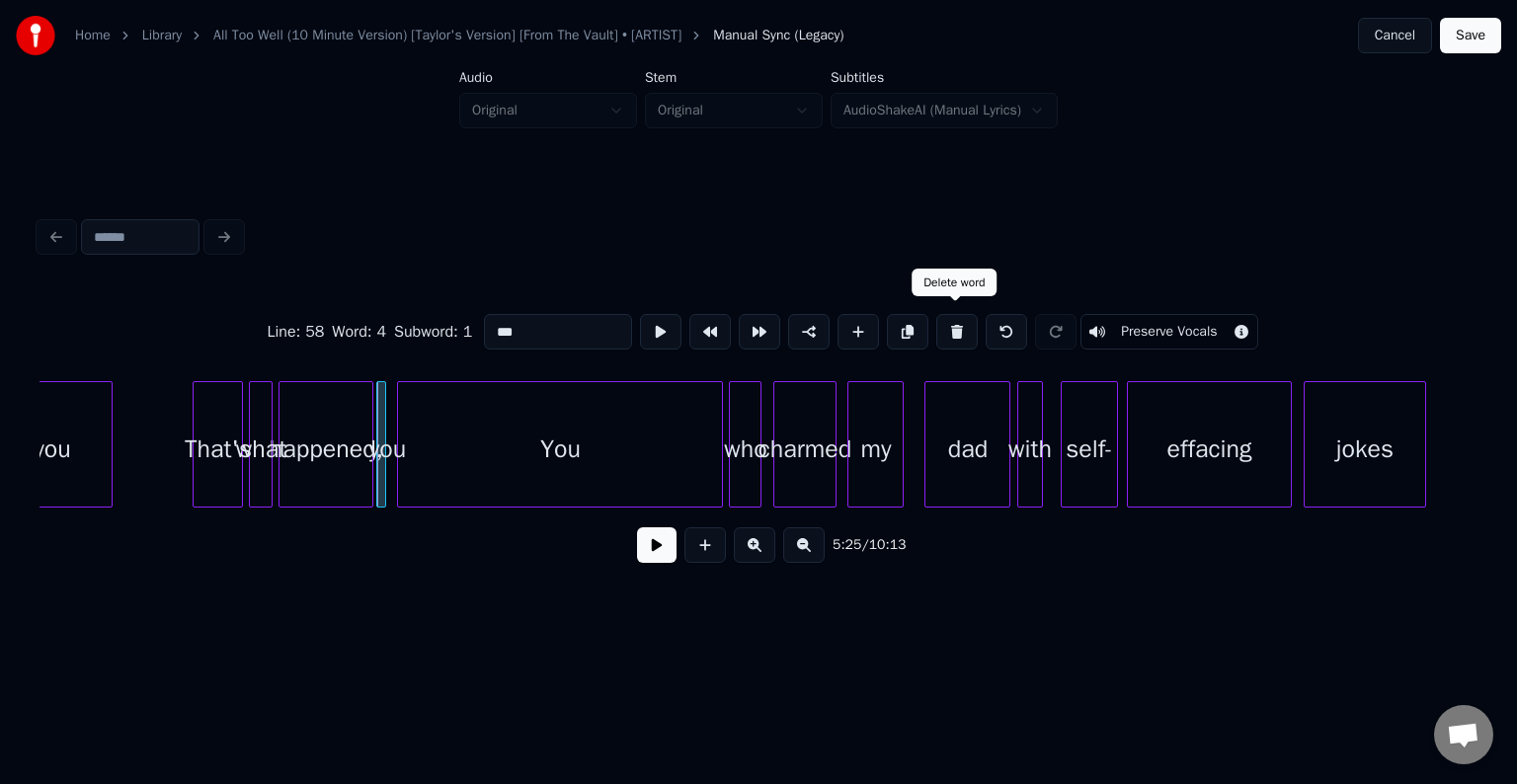 click at bounding box center [957, 332] 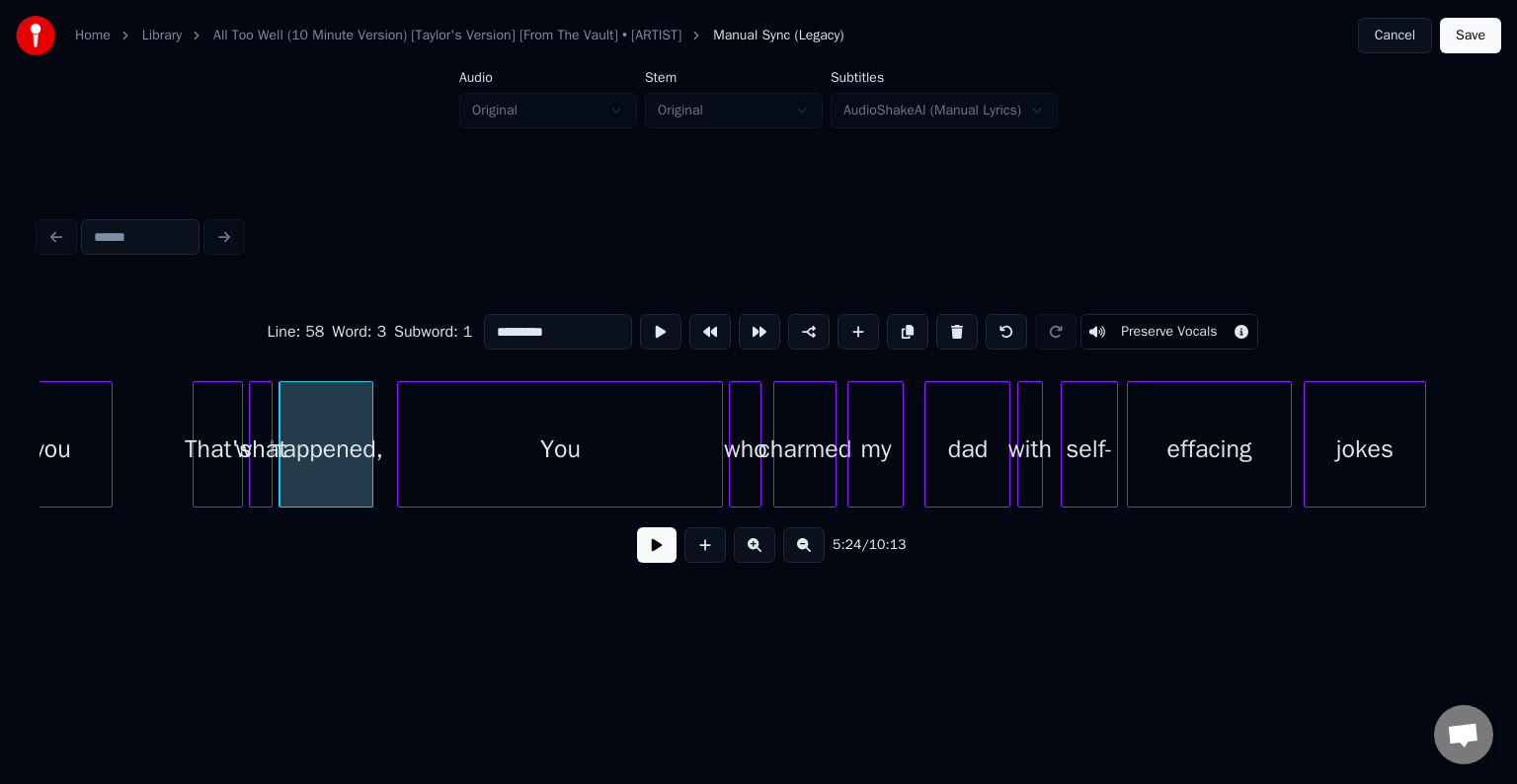 type on "*********" 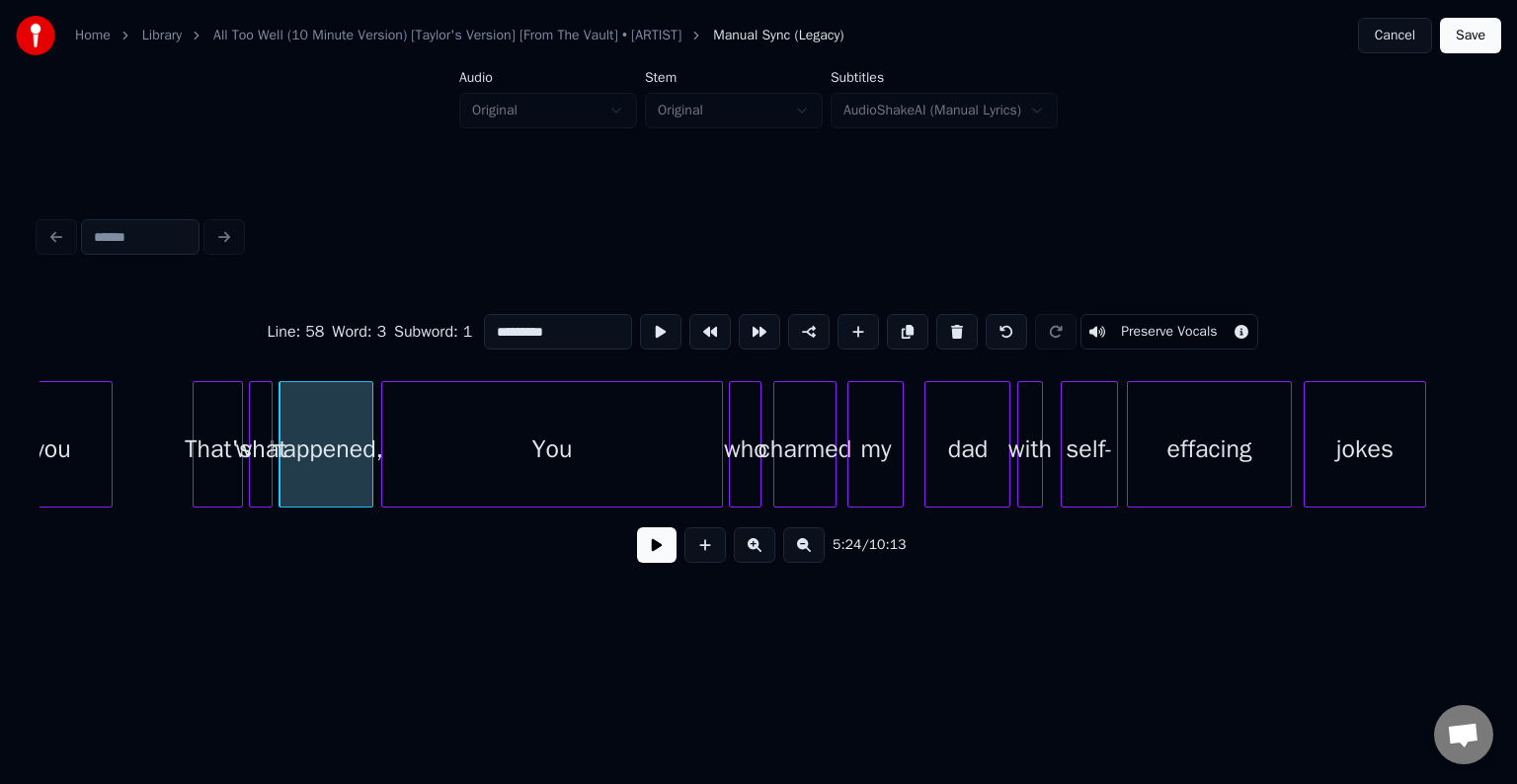 click at bounding box center (385, 444) 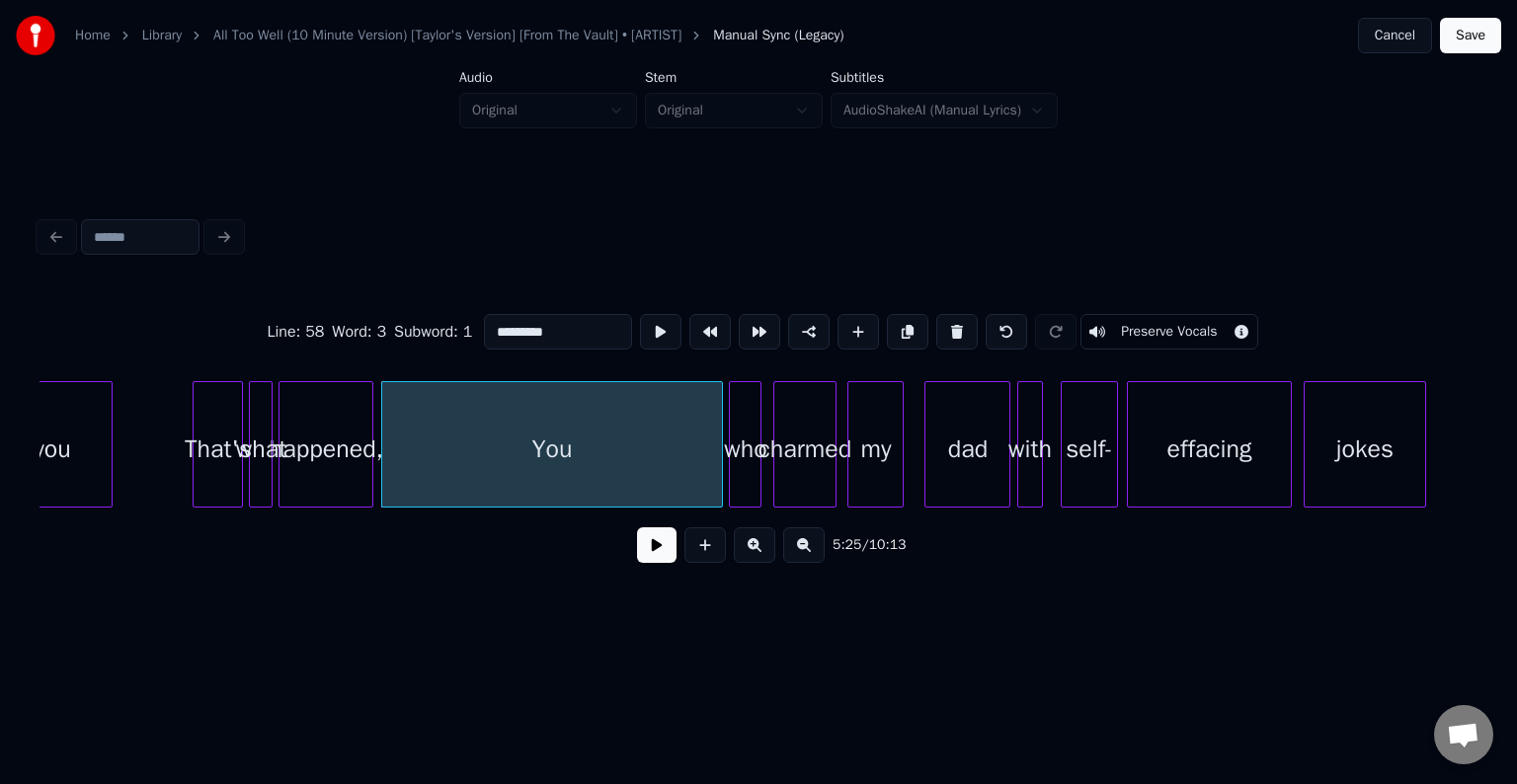 click at bounding box center [657, 545] 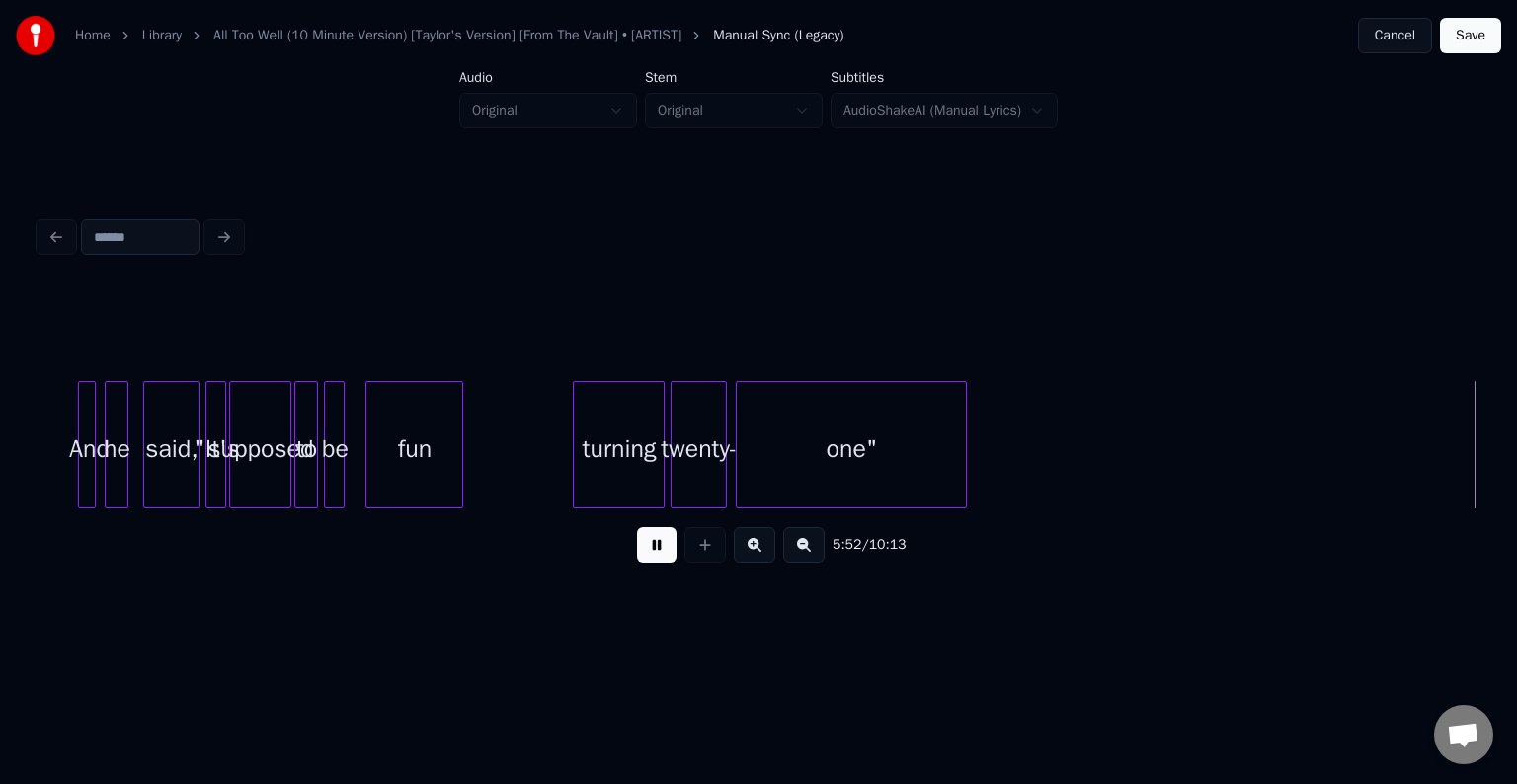 scroll, scrollTop: 0, scrollLeft: 52172, axis: horizontal 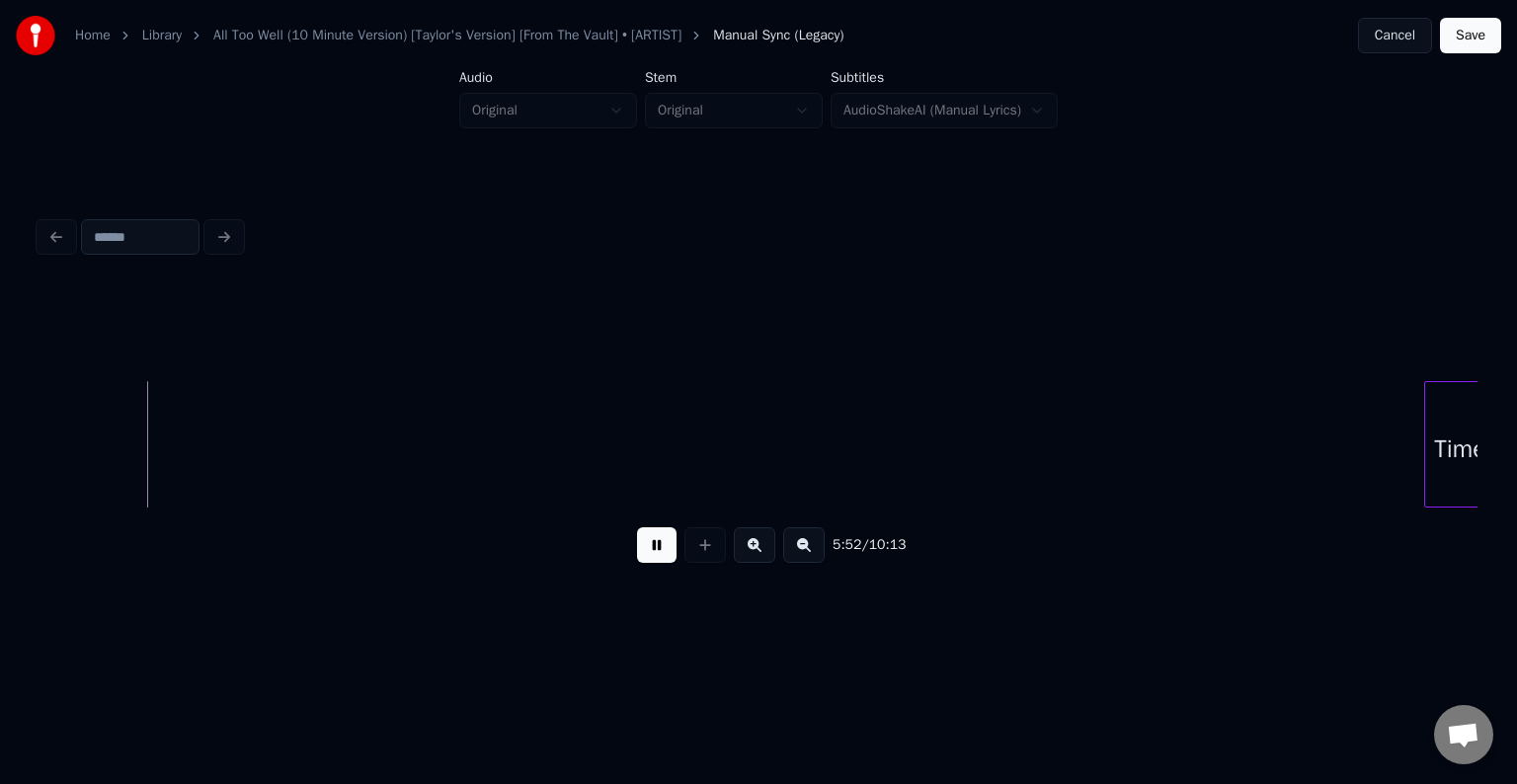 click at bounding box center [657, 545] 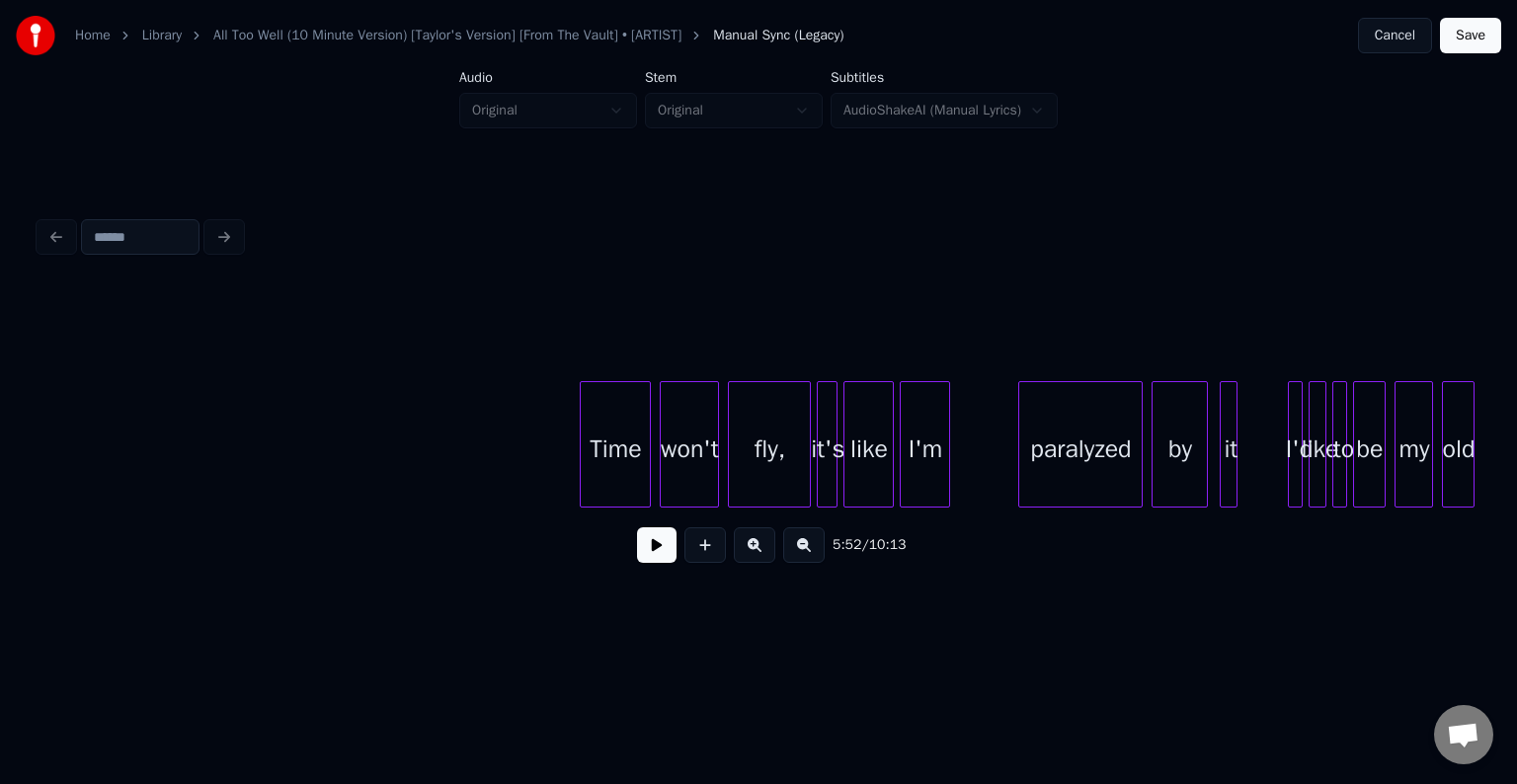 scroll, scrollTop: 0, scrollLeft: 53067, axis: horizontal 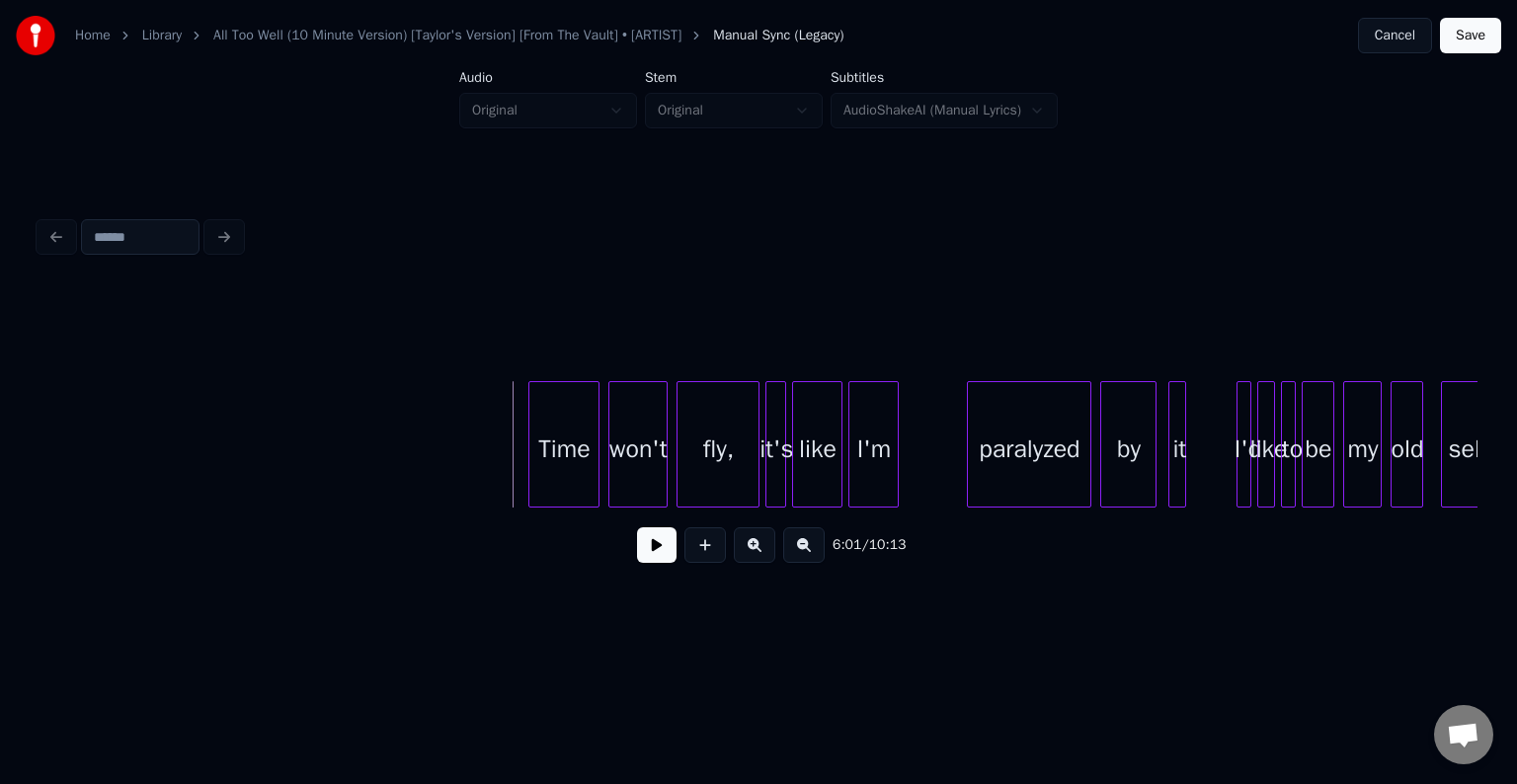 click at bounding box center [657, 545] 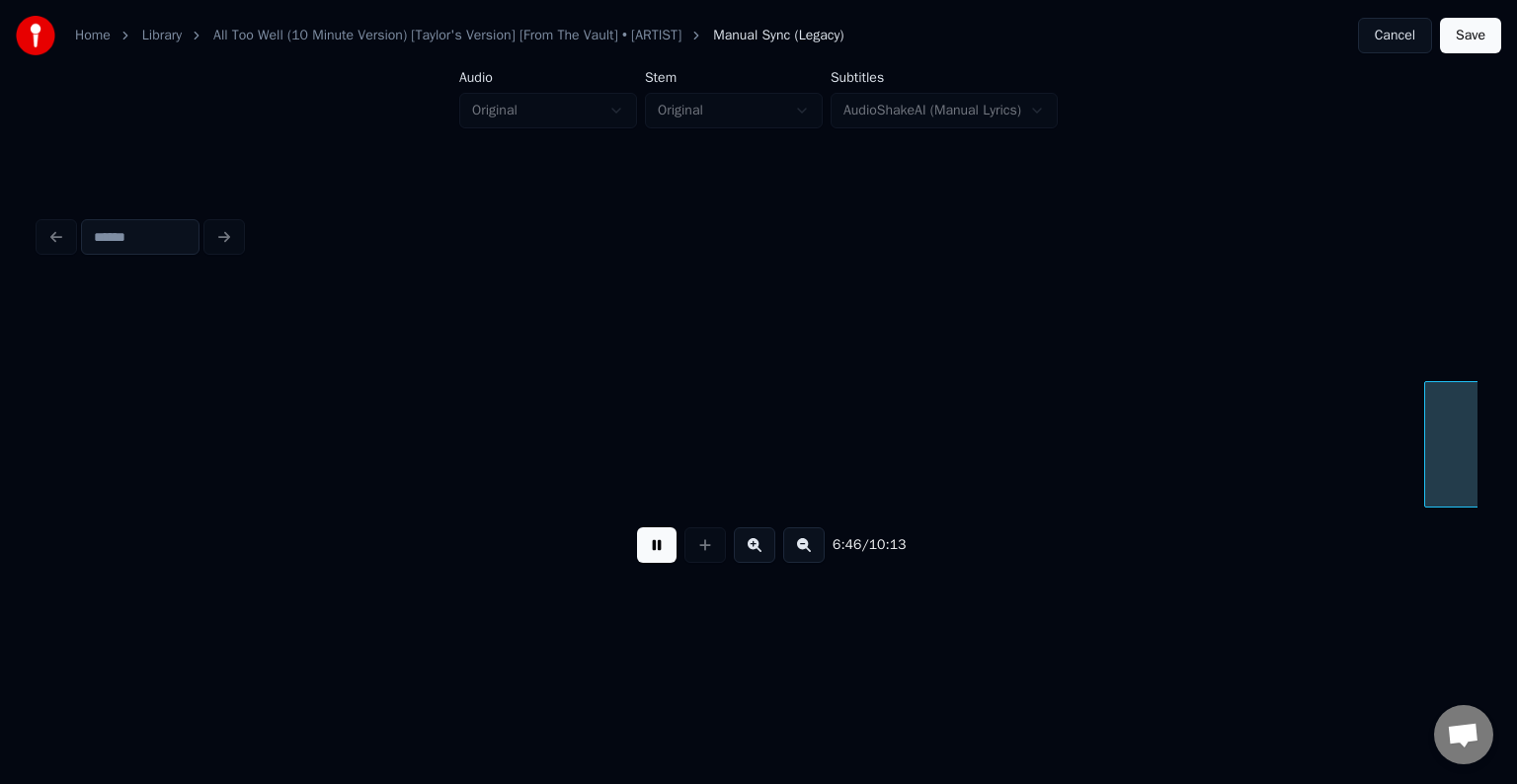 scroll, scrollTop: 0, scrollLeft: 60264, axis: horizontal 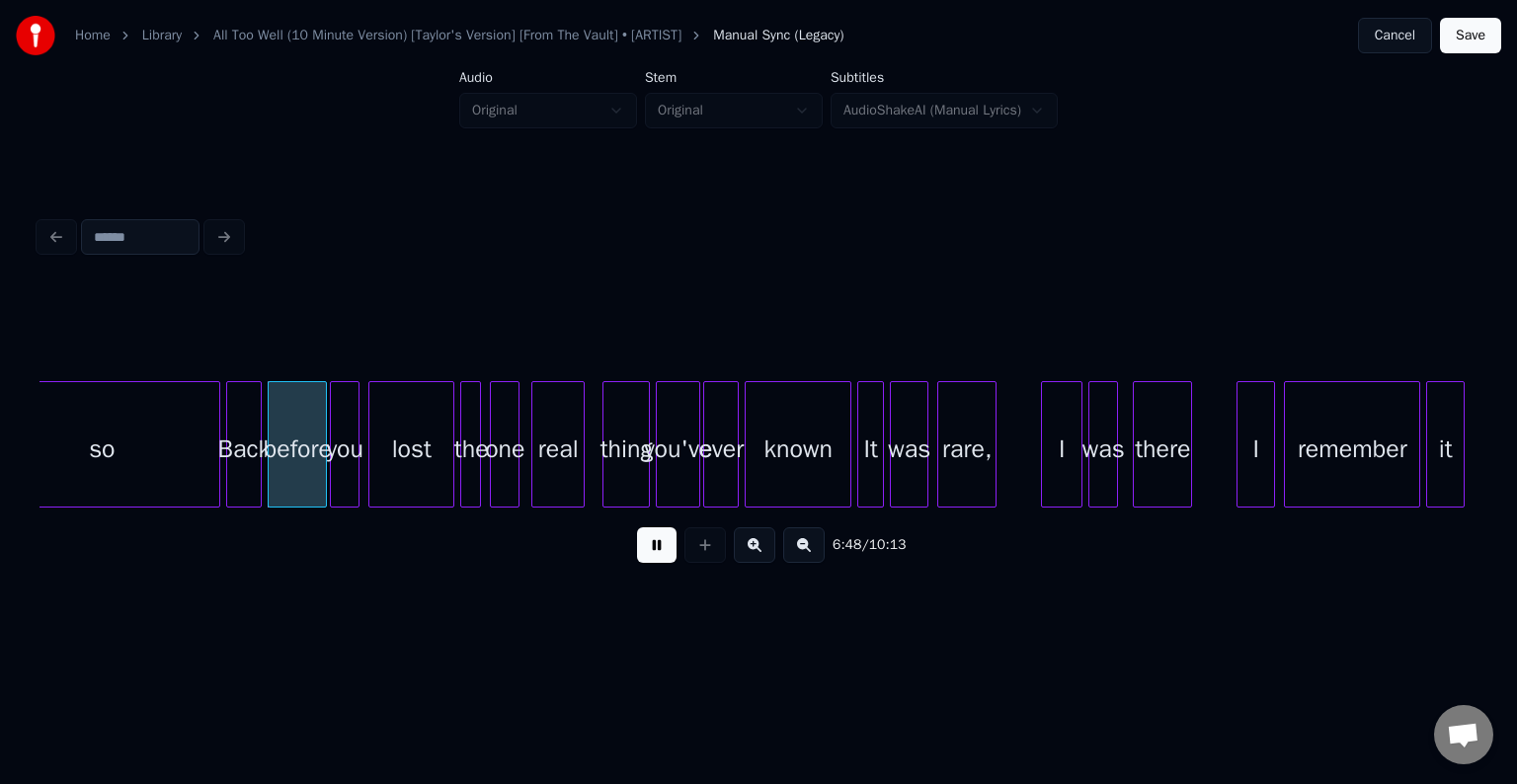 click at bounding box center (657, 545) 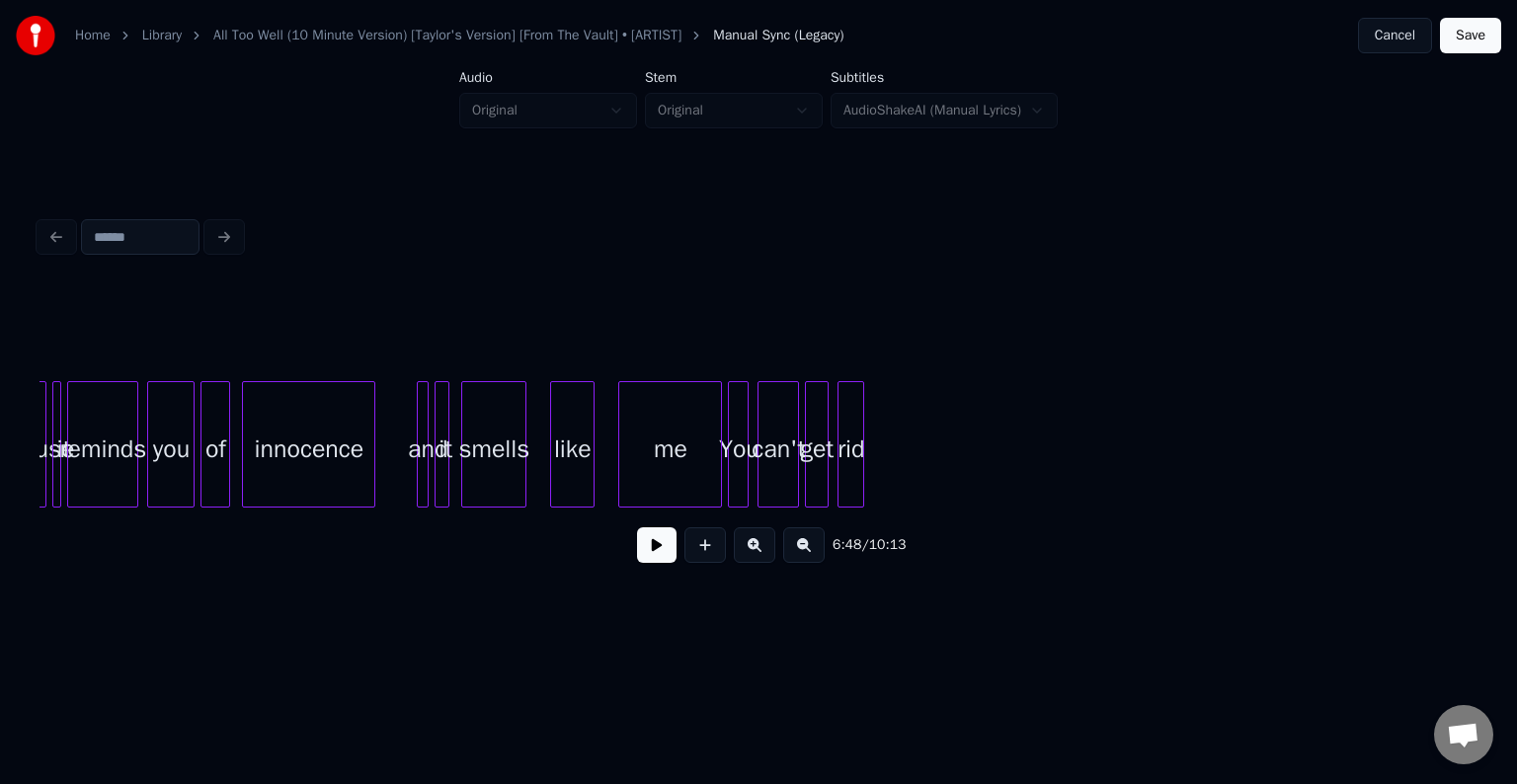 scroll, scrollTop: 0, scrollLeft: 56489, axis: horizontal 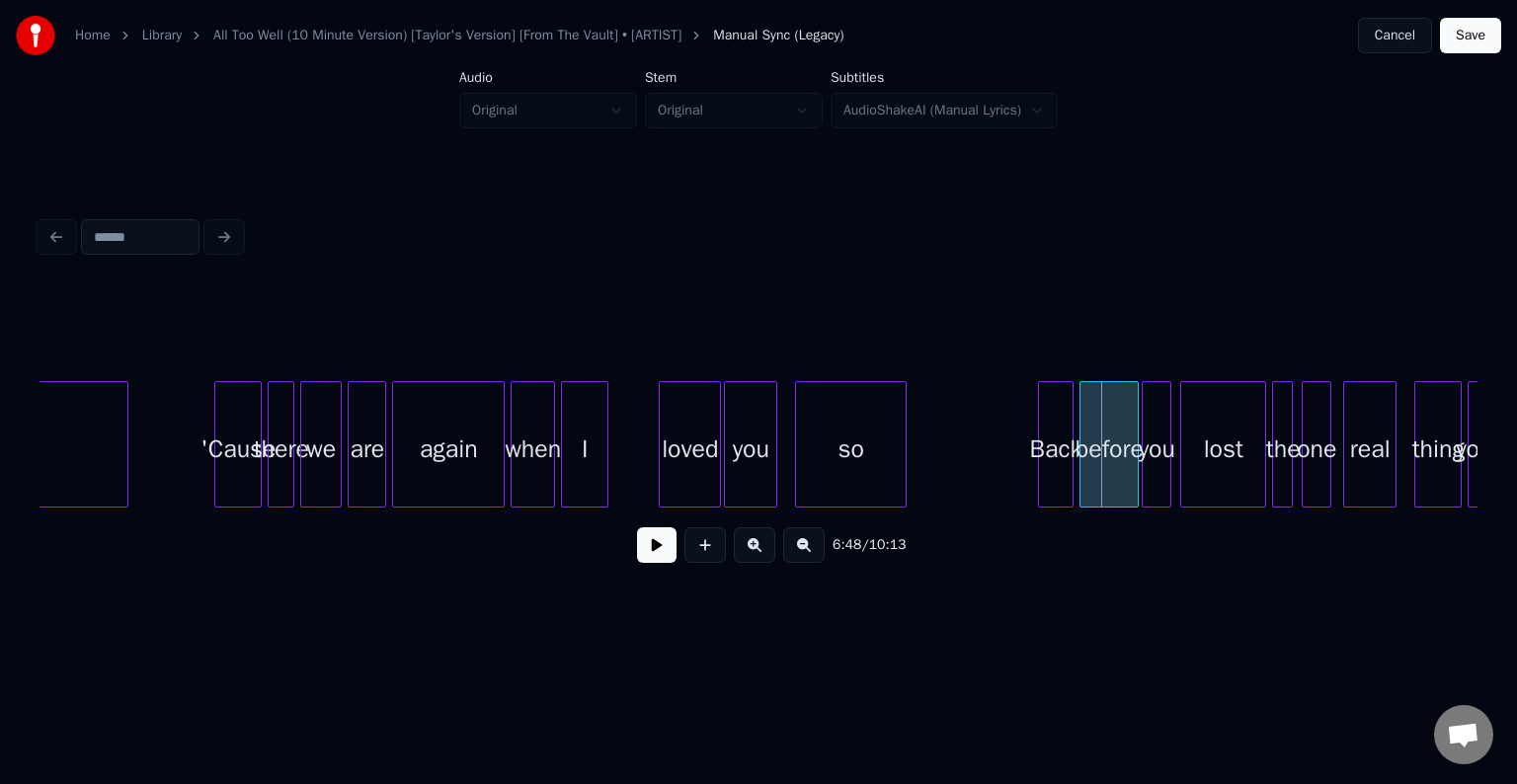 click on "yeah 'Cause there we are again when I loved you so Back before you lost the one real thing you've" at bounding box center [758, 444] 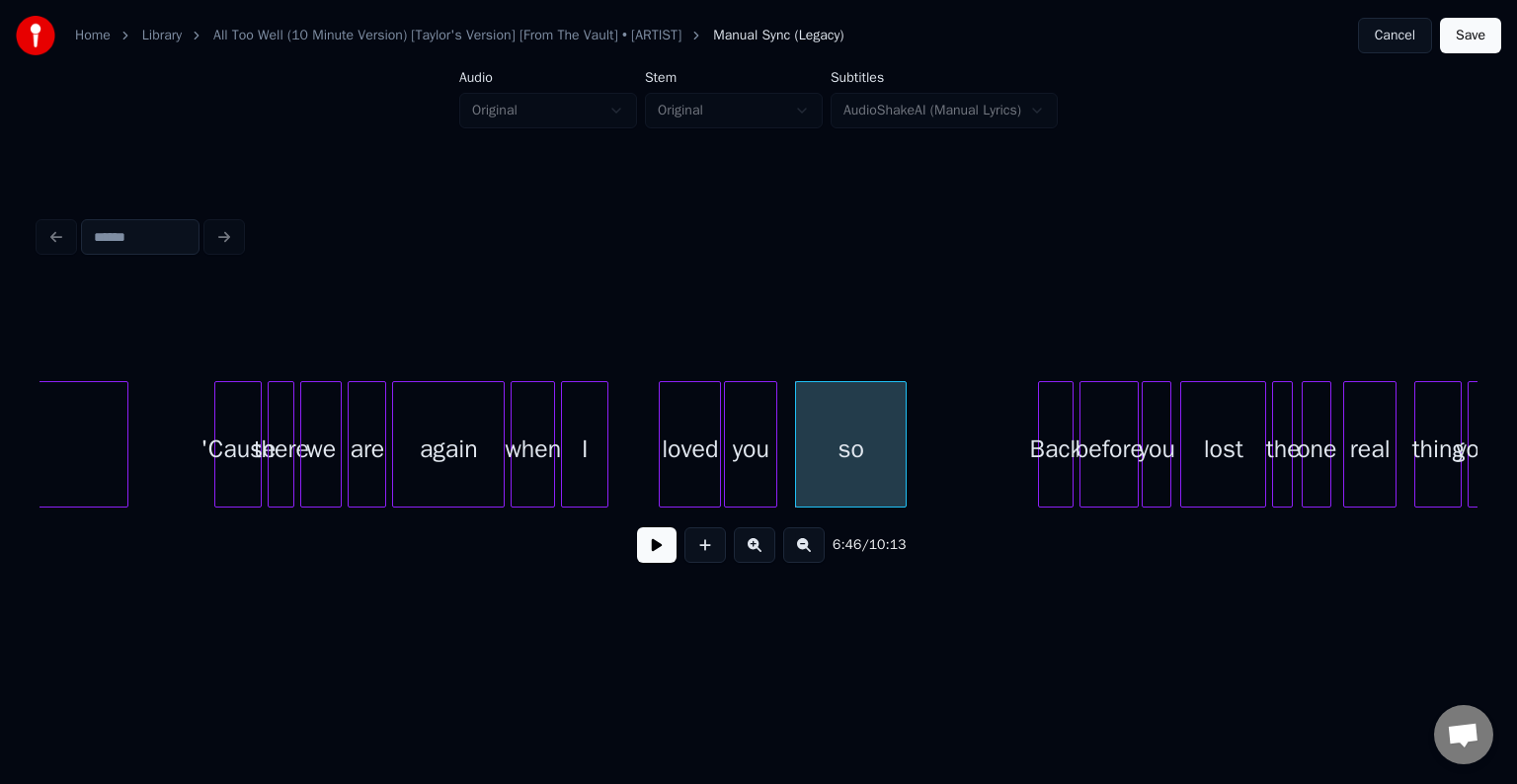 click at bounding box center (657, 545) 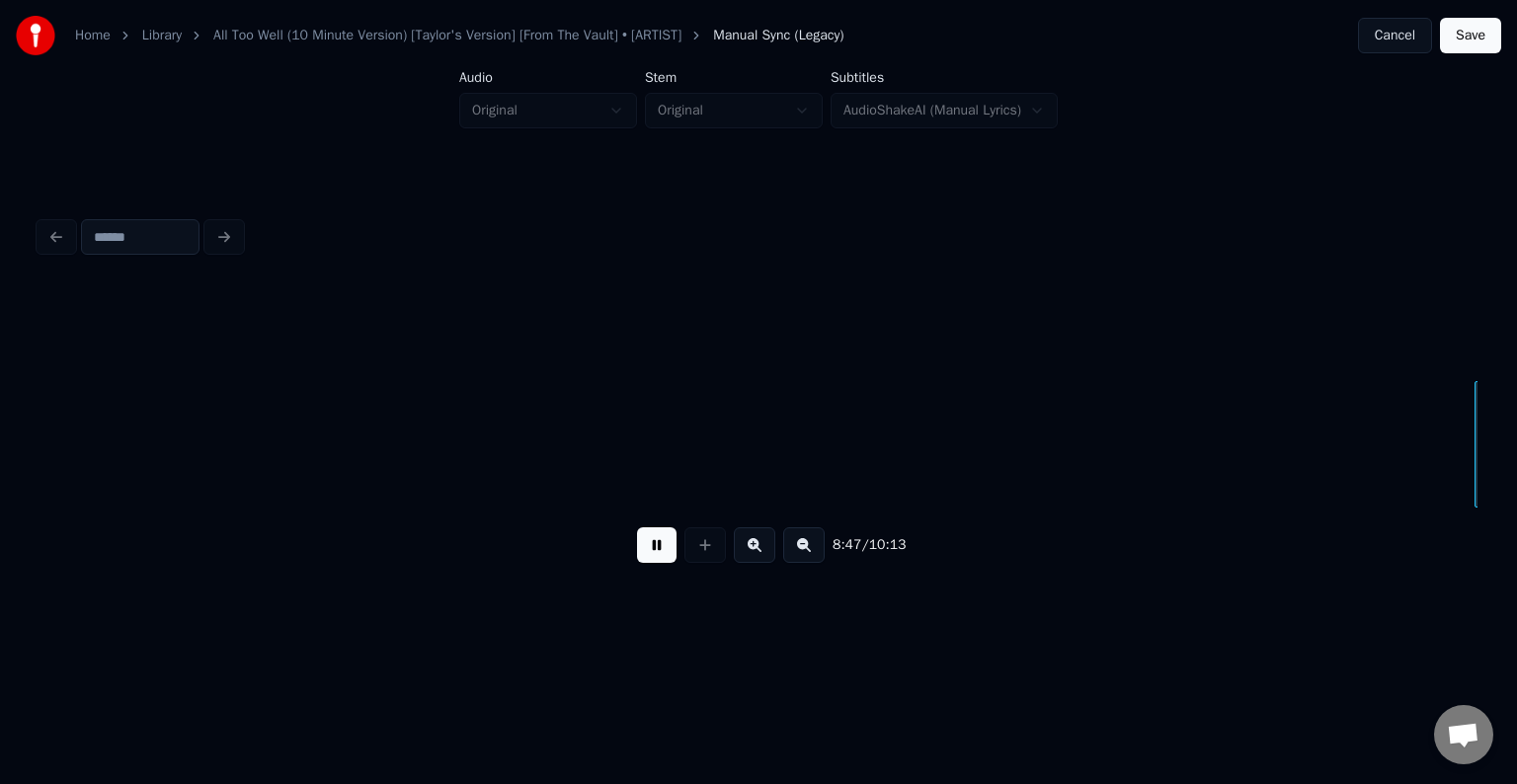 scroll, scrollTop: 0, scrollLeft: 78166, axis: horizontal 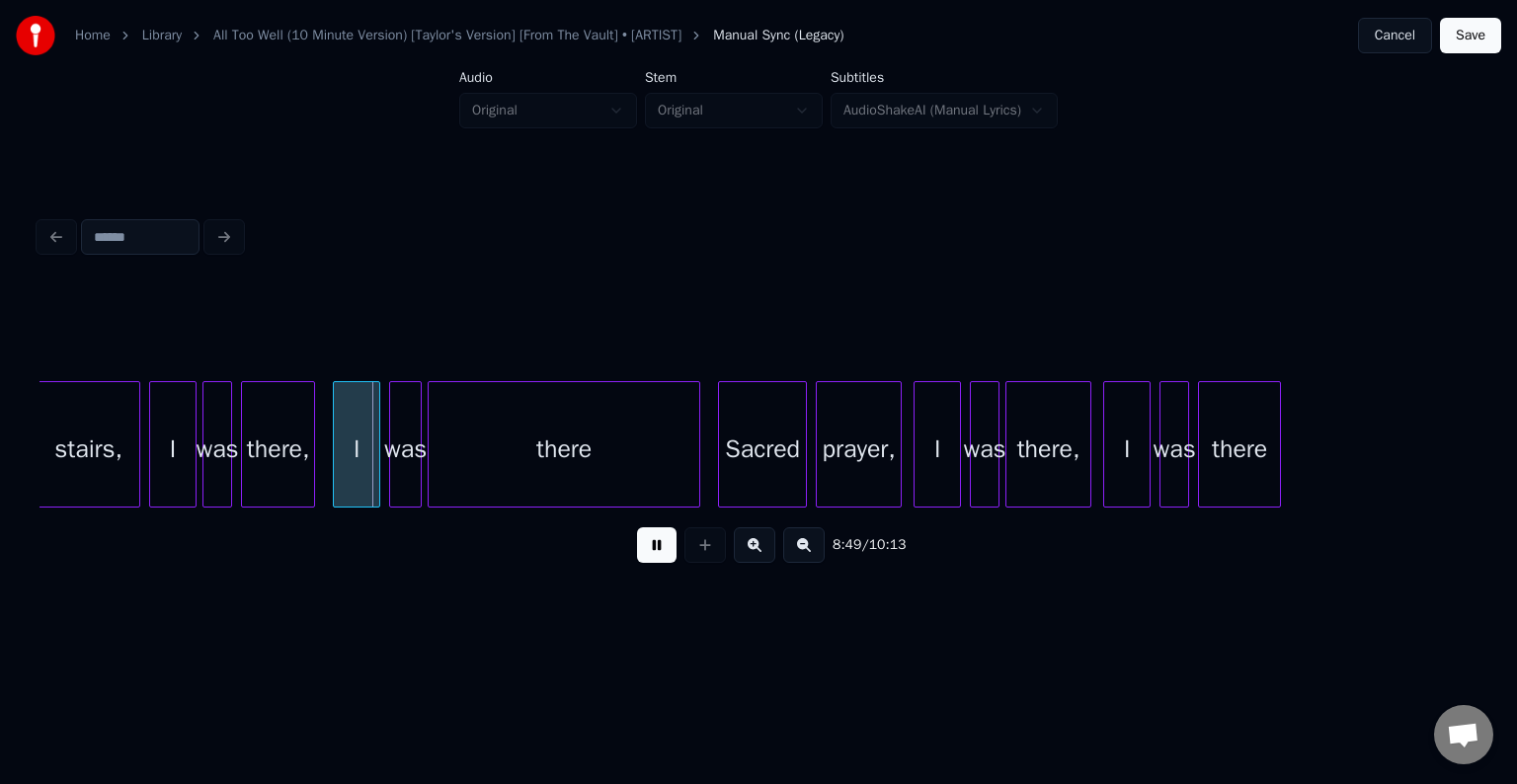 click at bounding box center (657, 545) 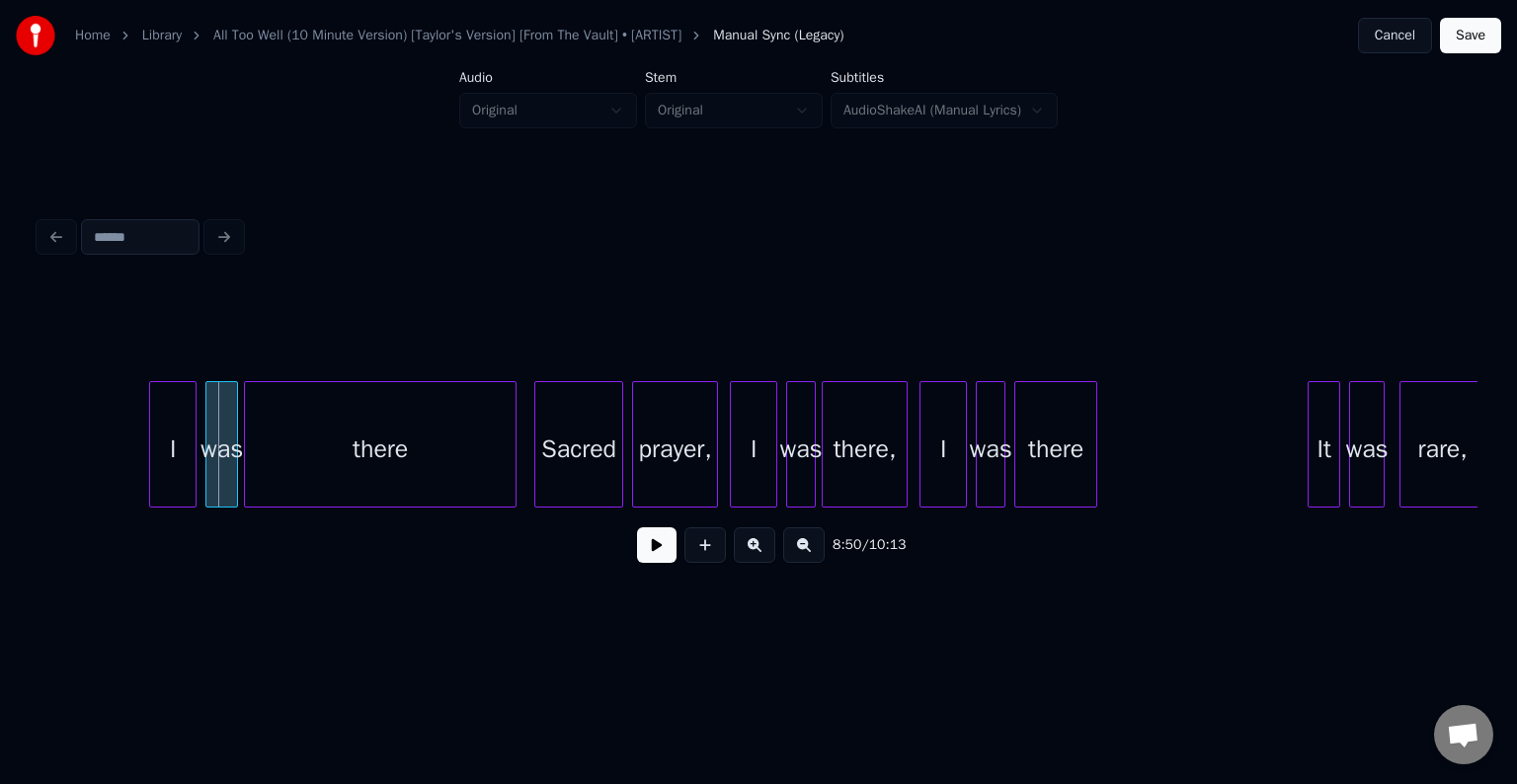 scroll, scrollTop: 0, scrollLeft: 78452, axis: horizontal 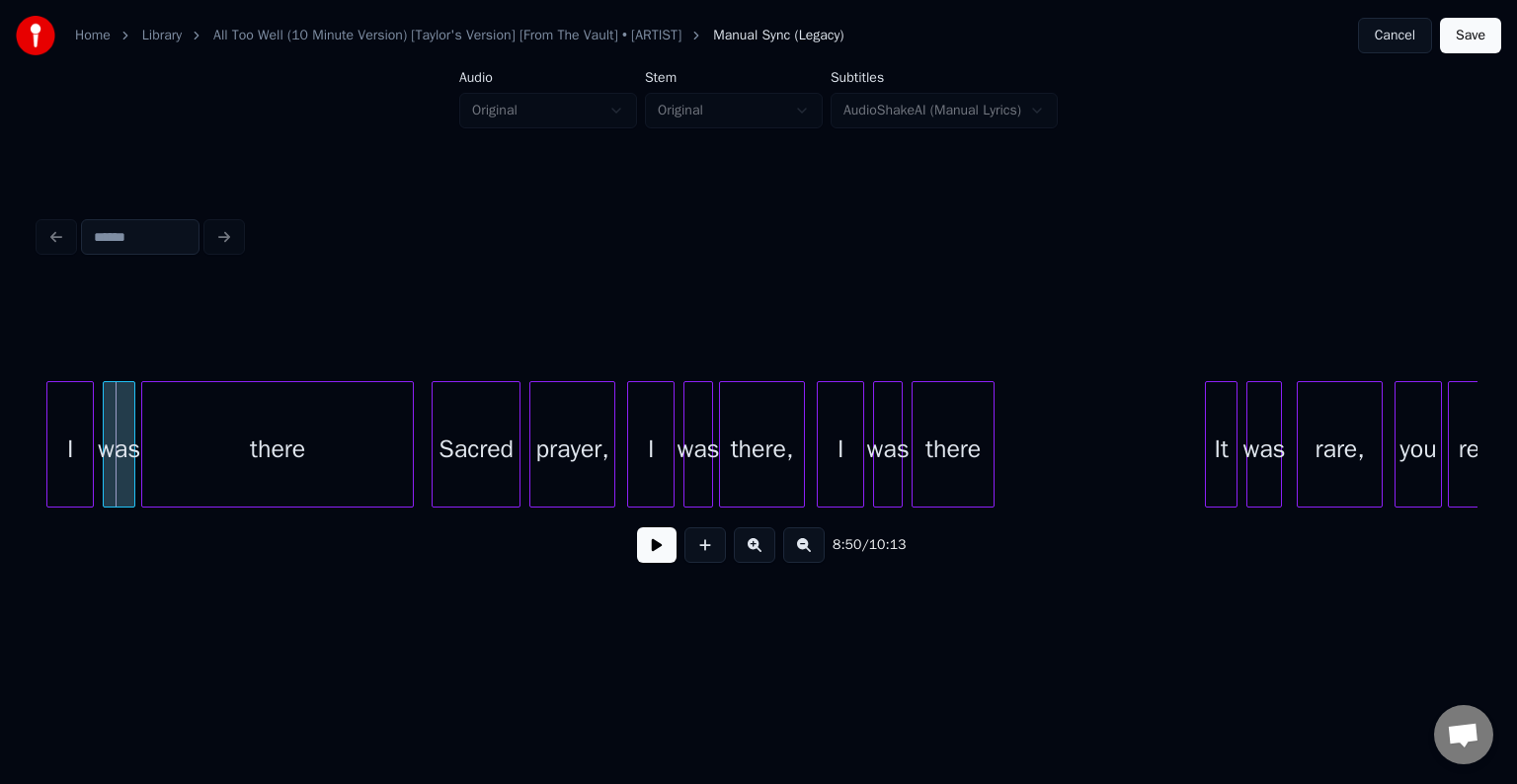 click at bounding box center (657, 545) 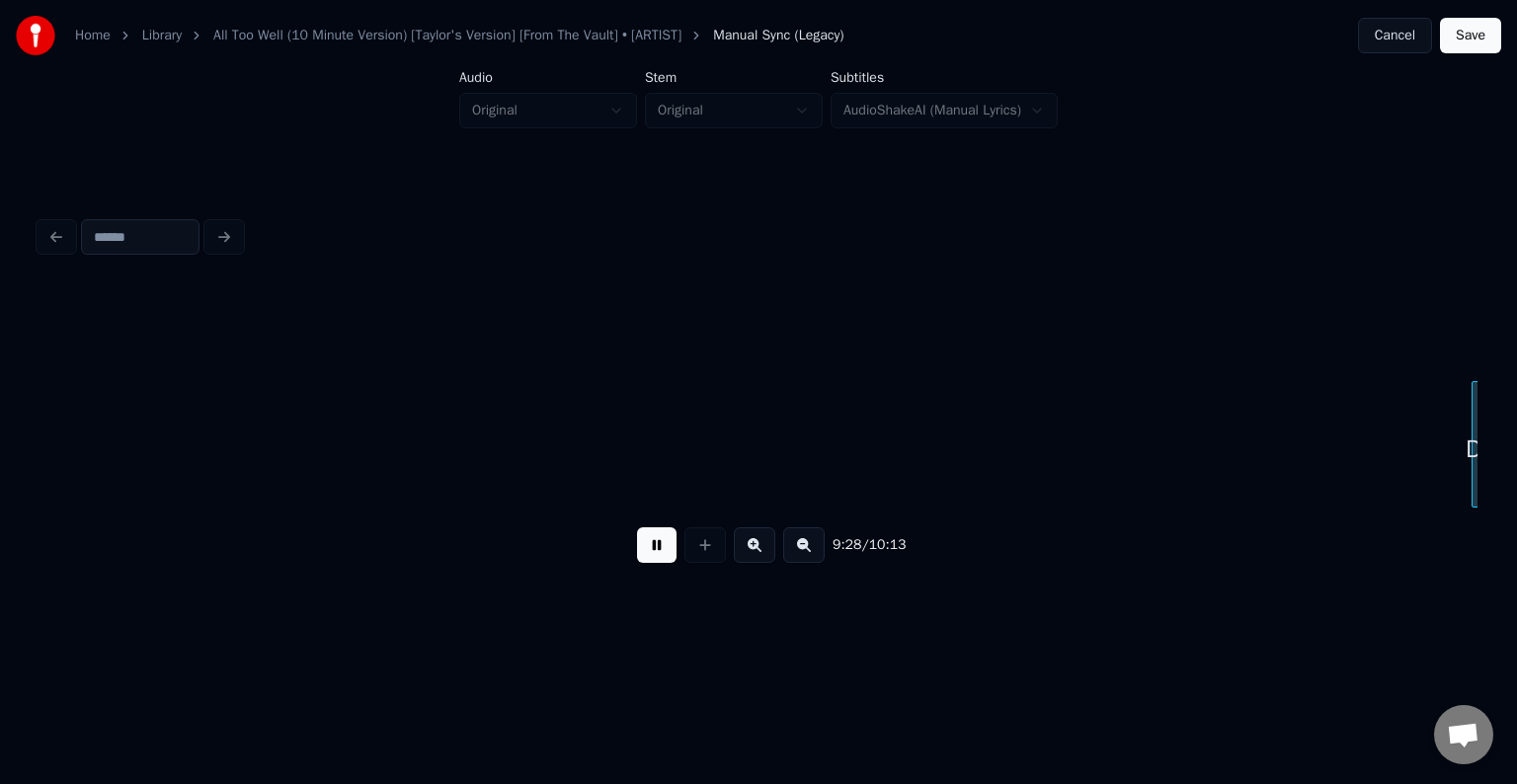 scroll, scrollTop: 0, scrollLeft: 84204, axis: horizontal 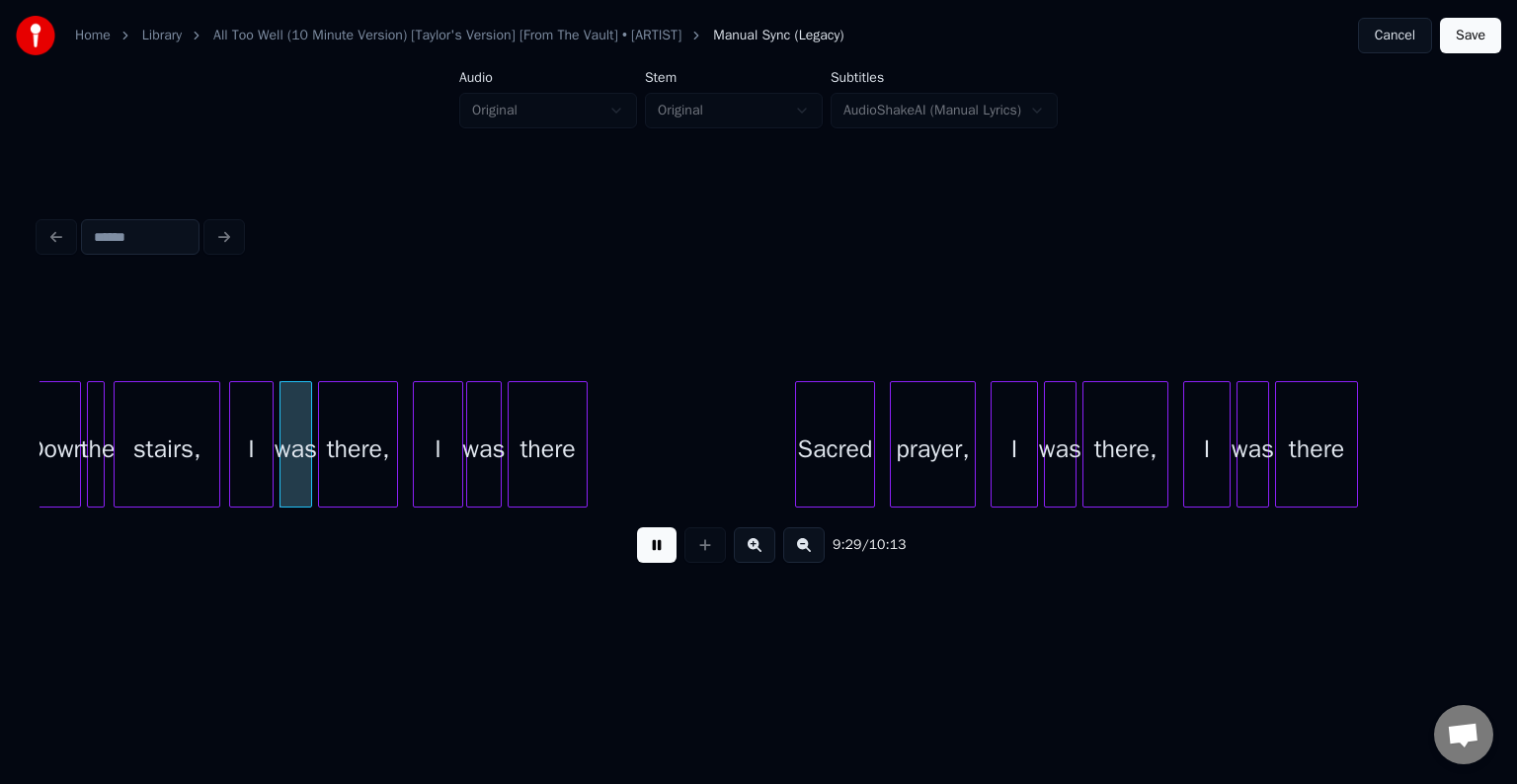 click at bounding box center (657, 545) 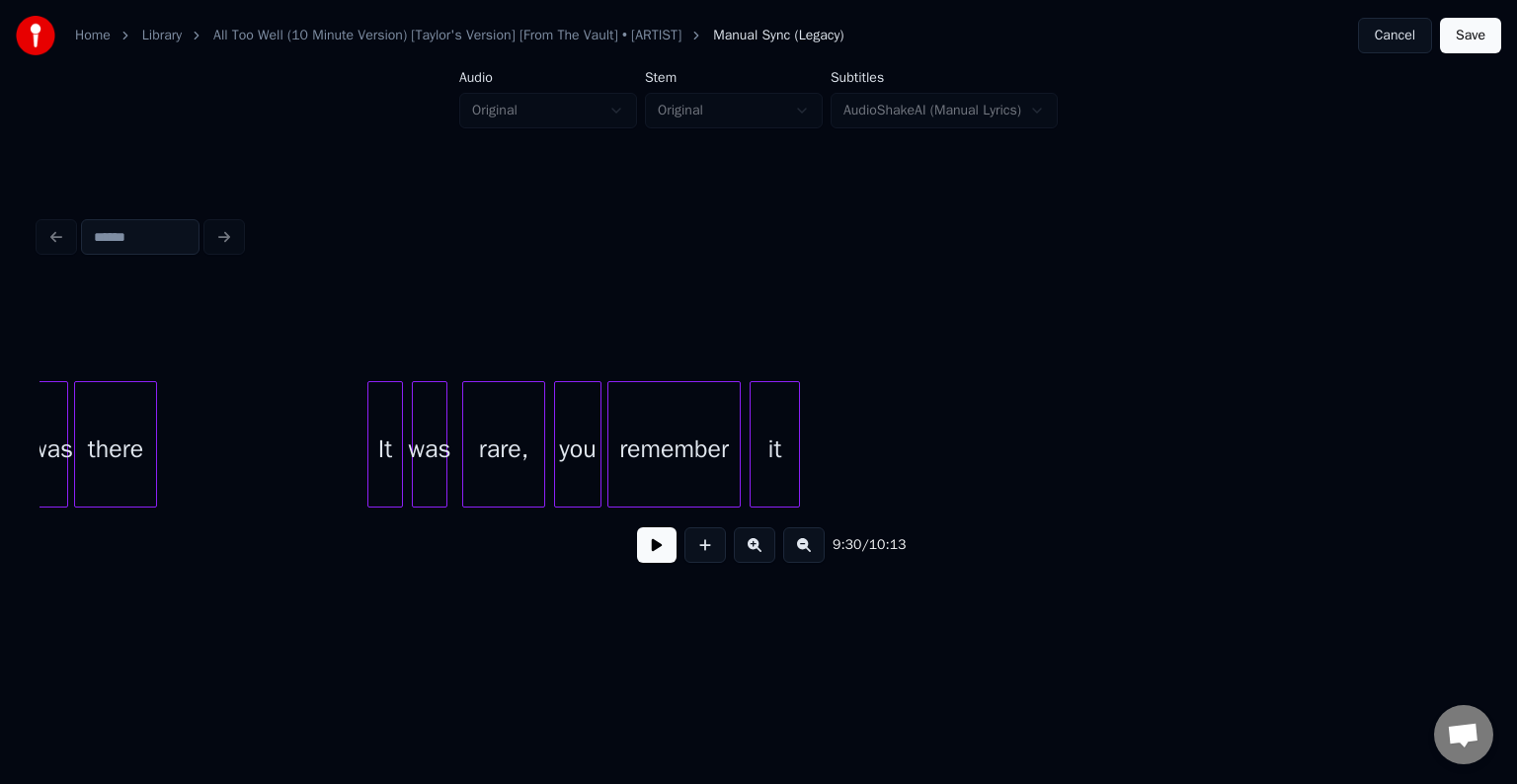 scroll, scrollTop: 0, scrollLeft: 87901, axis: horizontal 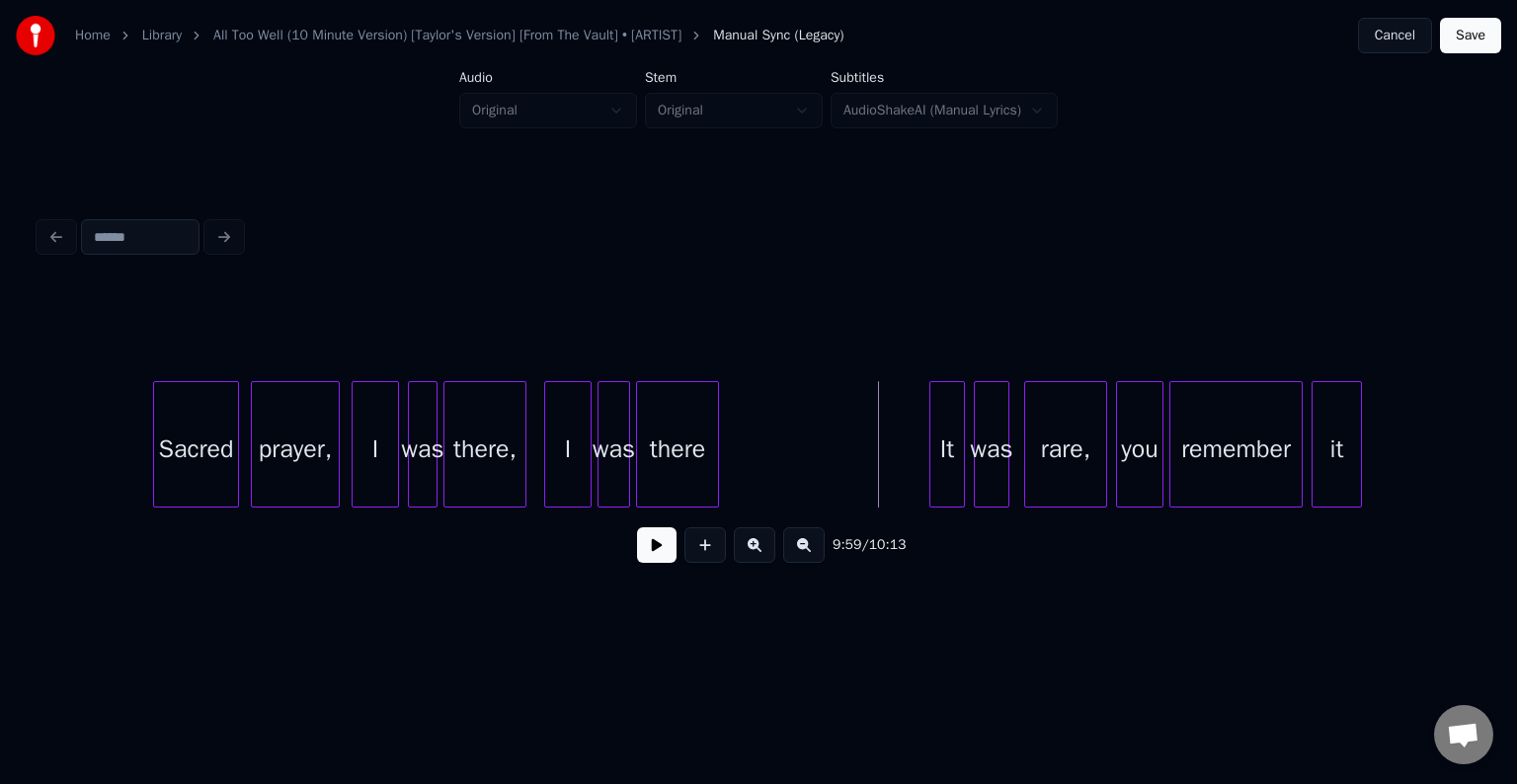 click on "9:59  /  10:13" at bounding box center (758, 545) 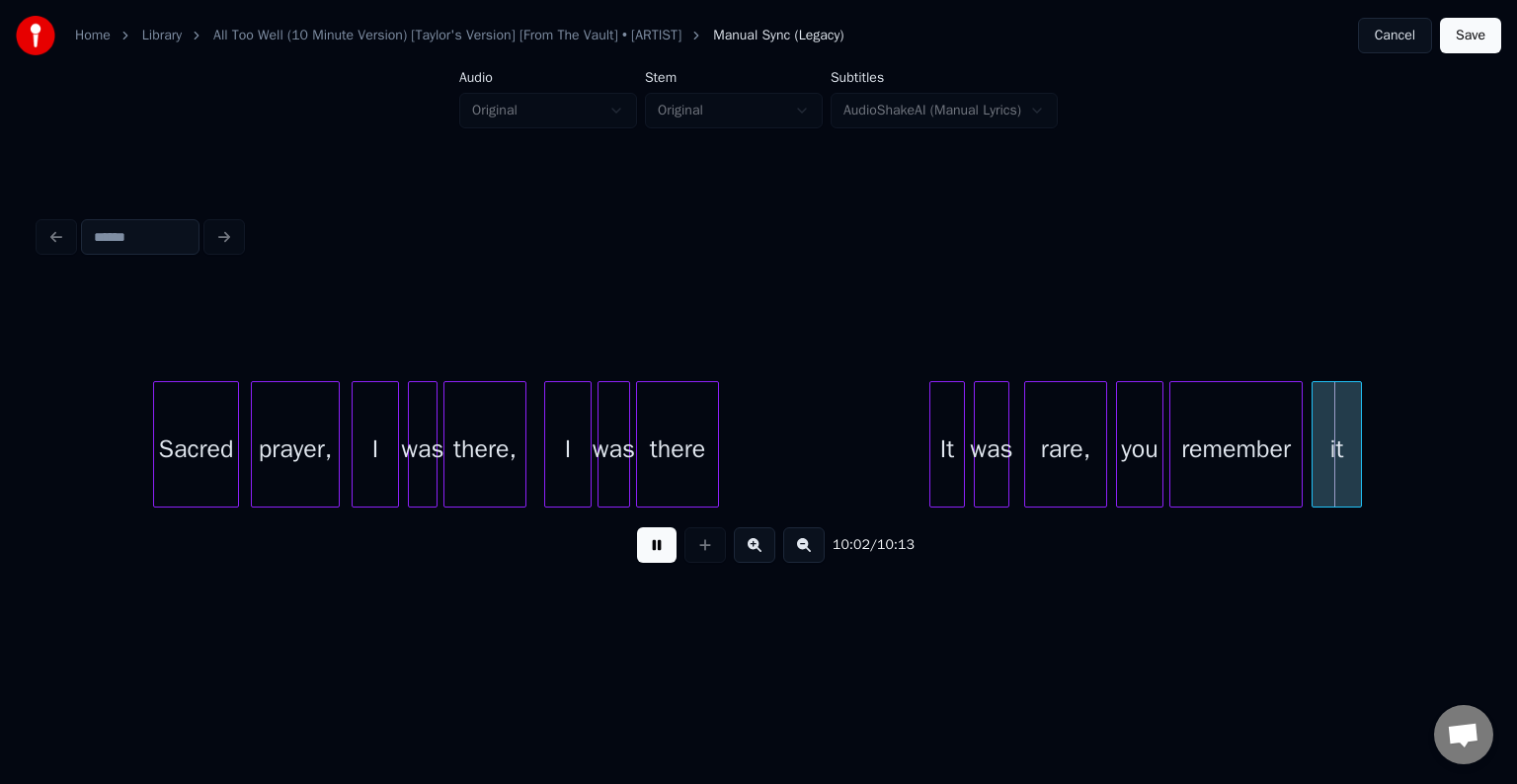 click at bounding box center (657, 545) 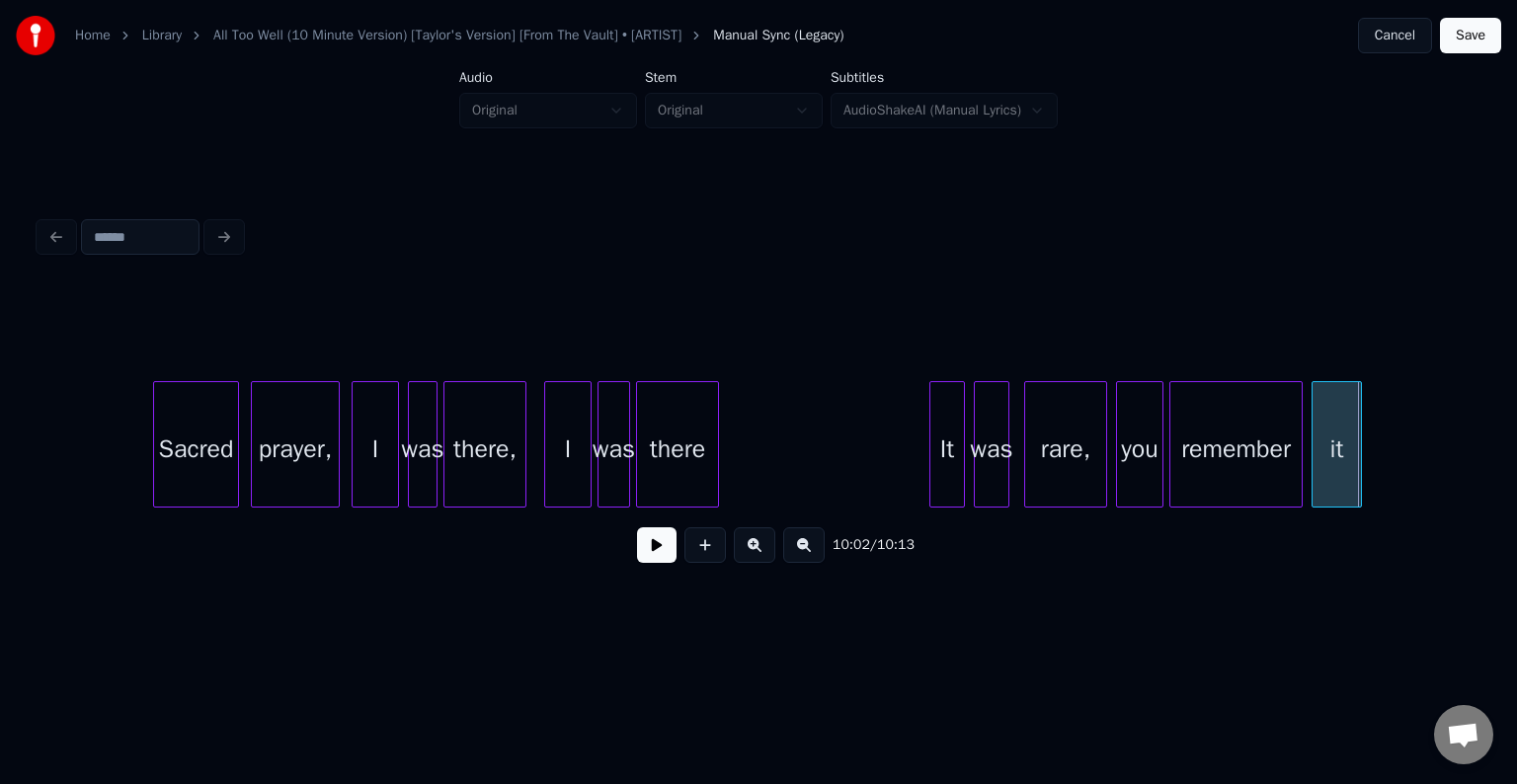 click on "it" at bounding box center (1336, 449) 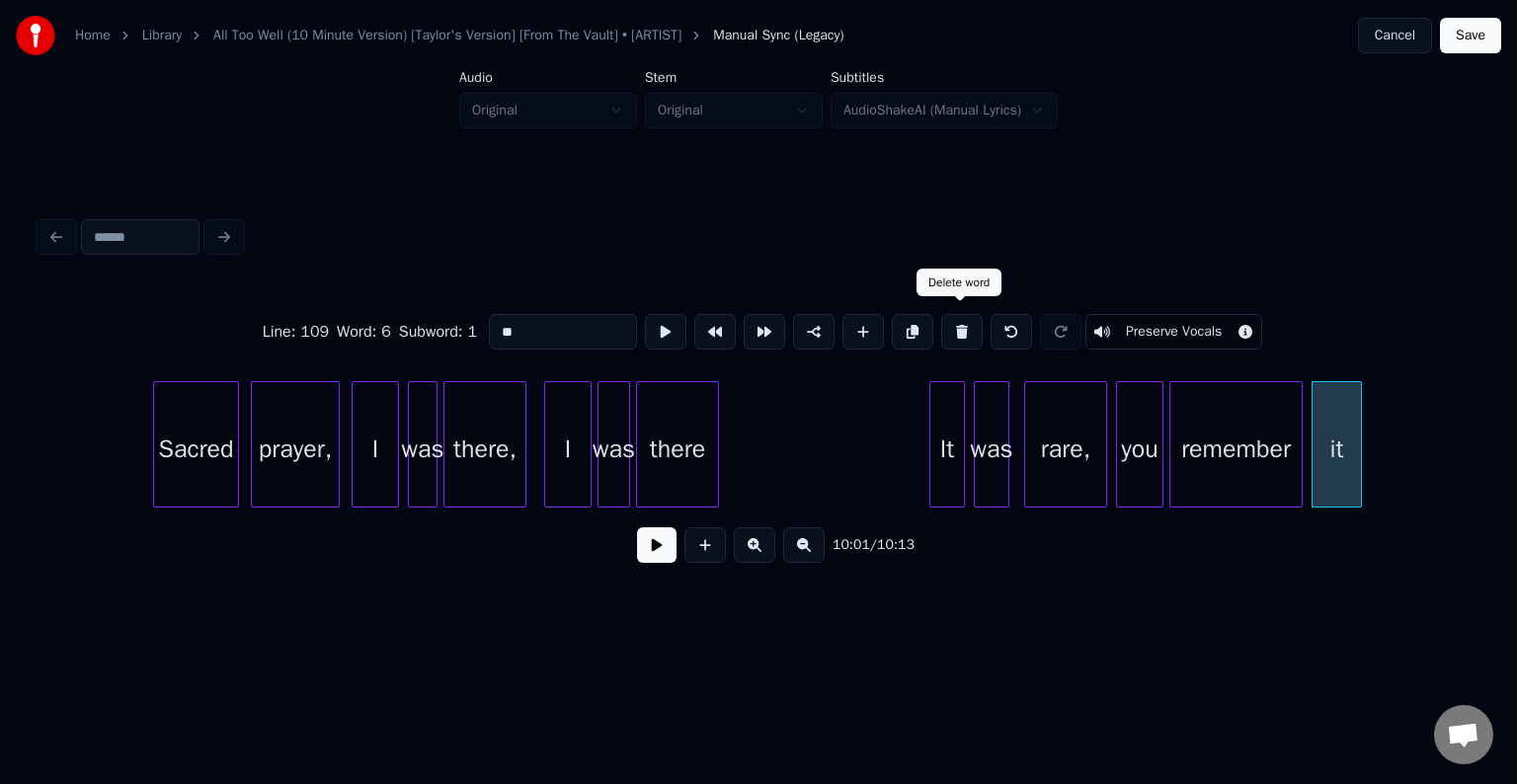 click at bounding box center (962, 332) 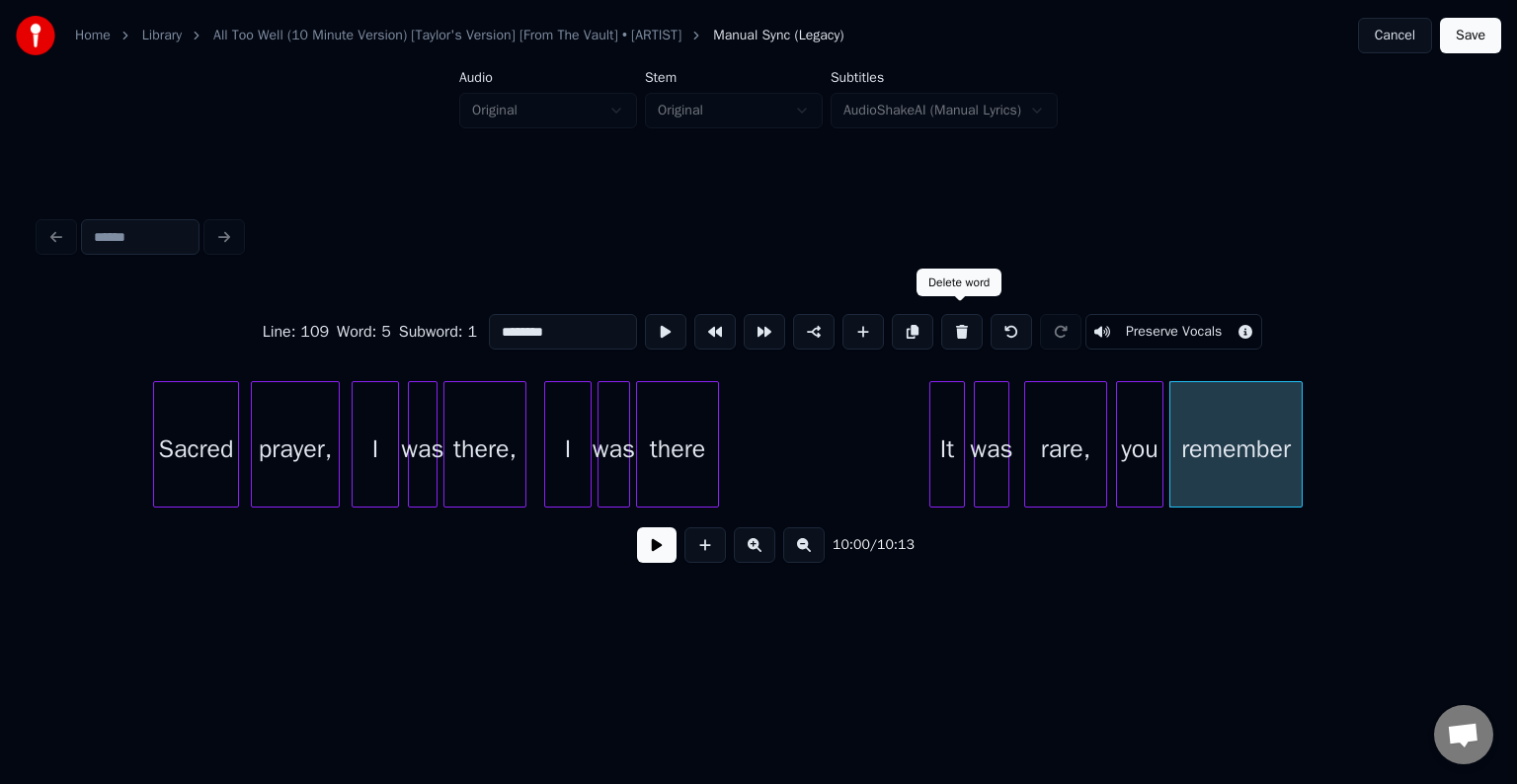 click at bounding box center (962, 332) 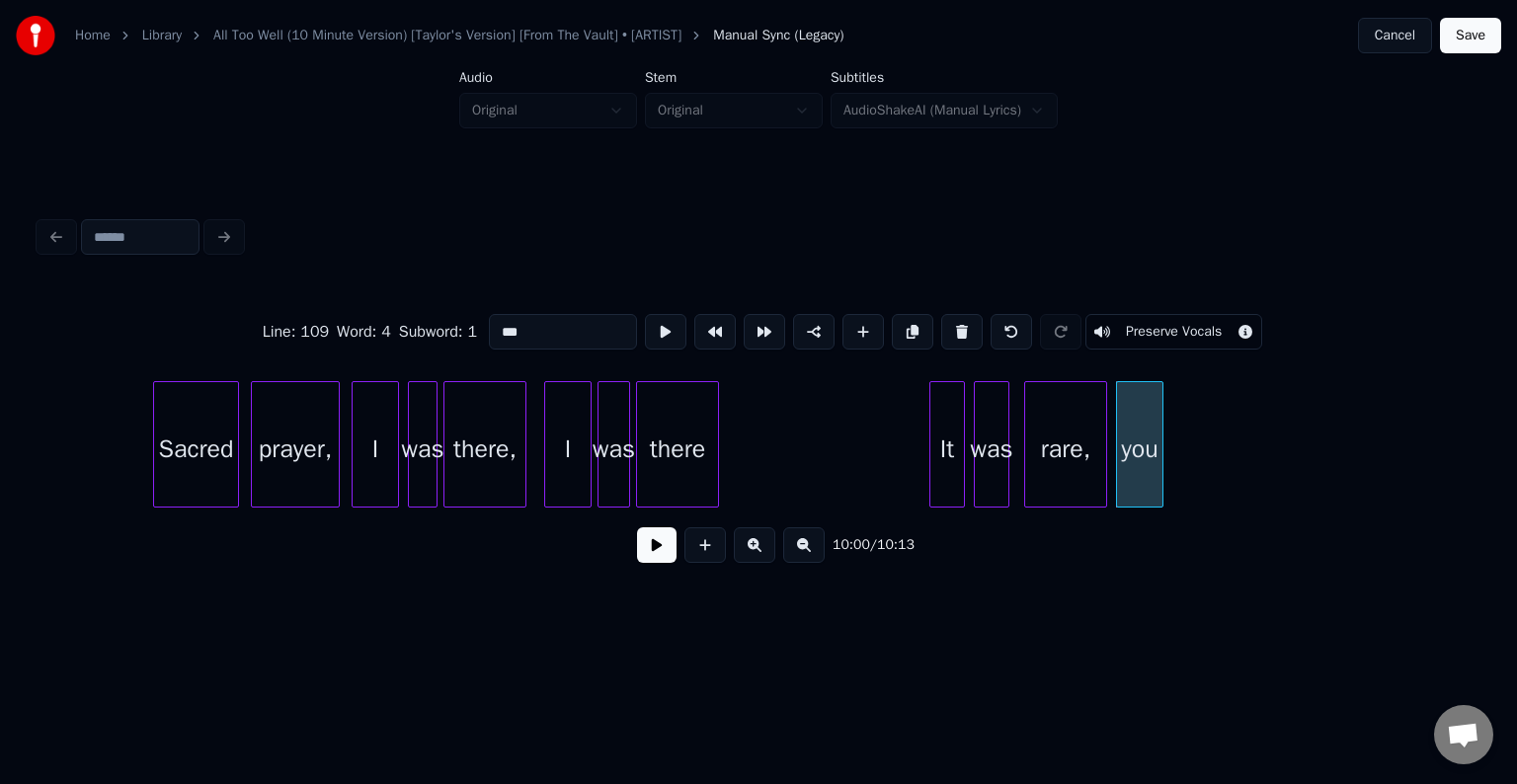 click at bounding box center [962, 332] 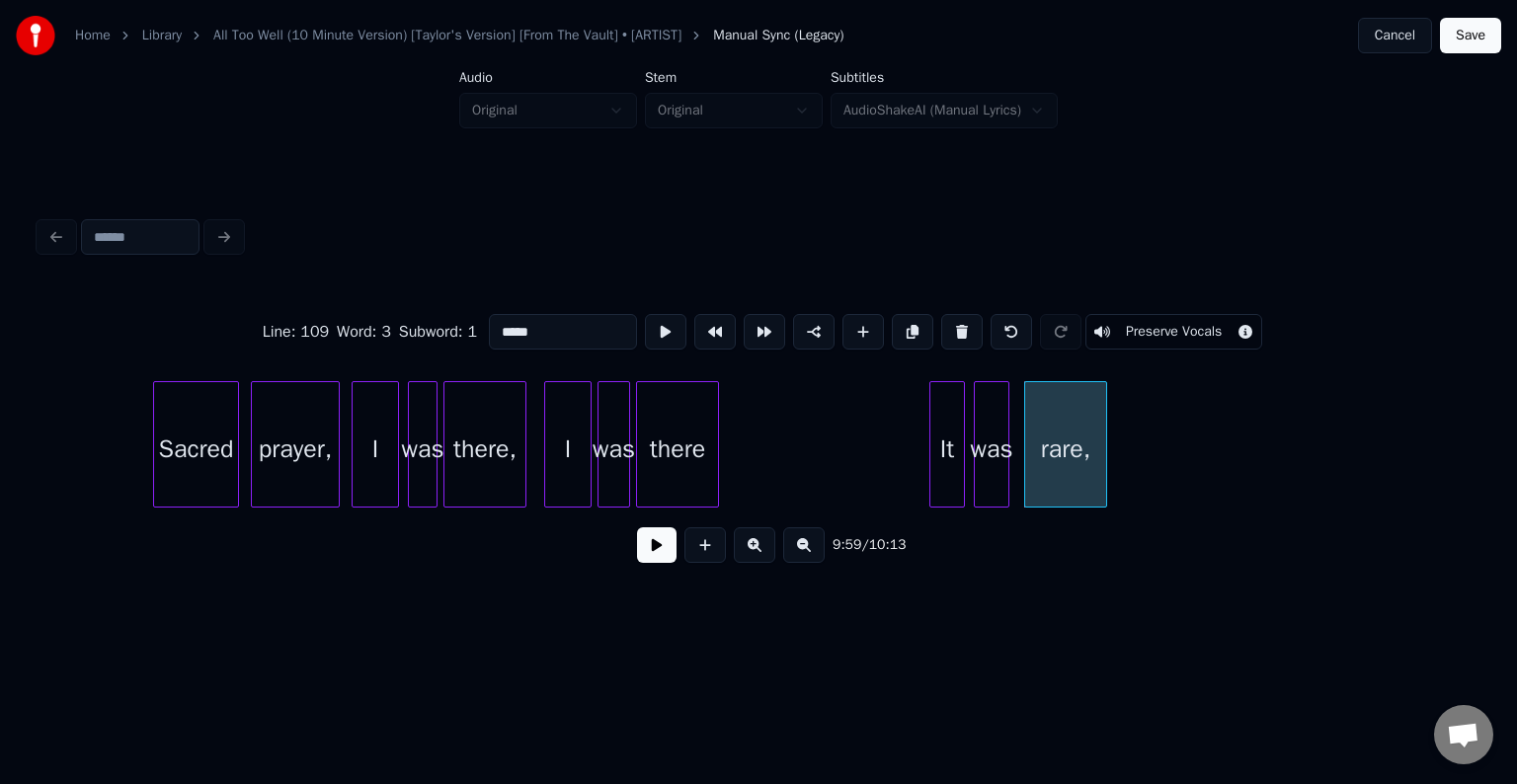 click at bounding box center [962, 332] 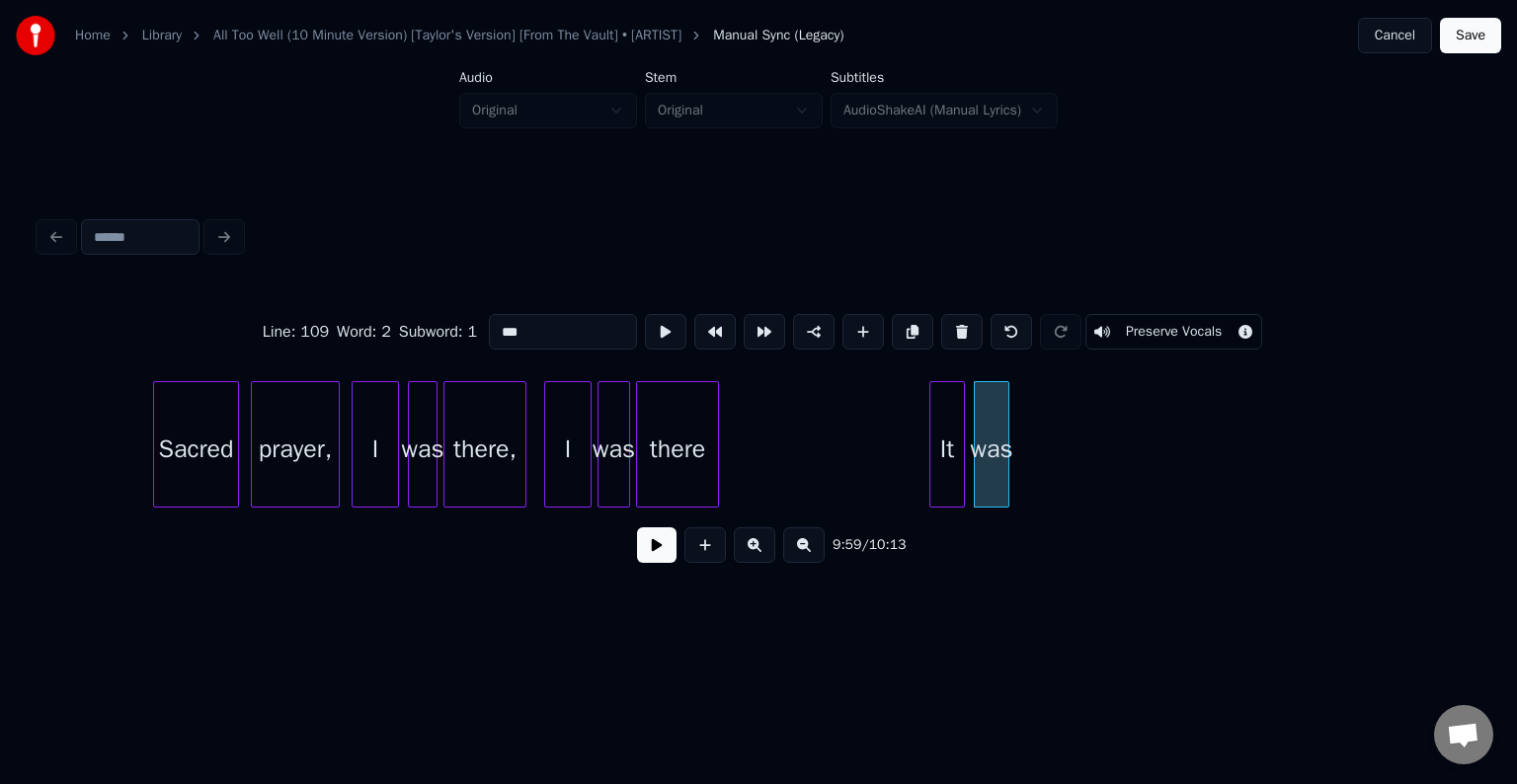 click at bounding box center (962, 332) 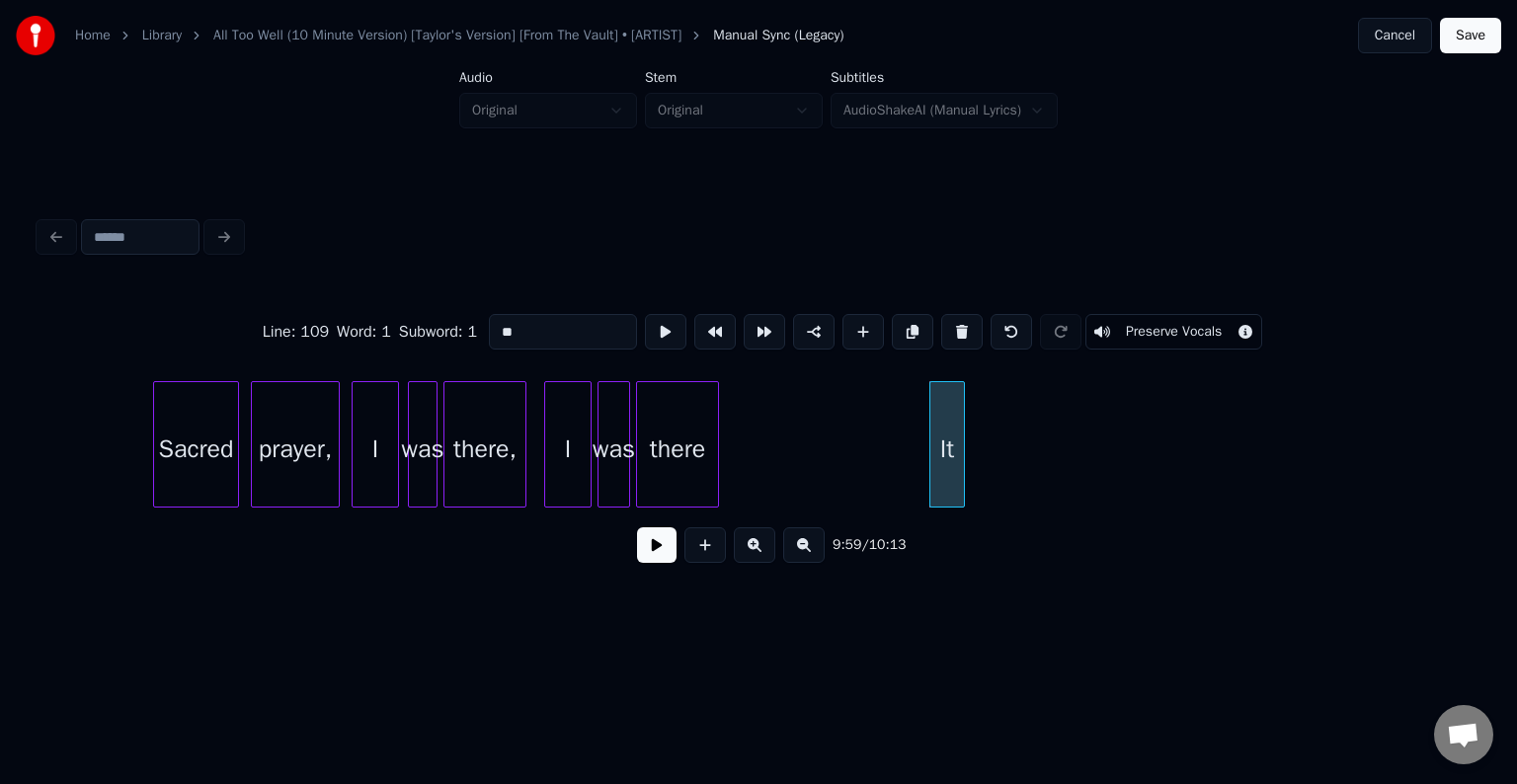 click at bounding box center [962, 332] 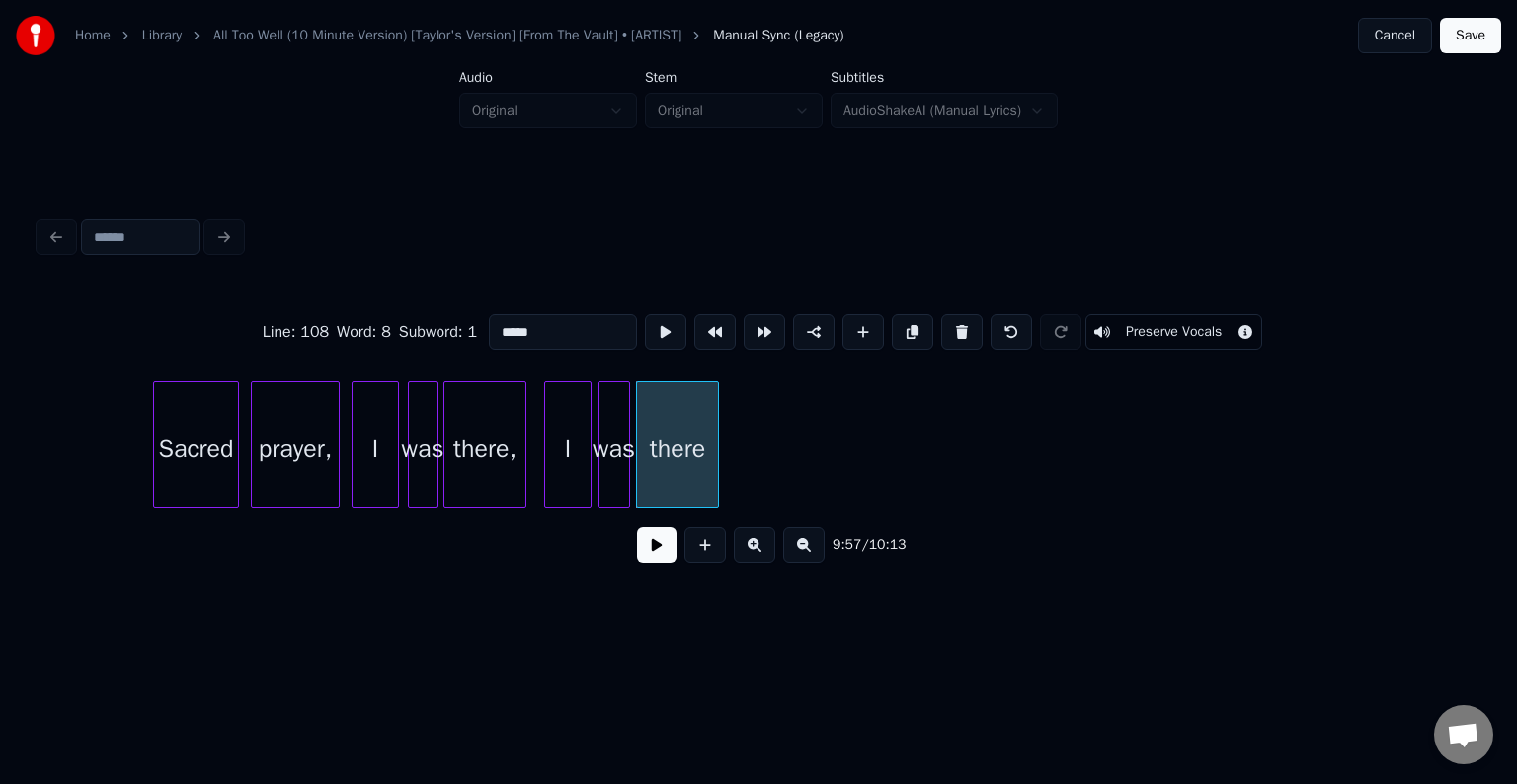 click at bounding box center (962, 332) 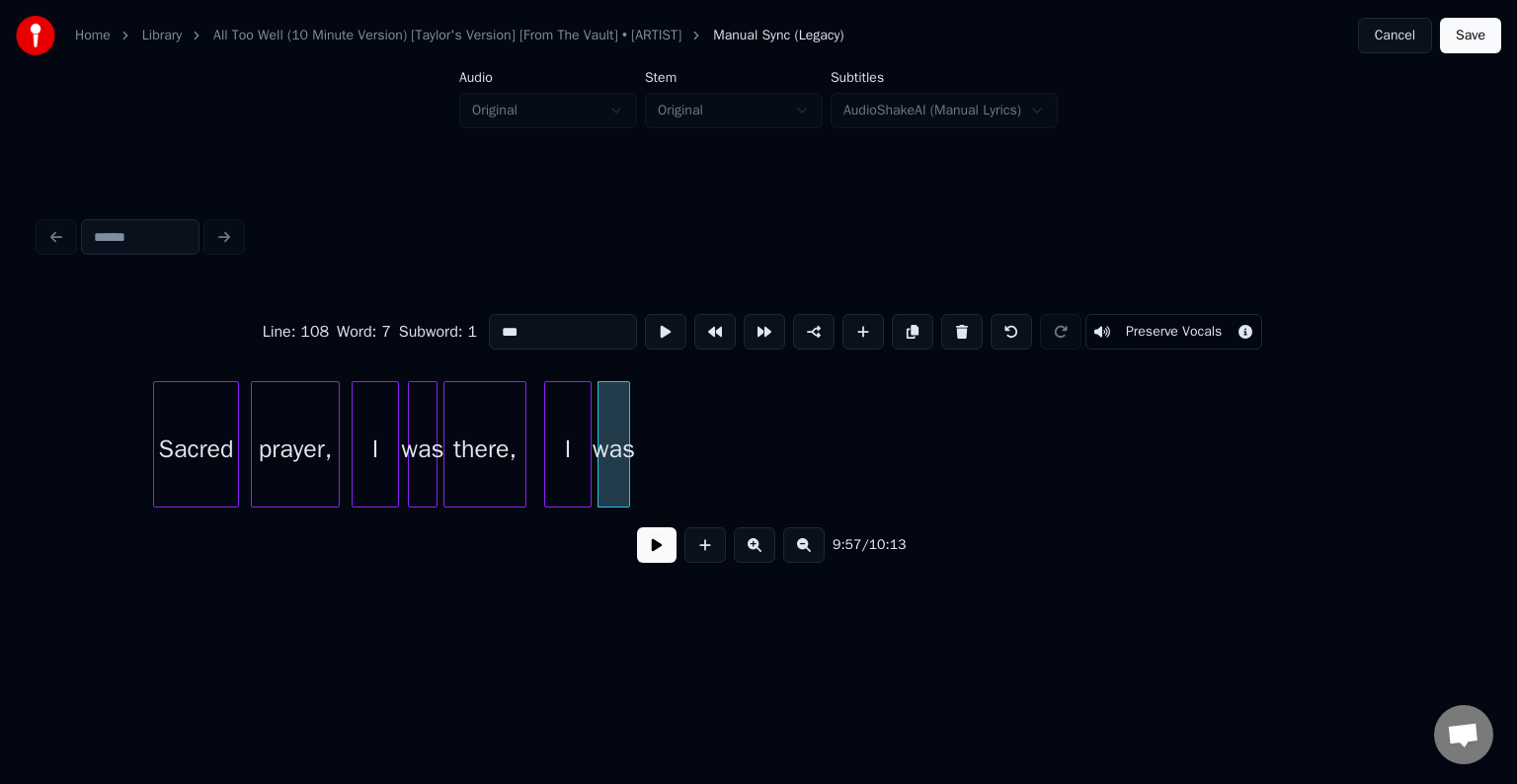 click at bounding box center [962, 332] 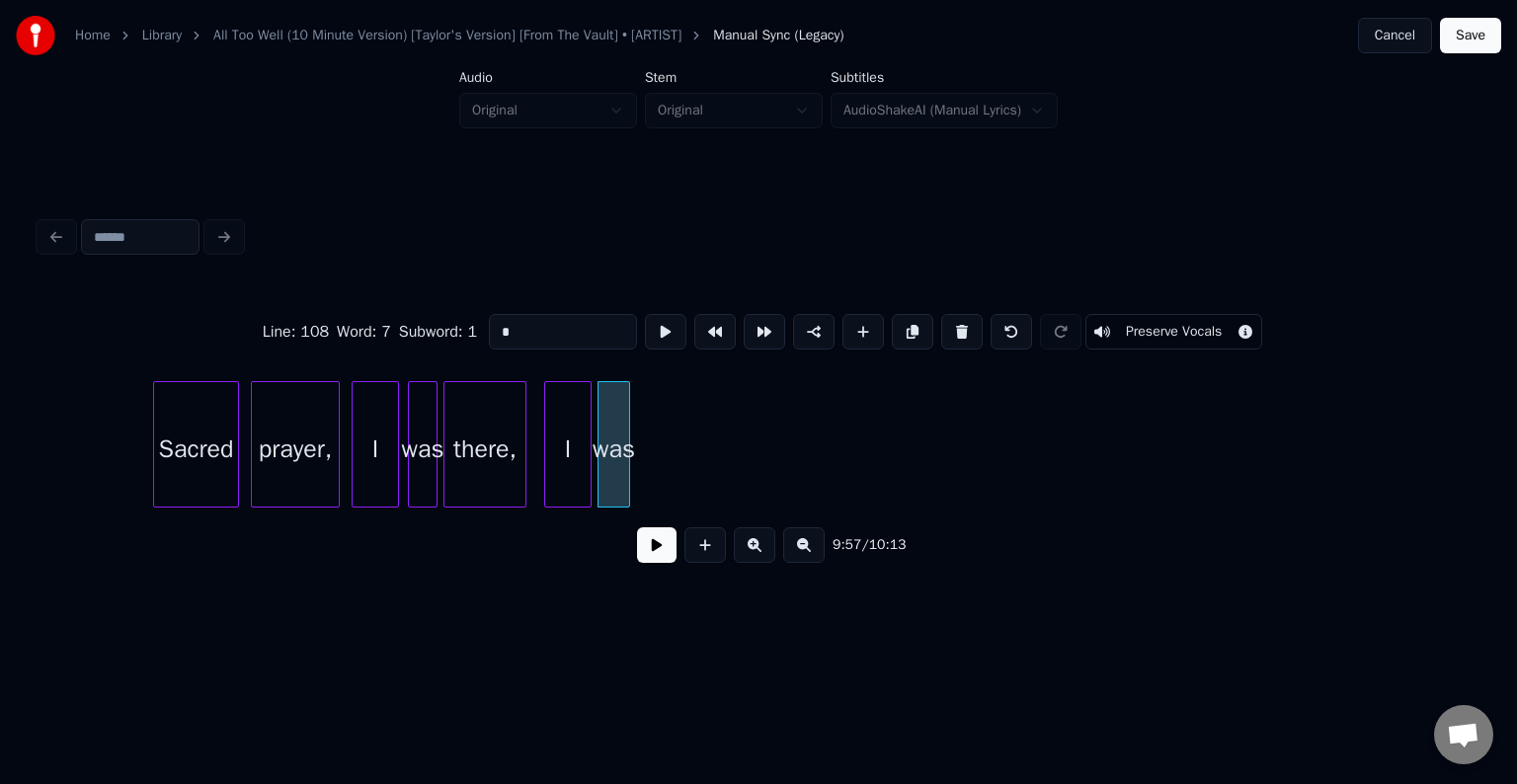click at bounding box center (962, 332) 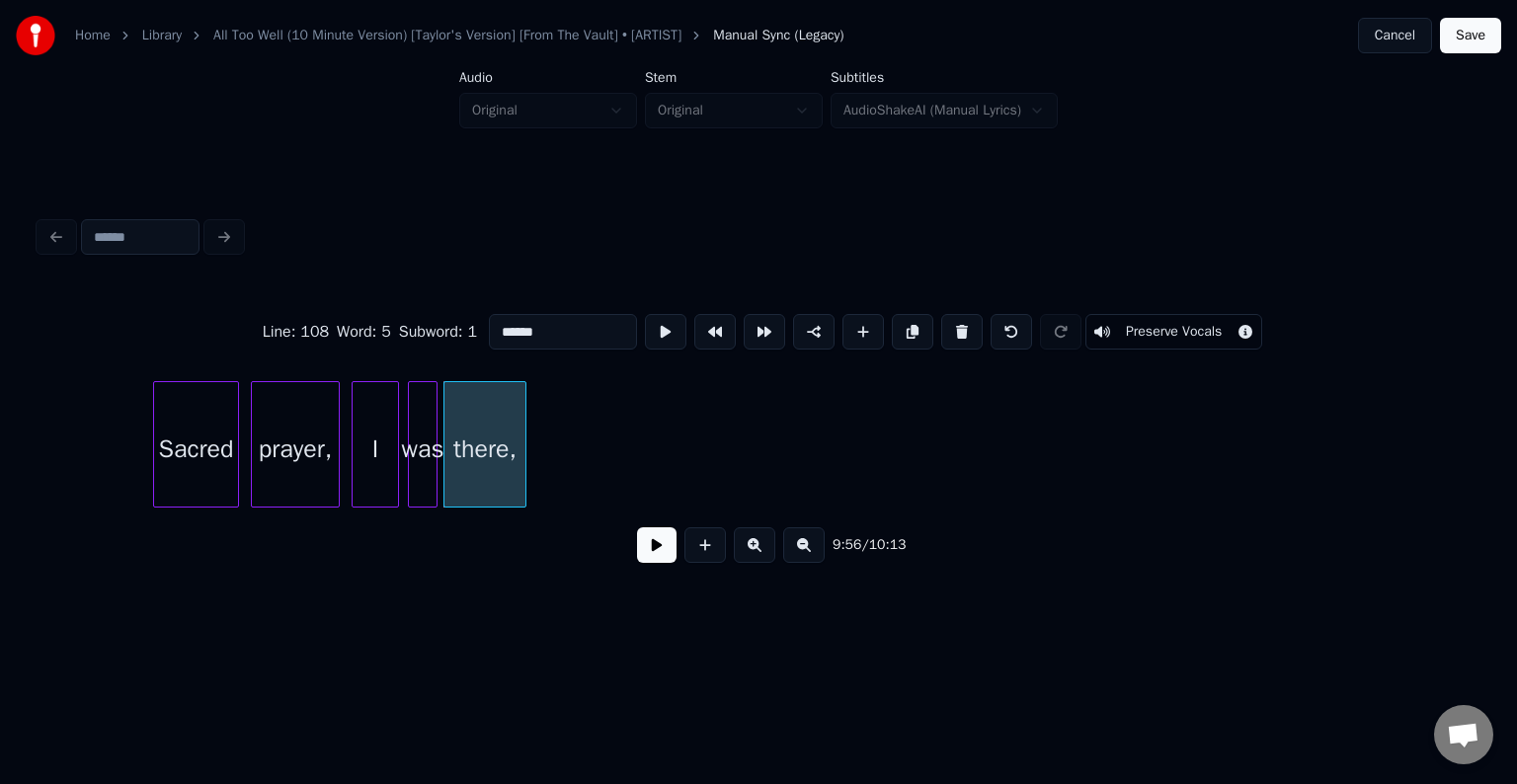 click at bounding box center (962, 332) 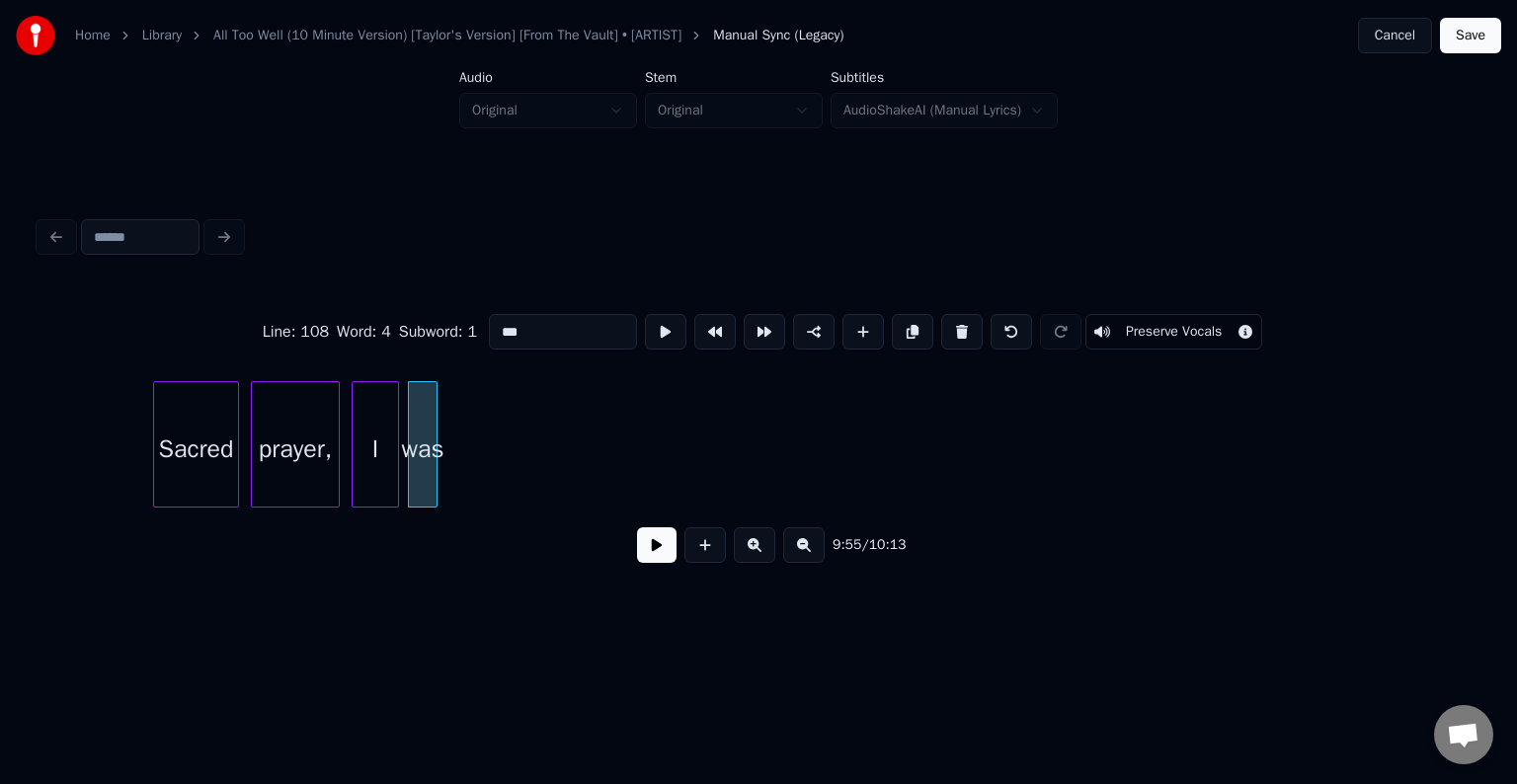 click at bounding box center [962, 332] 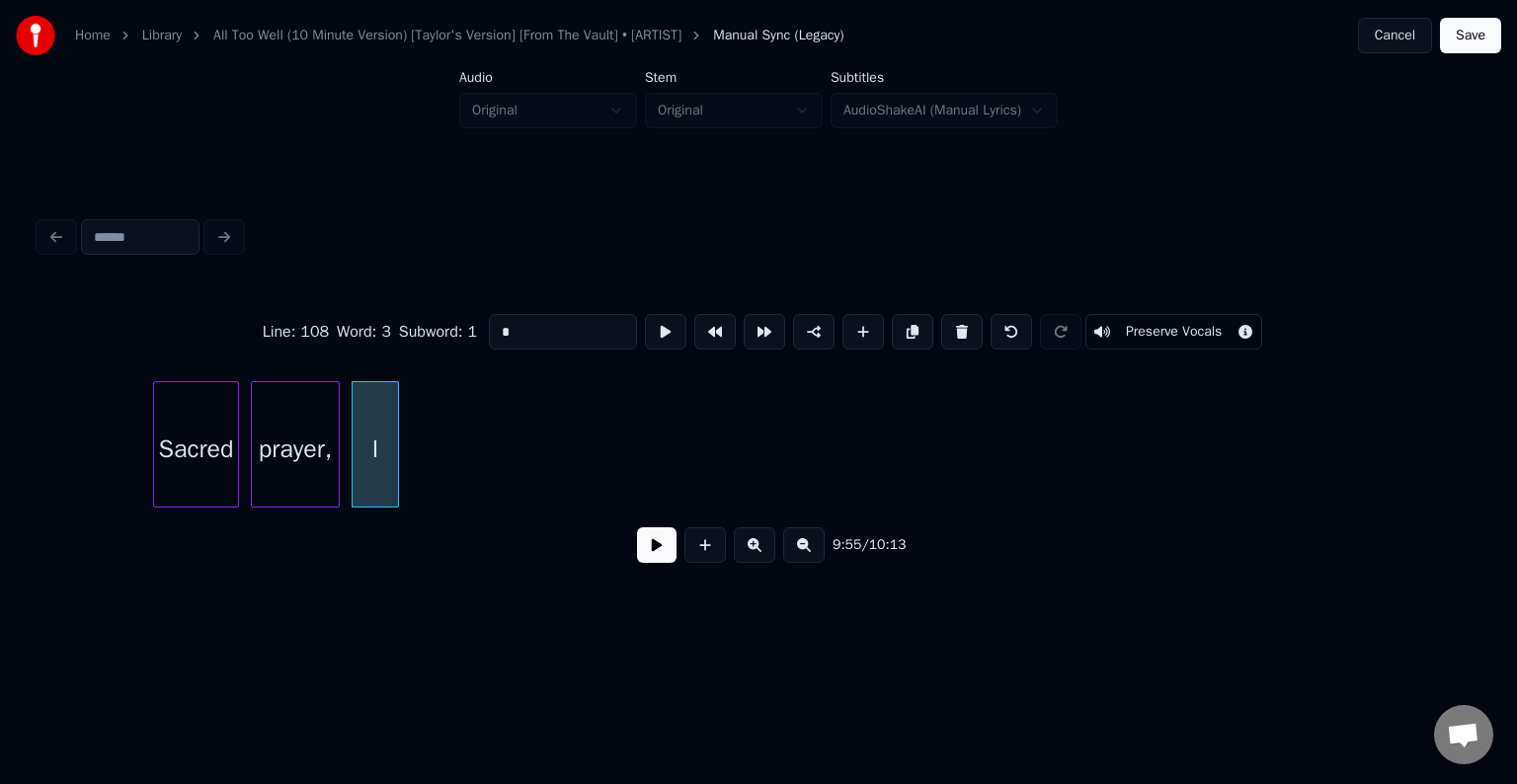 click at bounding box center [962, 332] 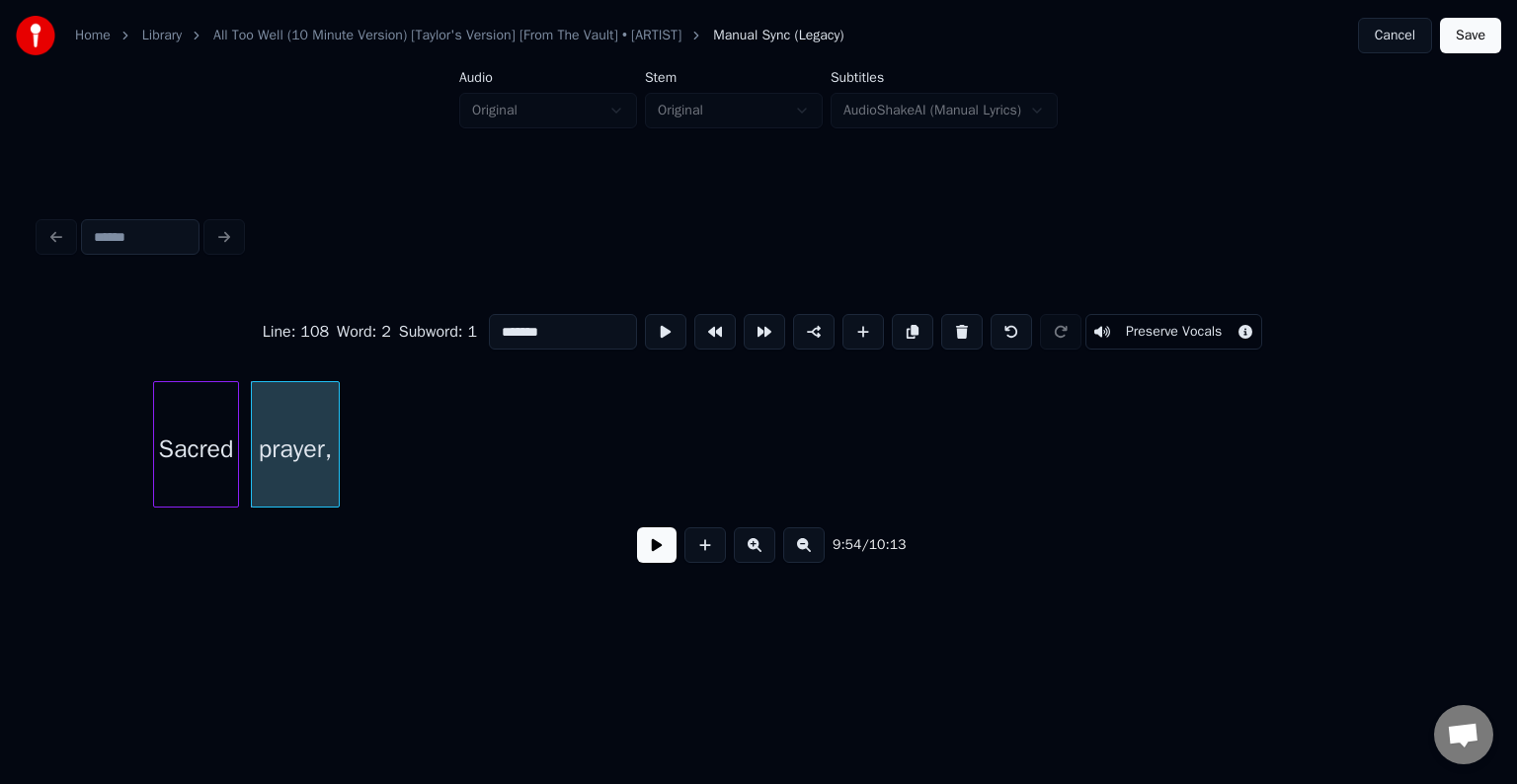 click at bounding box center (962, 332) 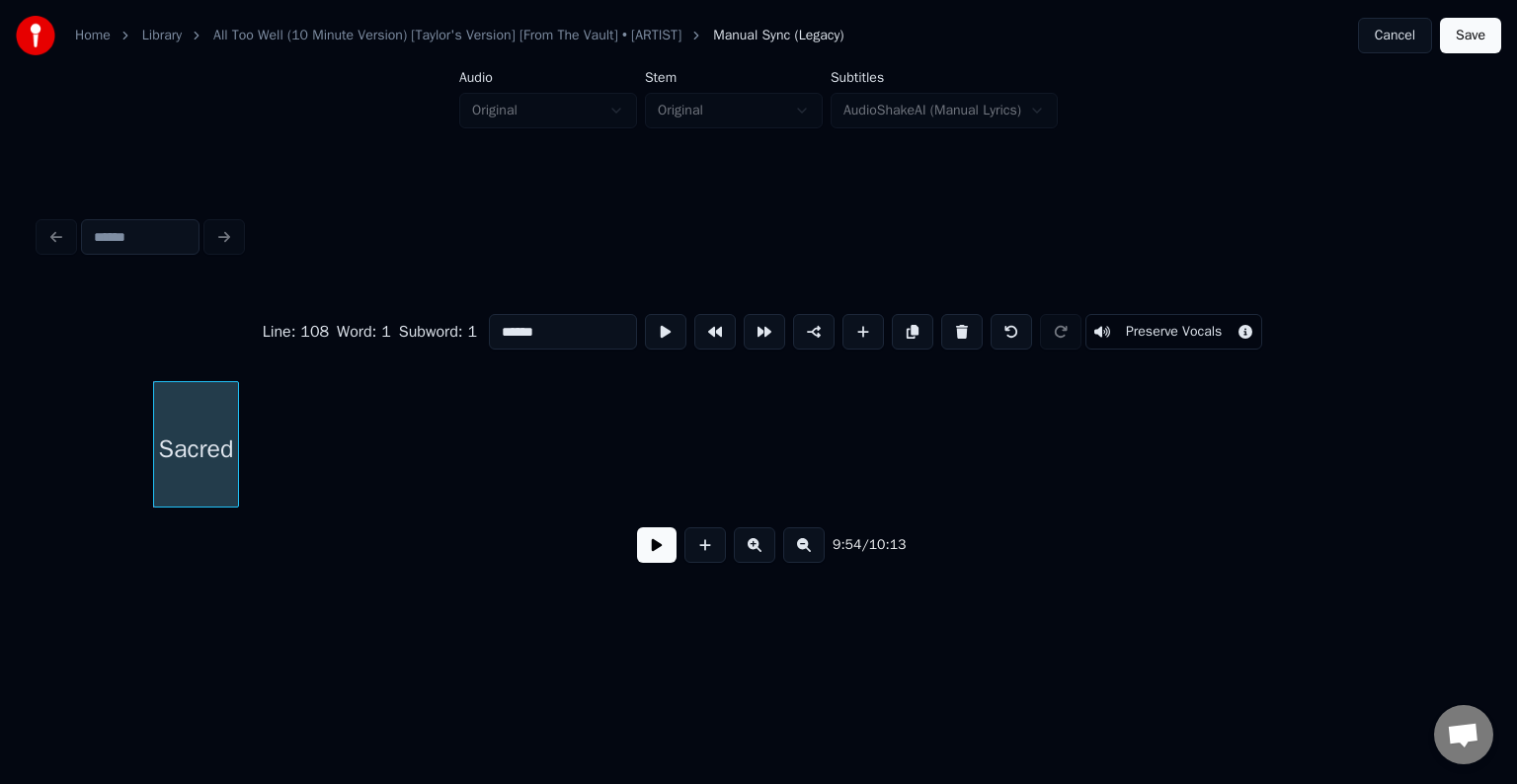 click at bounding box center (962, 332) 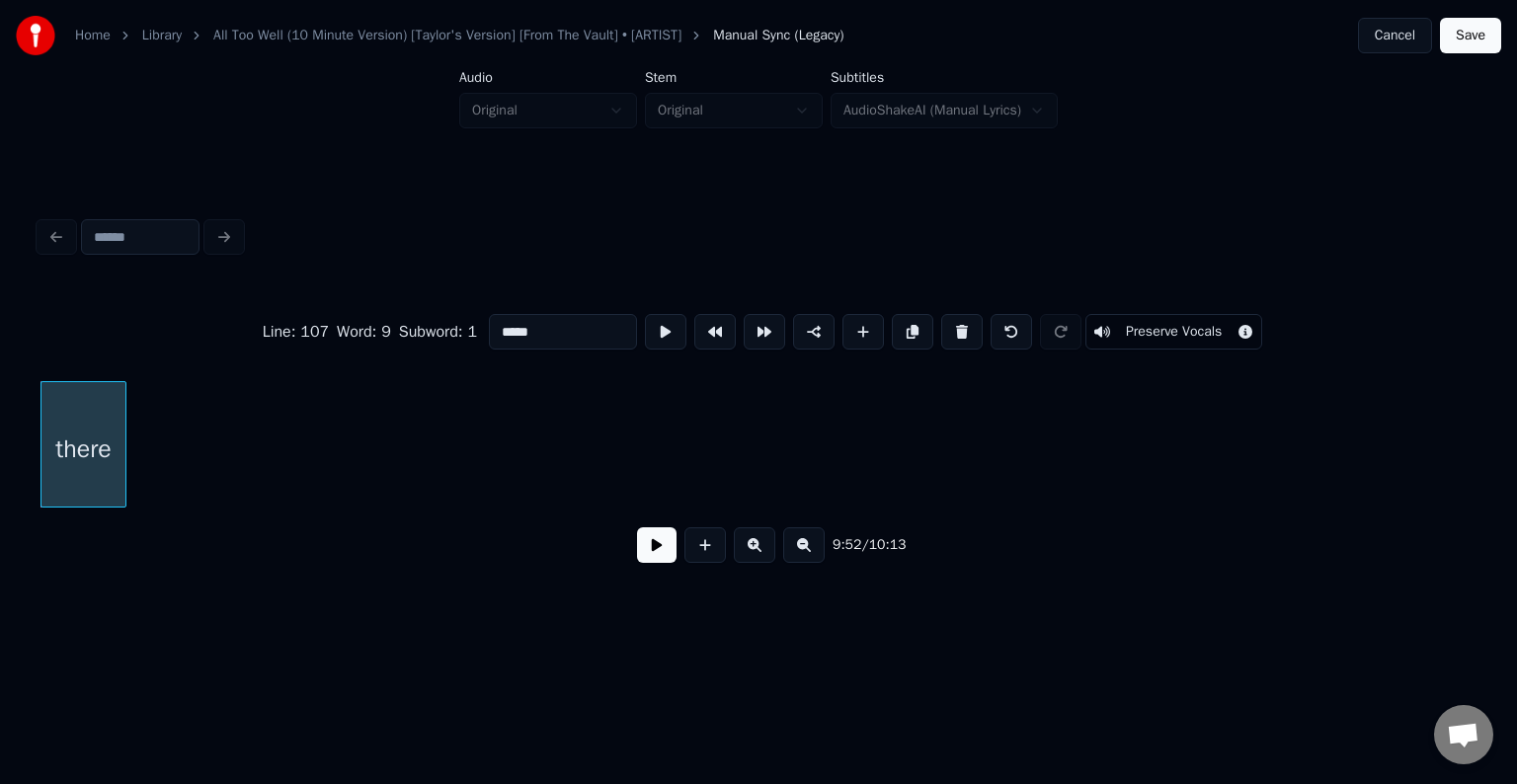 click at bounding box center [962, 332] 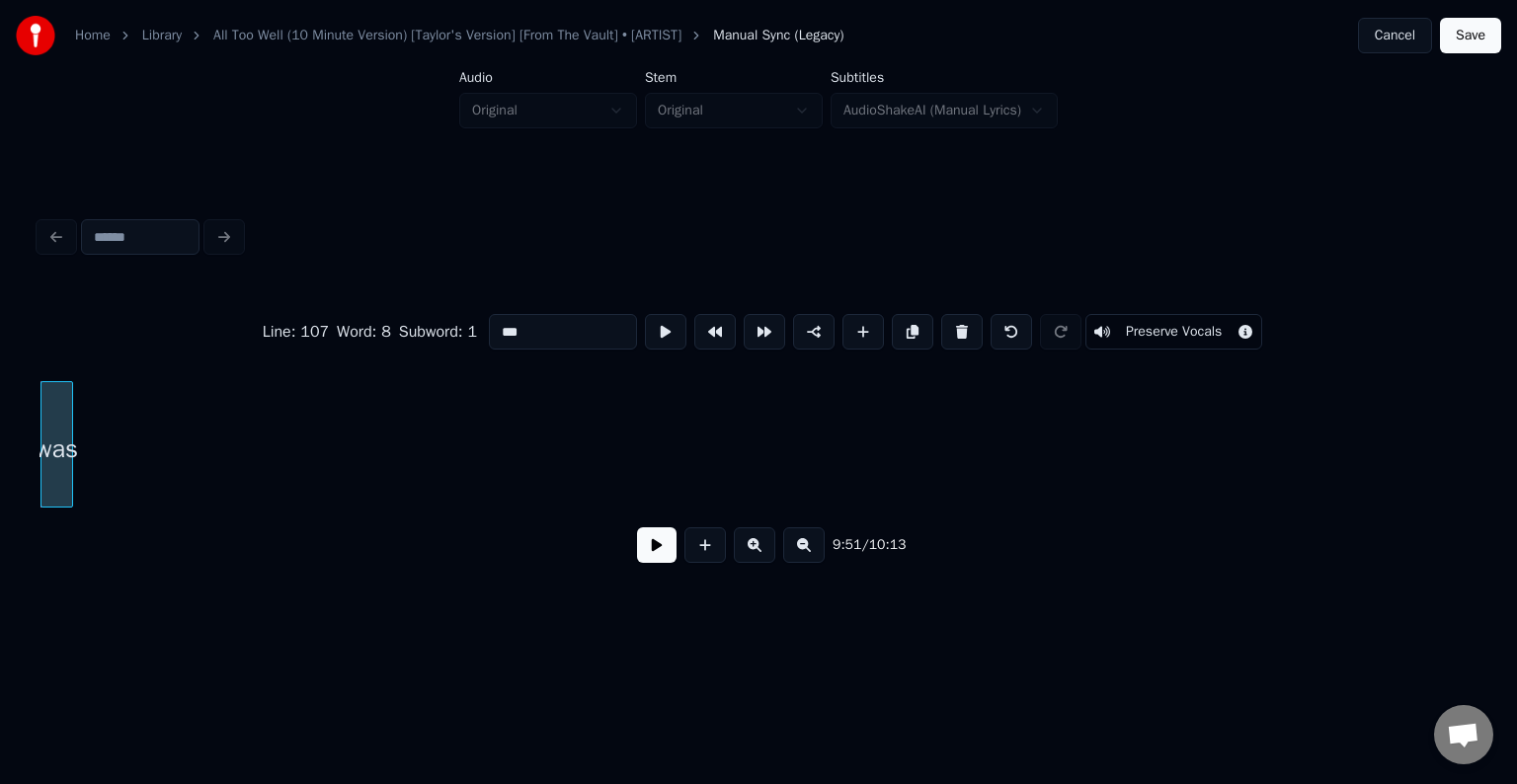 click at bounding box center [962, 332] 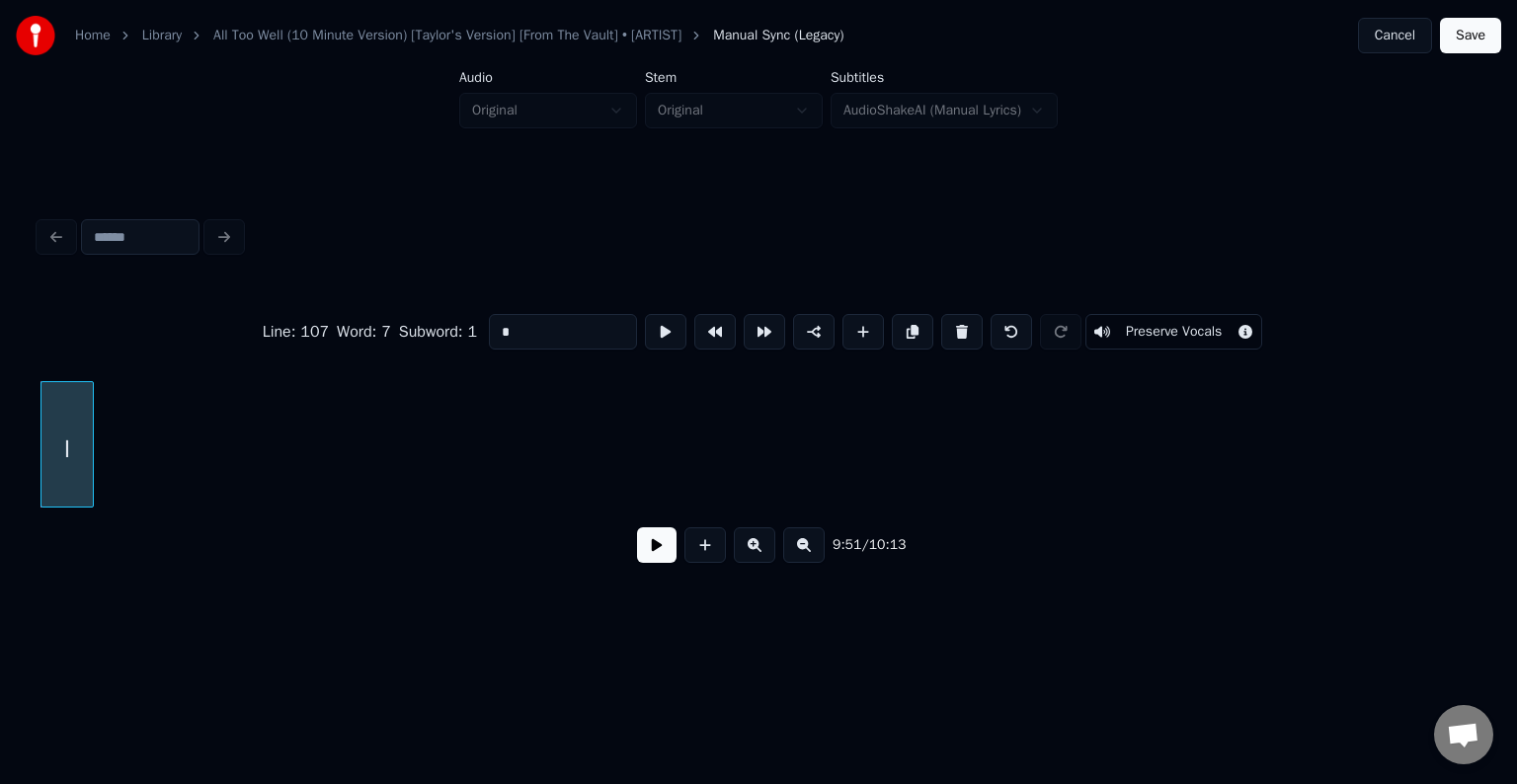 click at bounding box center (962, 332) 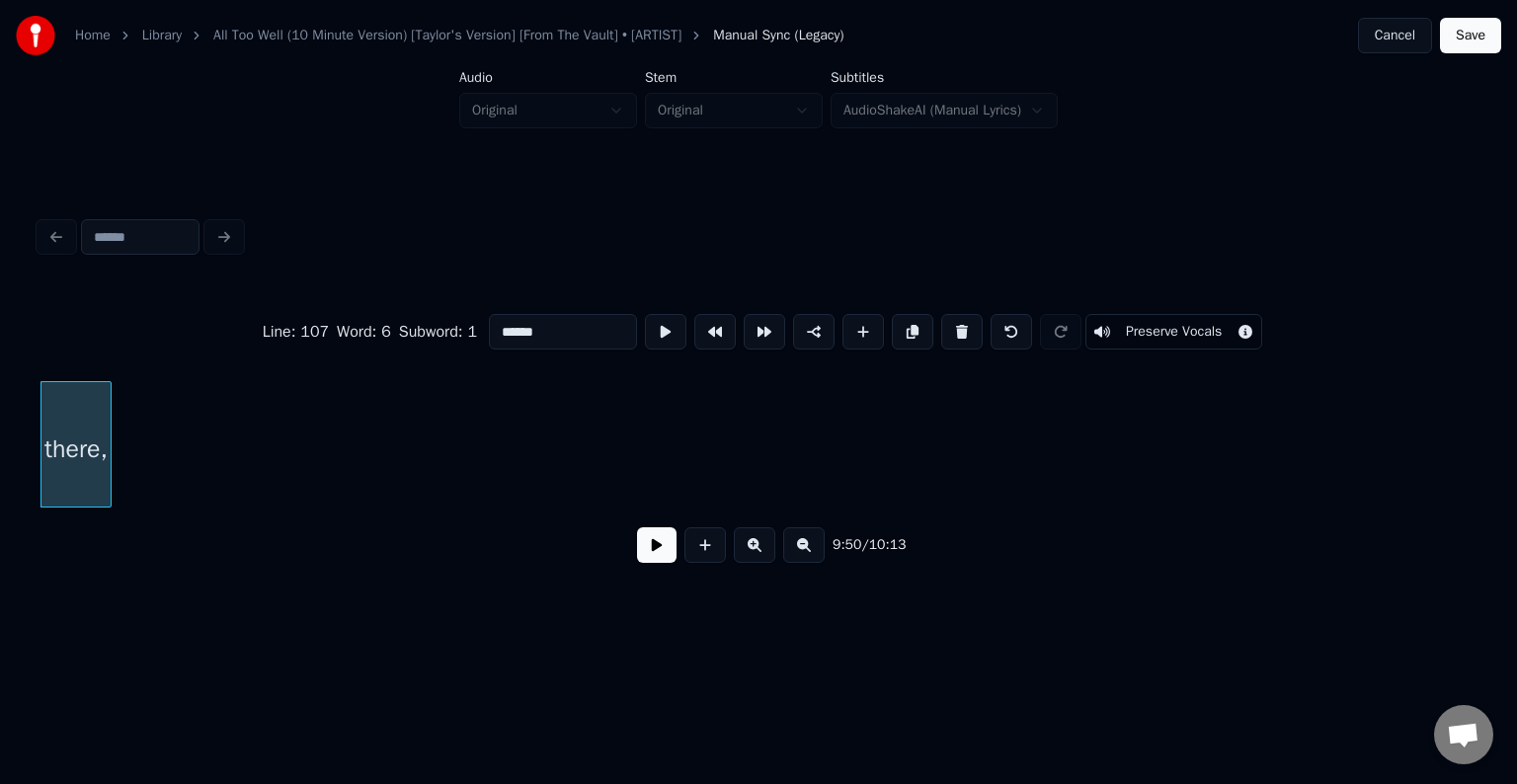 click at bounding box center (962, 332) 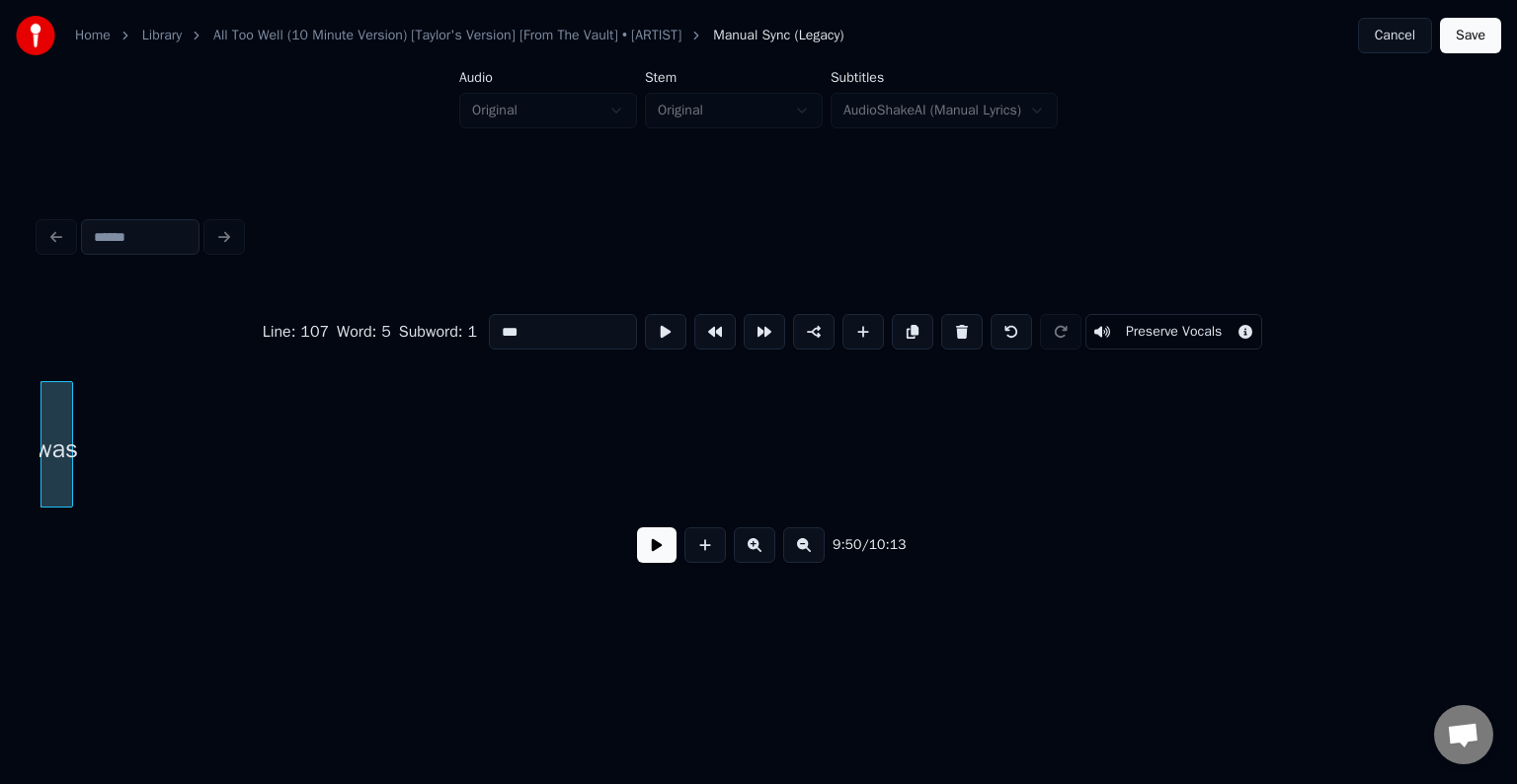 click at bounding box center (962, 332) 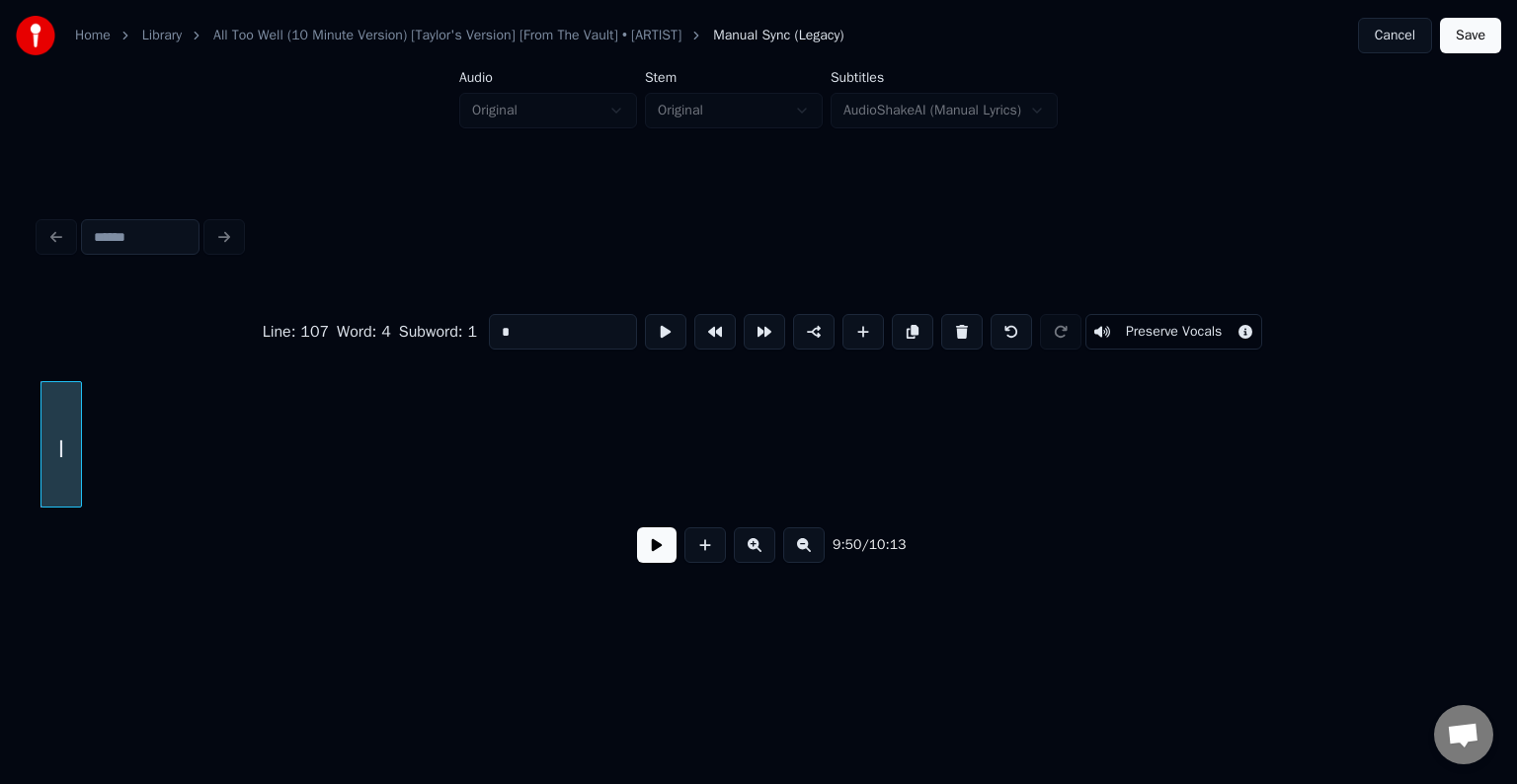 click at bounding box center (962, 332) 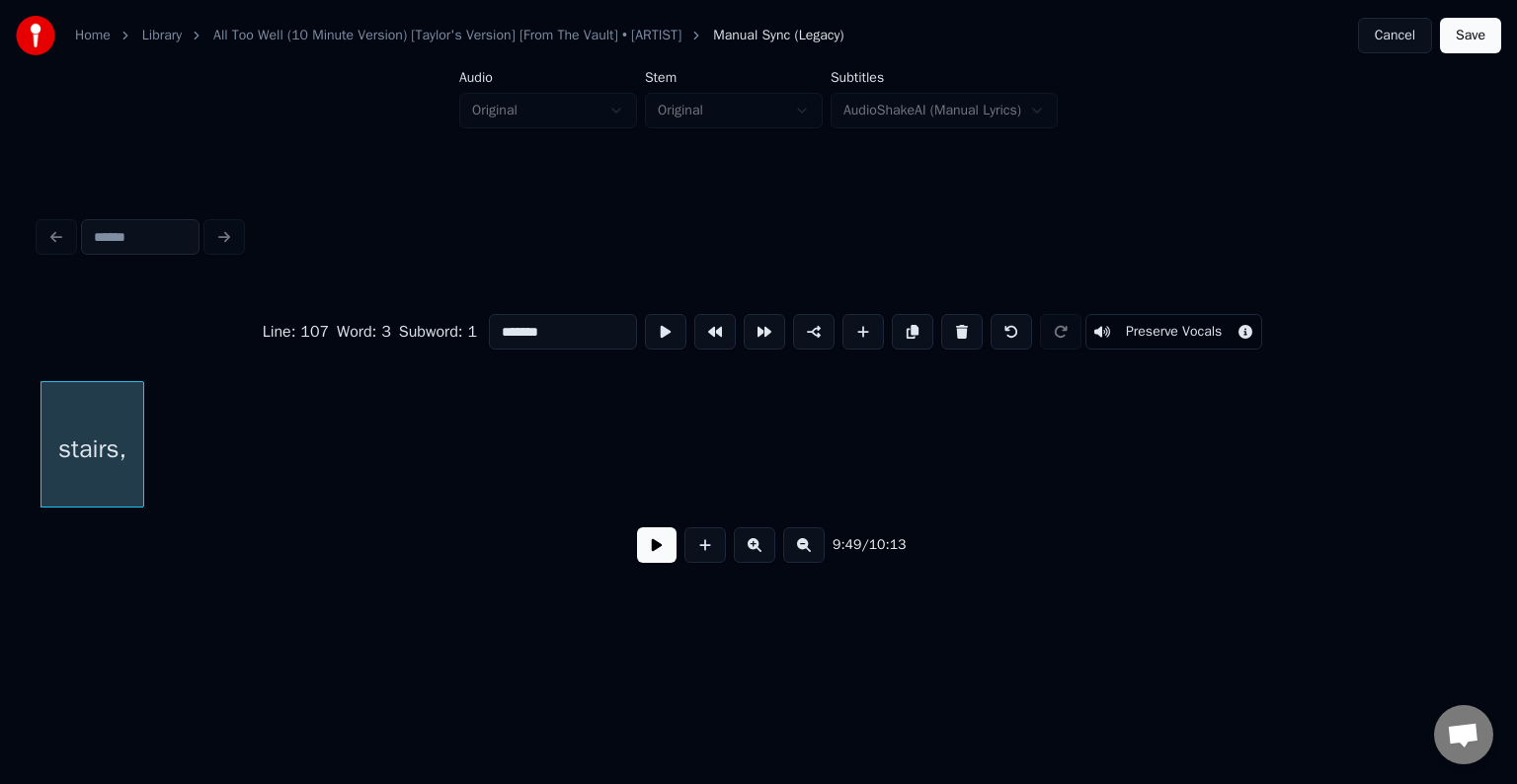 click at bounding box center (962, 332) 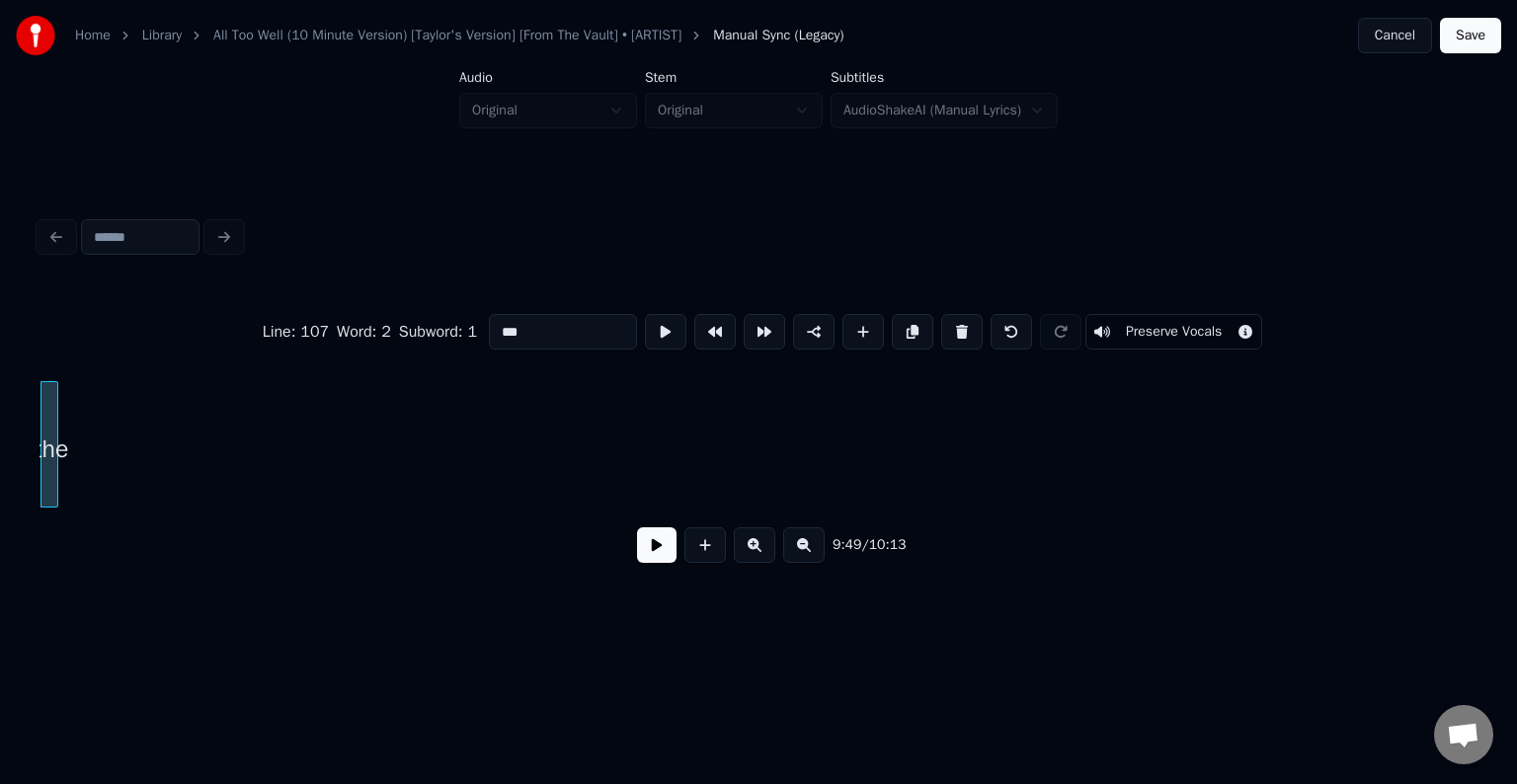 click at bounding box center [962, 332] 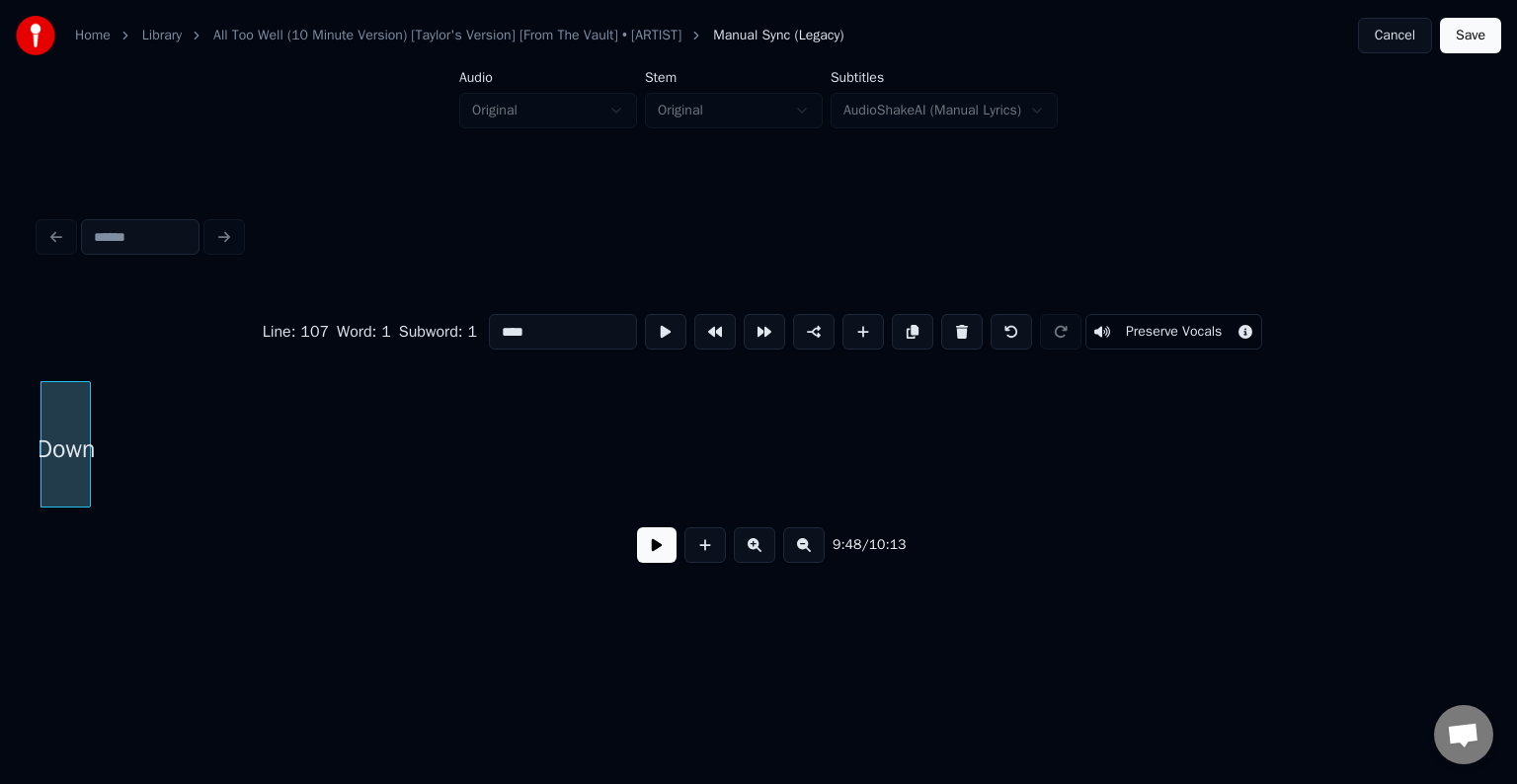 click at bounding box center (962, 332) 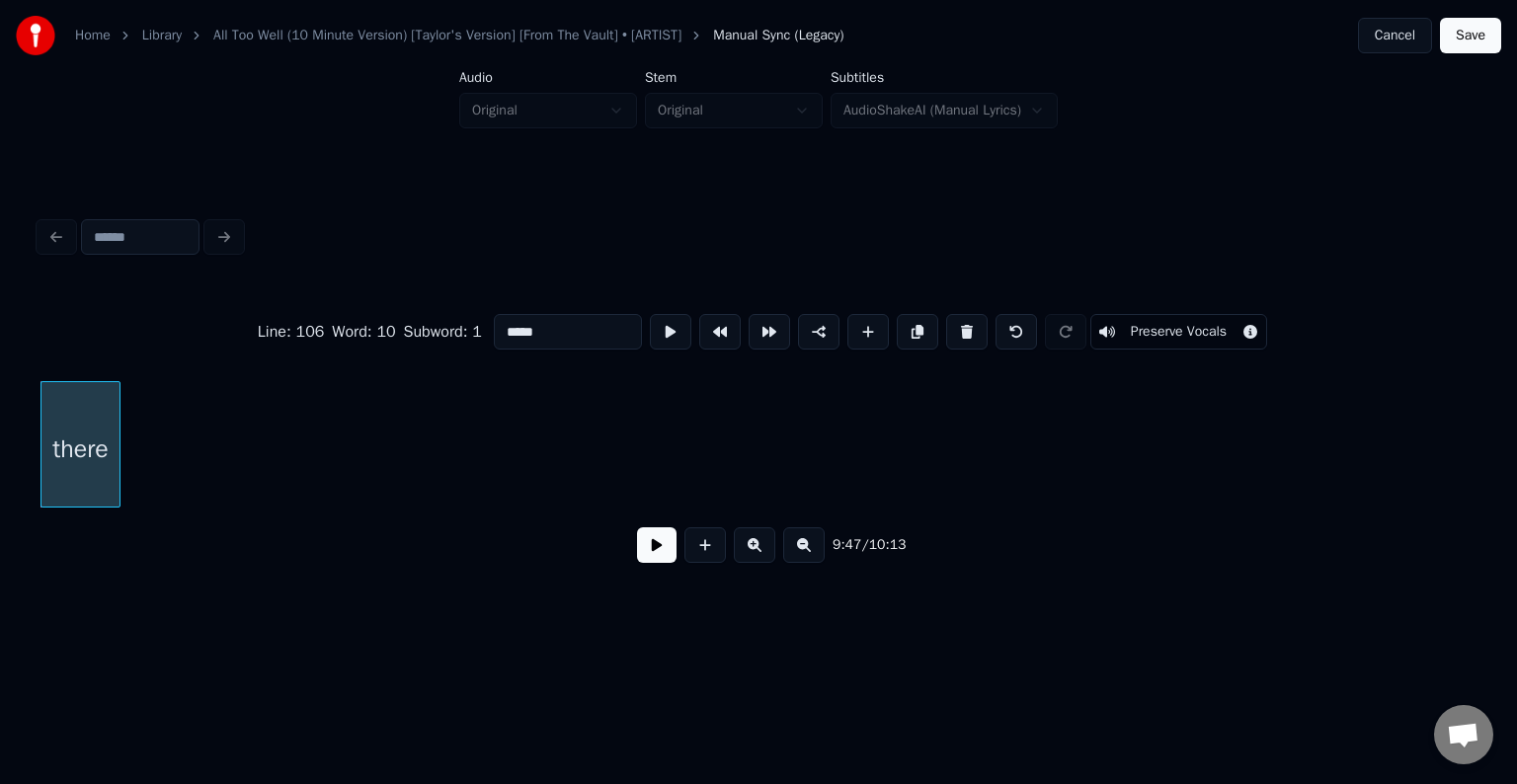 click at bounding box center [967, 332] 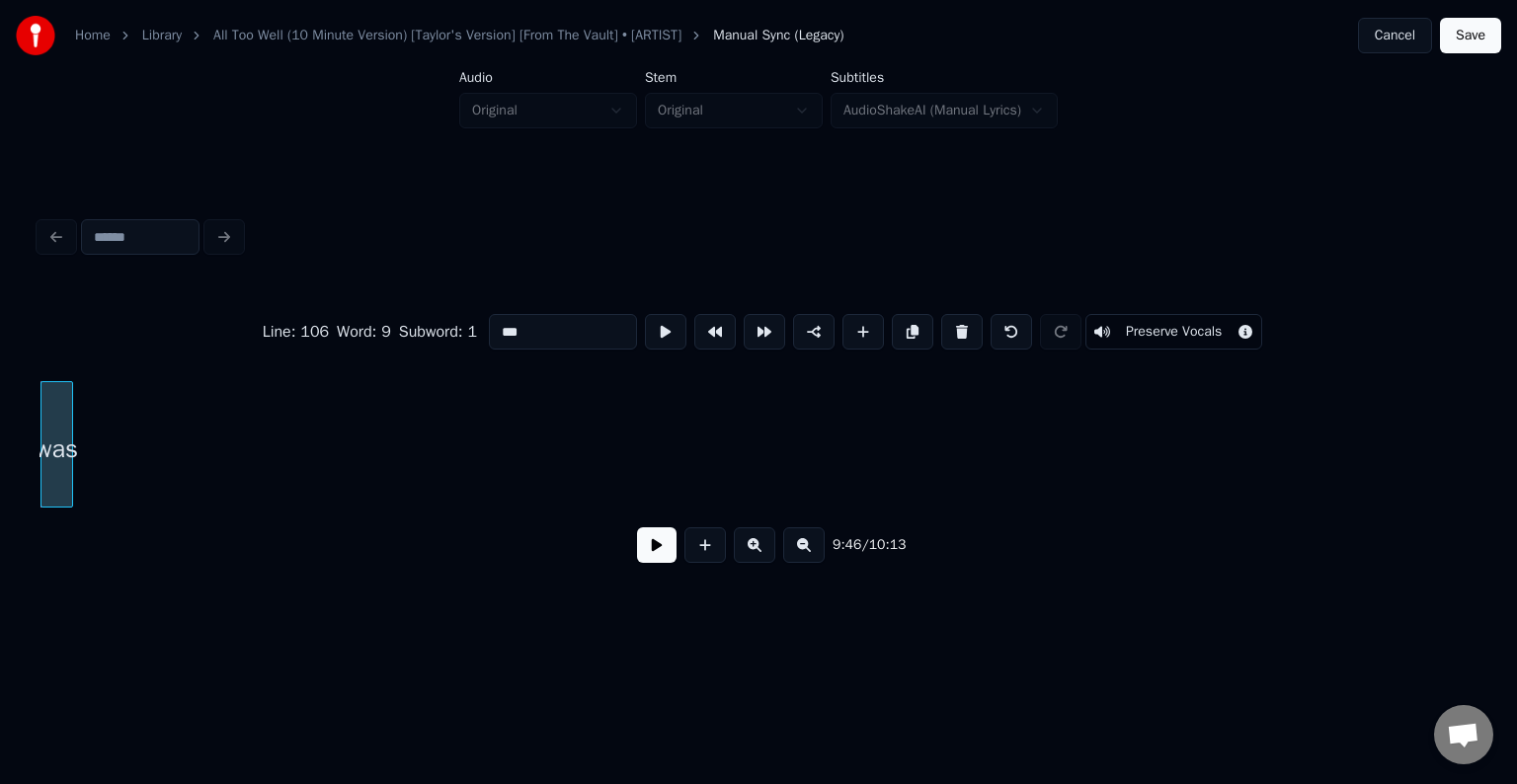 click at bounding box center (962, 332) 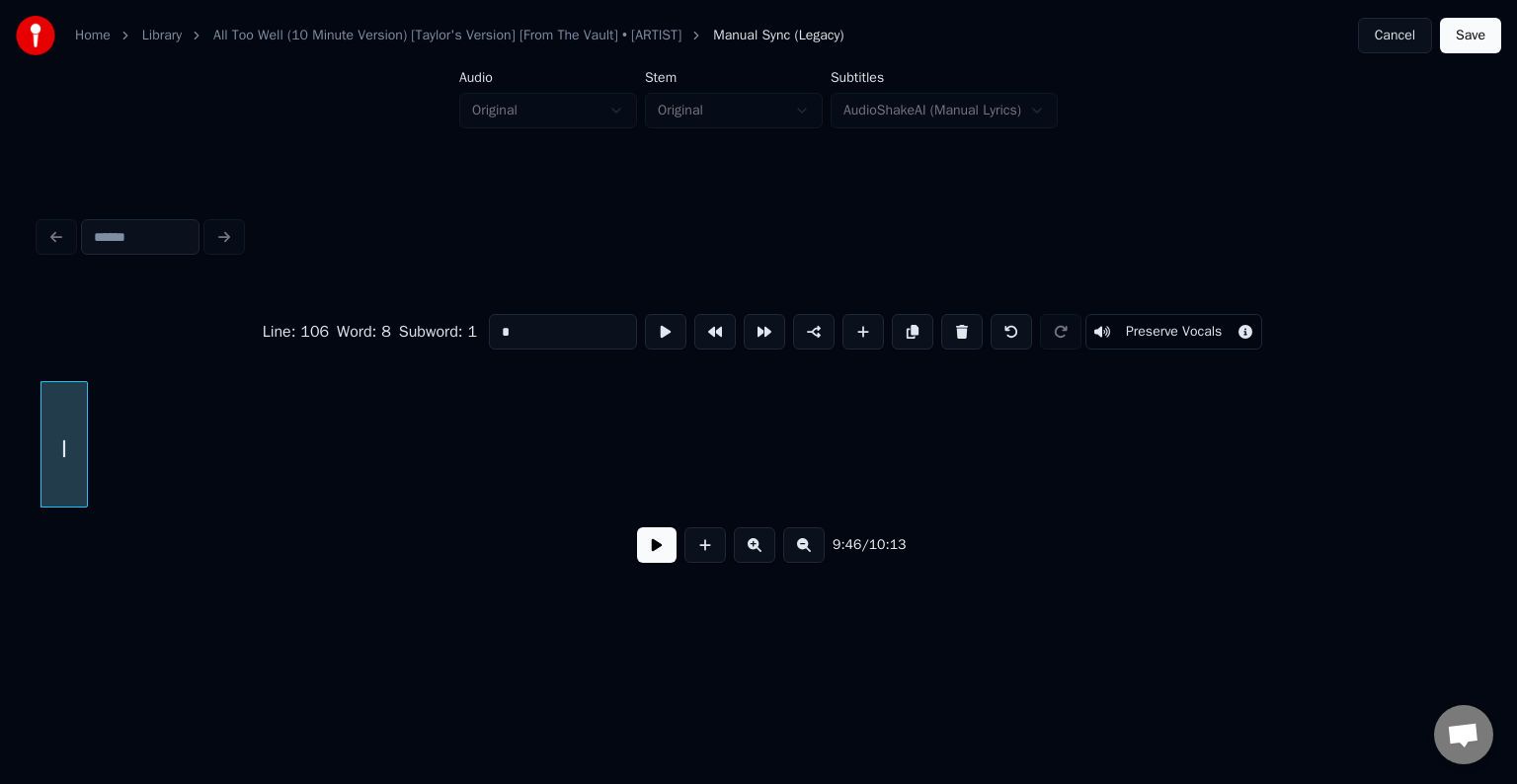 click at bounding box center (962, 332) 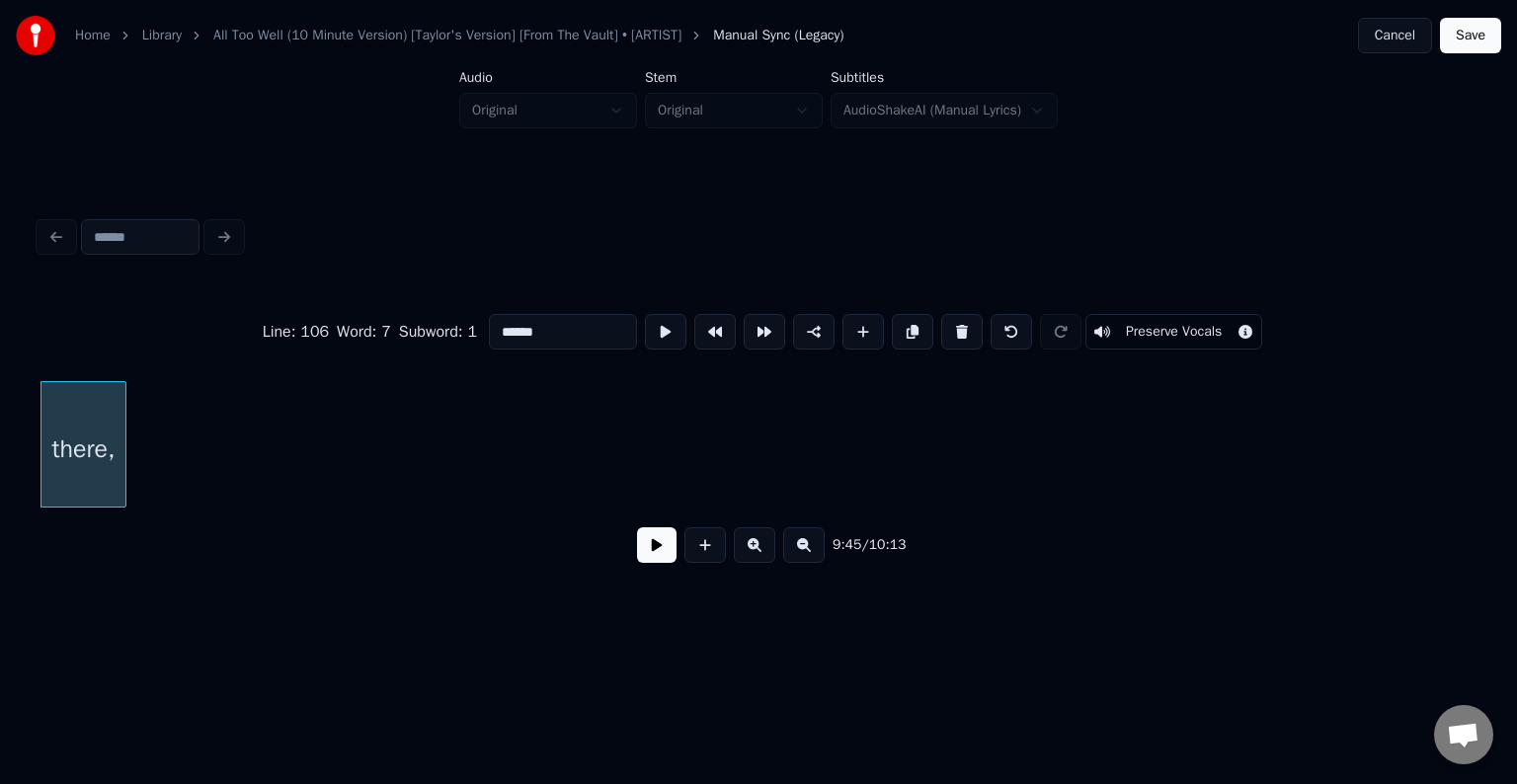 click at bounding box center (962, 332) 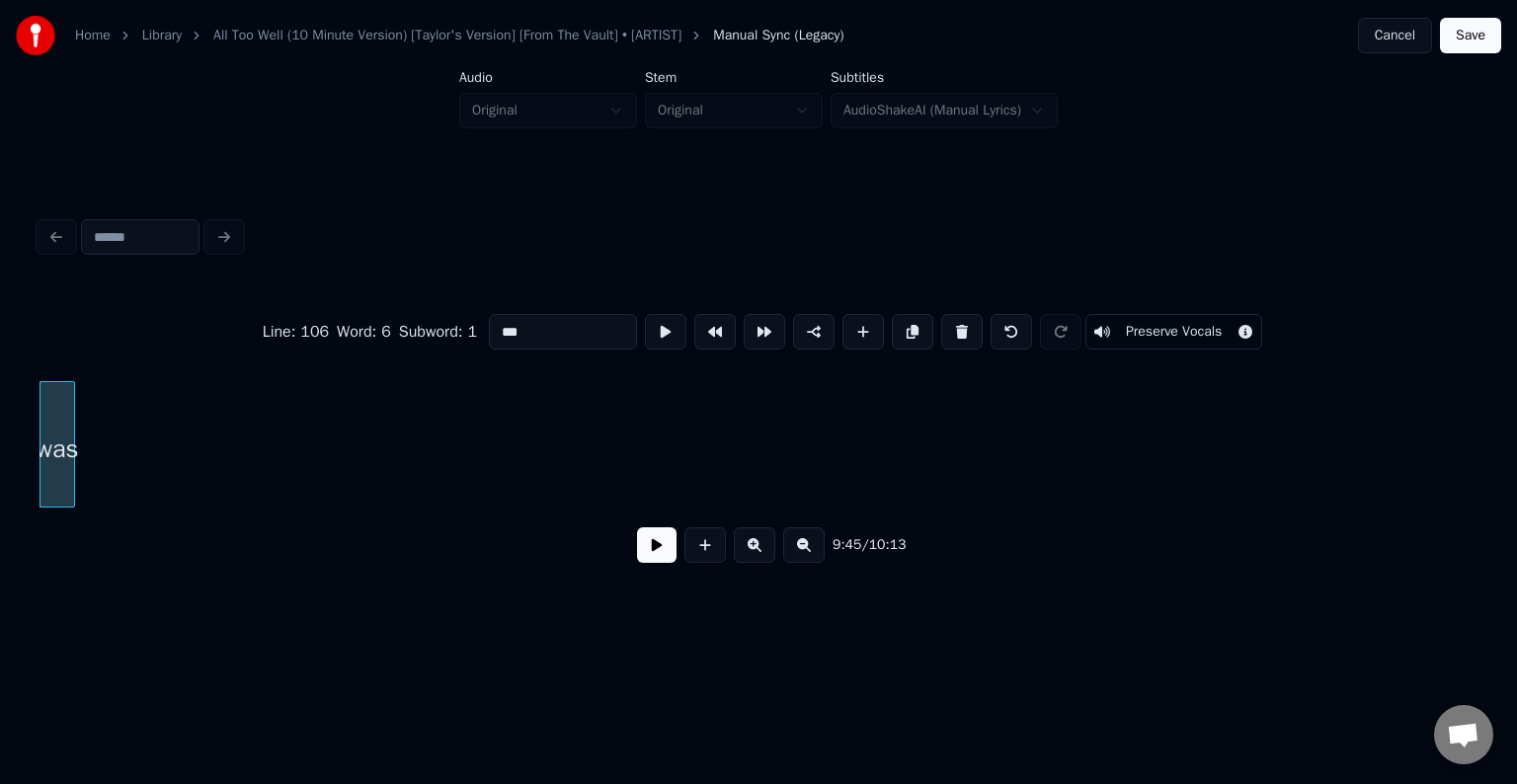 click at bounding box center (962, 332) 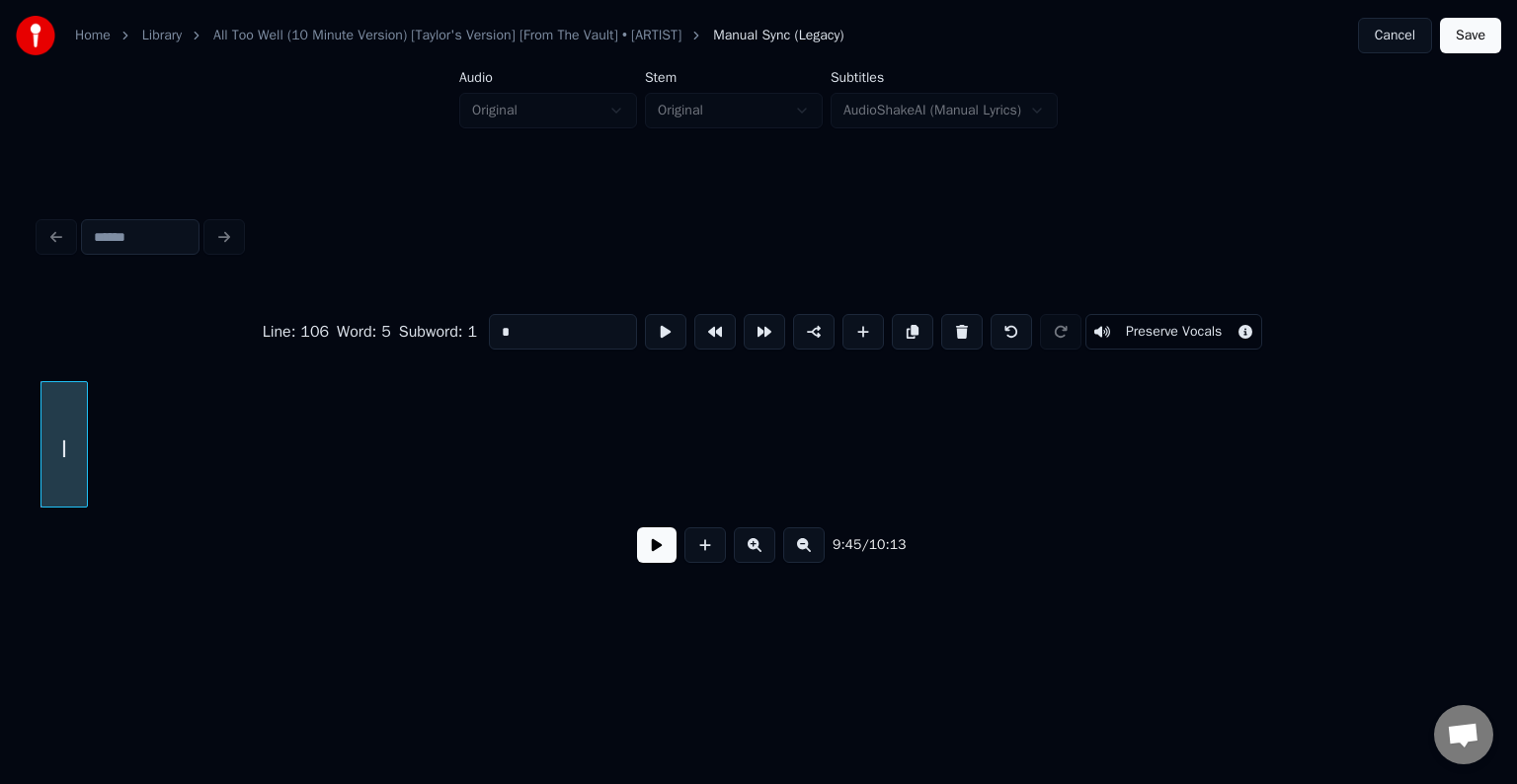 click at bounding box center (962, 332) 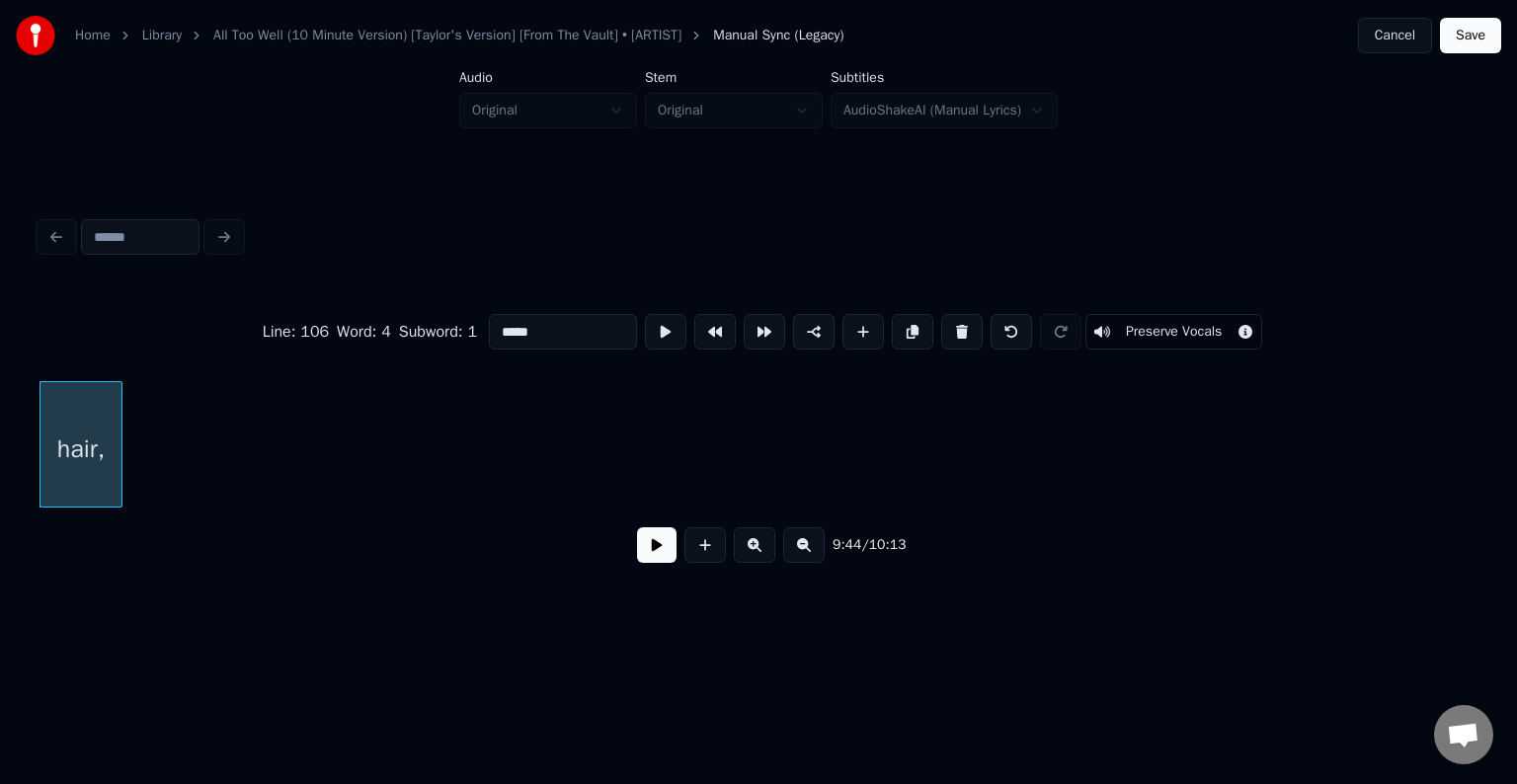 click at bounding box center (962, 332) 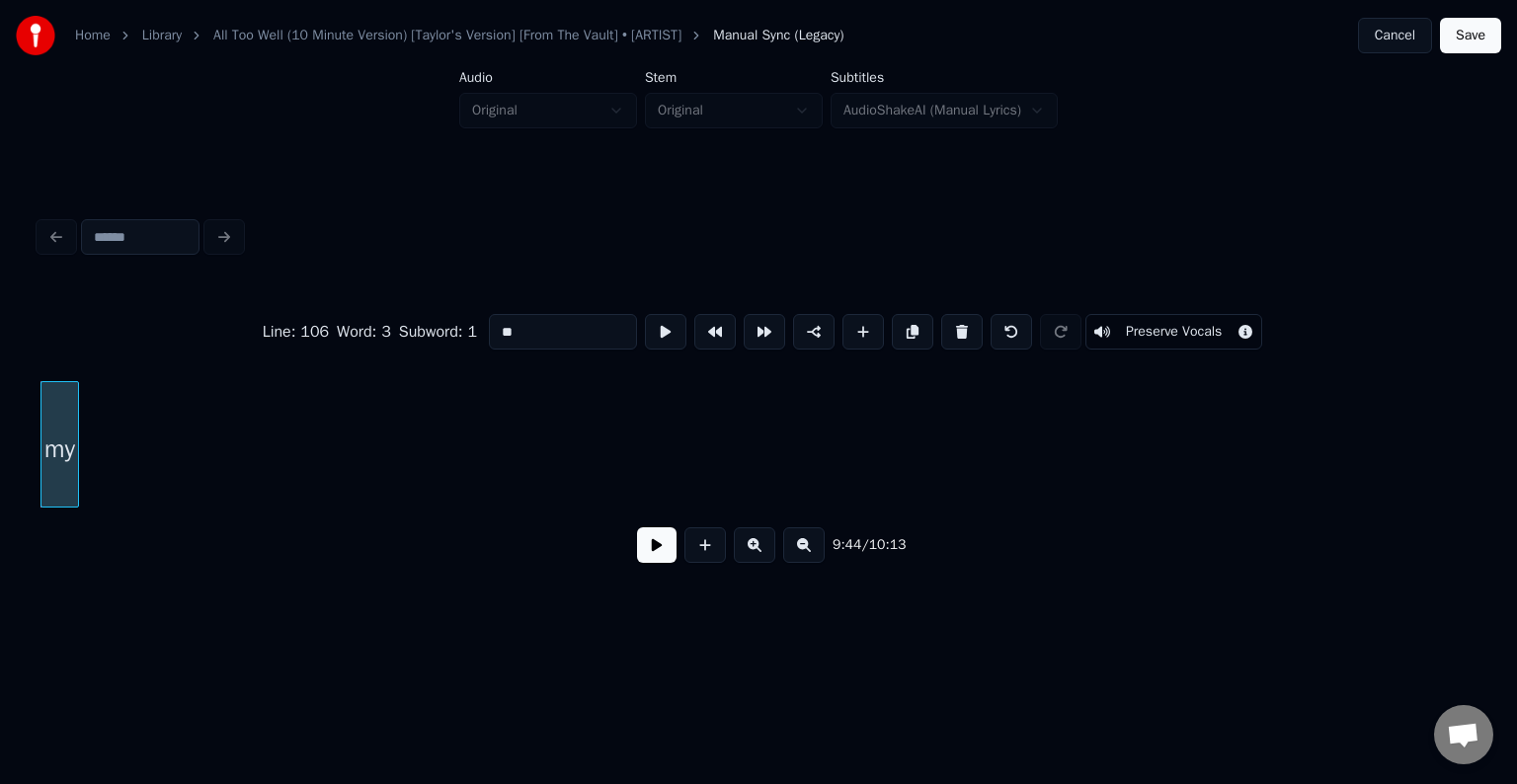 click at bounding box center [962, 332] 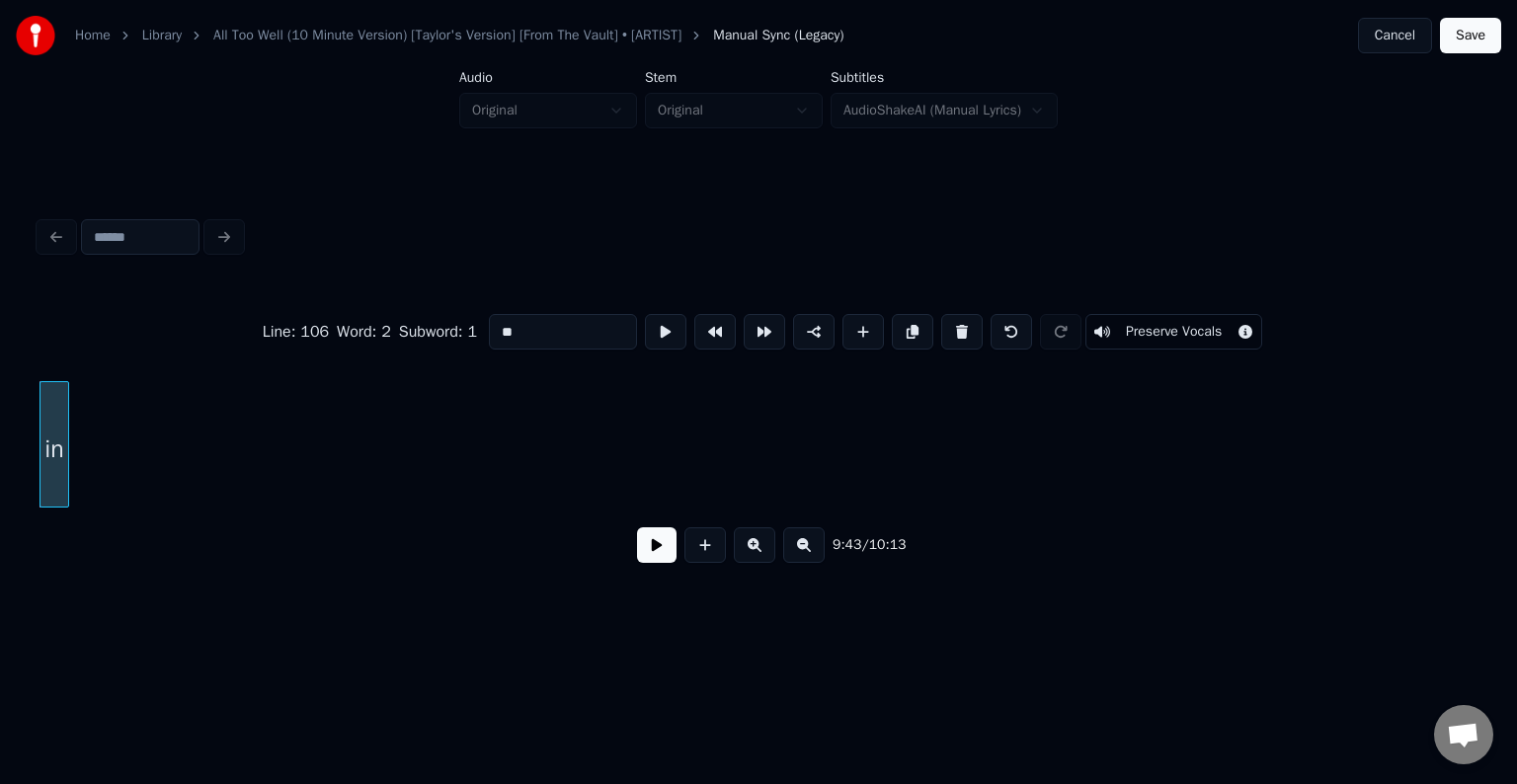 click at bounding box center (962, 332) 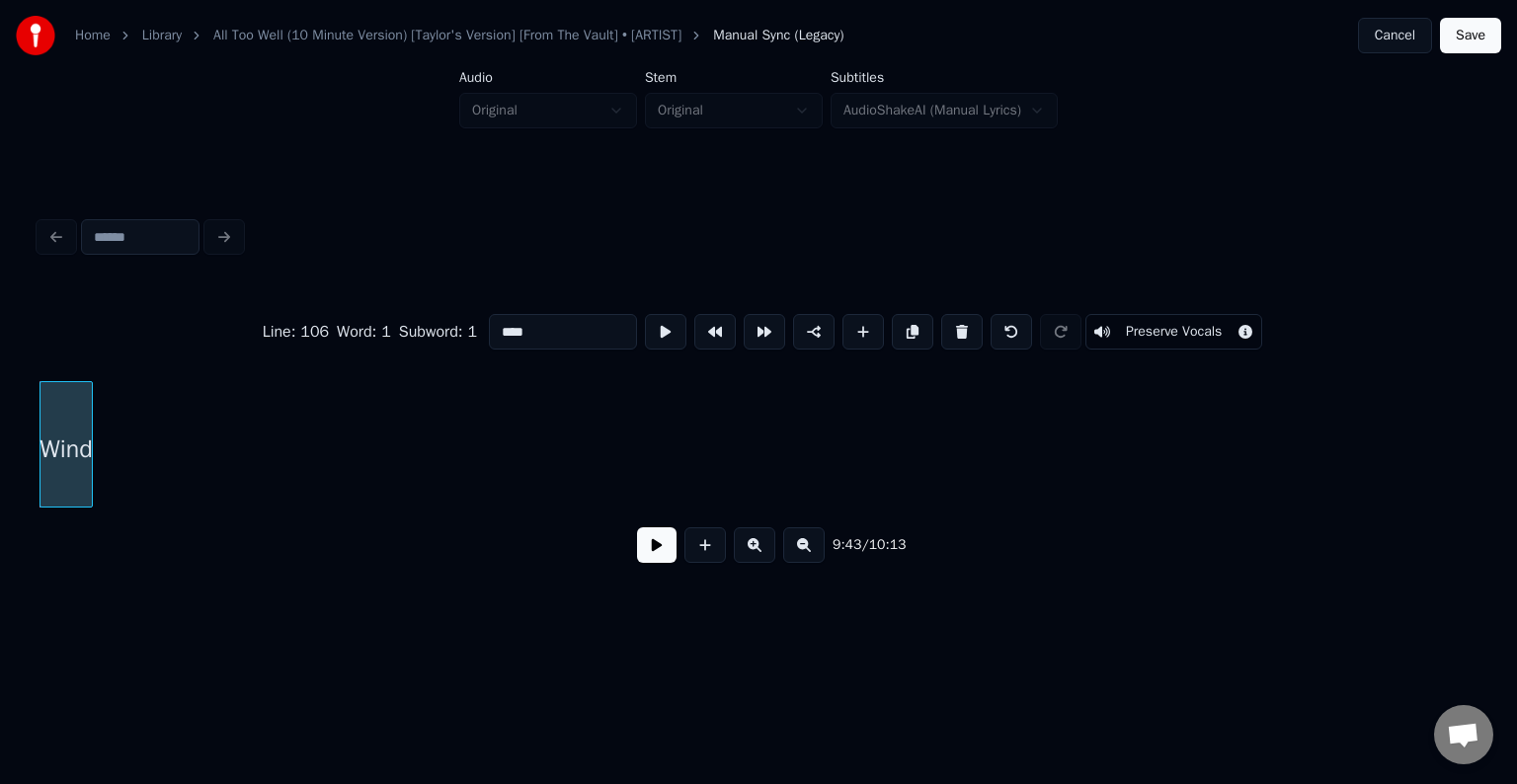 click at bounding box center [962, 332] 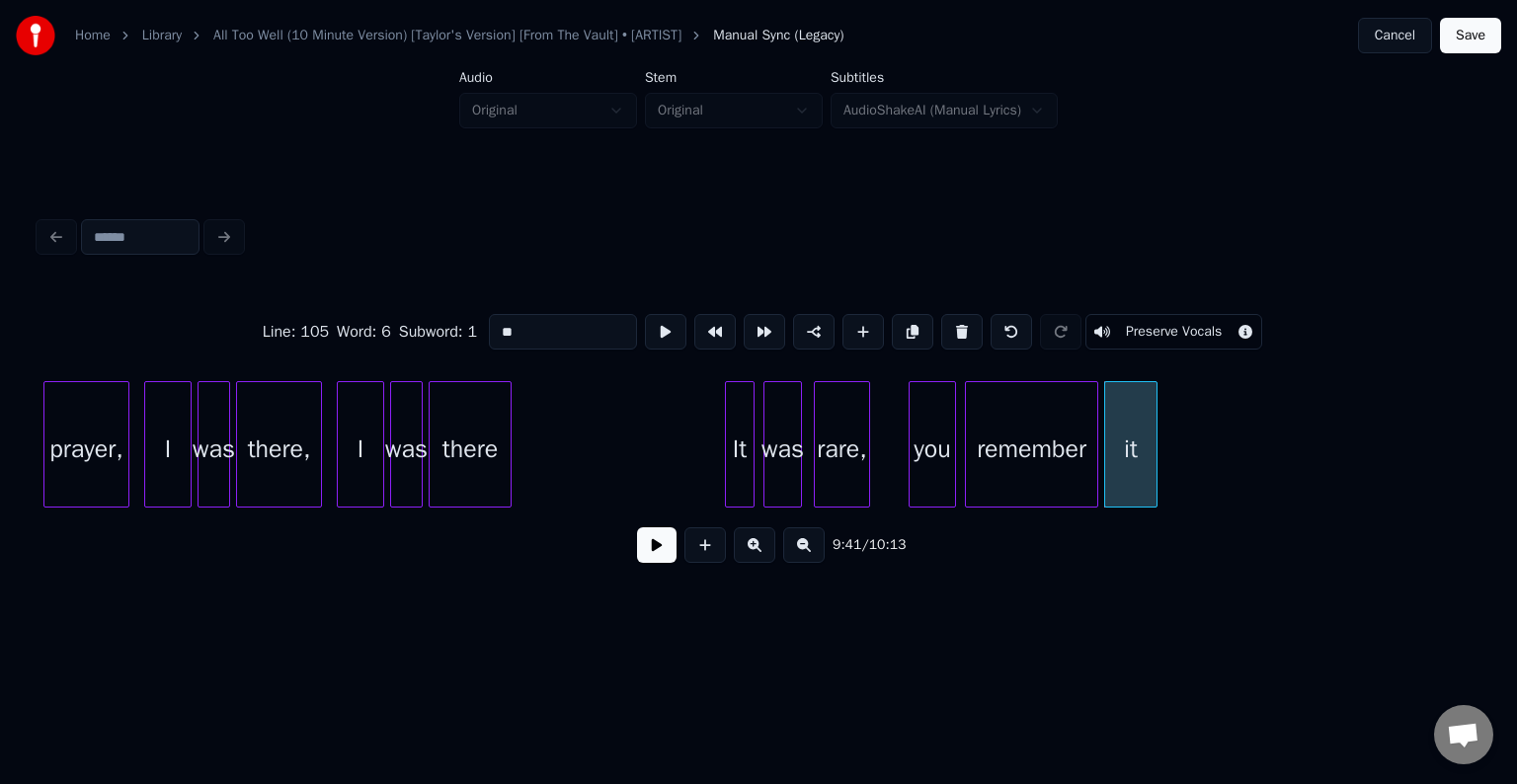 scroll, scrollTop: 0, scrollLeft: 85048, axis: horizontal 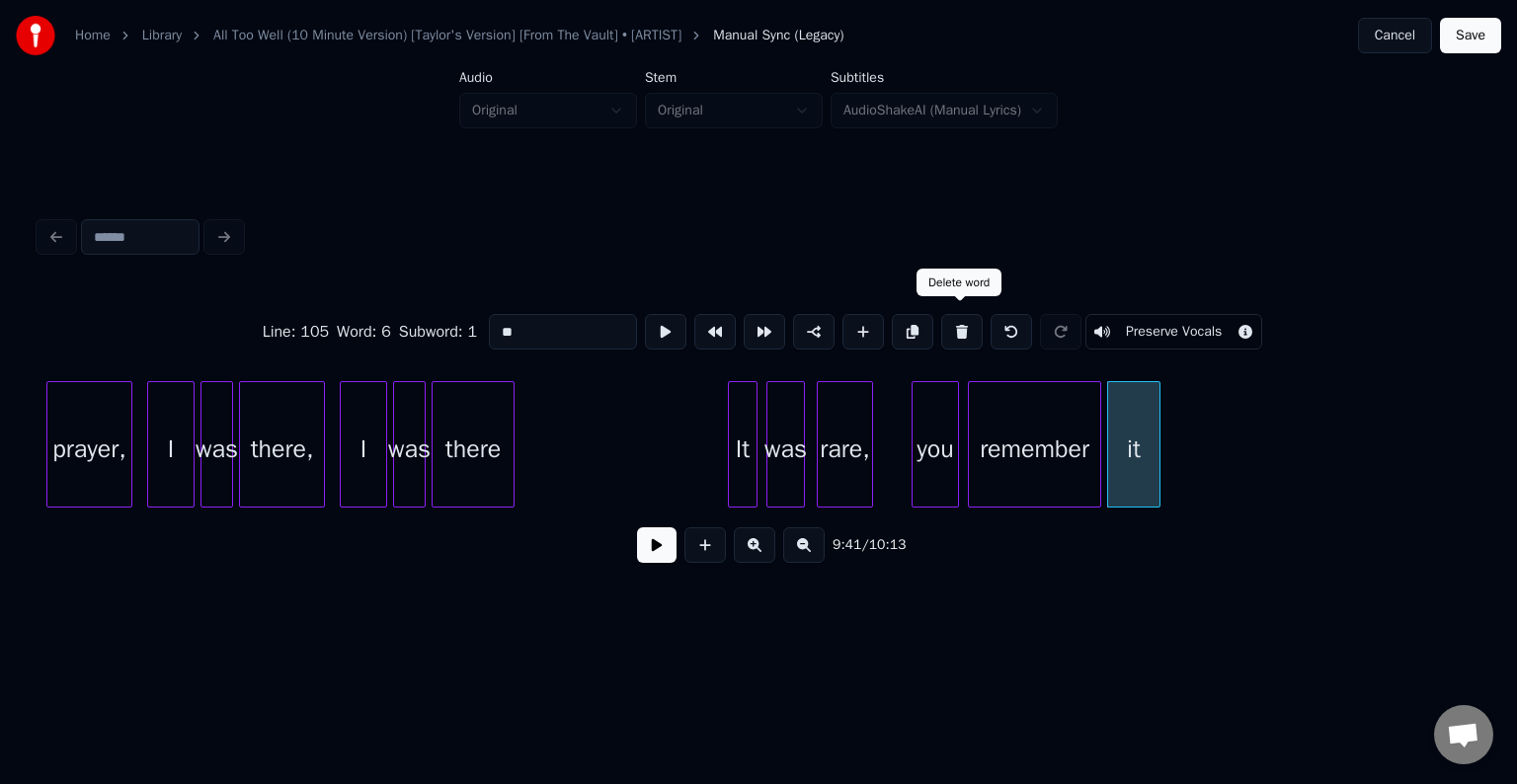 click at bounding box center [962, 332] 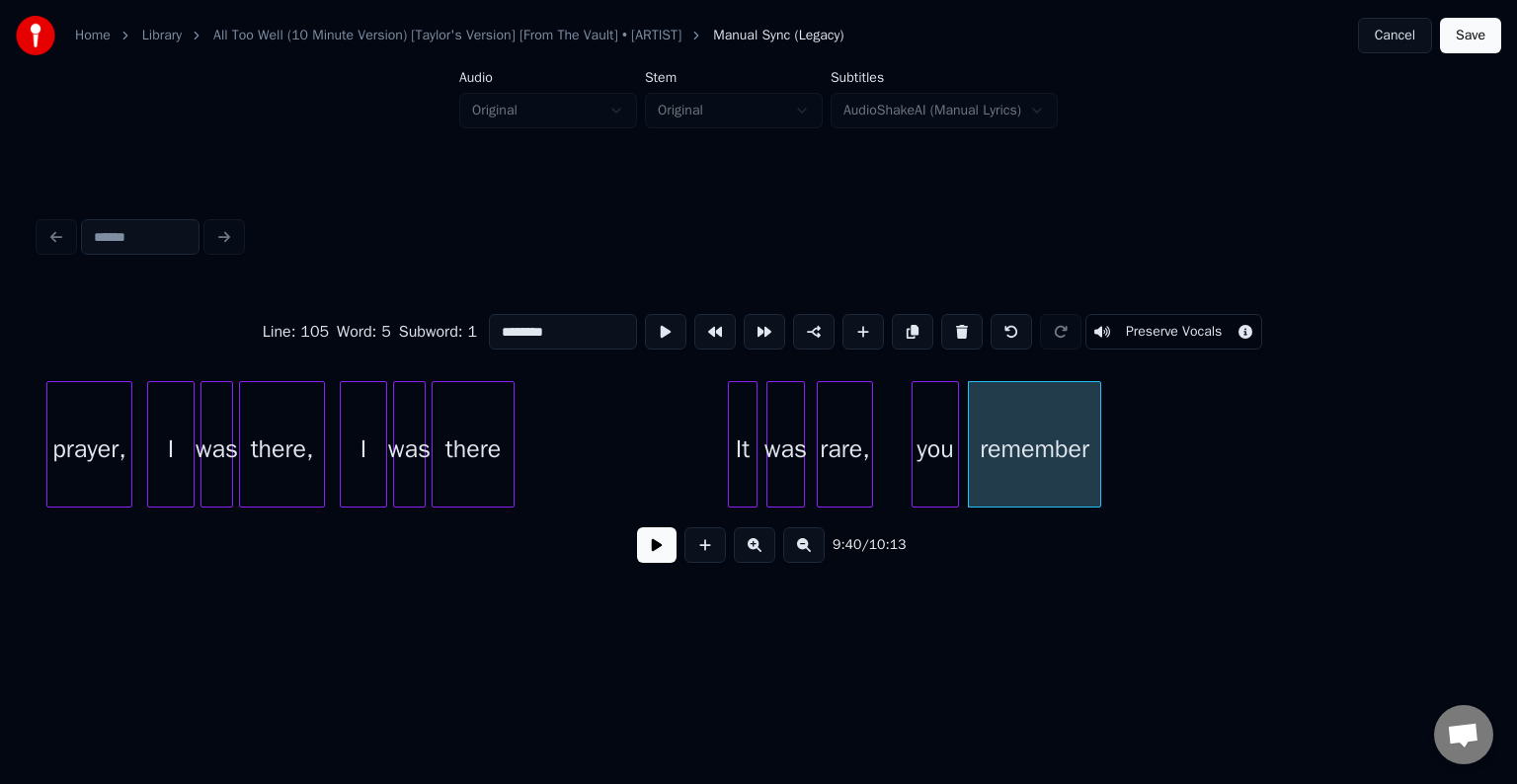 click at bounding box center (962, 332) 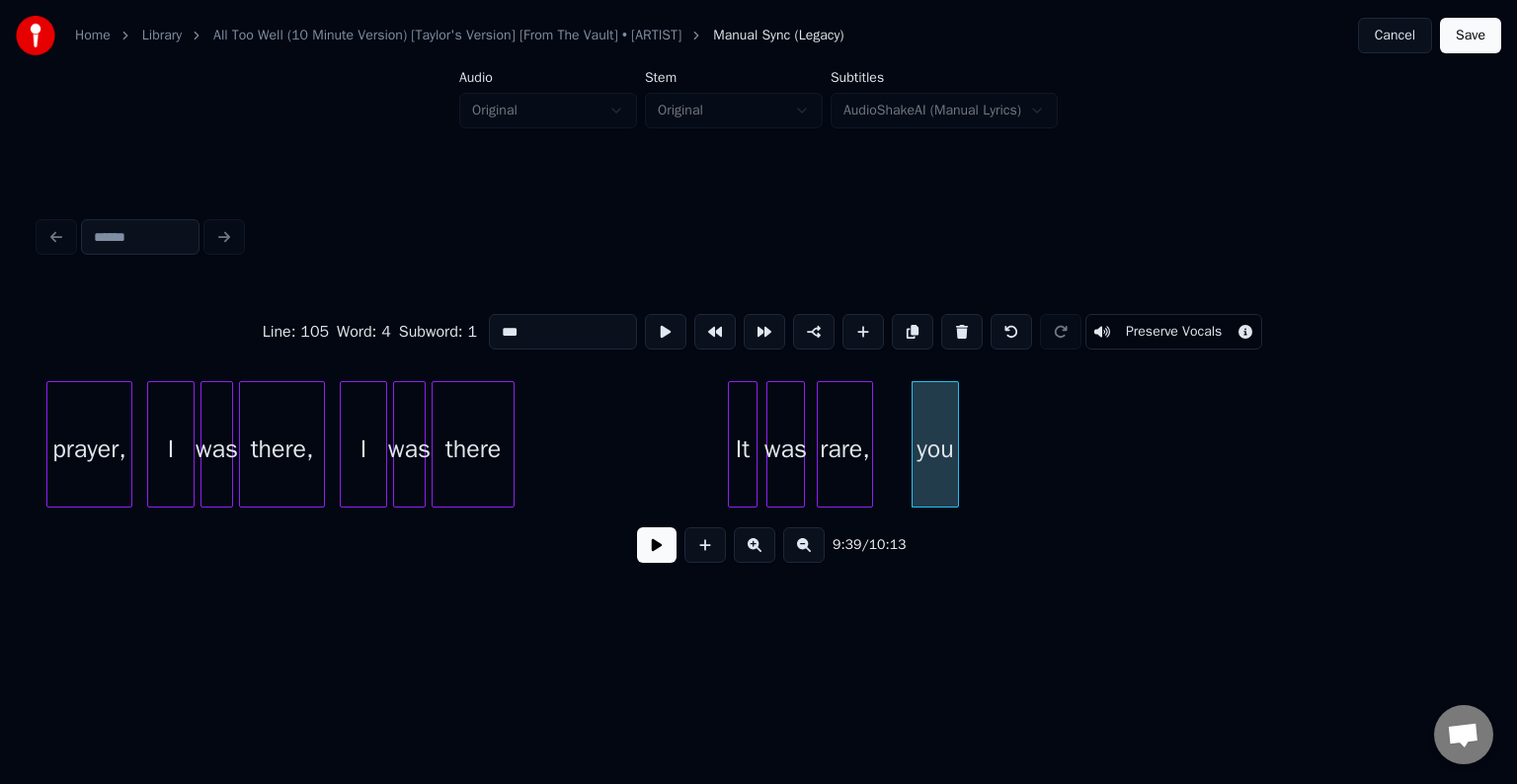 click at bounding box center [962, 332] 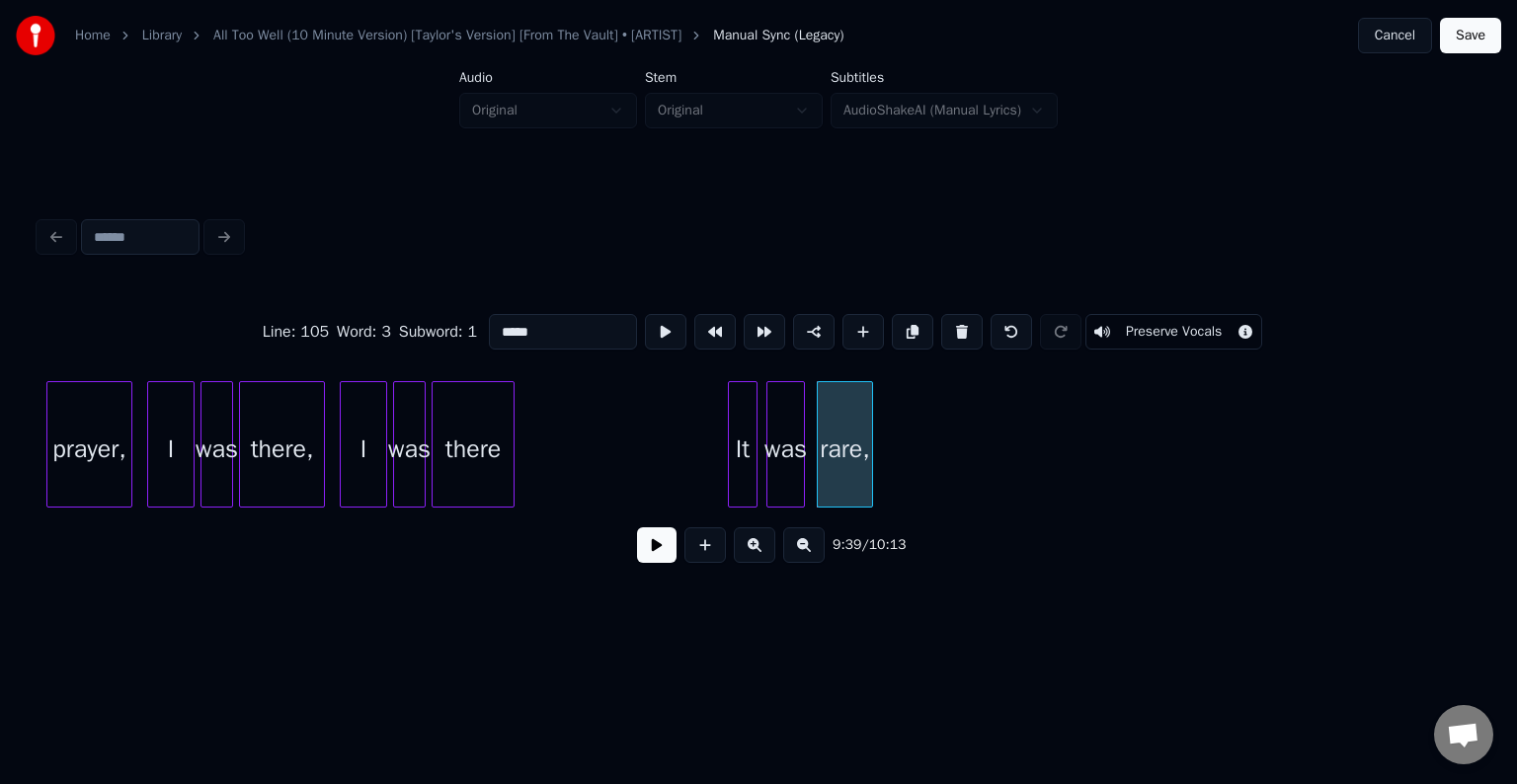 click at bounding box center (962, 332) 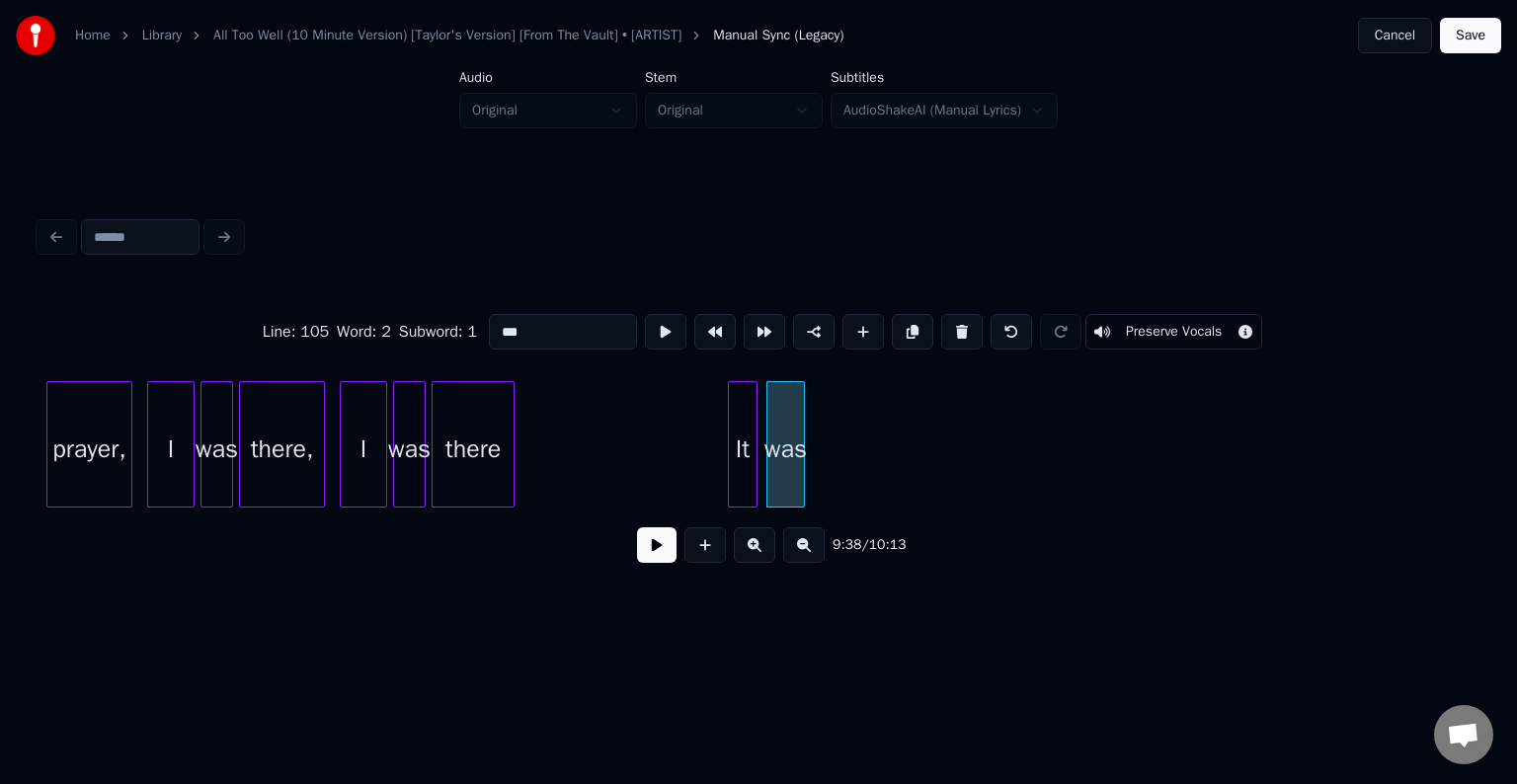 click at bounding box center [962, 332] 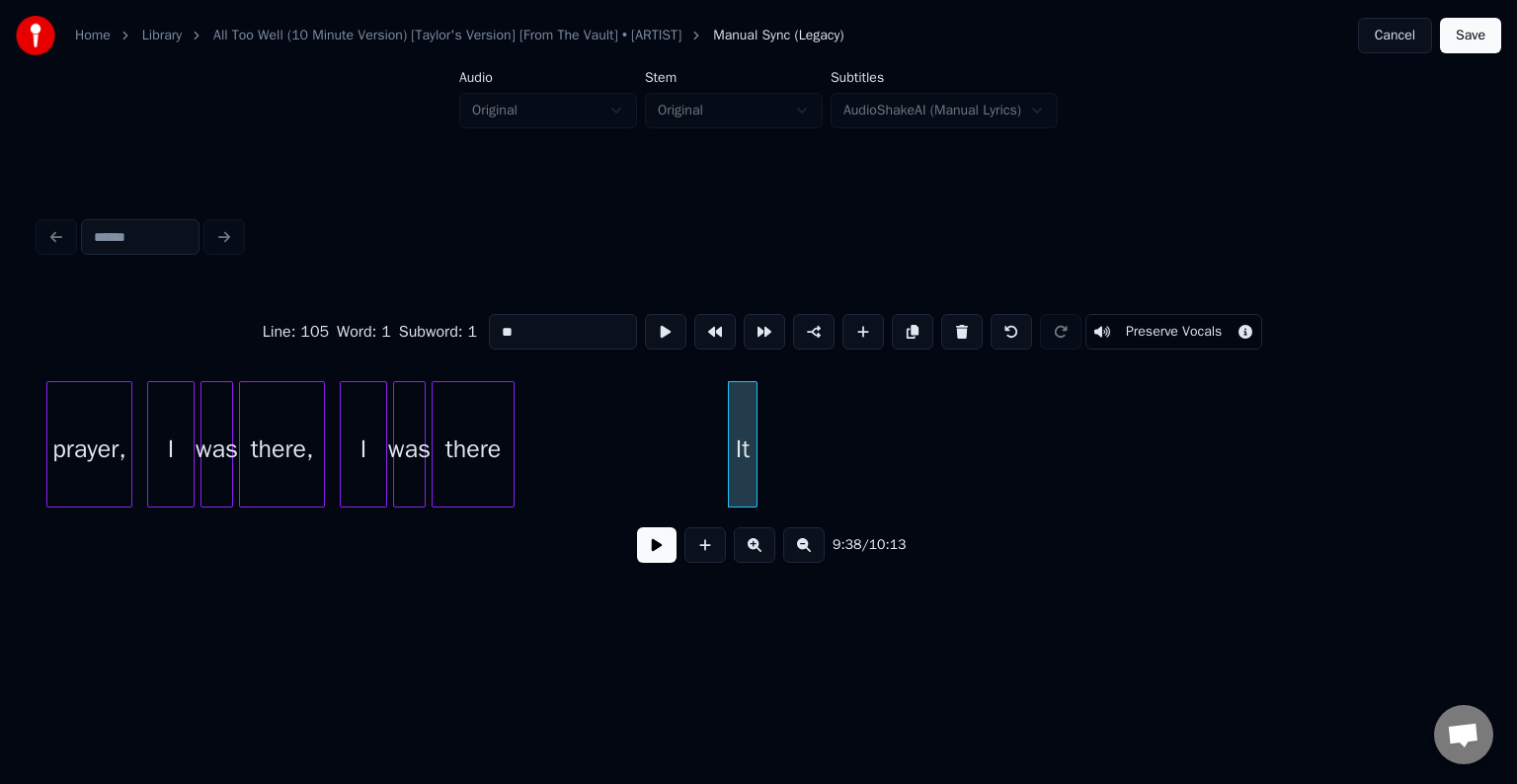 click at bounding box center (962, 332) 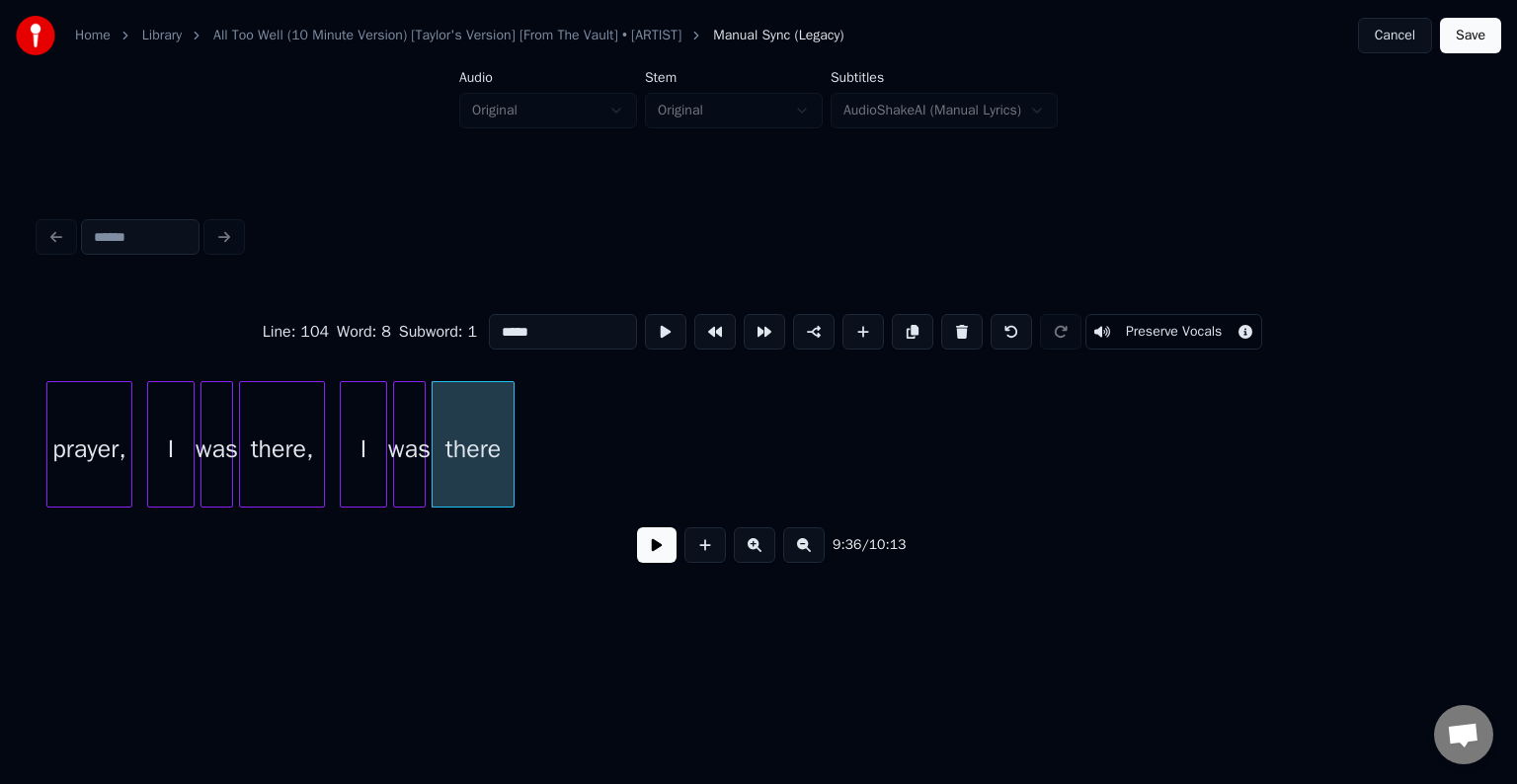 click at bounding box center (962, 332) 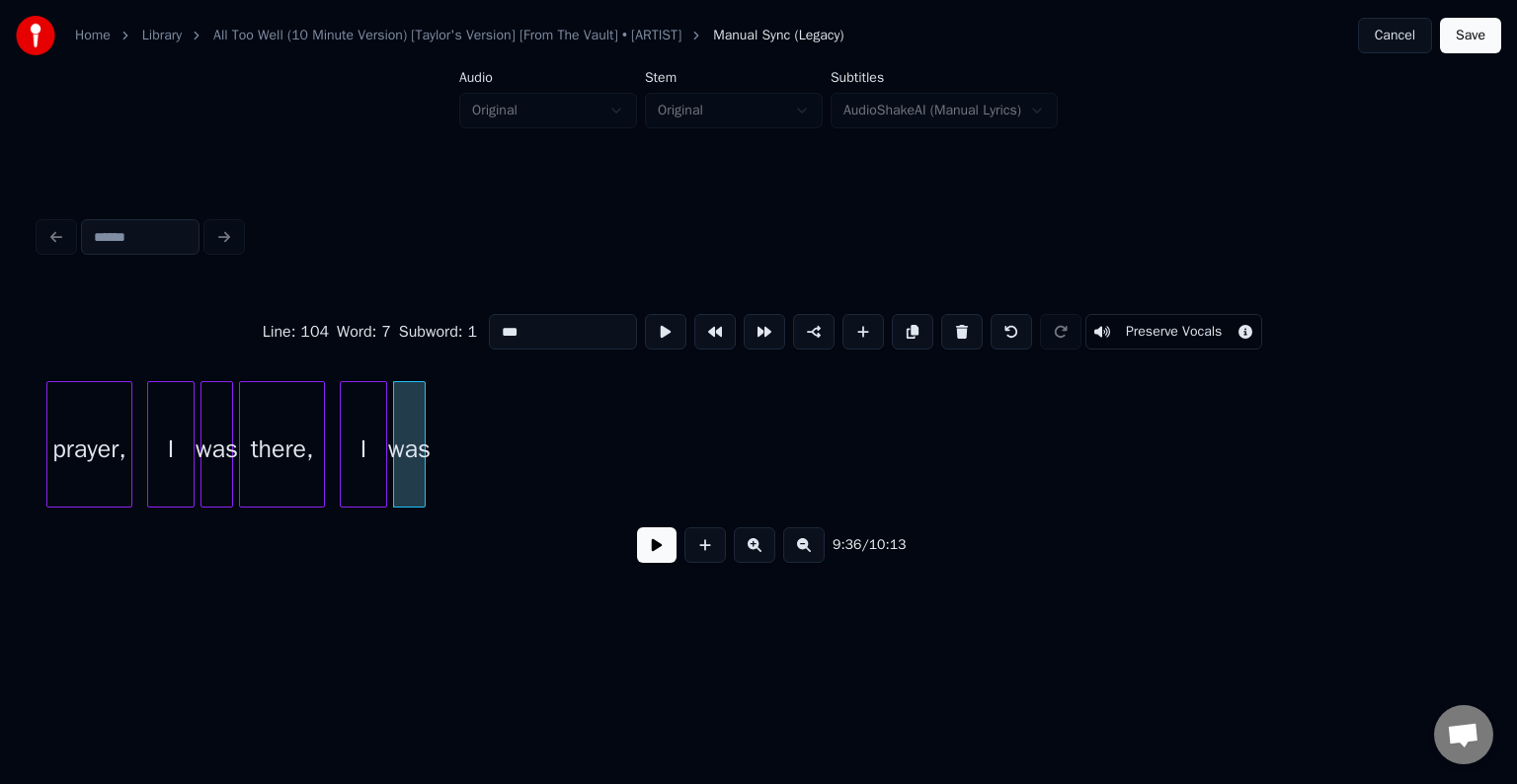 click at bounding box center [962, 332] 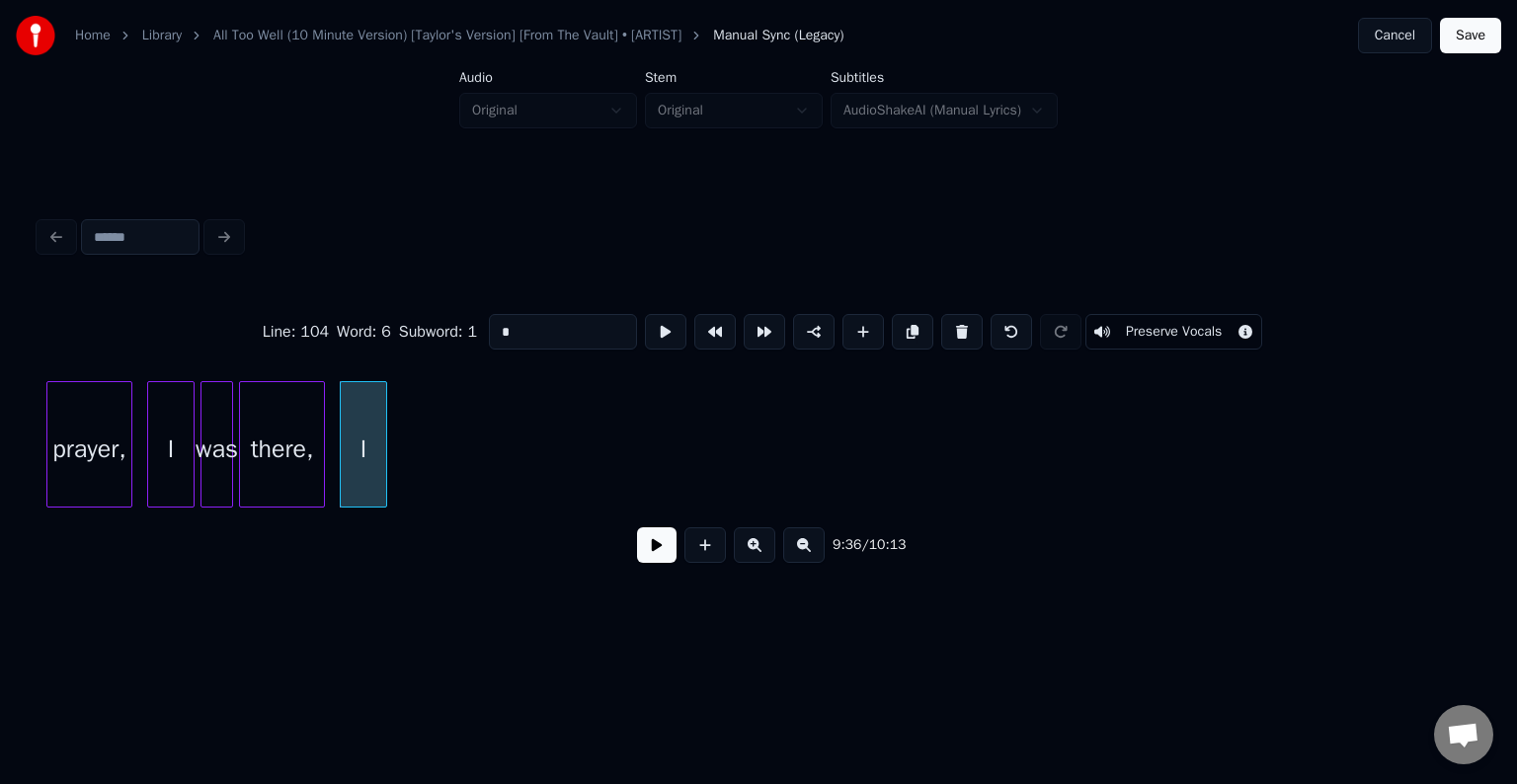 click at bounding box center (962, 332) 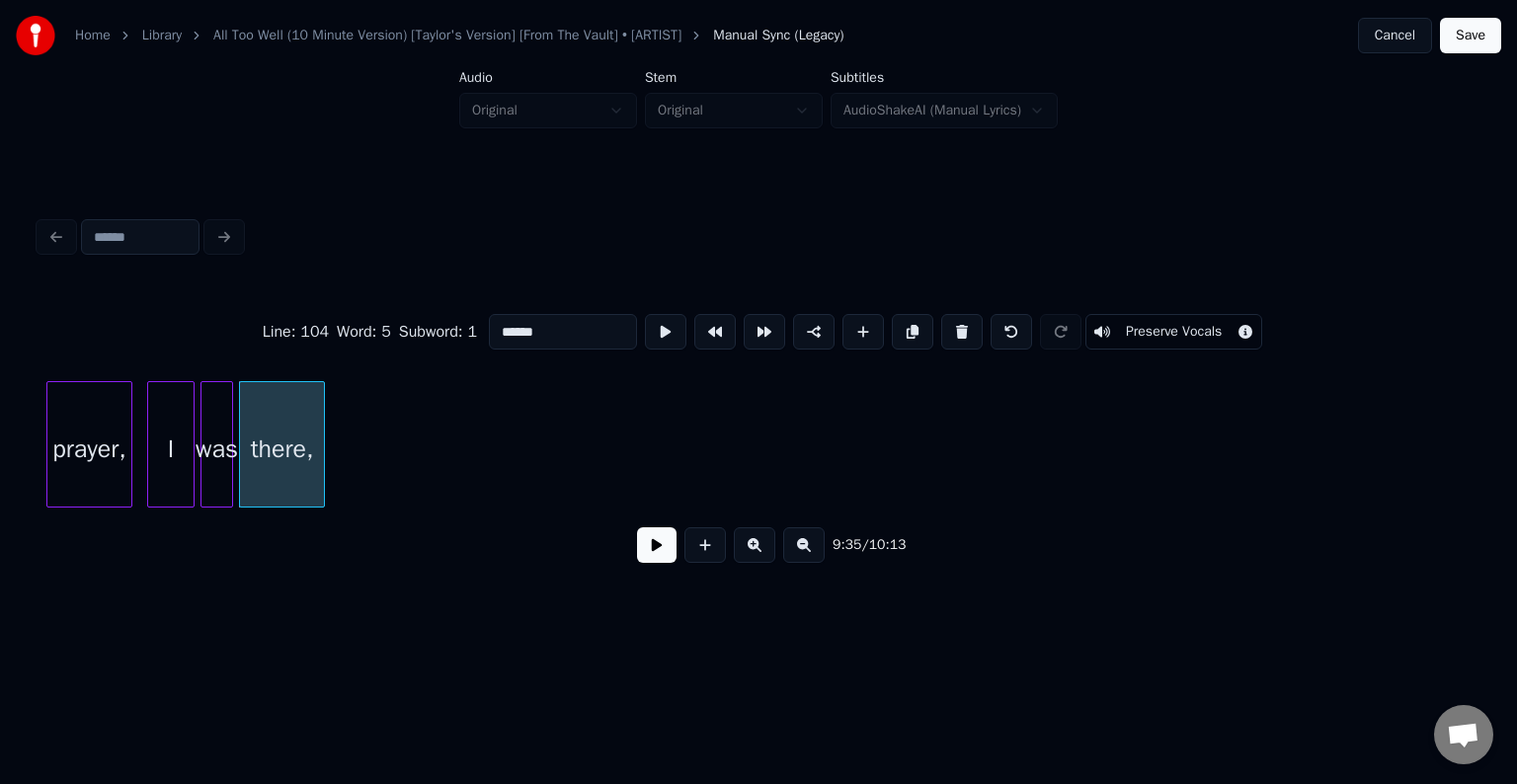 click at bounding box center [962, 332] 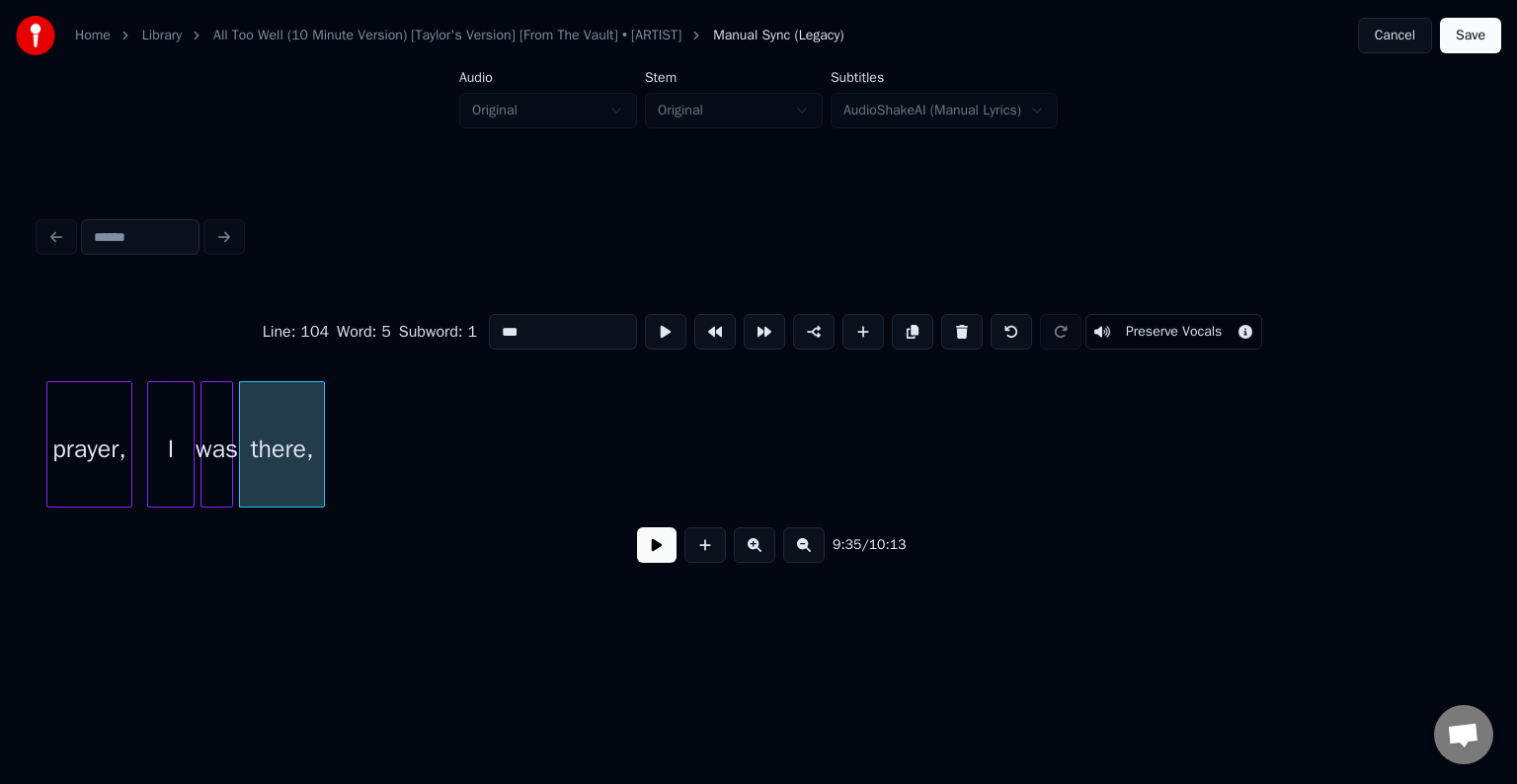 click at bounding box center [962, 332] 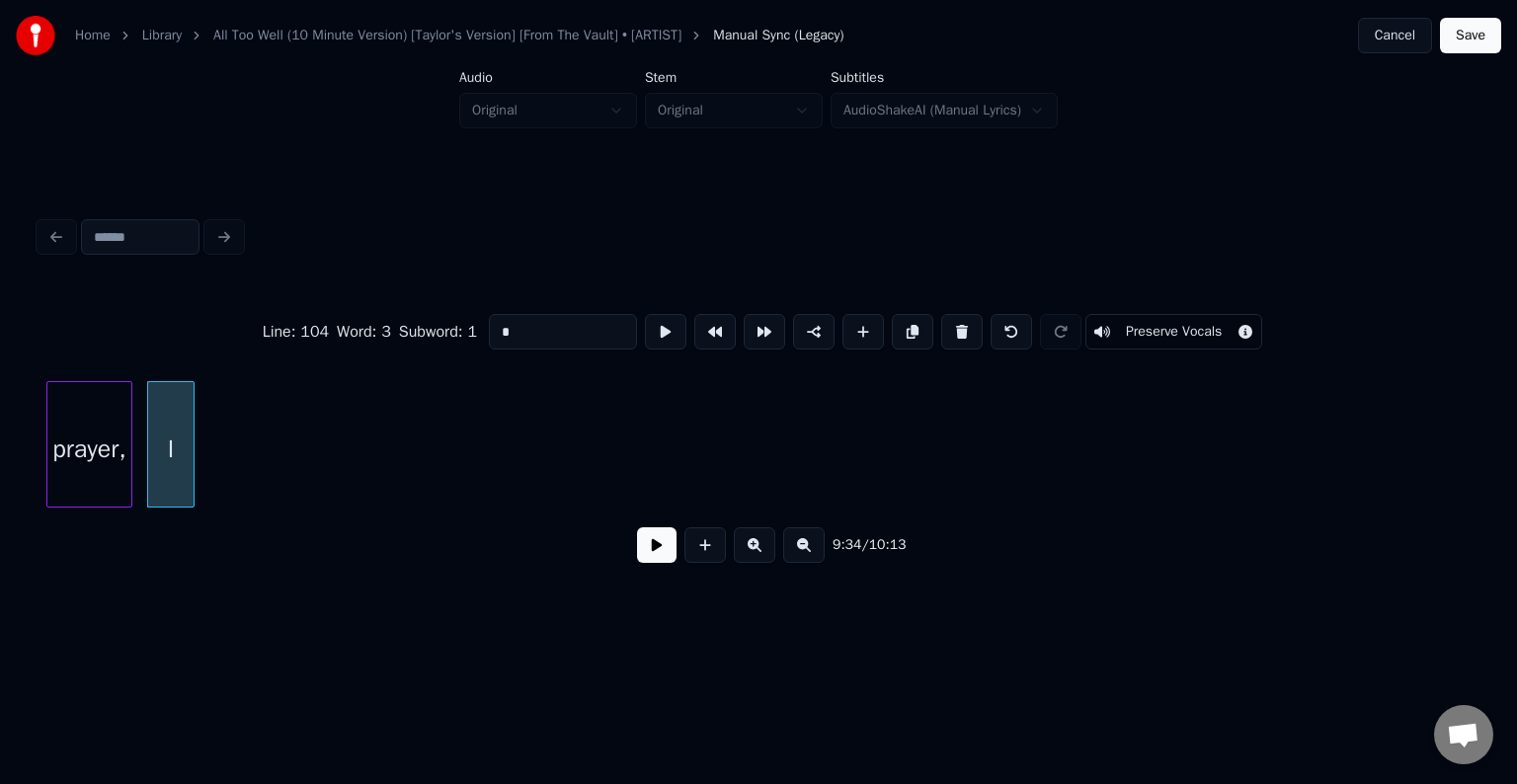 click at bounding box center [962, 332] 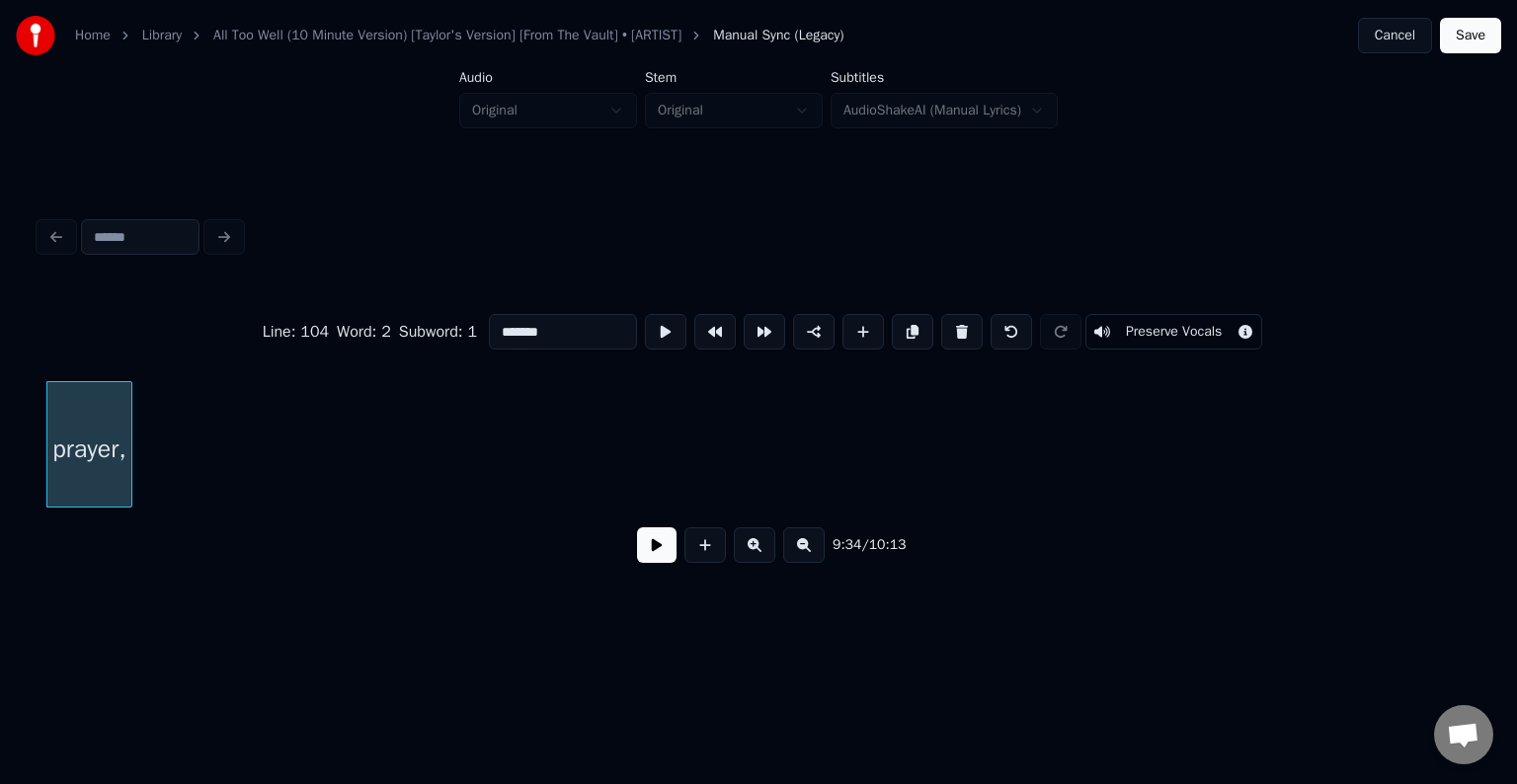 click at bounding box center [962, 332] 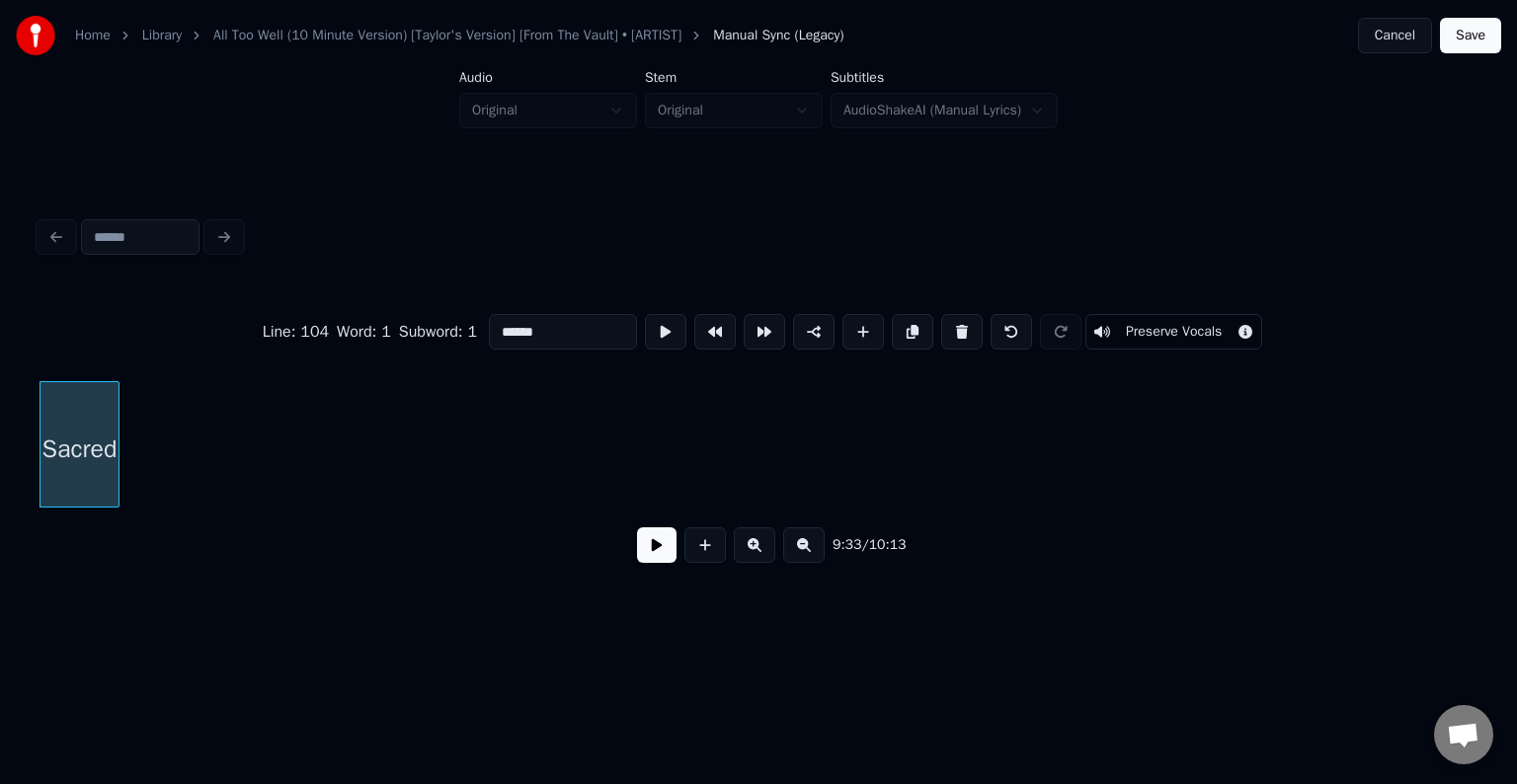 click at bounding box center [962, 332] 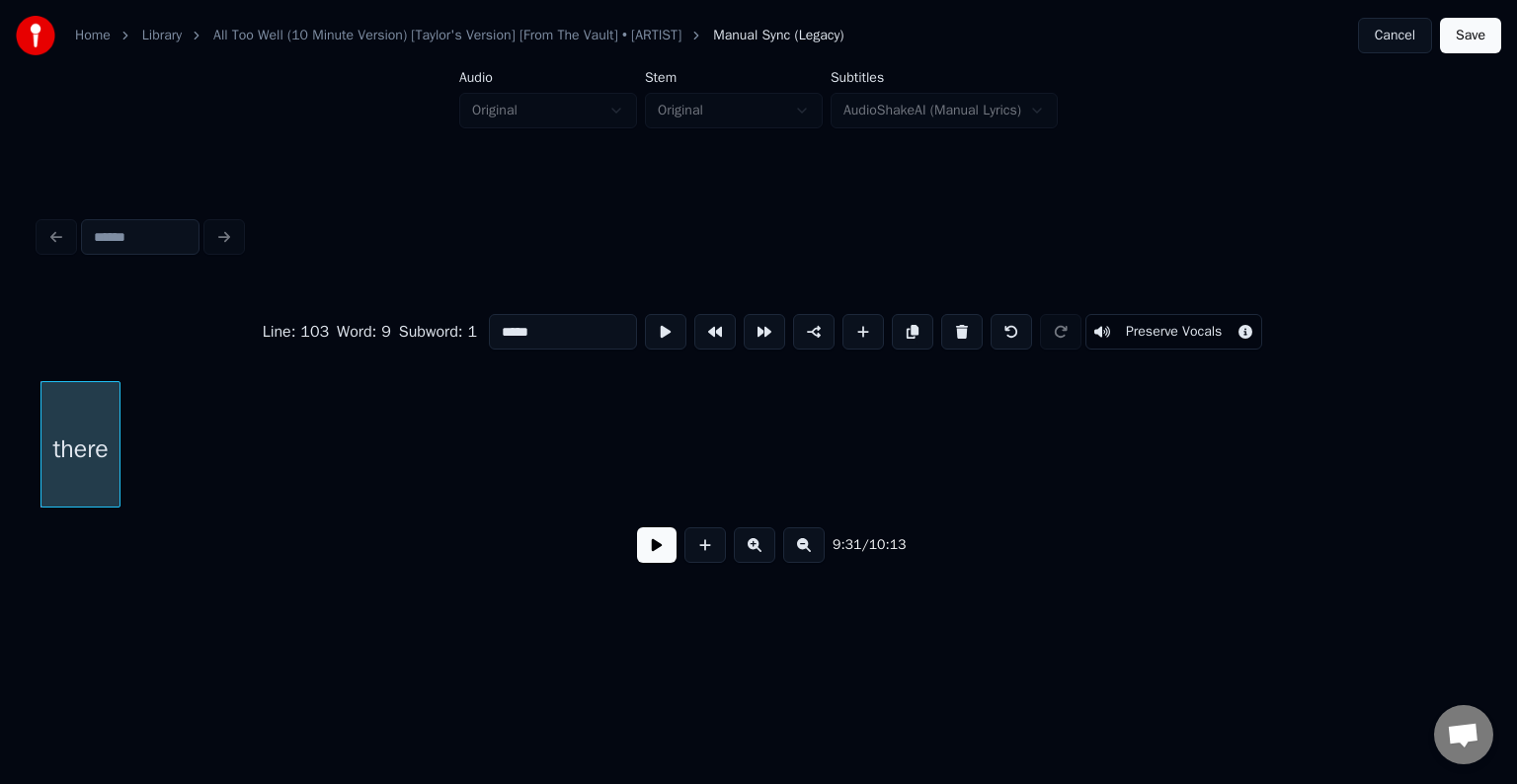 click at bounding box center [962, 332] 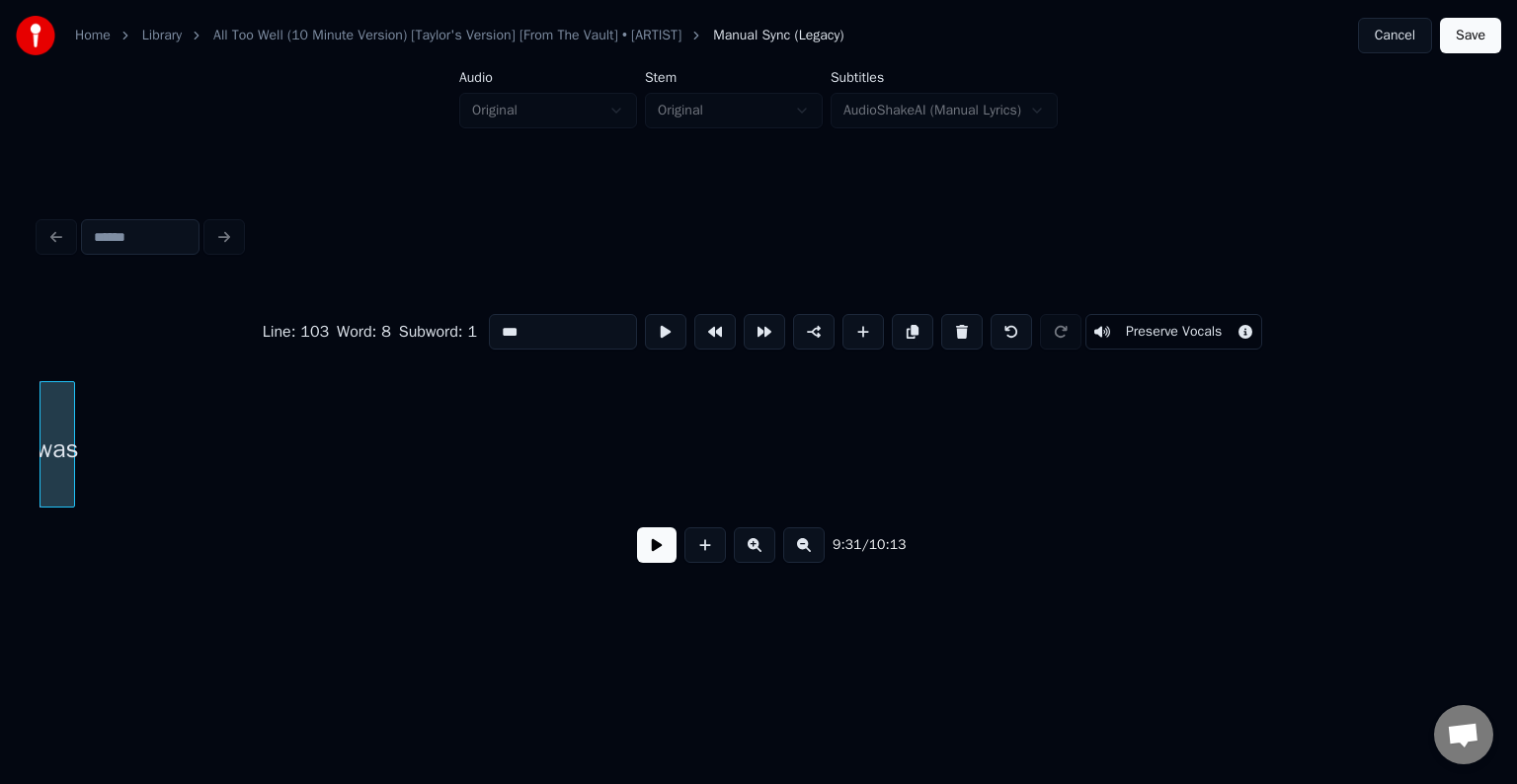 click at bounding box center (962, 332) 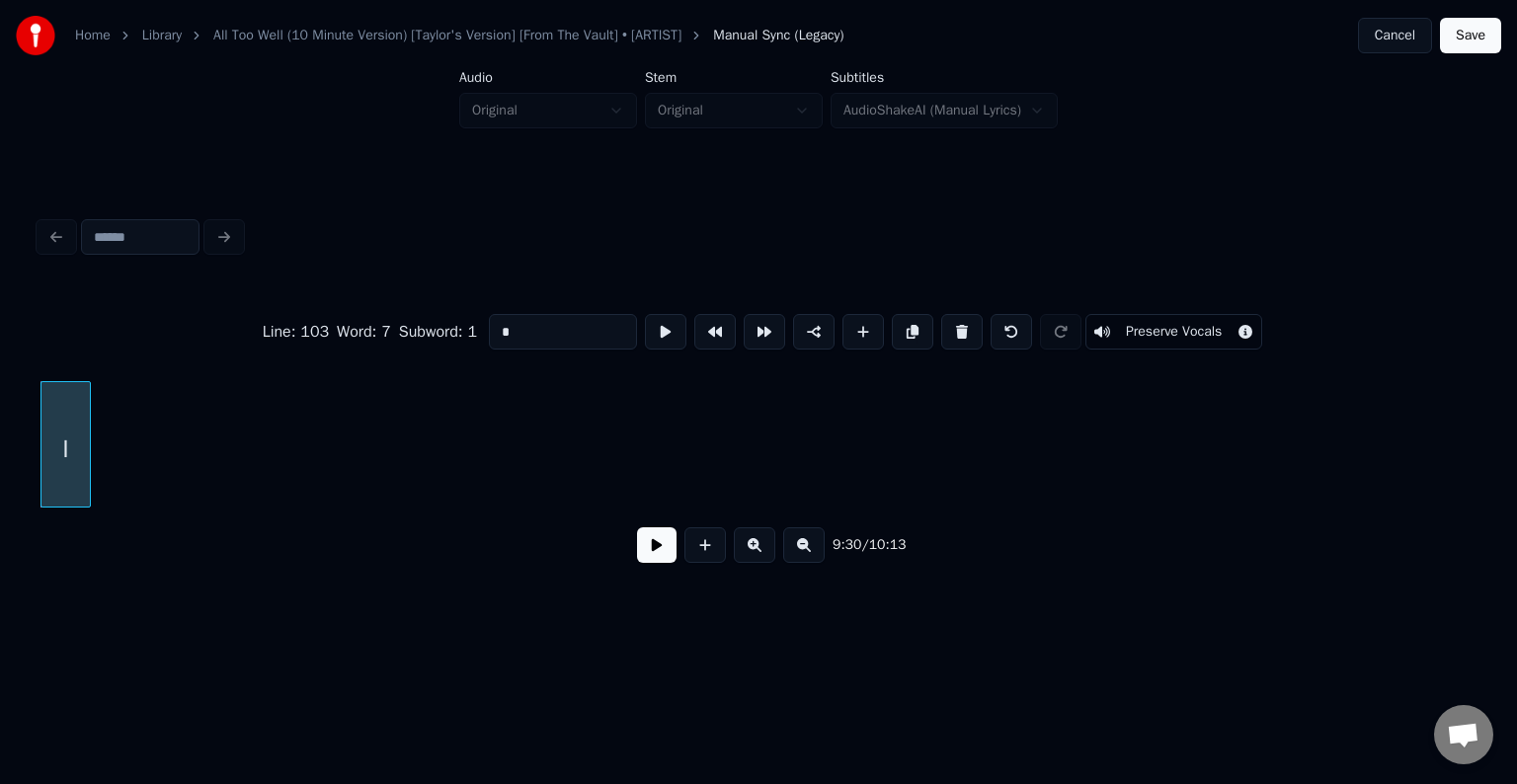 click at bounding box center [962, 332] 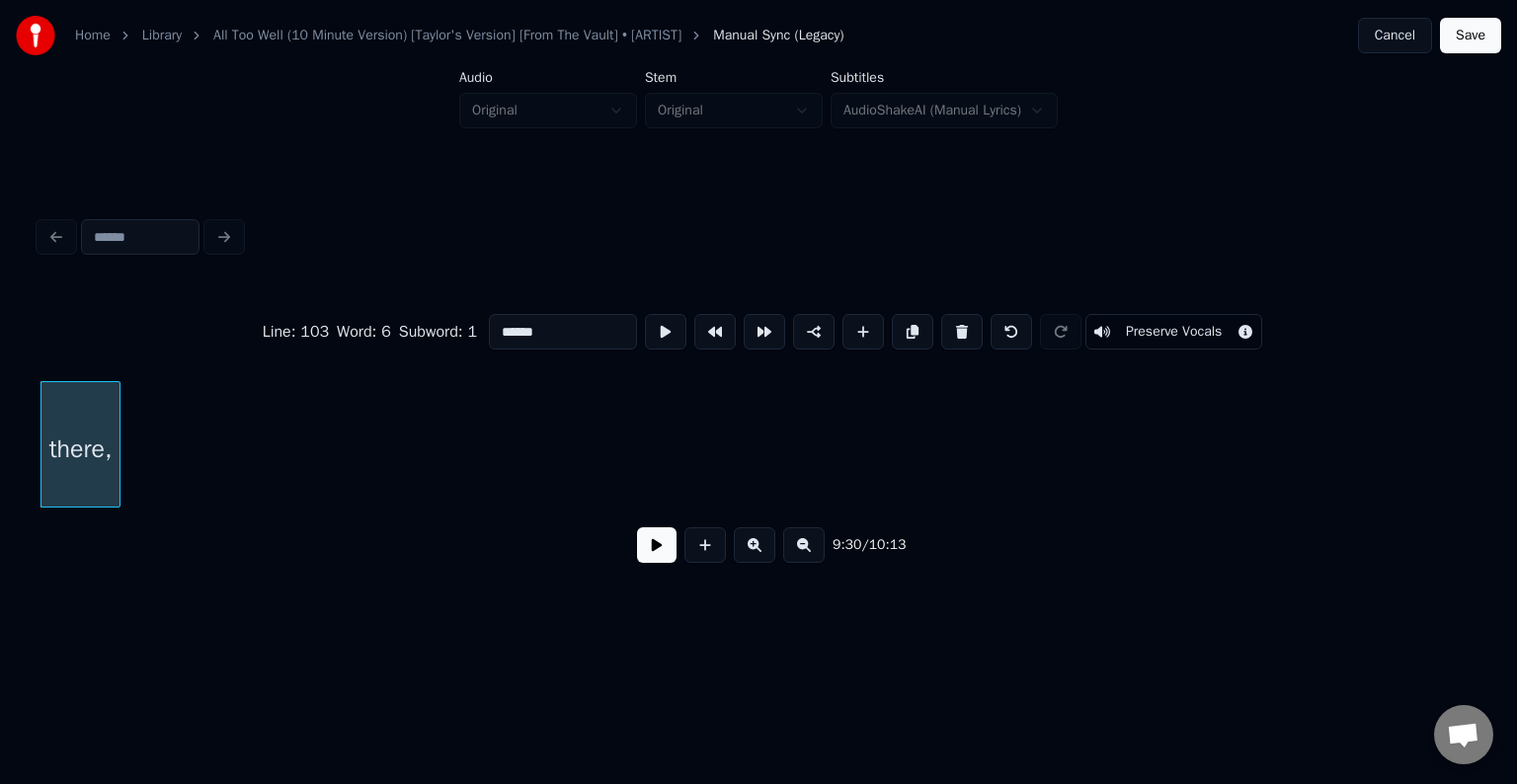 click at bounding box center [962, 332] 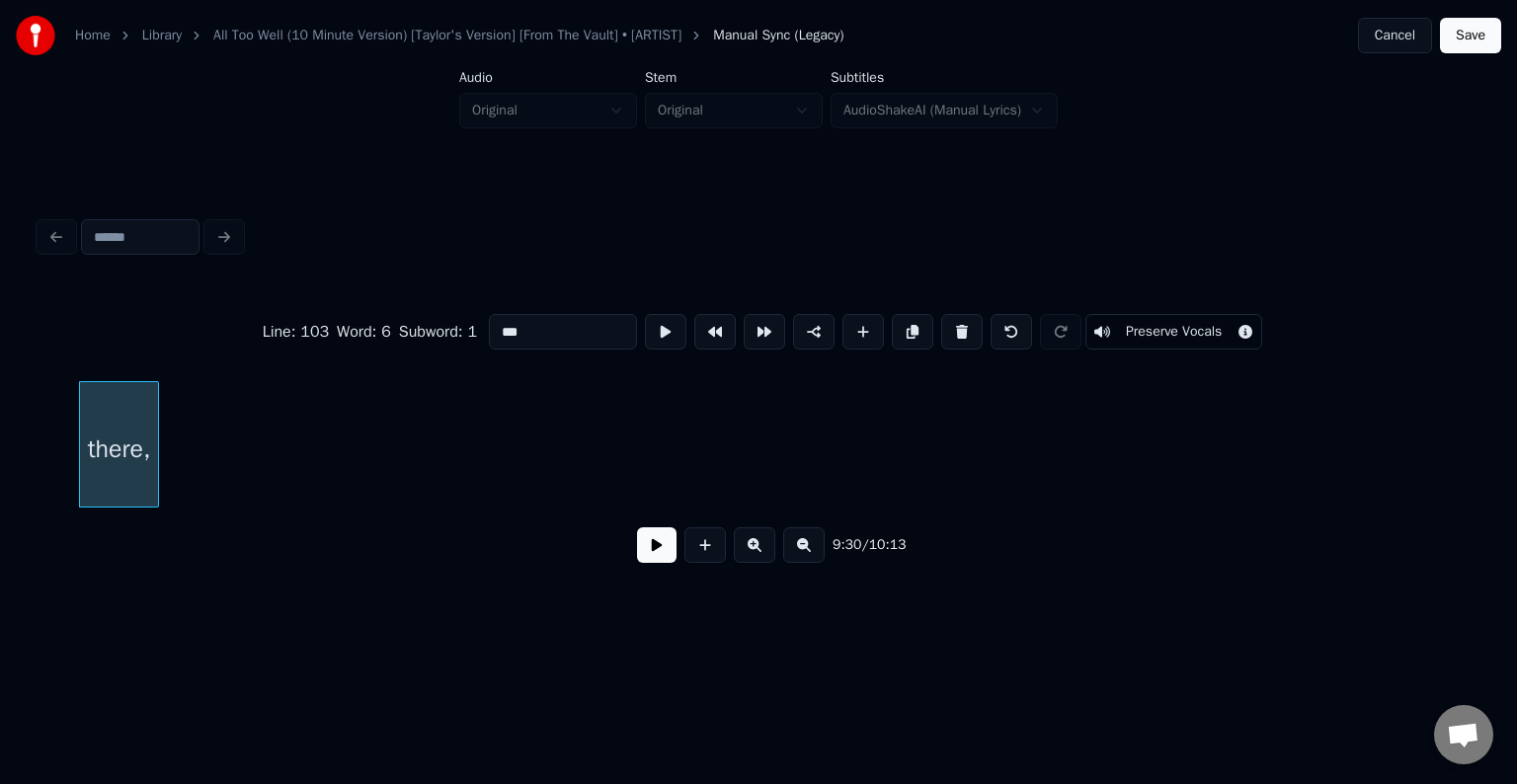 click at bounding box center (962, 332) 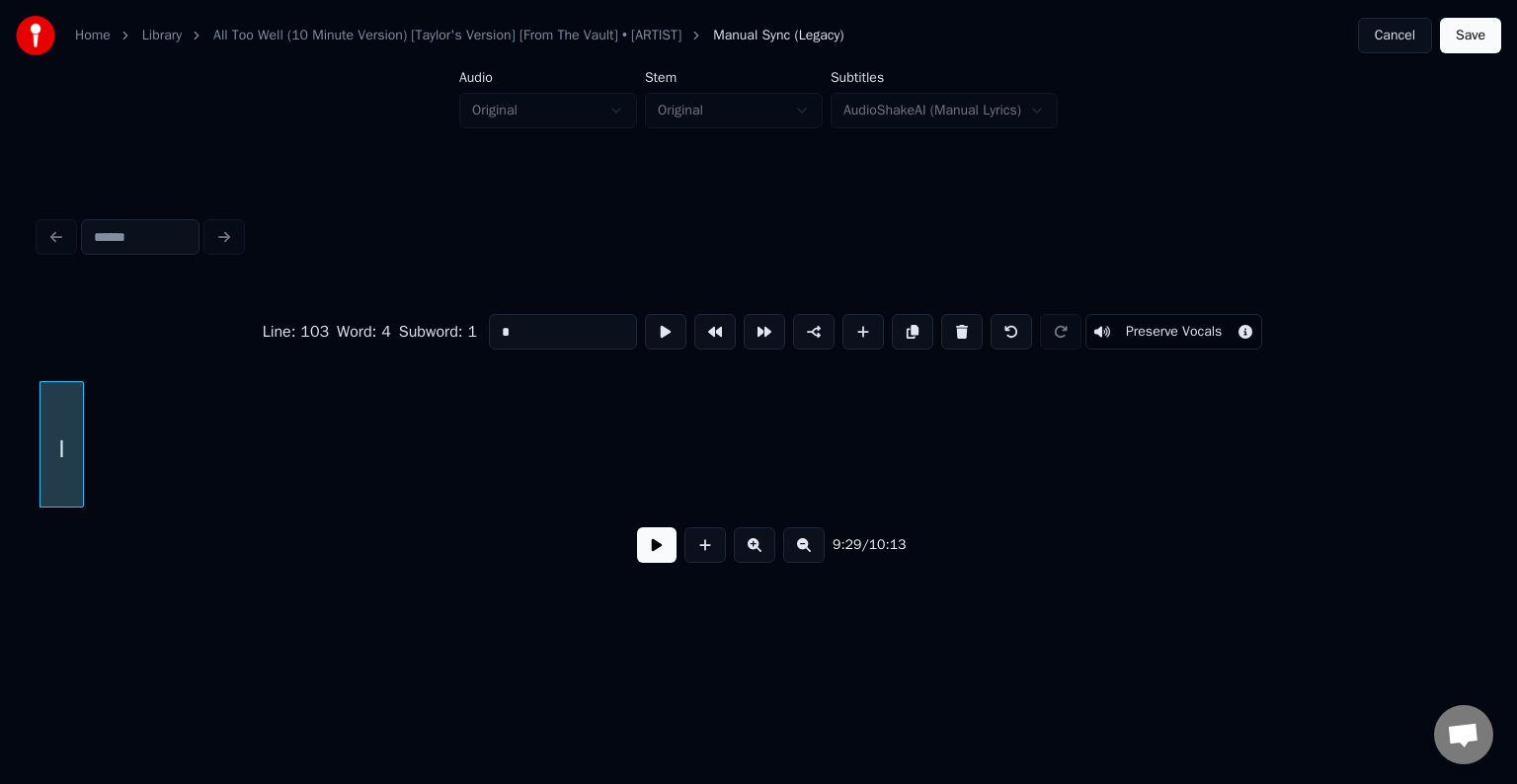 click at bounding box center (962, 332) 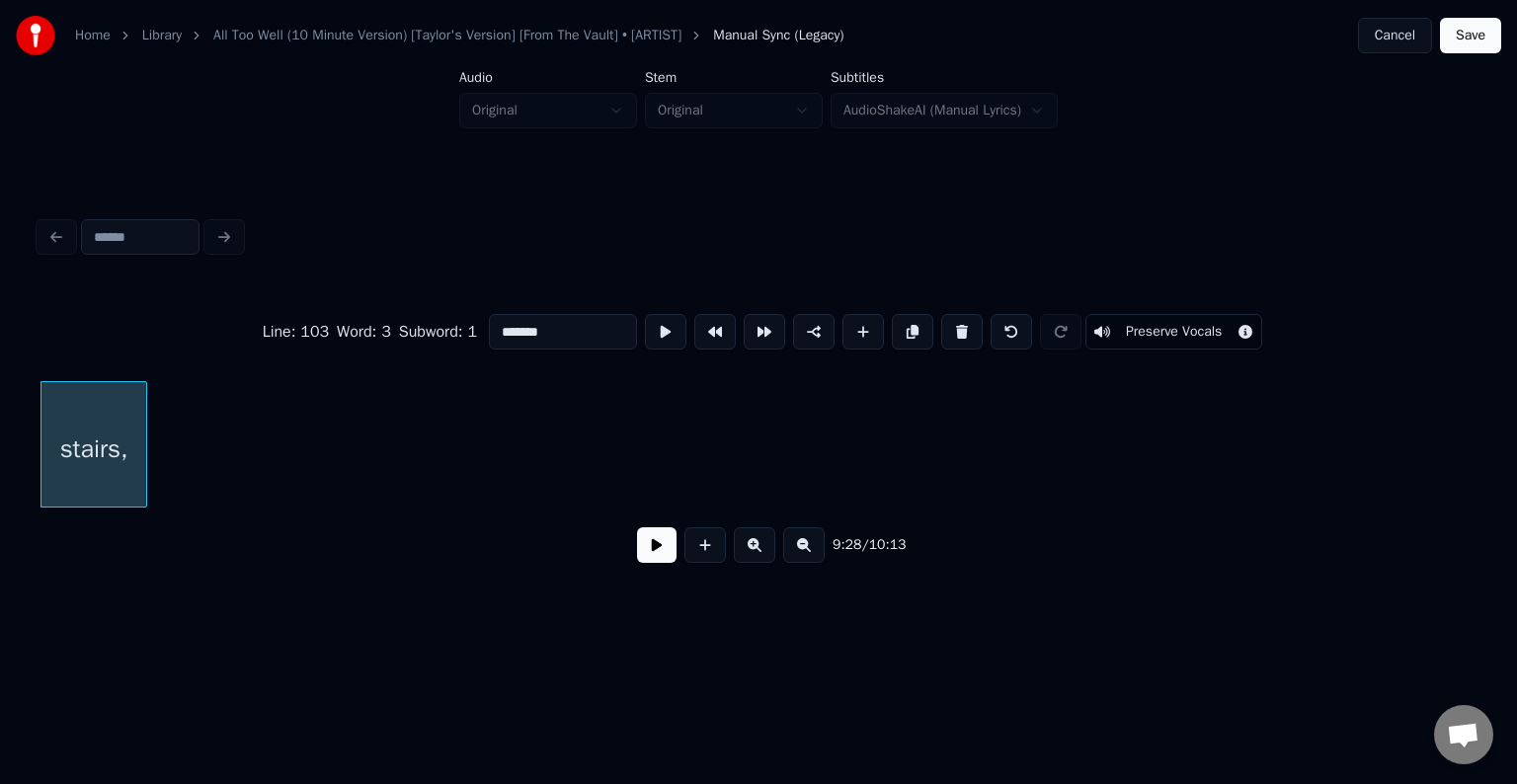 click at bounding box center [962, 332] 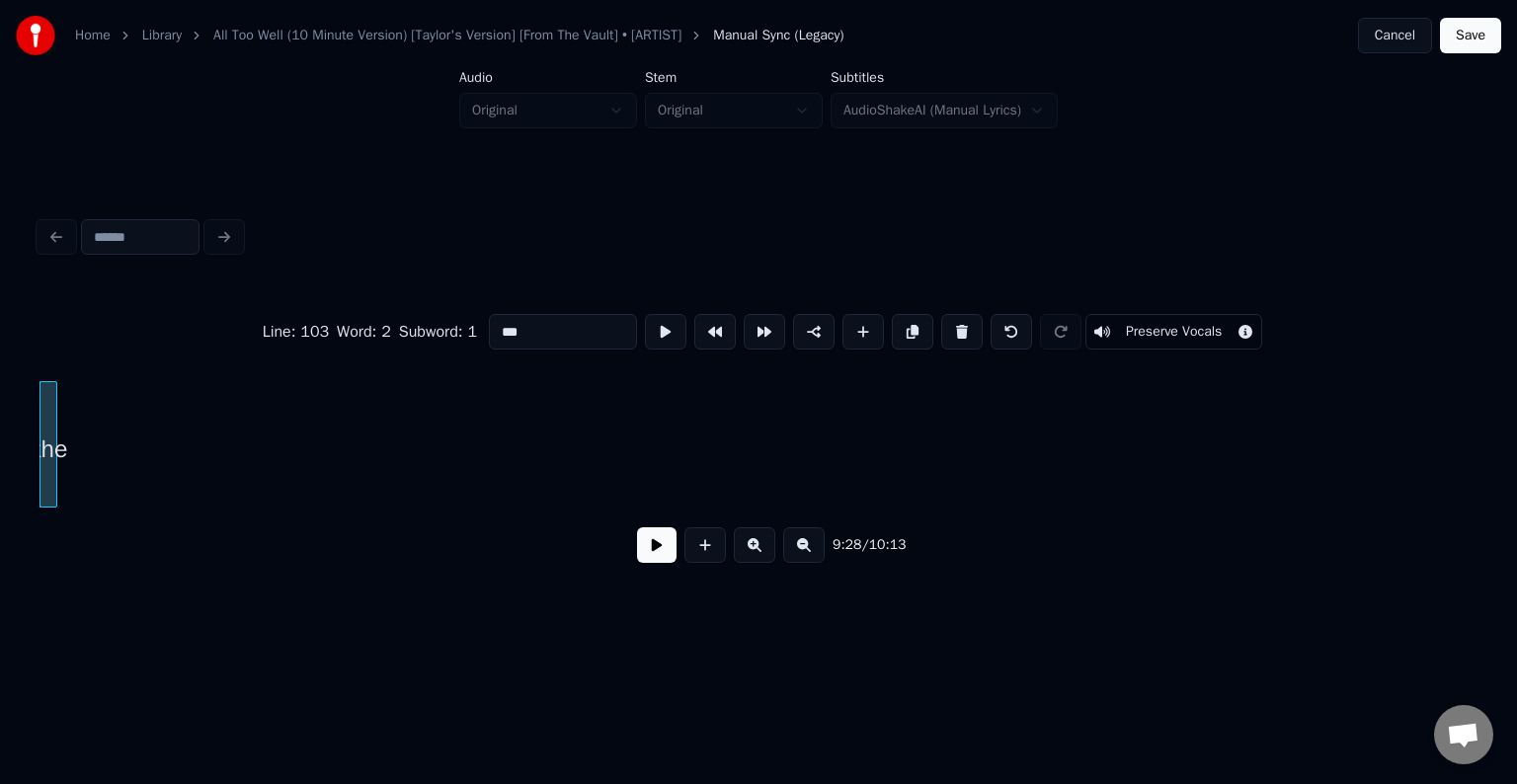 click at bounding box center [962, 332] 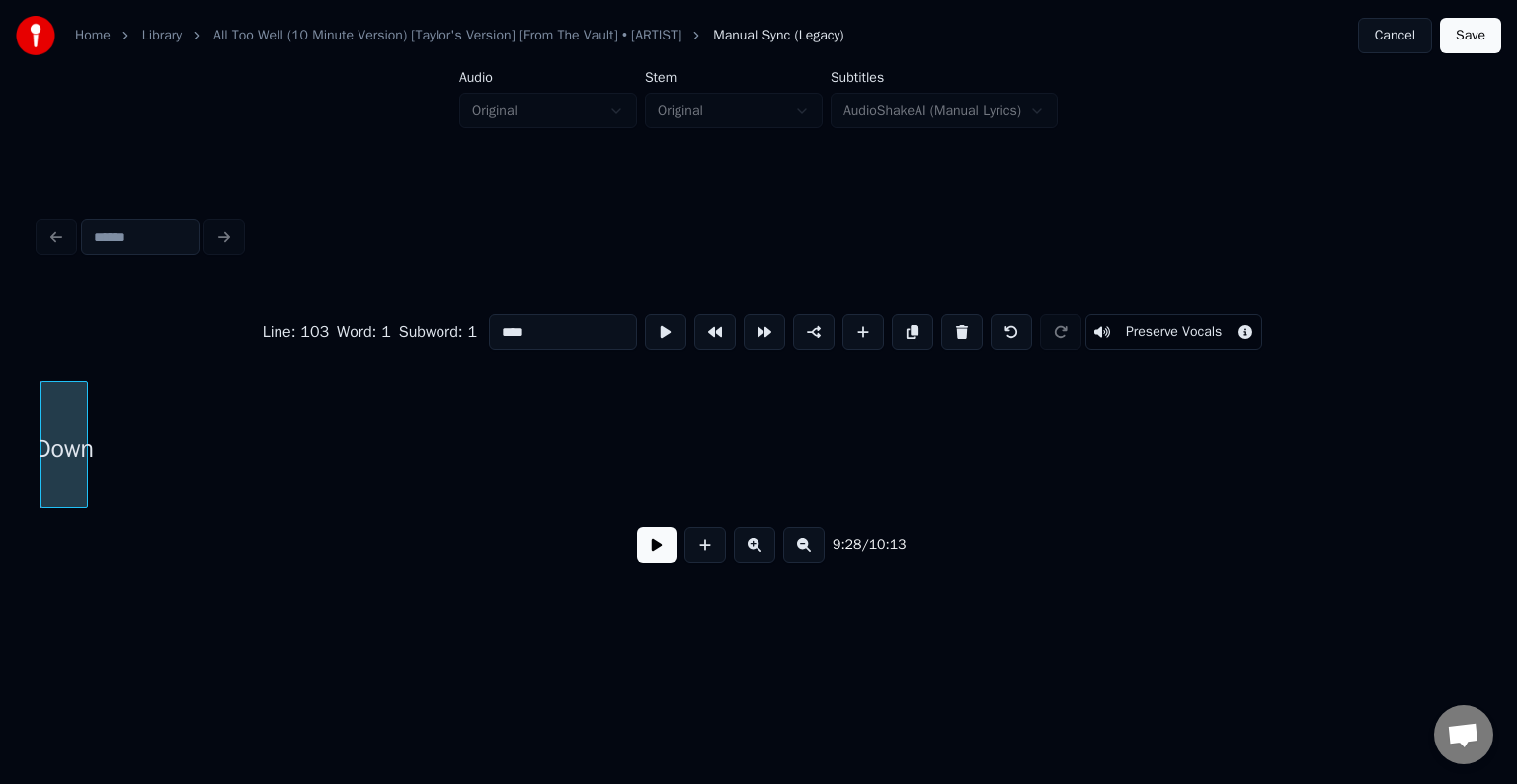 click at bounding box center (962, 332) 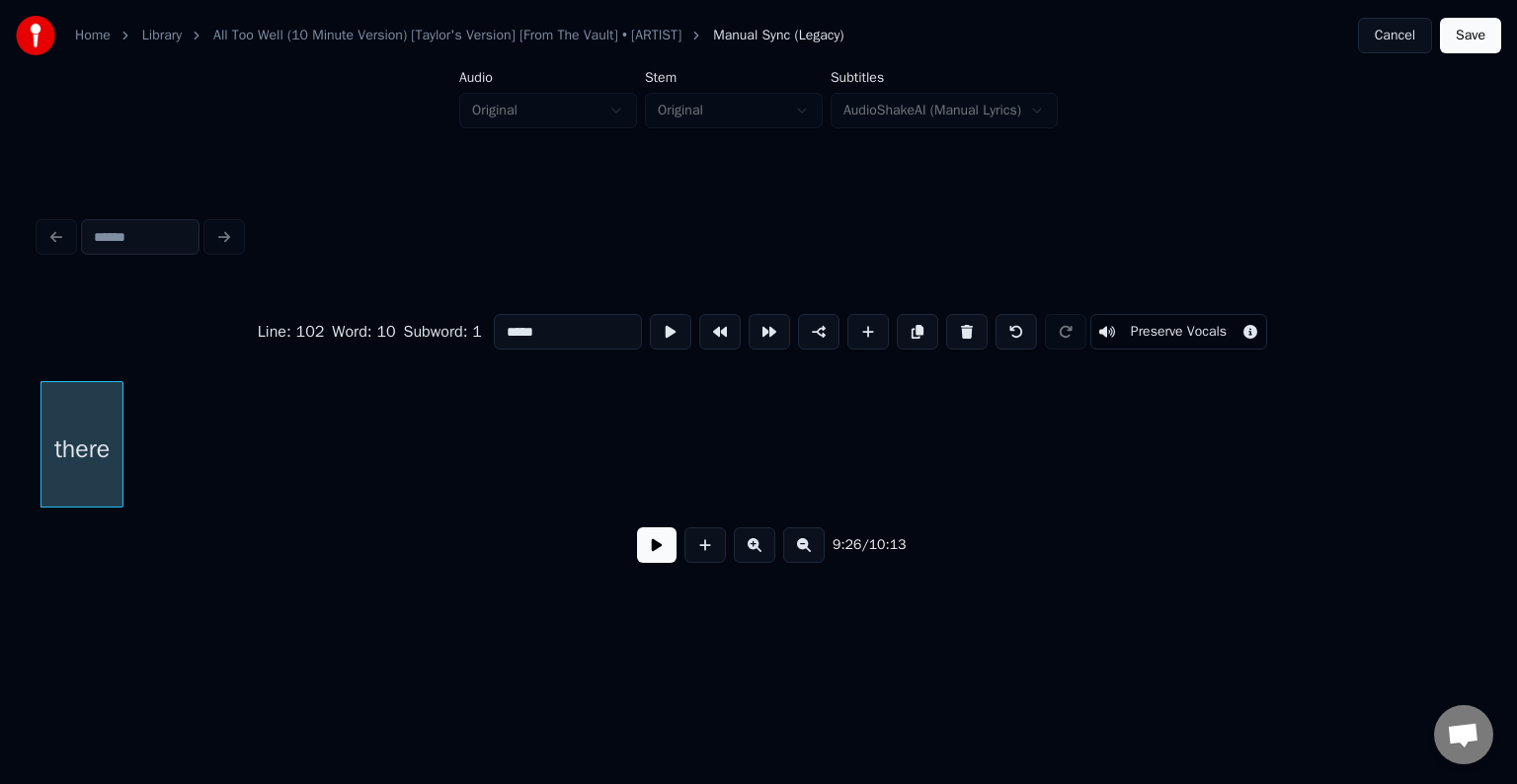 click at bounding box center (967, 332) 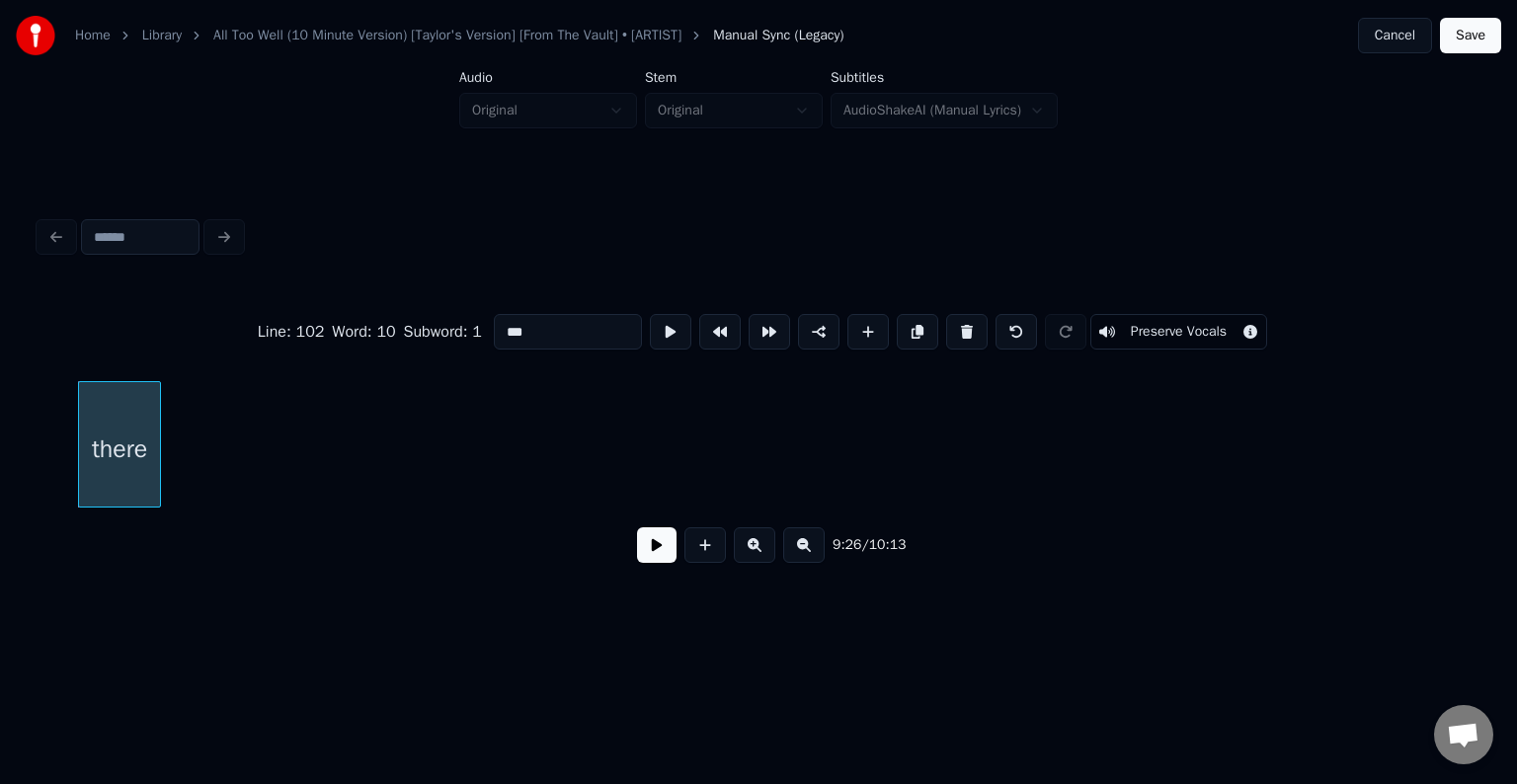 click at bounding box center [967, 332] 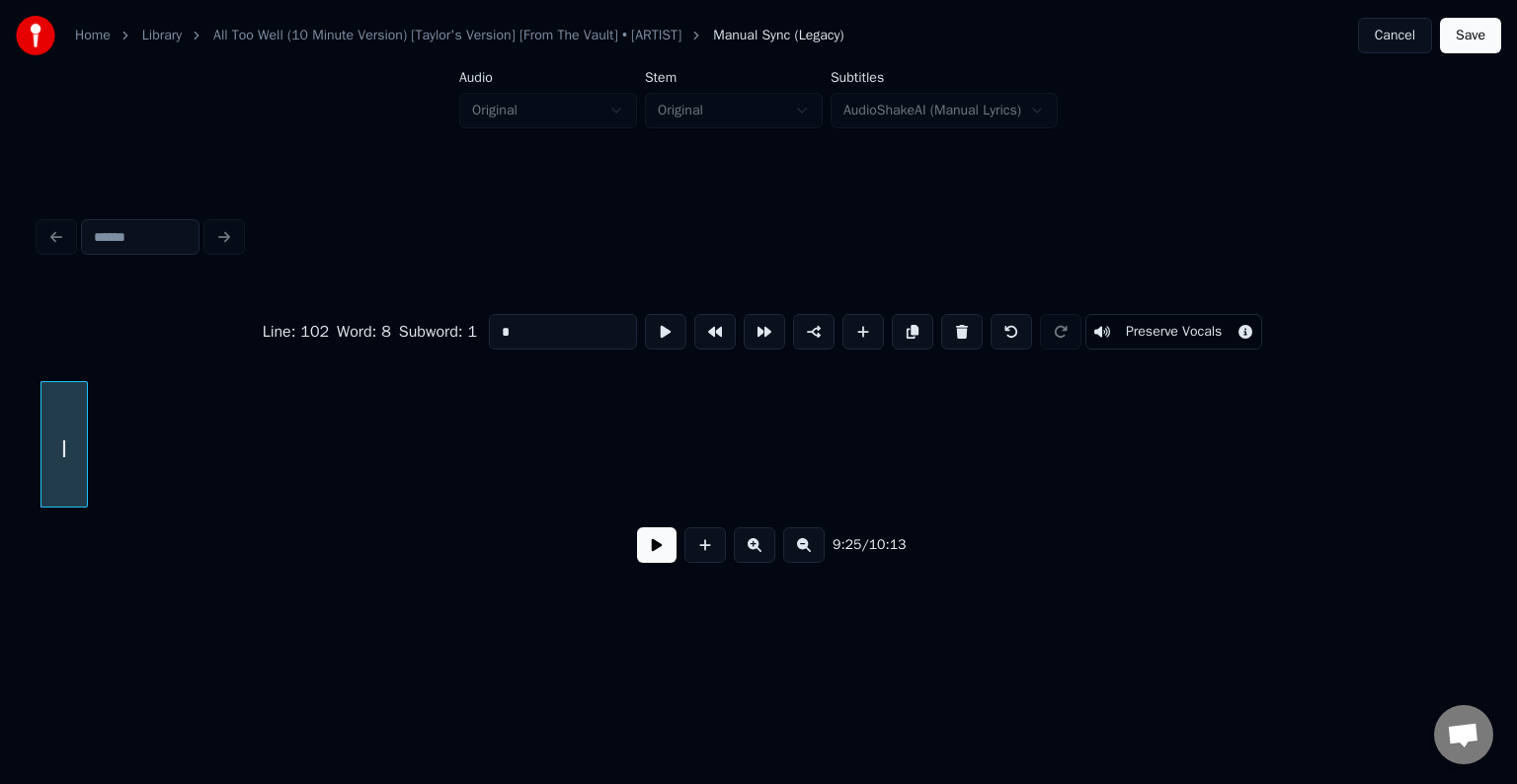 click at bounding box center (962, 332) 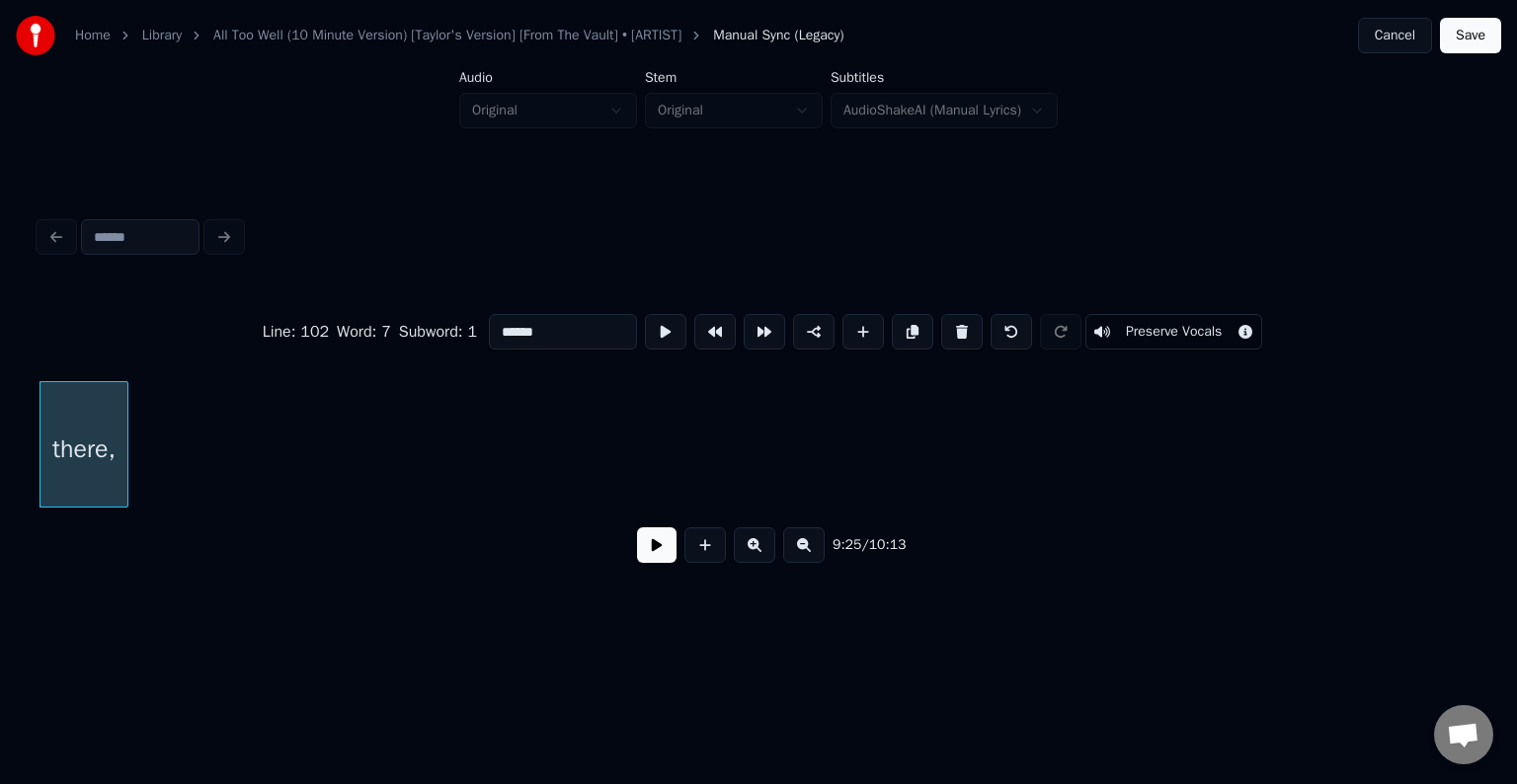 click at bounding box center [962, 332] 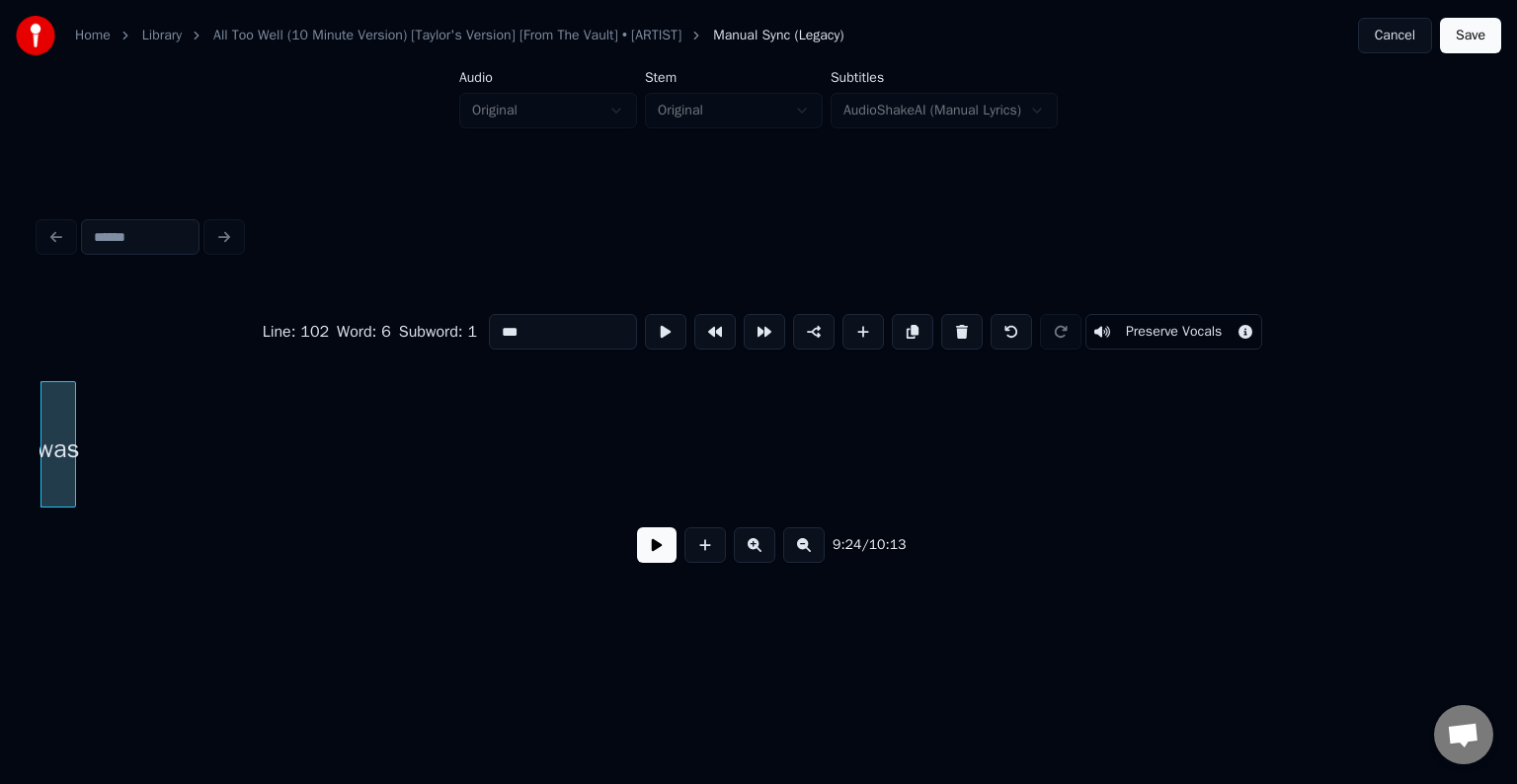 click at bounding box center [962, 332] 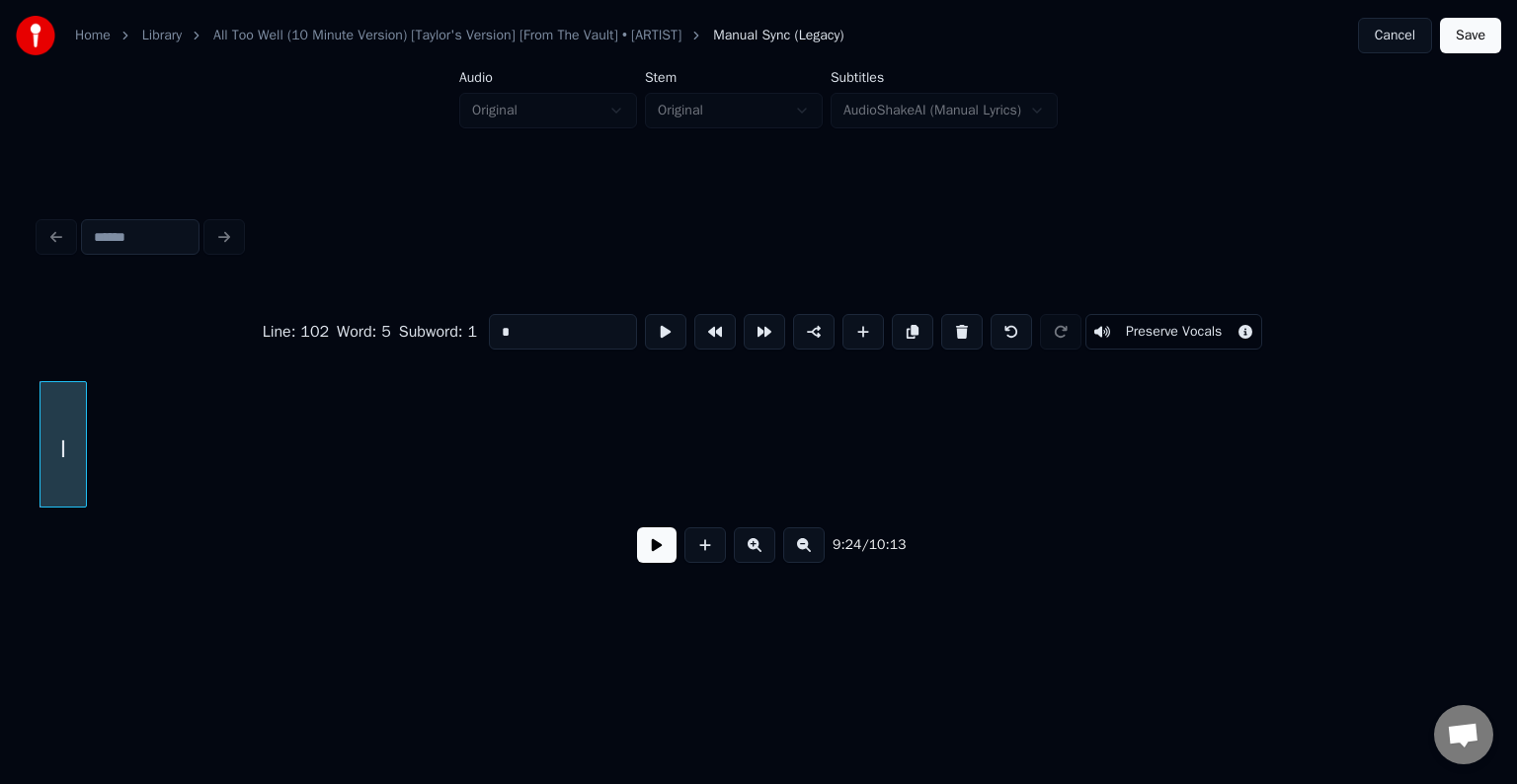click at bounding box center [962, 332] 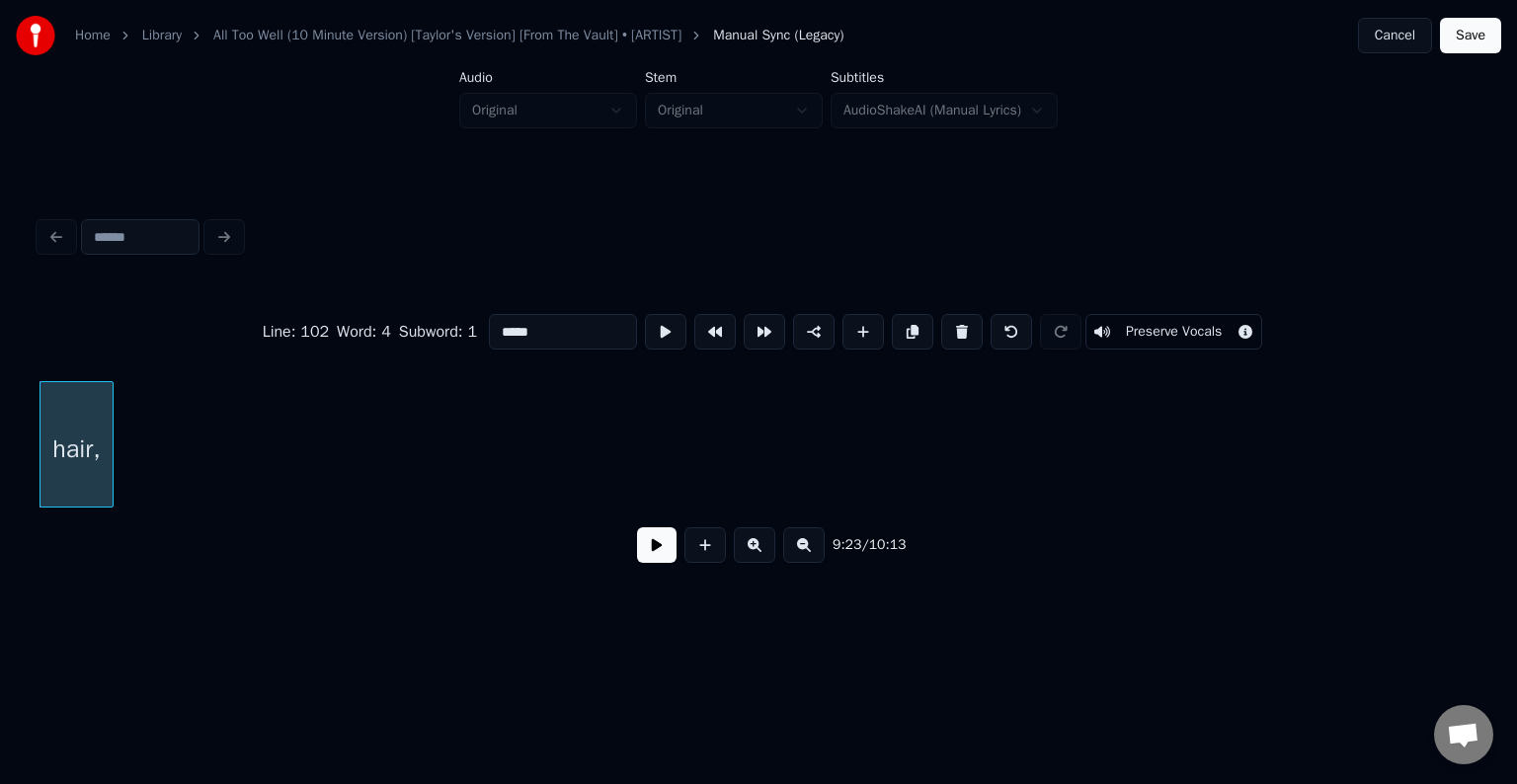 click at bounding box center (962, 332) 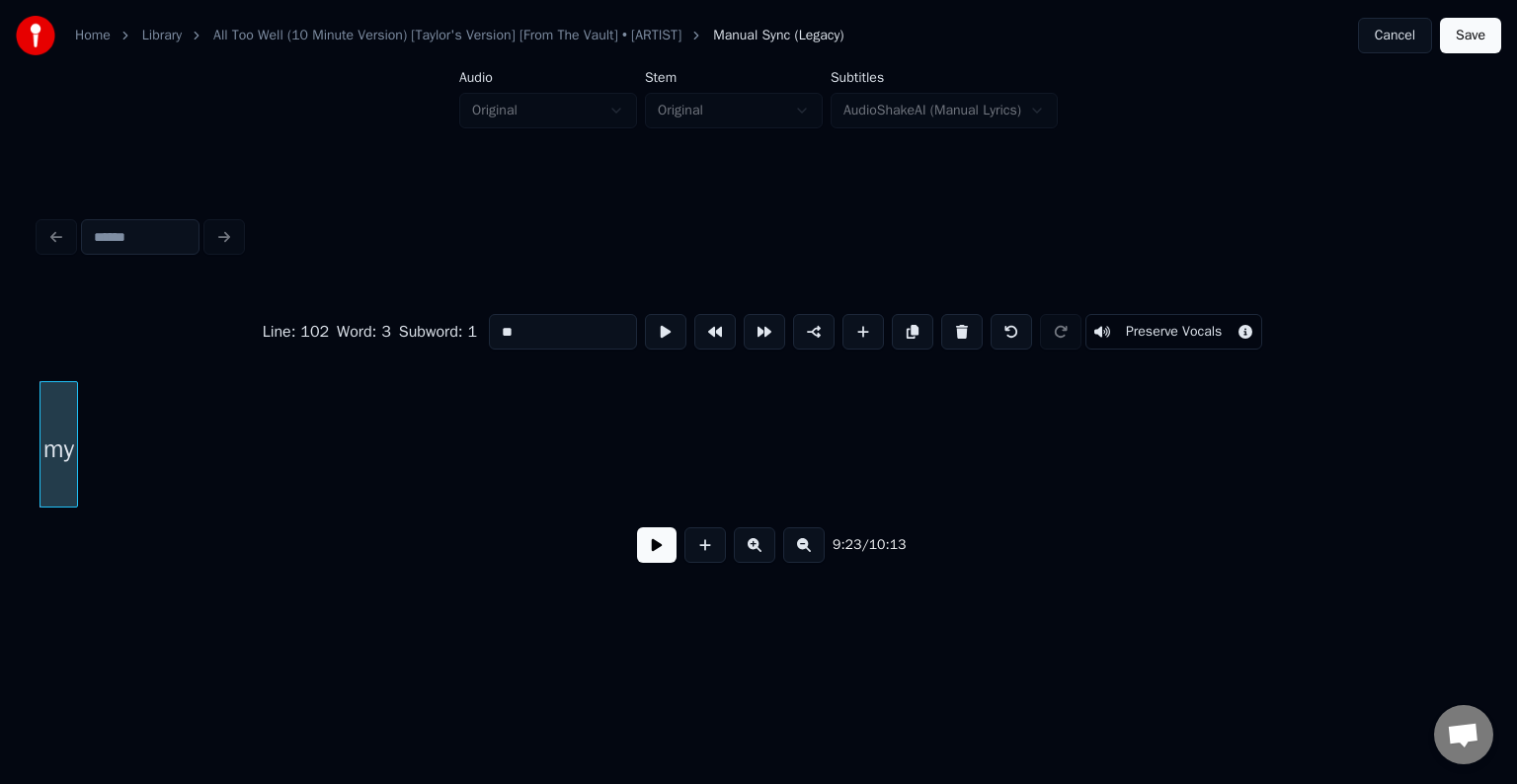 click at bounding box center [962, 332] 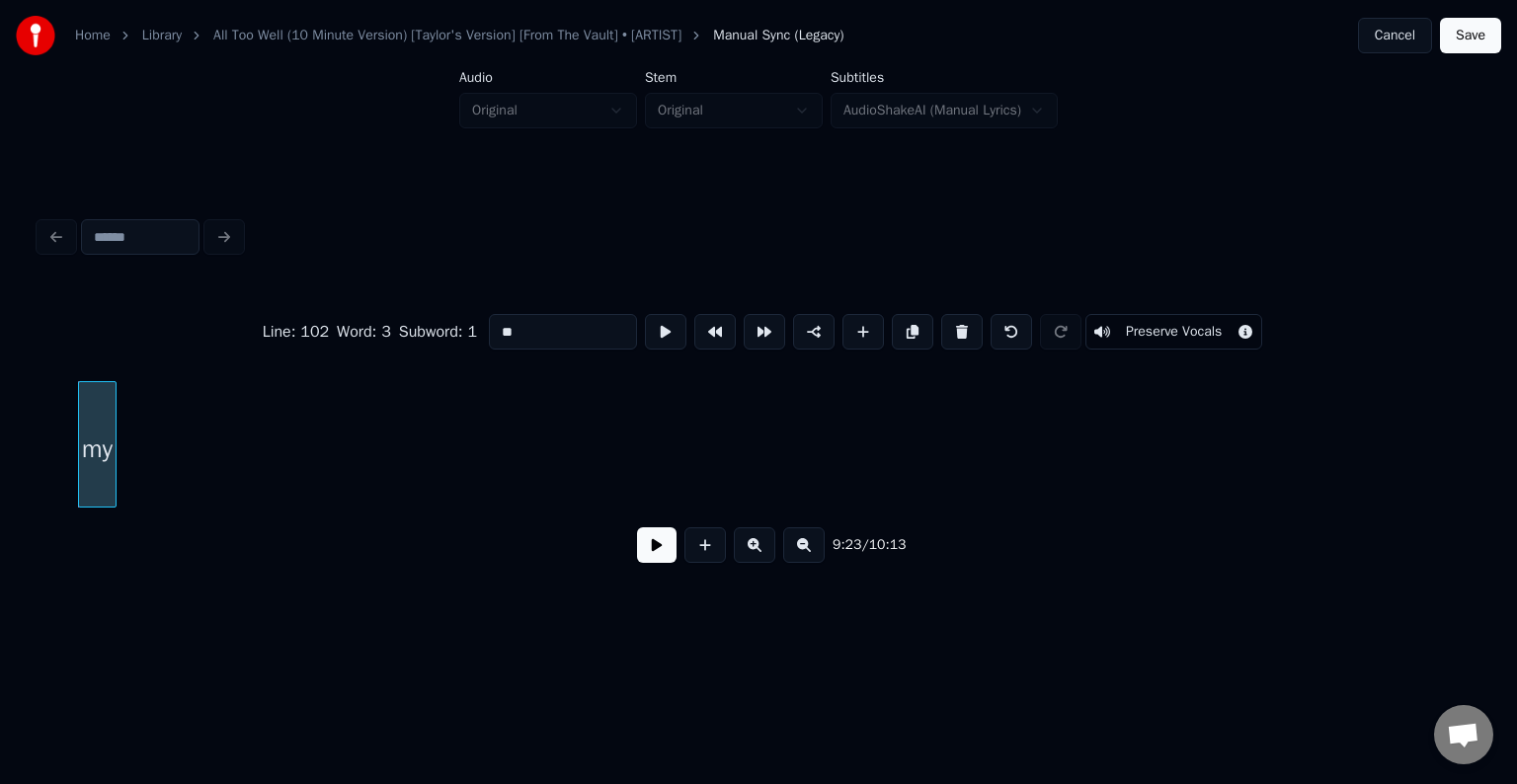 click at bounding box center (962, 332) 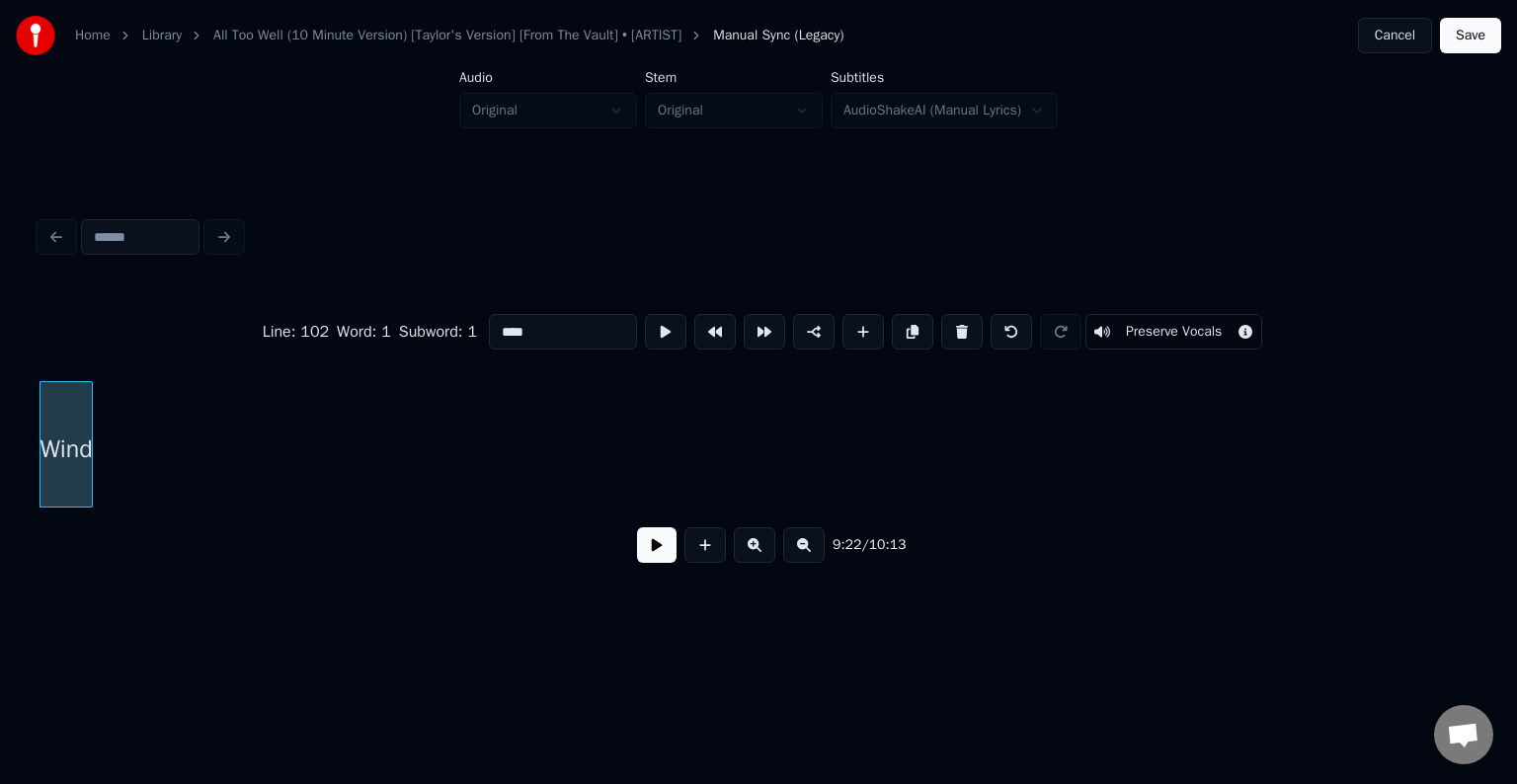 click at bounding box center [962, 332] 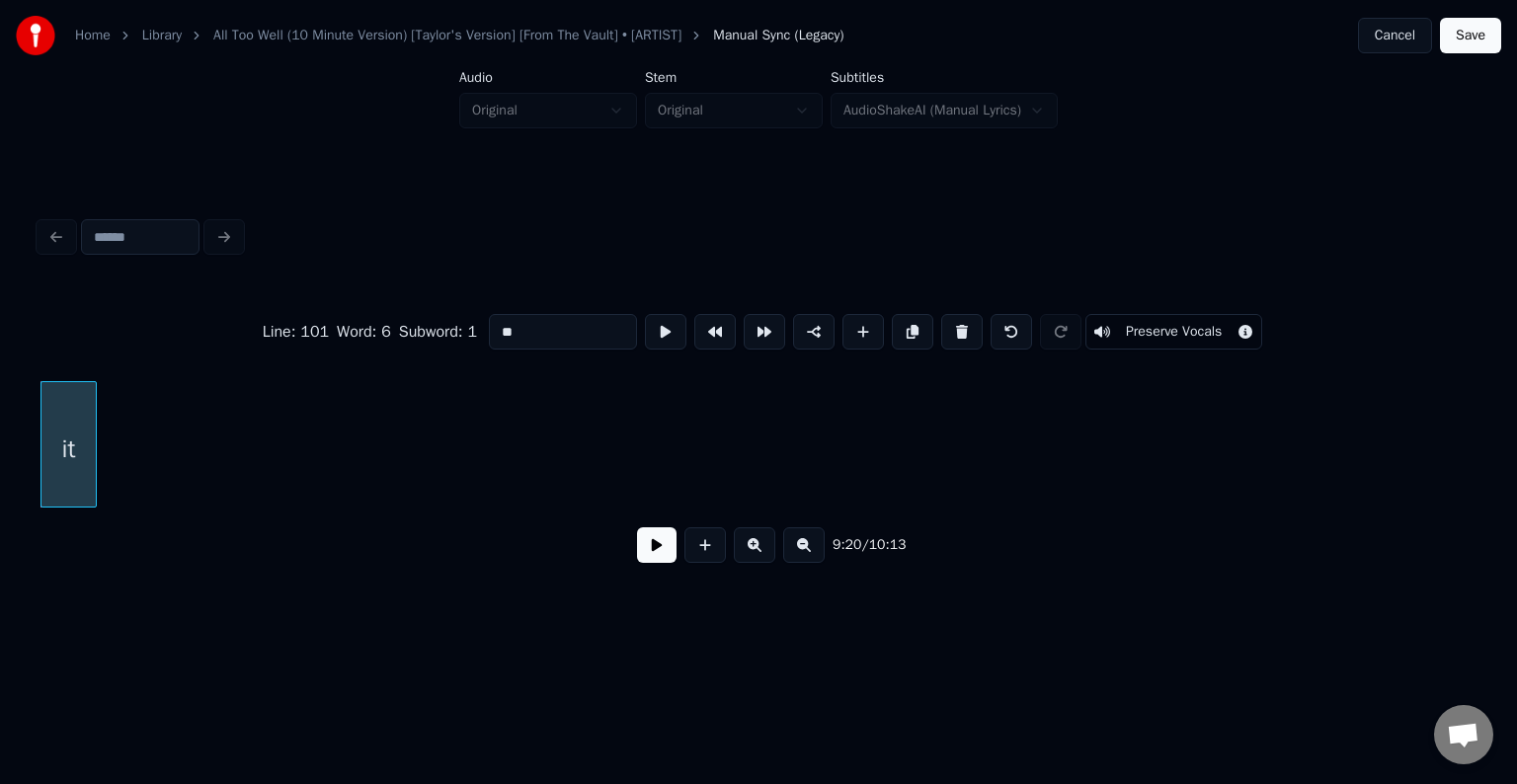 click at bounding box center [962, 332] 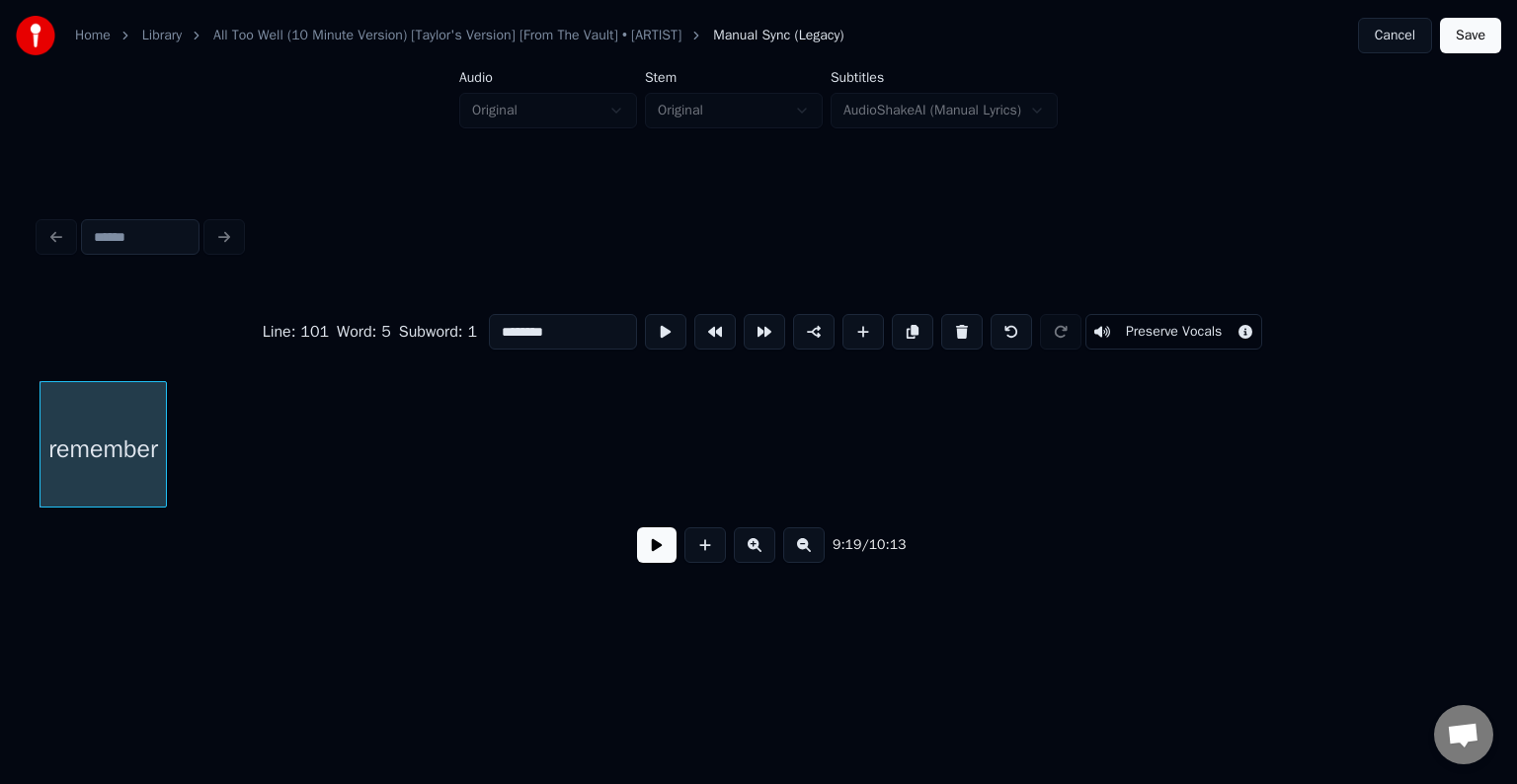click at bounding box center (962, 332) 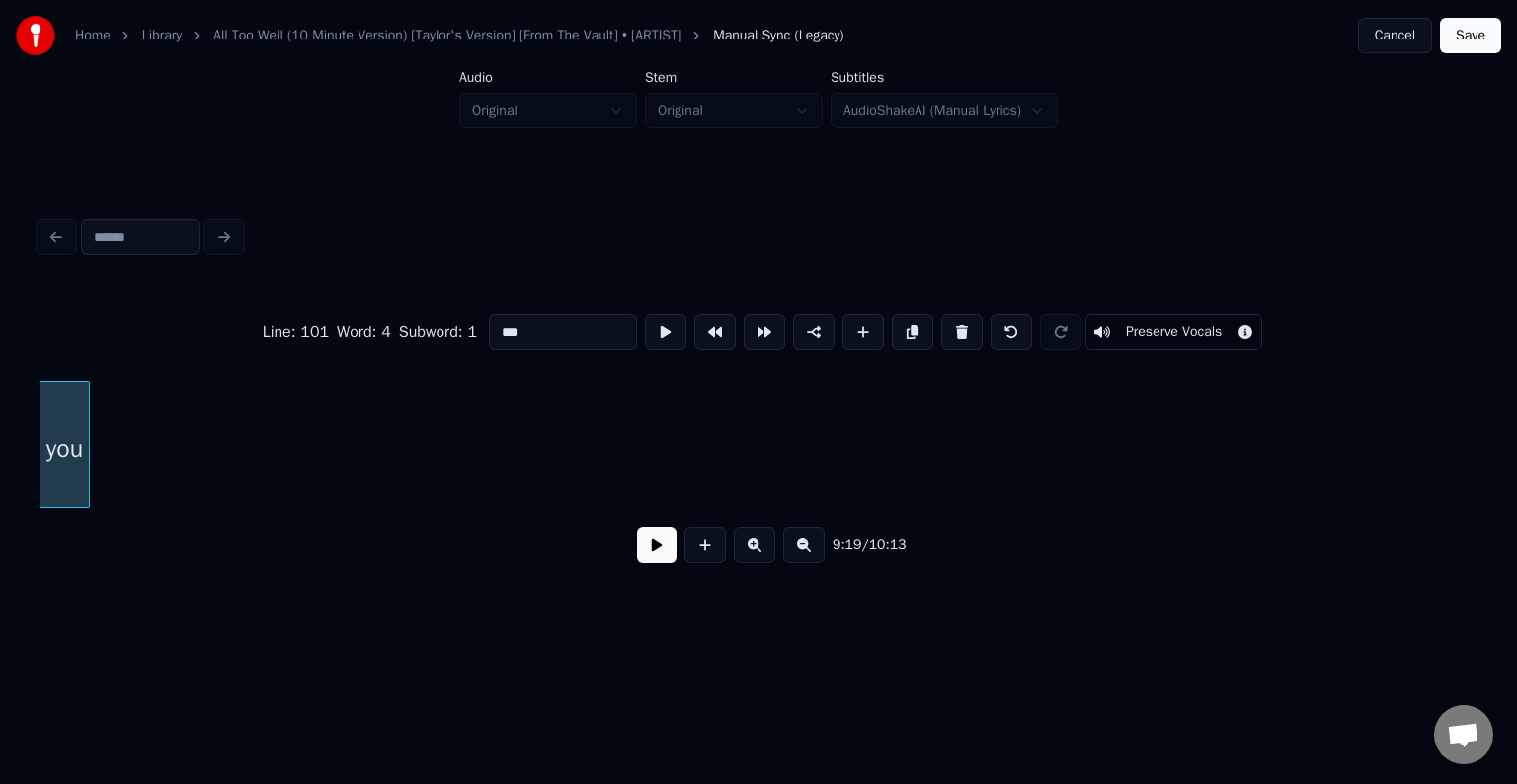 click at bounding box center [962, 332] 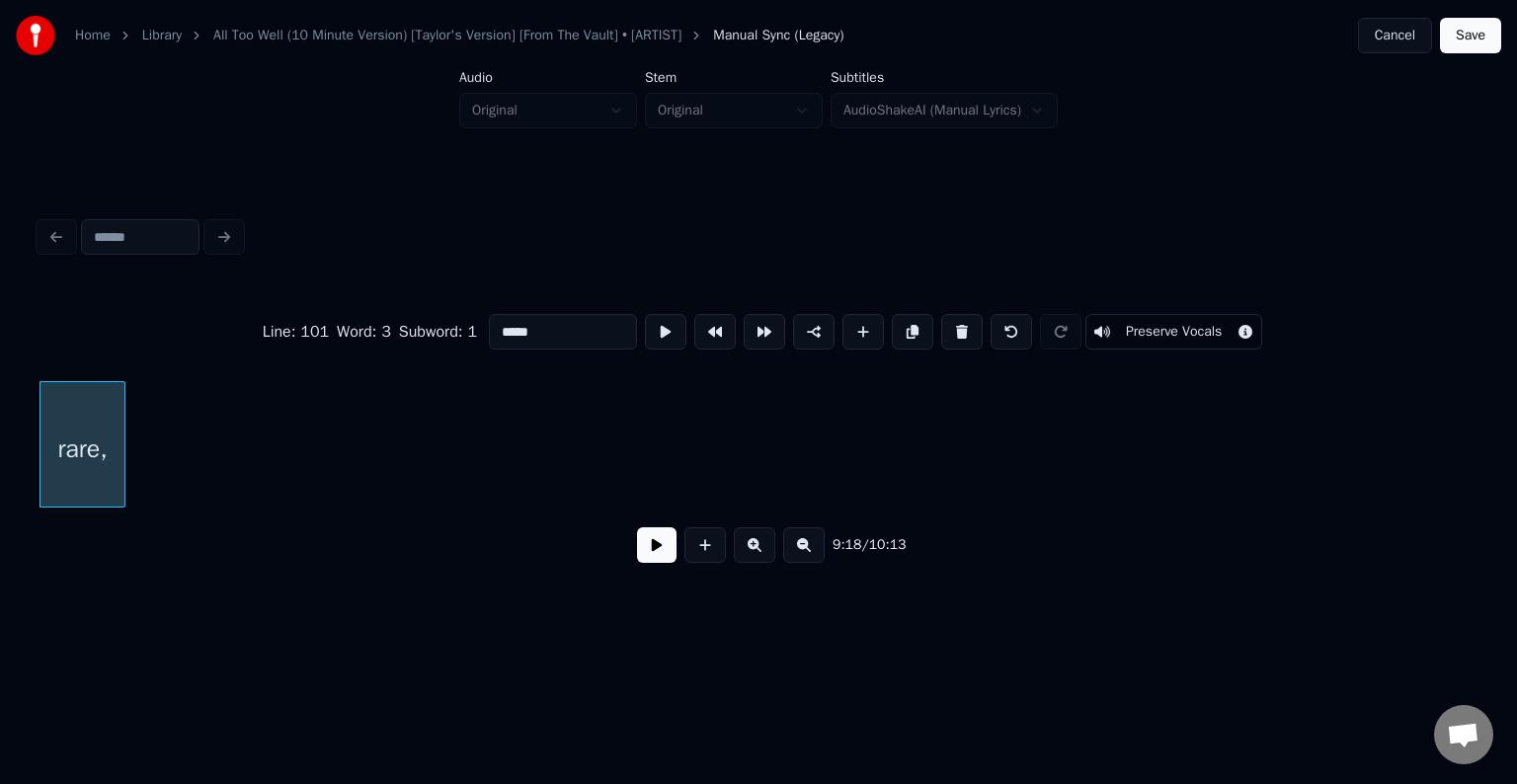 click at bounding box center (962, 332) 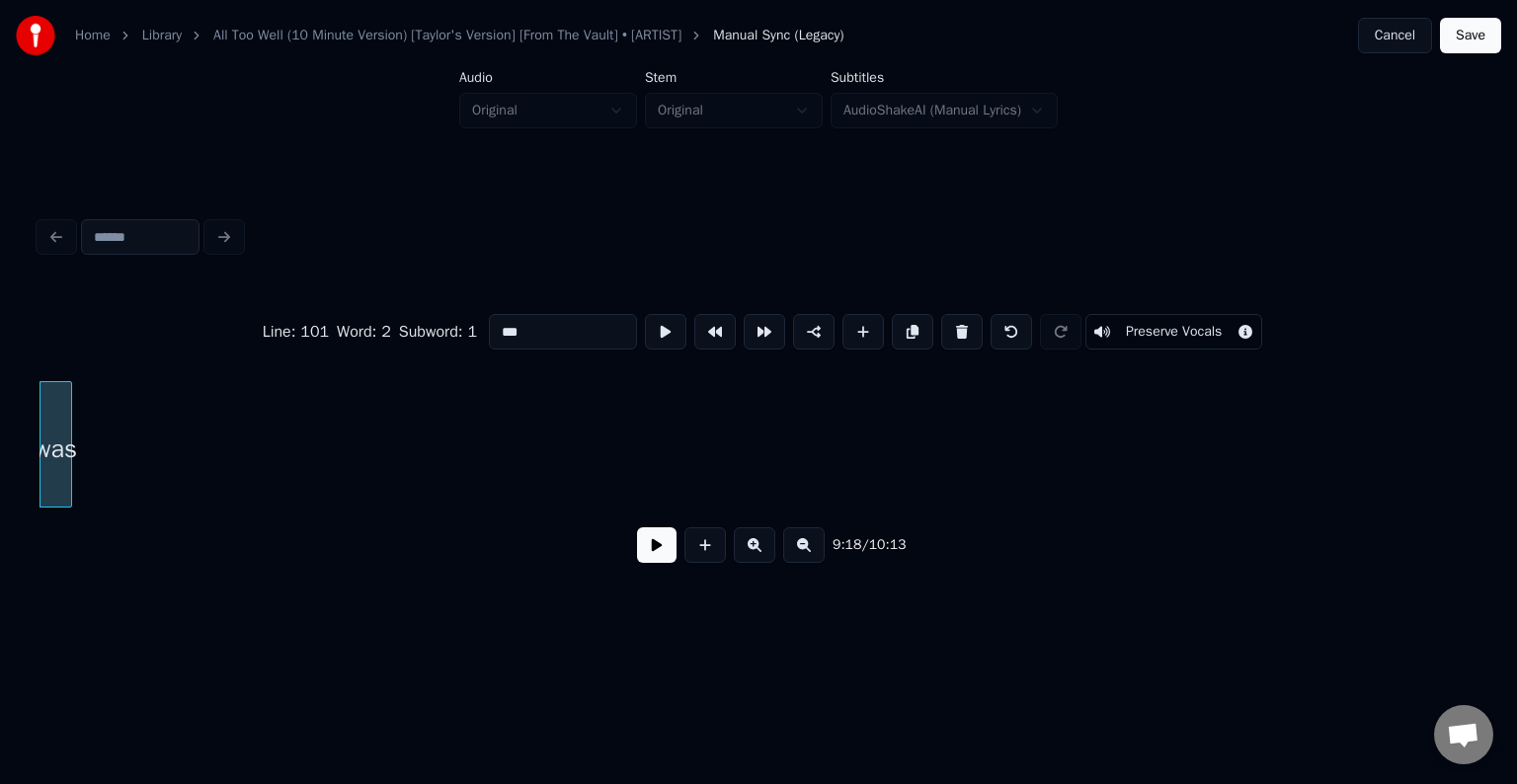 click at bounding box center [962, 332] 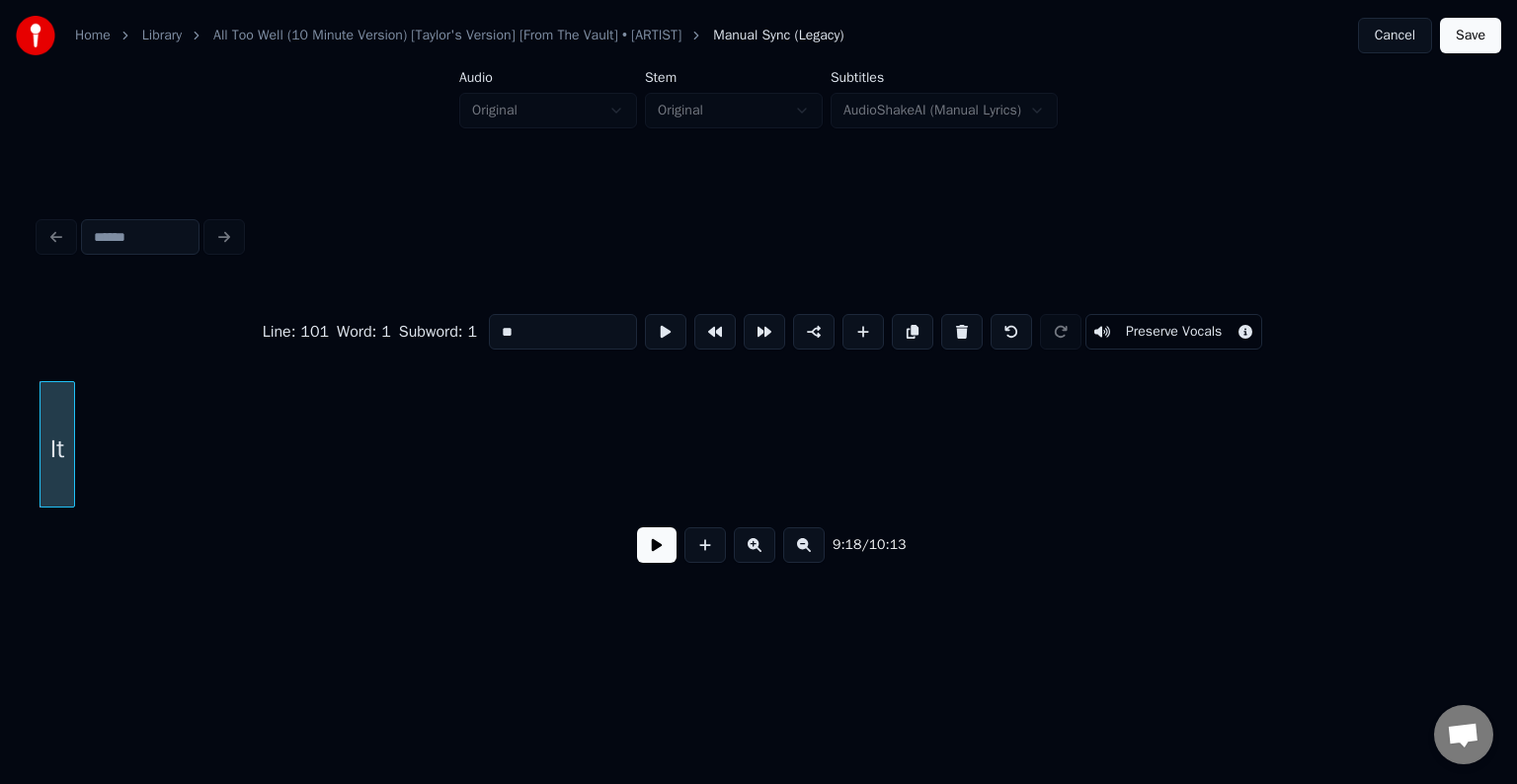 click at bounding box center [962, 332] 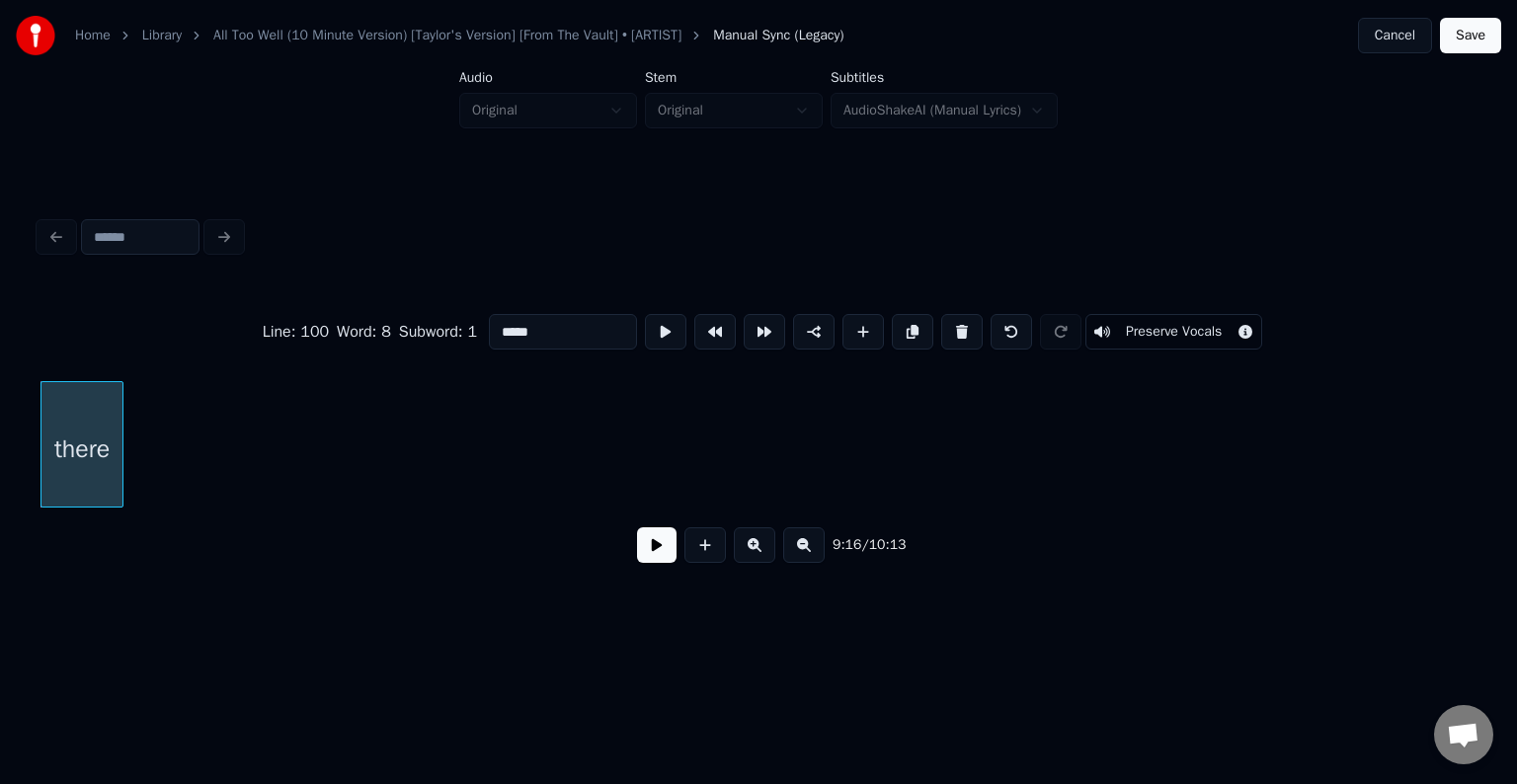 click at bounding box center [962, 332] 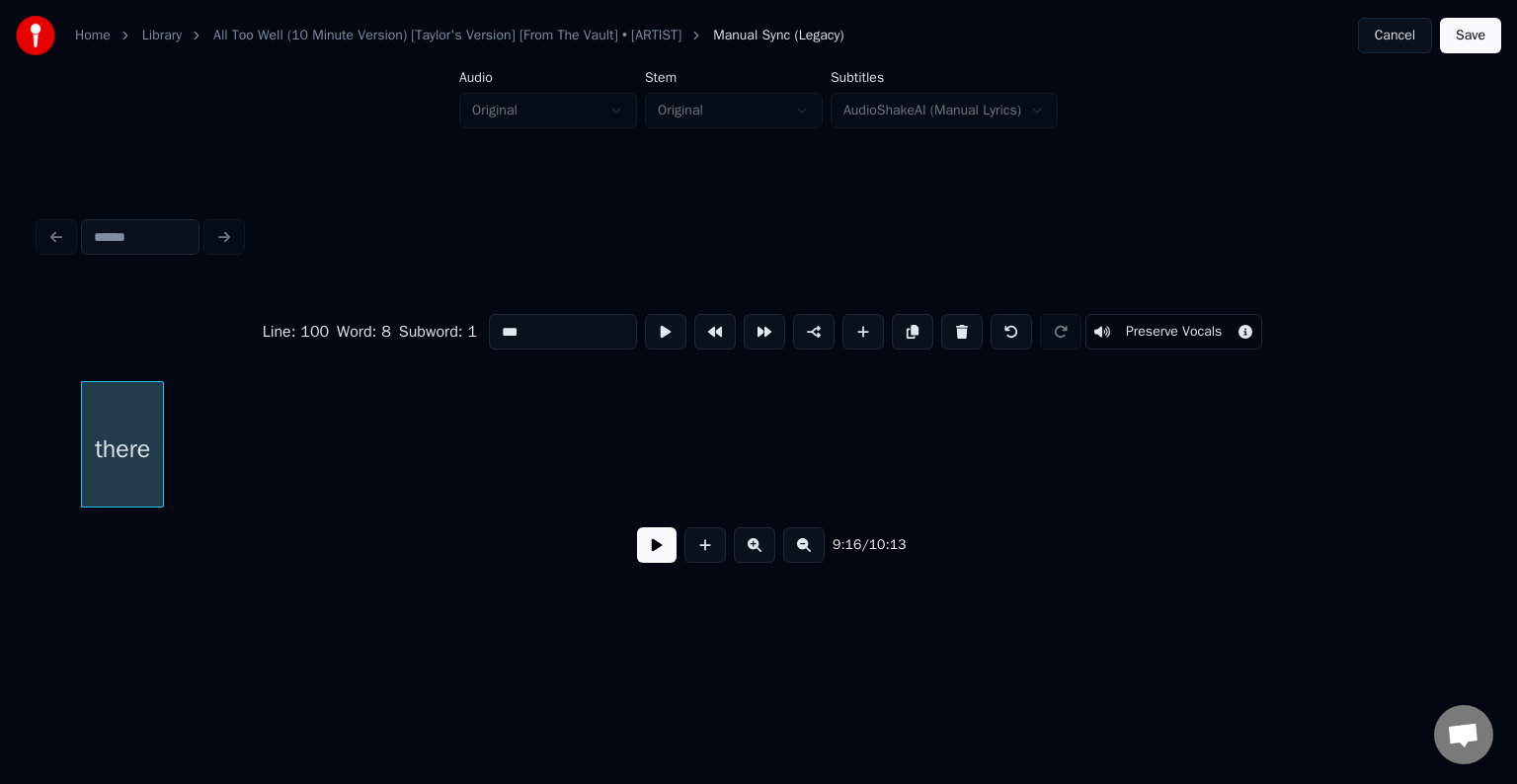 click at bounding box center (962, 332) 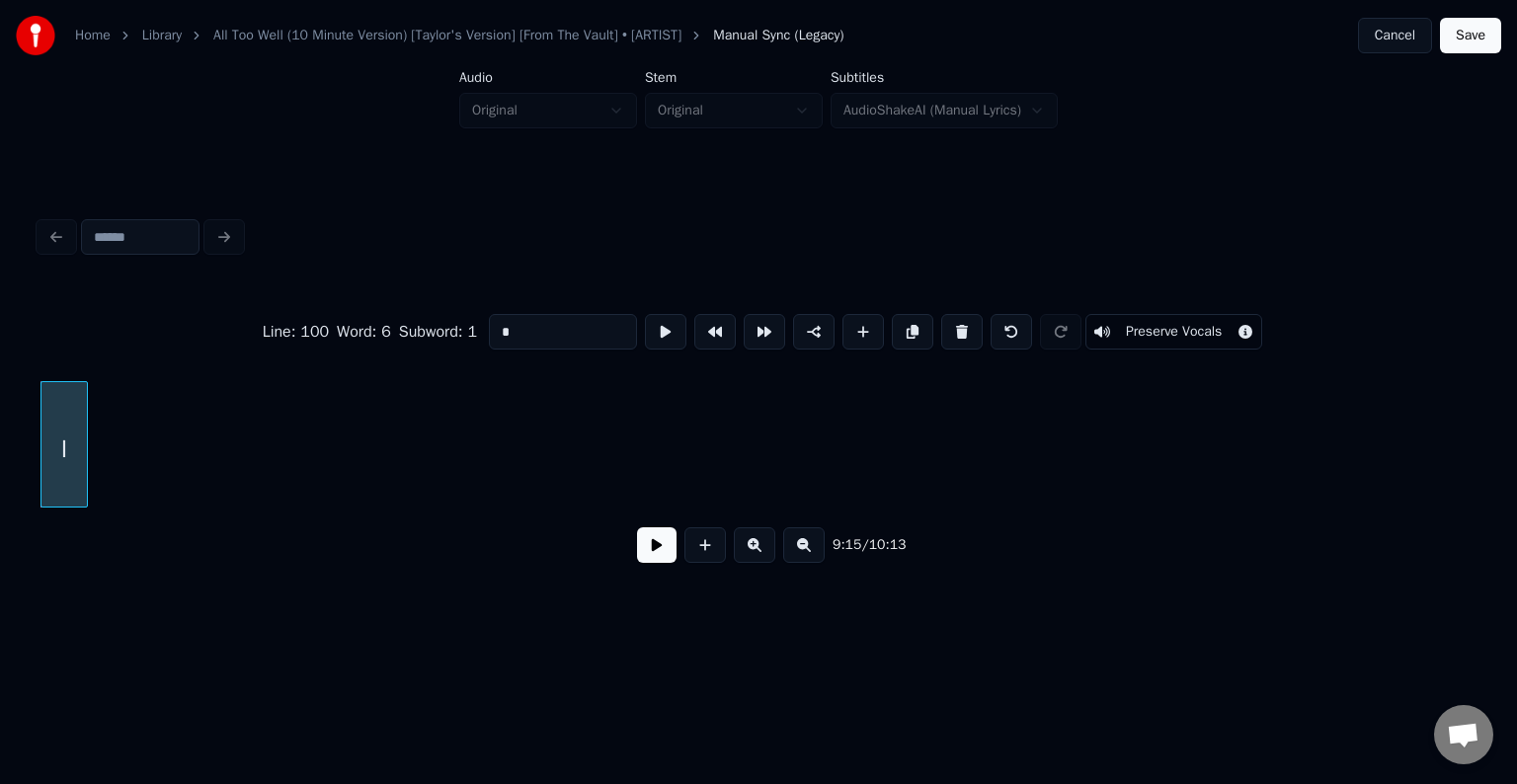 click at bounding box center [962, 332] 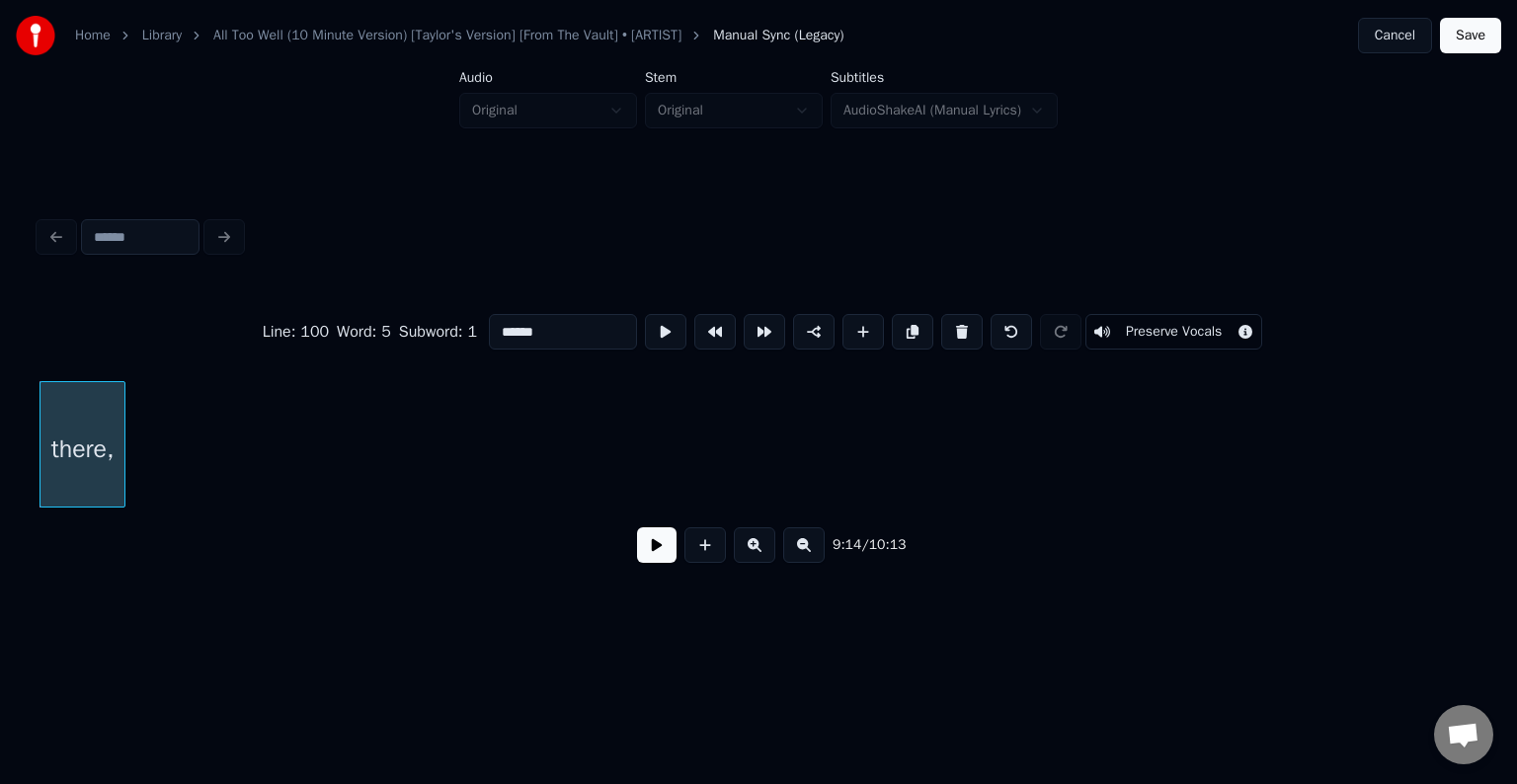 click at bounding box center (962, 332) 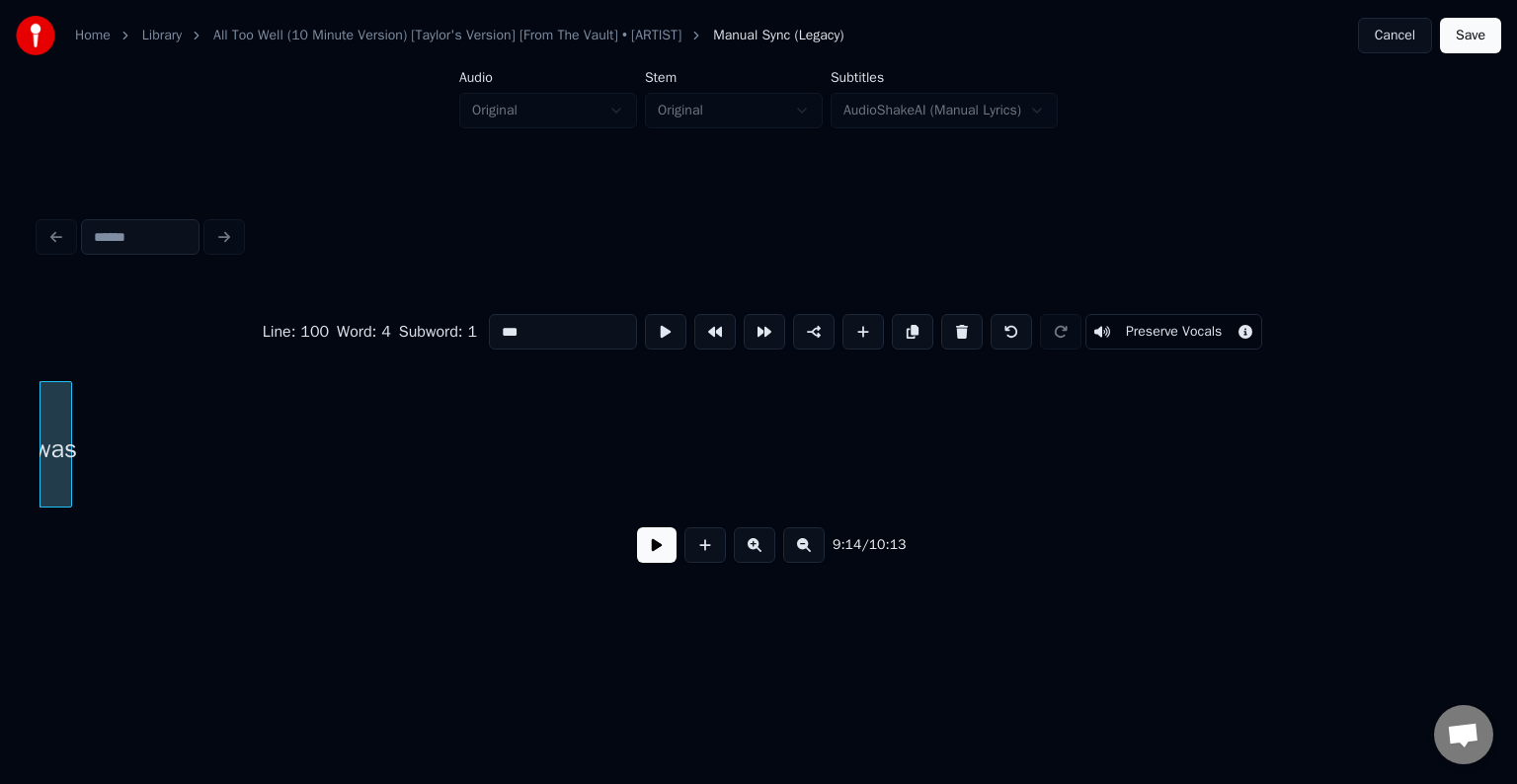 click at bounding box center (962, 332) 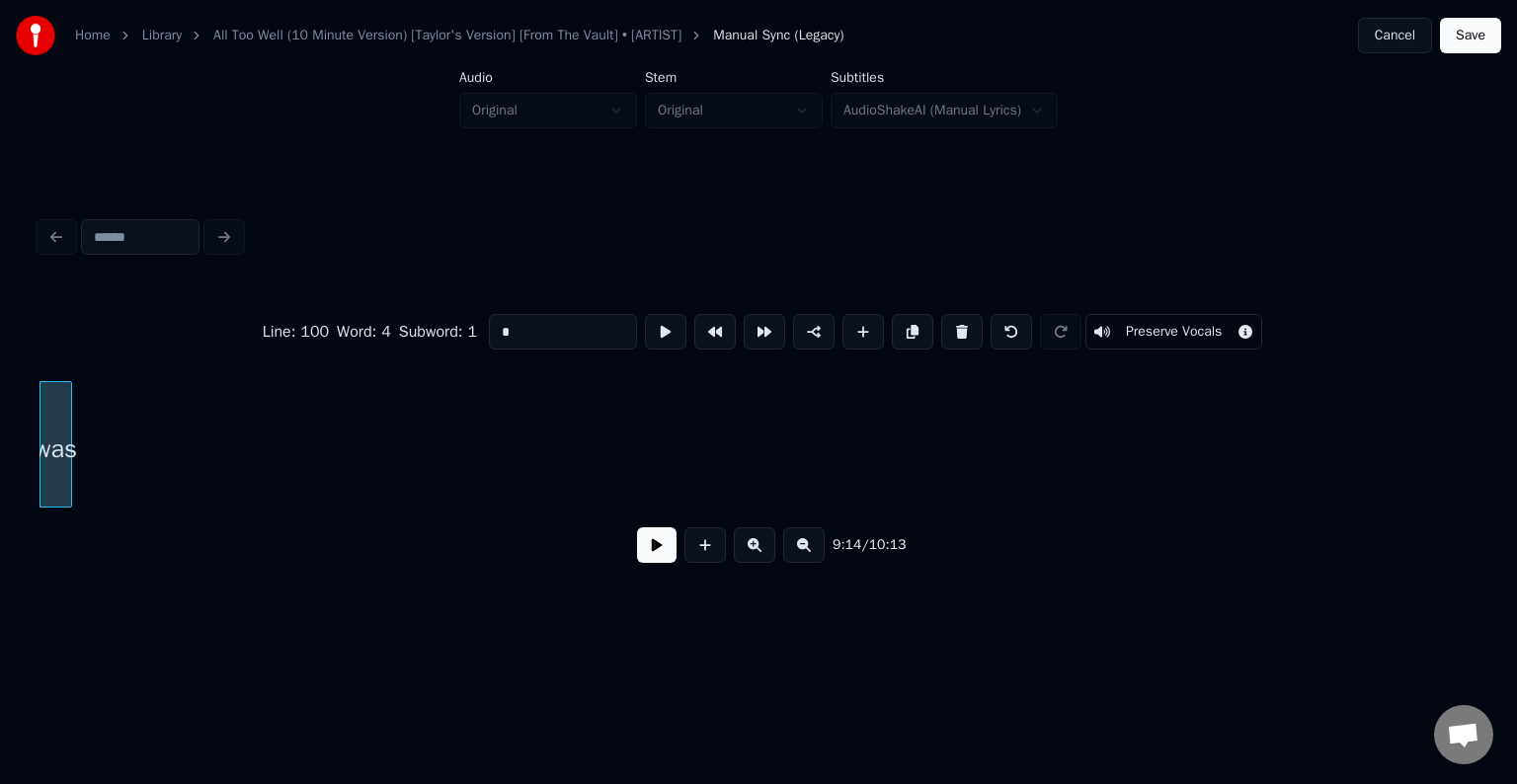 scroll, scrollTop: 0, scrollLeft: 82097, axis: horizontal 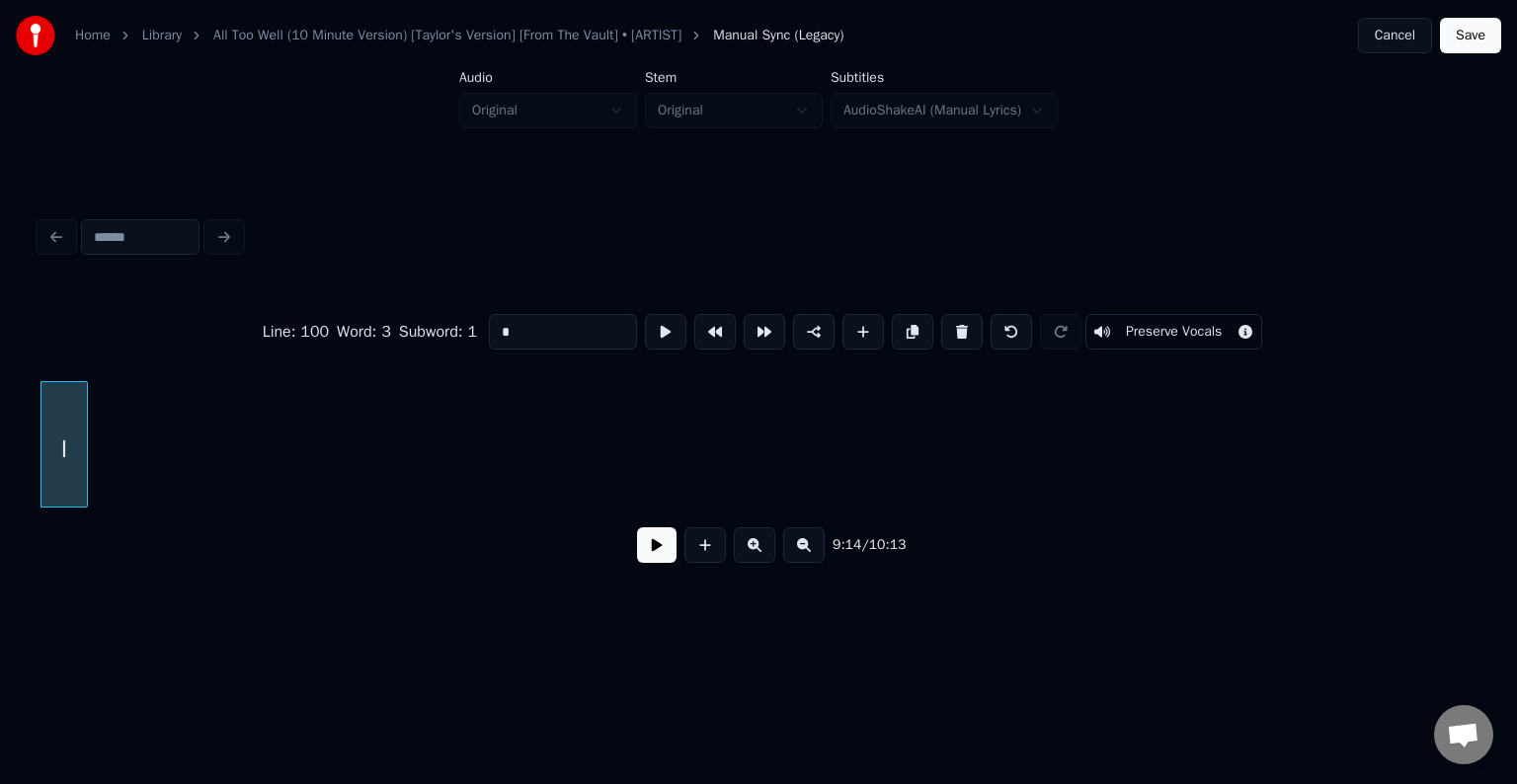 click at bounding box center [657, 545] 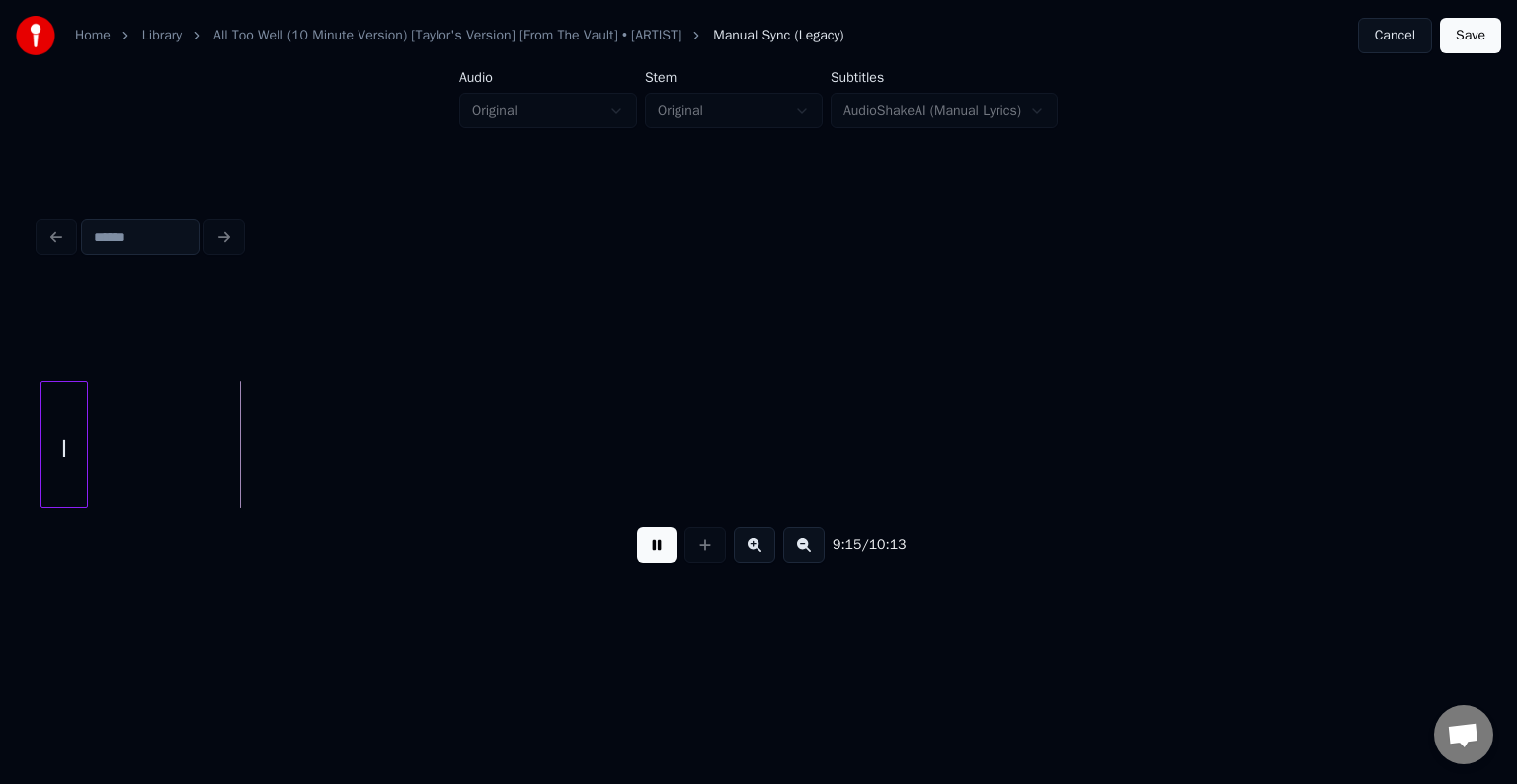click at bounding box center (657, 545) 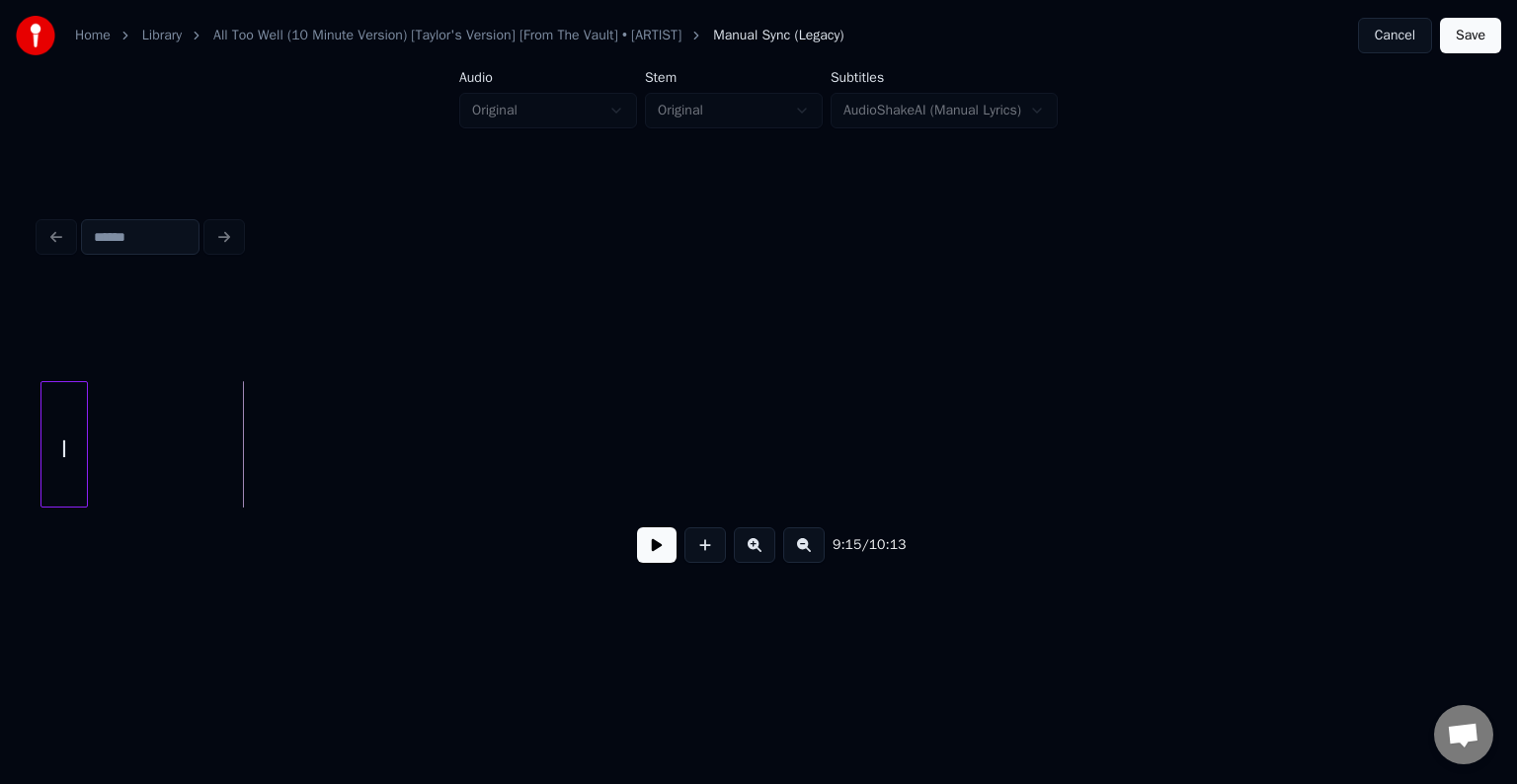 click on "I" at bounding box center (64, 449) 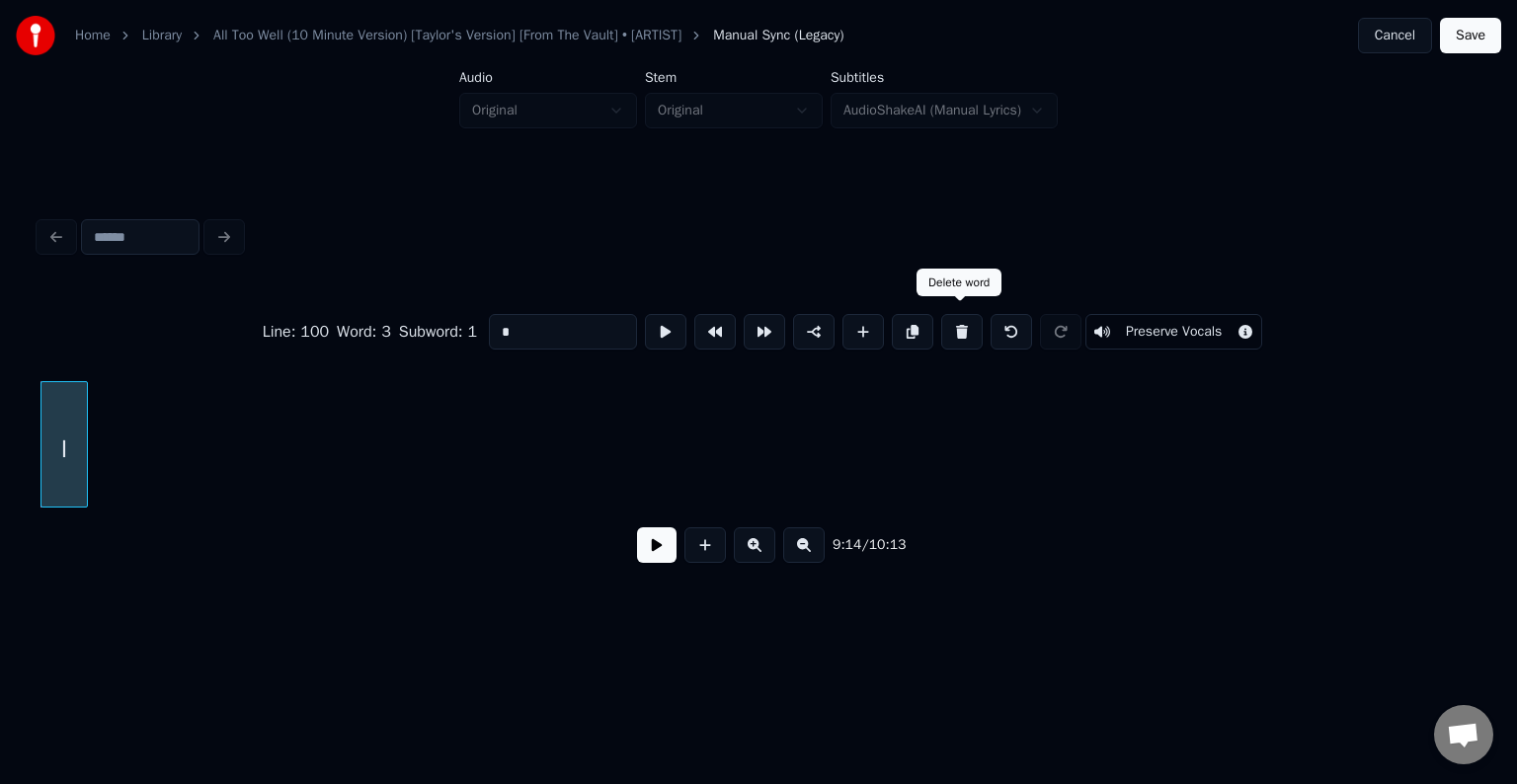 click at bounding box center [962, 332] 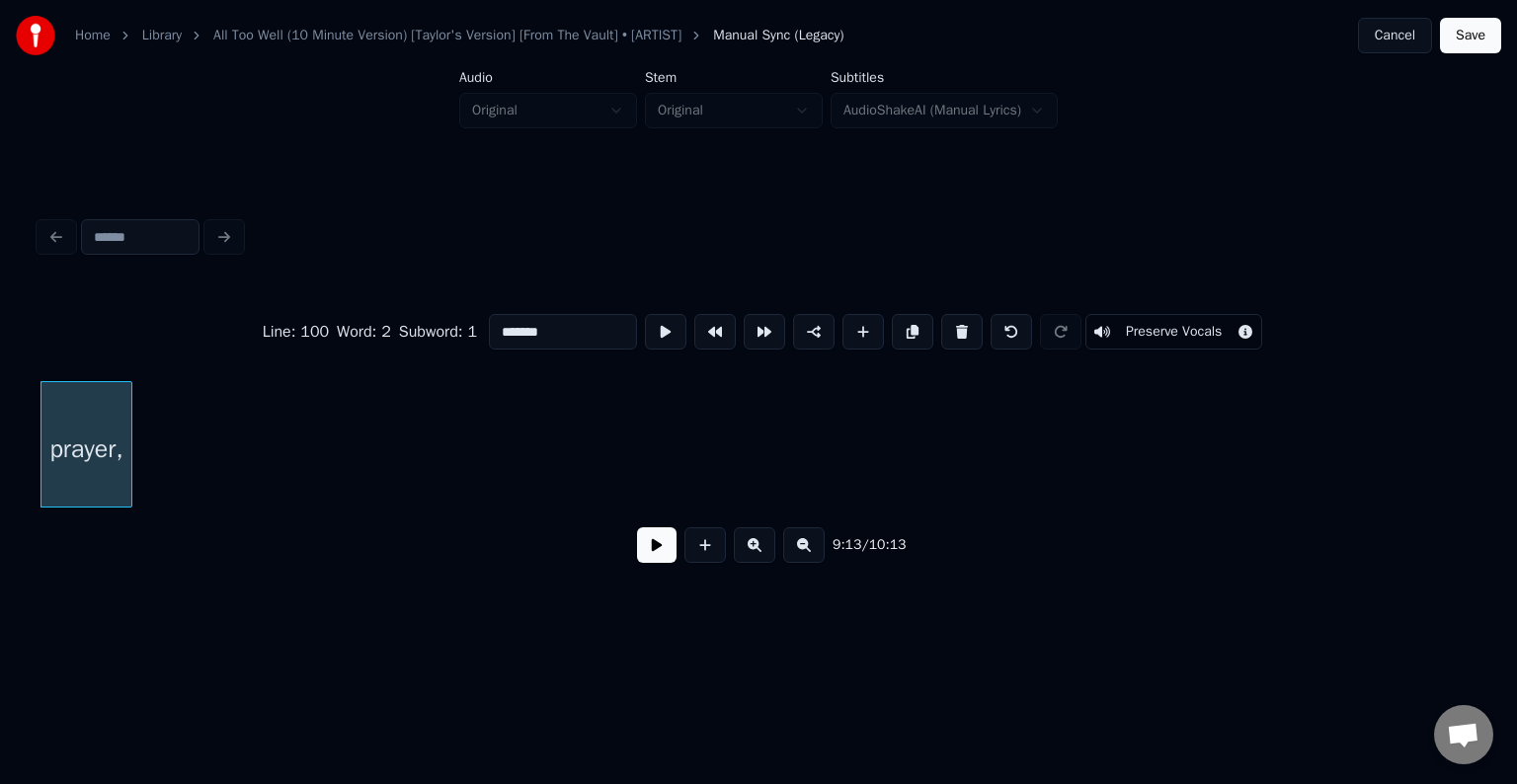 click at bounding box center (962, 332) 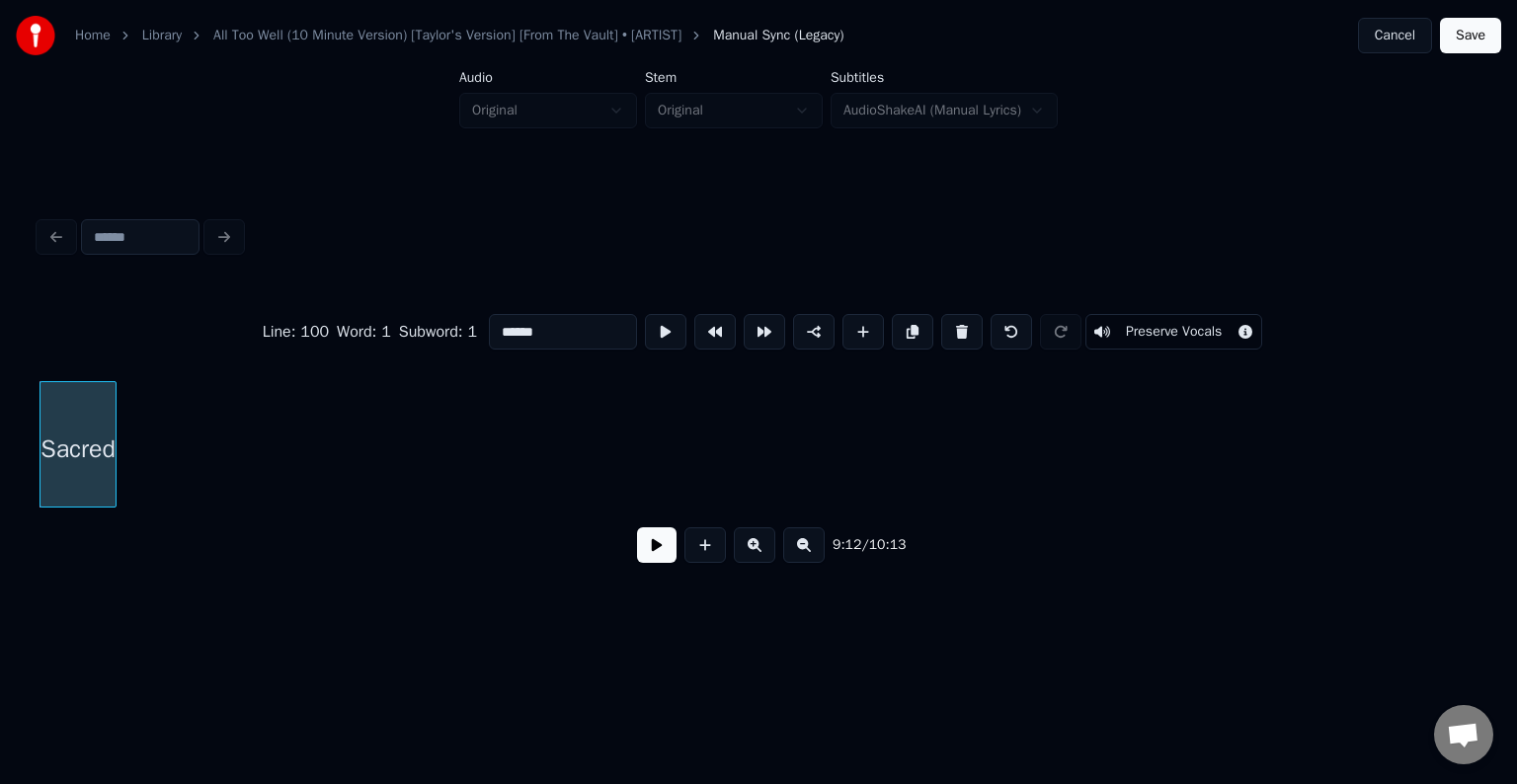 click at bounding box center [962, 332] 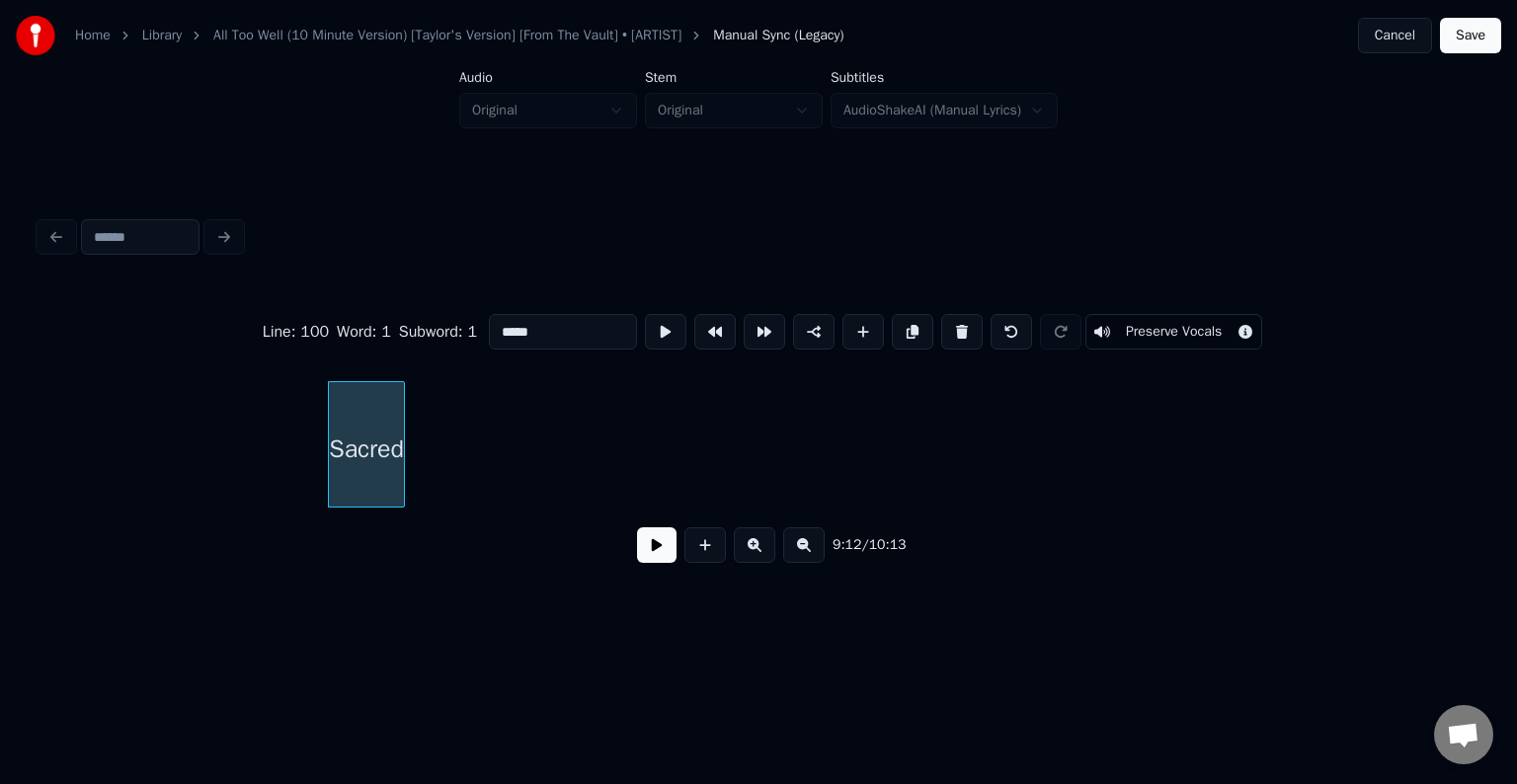 click at bounding box center [962, 332] 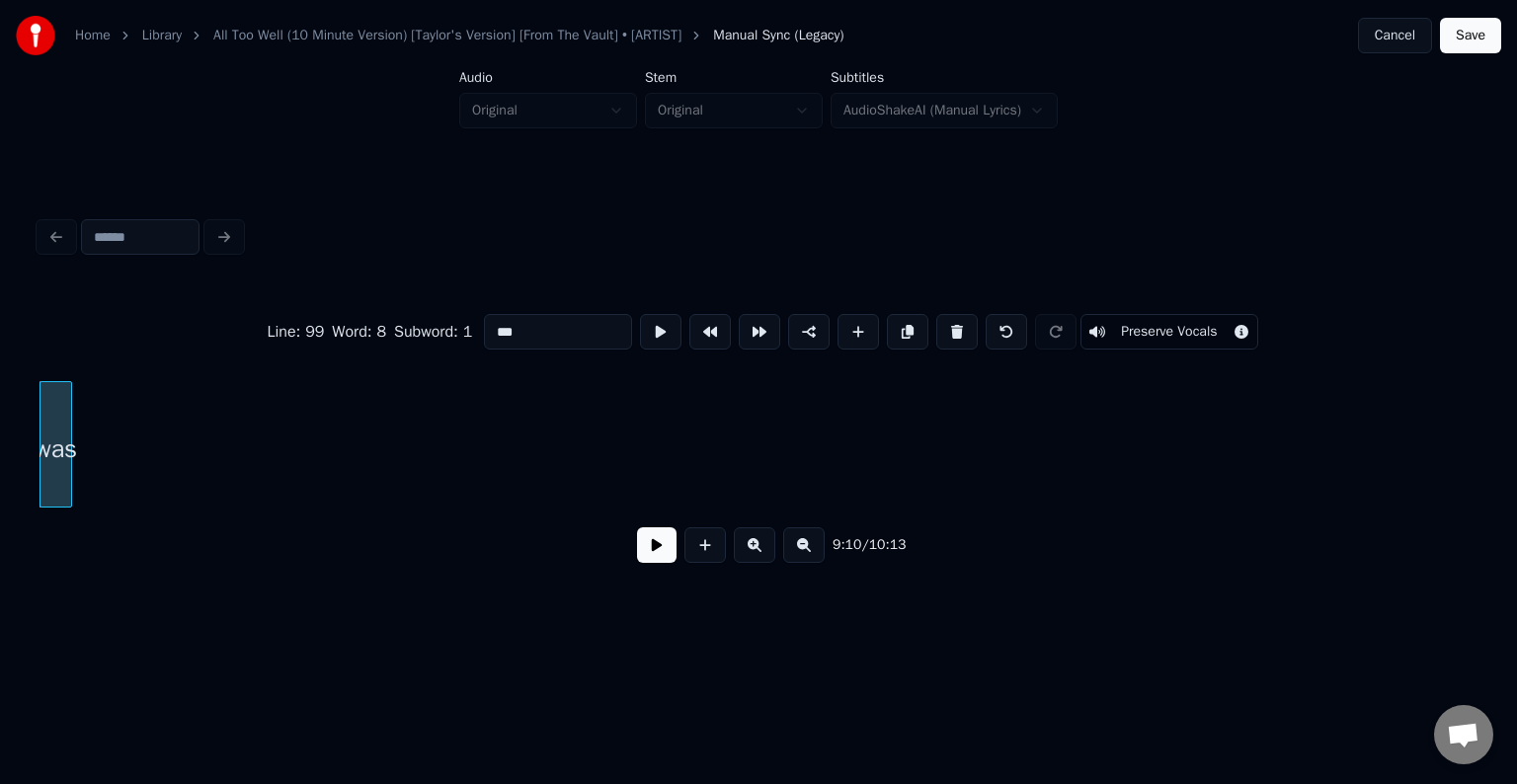 click at bounding box center [957, 332] 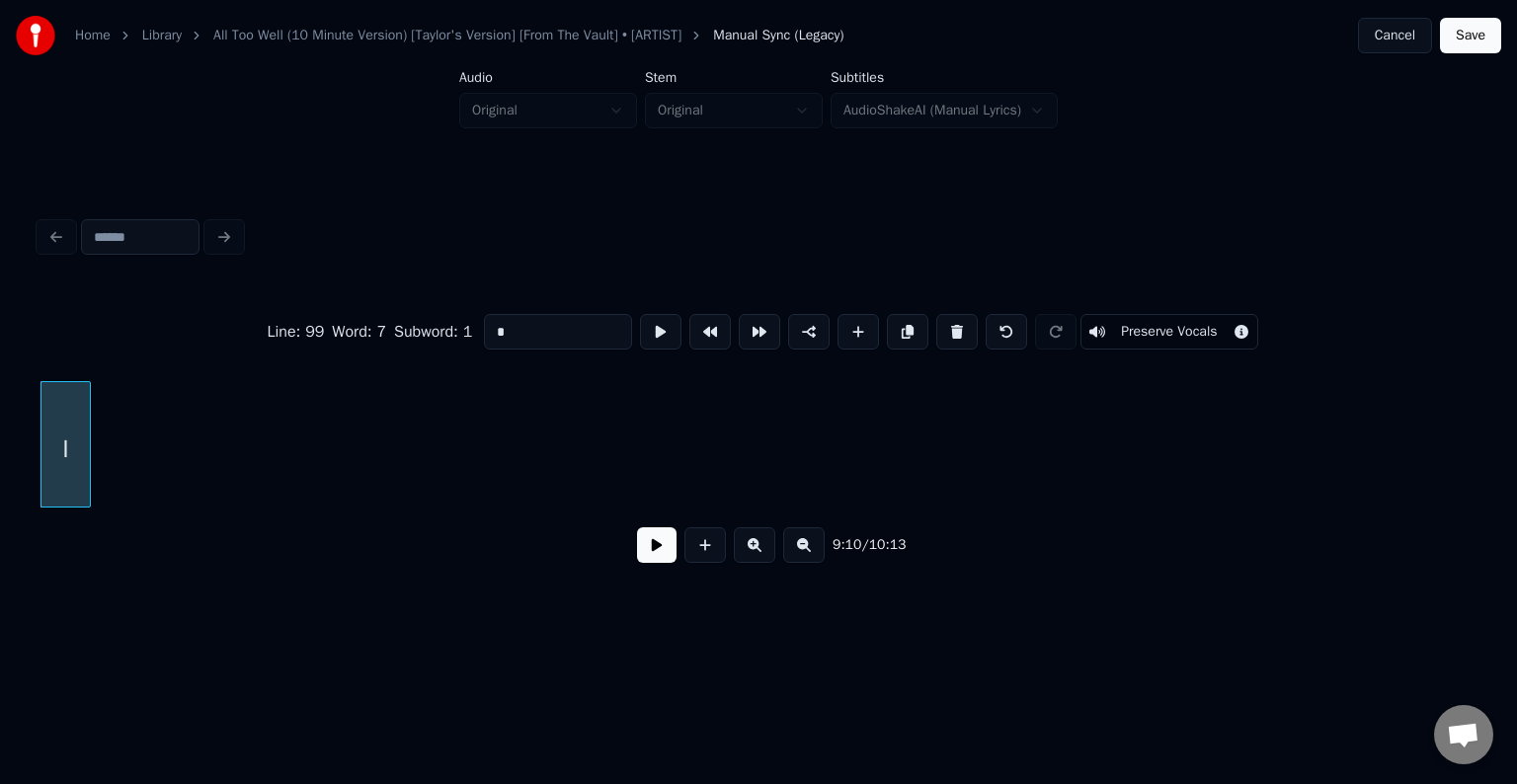 click at bounding box center [957, 332] 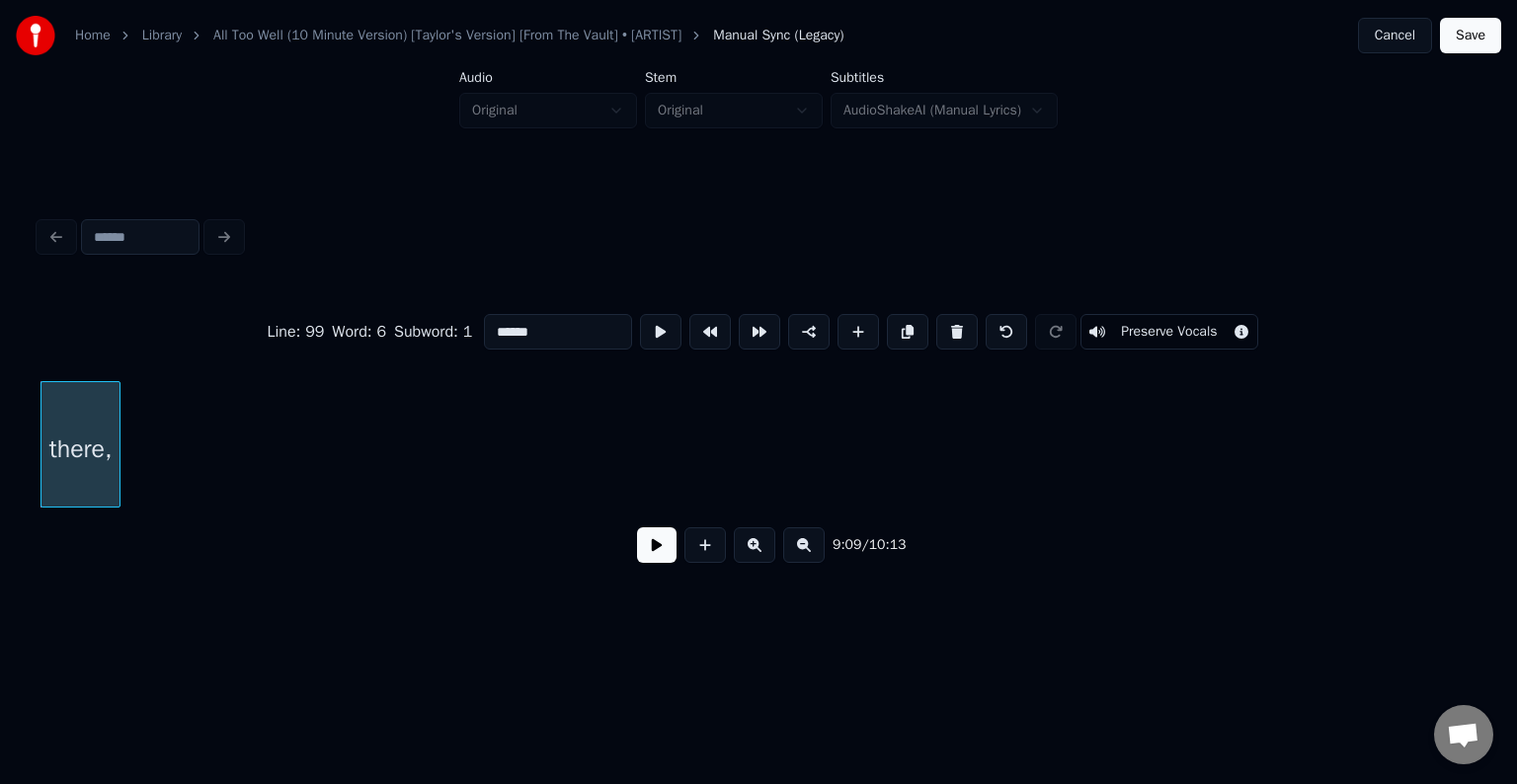 click at bounding box center [957, 332] 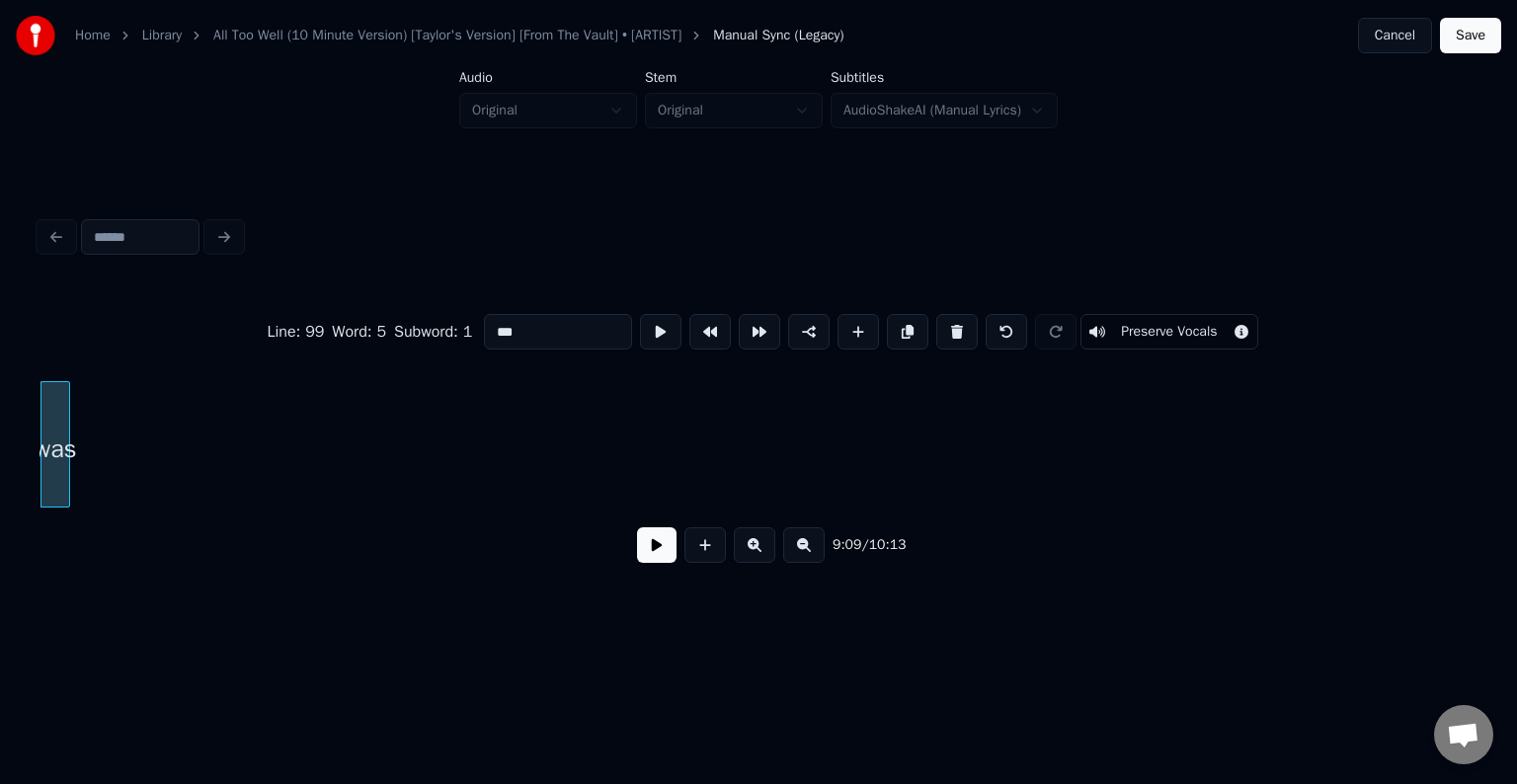 click at bounding box center (957, 332) 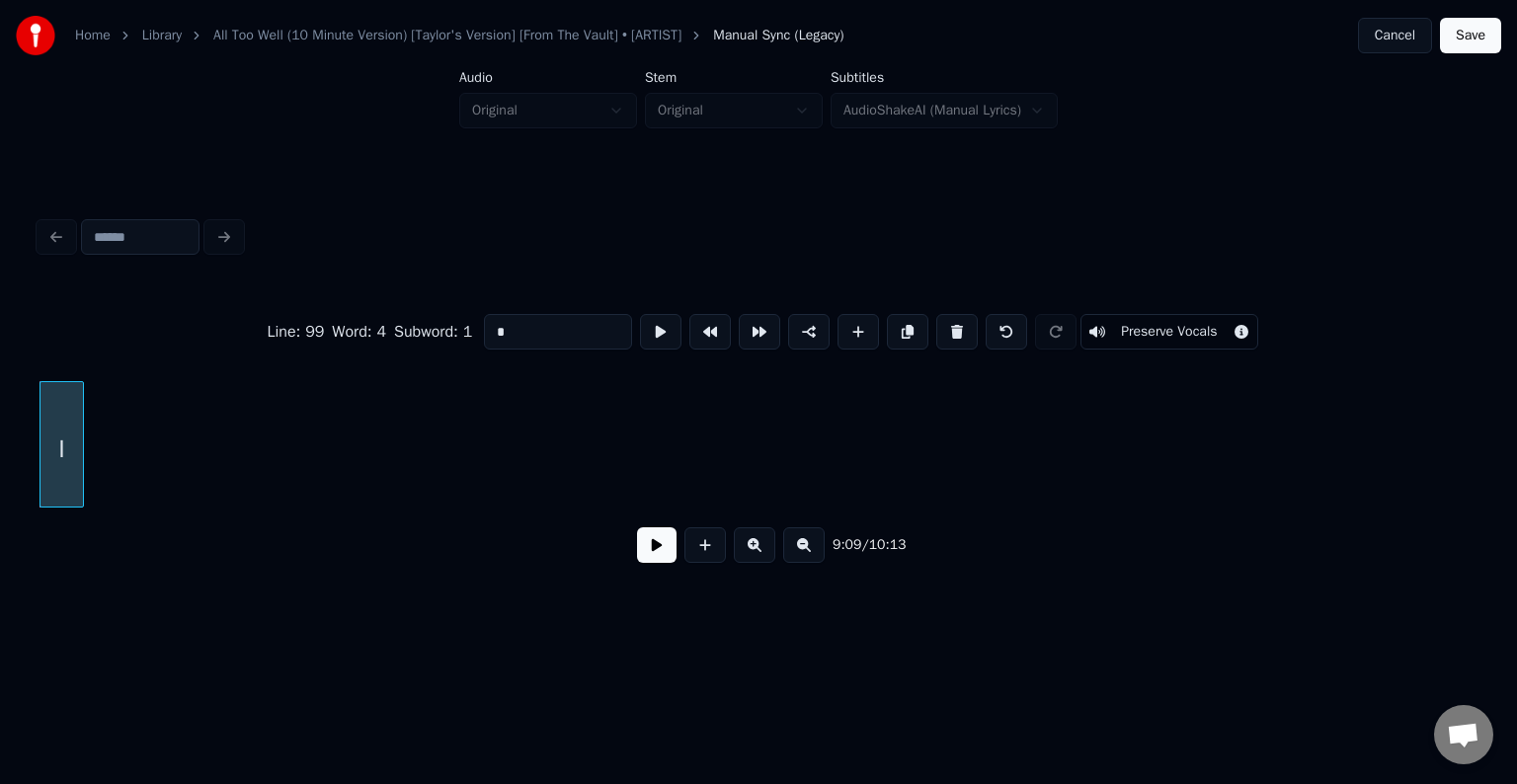 click at bounding box center (957, 332) 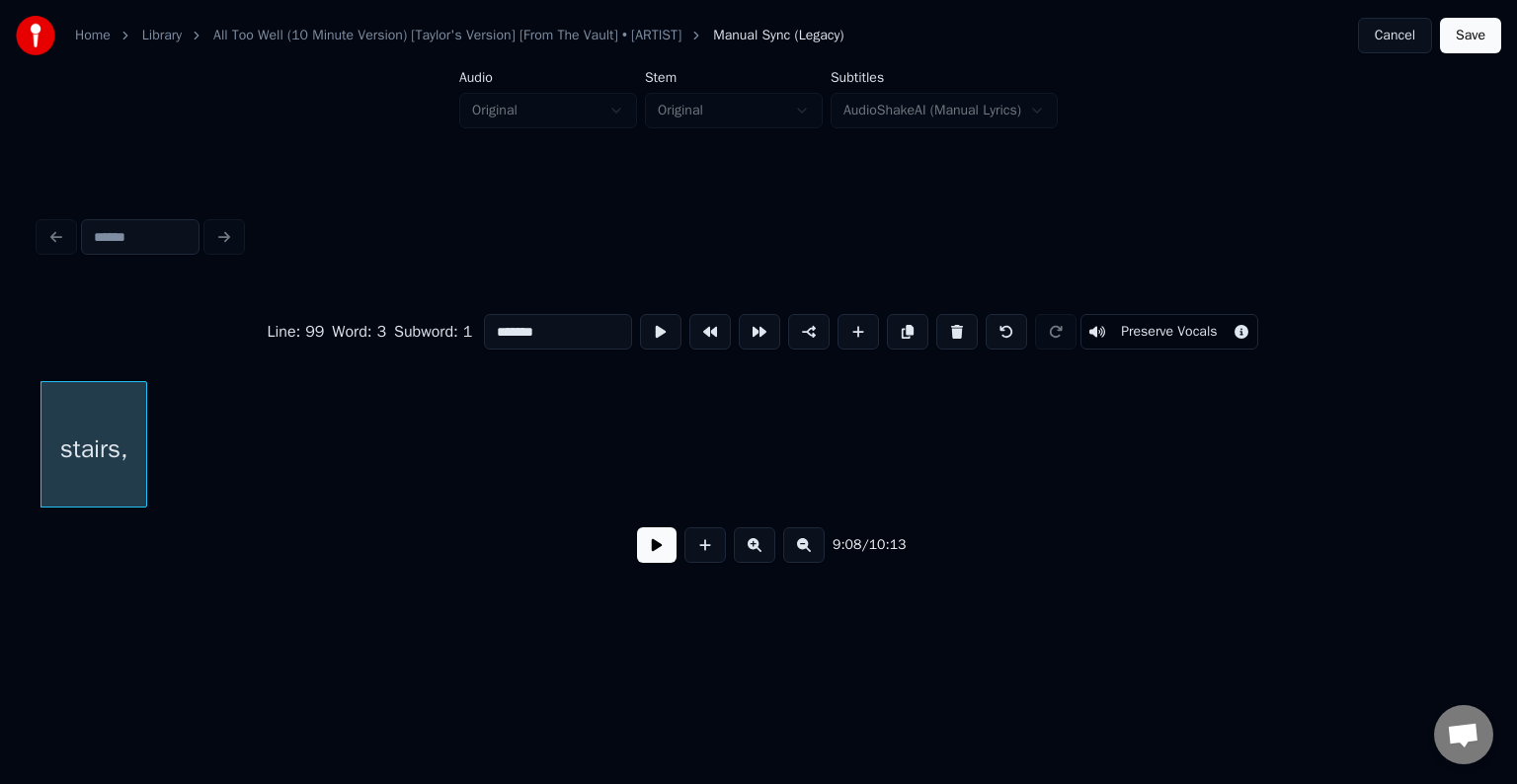 click at bounding box center [957, 332] 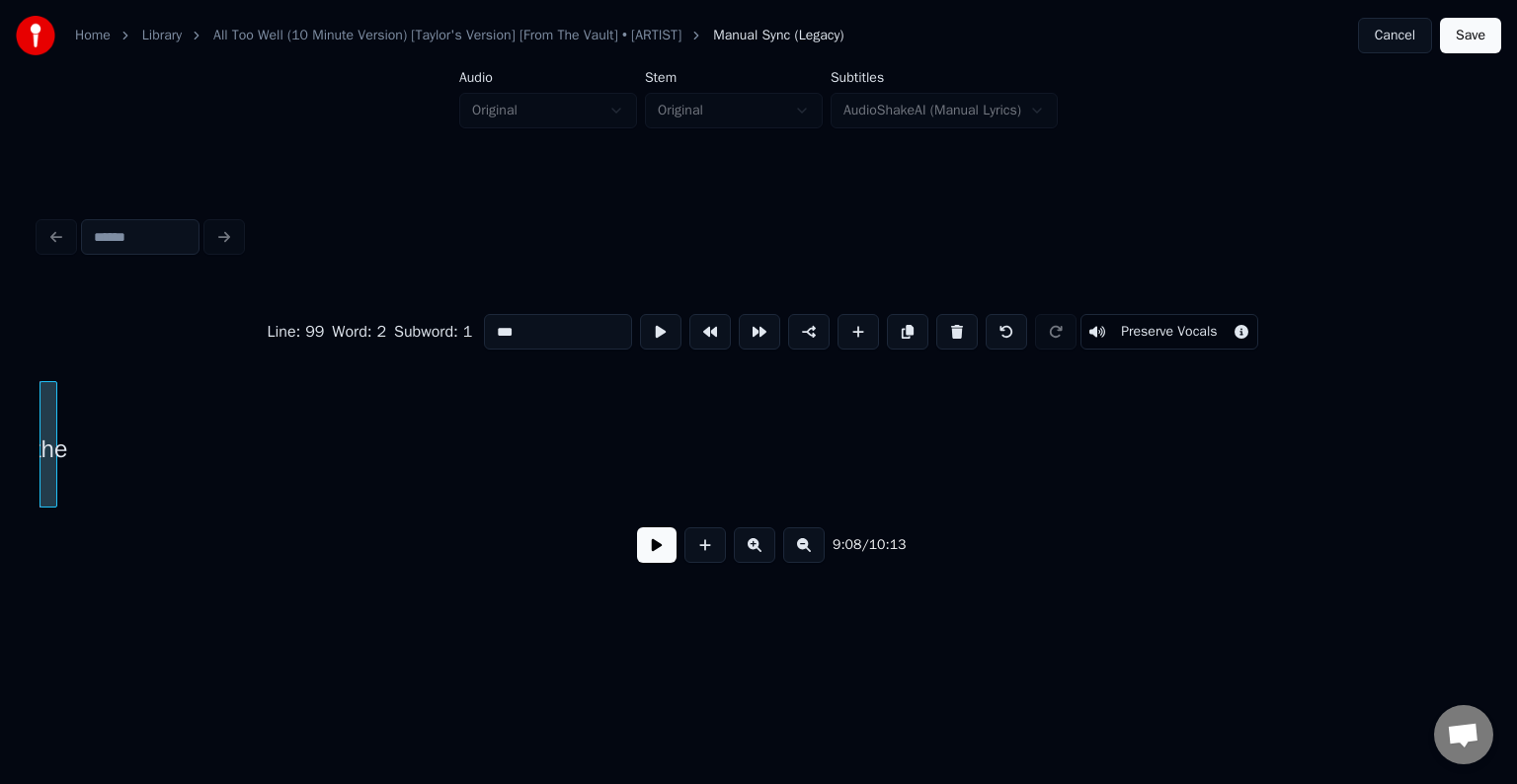 click at bounding box center (957, 332) 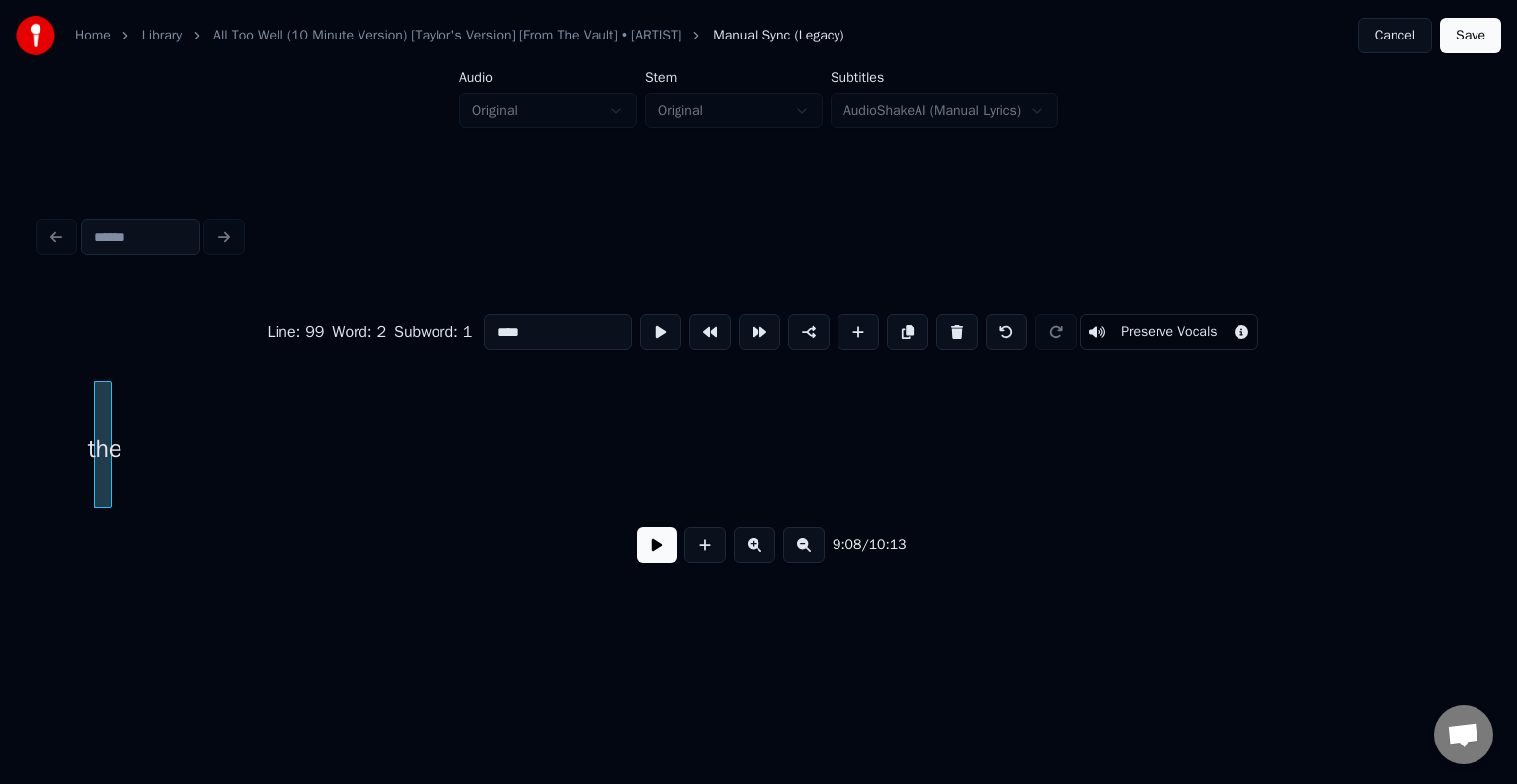 click at bounding box center (957, 332) 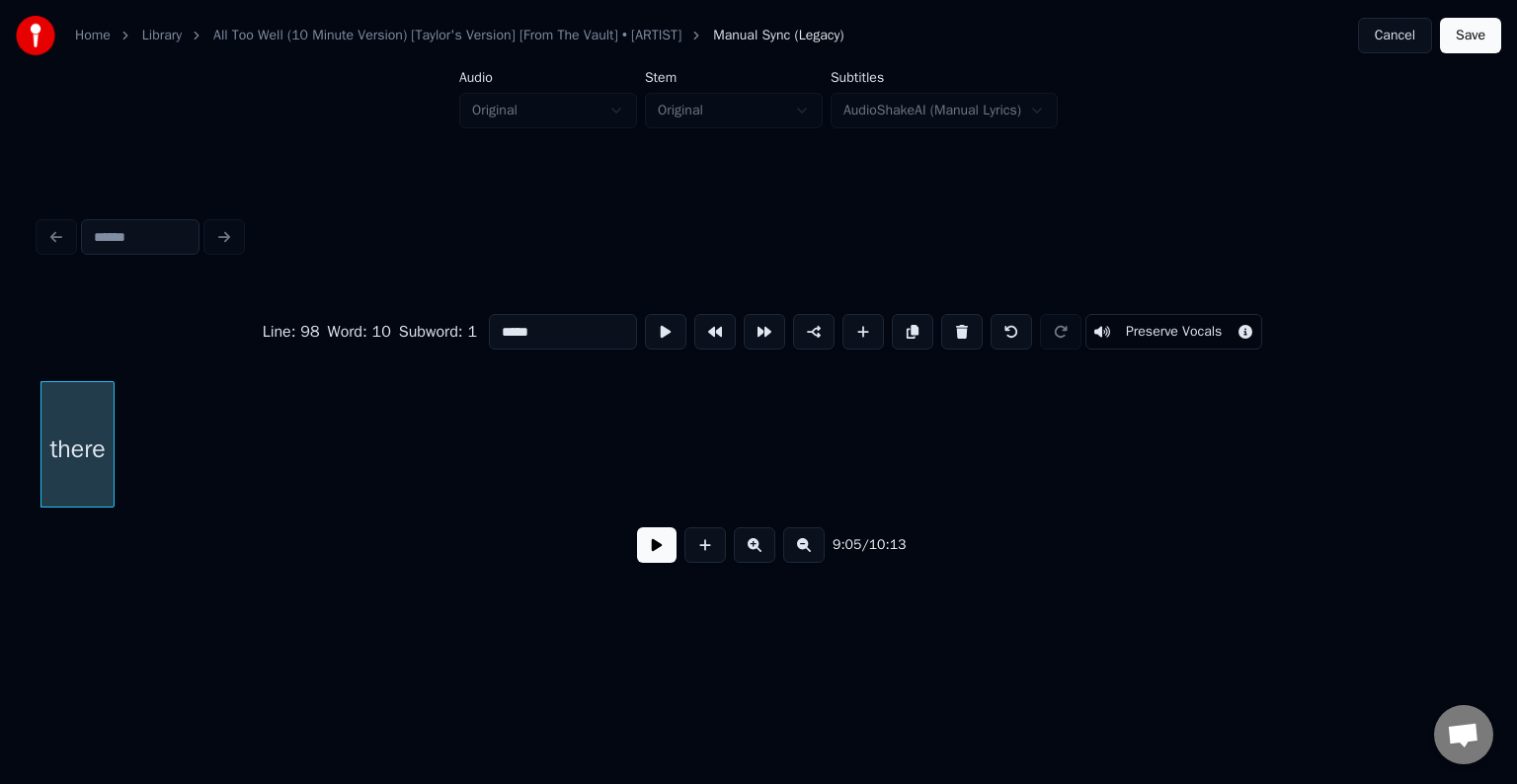 click at bounding box center [962, 332] 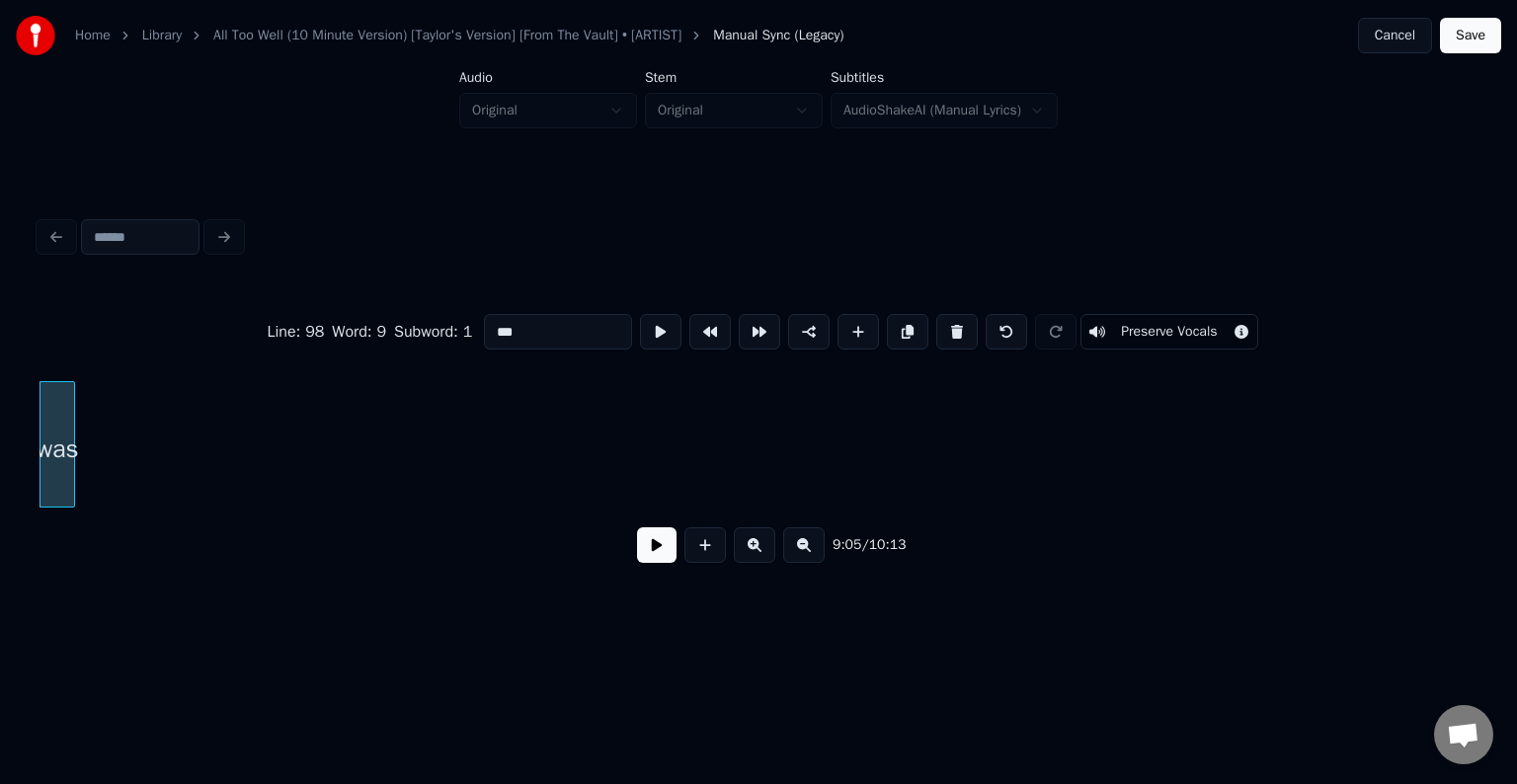click at bounding box center (957, 332) 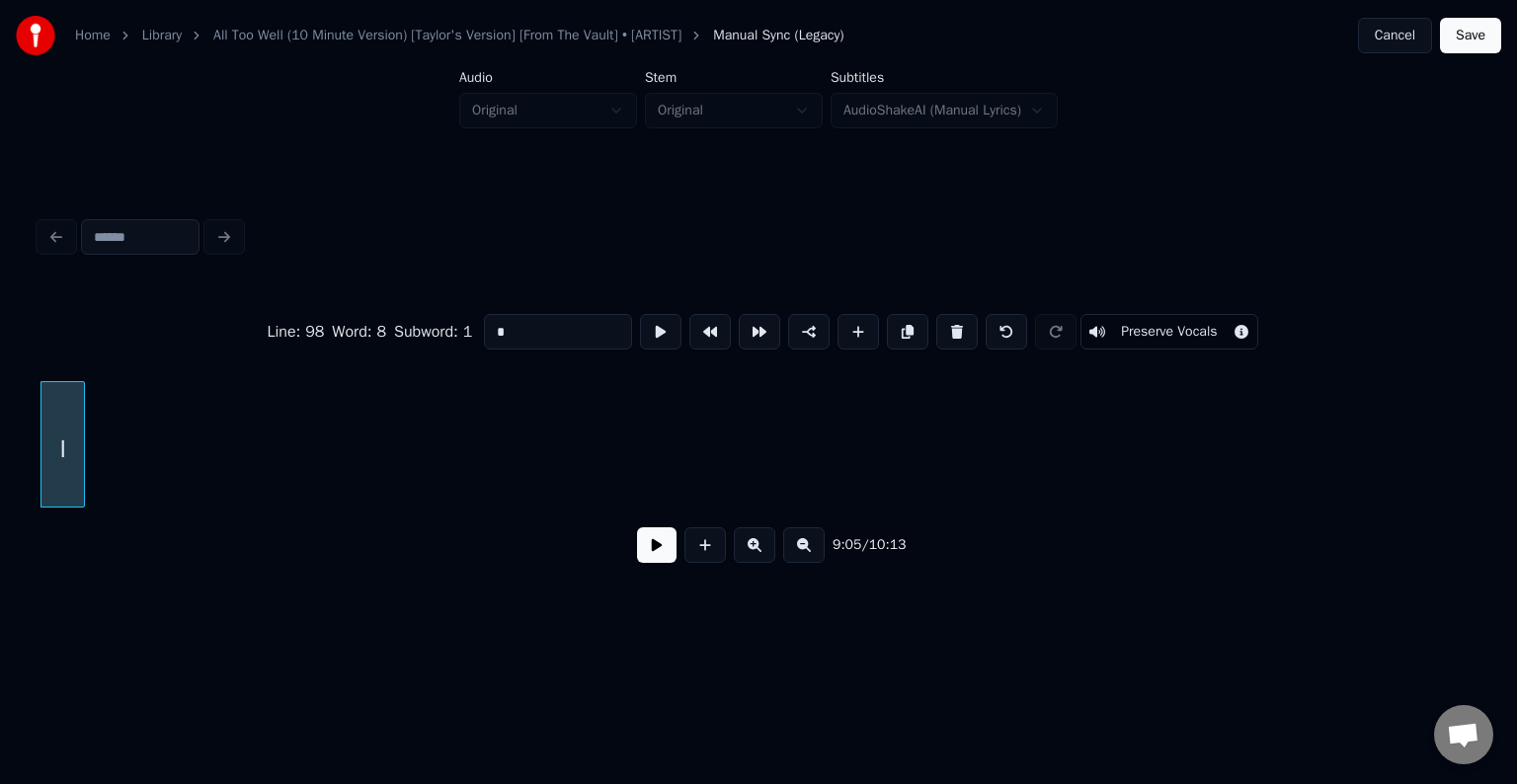 click at bounding box center [957, 332] 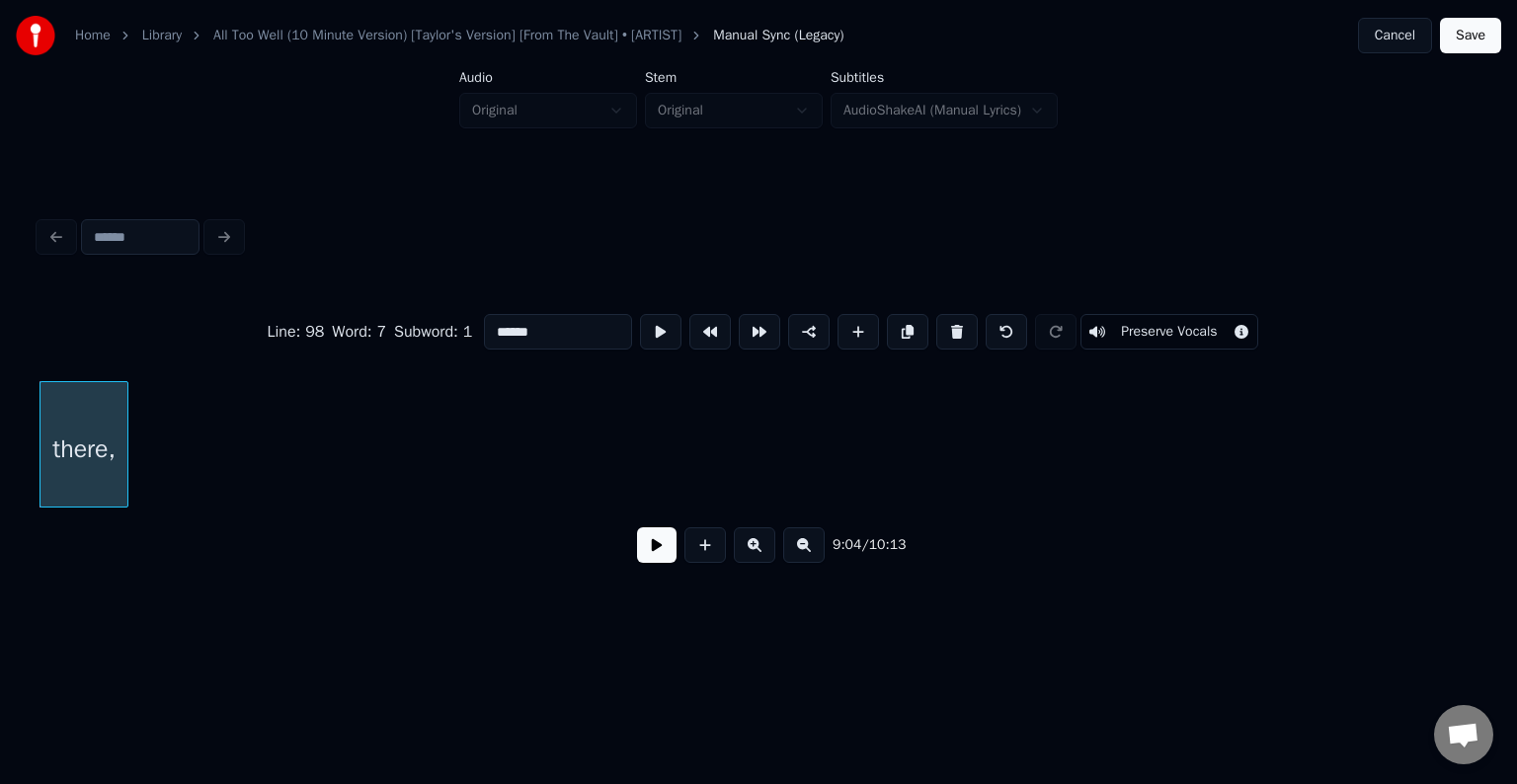 click at bounding box center (957, 332) 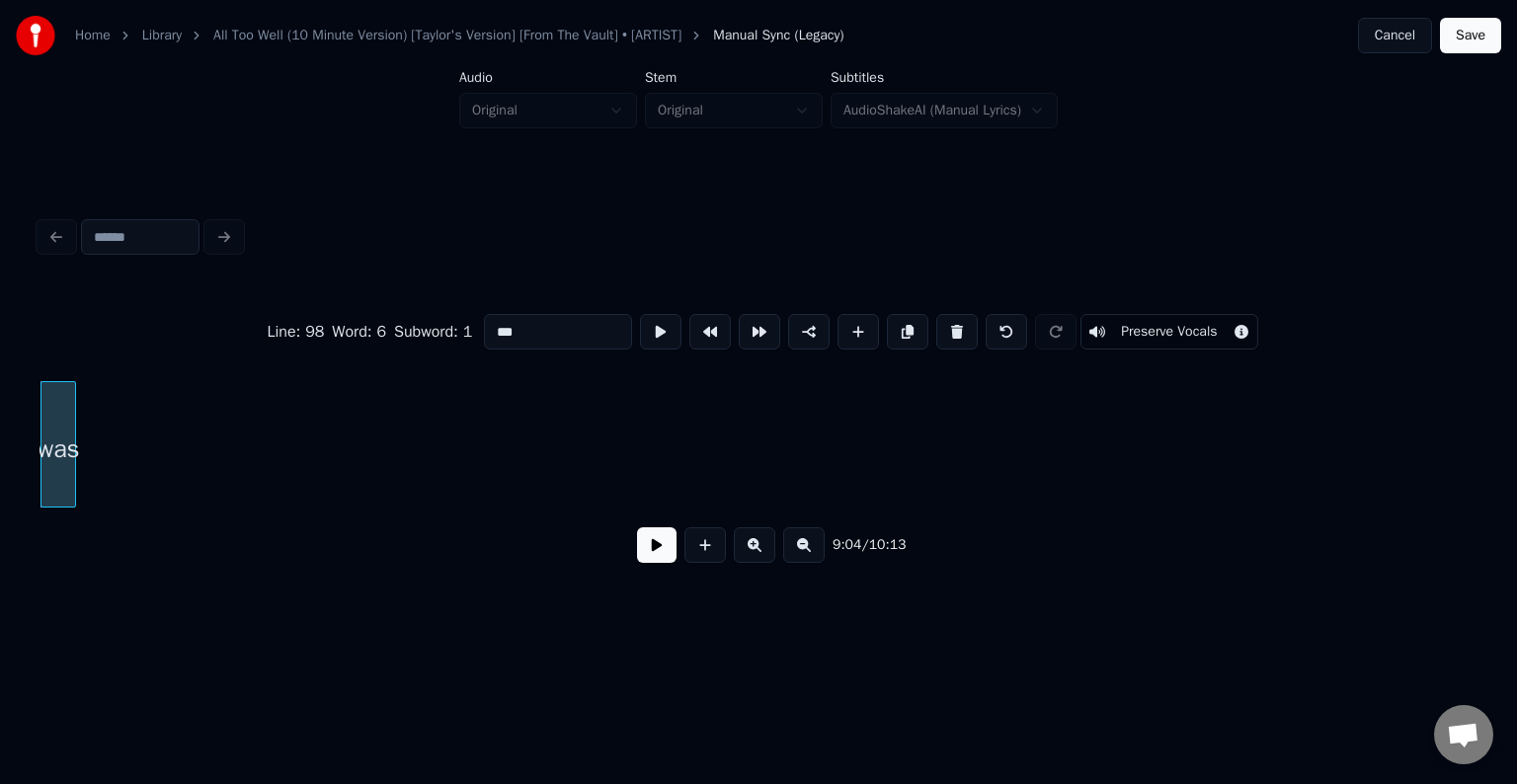 click at bounding box center (957, 332) 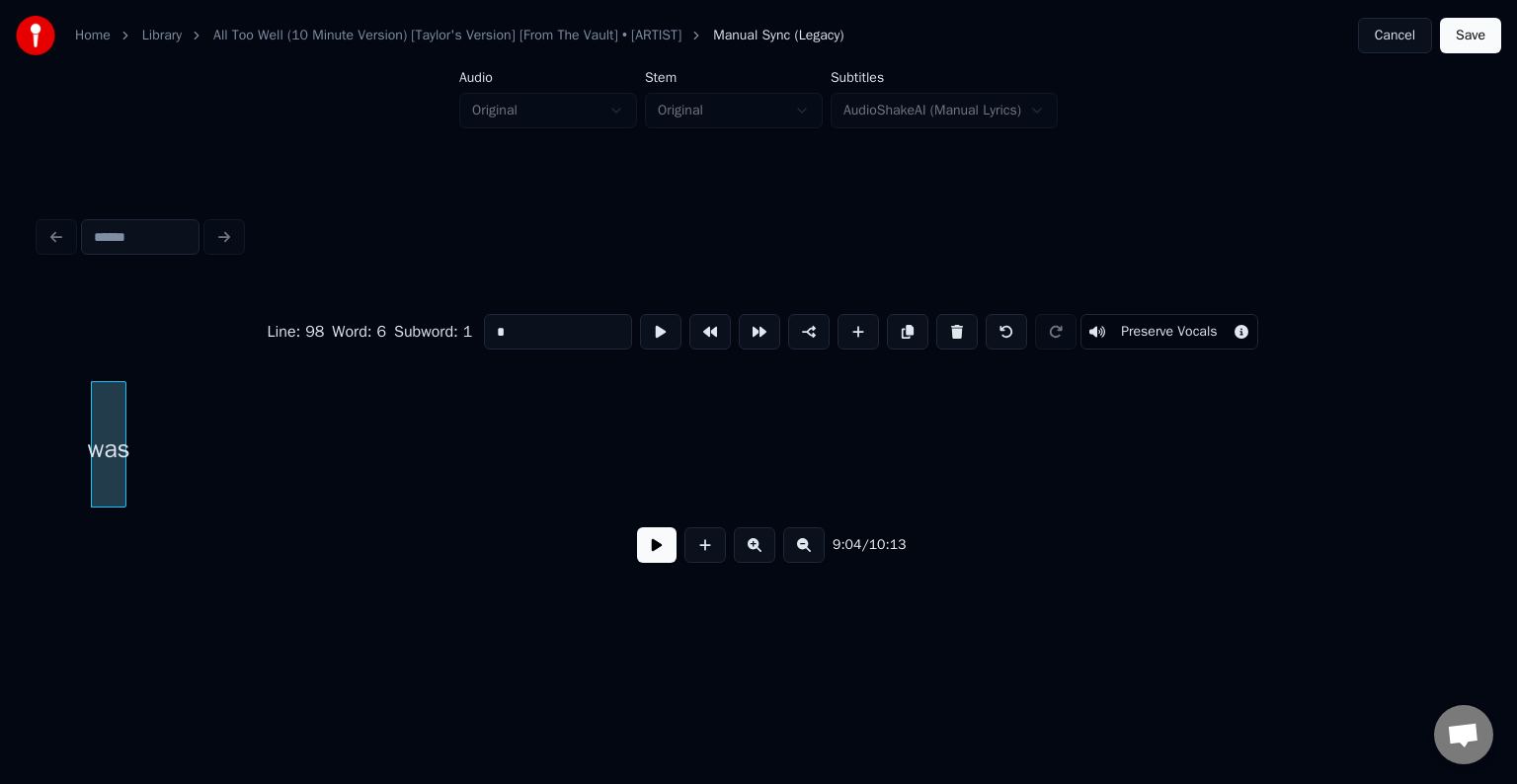 click at bounding box center [957, 332] 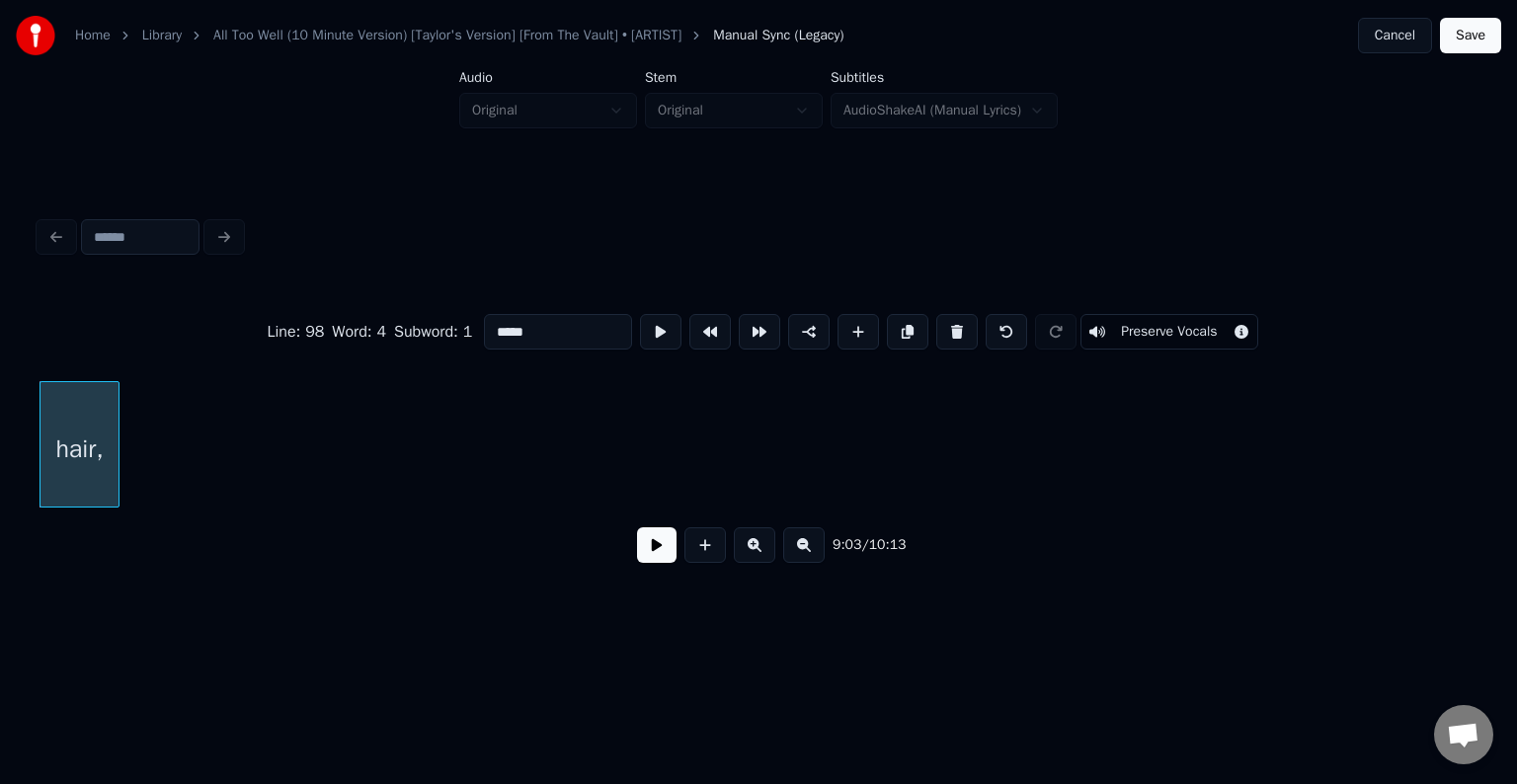 click at bounding box center [957, 332] 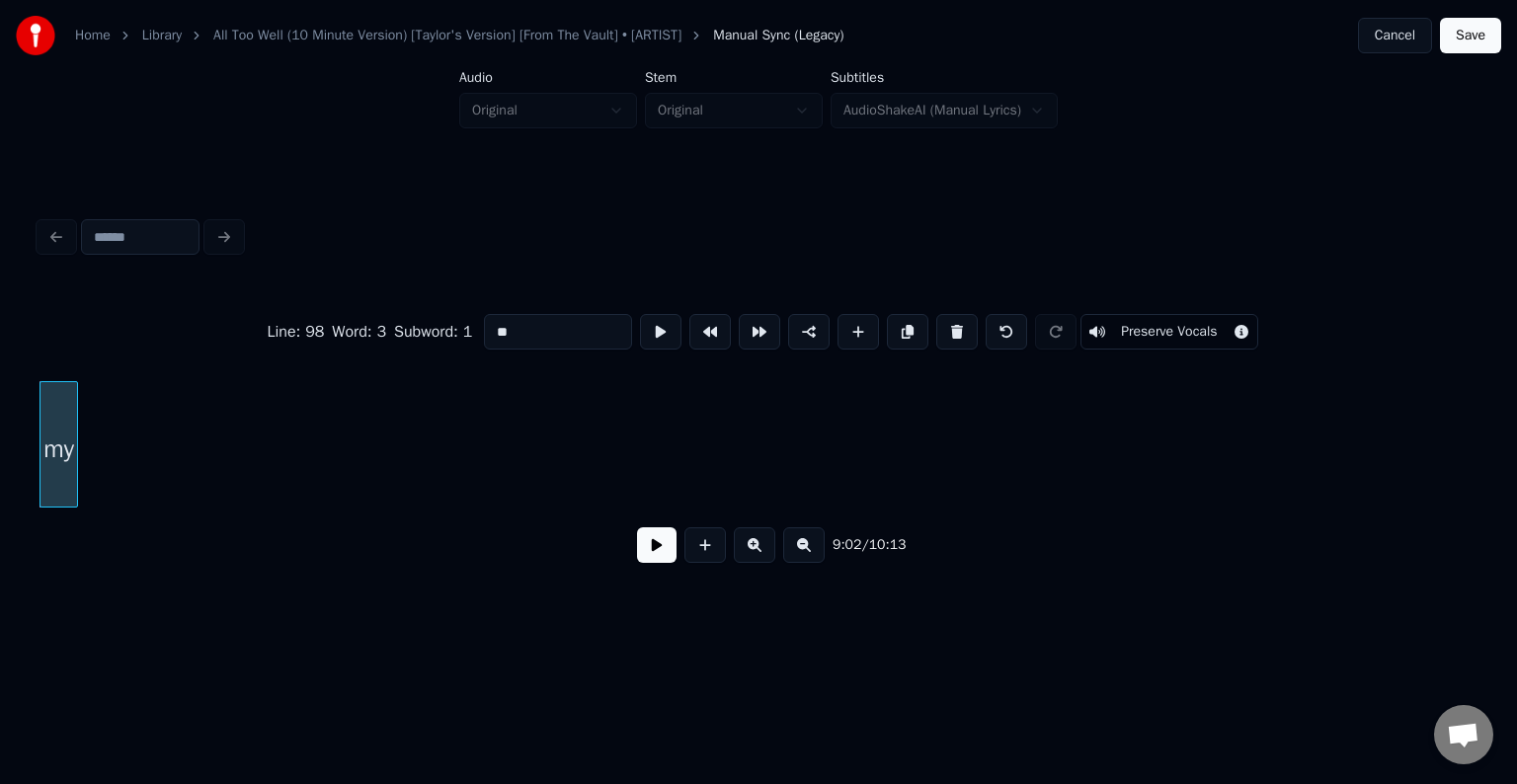 click at bounding box center (957, 332) 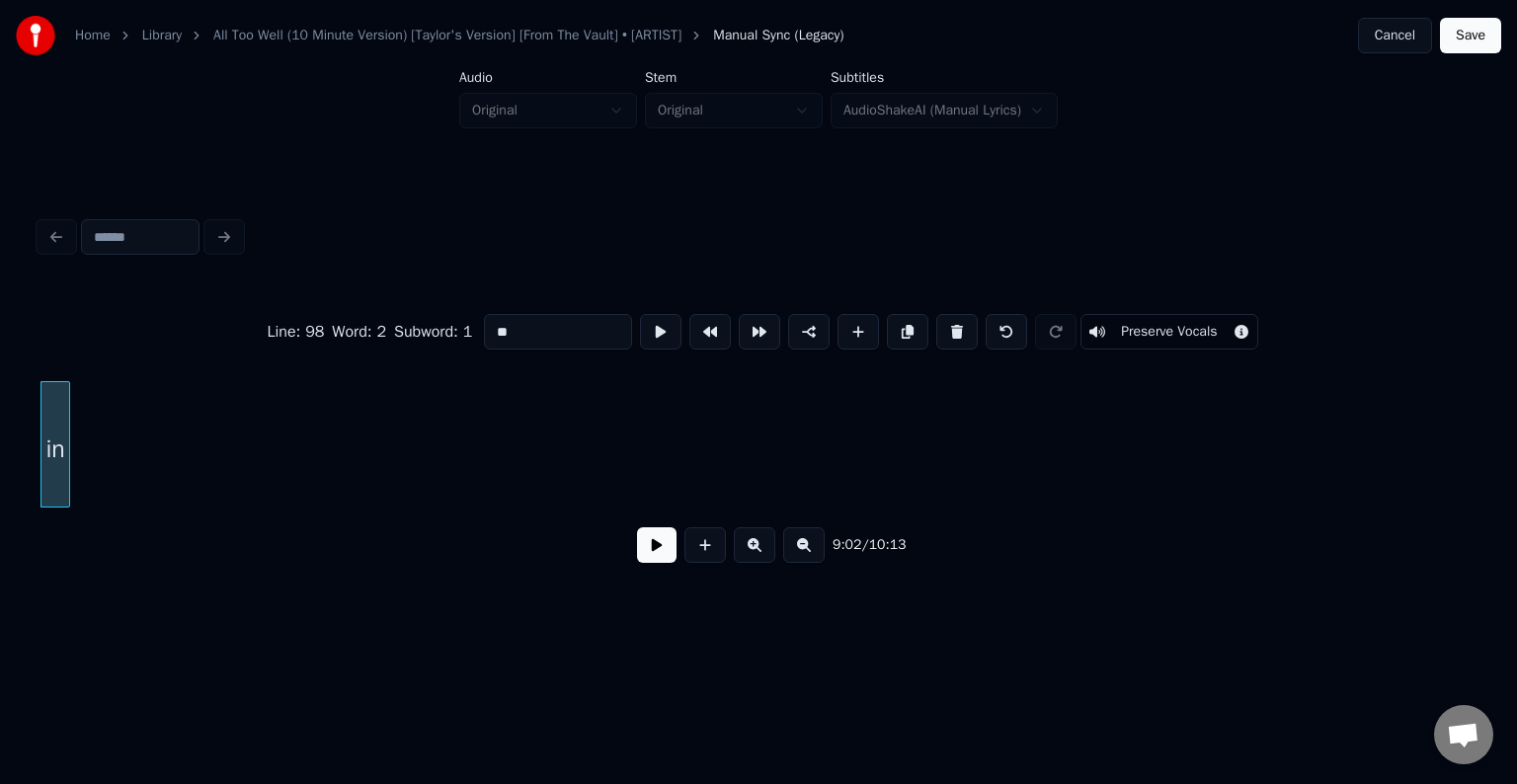 click at bounding box center (957, 332) 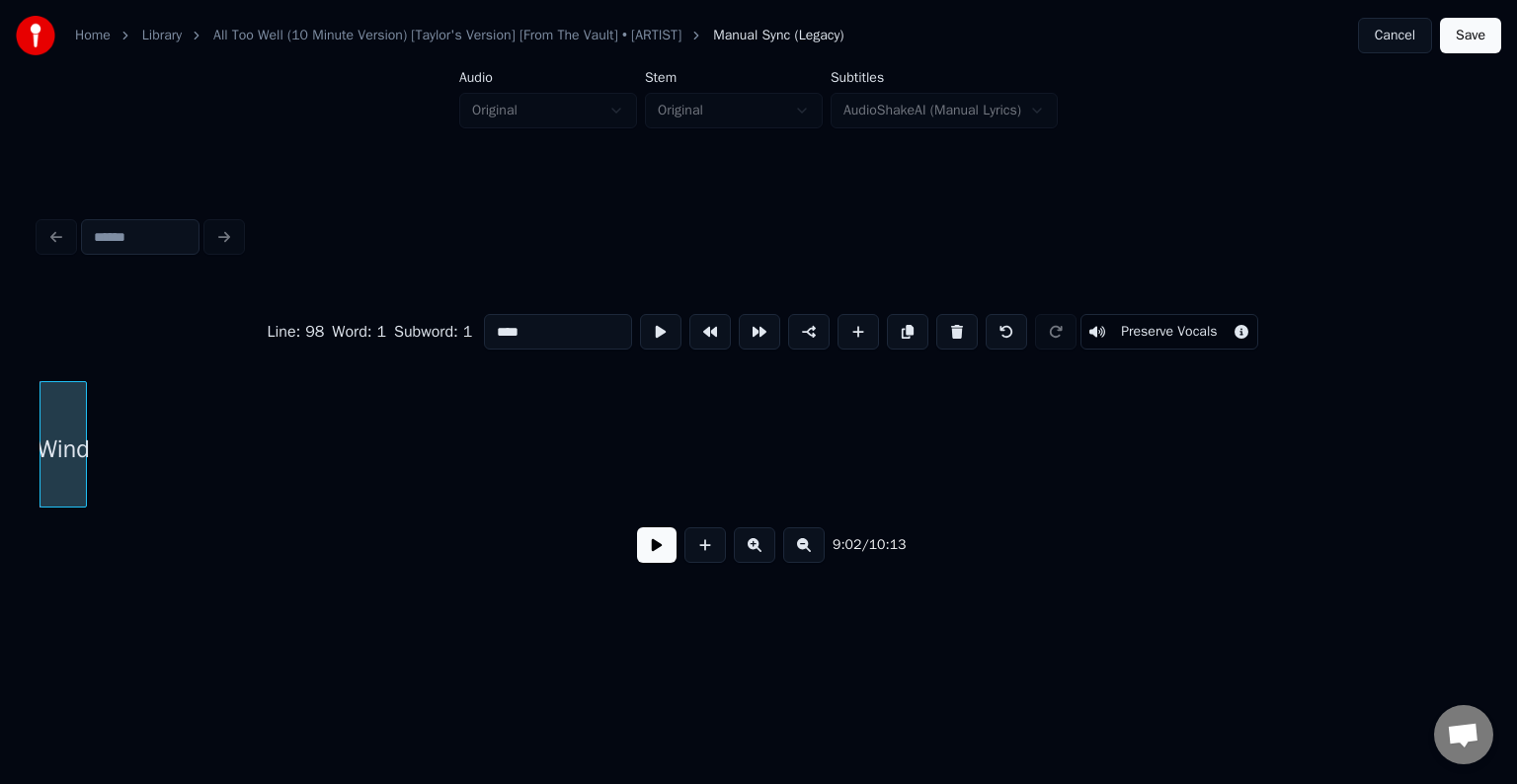 click at bounding box center [957, 332] 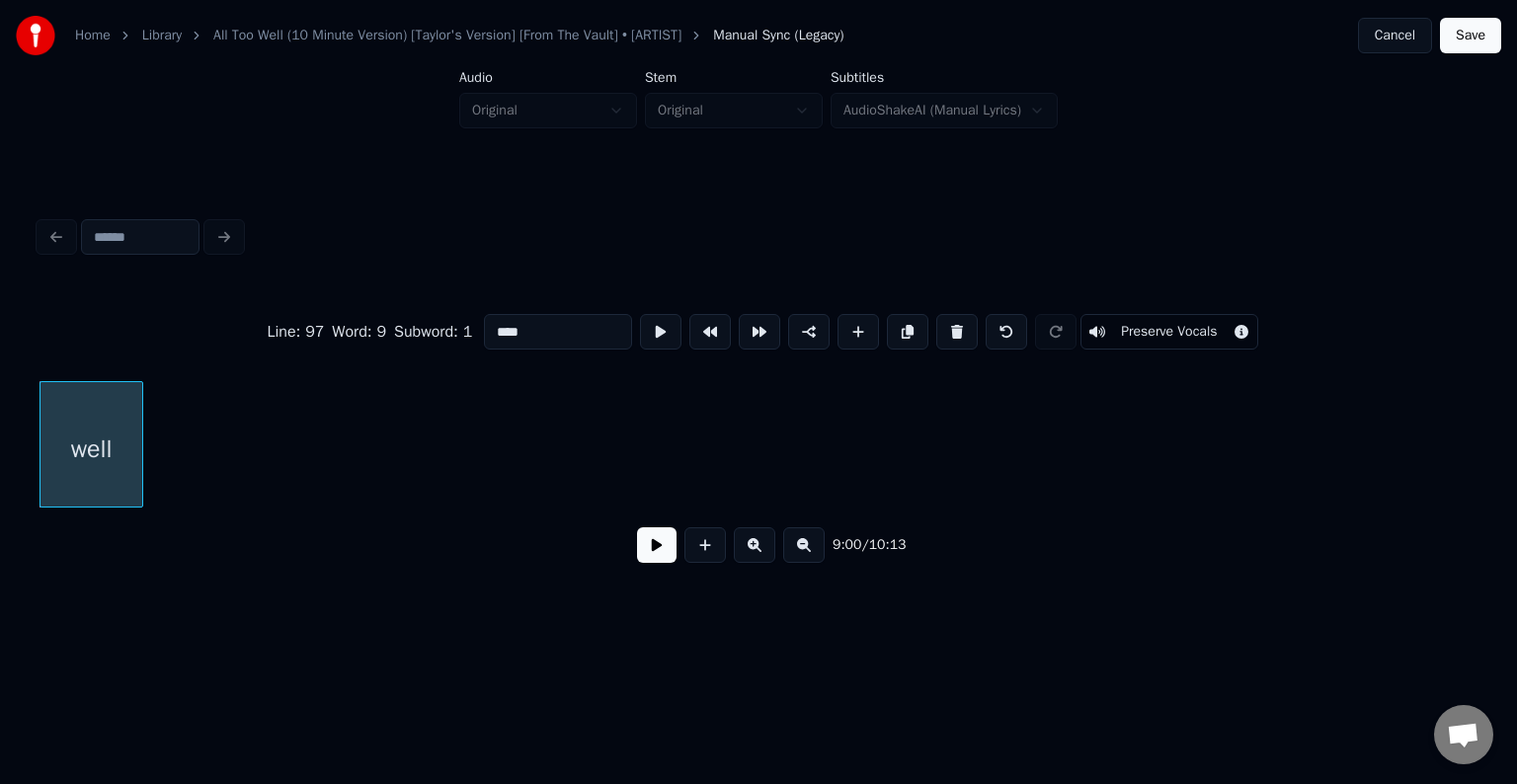 click at bounding box center (957, 332) 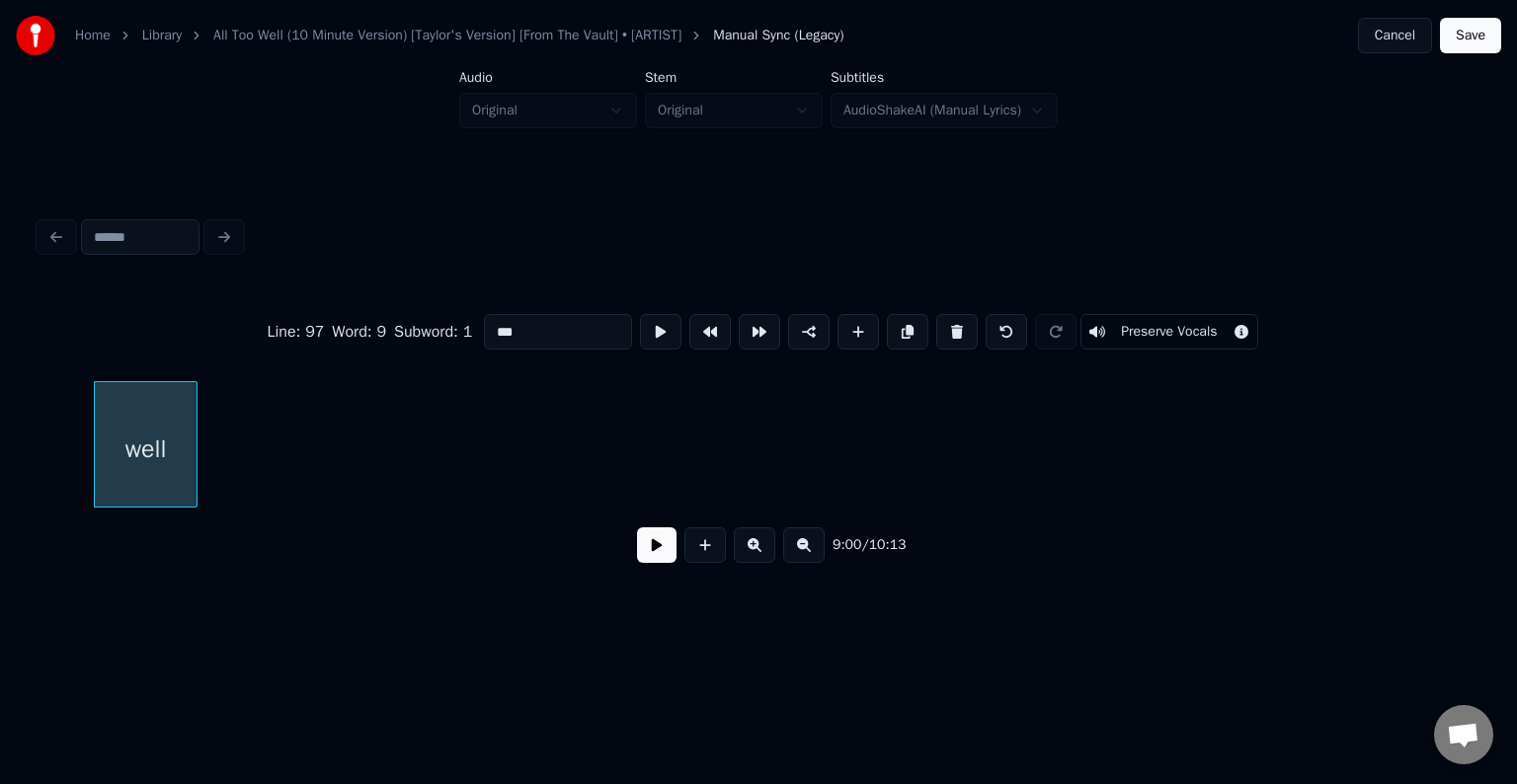 click at bounding box center (957, 332) 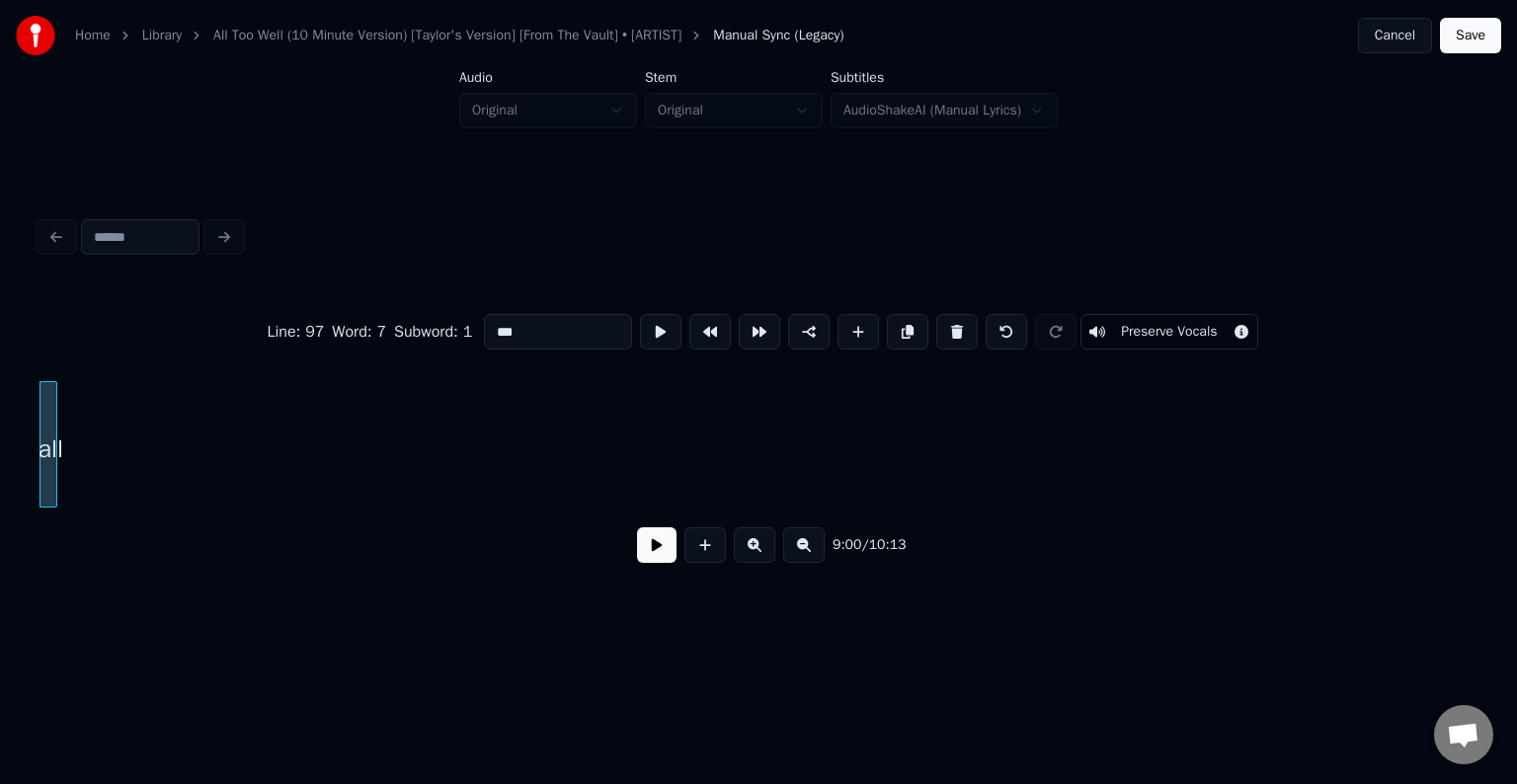 click at bounding box center (957, 332) 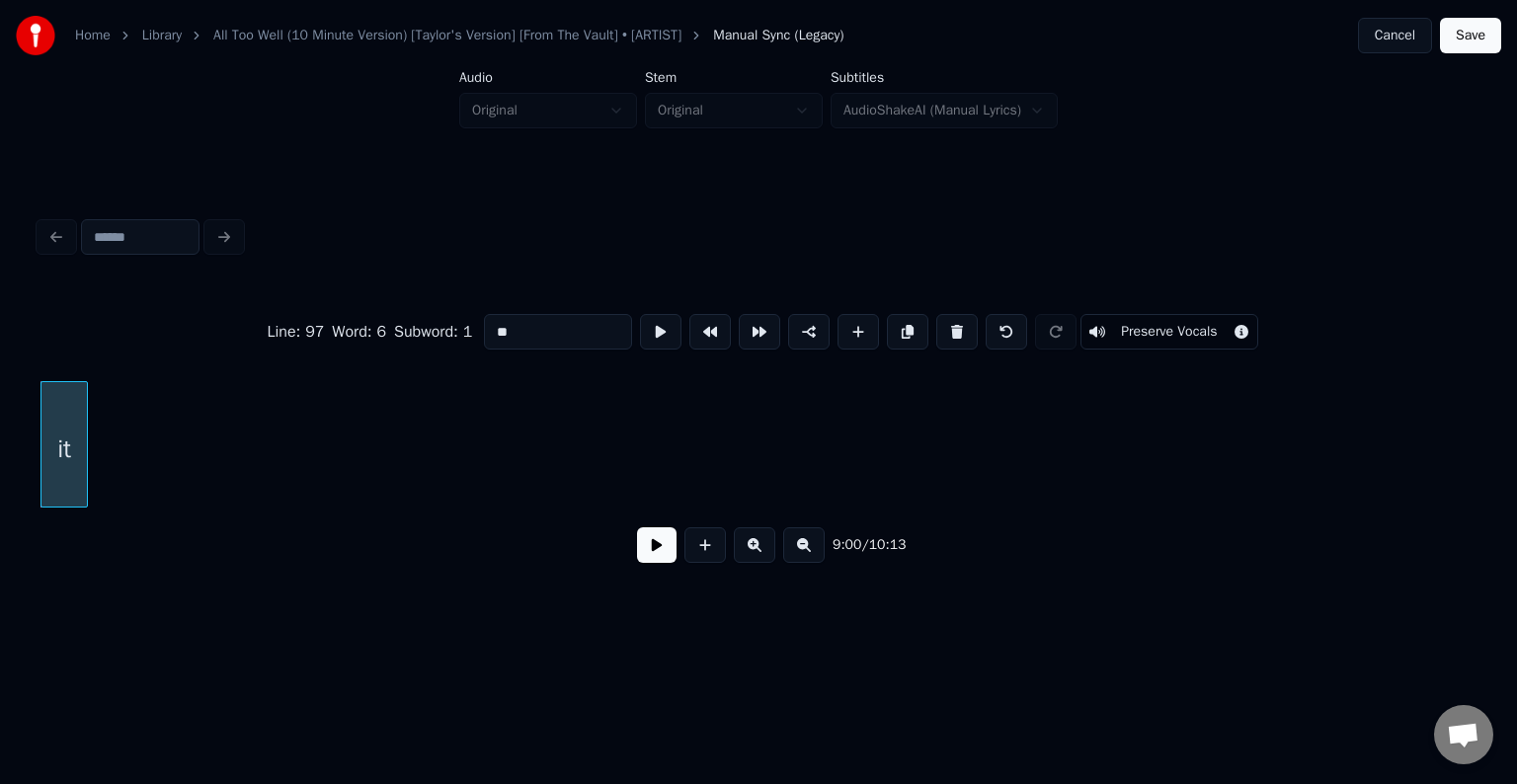 click at bounding box center [957, 332] 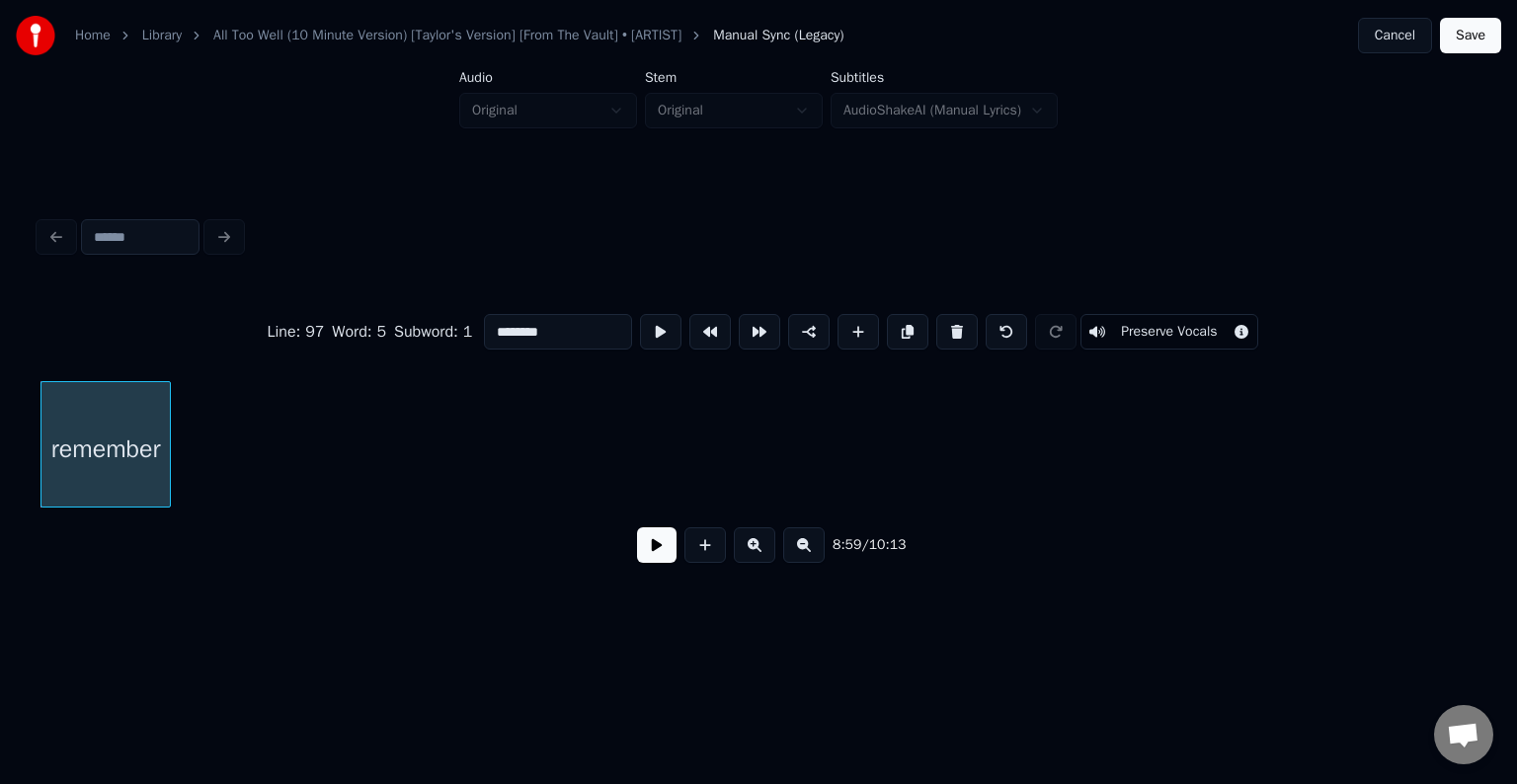 click at bounding box center [957, 332] 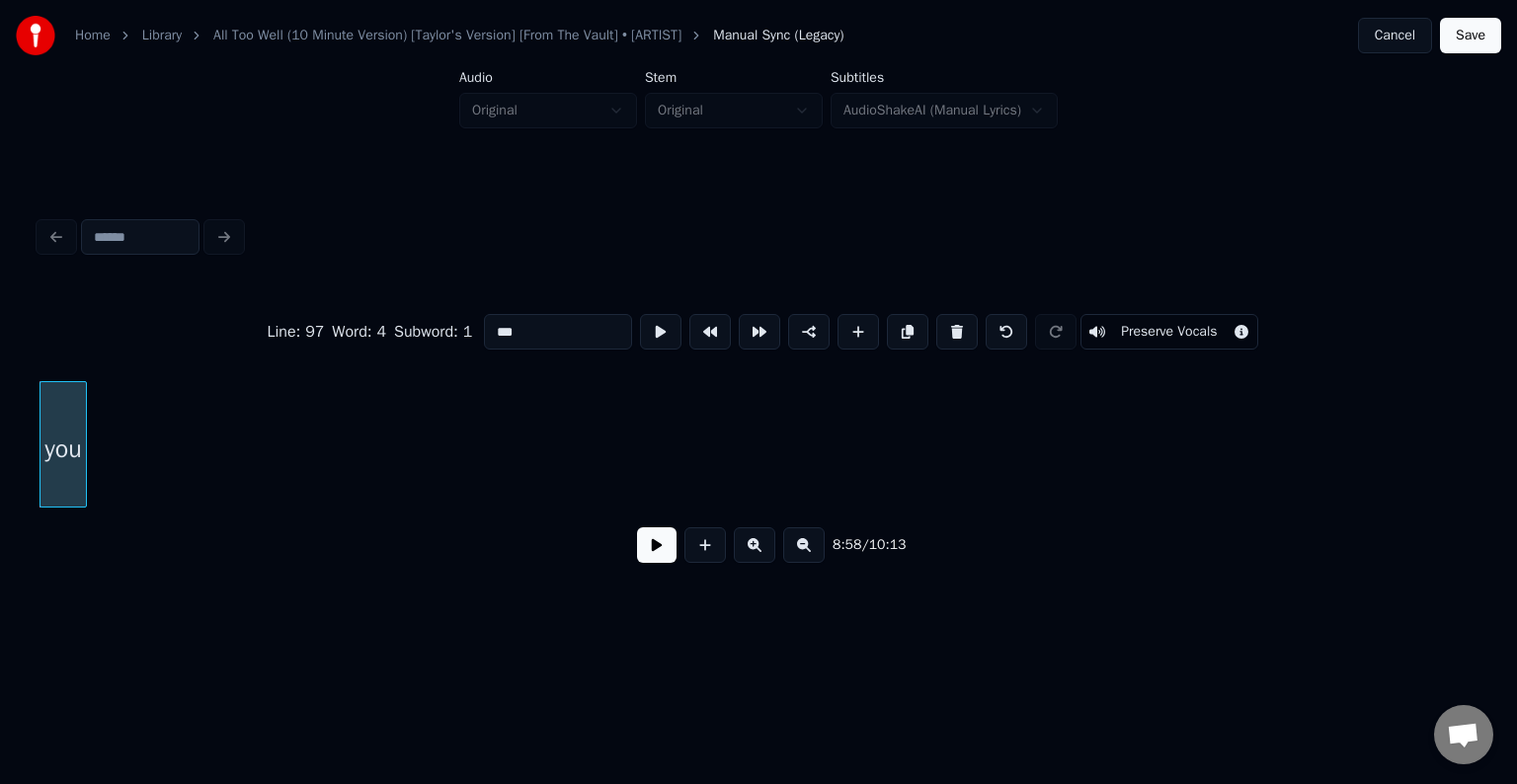 click at bounding box center [957, 332] 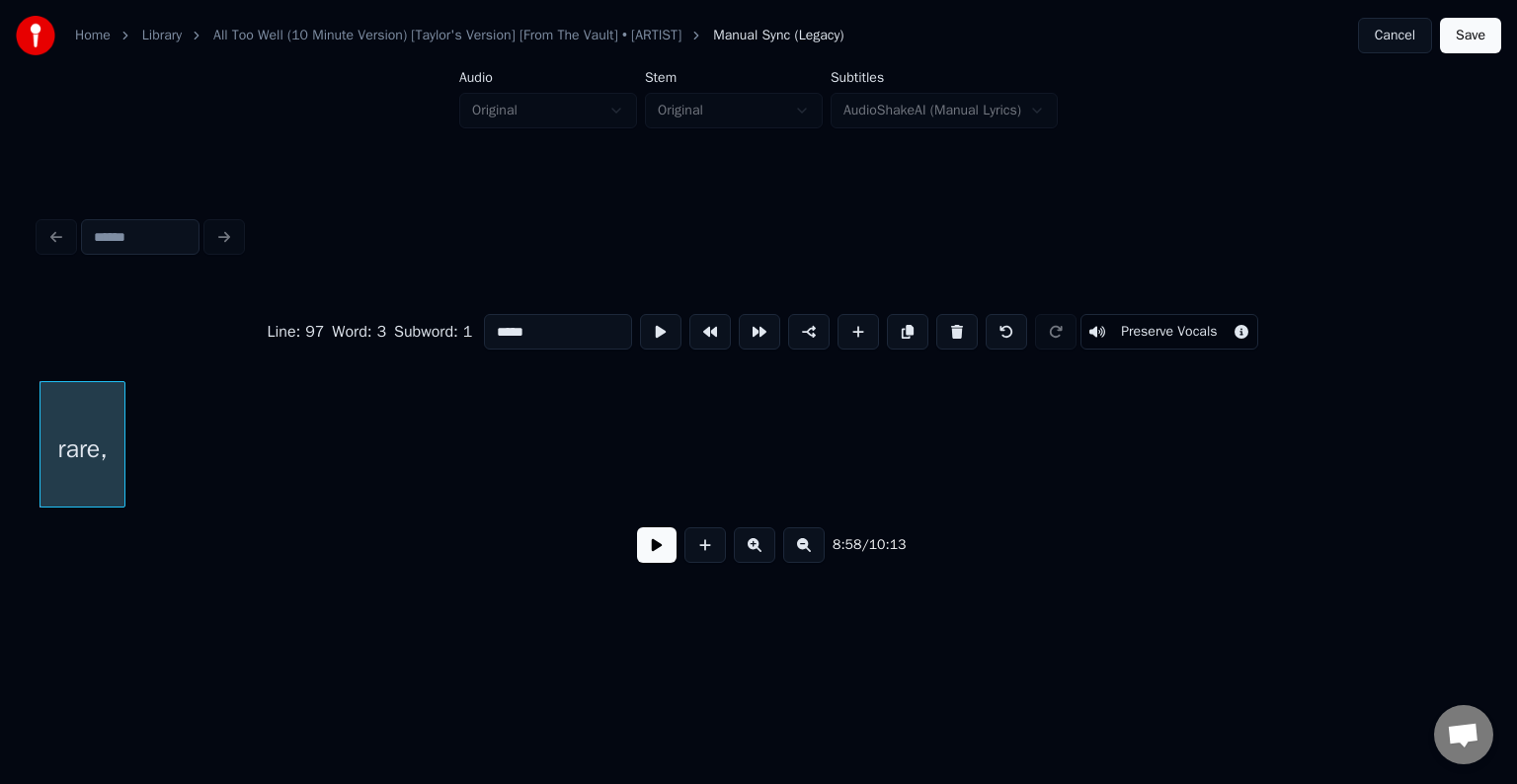 click at bounding box center [957, 332] 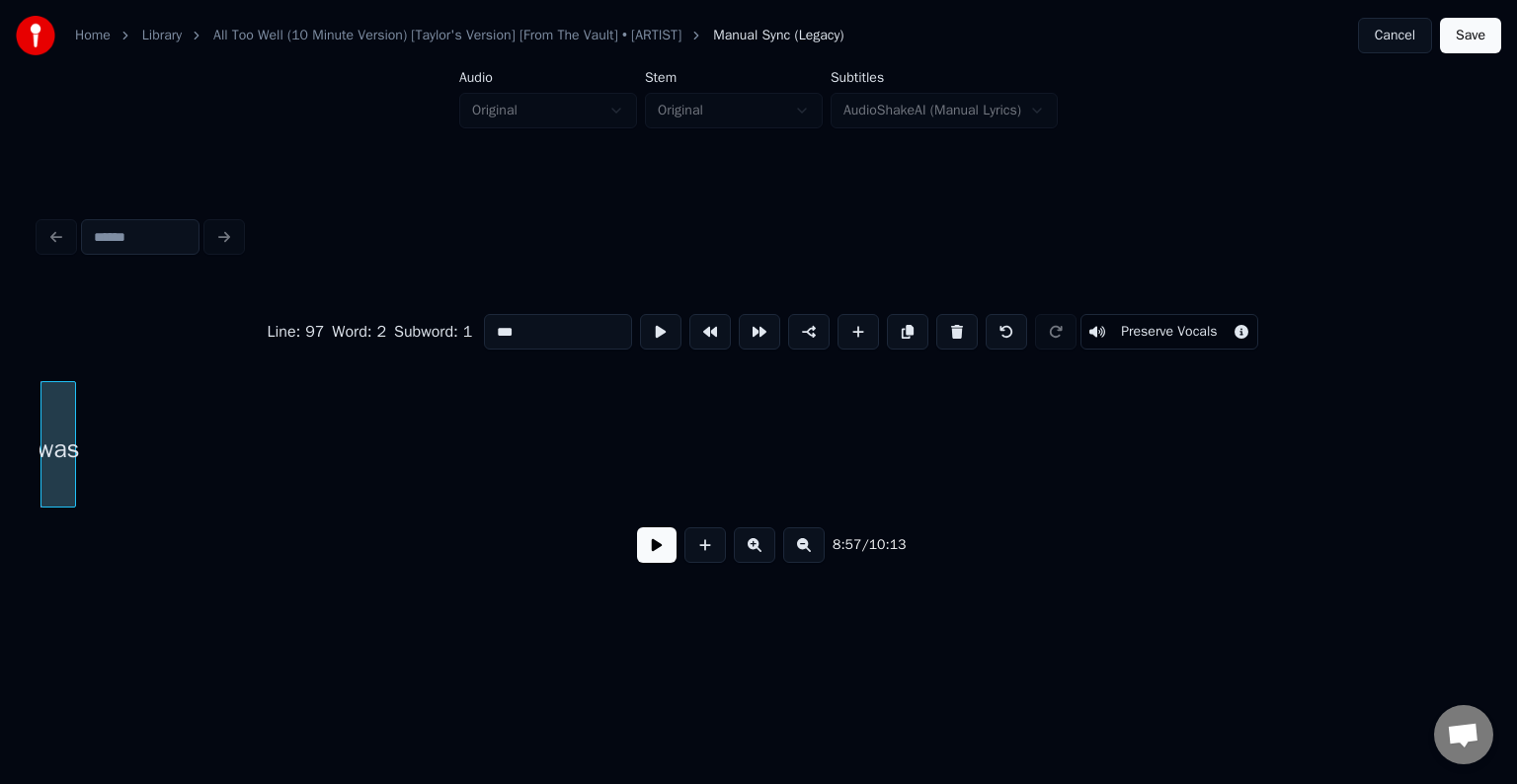 click at bounding box center [957, 332] 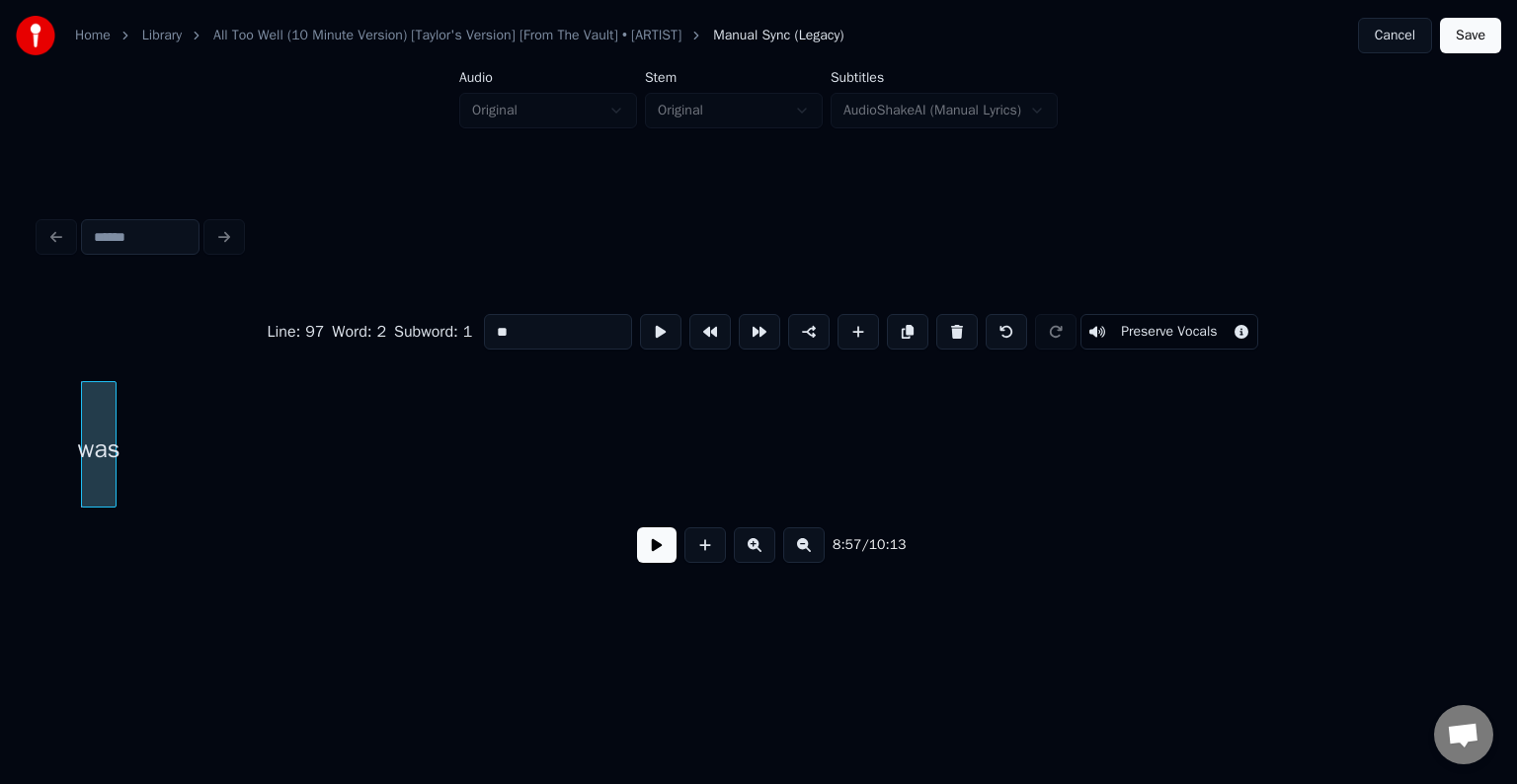 click at bounding box center [957, 332] 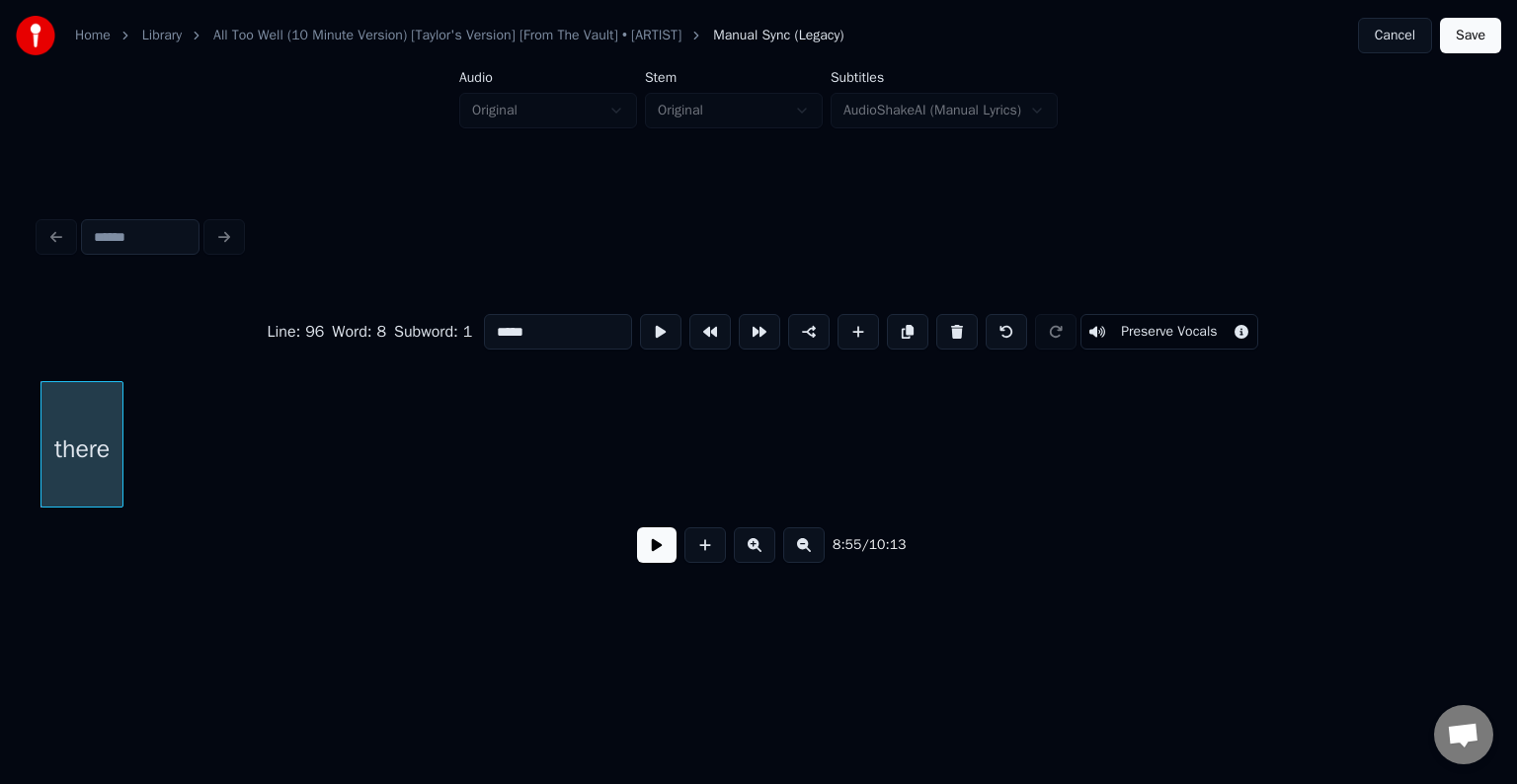 click at bounding box center (957, 332) 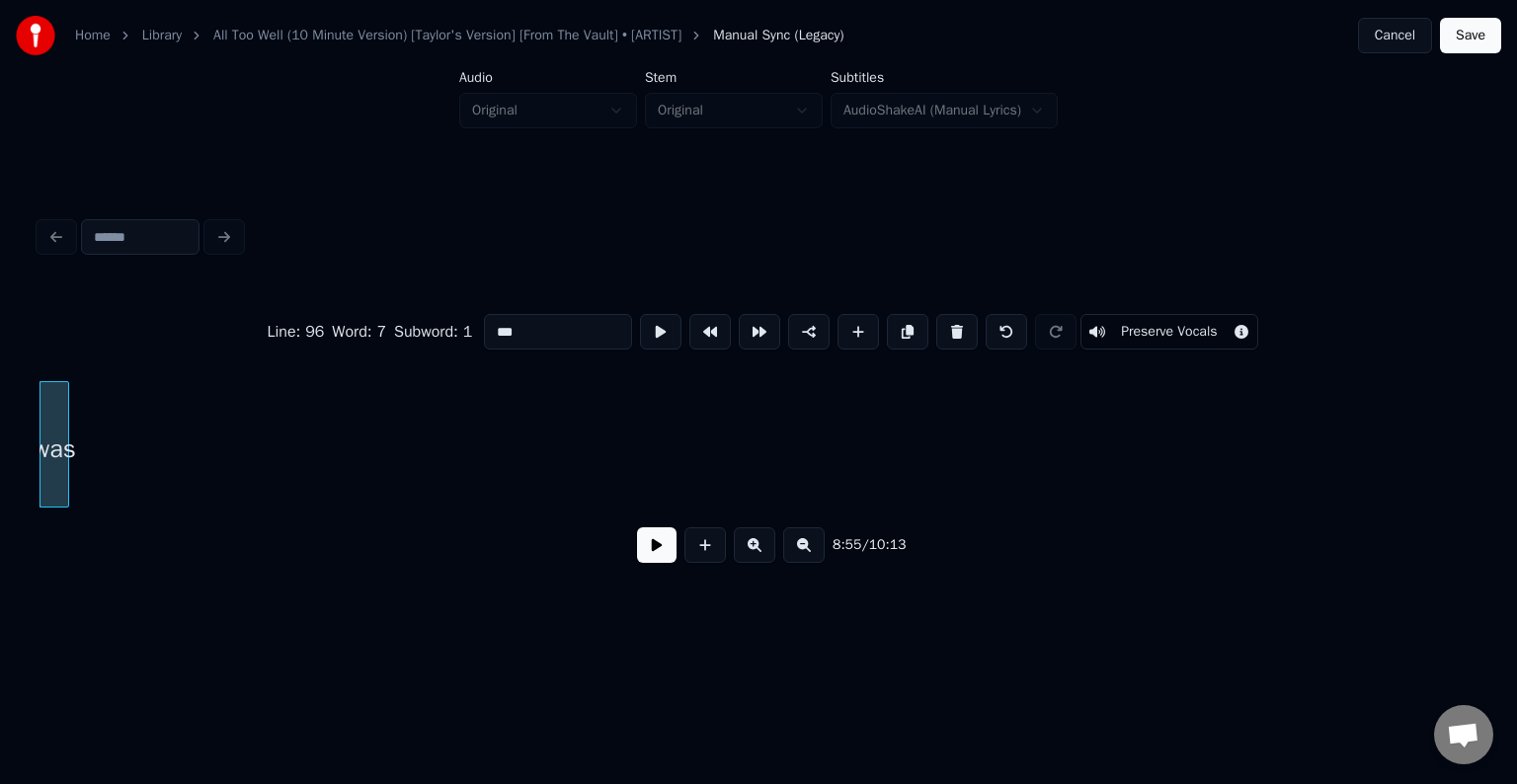 click at bounding box center (957, 332) 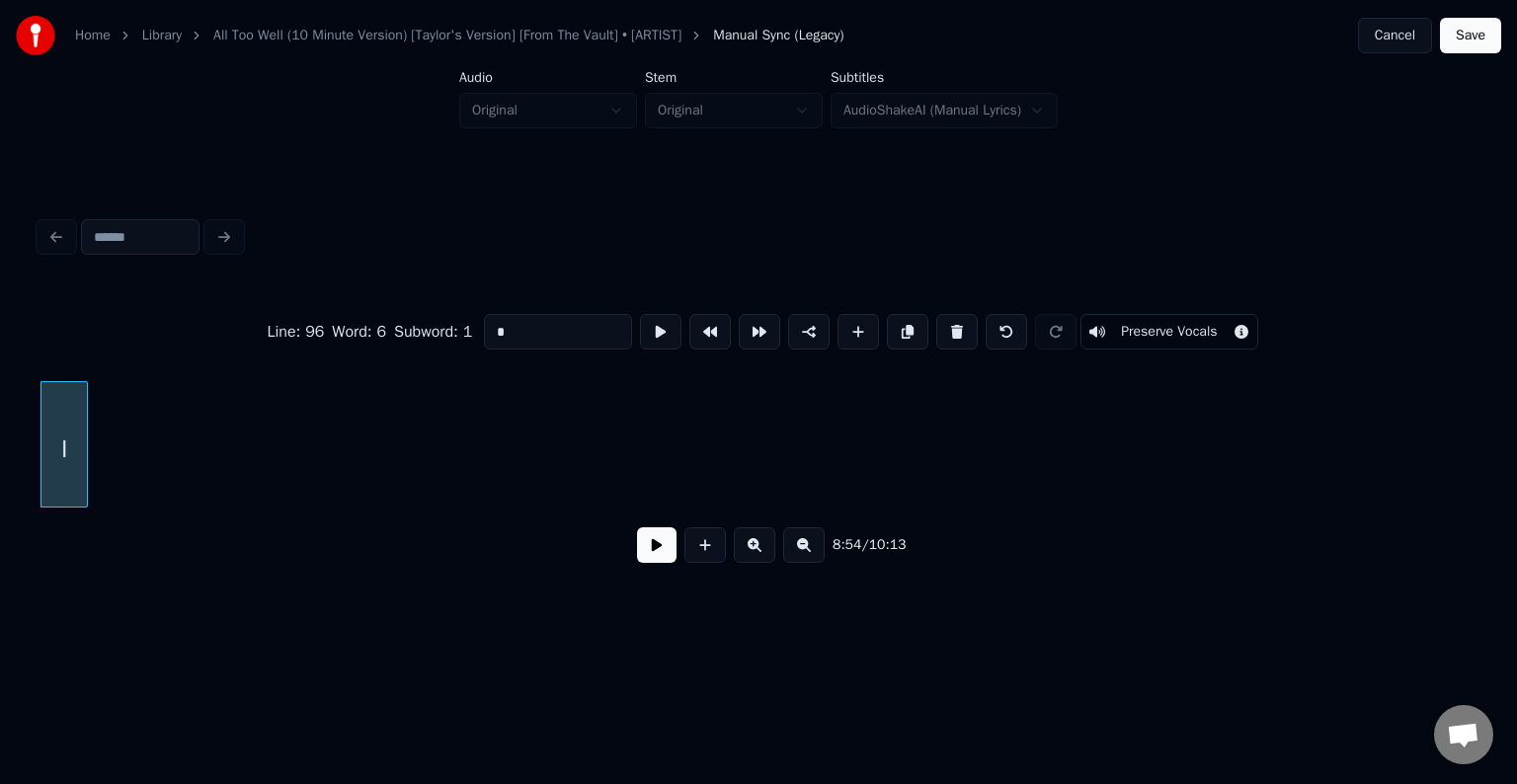 click at bounding box center [957, 332] 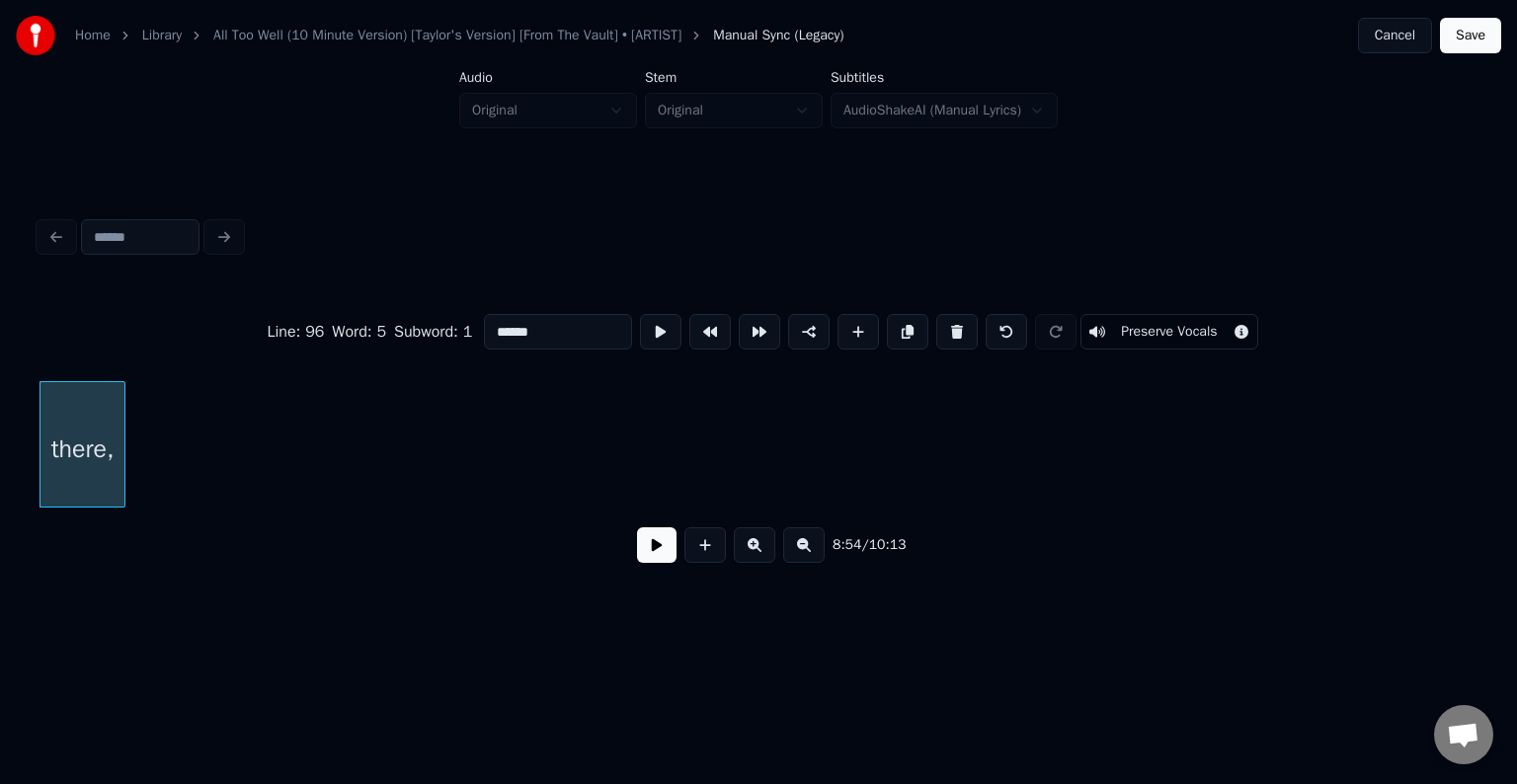 click at bounding box center [957, 332] 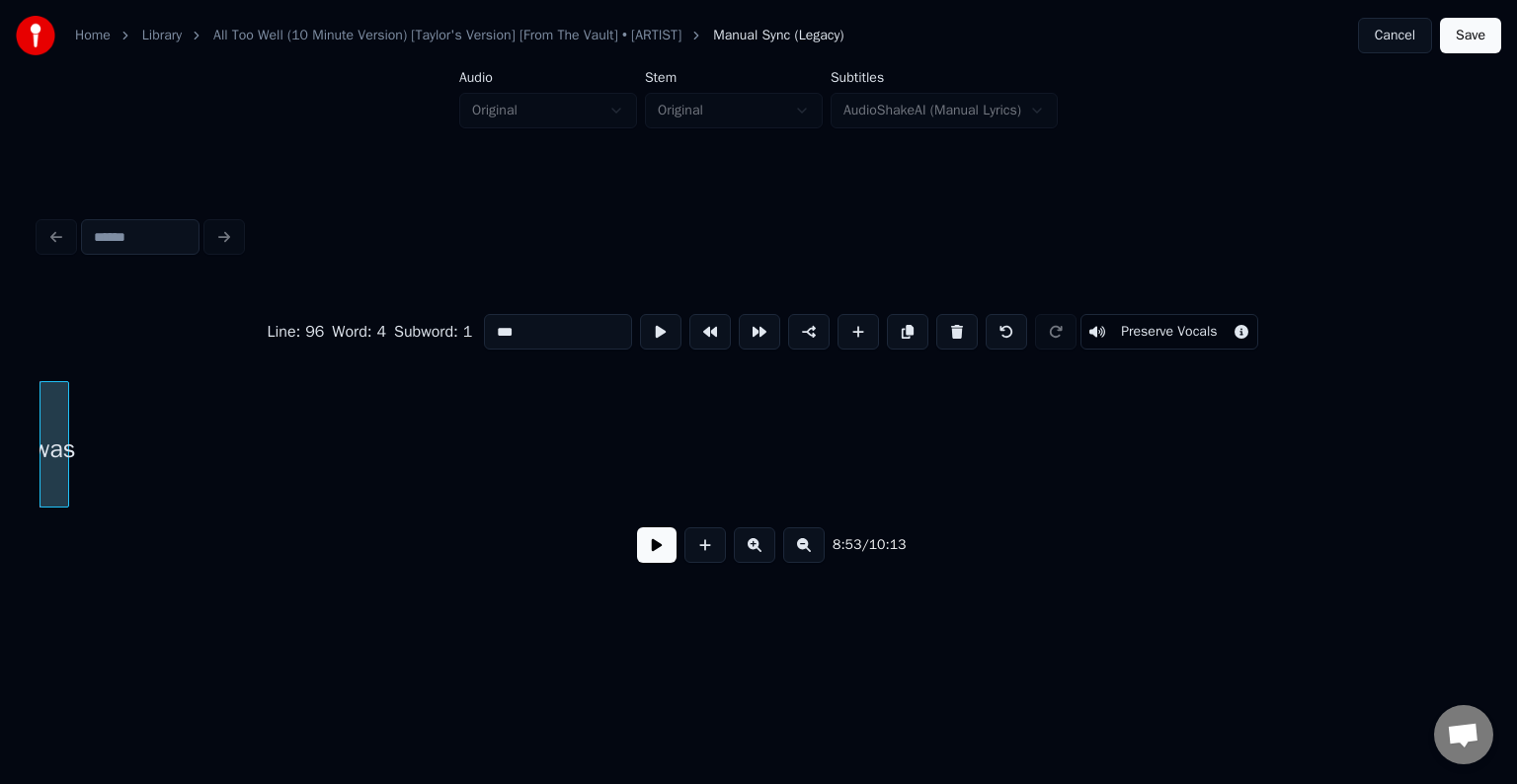 click at bounding box center (957, 332) 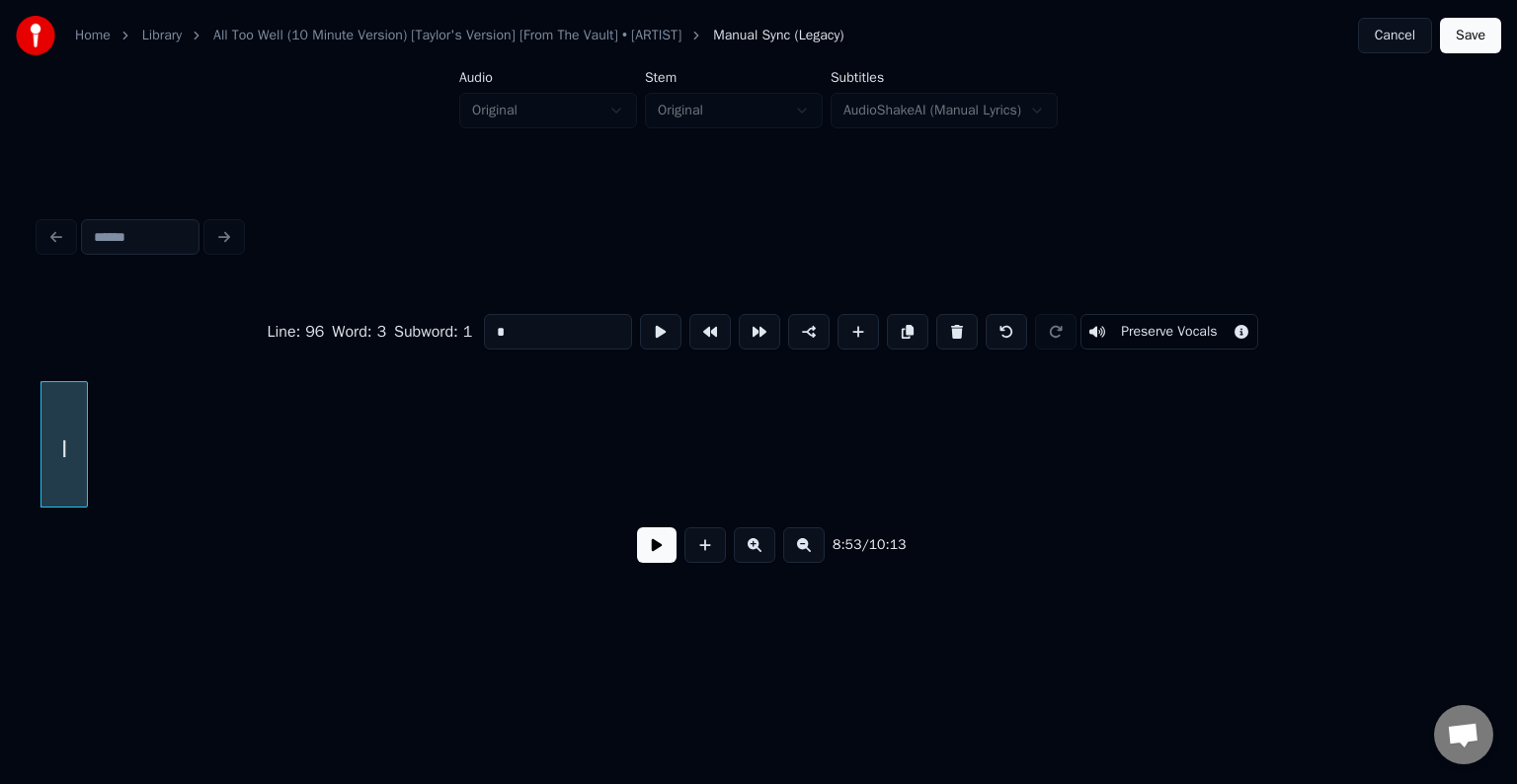 click at bounding box center [957, 332] 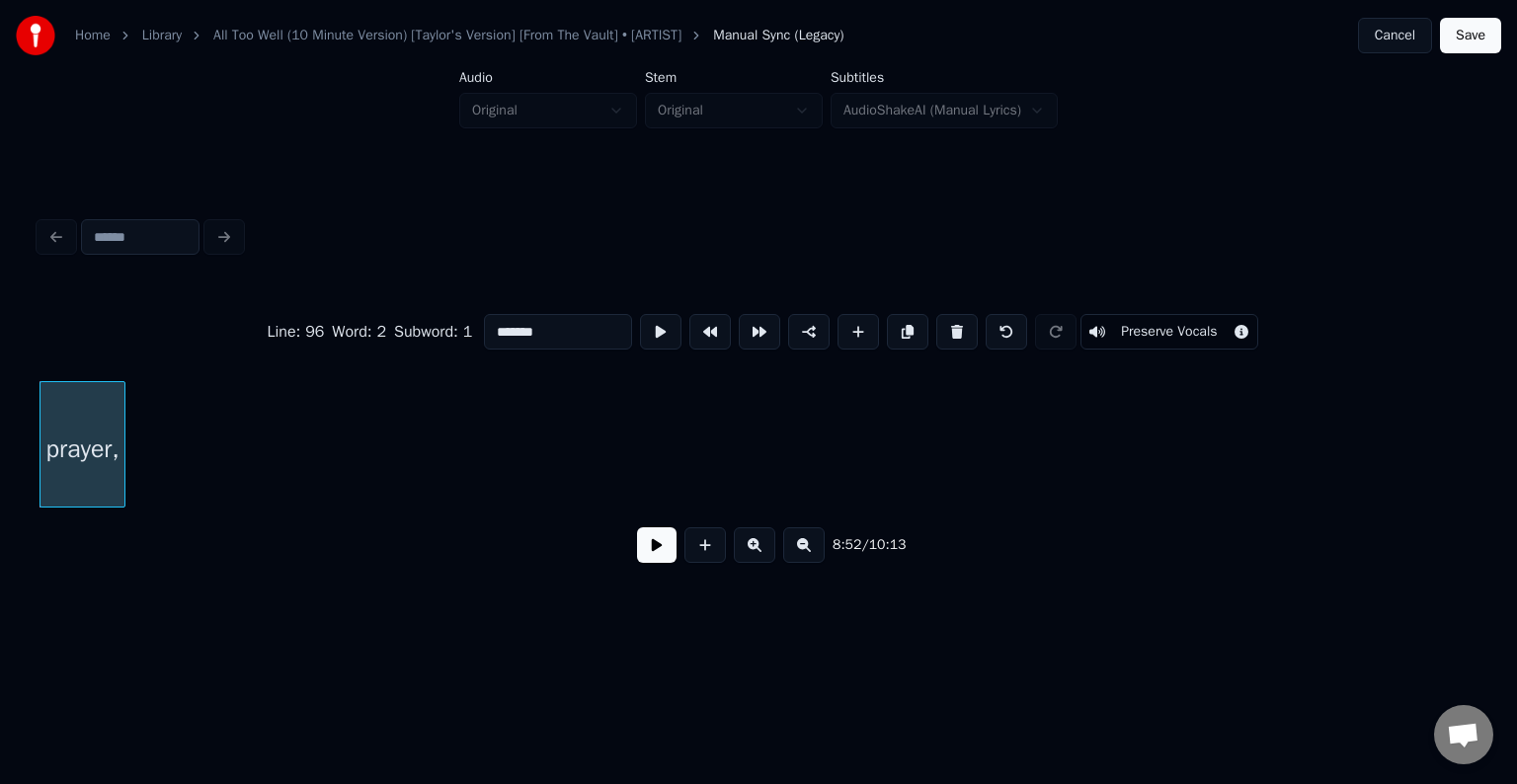click at bounding box center [957, 332] 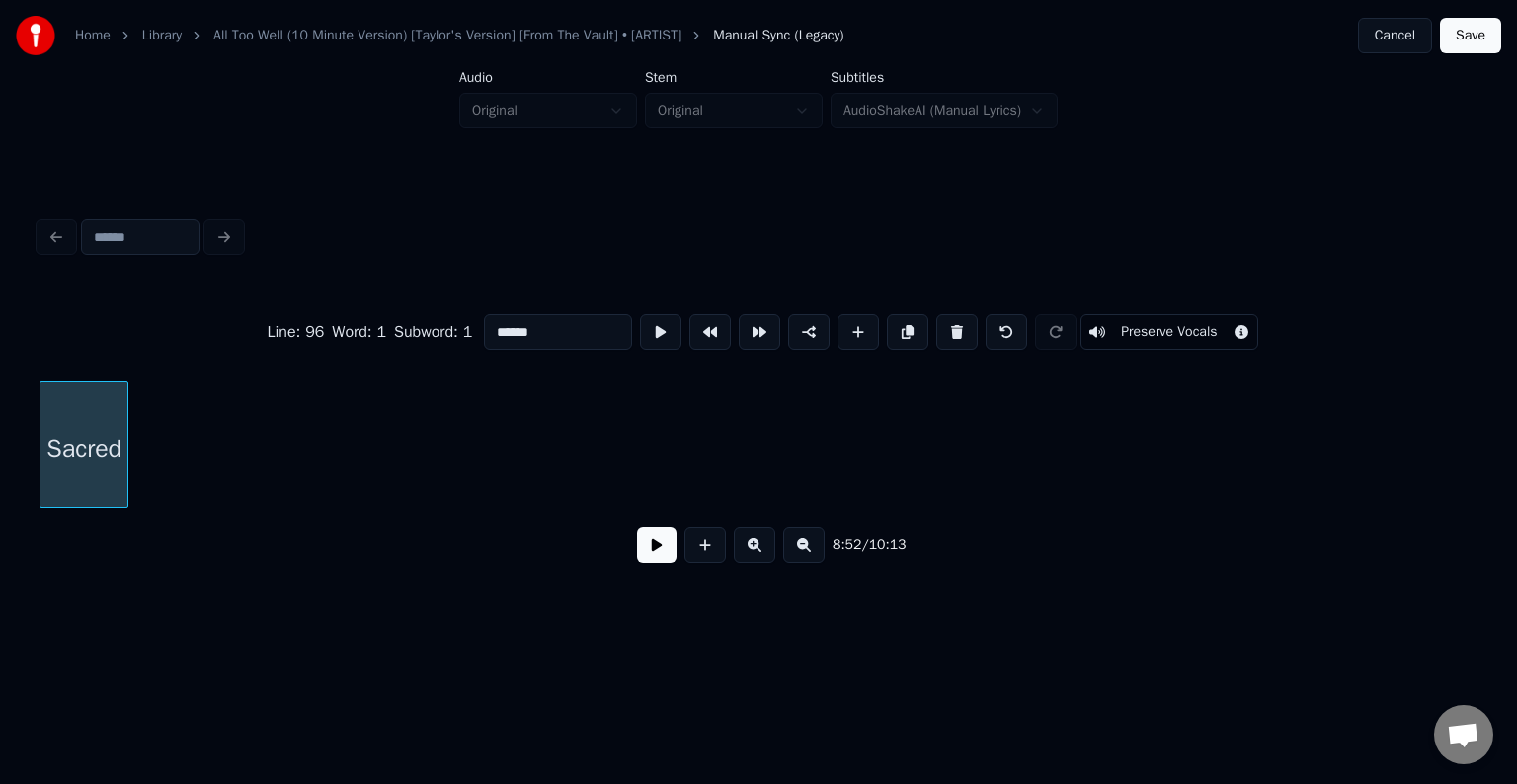 click at bounding box center [957, 332] 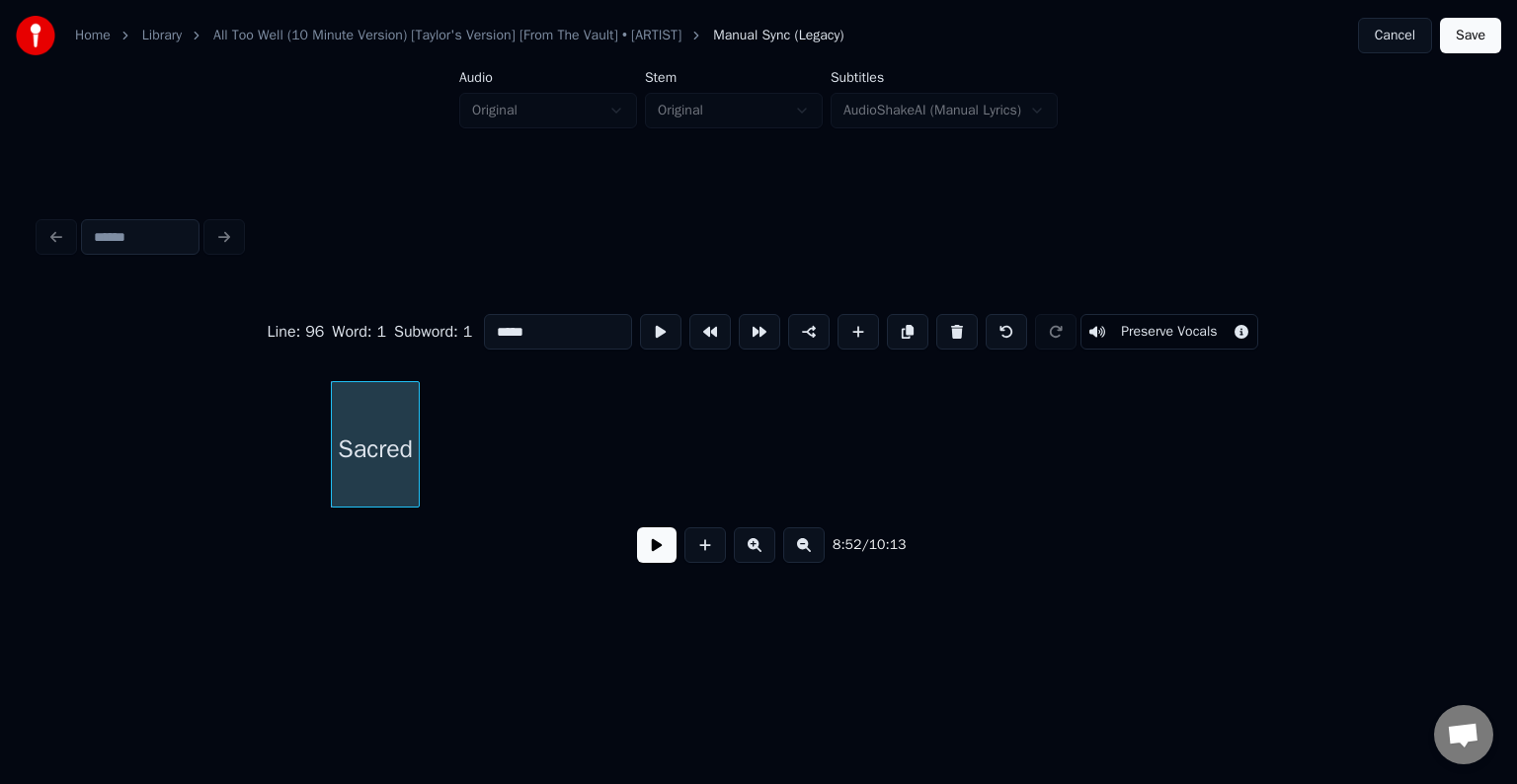 click at bounding box center [957, 332] 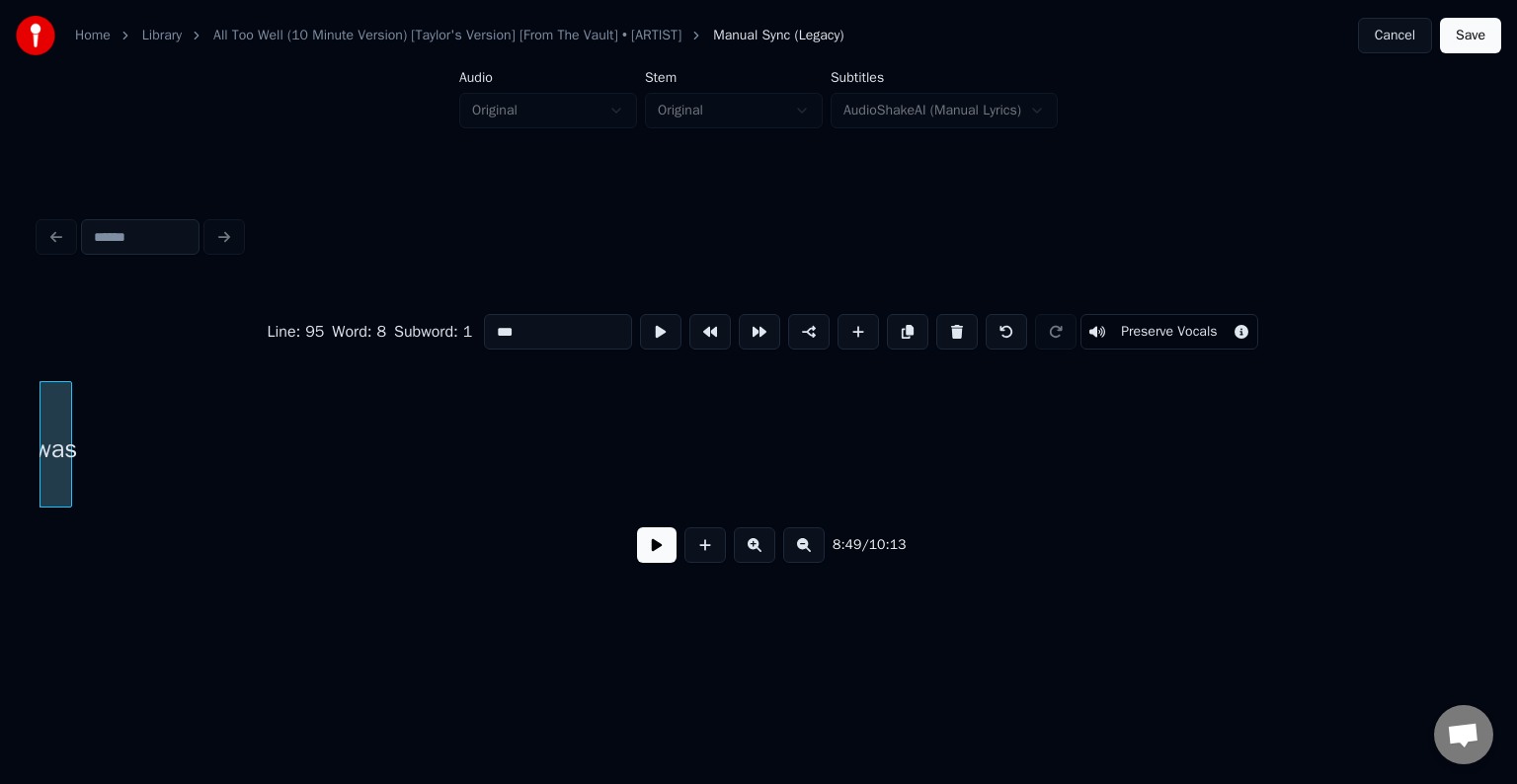 click at bounding box center (957, 332) 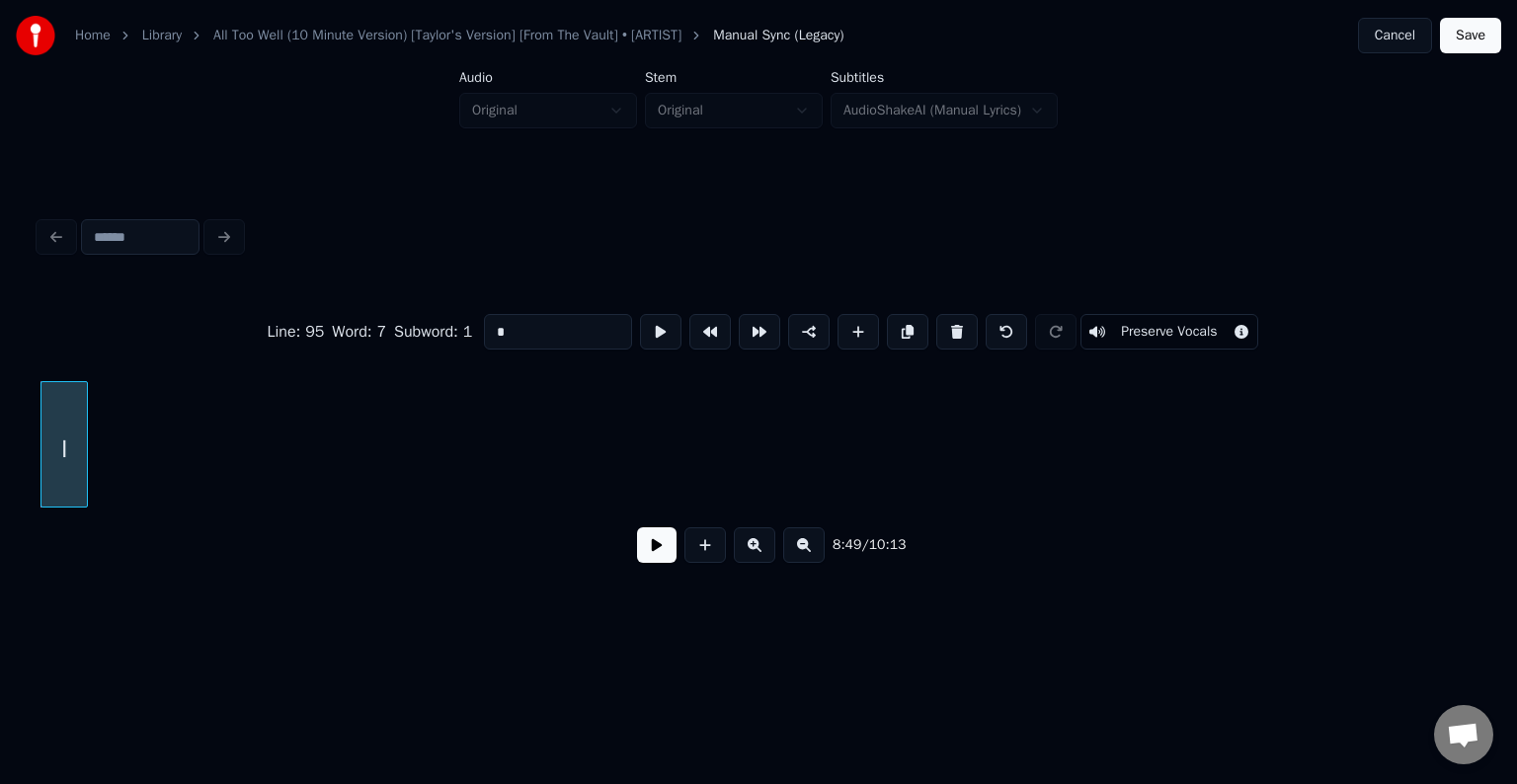 click at bounding box center [957, 332] 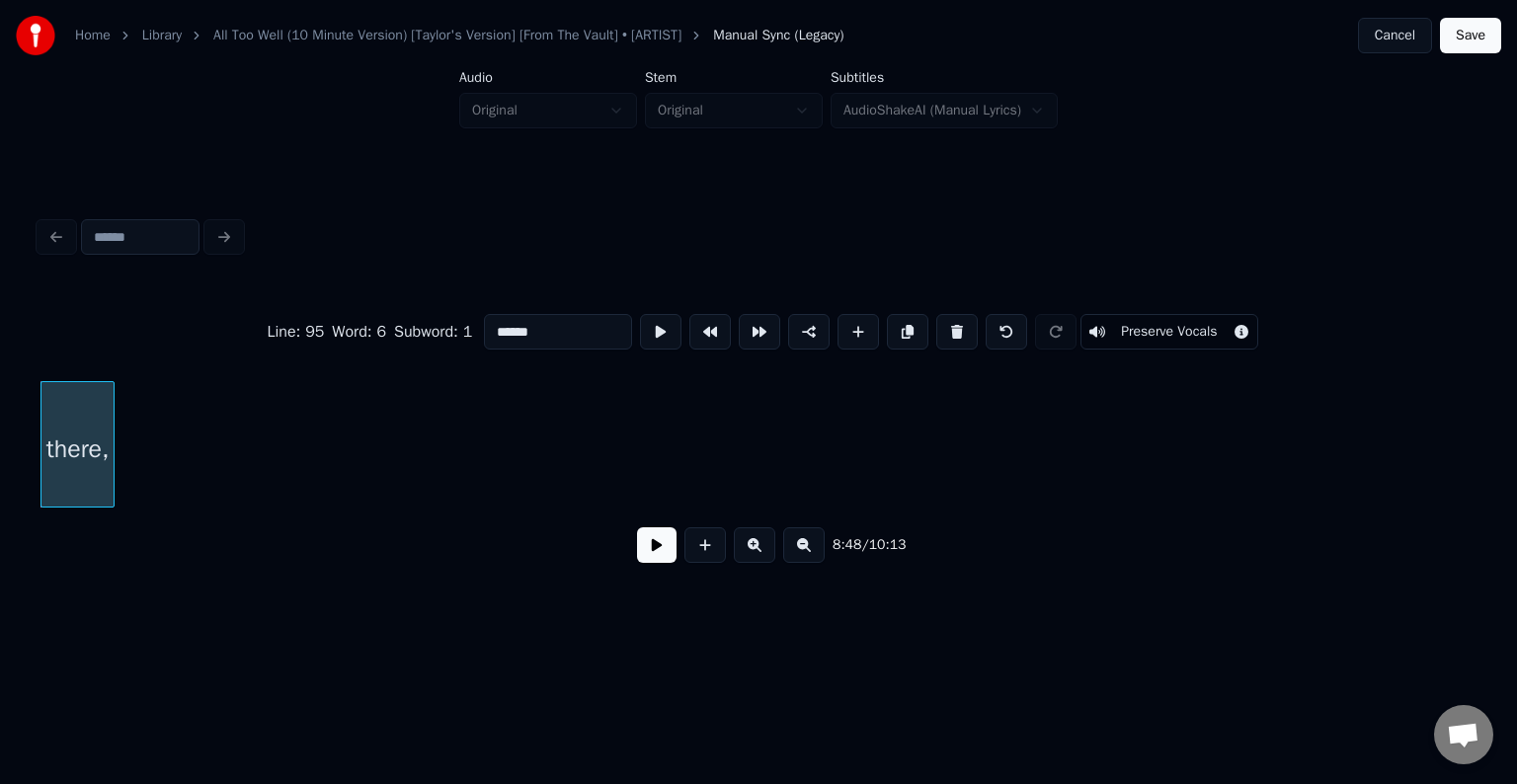 click at bounding box center [957, 332] 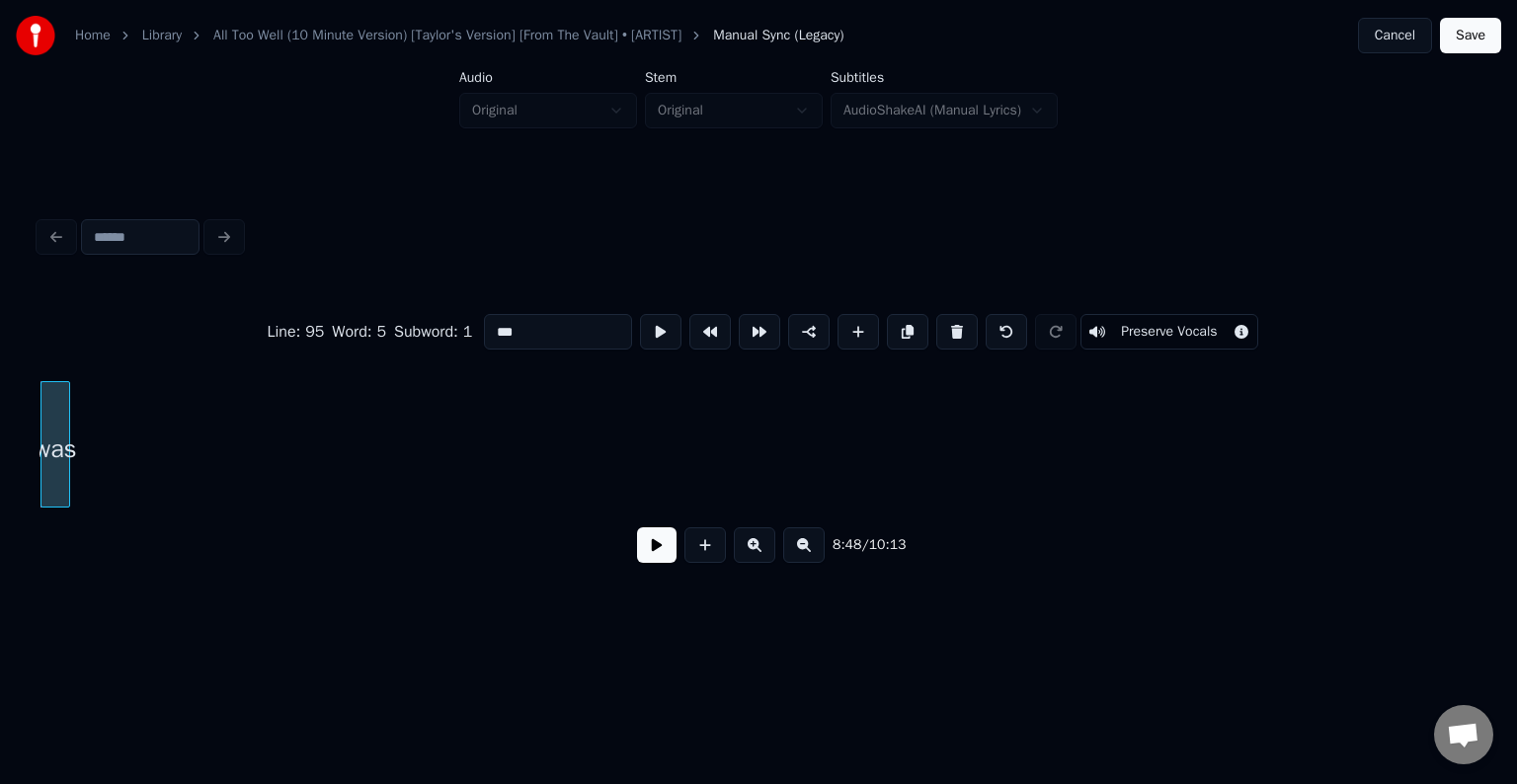 click at bounding box center (957, 332) 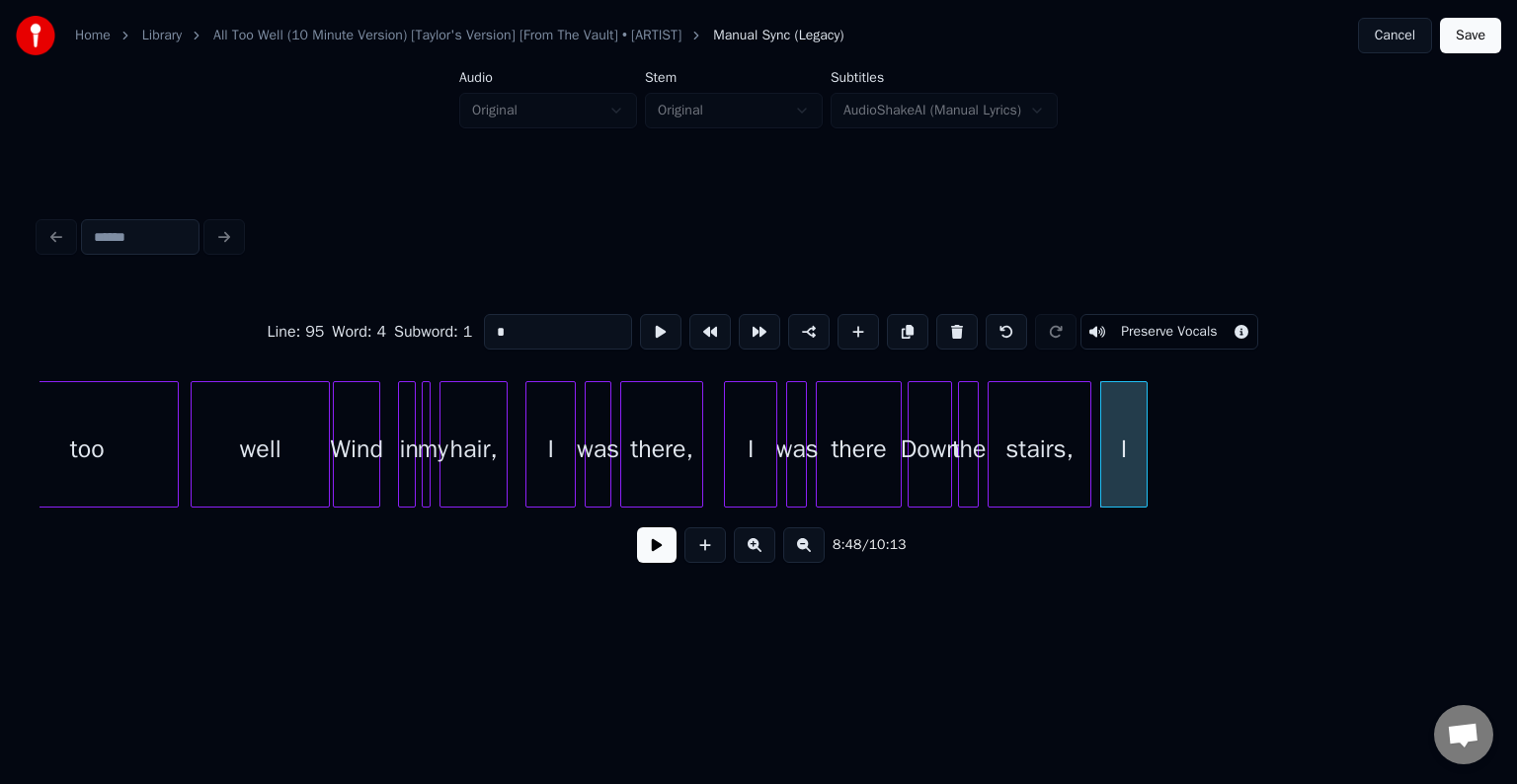 scroll, scrollTop: 0, scrollLeft: 77130, axis: horizontal 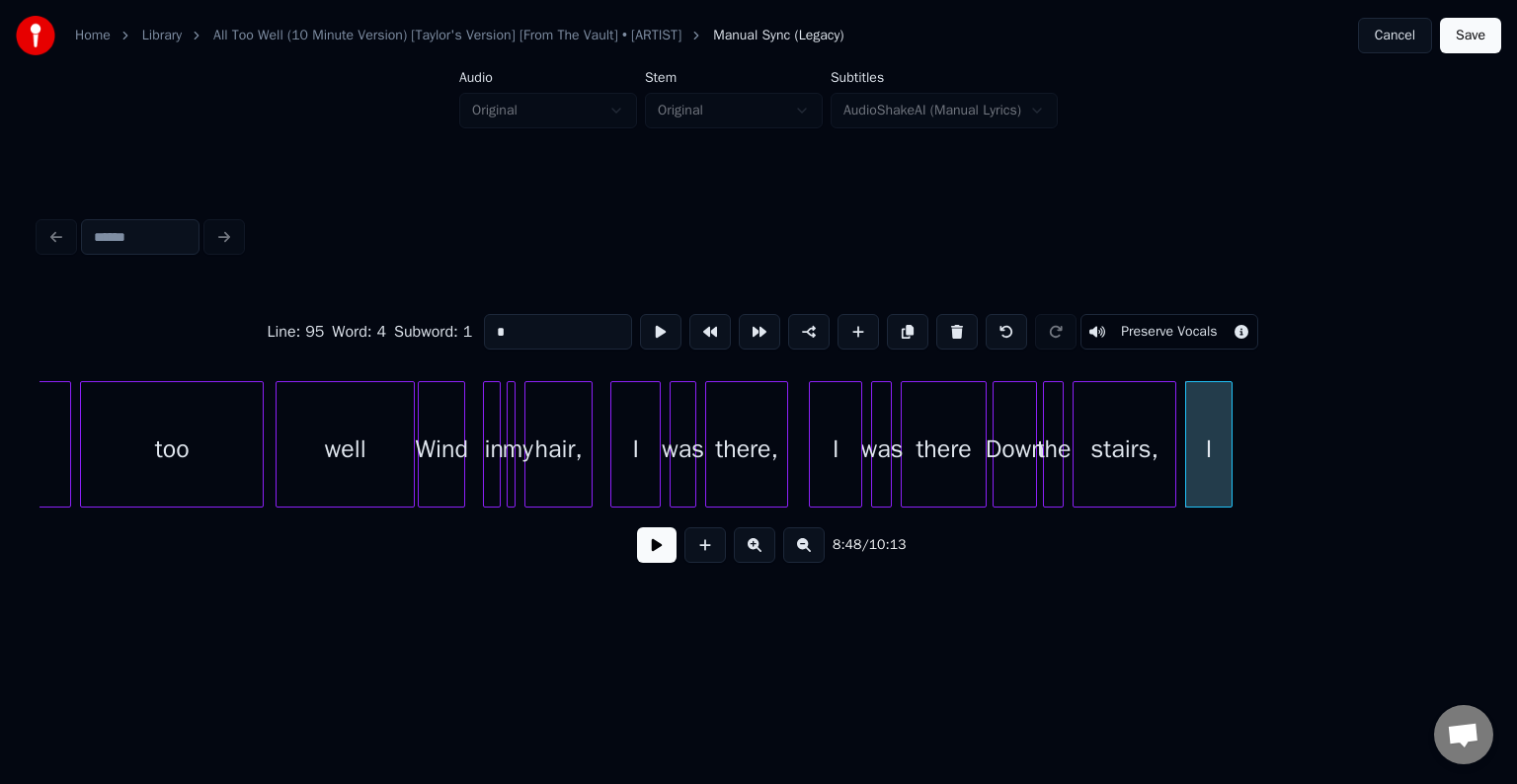 click on "too" at bounding box center [172, 449] 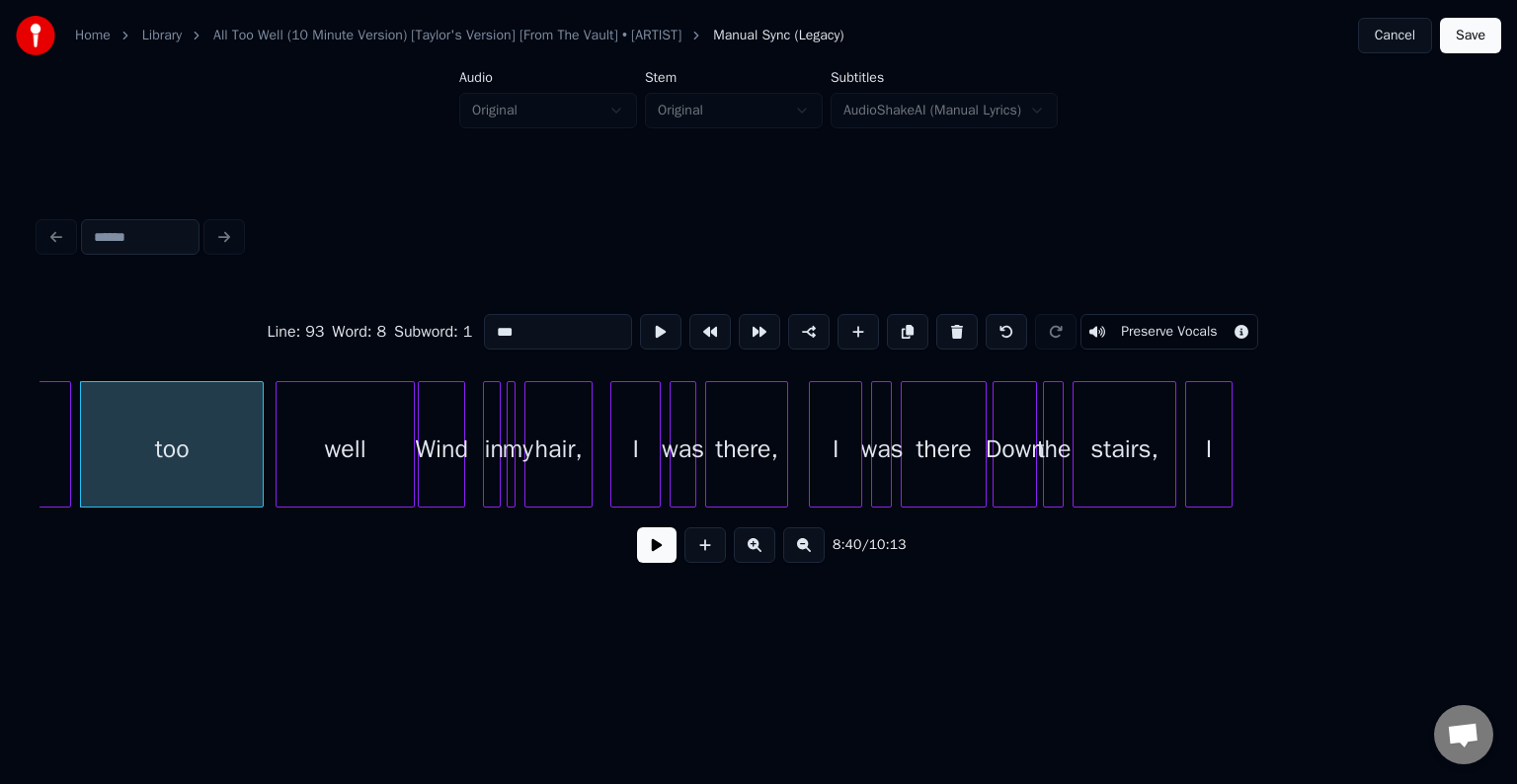 click at bounding box center (657, 545) 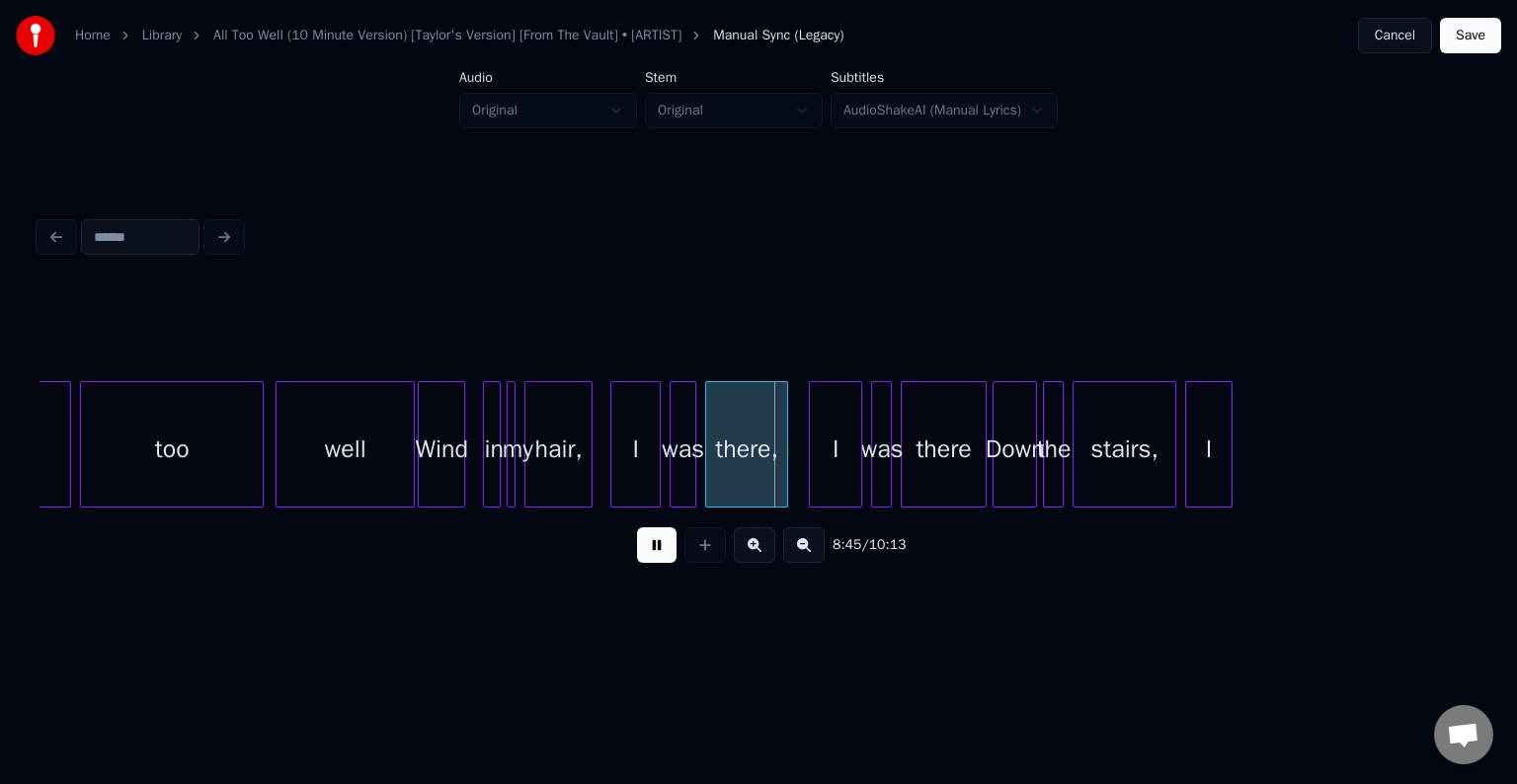 click at bounding box center (657, 545) 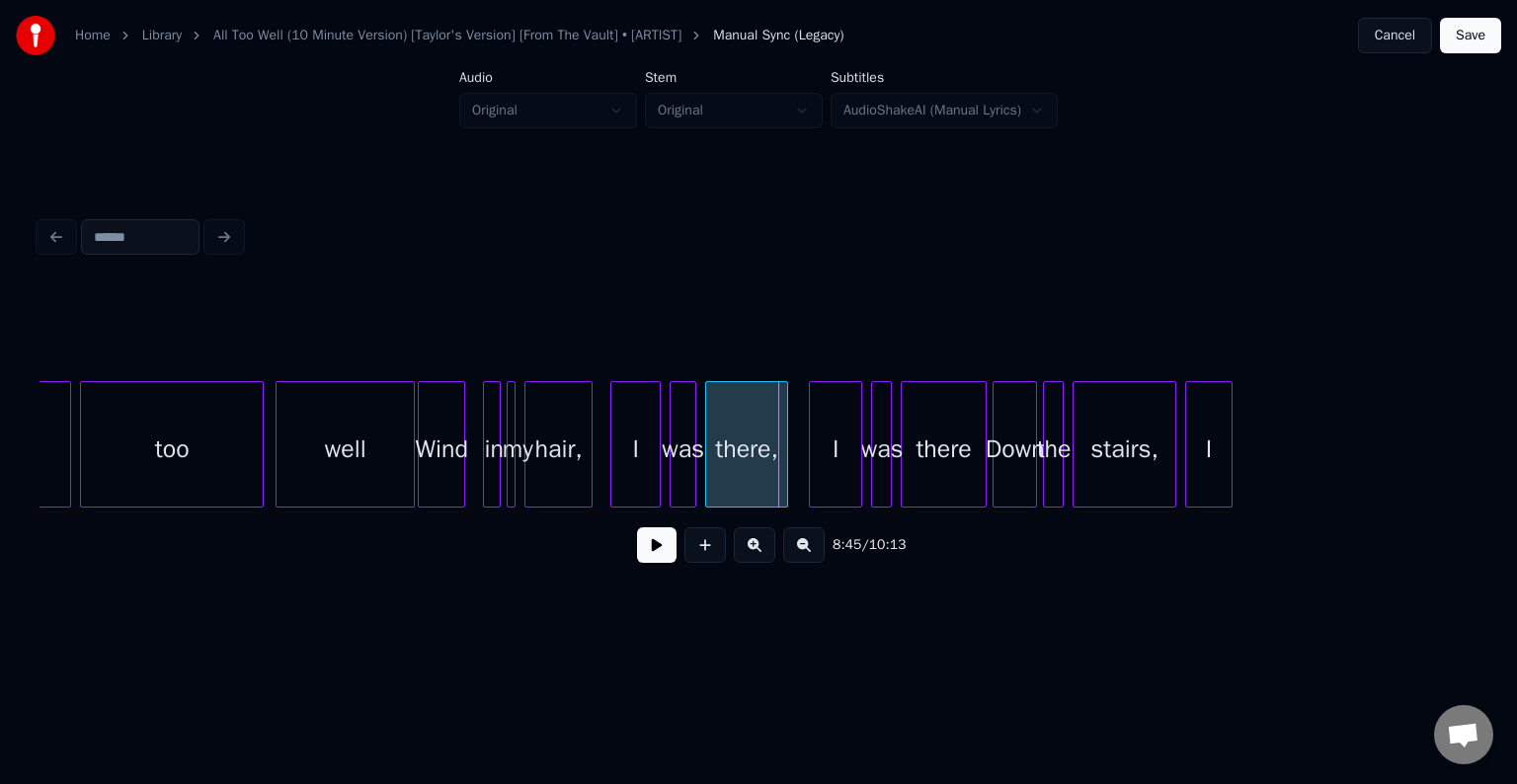 click on "I" at bounding box center (1209, 449) 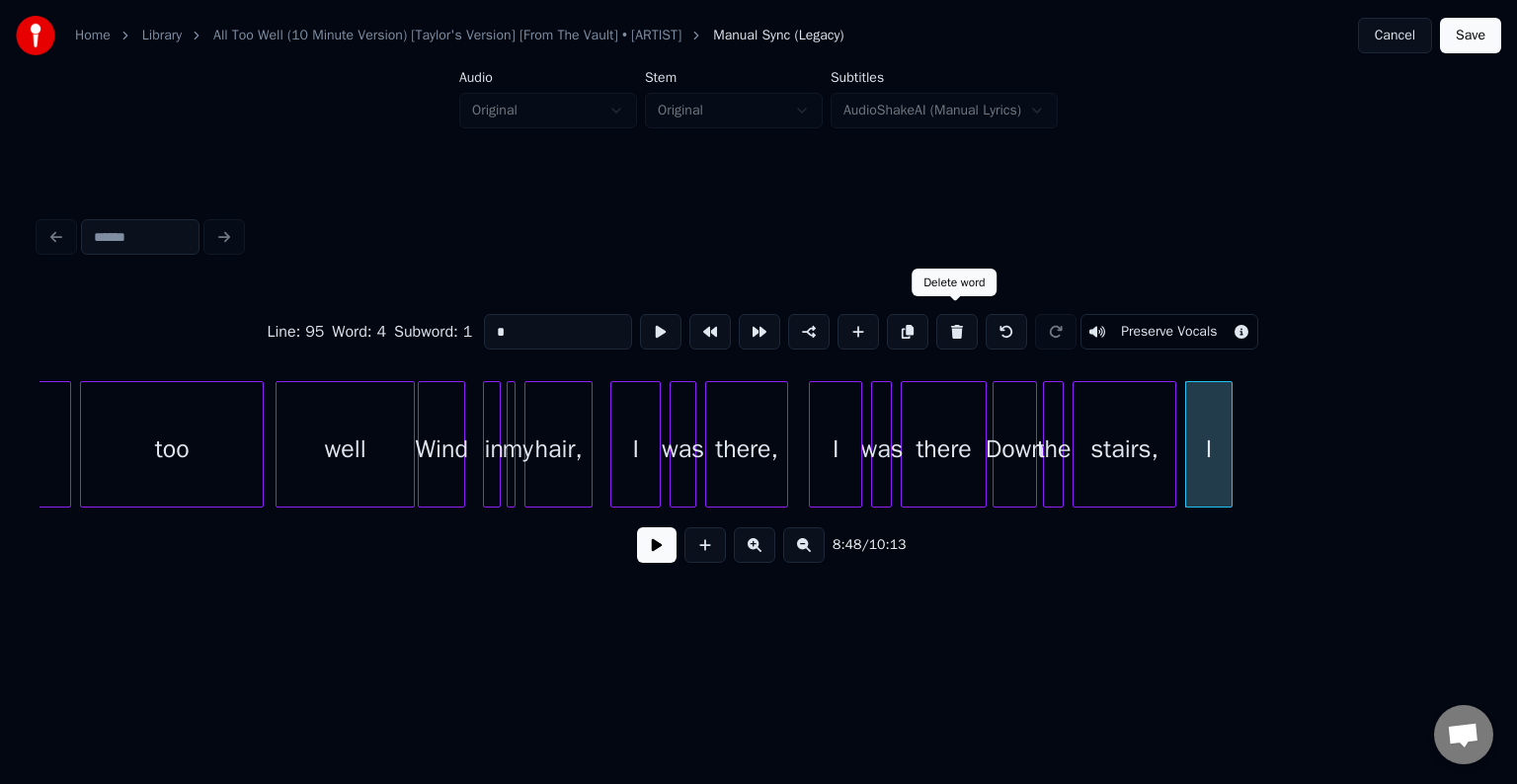 click at bounding box center (957, 332) 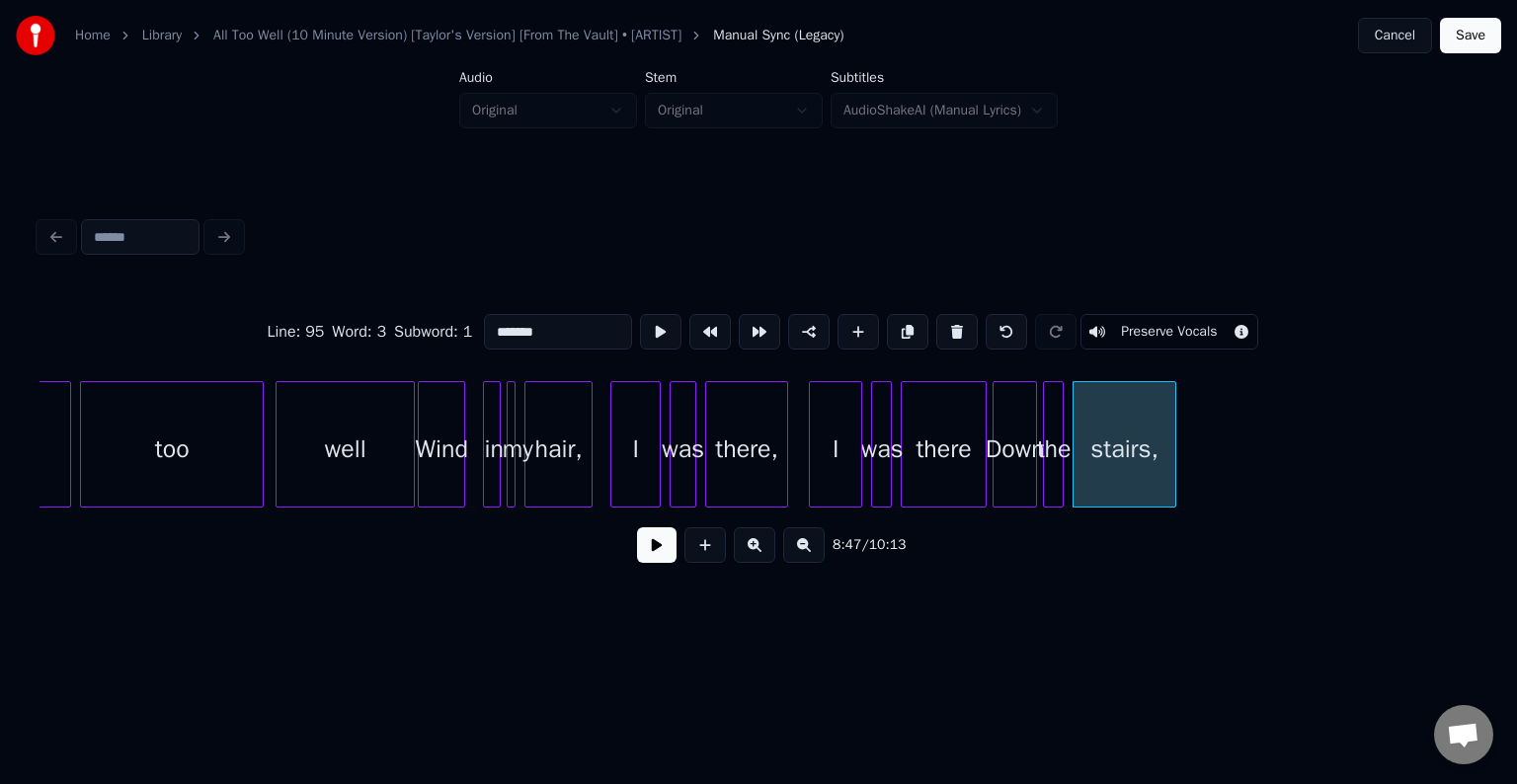 click at bounding box center (957, 332) 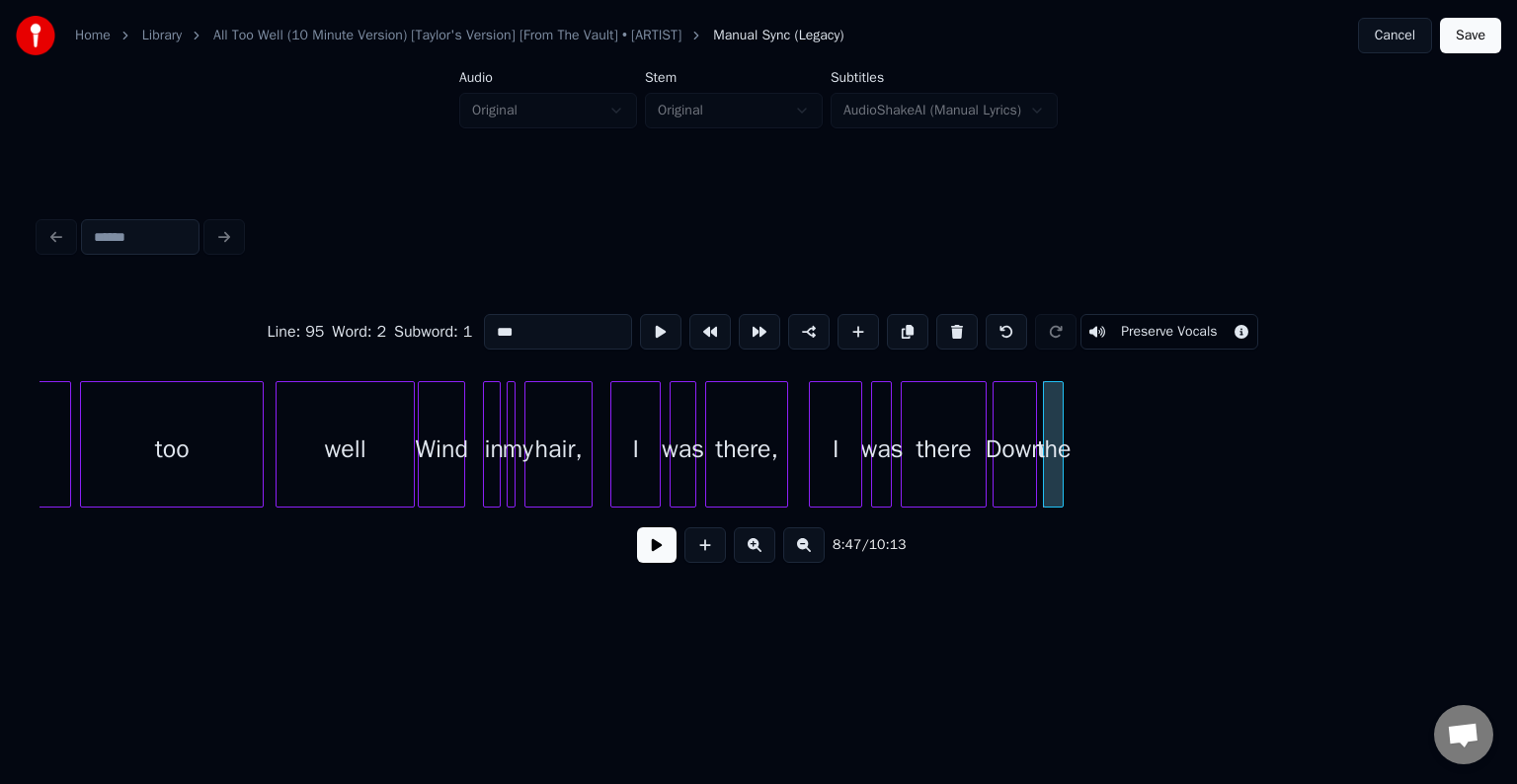 click at bounding box center [957, 332] 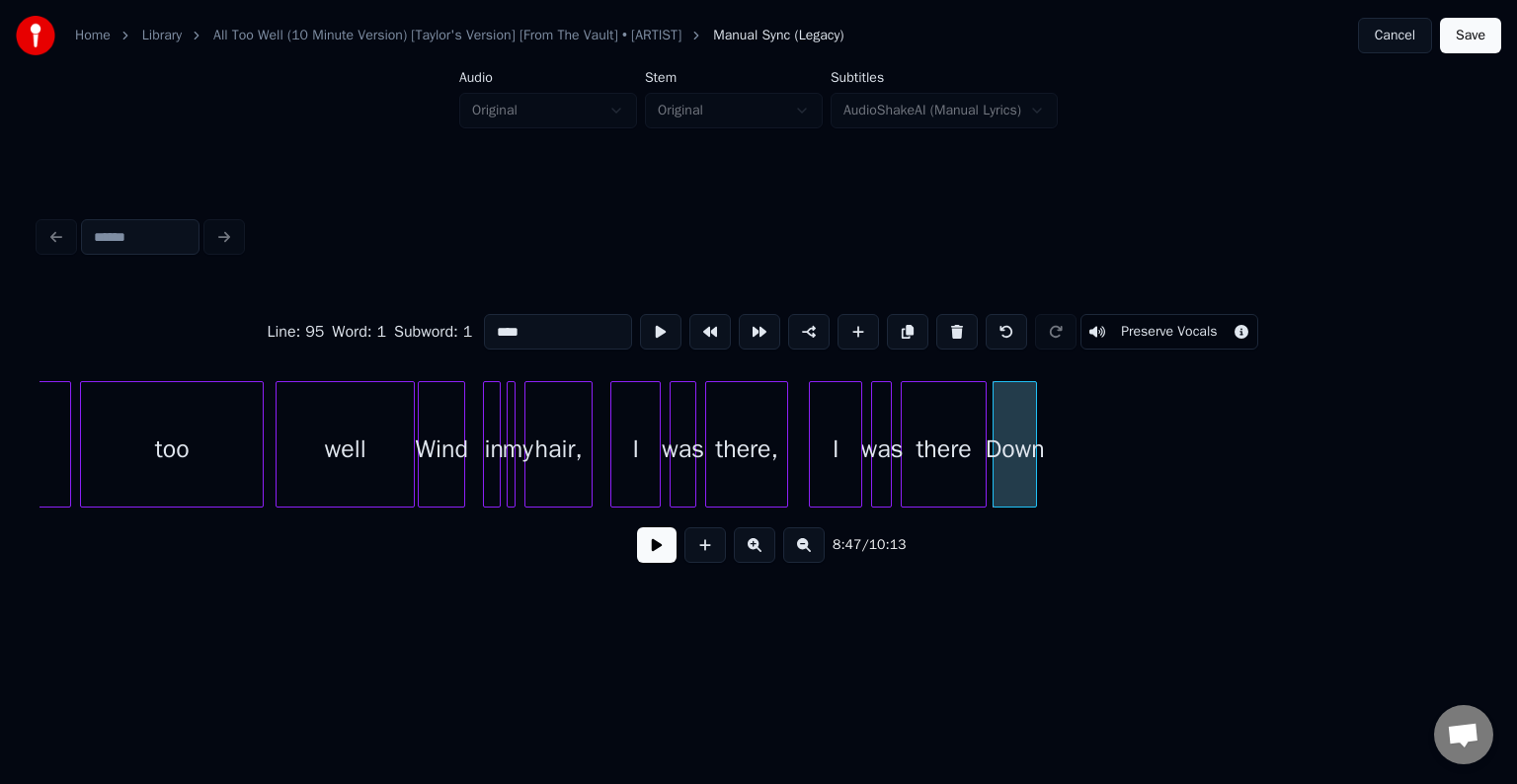 click at bounding box center [957, 332] 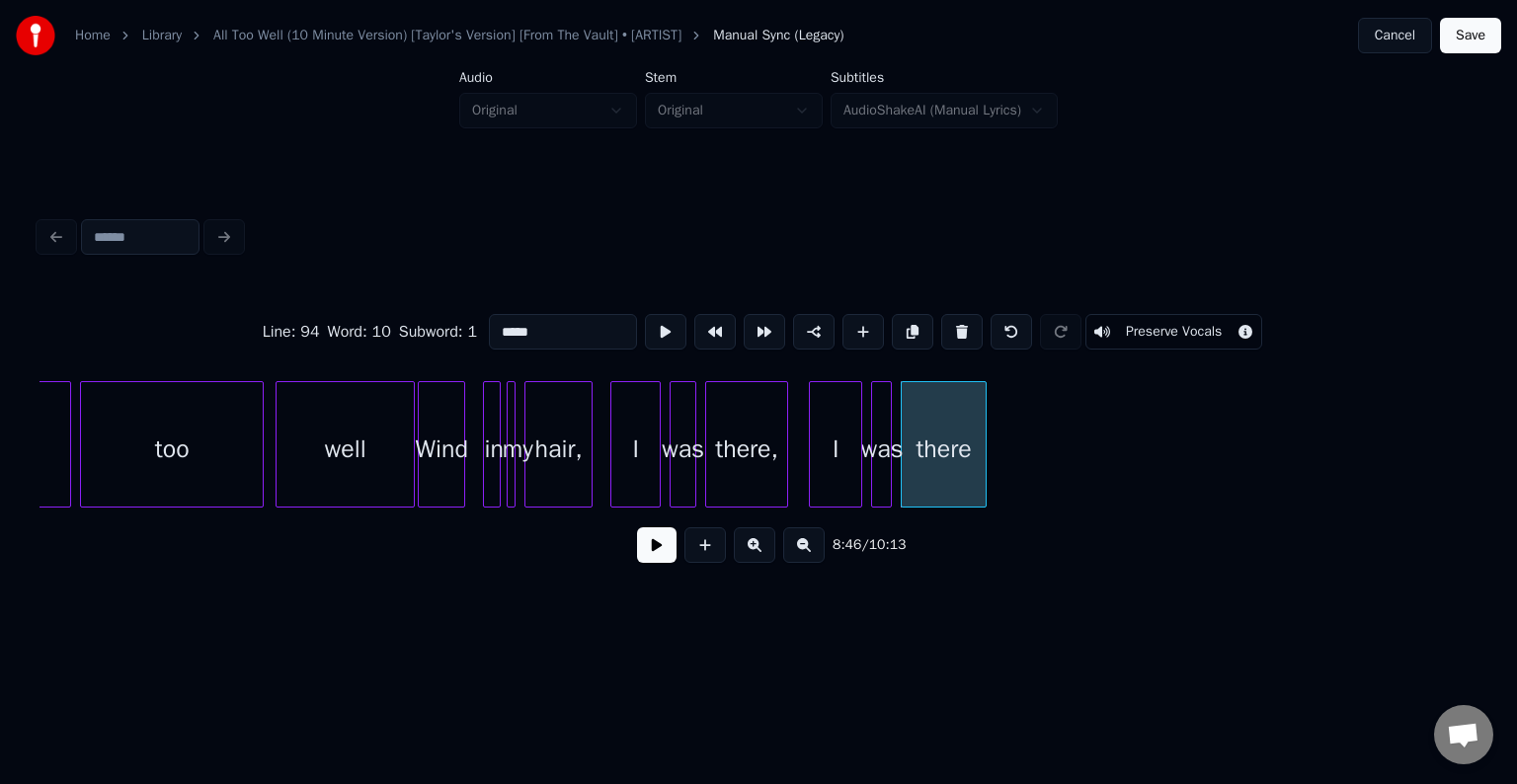 click at bounding box center [962, 332] 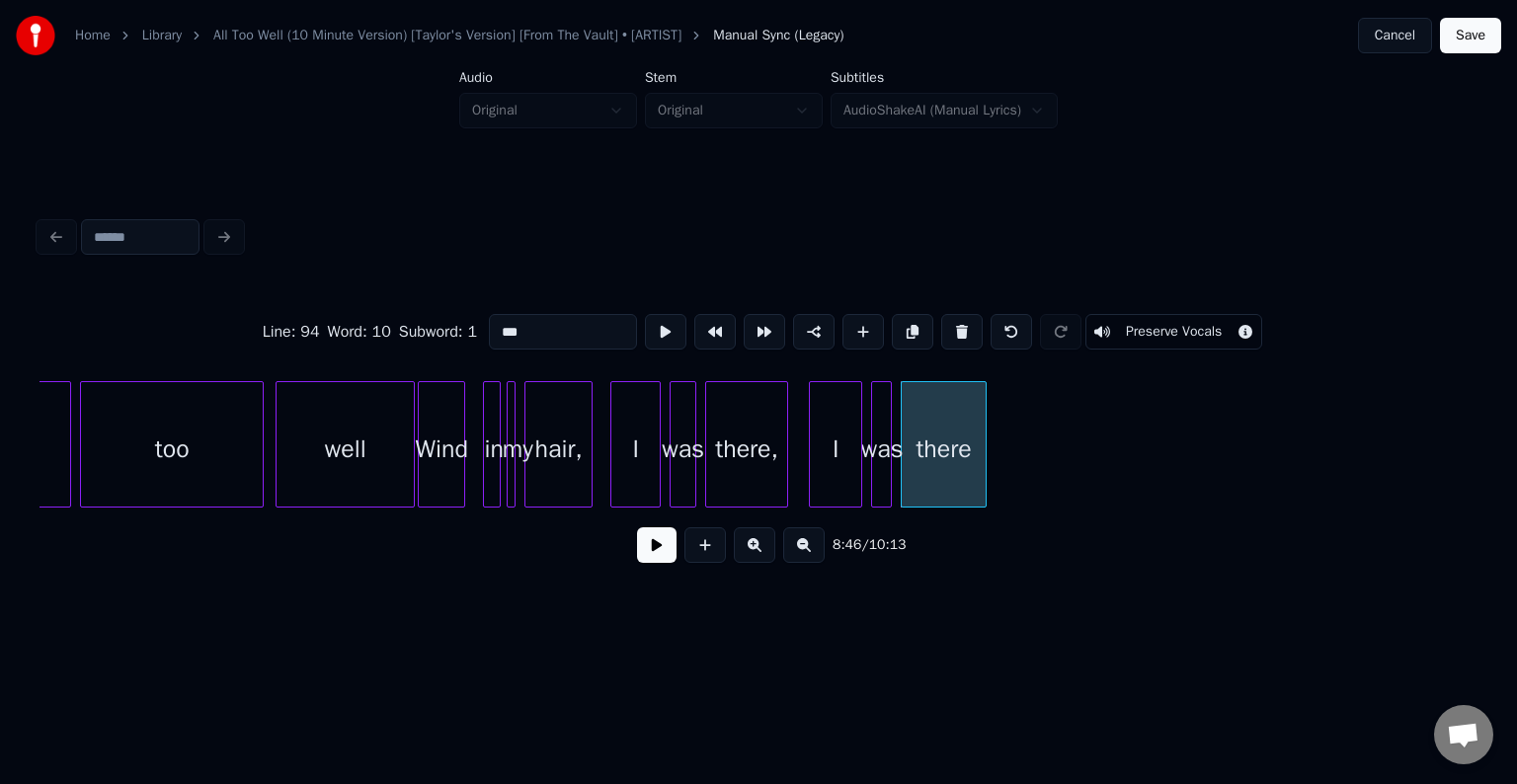 click at bounding box center [962, 332] 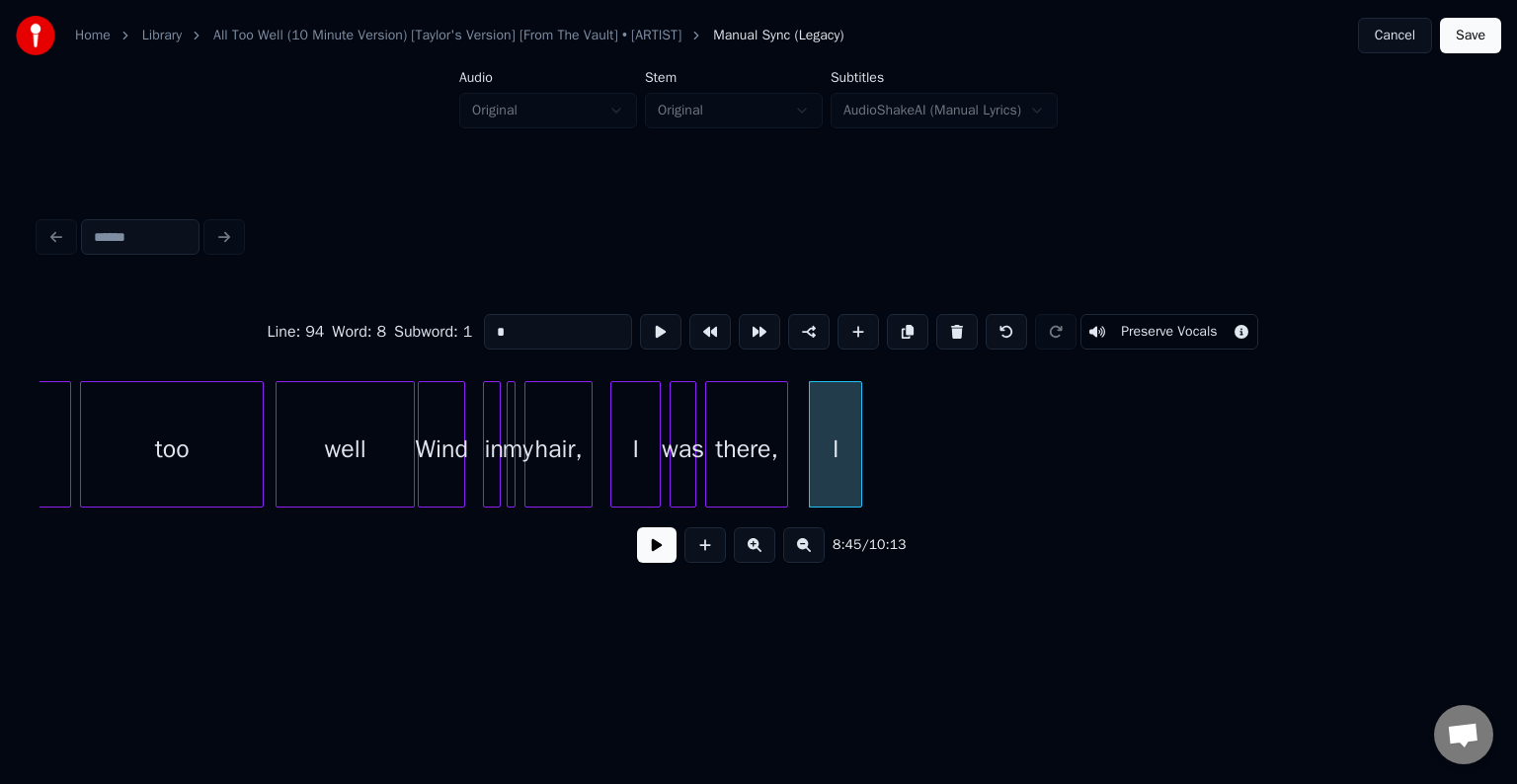 click at bounding box center [957, 332] 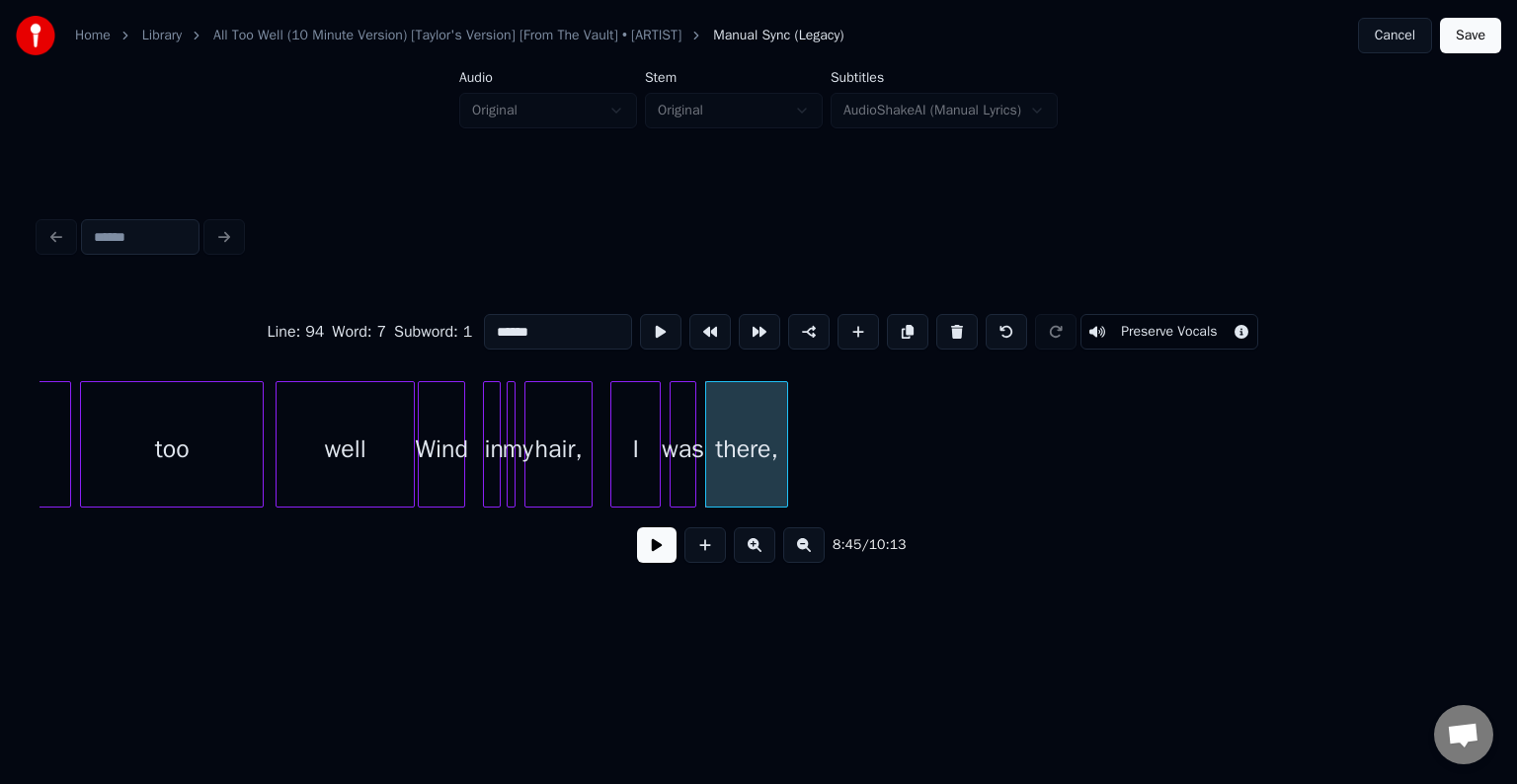 click at bounding box center (957, 332) 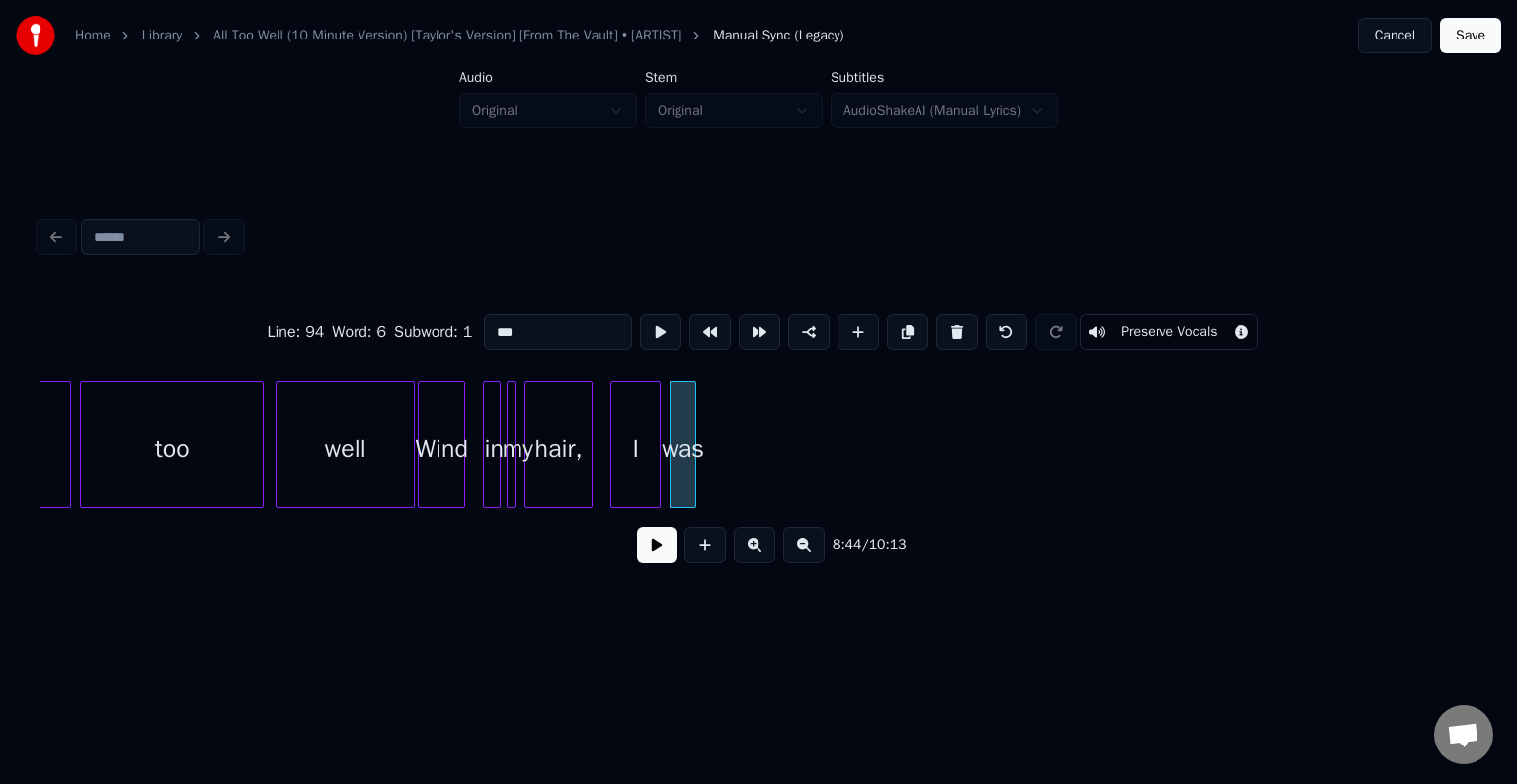 click at bounding box center [957, 332] 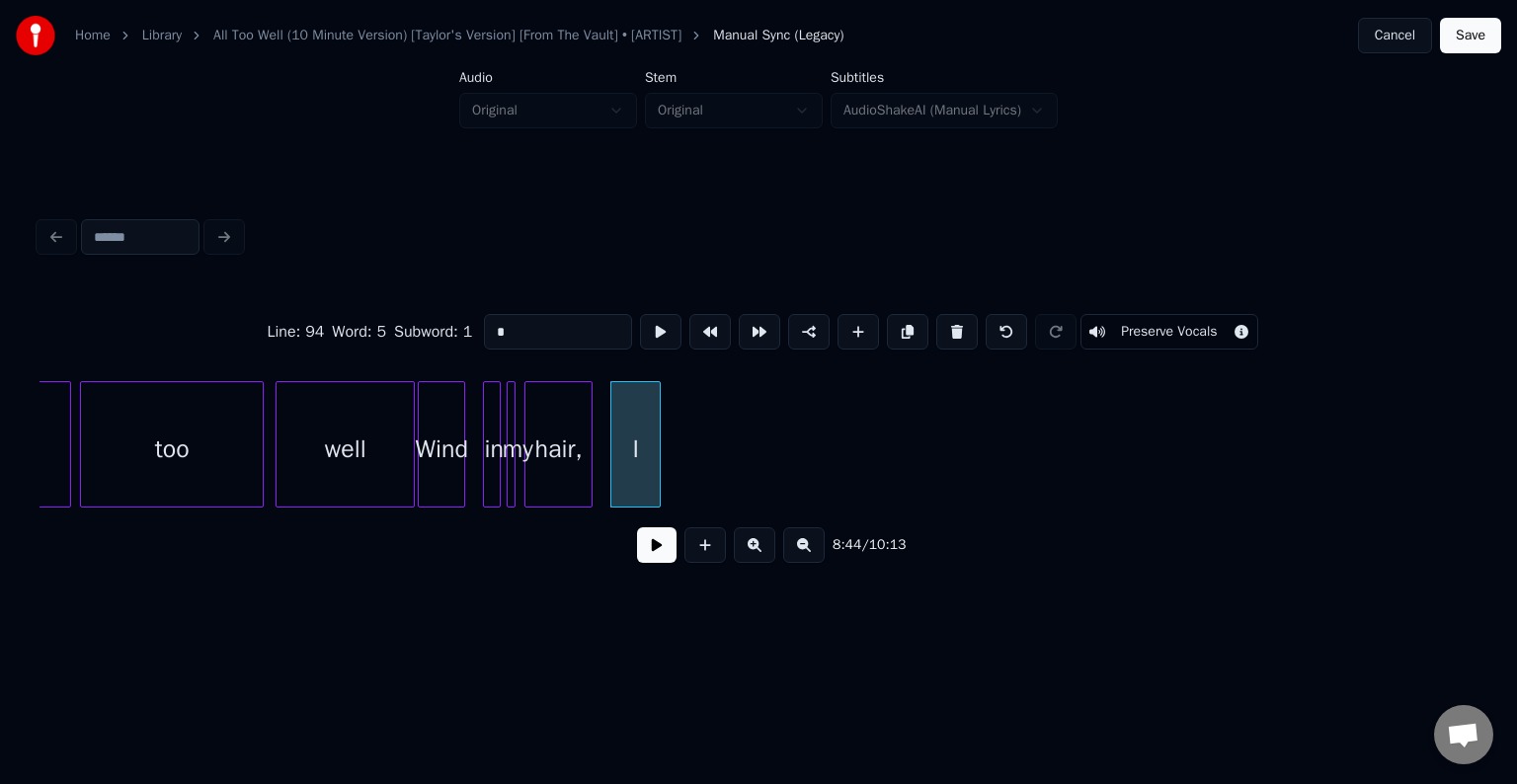 click at bounding box center (957, 332) 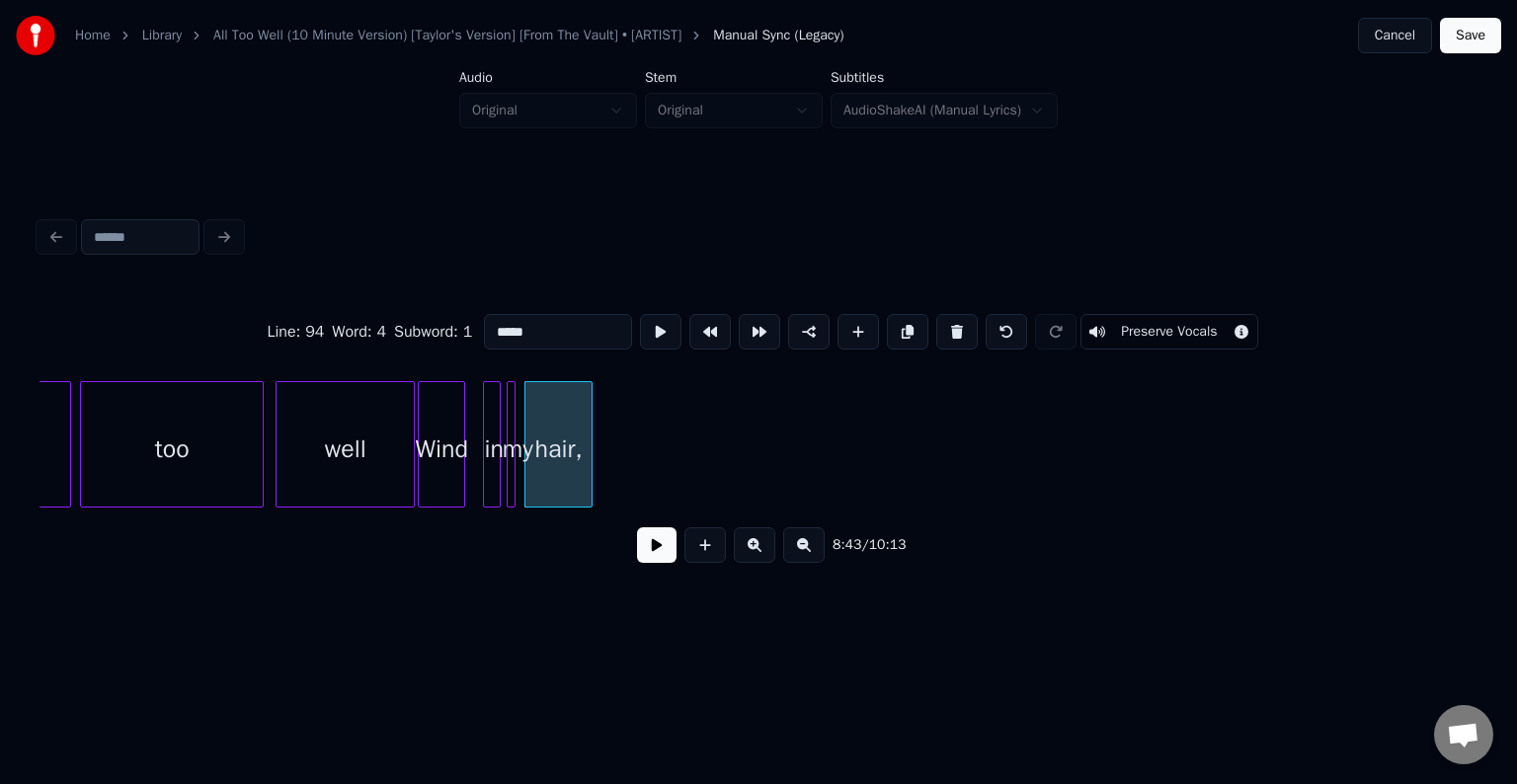 click at bounding box center [957, 332] 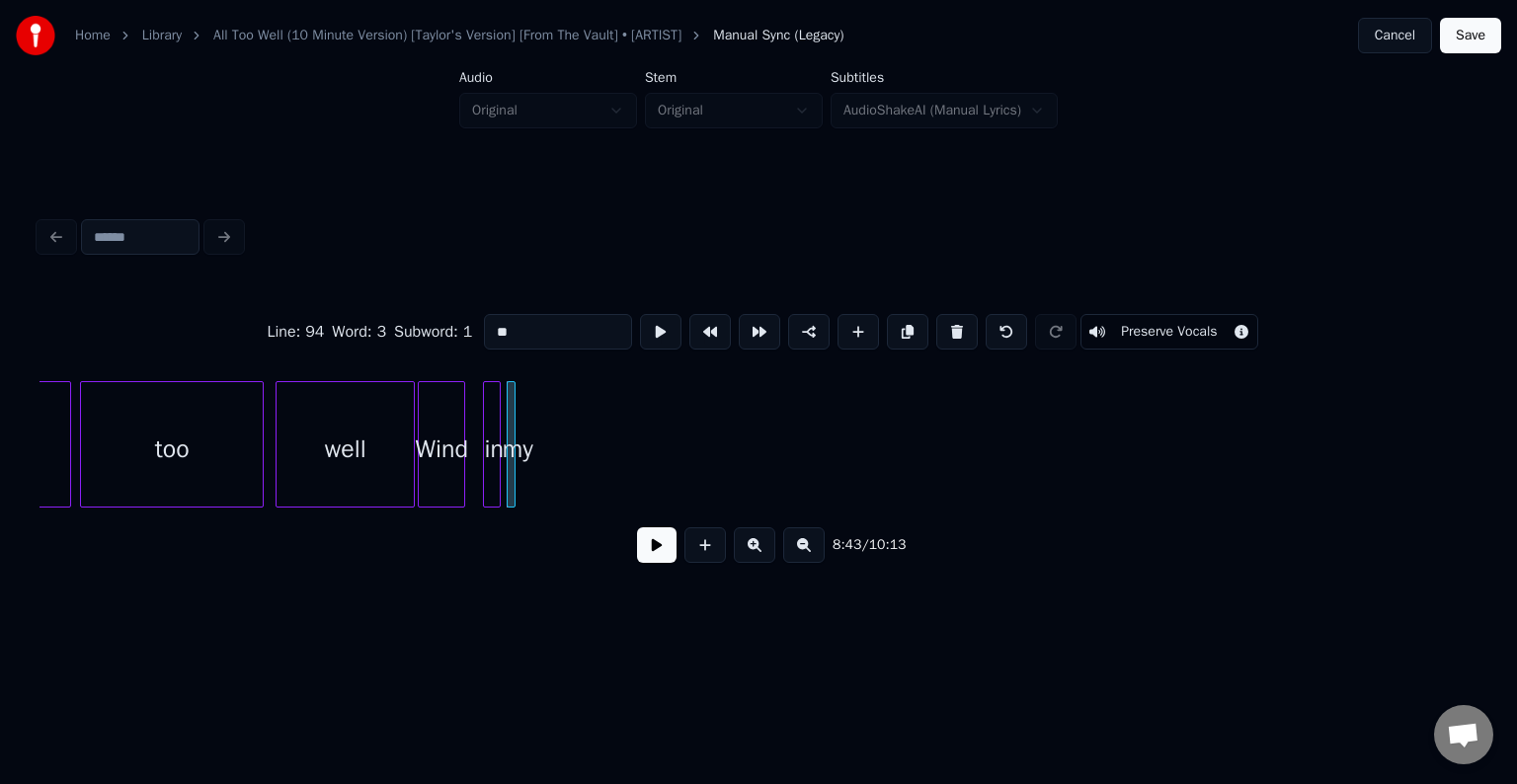 click at bounding box center [957, 332] 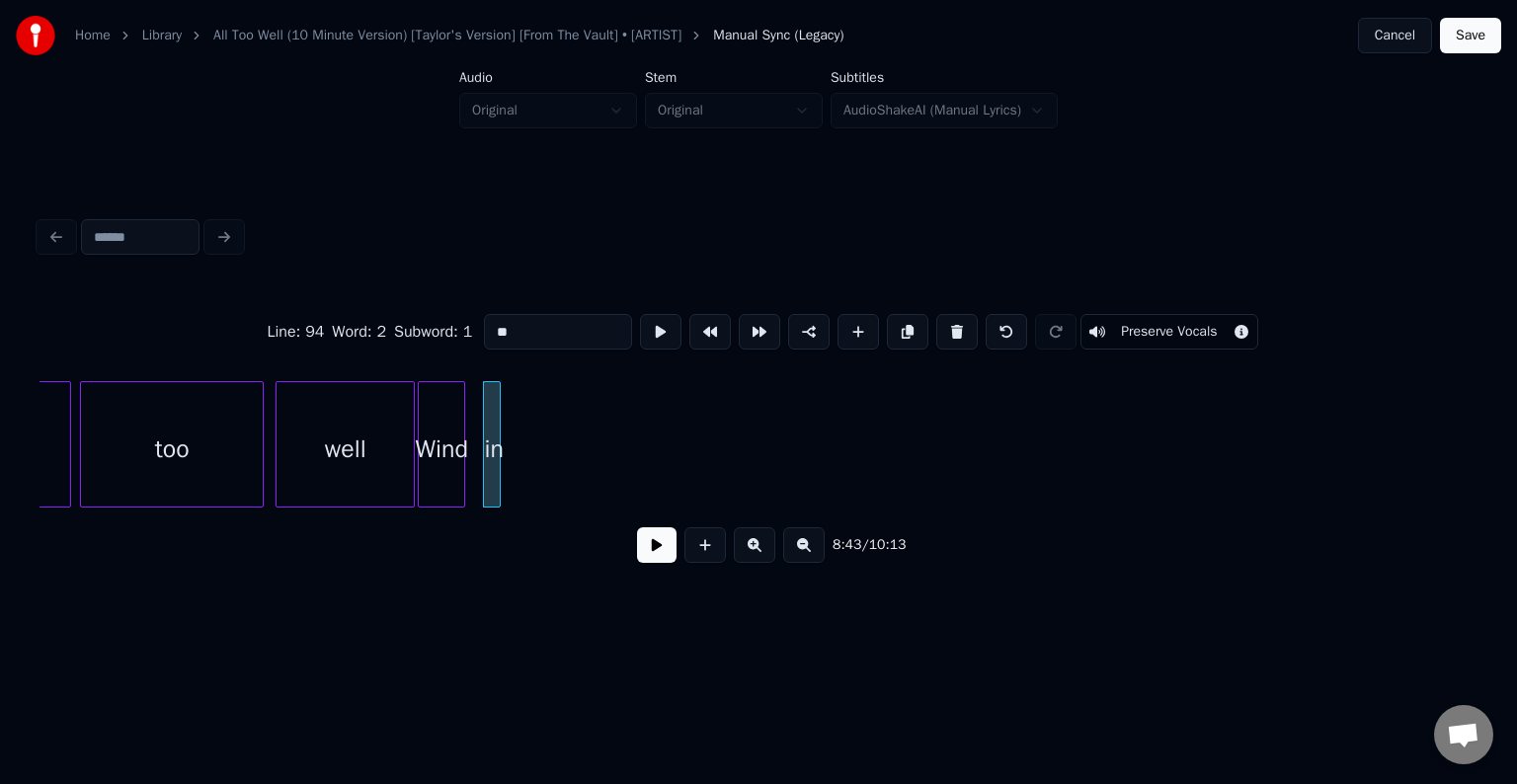 click at bounding box center (957, 332) 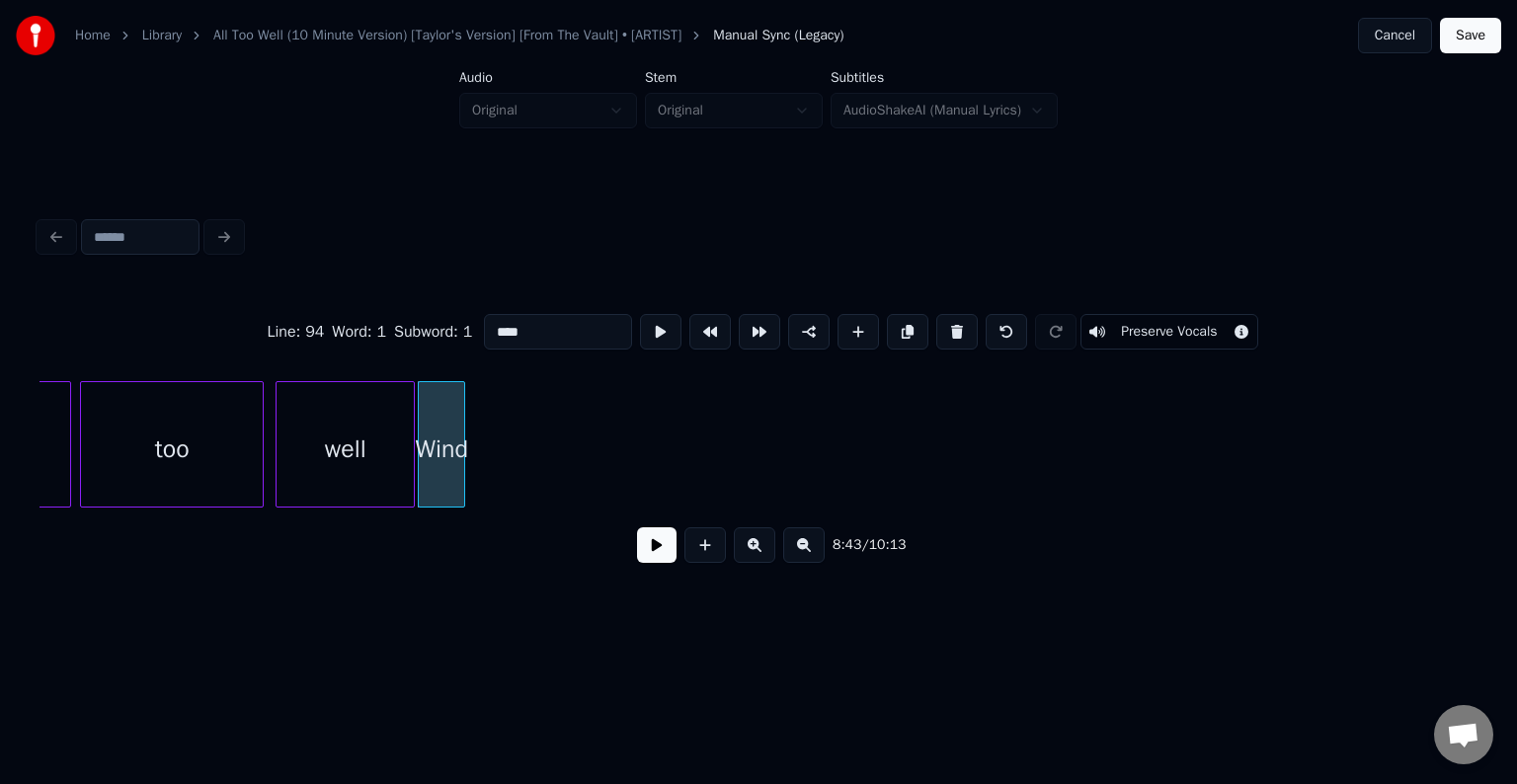 click at bounding box center [957, 332] 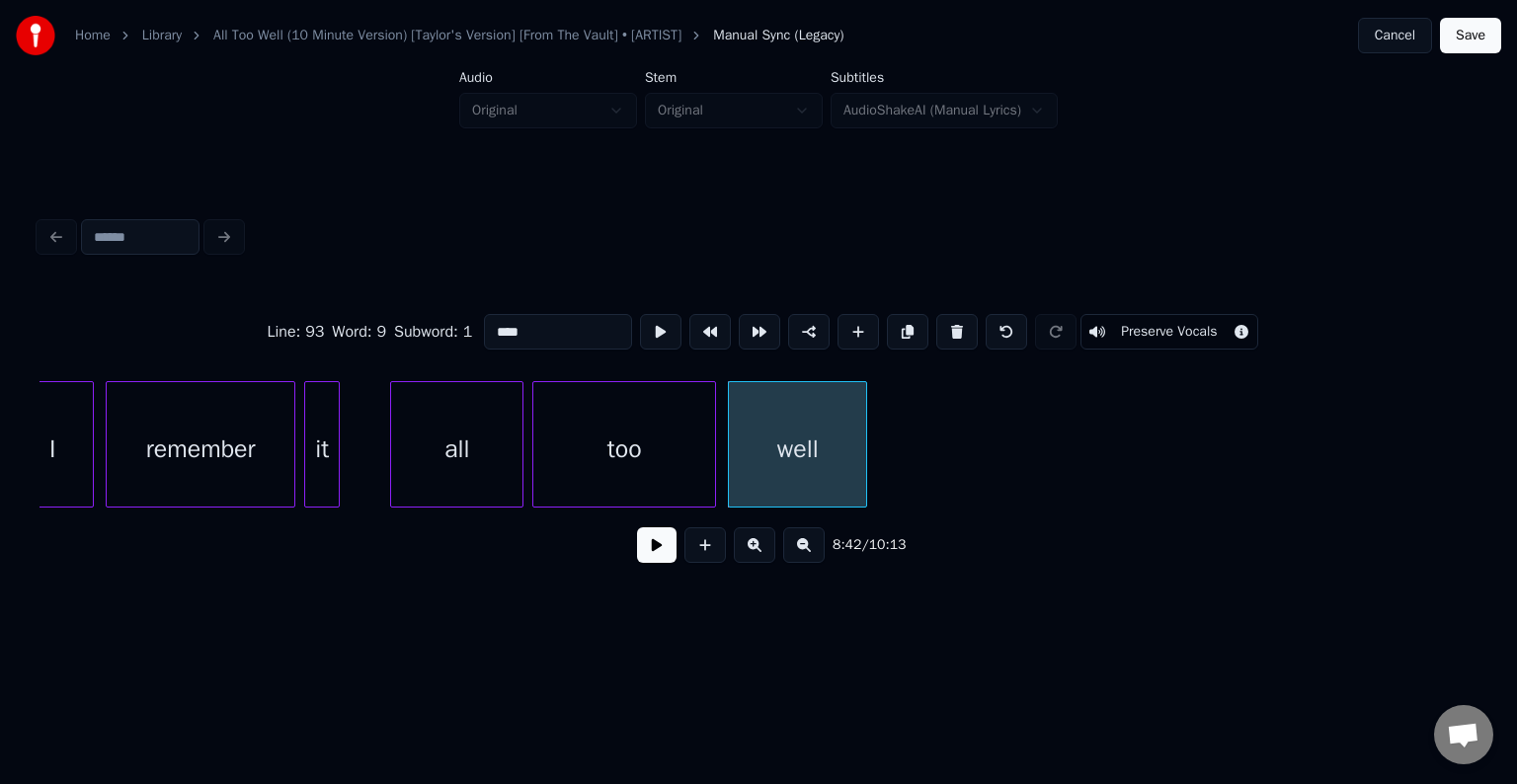 scroll, scrollTop: 0, scrollLeft: 76577, axis: horizontal 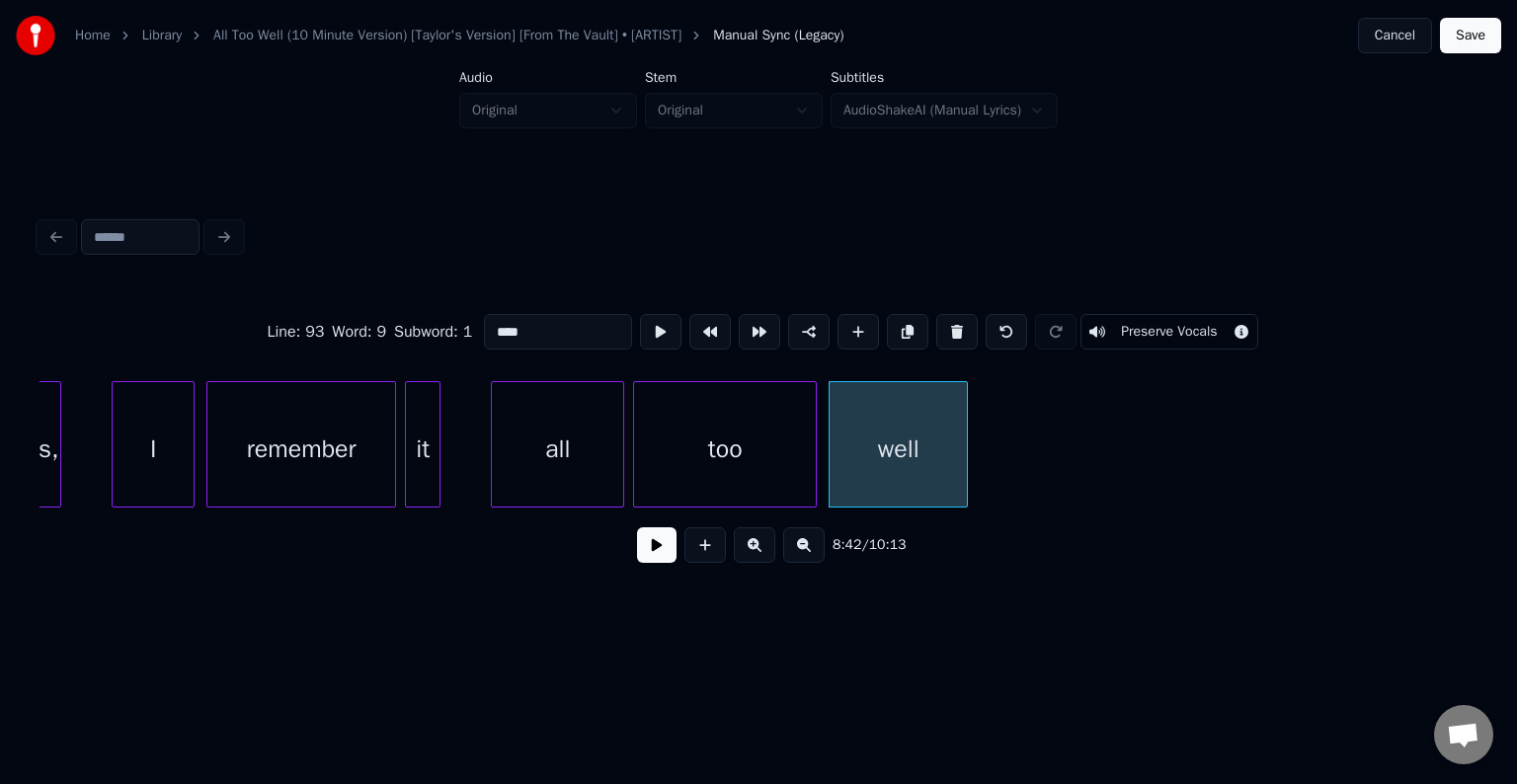 click at bounding box center [116, 444] 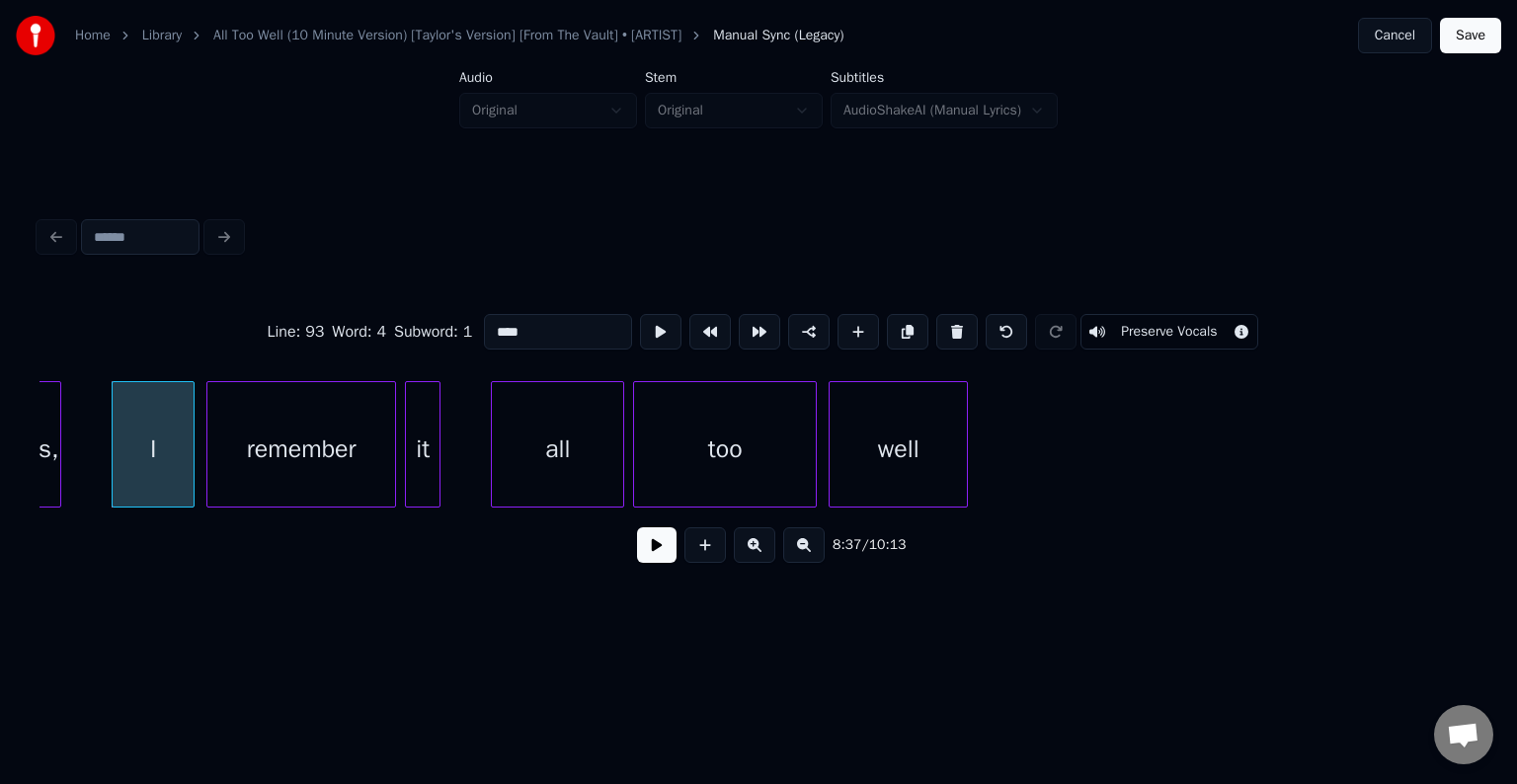 type on "*" 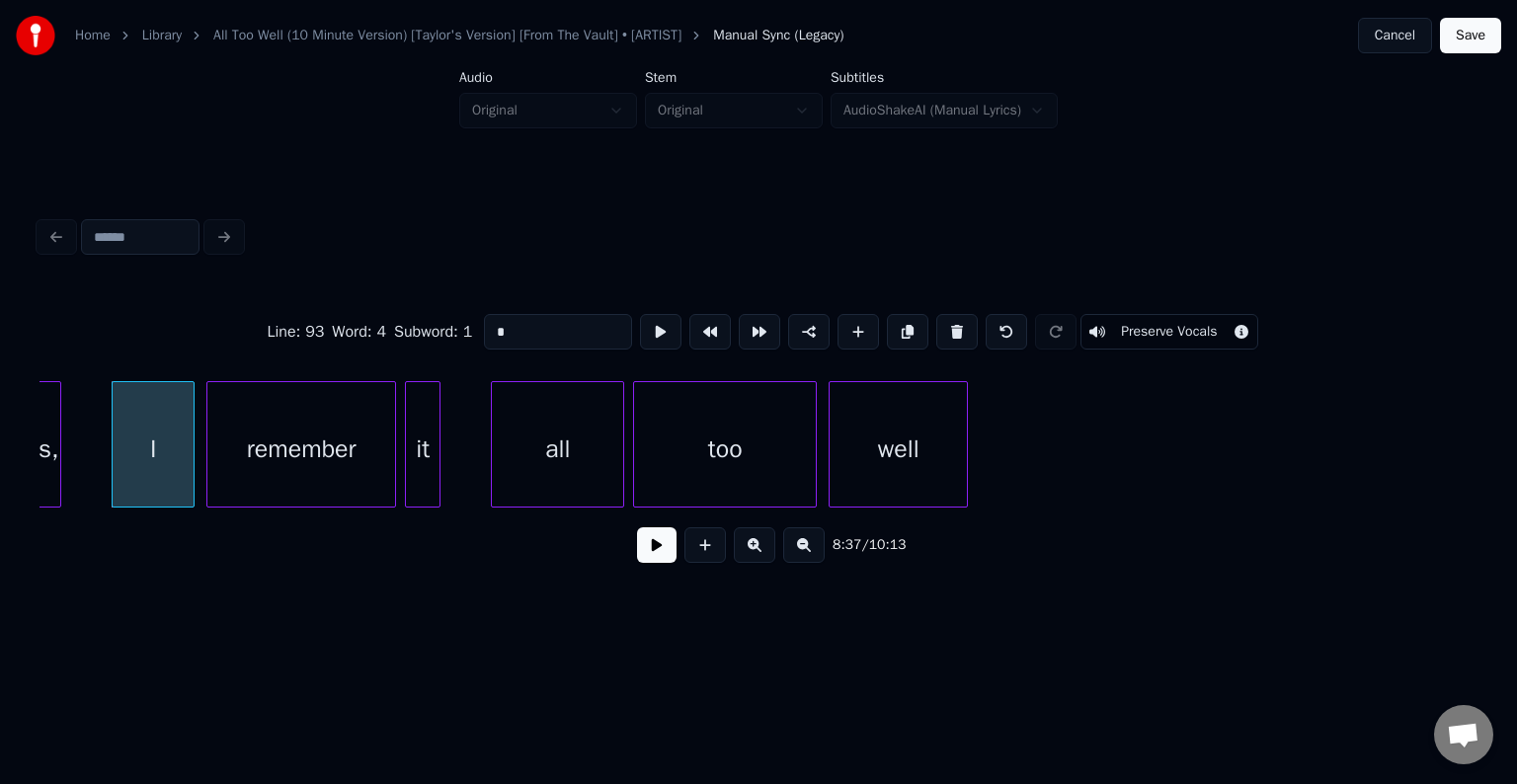 click at bounding box center [657, 545] 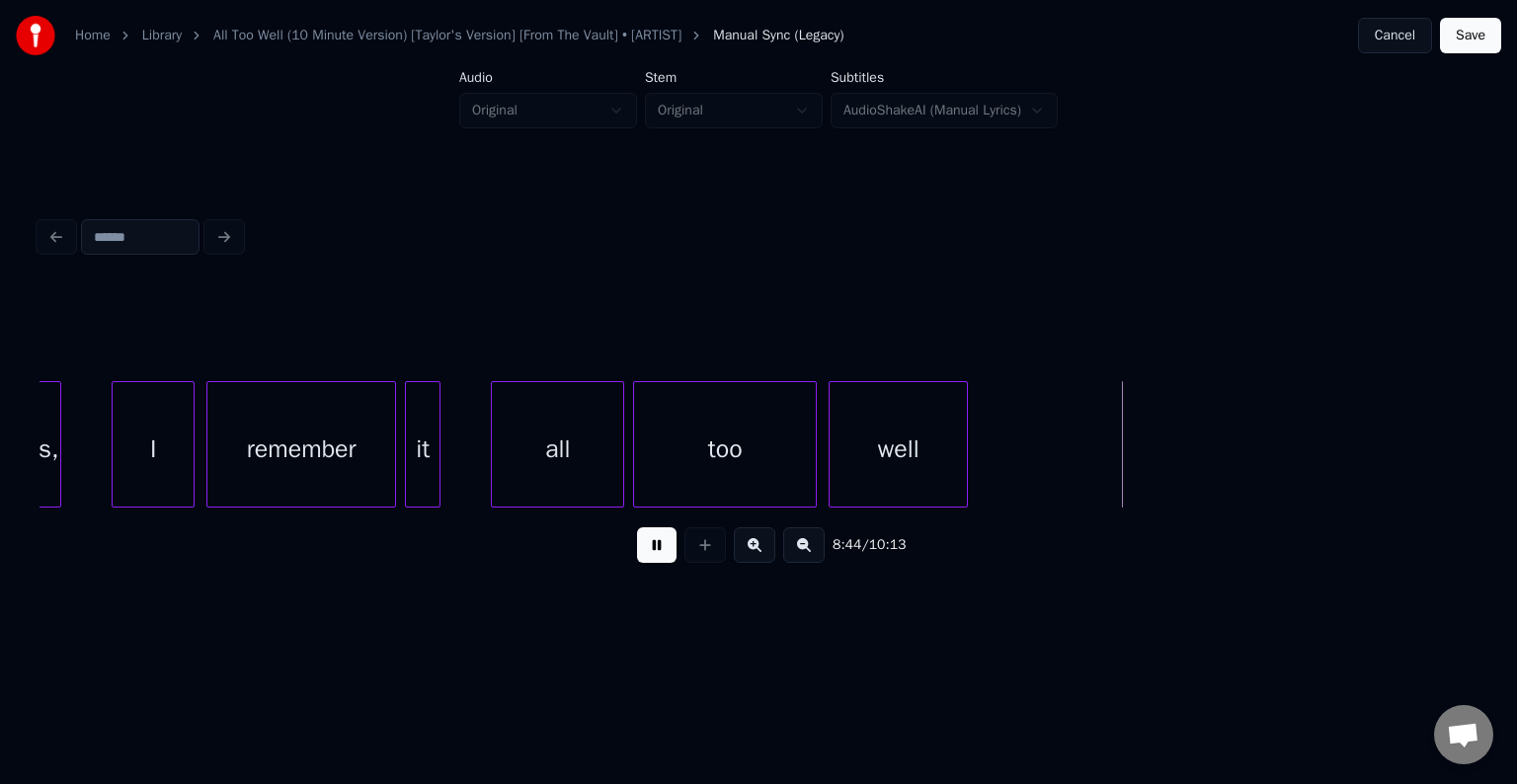 click at bounding box center [657, 545] 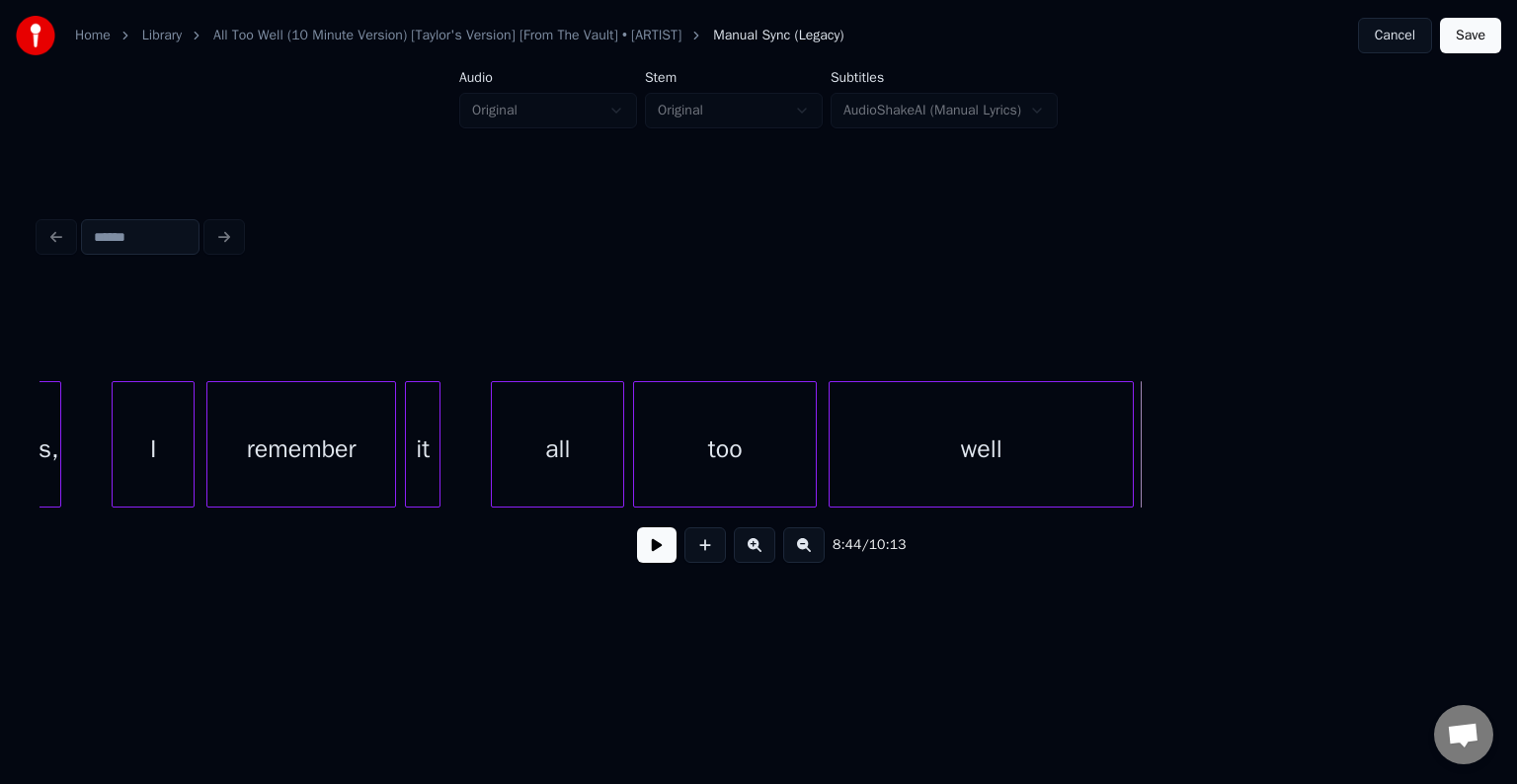 click at bounding box center (1130, 444) 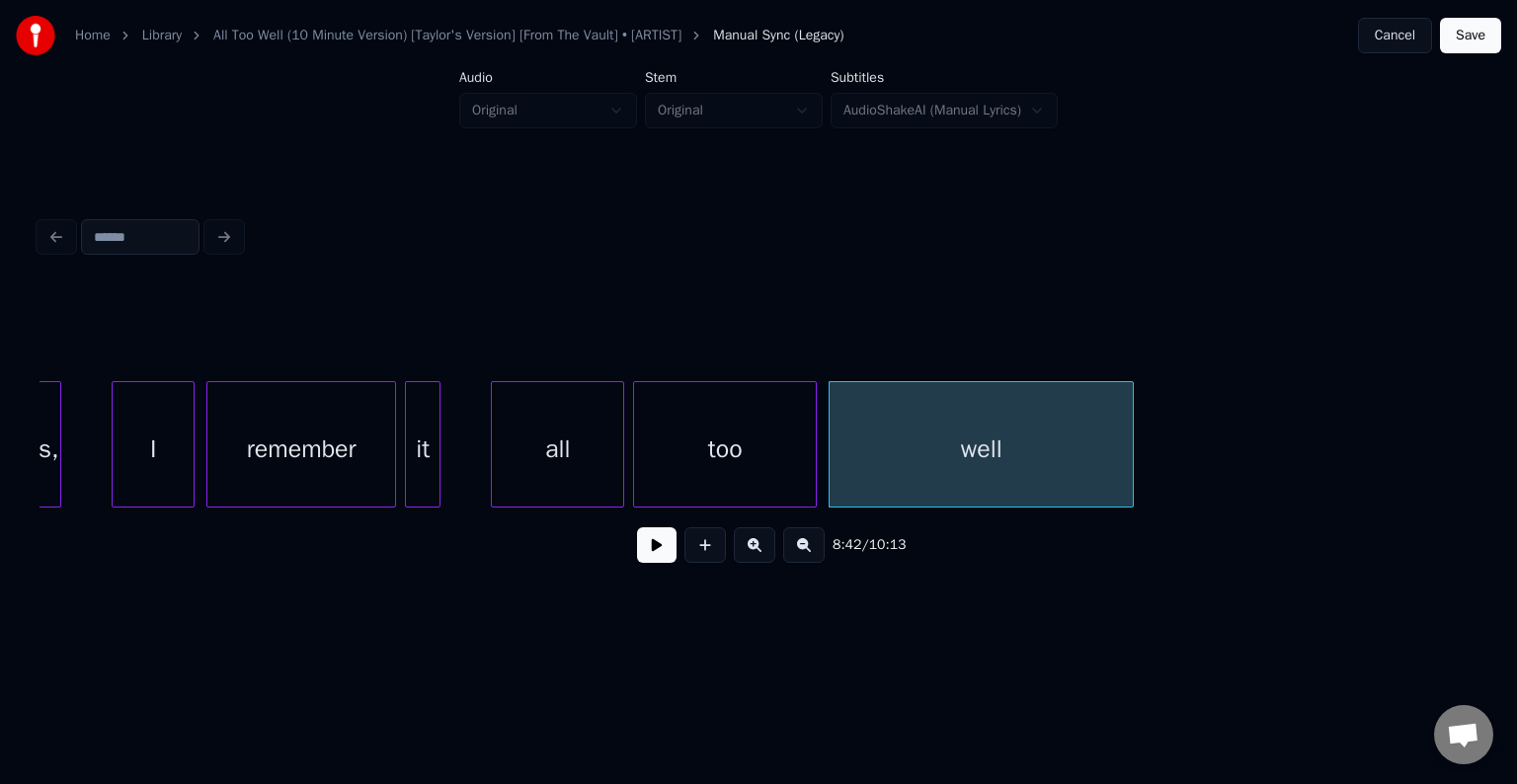 click at bounding box center [657, 545] 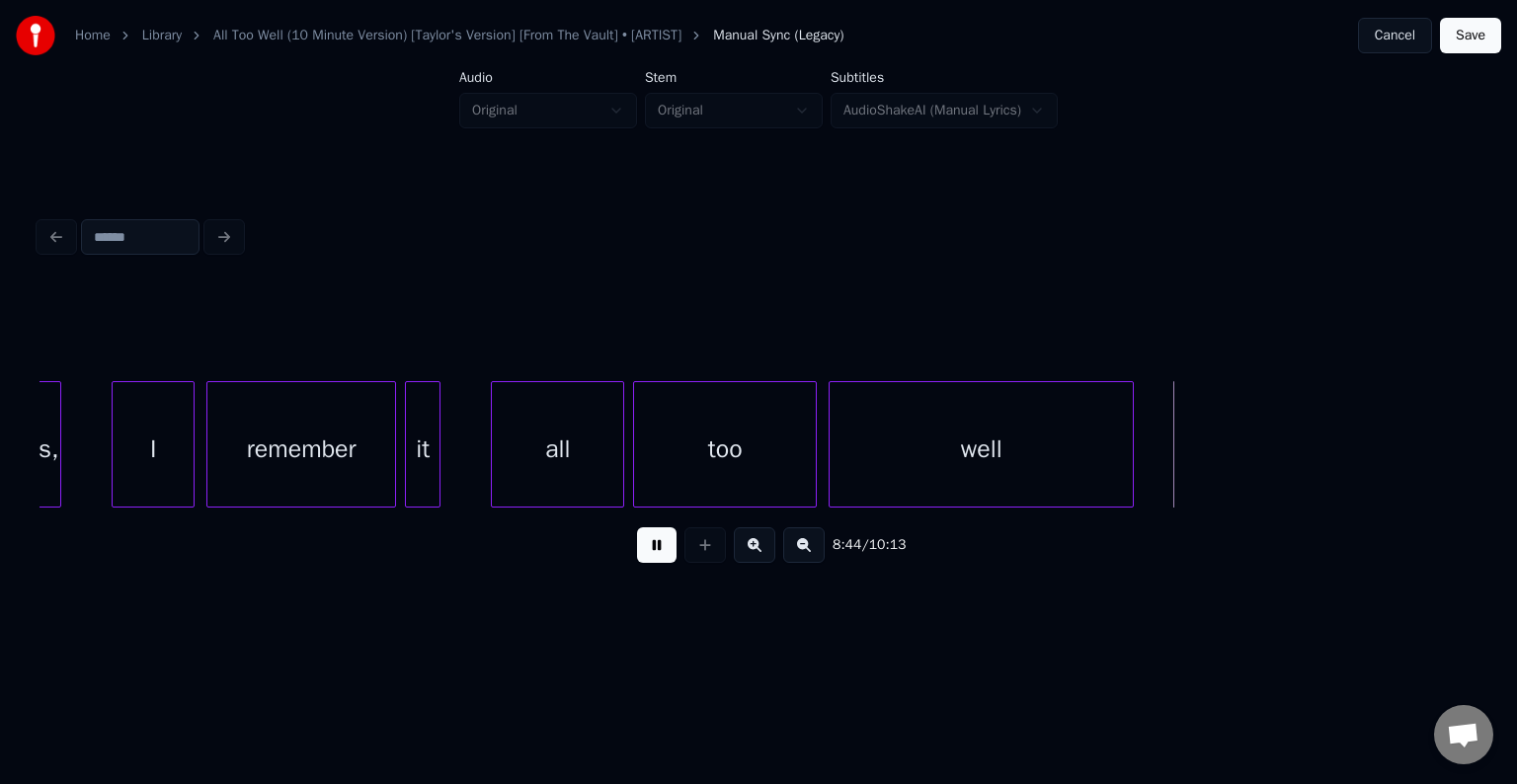 click at bounding box center [657, 545] 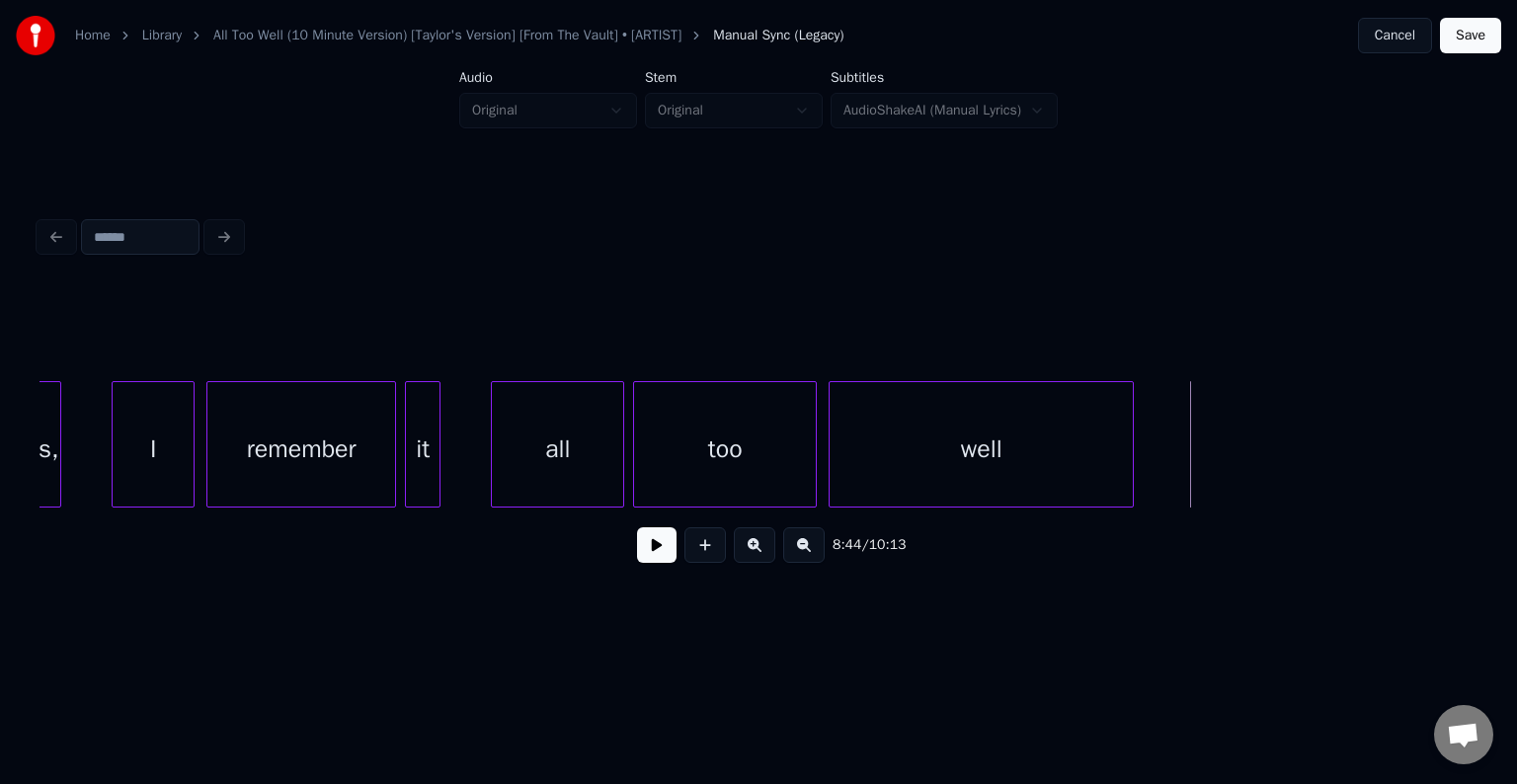click on "well too all it remember I us," at bounding box center (-31127, 444) 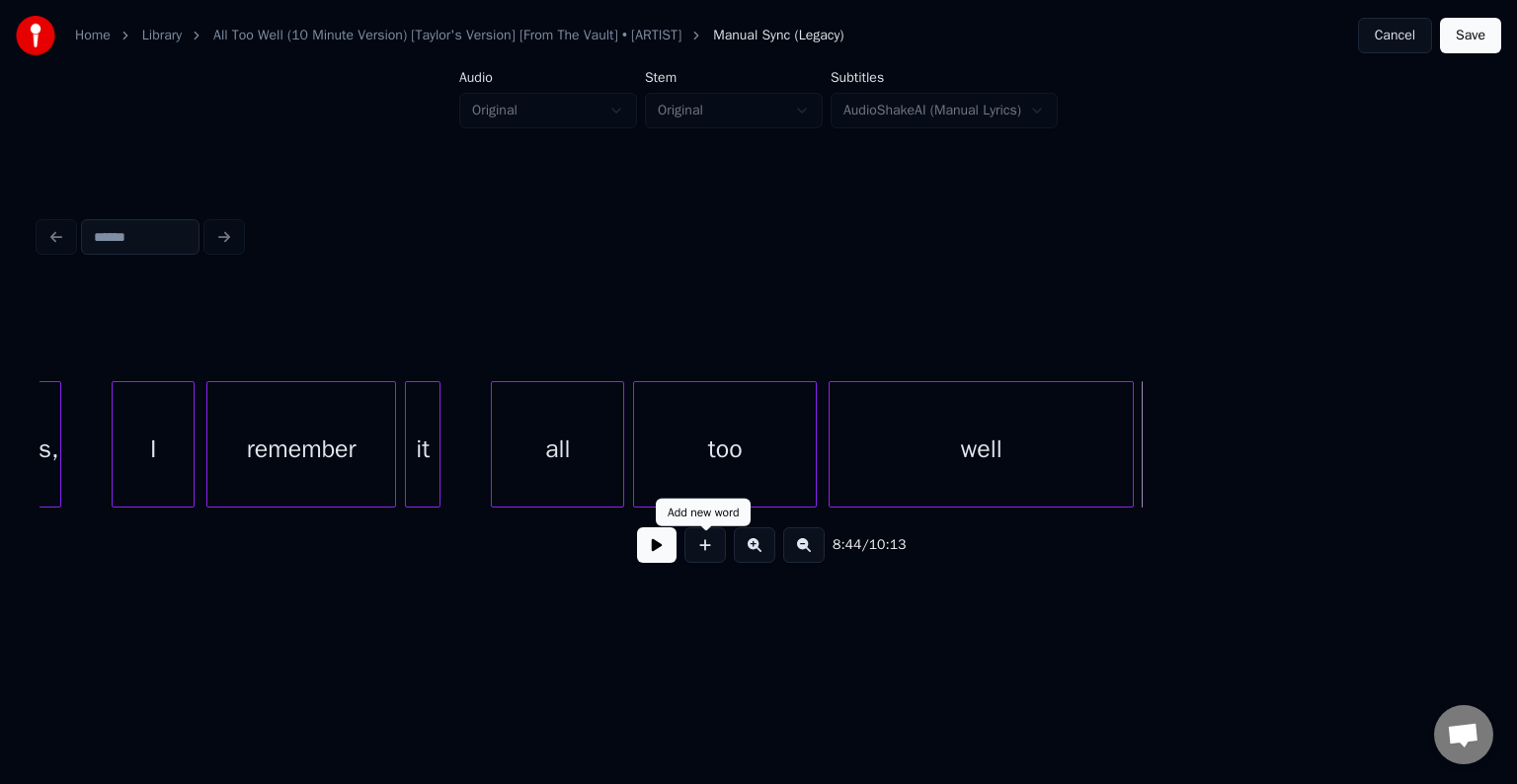 click at bounding box center [705, 545] 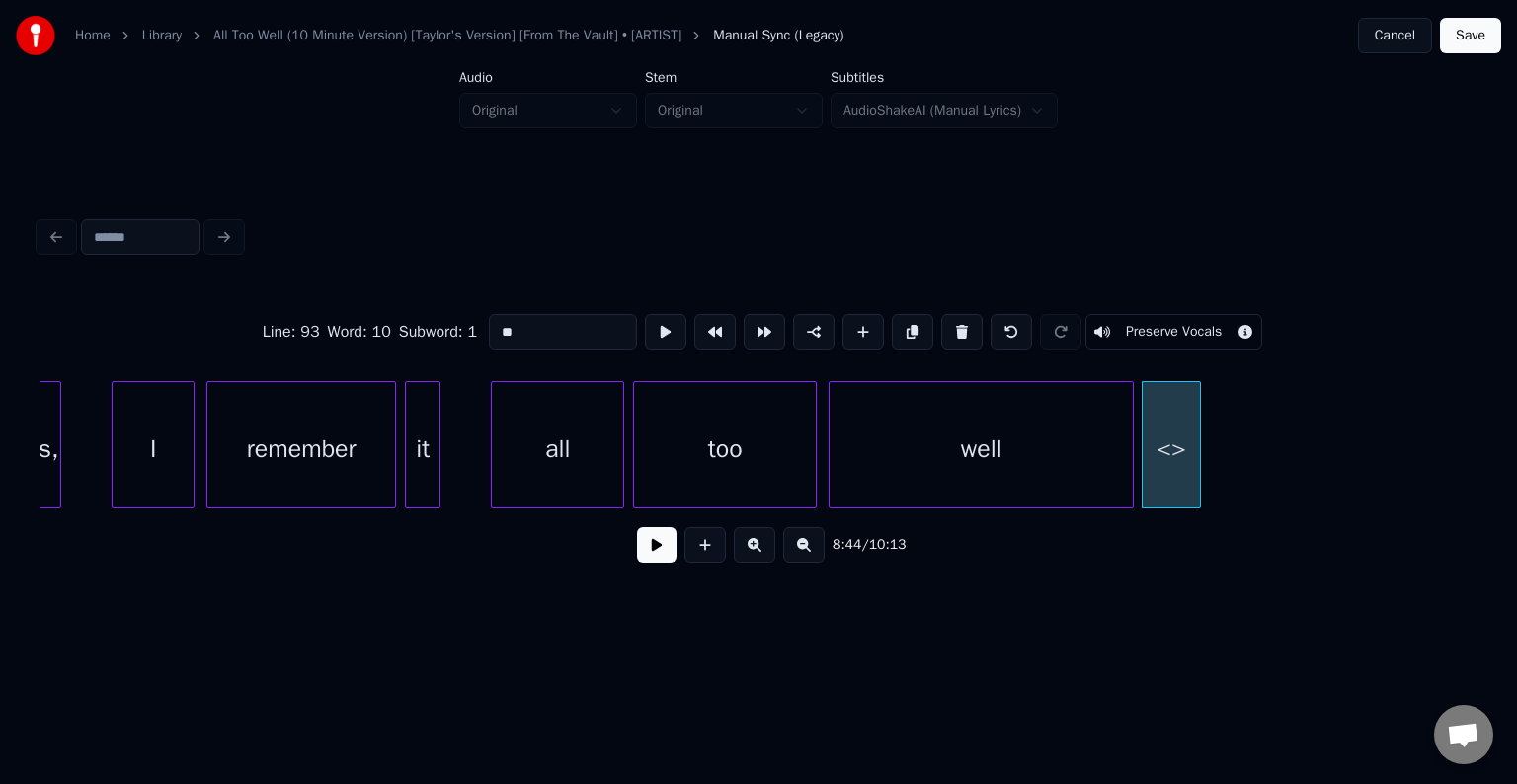 click on "Line :   93 Word :   10 Subword :   1 ** Preserve Vocals" at bounding box center (758, 332) 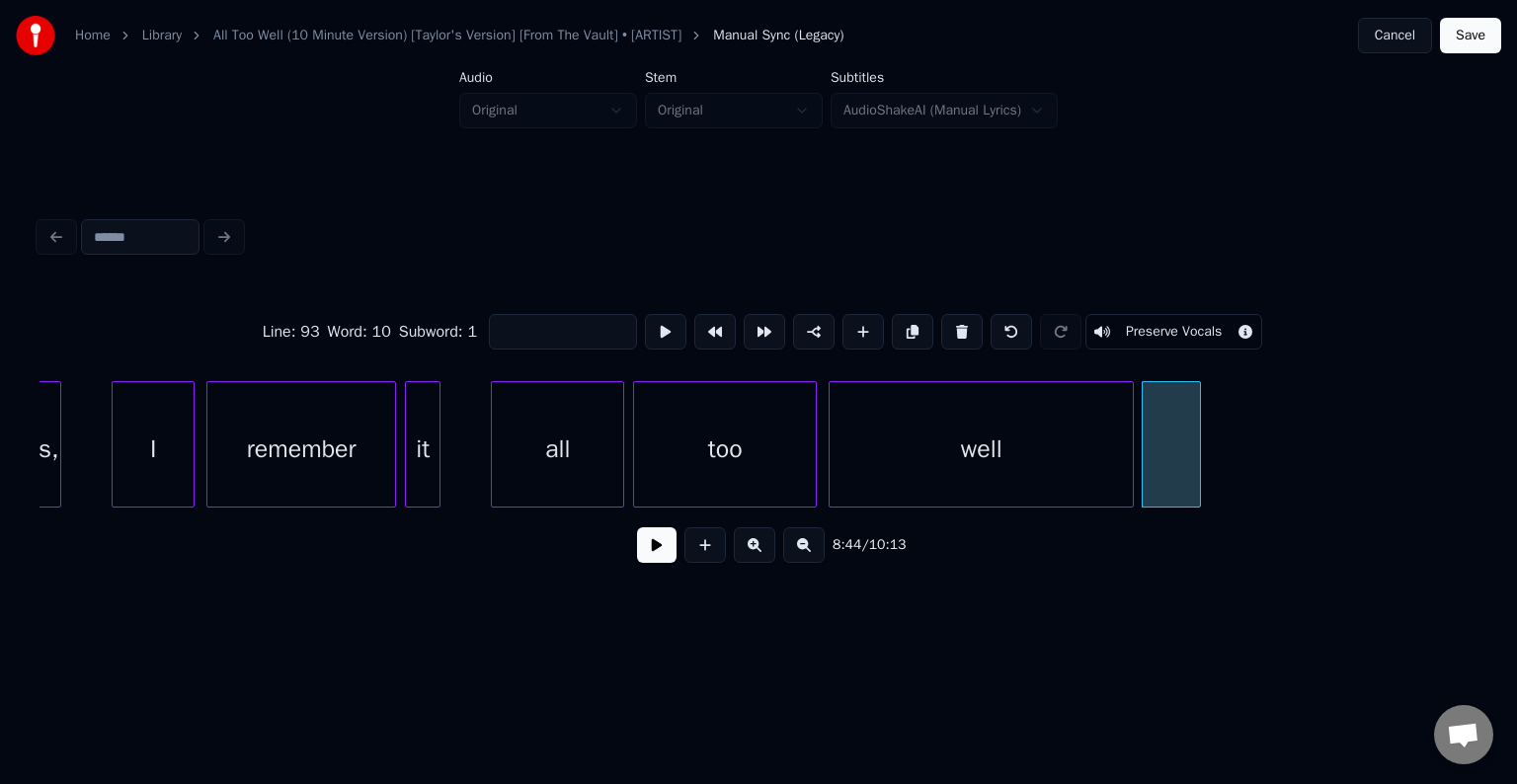 type 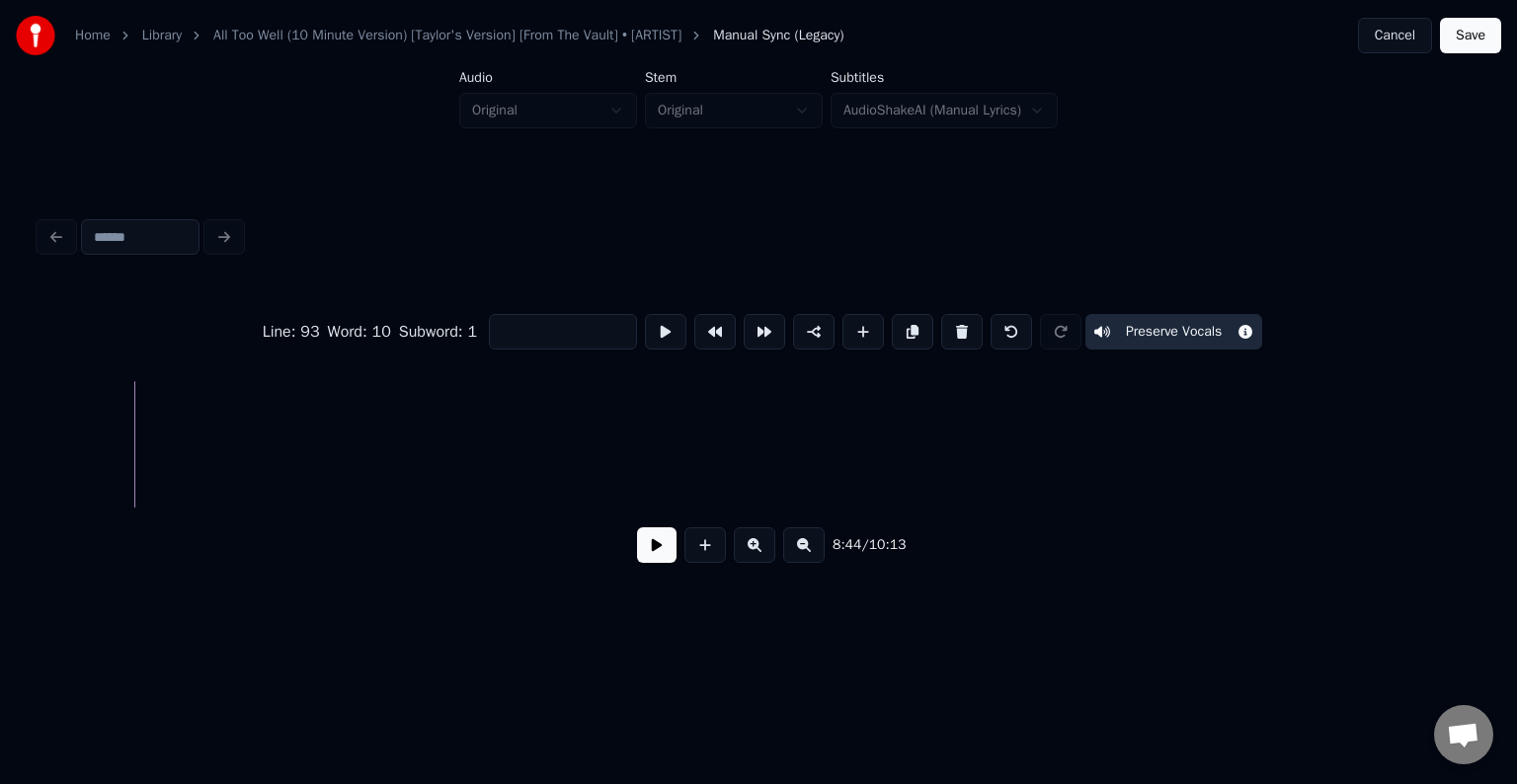 scroll, scrollTop: 0, scrollLeft: 77277, axis: horizontal 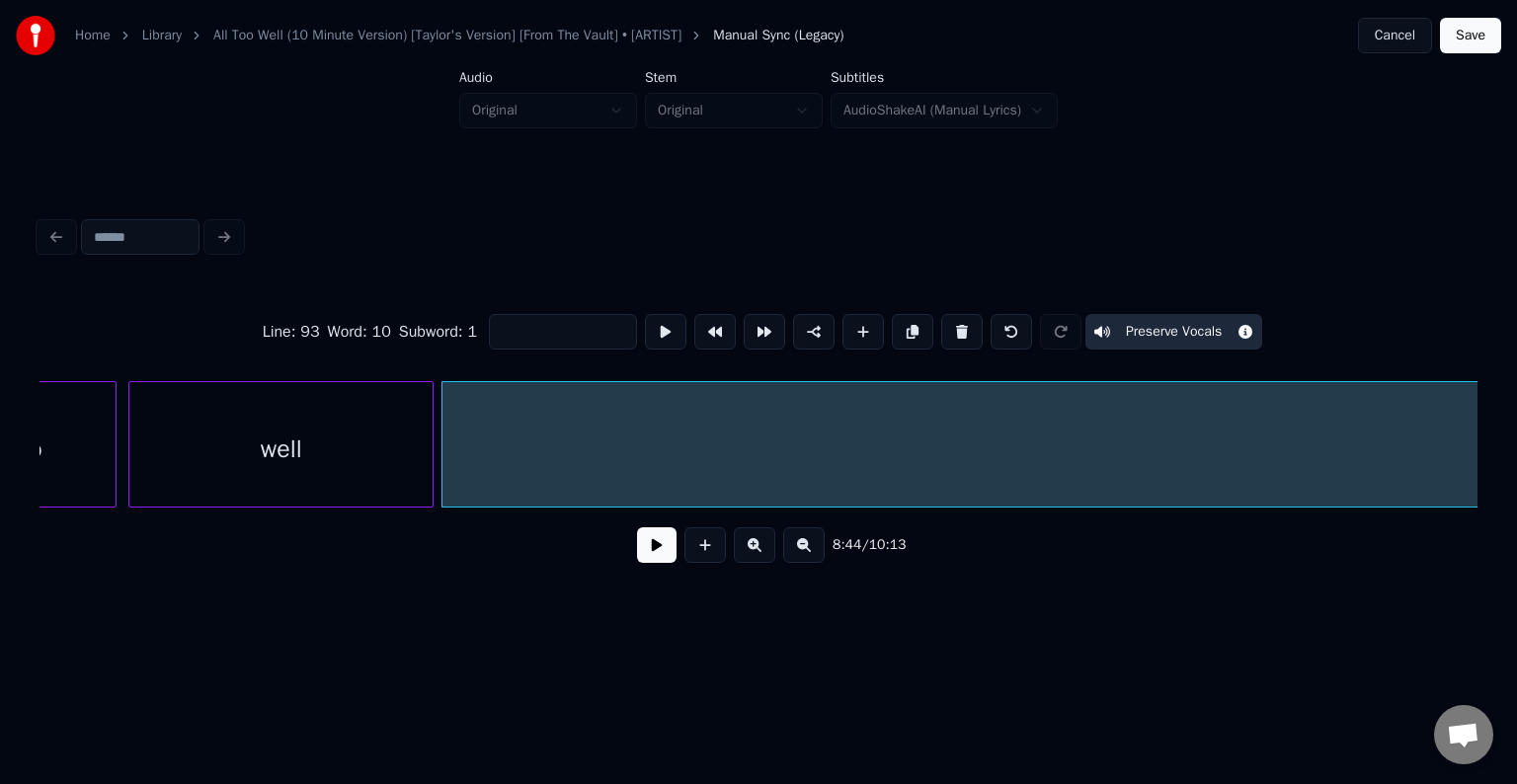 click on "Home Library All Too Well (10 Minute Version) [Taylor's Version] [From The Vault] • [ARTIST] Manual Sync (Legacy) Cancel Save Audio Original Stem Original Subtitles AudioShakeAI (Manual Lyrics) Line :   93 Word :   10 Subword :   1 Preserve Vocals 8:44  /  10:13" at bounding box center (758, 315) 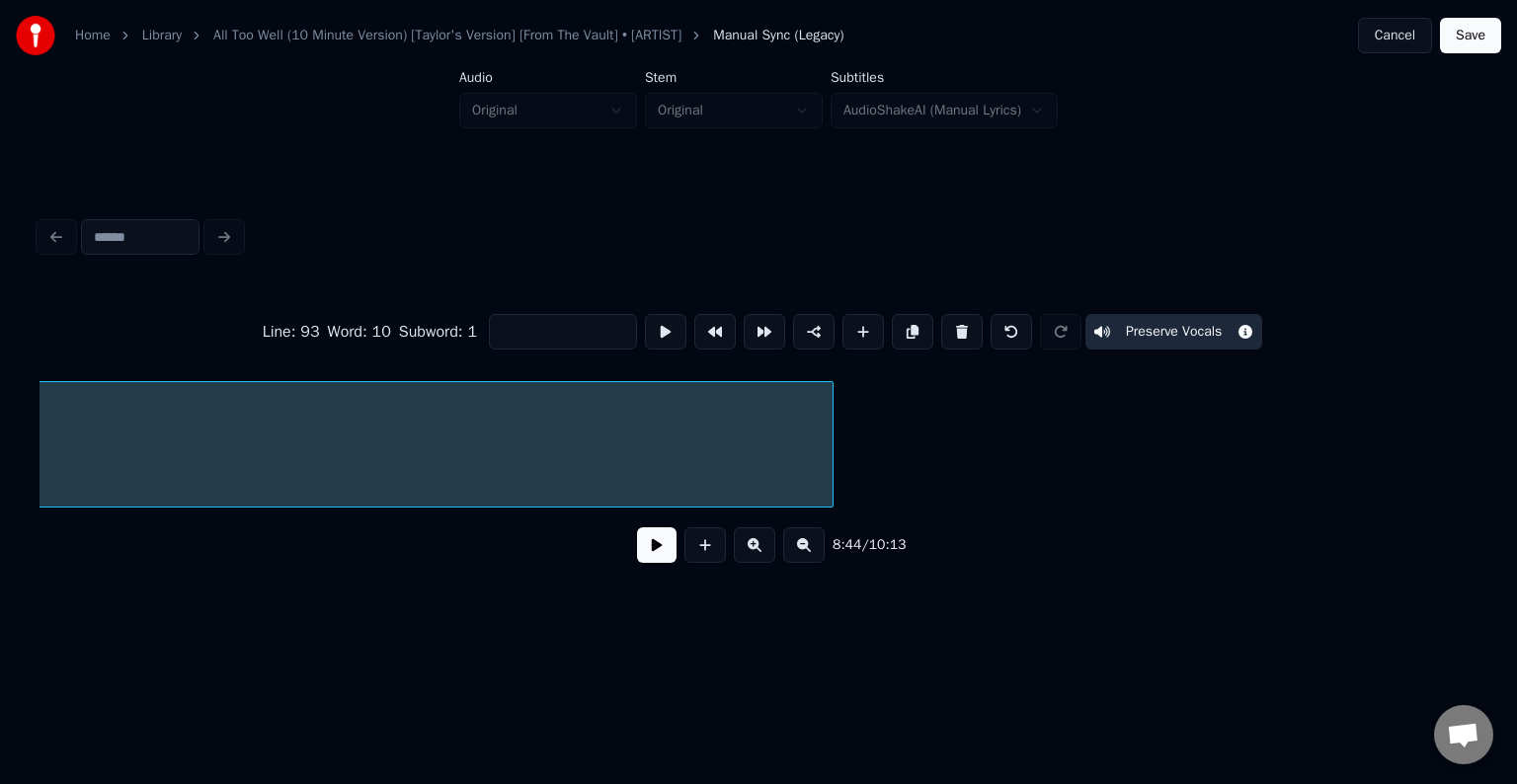 scroll, scrollTop: 0, scrollLeft: 77988, axis: horizontal 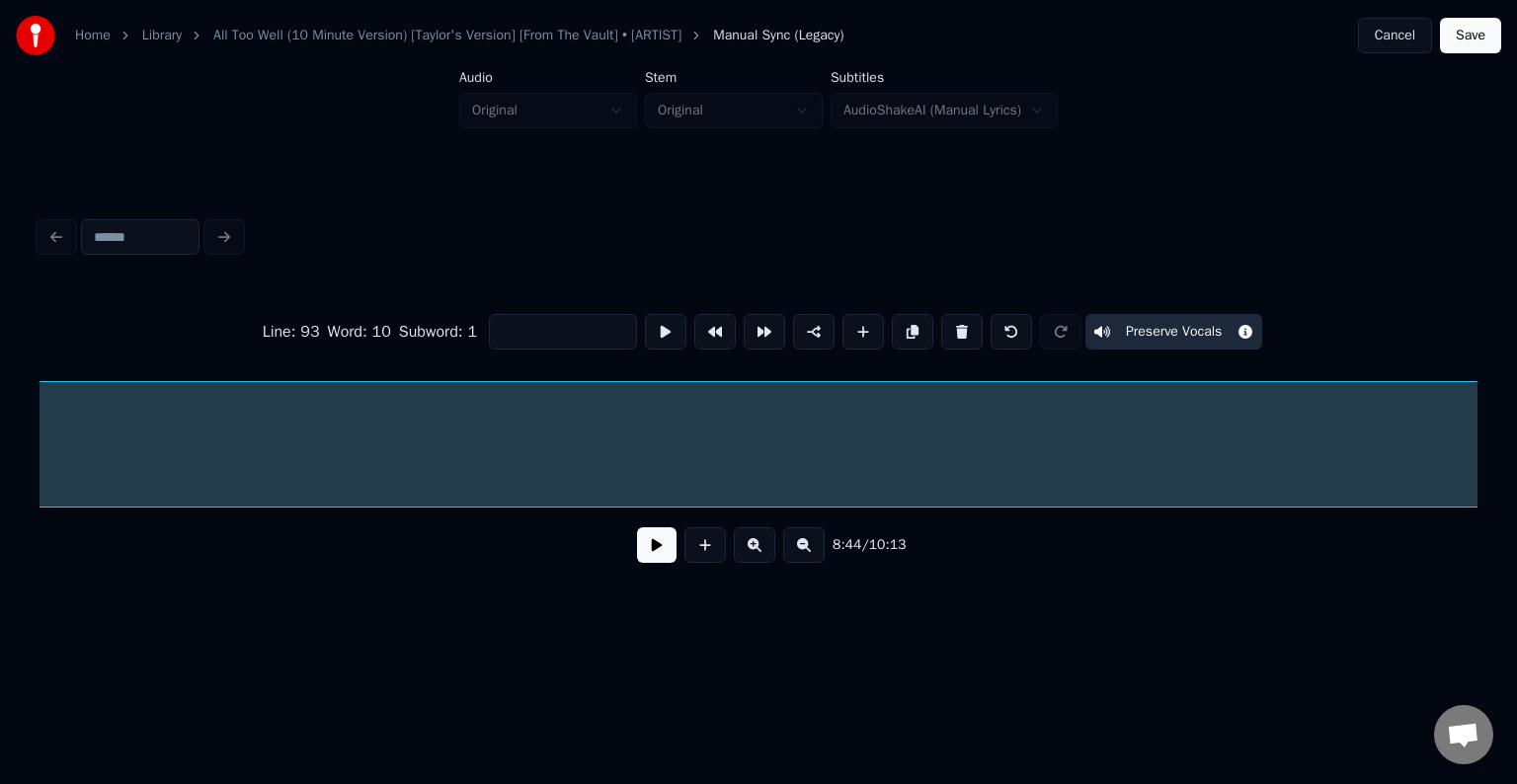 click on "Home Library All Too Well (10 Minute Version) [Taylor's Version] [From The Vault] • [ARTIST] Manual Sync (Legacy) Cancel Save Audio Original Stem Original Subtitles AudioShakeAI (Manual Lyrics) Line :   93 Word :   10 Subword :   1 Preserve Vocals 8:44  /  10:13" at bounding box center (758, 315) 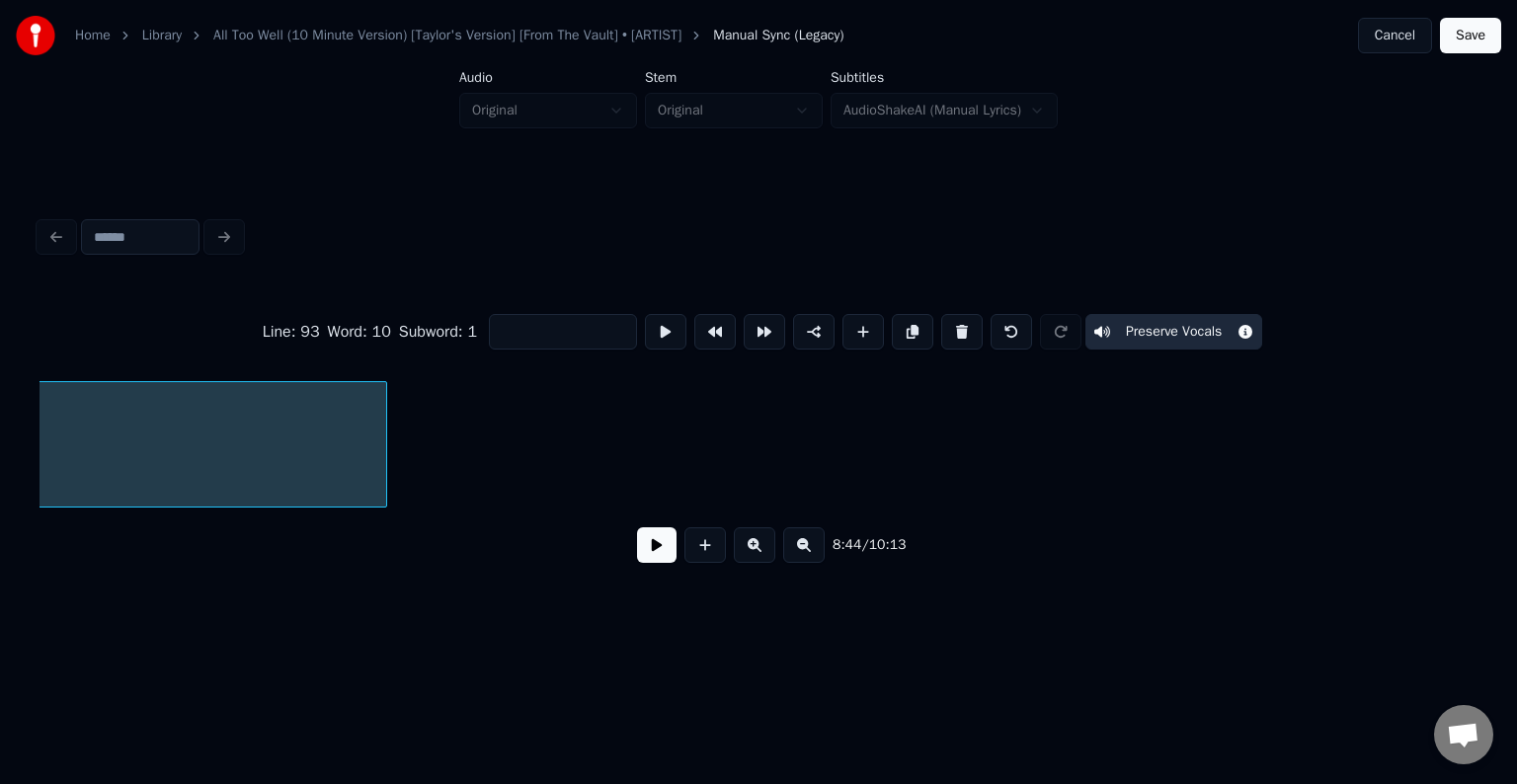 scroll, scrollTop: 0, scrollLeft: 79141, axis: horizontal 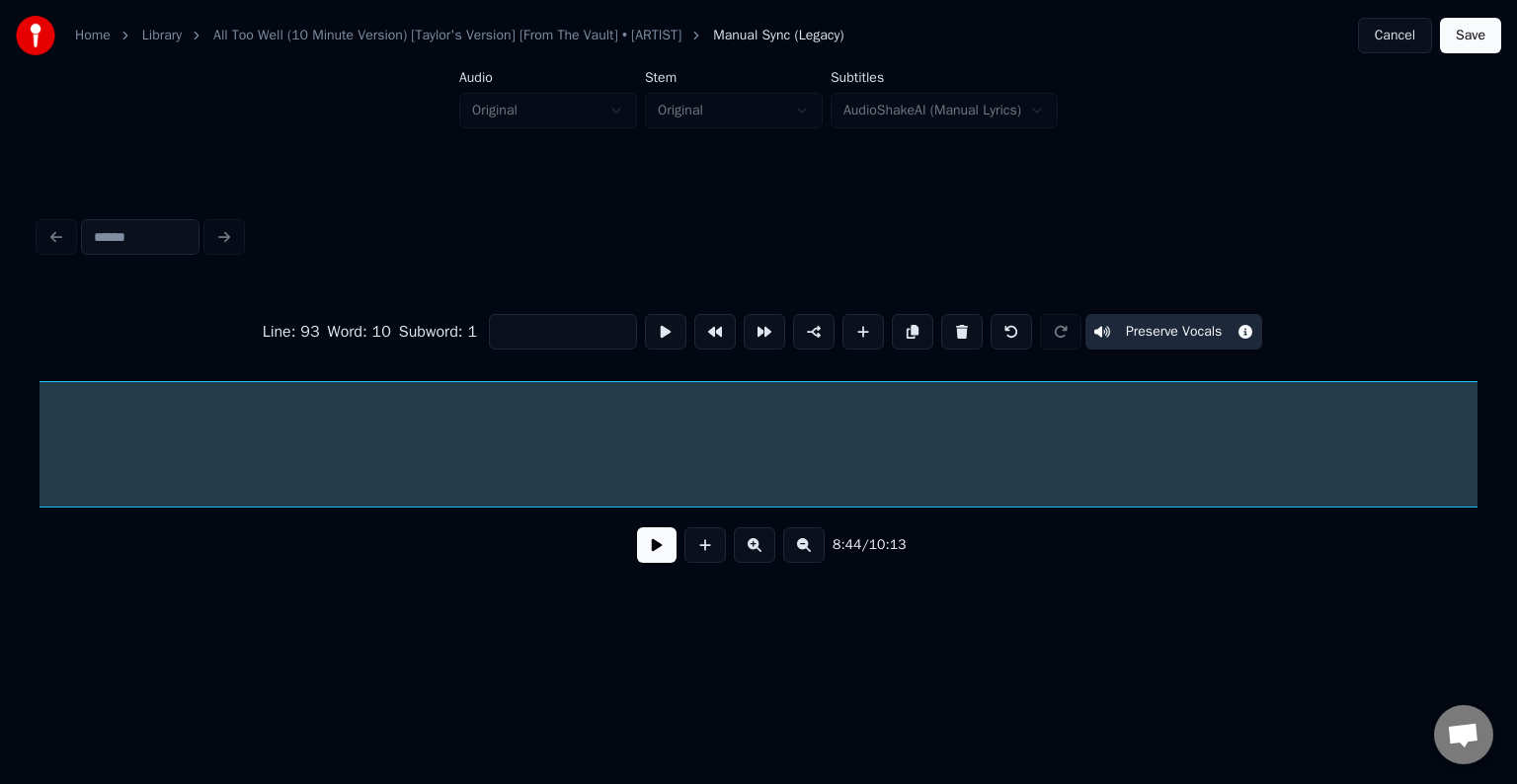 click on "Home Library All Too Well (10 Minute Version) [Taylor's Version] [From The Vault] • [ARTIST] Manual Sync (Legacy) Cancel Save Audio Original Stem Original Subtitles AudioShakeAI (Manual Lyrics) Line :   93 Word :   10 Subword :   1 Preserve Vocals 8:44  /  10:13" at bounding box center (758, 315) 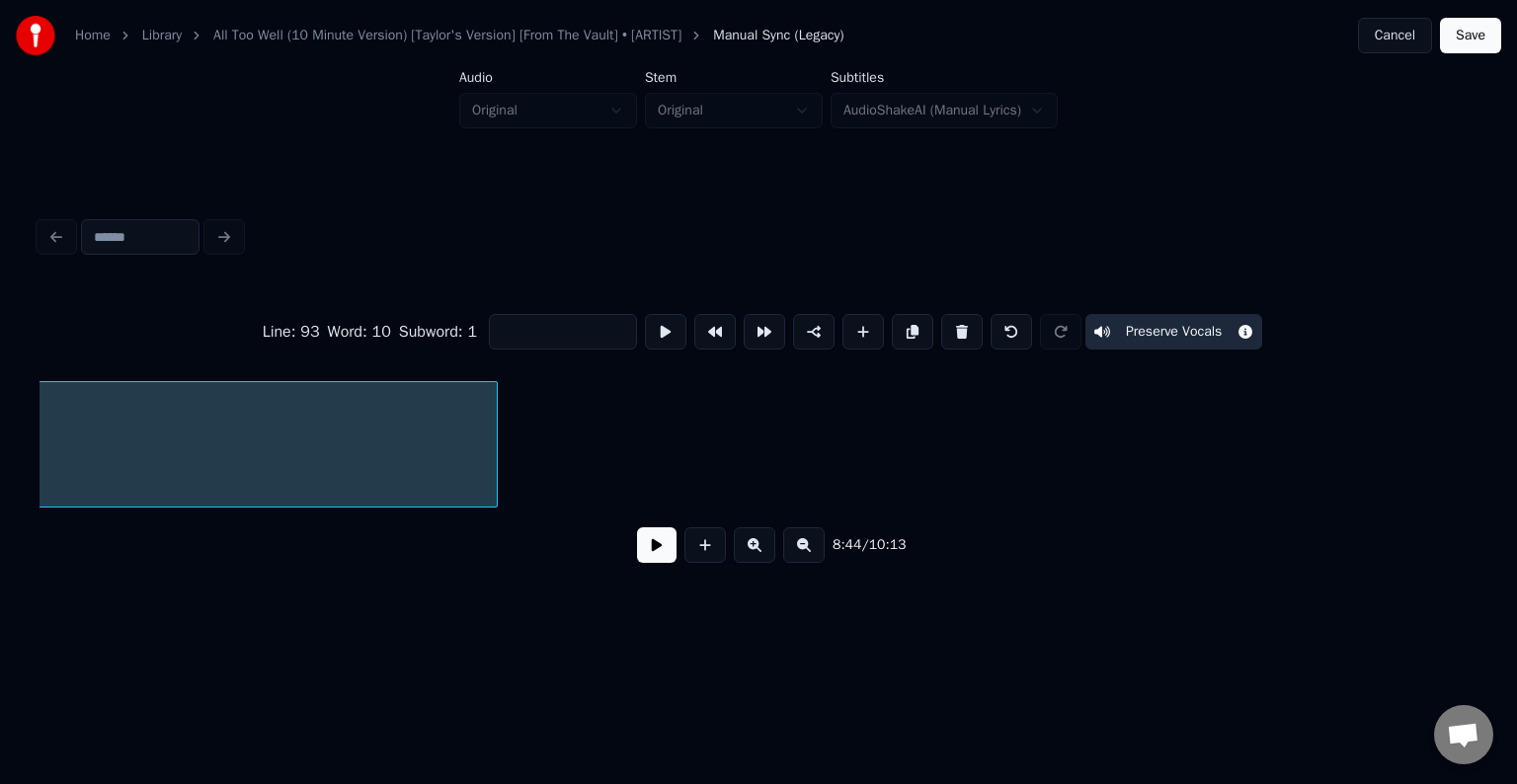 scroll, scrollTop: 0, scrollLeft: 80207, axis: horizontal 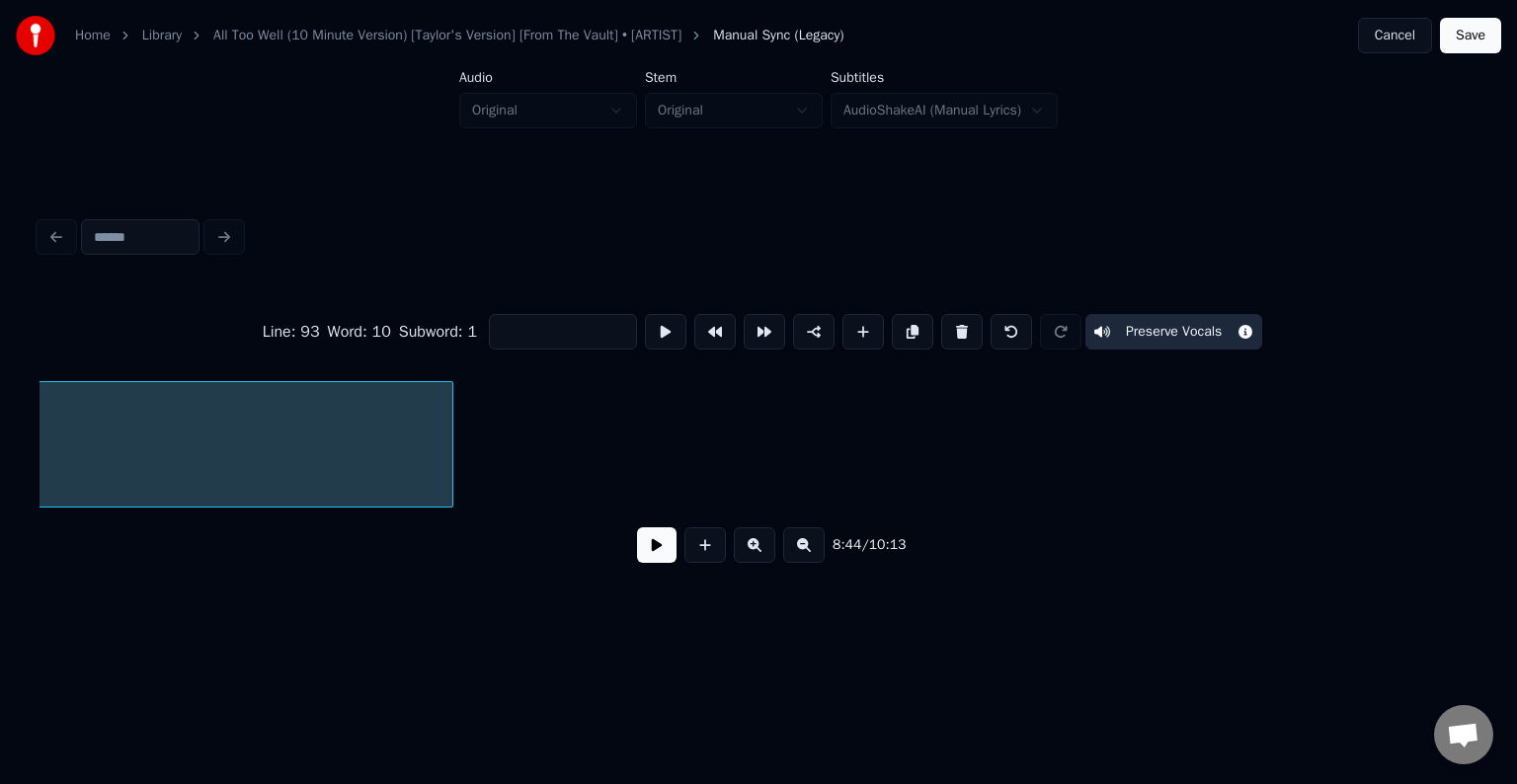 click at bounding box center (-1018, 449) 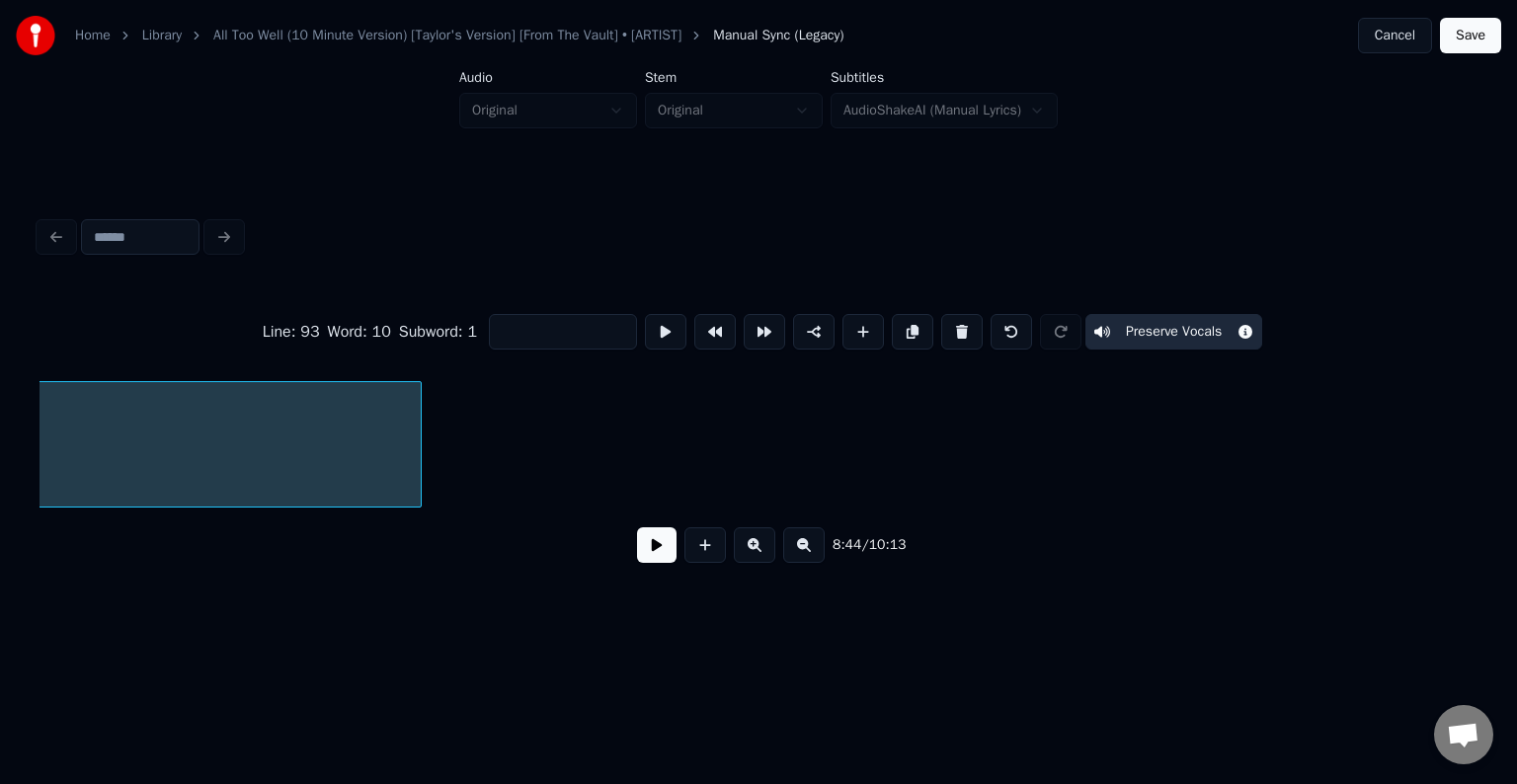 scroll, scrollTop: 0, scrollLeft: 80138, axis: horizontal 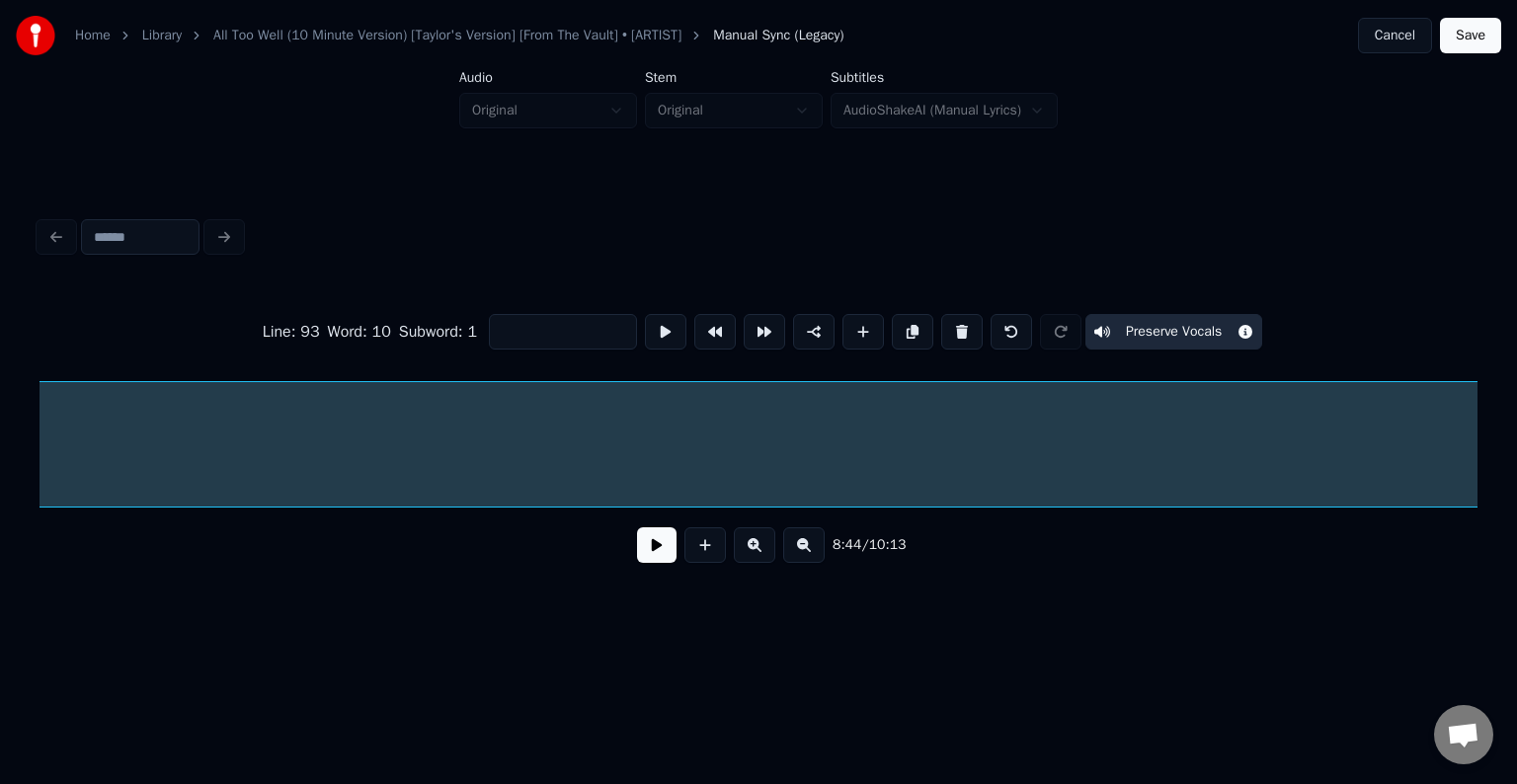 click on "Home Library All Too Well (10 Minute Version) [Taylor's Version] [From The Vault] • [ARTIST] Manual Sync (Legacy) Cancel Save Audio Original Stem Original Subtitles AudioShakeAI (Manual Lyrics) Line :   93 Word :   10 Subword :   1 Preserve Vocals 8:44  /  10:13" at bounding box center (758, 315) 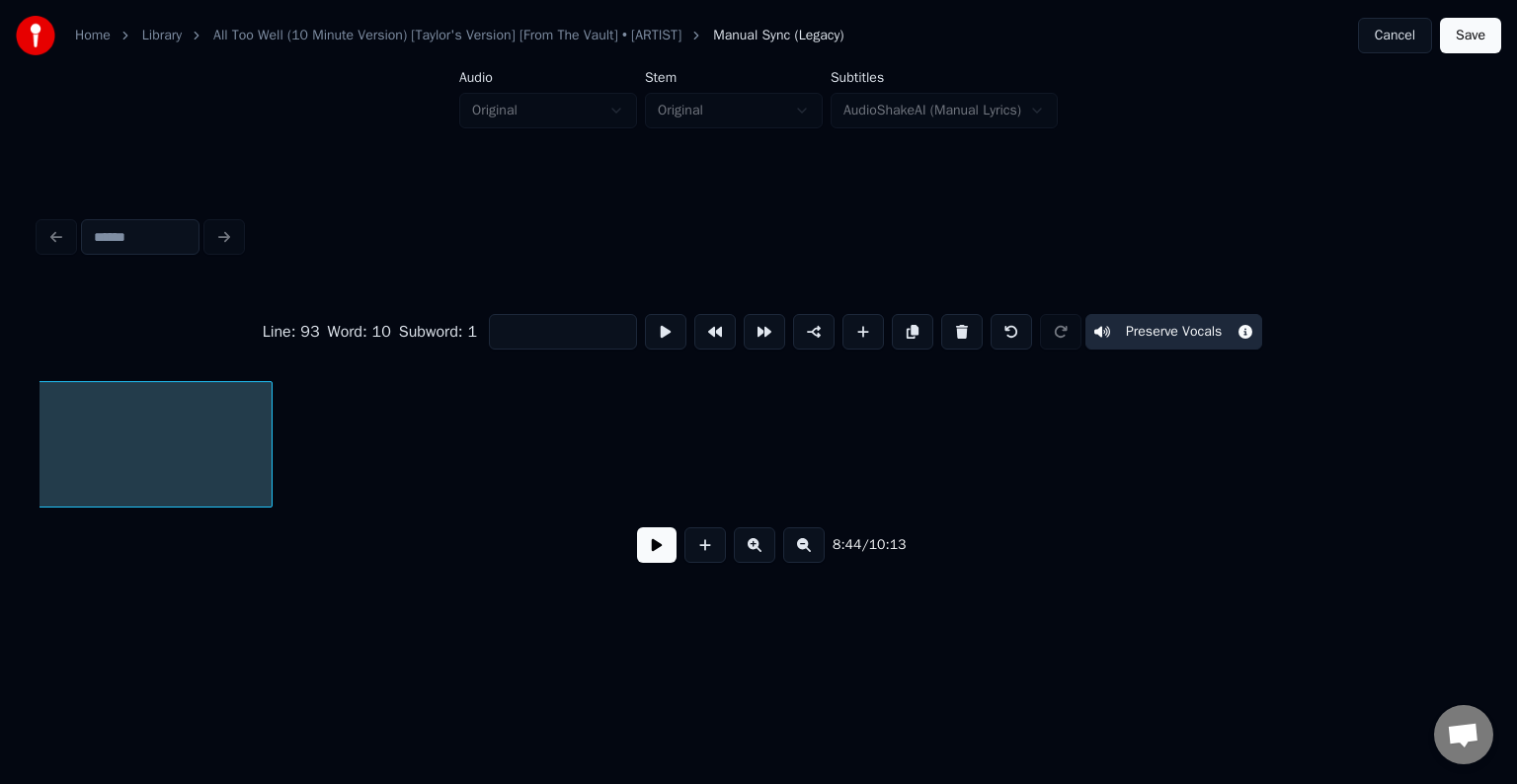 scroll, scrollTop: 0, scrollLeft: 81393, axis: horizontal 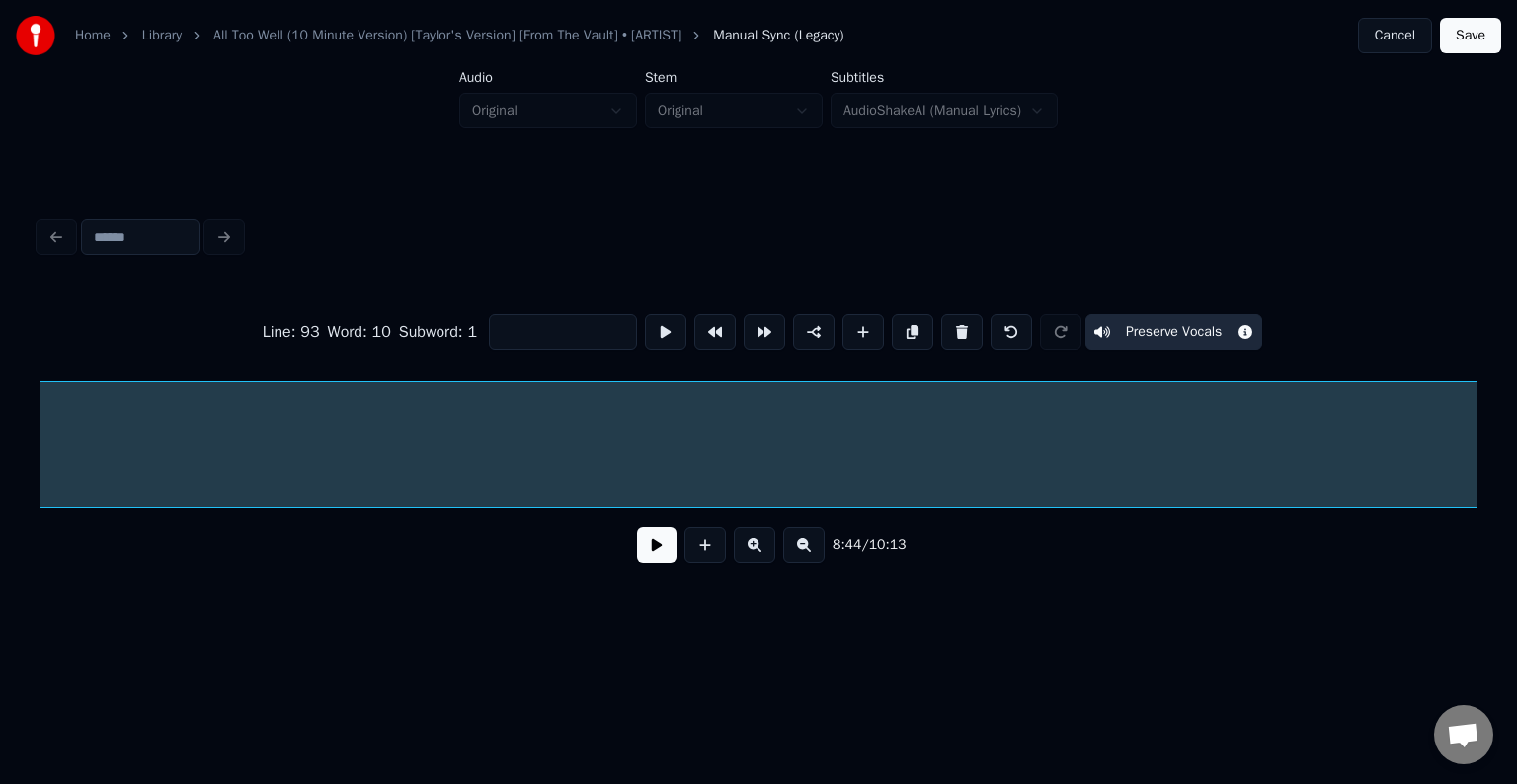 click on "Home Library All Too Well (10 Minute Version) [Taylor's Version] [From The Vault] • [ARTIST] Manual Sync (Legacy) Cancel Save Audio Original Stem Original Subtitles AudioShakeAI (Manual Lyrics) Line :   93 Word :   10 Subword :   1 Preserve Vocals 8:44  /  10:13" at bounding box center (758, 315) 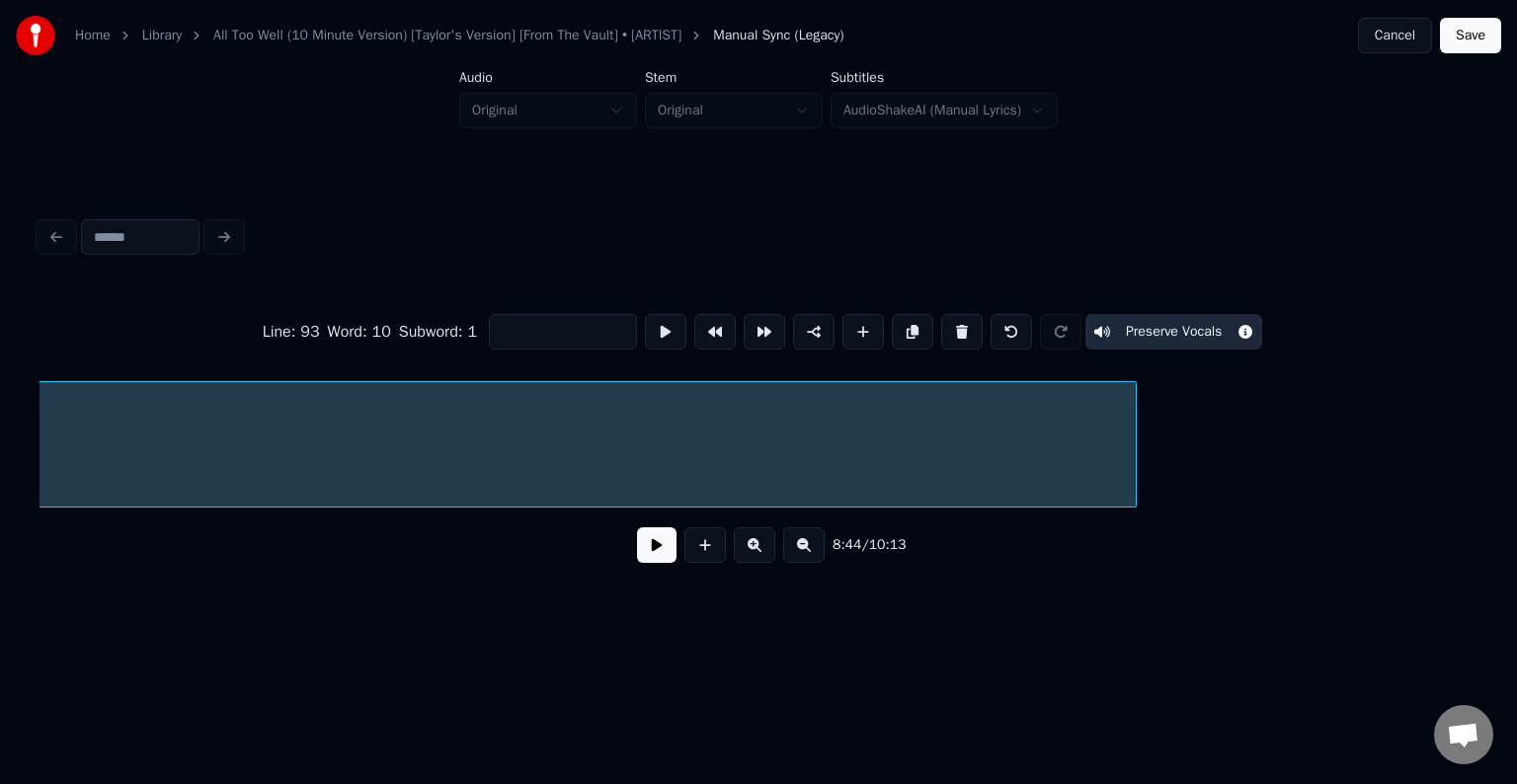 scroll, scrollTop: 0, scrollLeft: 81827, axis: horizontal 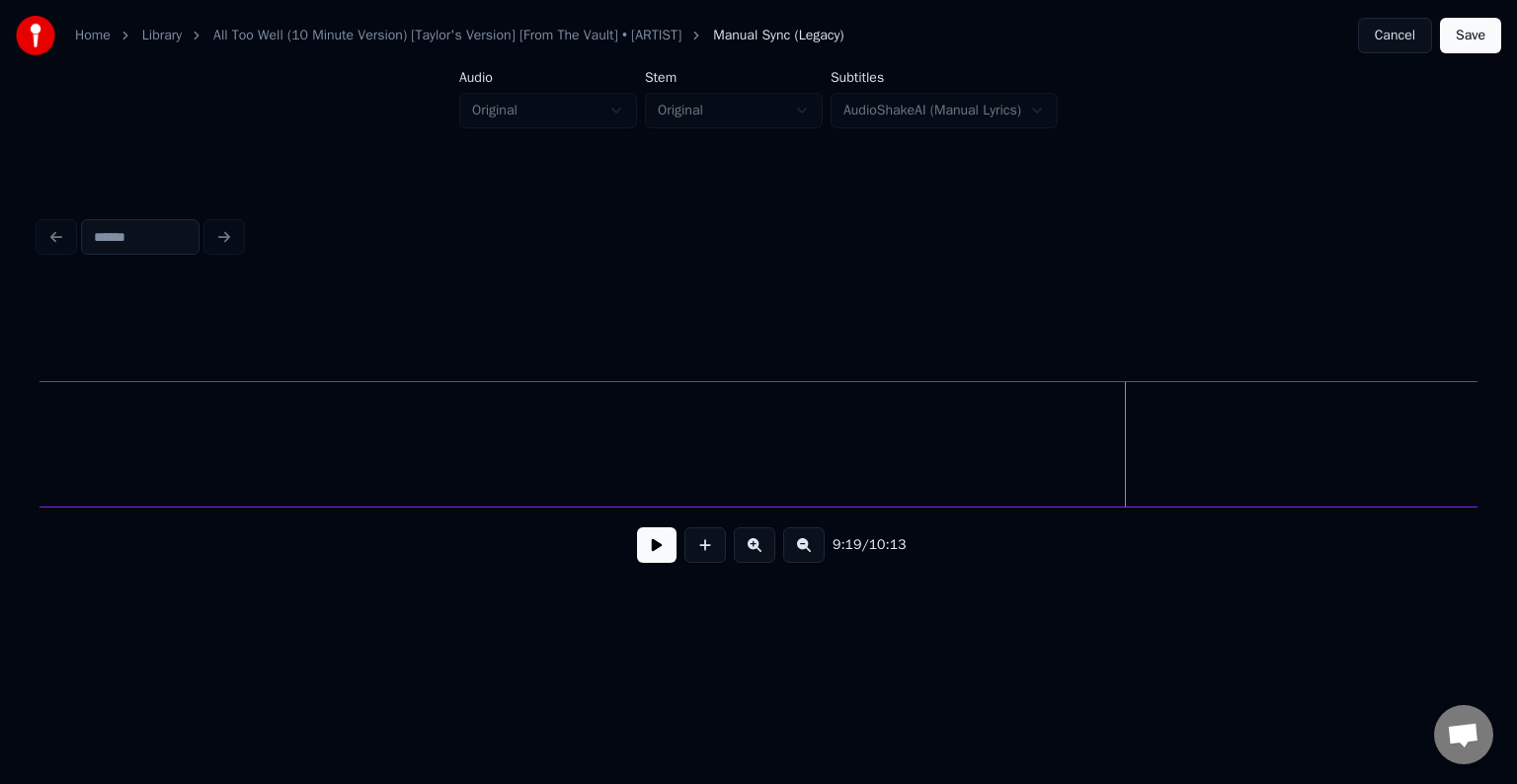 click on "Home Library All Too Well (10 Minute Version) [Taylor's Version] [From The Vault] • [ARTIST] Manual Sync (Legacy) Cancel Save Audio Original Stem Original Subtitles AudioShakeAI (Manual Lyrics) 9:19  /  10:13" at bounding box center (758, 315) 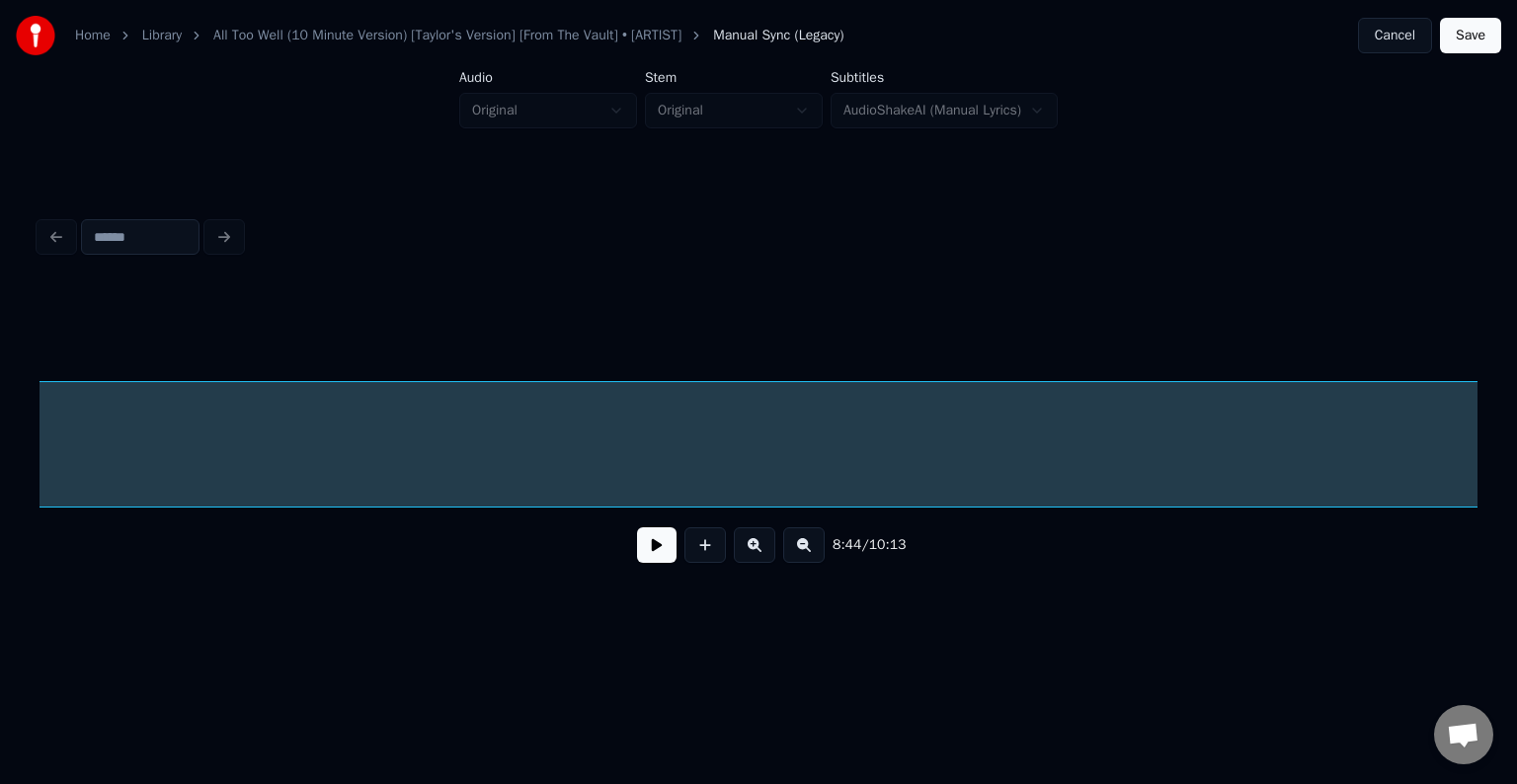 scroll, scrollTop: 0, scrollLeft: 77679, axis: horizontal 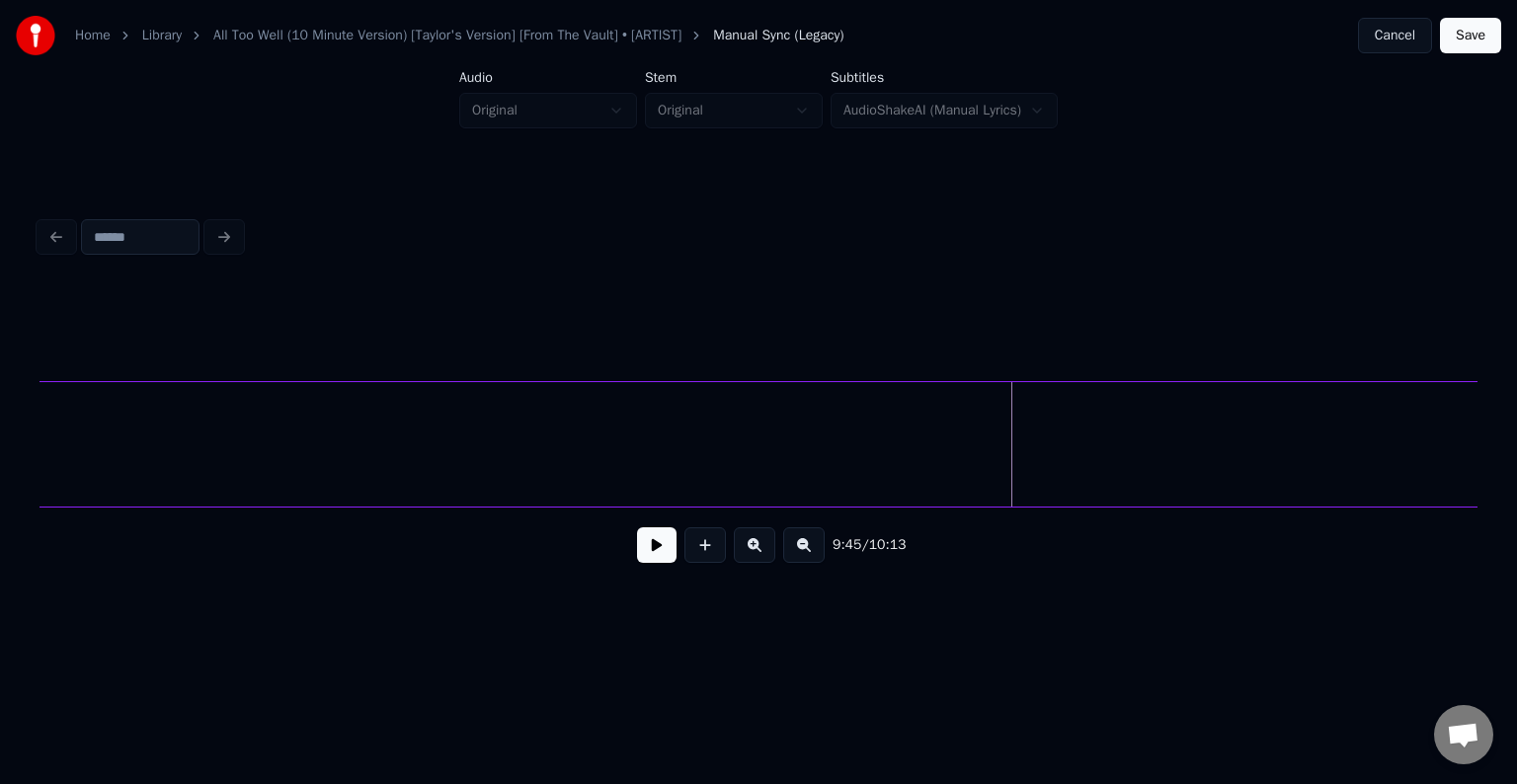 click on "Home Library All Too Well (10 Minute Version) [Taylor's Version] [From The Vault] • [ARTIST] Manual Sync (Legacy) Cancel Save Audio Original Stem Original Subtitles AudioShakeAI (Manual Lyrics) 9:45  /  10:13" at bounding box center [758, 315] 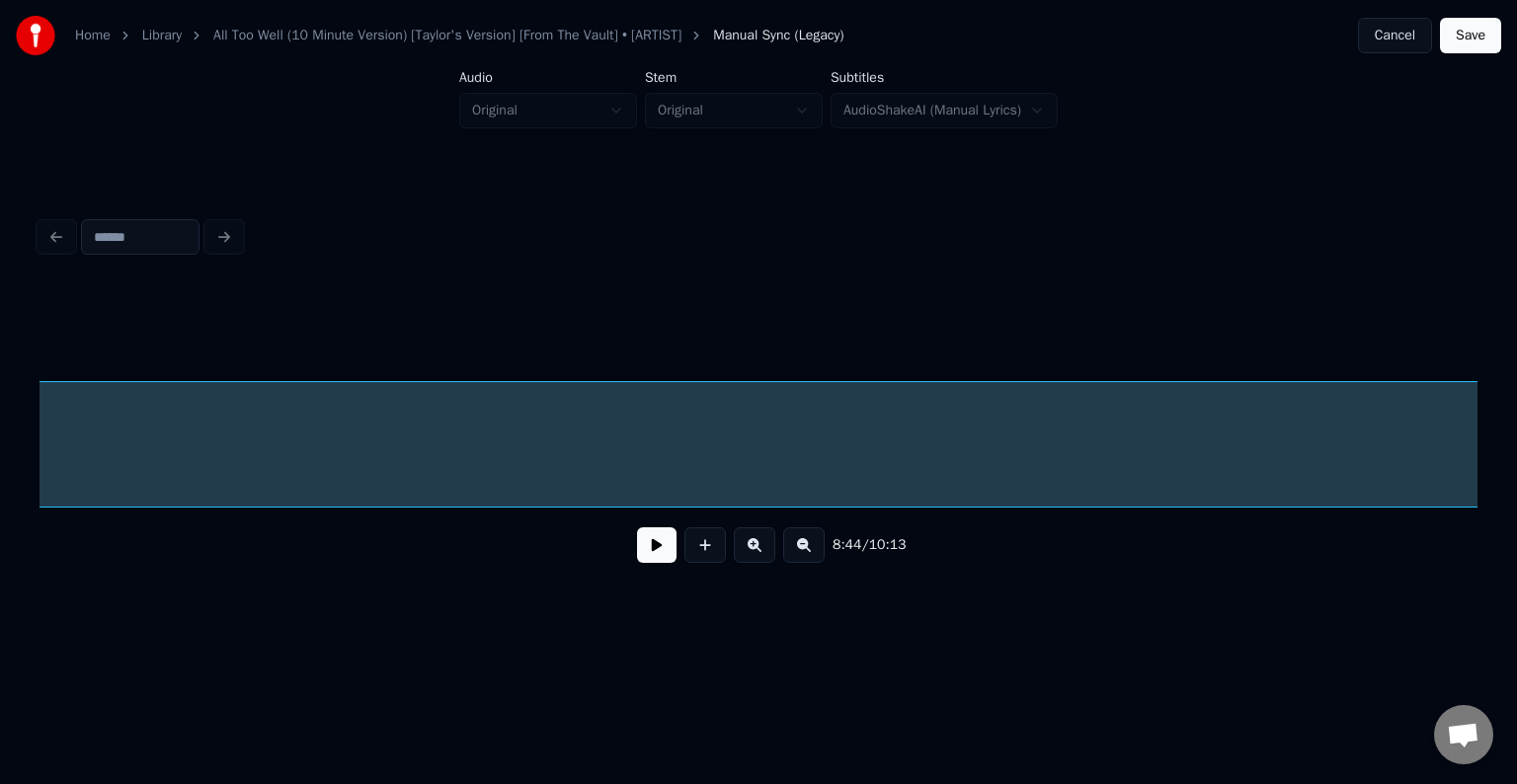 scroll, scrollTop: 0, scrollLeft: 77679, axis: horizontal 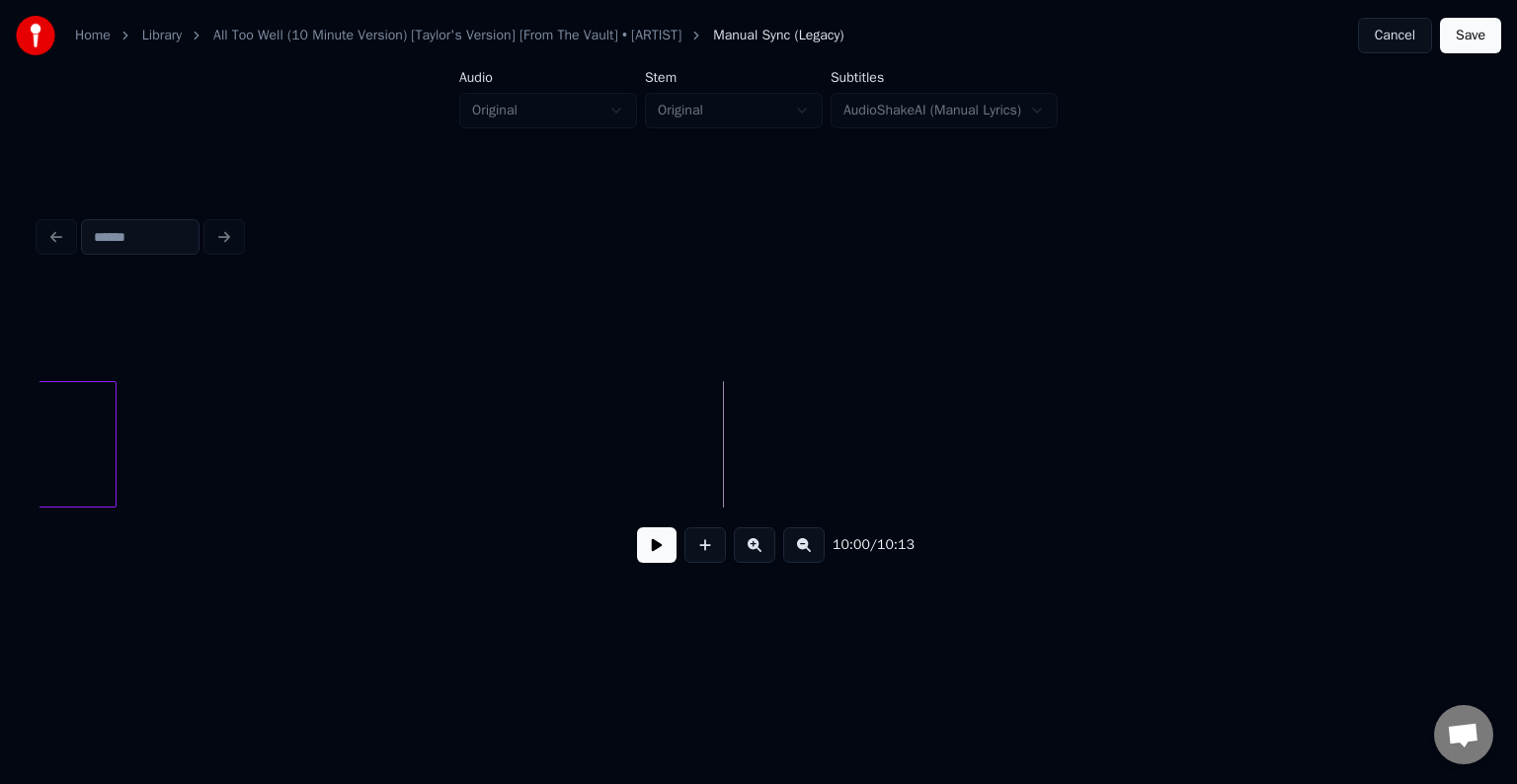 click on "Save" at bounding box center [1471, 36] 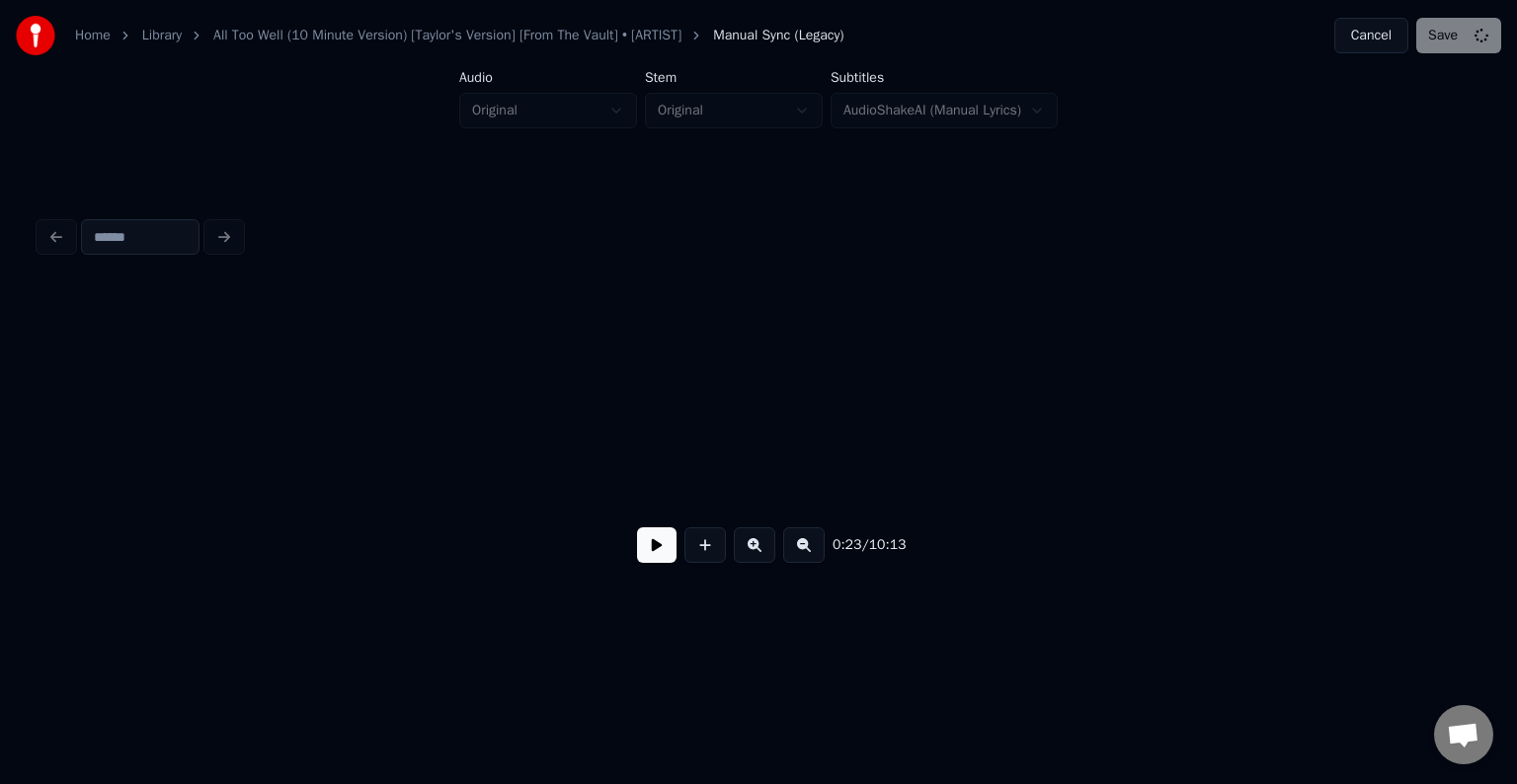 scroll, scrollTop: 0, scrollLeft: 3433, axis: horizontal 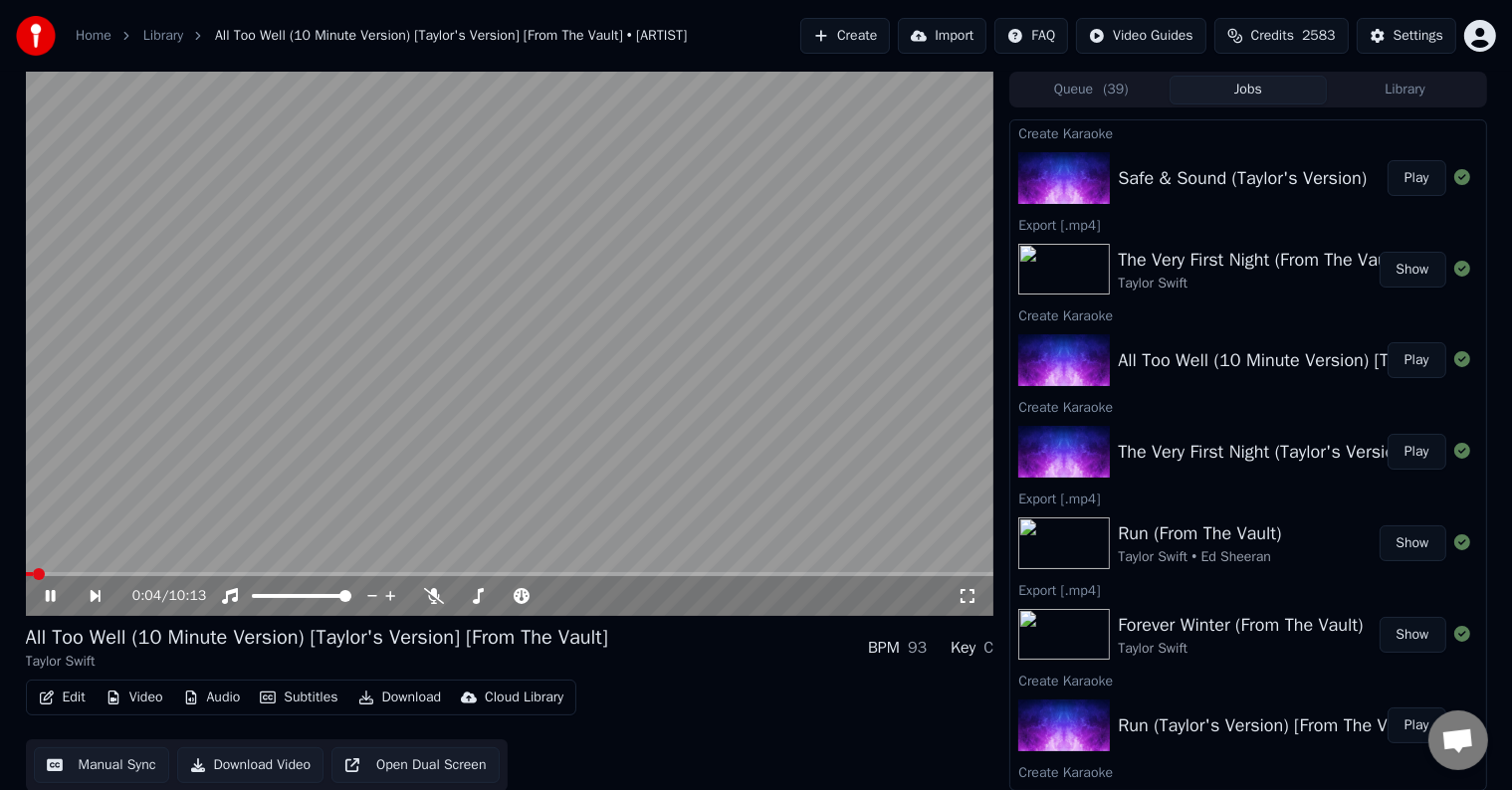 click on "Download" at bounding box center (400, 697) 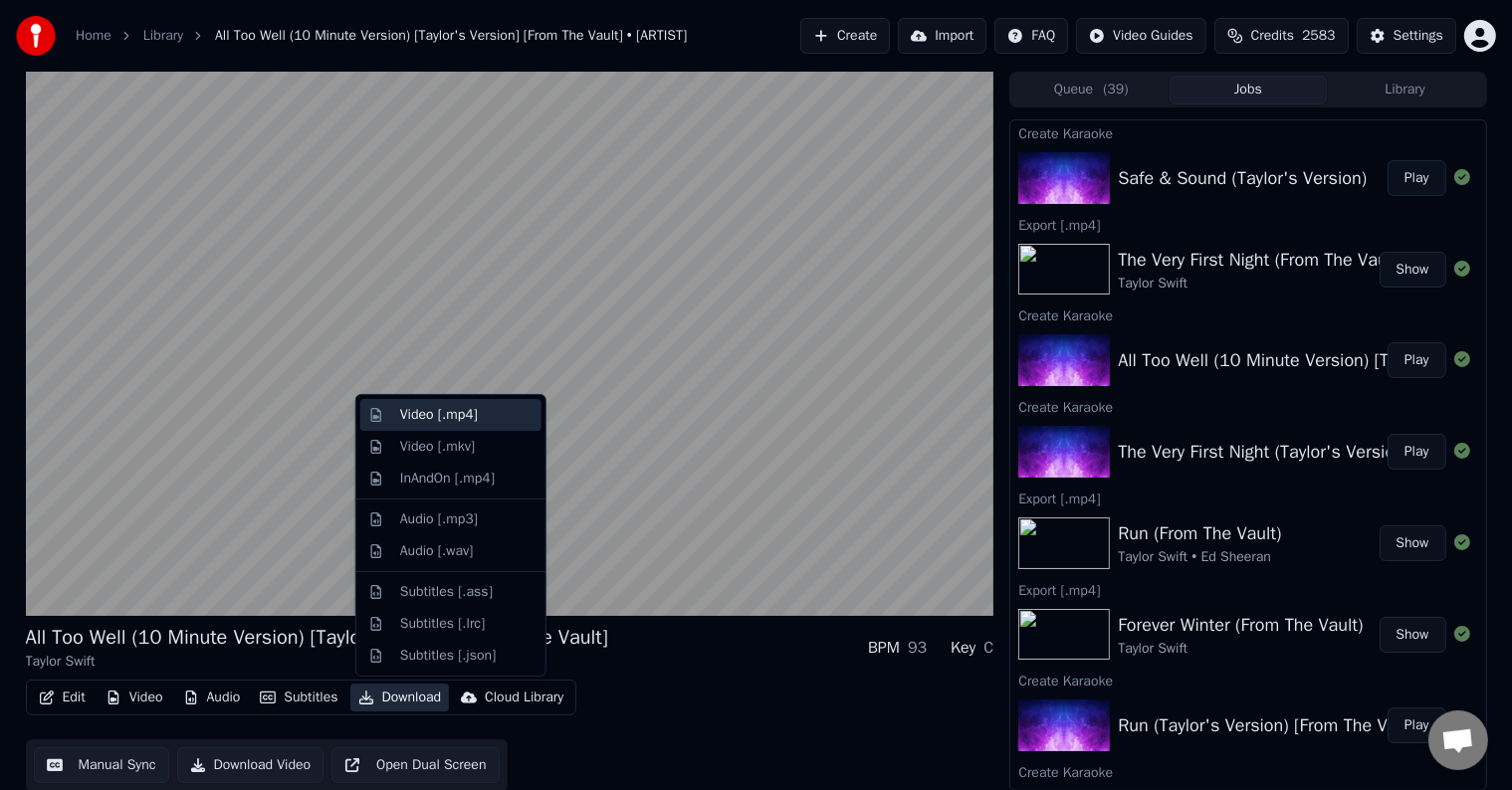 click on "Video [.mp4]" at bounding box center [439, 415] 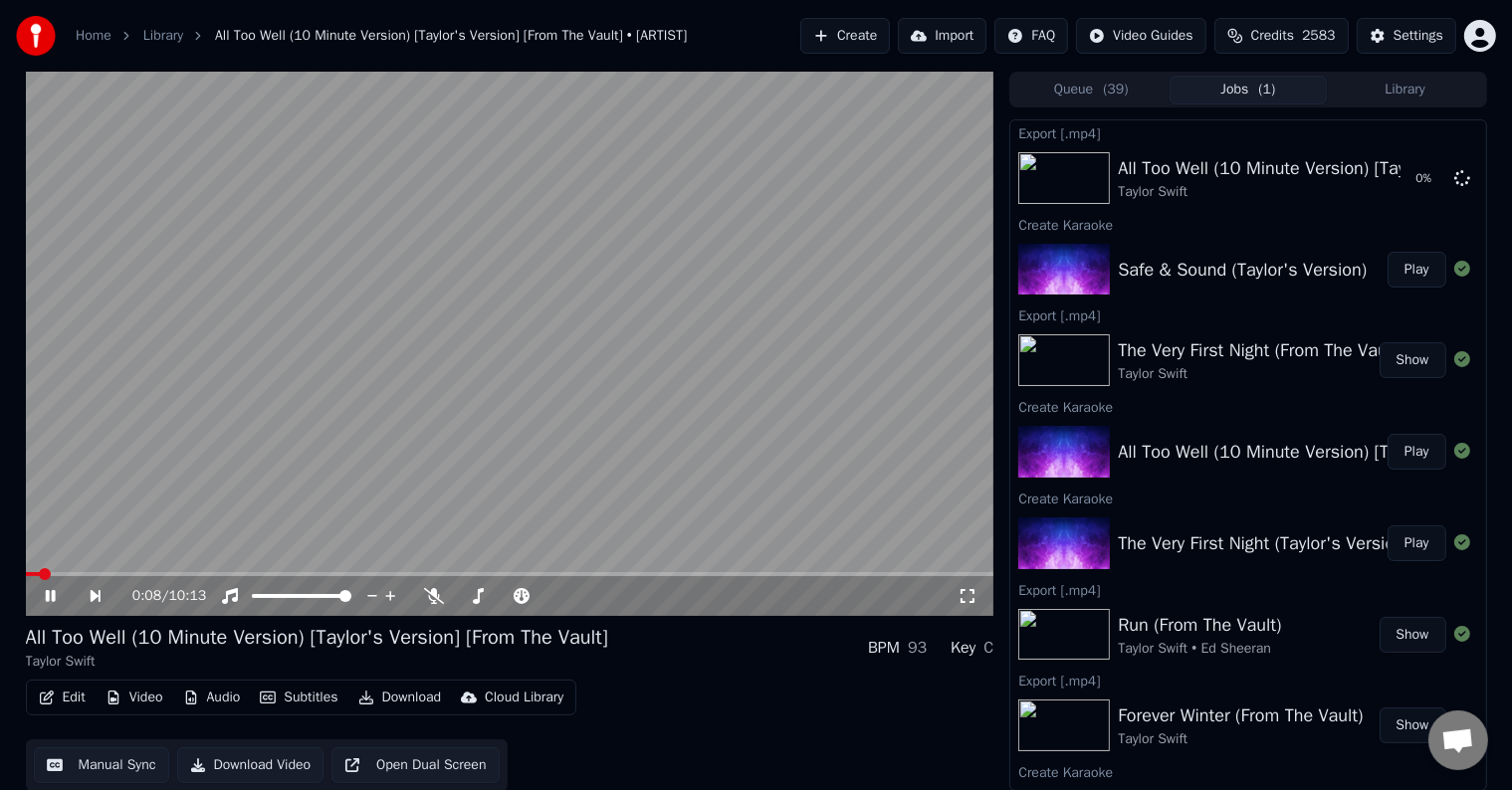 click 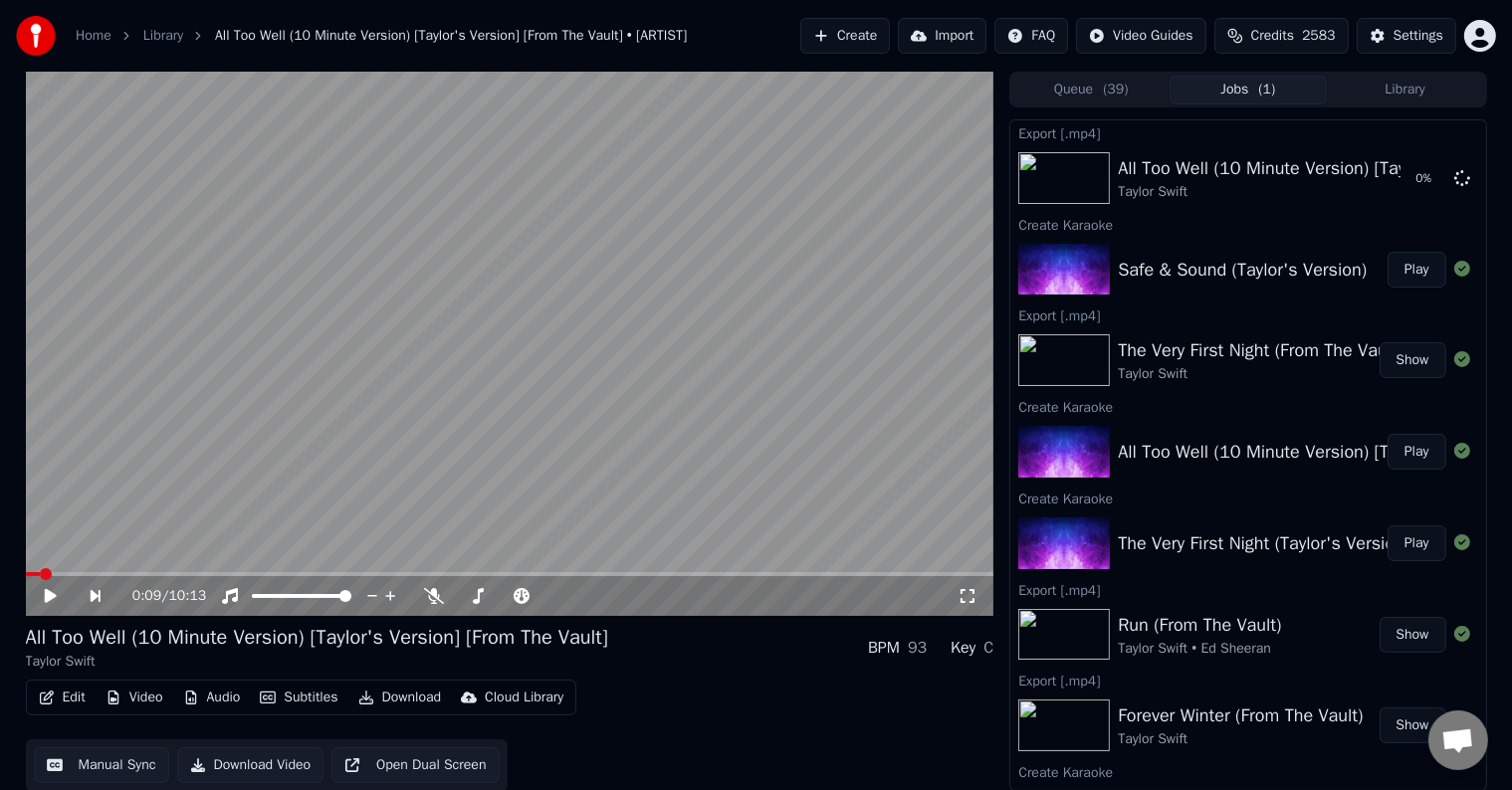 click on "Play" at bounding box center [1416, 270] 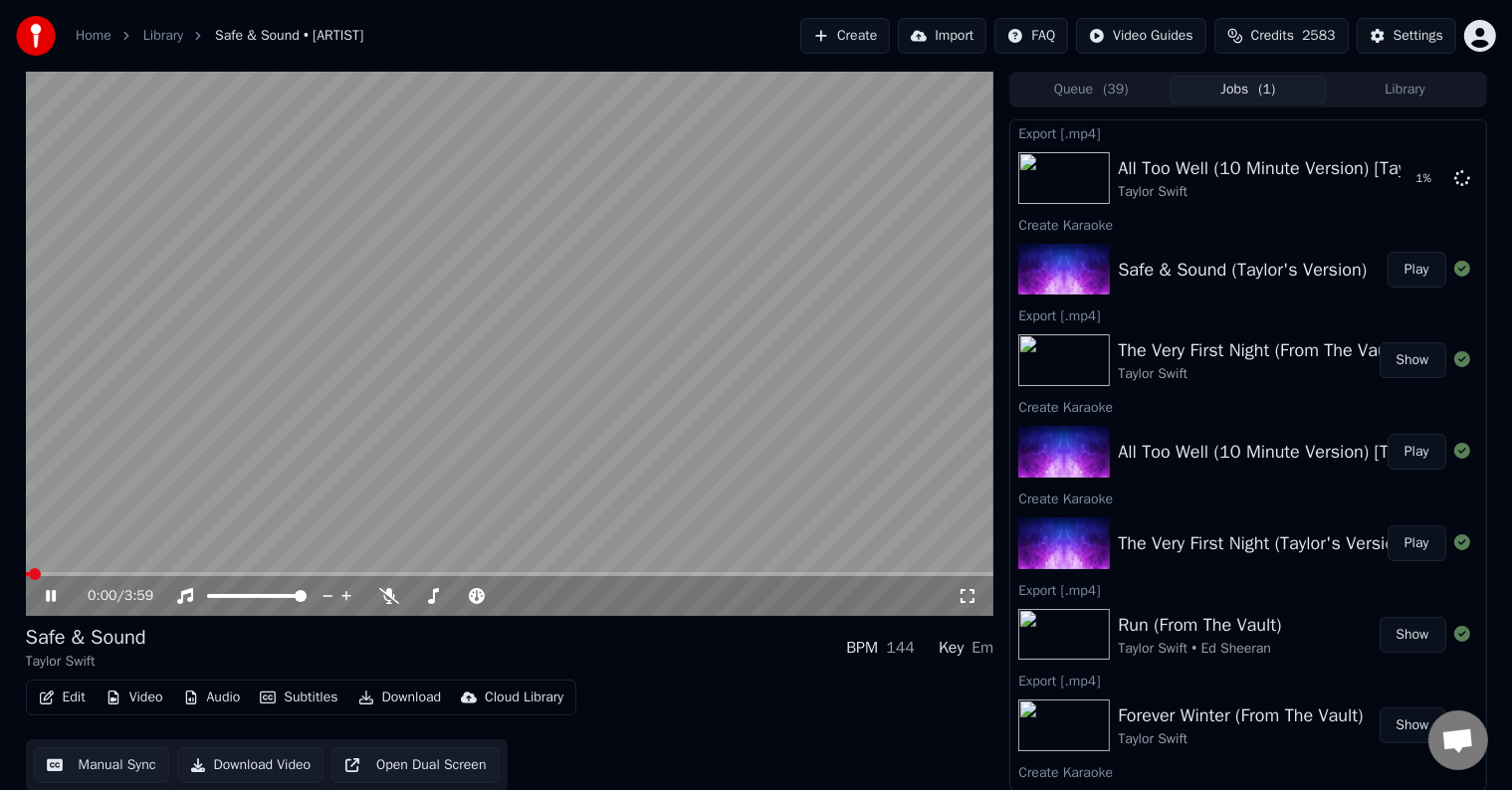 click on "Edit" at bounding box center (62, 697) 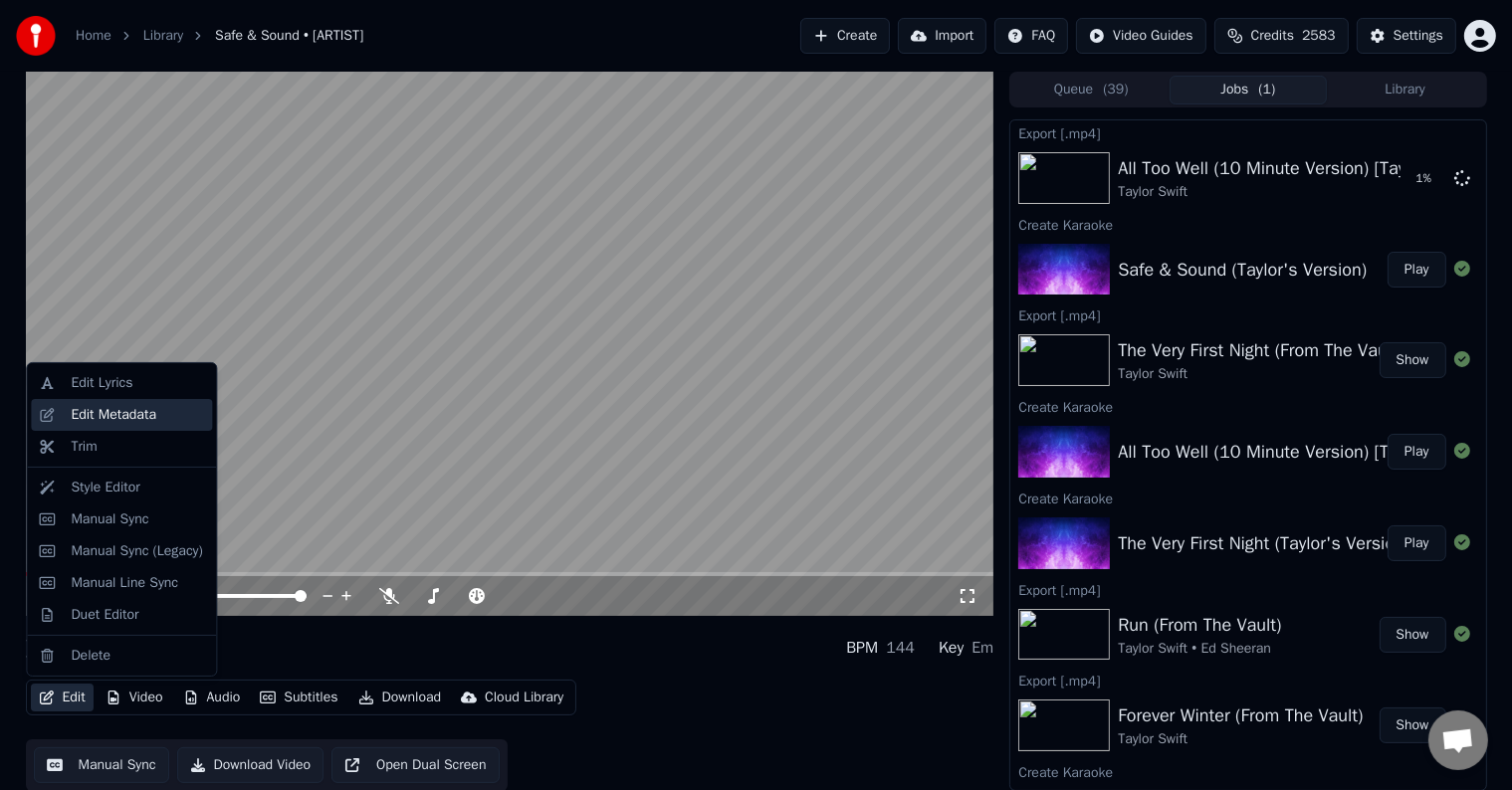 click on "Edit Metadata" at bounding box center [113, 415] 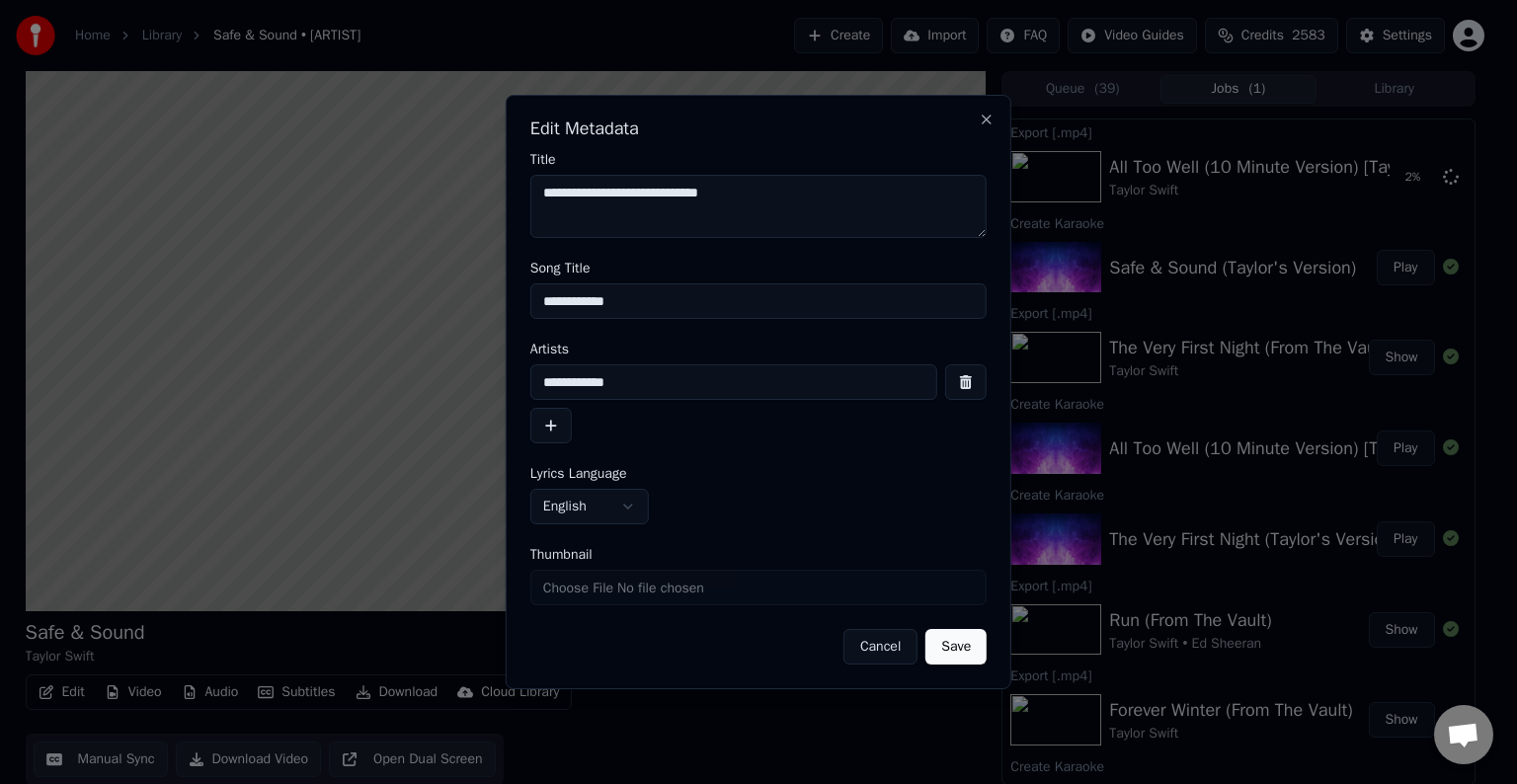 click on "**********" at bounding box center (758, 301) 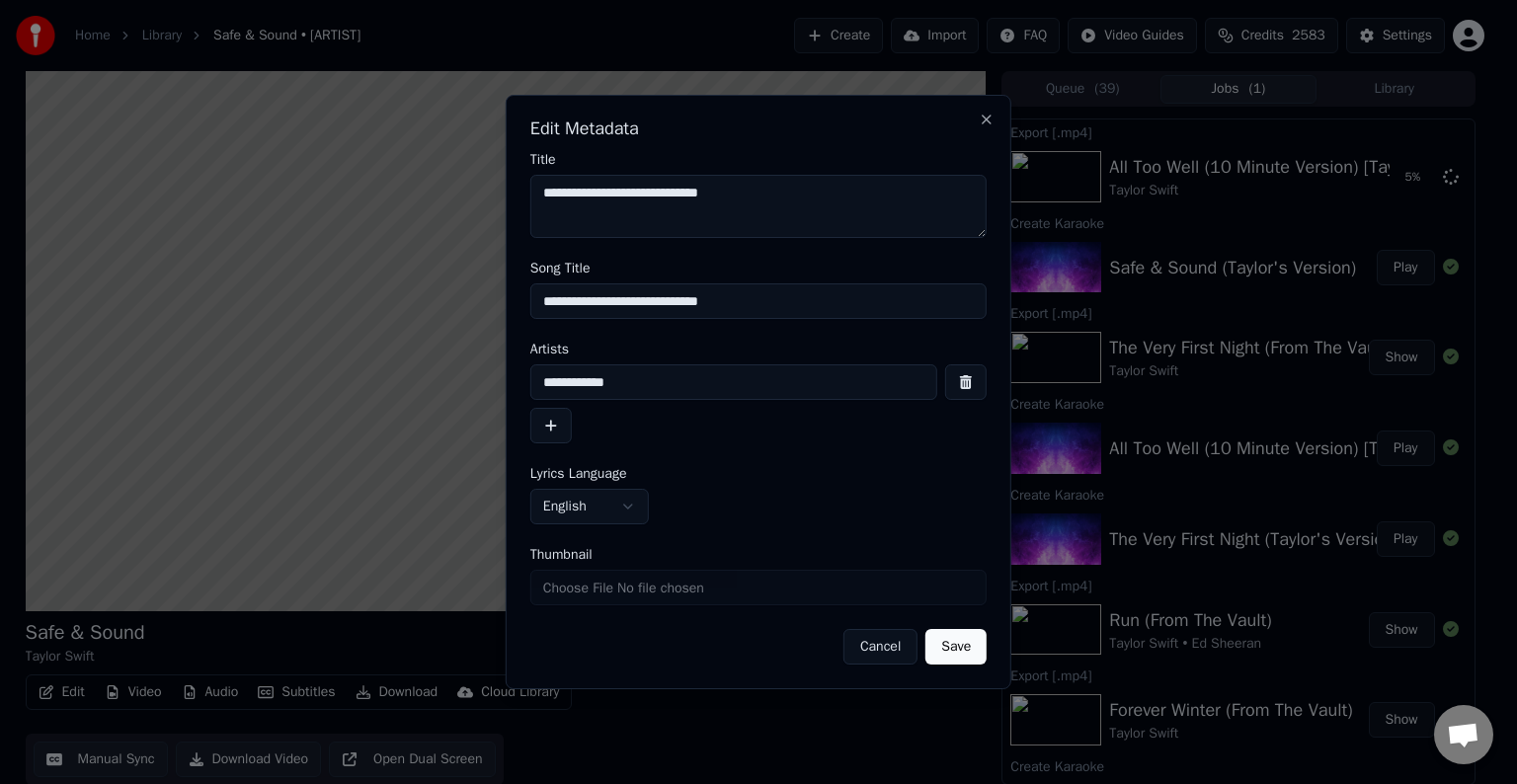 type on "**********" 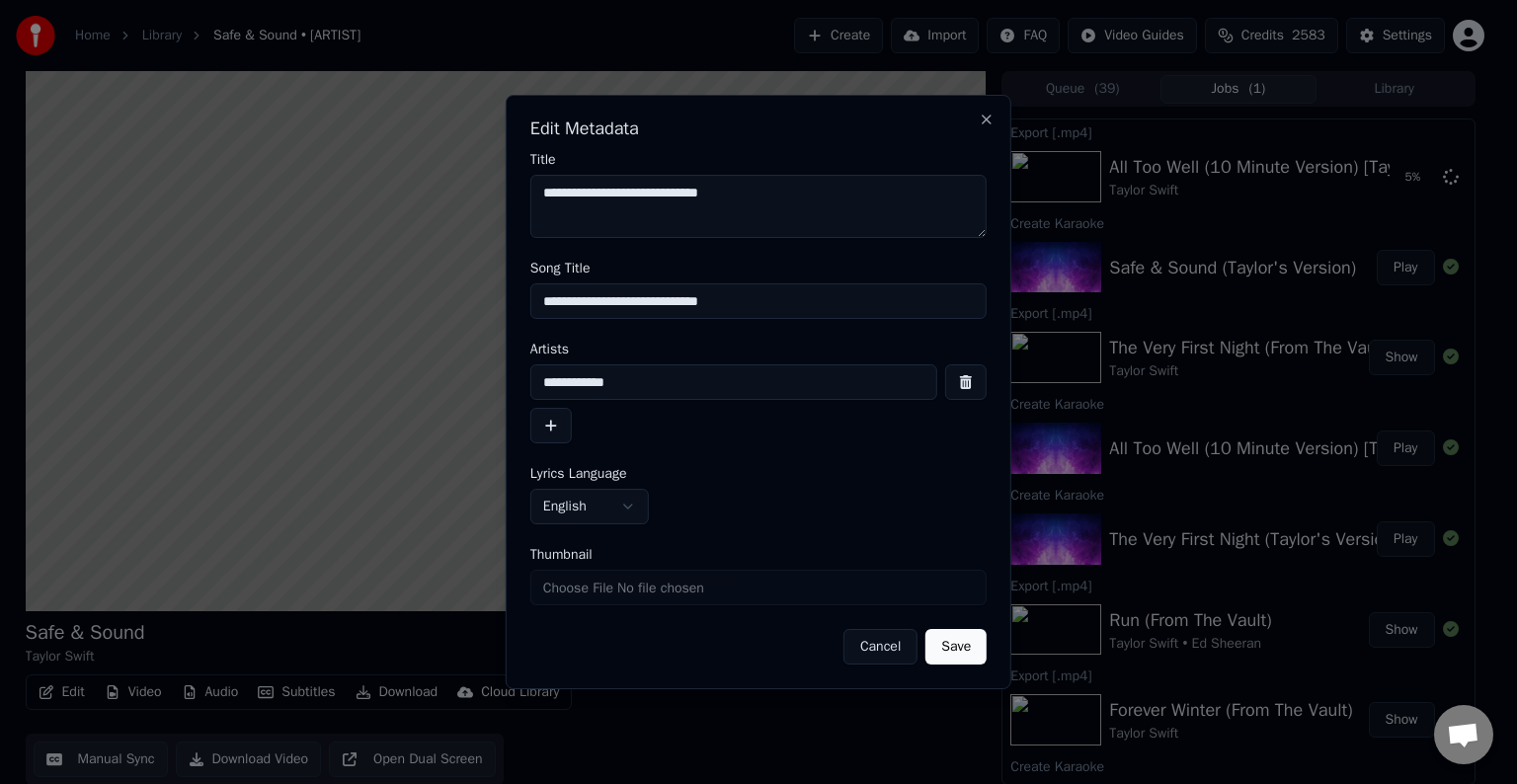 click on "Save" at bounding box center (956, 647) 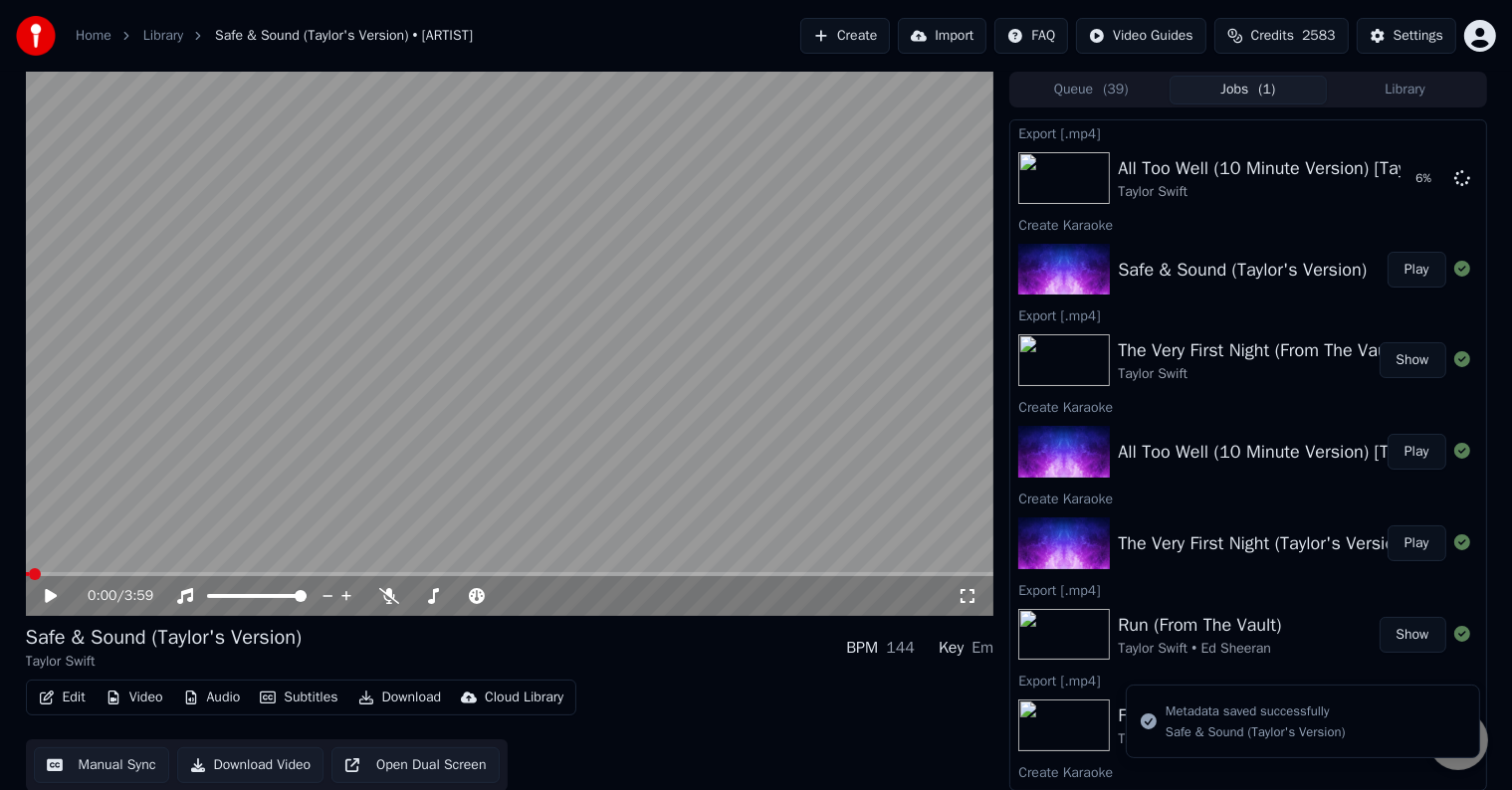 click on "Edit" at bounding box center [62, 697] 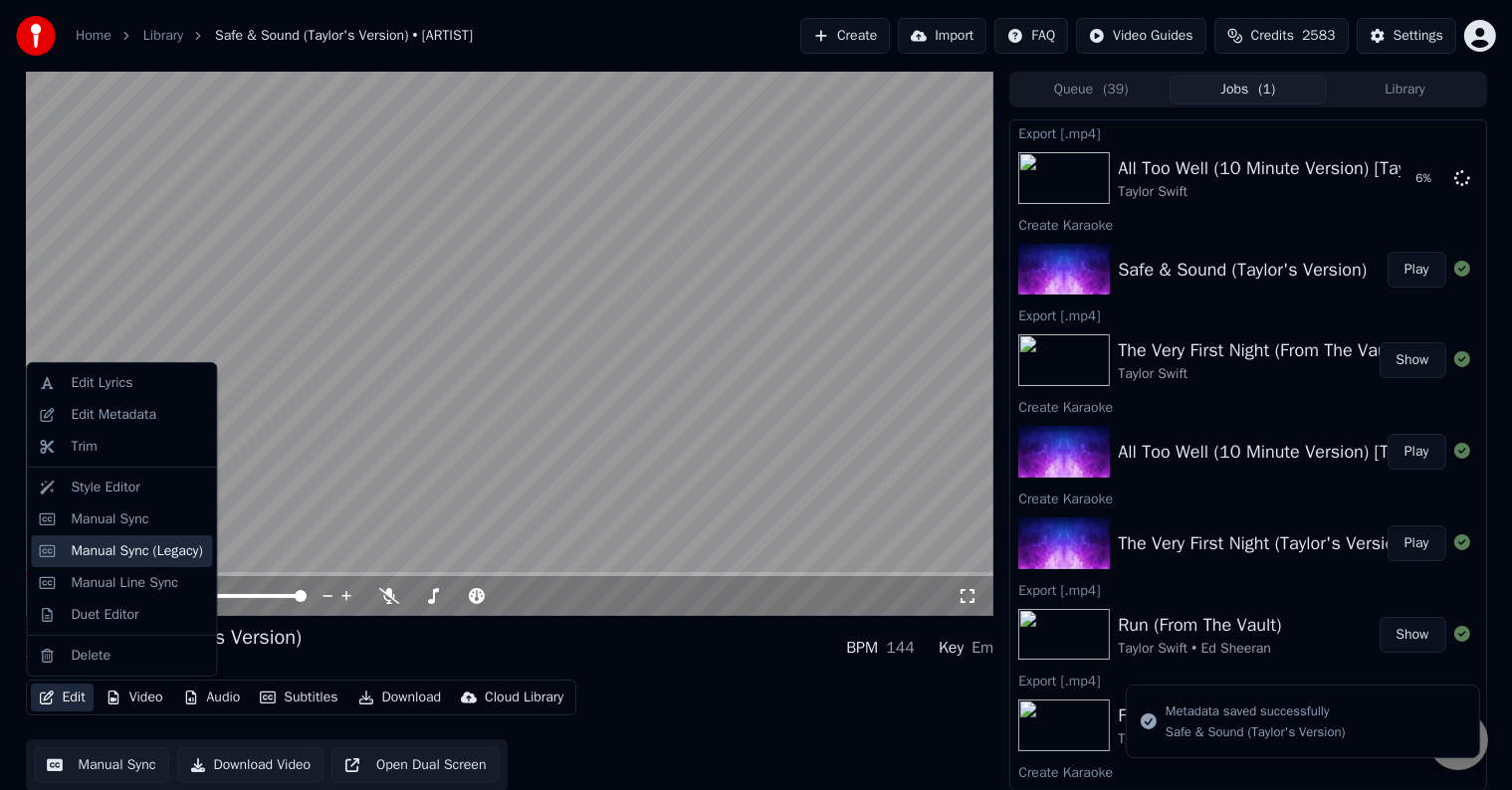 click on "Manual Sync (Legacy)" at bounding box center (136, 551) 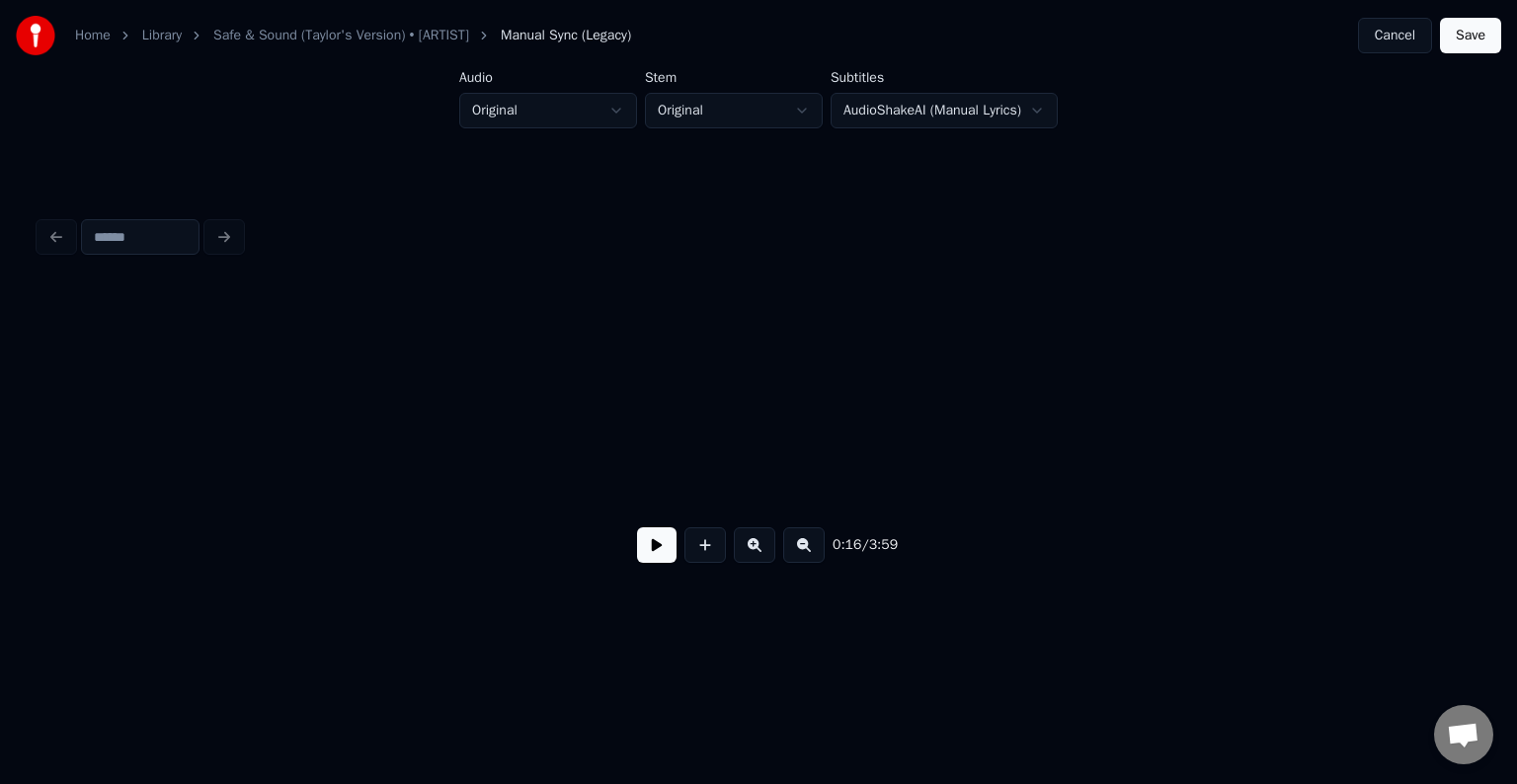 scroll, scrollTop: 0, scrollLeft: 2491, axis: horizontal 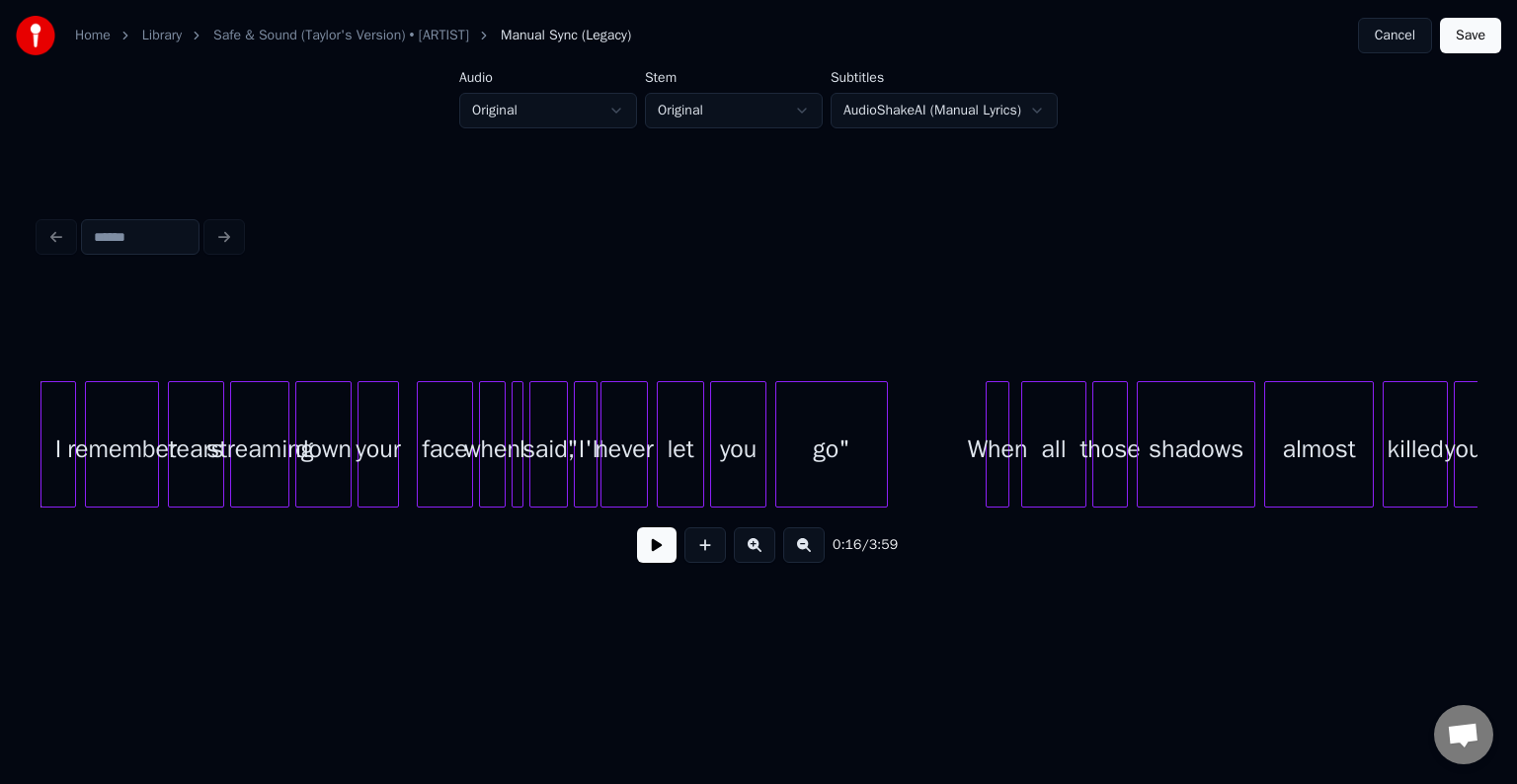 click on "0:16  /  3:59" at bounding box center (758, 545) 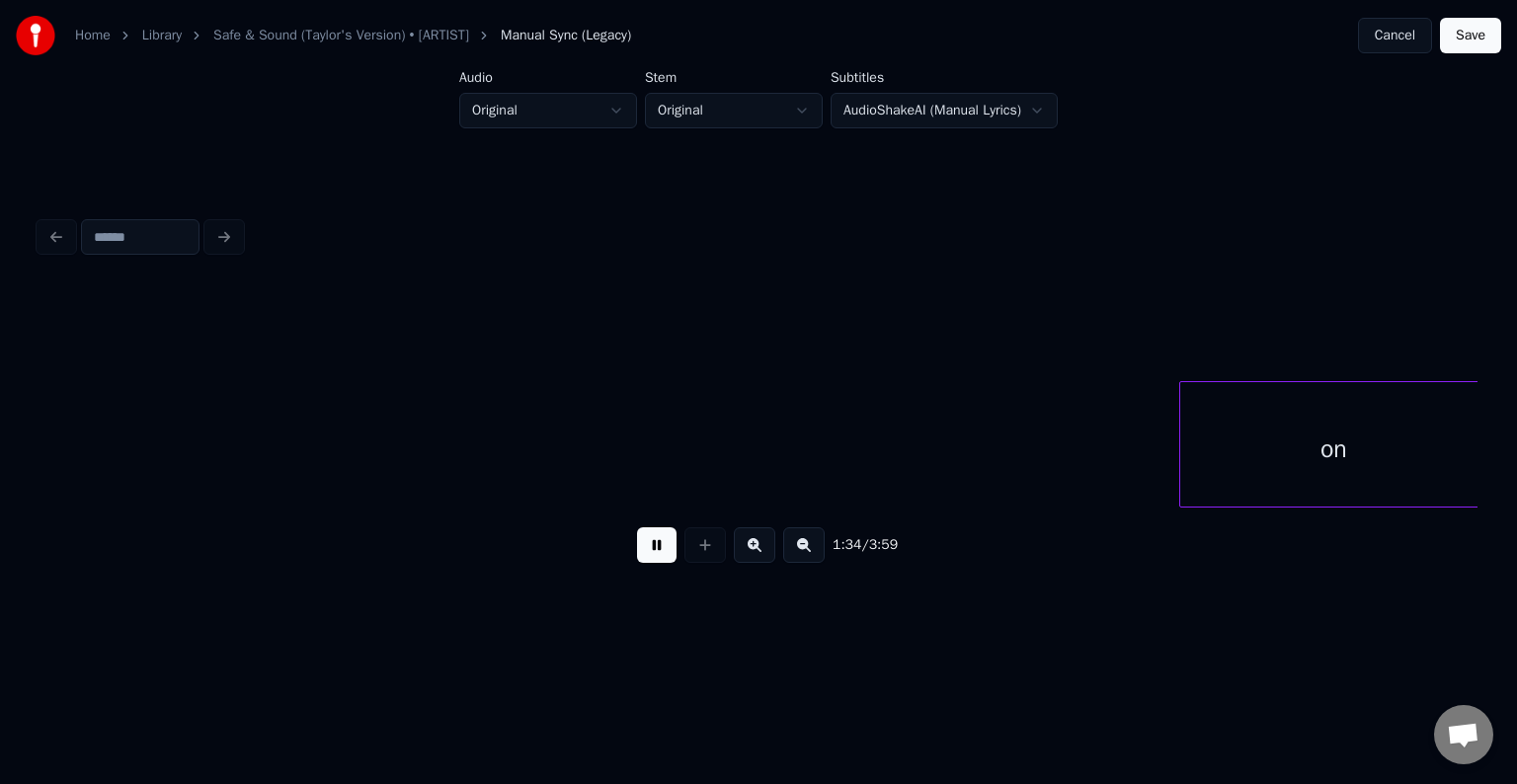 scroll, scrollTop: 0, scrollLeft: 14020, axis: horizontal 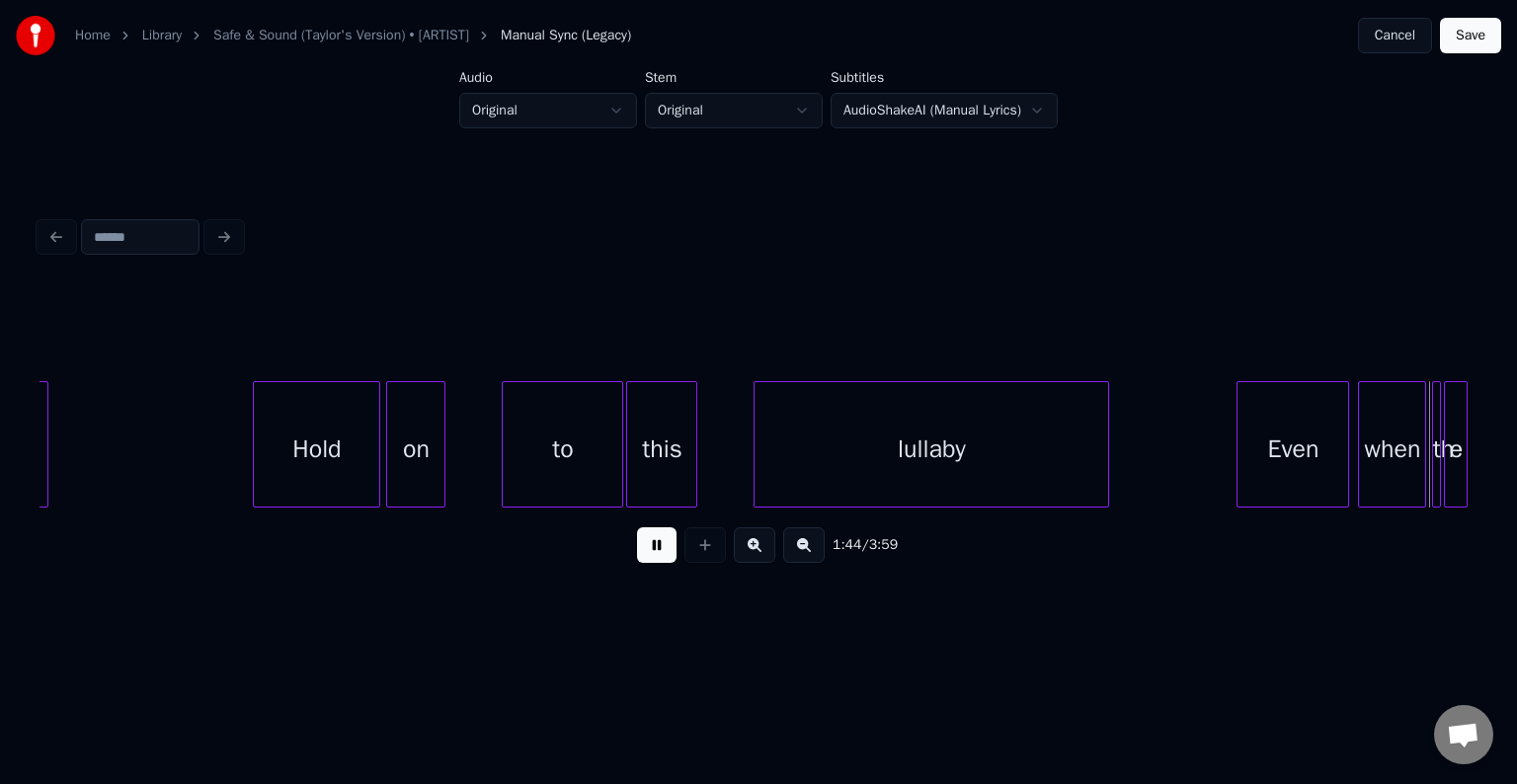 click at bounding box center (657, 545) 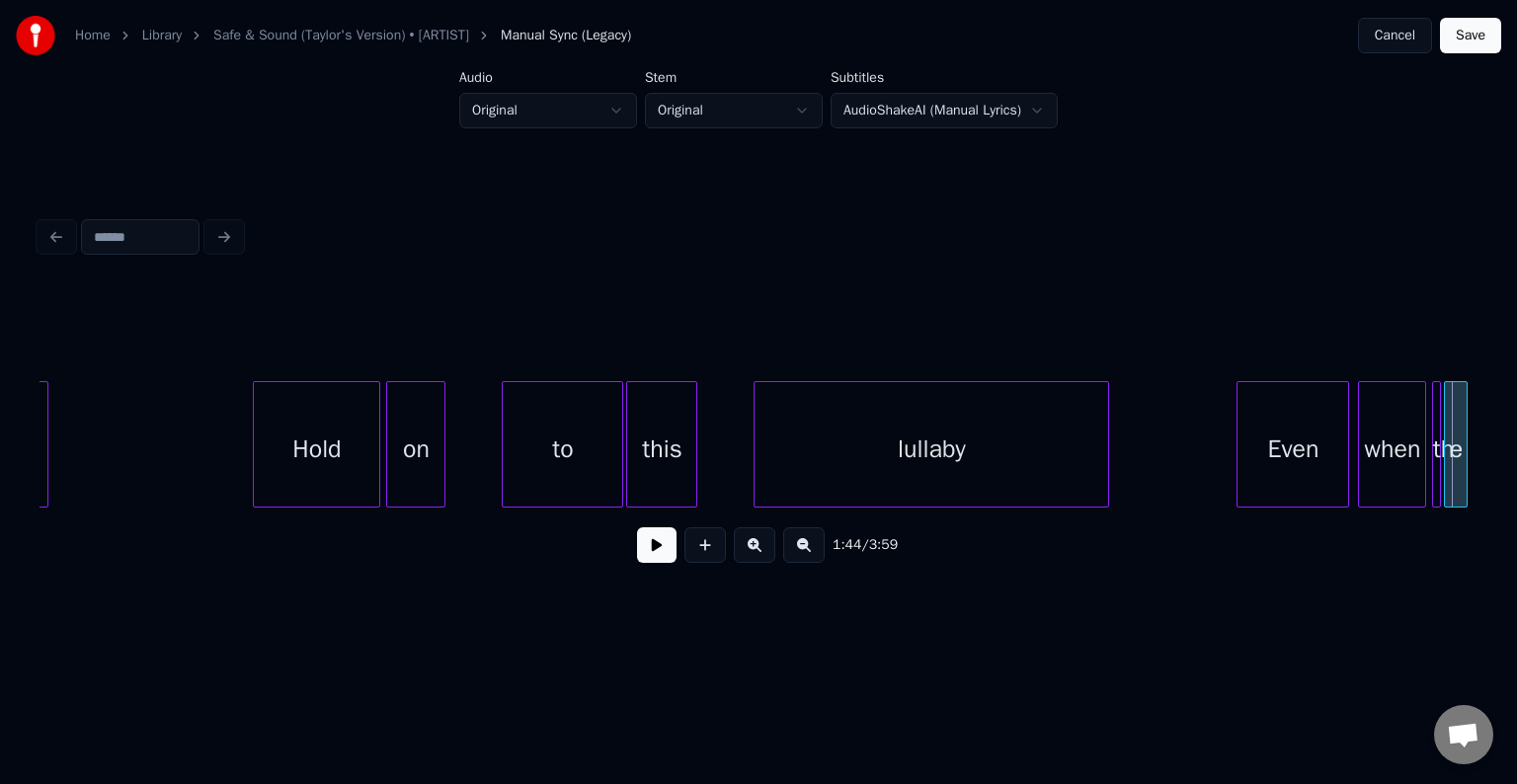 click at bounding box center (1437, 444) 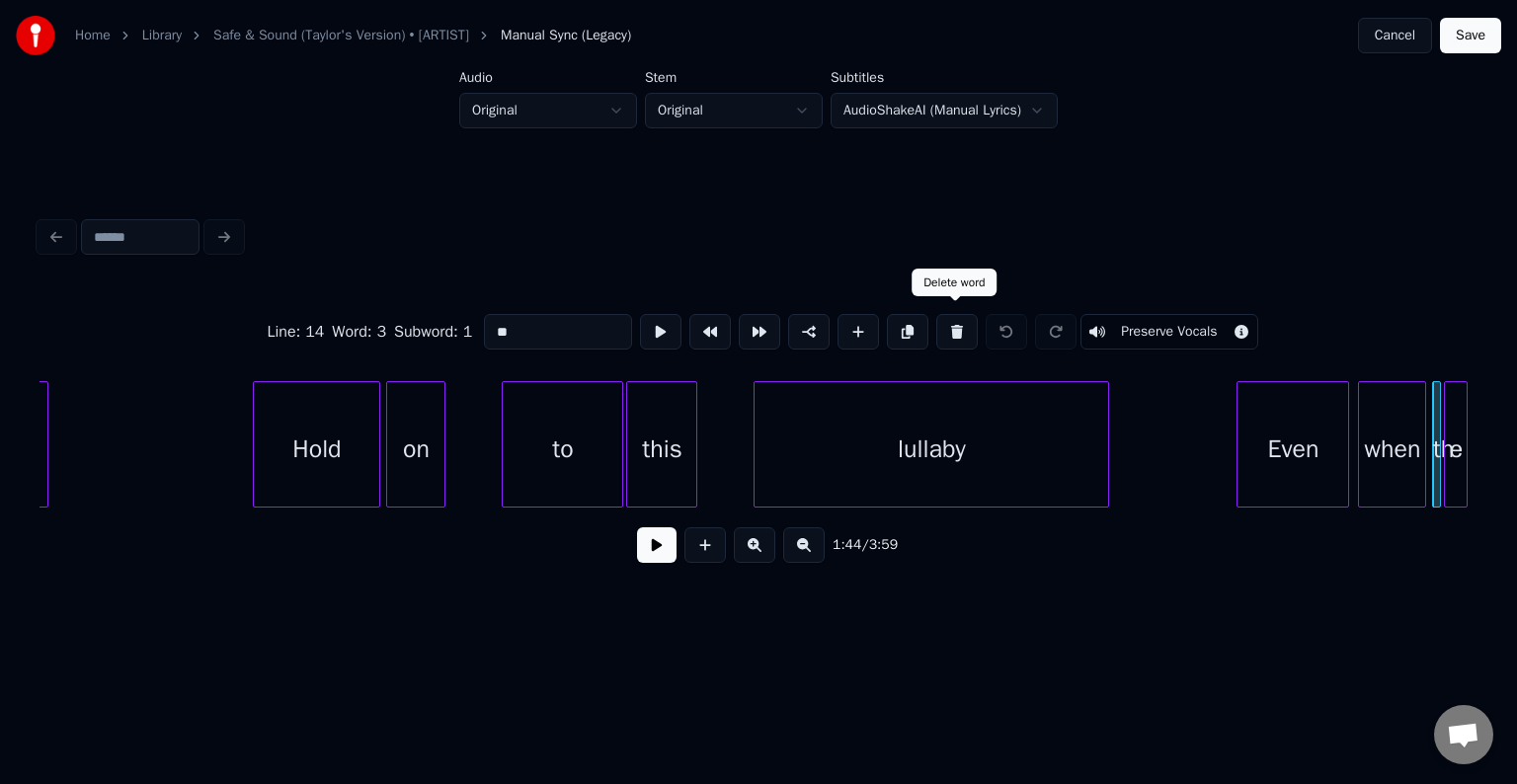click at bounding box center [957, 332] 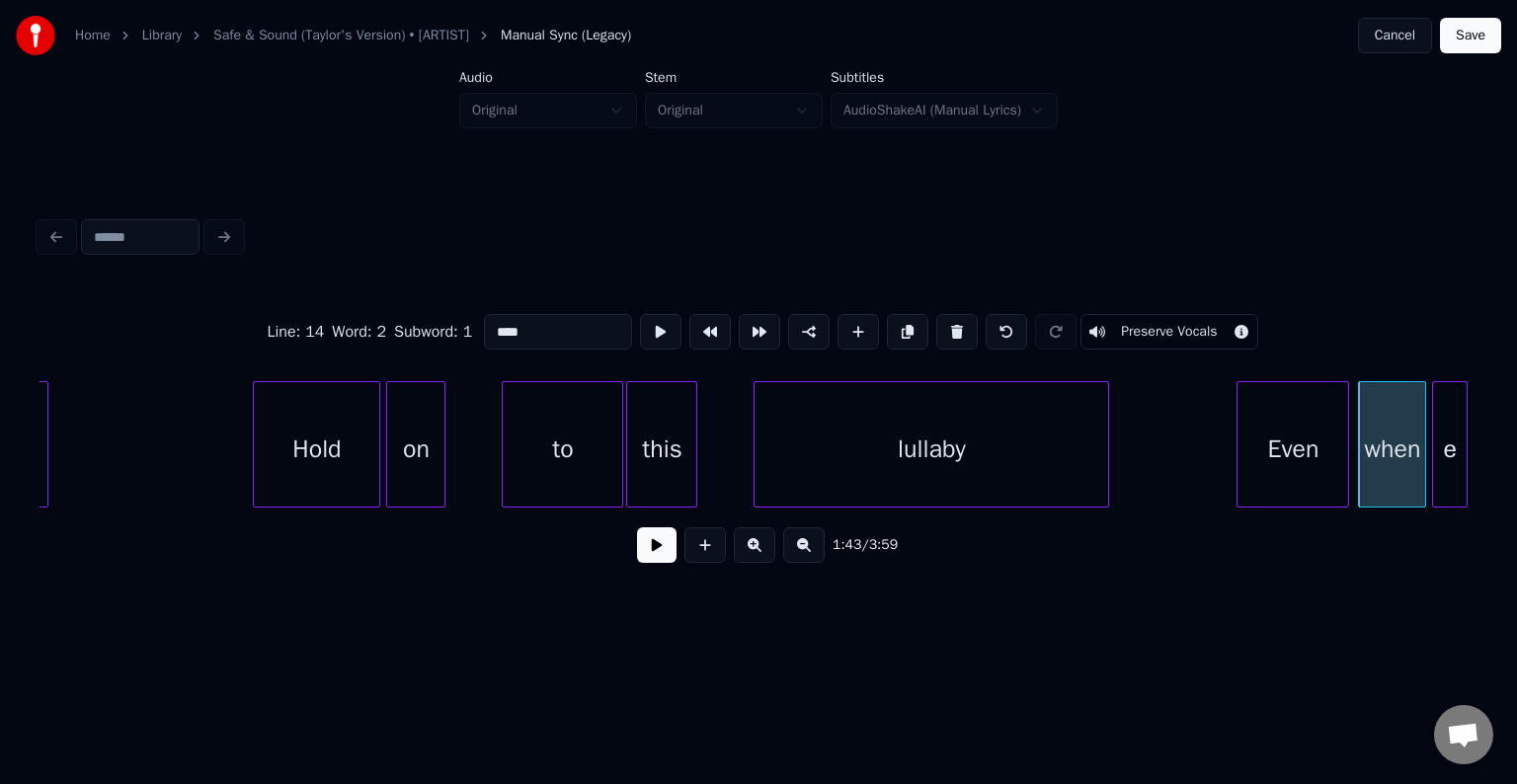 click at bounding box center [1436, 444] 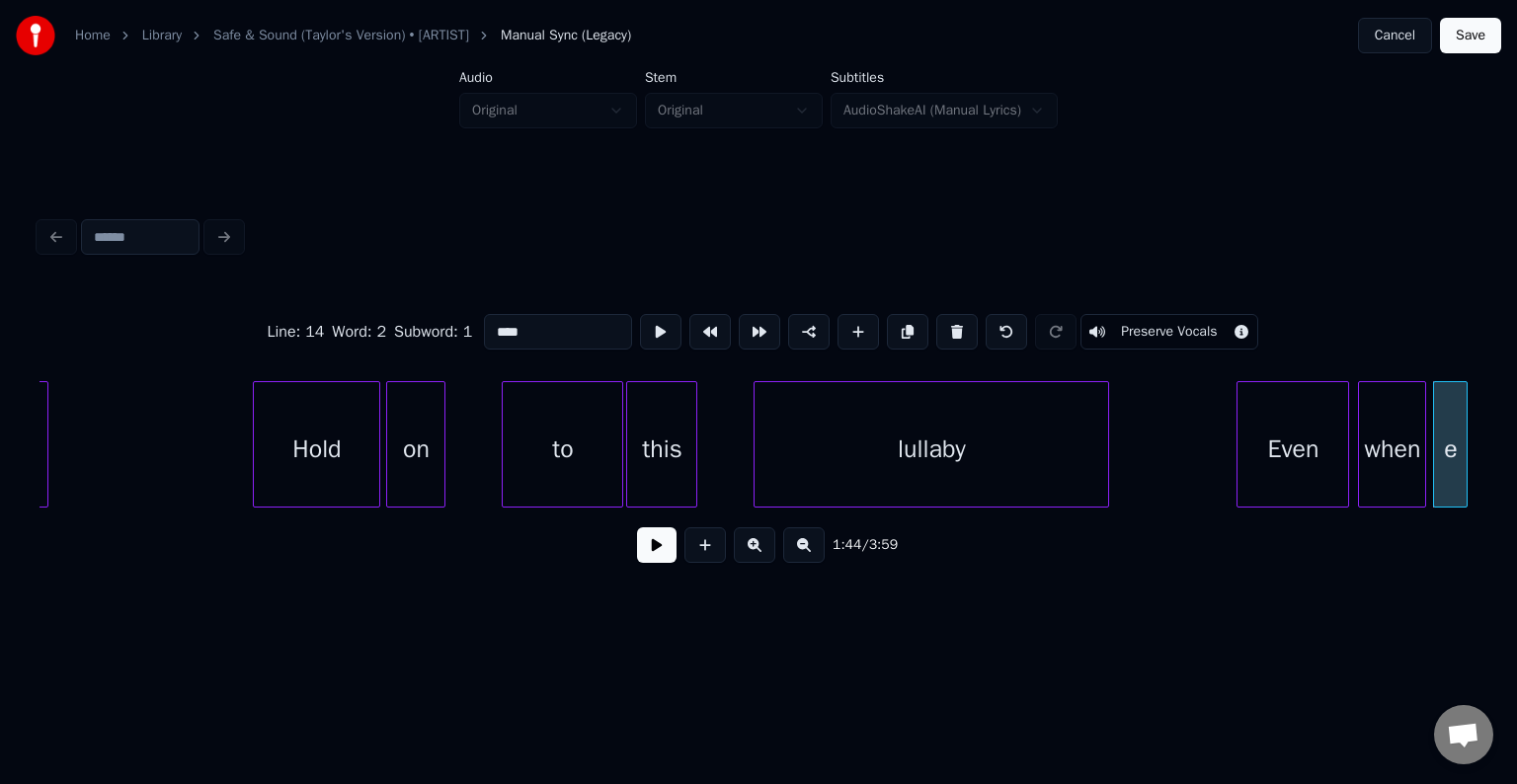 click on "е" at bounding box center [1450, 449] 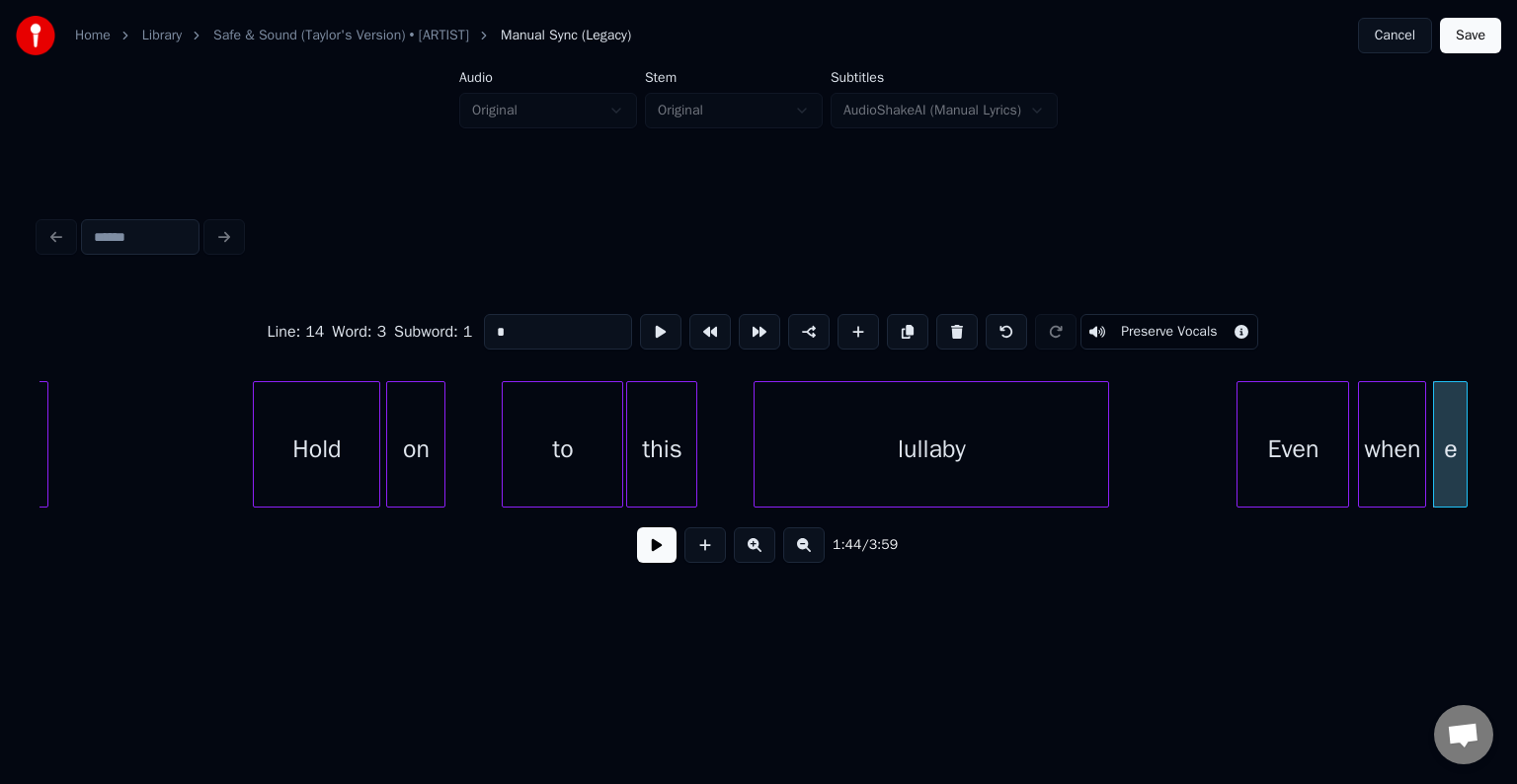 click on "*" at bounding box center [558, 332] 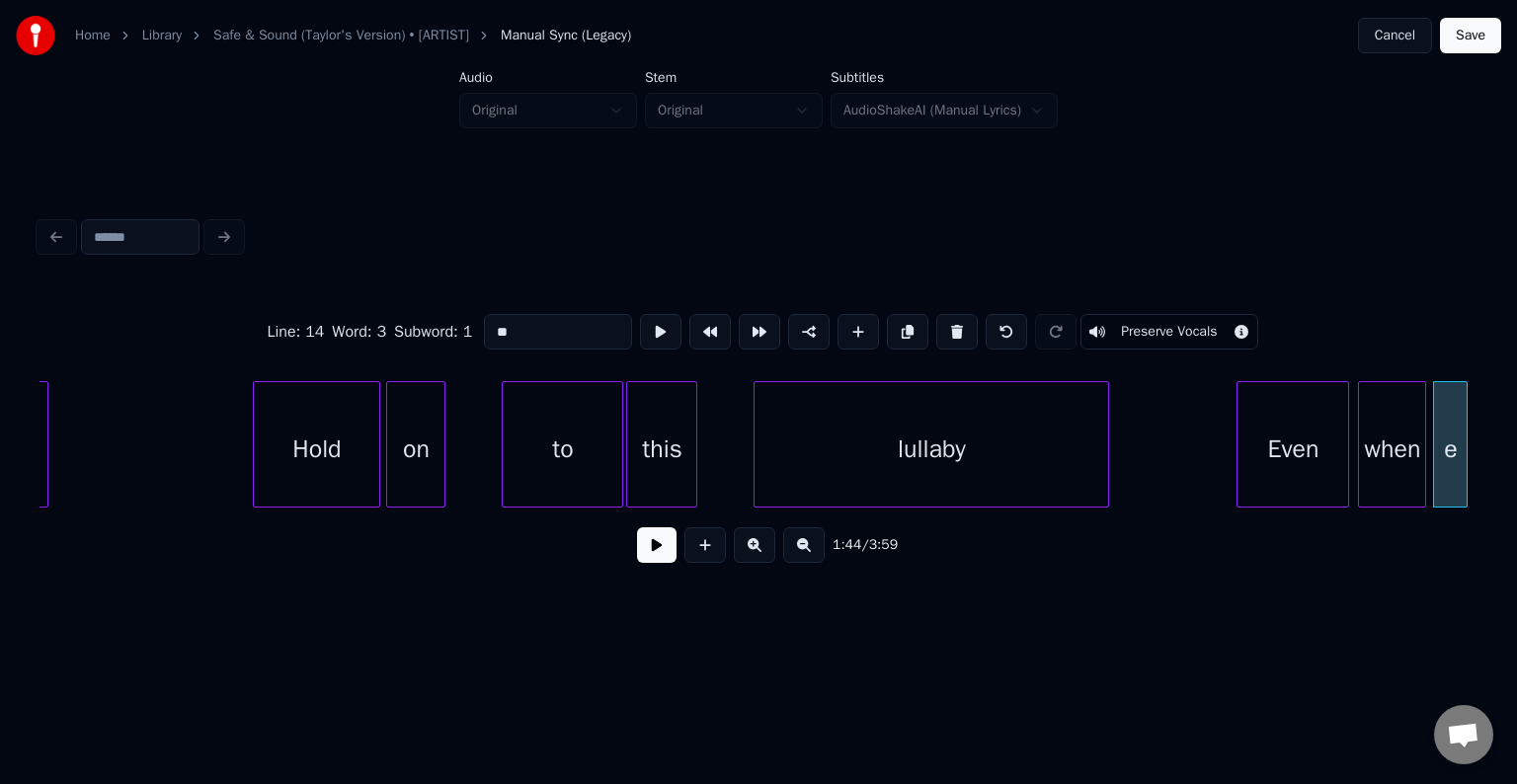 type on "***" 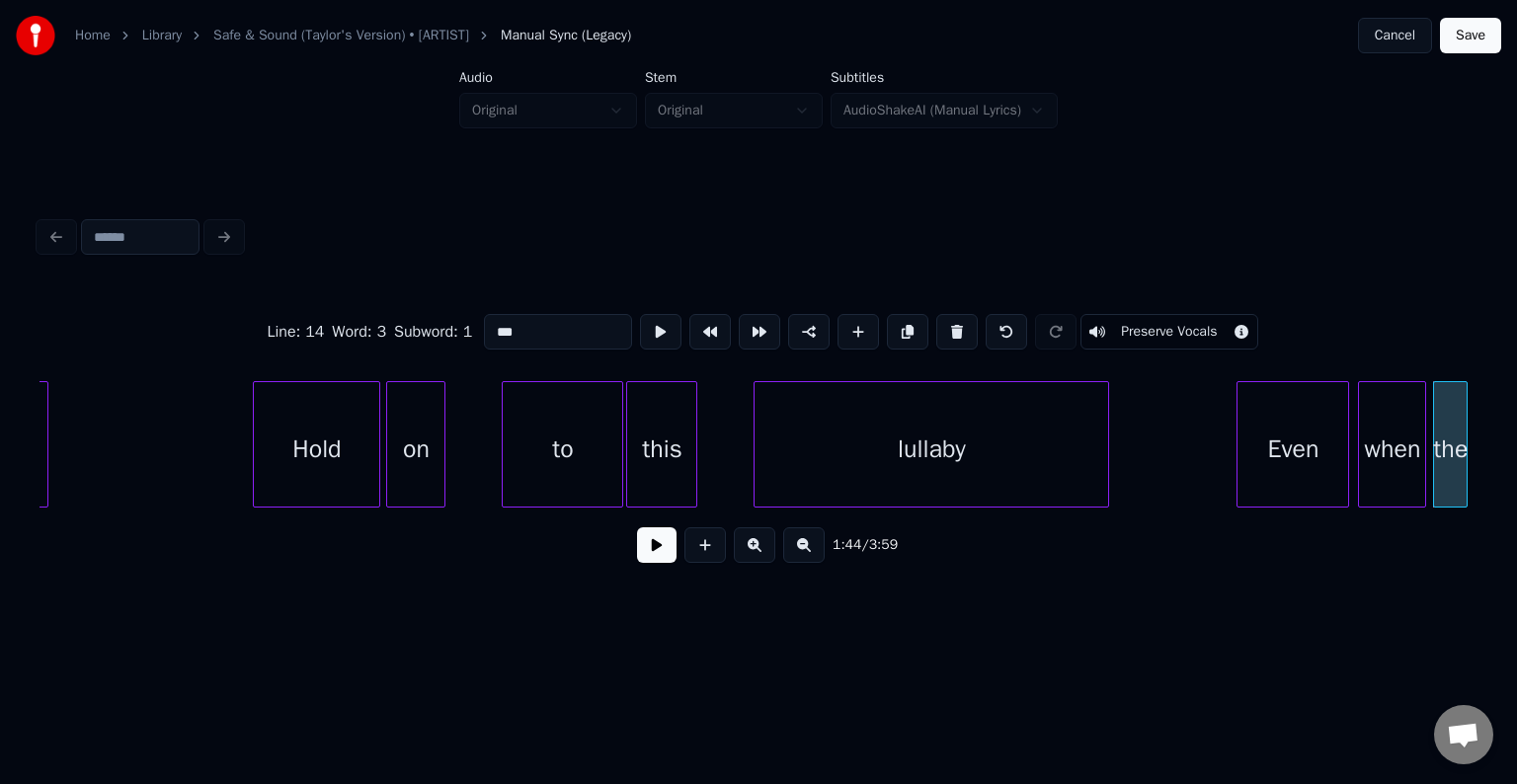 click at bounding box center (657, 545) 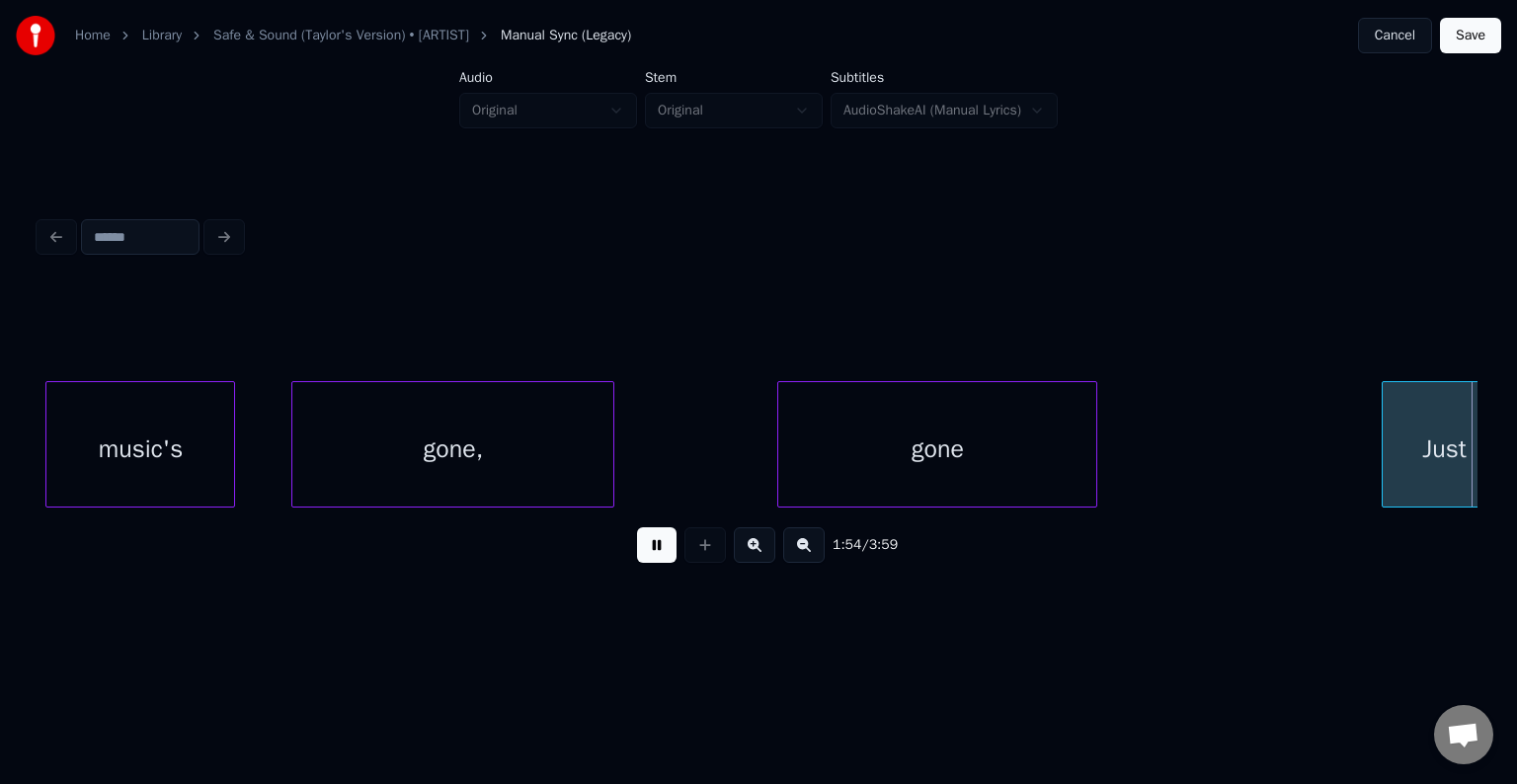 scroll, scrollTop: 0, scrollLeft: 16905, axis: horizontal 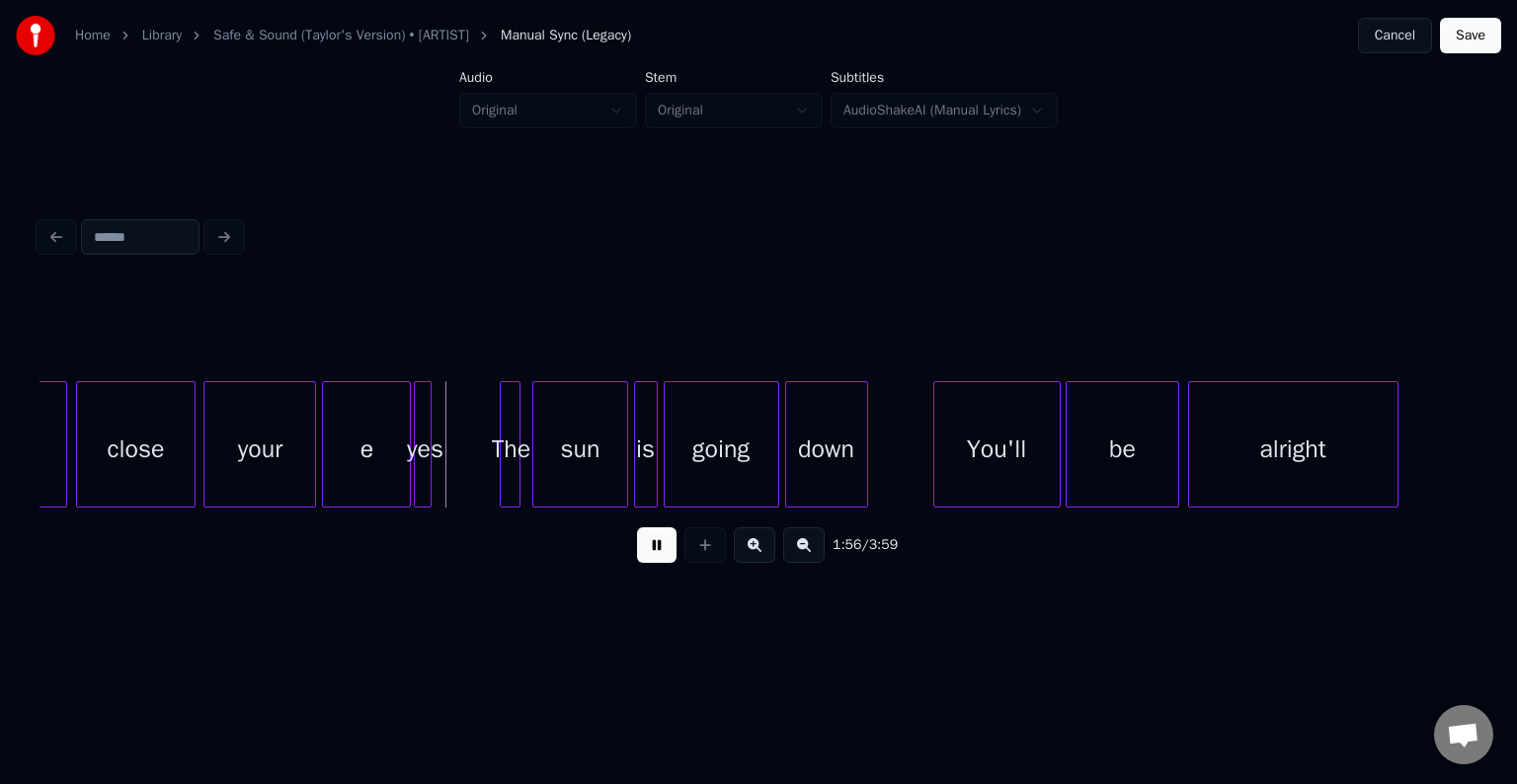 click at bounding box center [657, 545] 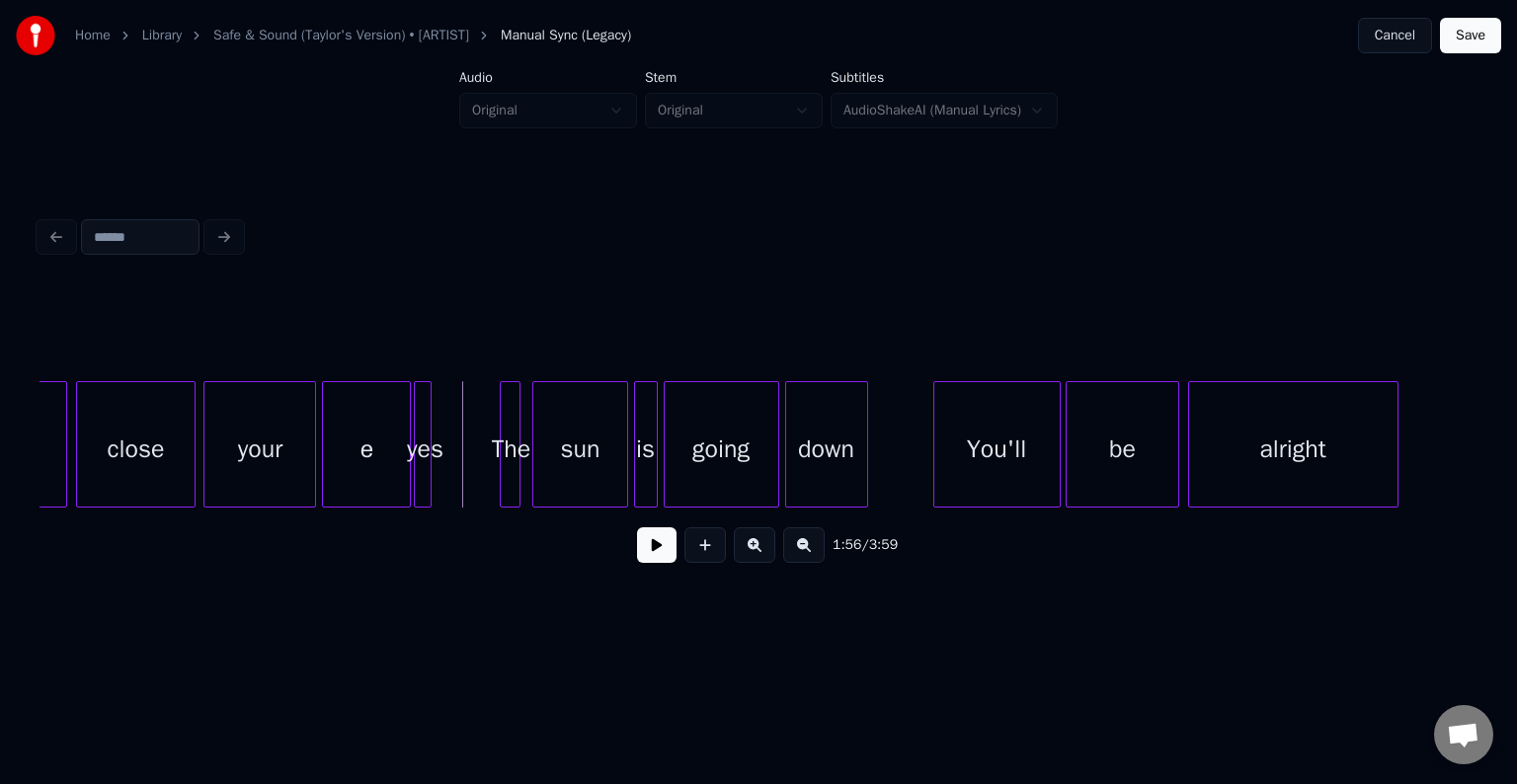 click on "yes" at bounding box center (425, 449) 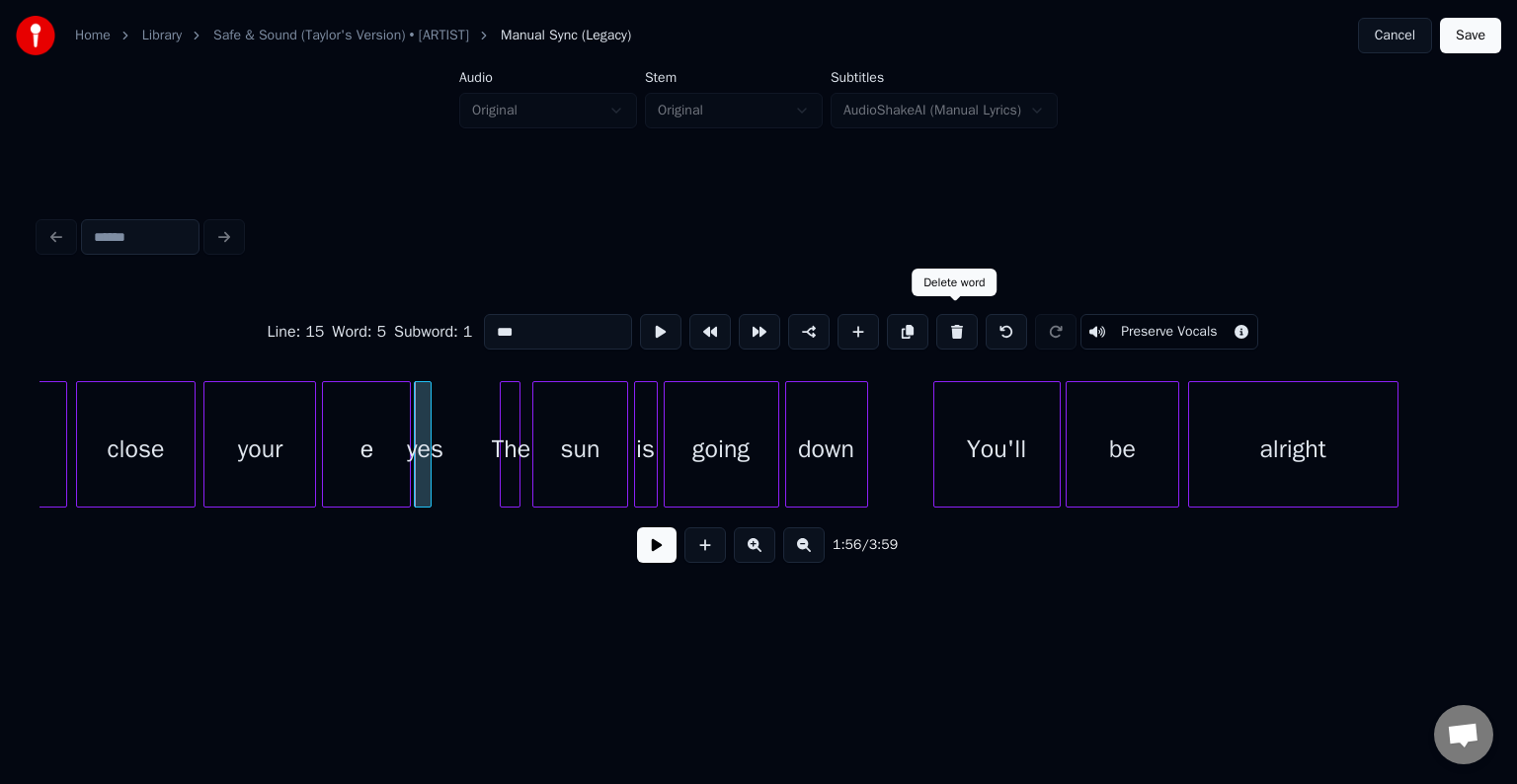 click at bounding box center [957, 332] 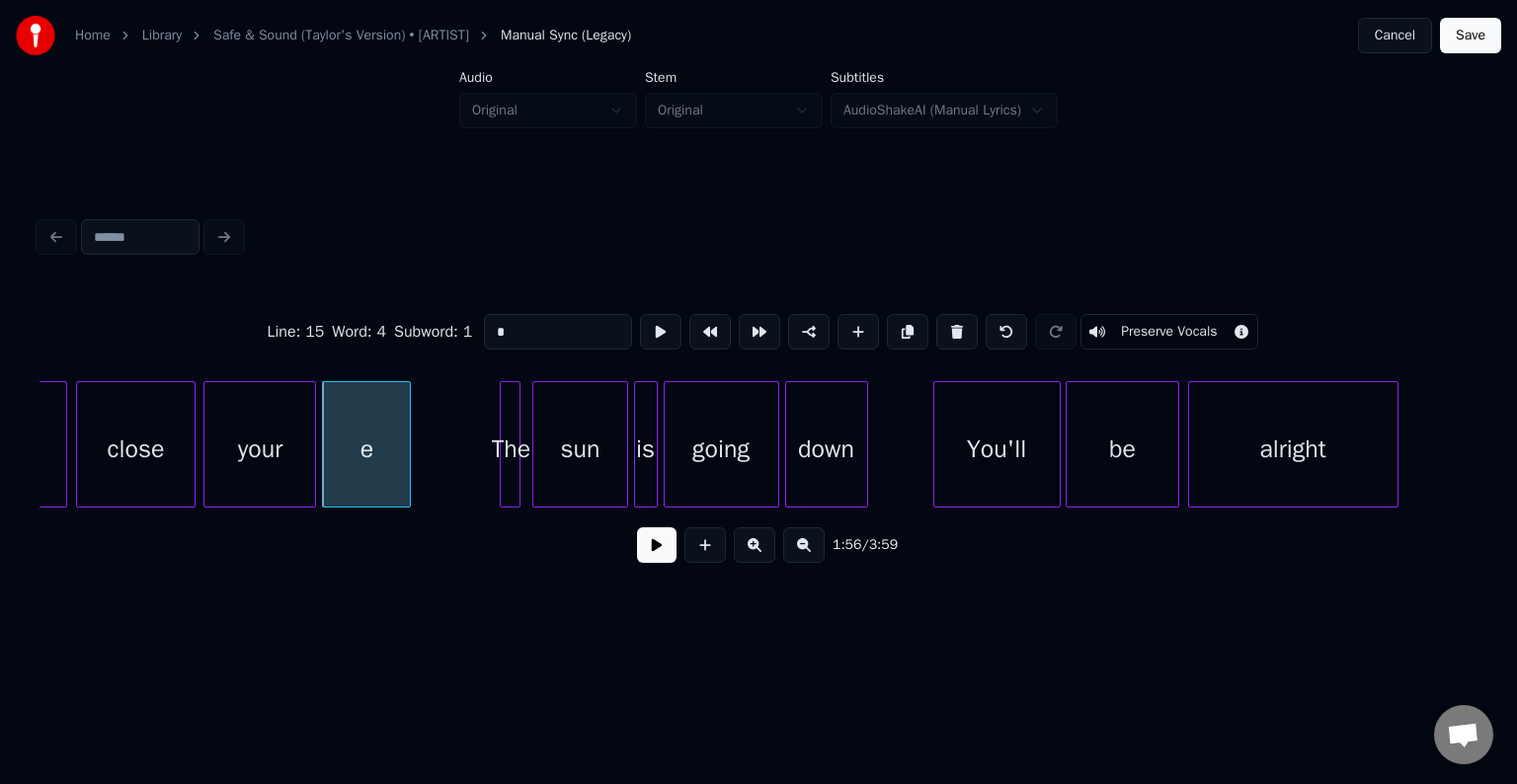 click on "*" at bounding box center [558, 332] 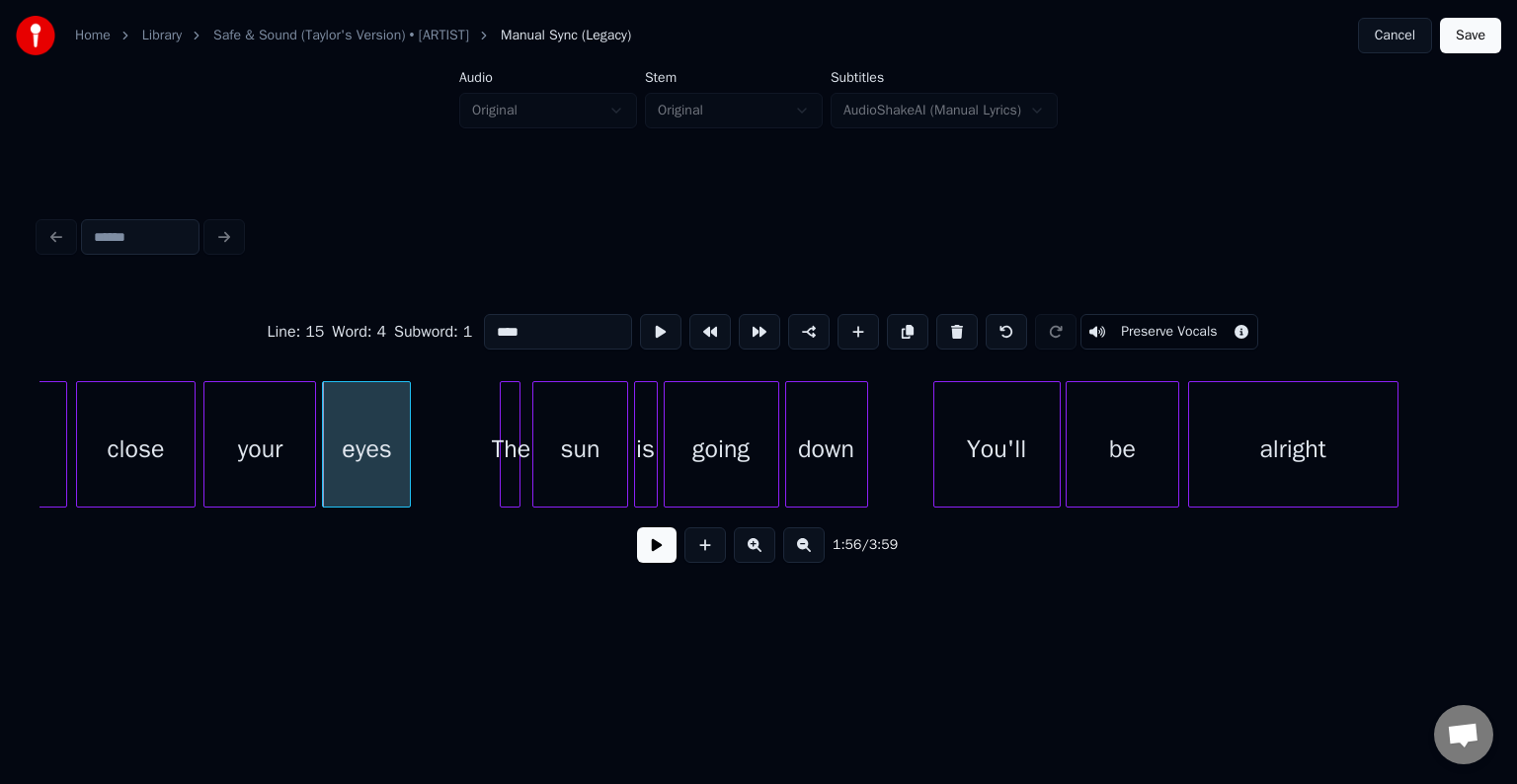 type on "****" 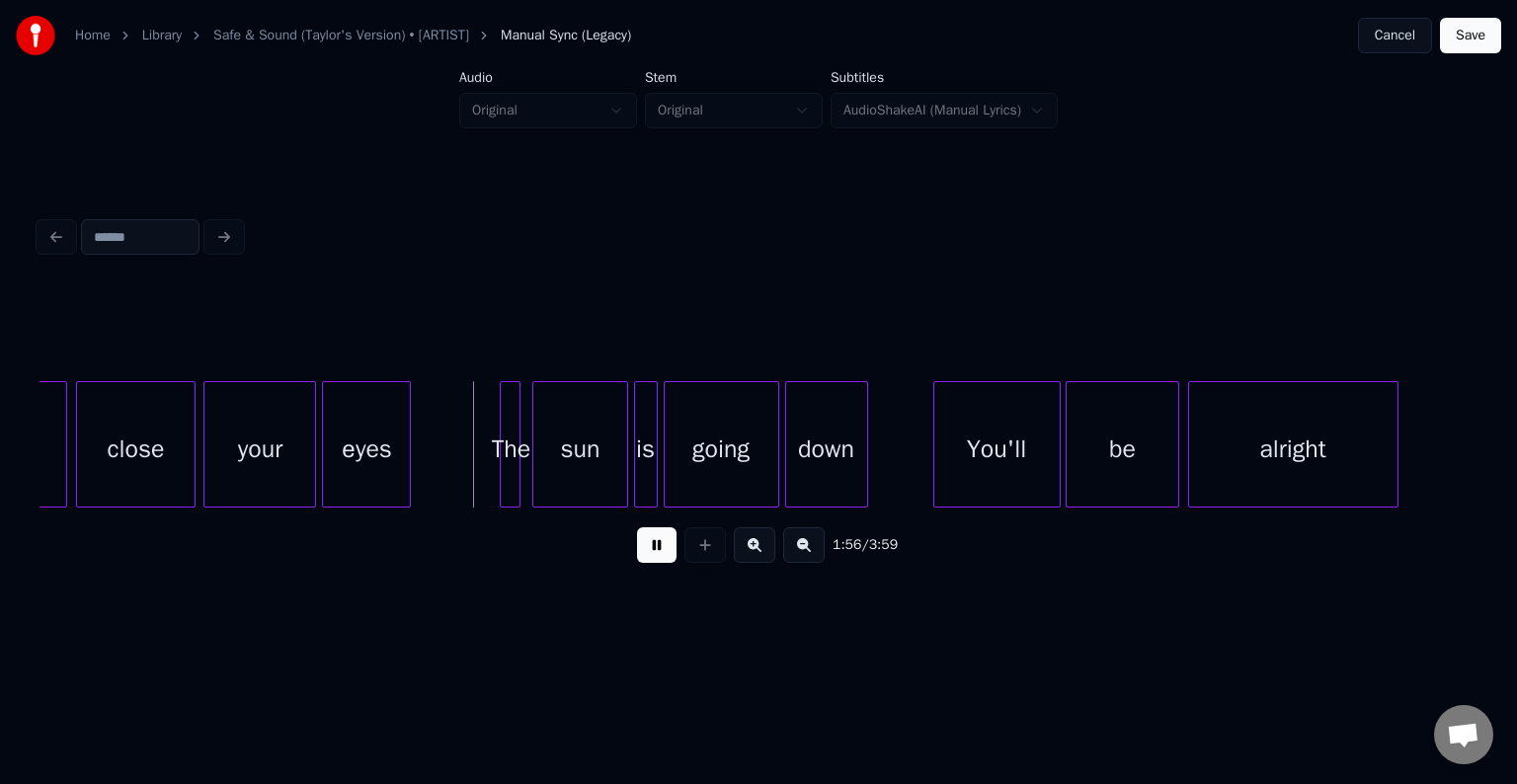 click at bounding box center (657, 545) 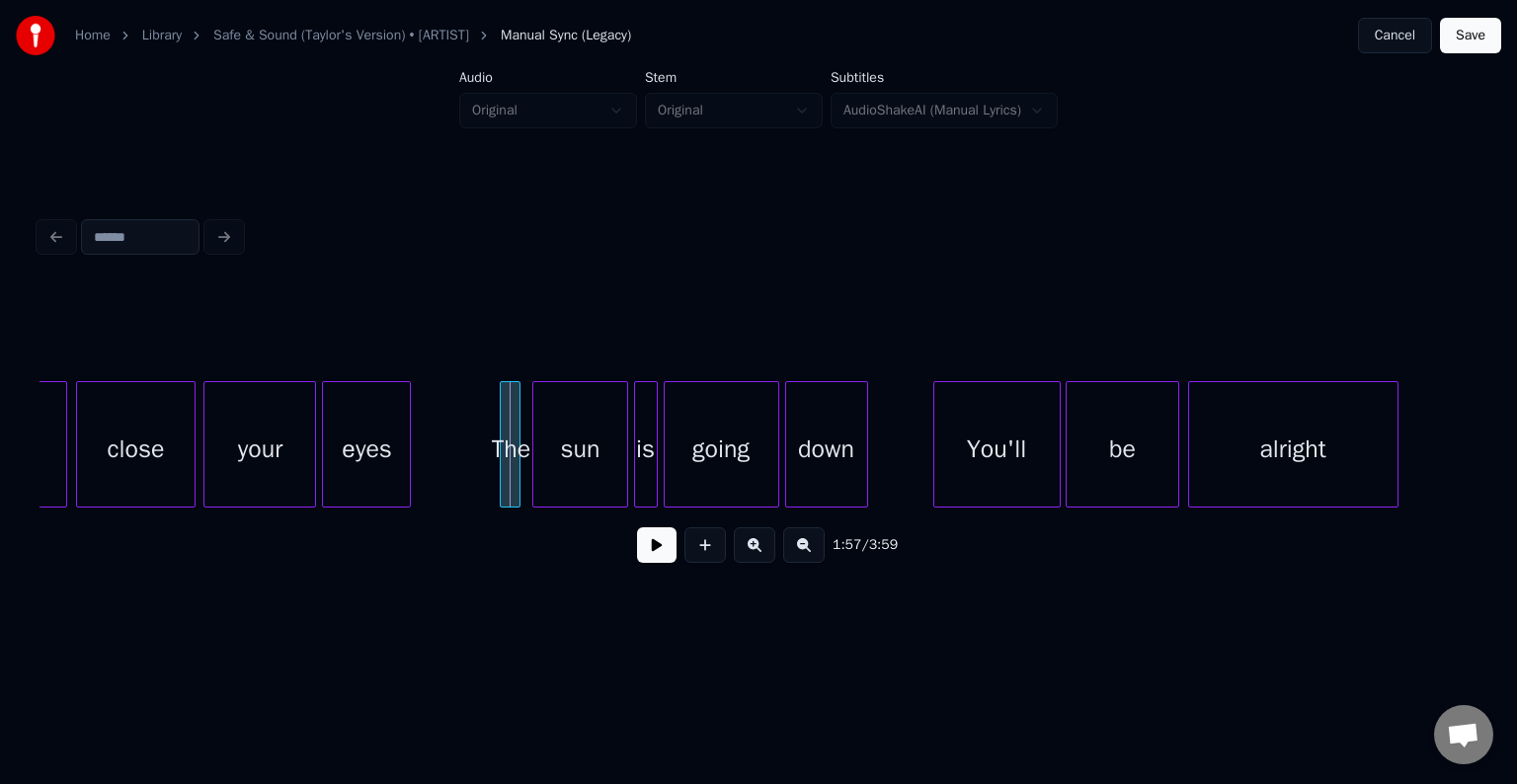 click at bounding box center [657, 545] 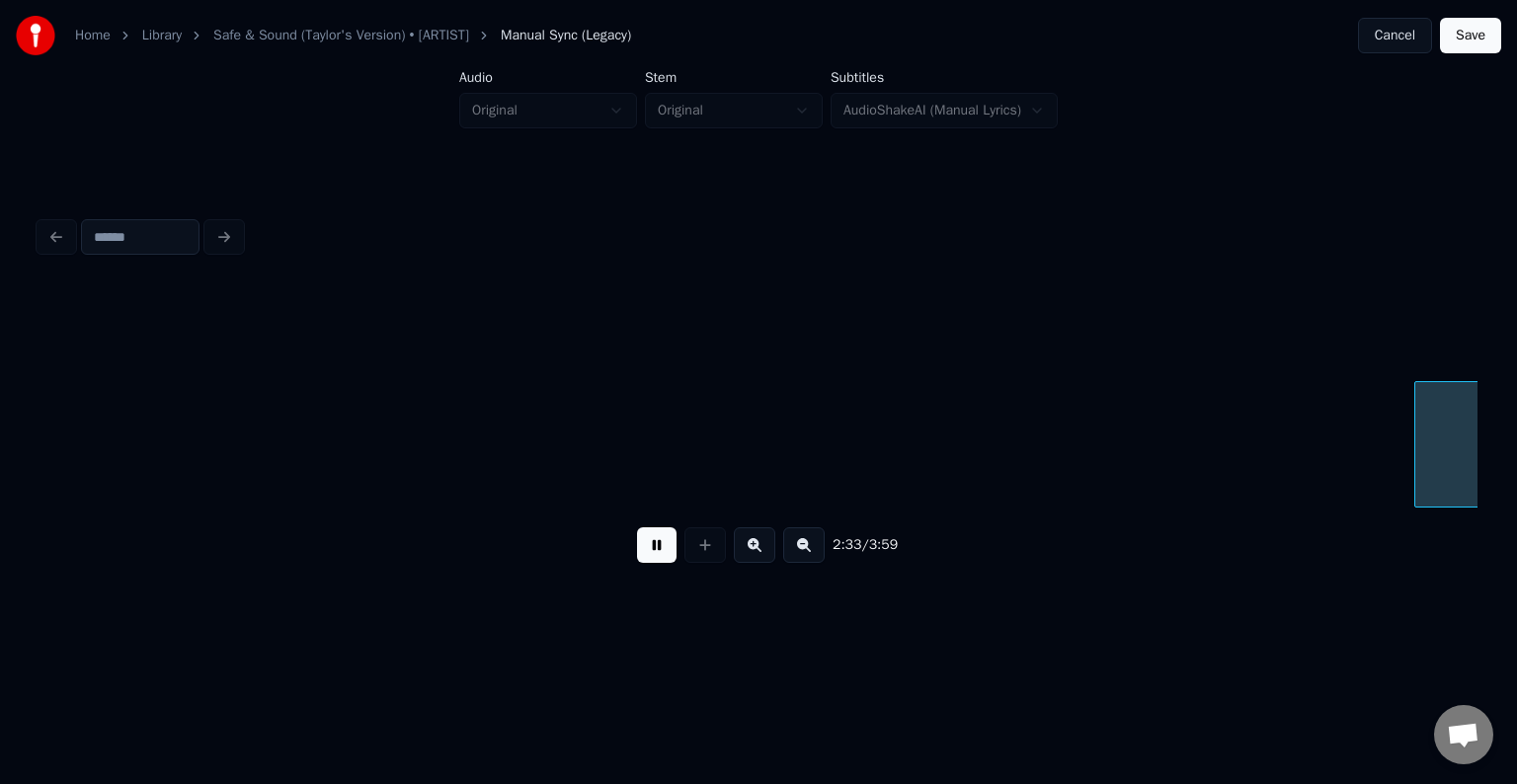 scroll, scrollTop: 0, scrollLeft: 22673, axis: horizontal 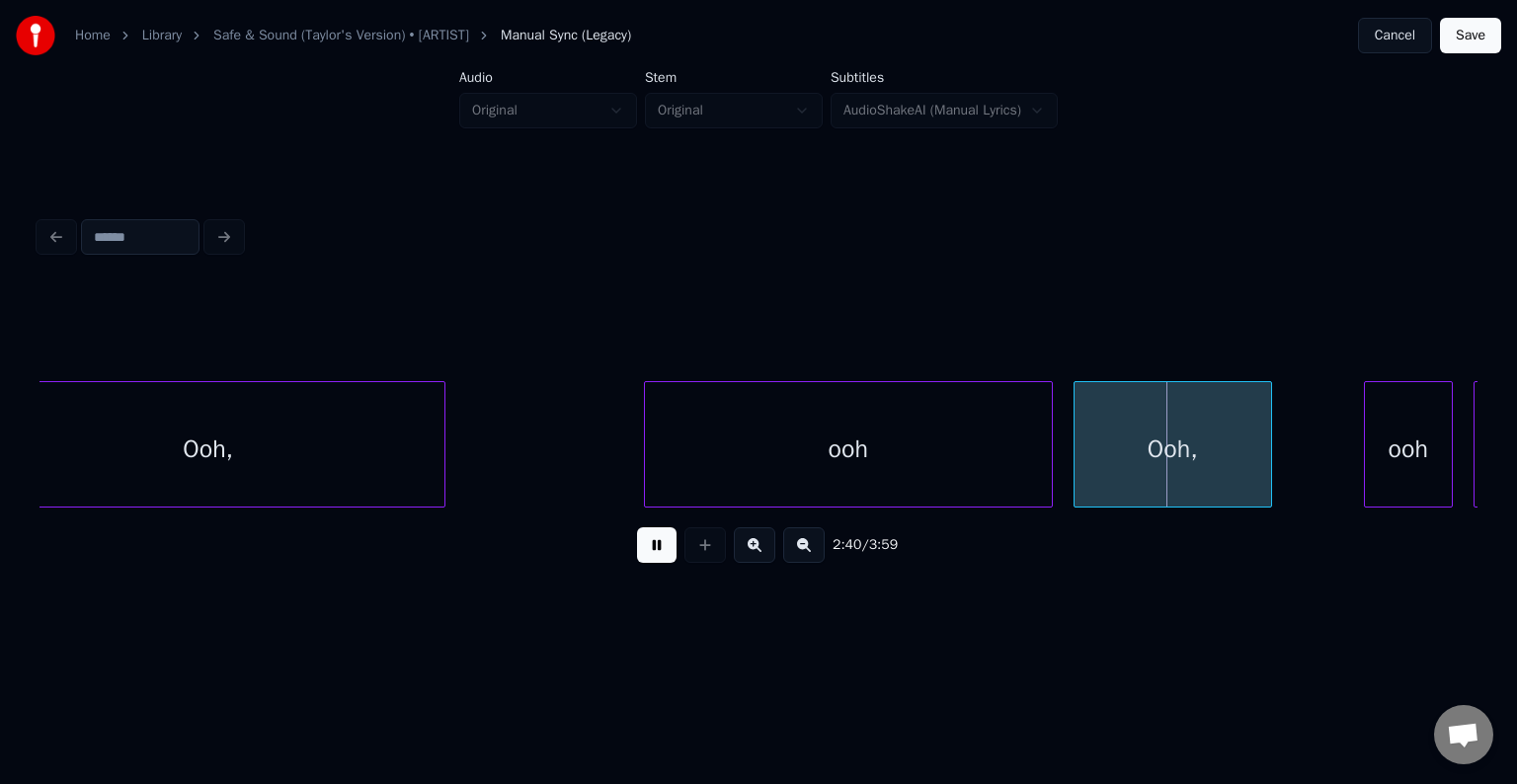 click at bounding box center [657, 545] 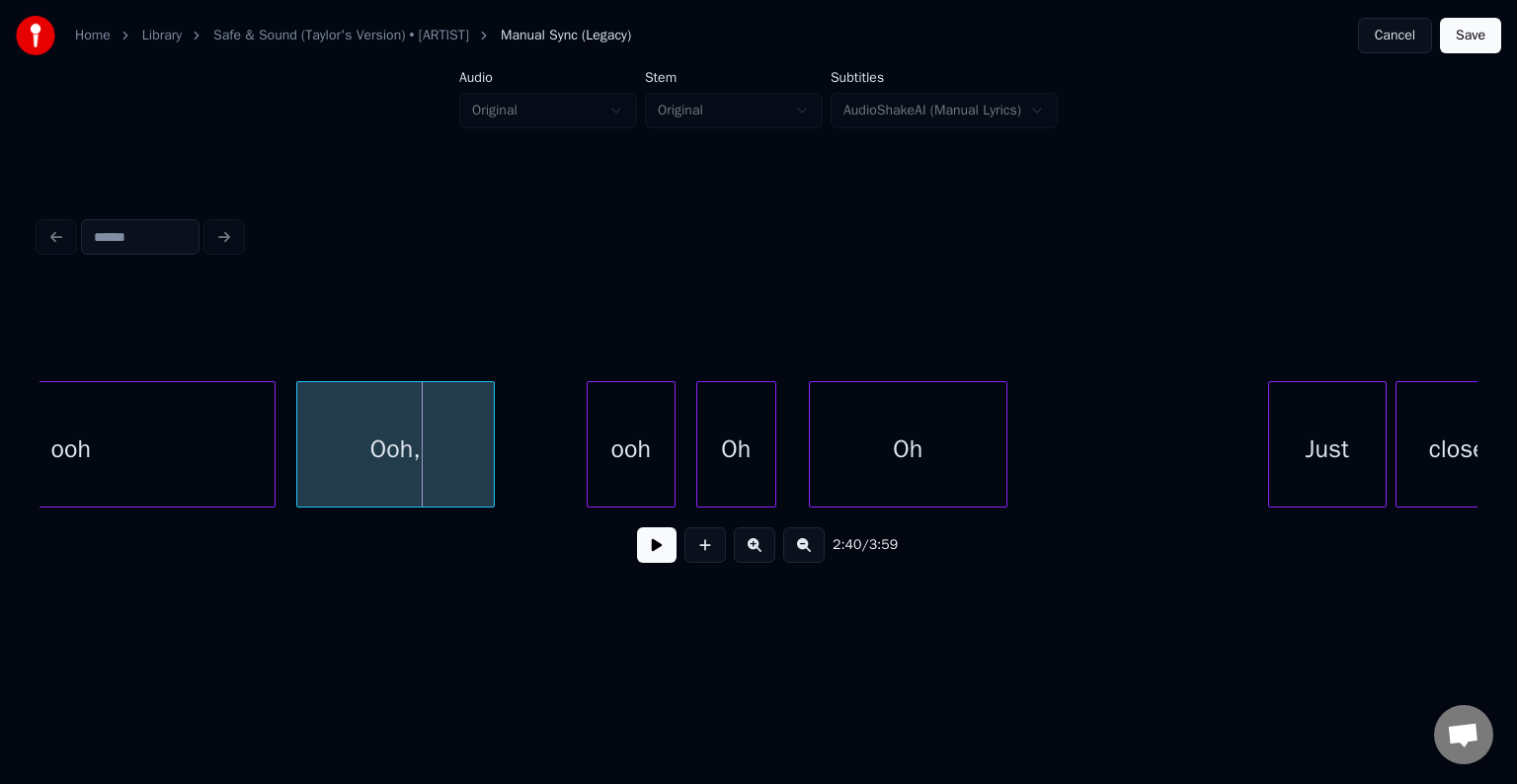 scroll, scrollTop: 0, scrollLeft: 23430, axis: horizontal 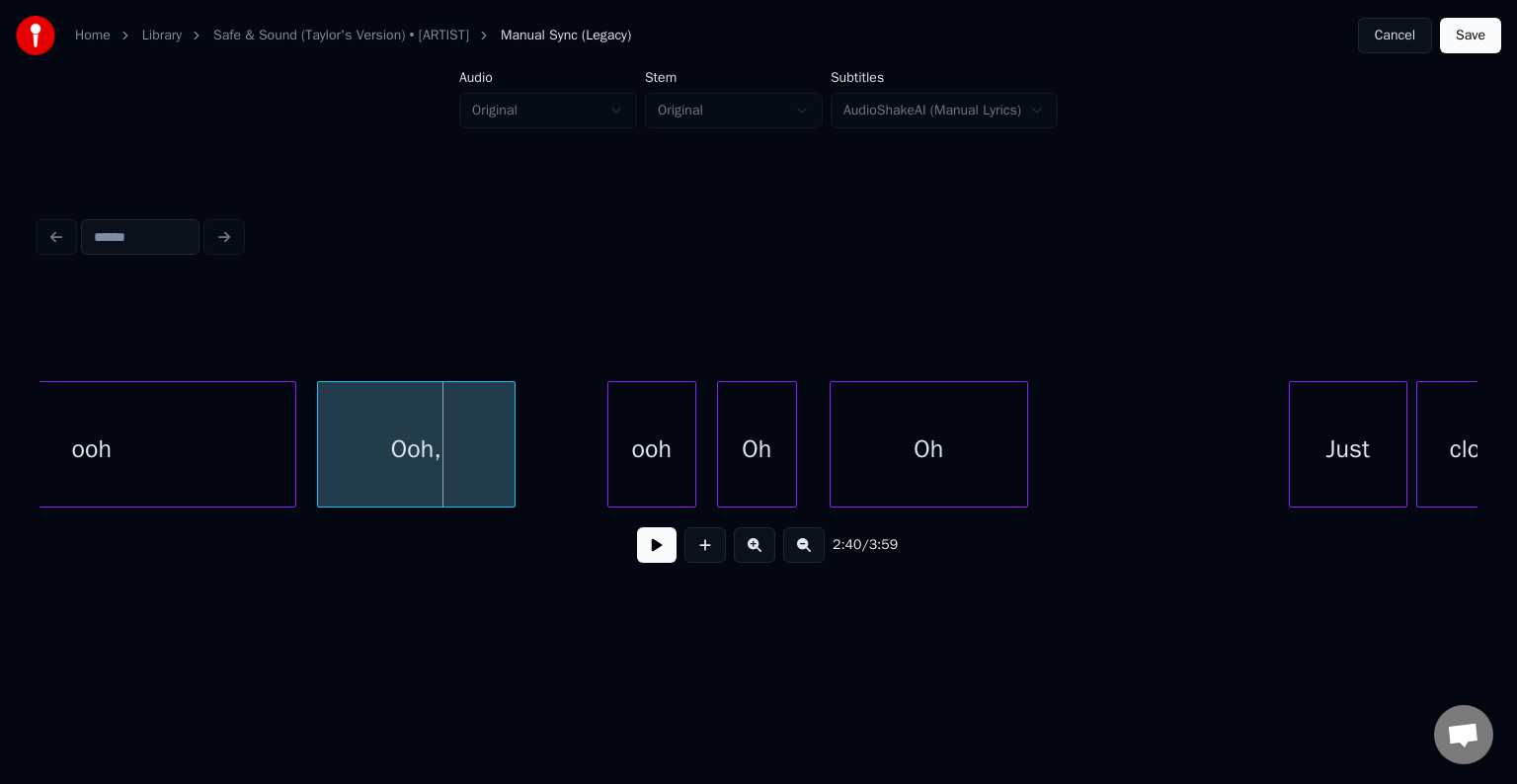 click on "Oh" at bounding box center (928, 449) 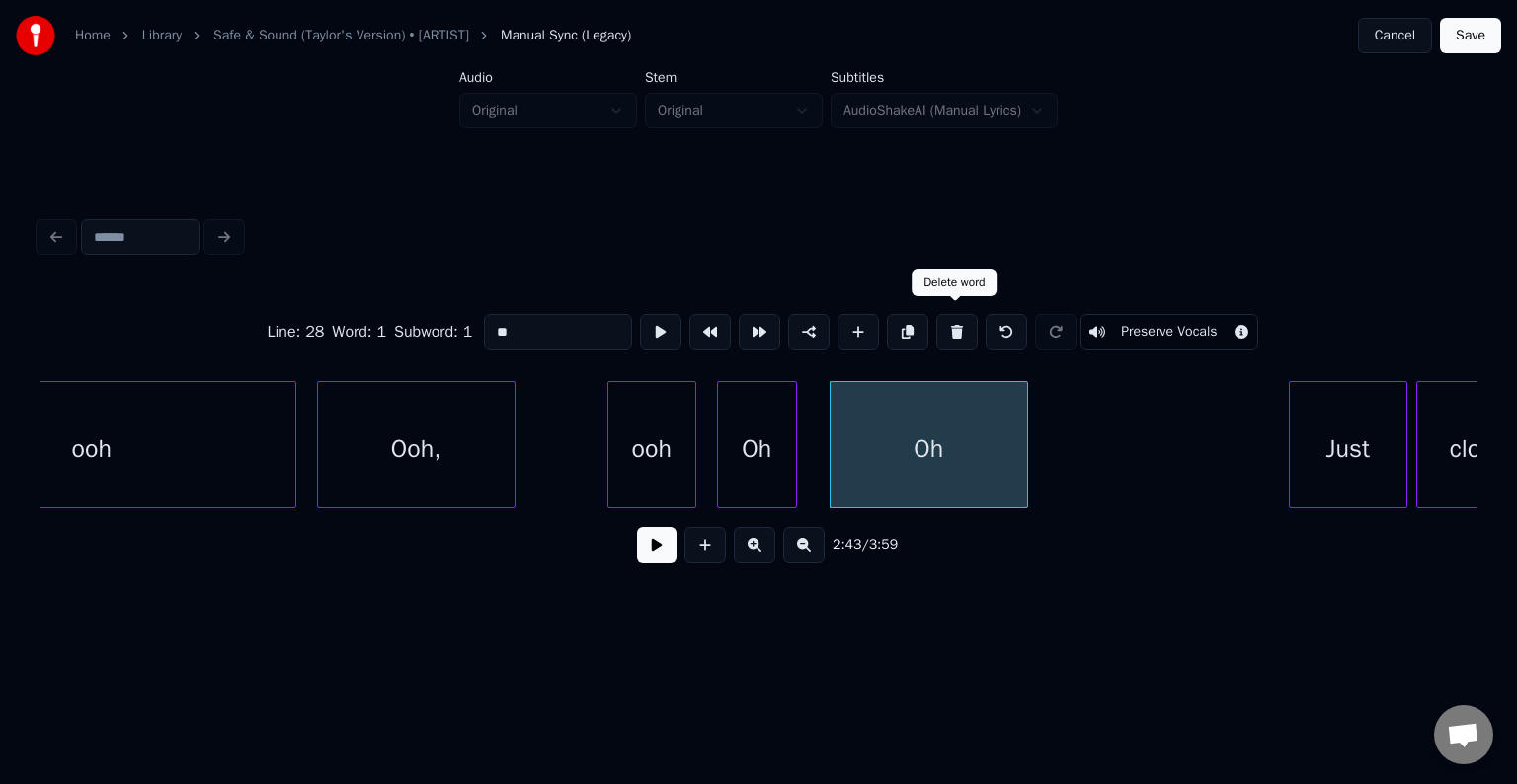 click at bounding box center [957, 332] 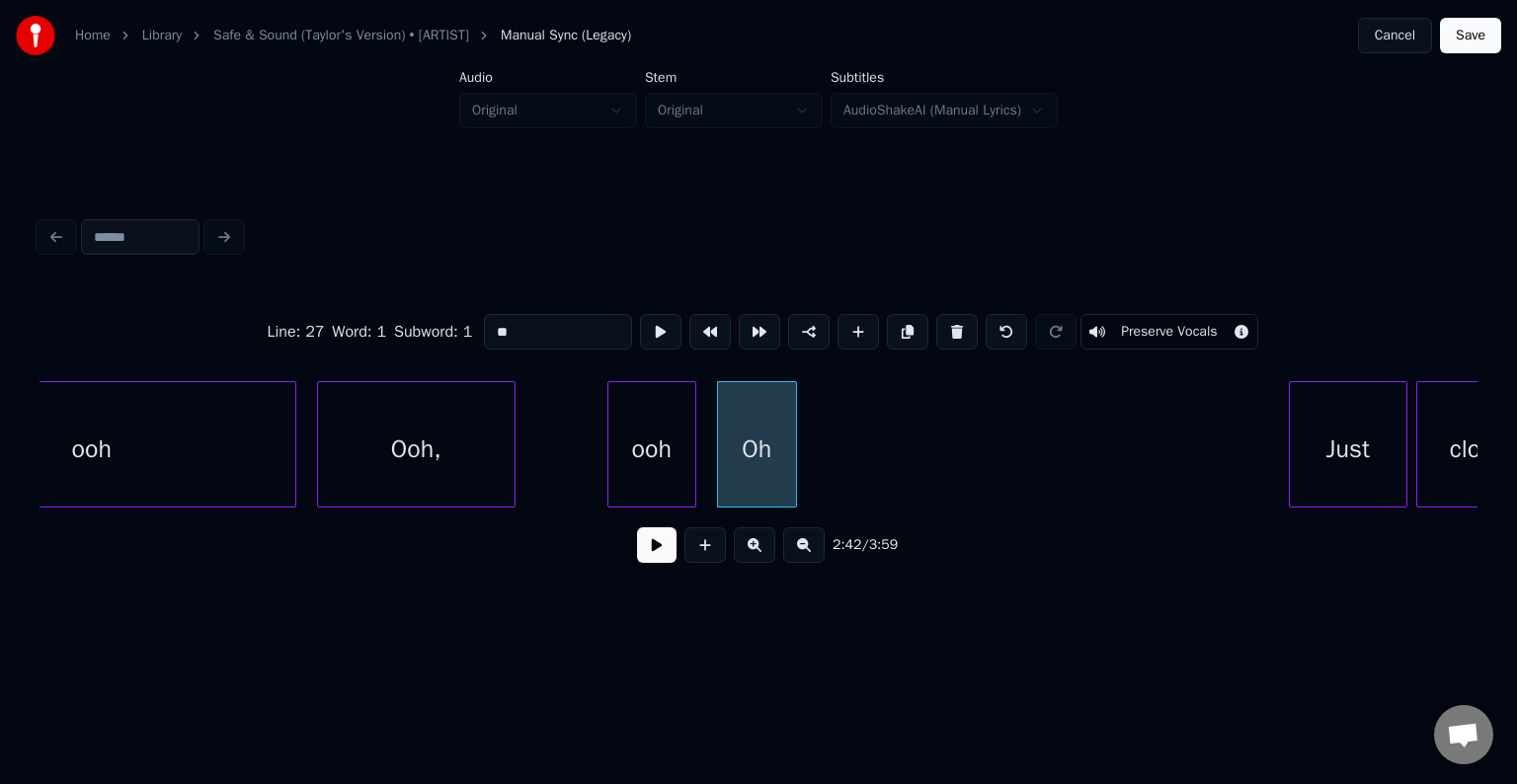 click at bounding box center [957, 332] 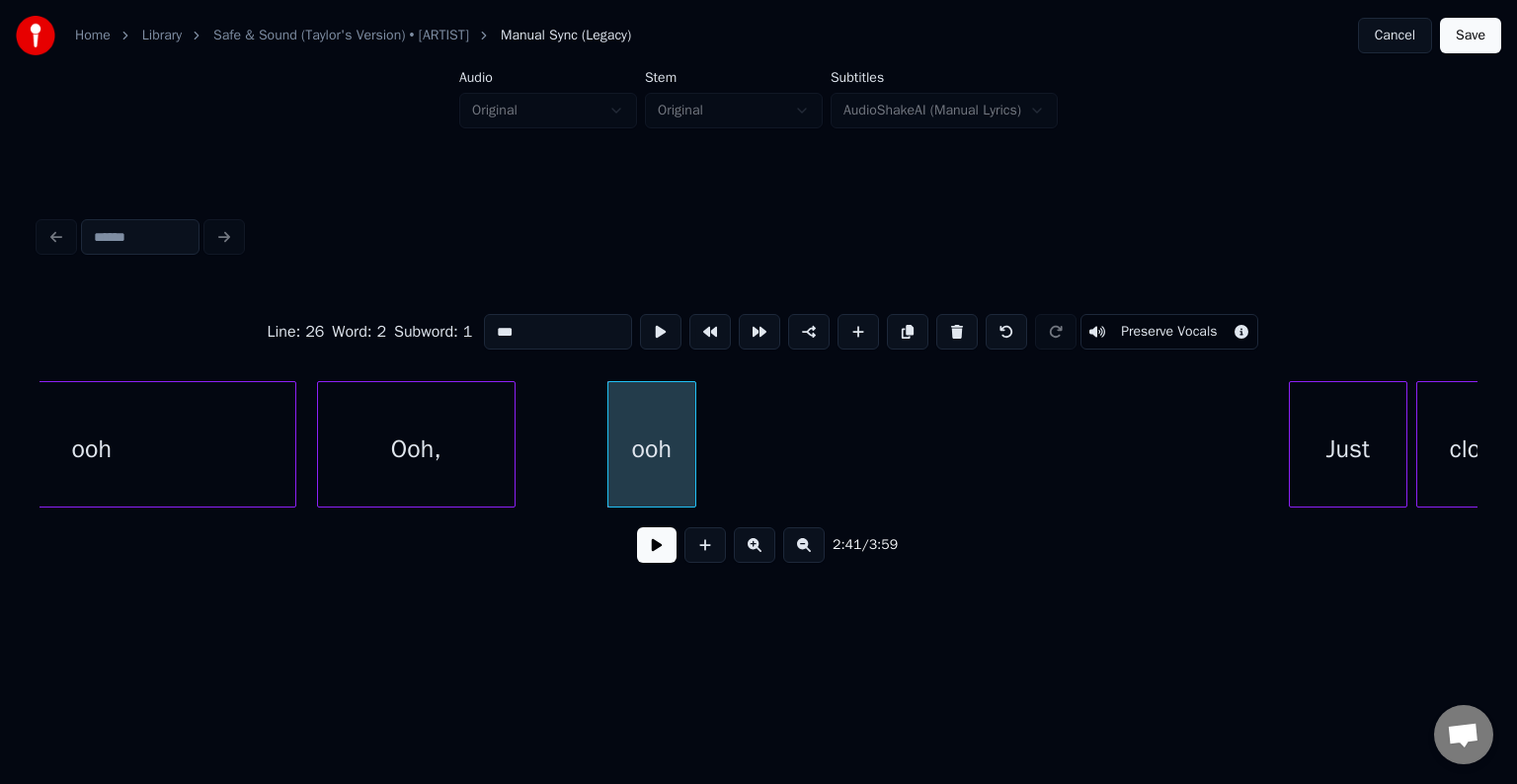 click at bounding box center (957, 332) 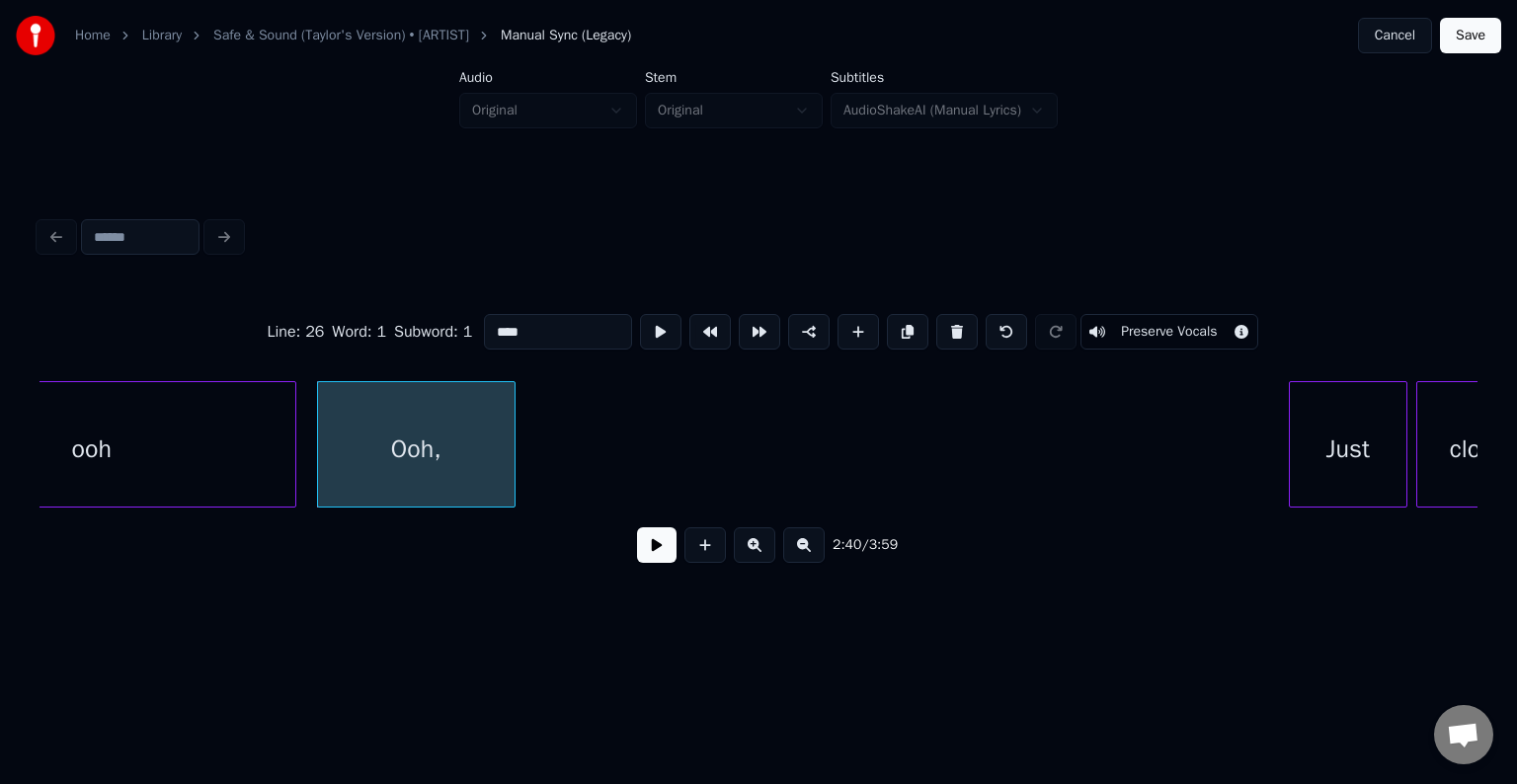 click at bounding box center (957, 332) 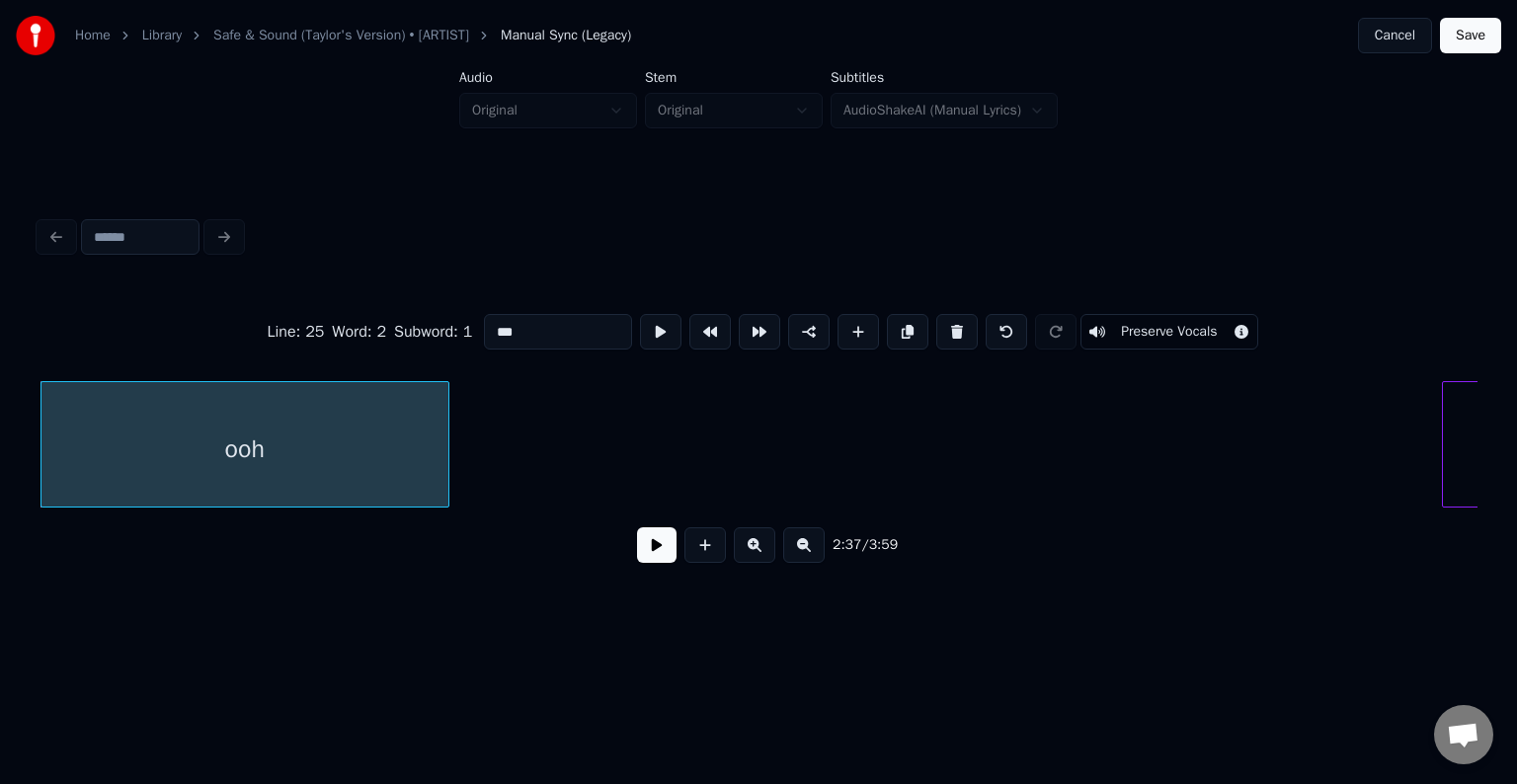 click at bounding box center [957, 332] 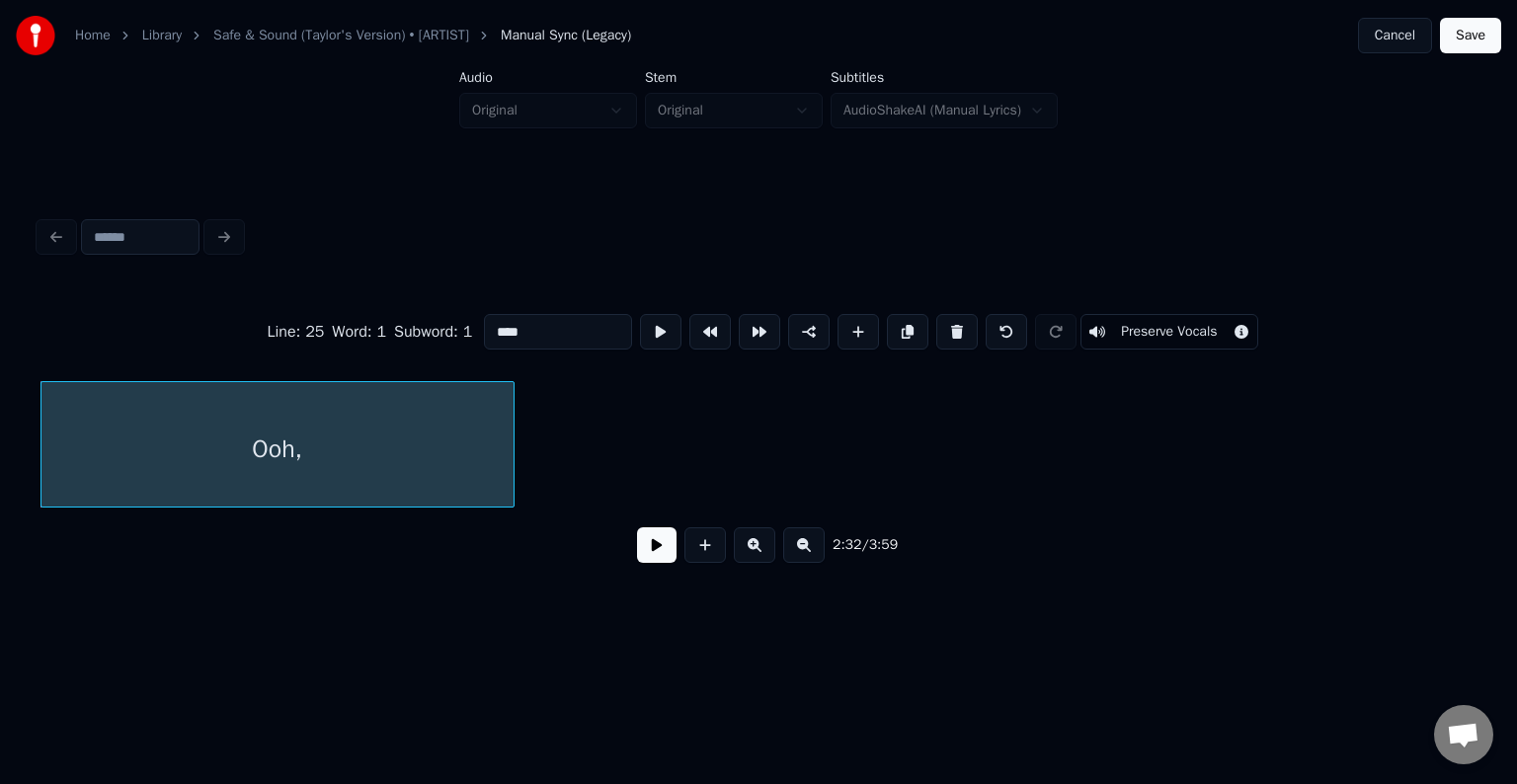 click at bounding box center (957, 332) 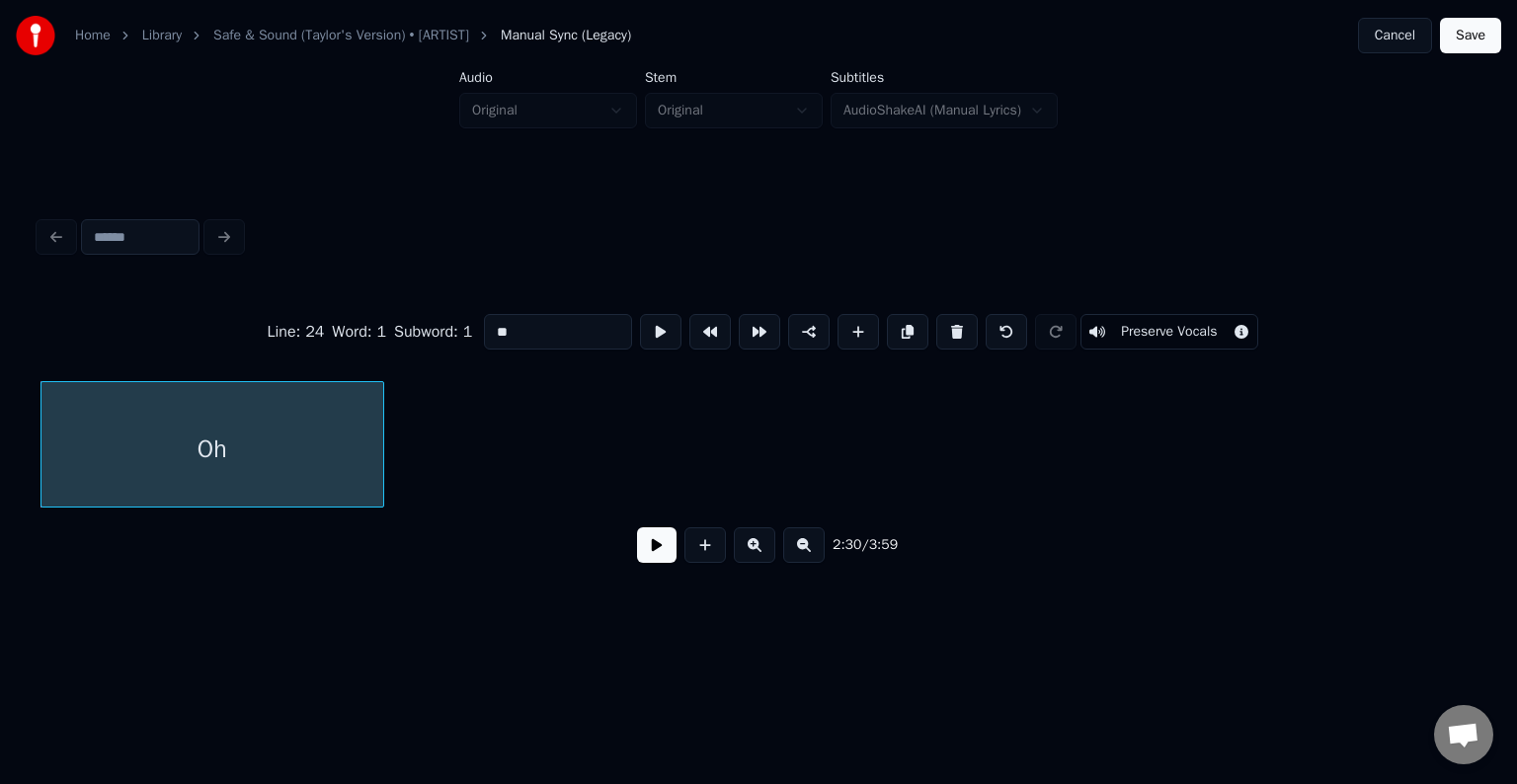 click at bounding box center (957, 332) 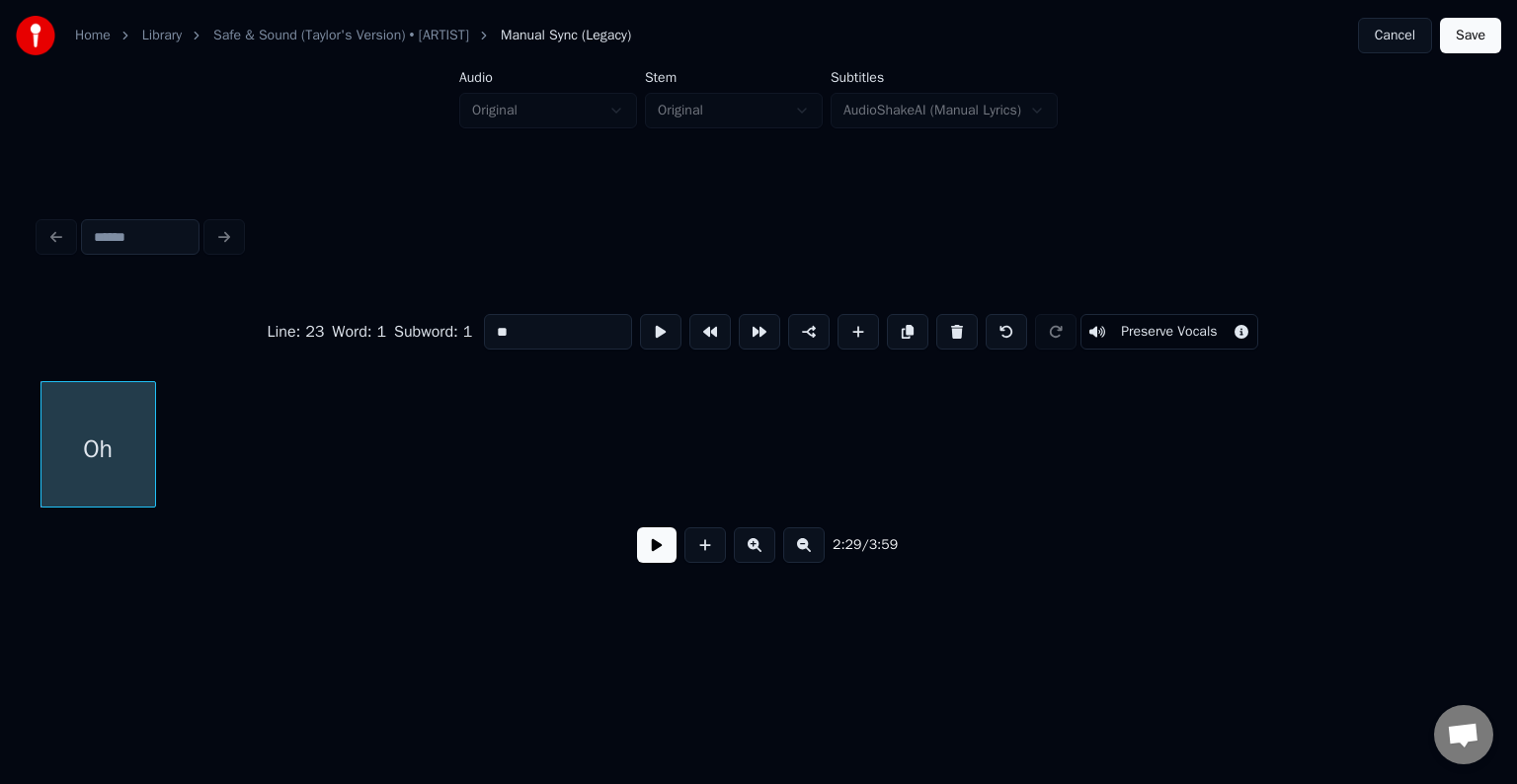 click at bounding box center [957, 332] 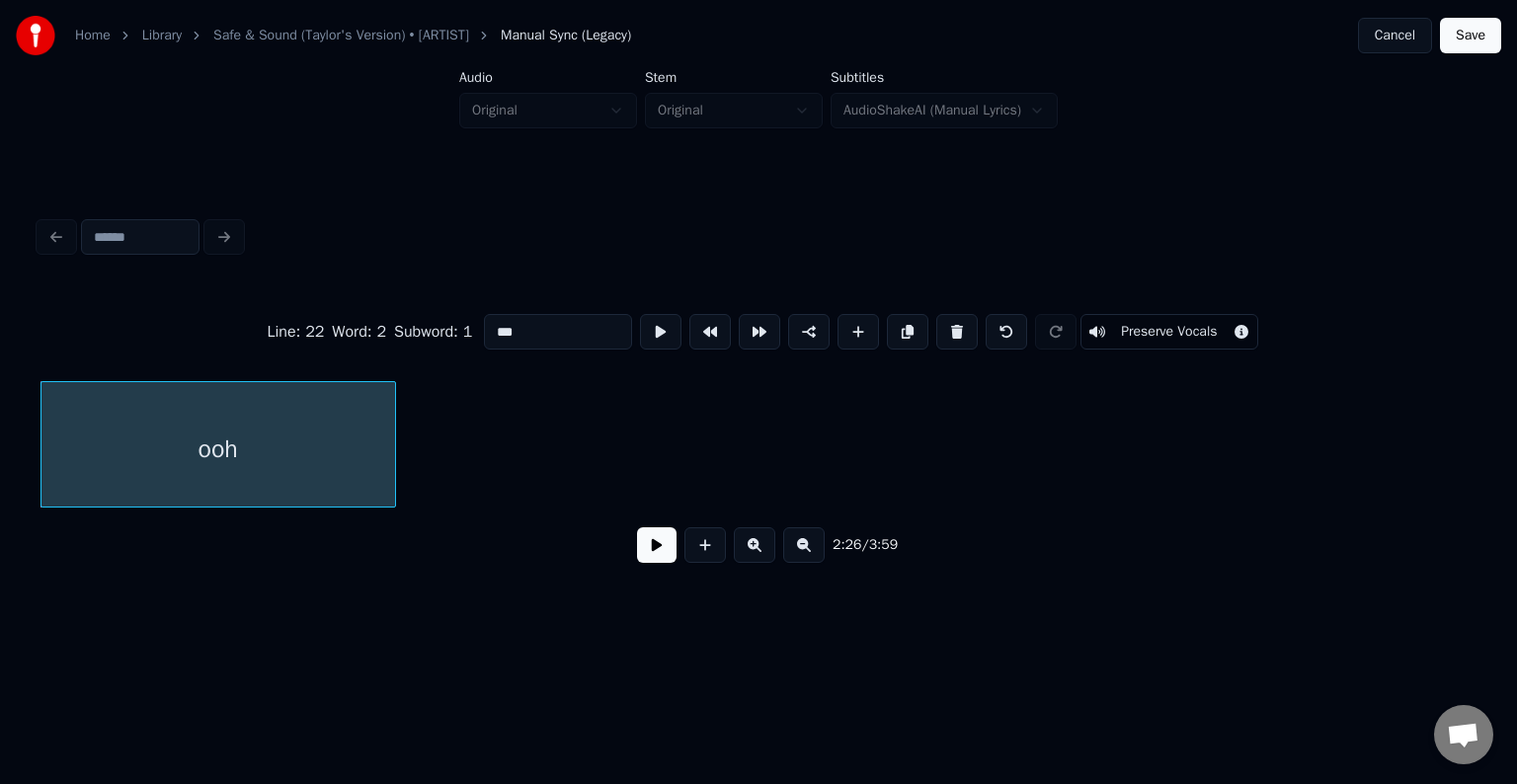 click at bounding box center (957, 332) 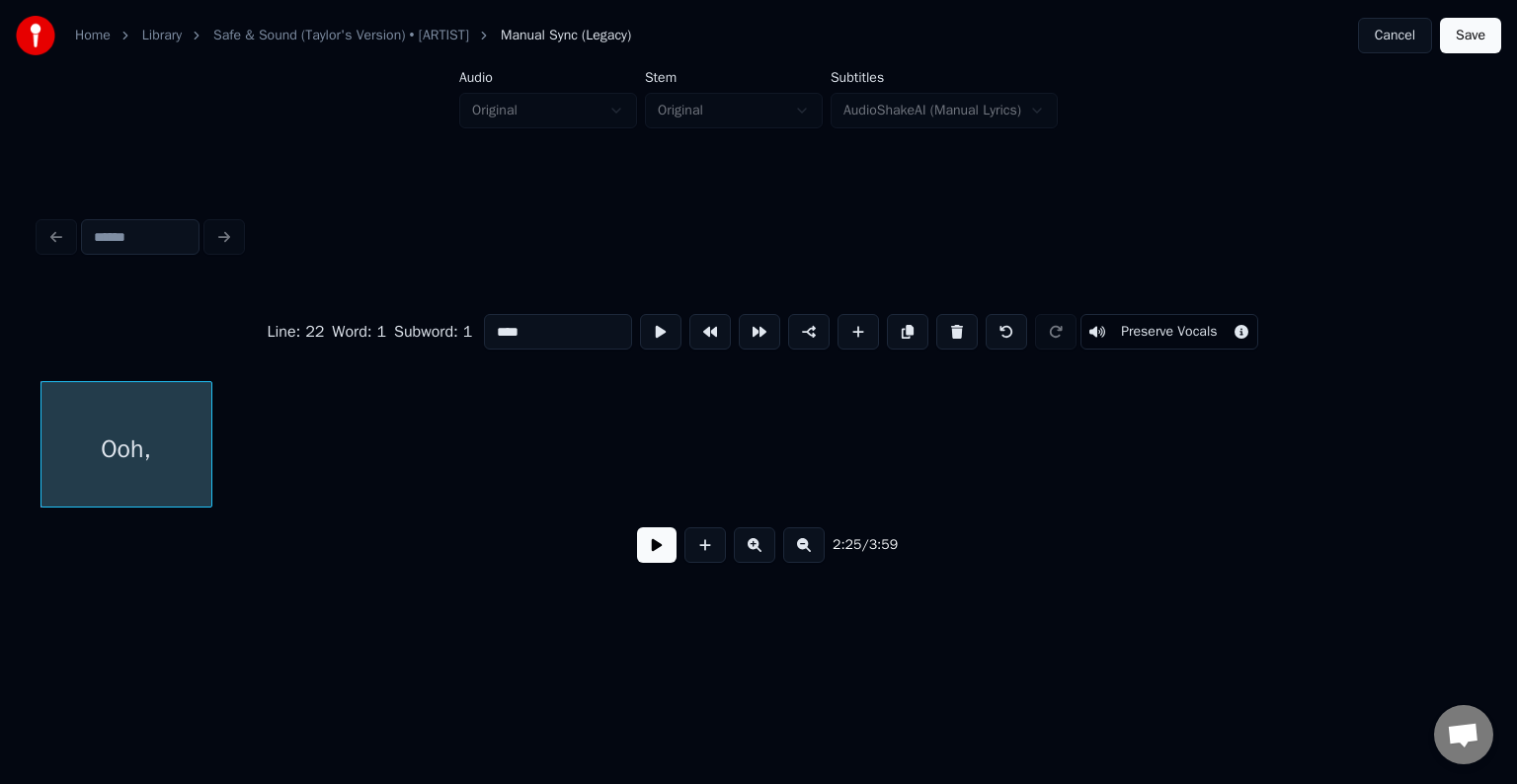 click at bounding box center [957, 332] 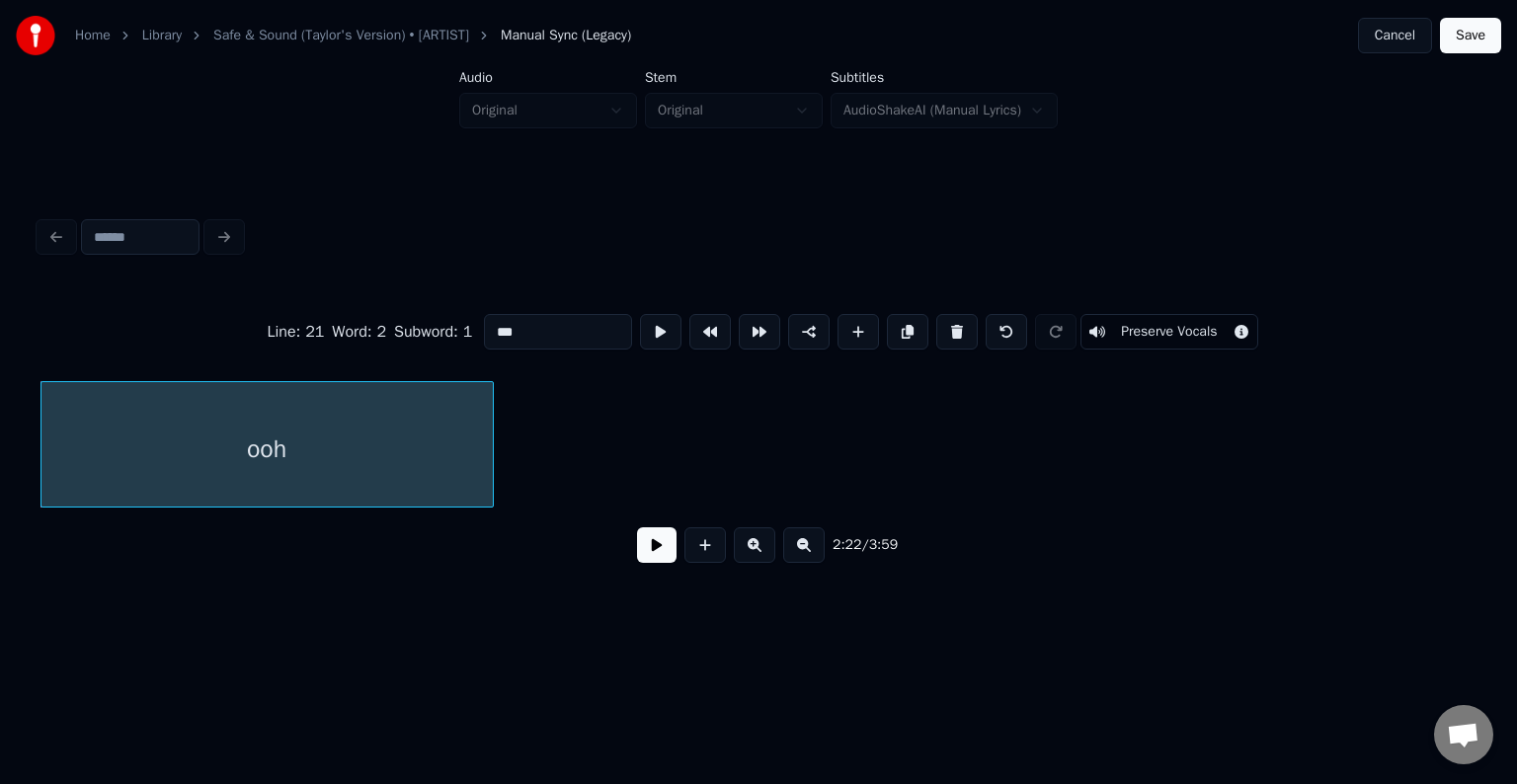 click at bounding box center [957, 332] 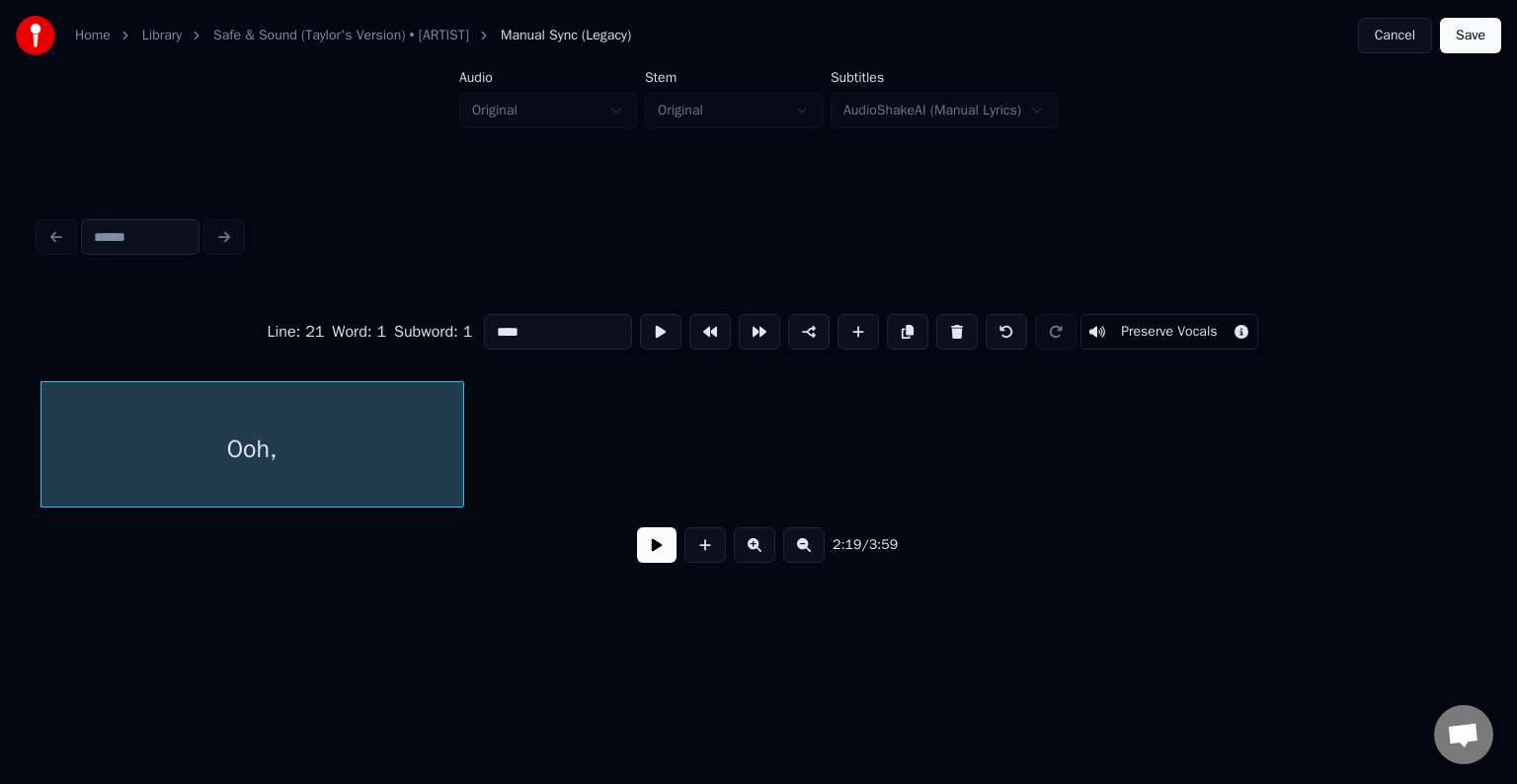 click at bounding box center (957, 332) 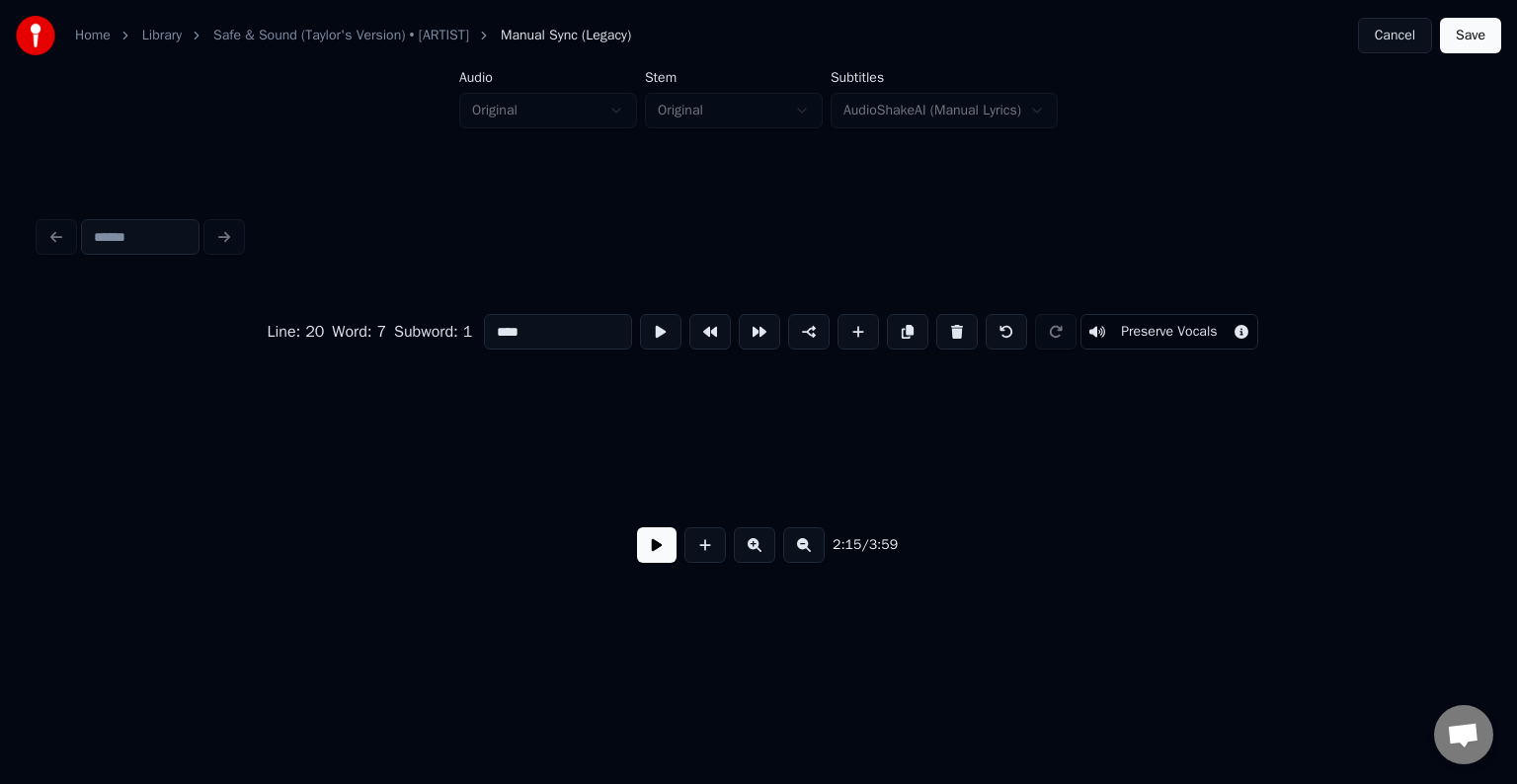 type on "*****" 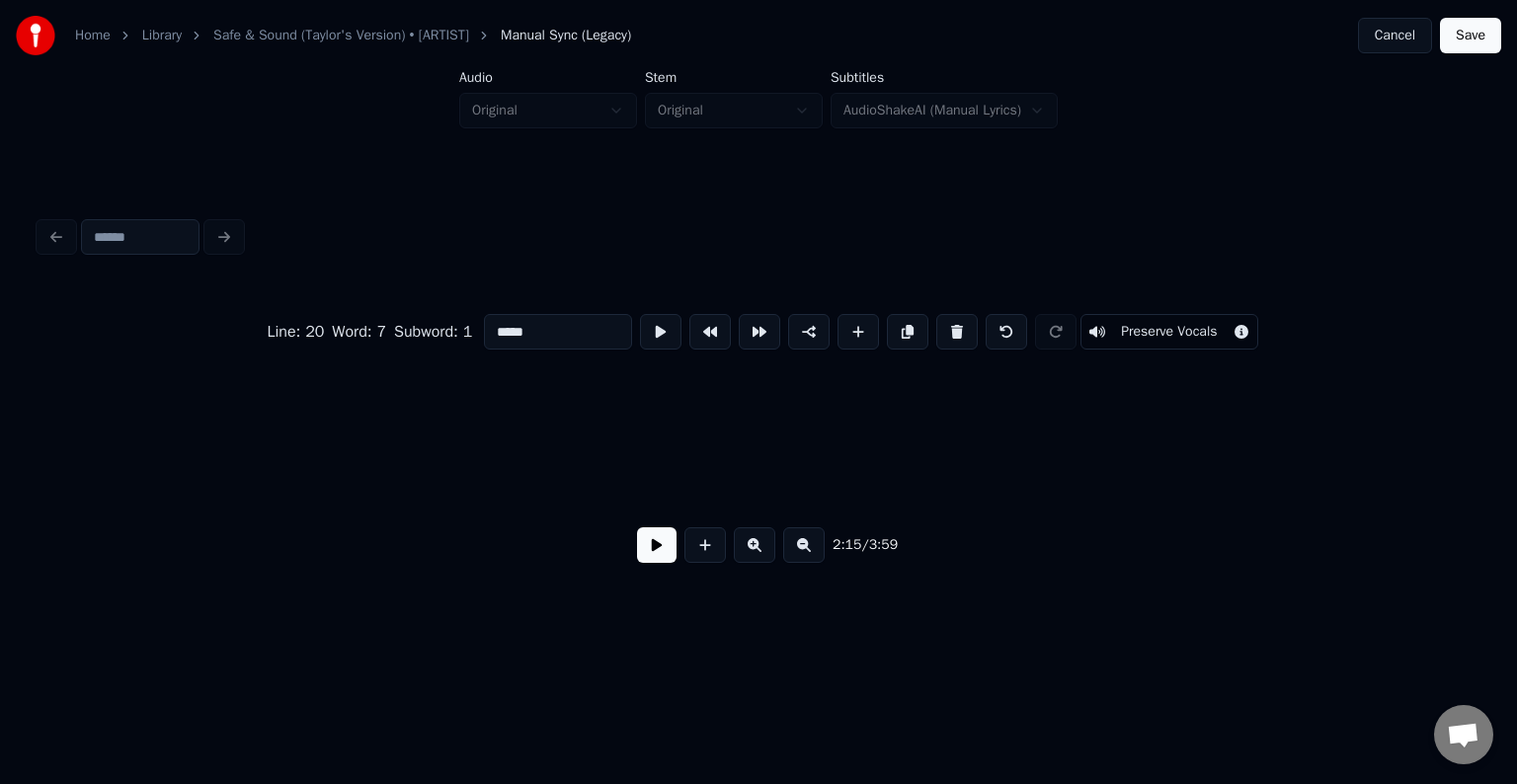scroll, scrollTop: 0, scrollLeft: 20142, axis: horizontal 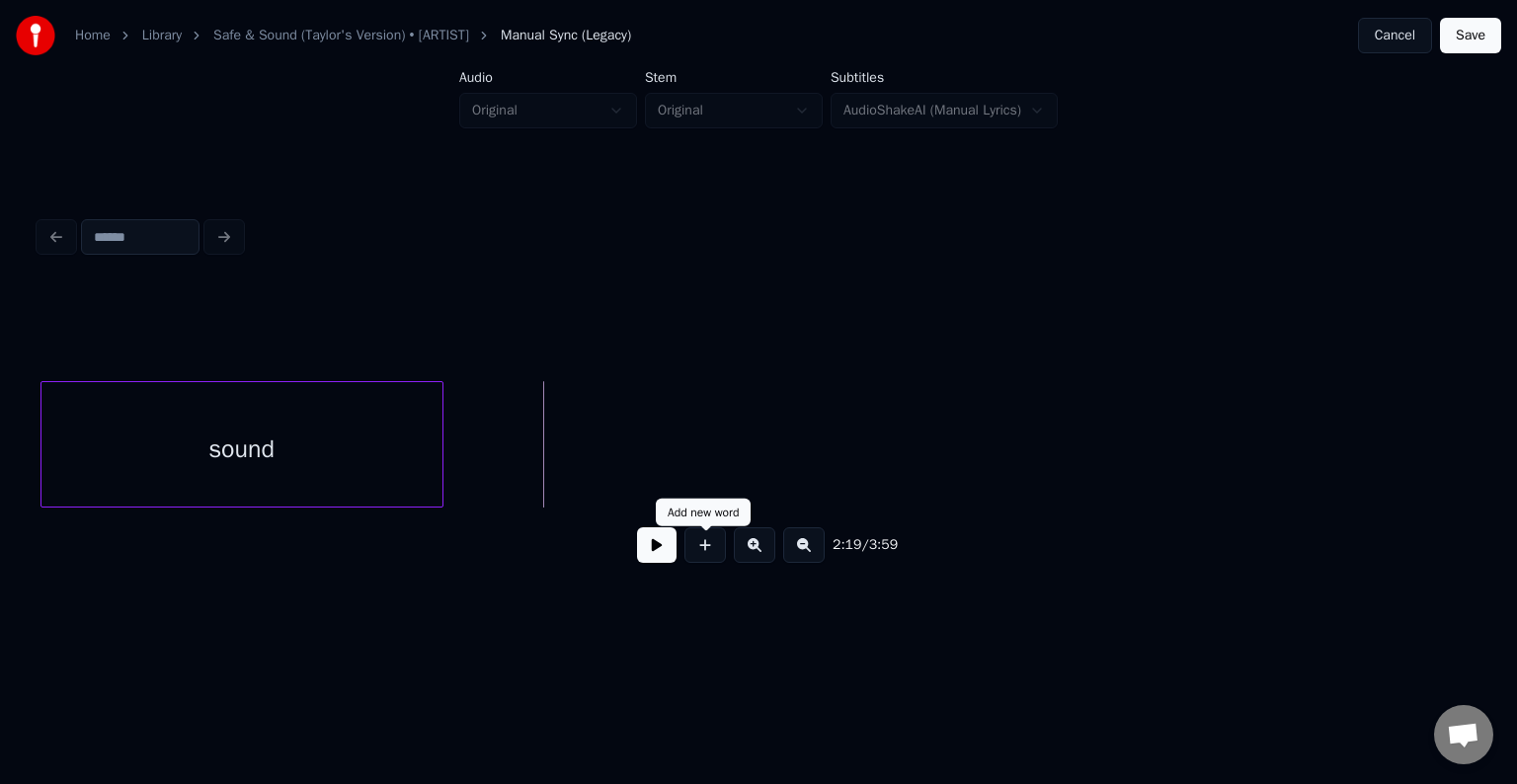 click at bounding box center (705, 545) 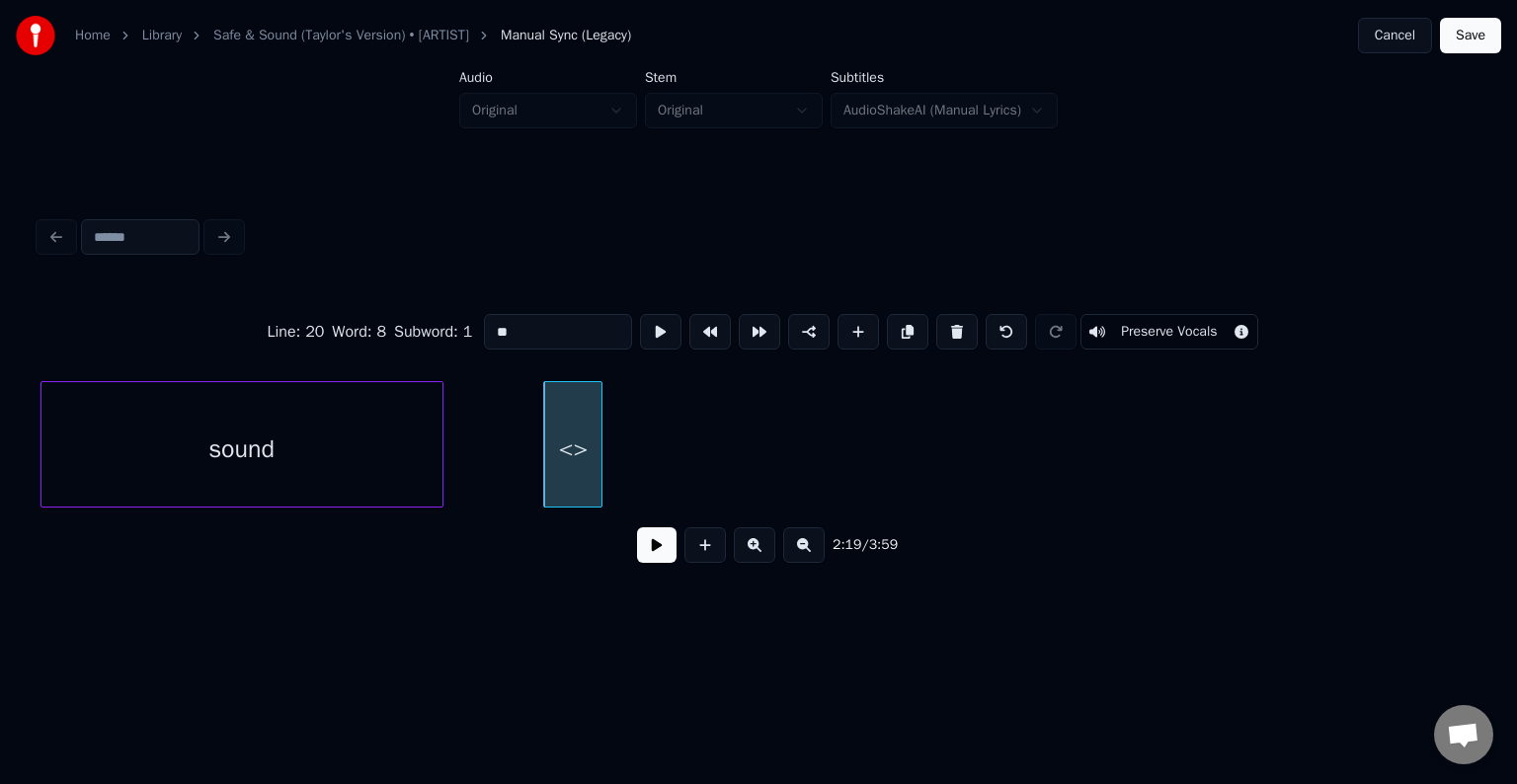 drag, startPoint x: 525, startPoint y: 330, endPoint x: 498, endPoint y: 330, distance: 27 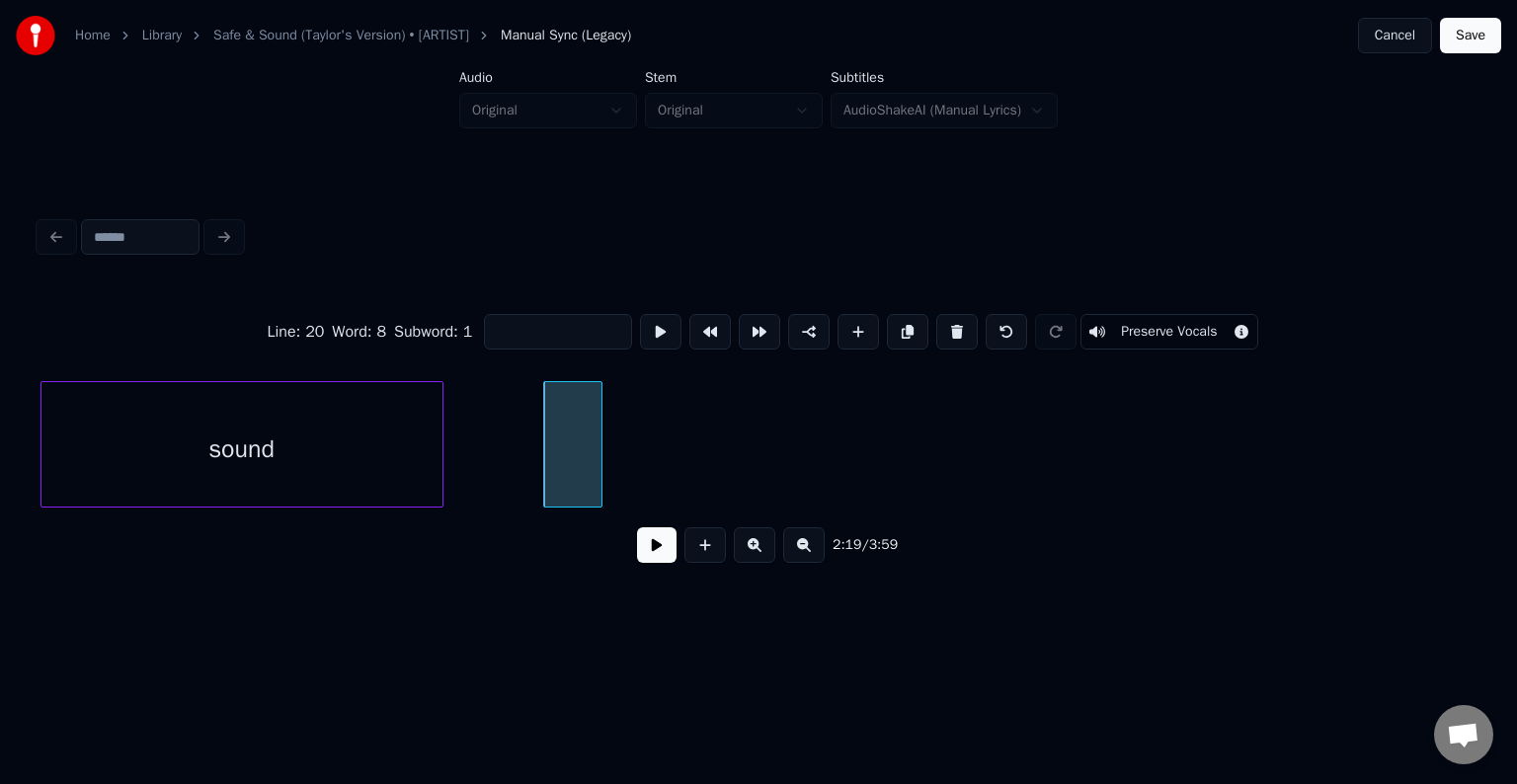 type 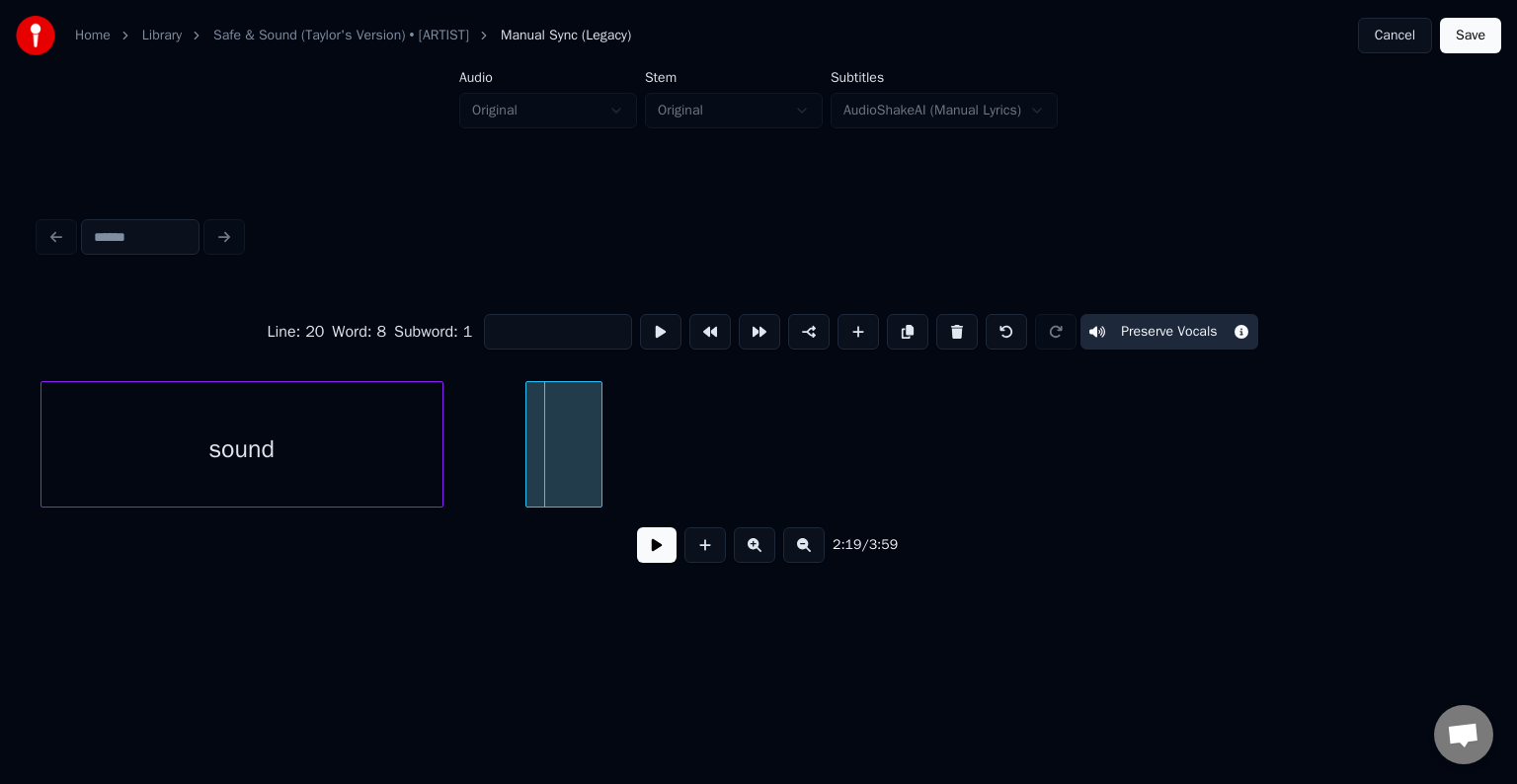 click at bounding box center [529, 444] 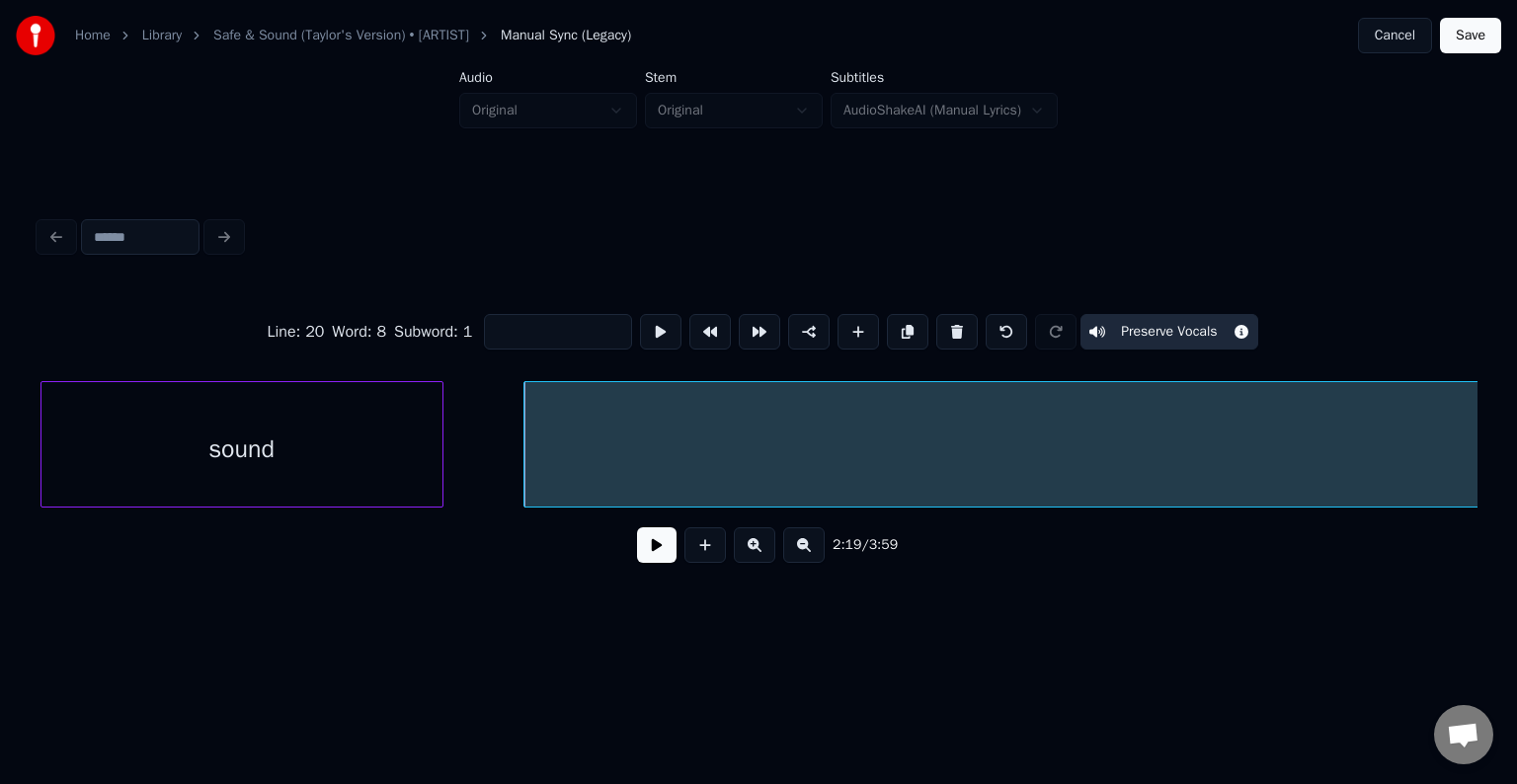 click on "Home Library Safe & Sound (Taylor's Version) • [ARTIST] Manual Sync (Legacy) Cancel Save Audio Original Stem Original Subtitles AudioShakeAI (Manual Lyrics) Line :   20 Word :   8 Subword :   1 Preserve Vocals 2:19  /  3:59" at bounding box center [758, 315] 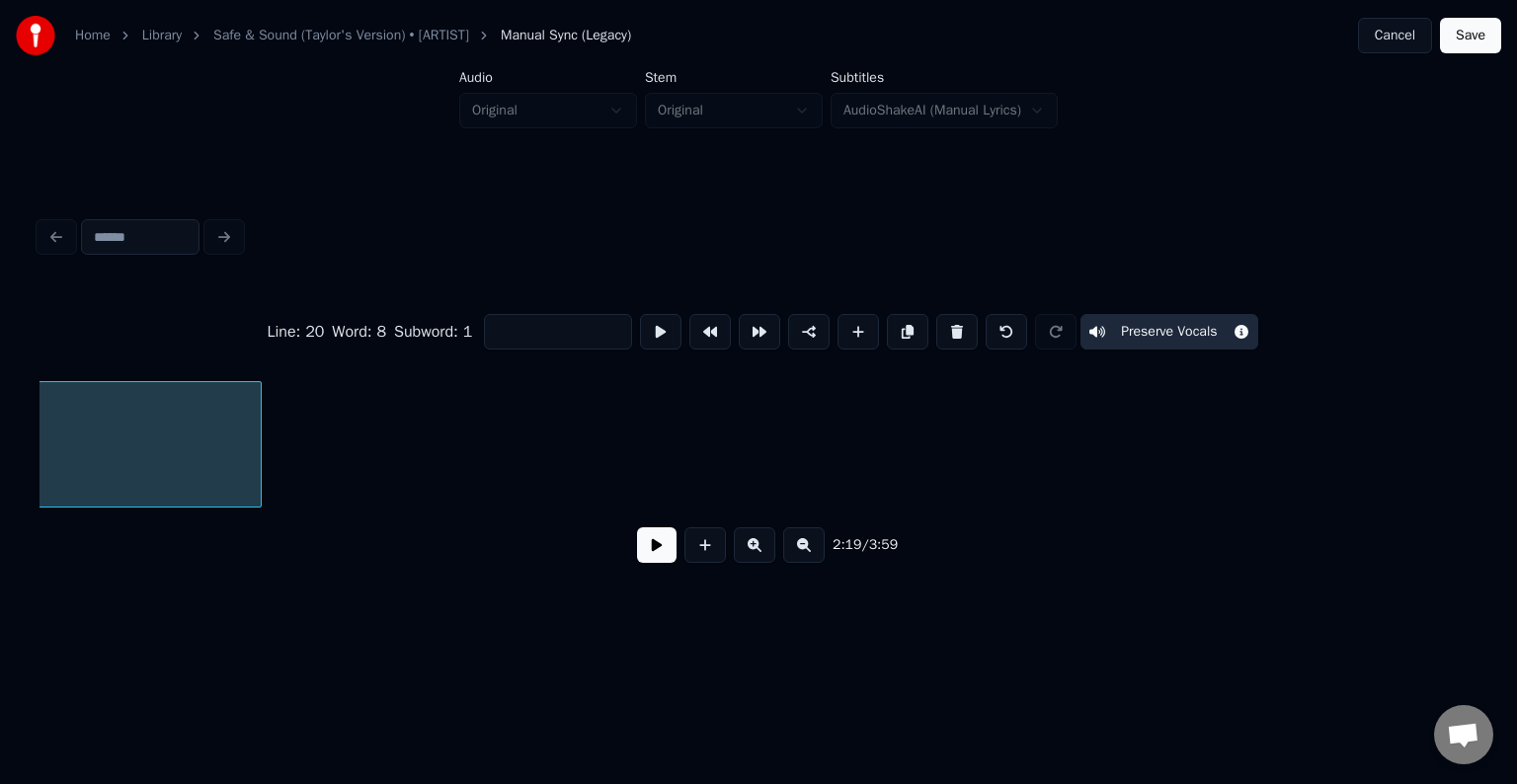 scroll, scrollTop: 0, scrollLeft: 21406, axis: horizontal 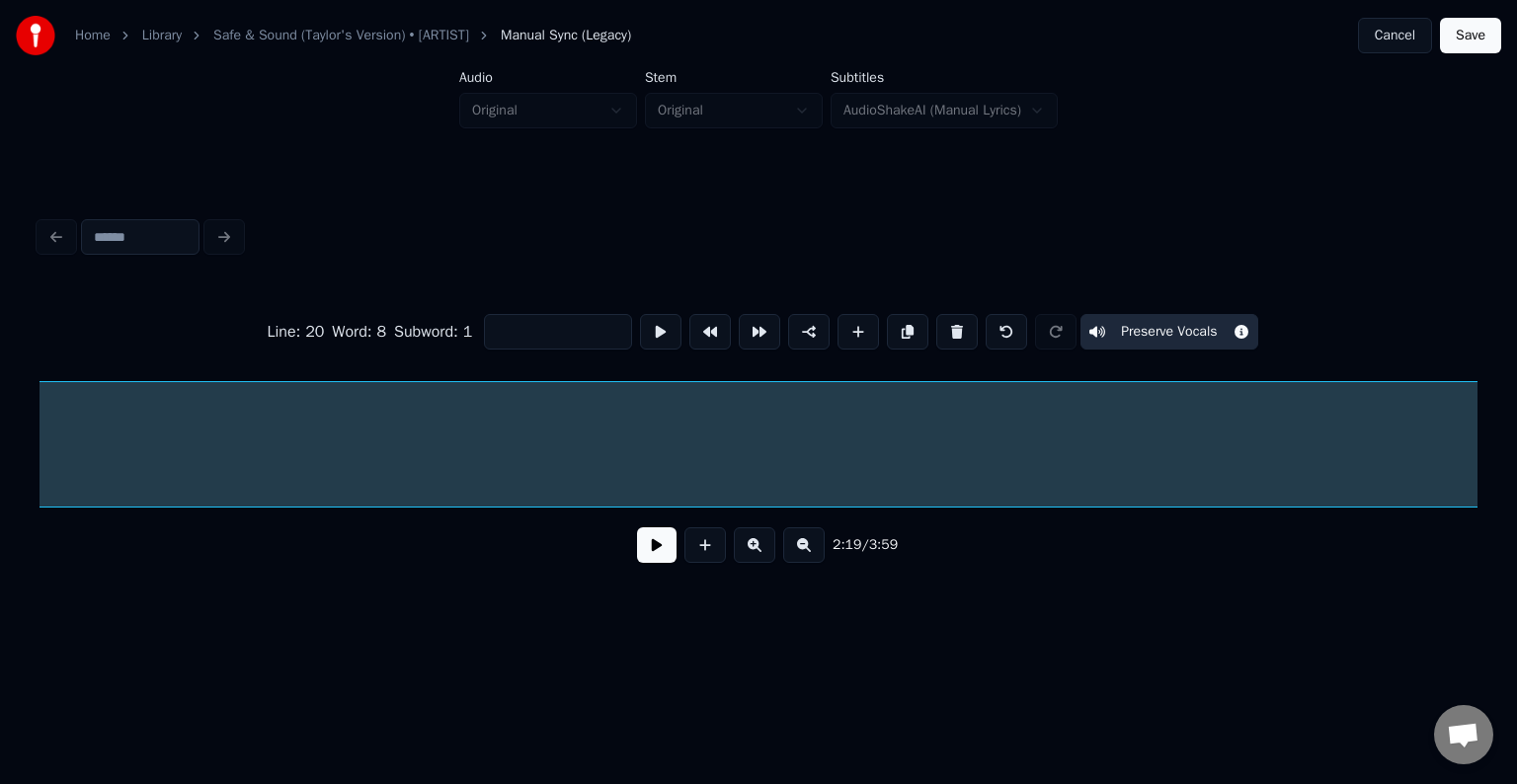click on "Home Library Safe & Sound (Taylor's Version) • [ARTIST] Manual Sync (Legacy) Cancel Save Audio Original Stem Original Subtitles AudioShakeAI (Manual Lyrics) Line :   20 Word :   8 Subword :   1 Preserve Vocals 2:19  /  3:59" at bounding box center [758, 315] 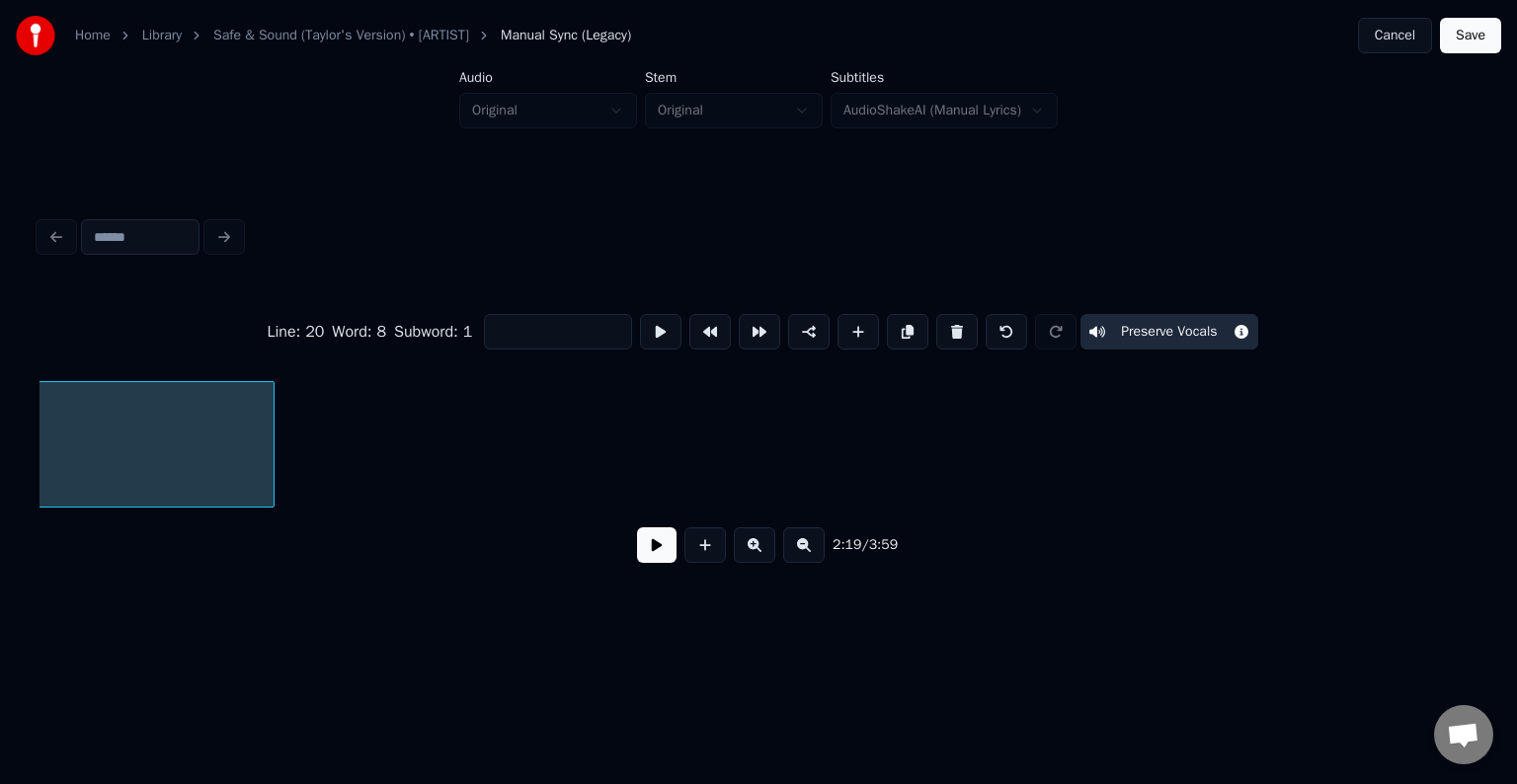 scroll, scrollTop: 0, scrollLeft: 22680, axis: horizontal 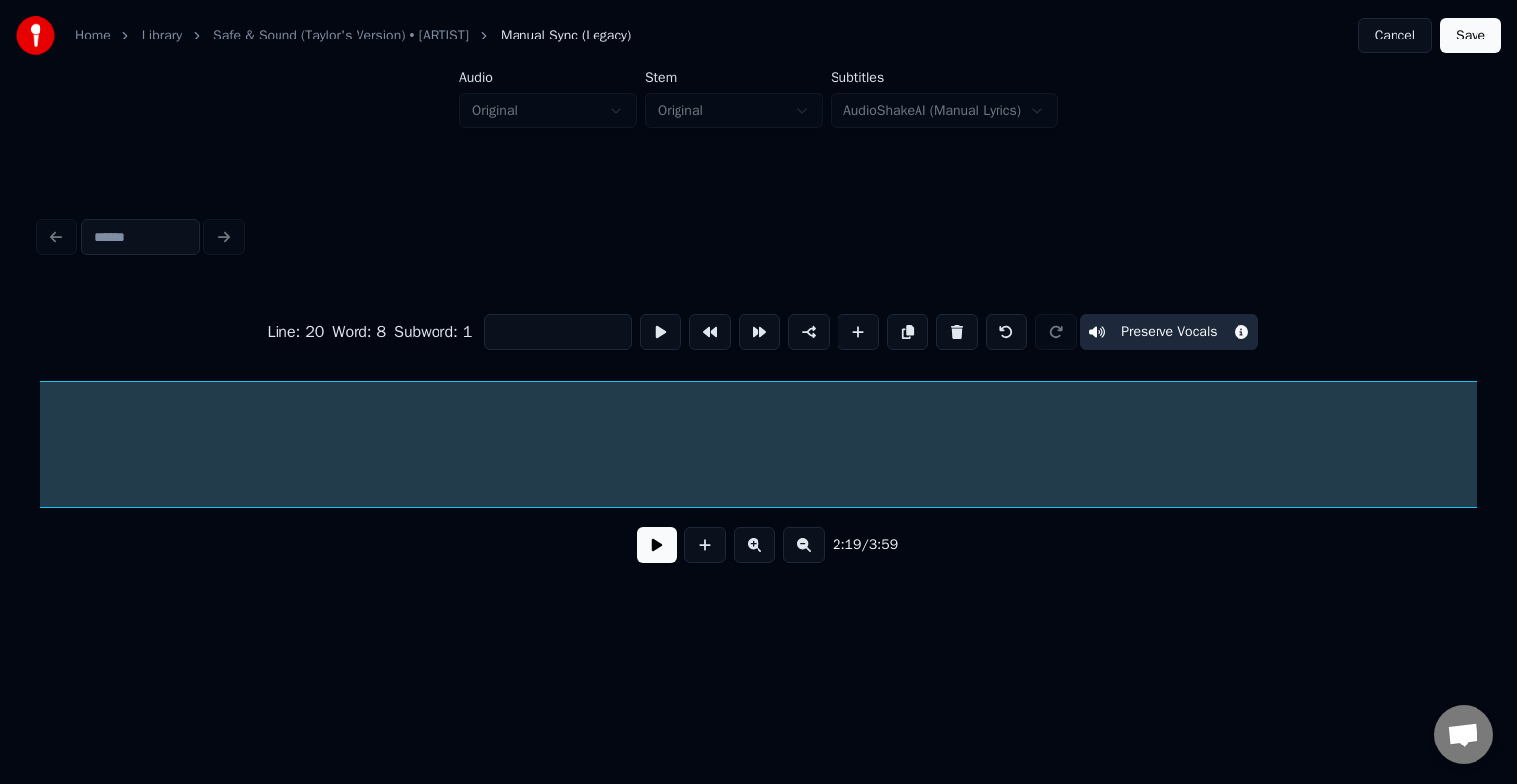 click on "Home Library Safe & Sound (Taylor's Version) • [ARTIST] Manual Sync (Legacy) Cancel Save Audio Original Stem Original Subtitles AudioShakeAI (Manual Lyrics) Line :   20 Word :   8 Subword :   1 Preserve Vocals 2:19  /  3:59" at bounding box center [758, 315] 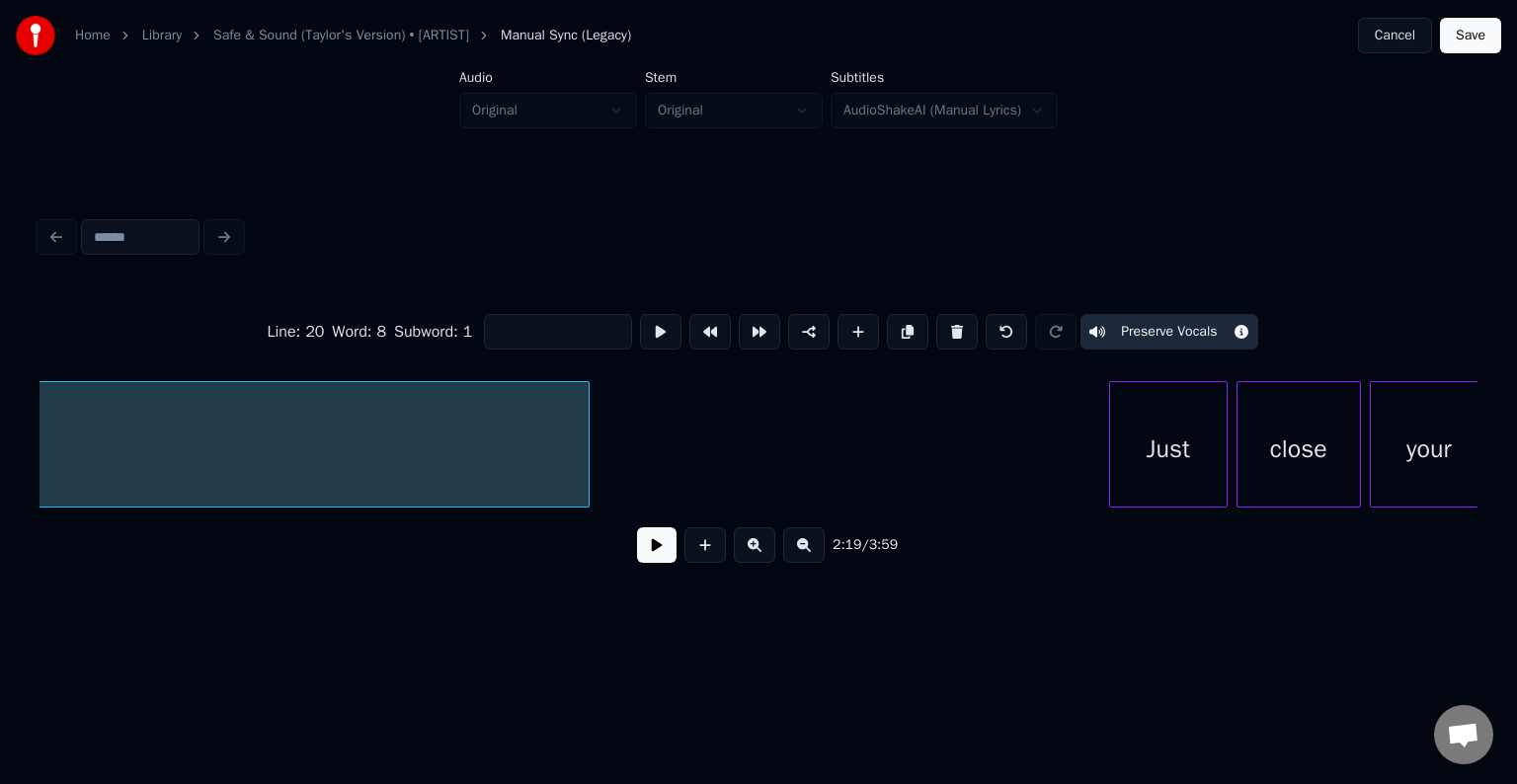 scroll, scrollTop: 0, scrollLeft: 23628, axis: horizontal 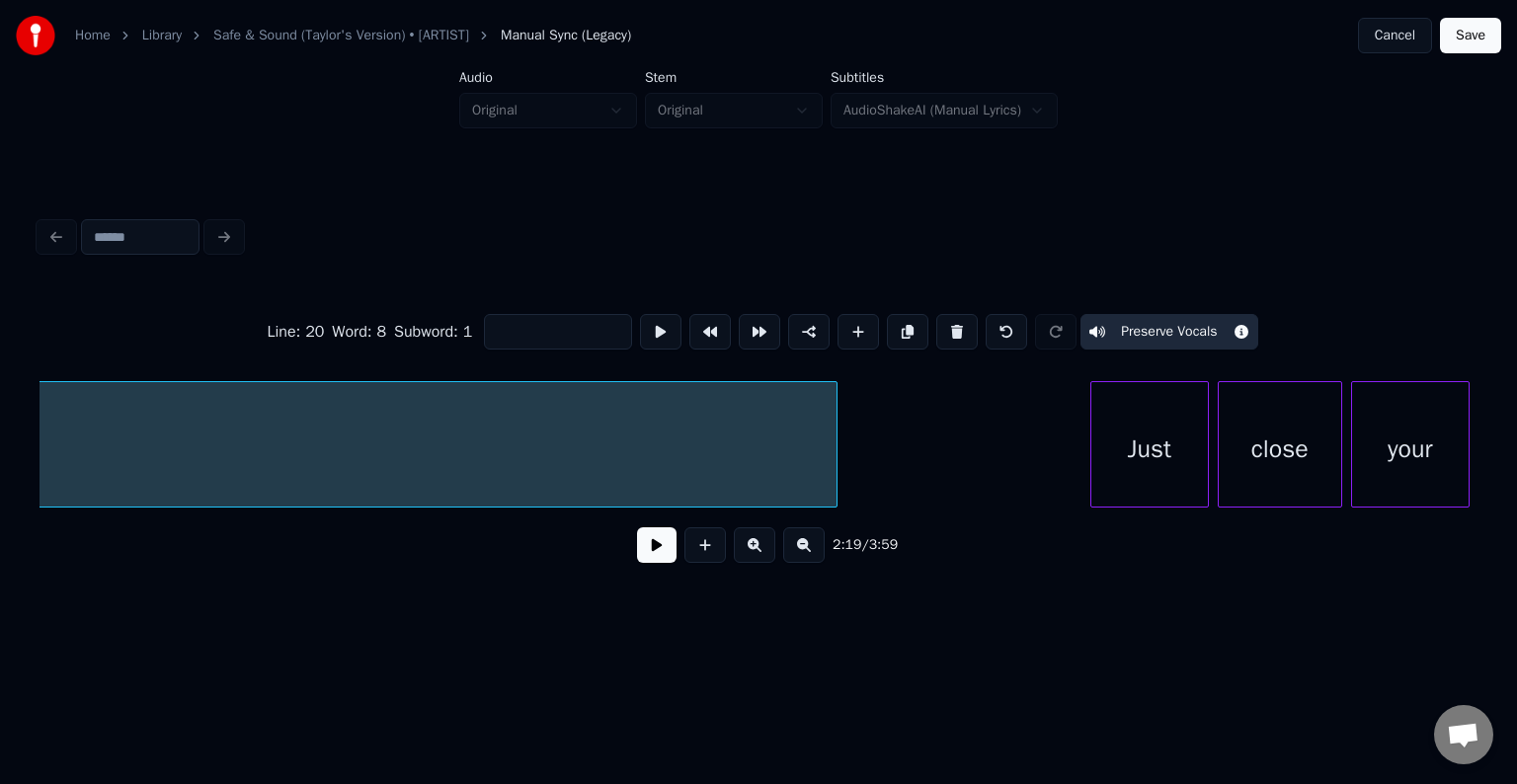click at bounding box center [834, 444] 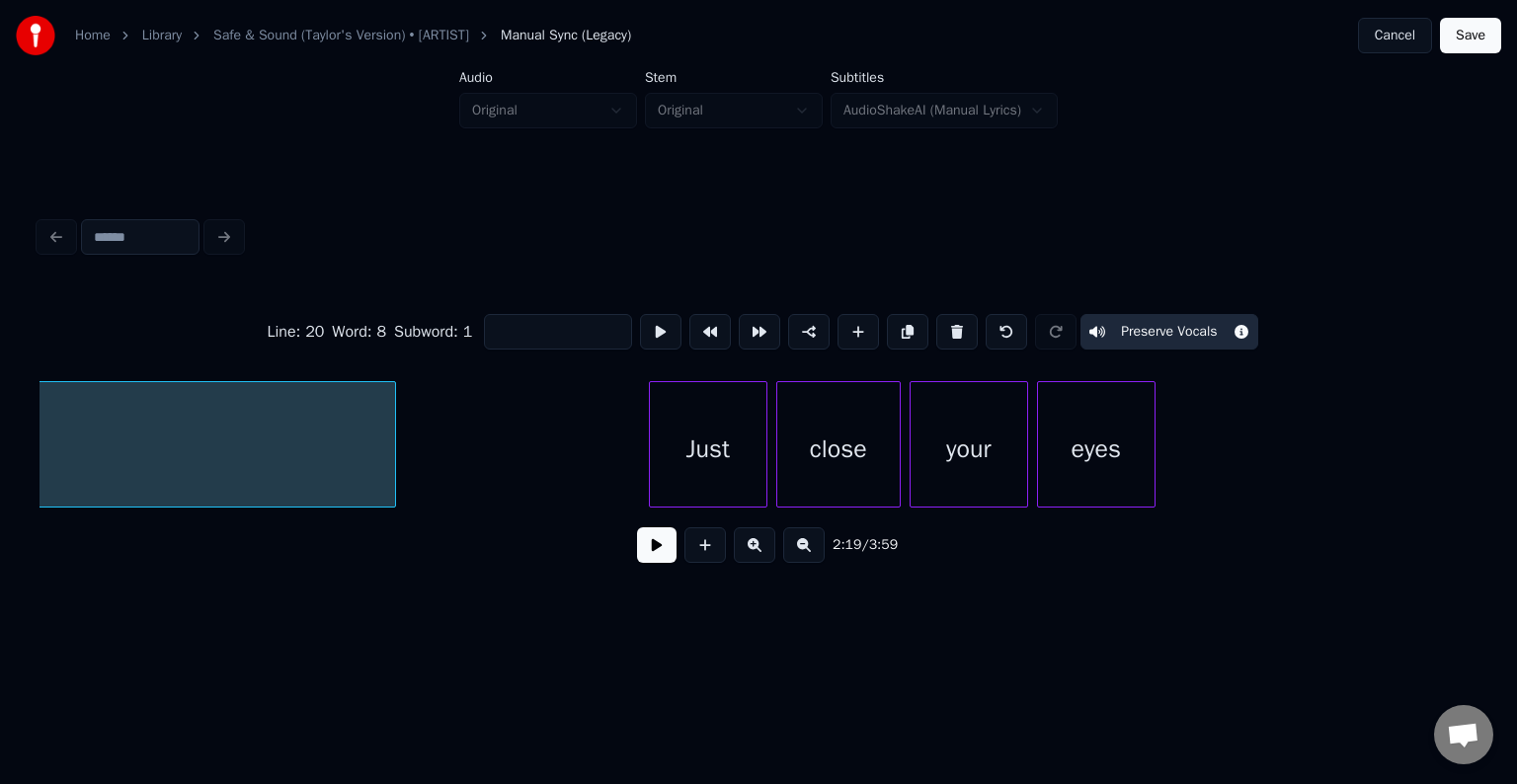 scroll, scrollTop: 0, scrollLeft: 23948, axis: horizontal 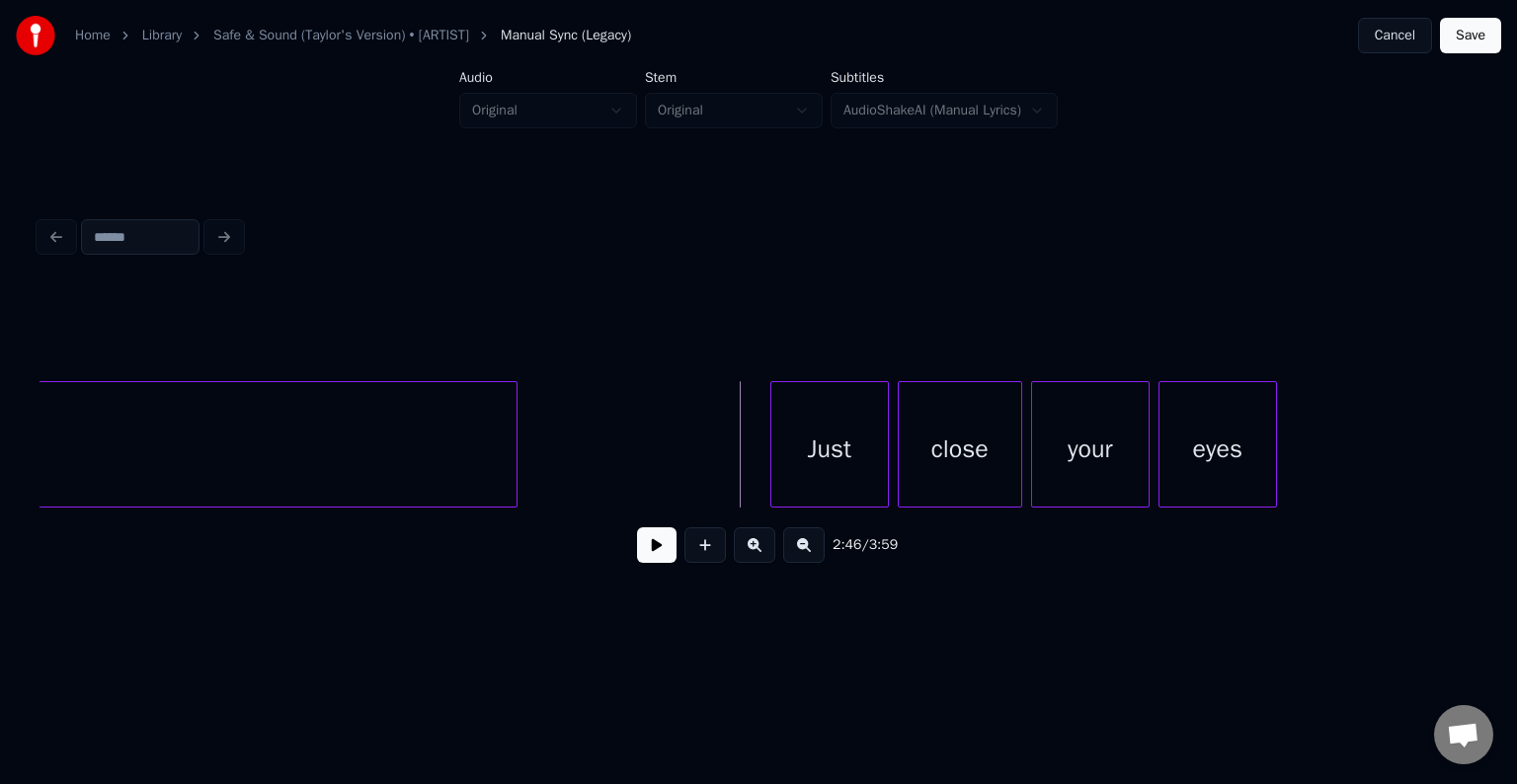 click at bounding box center [657, 545] 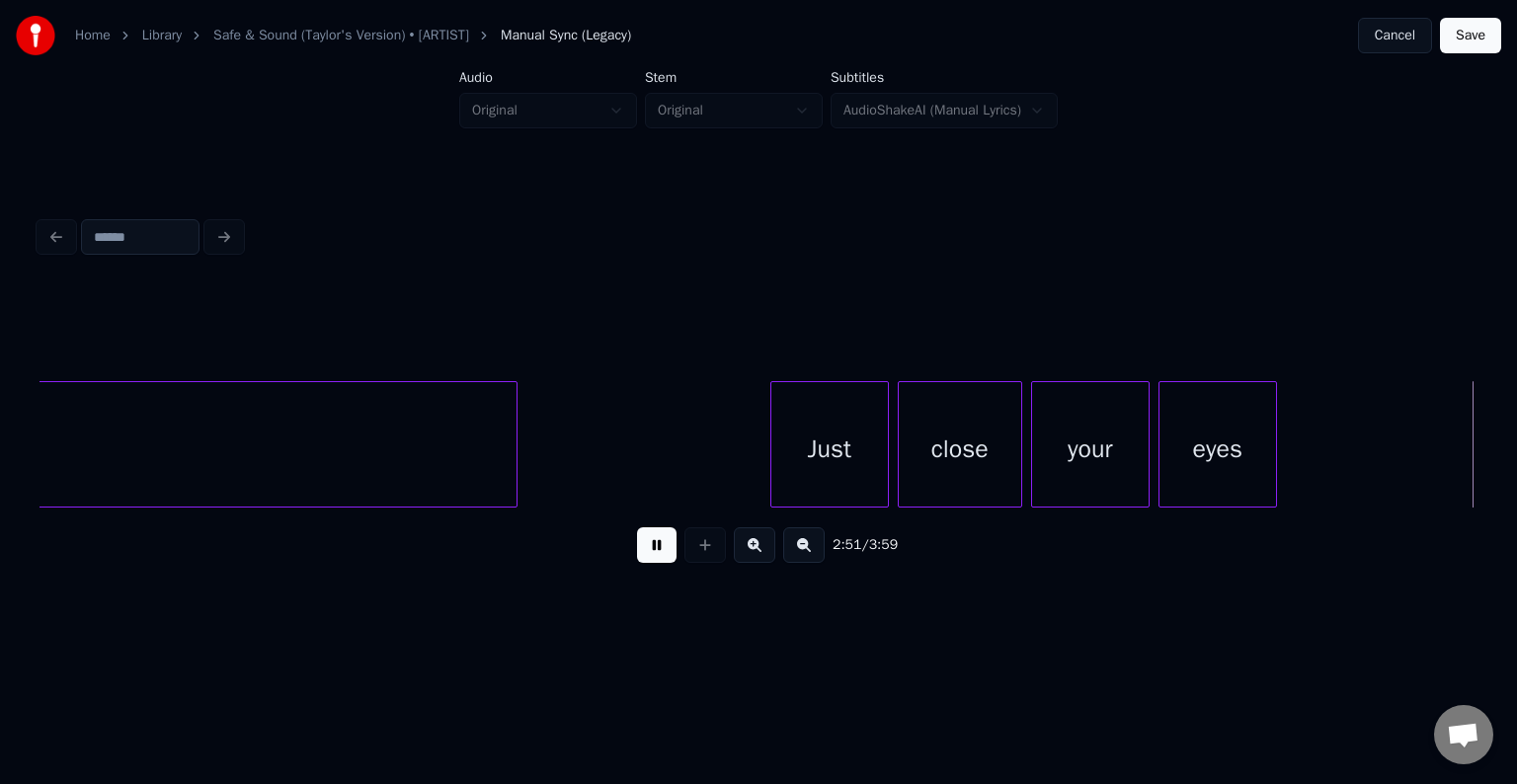 scroll, scrollTop: 0, scrollLeft: 25388, axis: horizontal 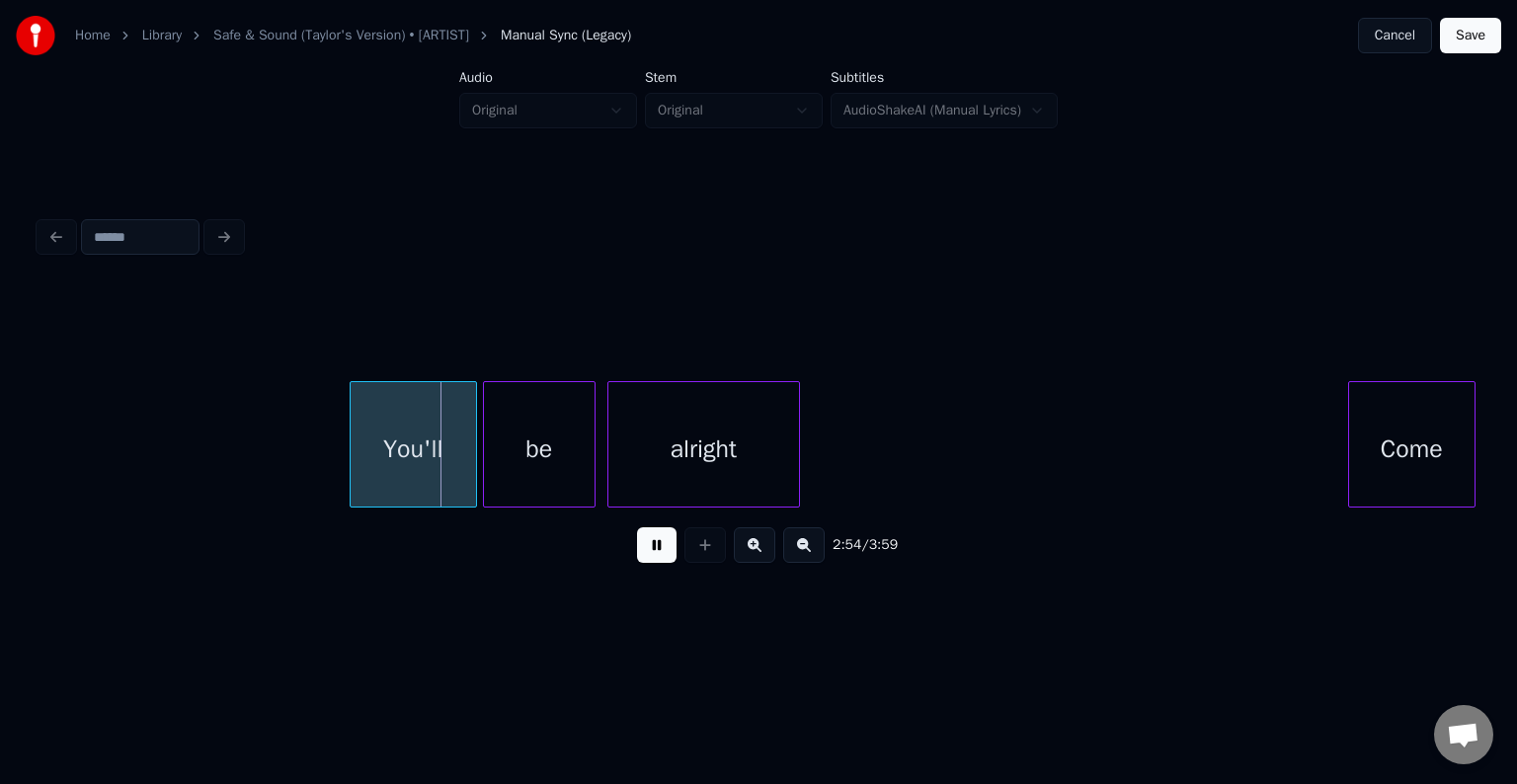 click at bounding box center [657, 545] 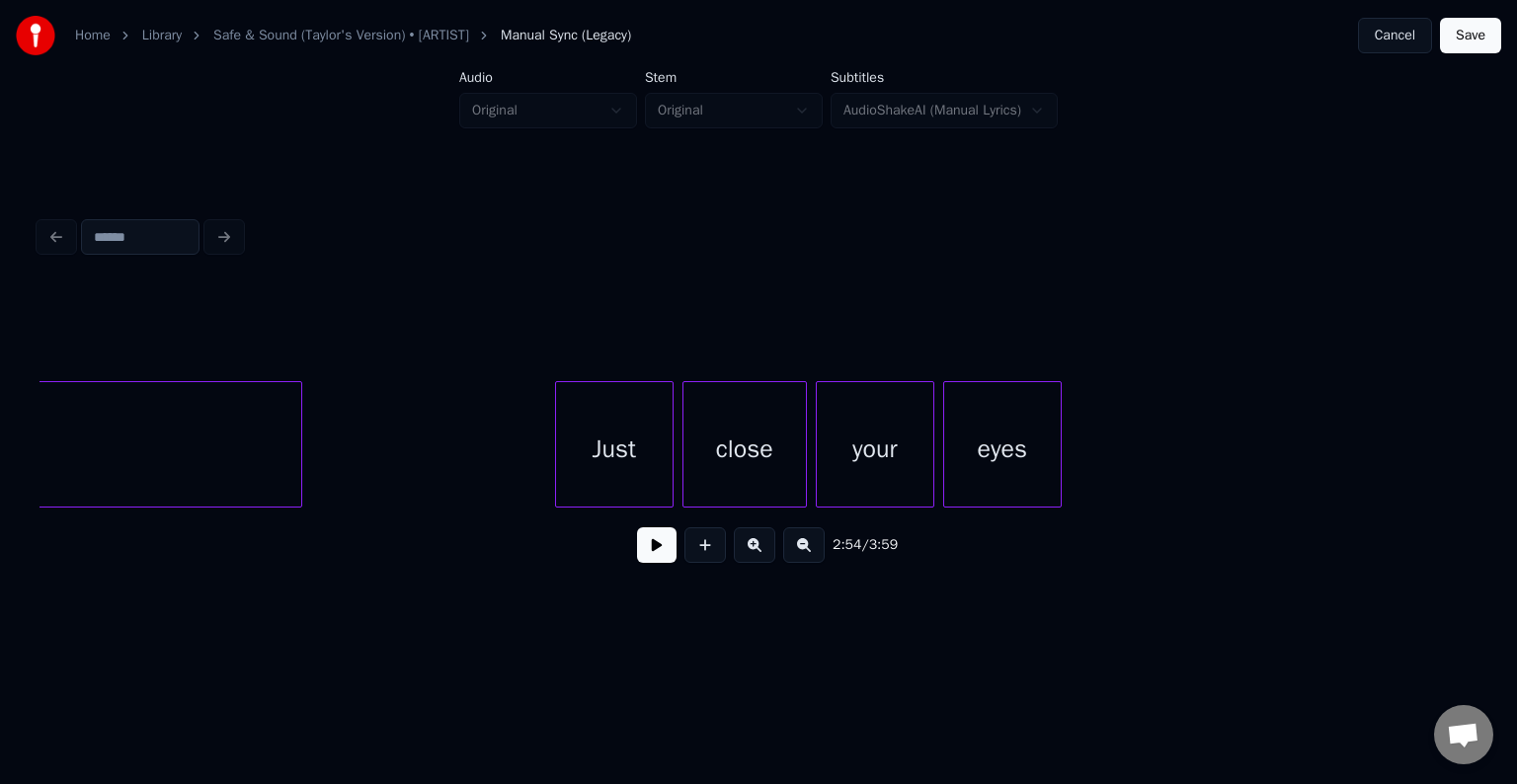 click at bounding box center [-1599, 449] 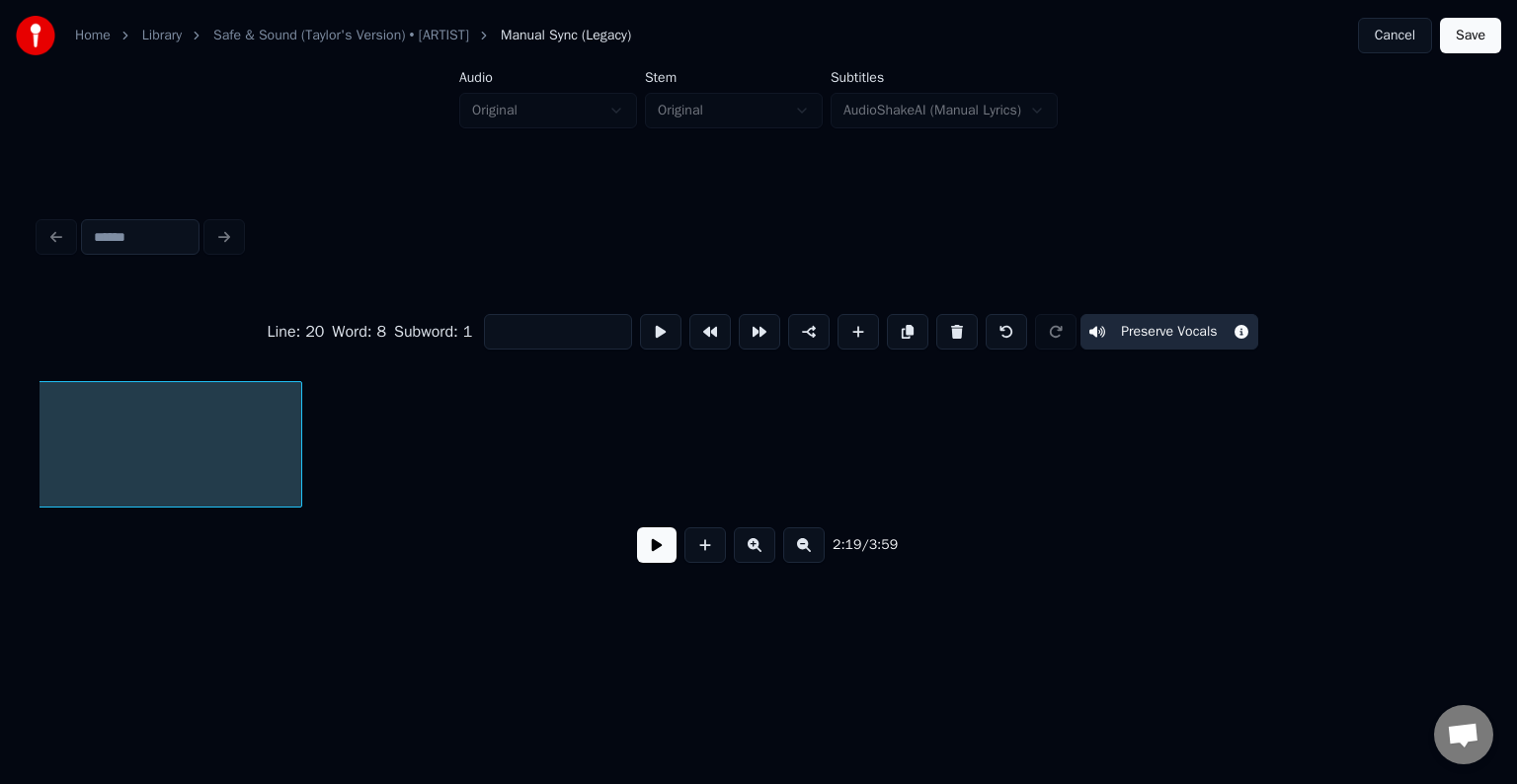 scroll, scrollTop: 0, scrollLeft: 20626, axis: horizontal 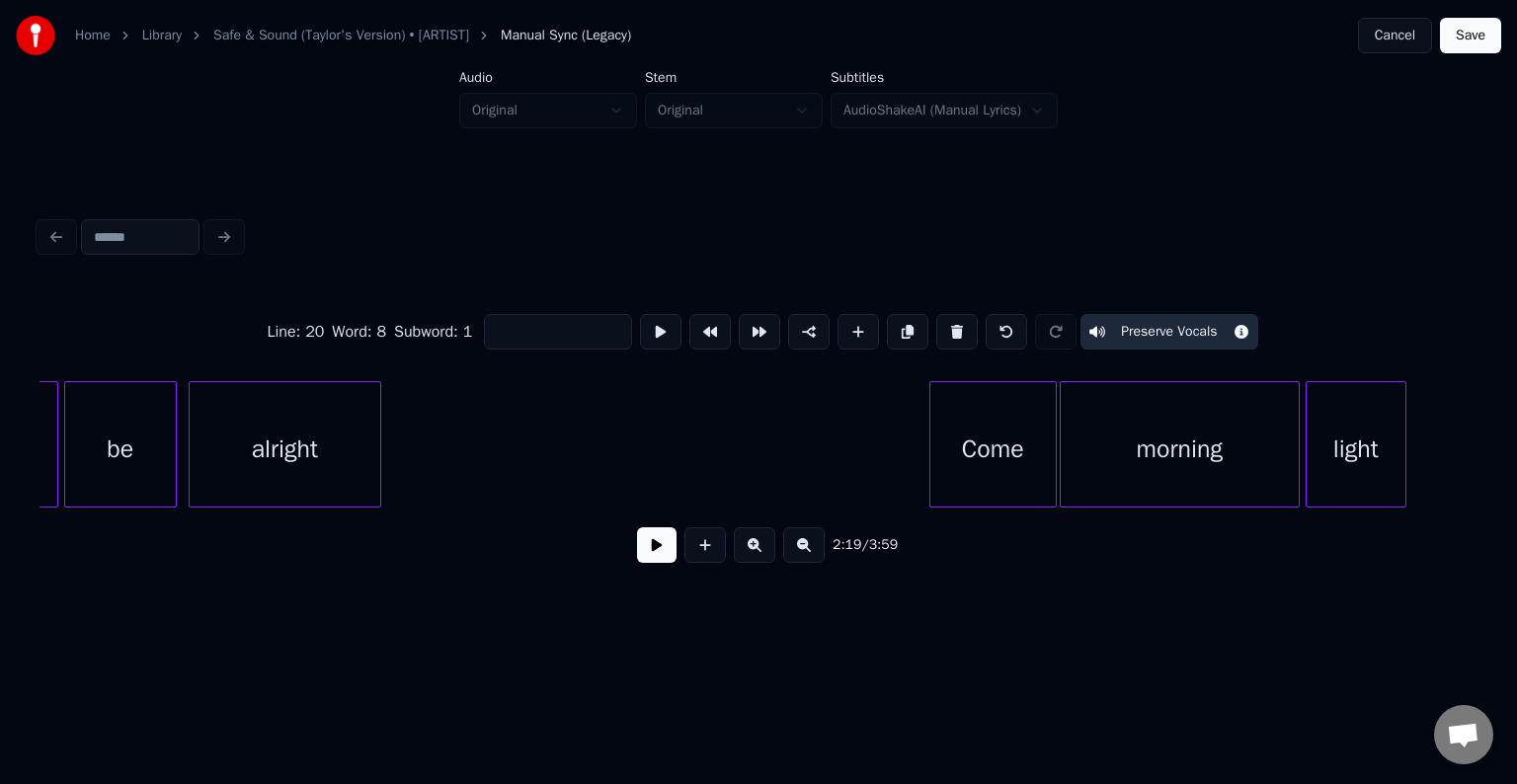 click on "You'll" at bounding box center (-6, 449) 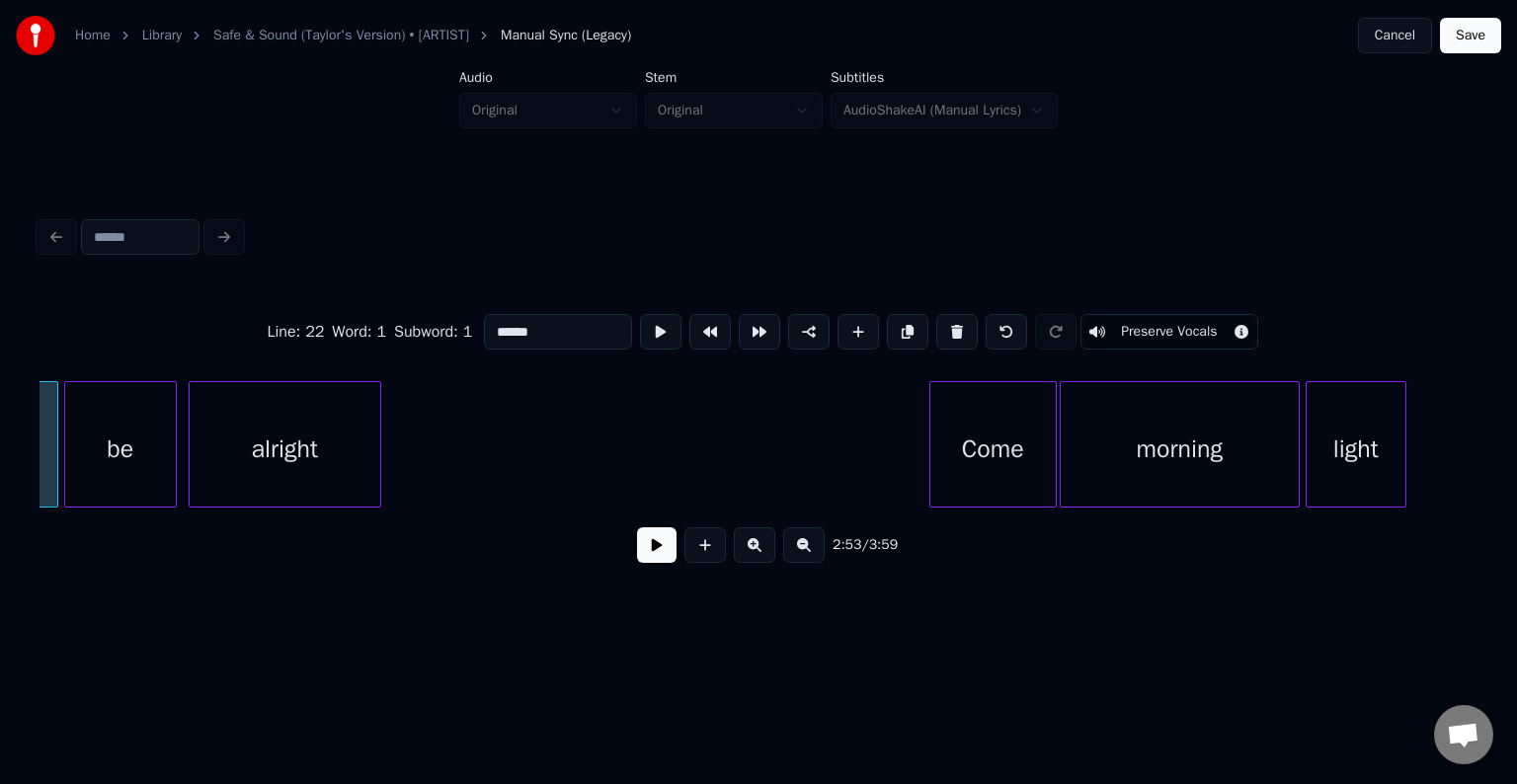 type on "******" 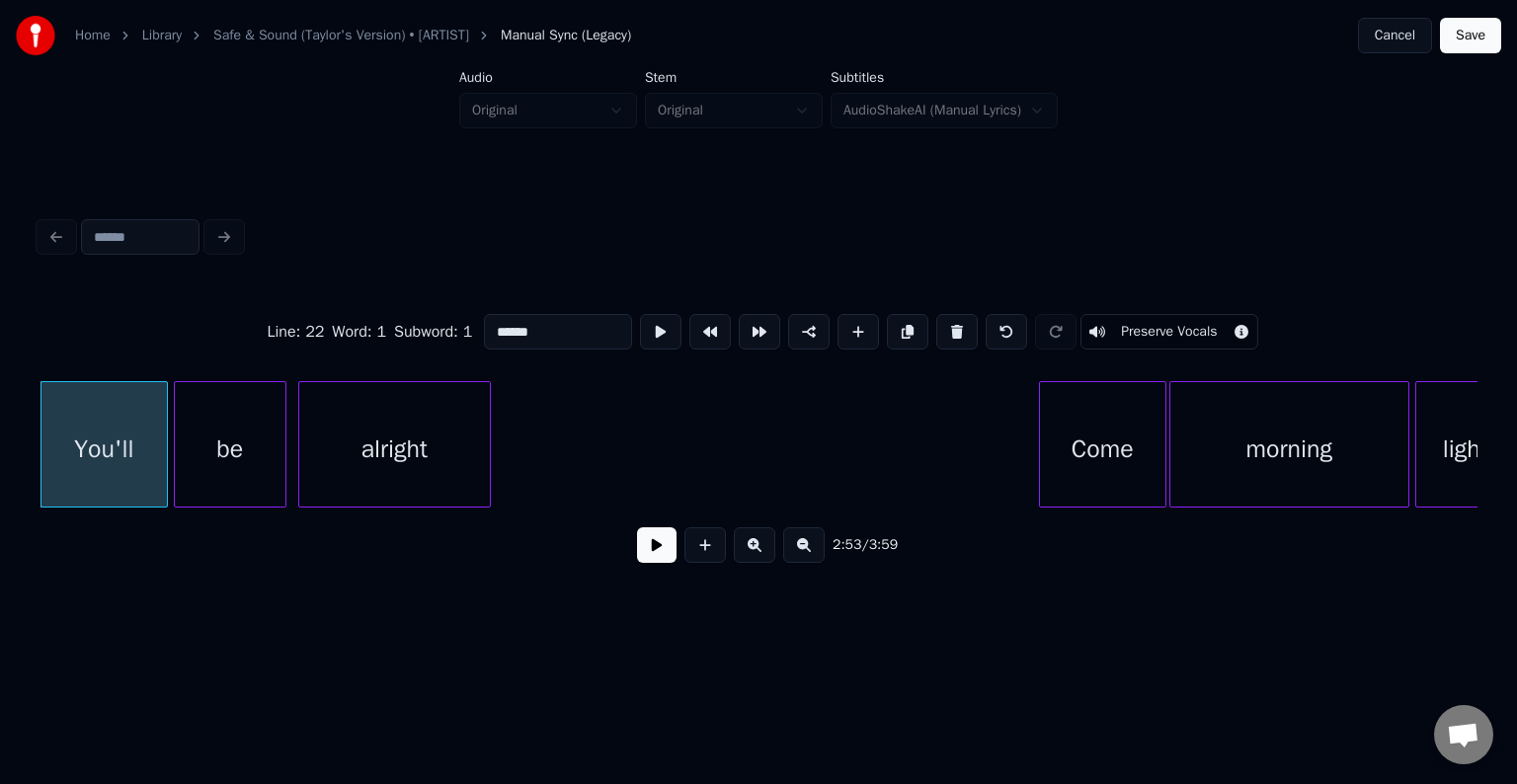 click at bounding box center (657, 545) 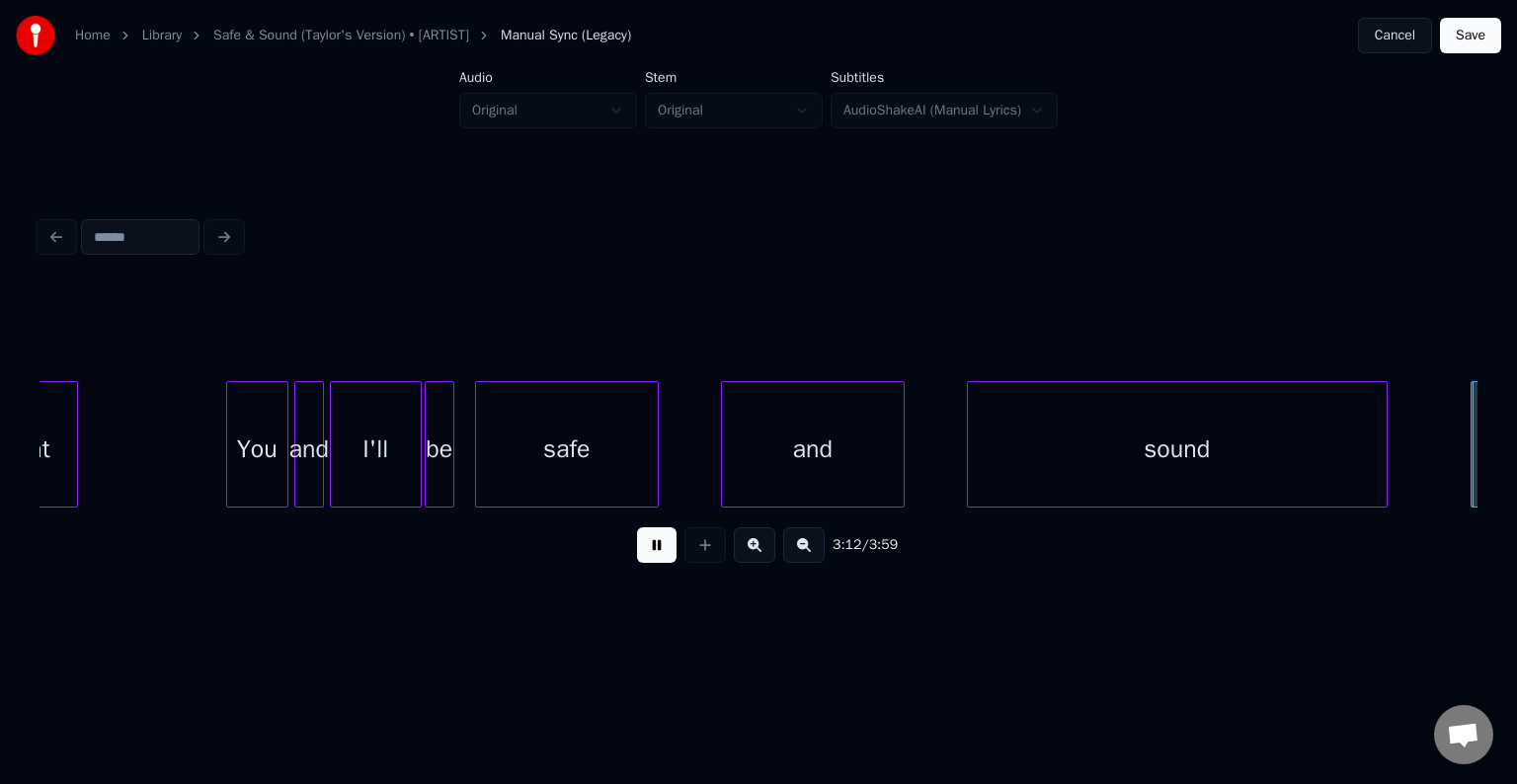 scroll, scrollTop: 0, scrollLeft: 28574, axis: horizontal 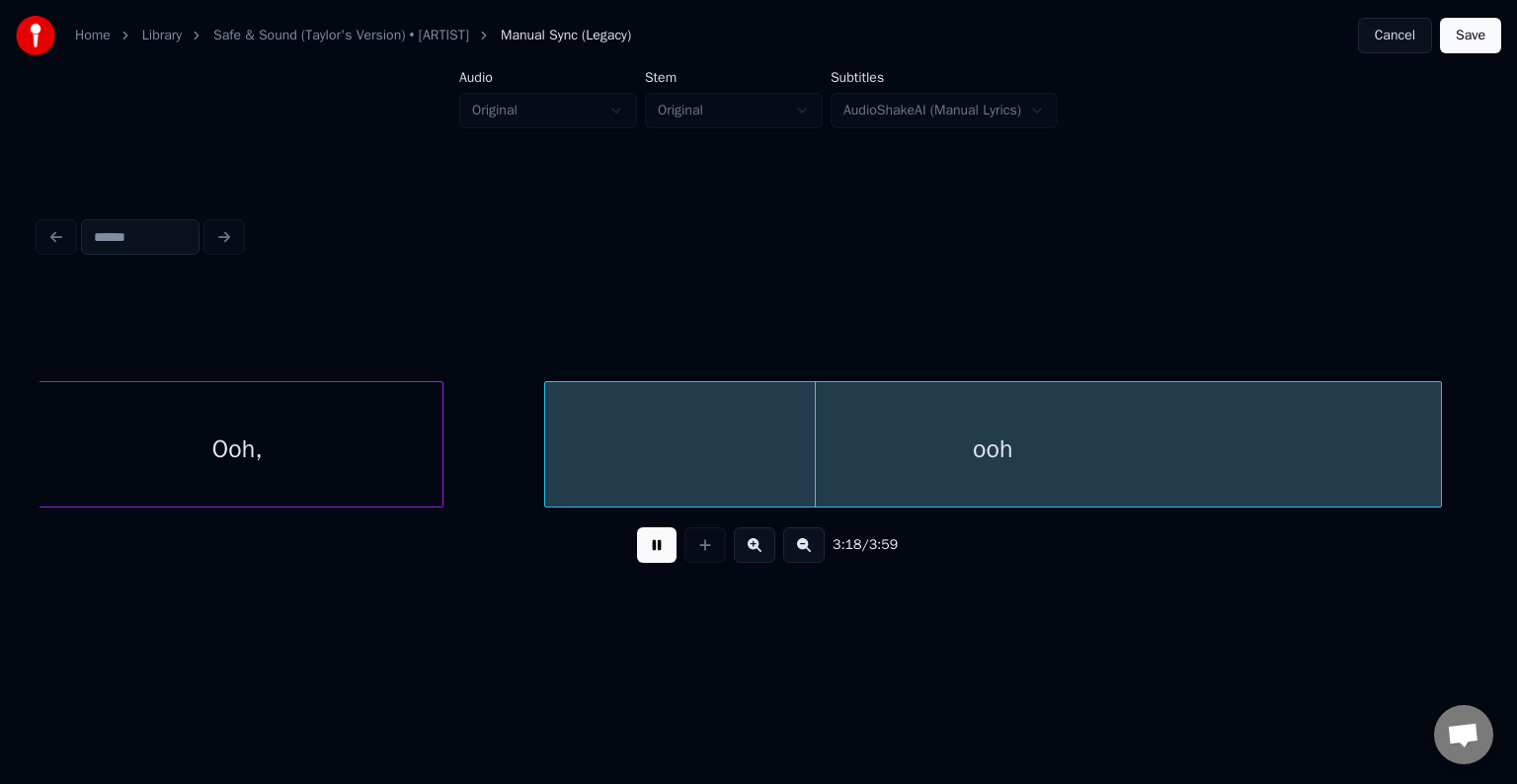 click at bounding box center (657, 545) 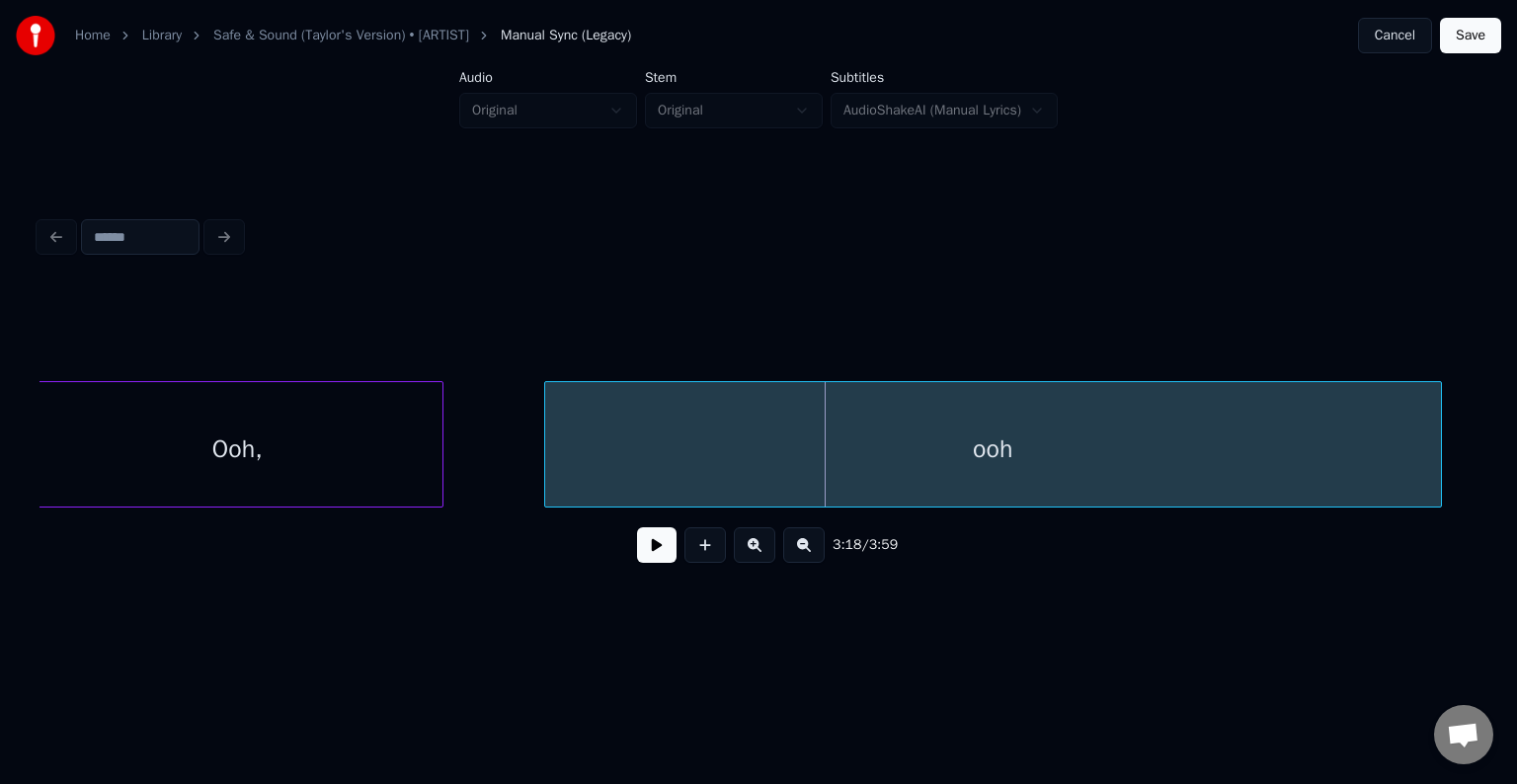 click on "Ooh," at bounding box center [237, 449] 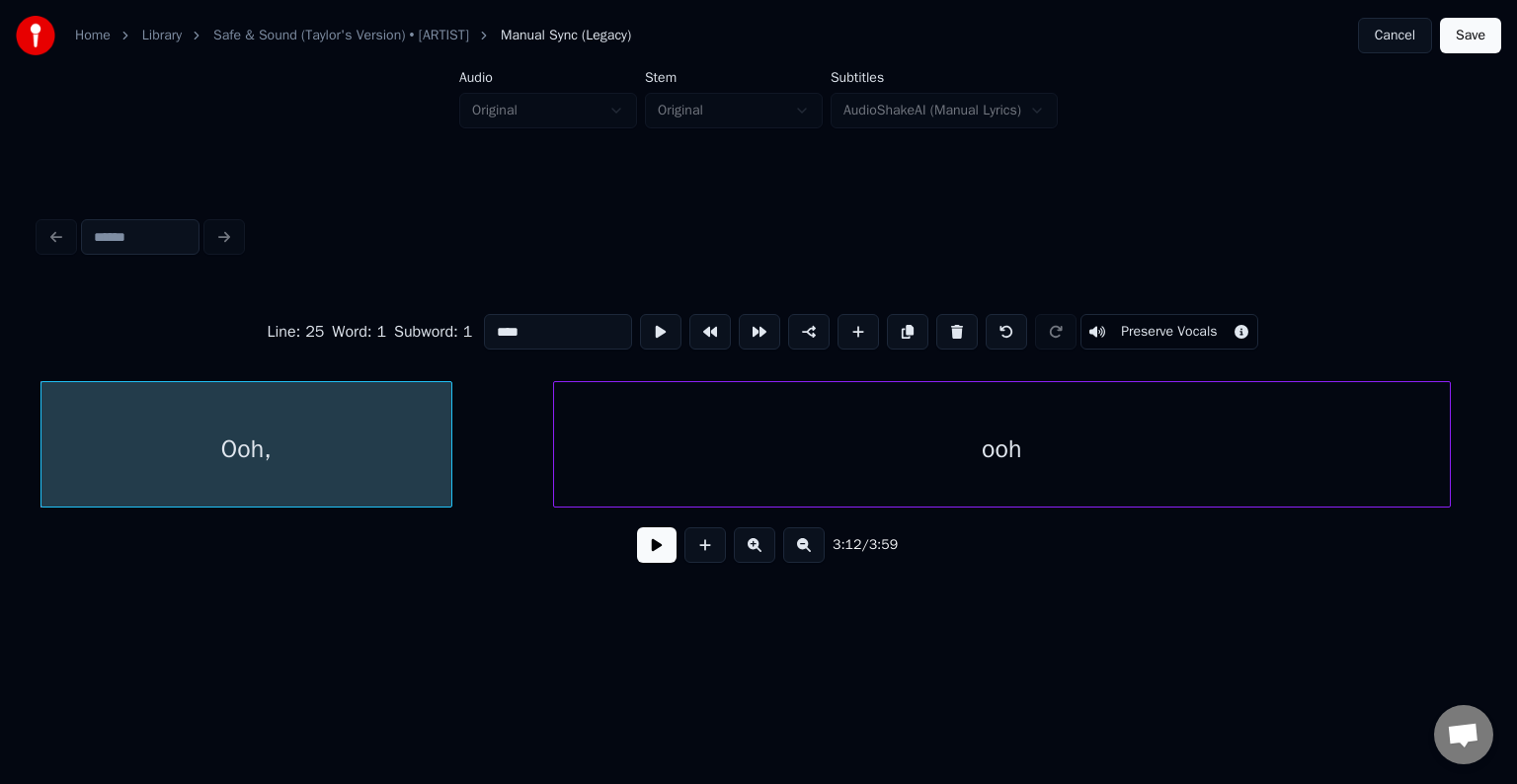 click on "Preserve Vocals" at bounding box center [1168, 332] 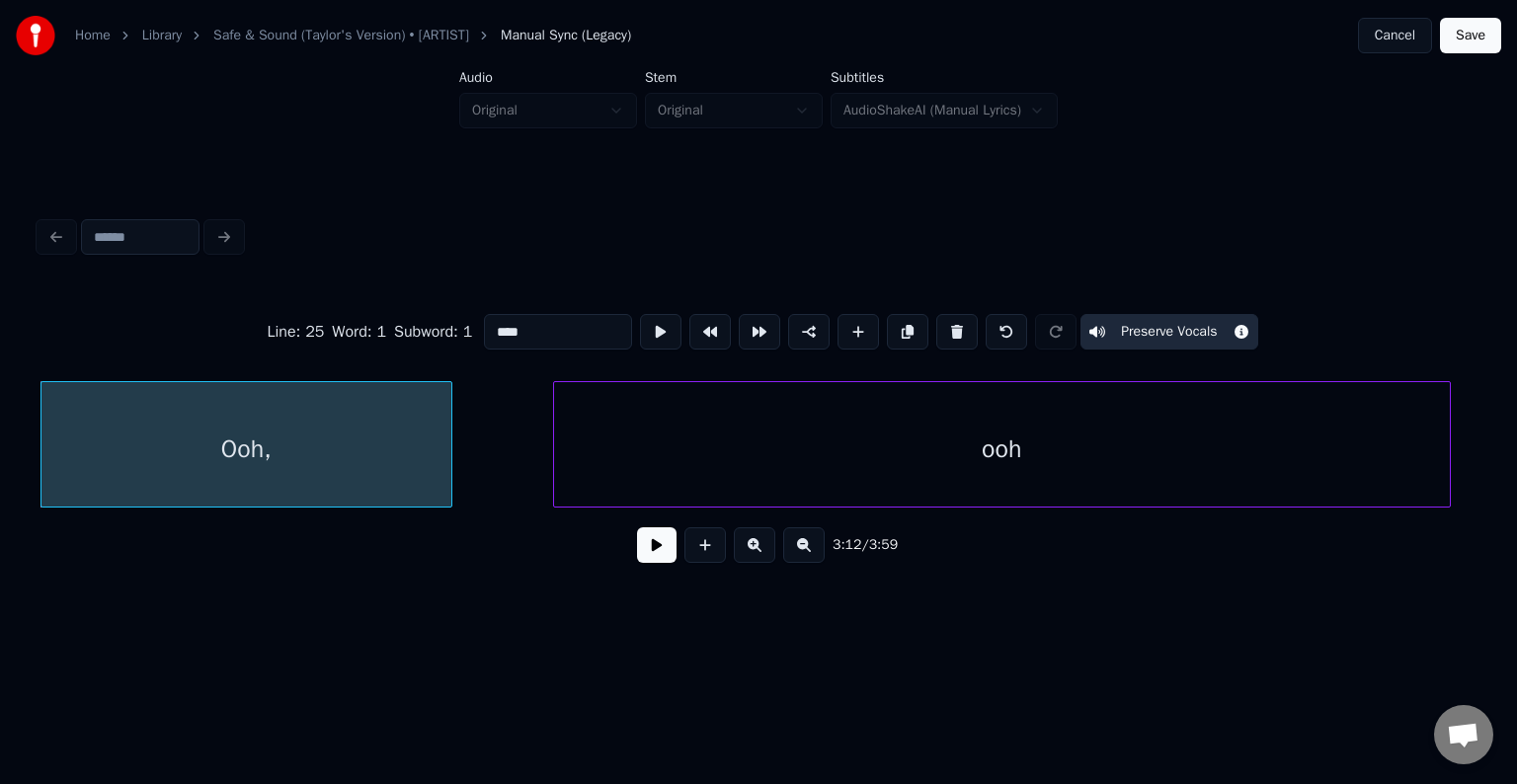 click on "ooh" at bounding box center (1001, 449) 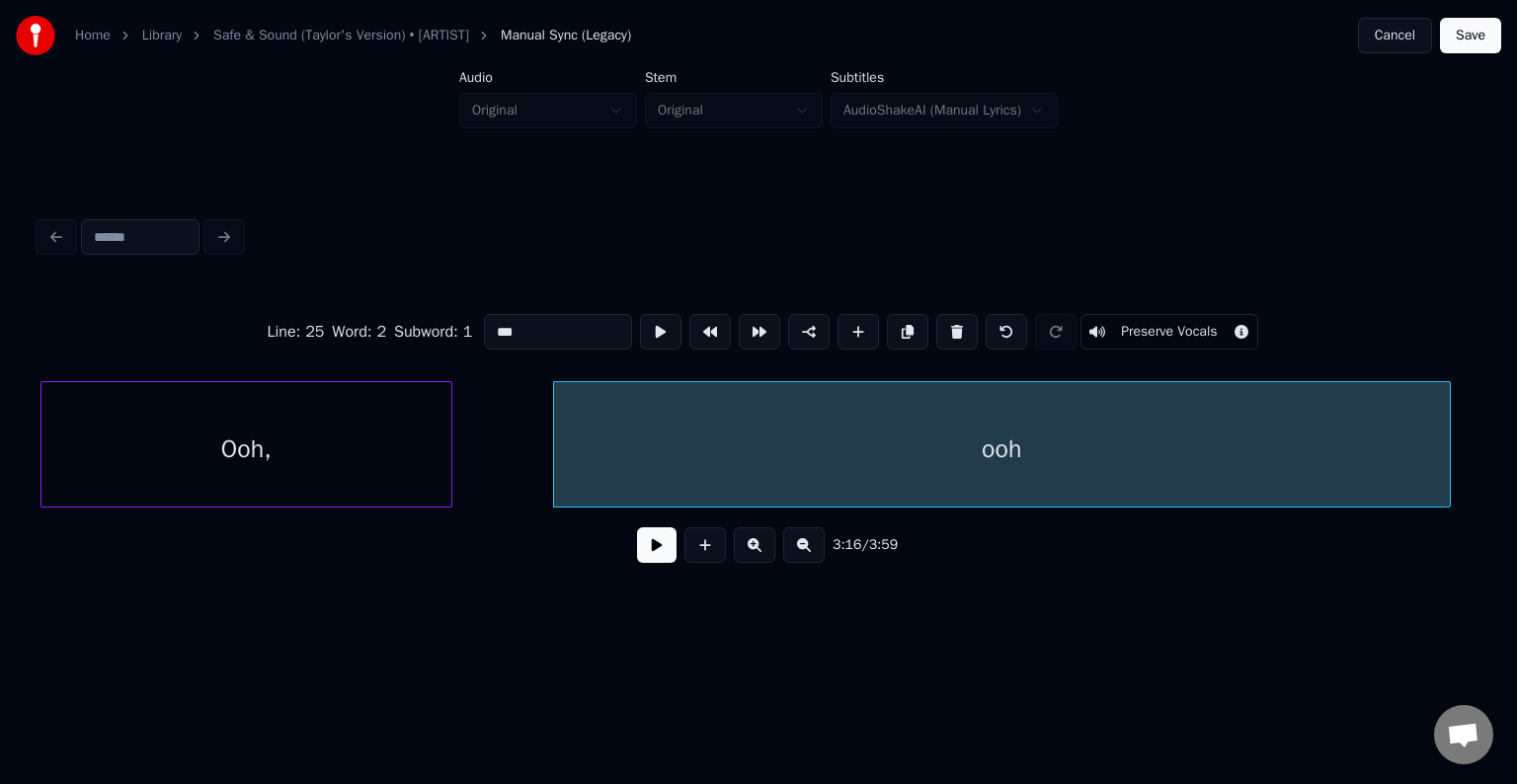 click on "Preserve Vocals" at bounding box center [1168, 332] 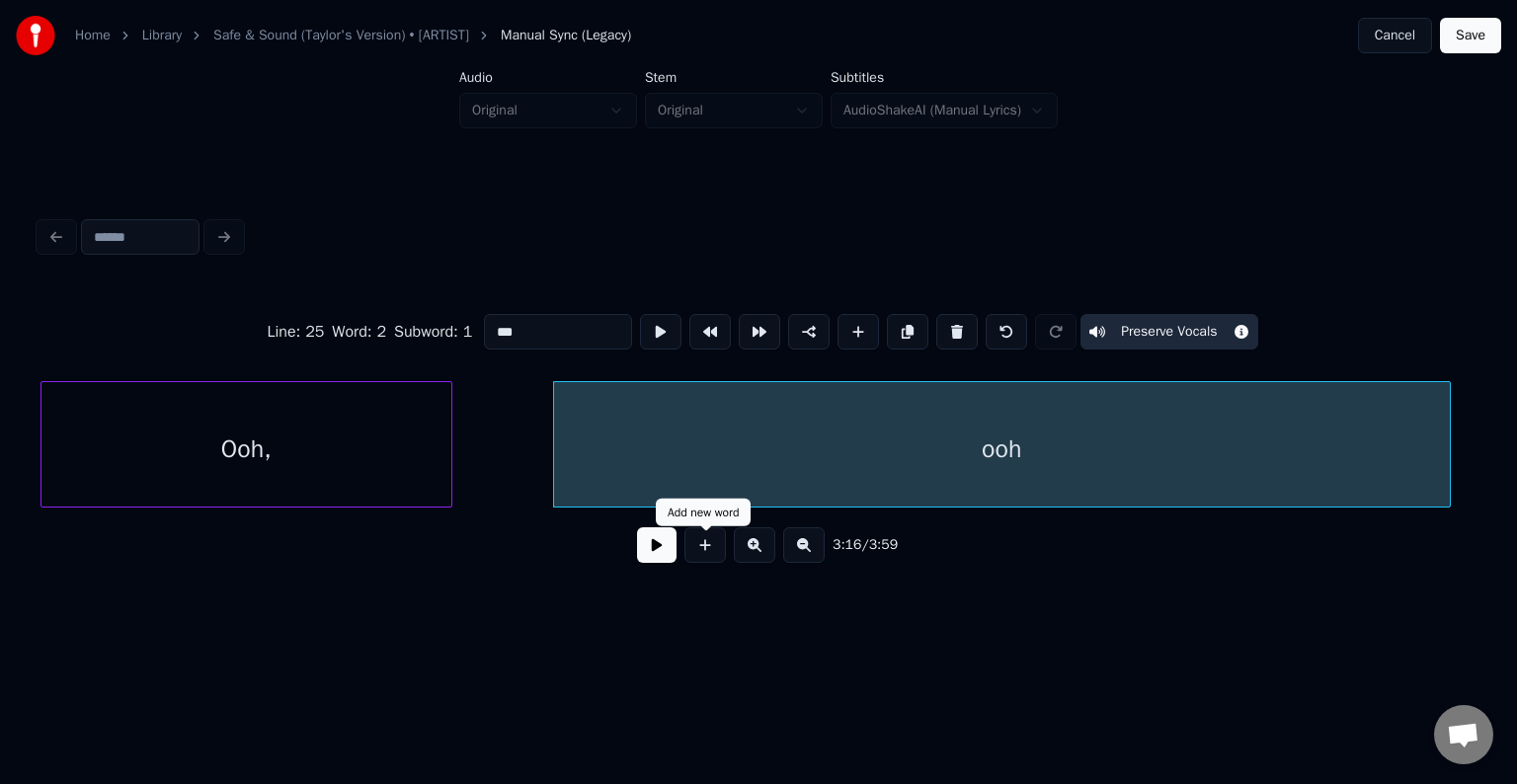 click at bounding box center [657, 545] 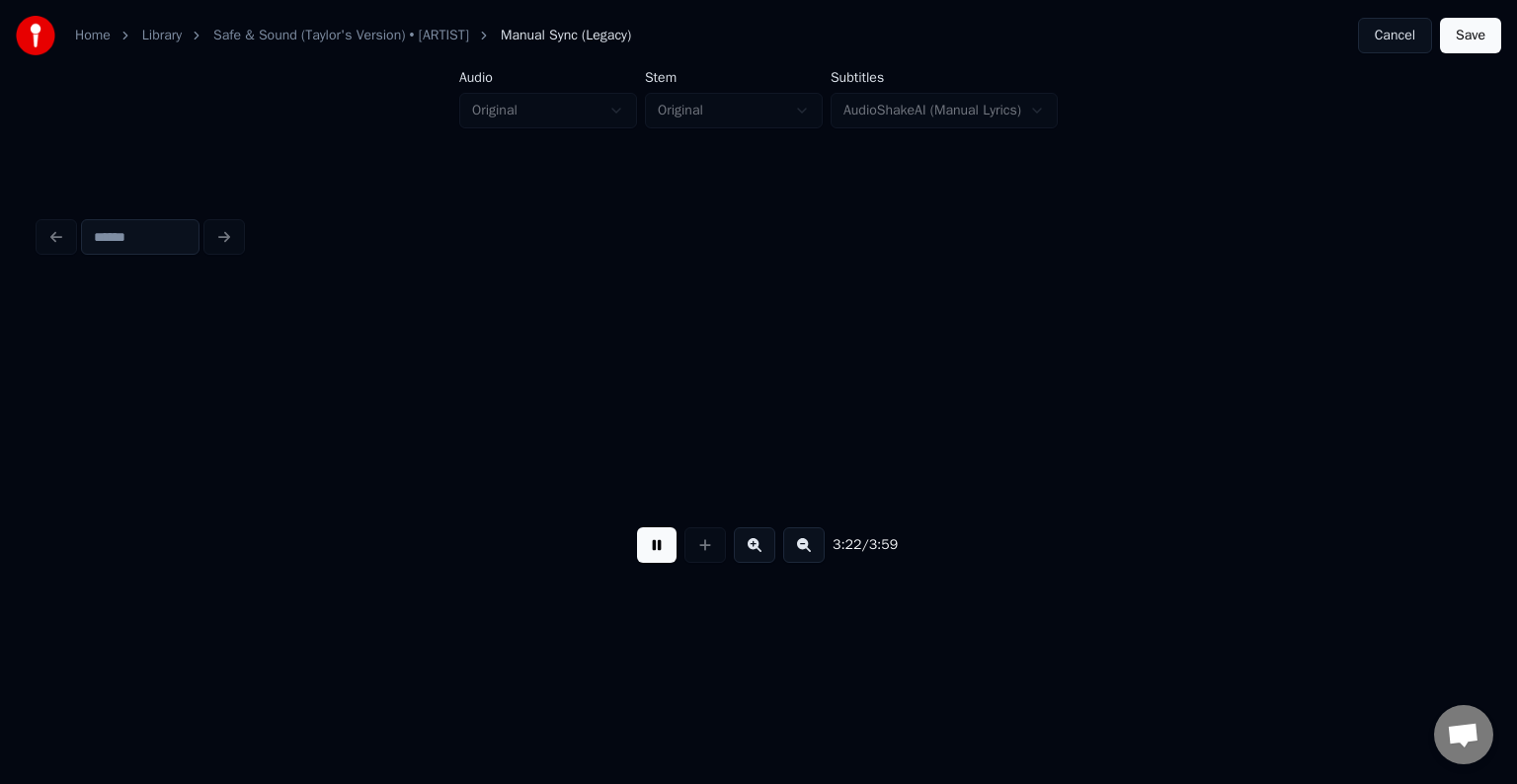 scroll, scrollTop: 0, scrollLeft: 30003, axis: horizontal 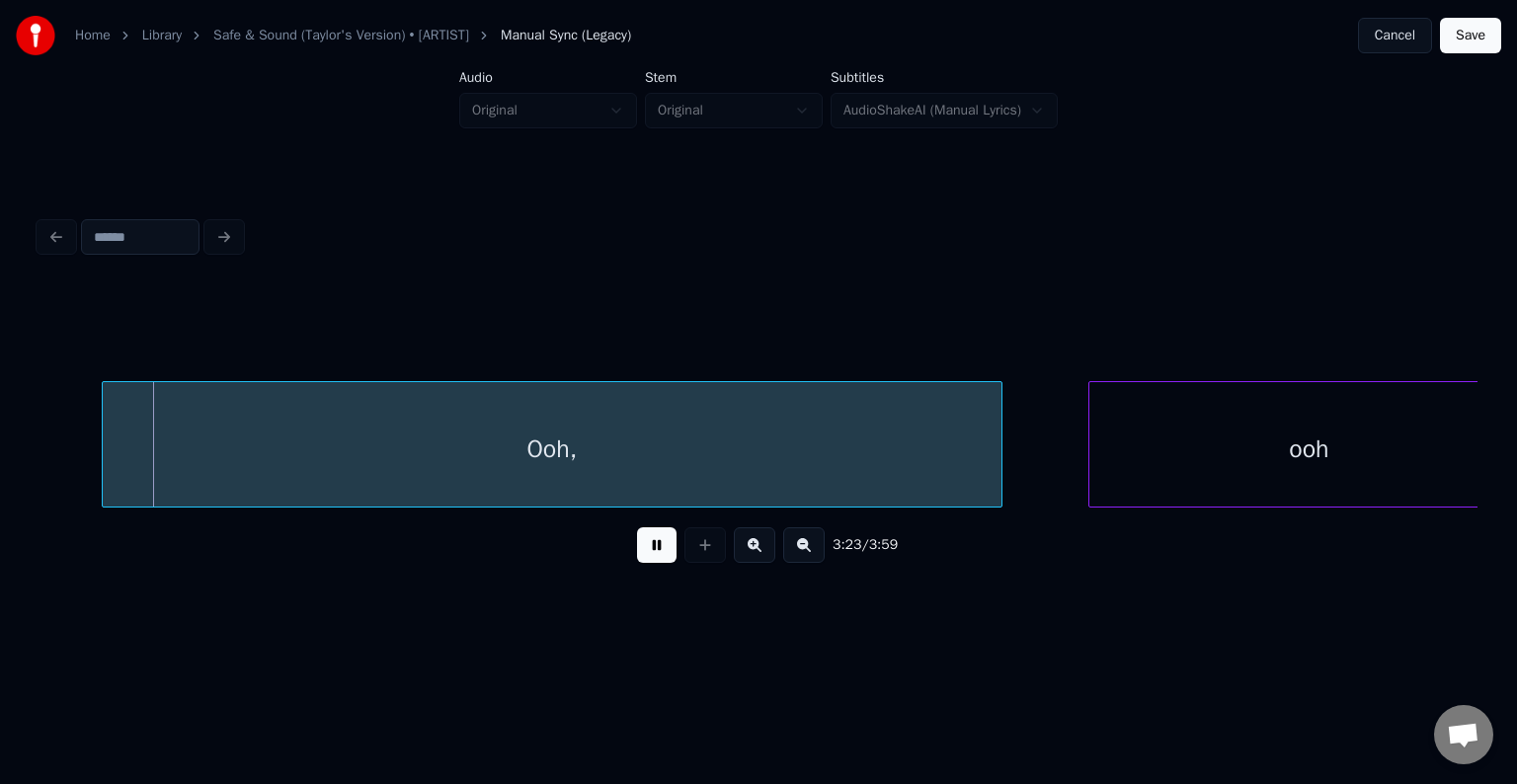 click at bounding box center [657, 545] 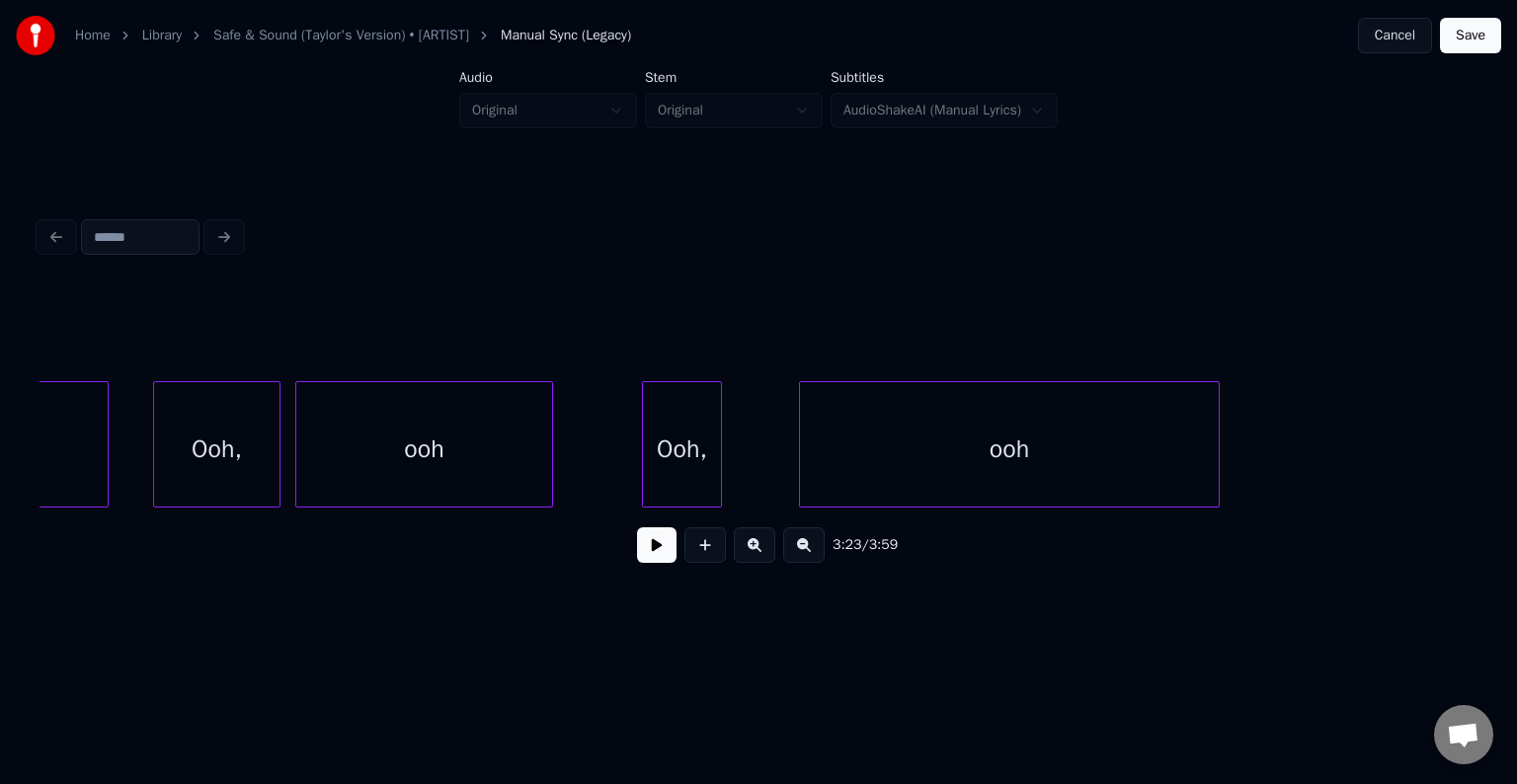 scroll, scrollTop: 0, scrollLeft: 33437, axis: horizontal 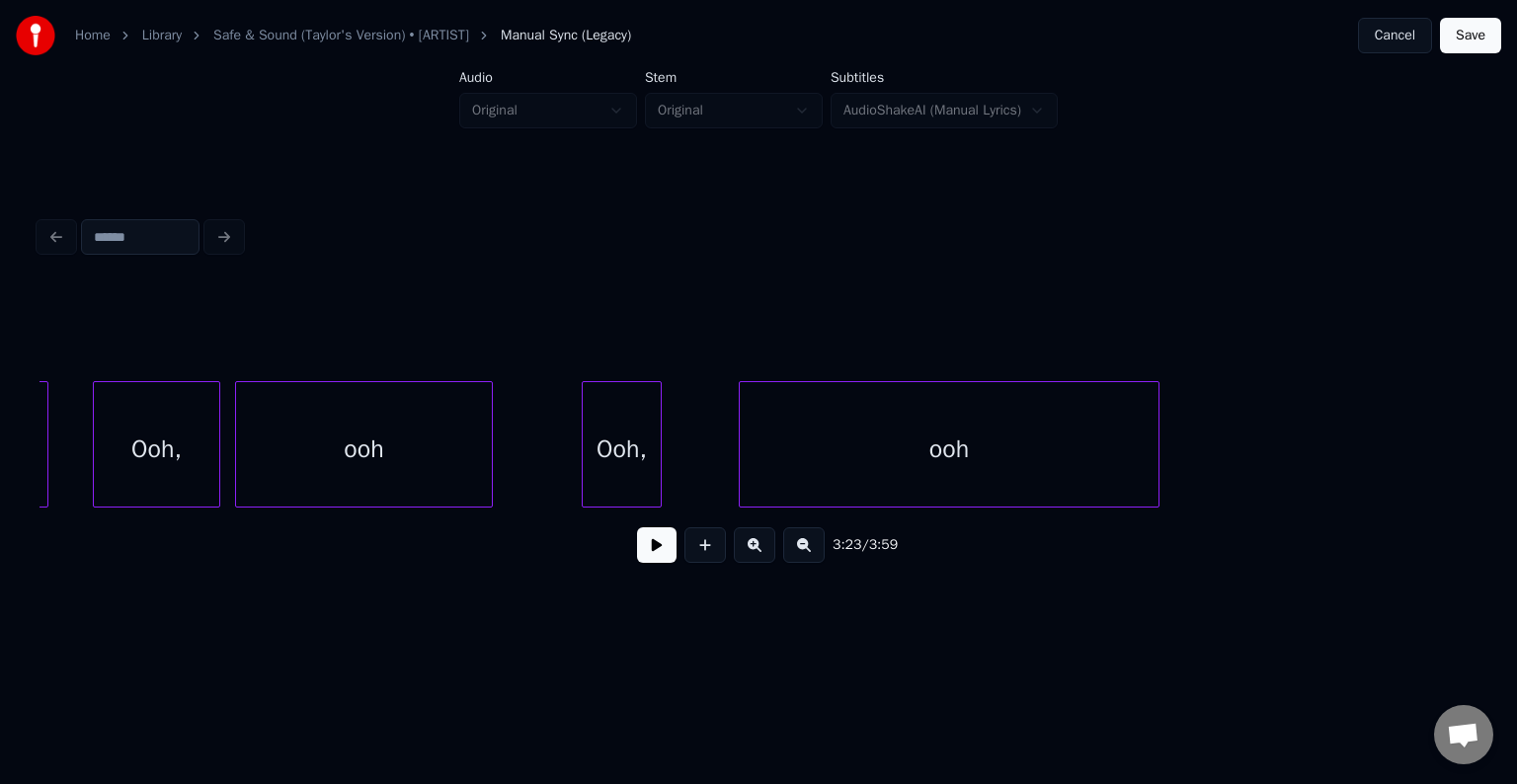 click on "ooh" at bounding box center [949, 449] 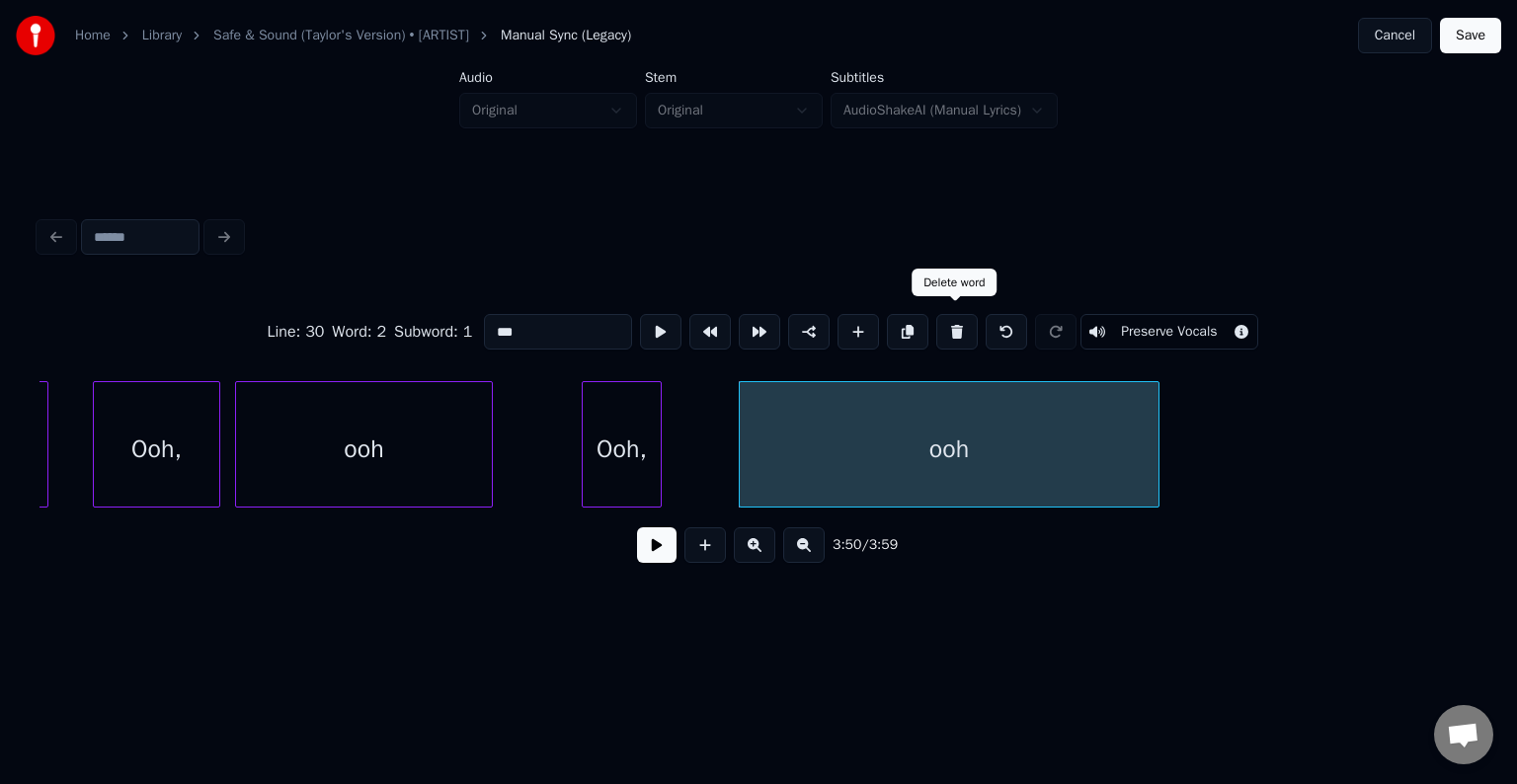 click at bounding box center (957, 332) 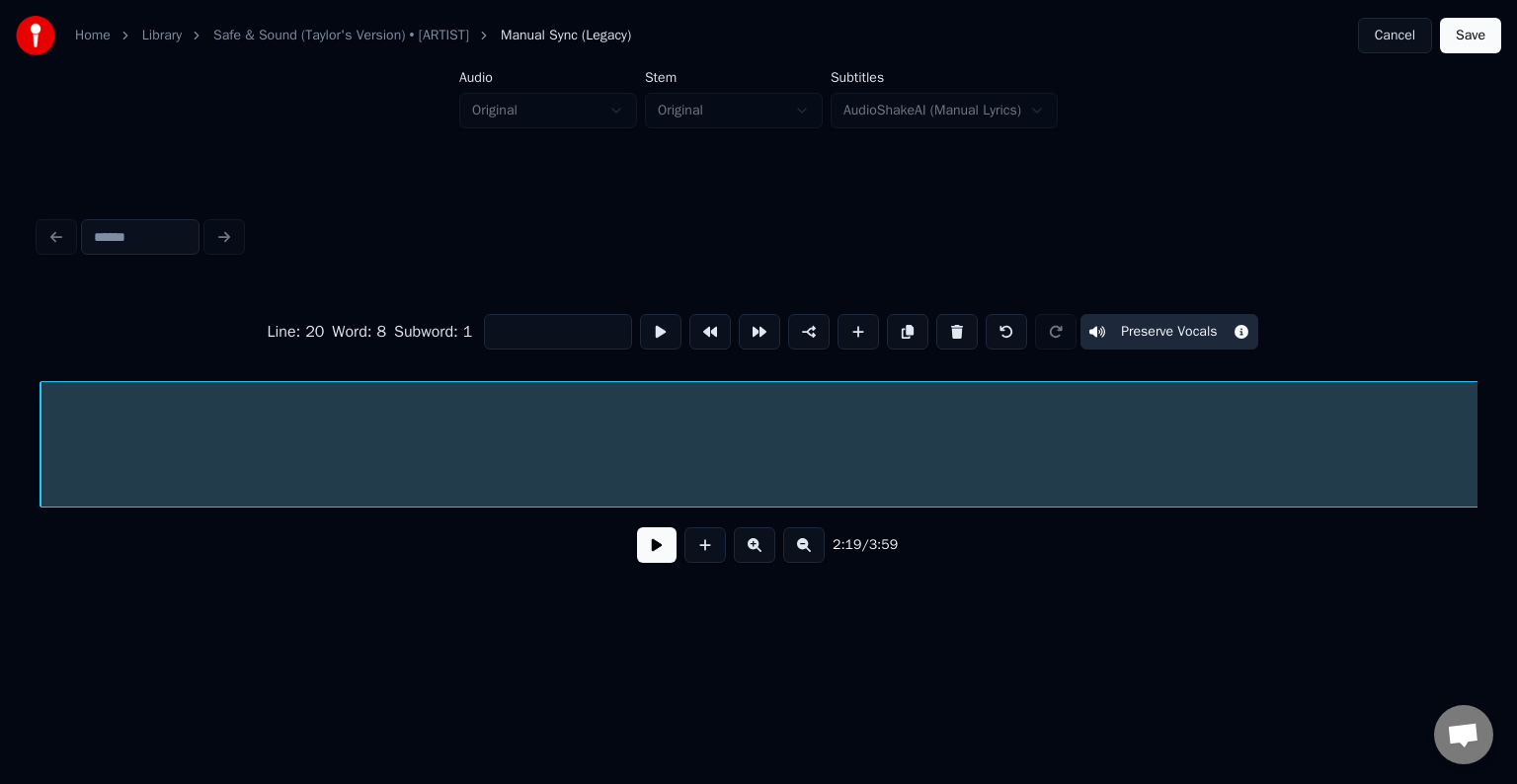 click at bounding box center (957, 332) 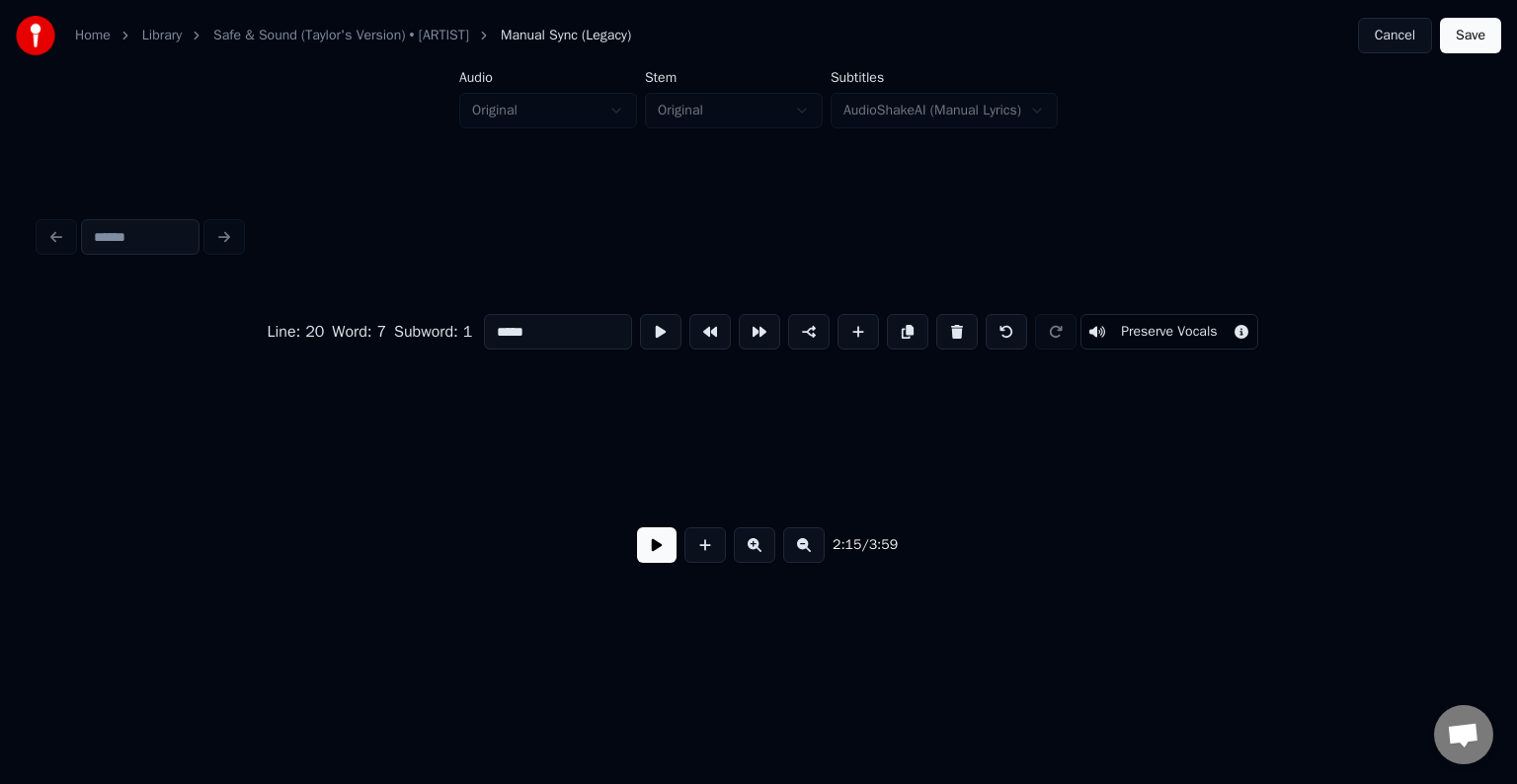 scroll, scrollTop: 0, scrollLeft: 20142, axis: horizontal 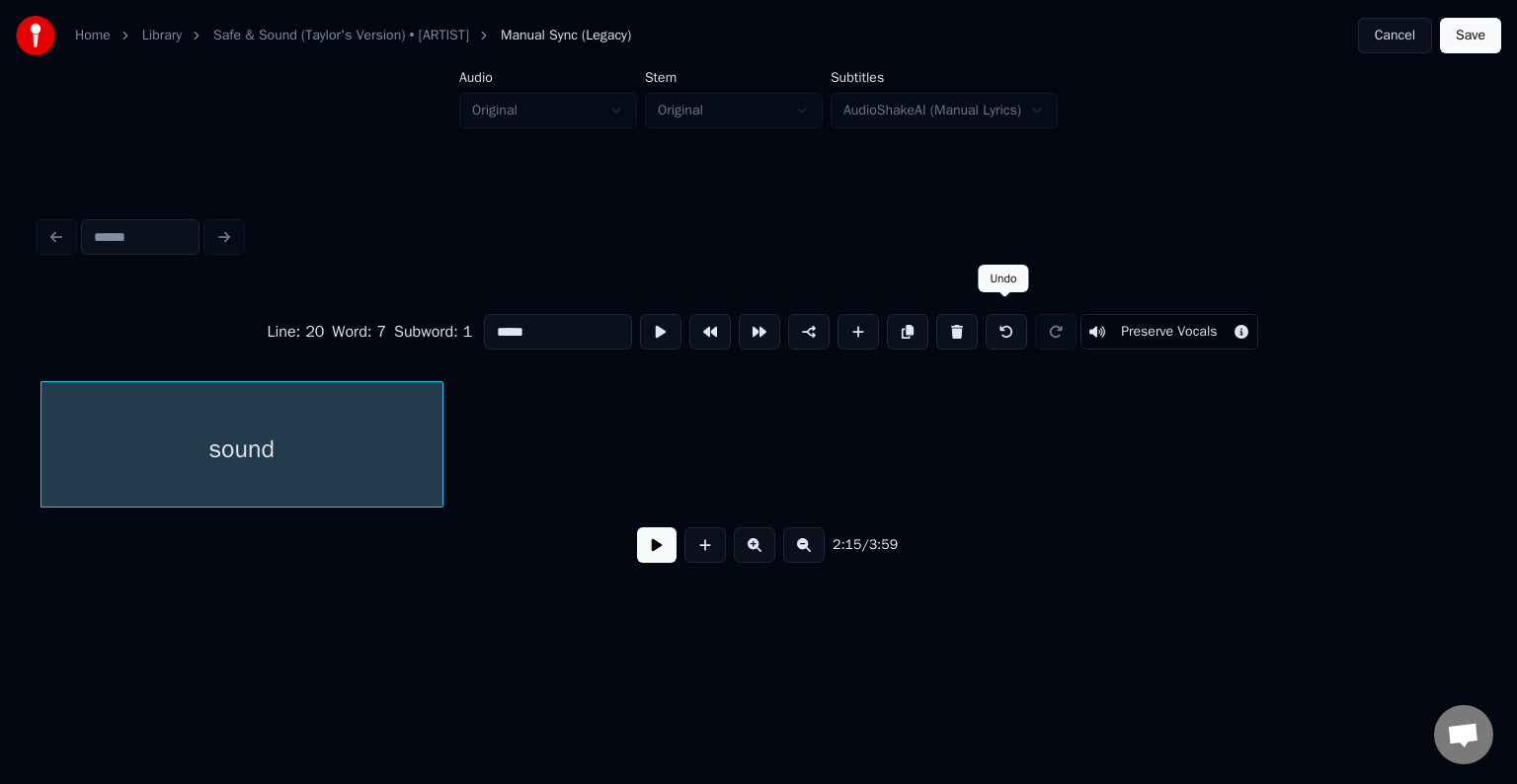 click at bounding box center [1006, 332] 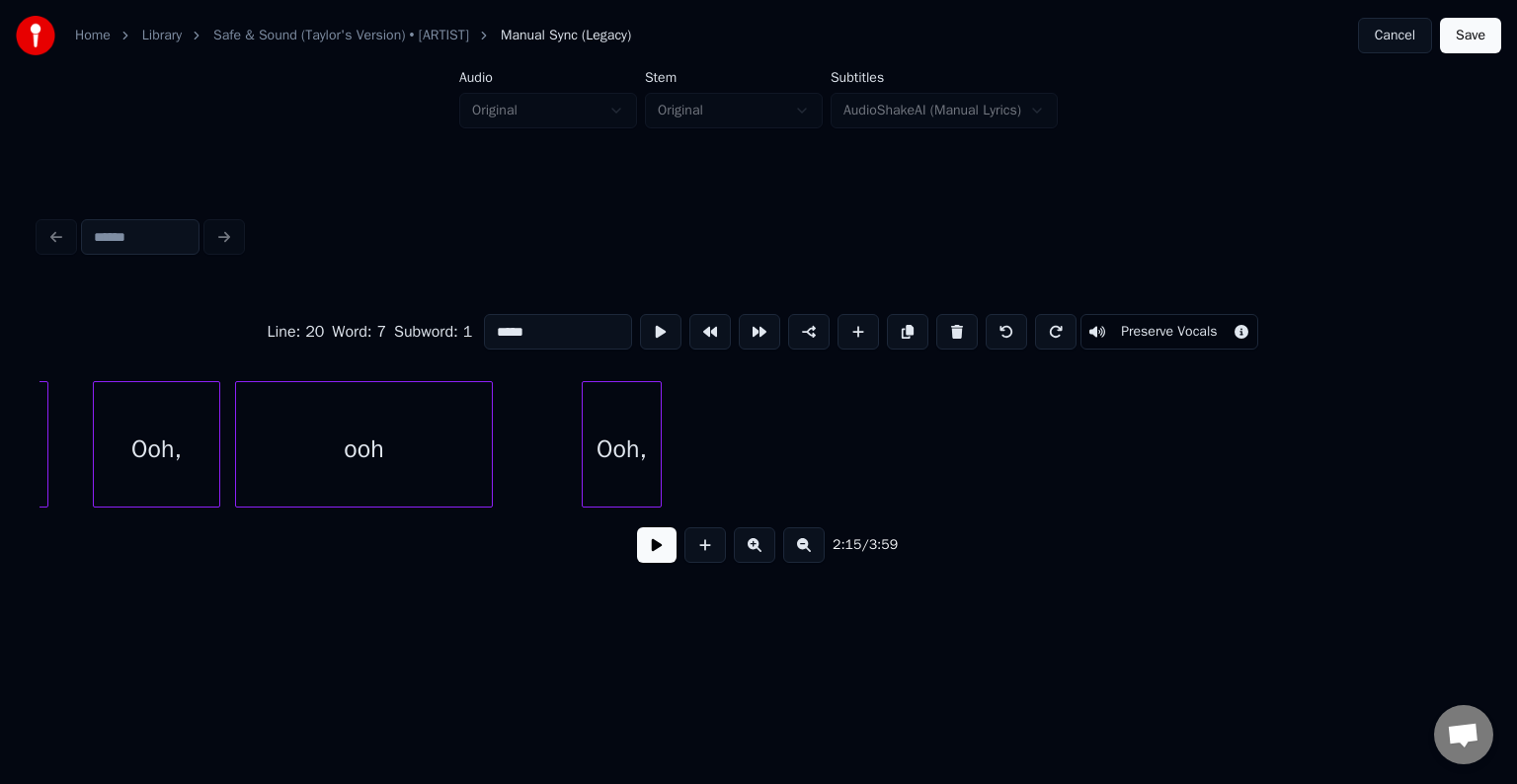 scroll, scrollTop: 0, scrollLeft: 33197, axis: horizontal 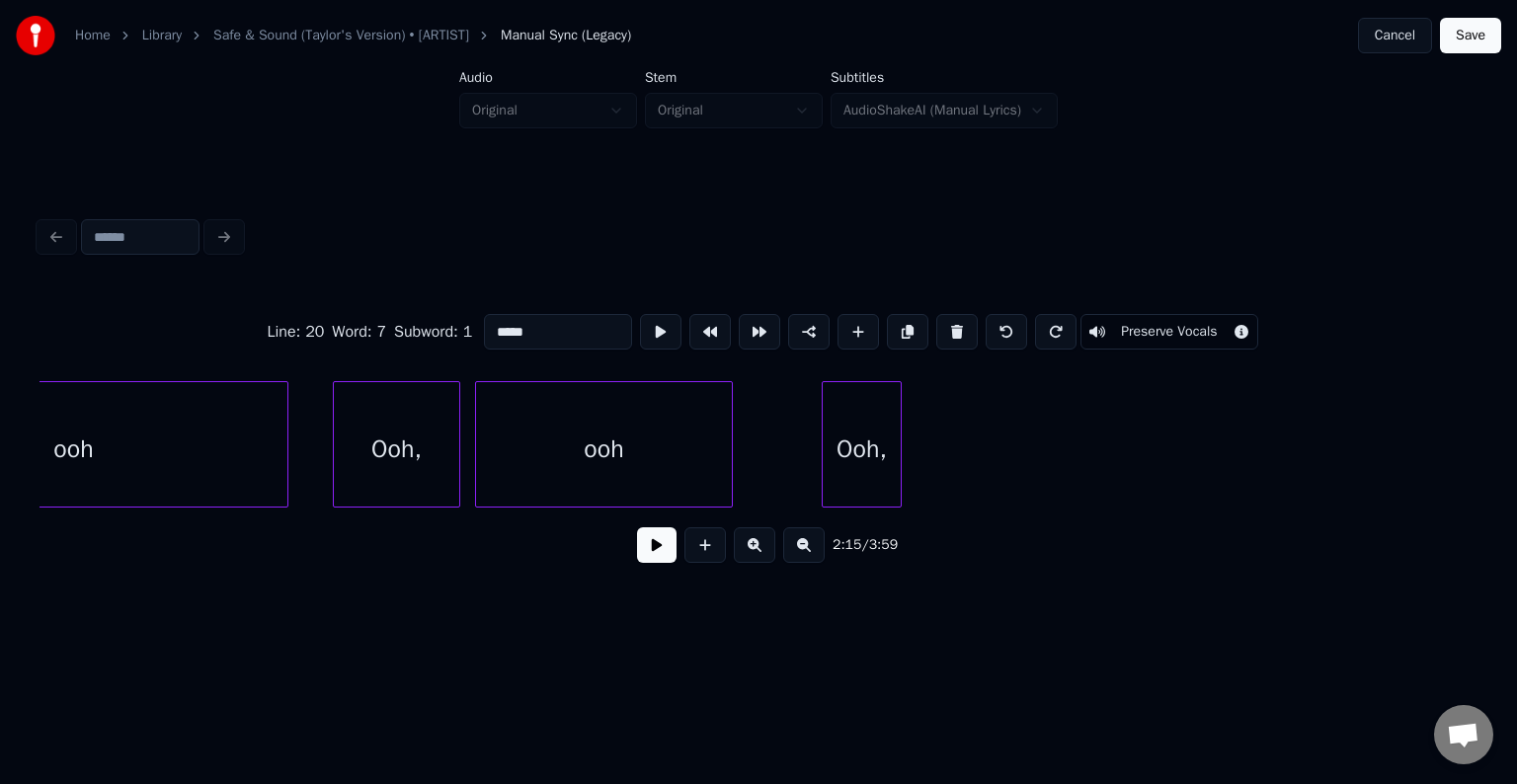 click on "Ooh," at bounding box center (861, 449) 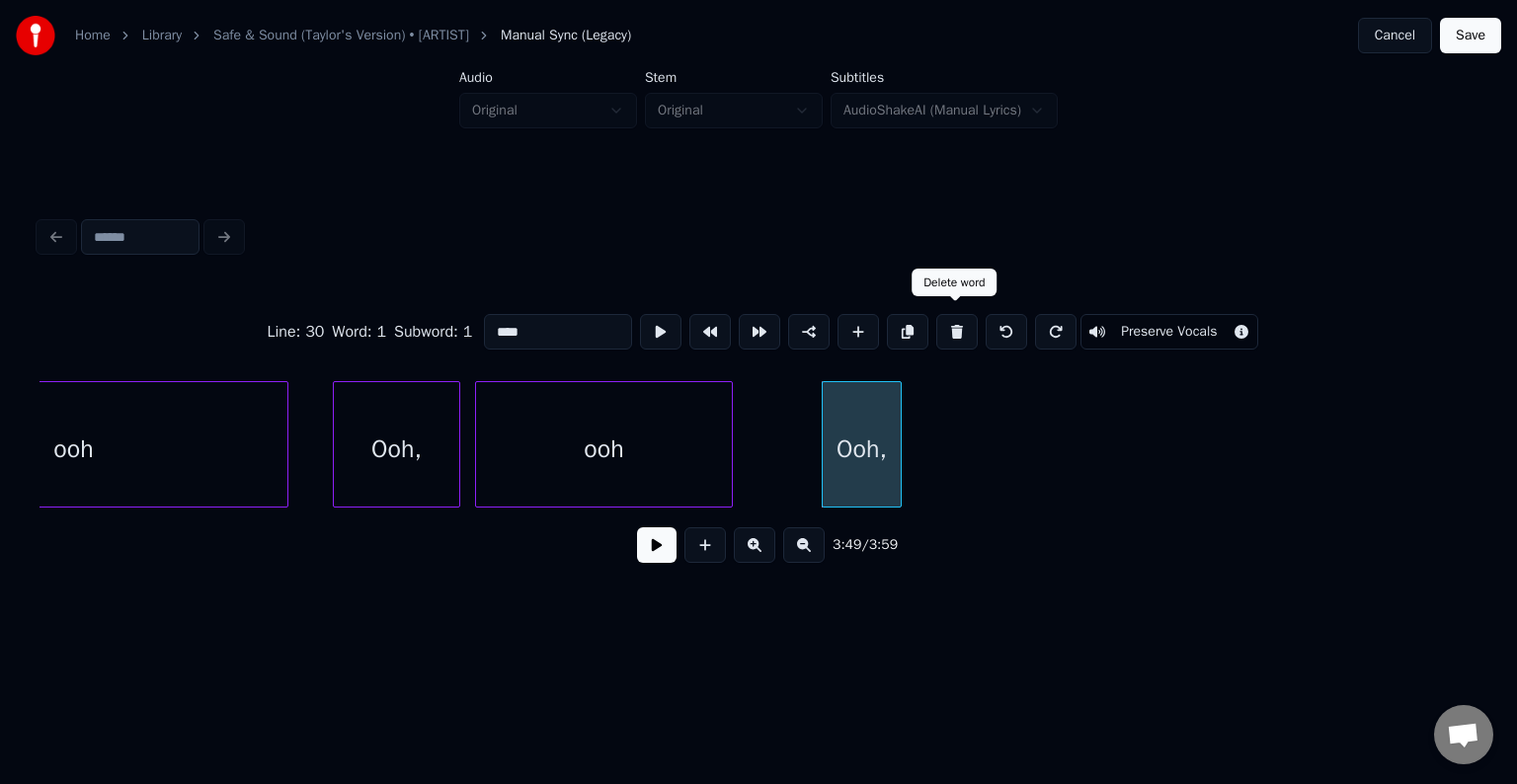 click at bounding box center (957, 332) 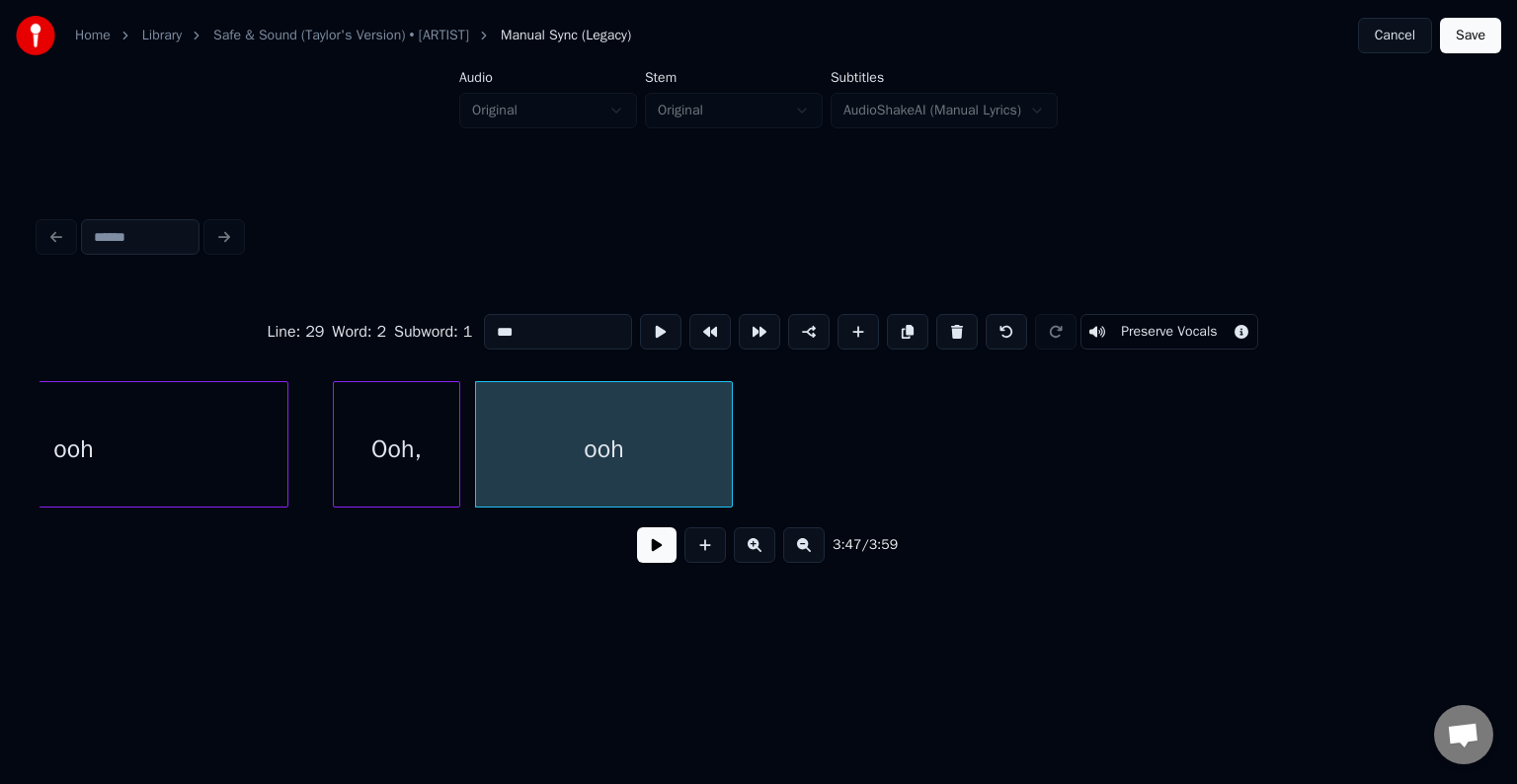 click at bounding box center [957, 332] 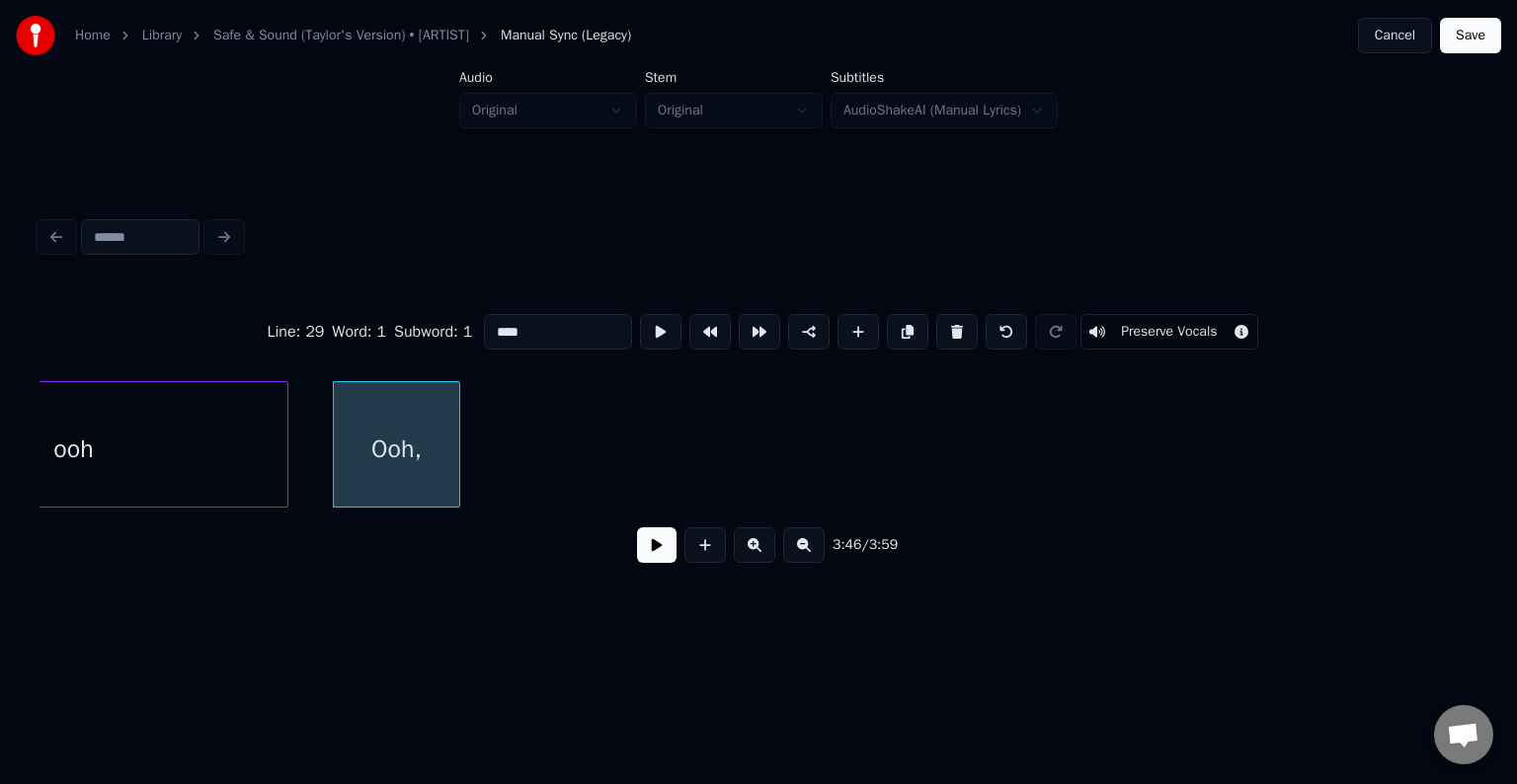 click at bounding box center [957, 332] 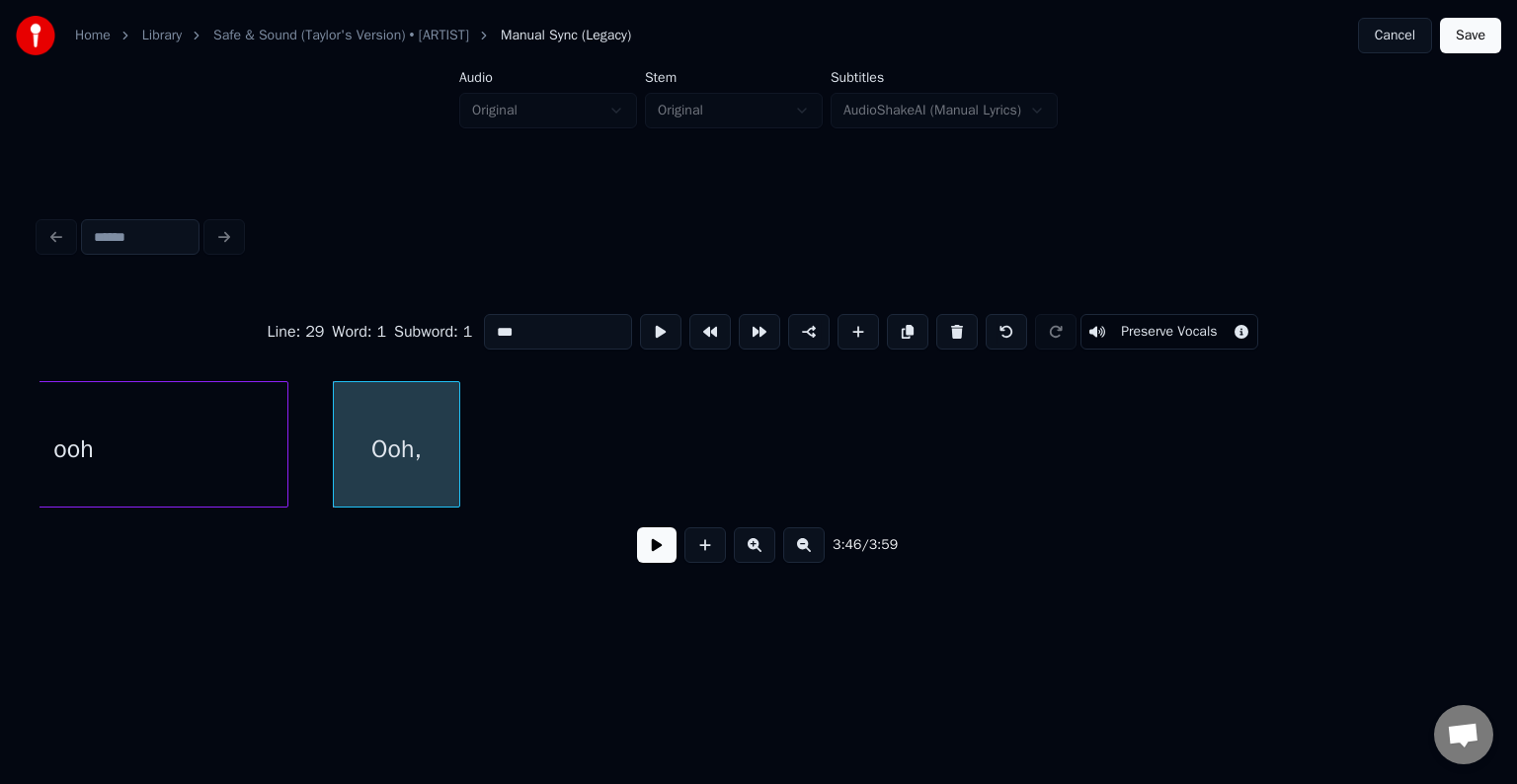 scroll, scrollTop: 0, scrollLeft: 33015, axis: horizontal 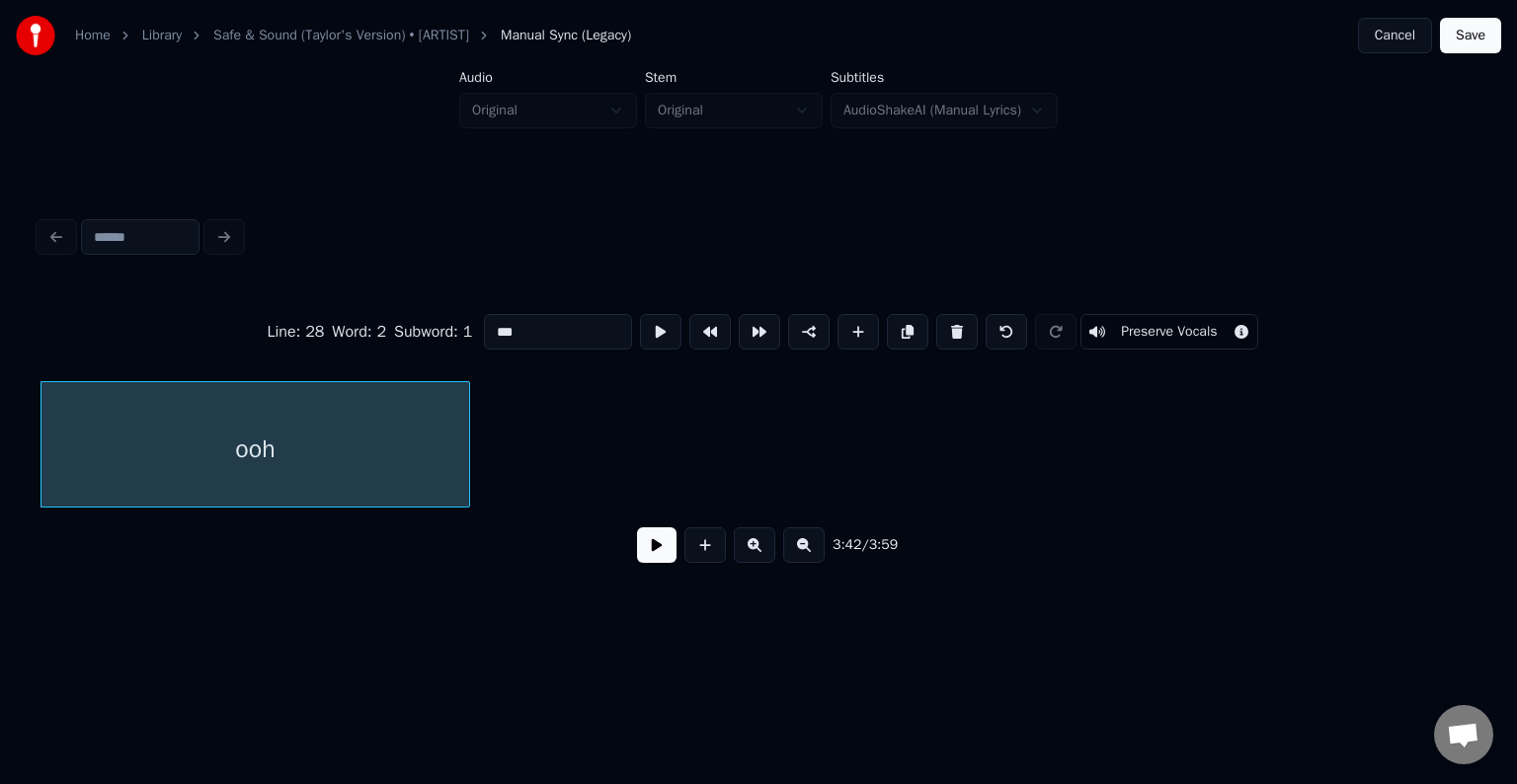 click at bounding box center (957, 332) 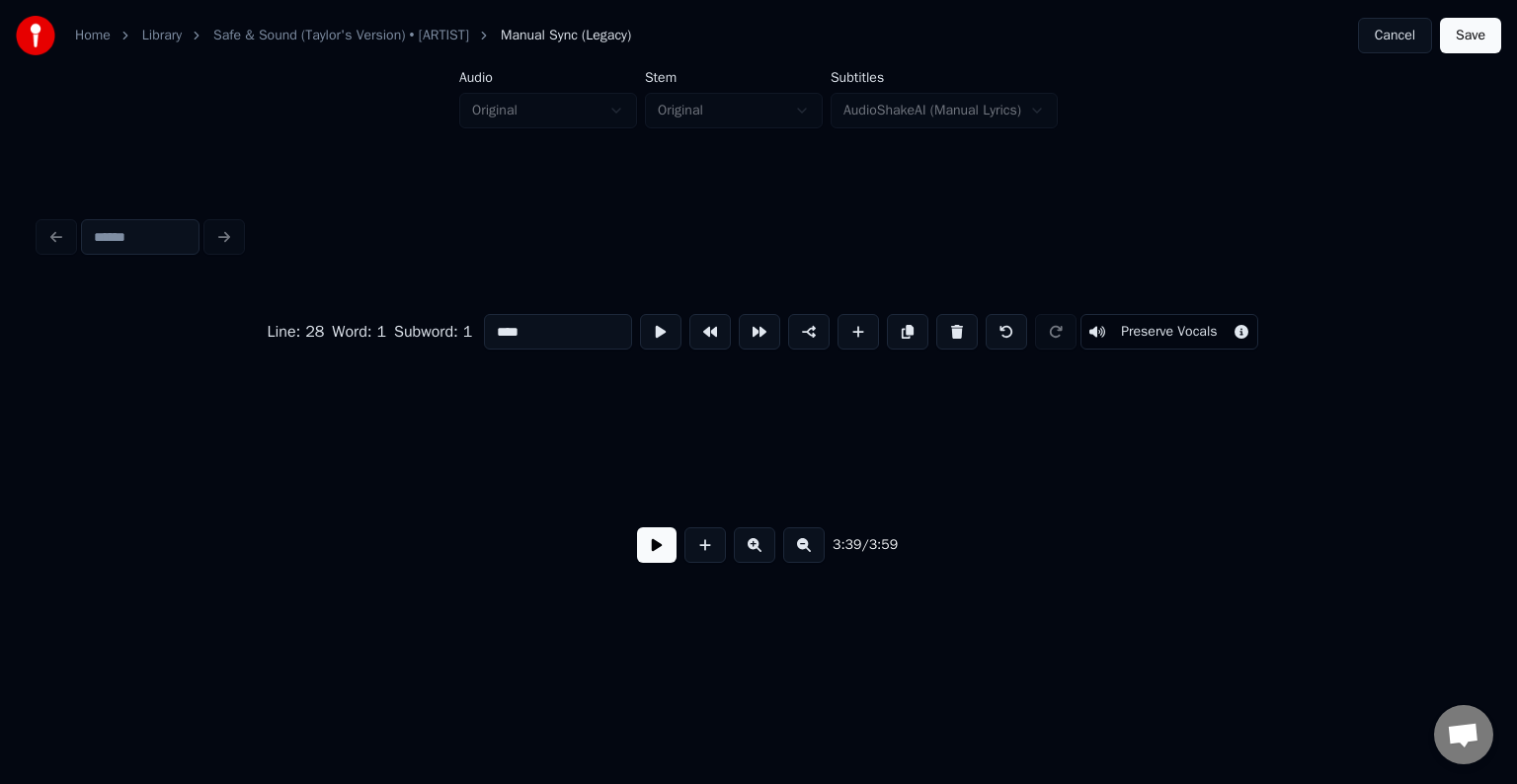 scroll, scrollTop: 0, scrollLeft: 32521, axis: horizontal 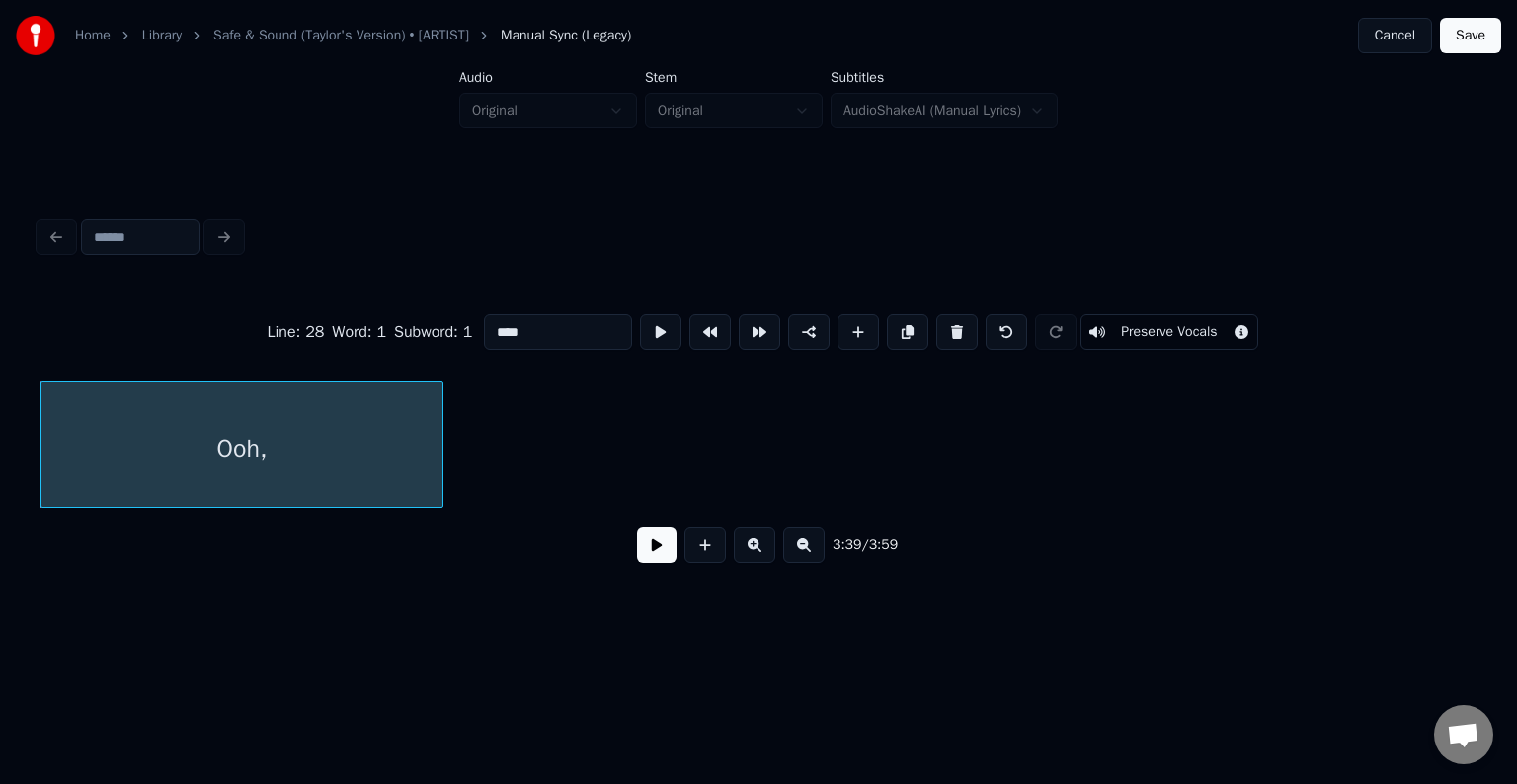 click at bounding box center [957, 332] 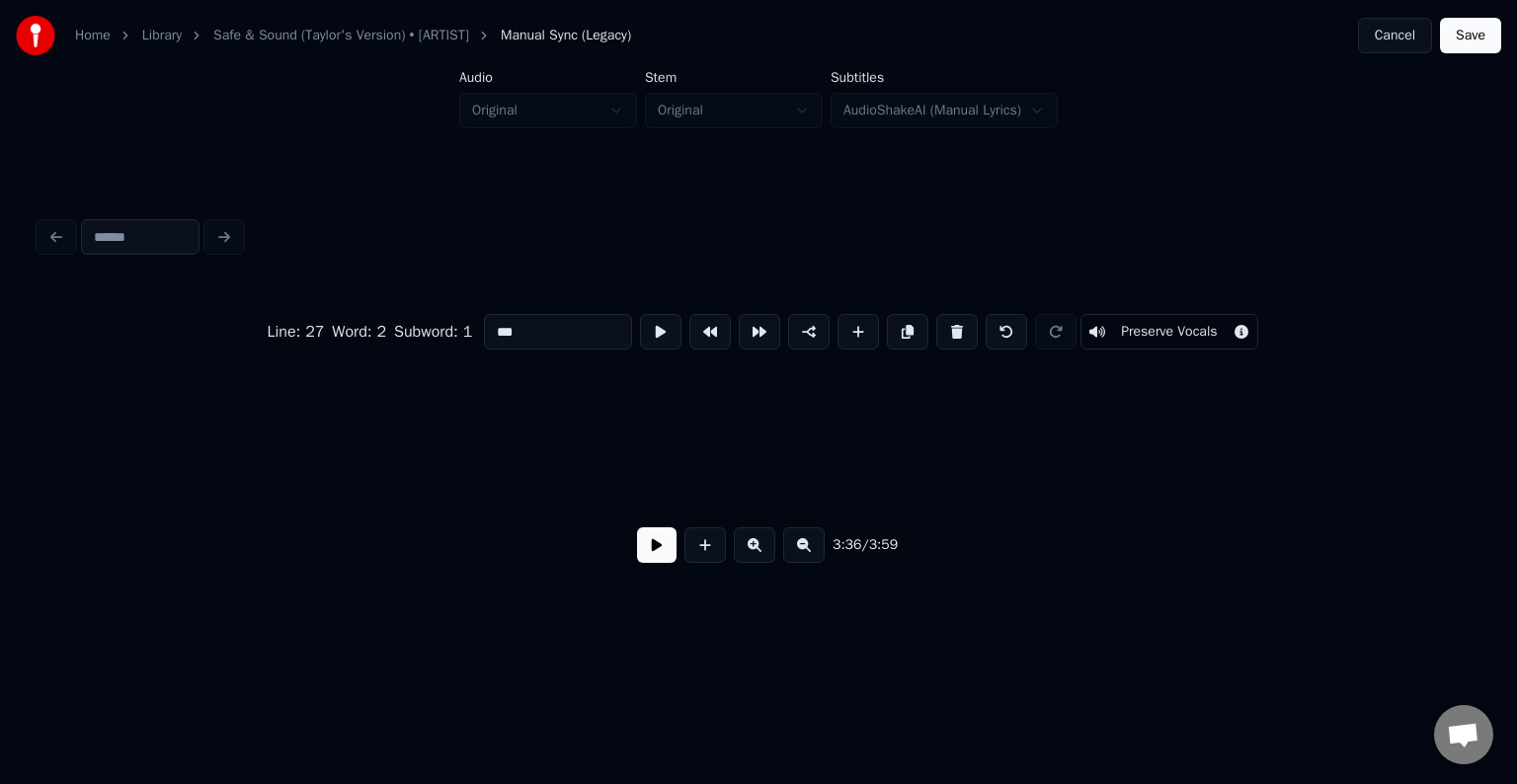 scroll, scrollTop: 0, scrollLeft: 32032, axis: horizontal 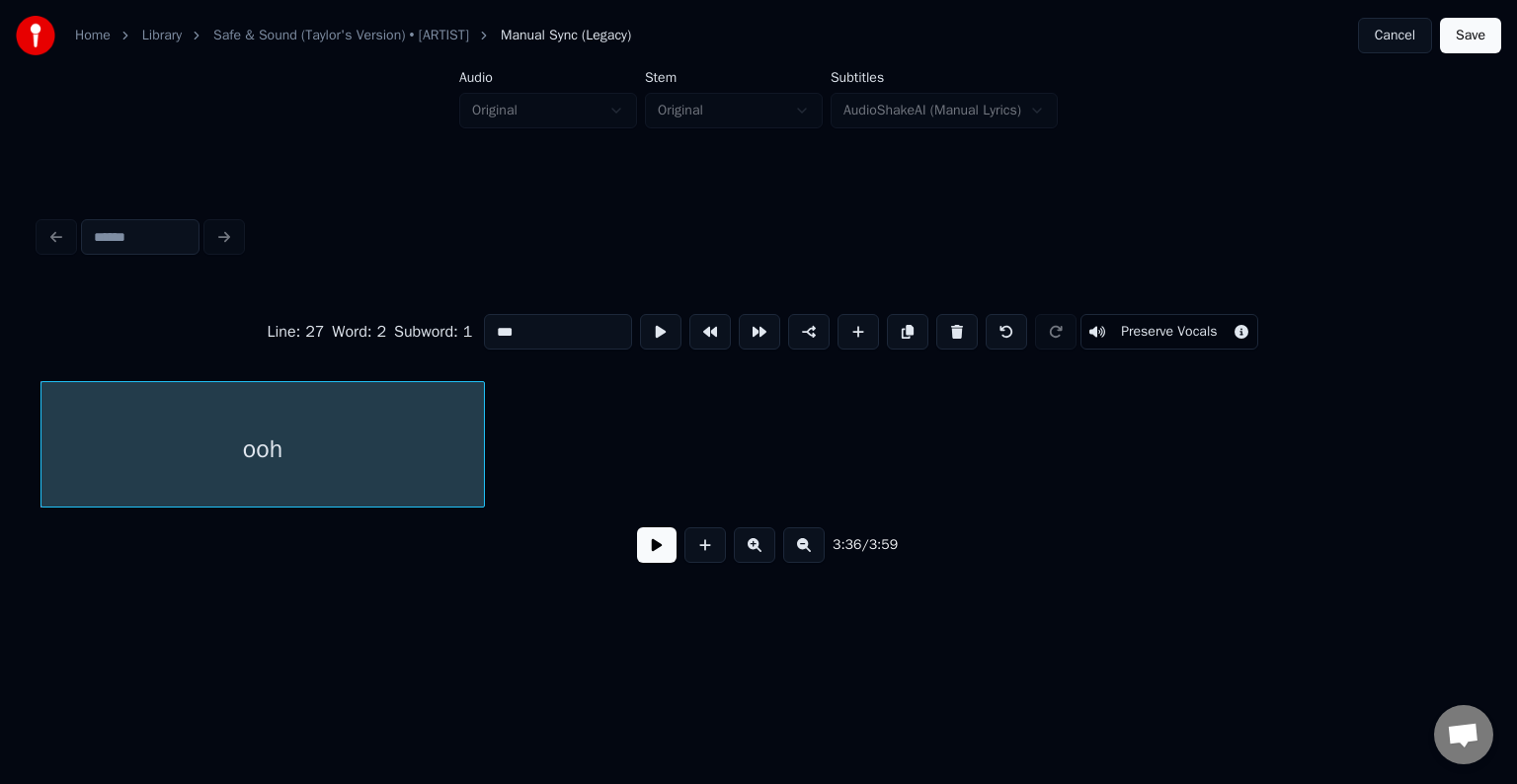 click at bounding box center [957, 332] 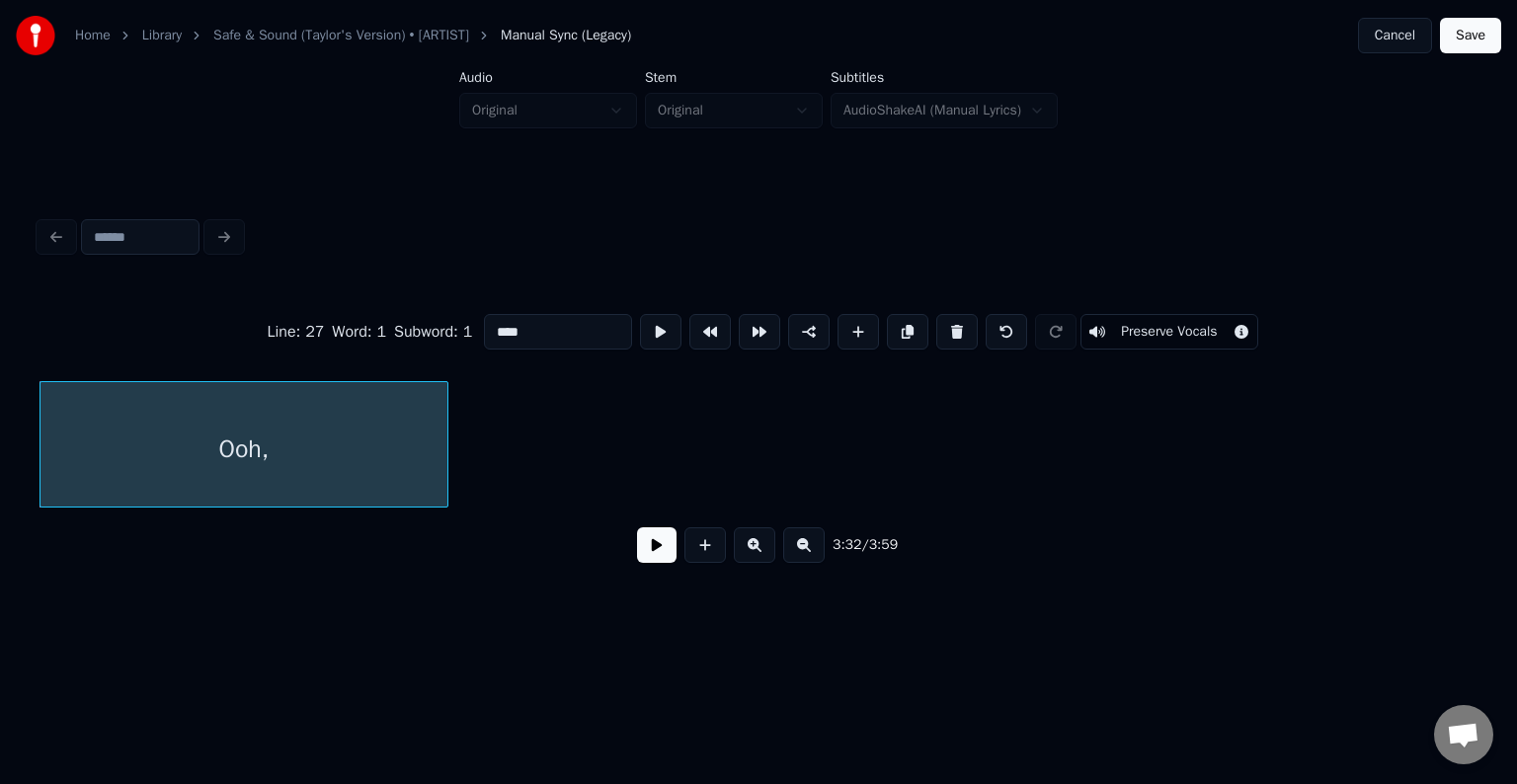 click at bounding box center (957, 332) 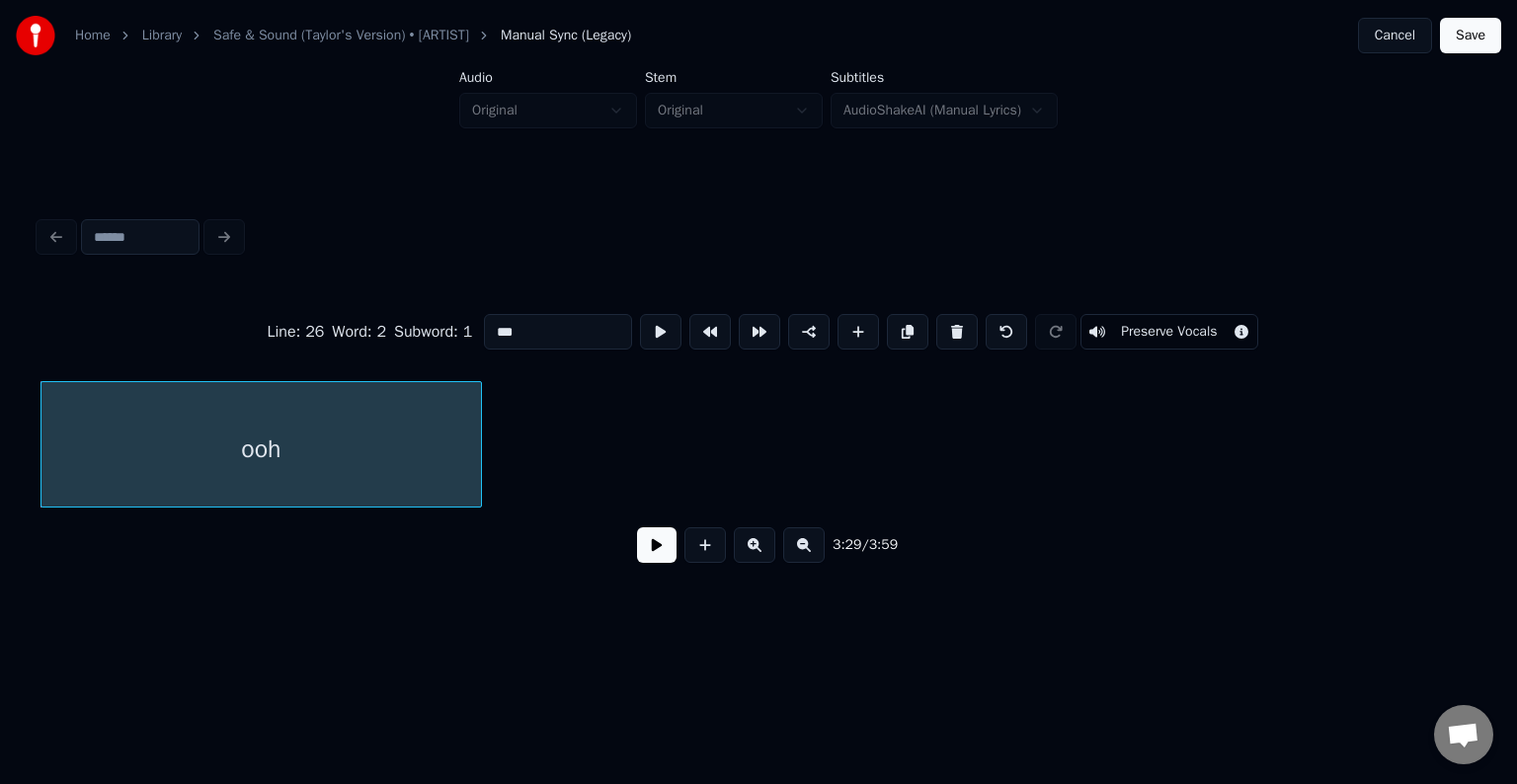 click at bounding box center (957, 332) 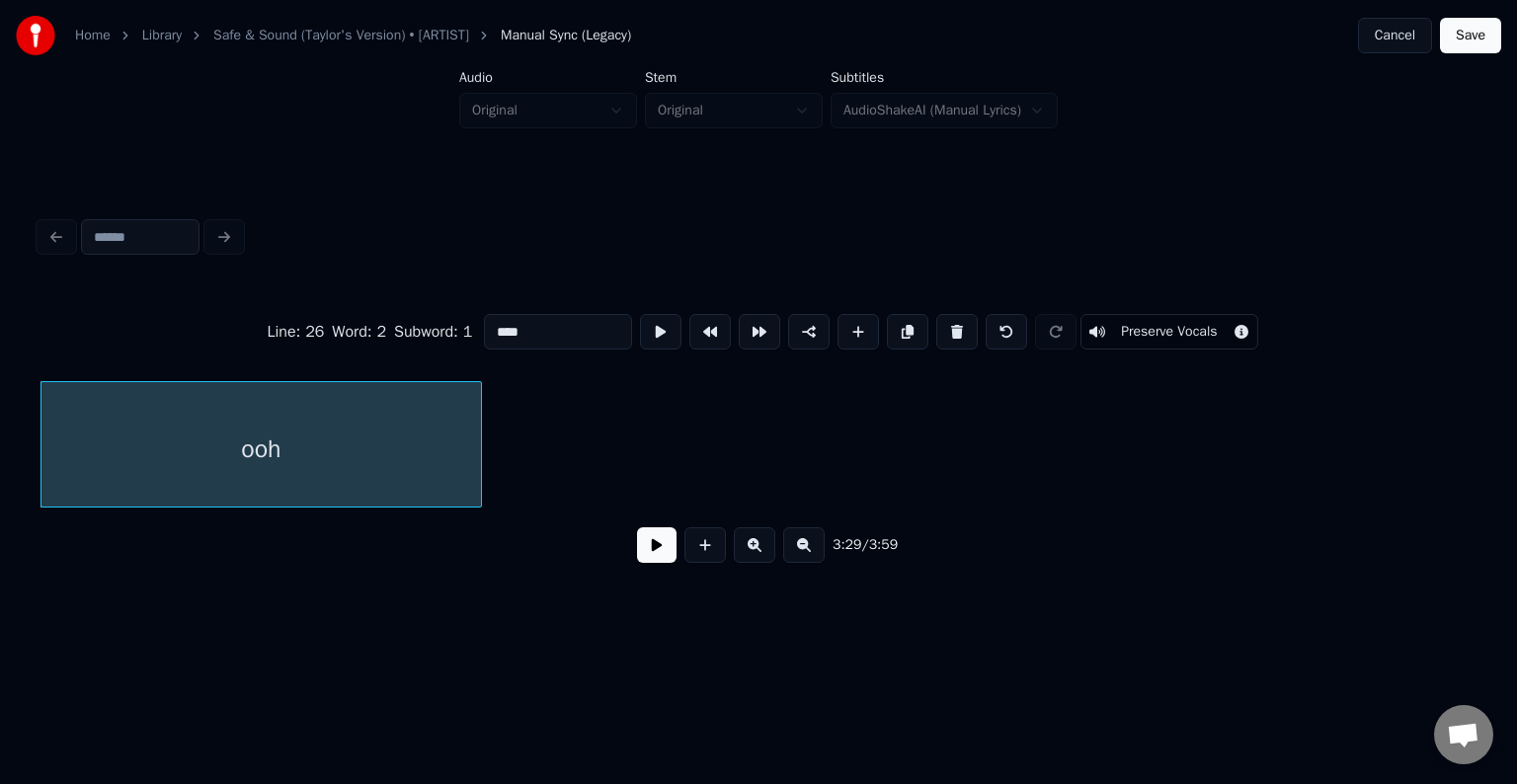 scroll, scrollTop: 0, scrollLeft: 30064, axis: horizontal 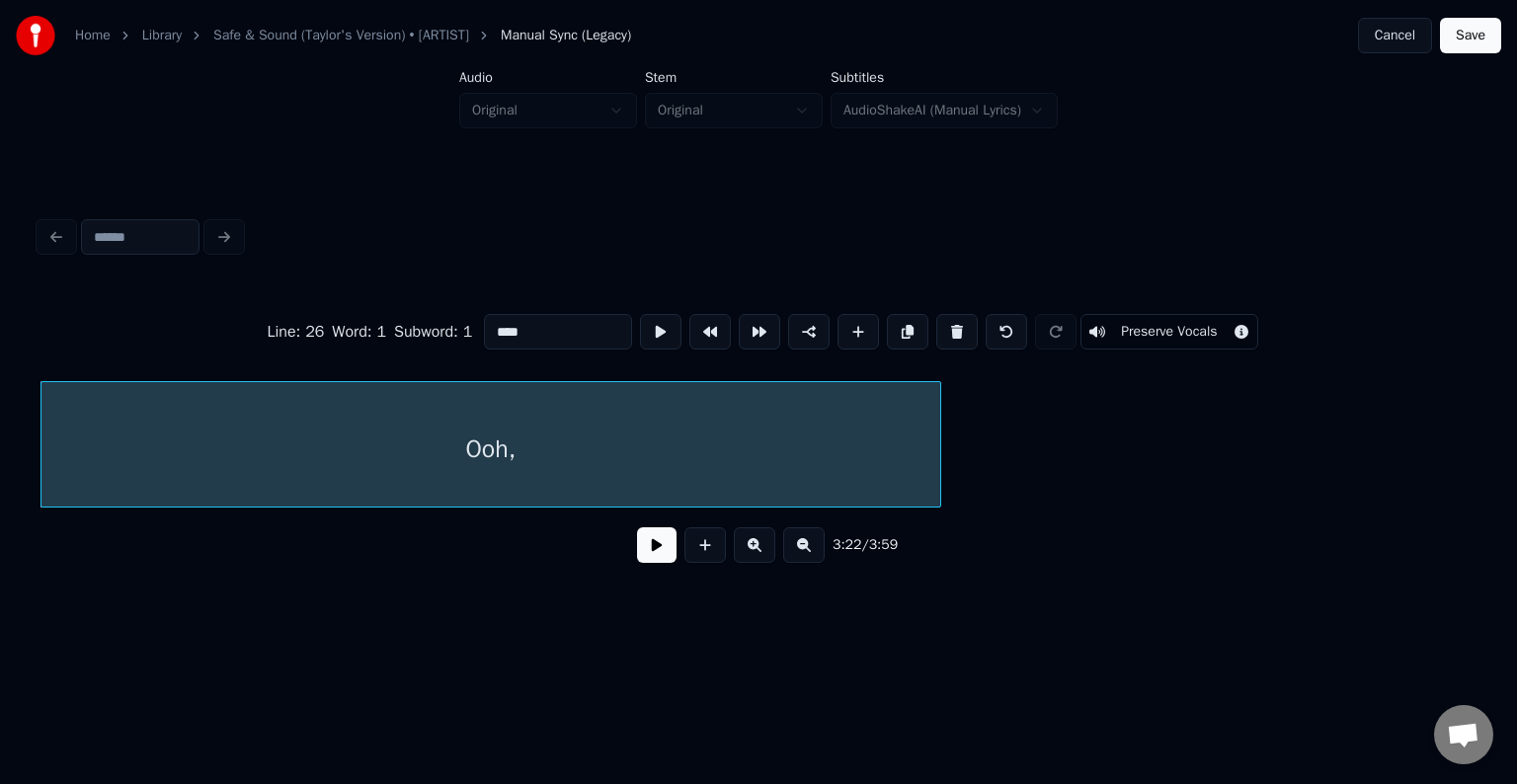 click at bounding box center (957, 332) 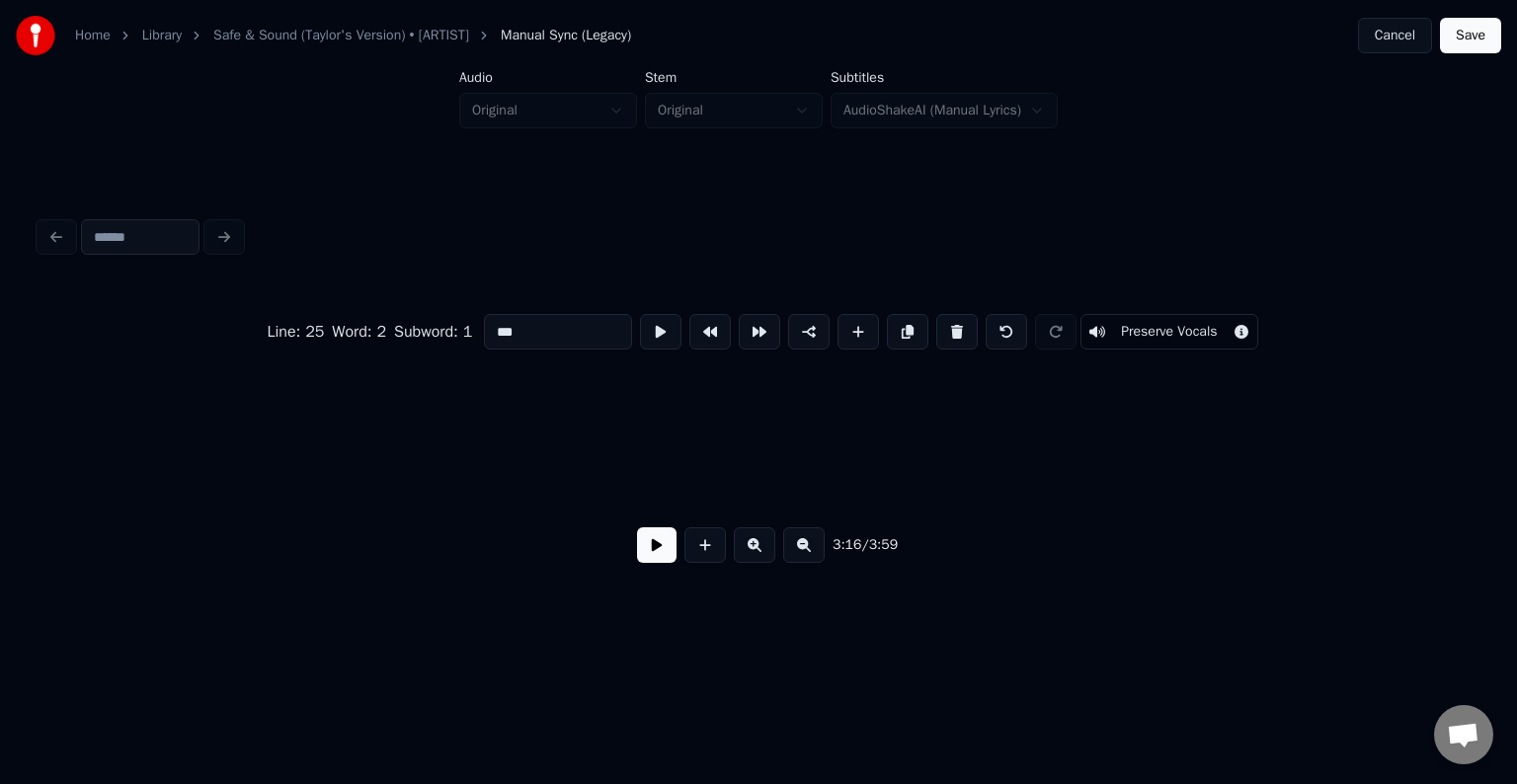 scroll, scrollTop: 0, scrollLeft: 29078, axis: horizontal 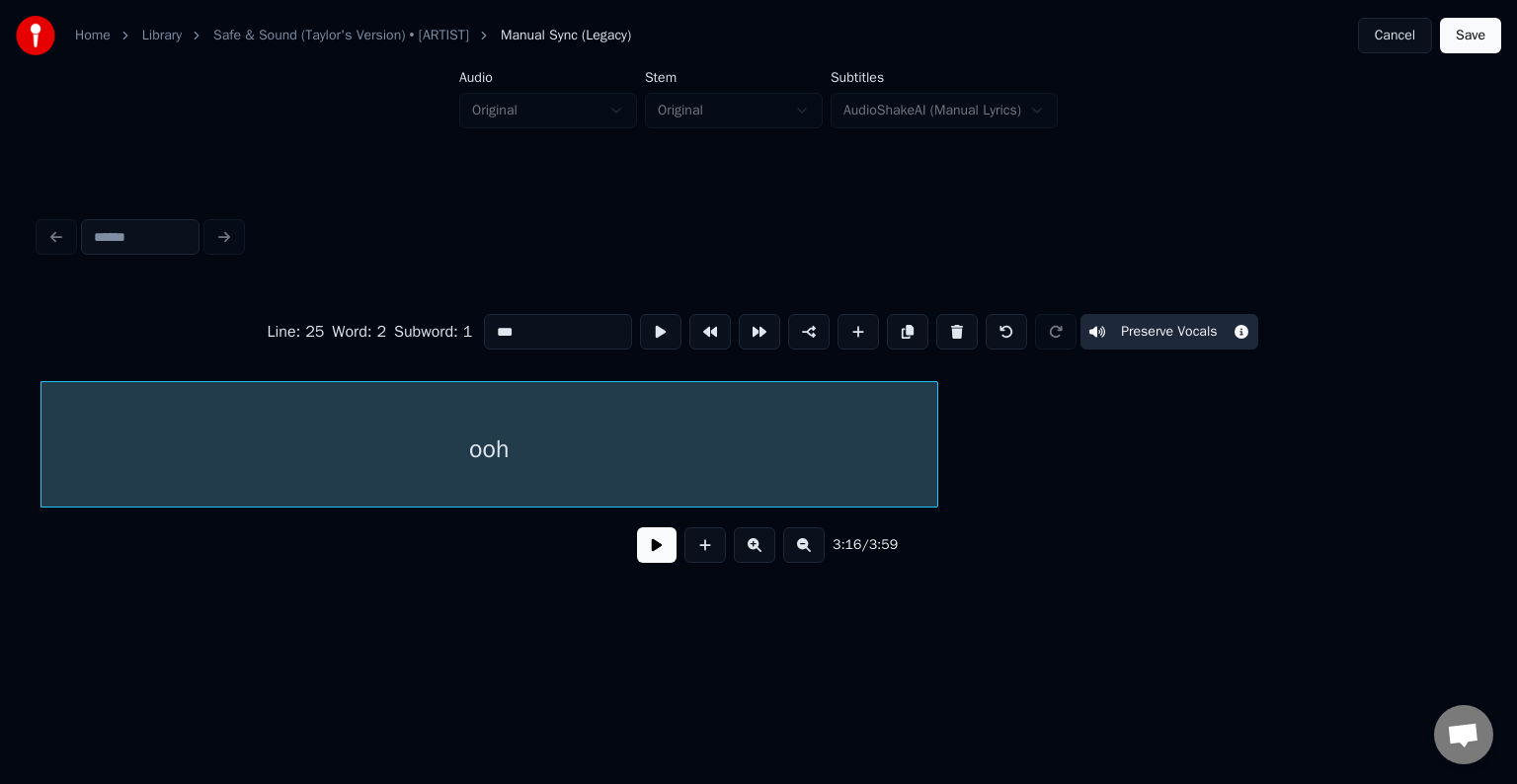 click at bounding box center (957, 332) 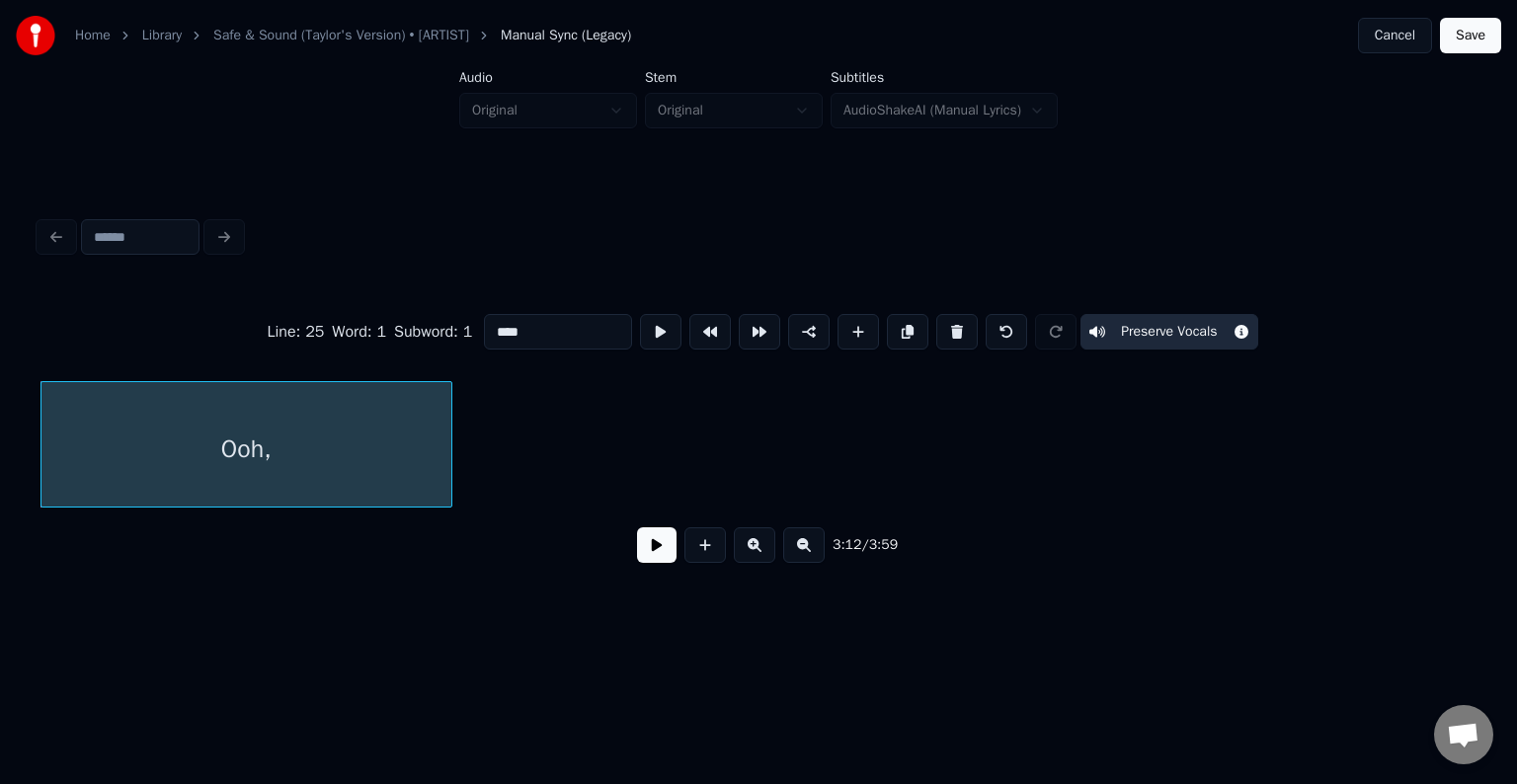 click at bounding box center (957, 332) 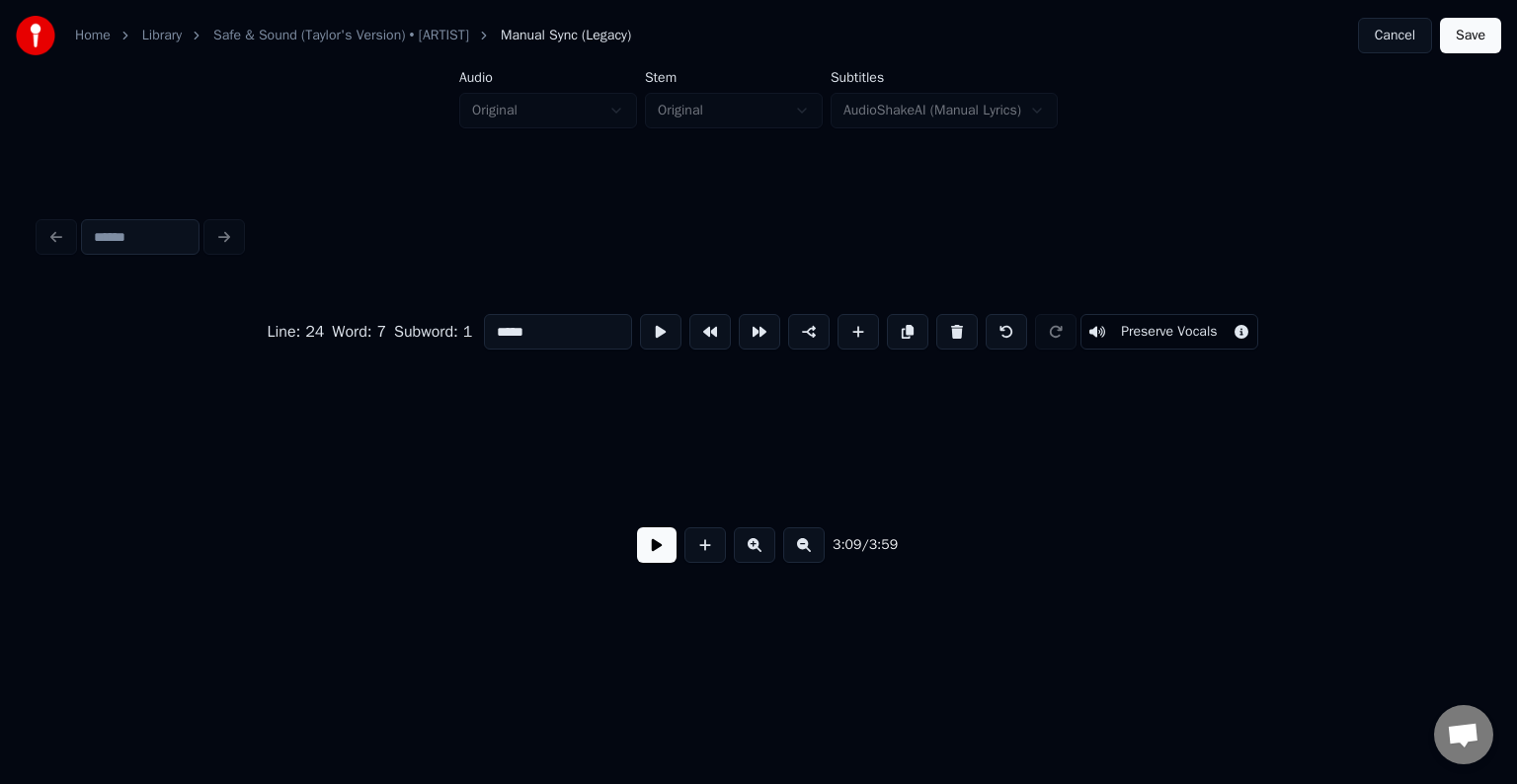 scroll, scrollTop: 0, scrollLeft: 28062, axis: horizontal 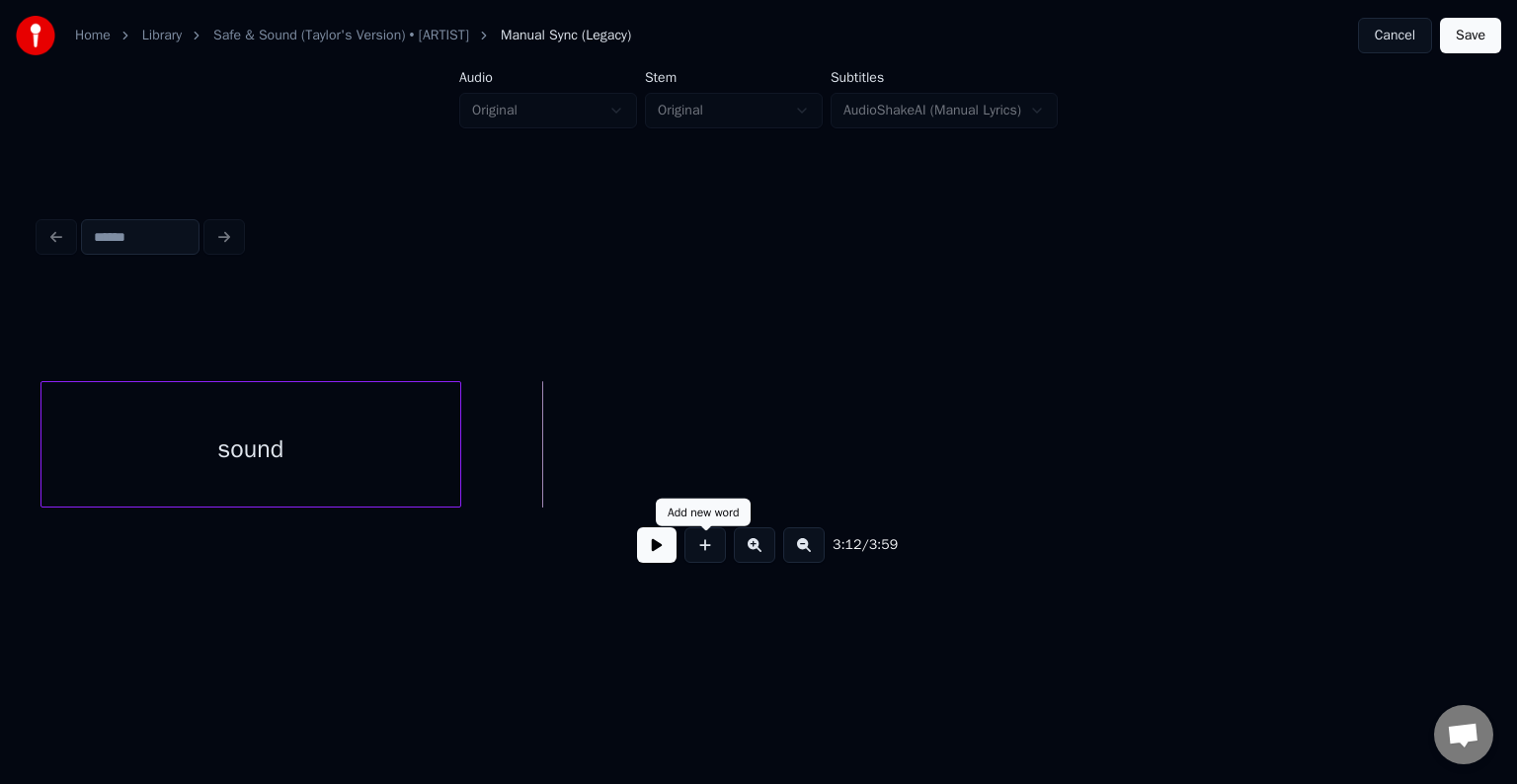 click at bounding box center (705, 545) 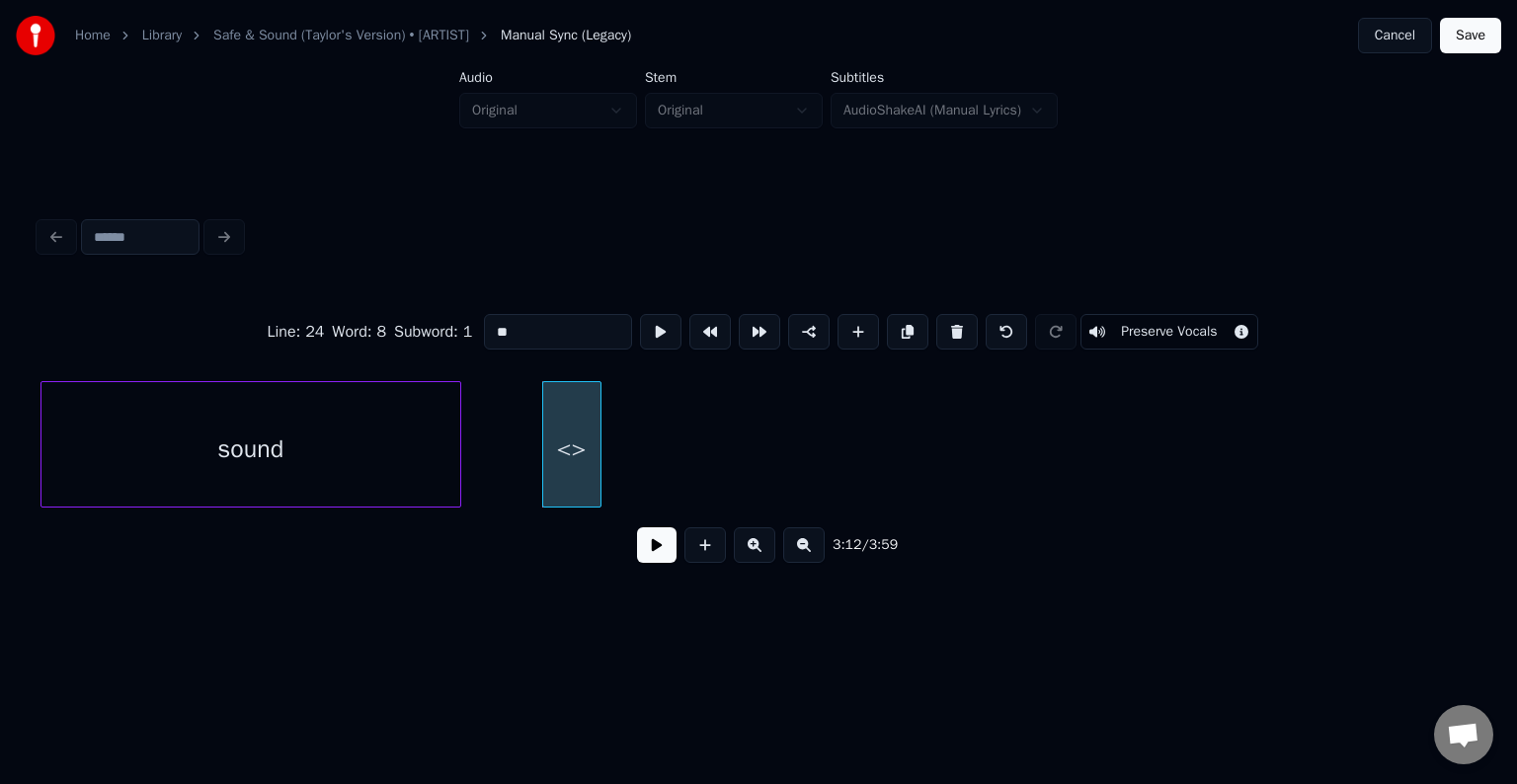 drag, startPoint x: 545, startPoint y: 342, endPoint x: 508, endPoint y: 333, distance: 38.078866 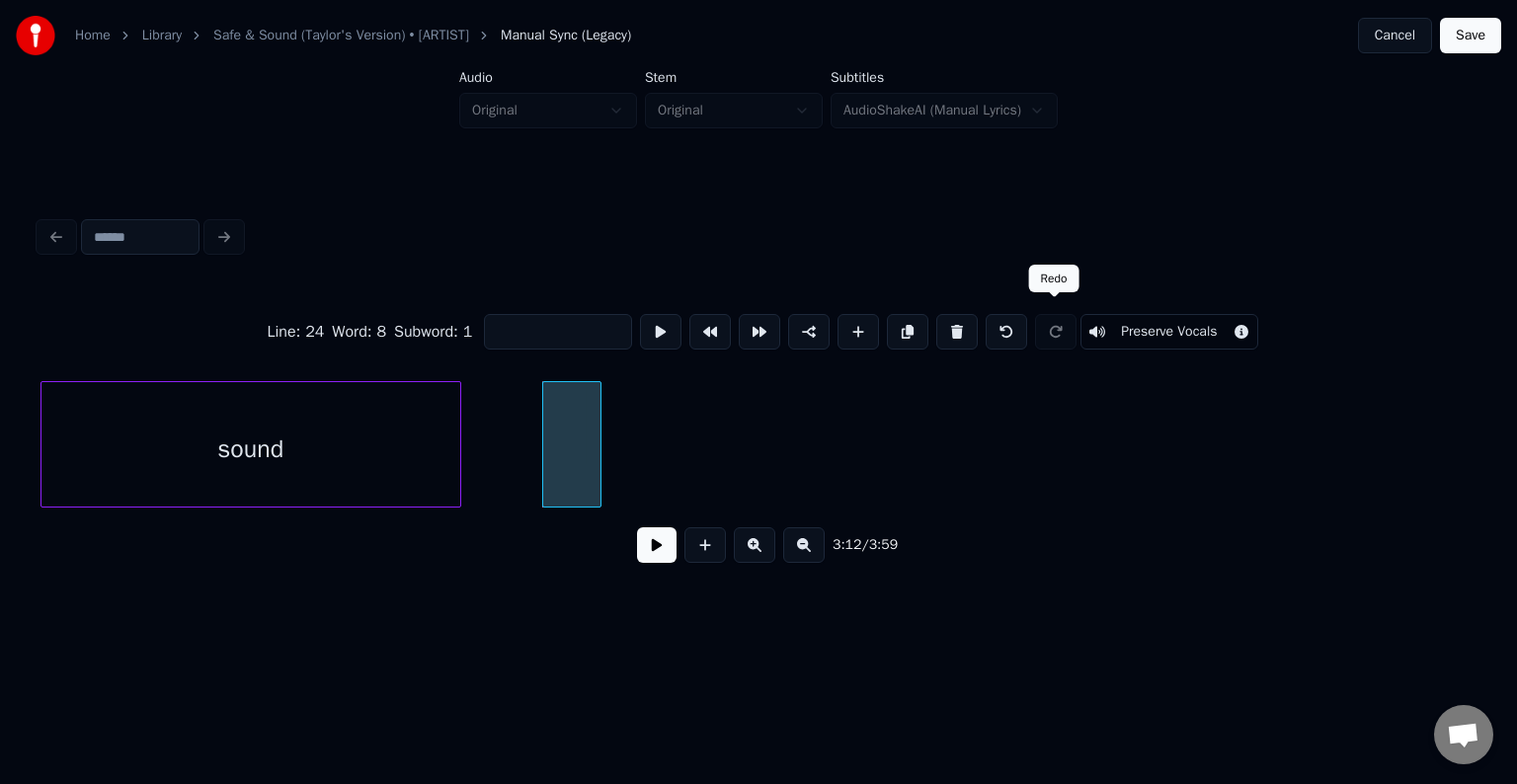 type 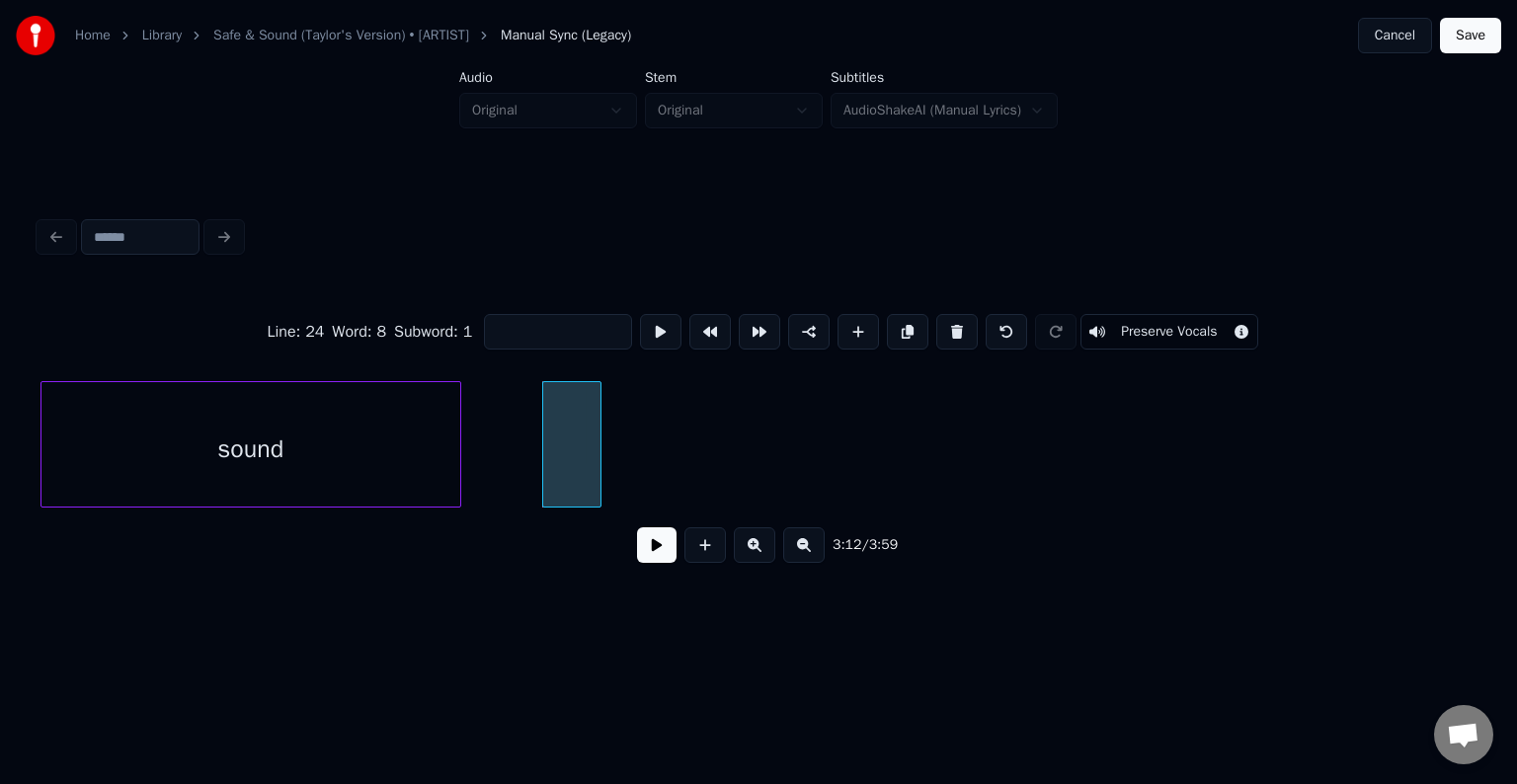 click on "Preserve Vocals" at bounding box center (1168, 332) 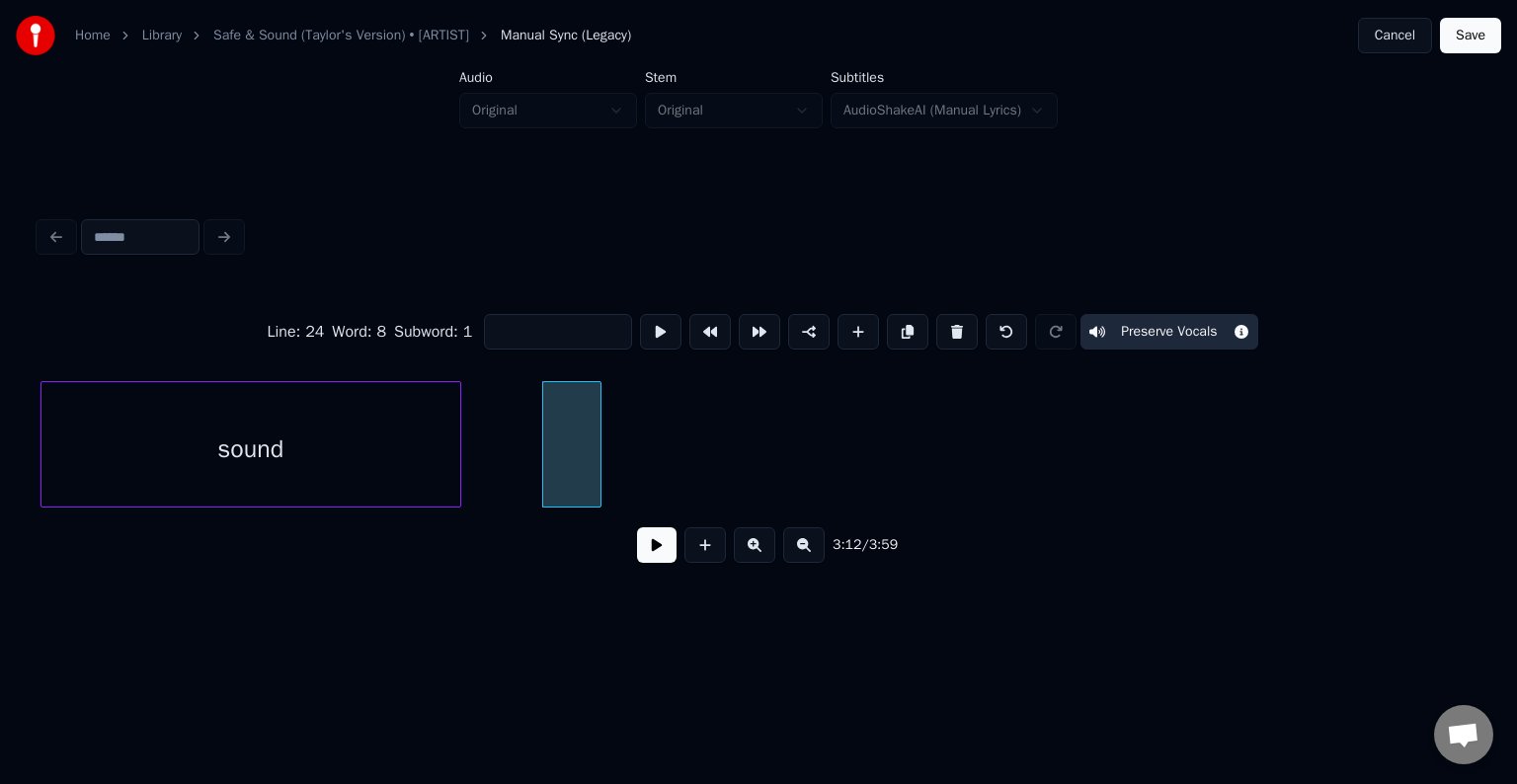 click at bounding box center (572, 444) 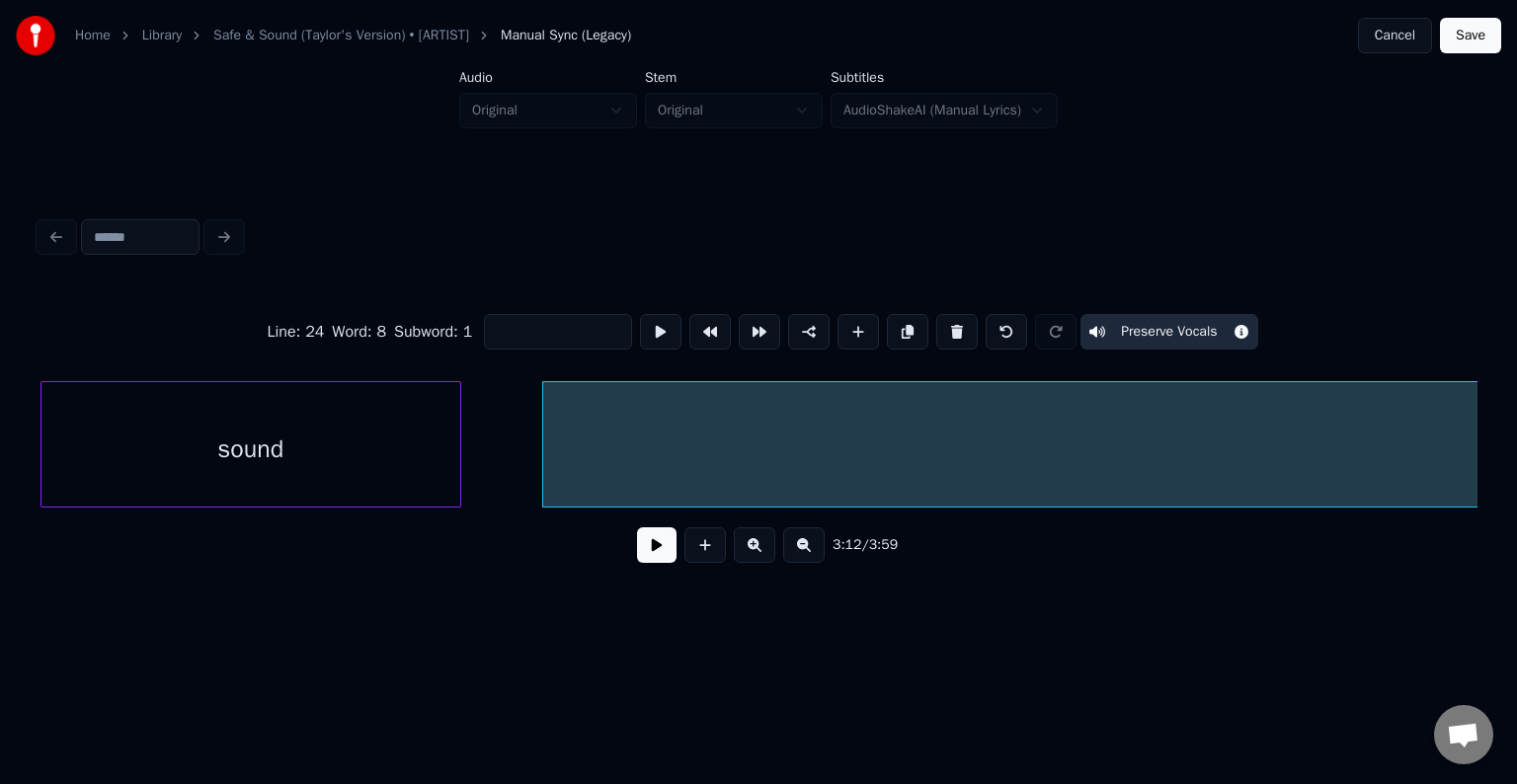 click on "Home Library Safe & Sound (Taylor's Version) • [ARTIST] Manual Sync (Legacy) Cancel Save Audio Original Stem Original Subtitles AudioShakeAI (Manual Lyrics) Line :   24 Word :   8 Subword :   1 Preserve Vocals 3:12  /  3:59" at bounding box center [758, 315] 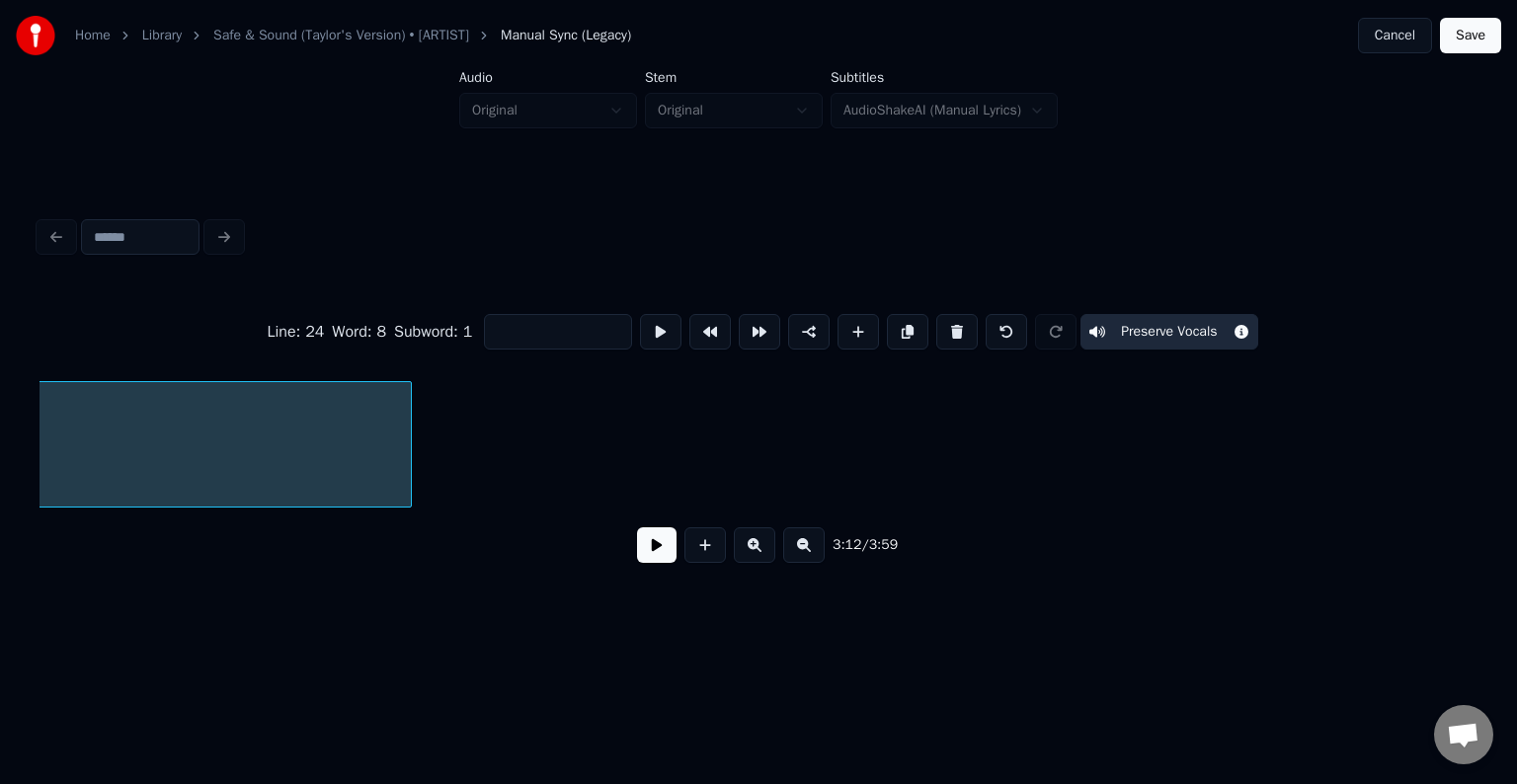 scroll, scrollTop: 0, scrollLeft: 29247, axis: horizontal 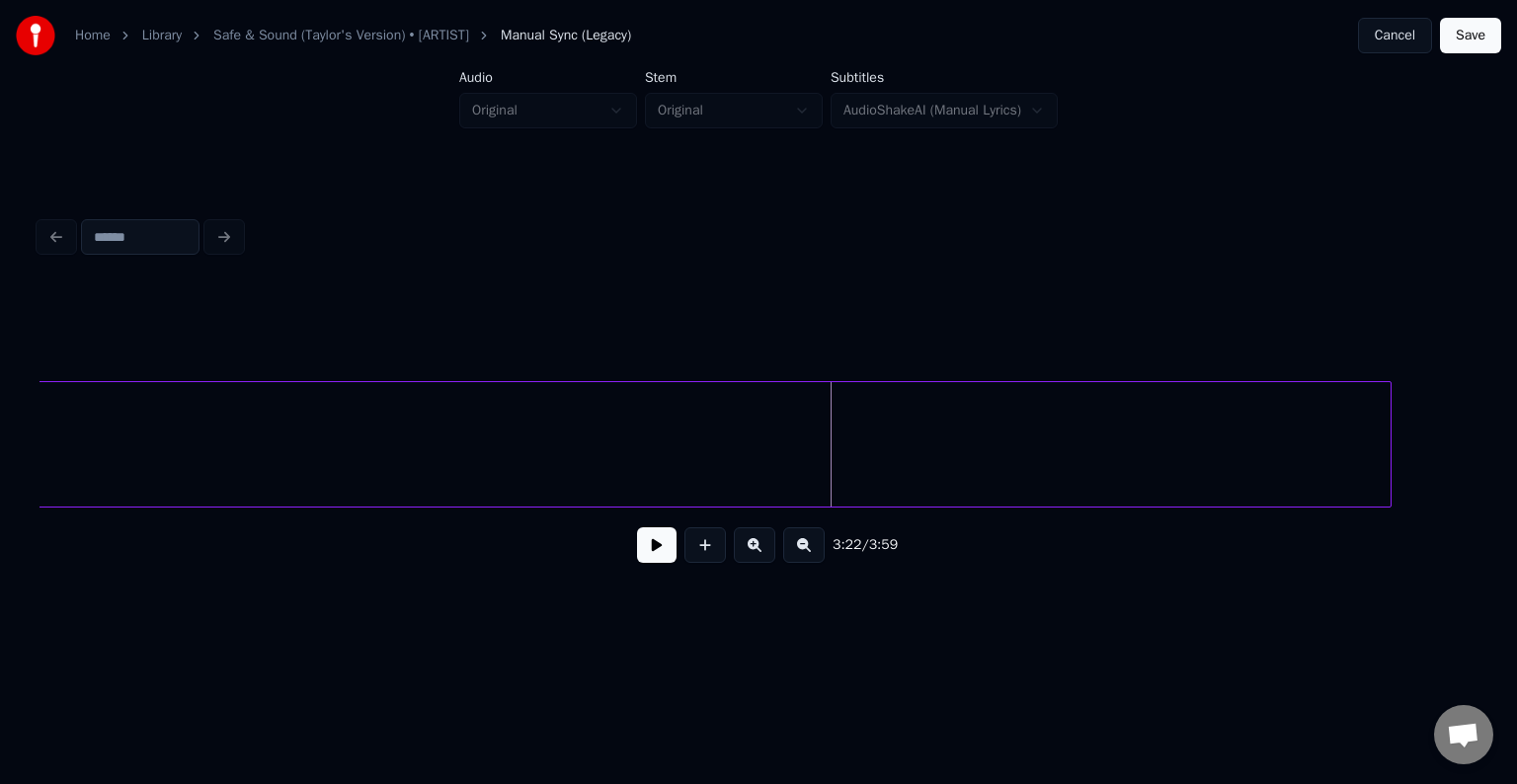click on "Home Library Safe & Sound (Taylor's Version) • [ARTIST] Manual Sync (Legacy) Cancel Save Audio Original Stem Original Subtitles AudioShakeAI (Manual Lyrics) 3:22  /  3:59" at bounding box center (758, 315) 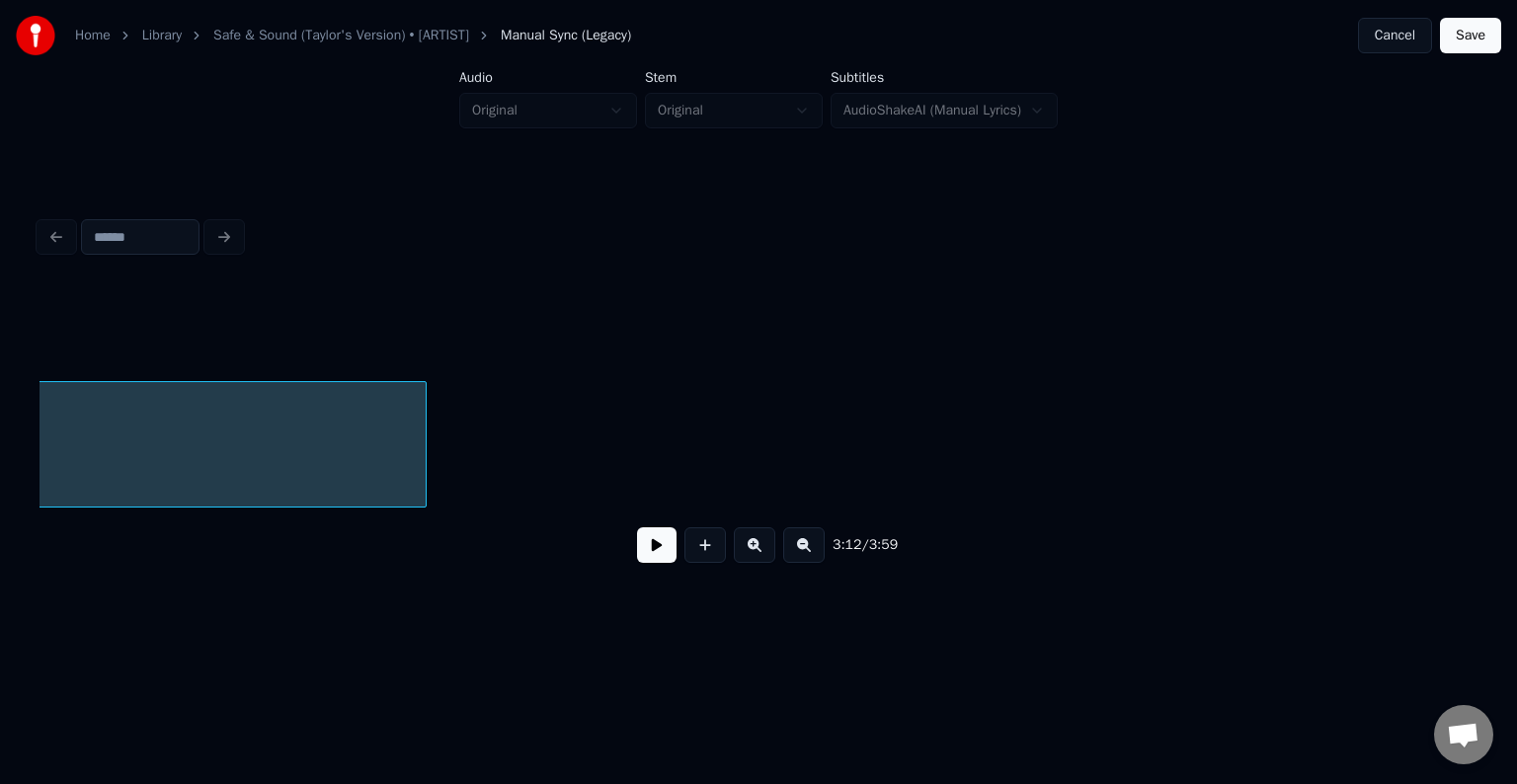 scroll, scrollTop: 0, scrollLeft: 30341, axis: horizontal 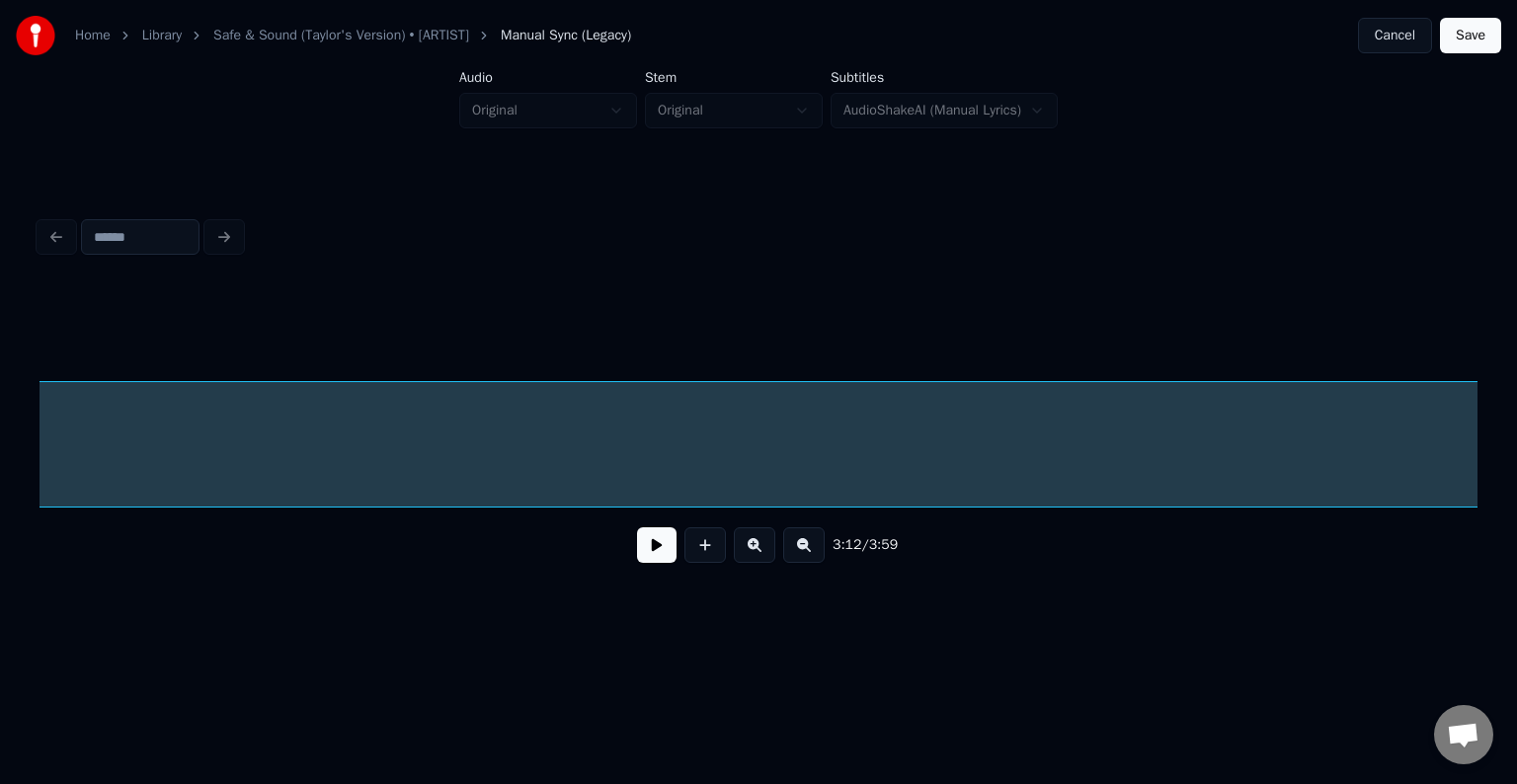 click on "Home Library Safe & Sound (Taylor's Version) • [ARTIST] Manual Sync (Legacy) Cancel Save Audio Original Stem Original Subtitles AudioShakeAI (Manual Lyrics) 3:12  /  3:59" at bounding box center [758, 315] 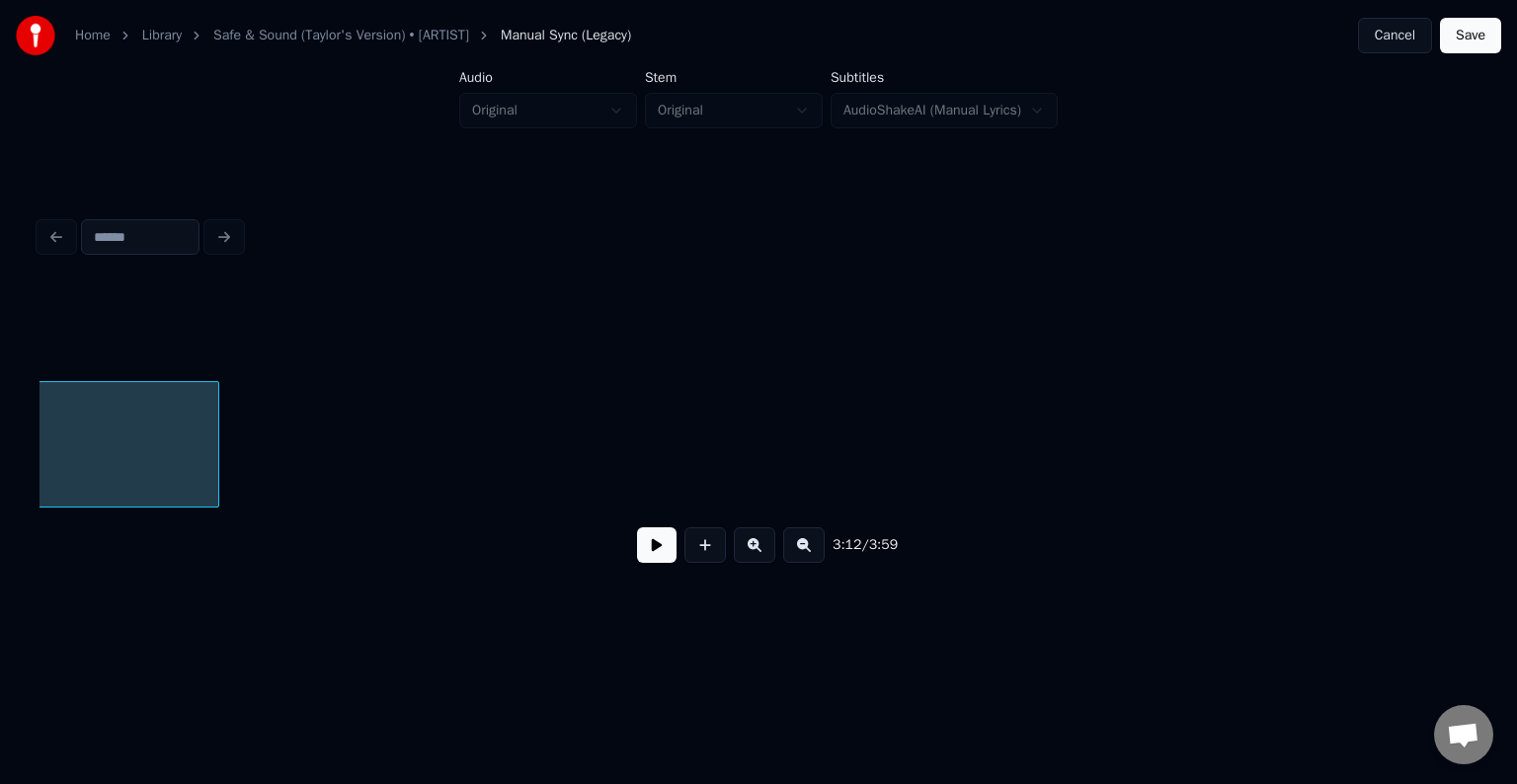 scroll, scrollTop: 0, scrollLeft: 31679, axis: horizontal 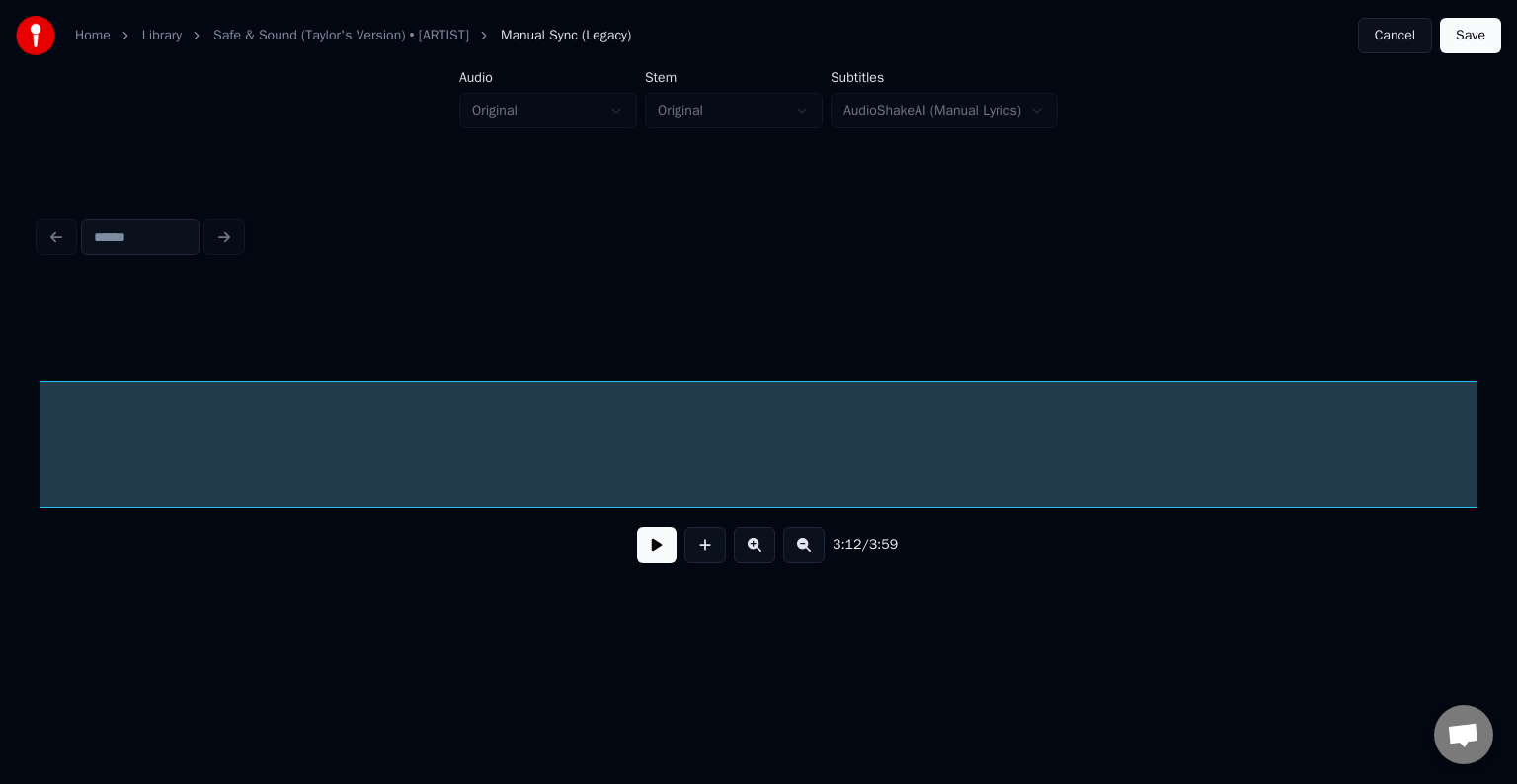 click on "Home Library Safe & Sound (Taylor's Version) • [ARTIST] Manual Sync (Legacy) Cancel Save Audio Original Stem Original Subtitles AudioShakeAI (Manual Lyrics) 3:12  /  3:59" at bounding box center [758, 315] 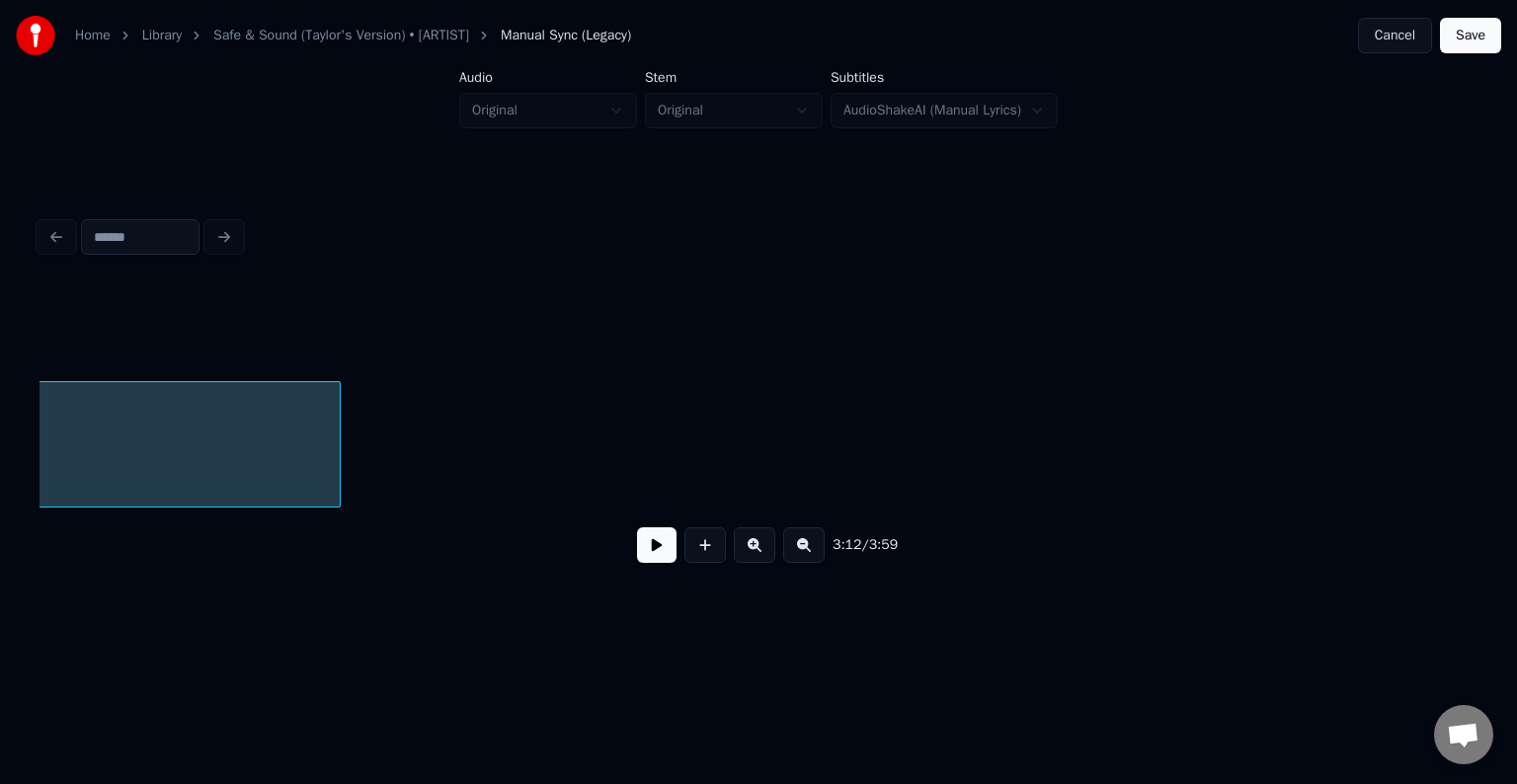 scroll, scrollTop: 0, scrollLeft: 32957, axis: horizontal 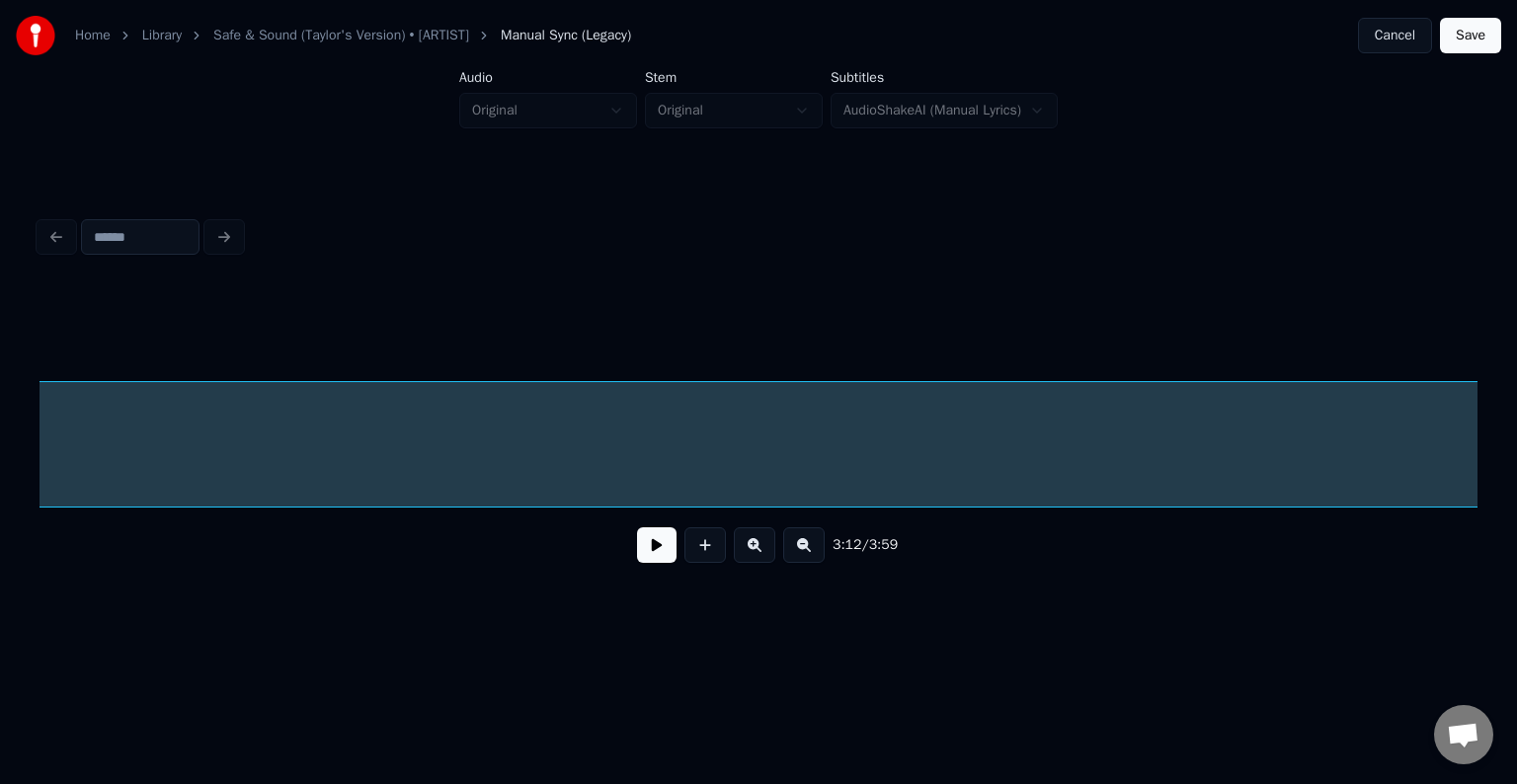 click on "Home Library Safe & Sound (Taylor's Version) • [ARTIST] Manual Sync (Legacy) Cancel Save Audio Original Stem Original Subtitles AudioShakeAI (Manual Lyrics) 3:12  /  3:59" at bounding box center (758, 315) 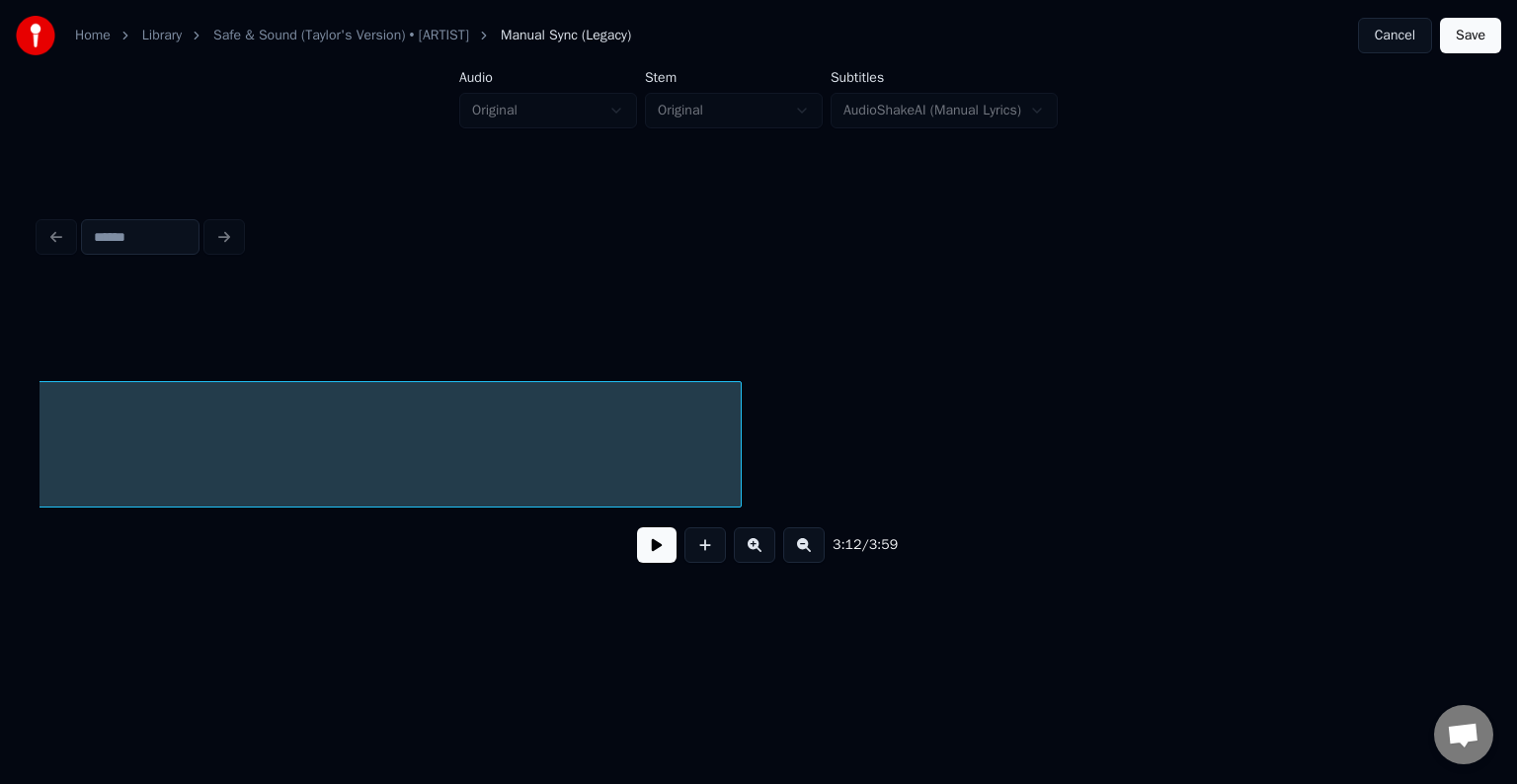 scroll, scrollTop: 0, scrollLeft: 34076, axis: horizontal 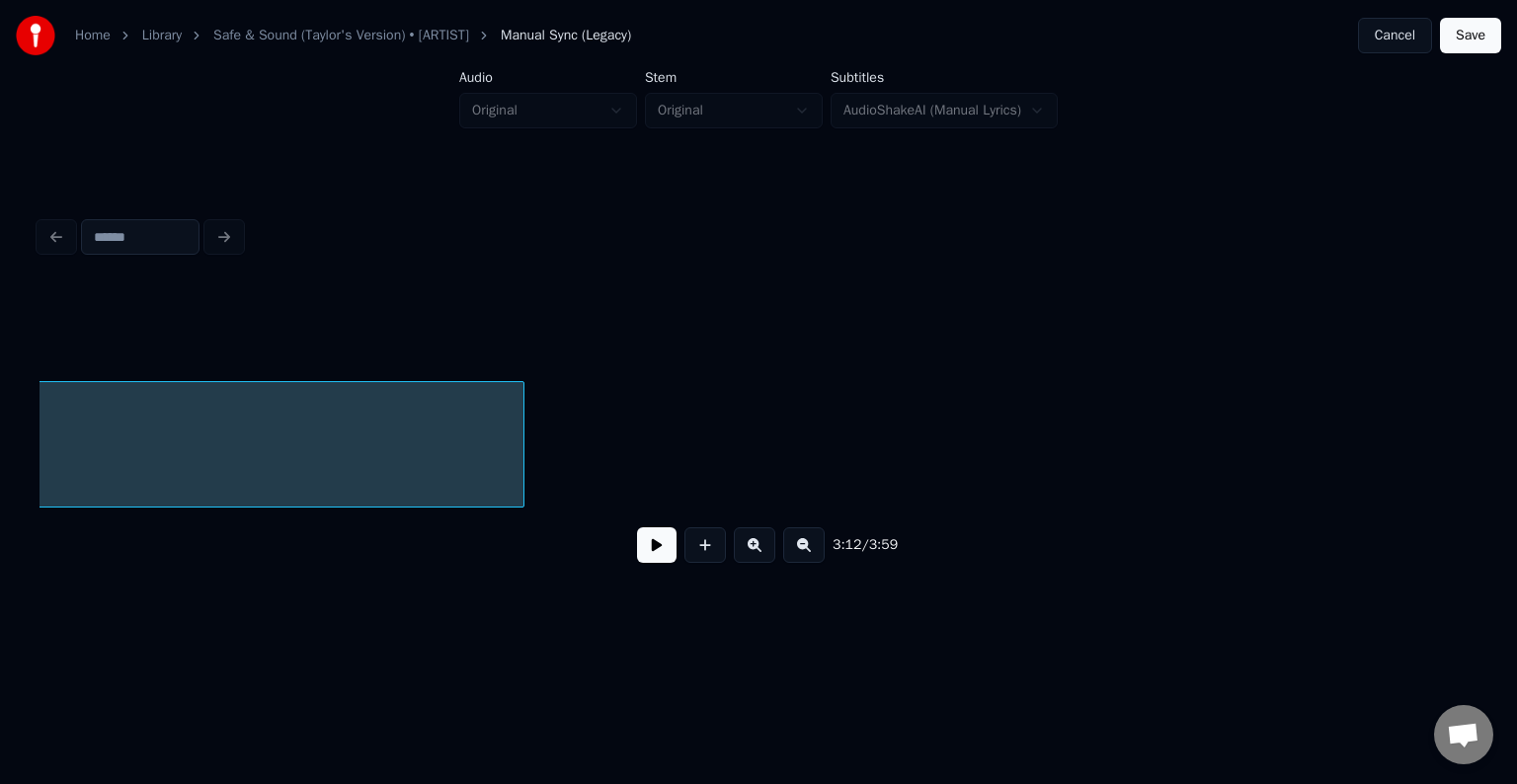 click at bounding box center [520, 444] 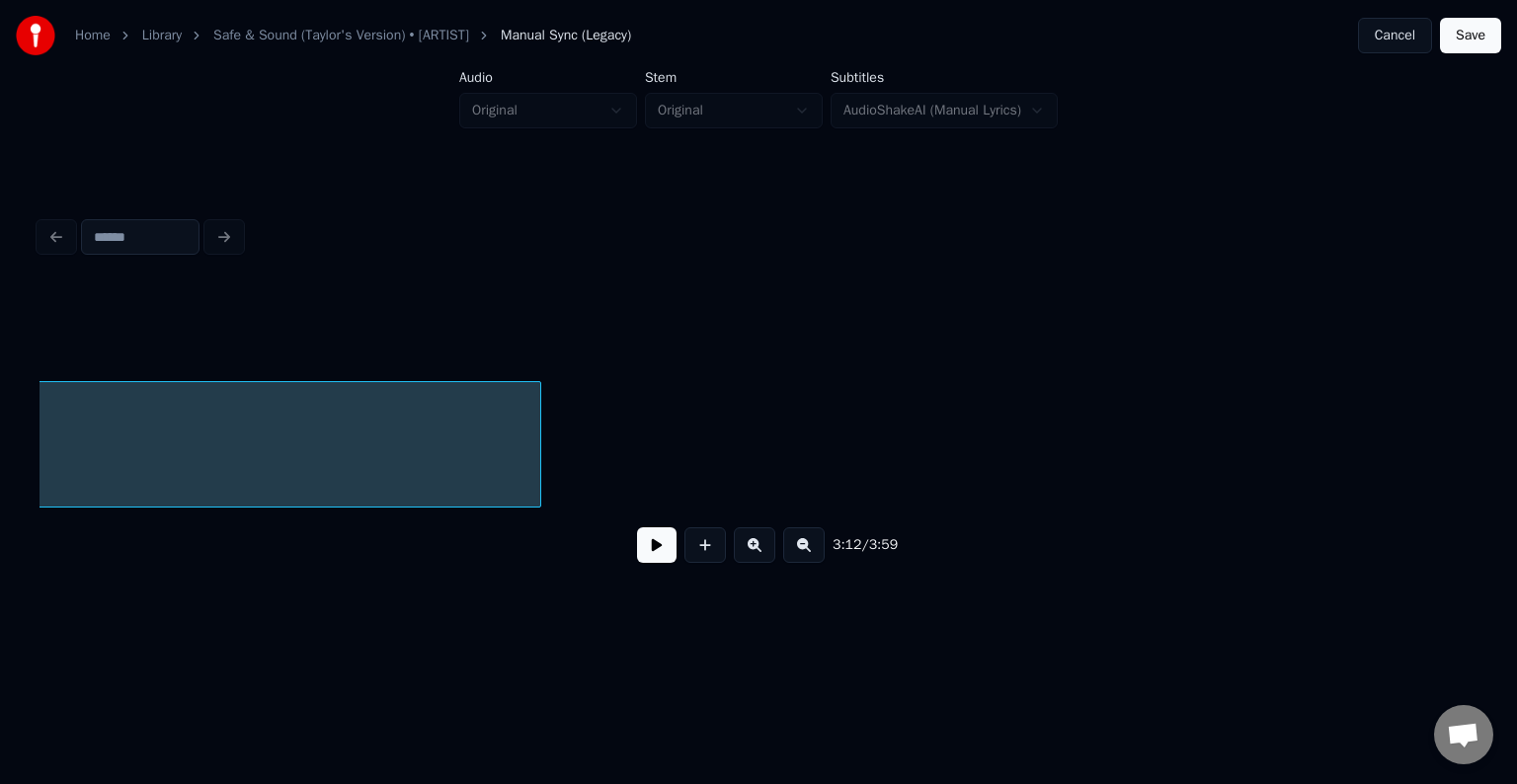 scroll, scrollTop: 0, scrollLeft: 28563, axis: horizontal 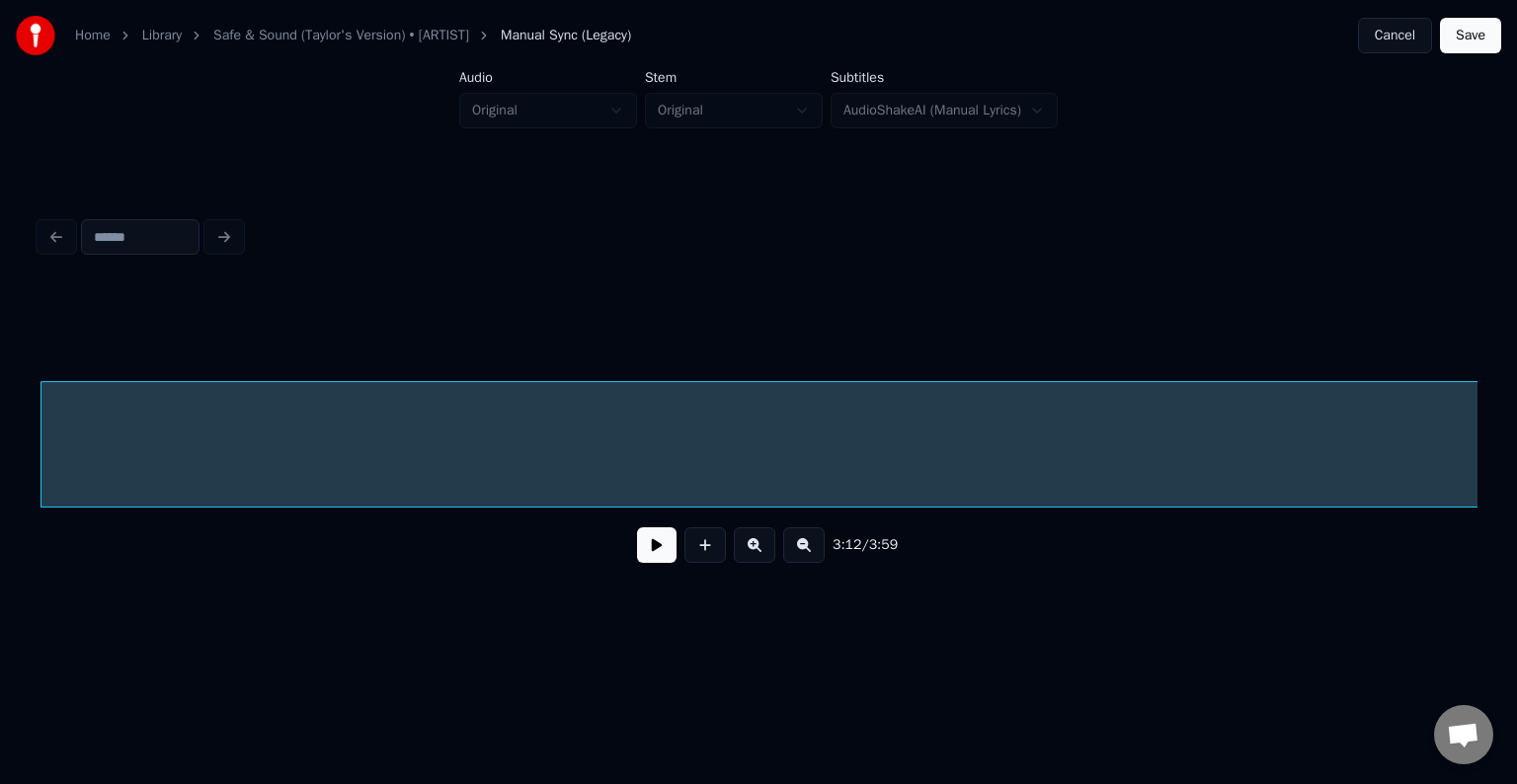 click on "Save" at bounding box center [1471, 36] 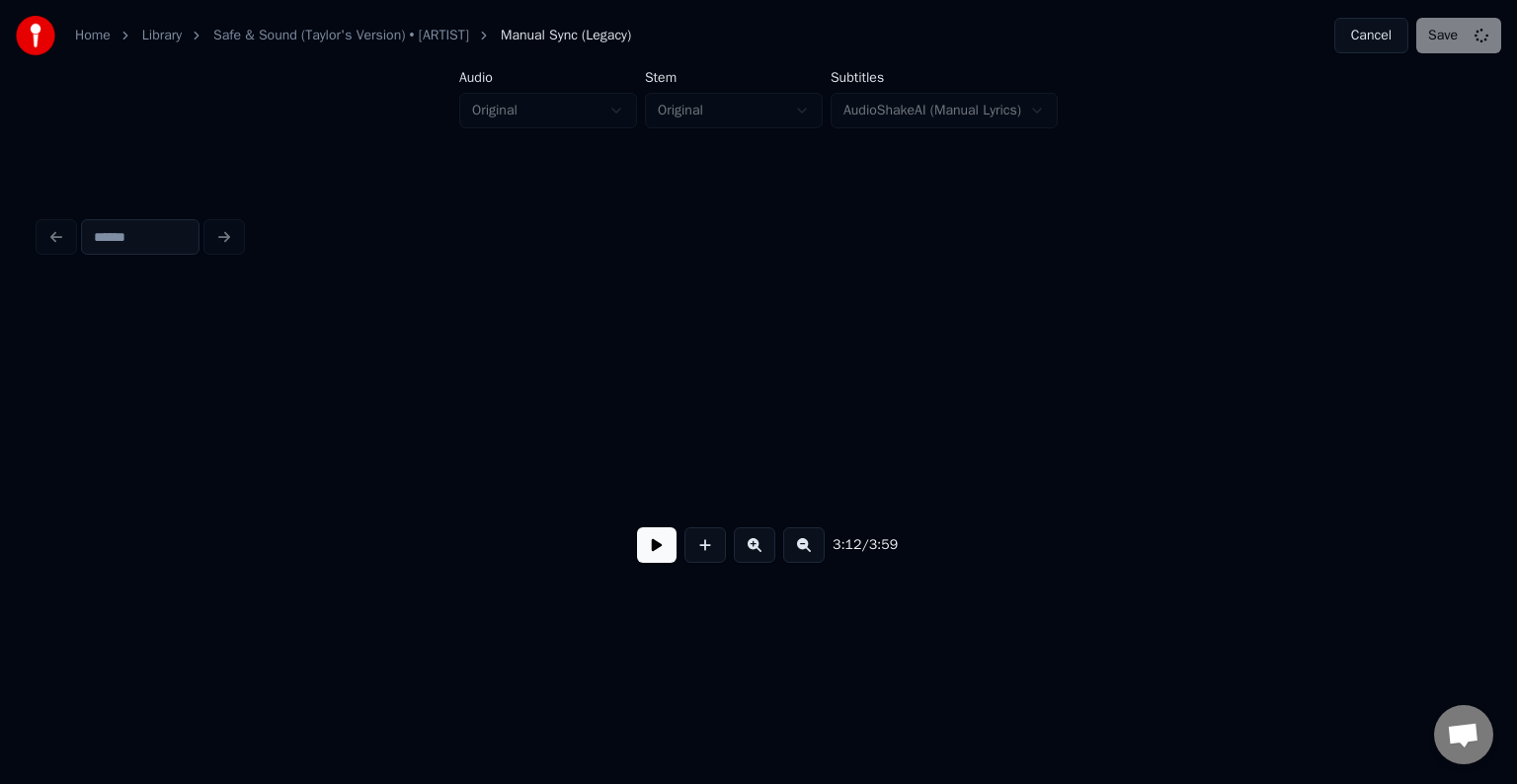 scroll, scrollTop: 0, scrollLeft: 2491, axis: horizontal 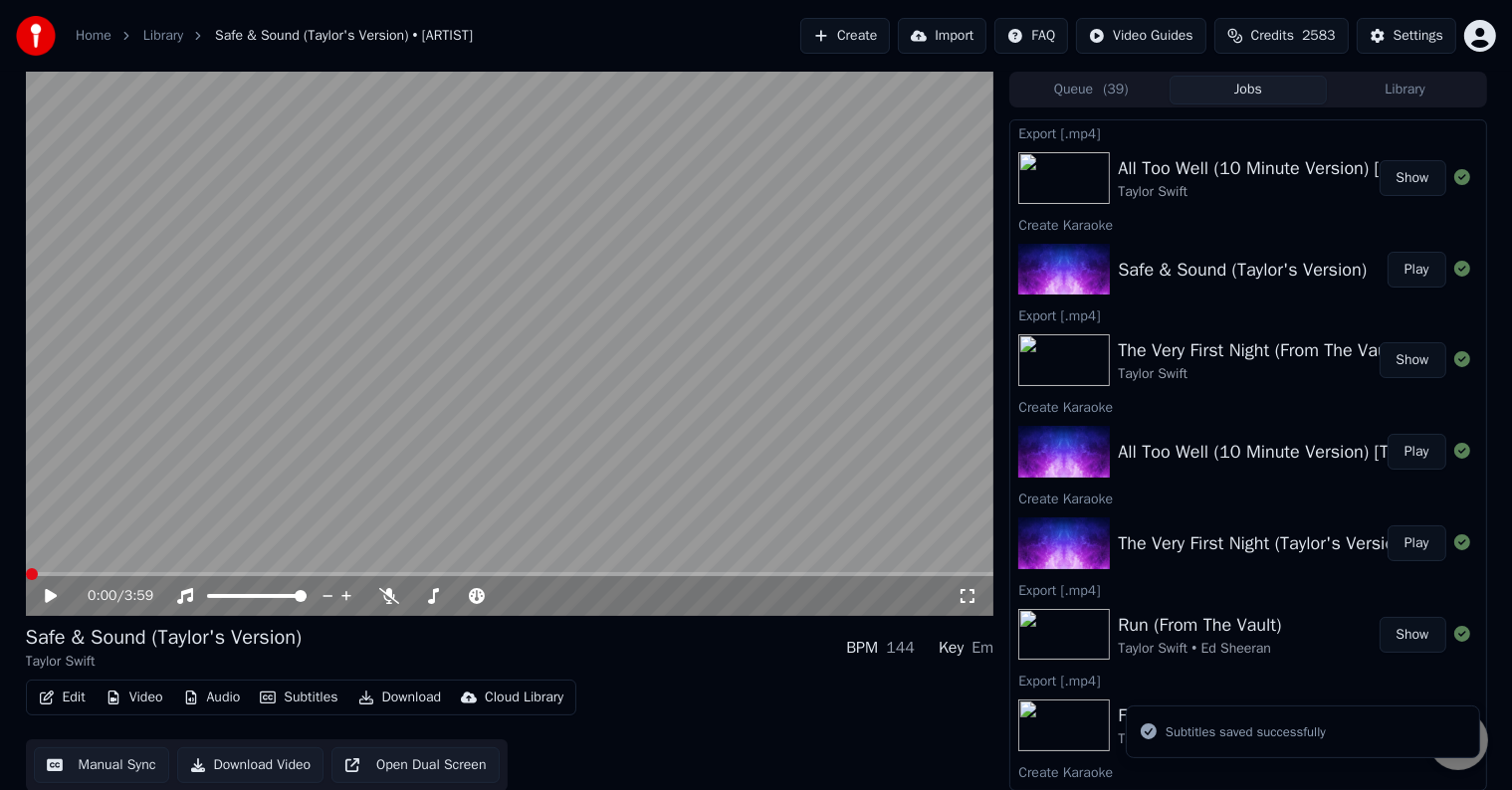 click at bounding box center [510, 574] 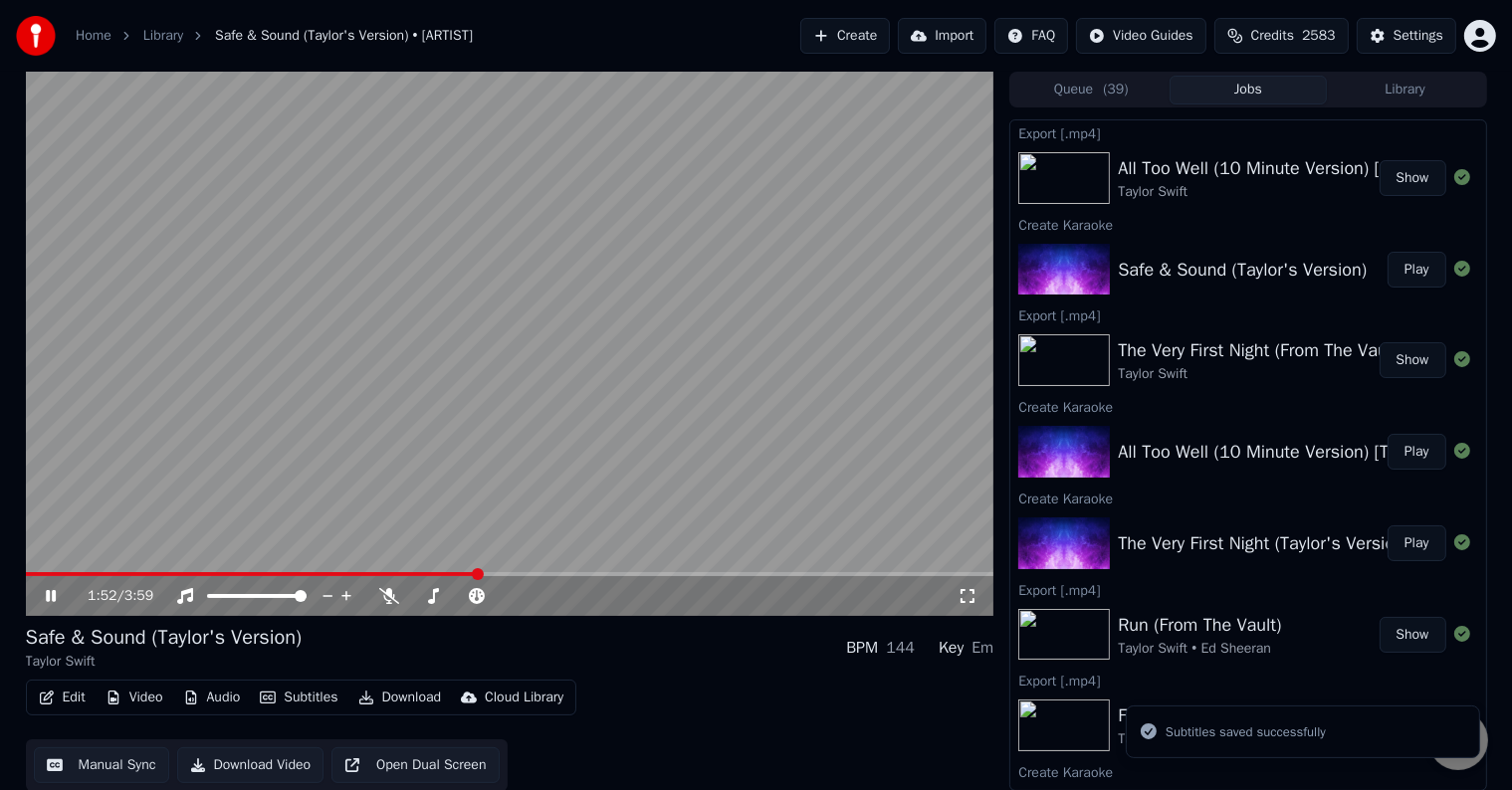 click at bounding box center (510, 574) 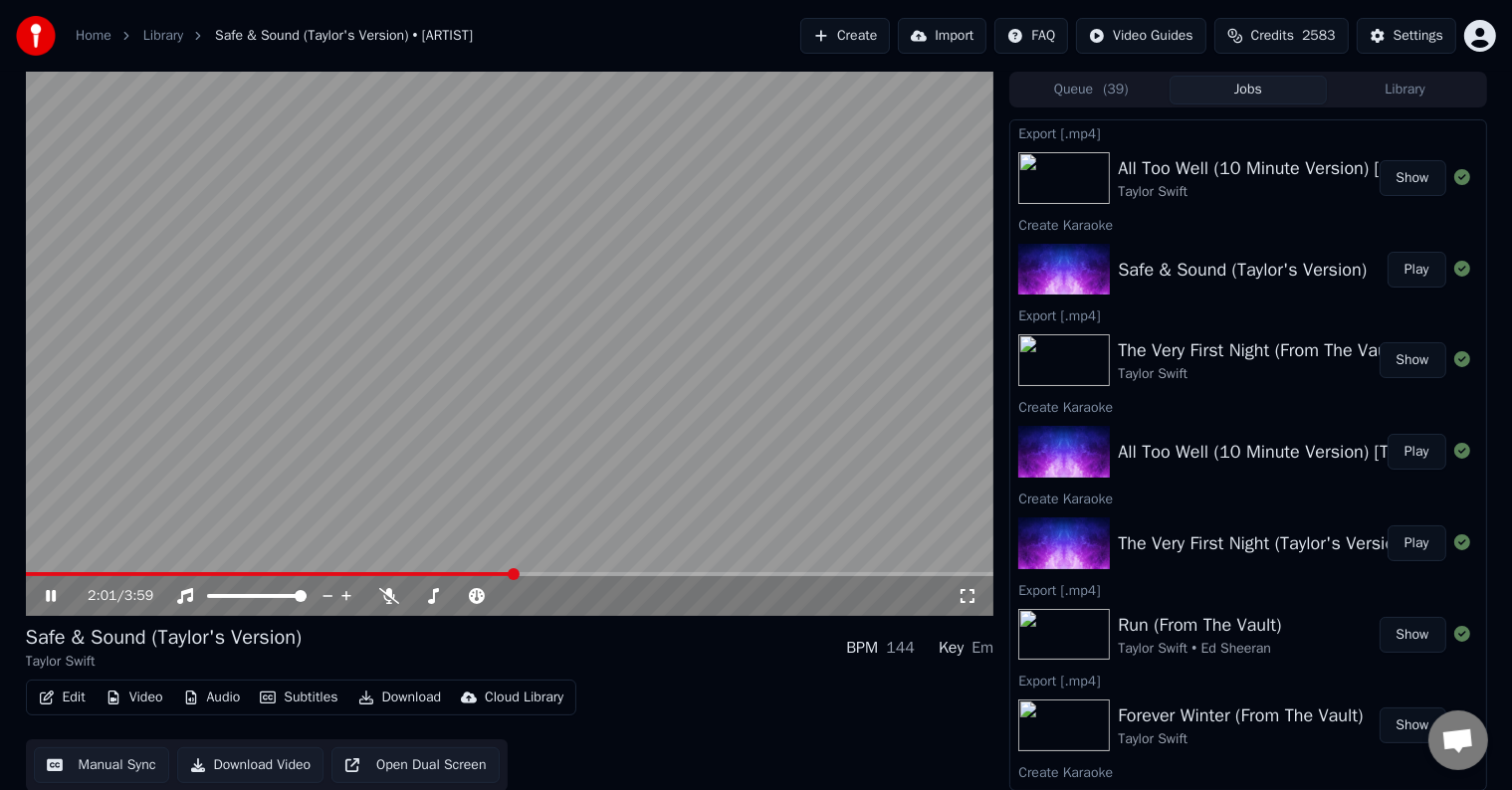 click at bounding box center [510, 574] 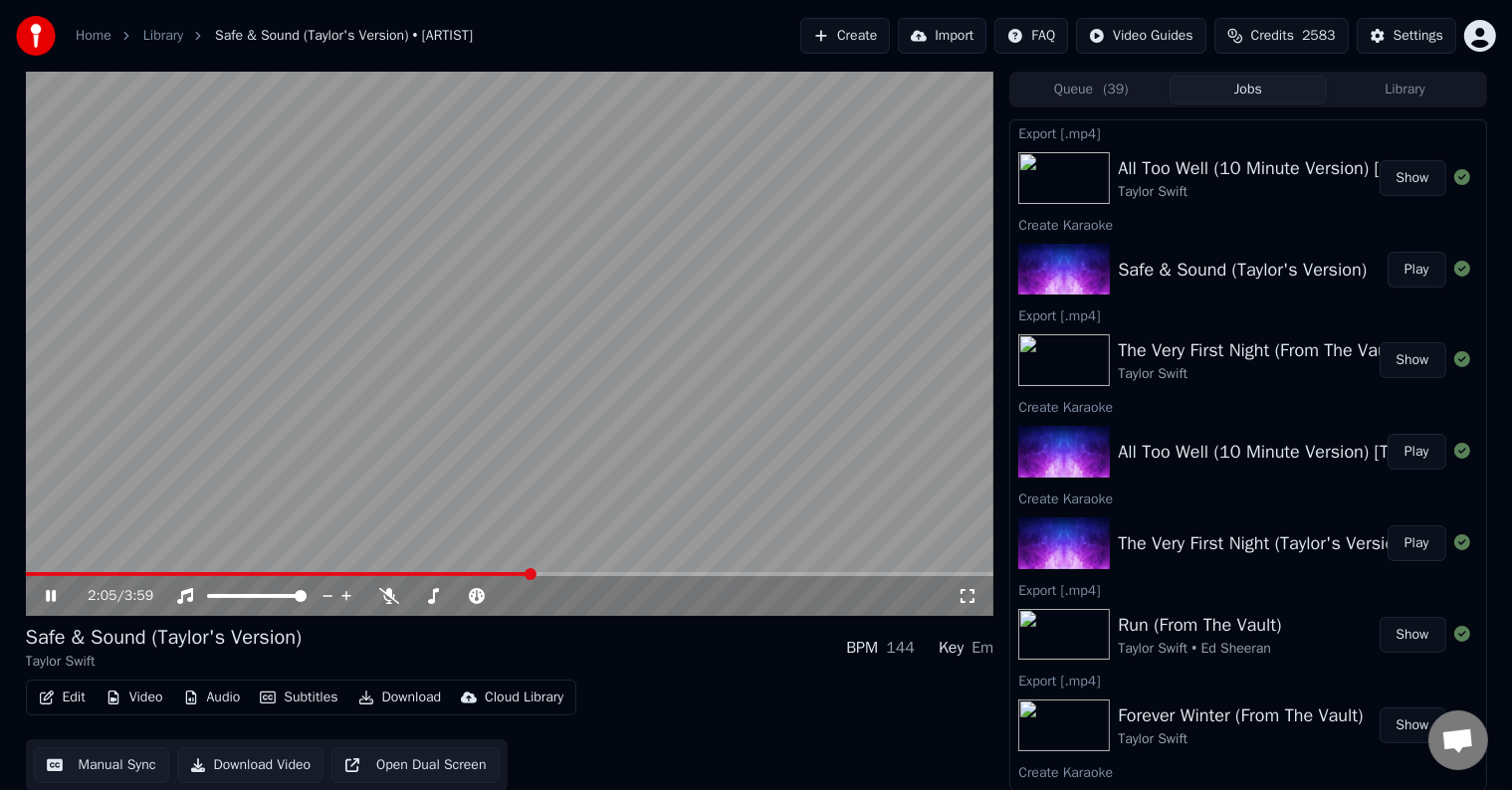 click at bounding box center [510, 574] 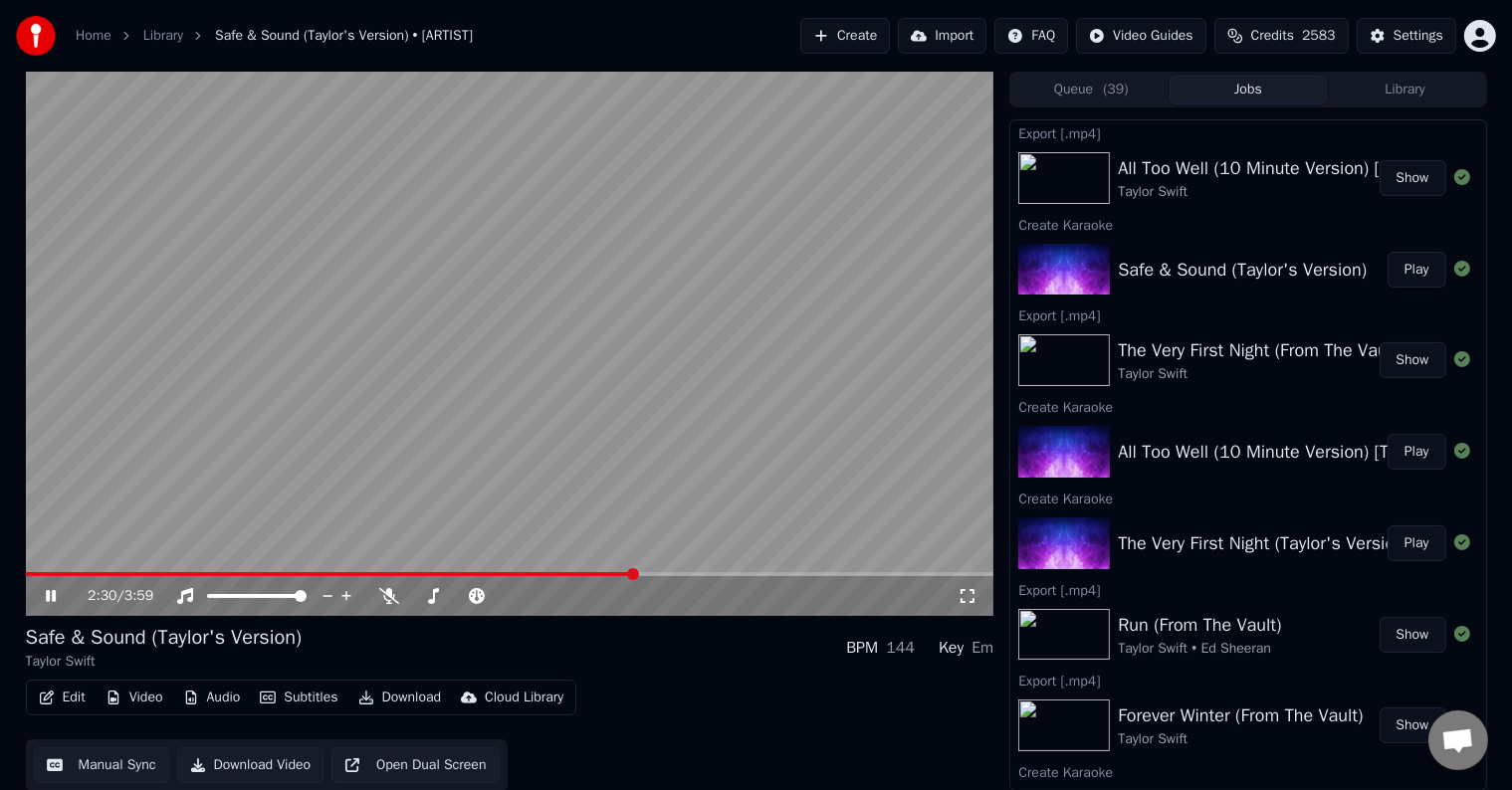 click 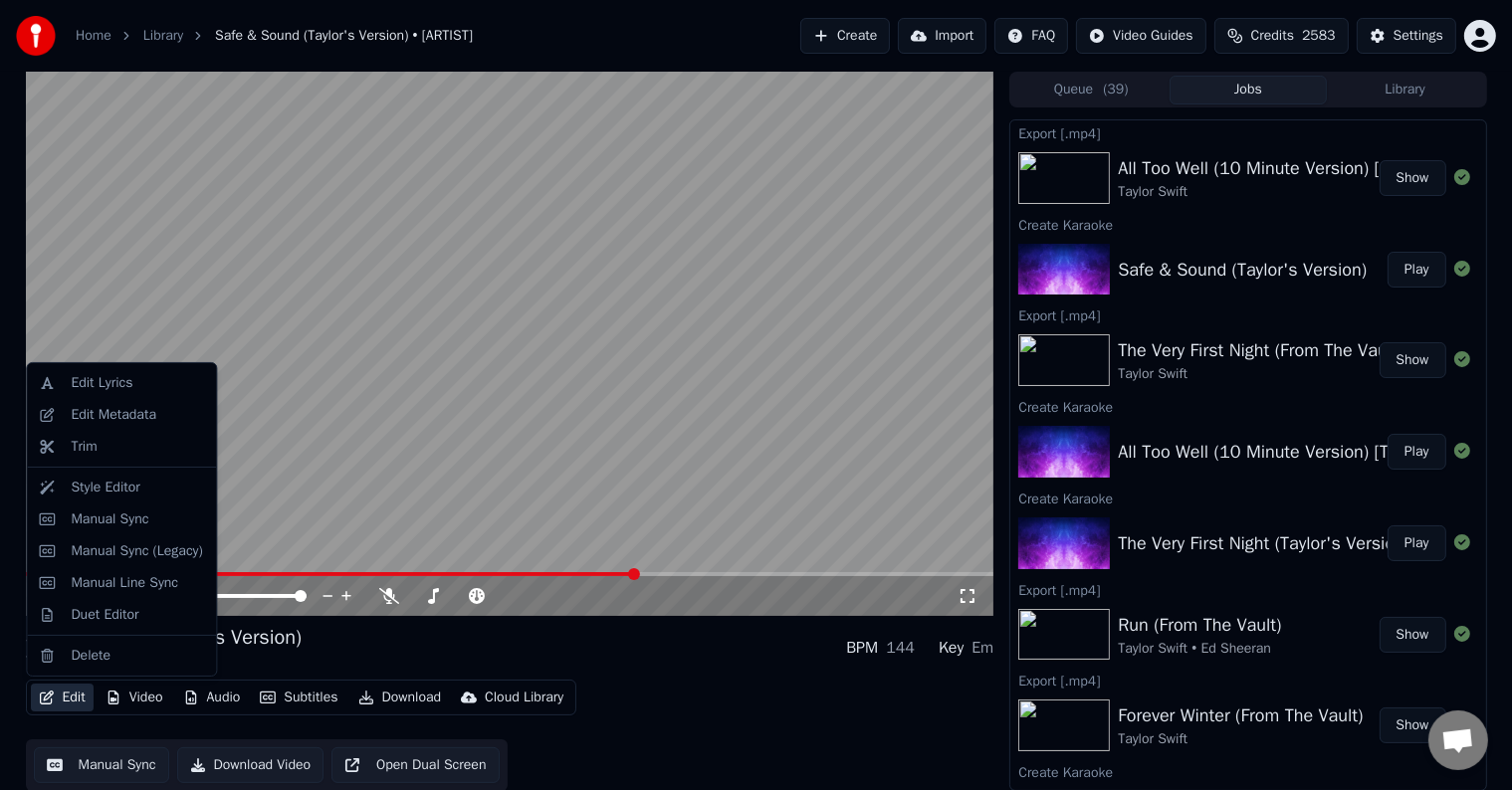 click 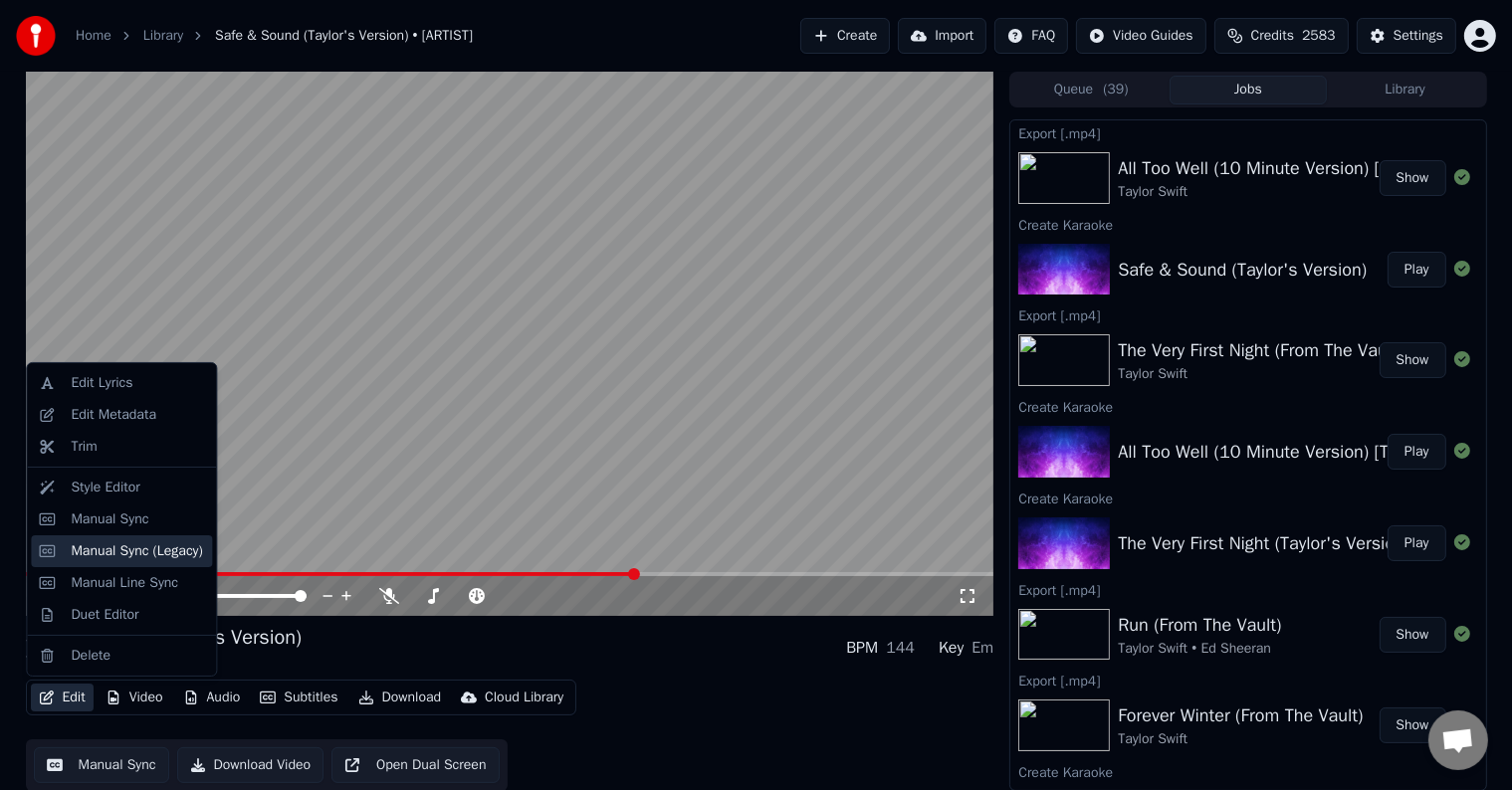 click on "Manual Sync (Legacy)" at bounding box center [136, 551] 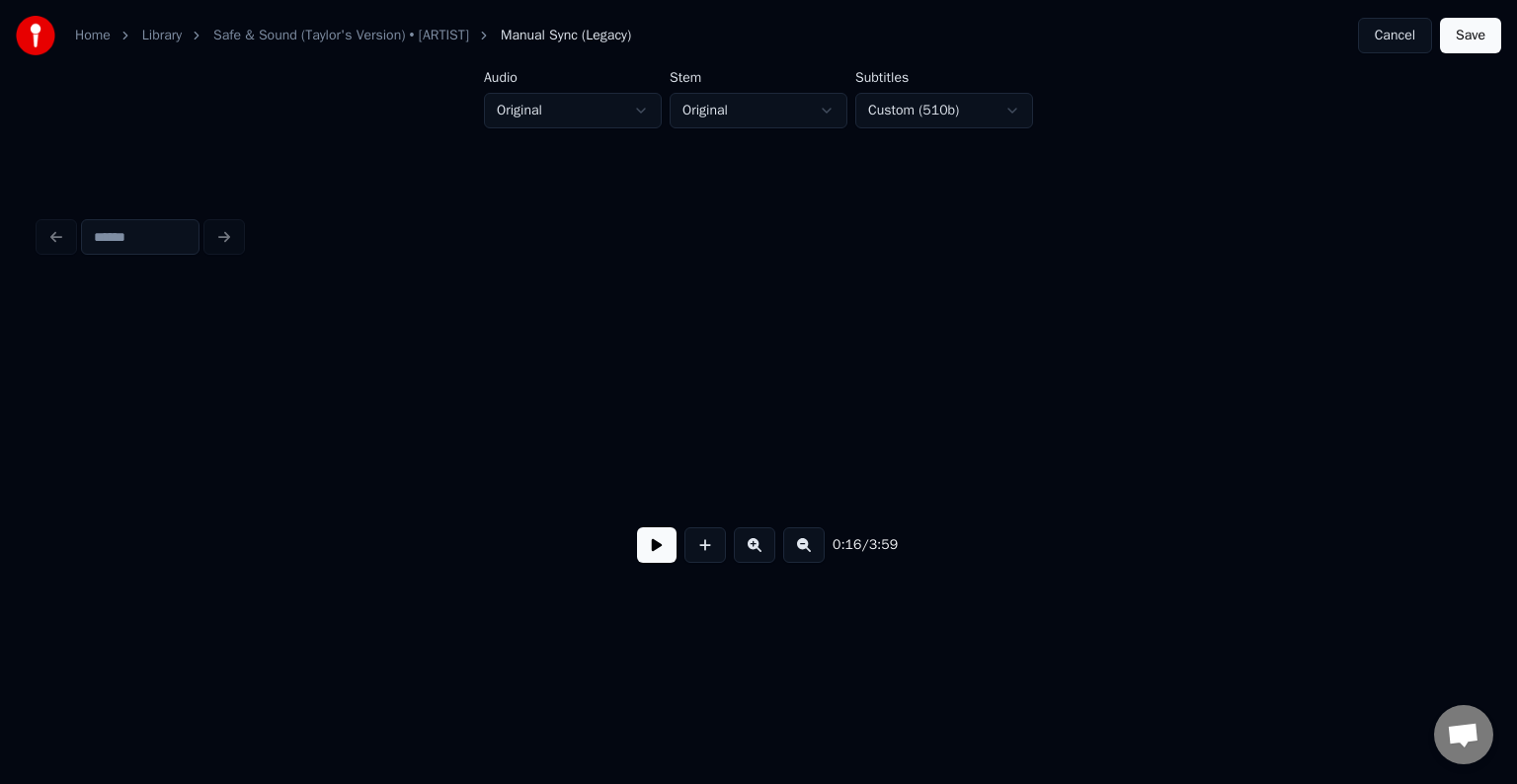 scroll, scrollTop: 0, scrollLeft: 2491, axis: horizontal 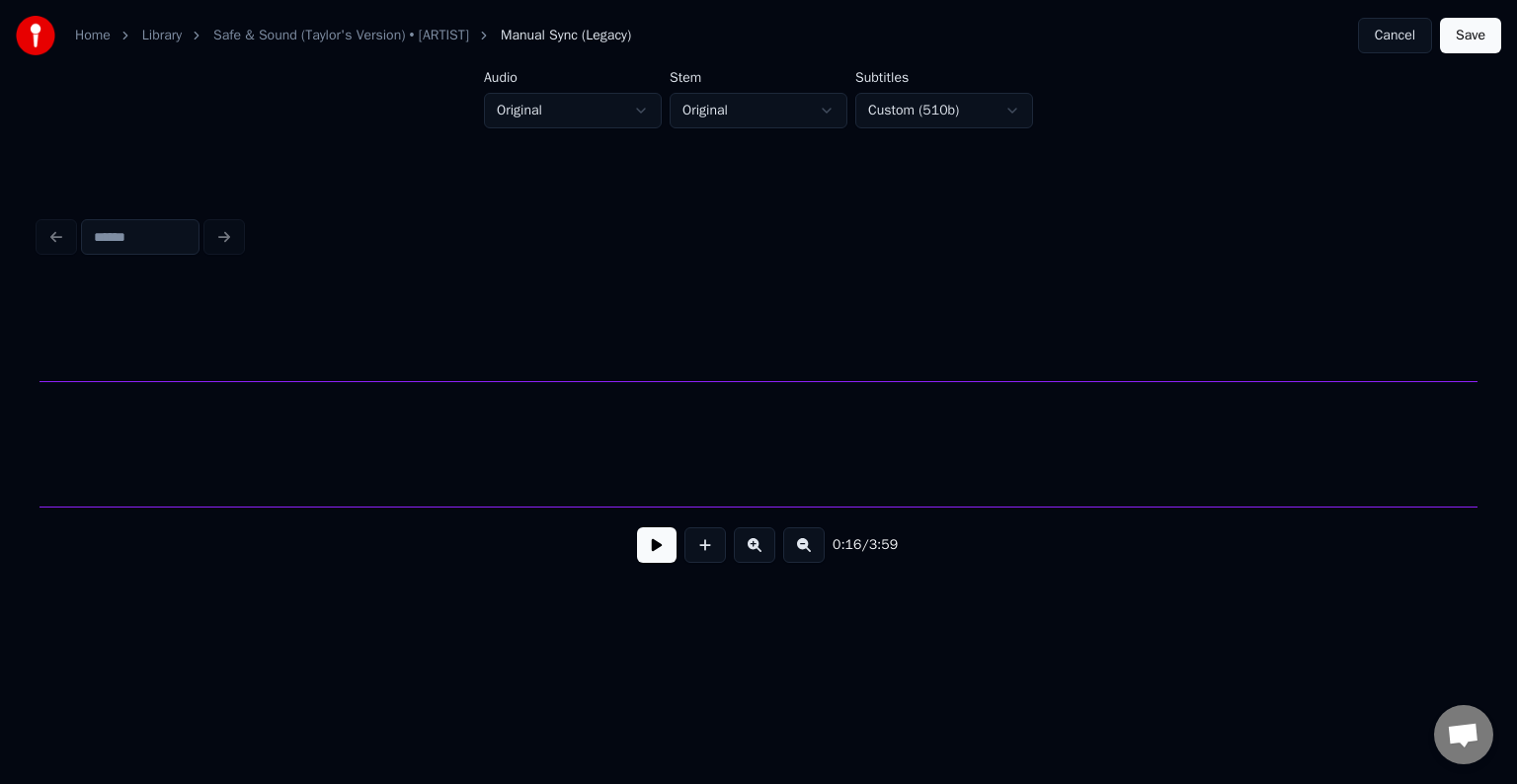 click at bounding box center [1212, 444] 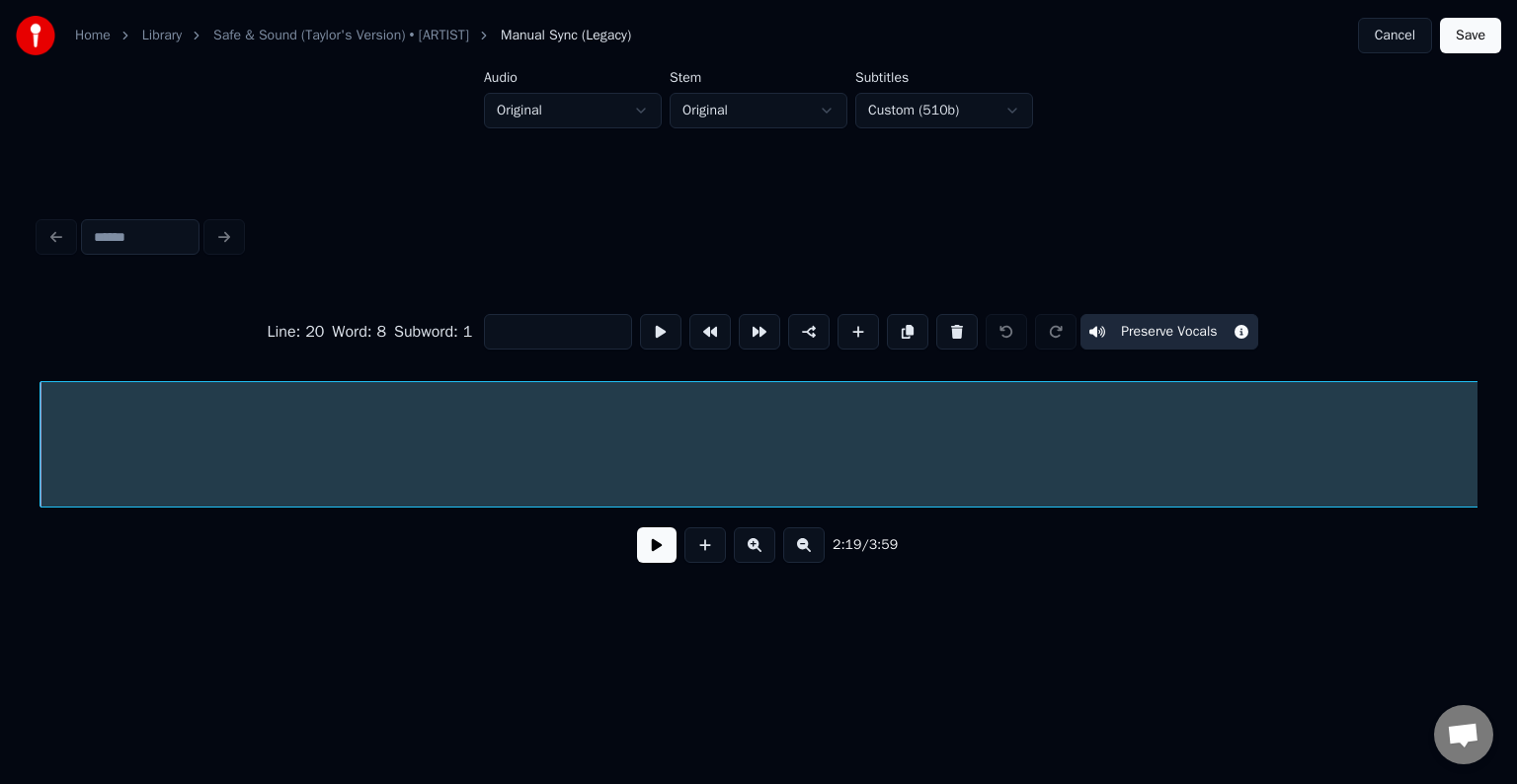 click on "Line :   20 Word :   8 Subword :   1 Preserve Vocals" at bounding box center [758, 332] 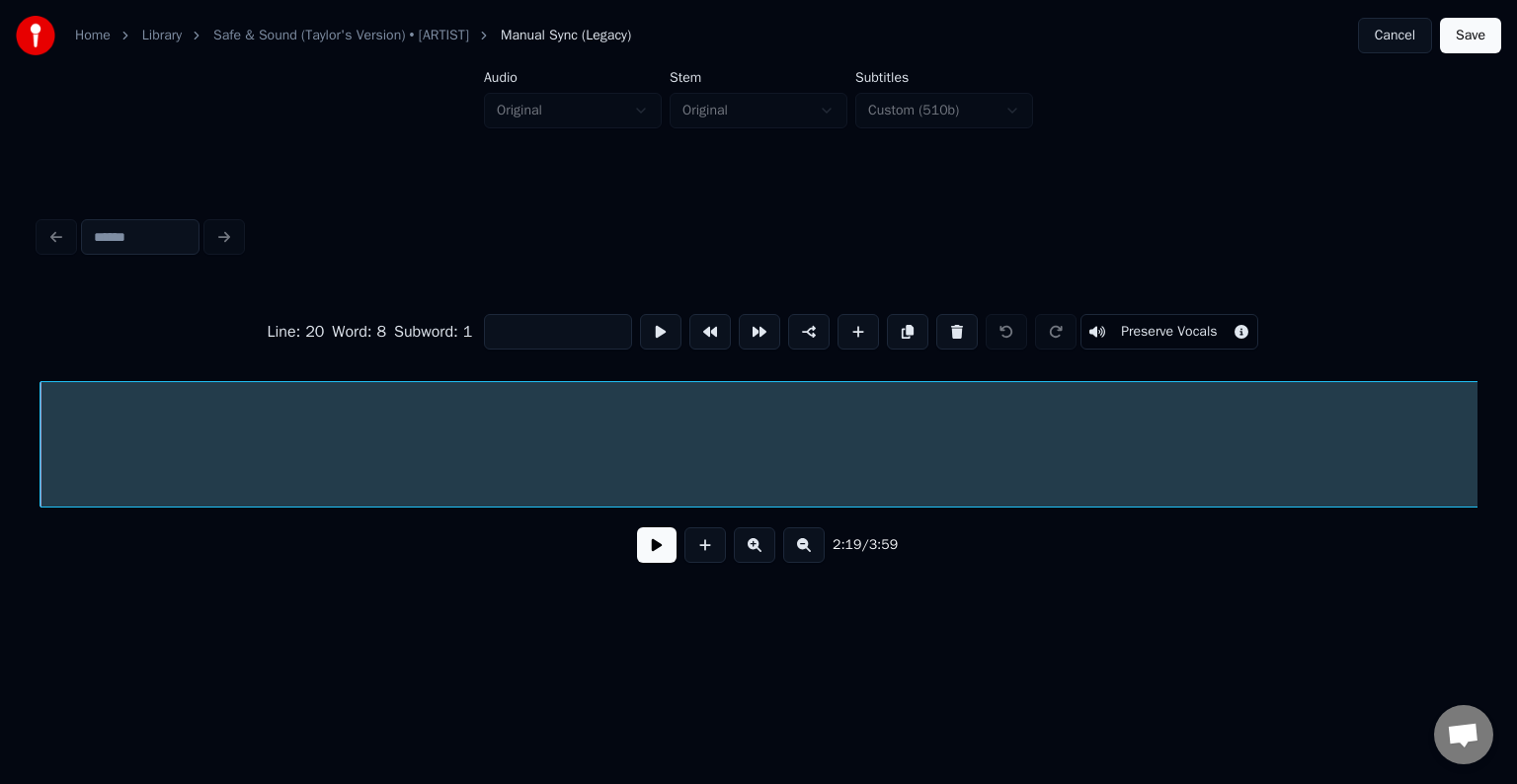 click on "Save" at bounding box center (1471, 36) 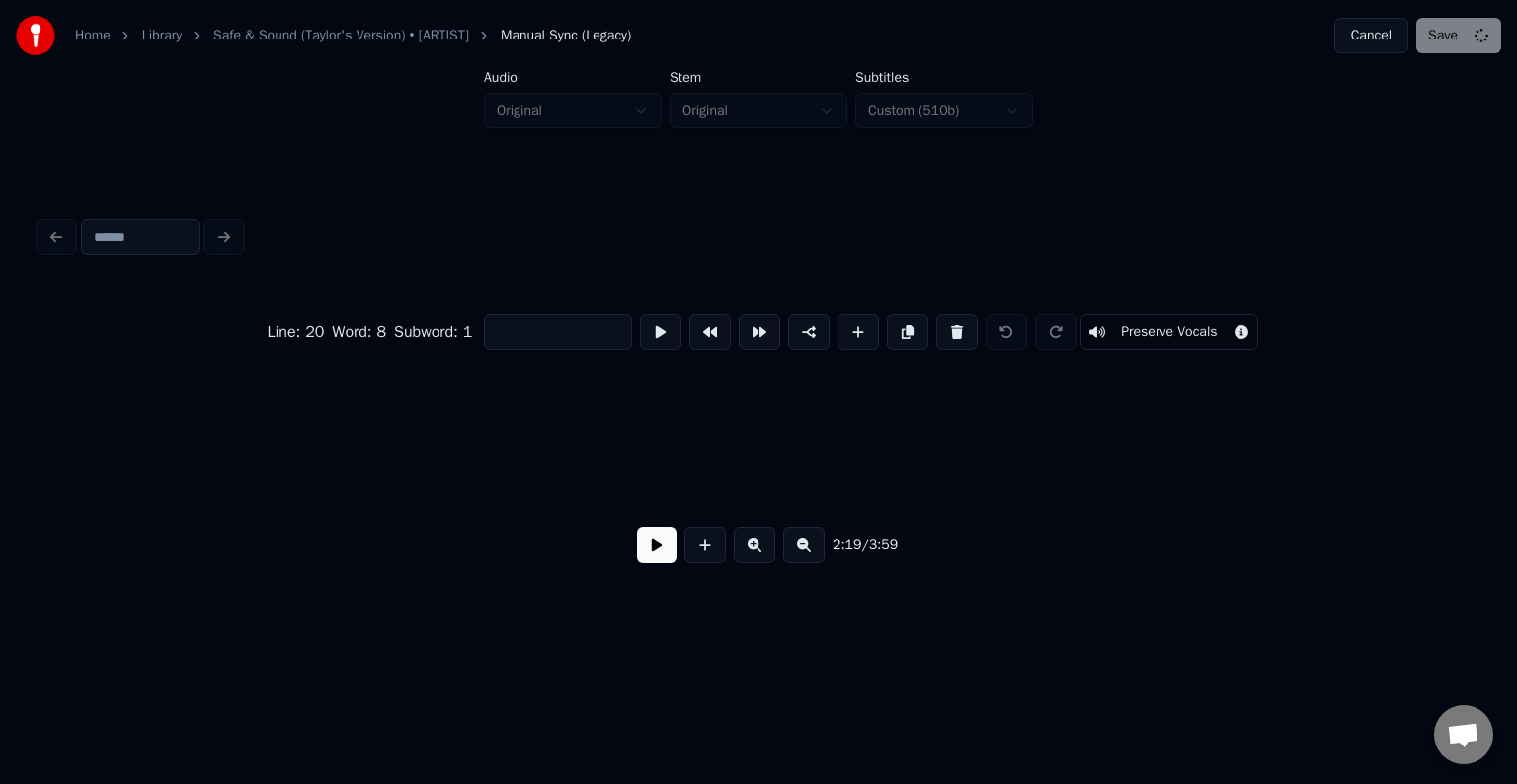 scroll, scrollTop: 0, scrollLeft: 2491, axis: horizontal 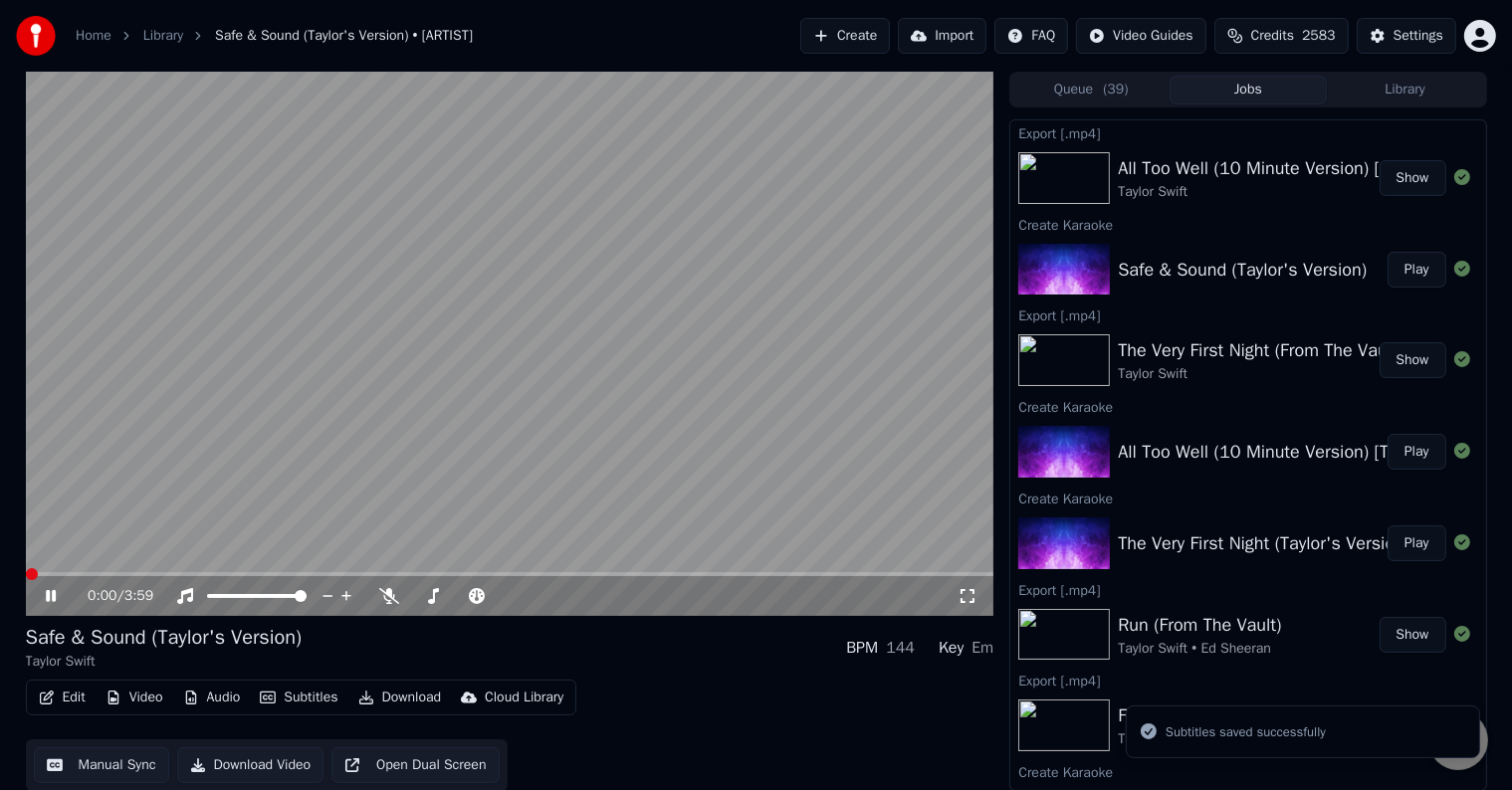 click on "0:00  /  3:59" at bounding box center (510, 596) 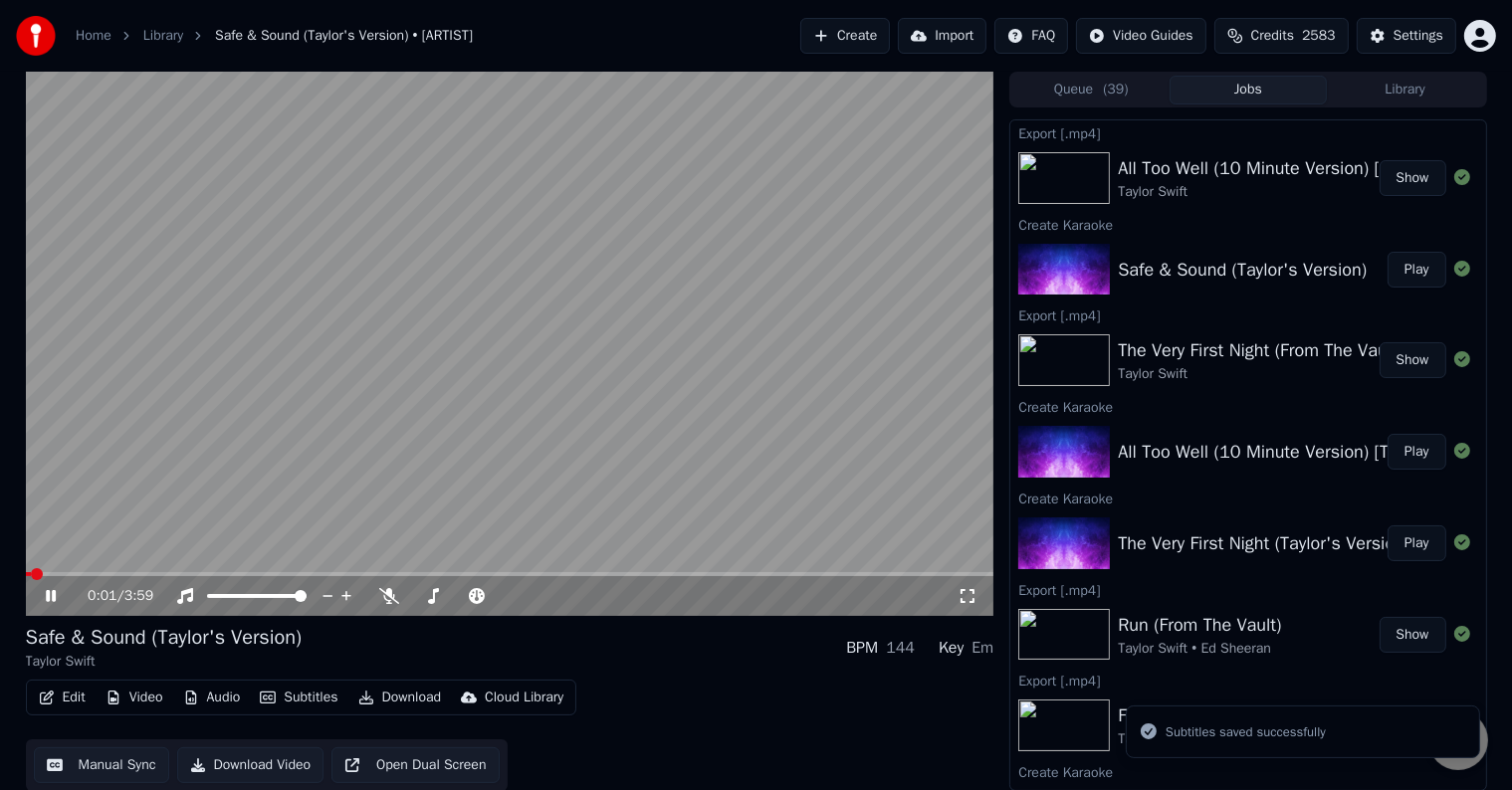 click at bounding box center (510, 574) 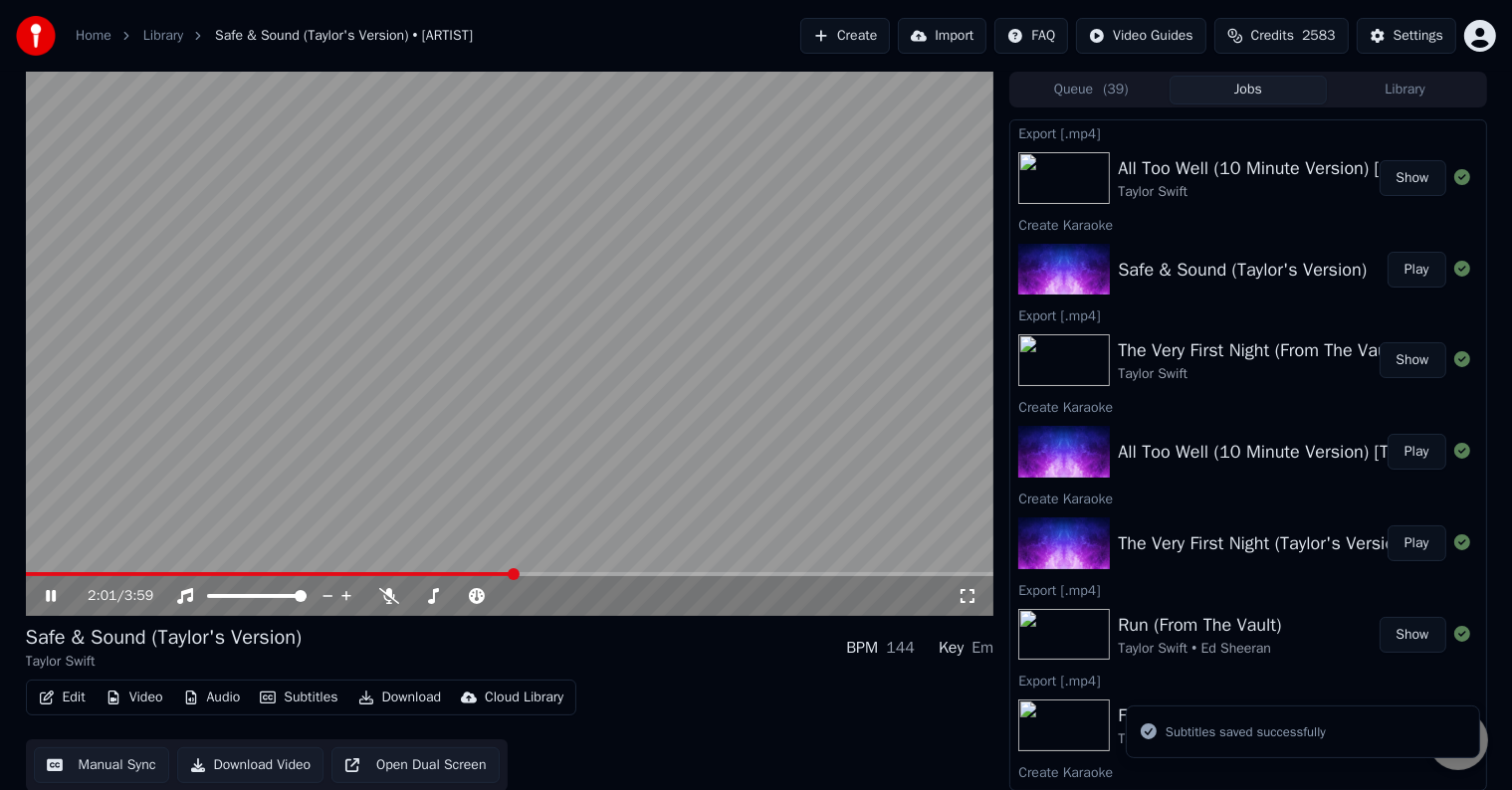 click at bounding box center [510, 574] 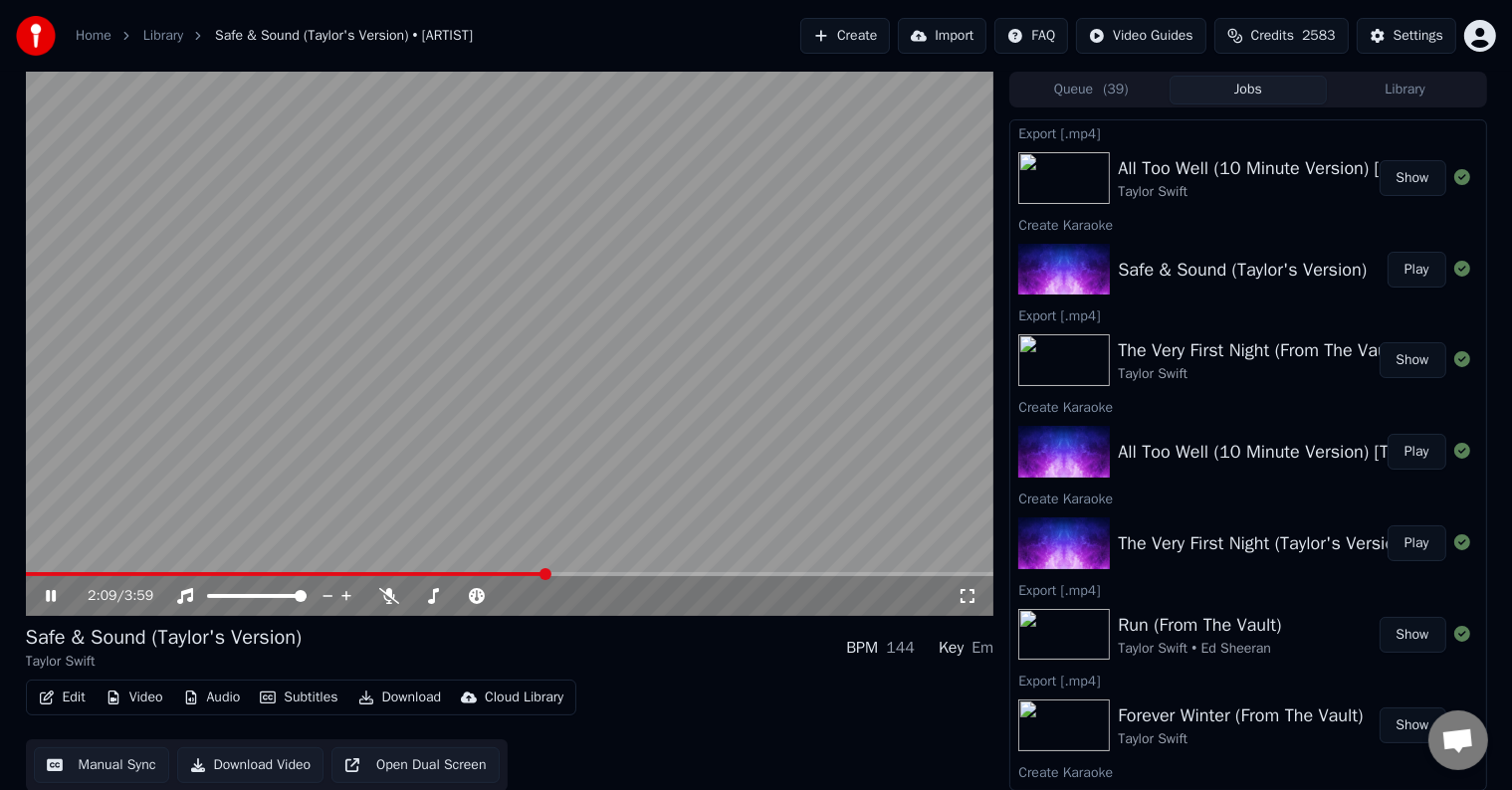 click at bounding box center (510, 574) 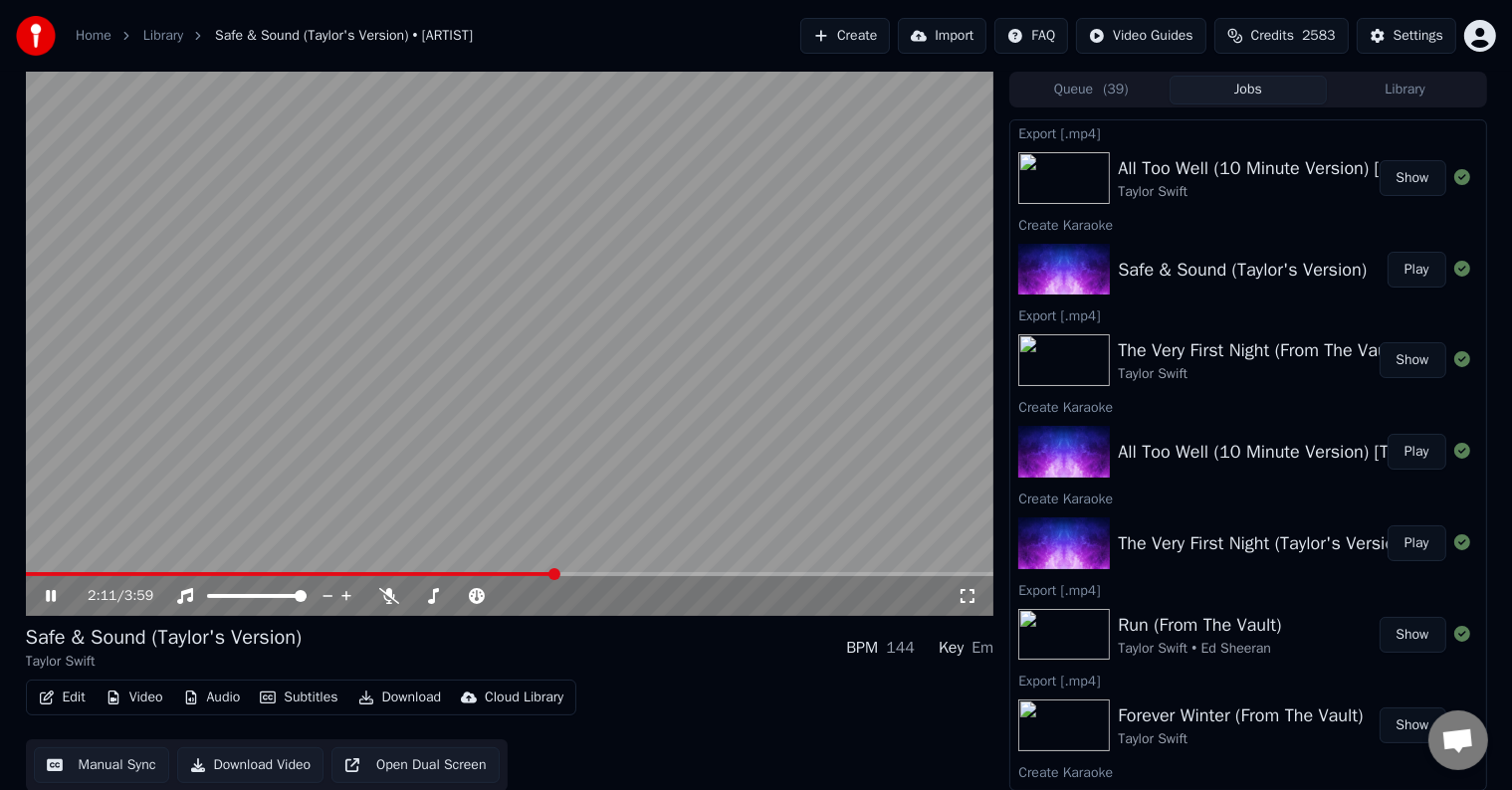 click at bounding box center [554, 574] 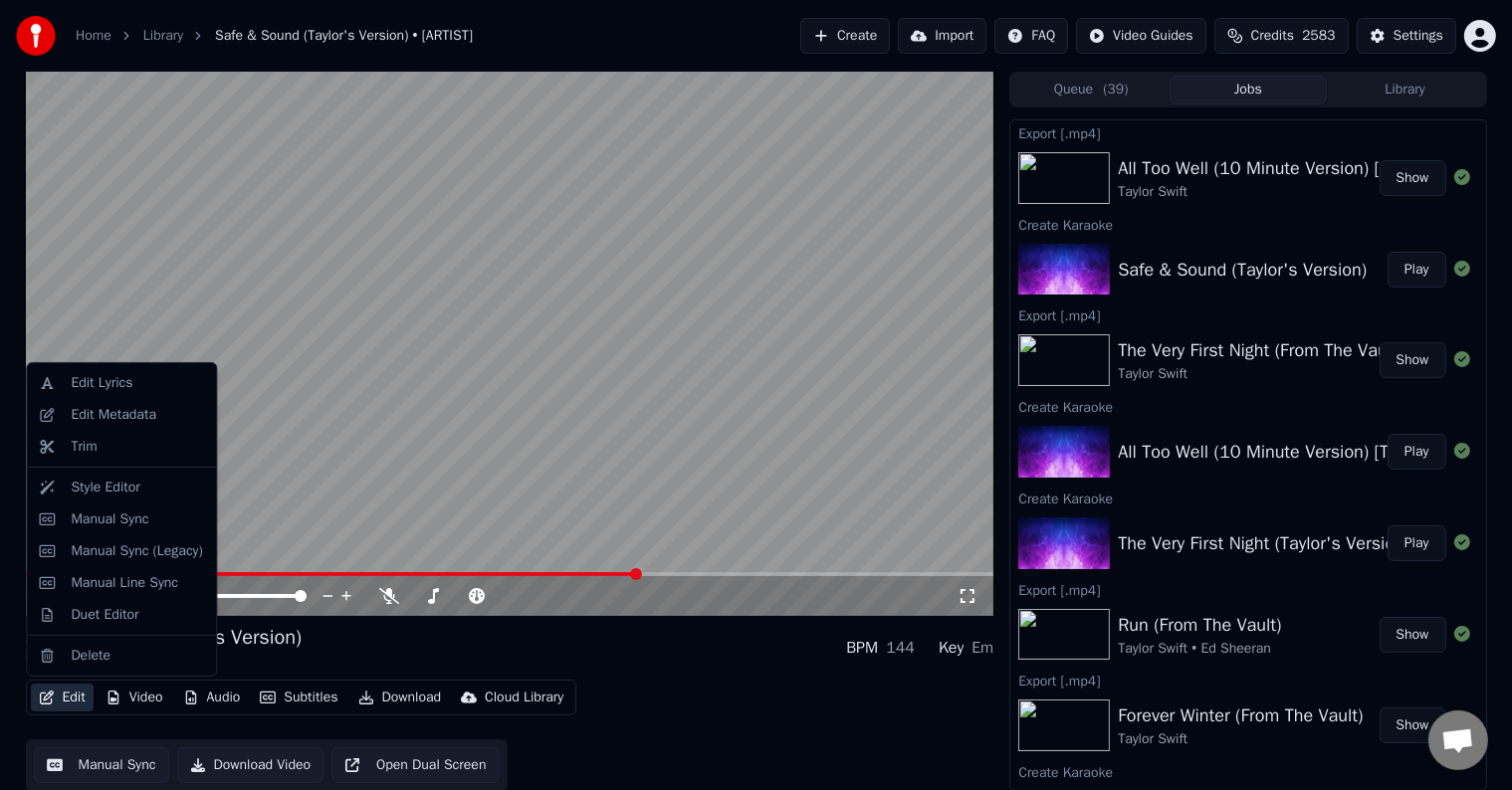 click on "Edit" at bounding box center [62, 697] 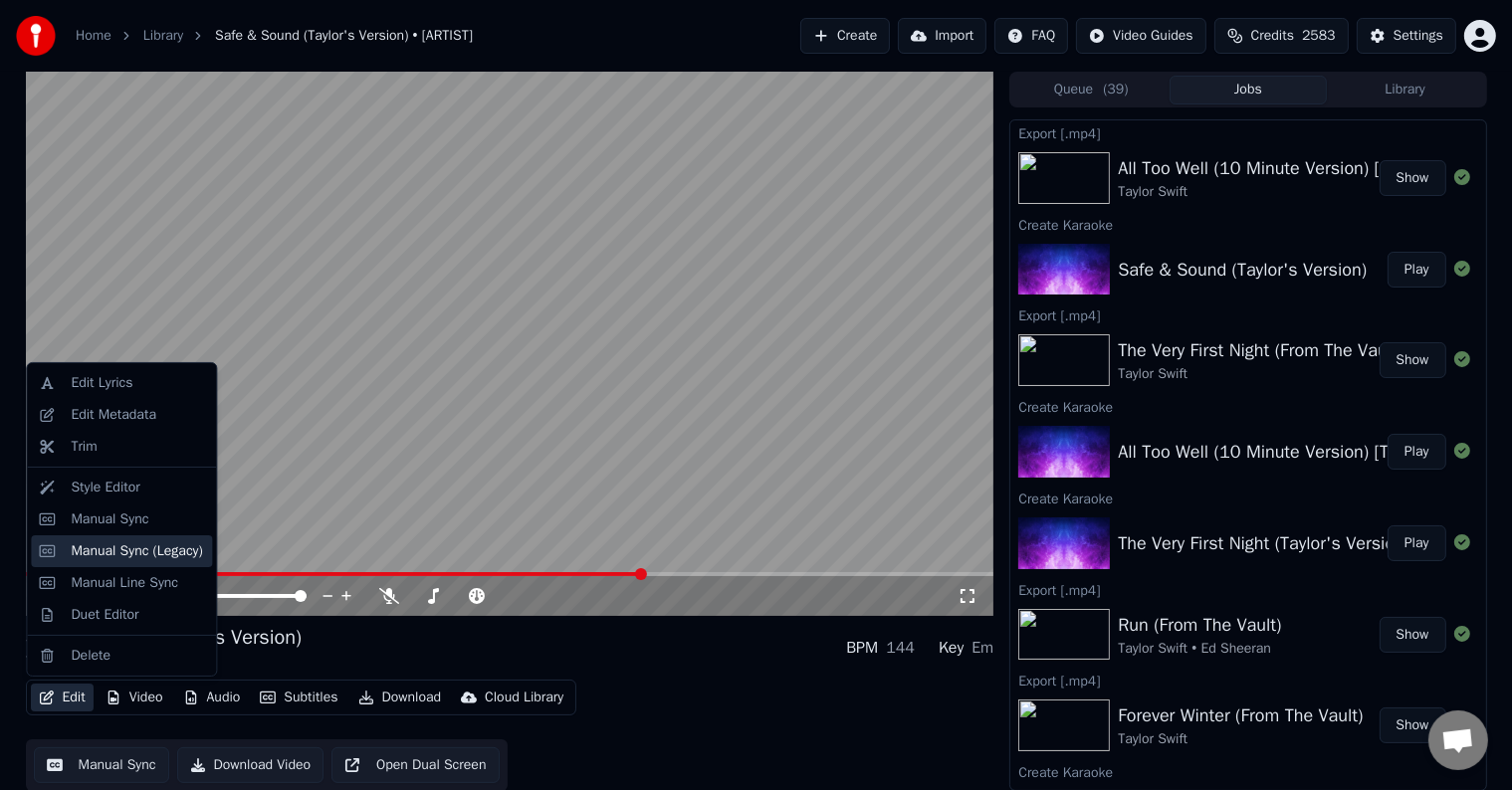 click on "Manual Sync (Legacy)" at bounding box center [136, 551] 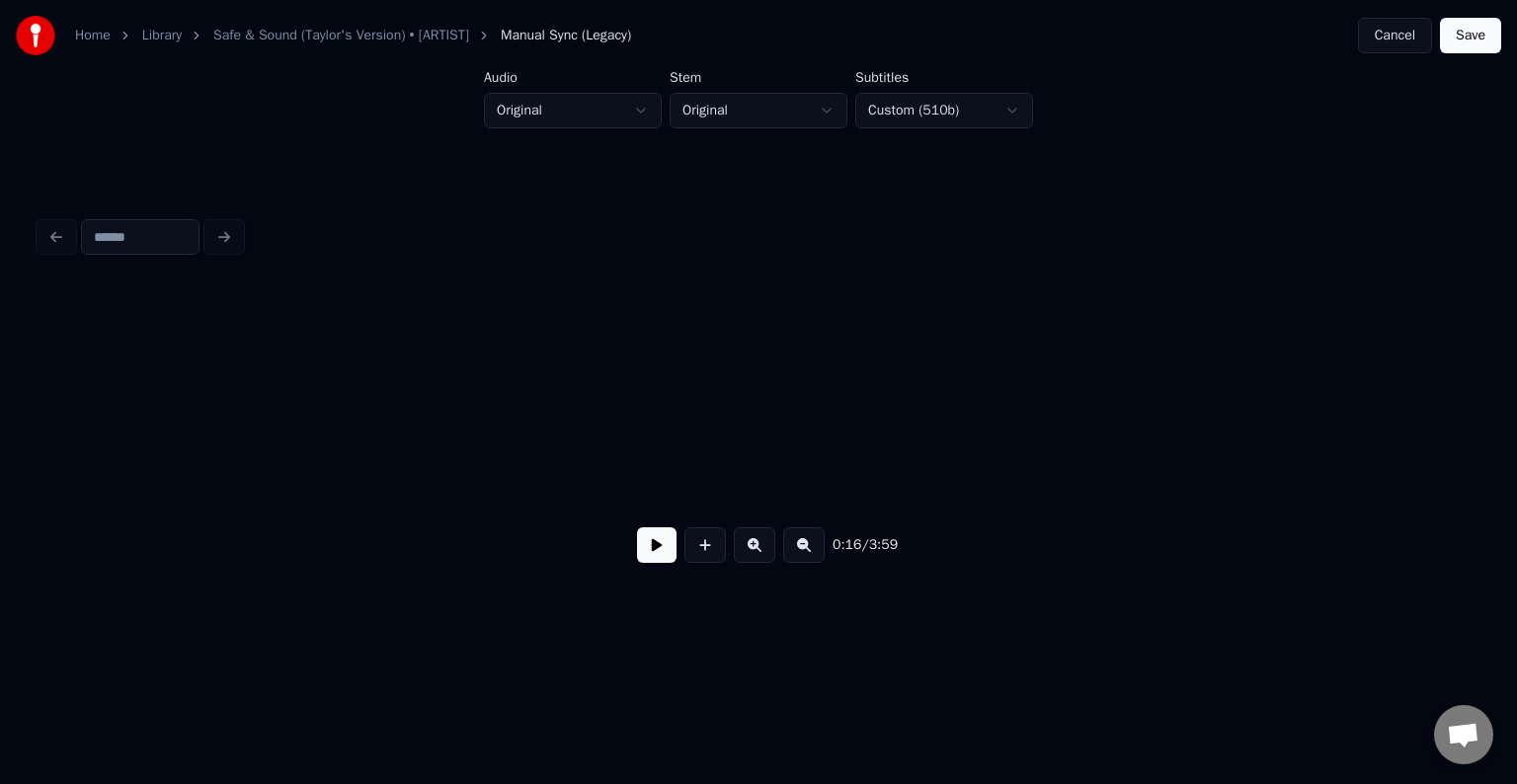 scroll, scrollTop: 0, scrollLeft: 2491, axis: horizontal 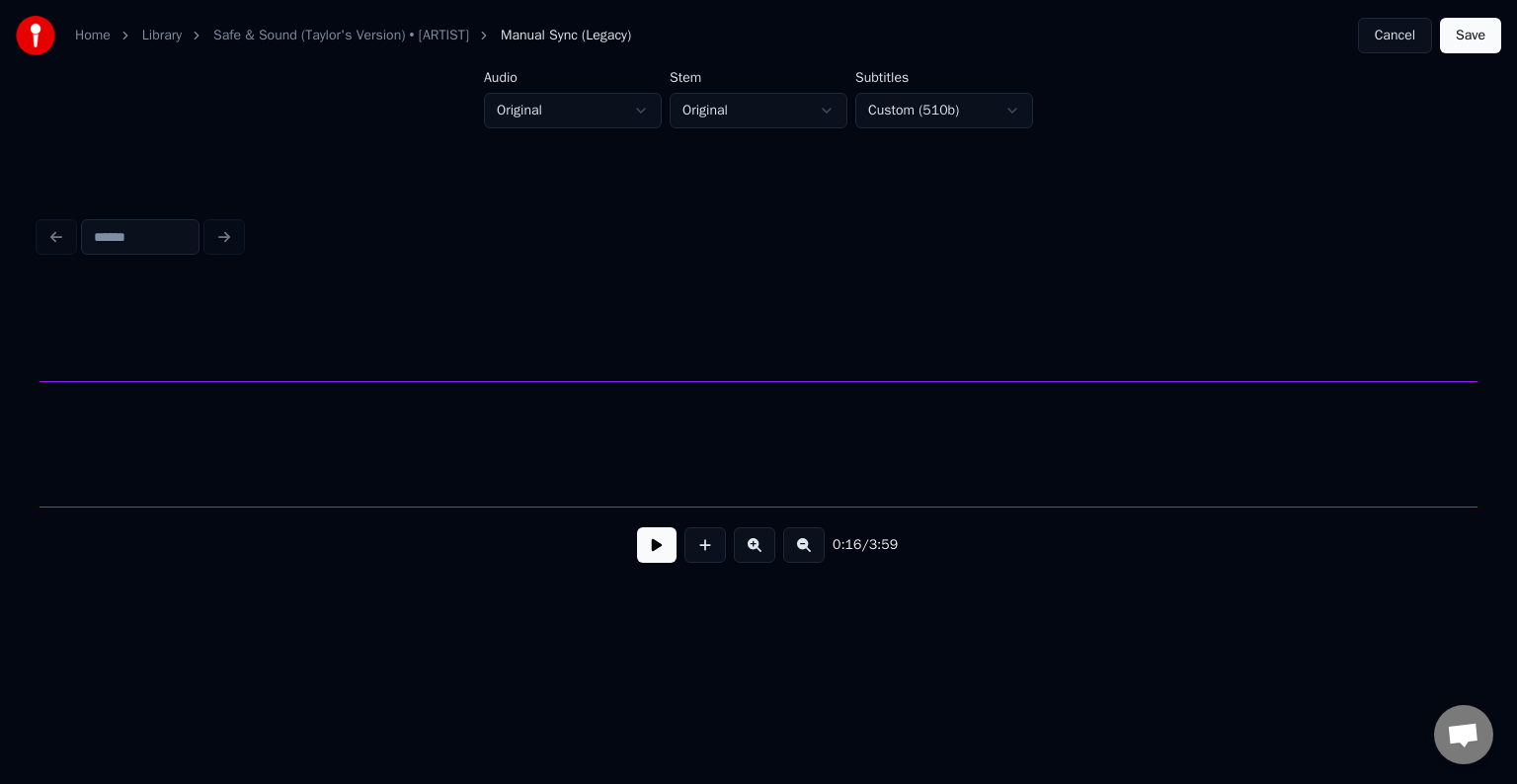 click at bounding box center [94, 444] 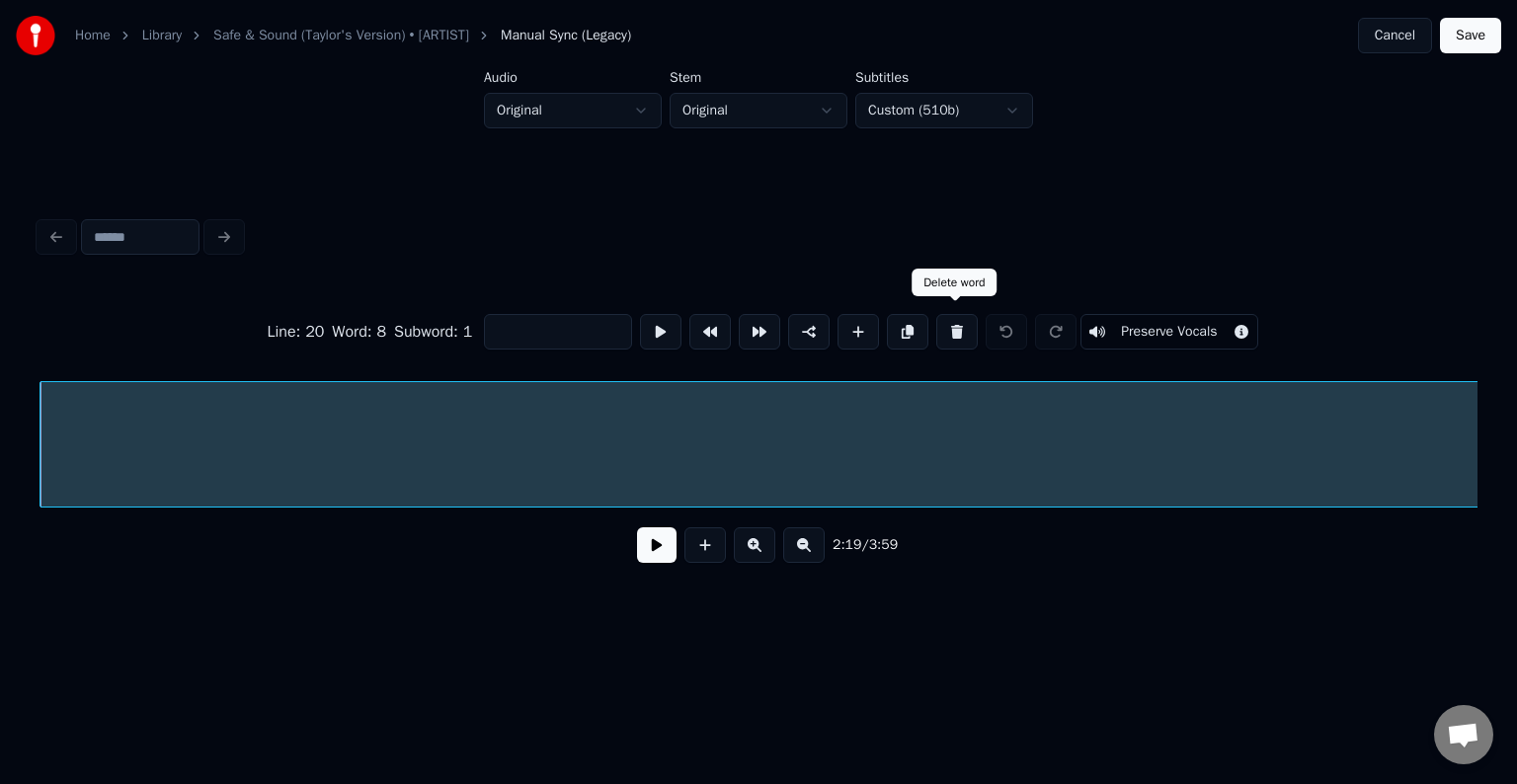 click at bounding box center [957, 332] 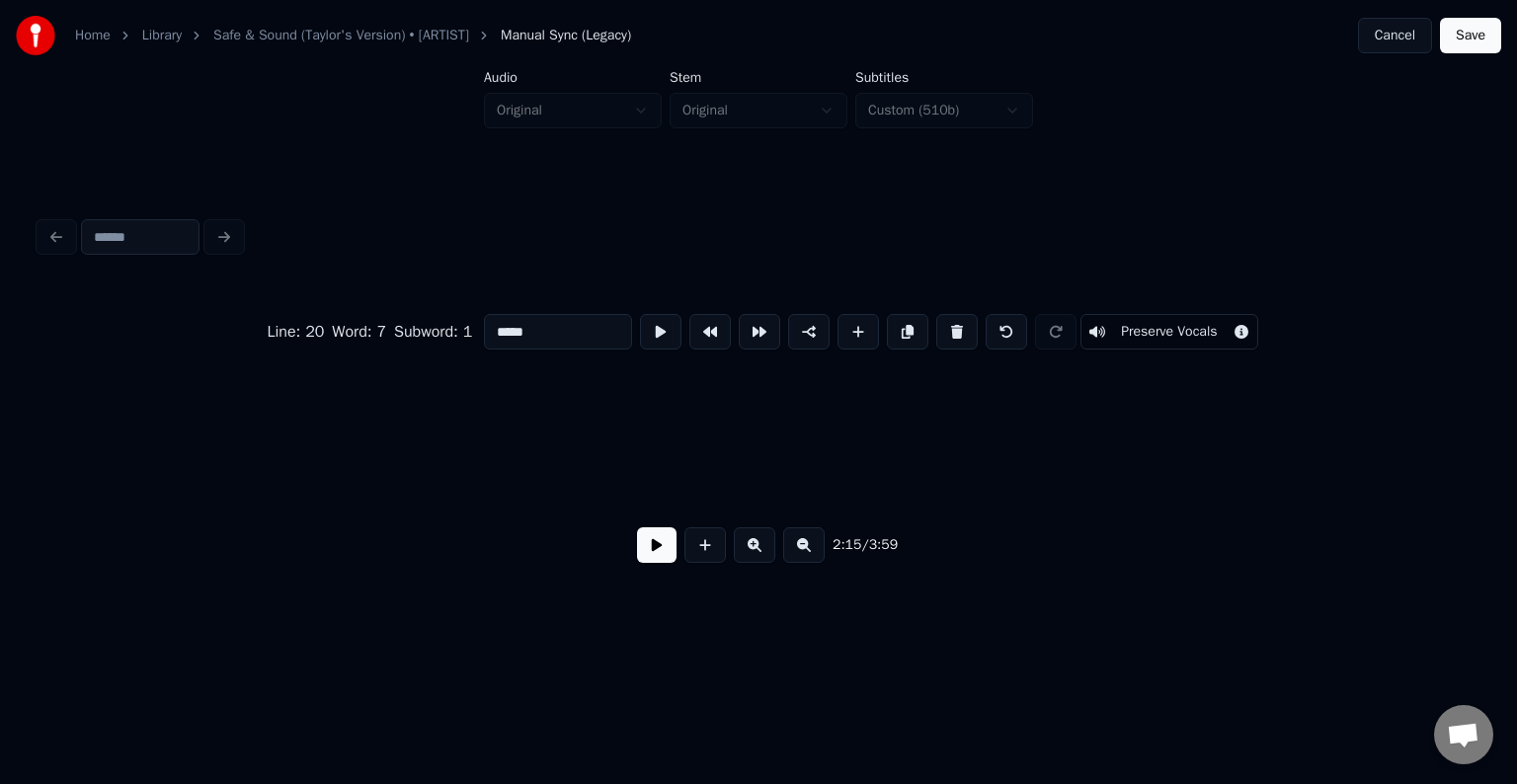scroll, scrollTop: 0, scrollLeft: 20142, axis: horizontal 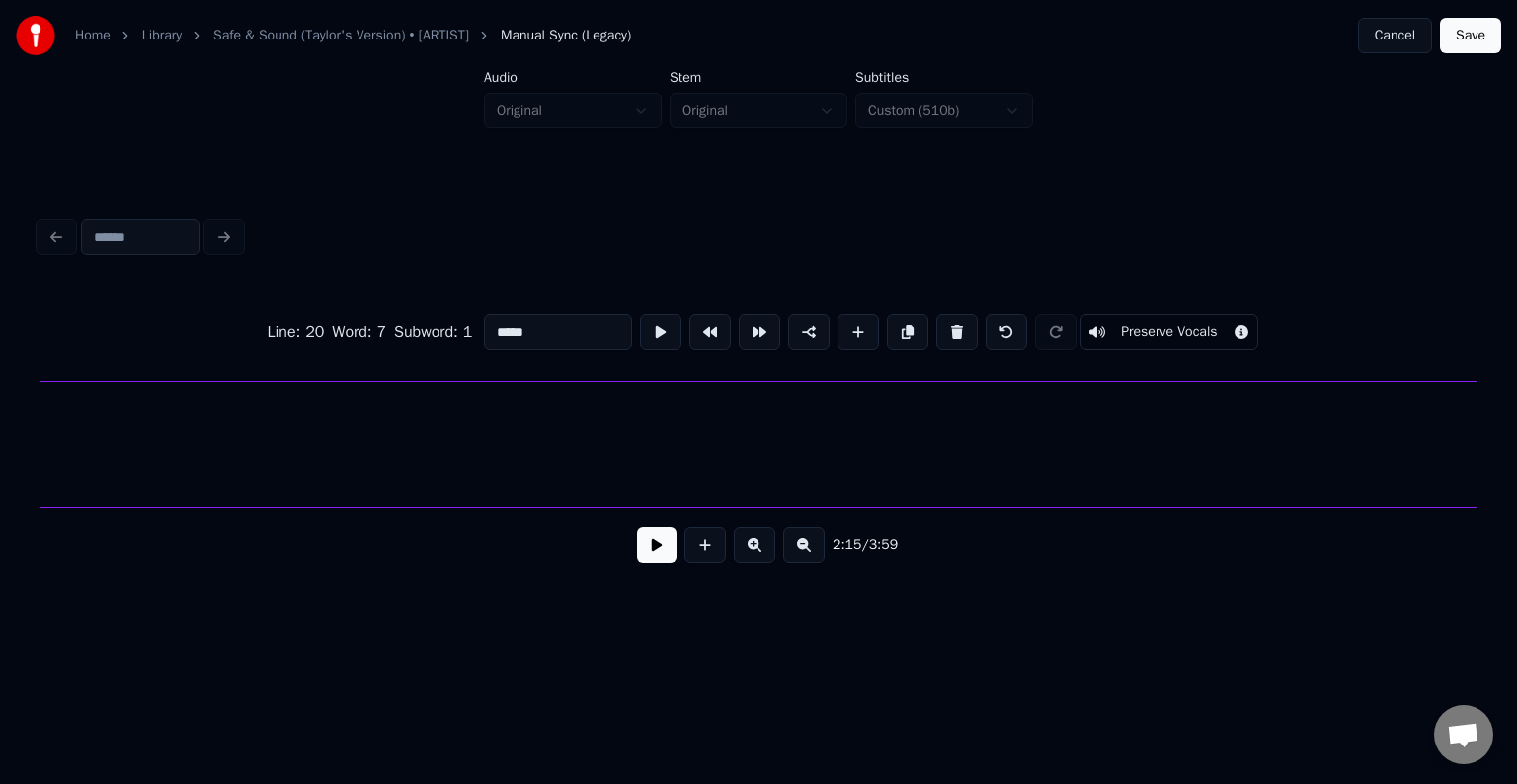 click at bounding box center (-707, 444) 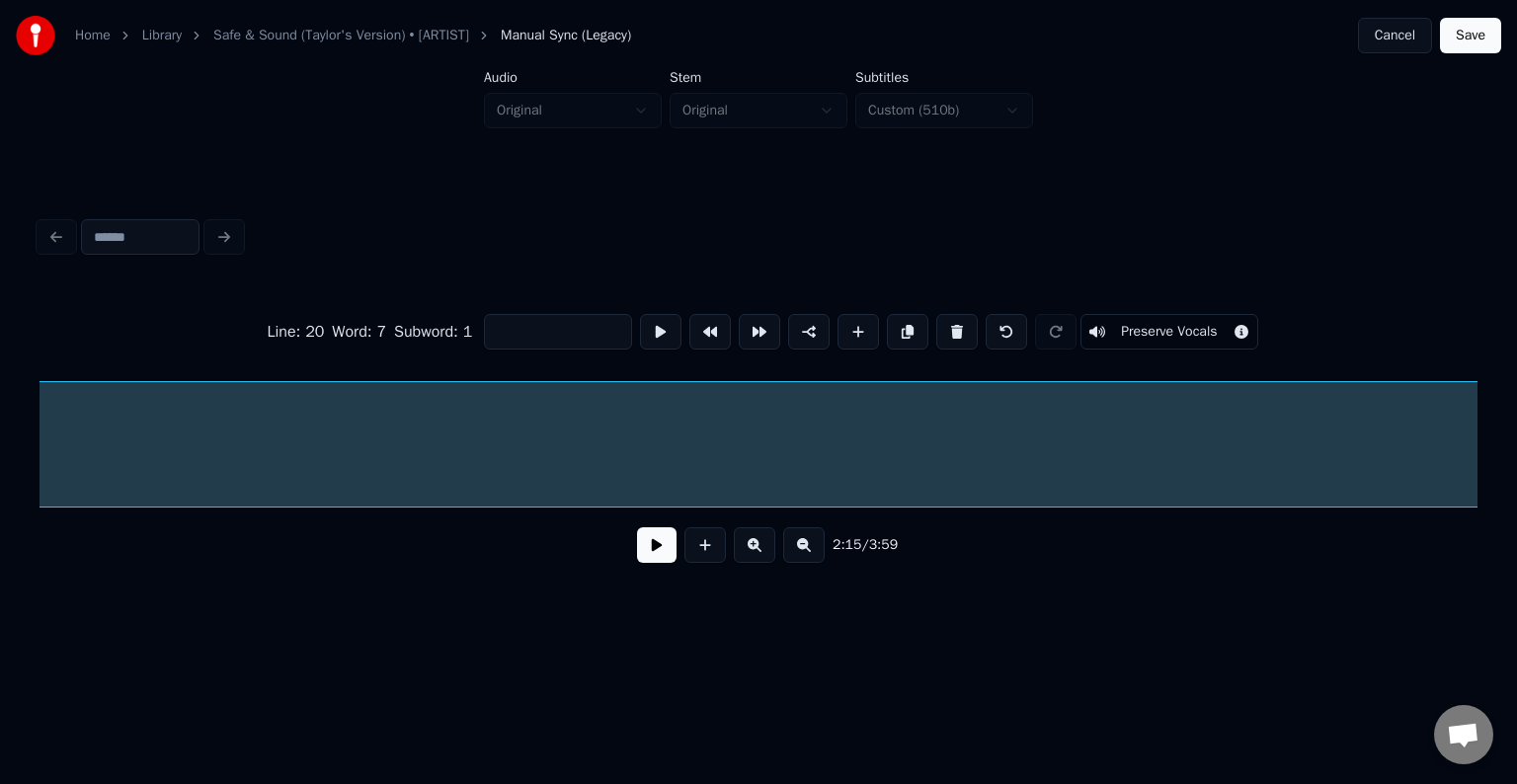 scroll, scrollTop: 0, scrollLeft: 28563, axis: horizontal 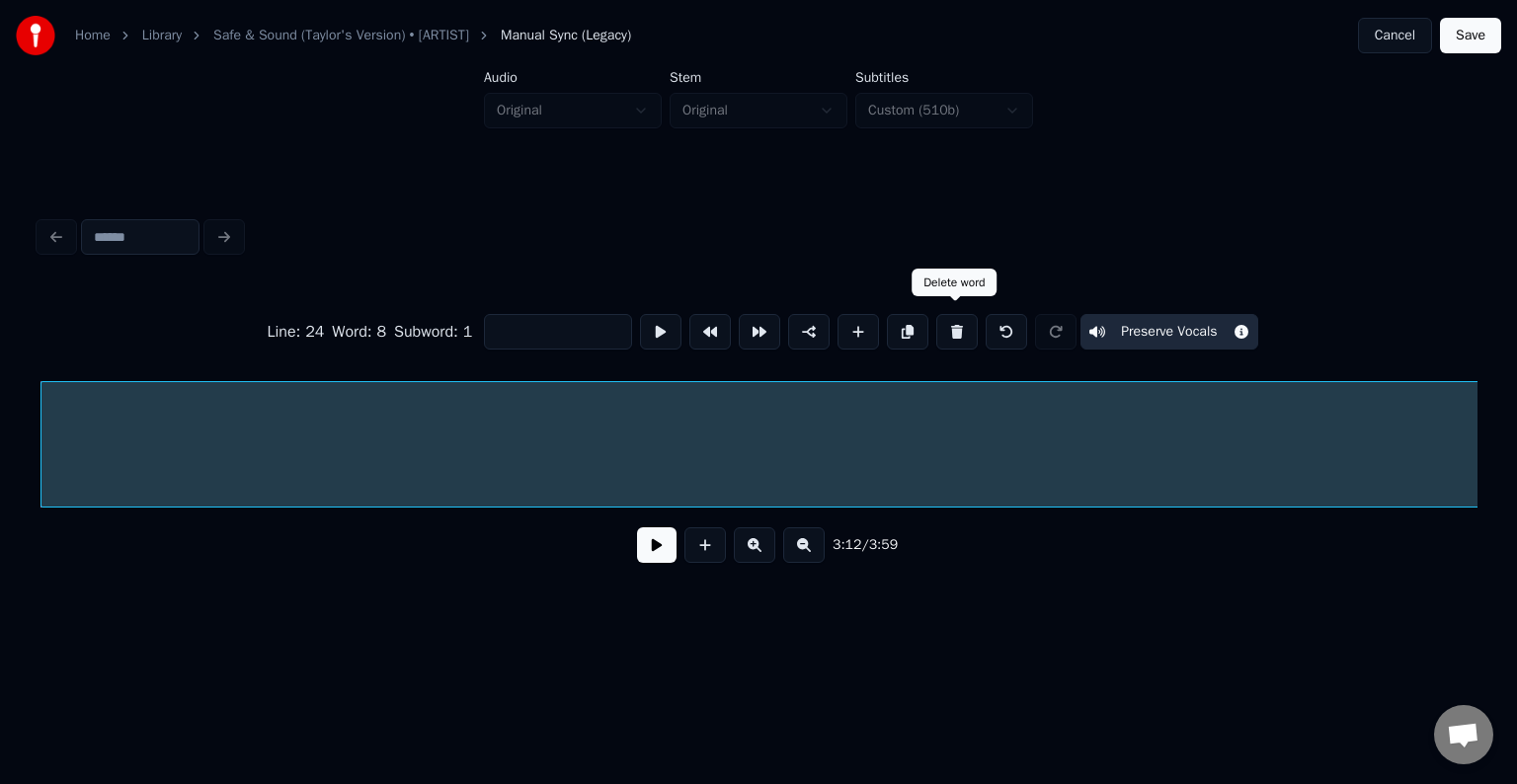 click at bounding box center (957, 332) 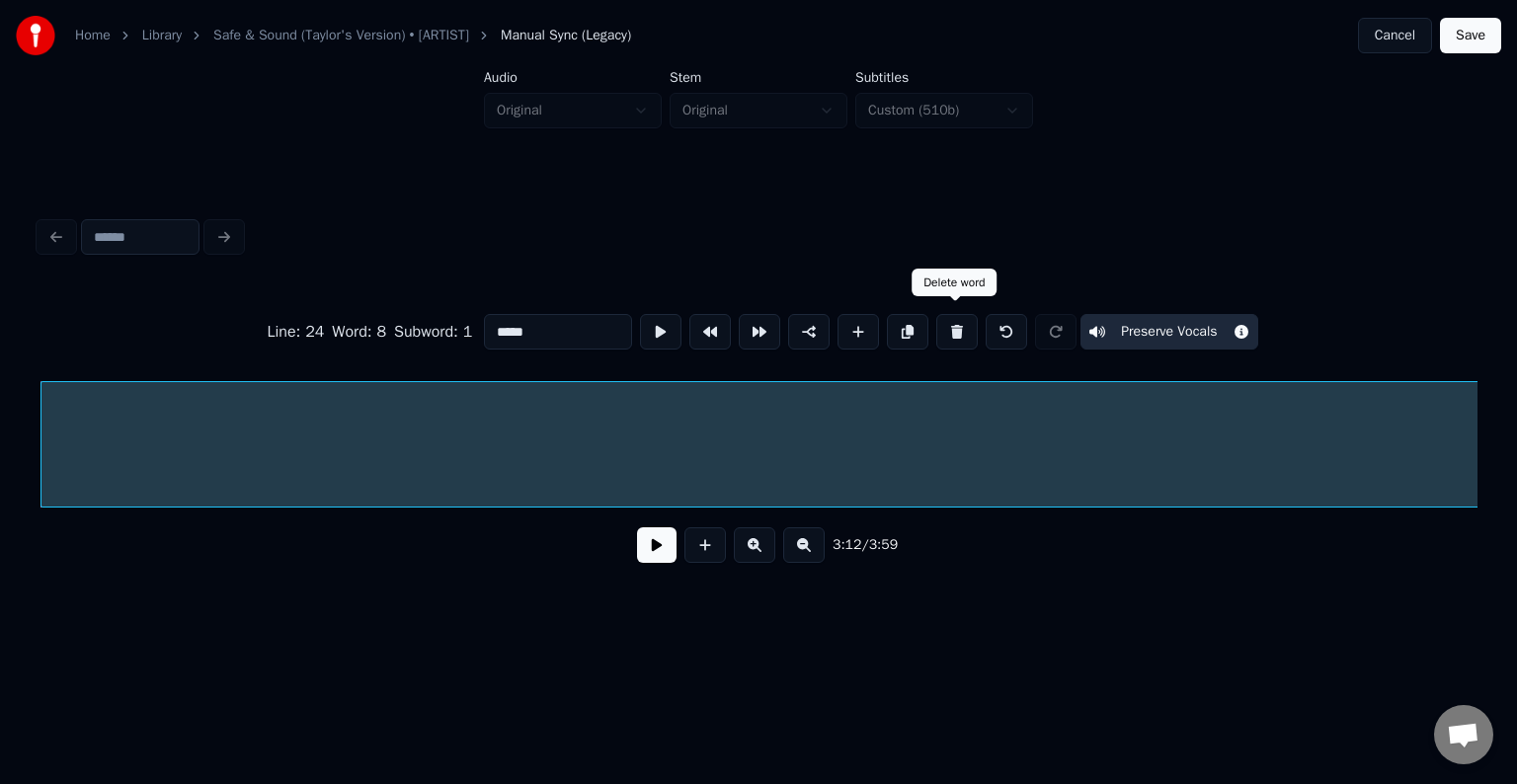 scroll, scrollTop: 0, scrollLeft: 28062, axis: horizontal 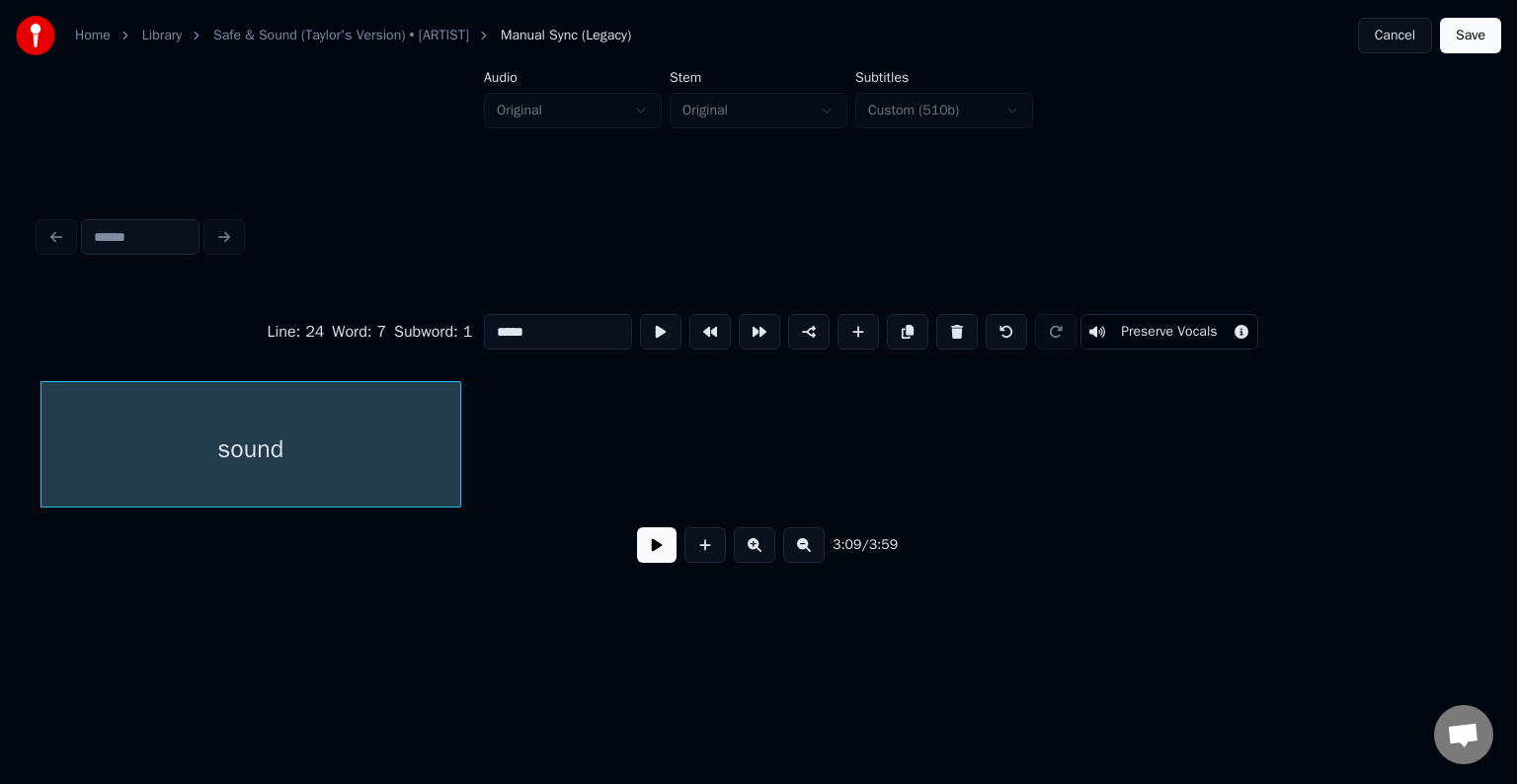 click on "Save" at bounding box center [1471, 36] 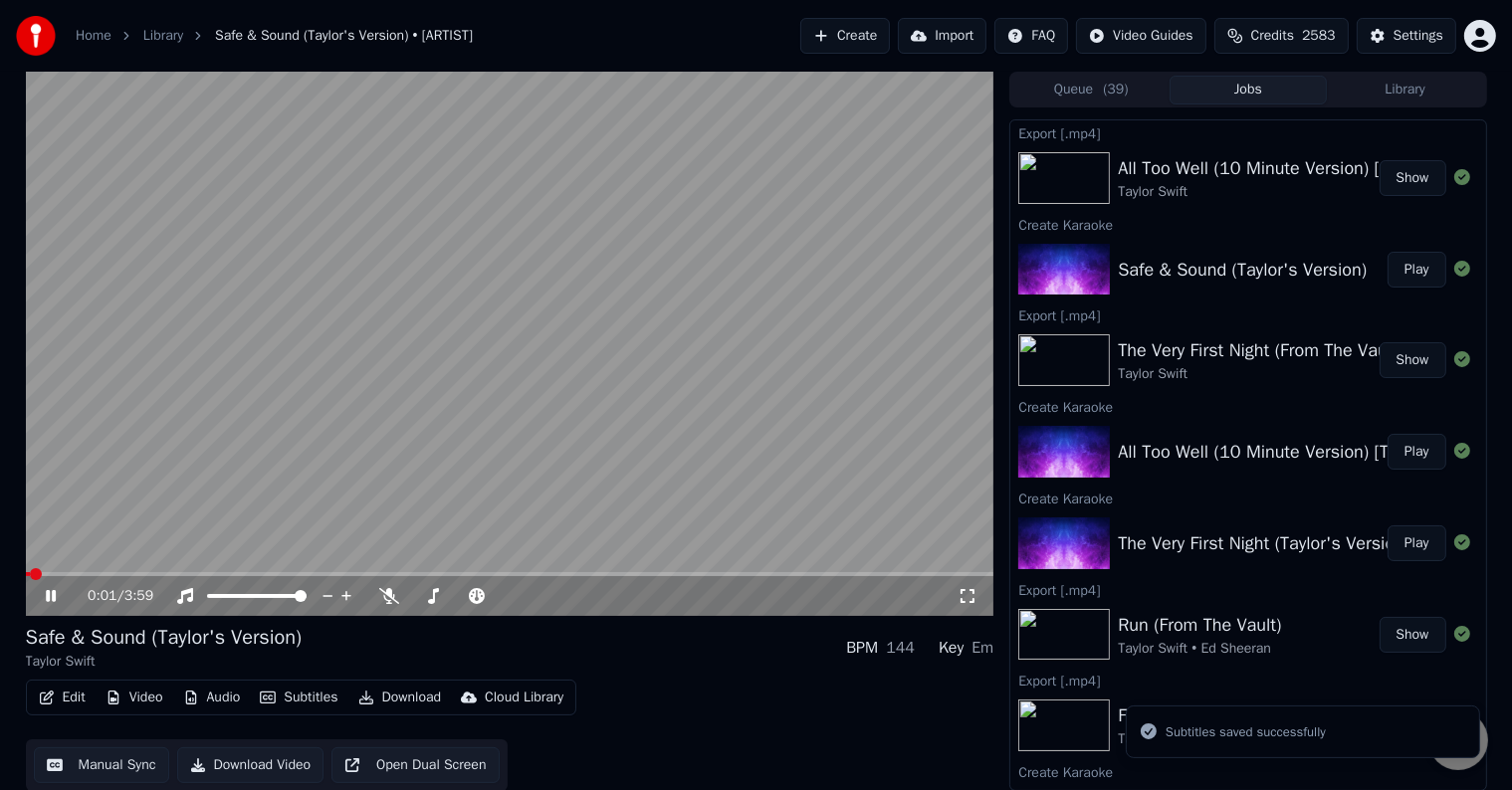 click on "0:01  /  3:59" at bounding box center (510, 596) 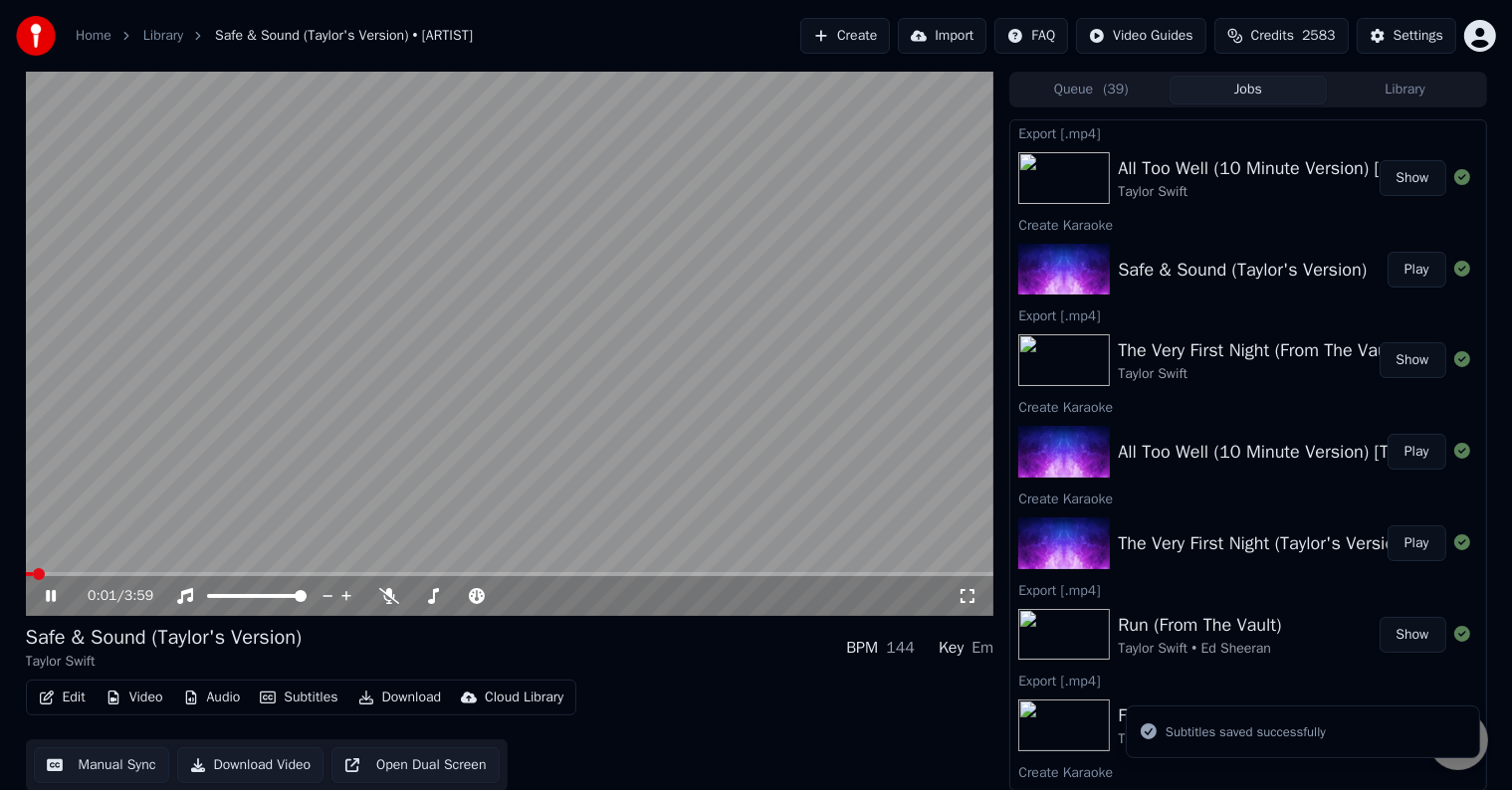 click at bounding box center (510, 574) 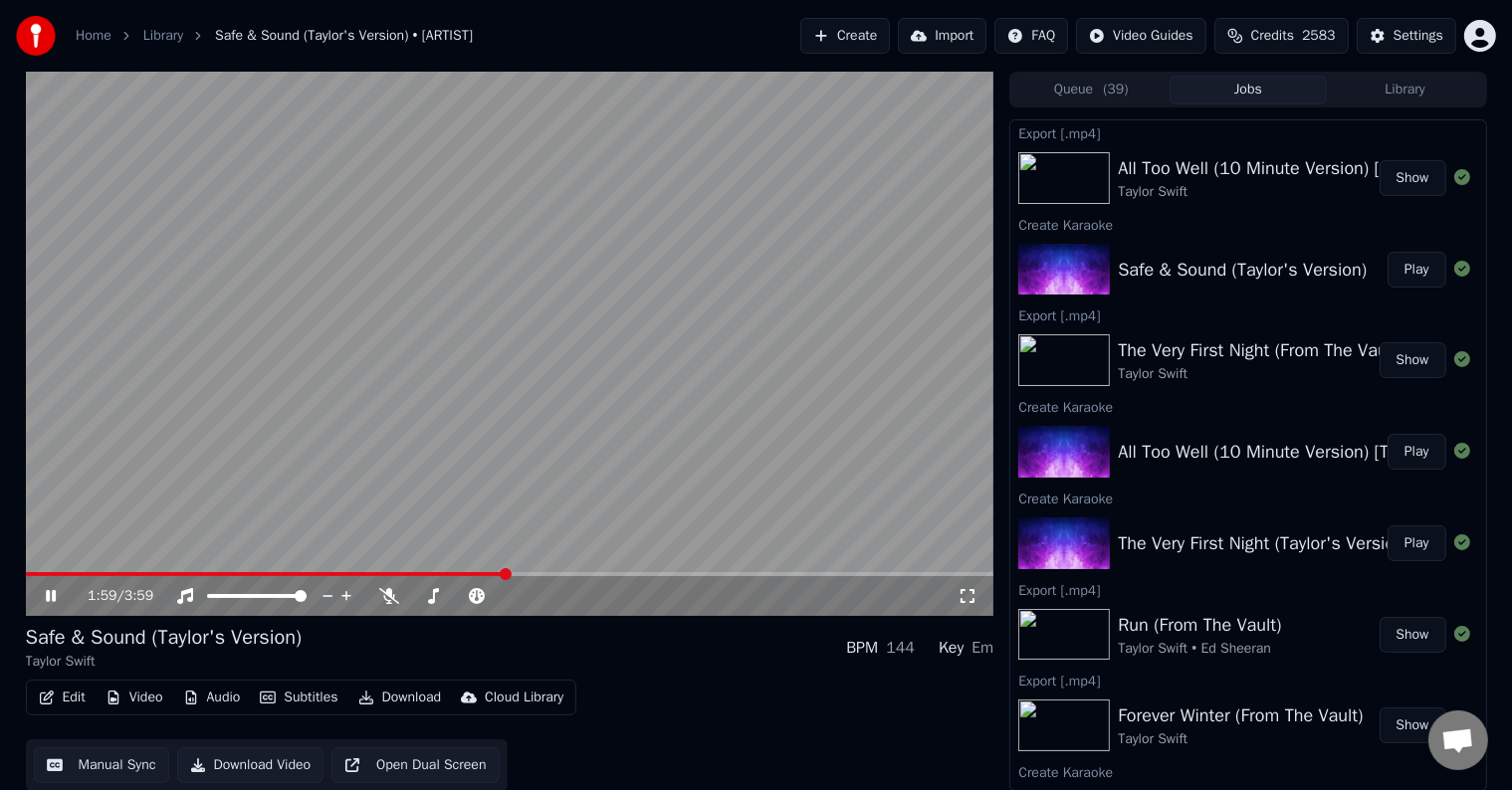 click at bounding box center [510, 574] 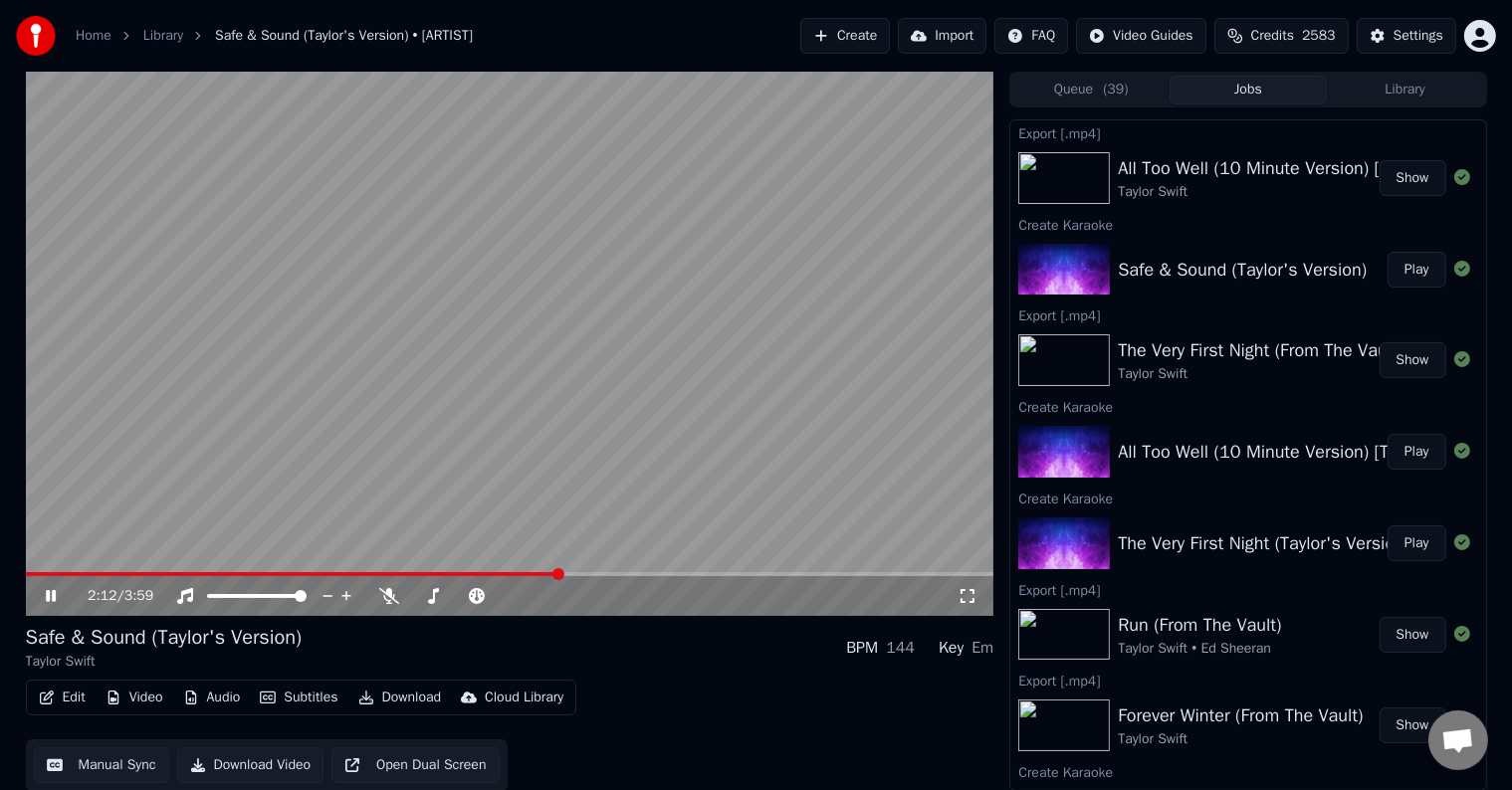 click at bounding box center (510, 574) 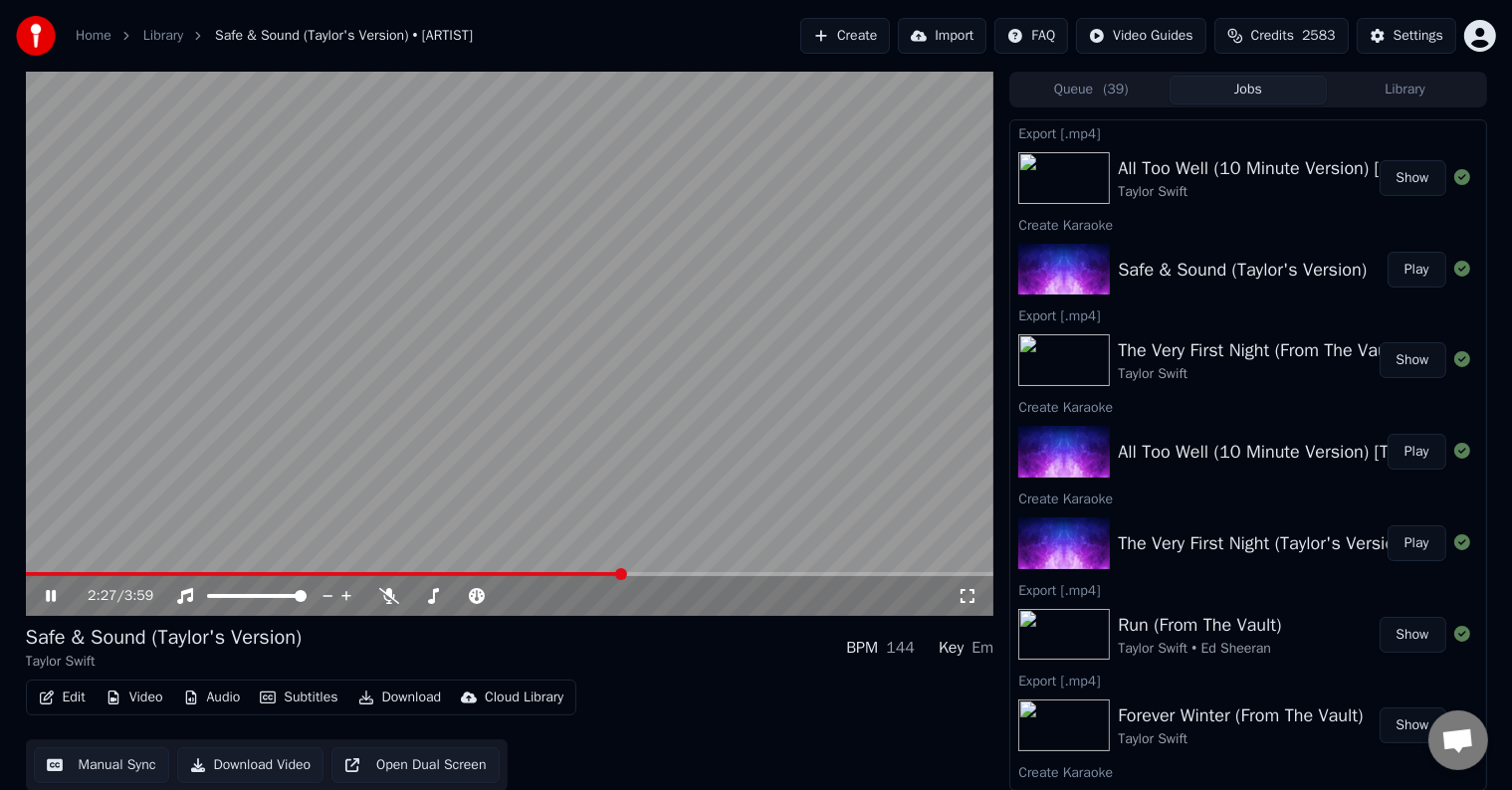 click 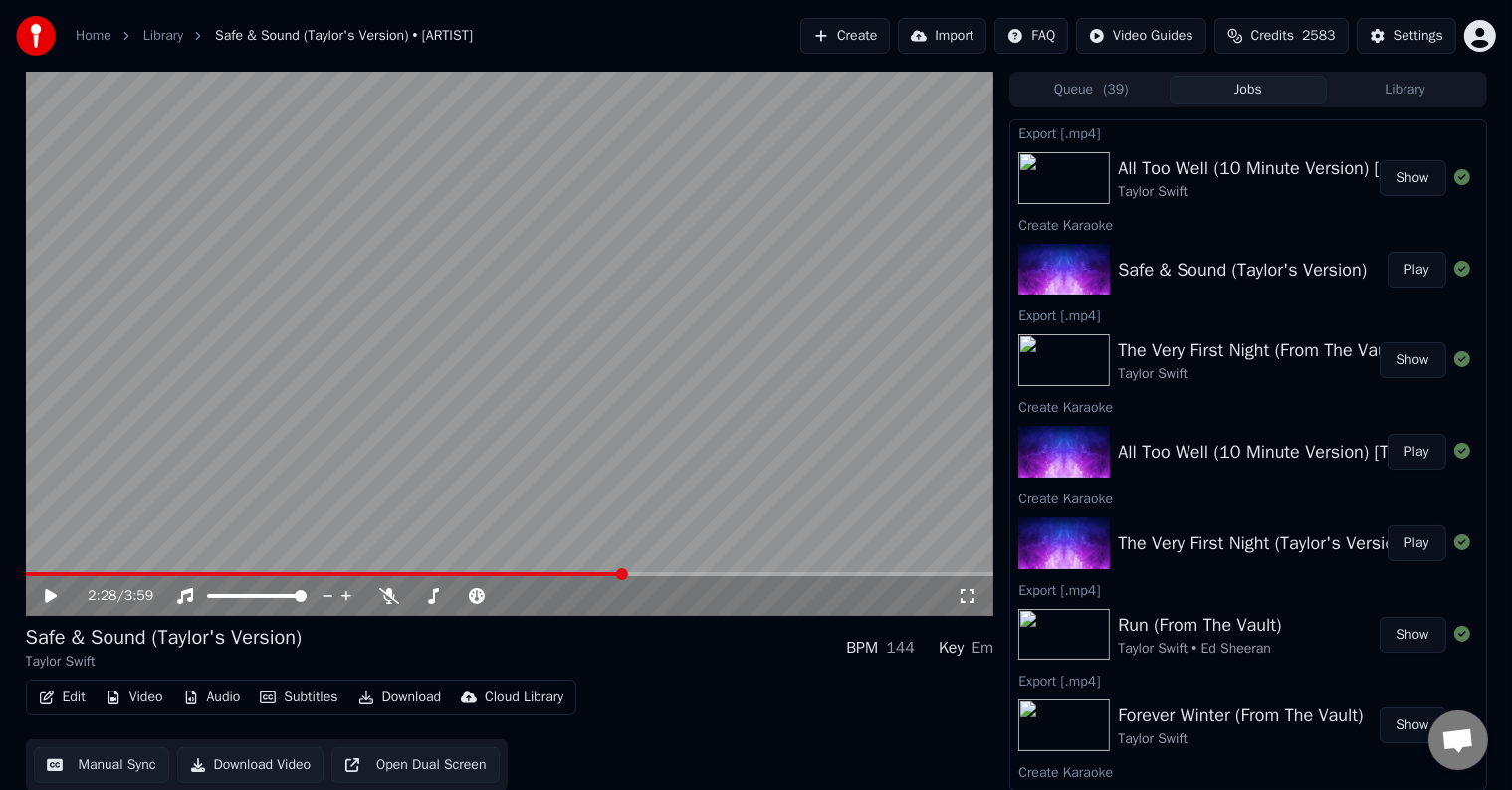 click on "Download" at bounding box center (400, 697) 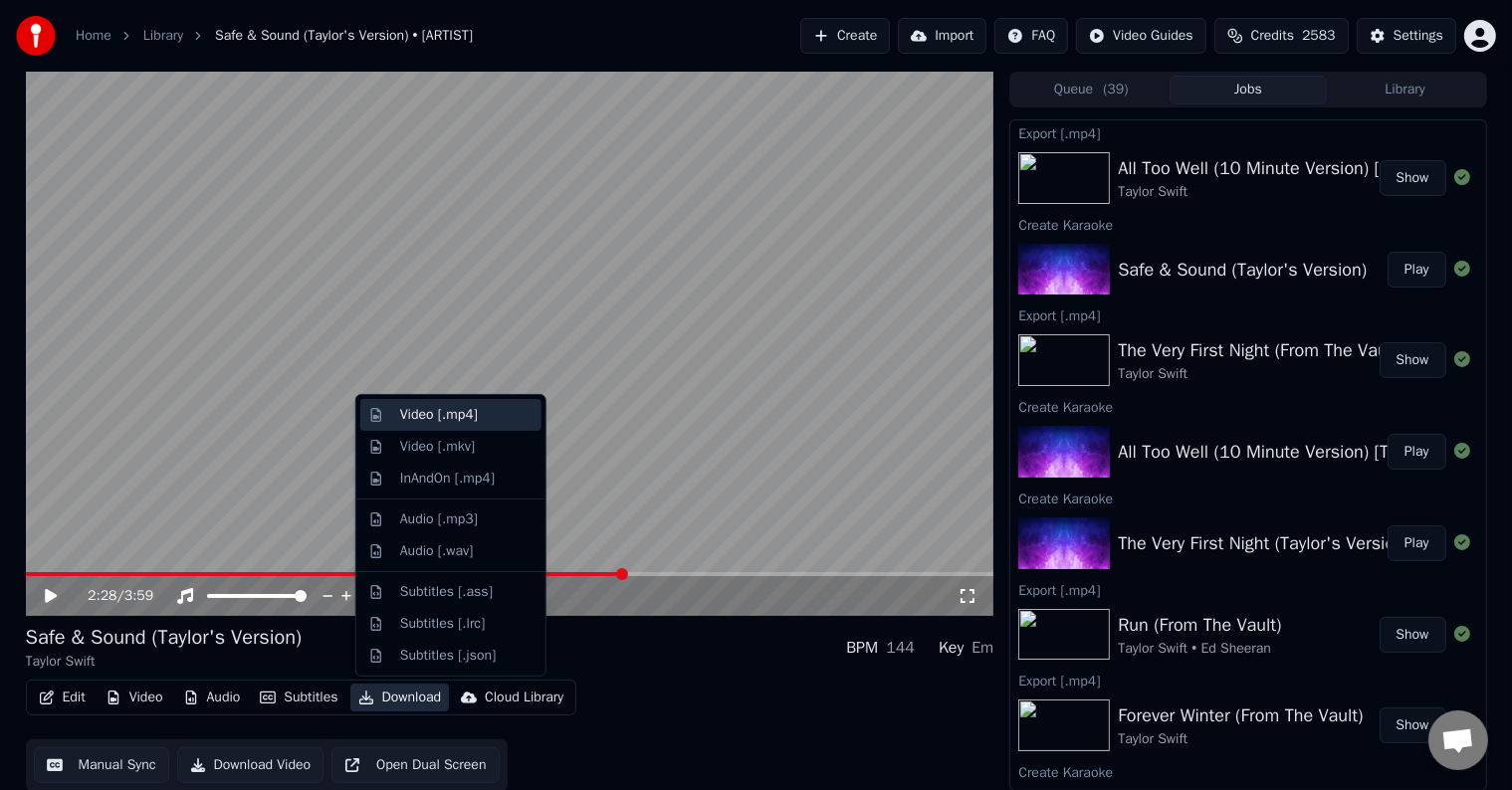 click on "Video [.mp4]" at bounding box center [439, 415] 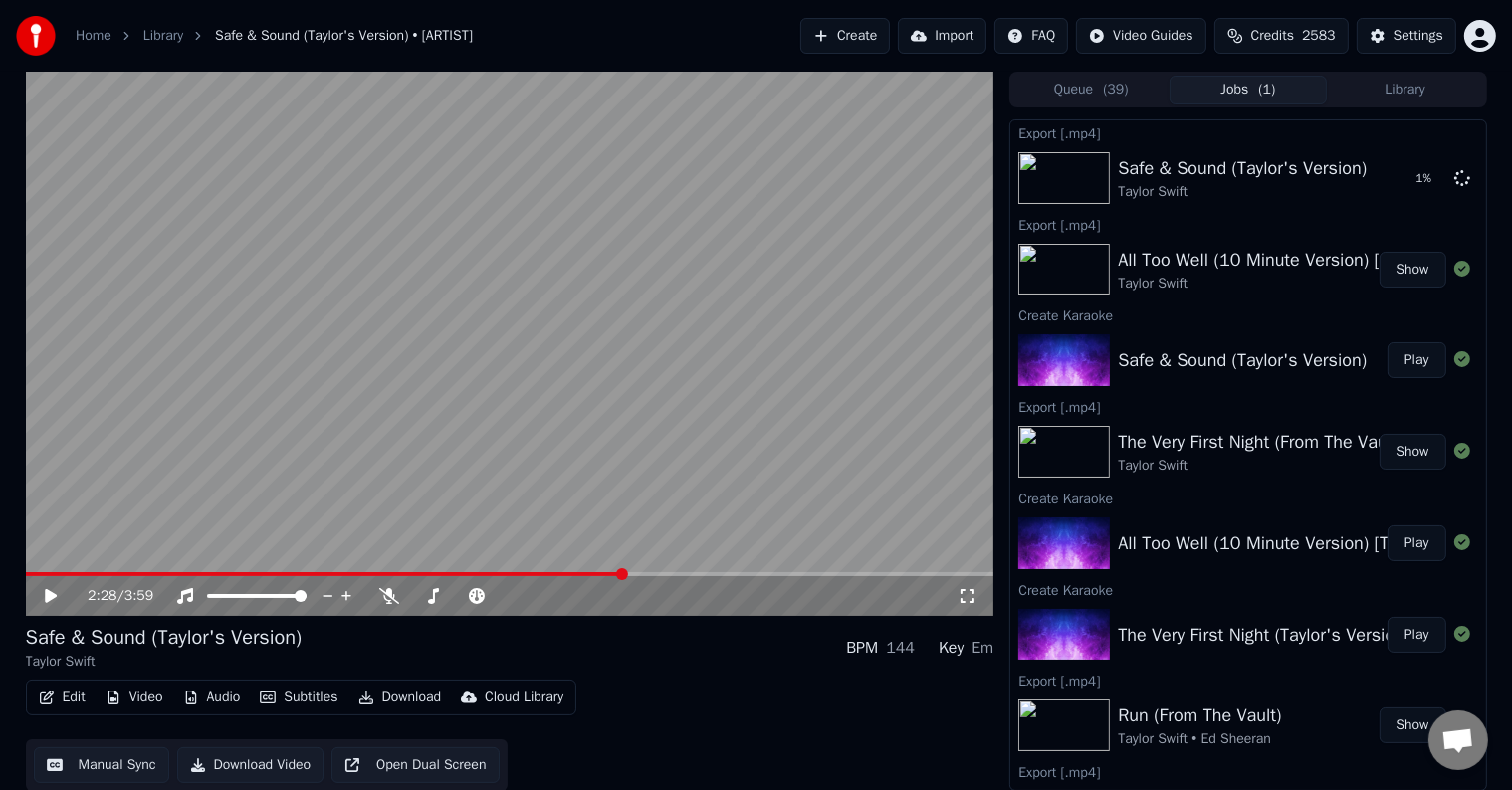 click on "Create" at bounding box center (845, 36) 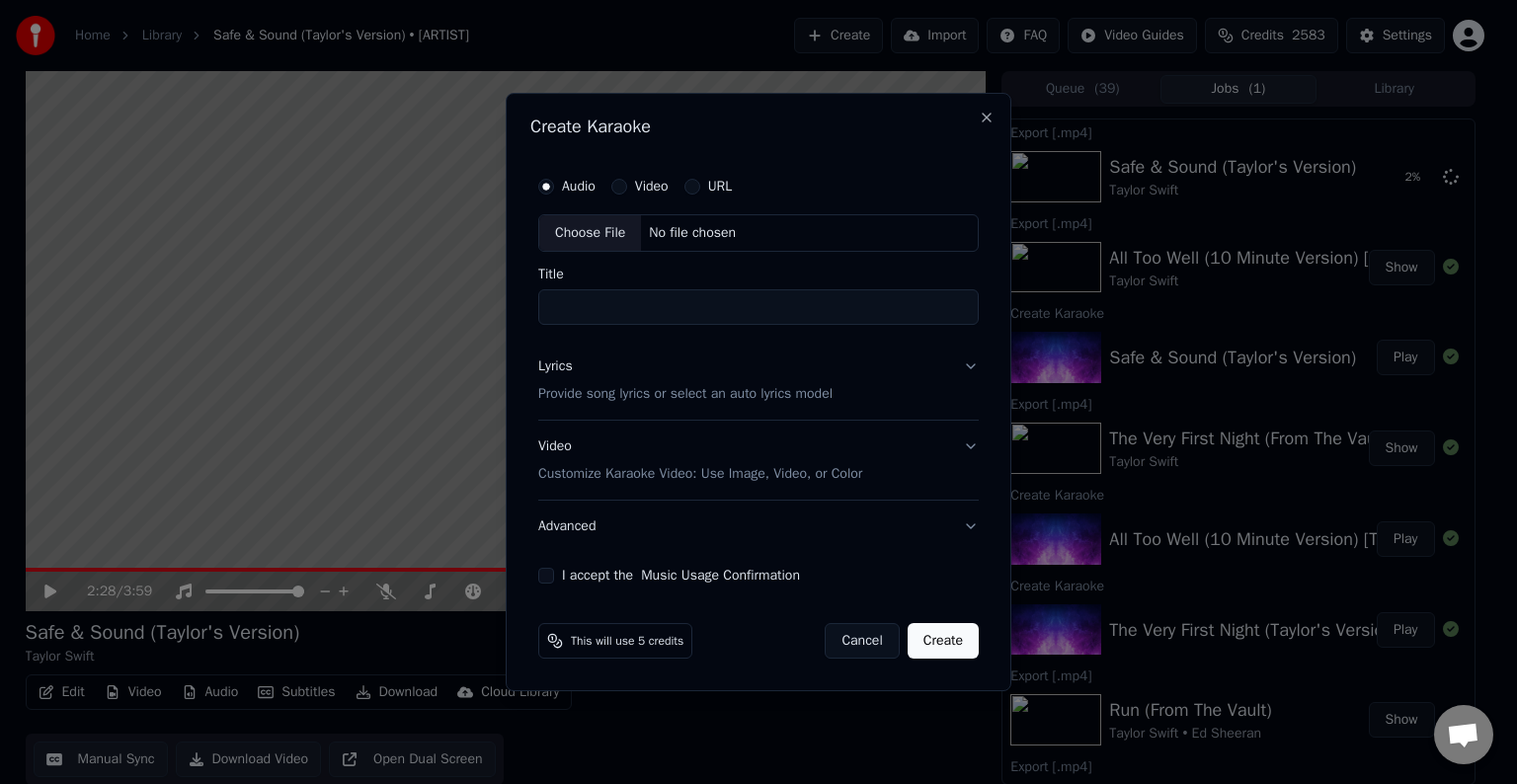 click on "Choose File" at bounding box center [590, 233] 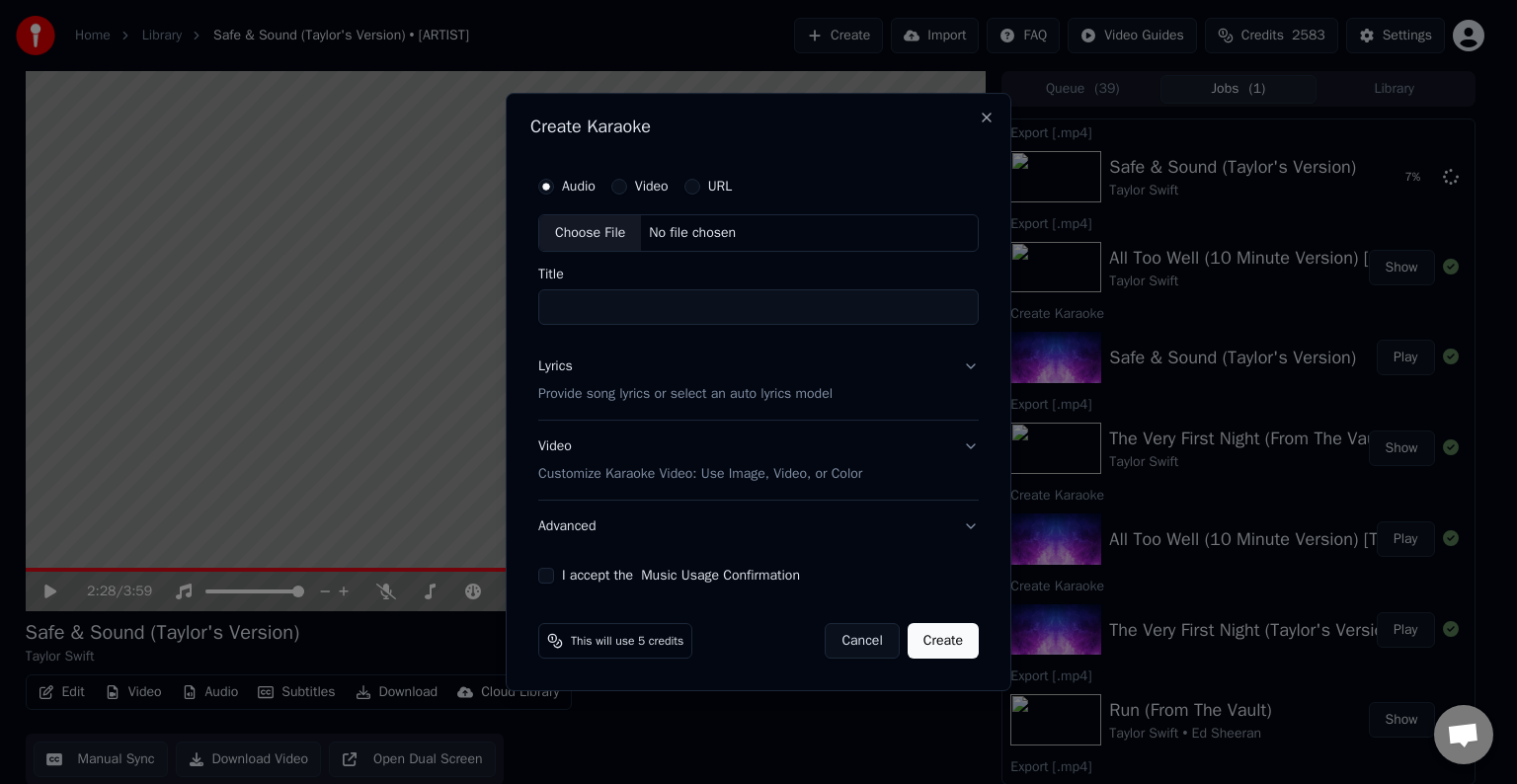 click on "Lyrics Provide song lyrics or select an auto lyrics model" at bounding box center (758, 380) 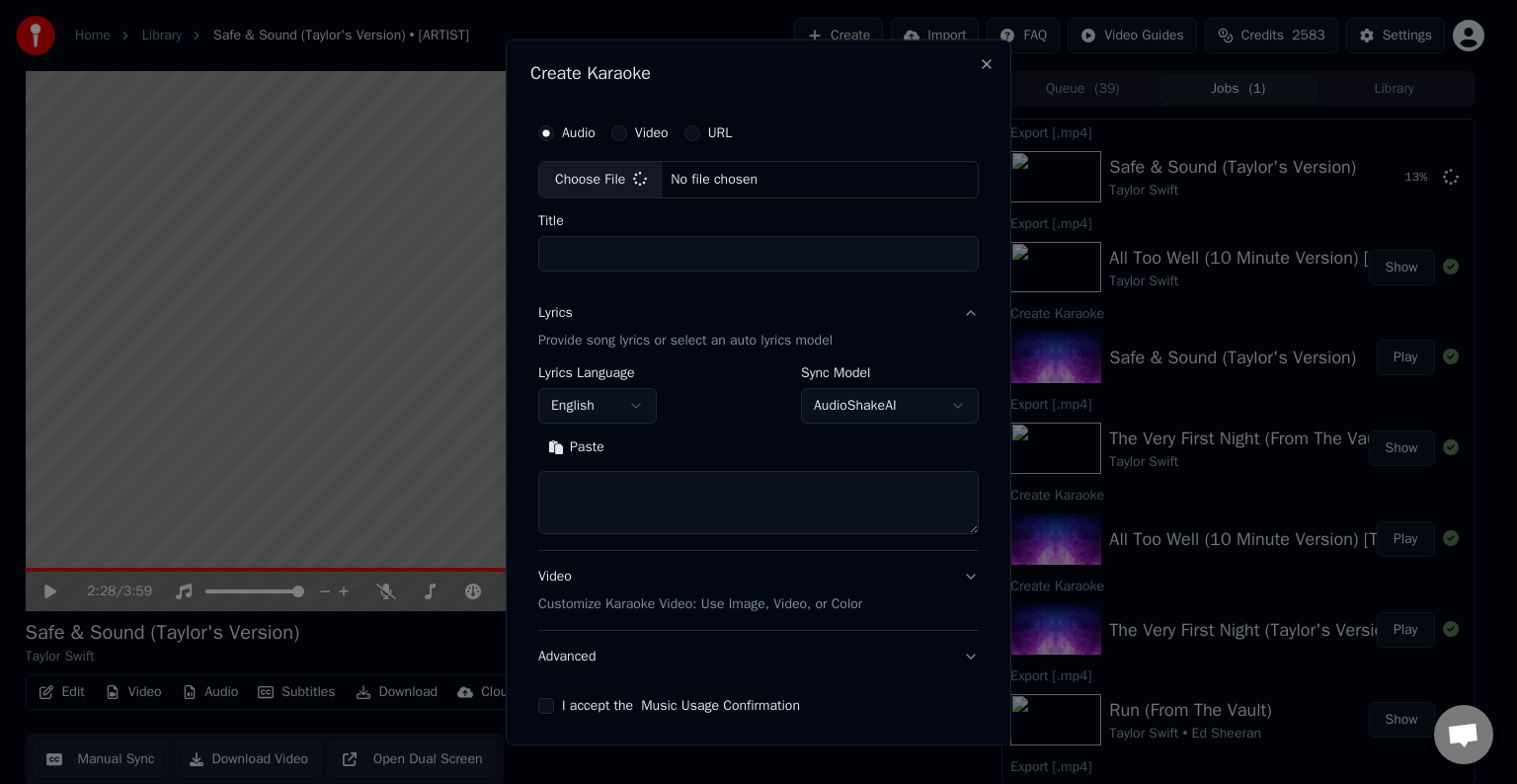 click at bounding box center [758, 503] 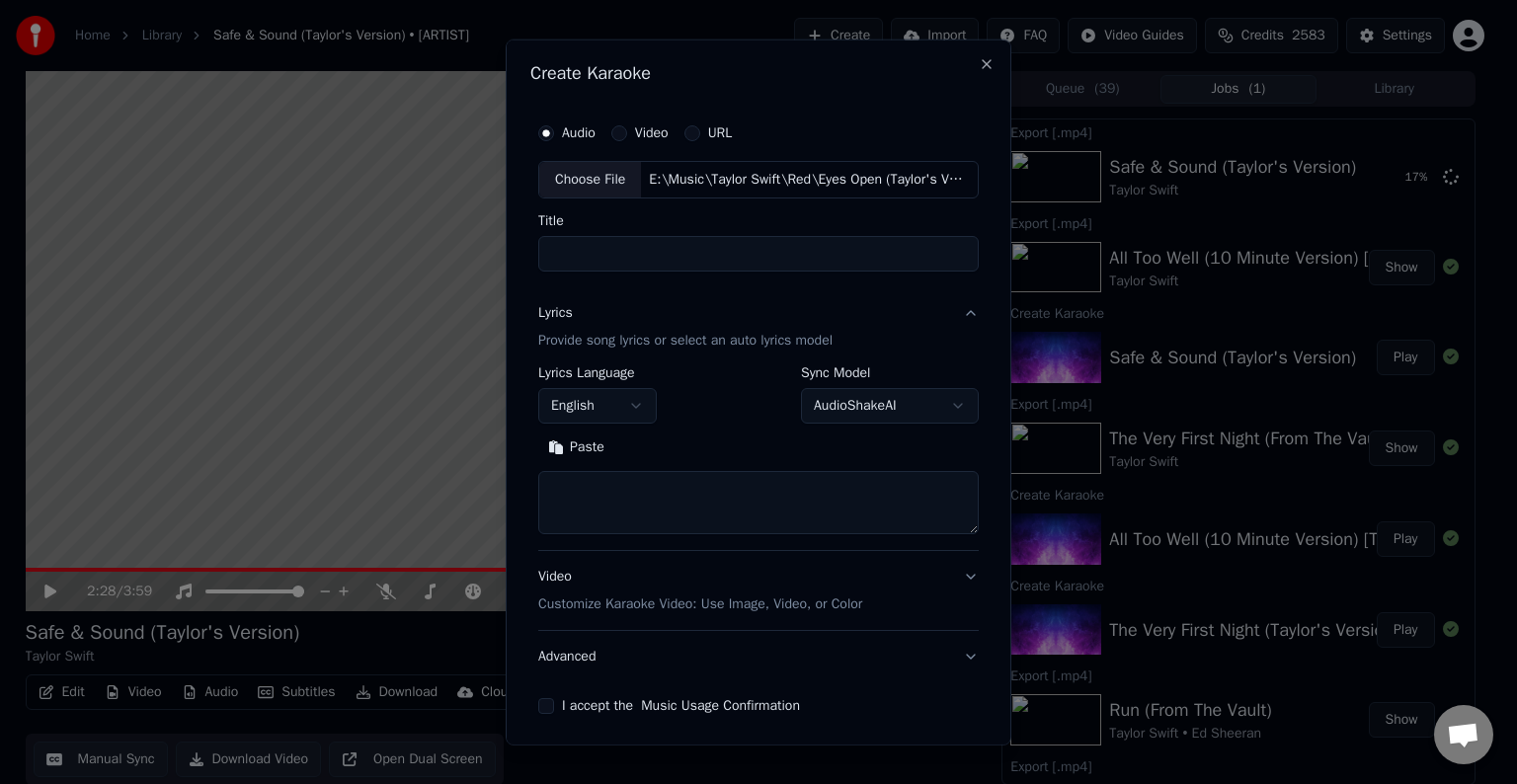 type on "**********" 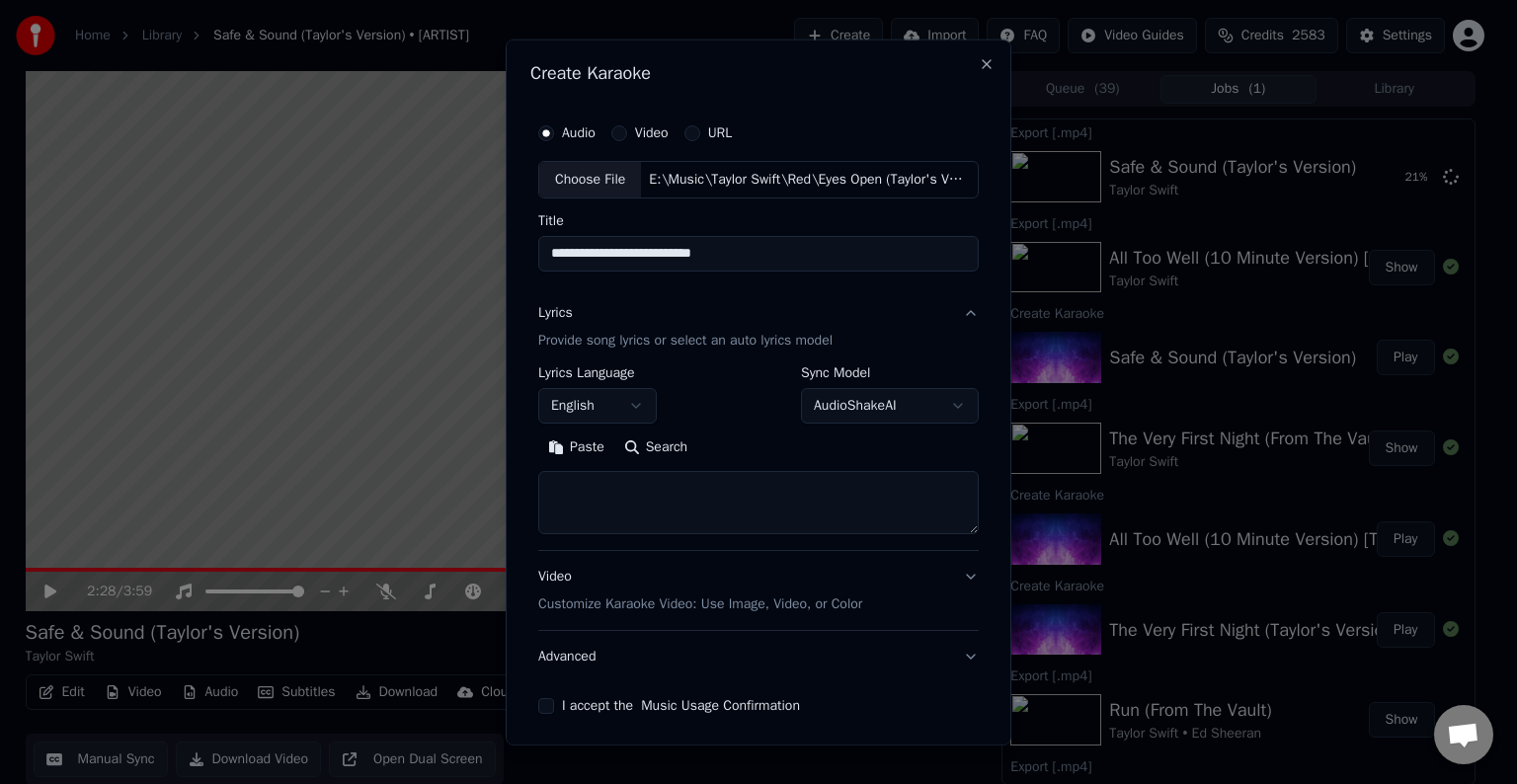 paste on "**********" 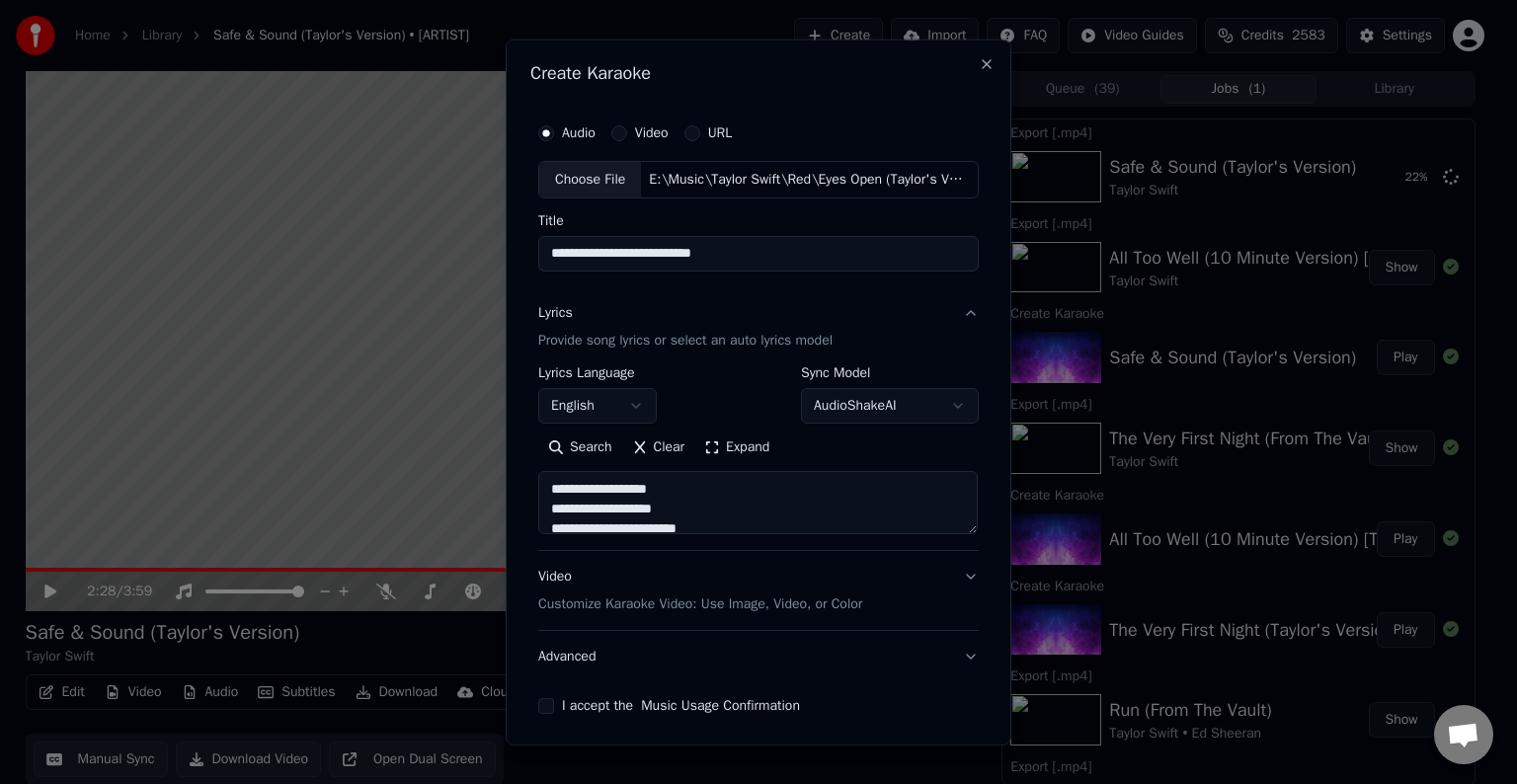 scroll, scrollTop: 43, scrollLeft: 0, axis: vertical 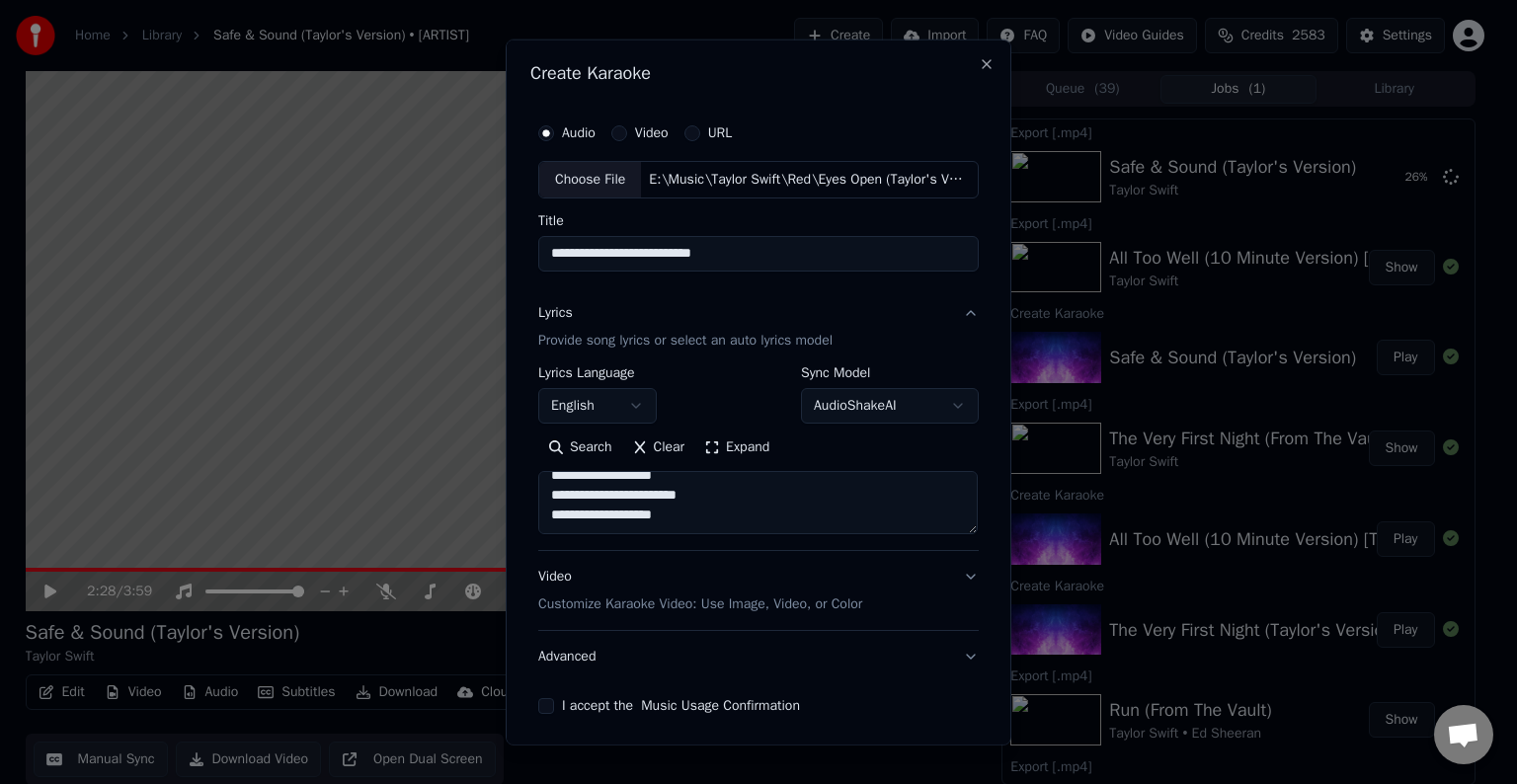 paste on "**********" 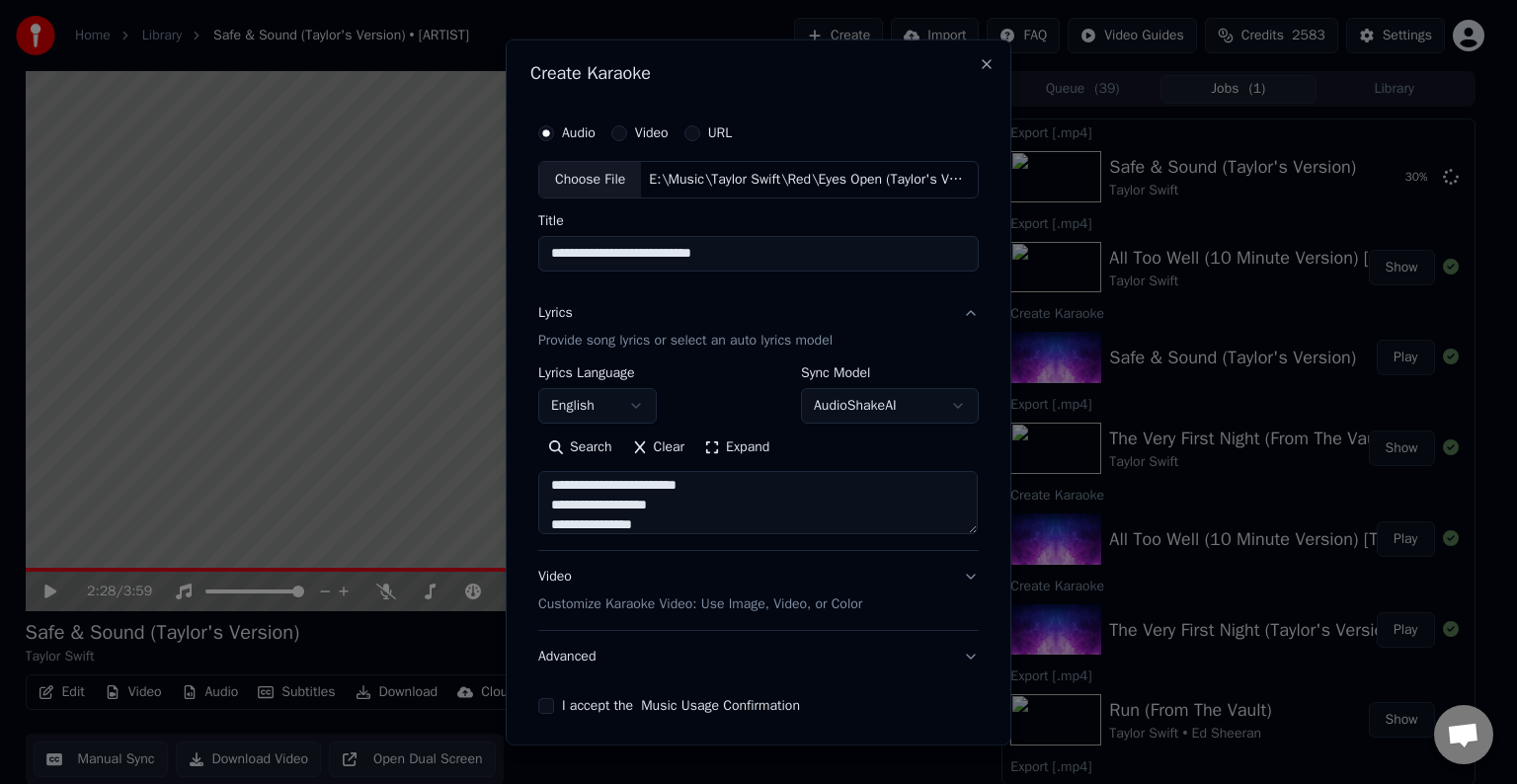 scroll, scrollTop: 201, scrollLeft: 0, axis: vertical 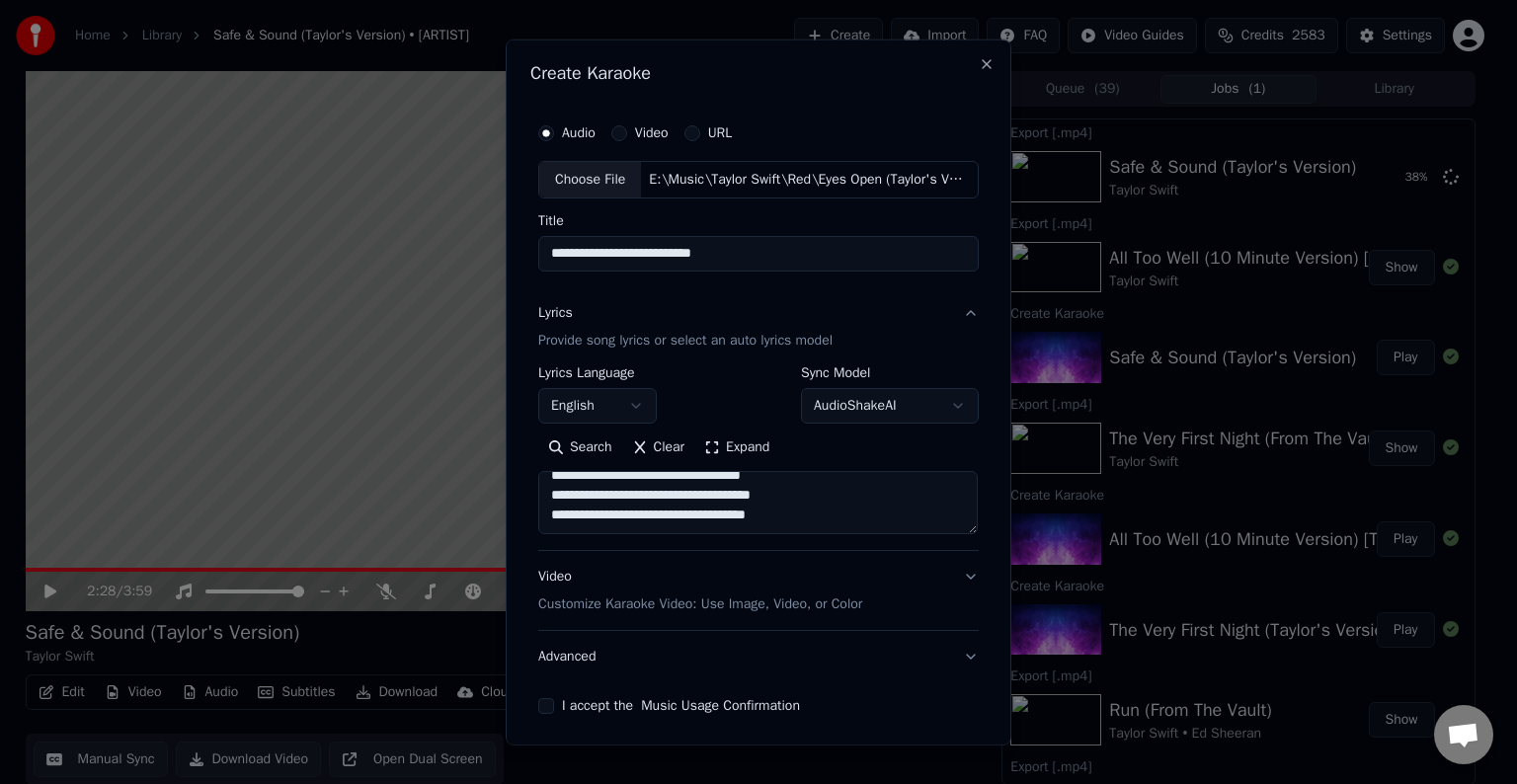 paste on "**********" 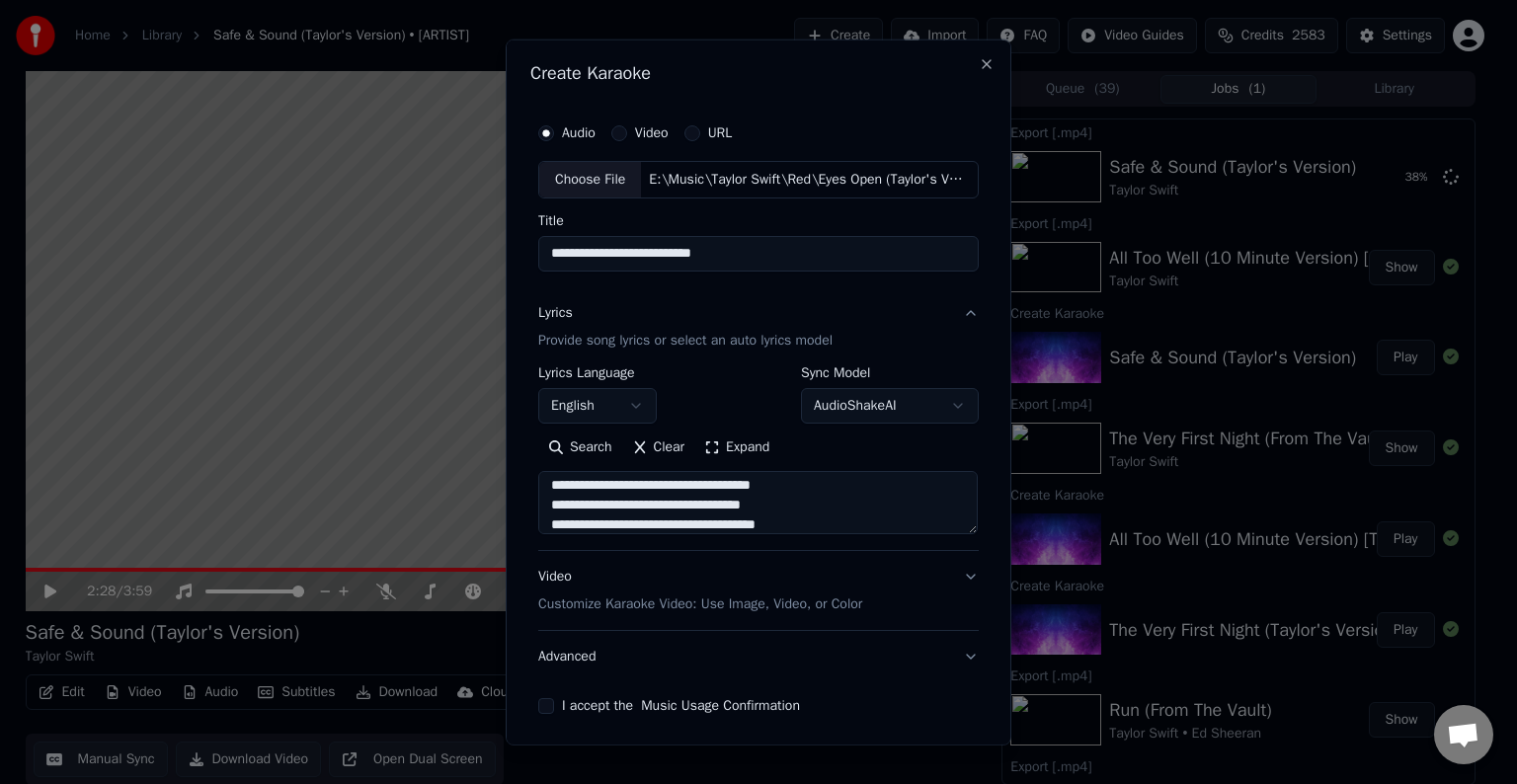 scroll, scrollTop: 280, scrollLeft: 0, axis: vertical 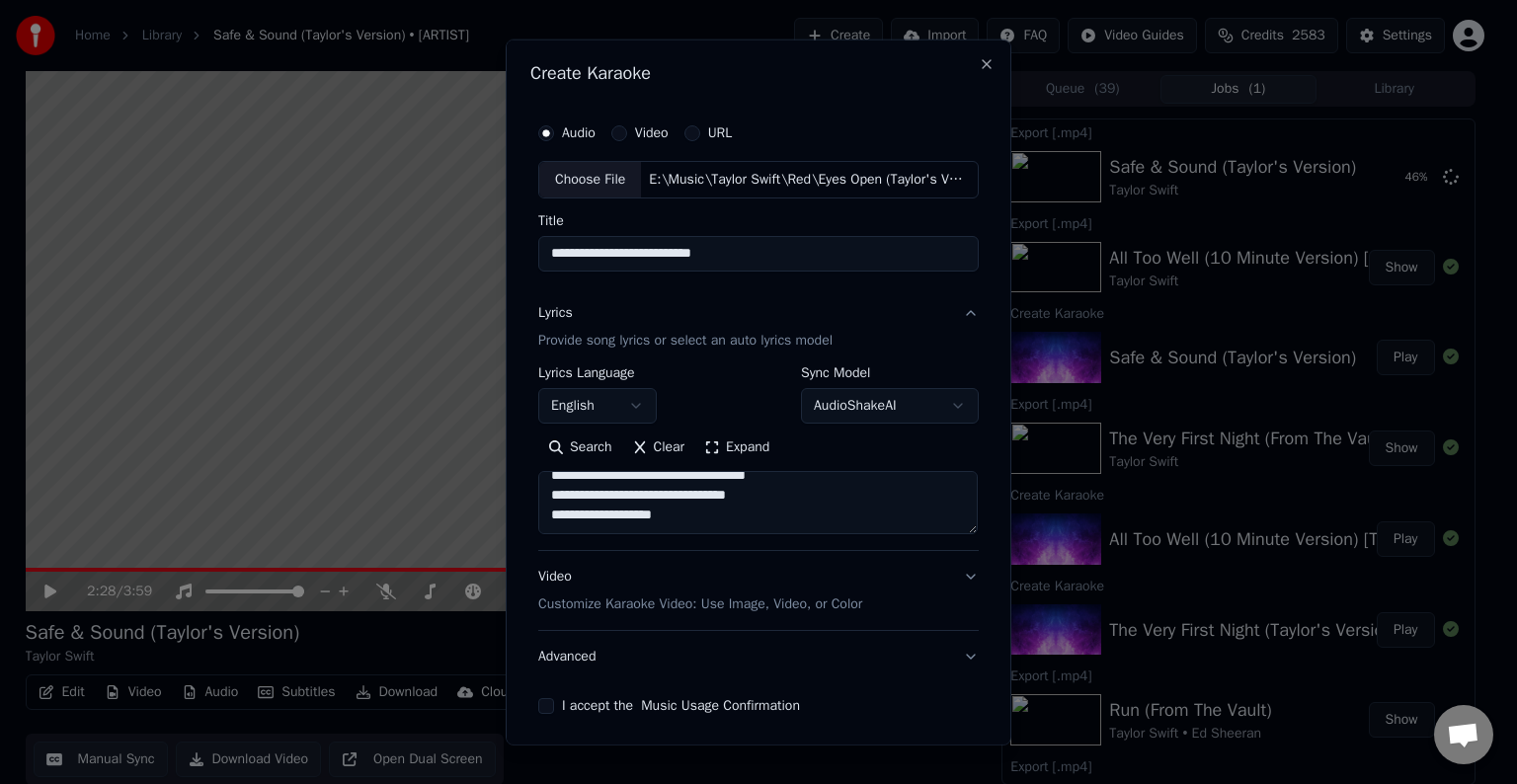 paste on "**********" 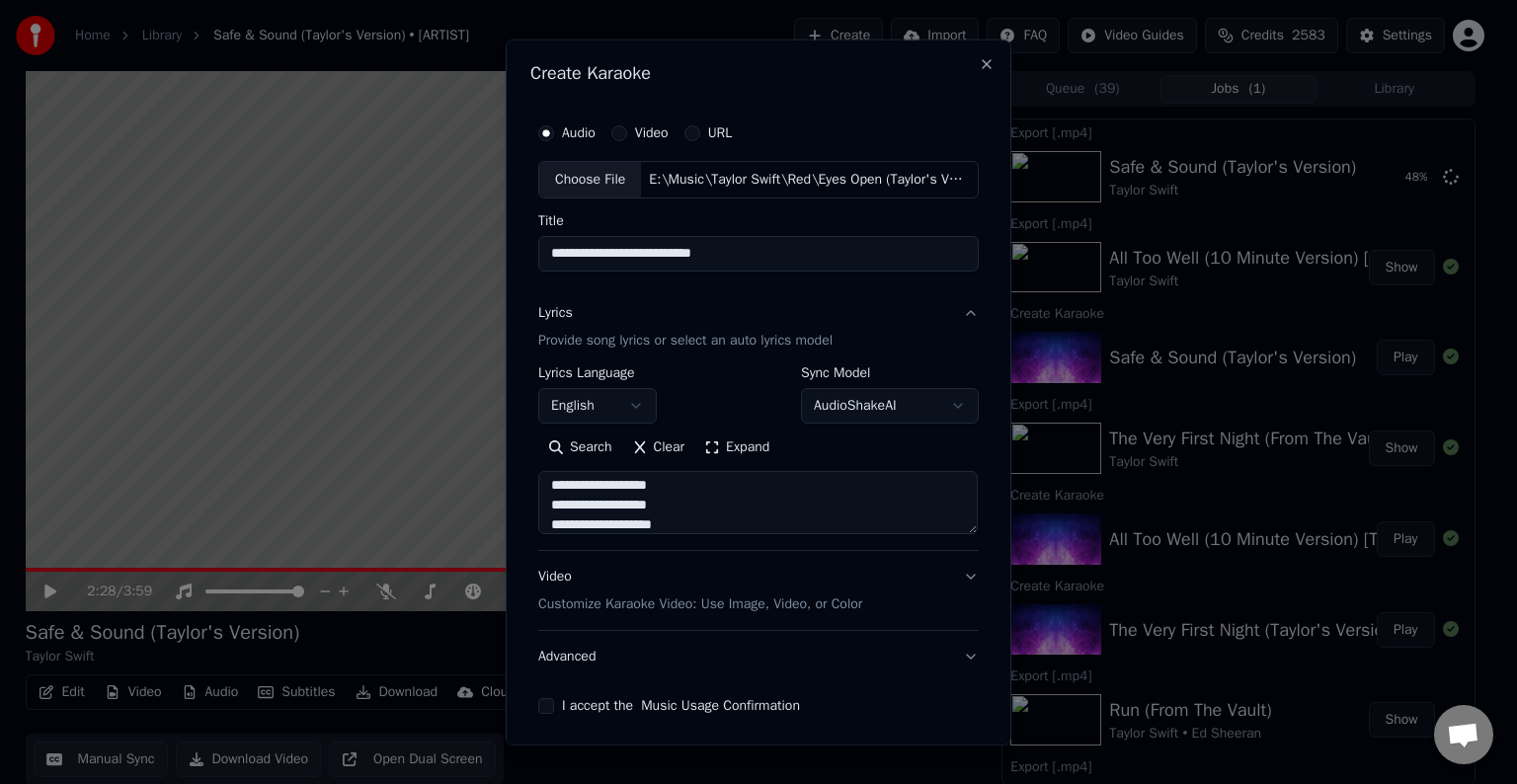scroll, scrollTop: 320, scrollLeft: 0, axis: vertical 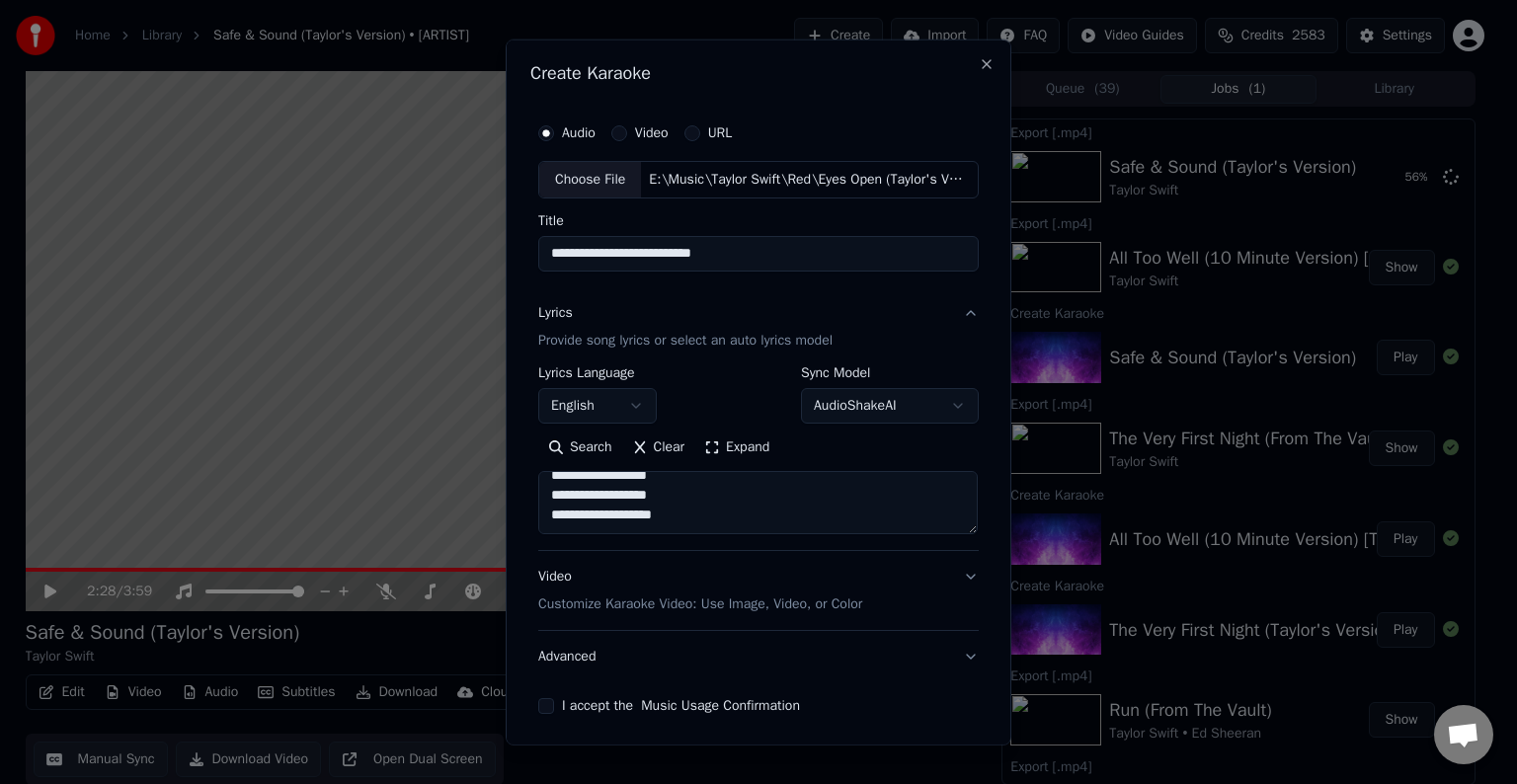 paste on "**********" 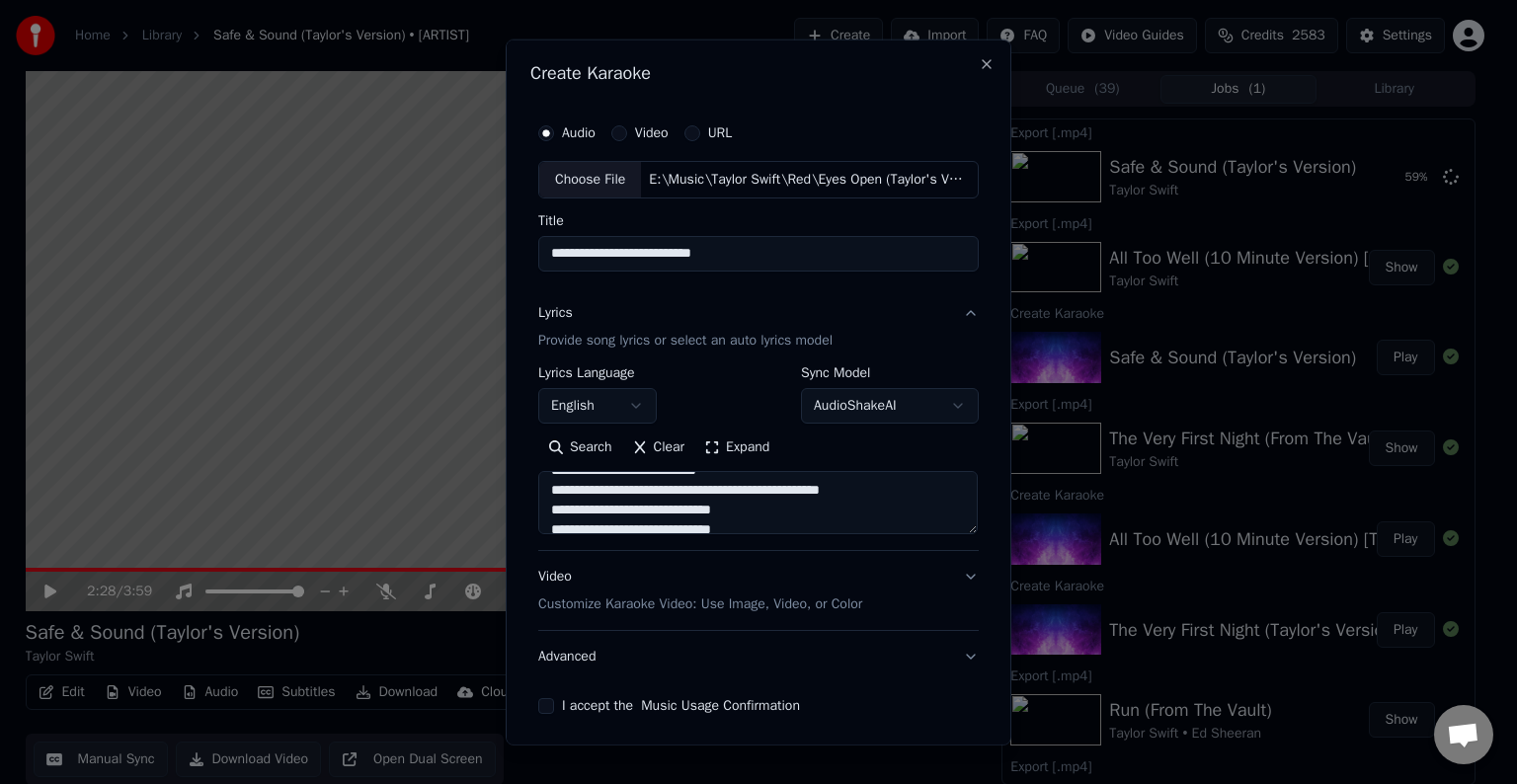scroll, scrollTop: 438, scrollLeft: 0, axis: vertical 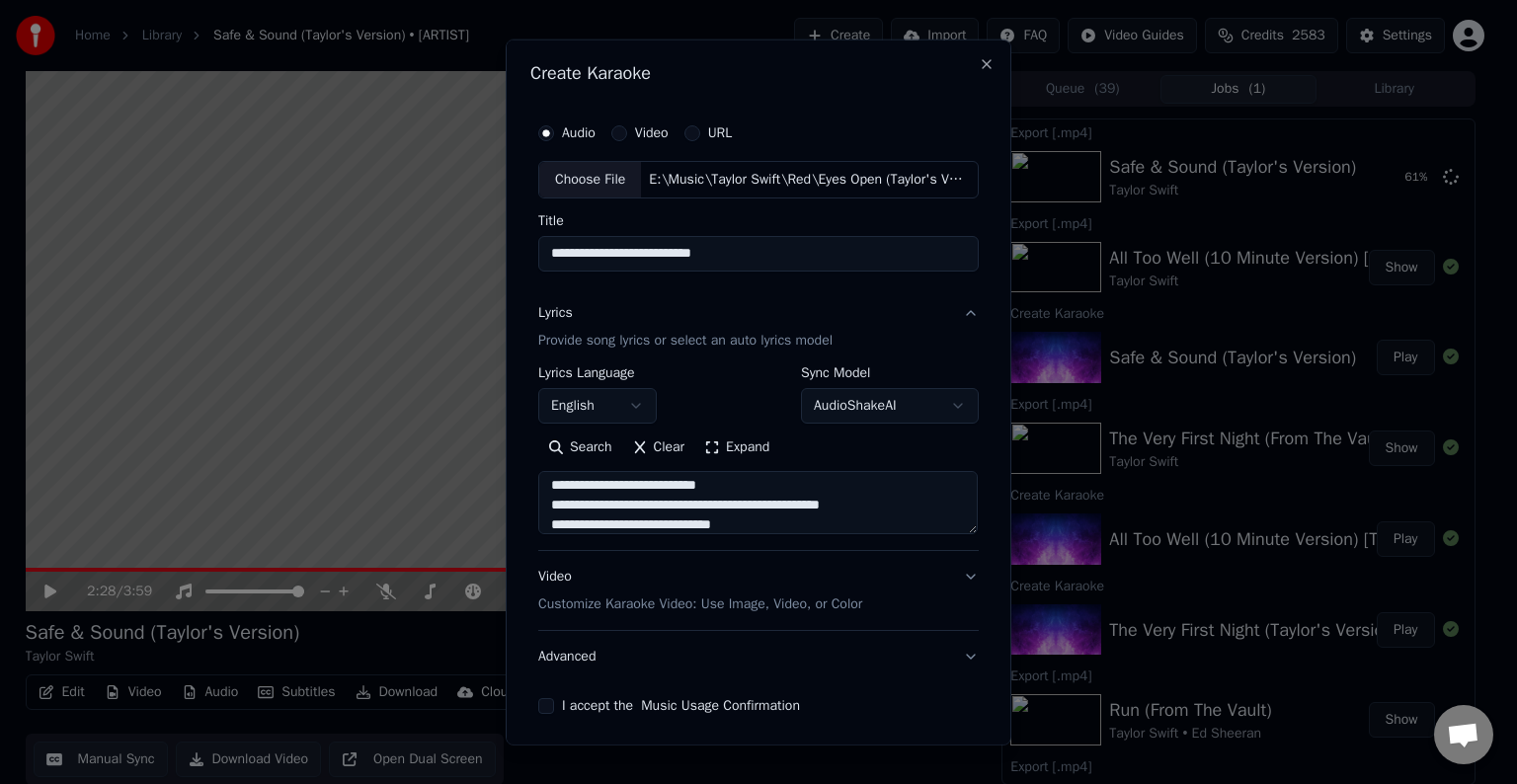 drag, startPoint x: 821, startPoint y: 505, endPoint x: 905, endPoint y: 504, distance: 84.00595 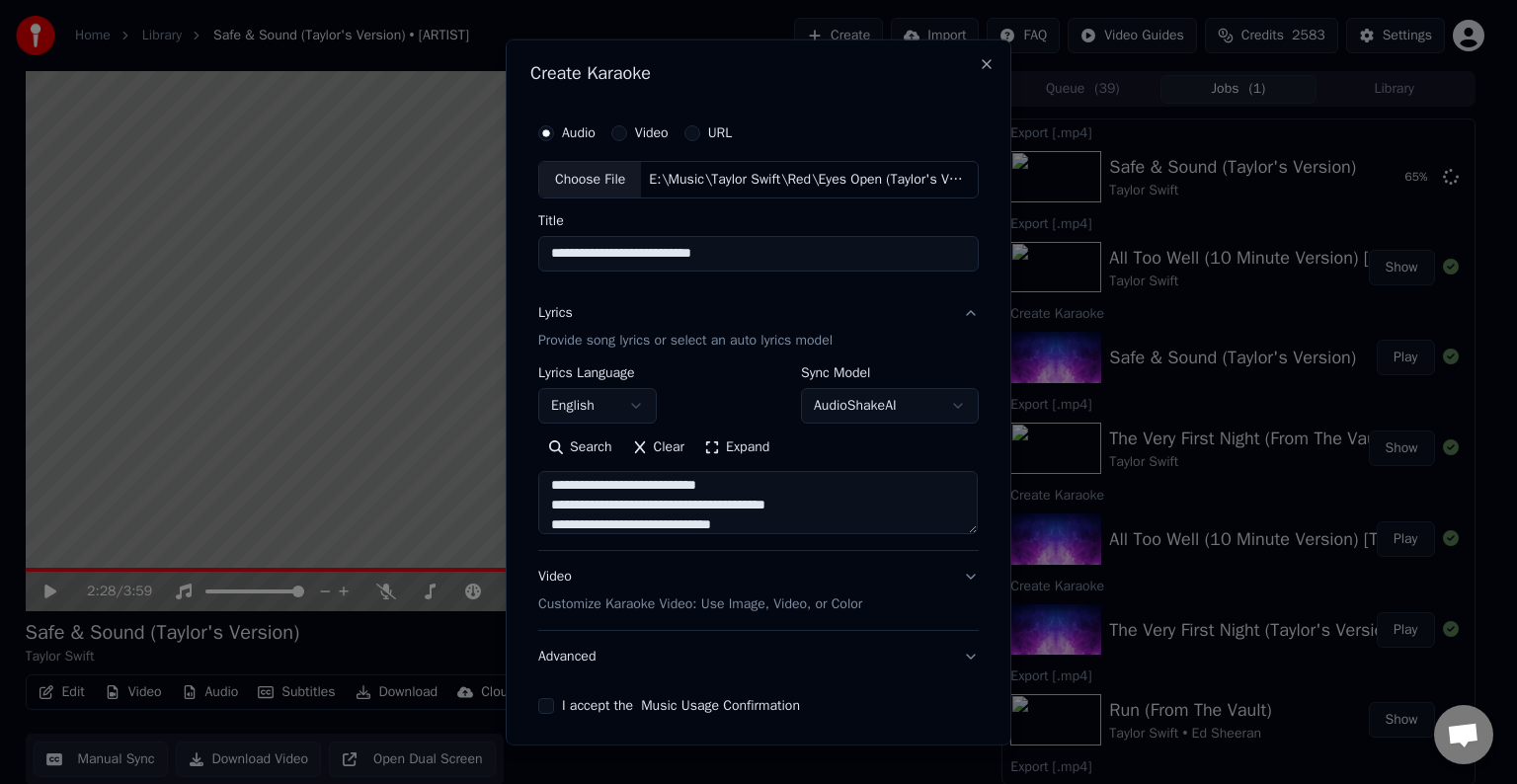 drag, startPoint x: 732, startPoint y: 486, endPoint x: 646, endPoint y: 492, distance: 86.20905 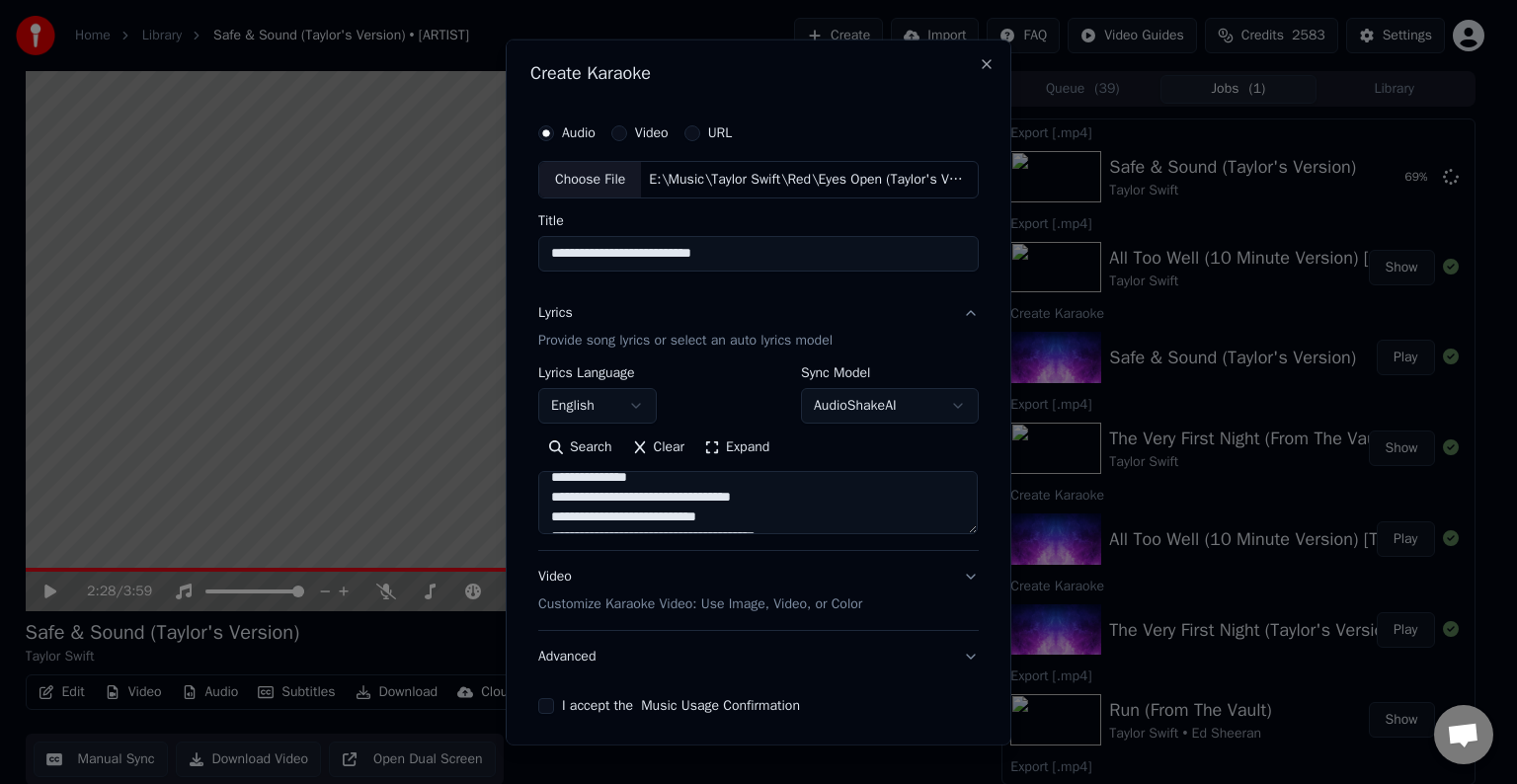 scroll, scrollTop: 507, scrollLeft: 0, axis: vertical 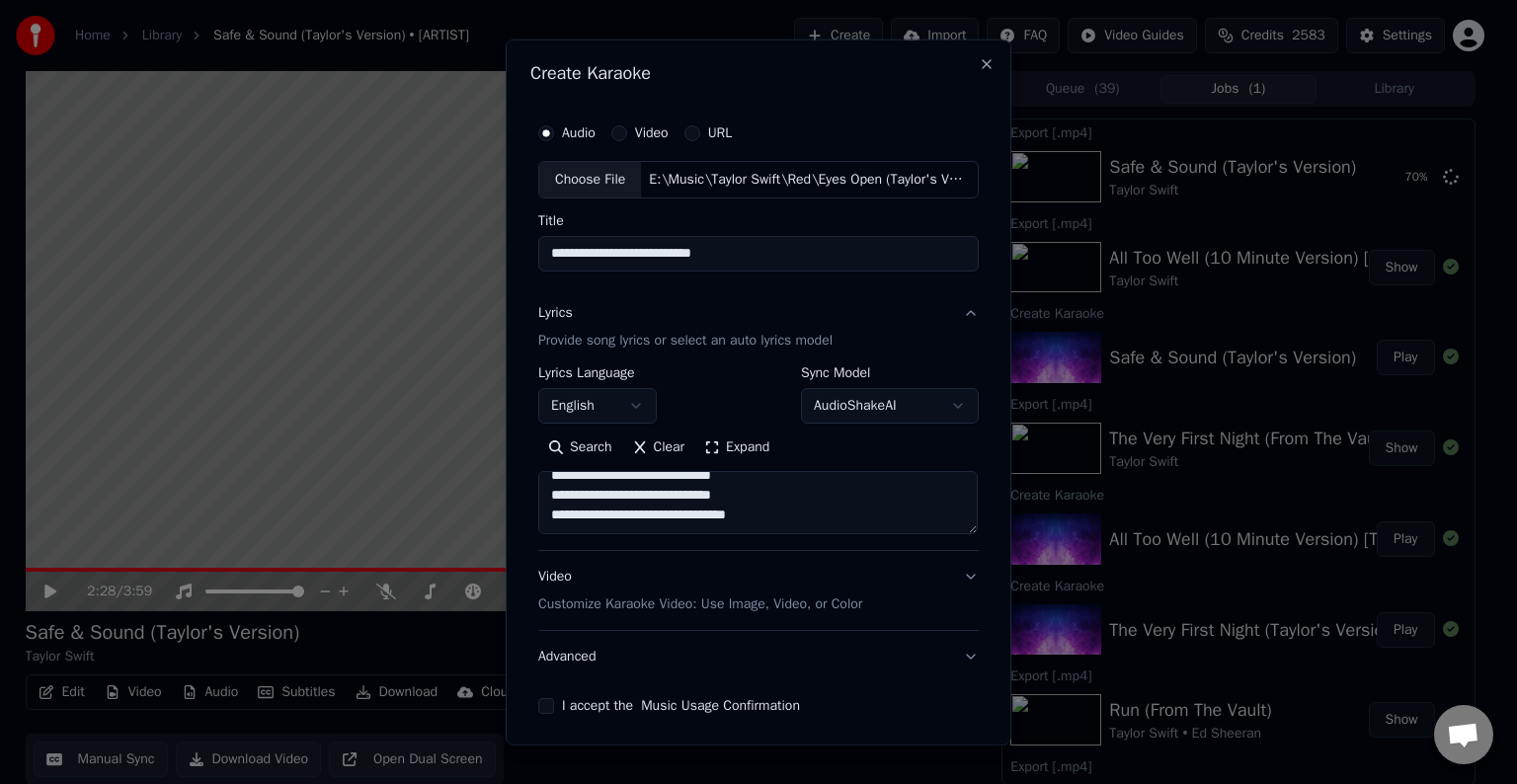 click on "**********" at bounding box center [758, 503] 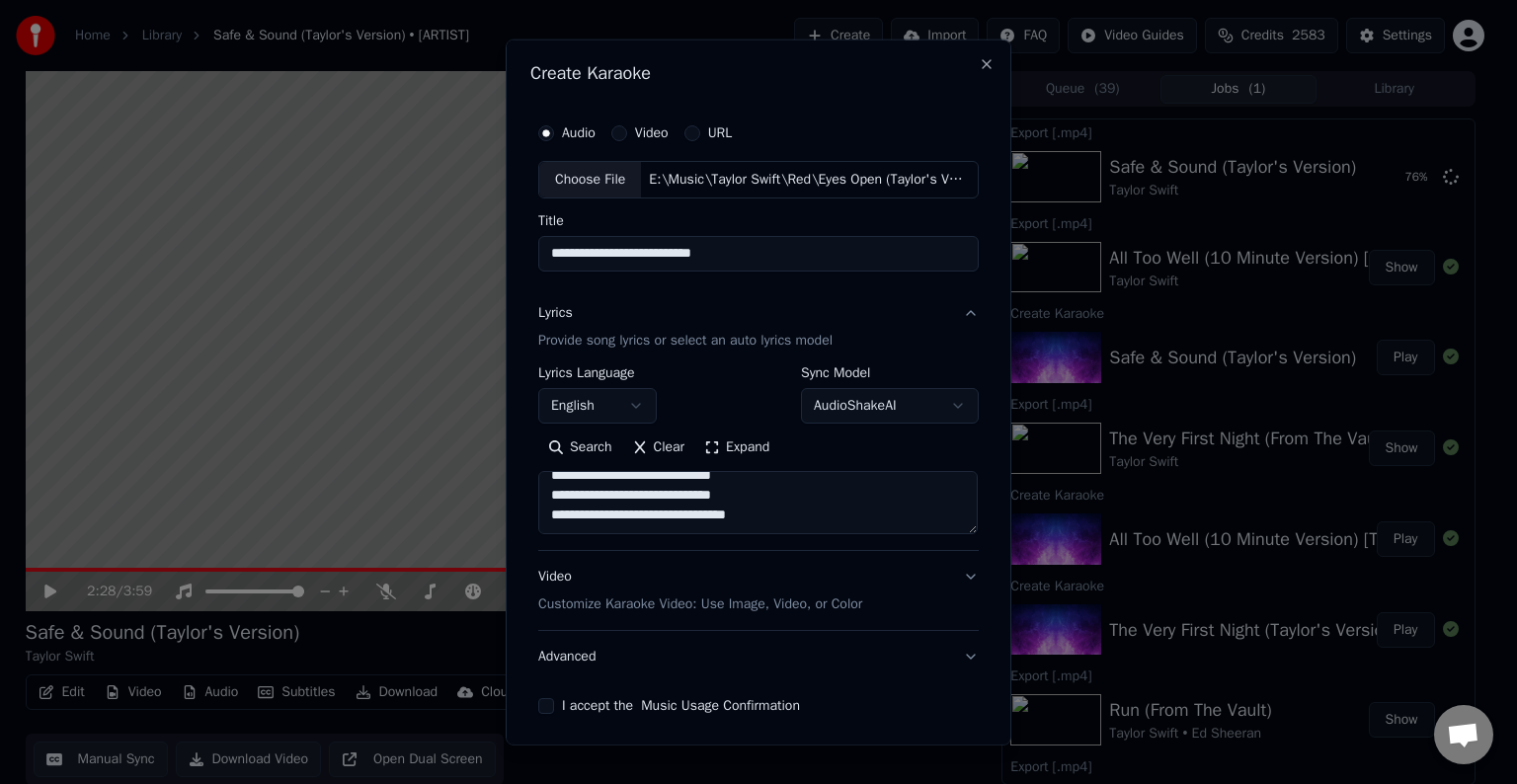 paste on "**********" 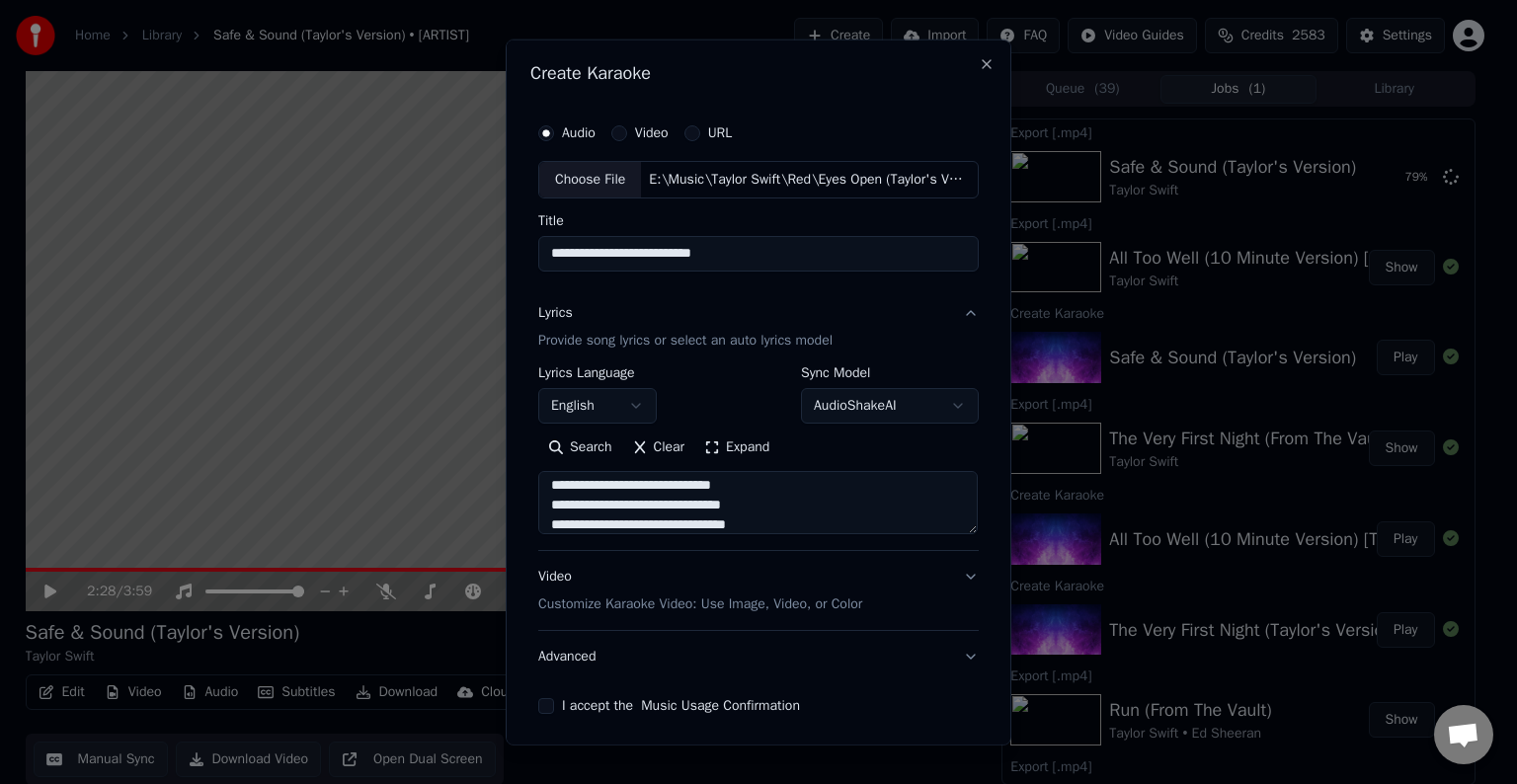 scroll, scrollTop: 517, scrollLeft: 0, axis: vertical 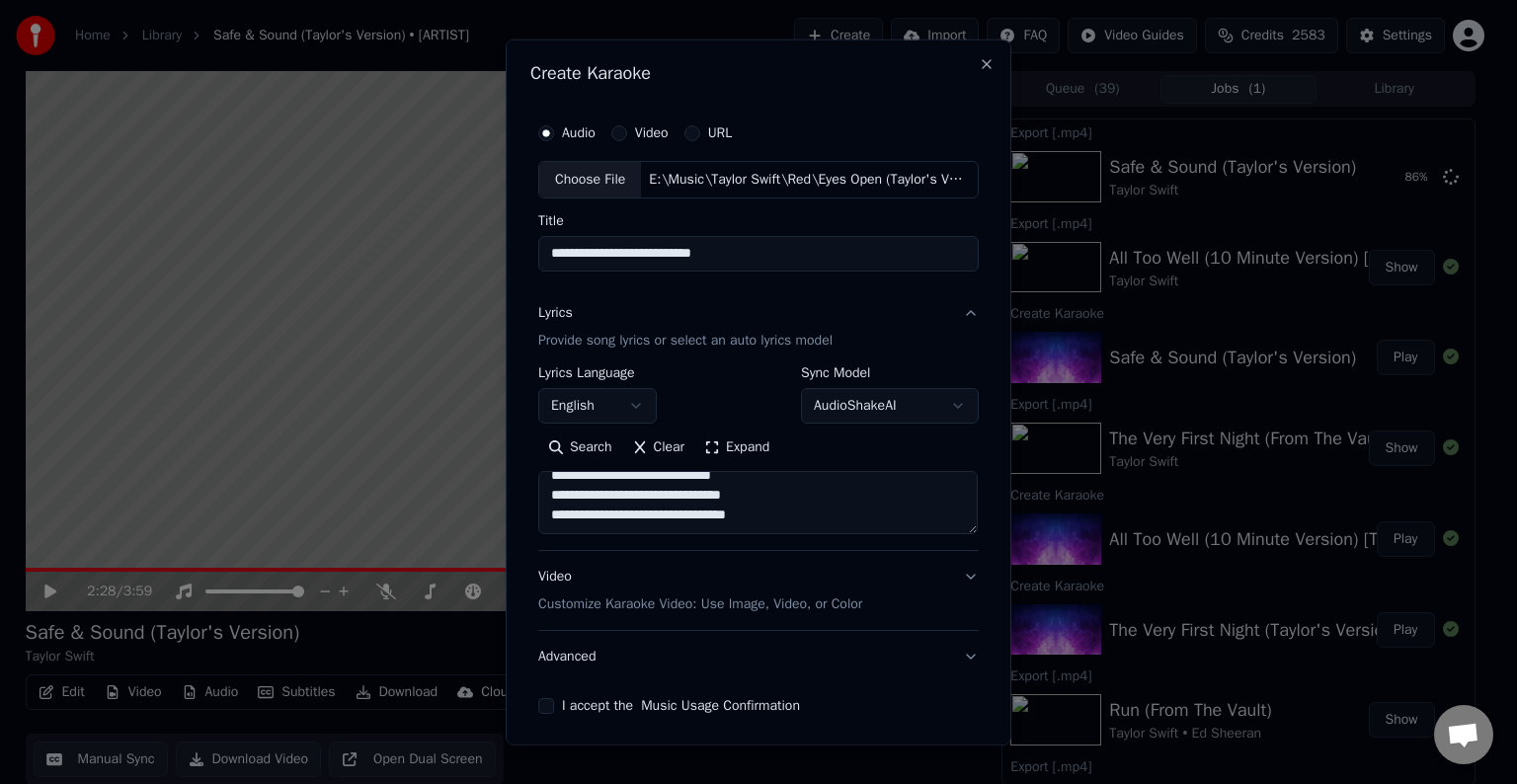paste on "**********" 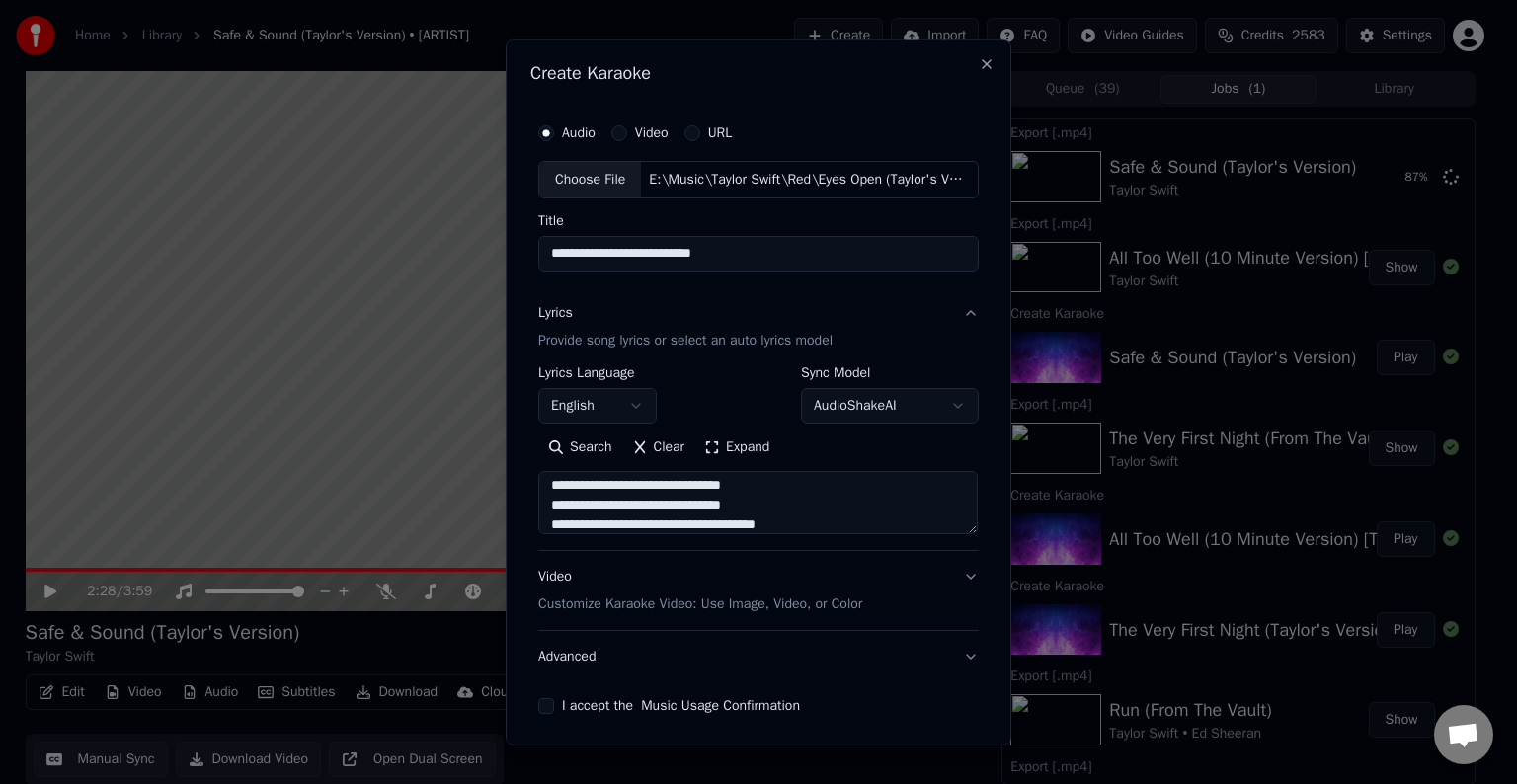scroll, scrollTop: 596, scrollLeft: 0, axis: vertical 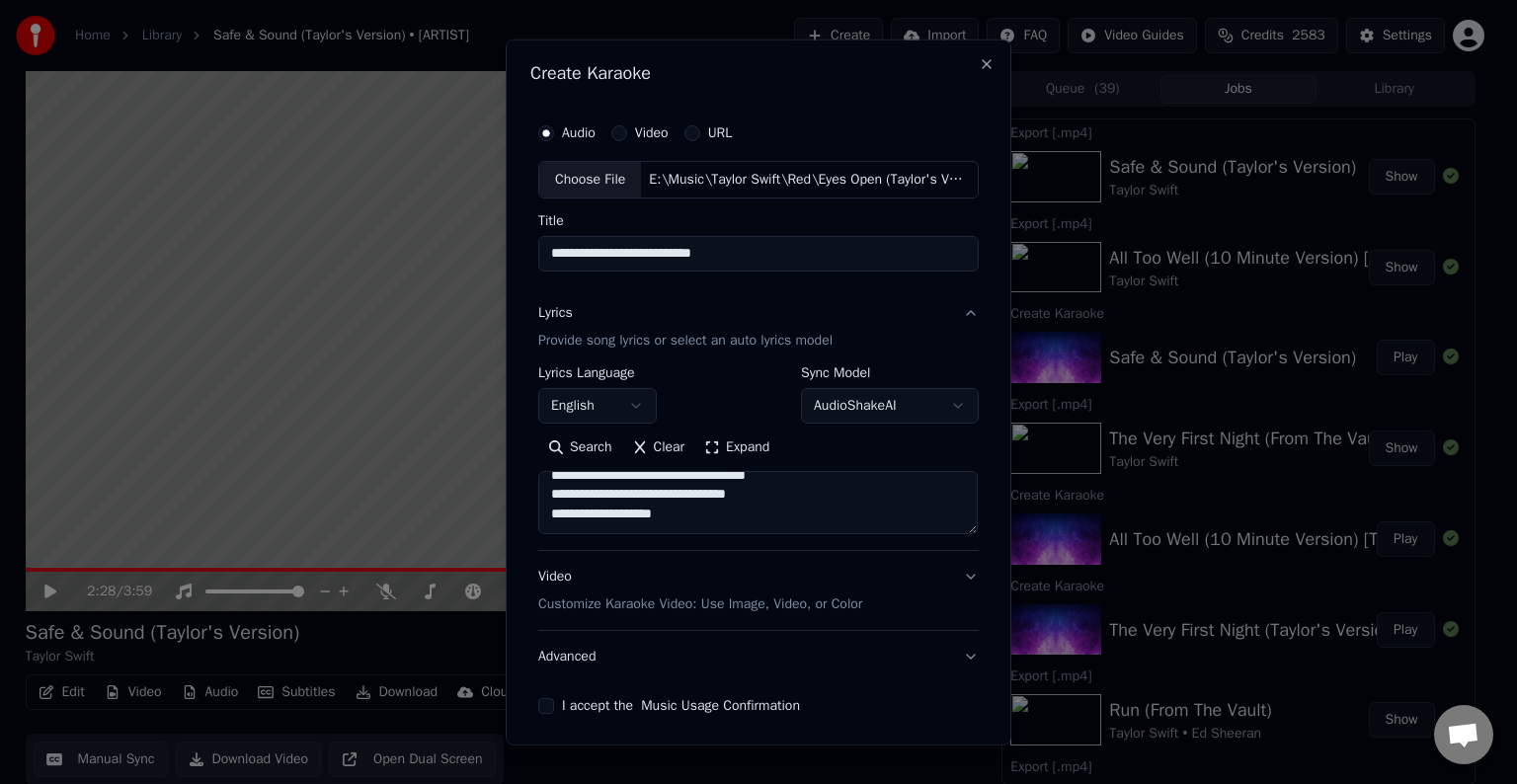 paste on "**********" 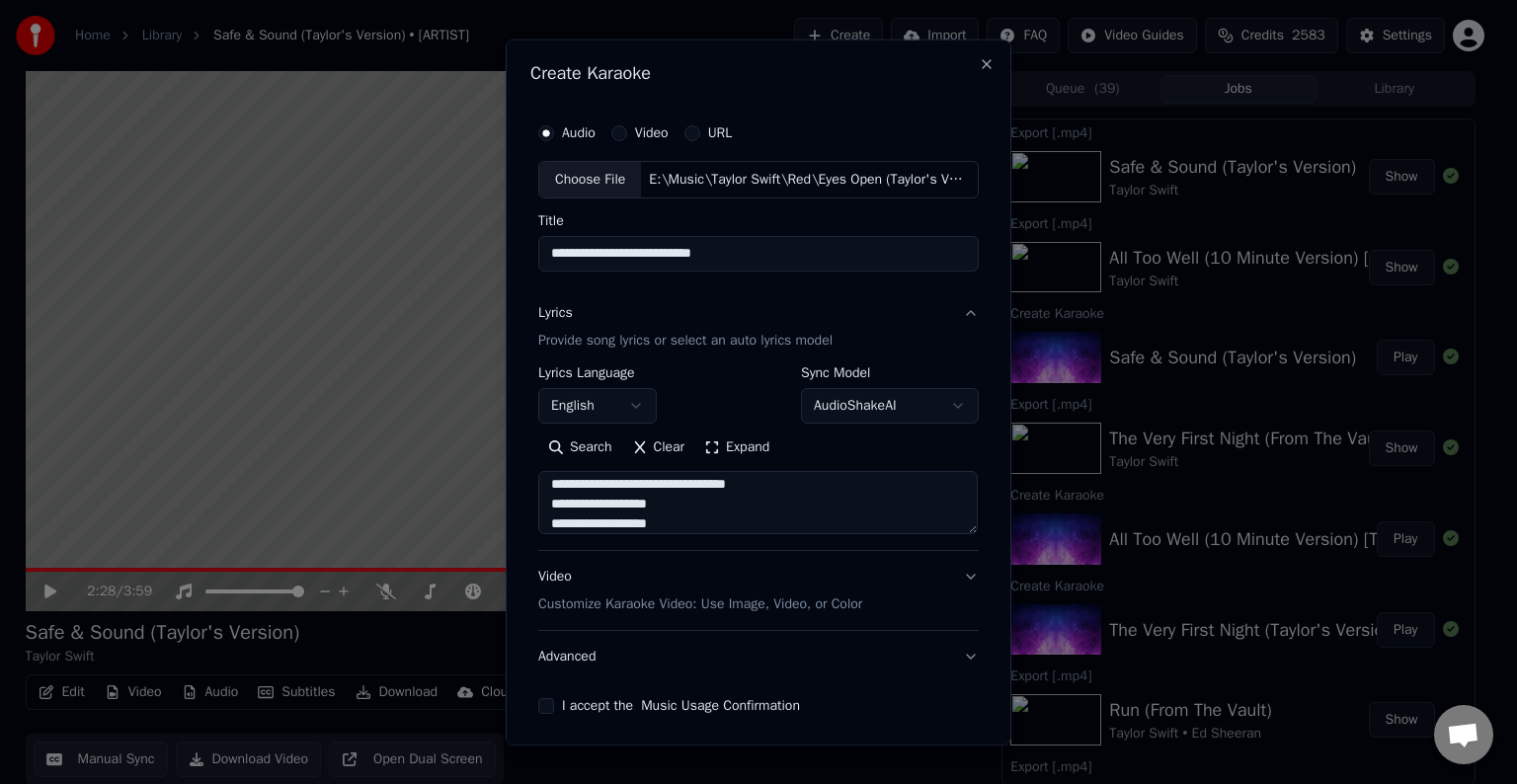 scroll, scrollTop: 636, scrollLeft: 0, axis: vertical 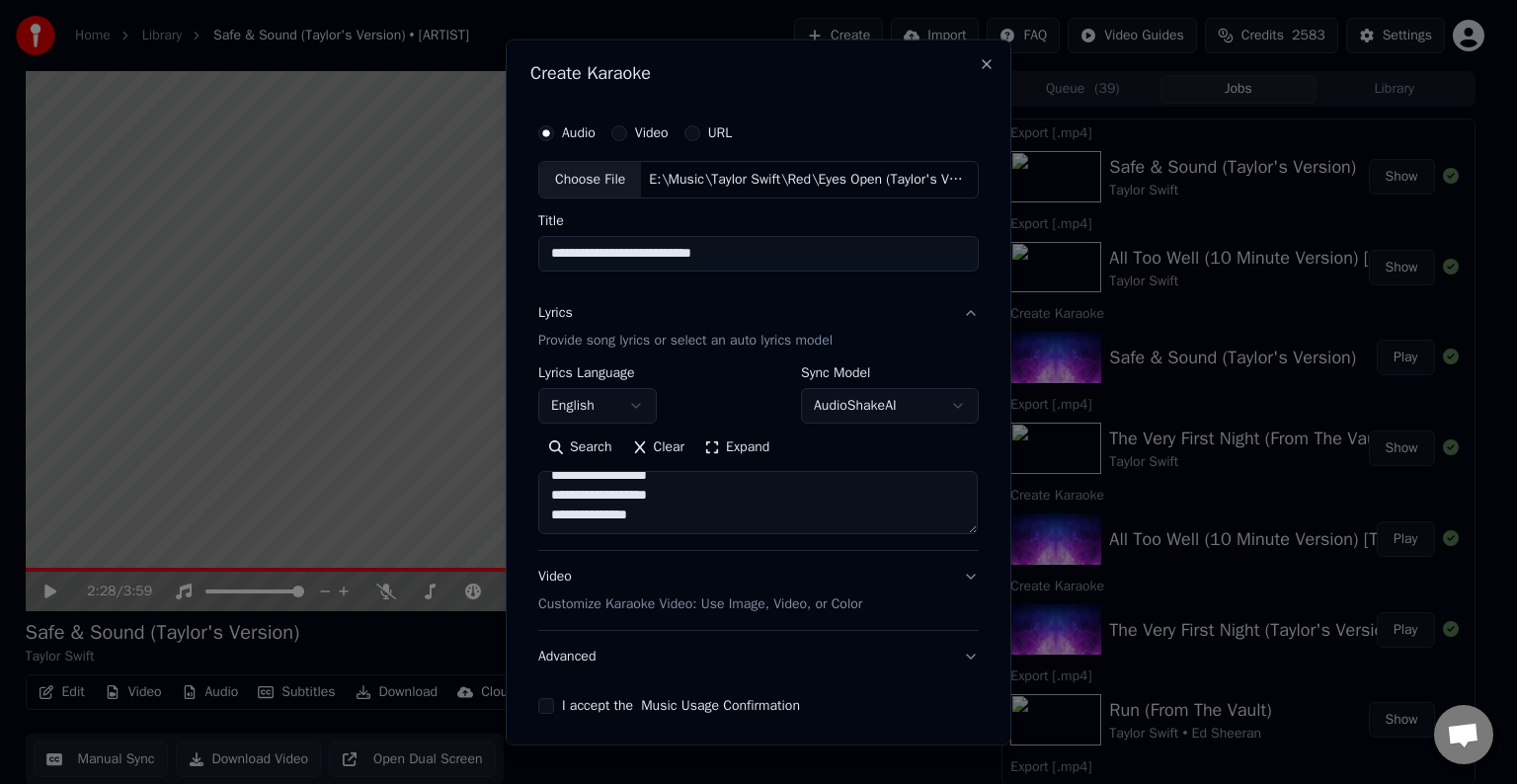 paste on "**********" 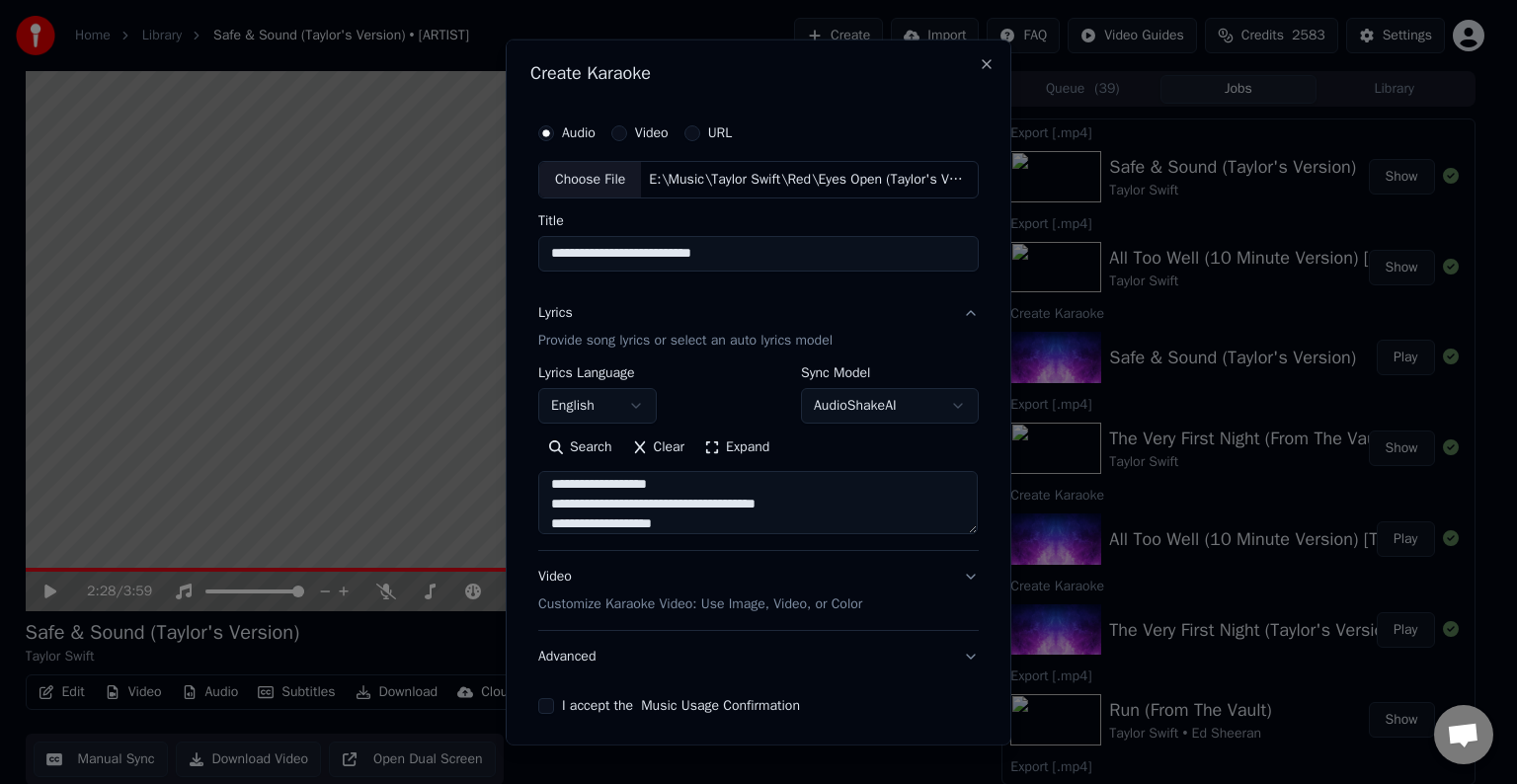 scroll, scrollTop: 715, scrollLeft: 0, axis: vertical 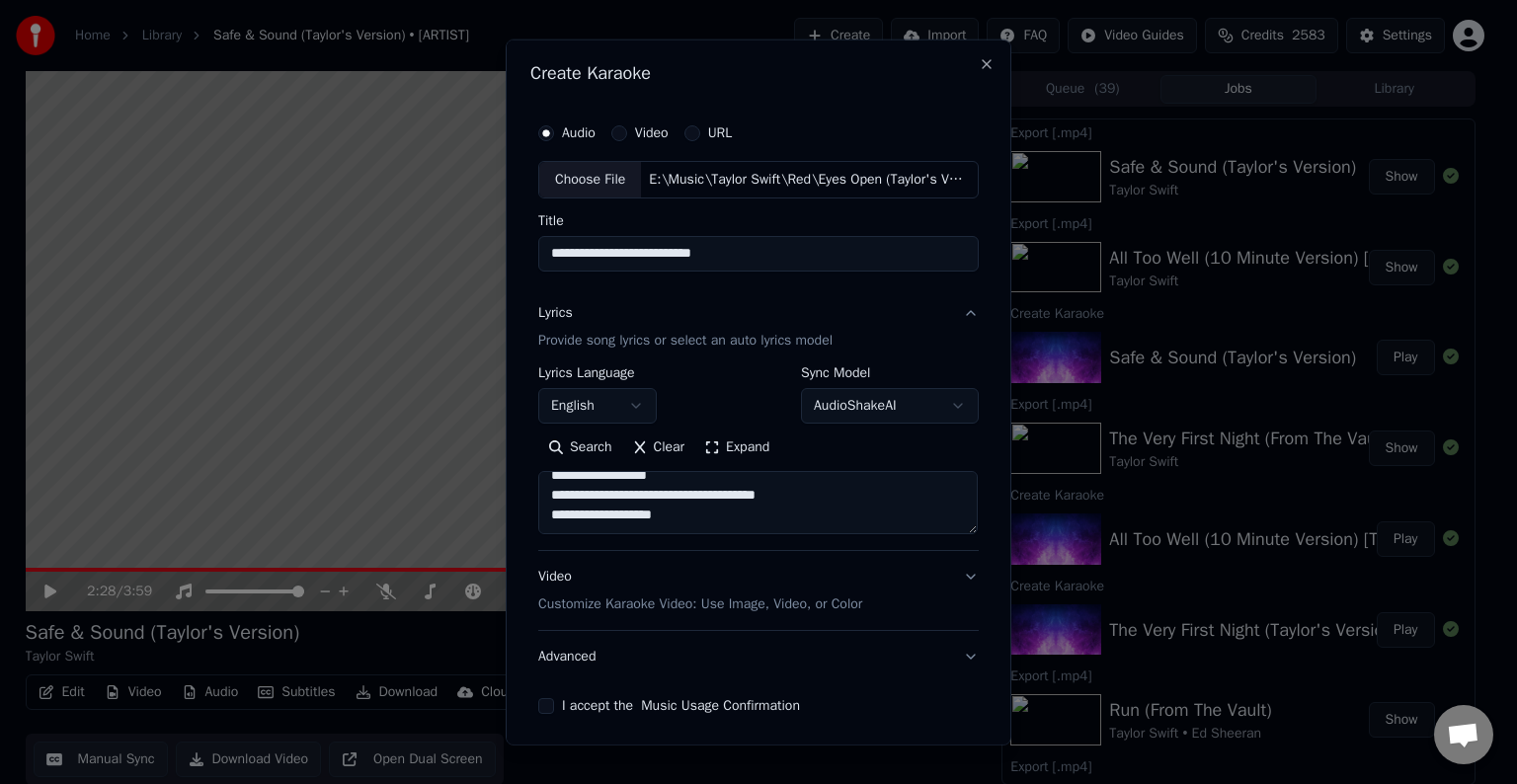 paste on "**********" 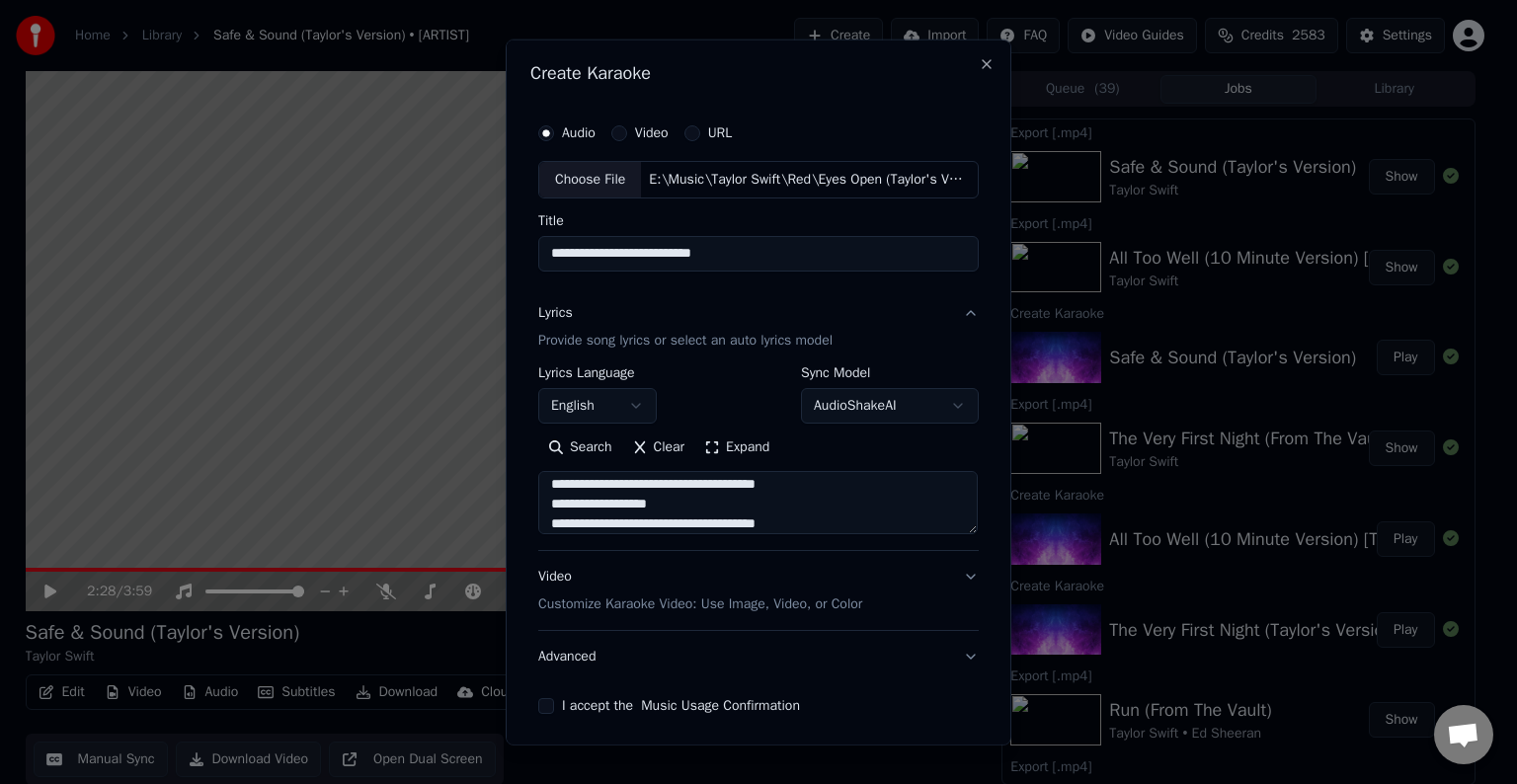 scroll, scrollTop: 794, scrollLeft: 0, axis: vertical 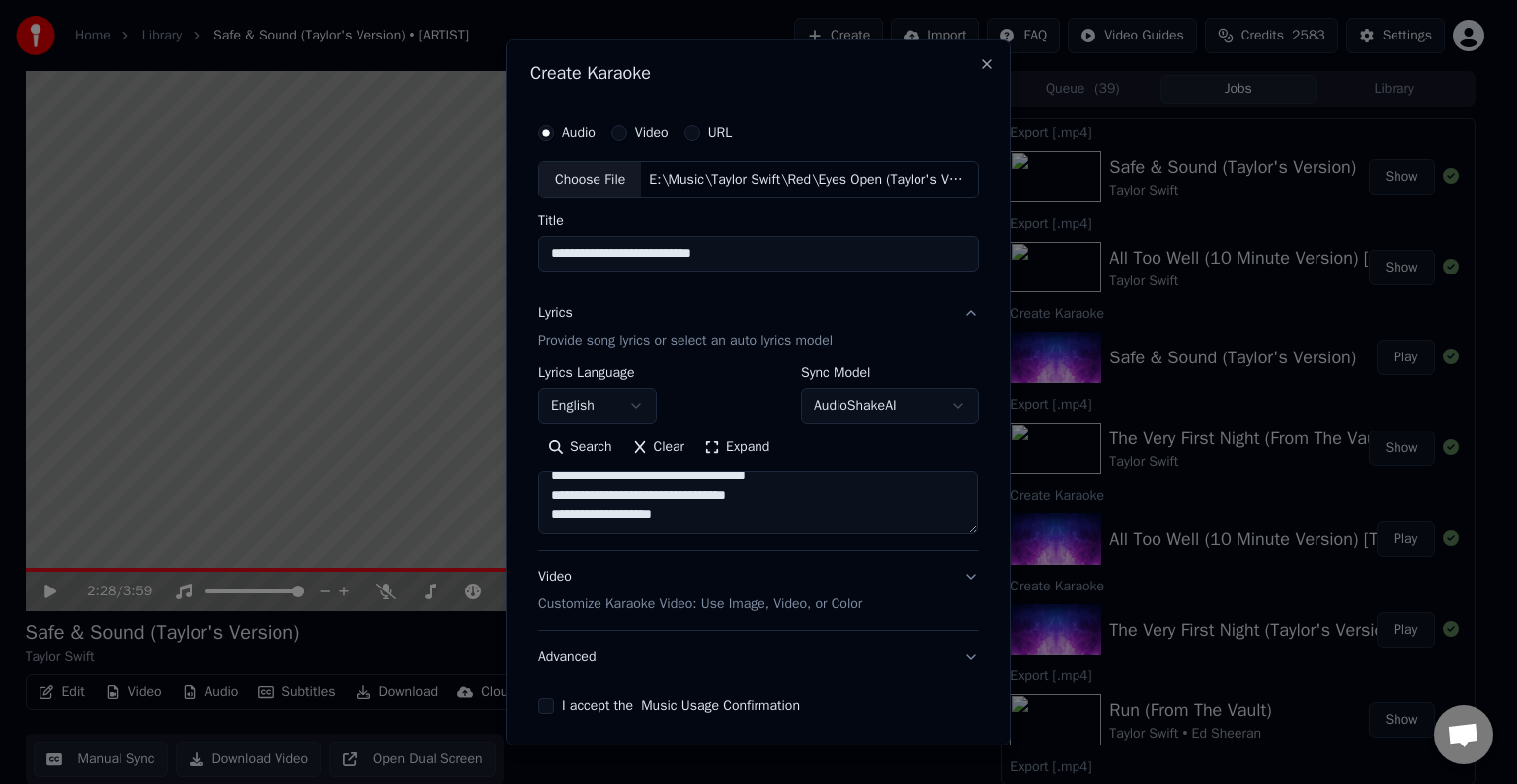 paste on "**********" 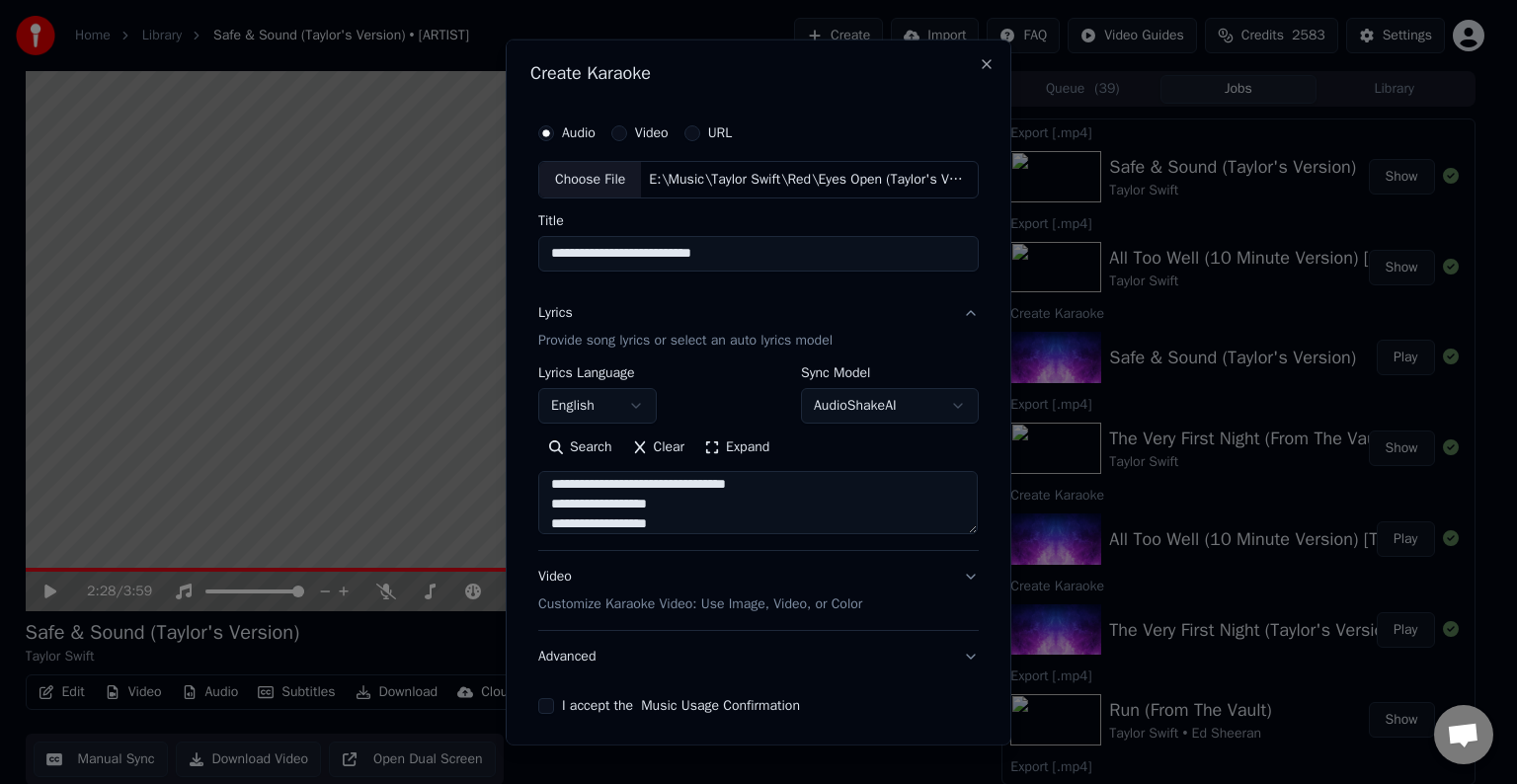 scroll, scrollTop: 853, scrollLeft: 0, axis: vertical 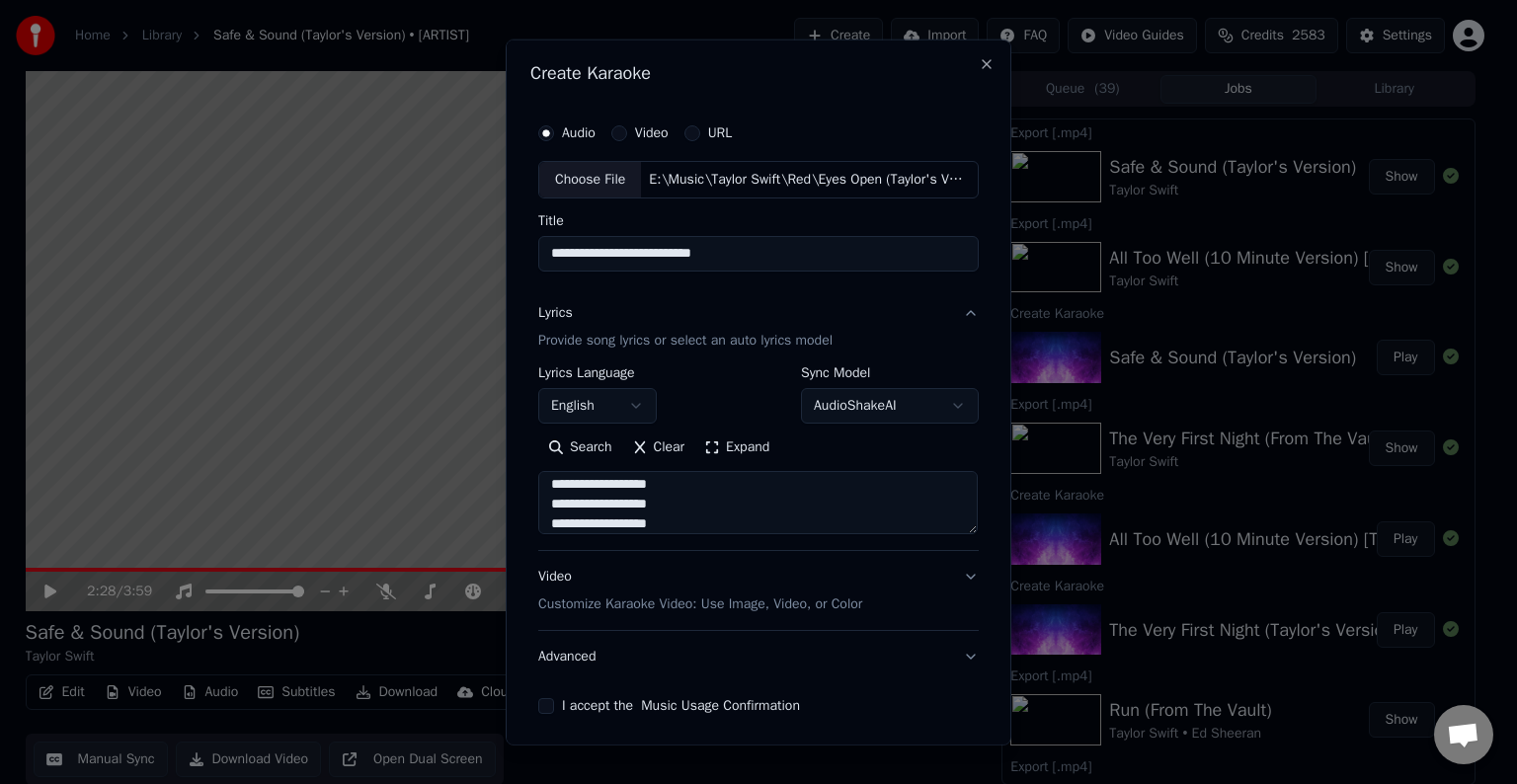 type on "**********" 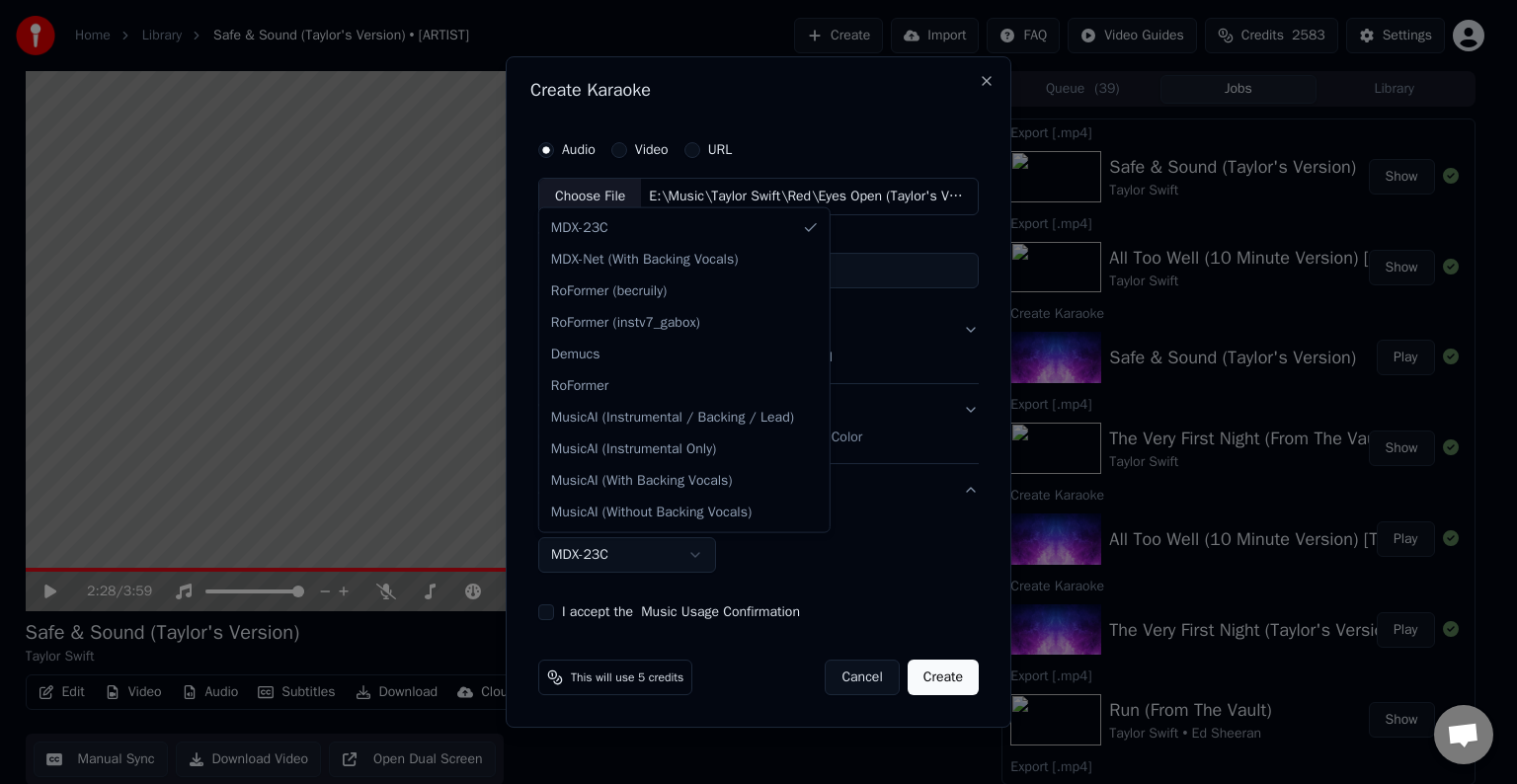 click on "Home Library Safe & Sound (Taylor's Version) • [ARTIST] Create Import FAQ Video Guides Credits 2583 Settings 2:28  /  3:59 Safe & Sound (Taylor's Version) [ARTIST] BPM 144 Key Em Edit Video Audio Subtitles Download Cloud Library Manual Sync Download Video Open Dual Screen Queue ( 39 ) Jobs Library Export [.mp4] Safe & Sound (Taylor's Version) [ARTIST] Show Export [.mp4] All Too Well (10 Minute Version) [Taylor's Version] [From The Vault] [ARTIST] Show Create Karaoke Safe & Sound (Taylor's Version) Play Export [.mp4] The Very First Night (From The Vault) [ARTIST] Show Create Karaoke All Too Well (10 Minute Version) [Taylor's Version] [From The Vault] Play Create Karaoke The Very First Night (Taylor's Version) [From The Vault] Play Export [.mp4] Run (From The Vault) [ARTIST] • [ARTIST] Show Export [.mp4] Forever Winter (From The Vault) [ARTIST] Show Create Karaoke Run (Taylor's Version) [From The Vault] [feat. [ARTIST]] Play Create Karaoke Play Export [.mp4] Show [ARTIST]" at bounding box center [750, 392] 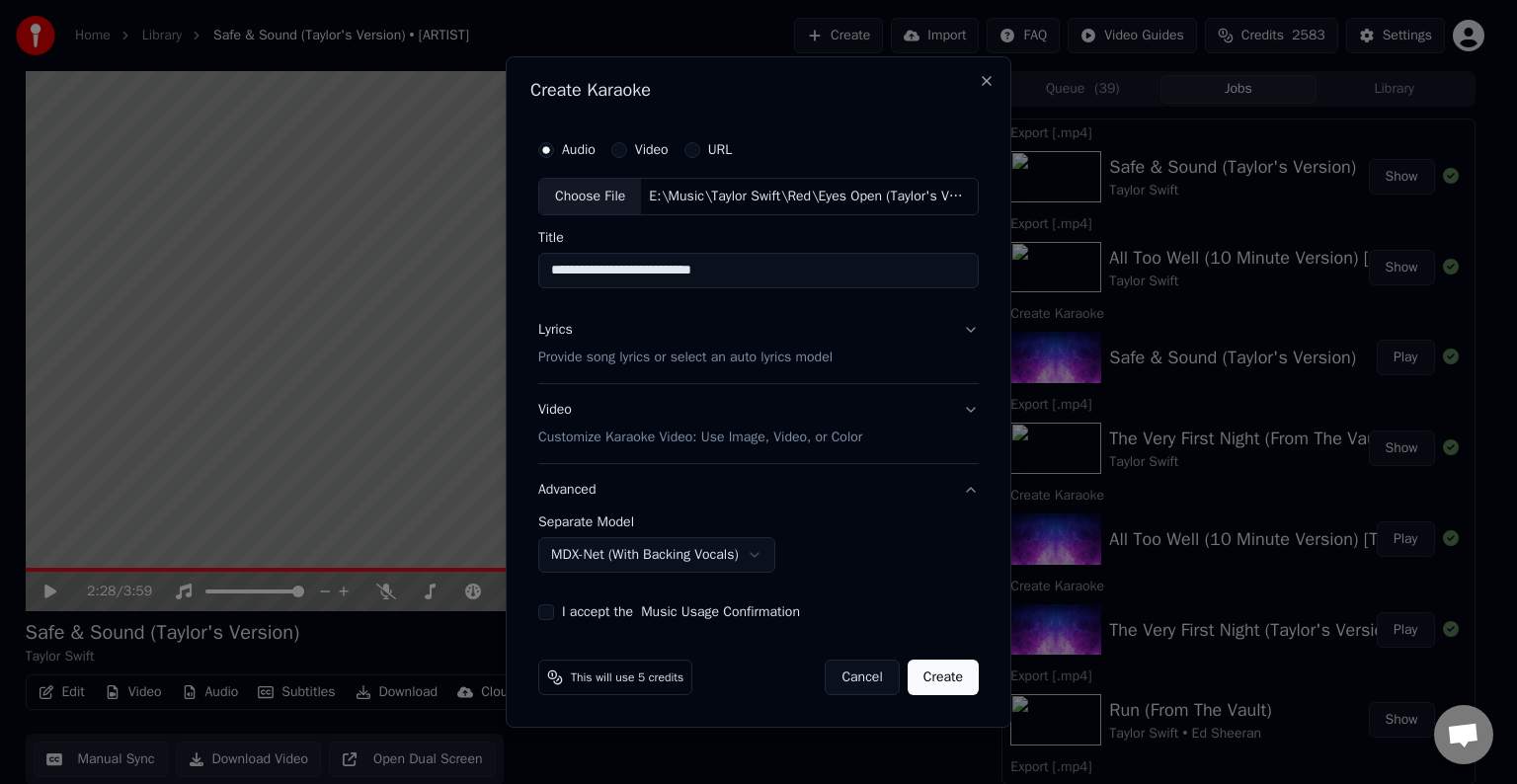 click on "I accept the   Music Usage Confirmation" at bounding box center [546, 612] 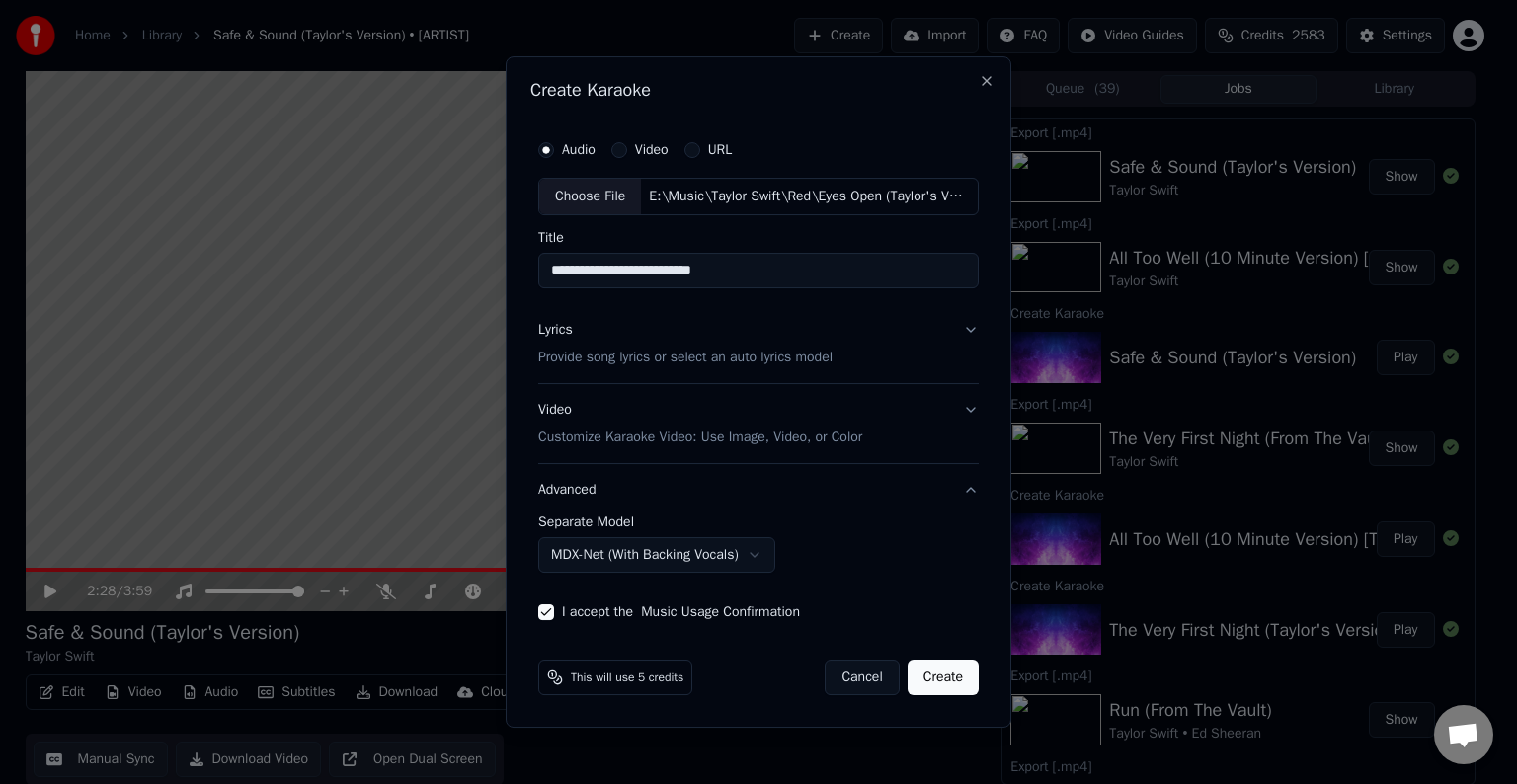 click on "Create" at bounding box center (943, 677) 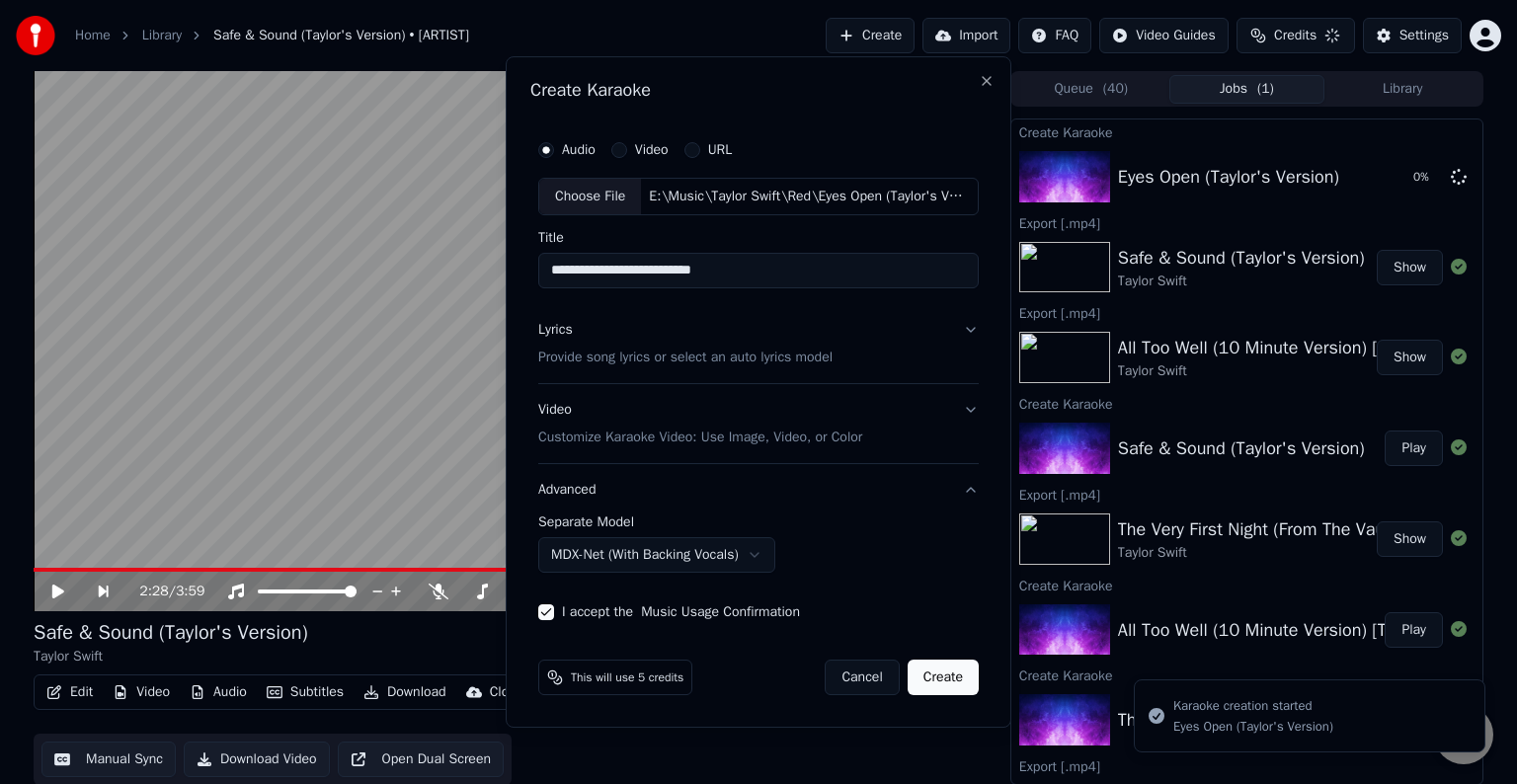 select on "******" 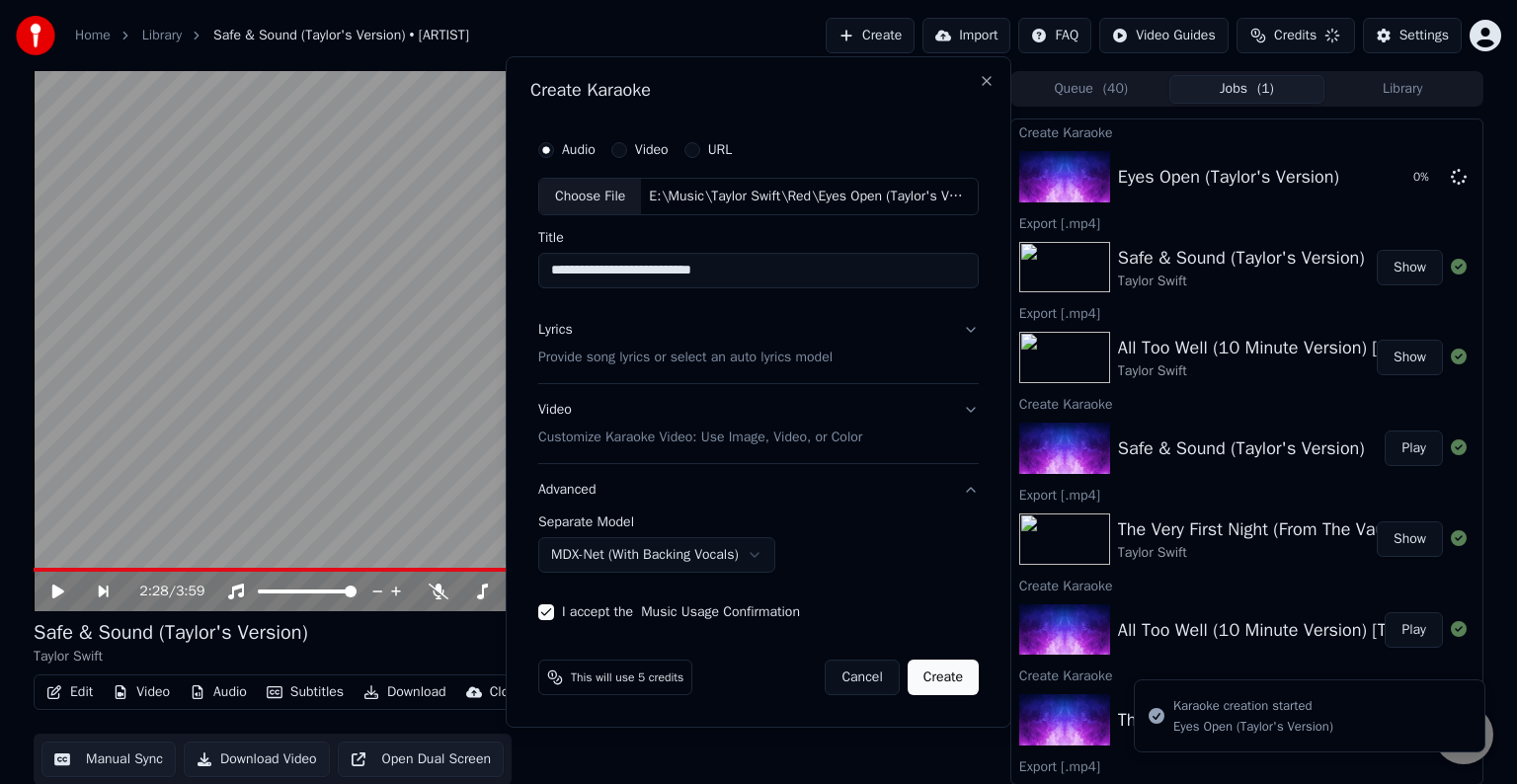 type 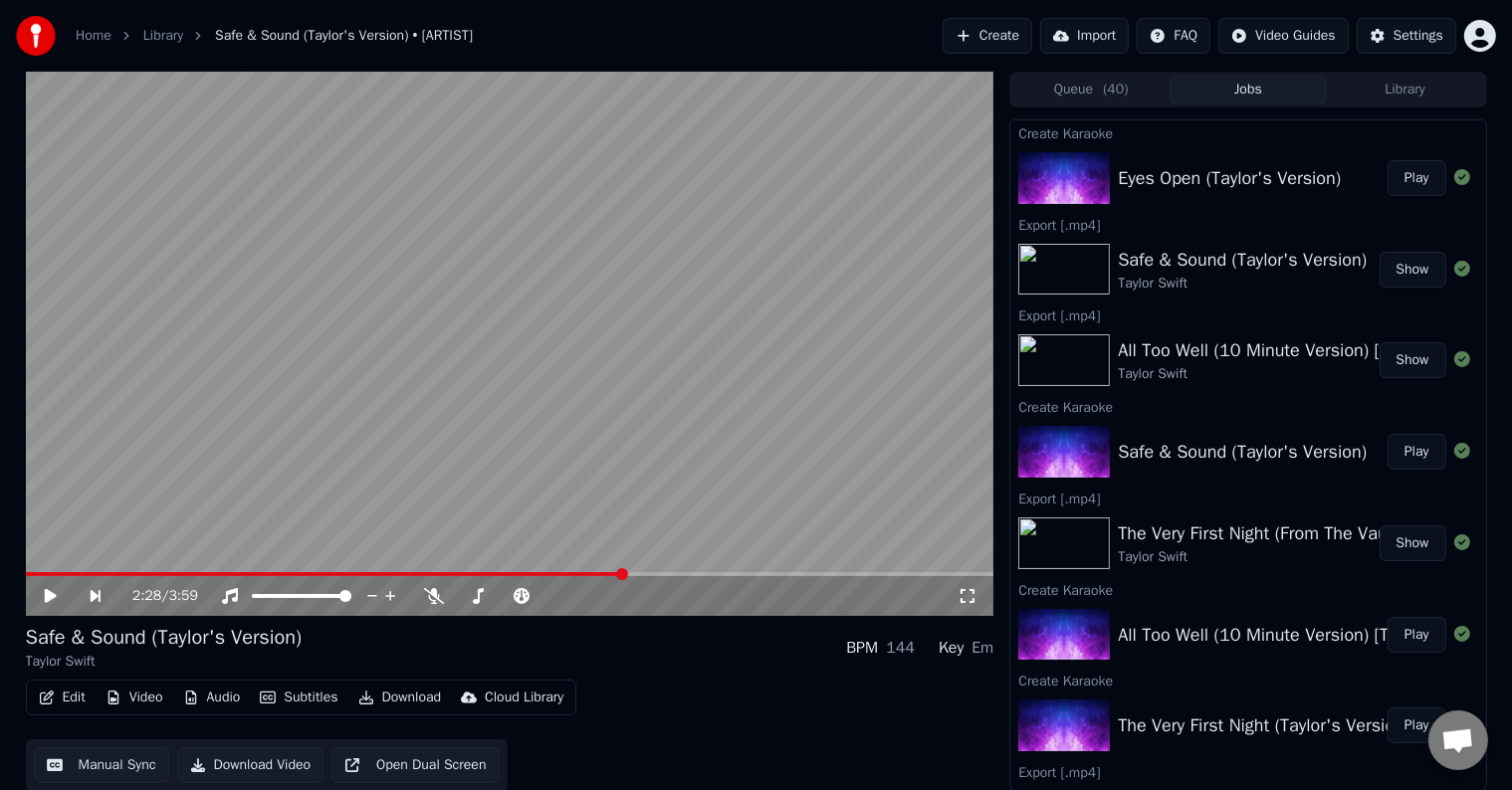 click on "Play" at bounding box center (1416, 178) 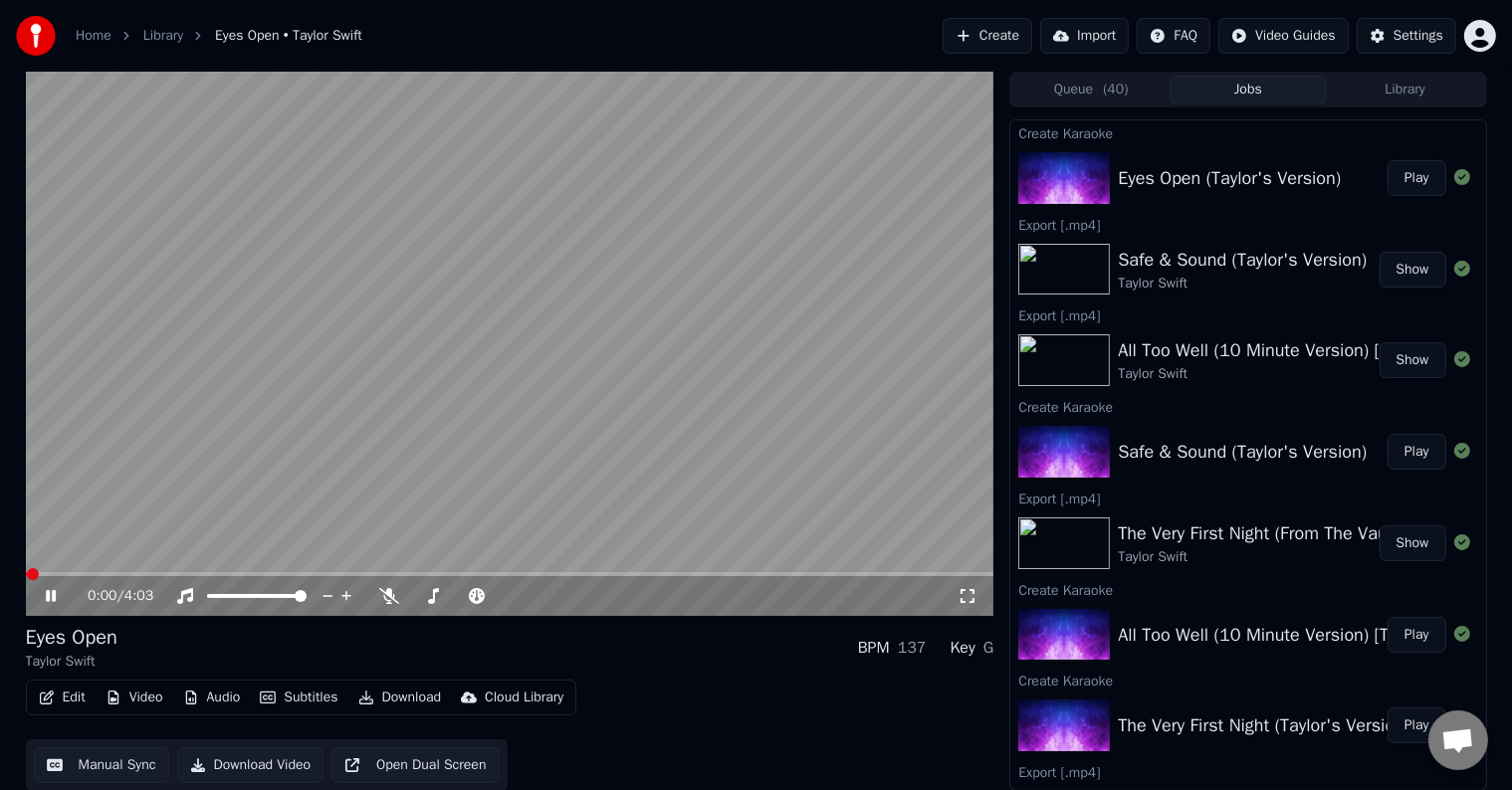 click on "Edit" at bounding box center [62, 697] 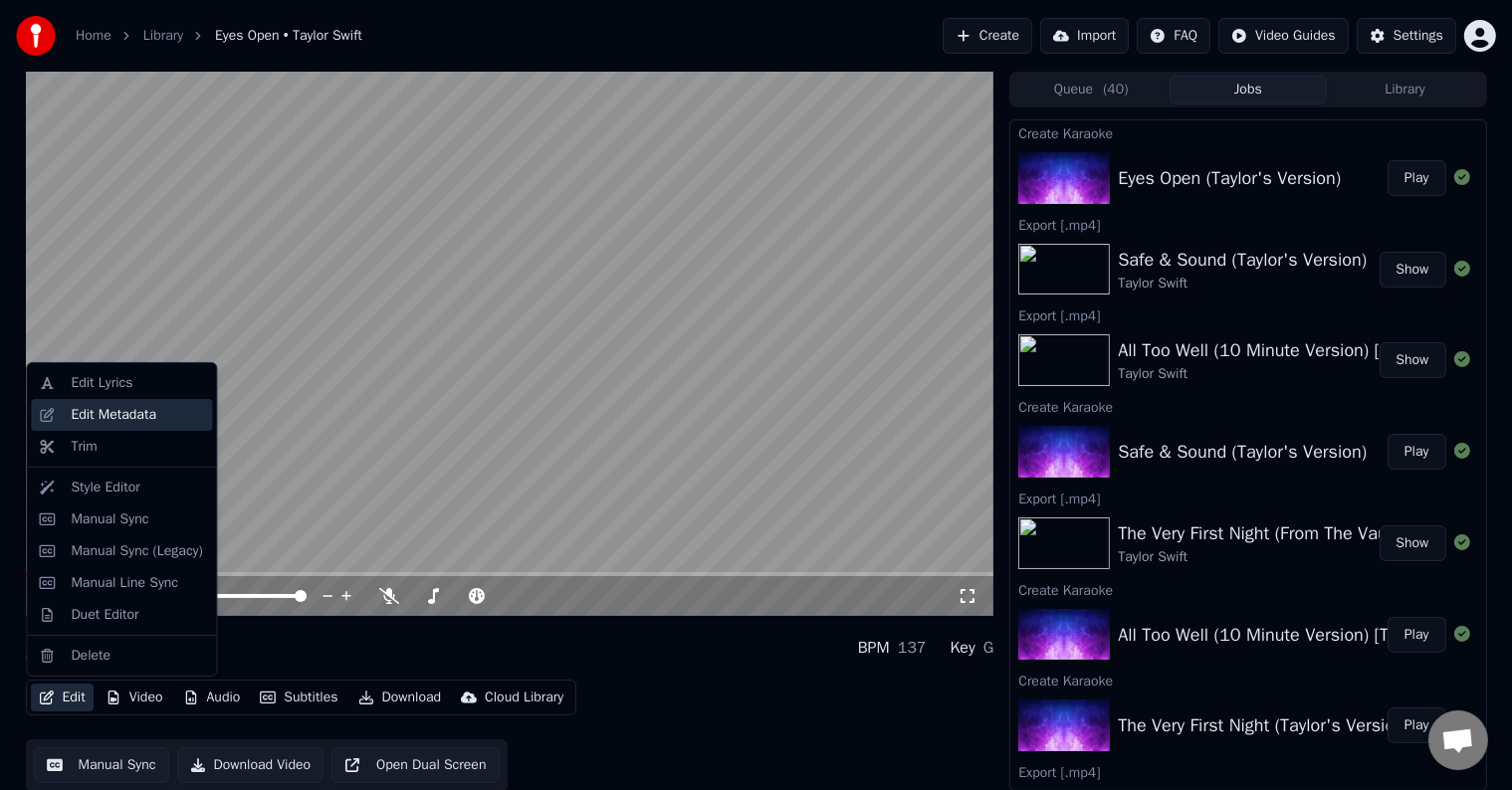 click on "Edit Metadata" at bounding box center [113, 415] 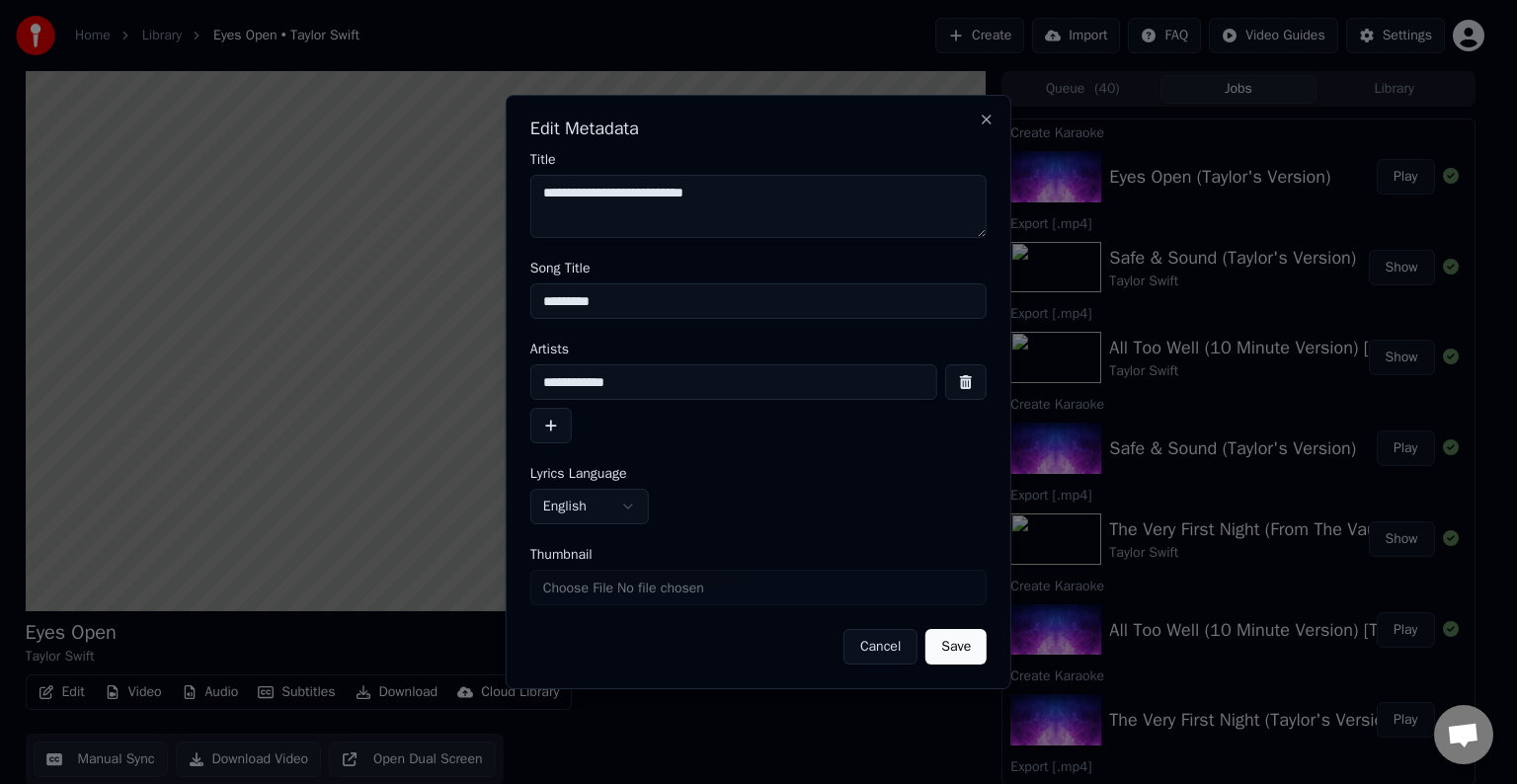click on "*********" at bounding box center [758, 301] 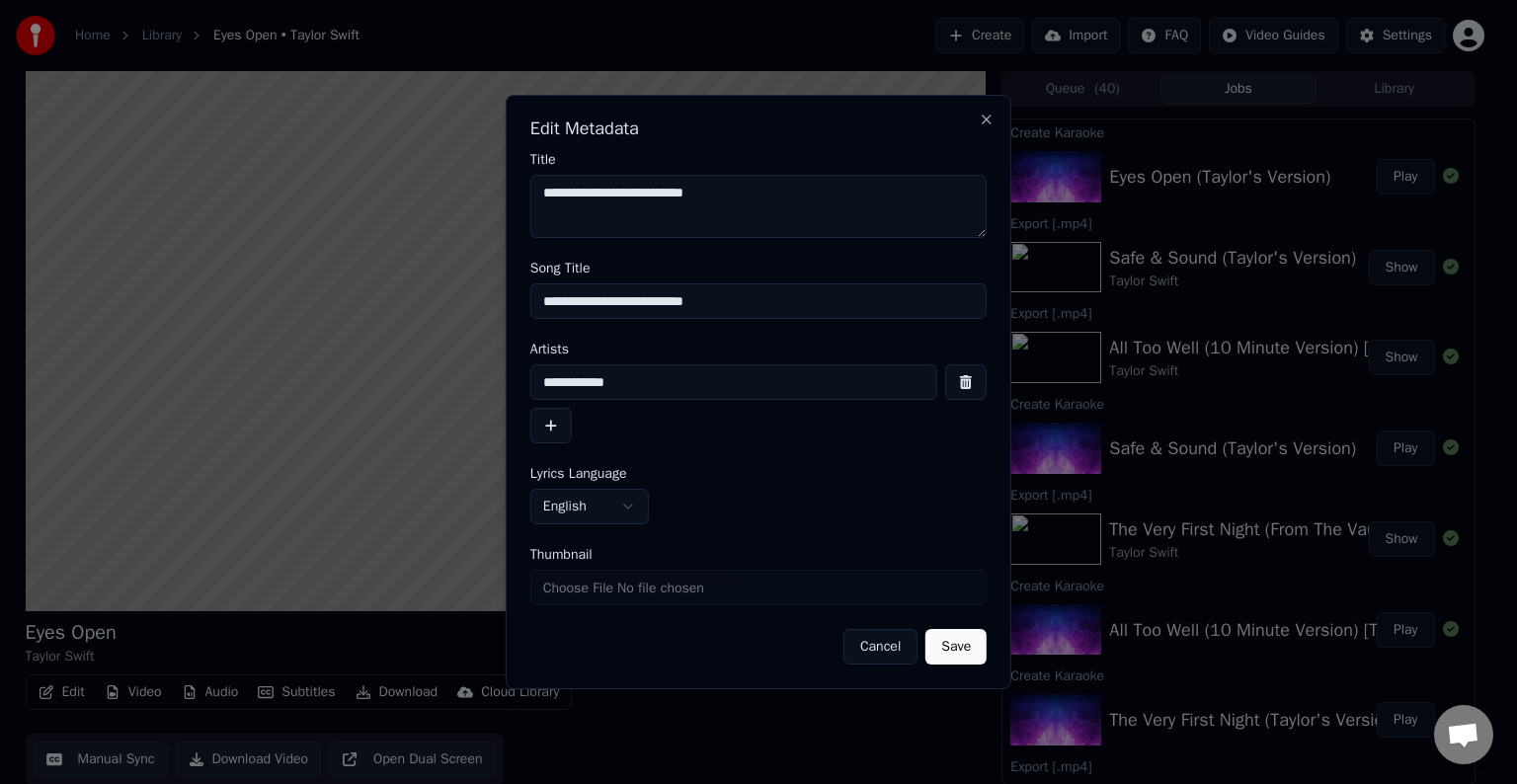 type on "**********" 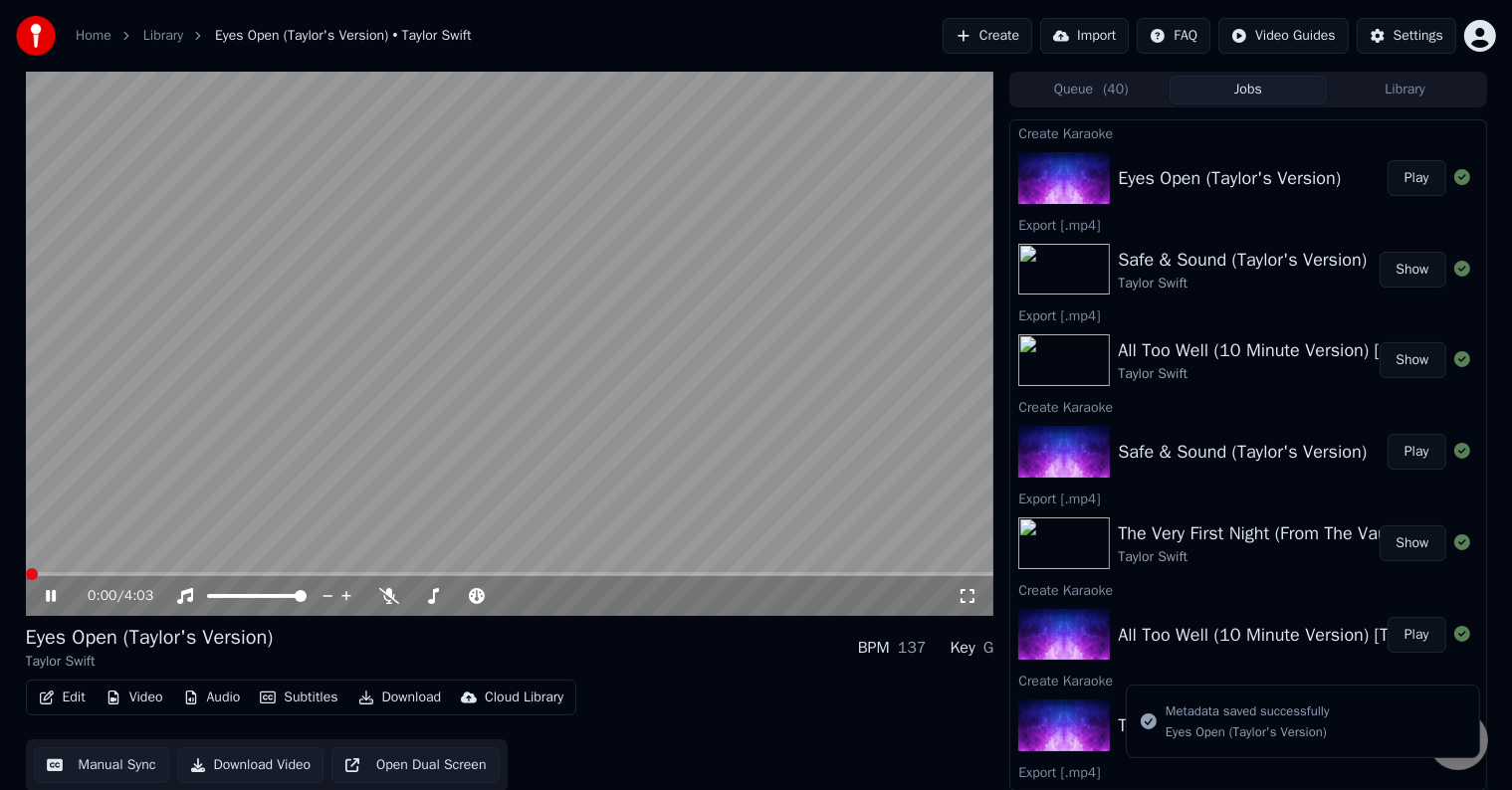 click on "Edit" at bounding box center (62, 697) 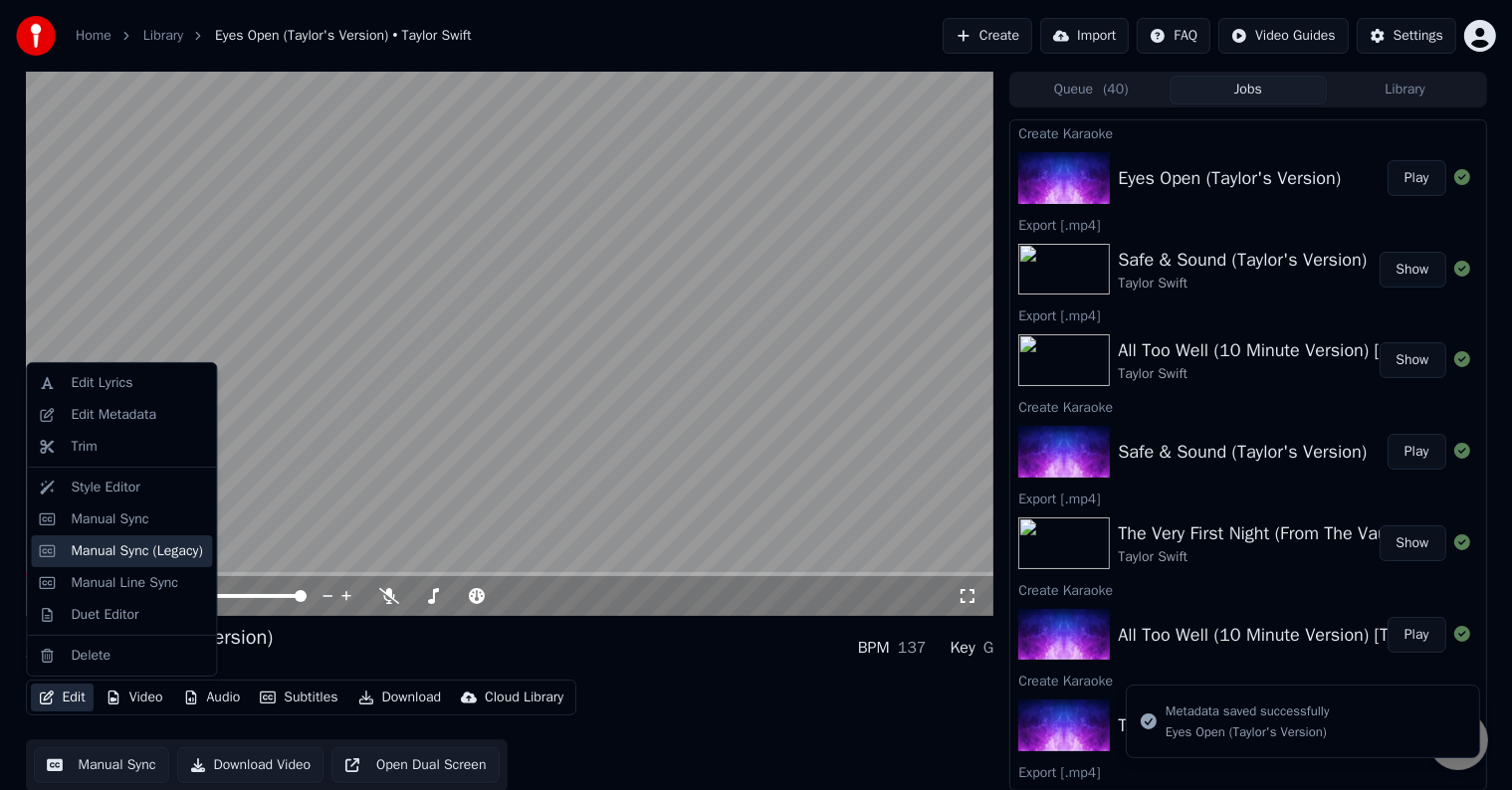 click on "Manual Sync (Legacy)" at bounding box center [136, 551] 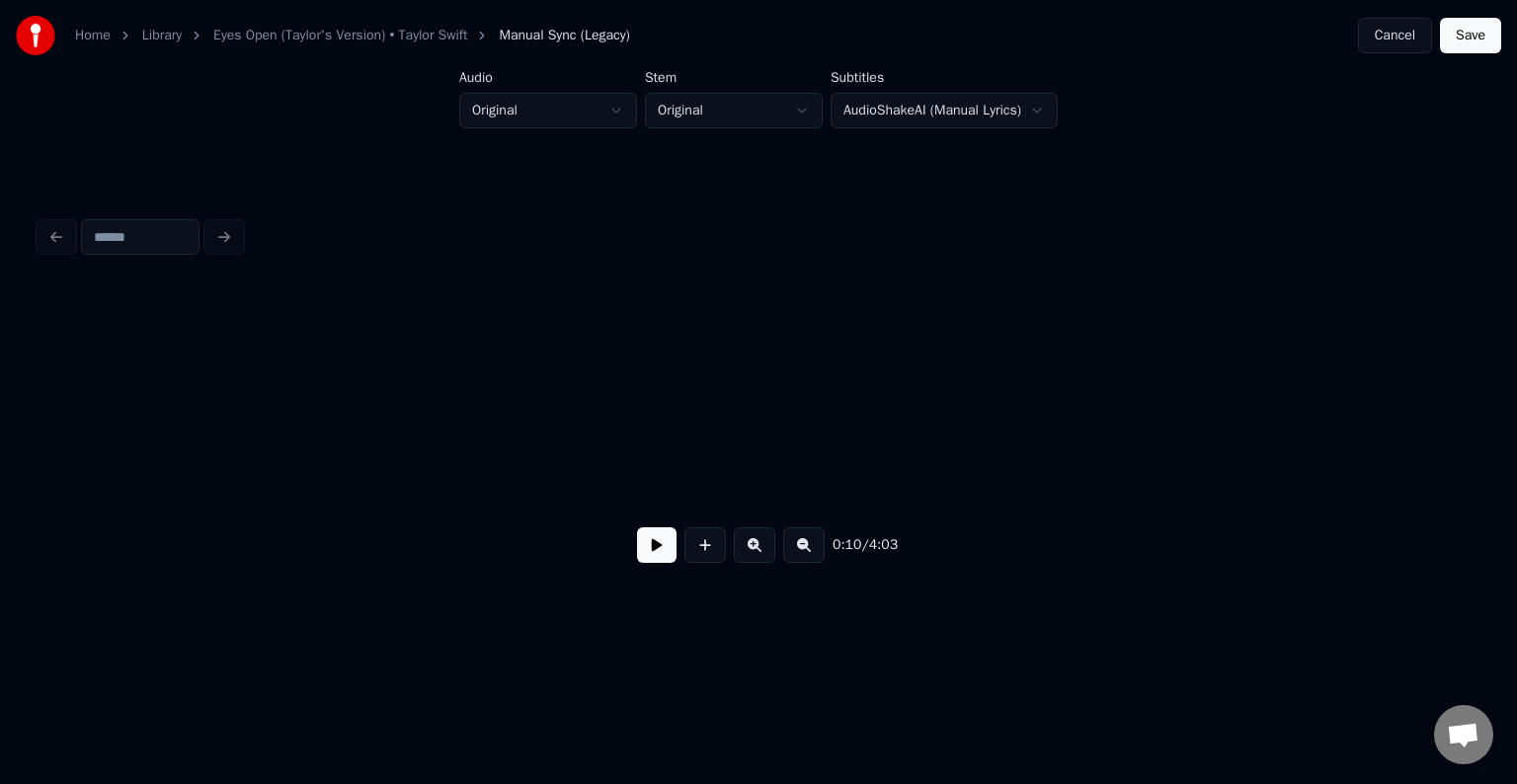 scroll, scrollTop: 0, scrollLeft: 1569, axis: horizontal 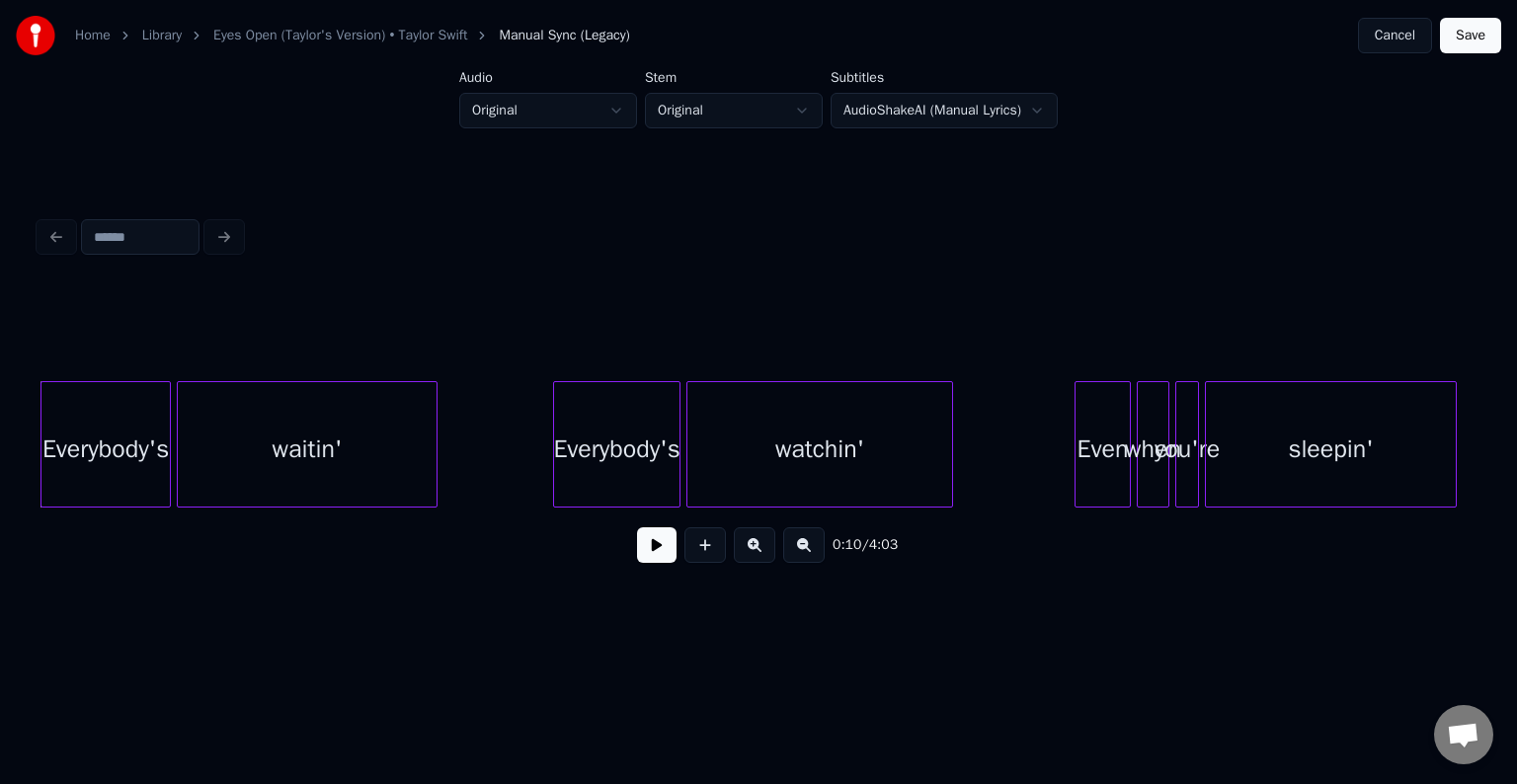 click at bounding box center [657, 545] 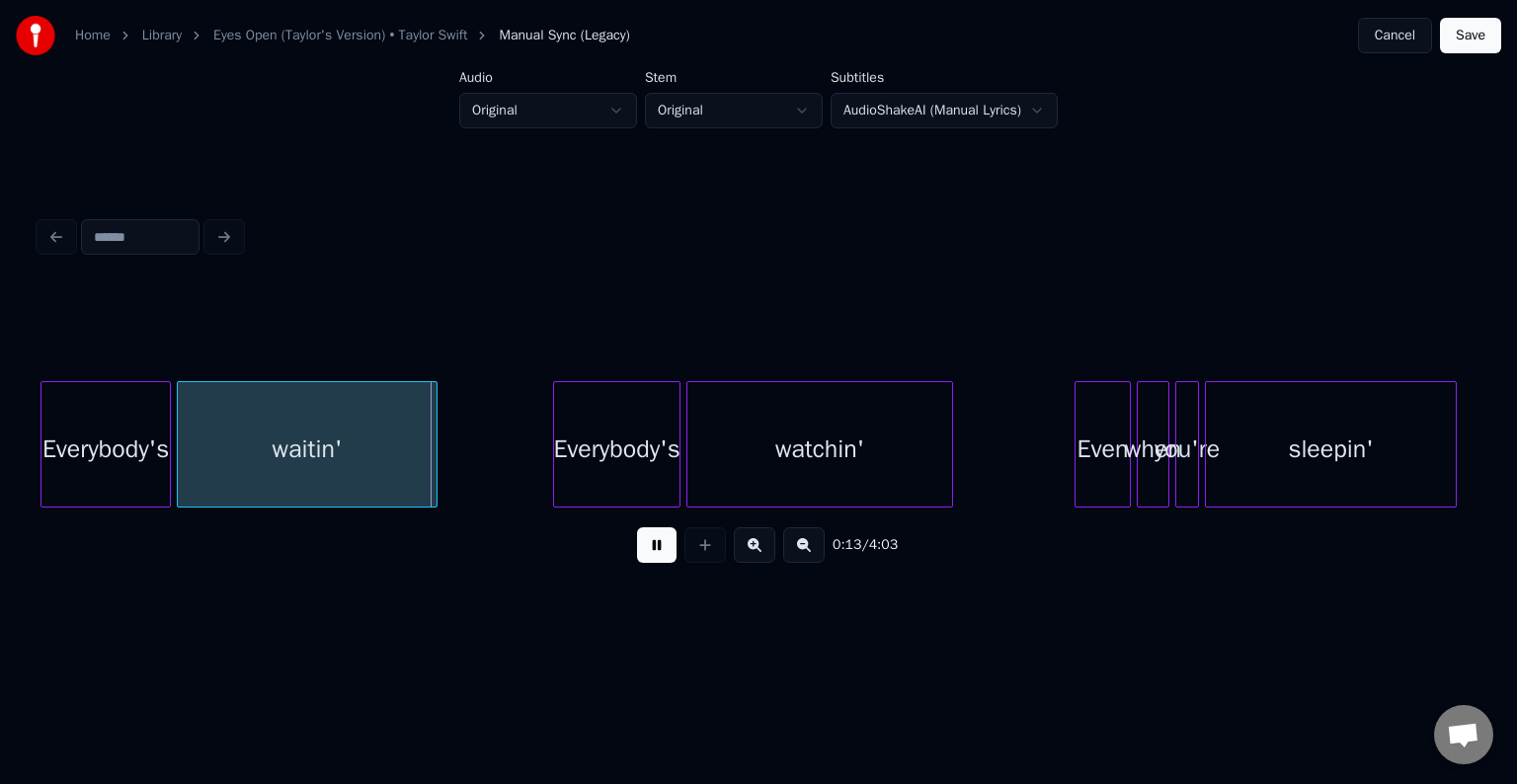 type 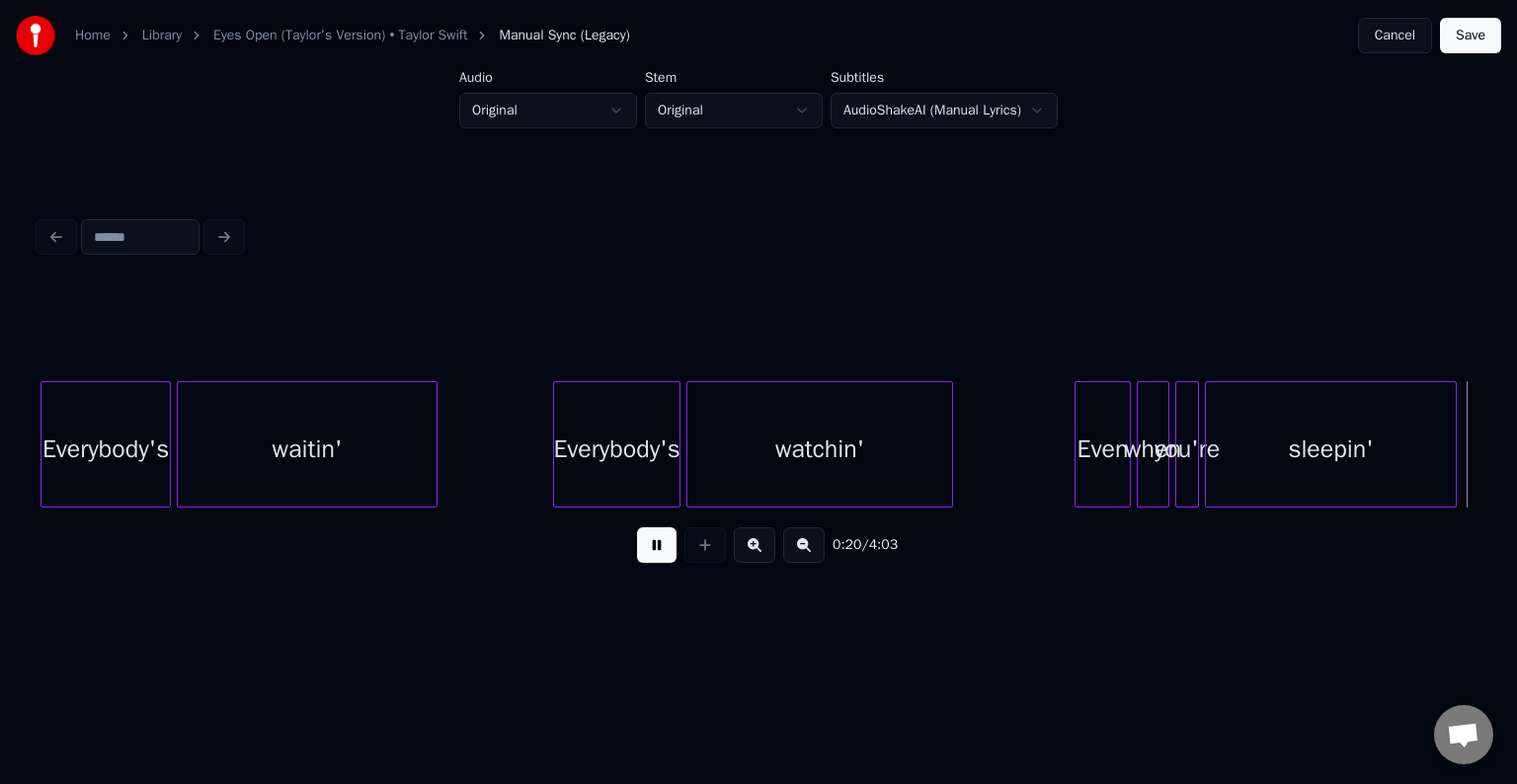scroll, scrollTop: 0, scrollLeft: 3008, axis: horizontal 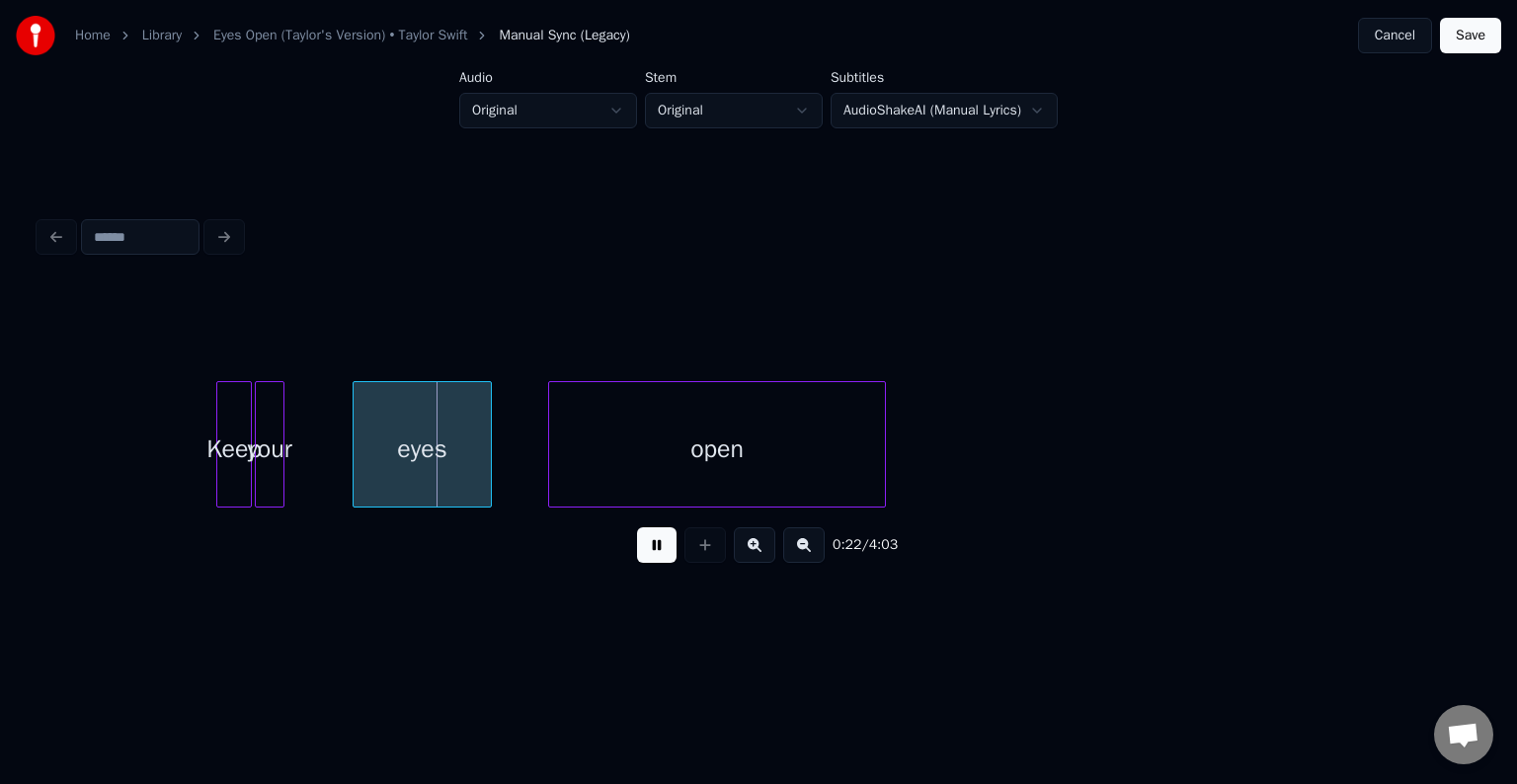 click at bounding box center (657, 545) 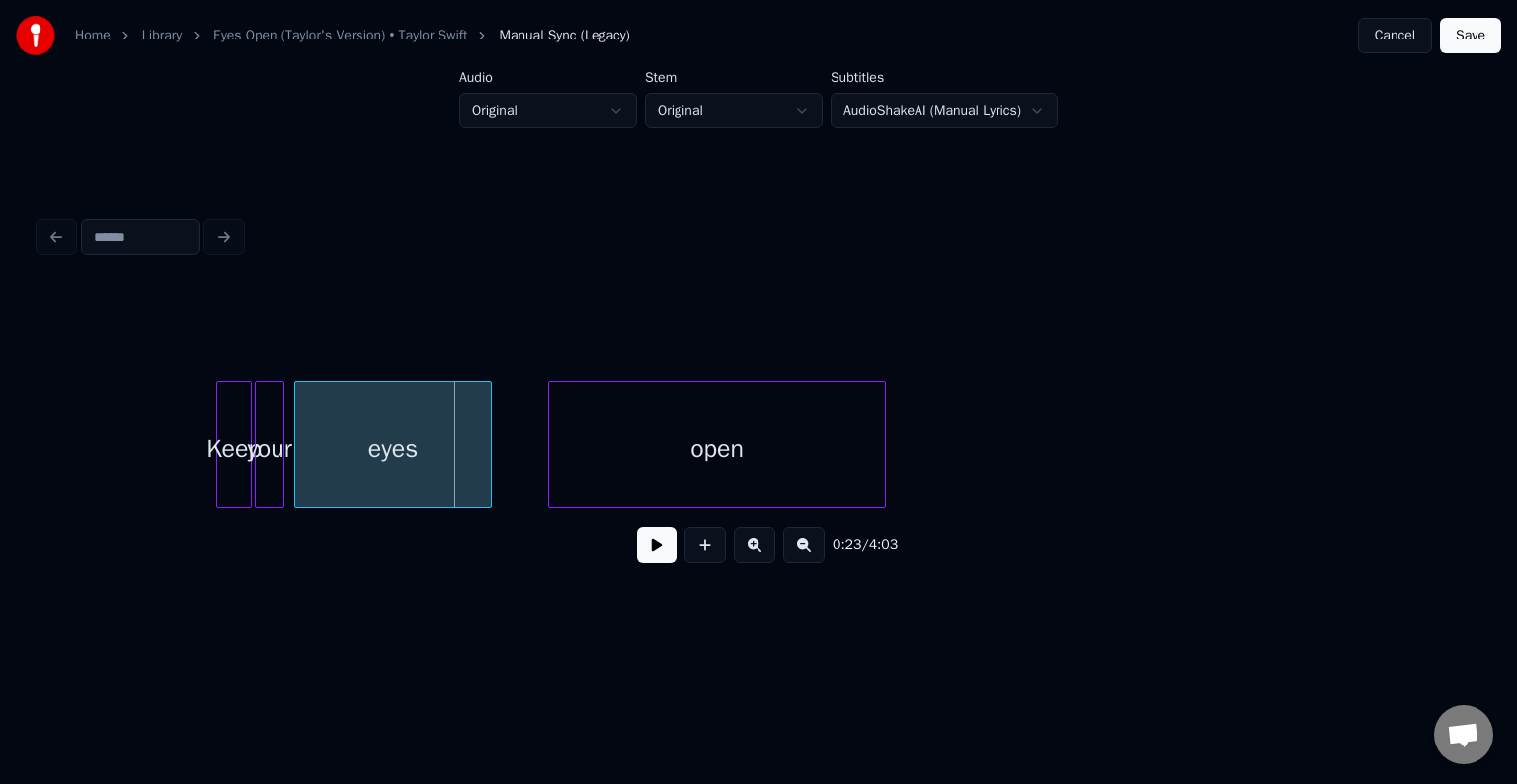 click at bounding box center (298, 444) 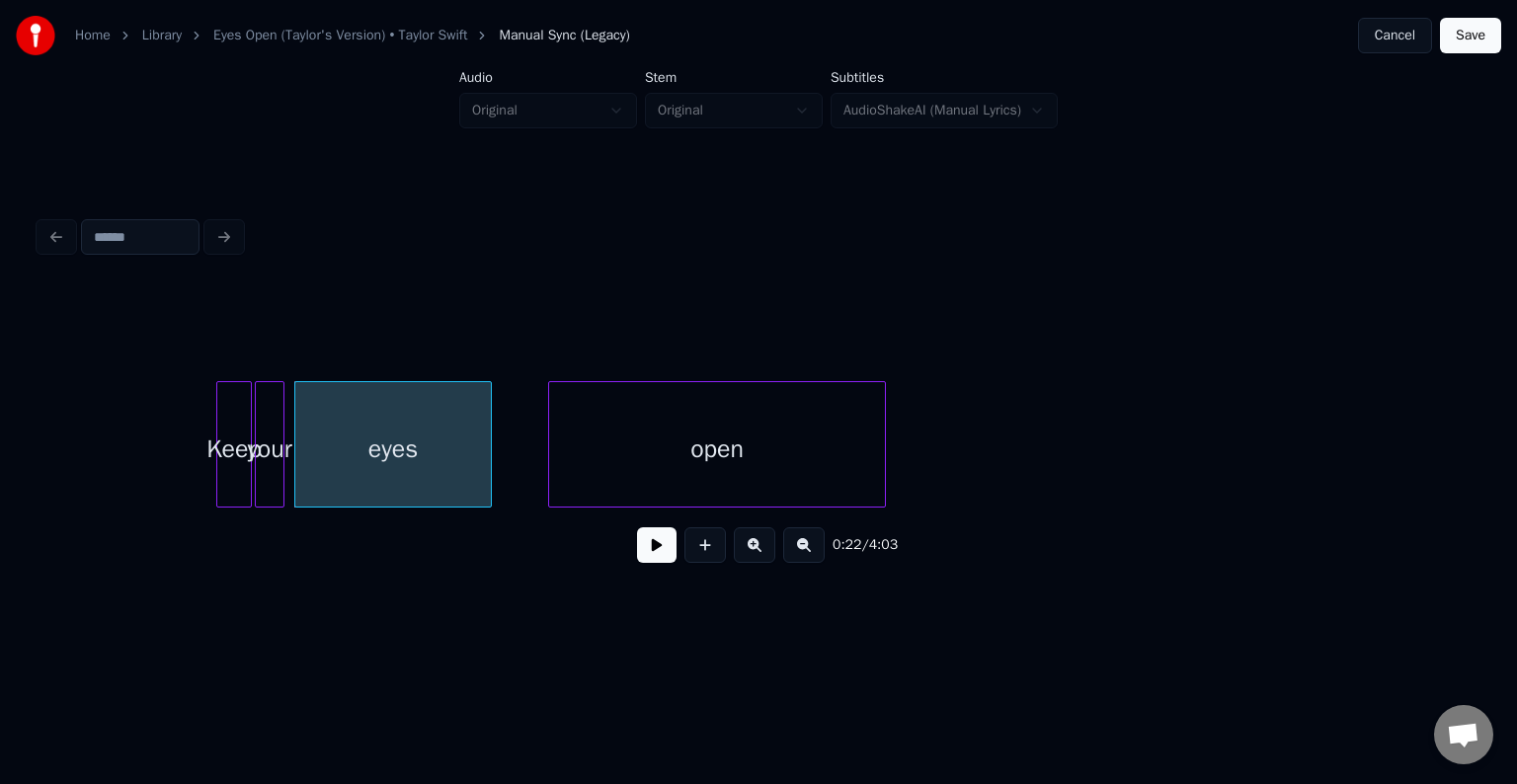 click at bounding box center (657, 545) 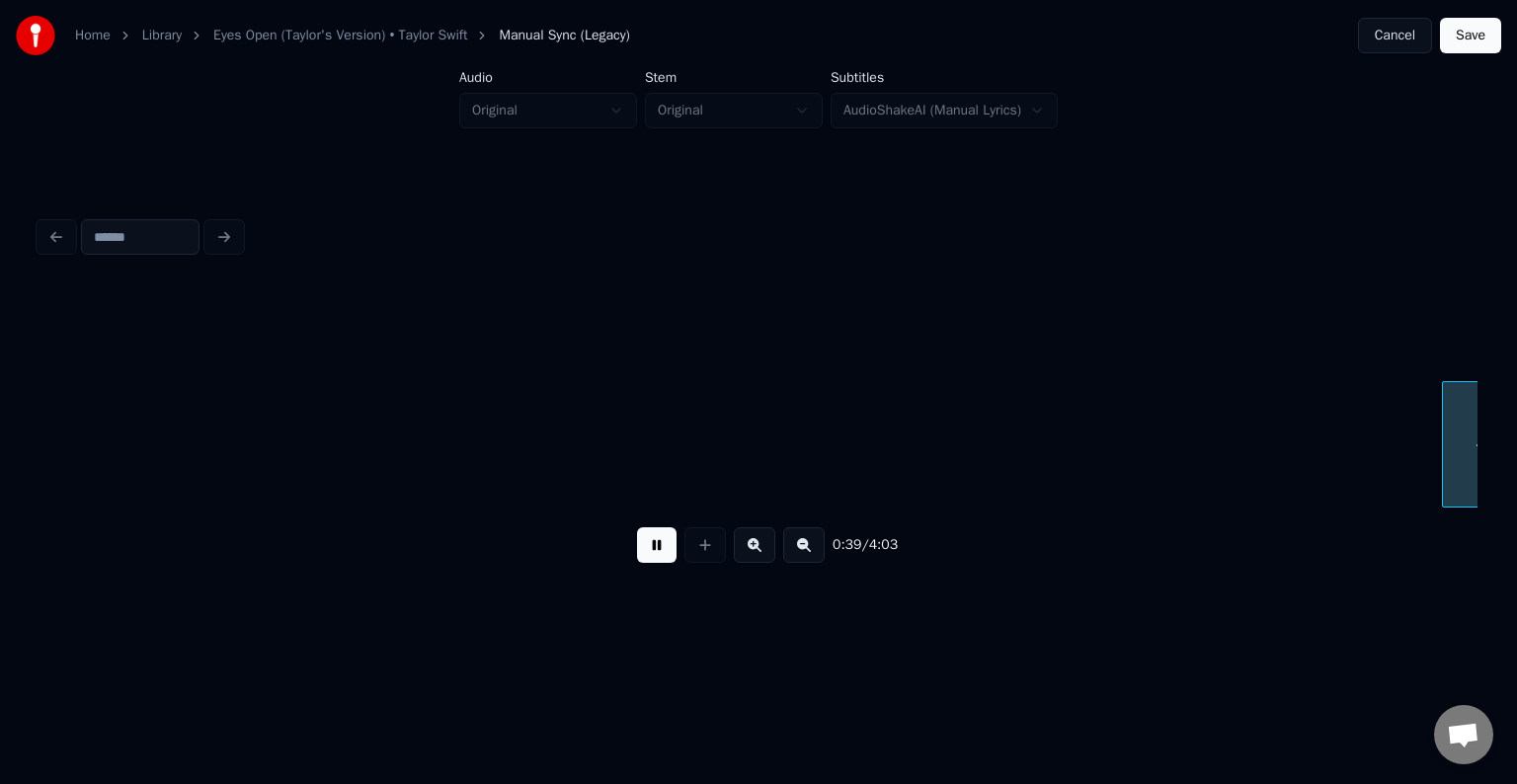 scroll, scrollTop: 0, scrollLeft: 5884, axis: horizontal 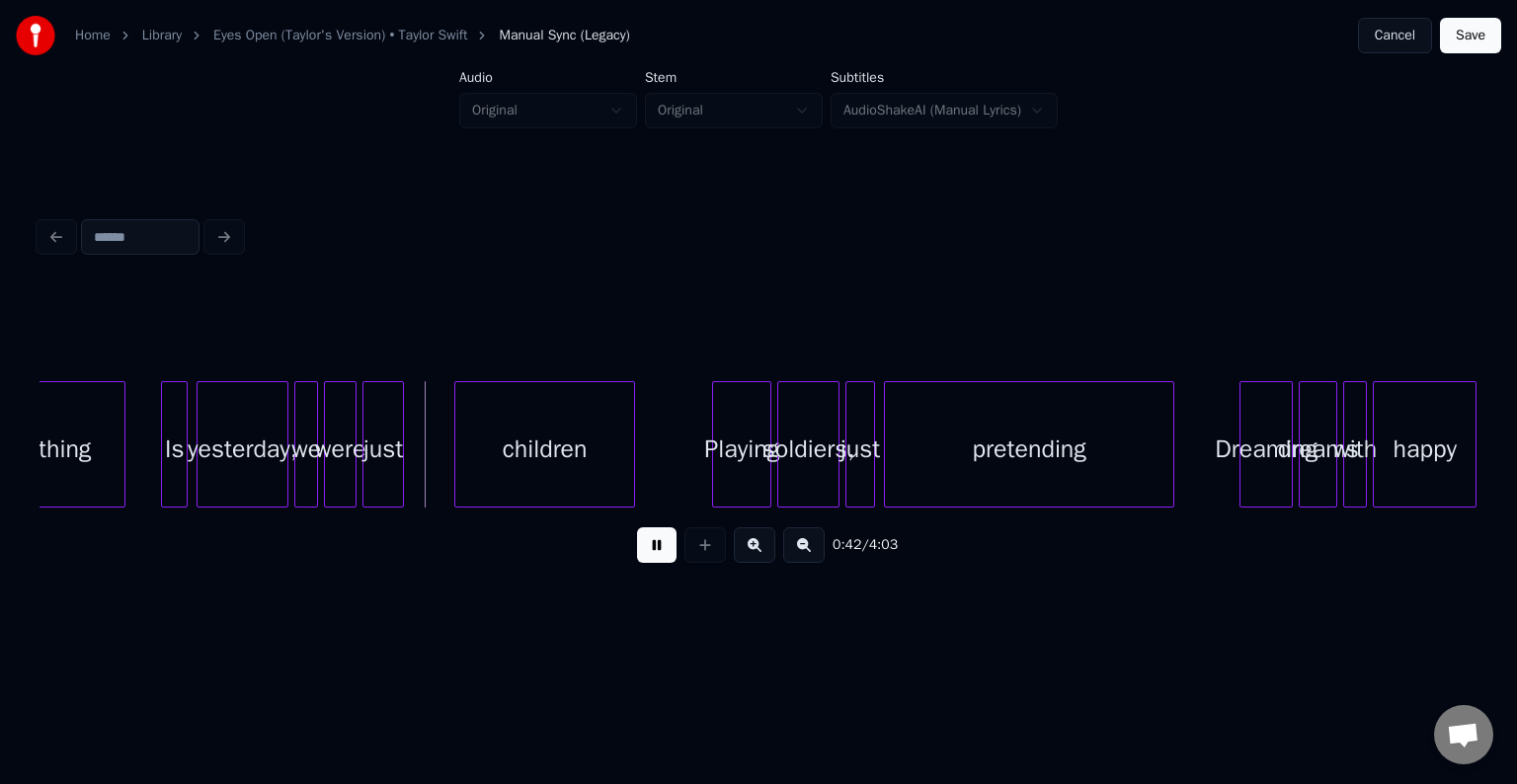 click at bounding box center (657, 545) 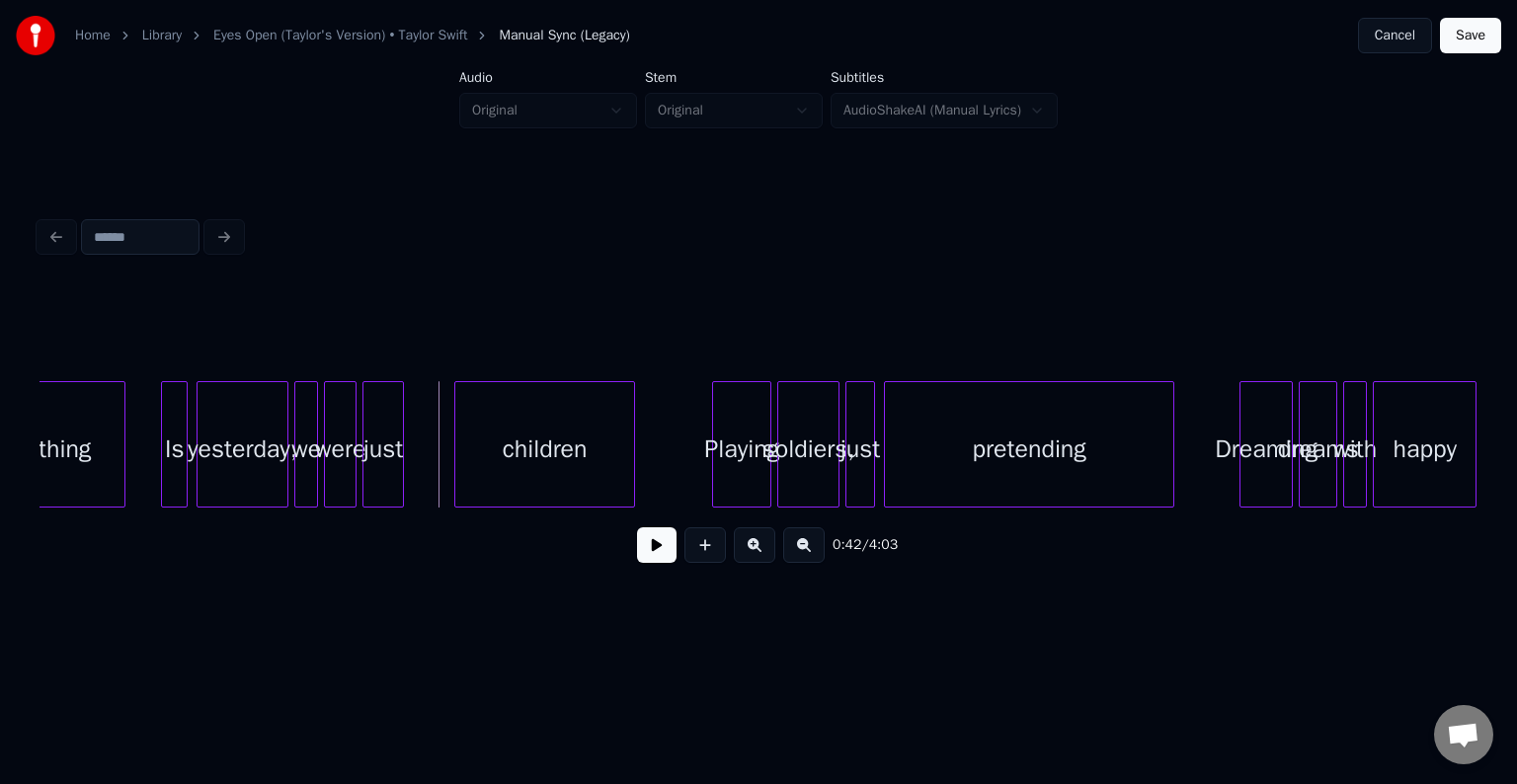 click at bounding box center (657, 545) 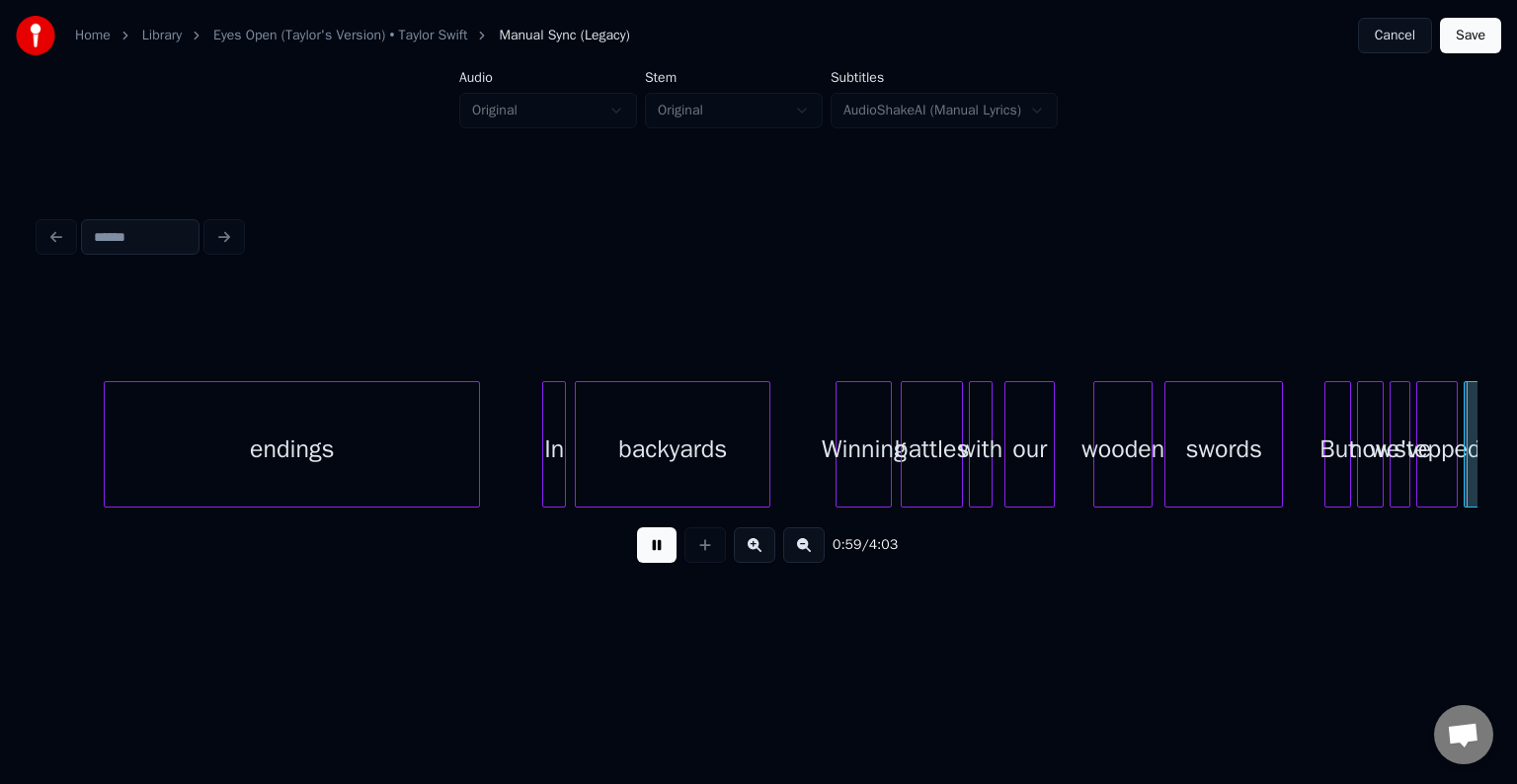 scroll, scrollTop: 0, scrollLeft: 8760, axis: horizontal 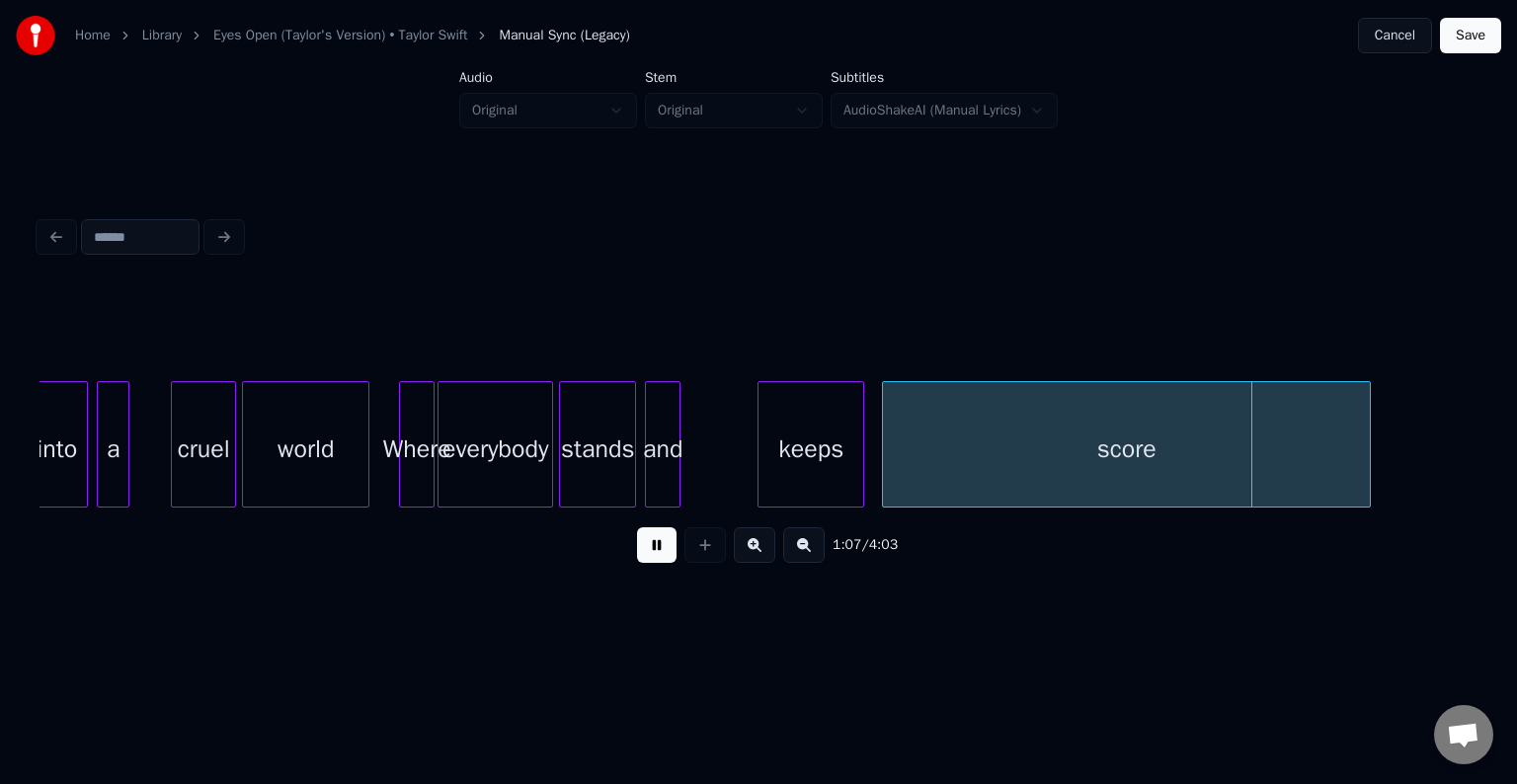 click at bounding box center [657, 545] 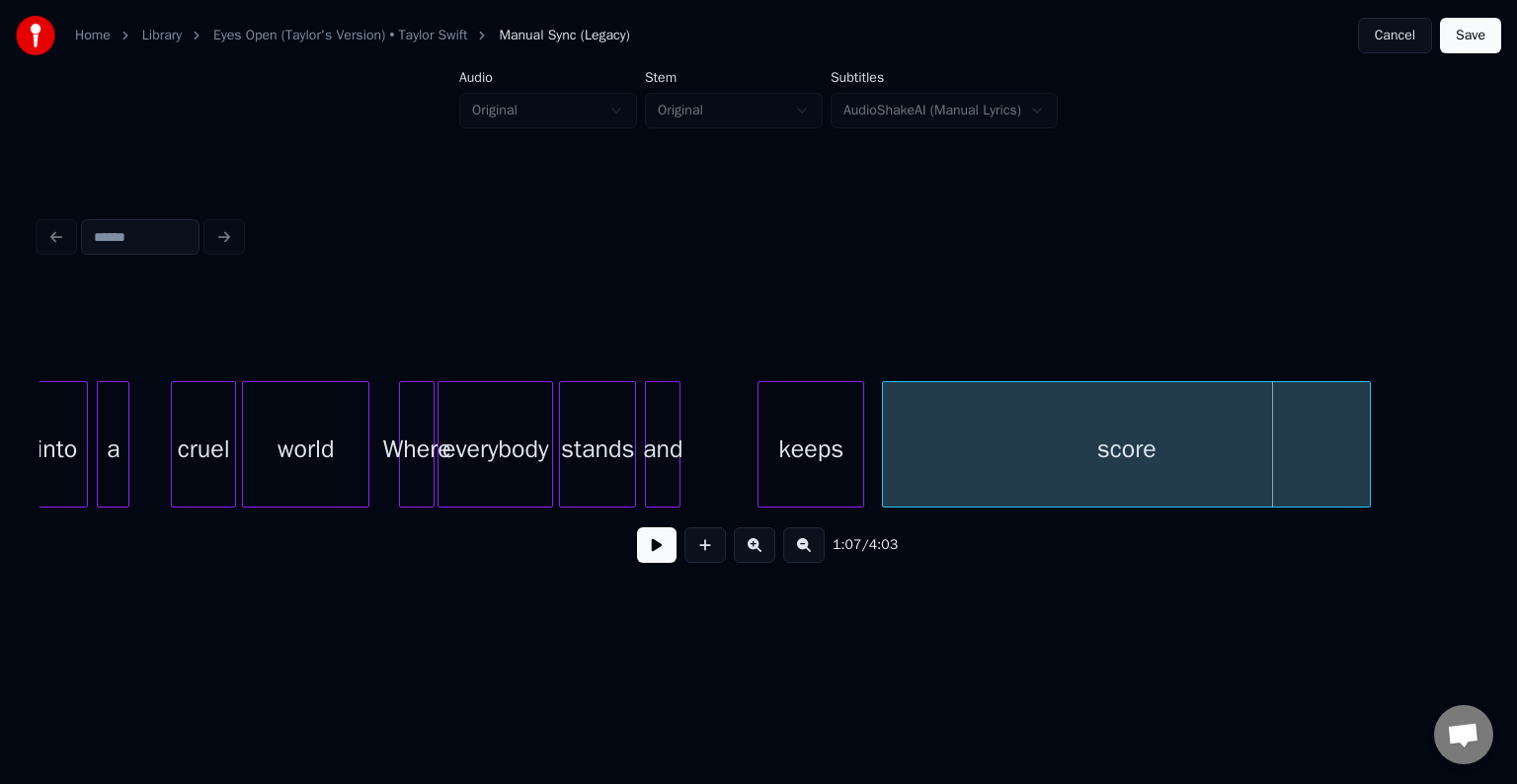 click at bounding box center (657, 545) 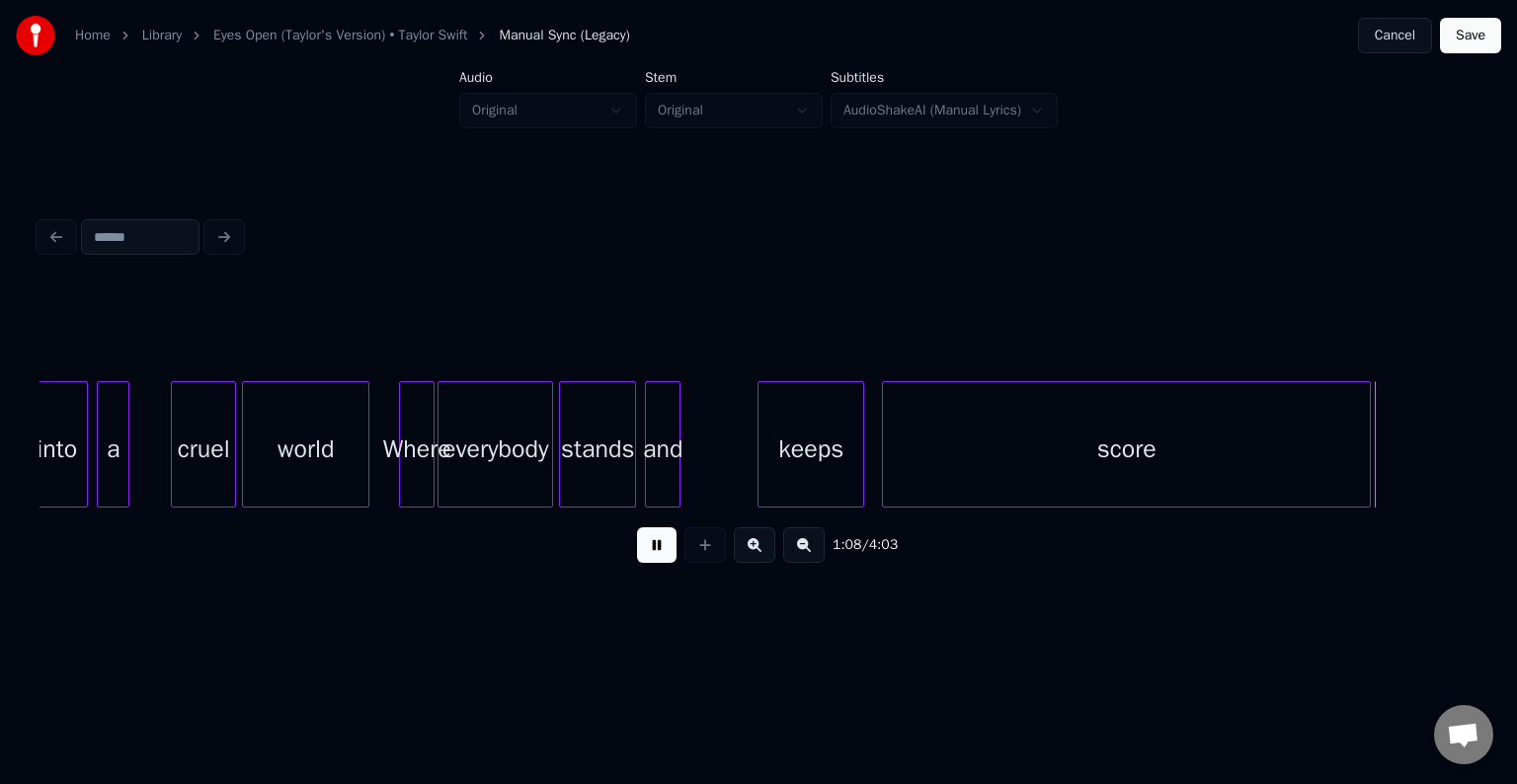 click on "score" at bounding box center (1126, 449) 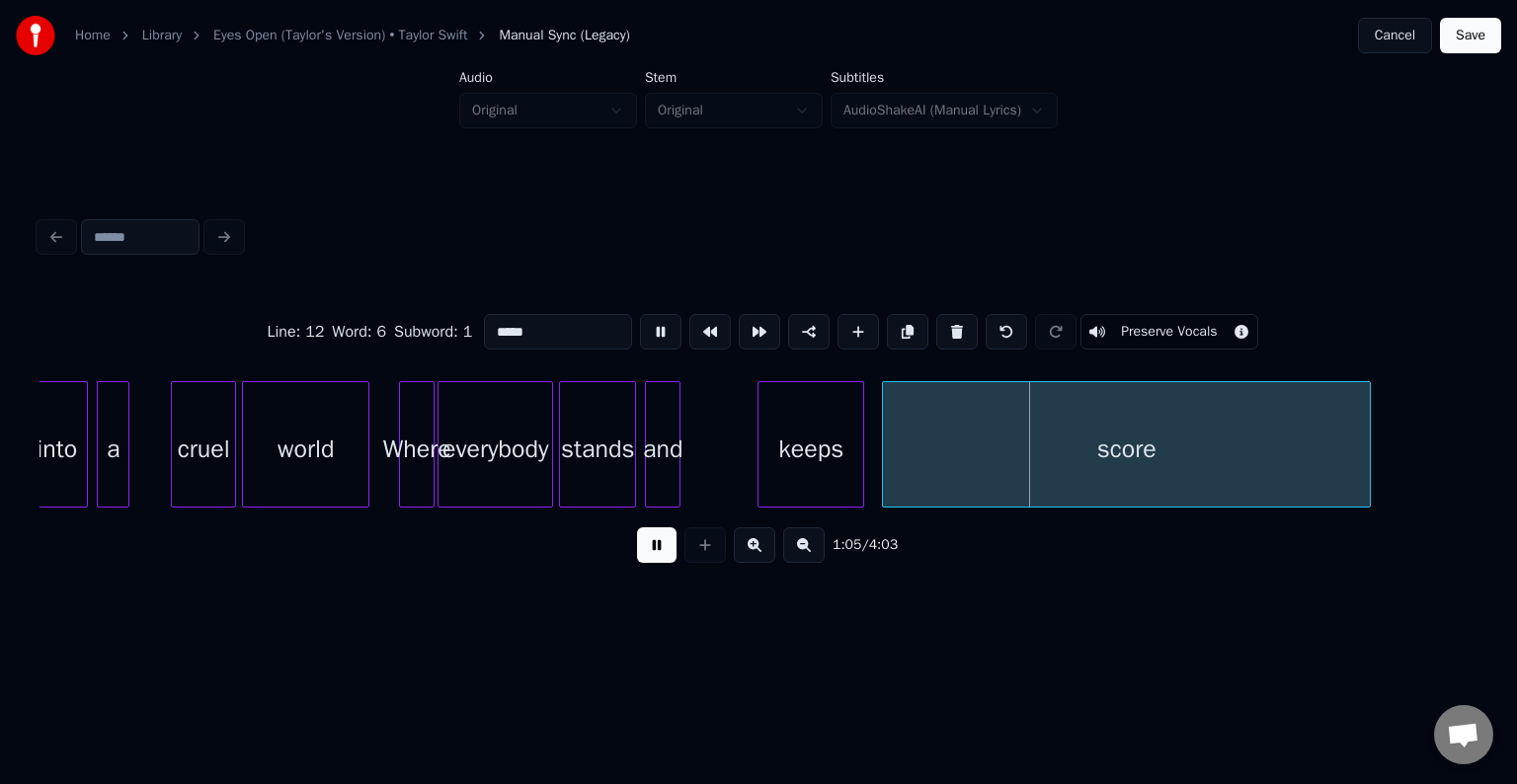 click at bounding box center [657, 545] 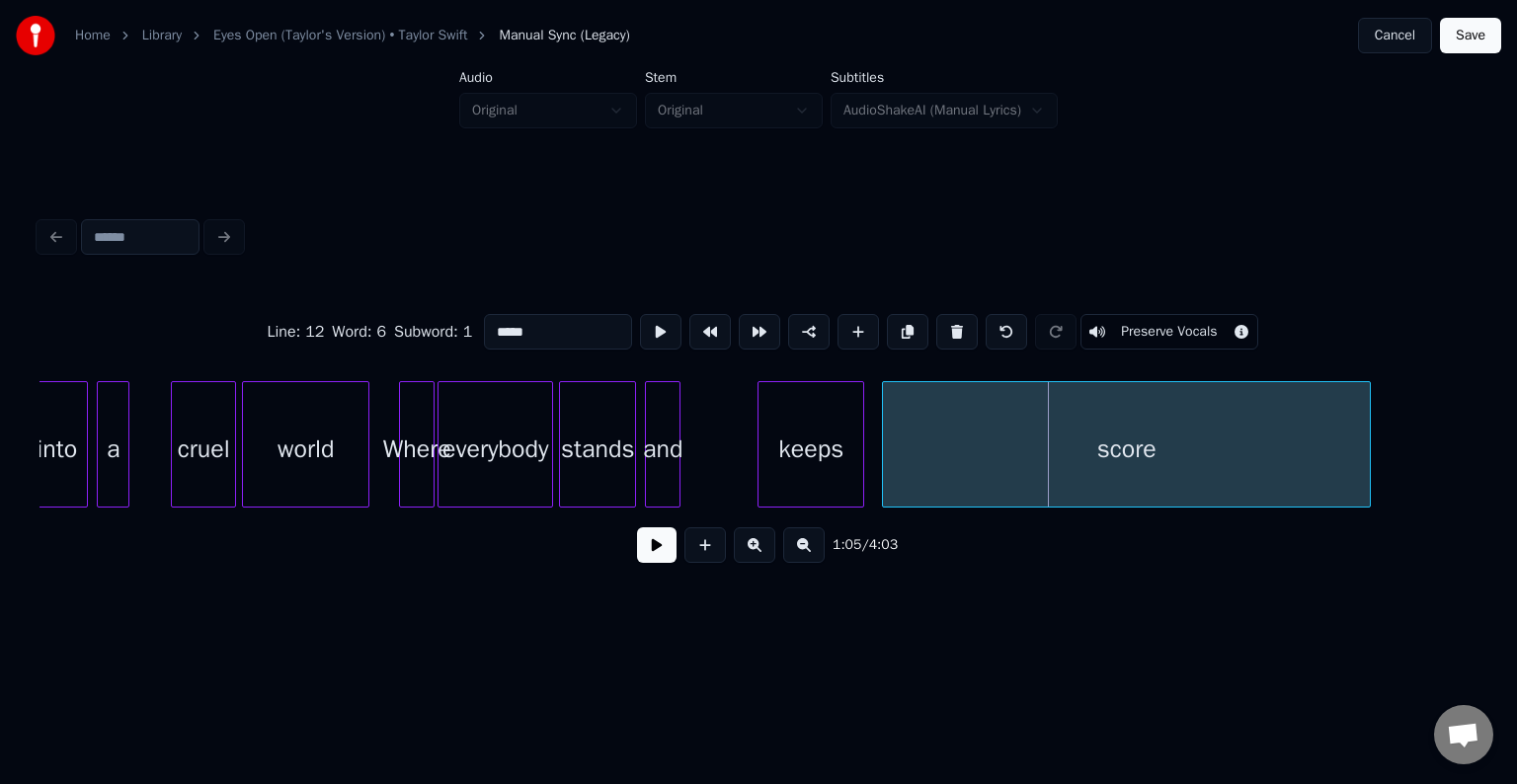click on "score" at bounding box center (1126, 444) 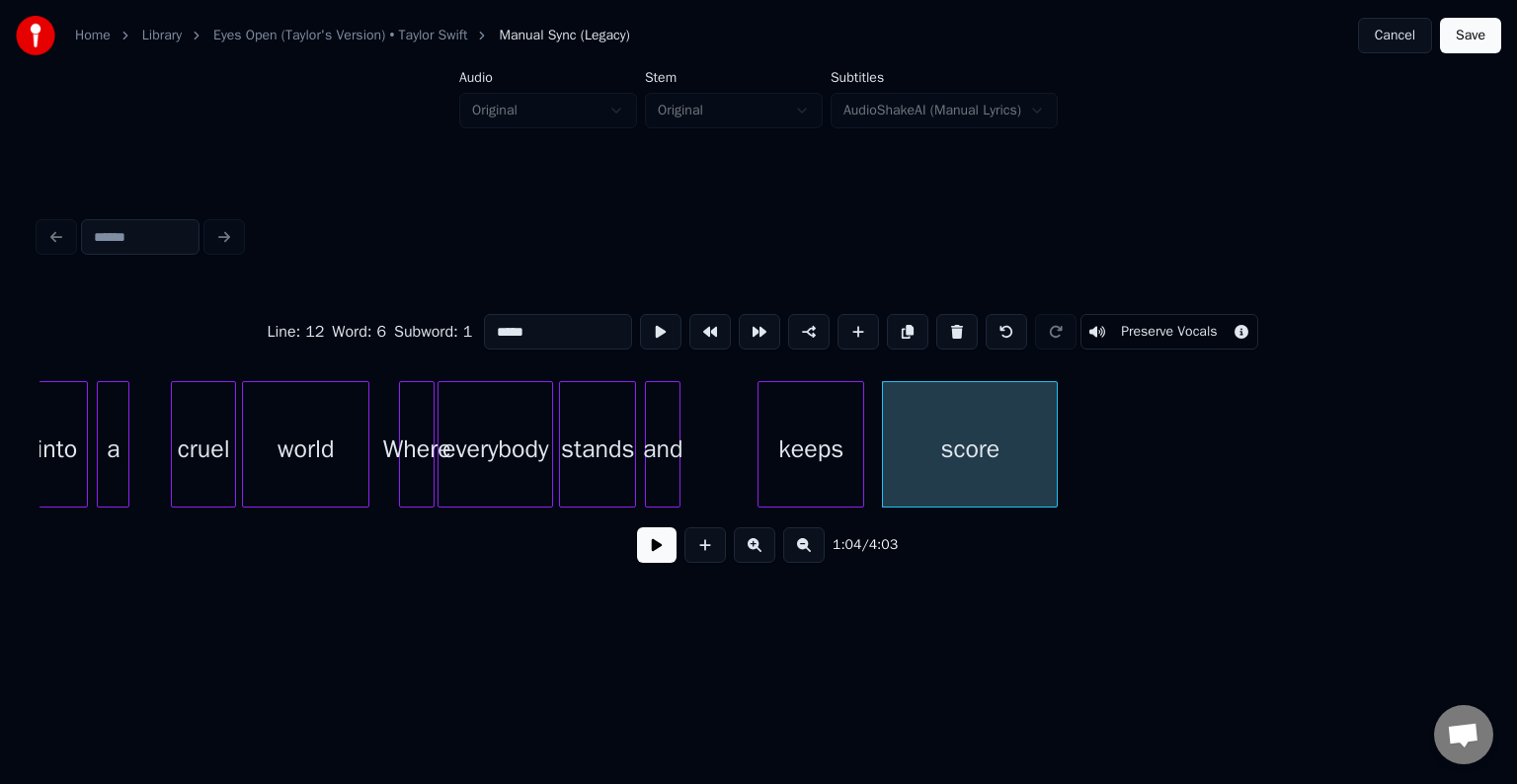 click at bounding box center (1054, 444) 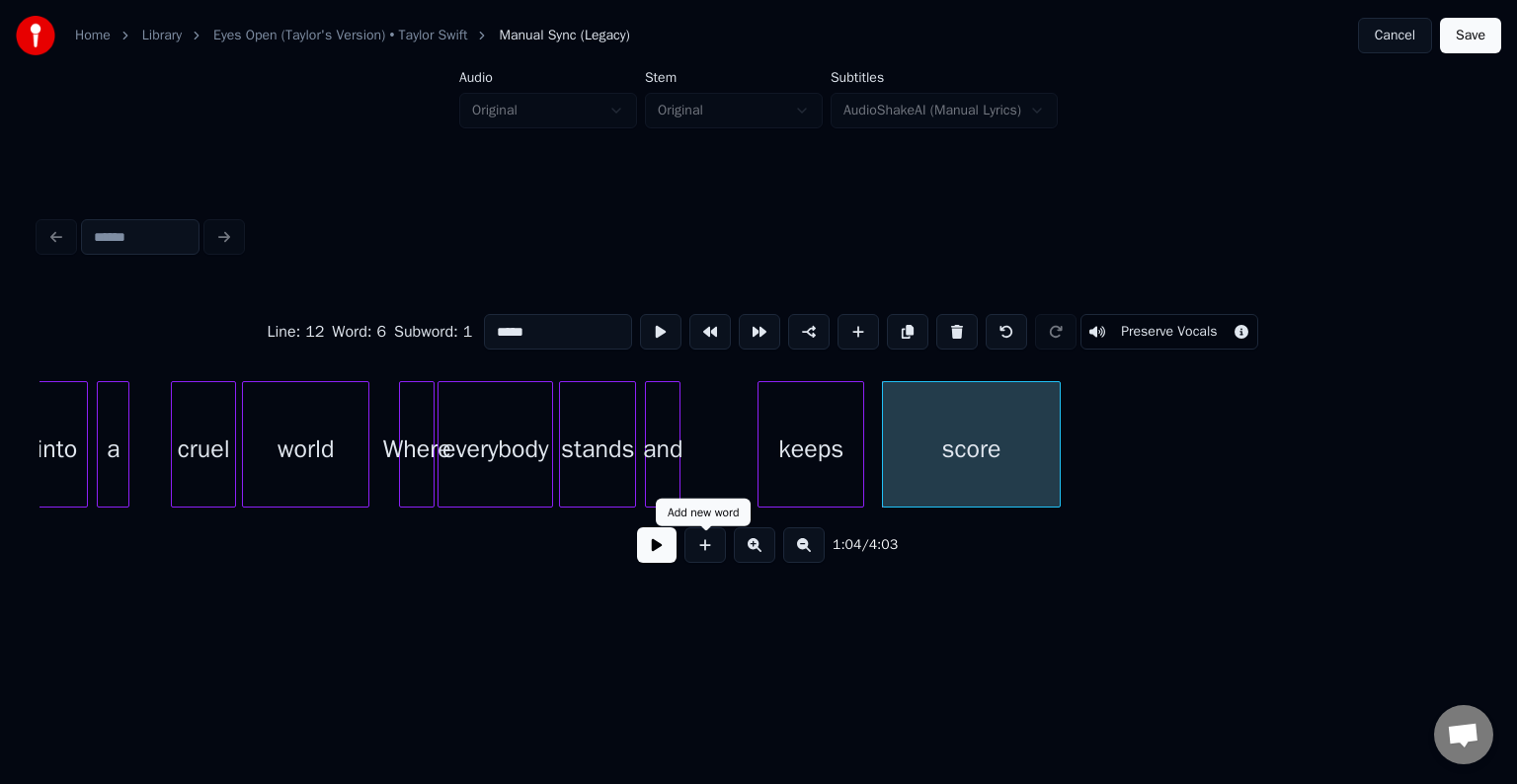 click at bounding box center [657, 545] 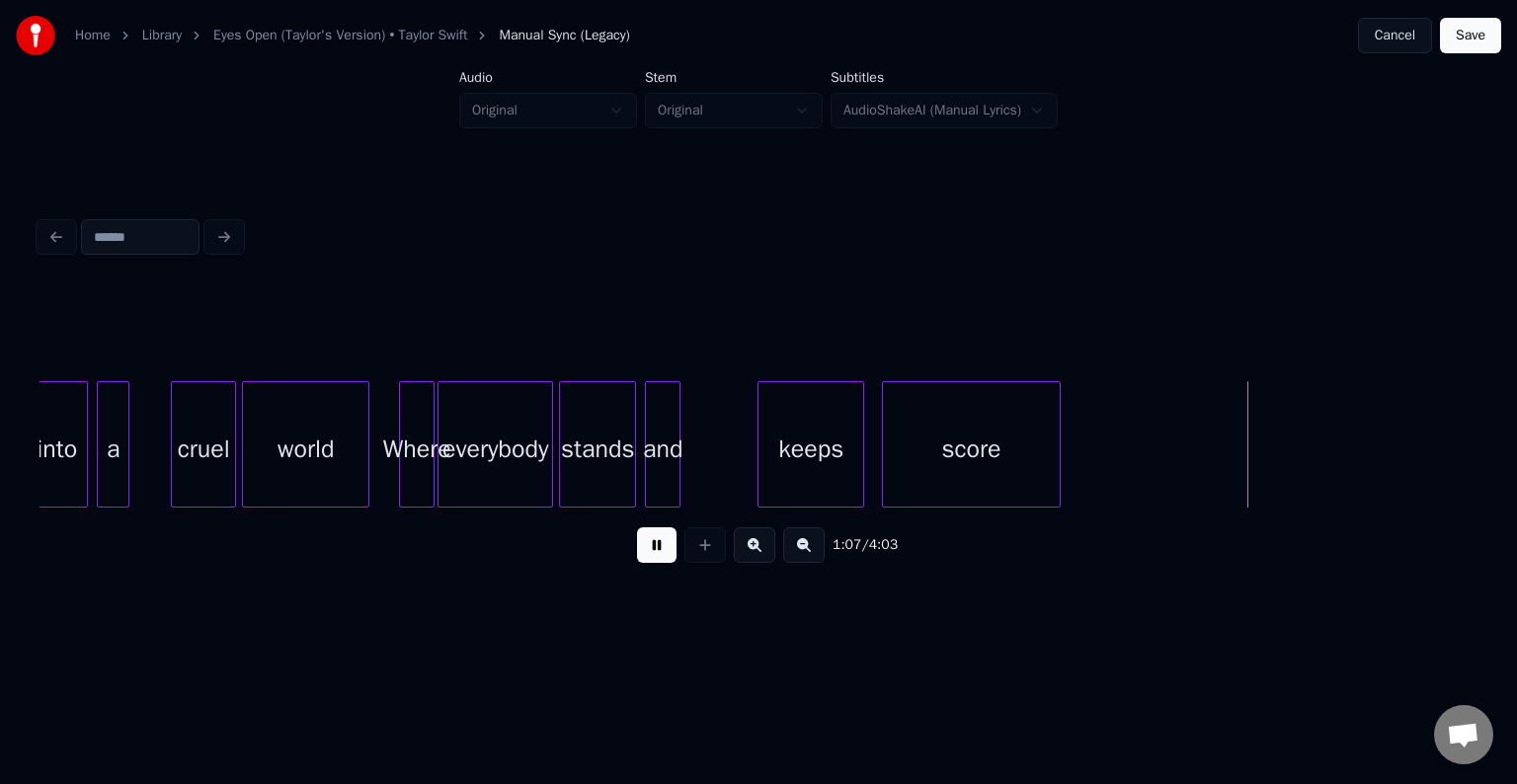 click at bounding box center (657, 545) 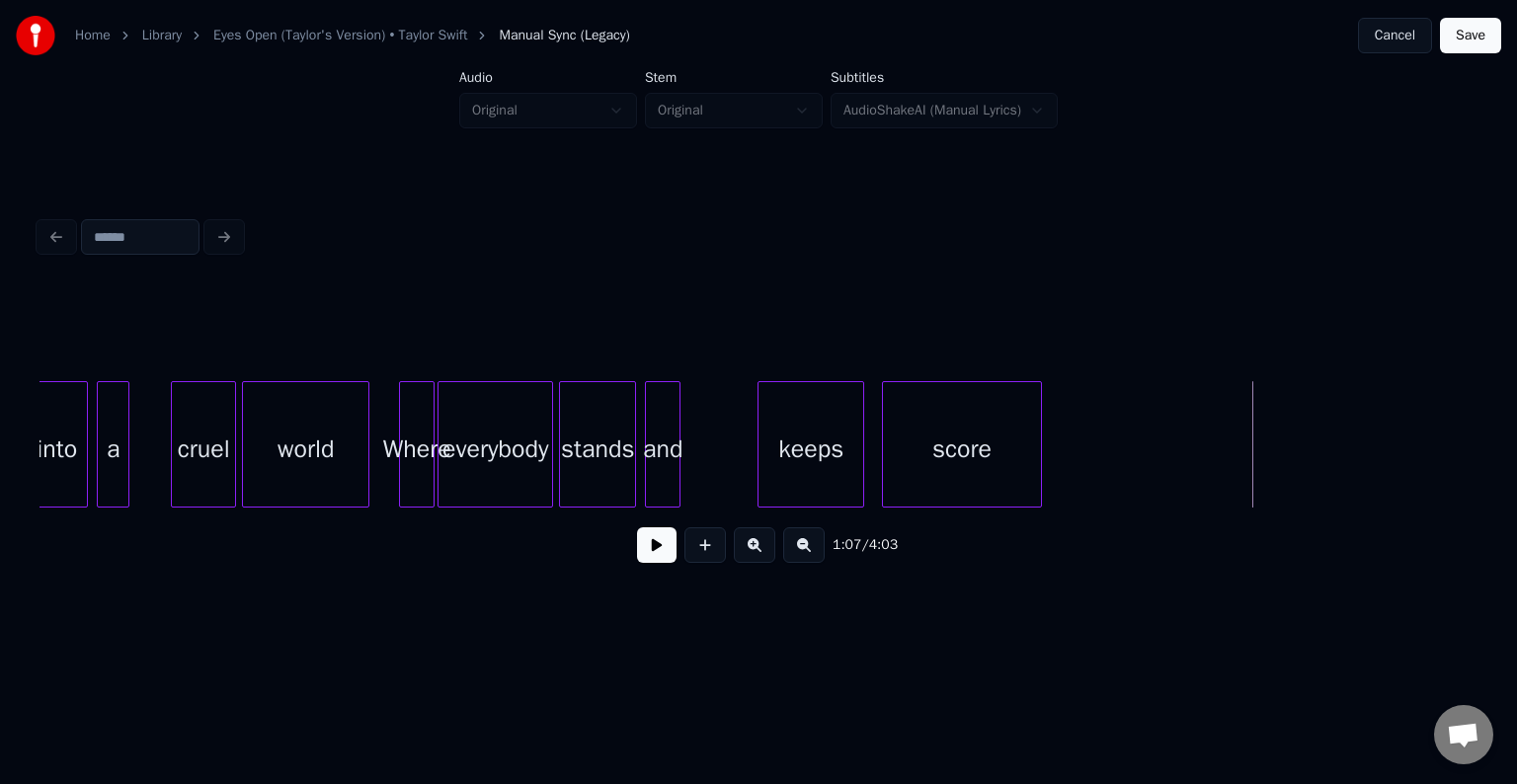 click at bounding box center [1038, 444] 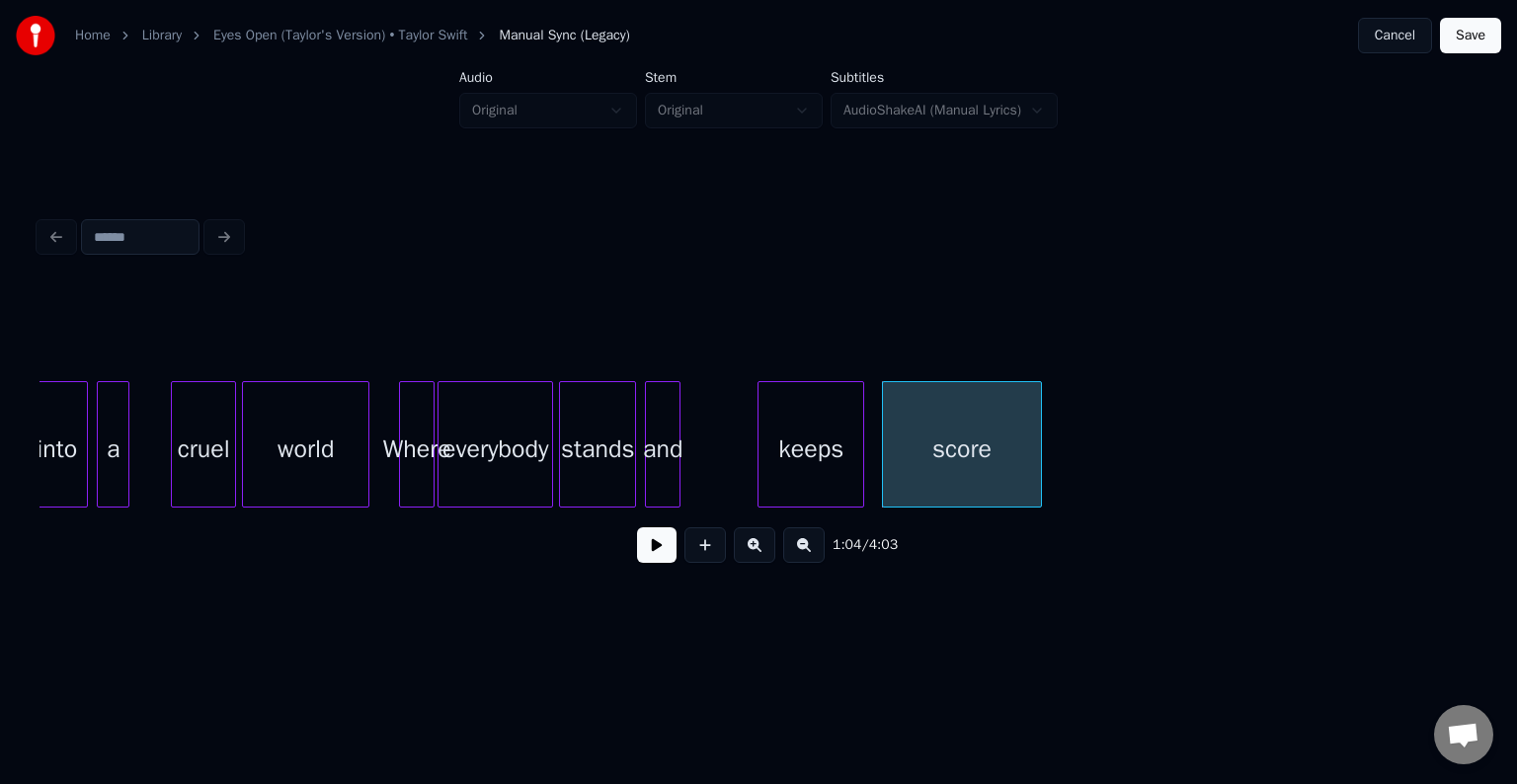 click at bounding box center (657, 545) 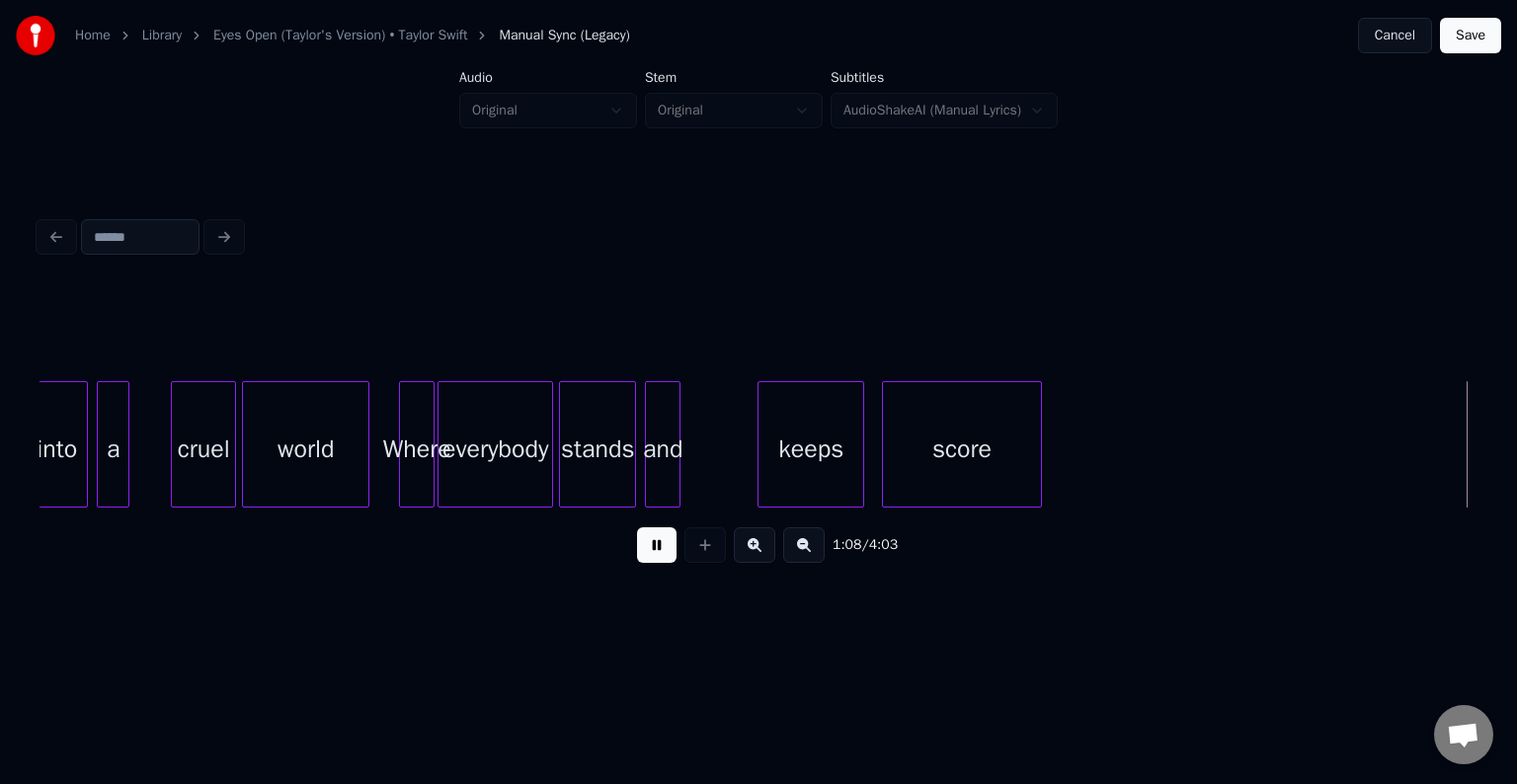 scroll, scrollTop: 0, scrollLeft: 10201, axis: horizontal 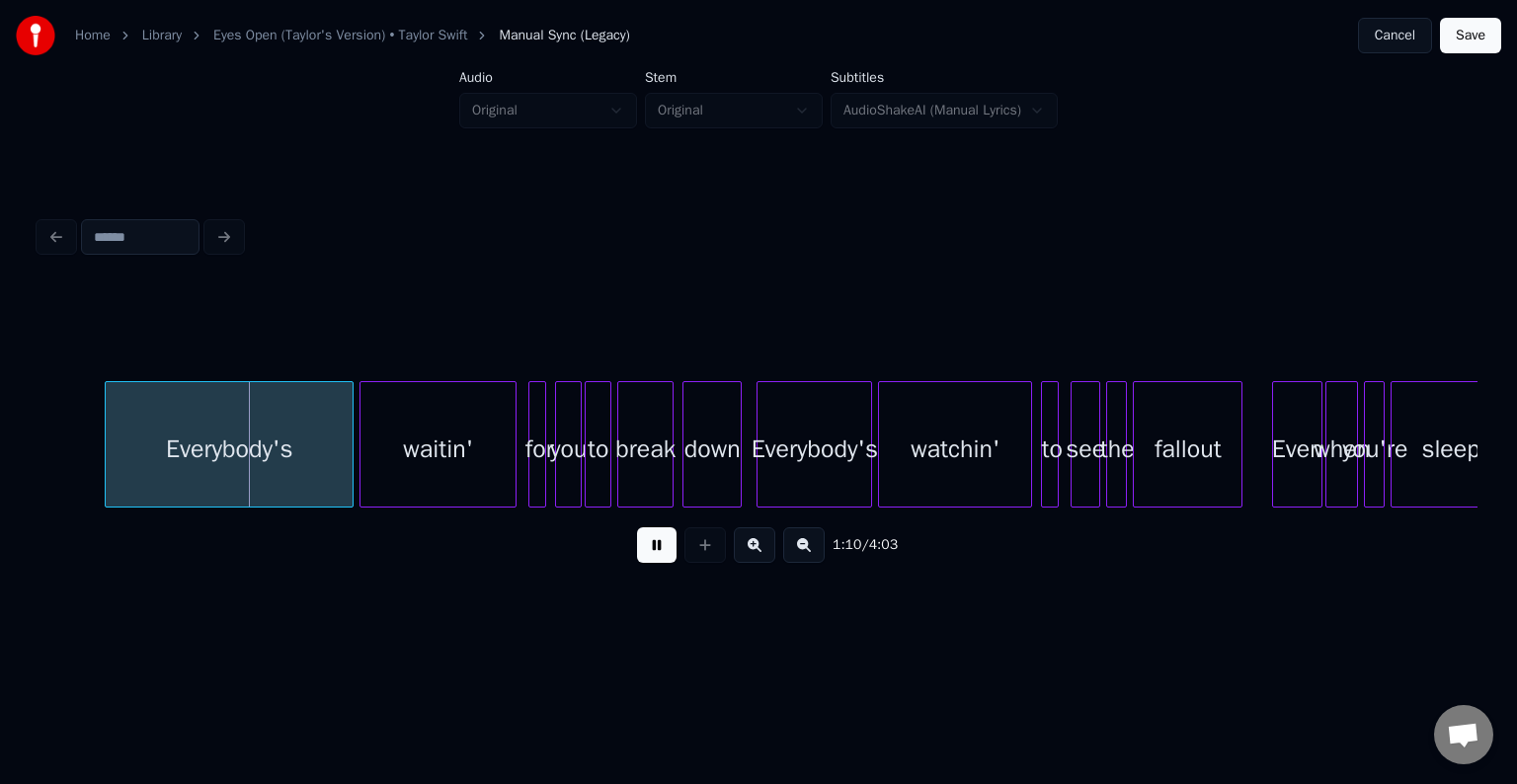 click at bounding box center (657, 545) 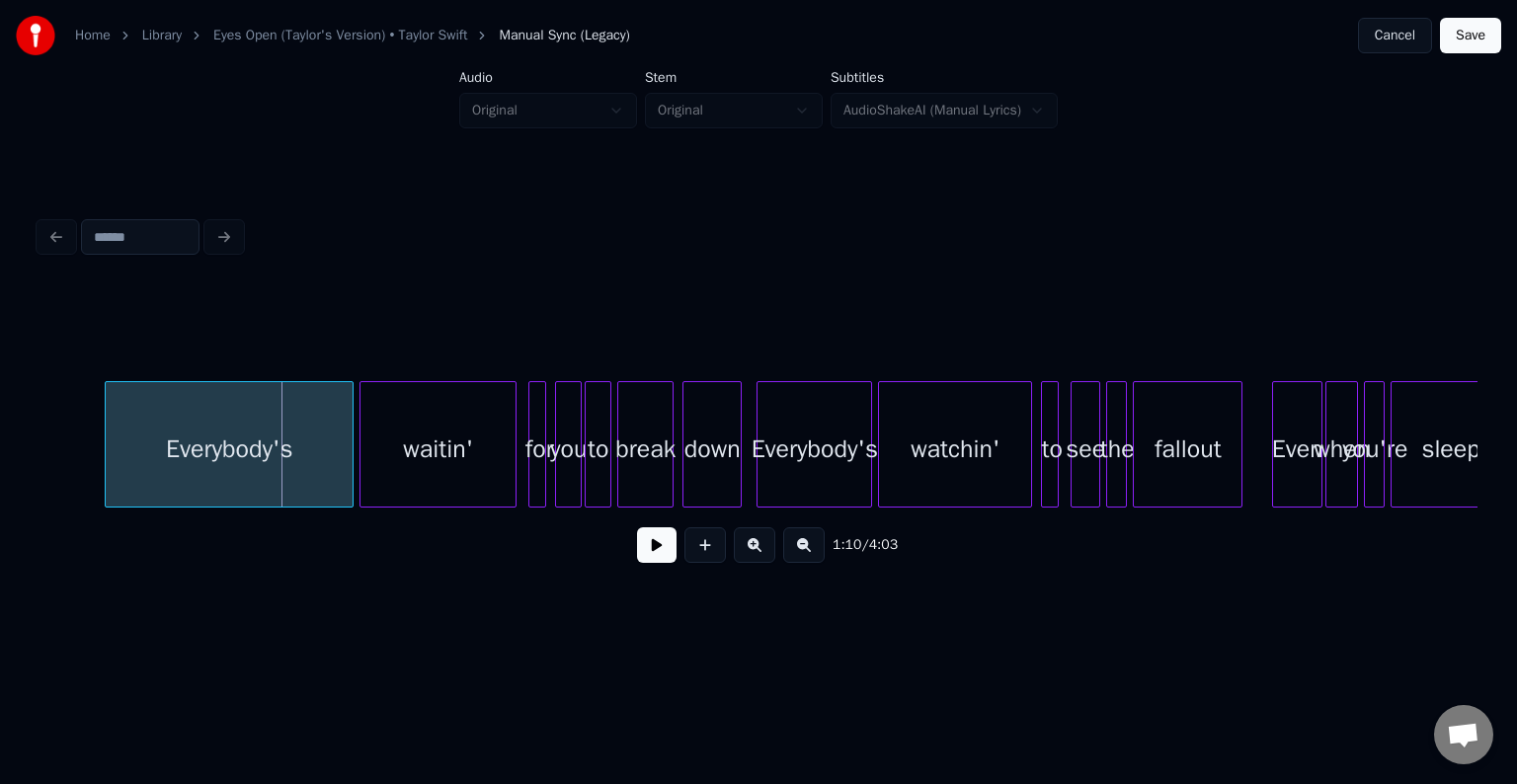click on "Everybody's" at bounding box center [229, 444] 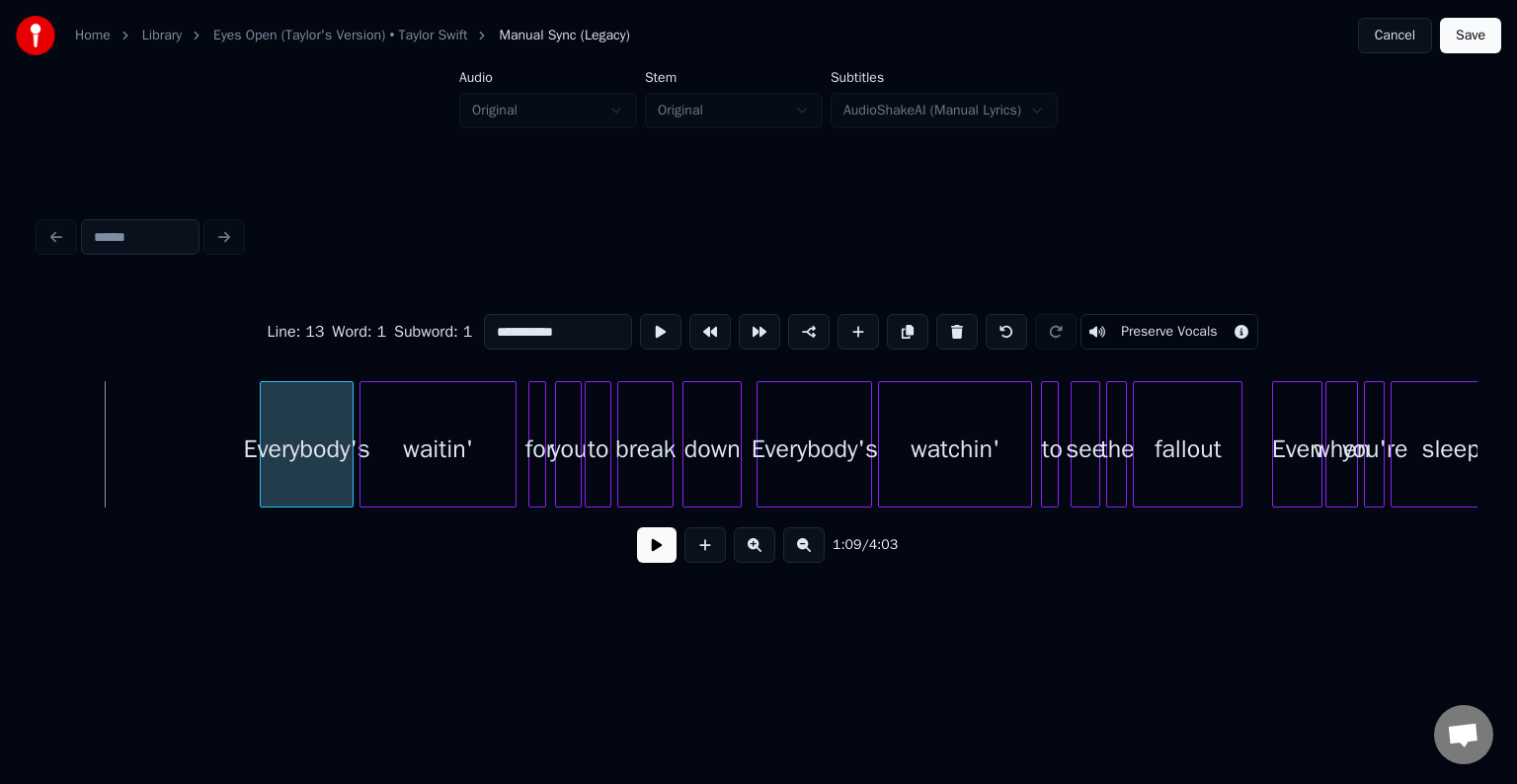 click at bounding box center [264, 444] 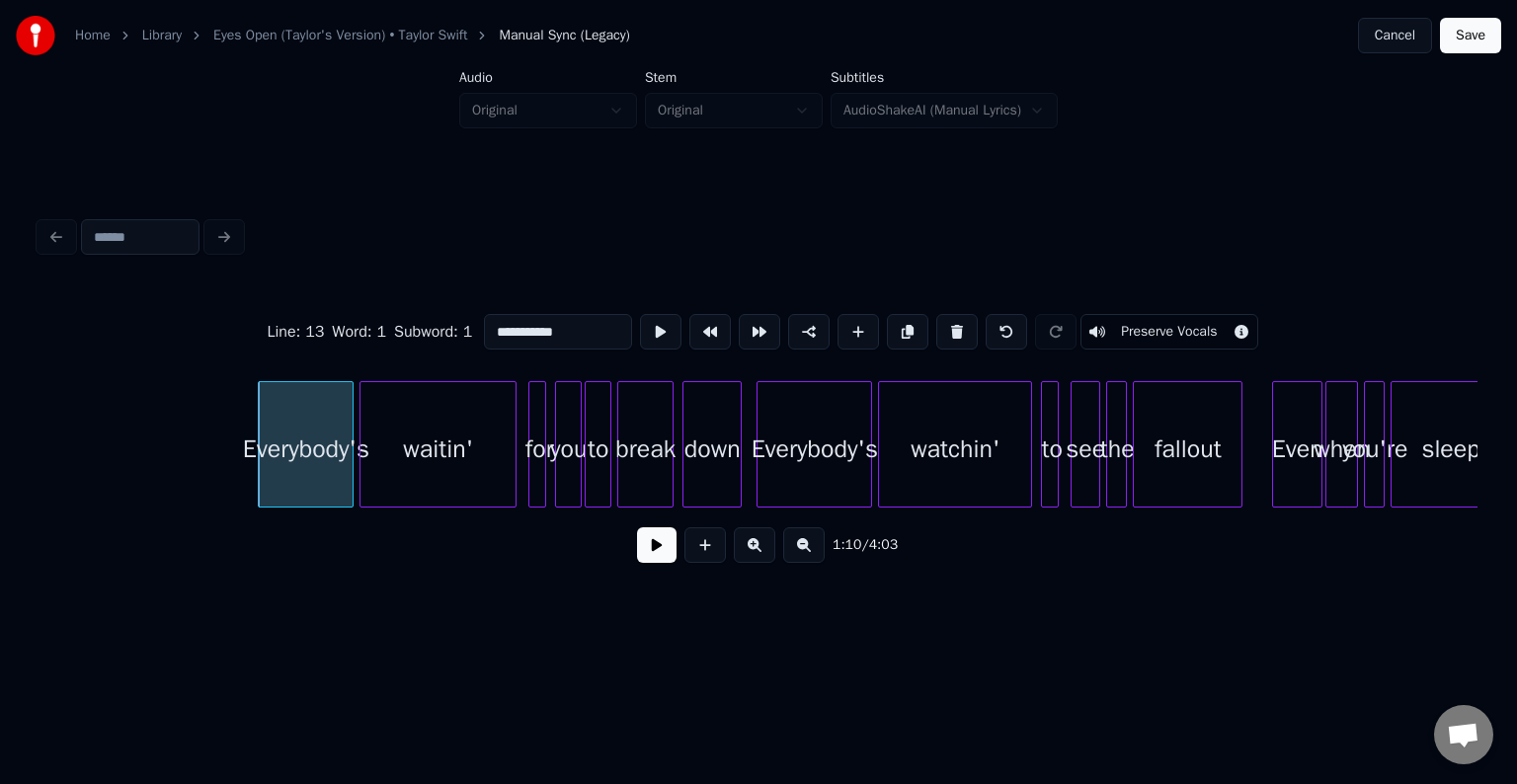 click at bounding box center [657, 545] 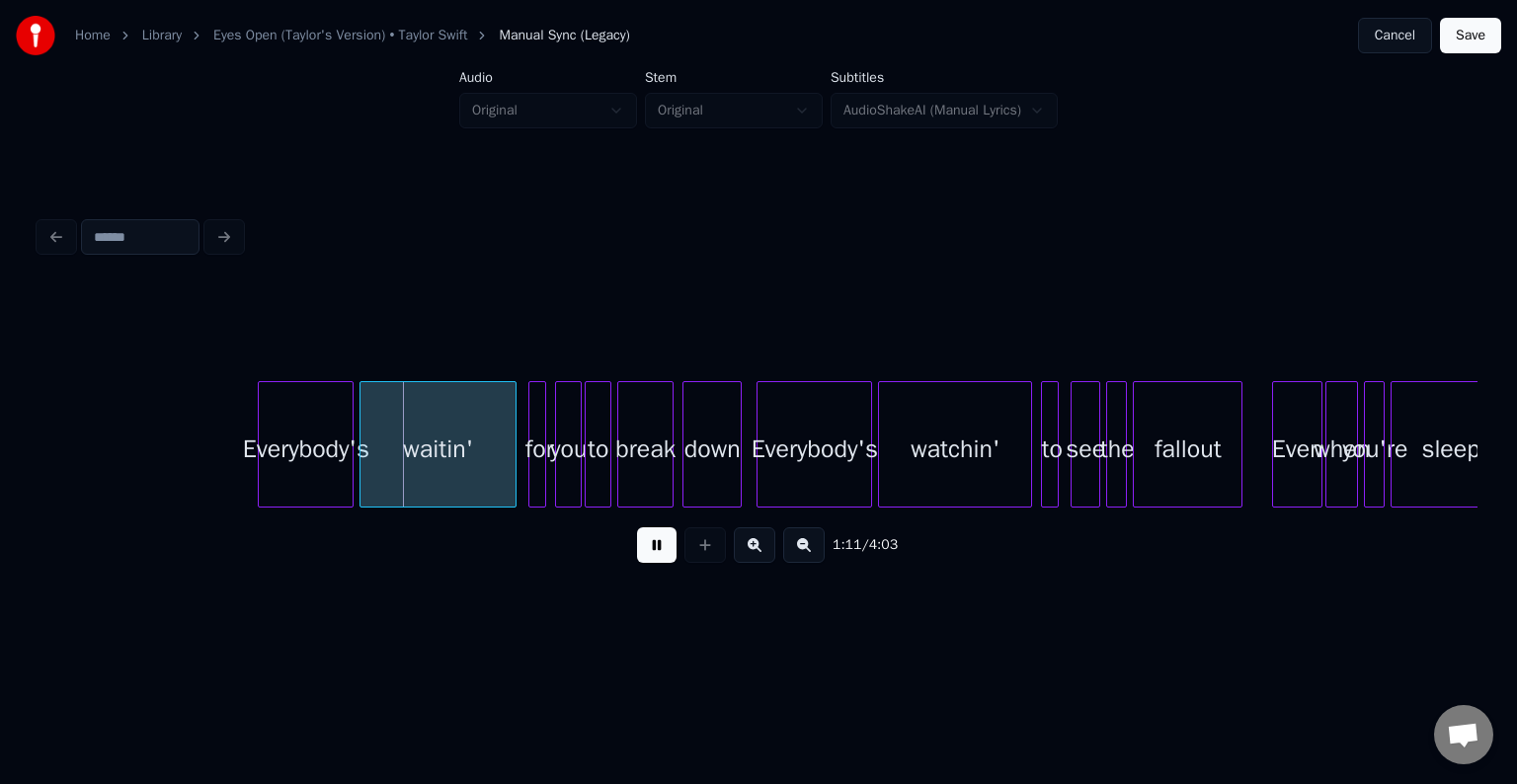 click at bounding box center [657, 545] 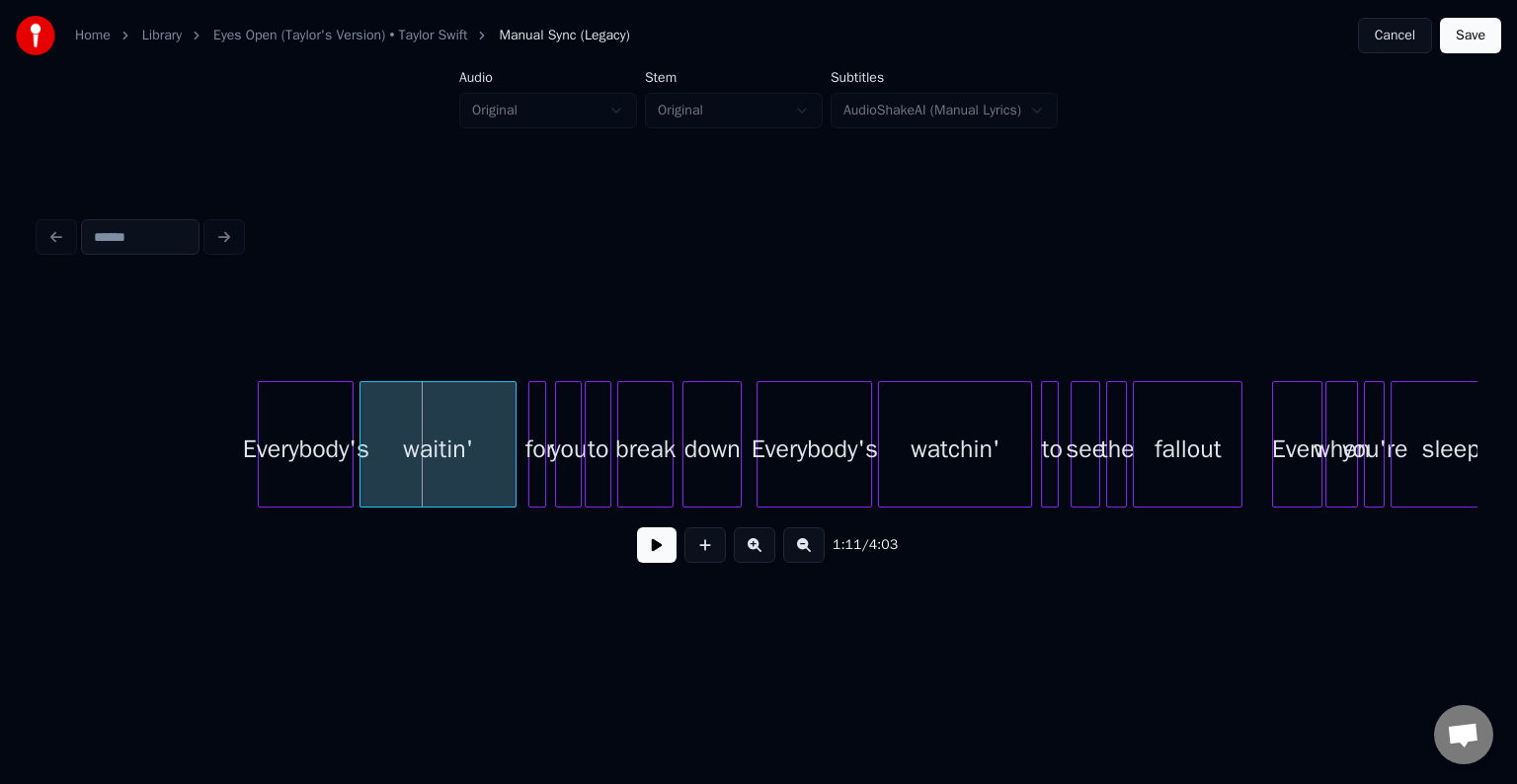 click on "Everybody's waitin' for you to break down Everybody's watchin' to see the fallout Even when you're sleepin'," at bounding box center (7862, 444) 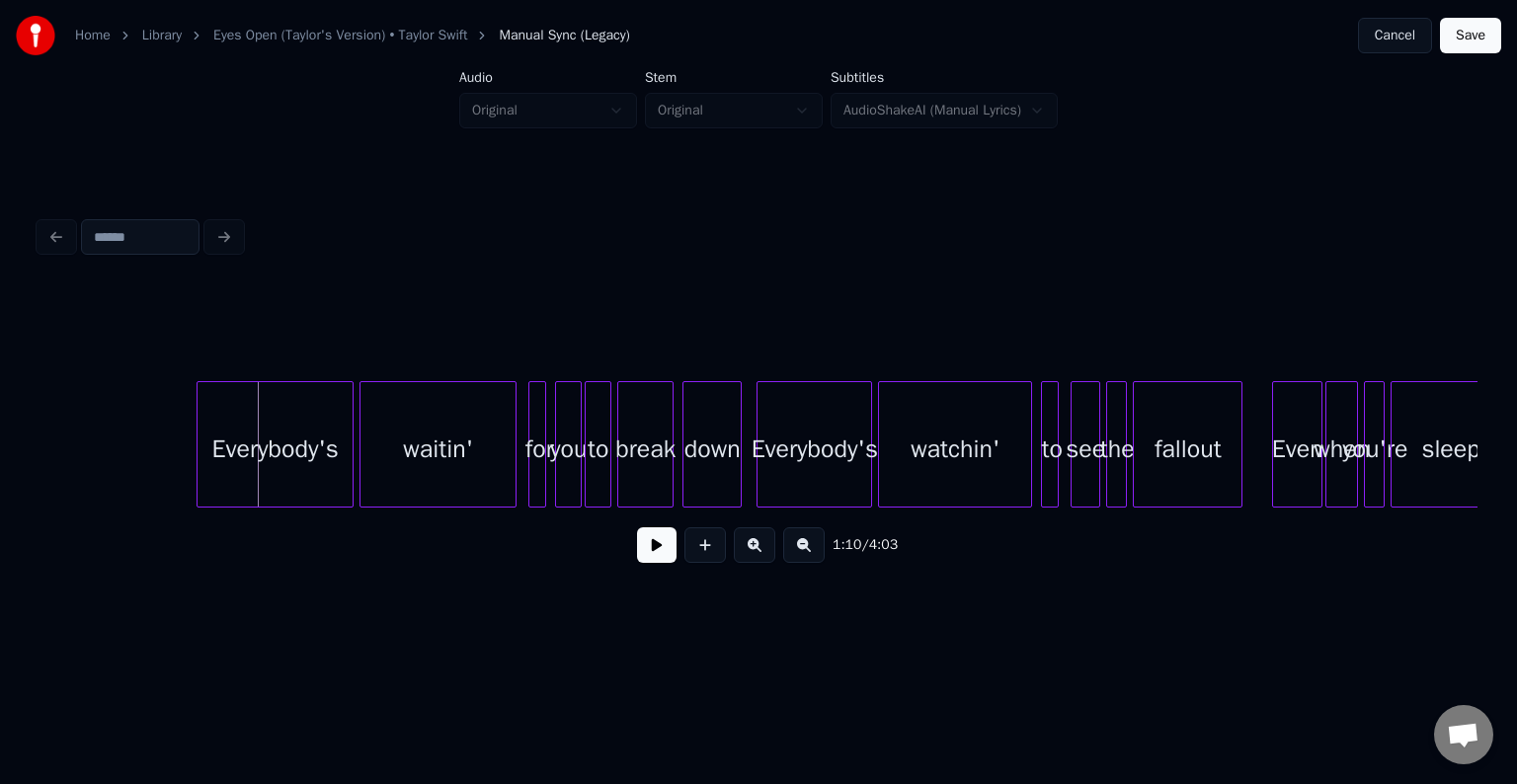 click at bounding box center (200, 444) 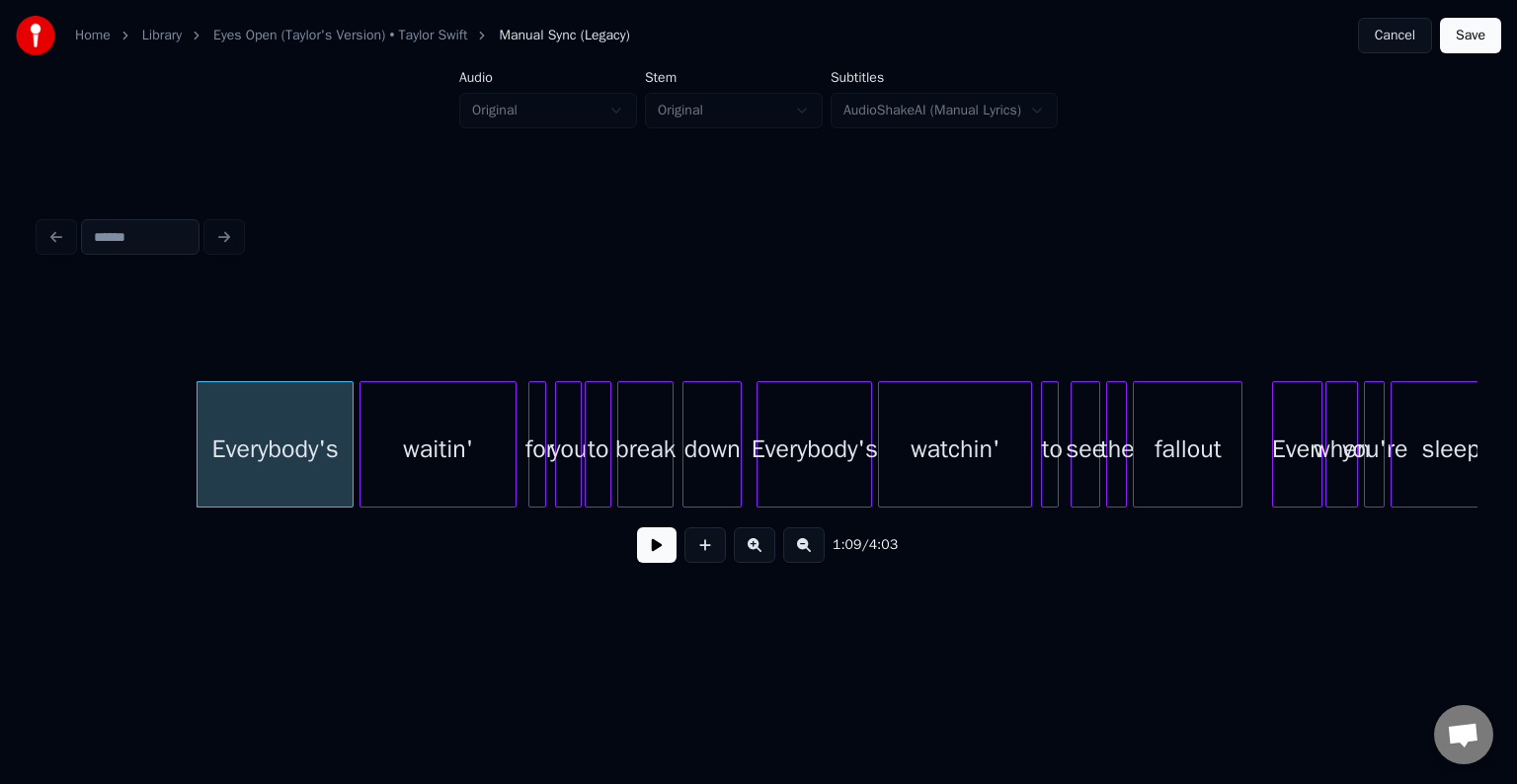 click at bounding box center [657, 545] 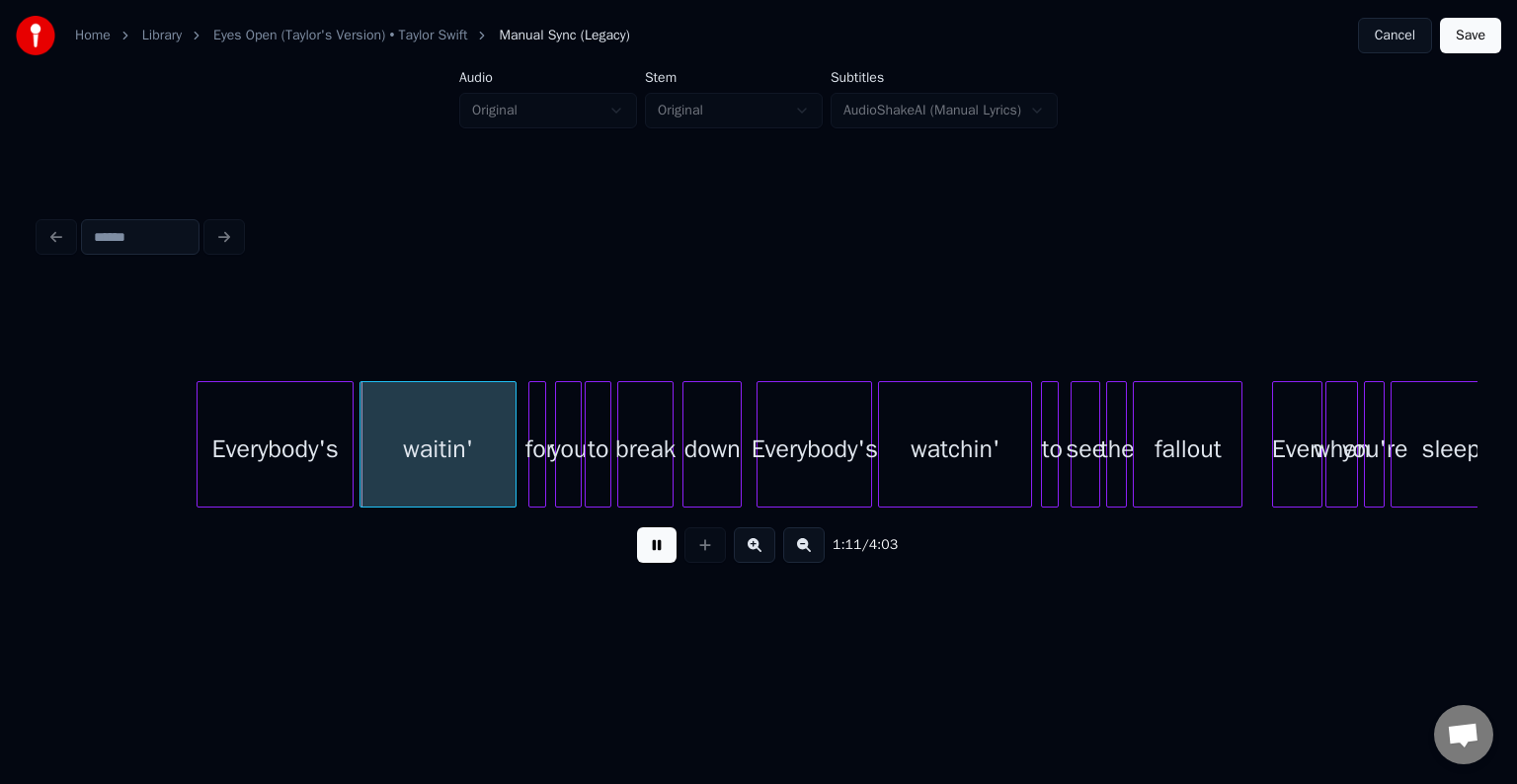 click at bounding box center (657, 545) 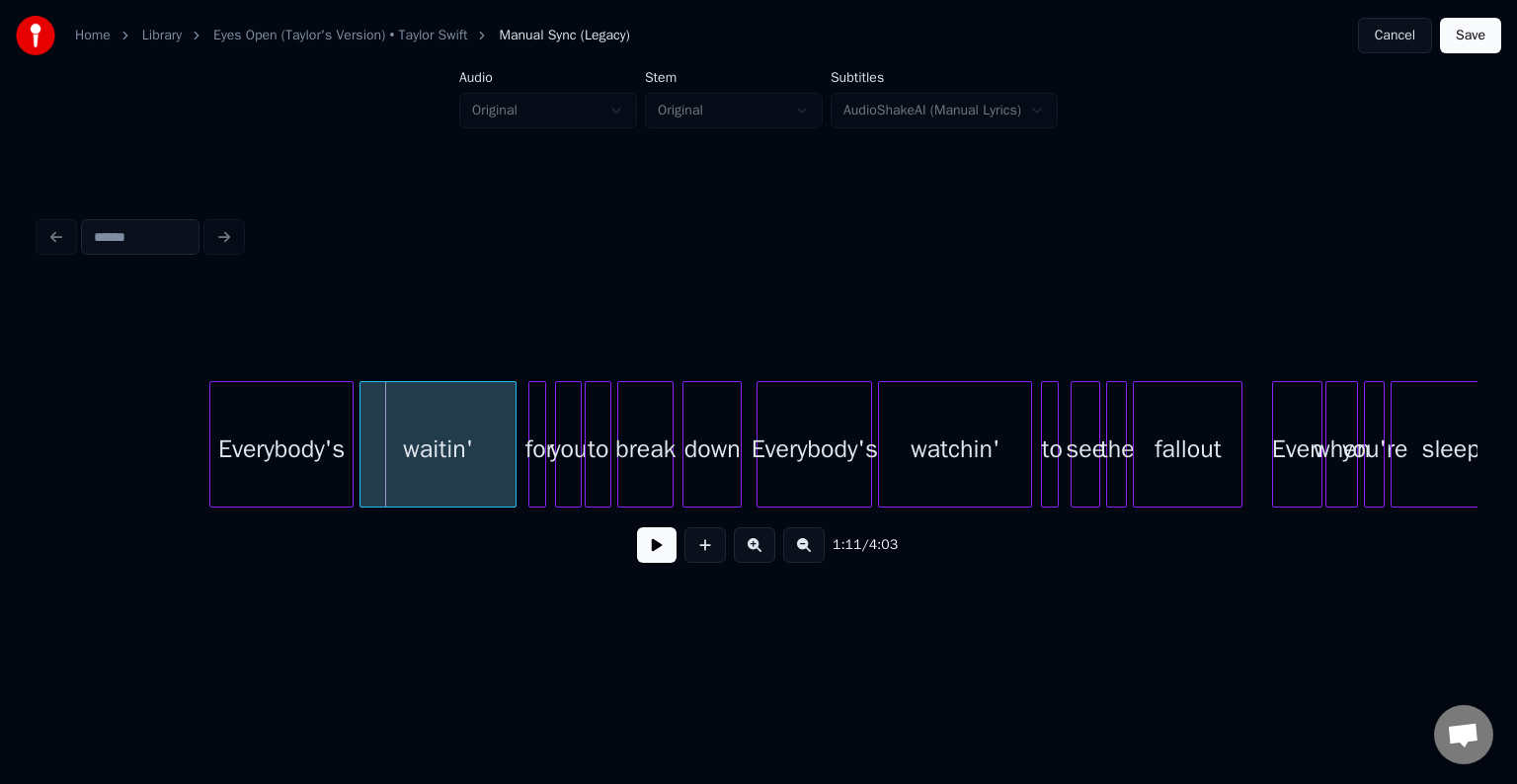 click at bounding box center (213, 444) 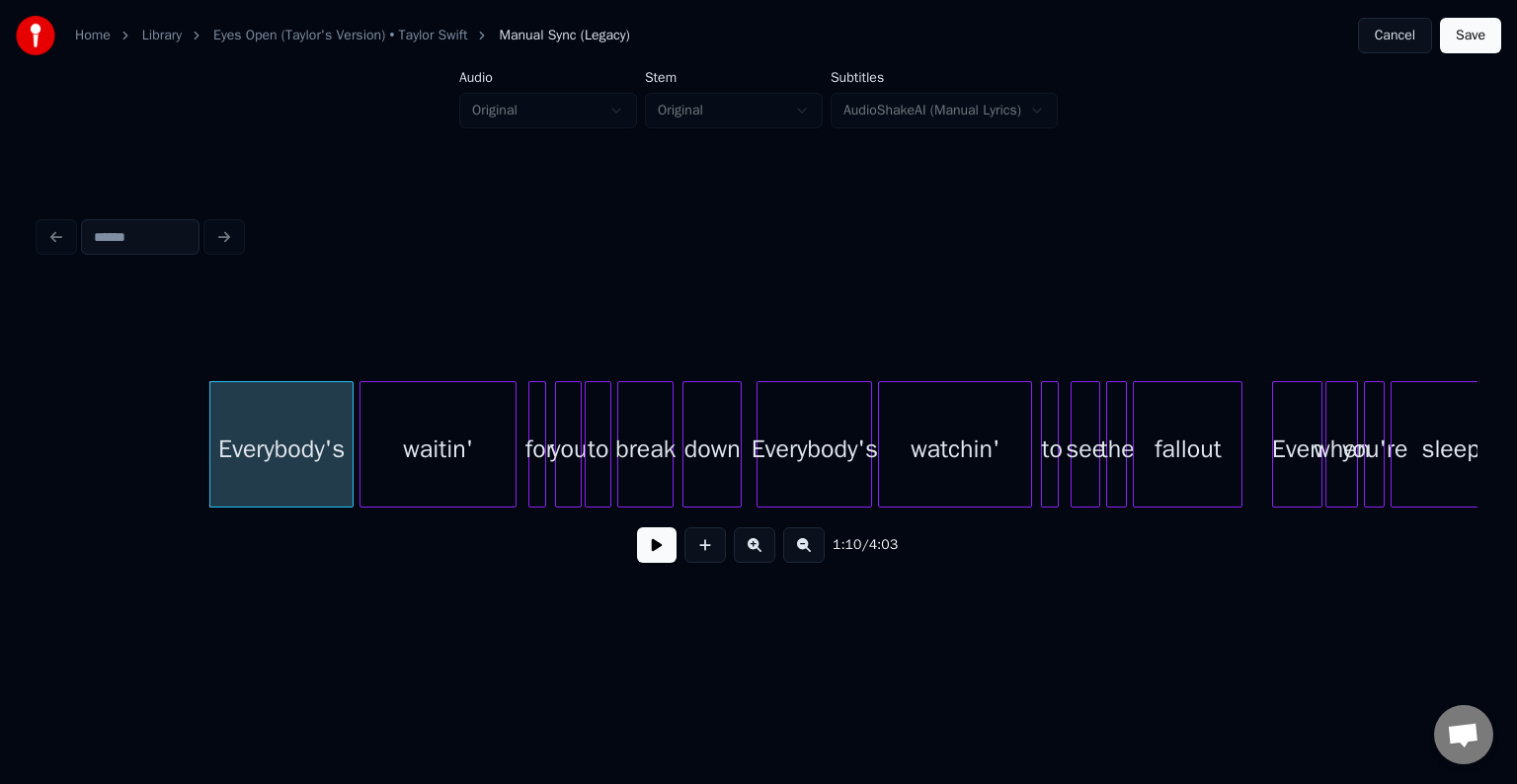 click at bounding box center (657, 545) 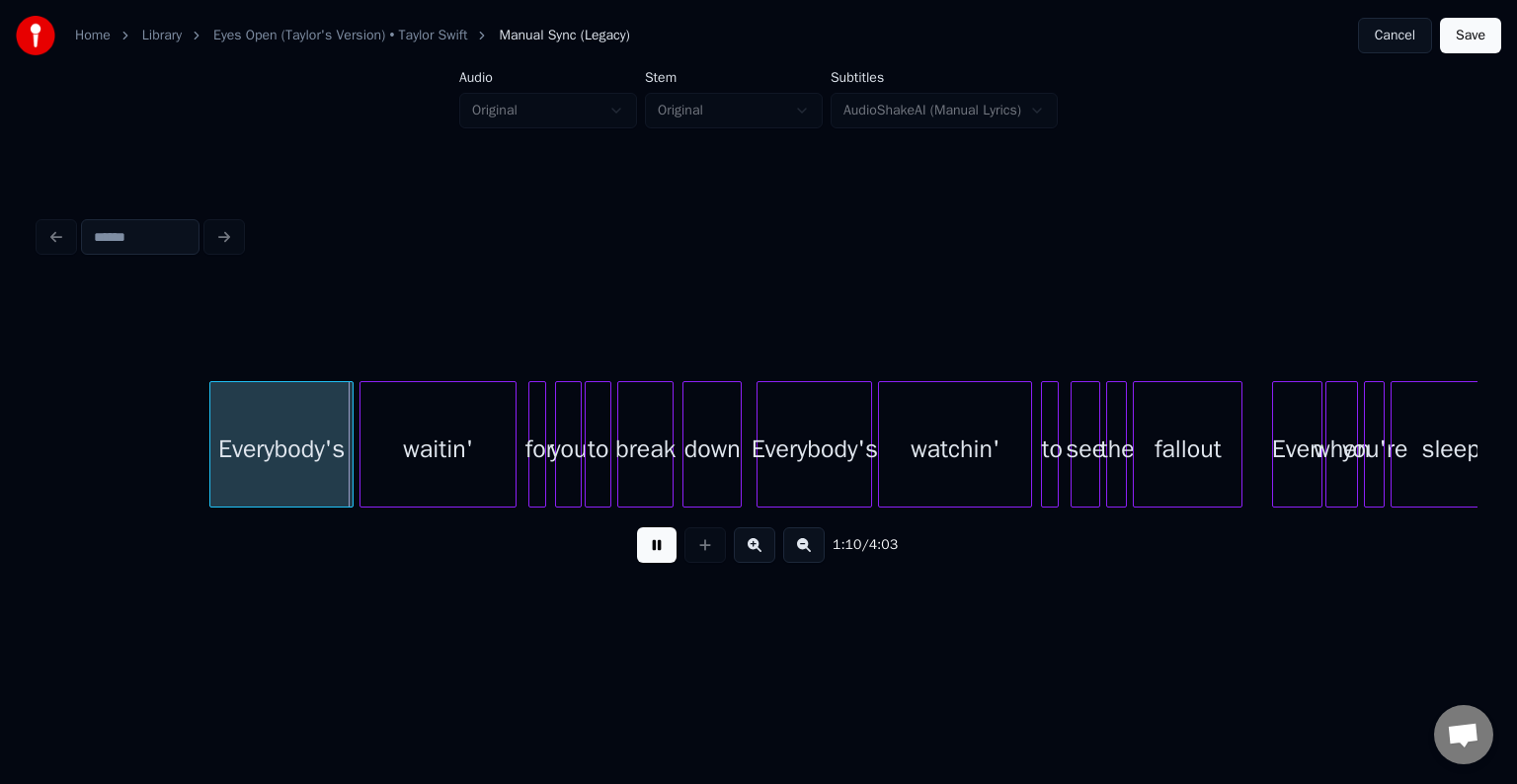click at bounding box center [657, 545] 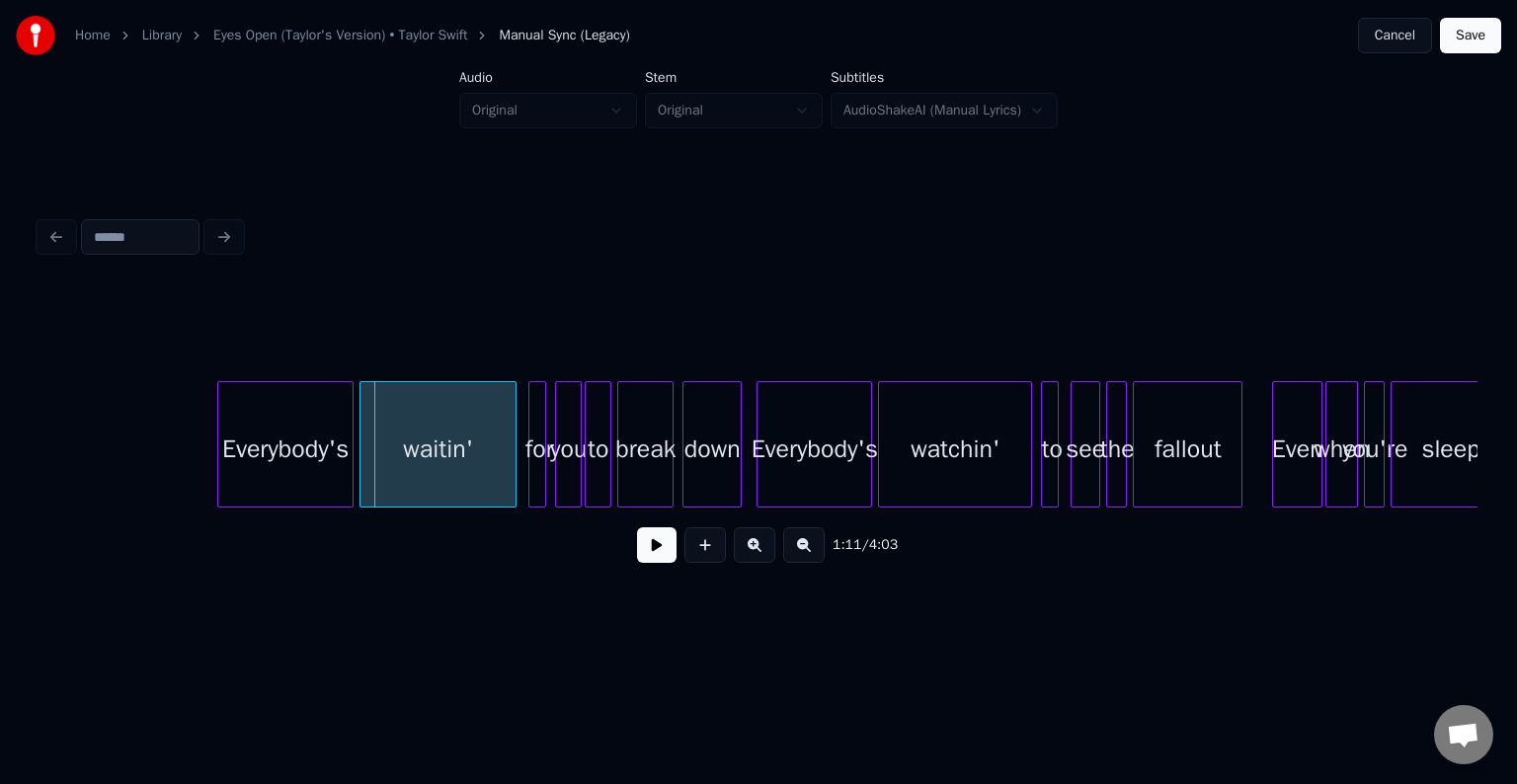 click at bounding box center [221, 444] 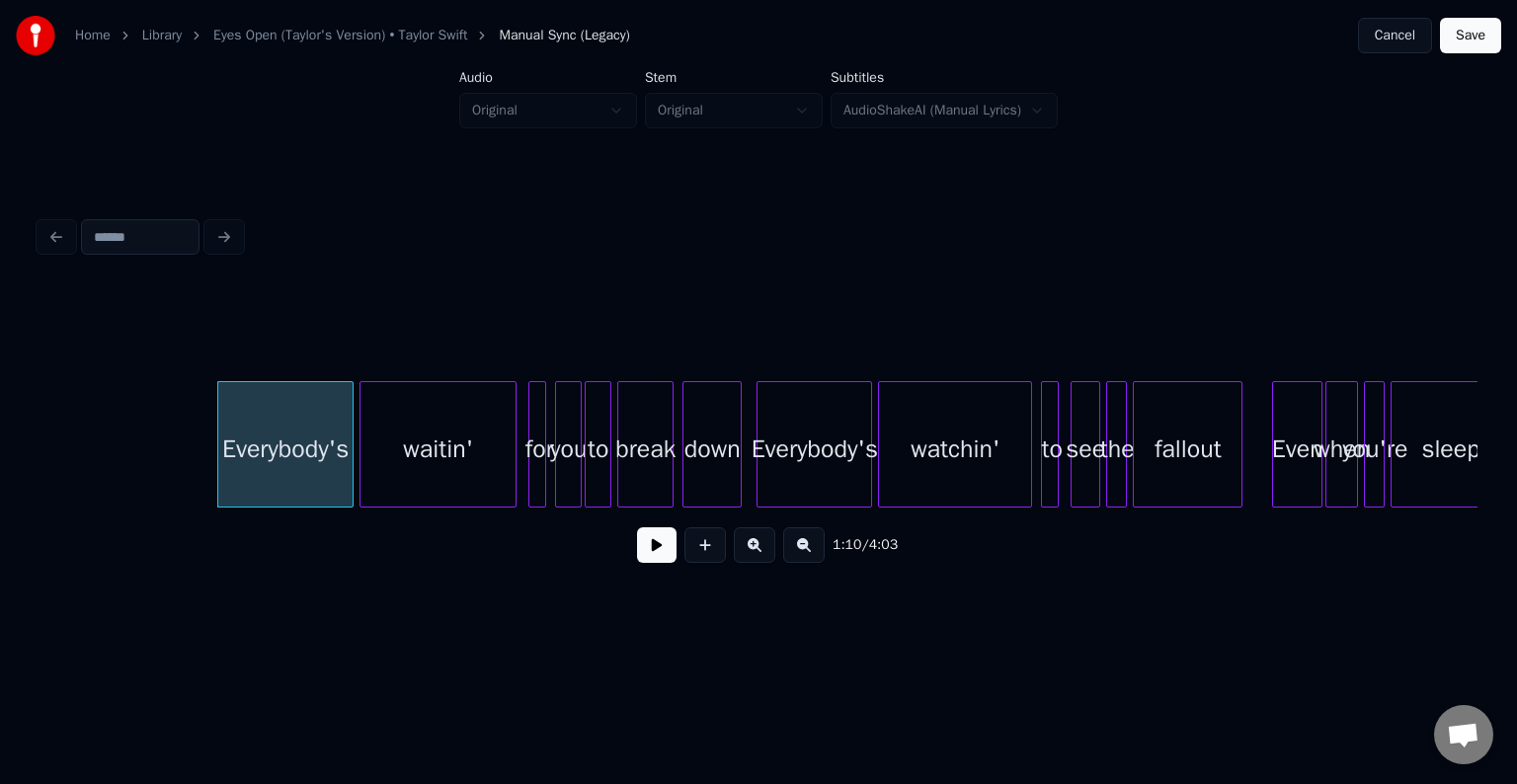 click at bounding box center (657, 545) 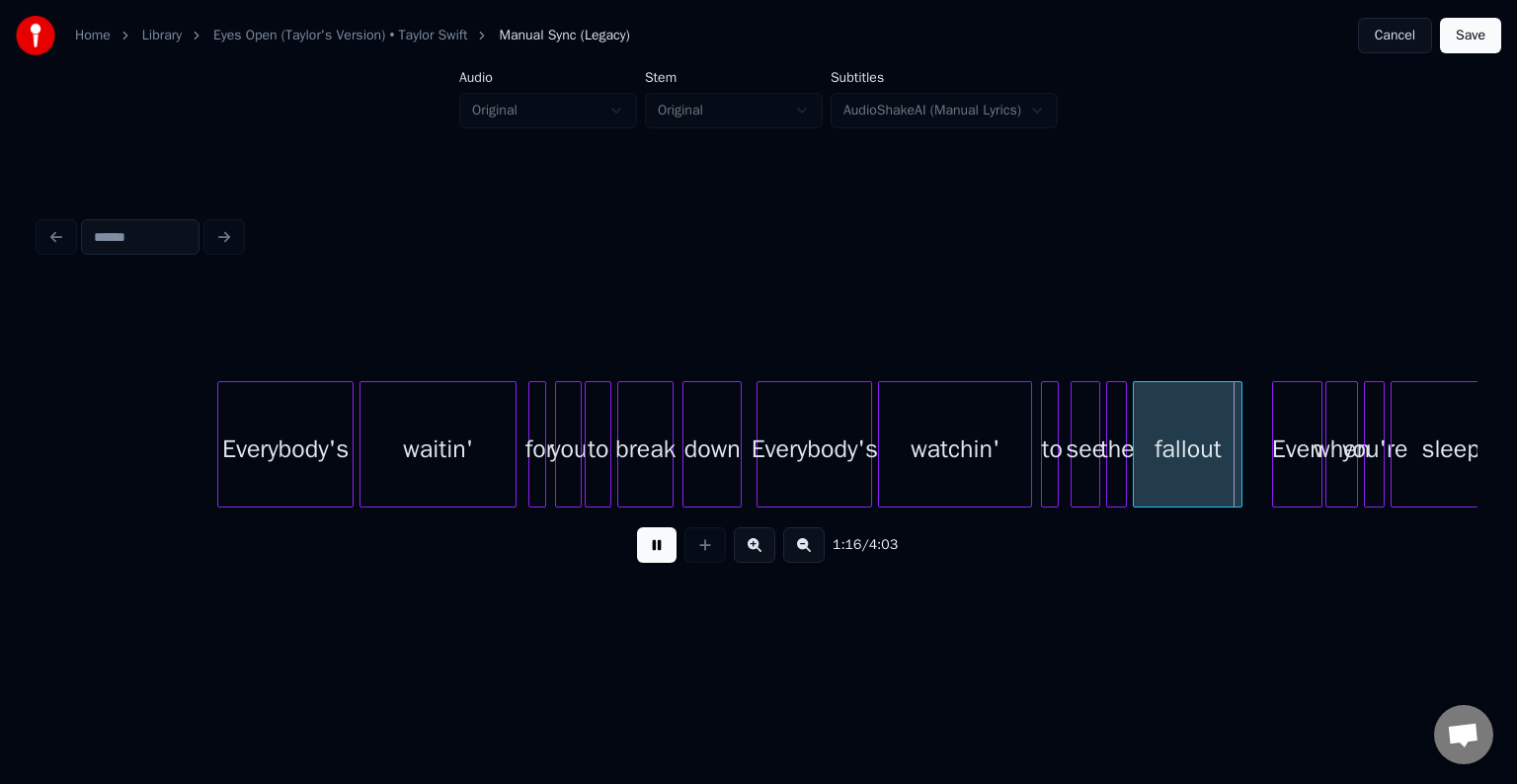 click at bounding box center (657, 545) 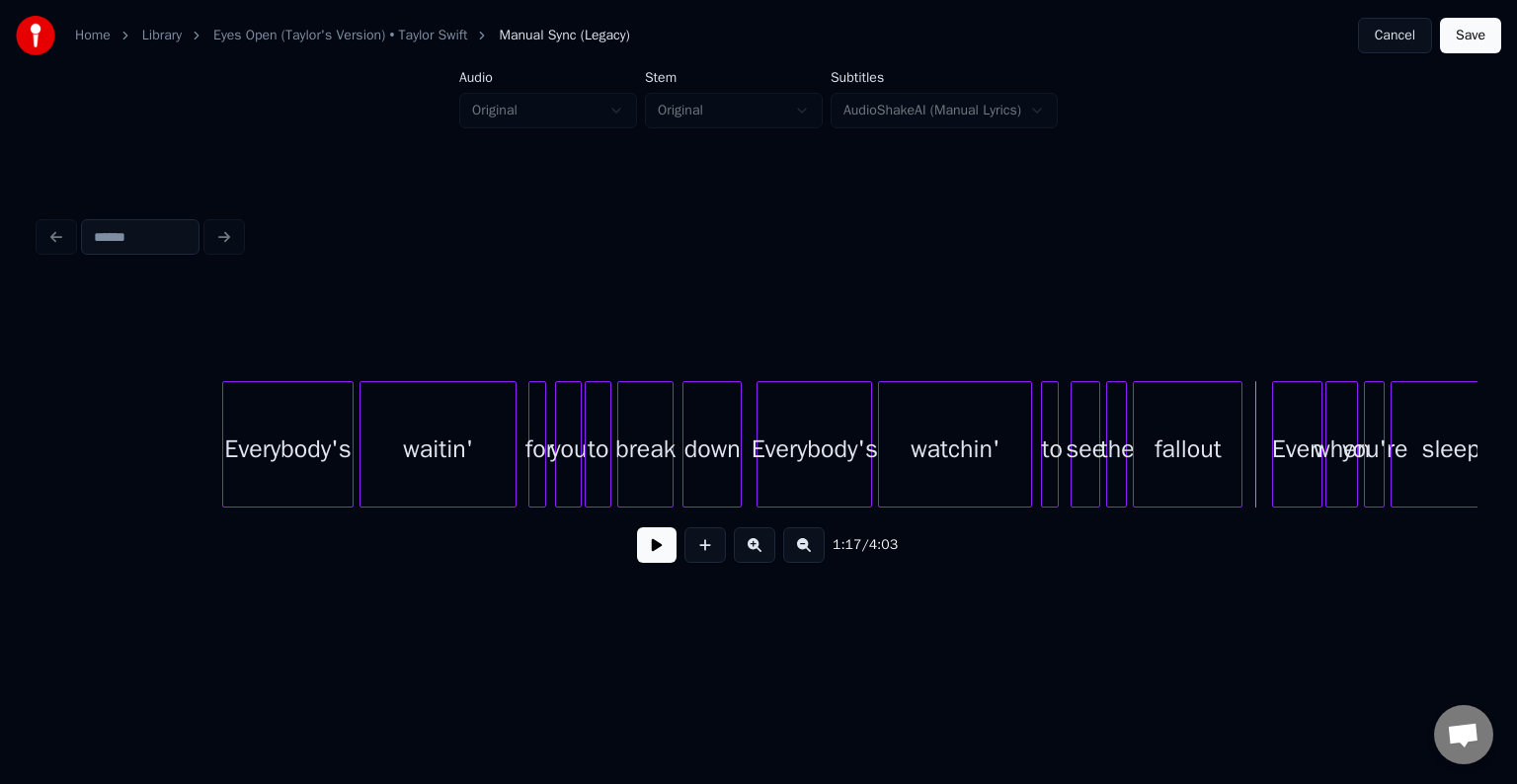 click at bounding box center (226, 444) 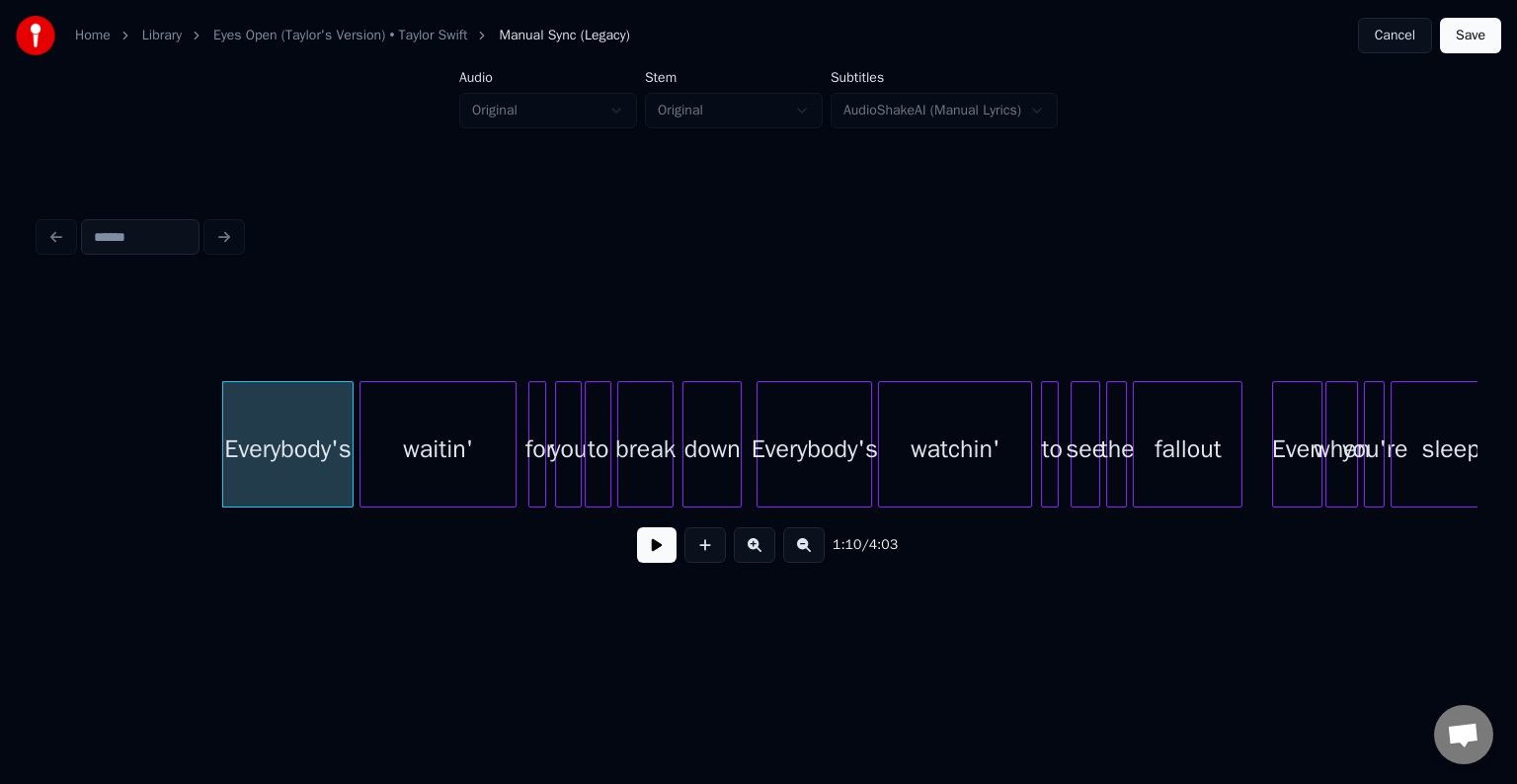 click at bounding box center [657, 545] 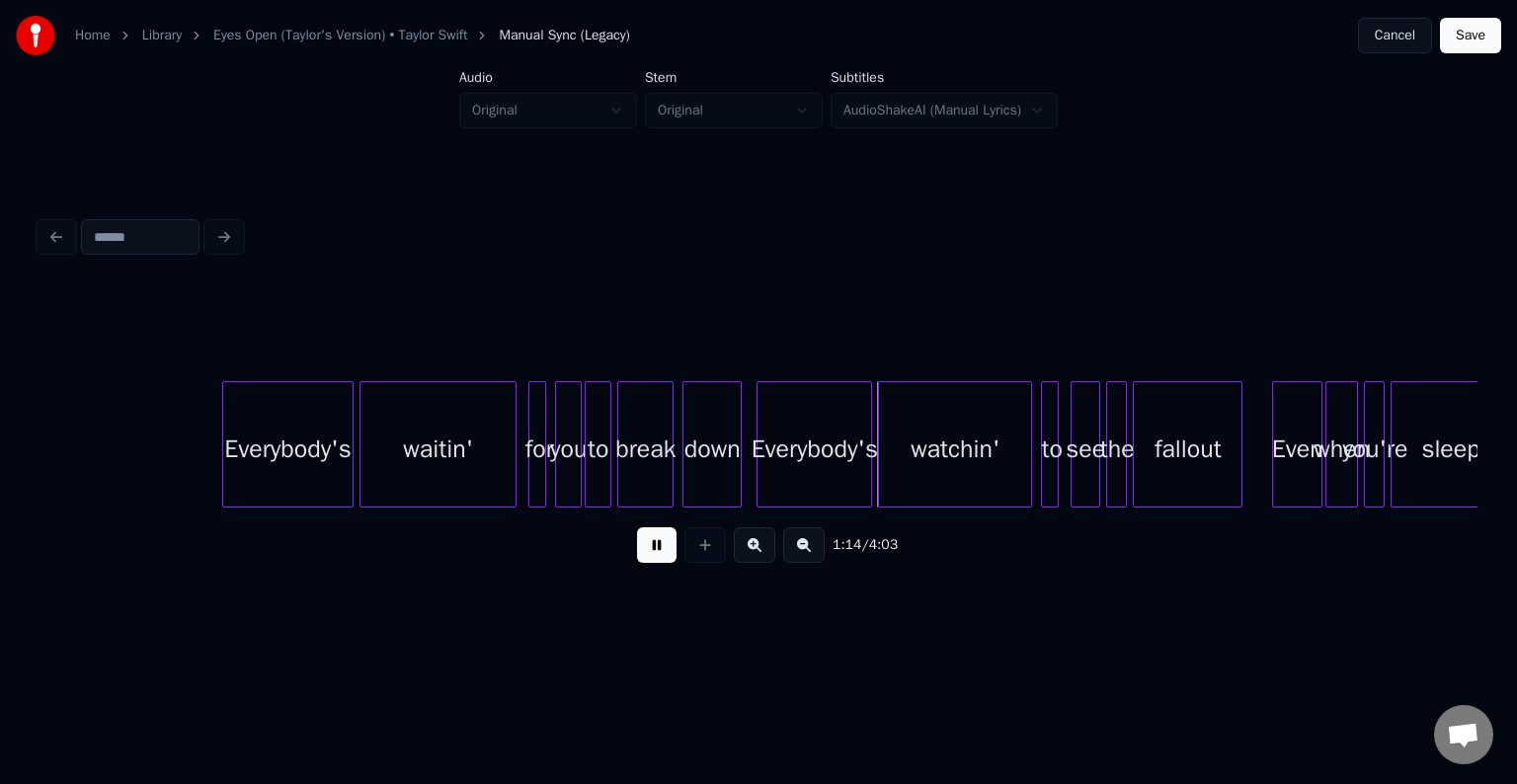 click at bounding box center [657, 545] 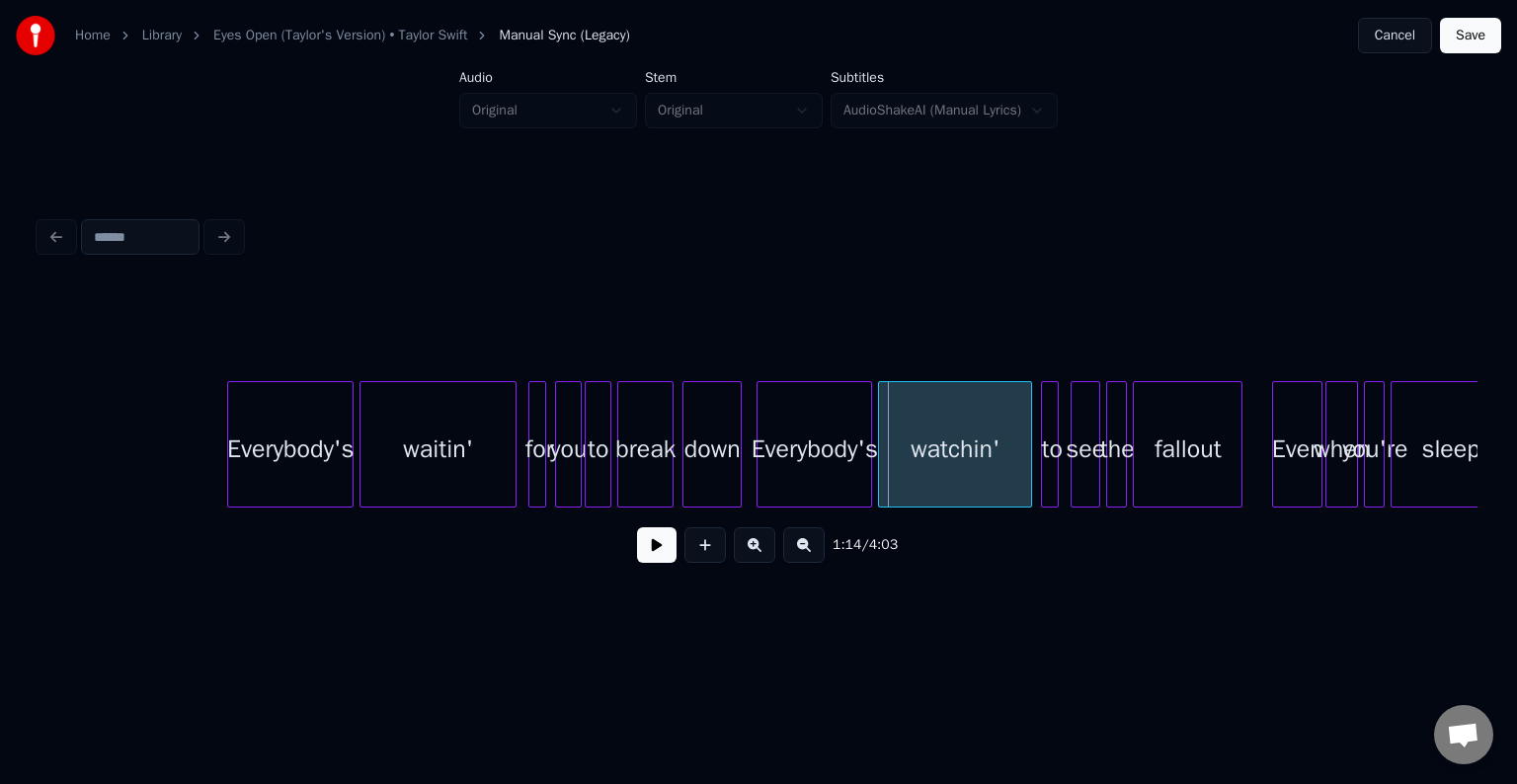 click at bounding box center (231, 444) 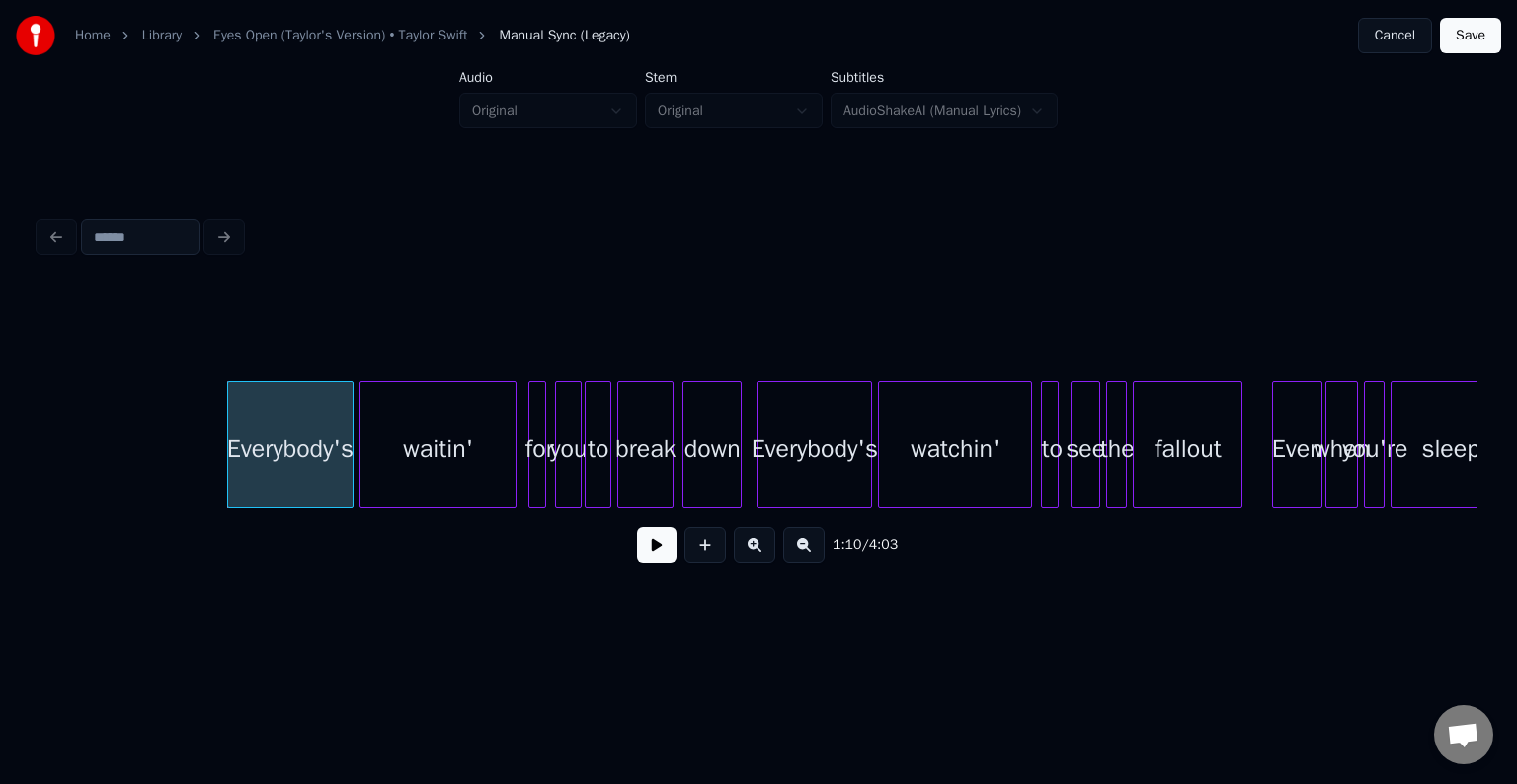 click at bounding box center [657, 545] 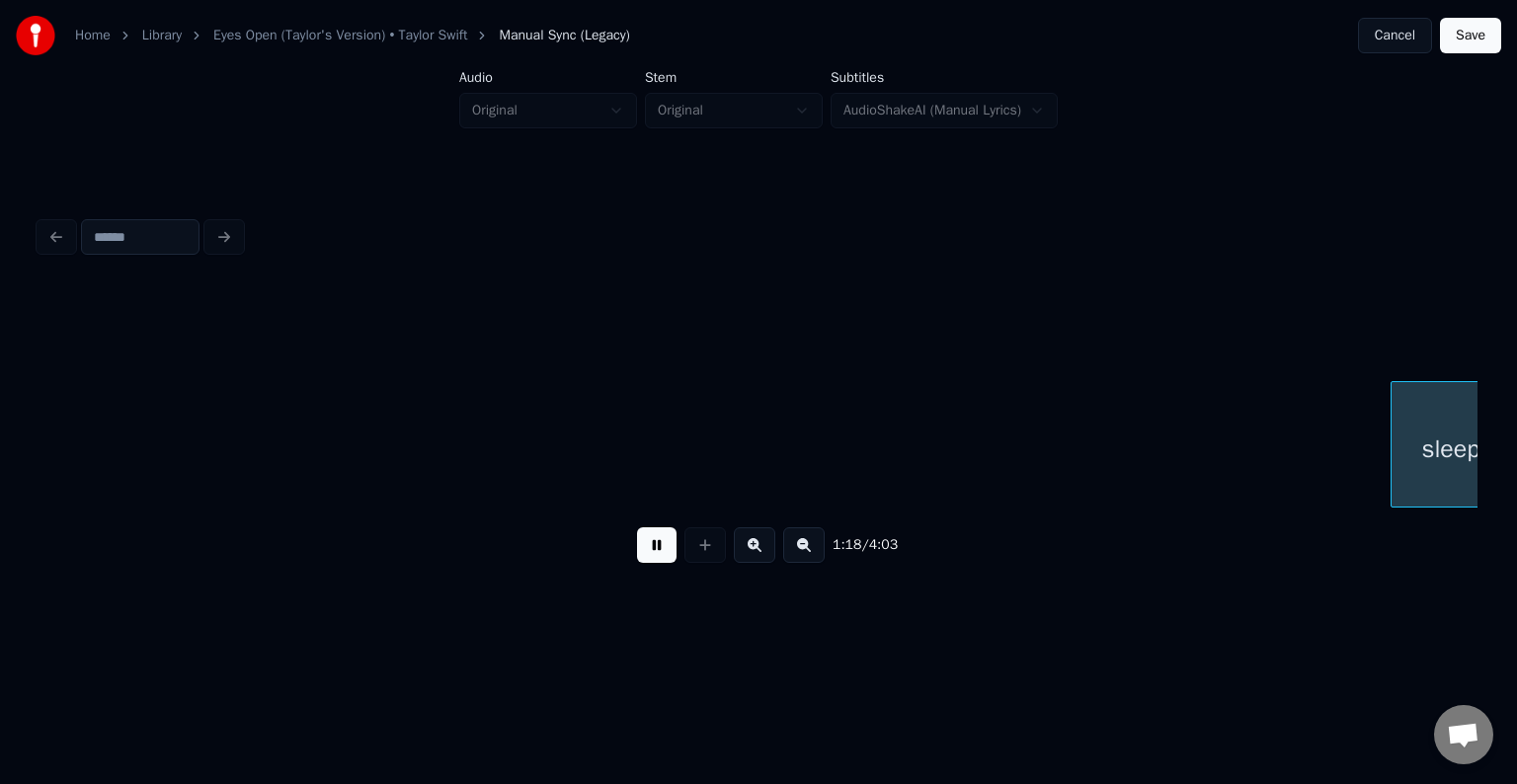 scroll, scrollTop: 0, scrollLeft: 11639, axis: horizontal 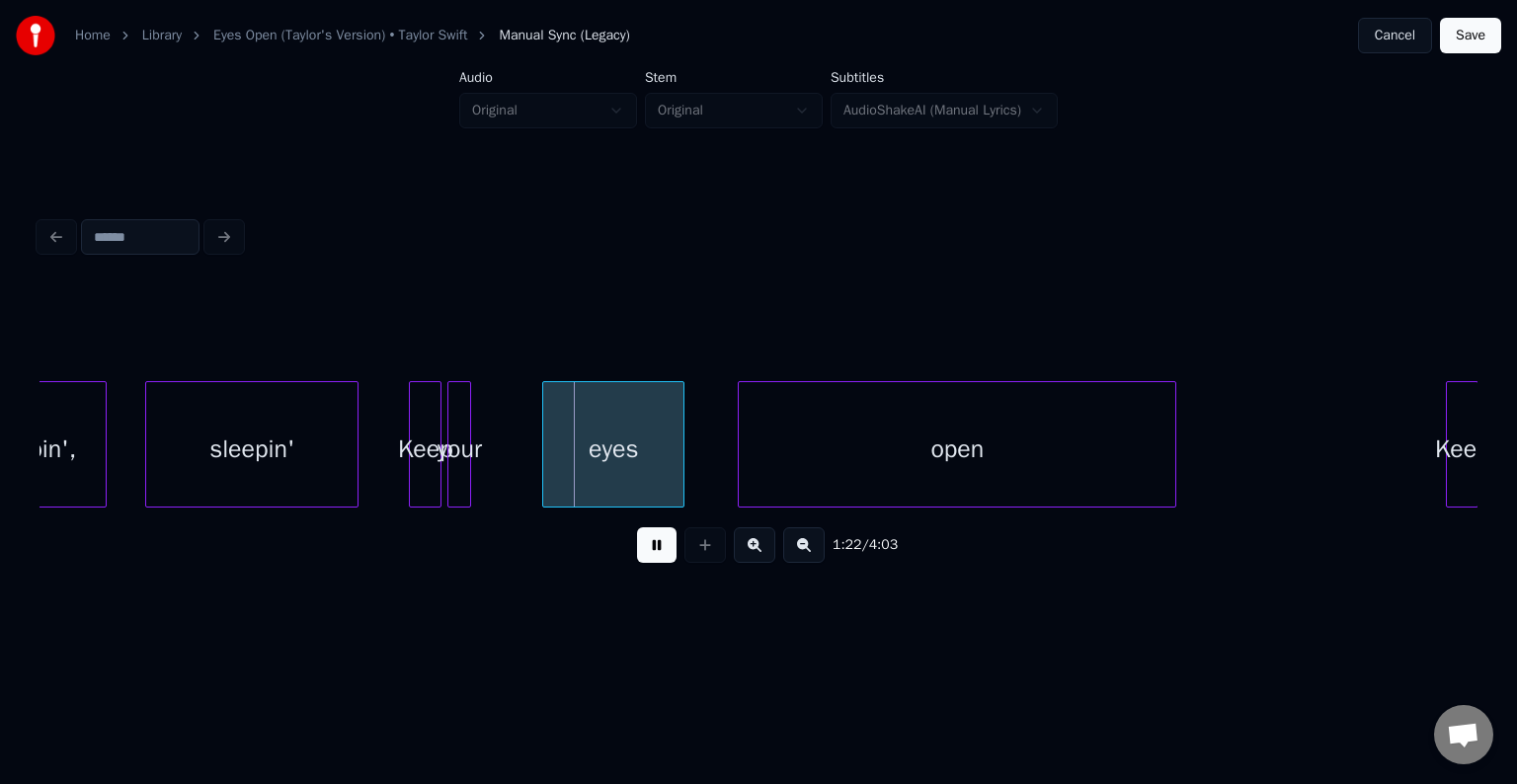click at bounding box center (657, 545) 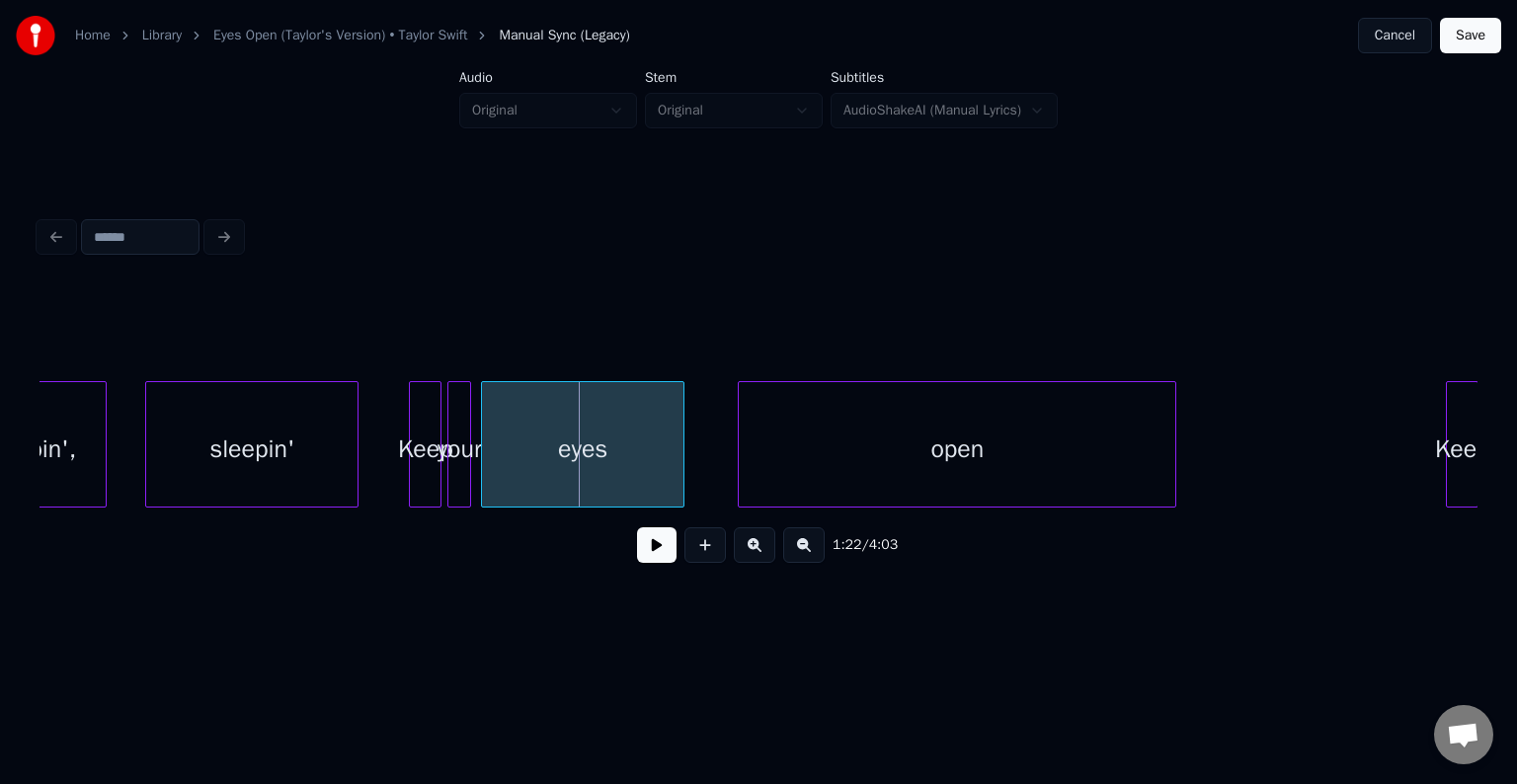 click at bounding box center [485, 444] 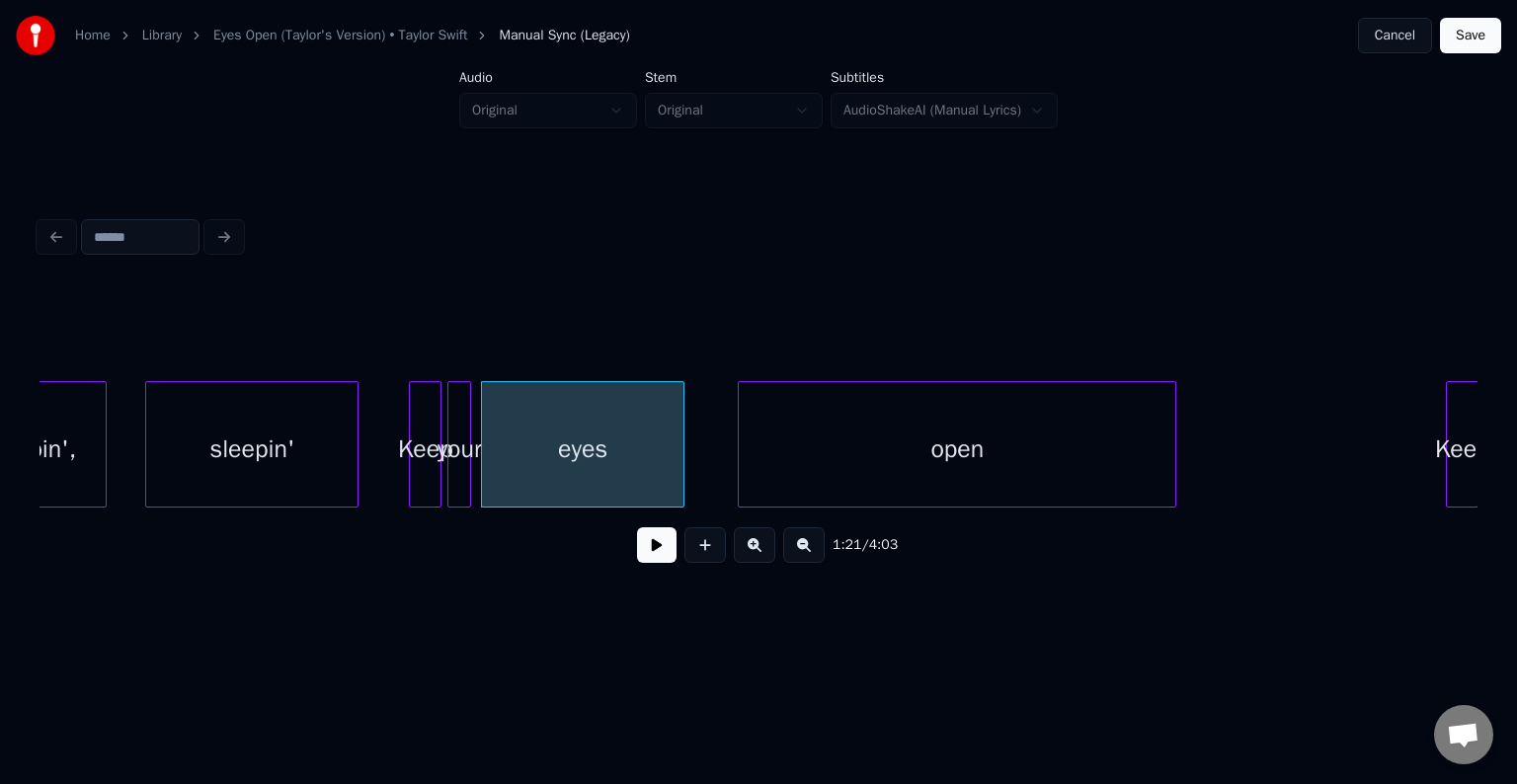 click on "sleepin', sleepin' Keep your eyes open Keep" at bounding box center [6424, 444] 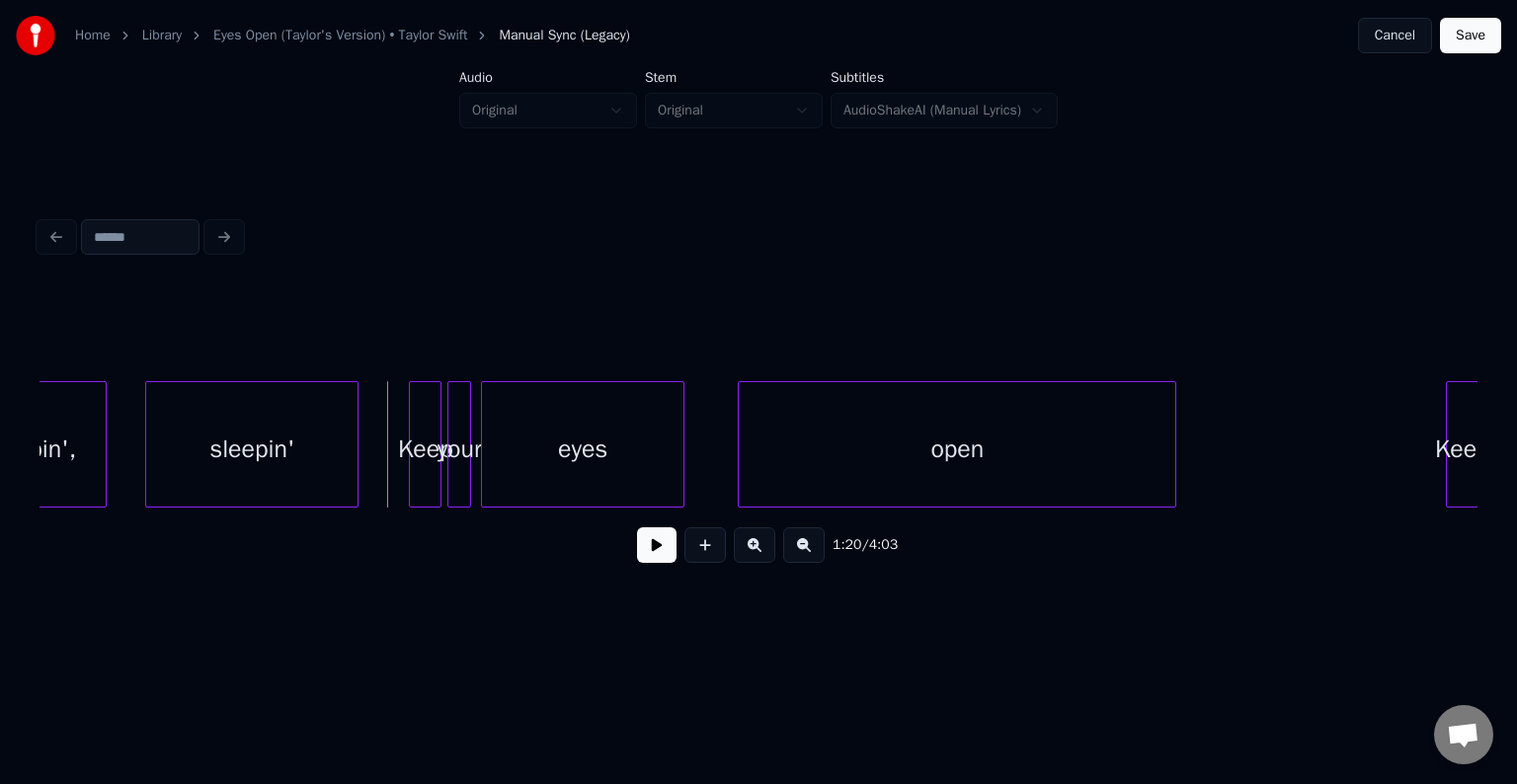 click at bounding box center (657, 545) 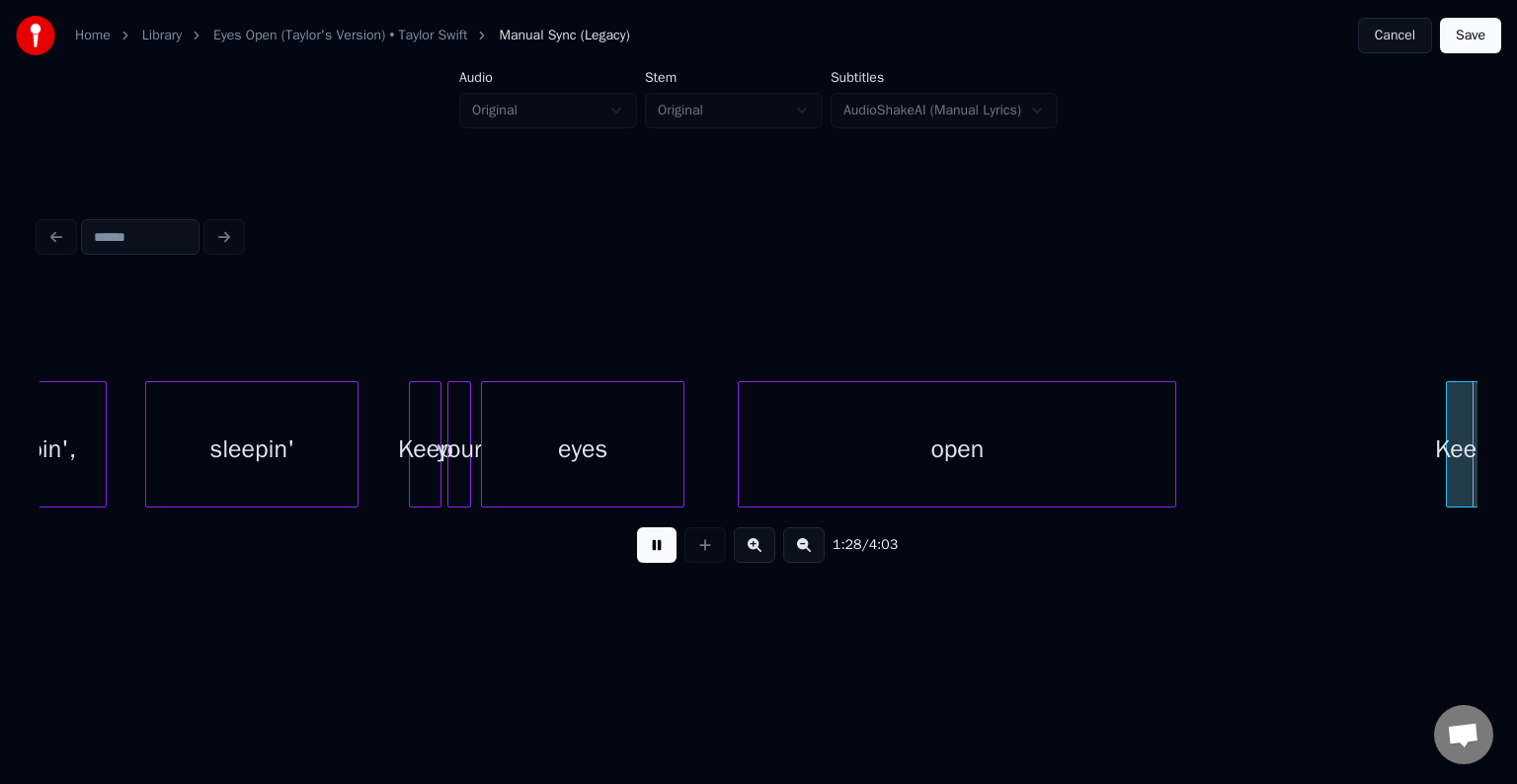 scroll, scrollTop: 0, scrollLeft: 13077, axis: horizontal 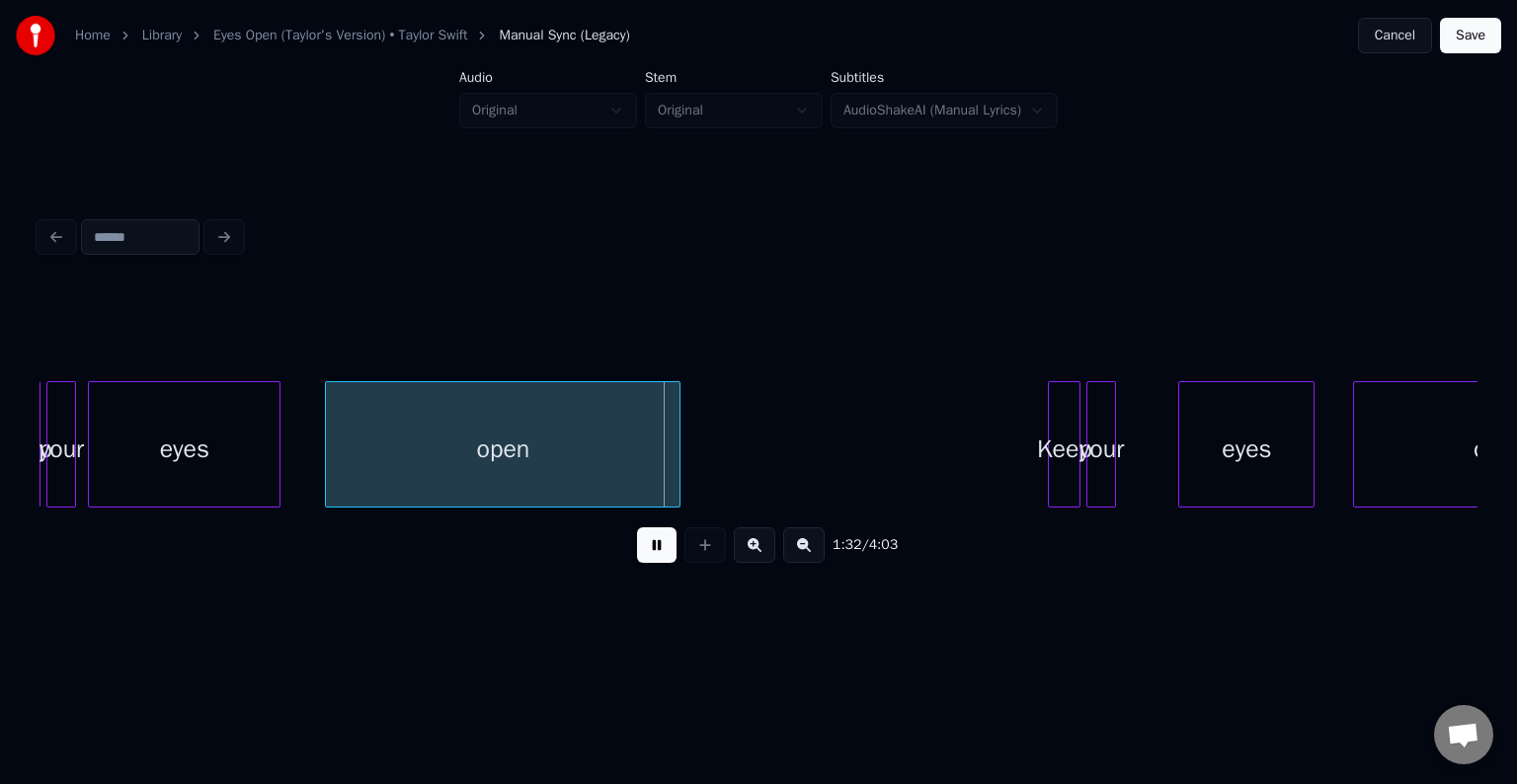 click at bounding box center (657, 545) 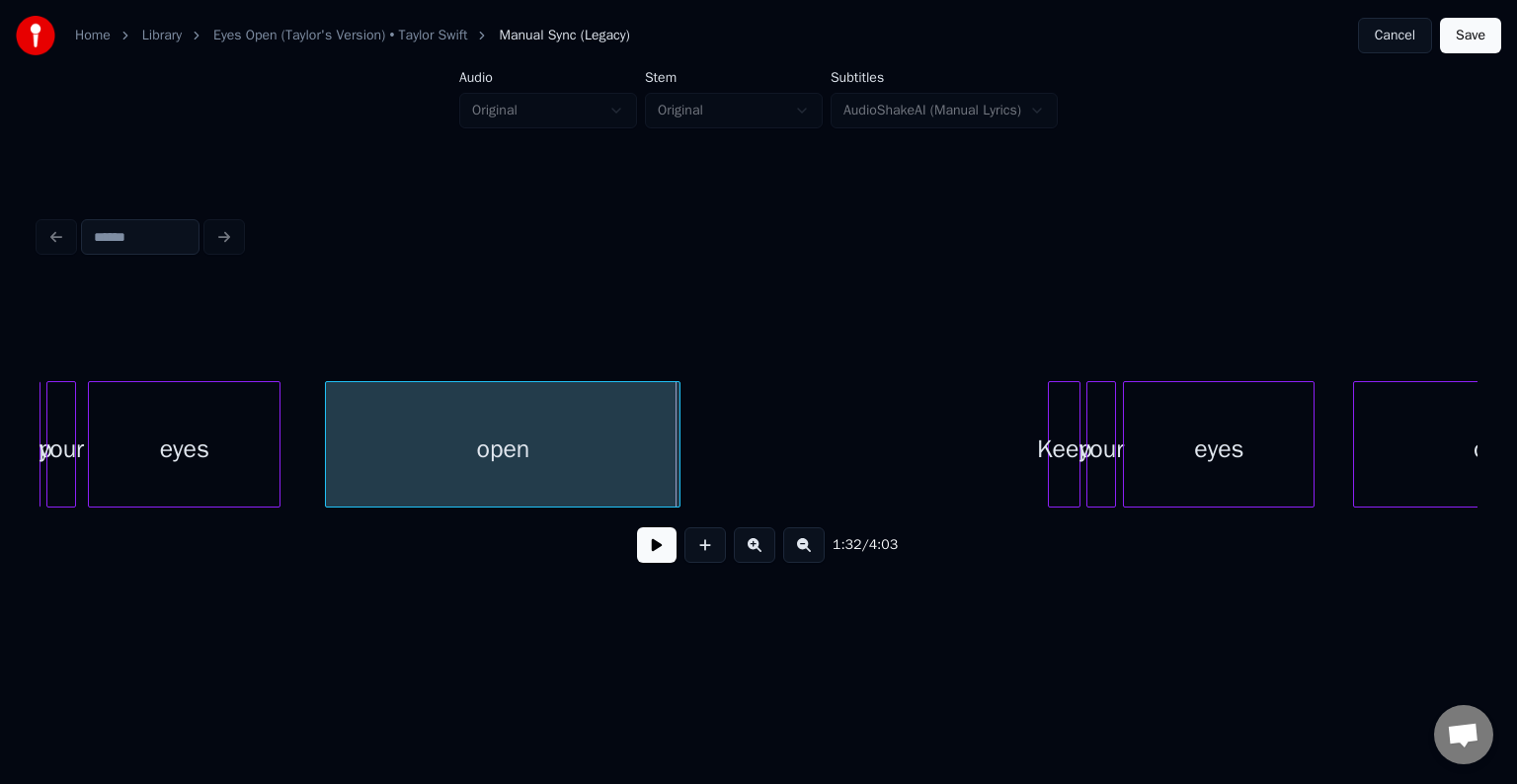click at bounding box center (1127, 444) 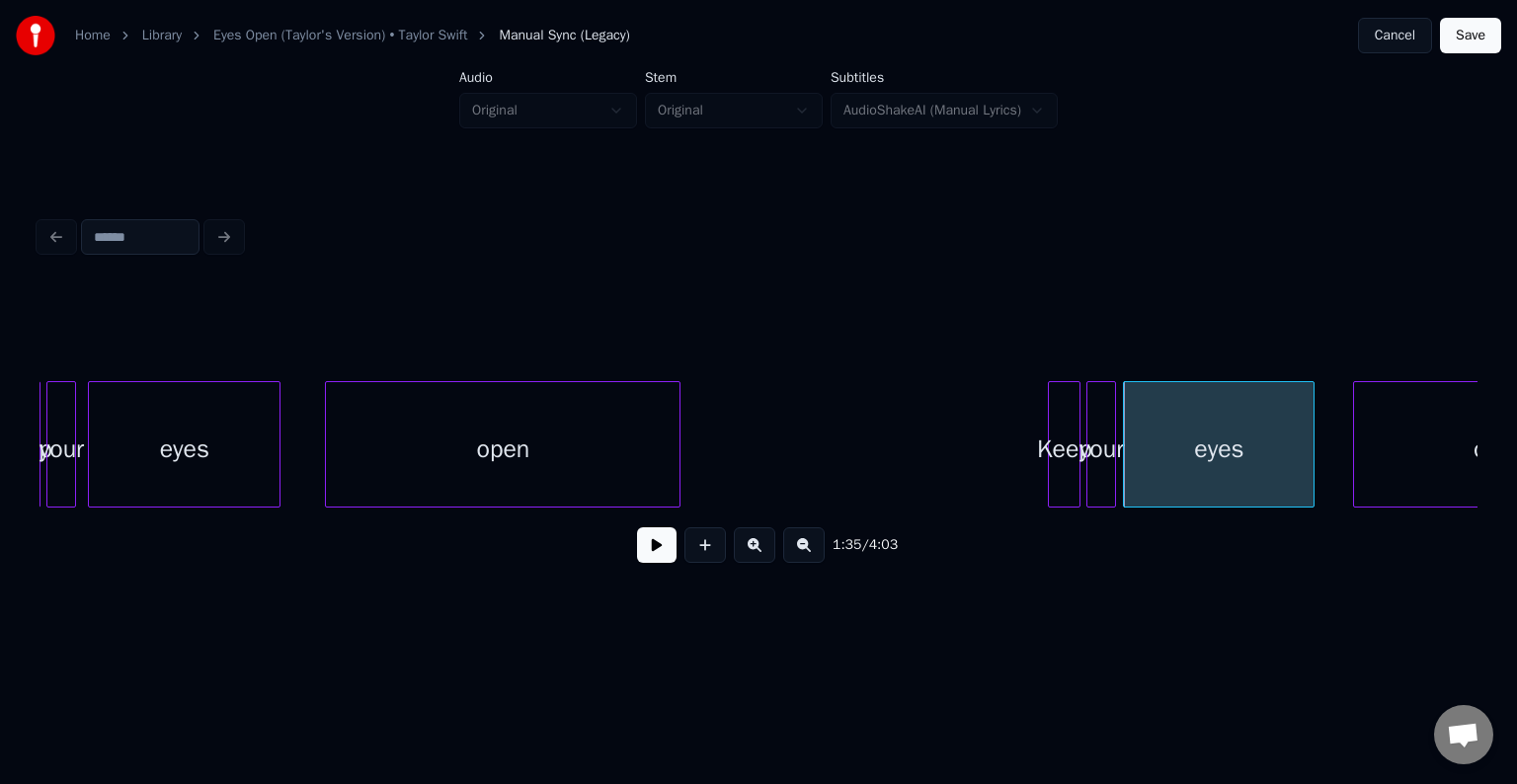 click on "Keep your eyes open Keep your eyes open" at bounding box center [4986, 444] 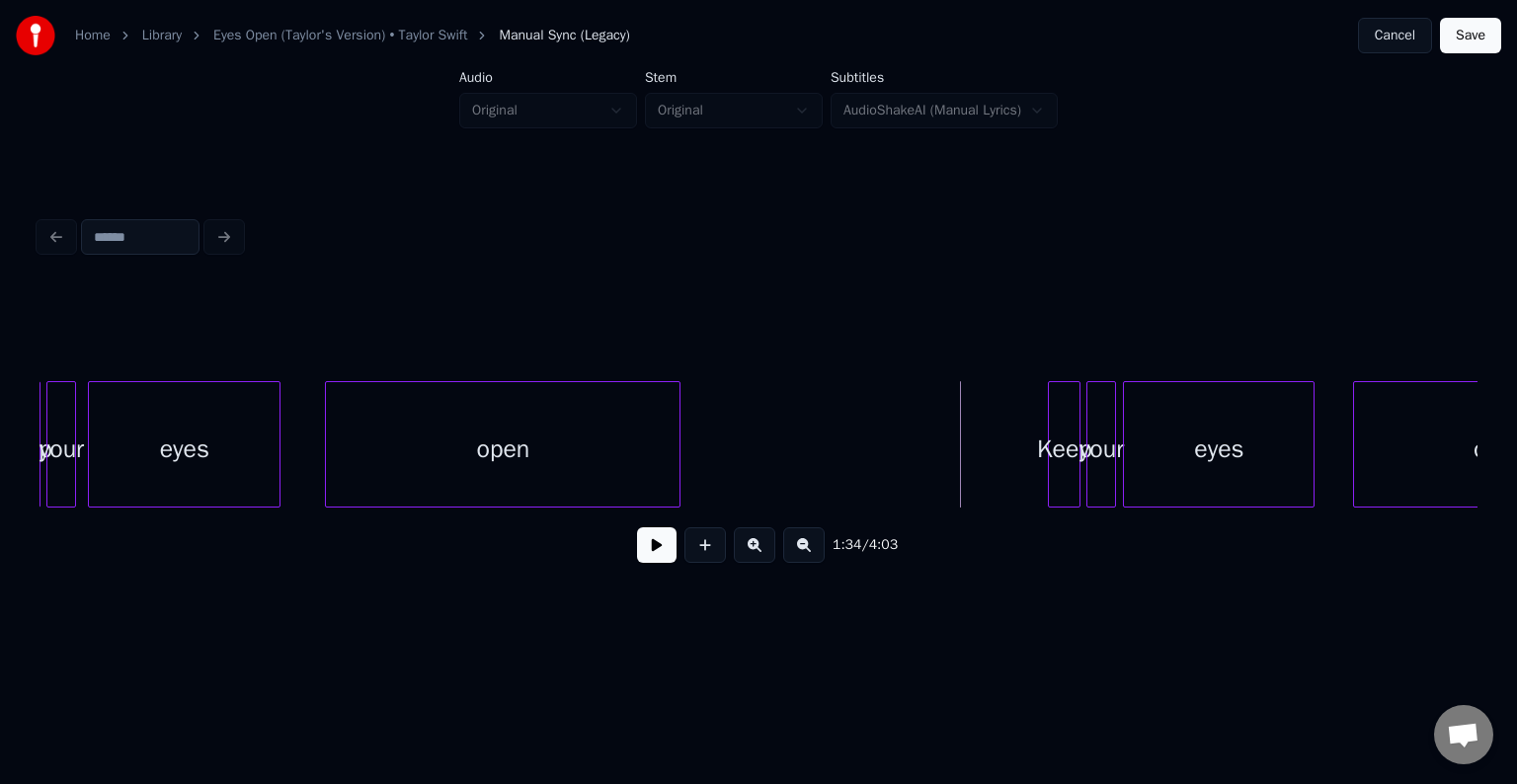 click at bounding box center (657, 545) 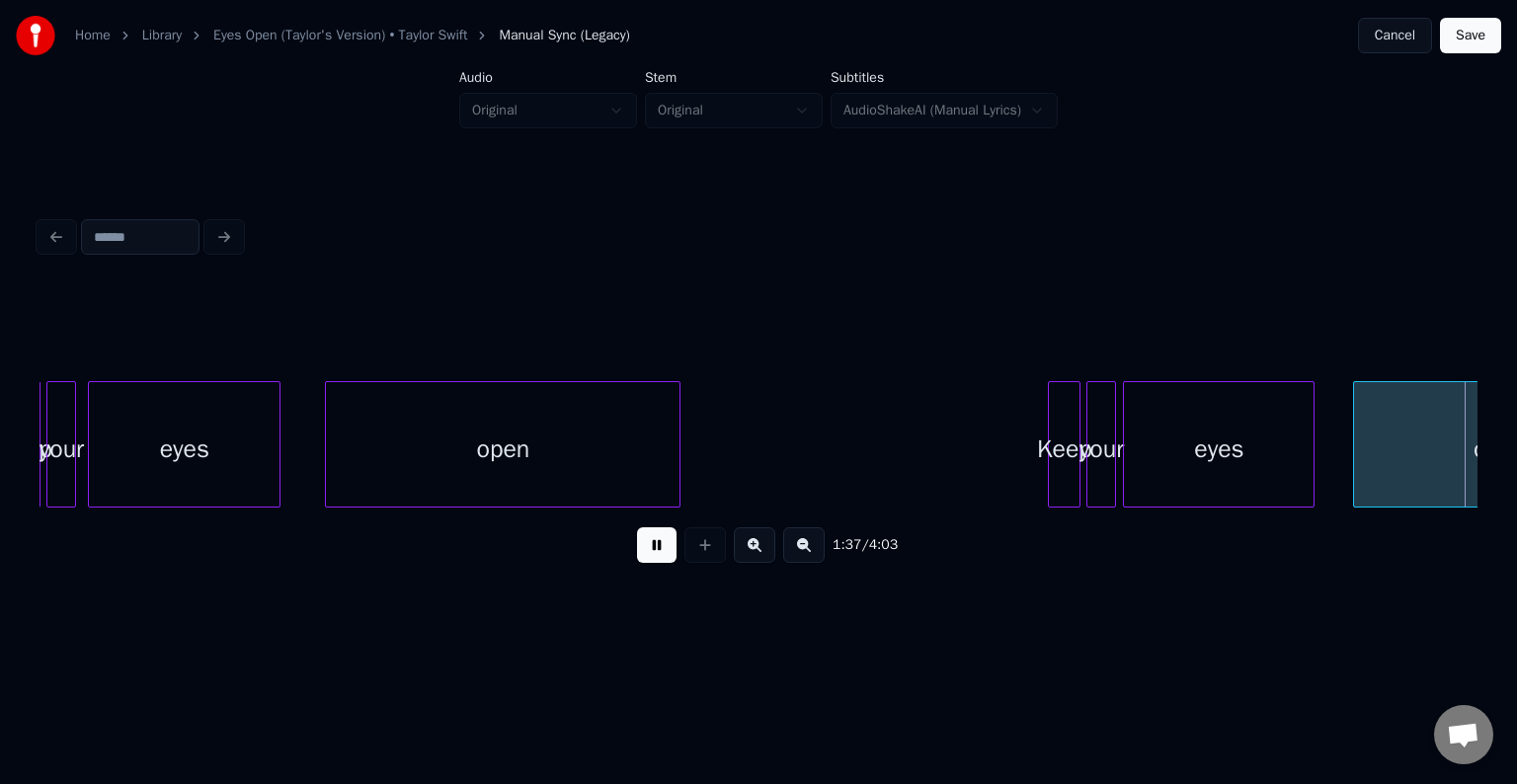 scroll, scrollTop: 0, scrollLeft: 14516, axis: horizontal 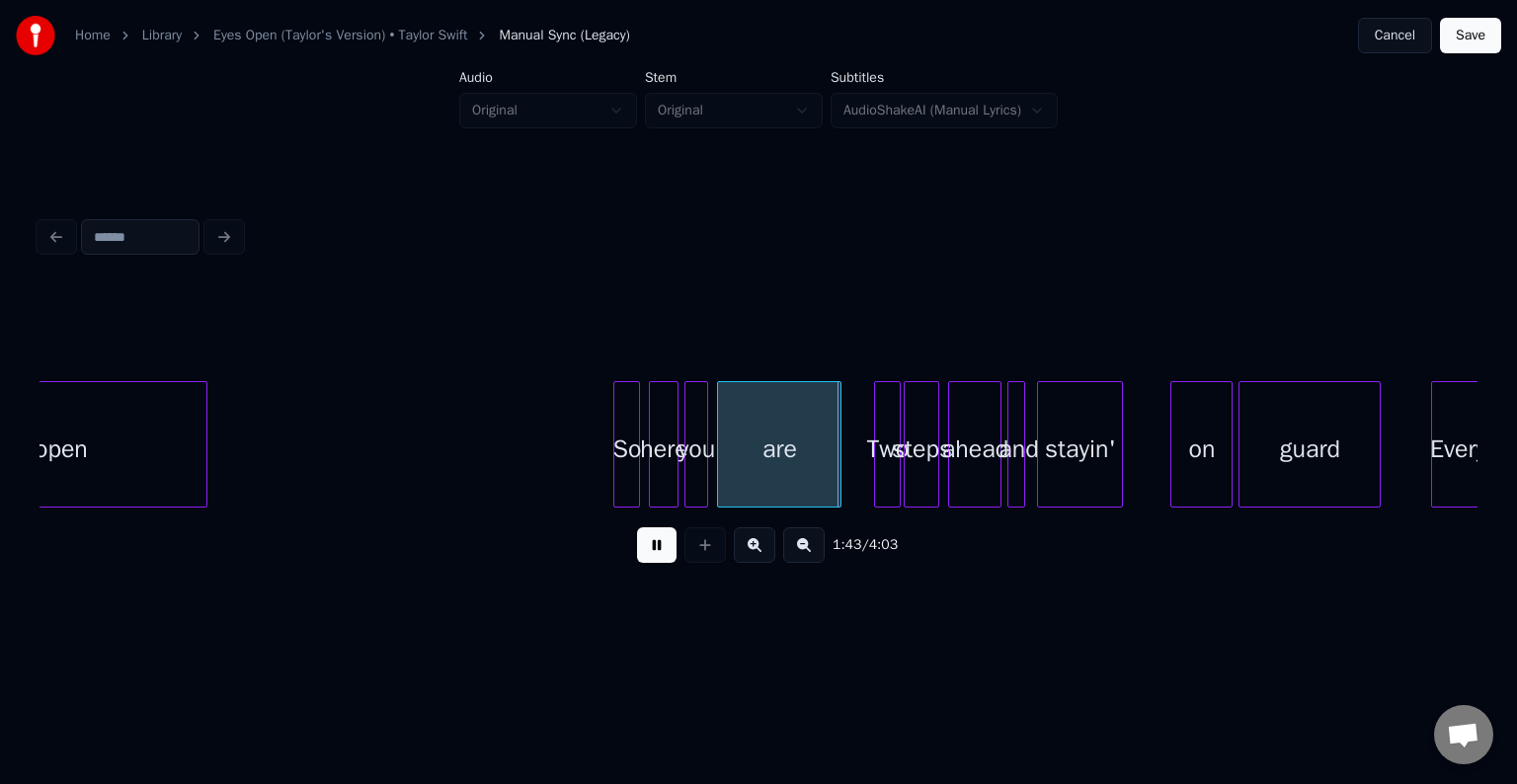 click at bounding box center [657, 545] 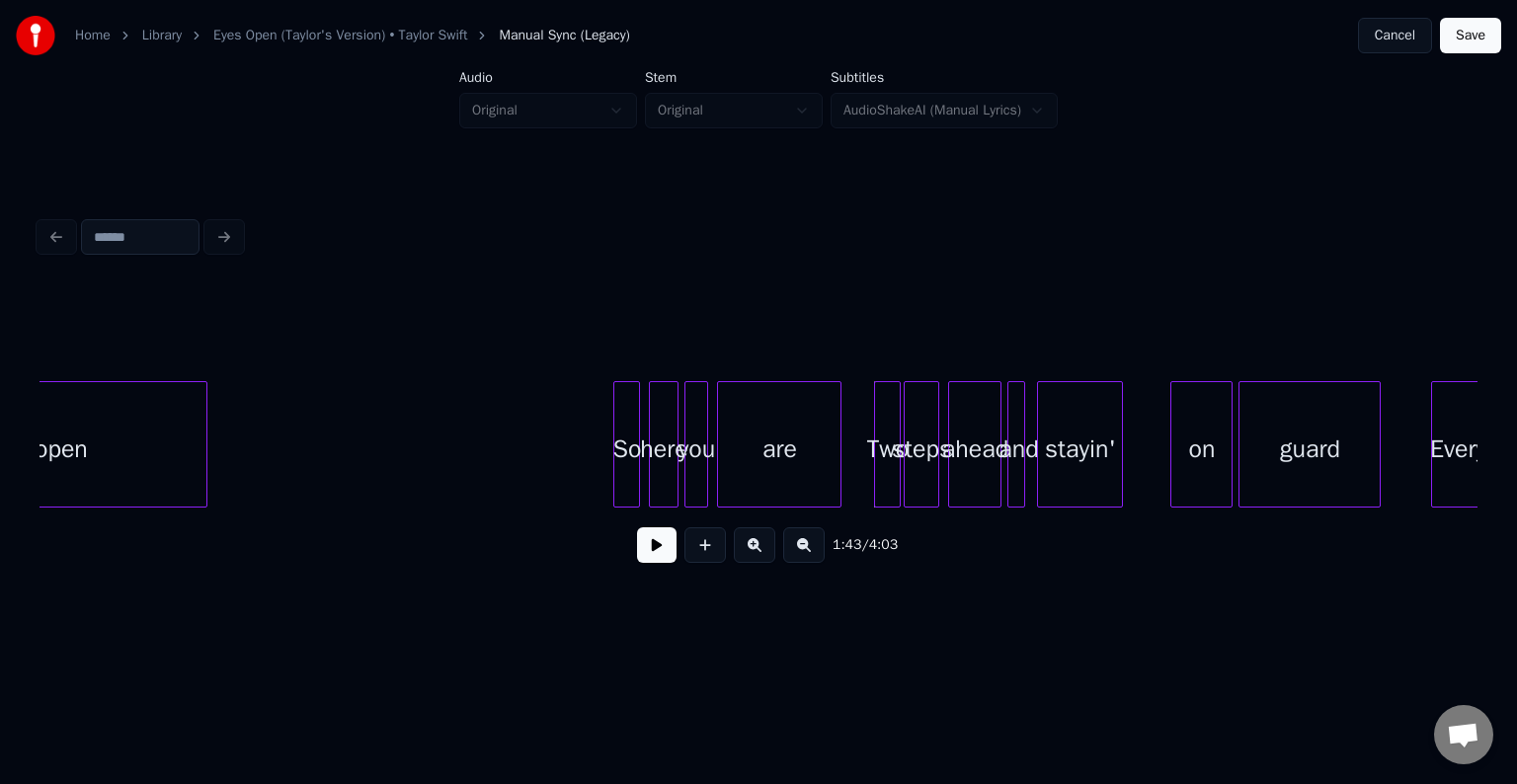 click at bounding box center (657, 545) 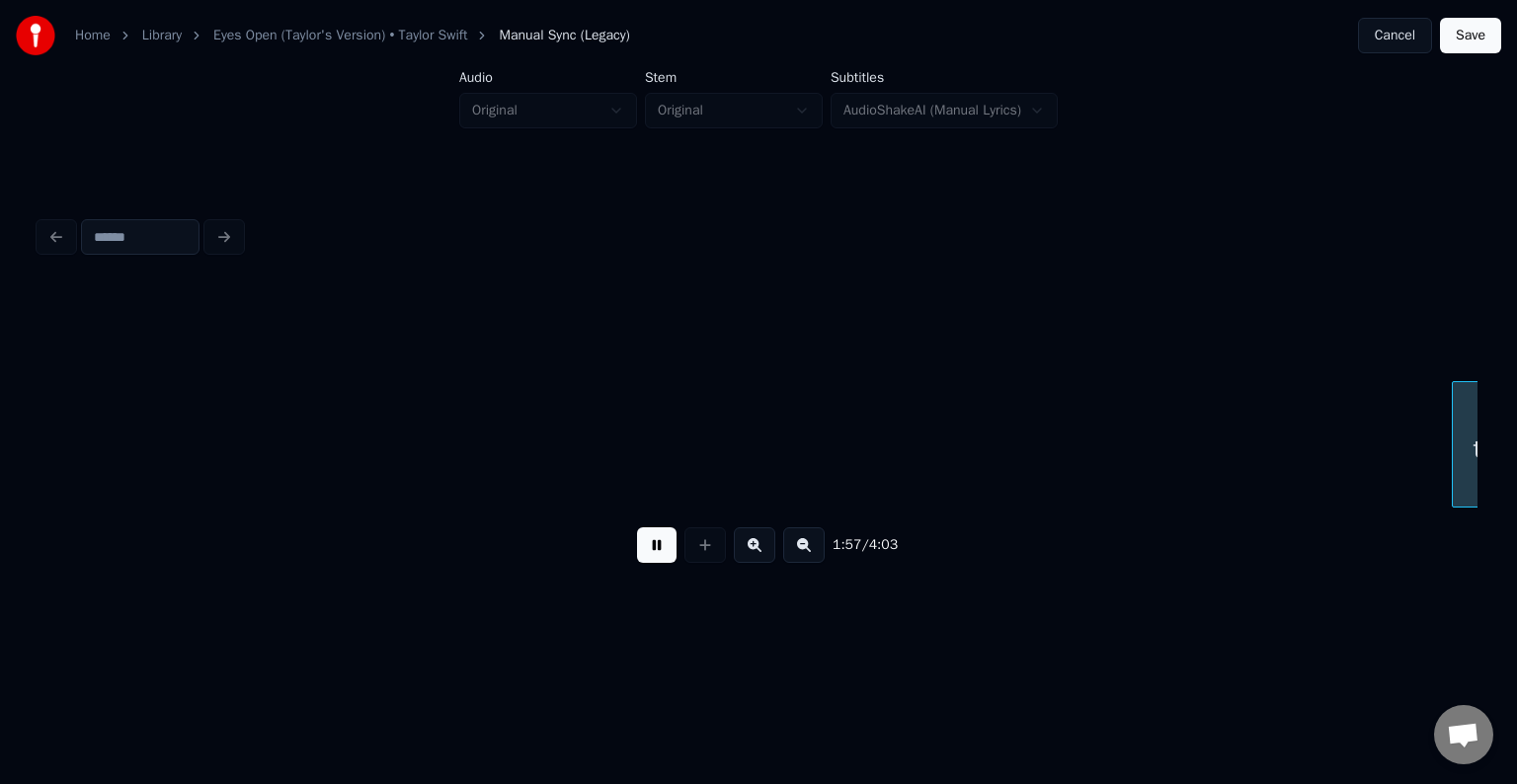 scroll, scrollTop: 0, scrollLeft: 17394, axis: horizontal 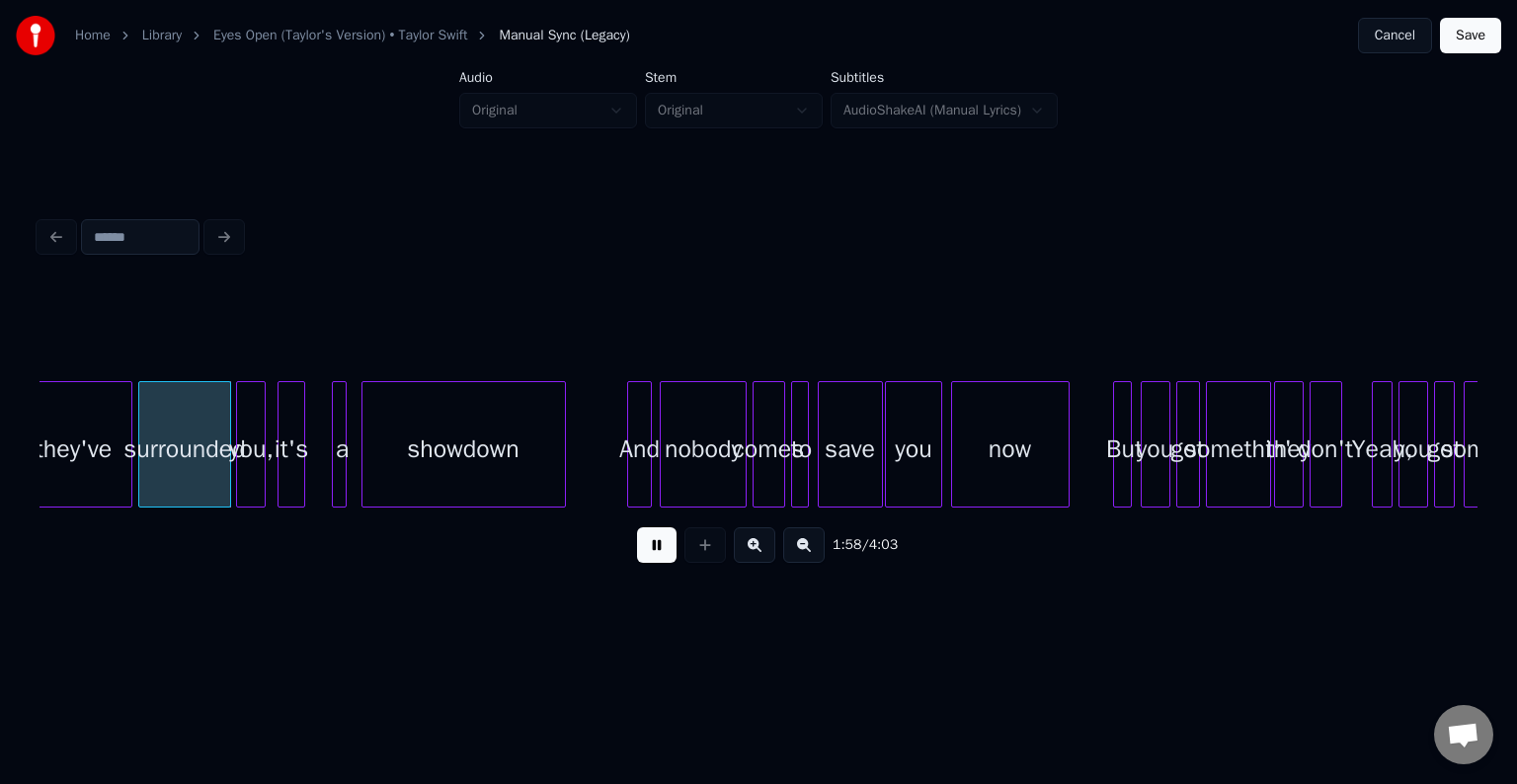 click at bounding box center [657, 545] 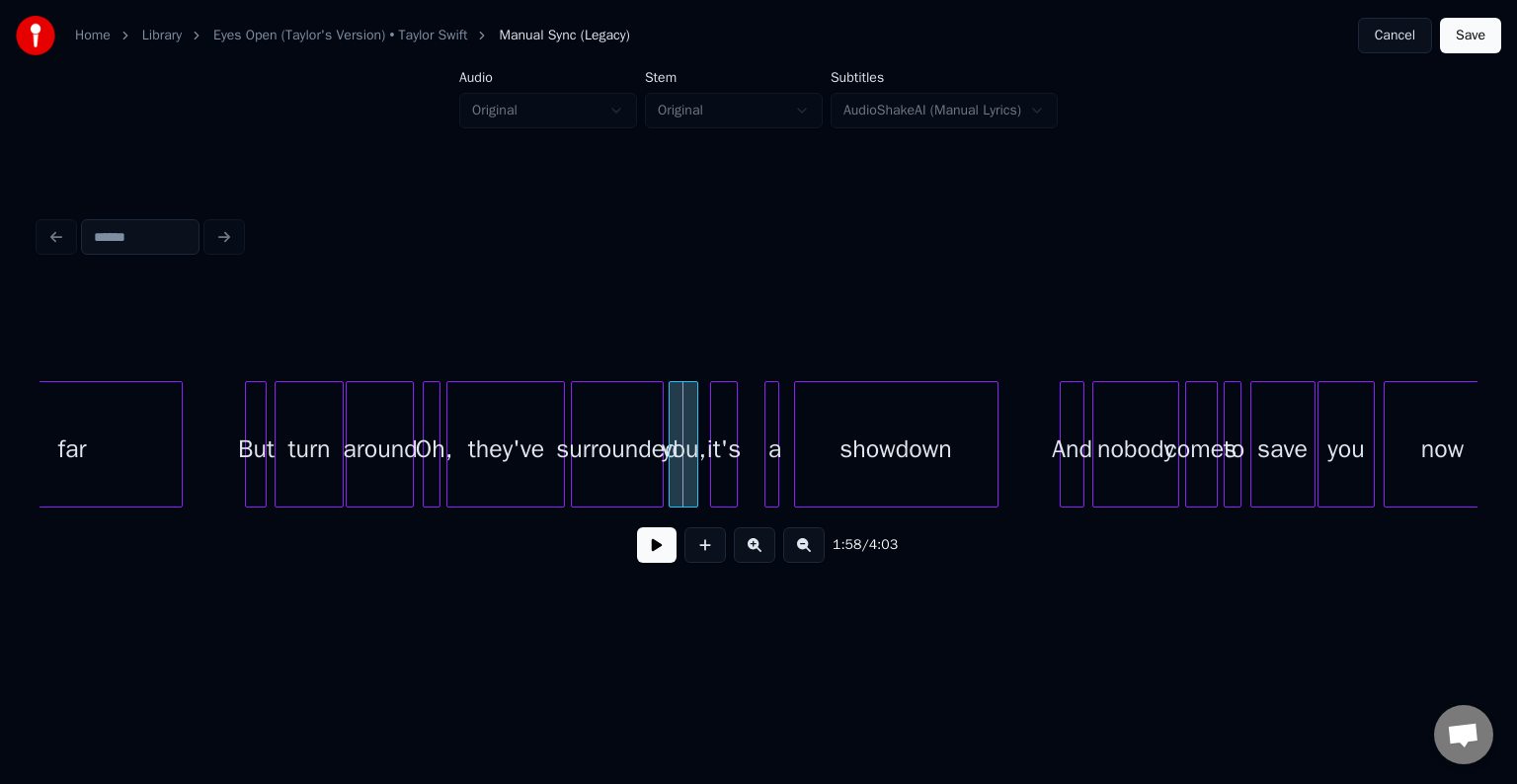 scroll, scrollTop: 0, scrollLeft: 16960, axis: horizontal 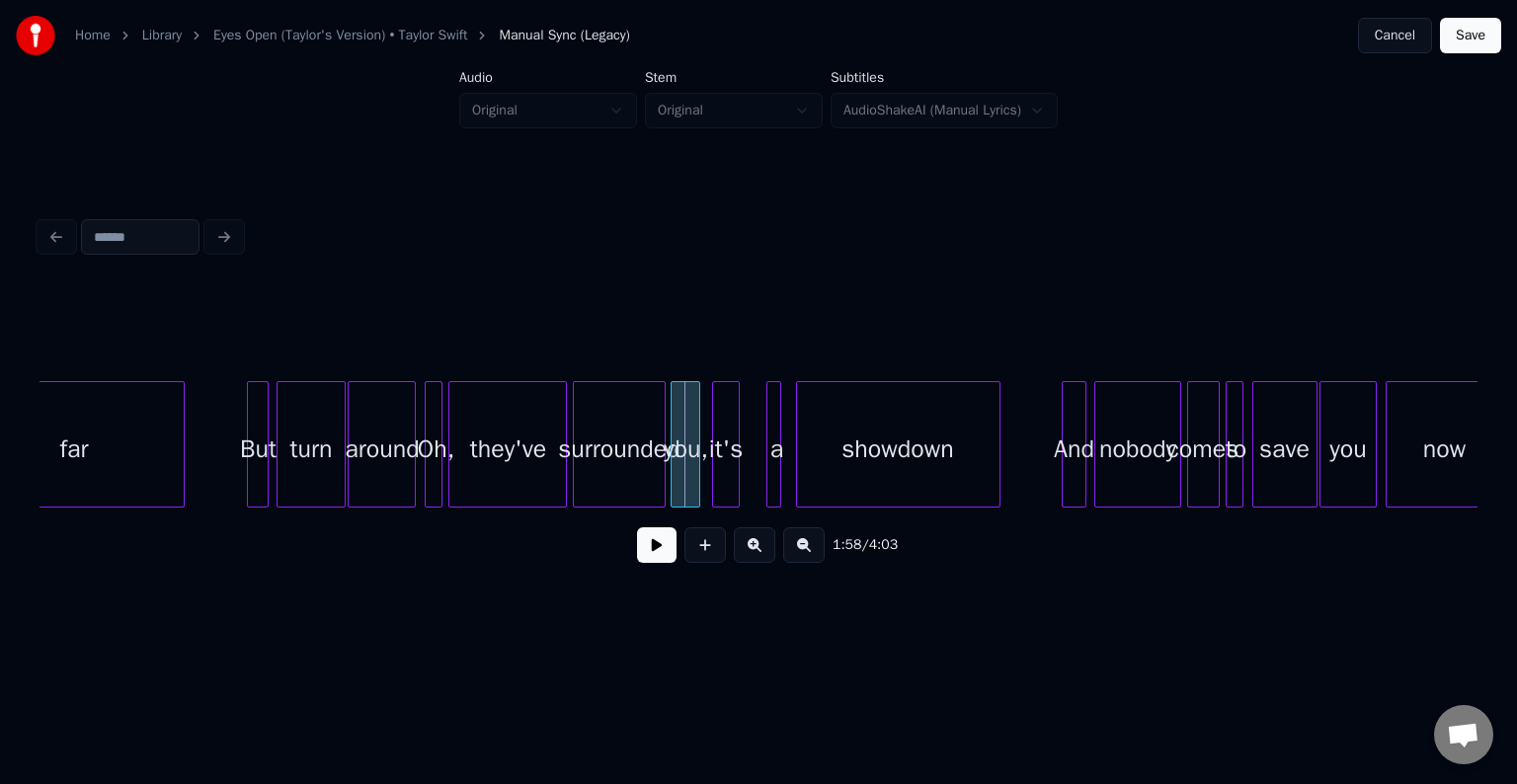 click on "they've surrounded you, it's a showdown And nobody comes to save you now Oh, around turn But far" at bounding box center [1103, 444] 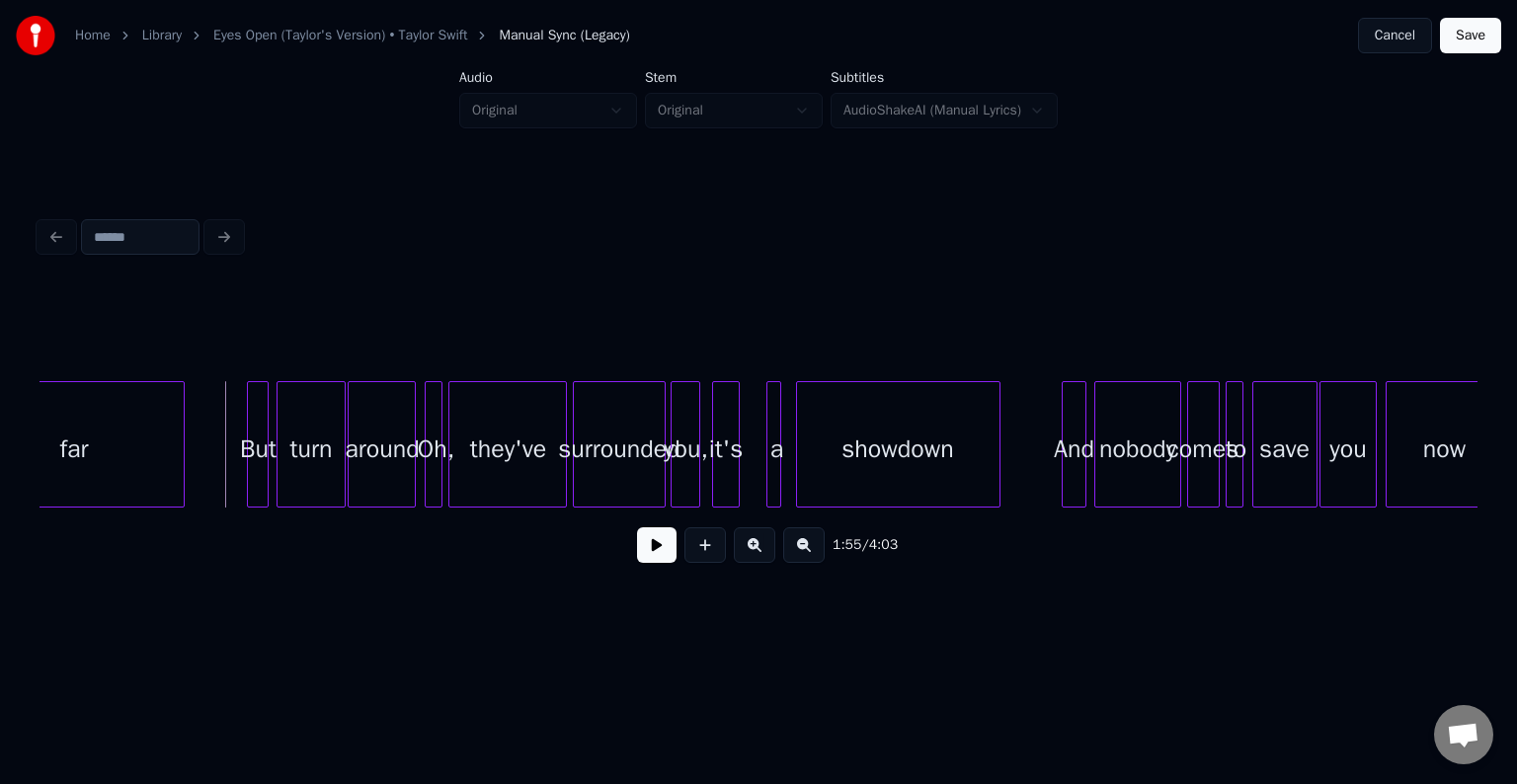 click on "1:55  /  4:03" at bounding box center (758, 545) 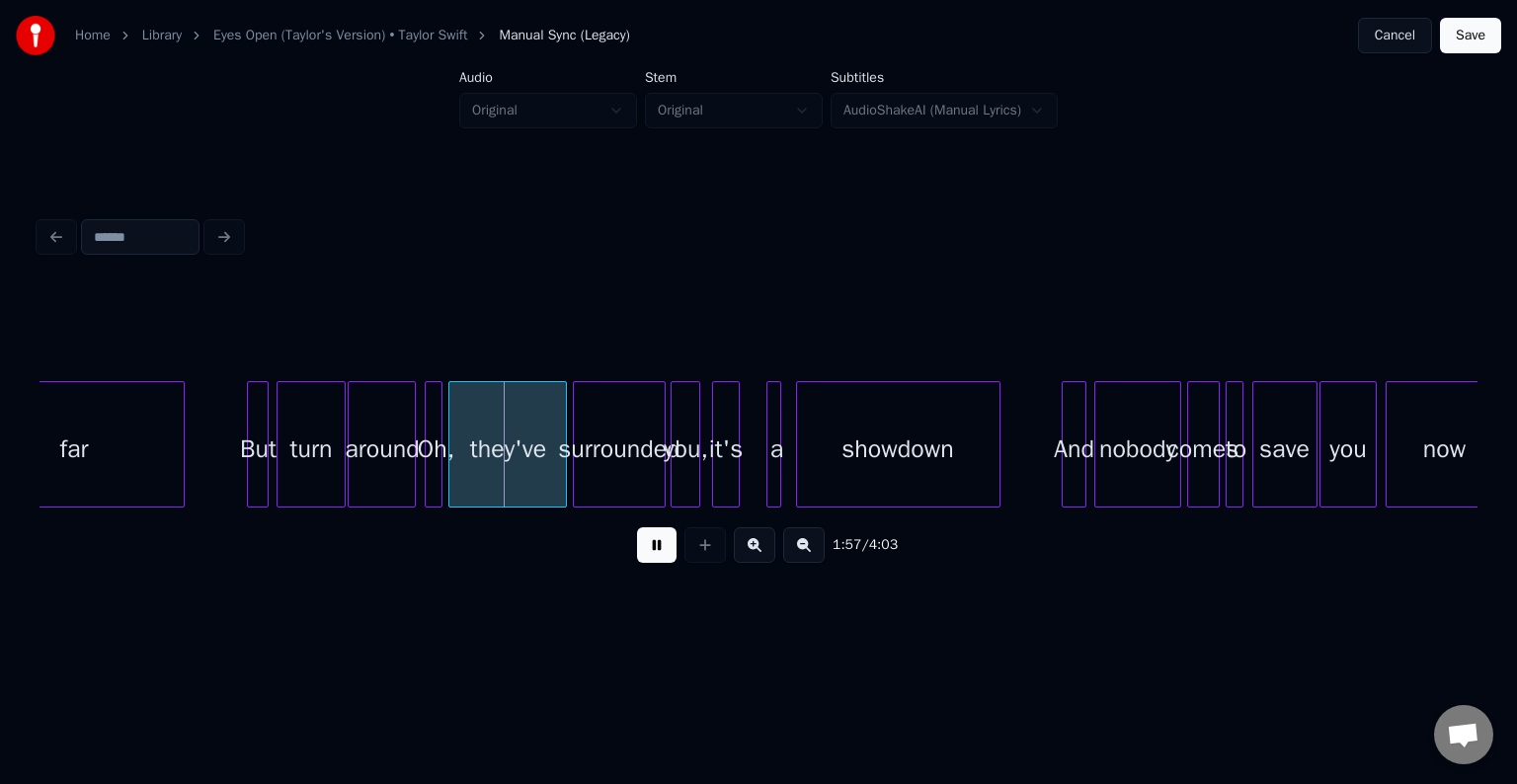 click at bounding box center (657, 545) 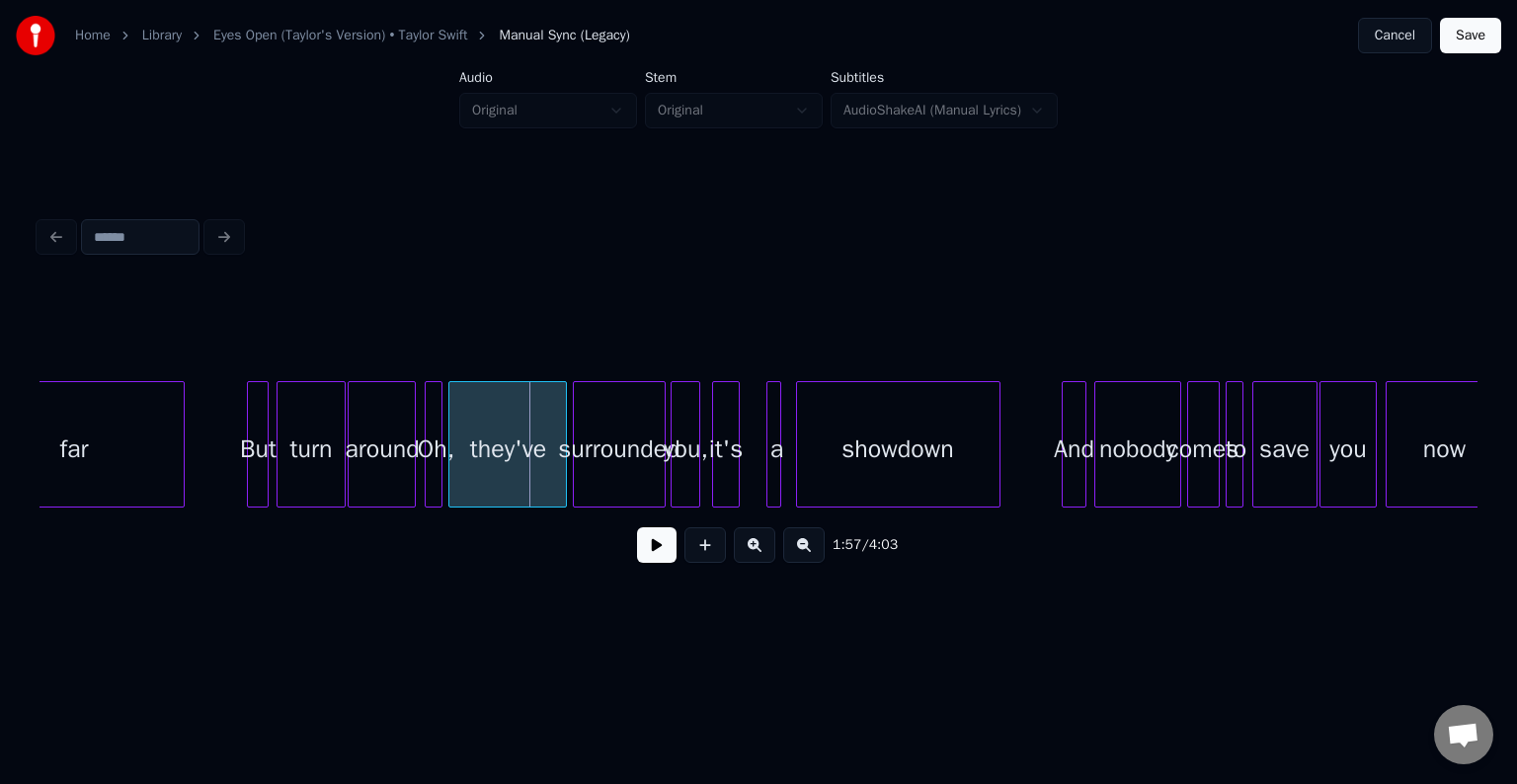 click at bounding box center [657, 545] 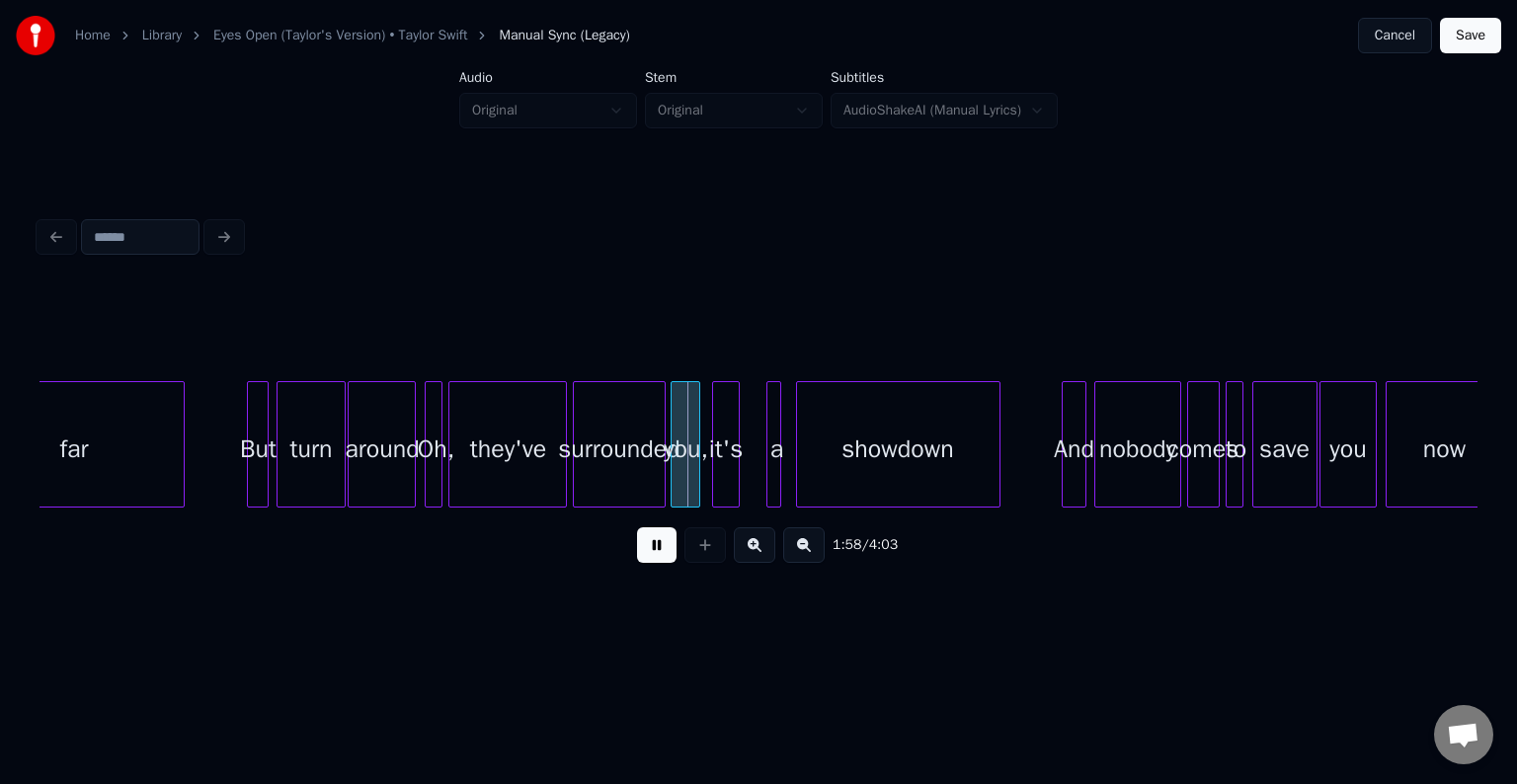 click at bounding box center (657, 545) 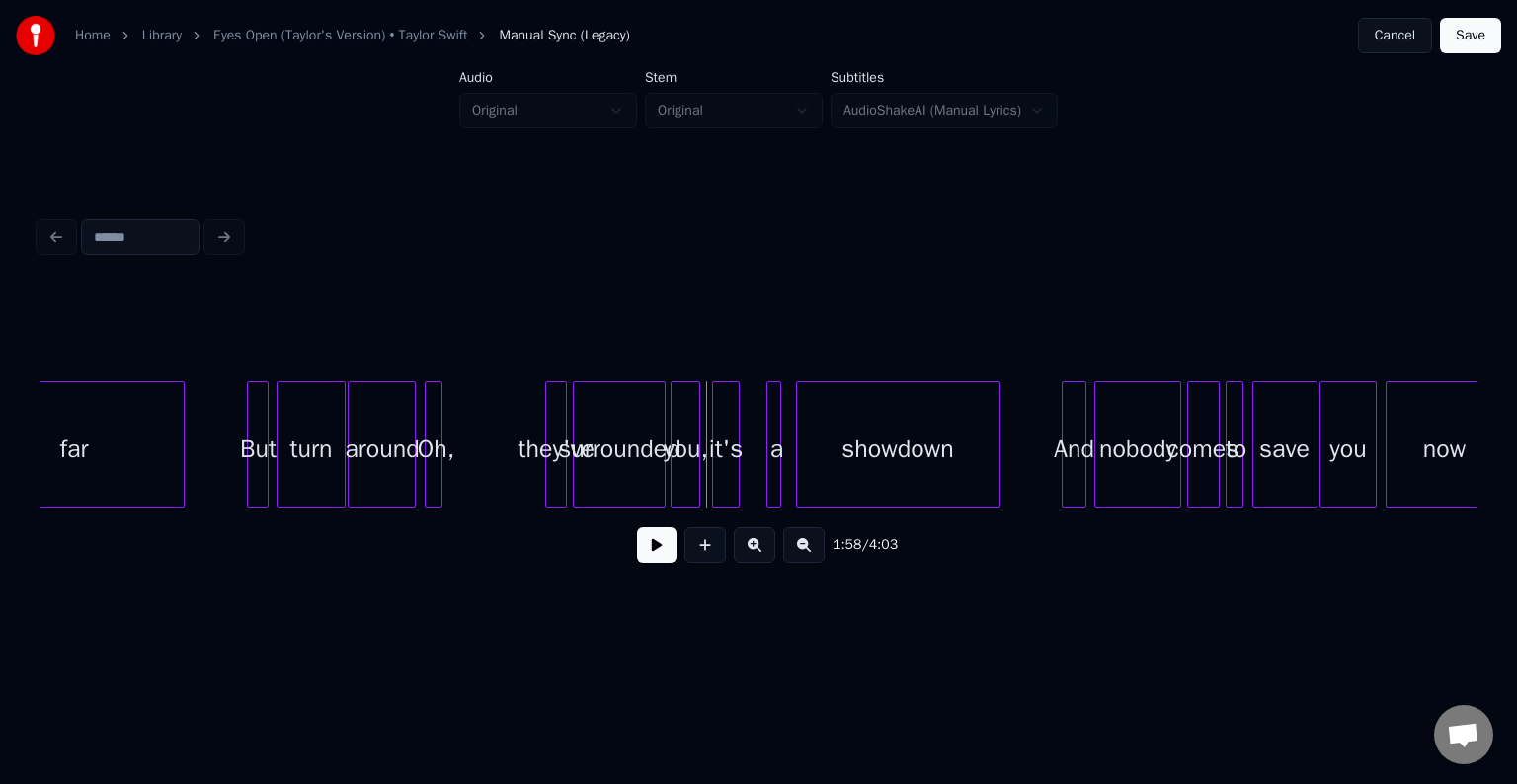 click at bounding box center [549, 444] 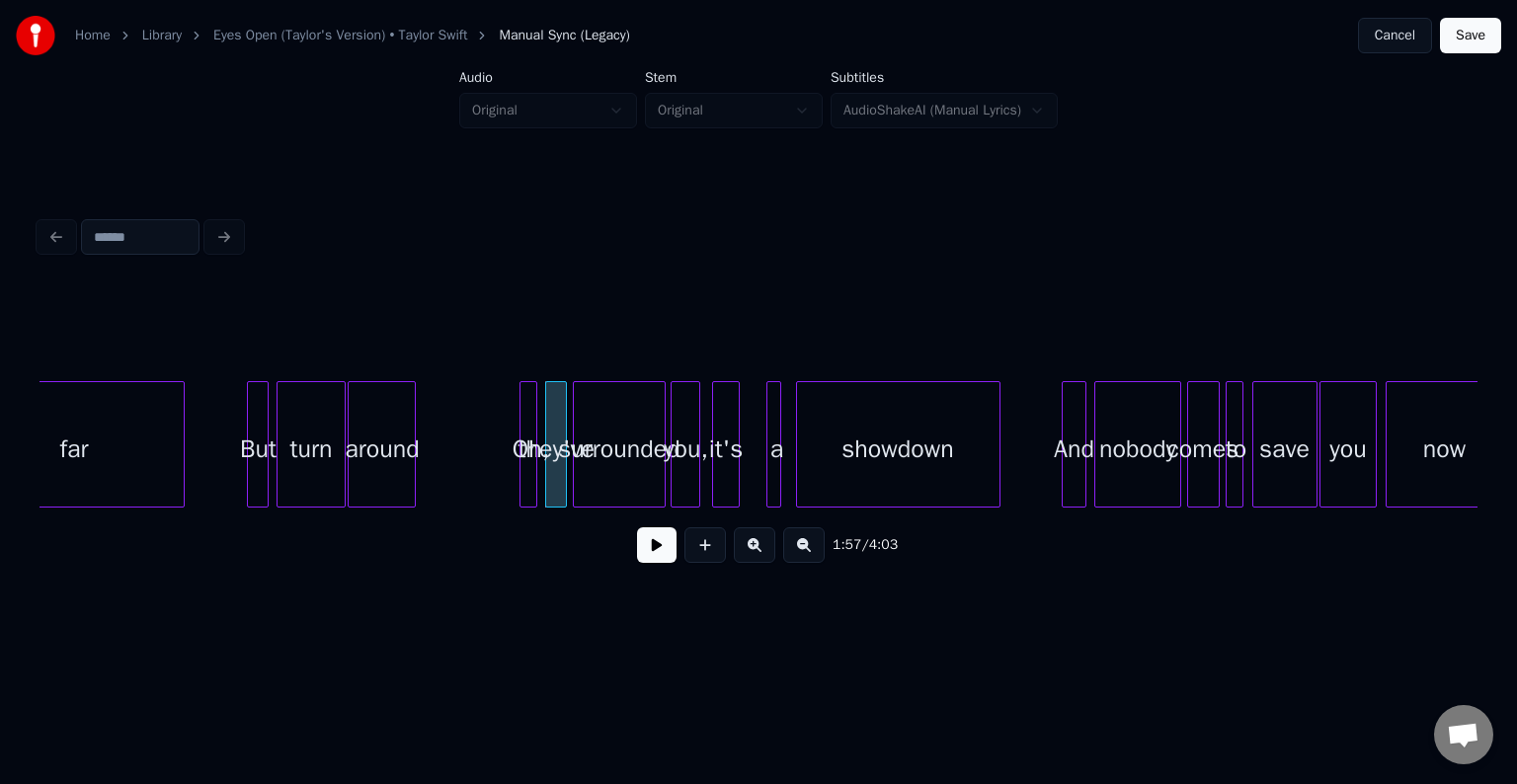 click on "Oh," at bounding box center (530, 449) 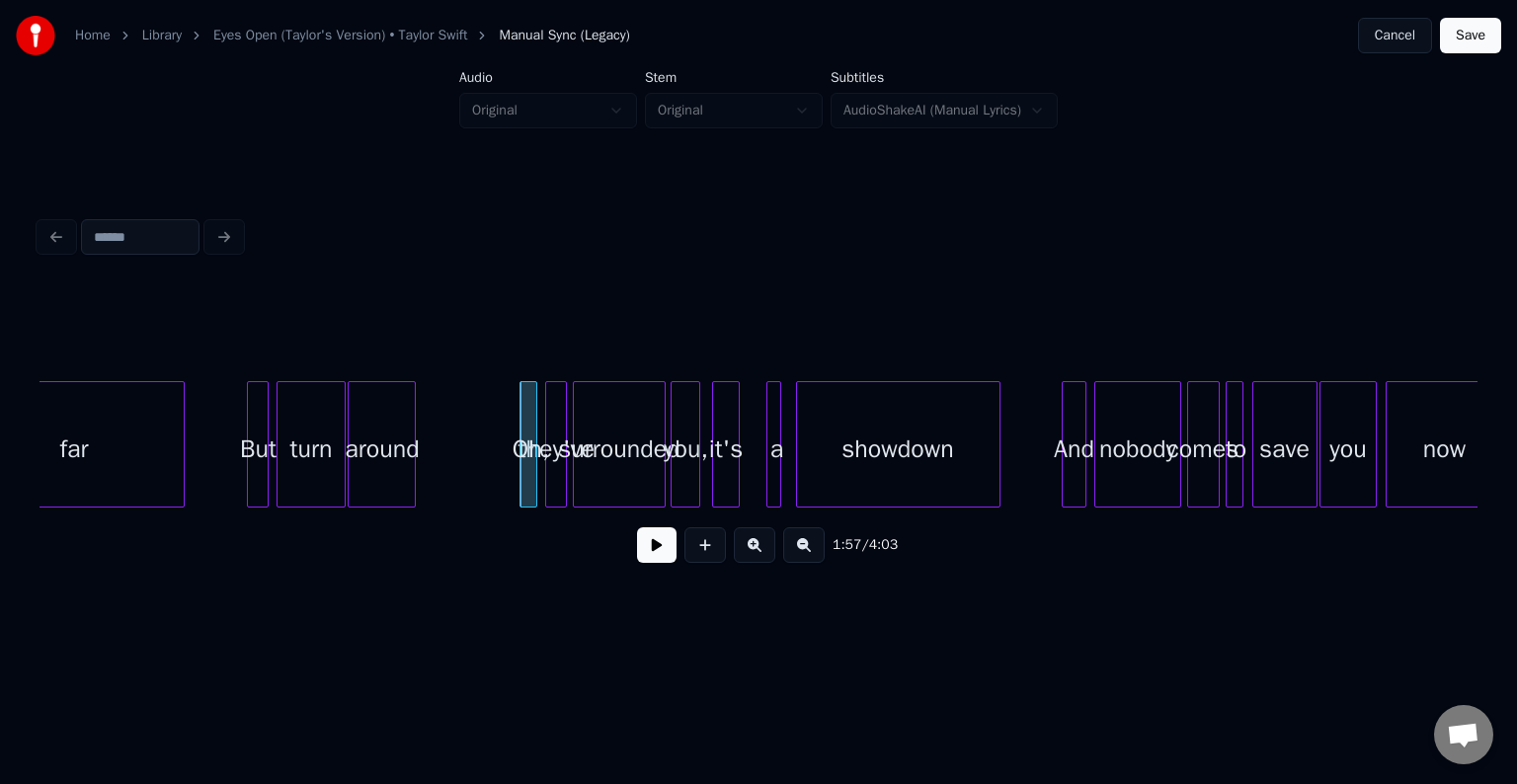 click on "they've surrounded you, it's a showdown And nobody comes to save you now Oh, around turn But far" at bounding box center [1103, 444] 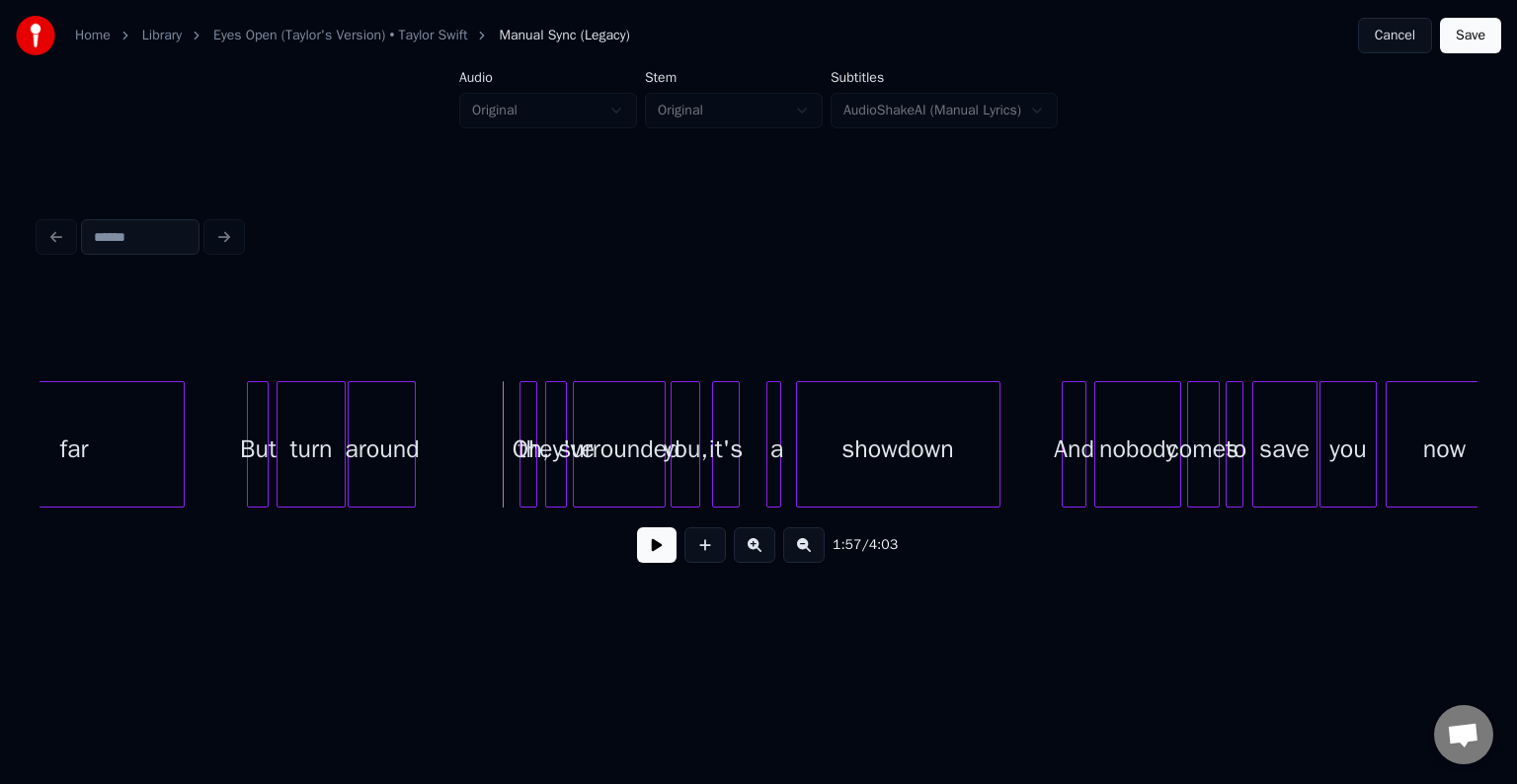 click at bounding box center [657, 545] 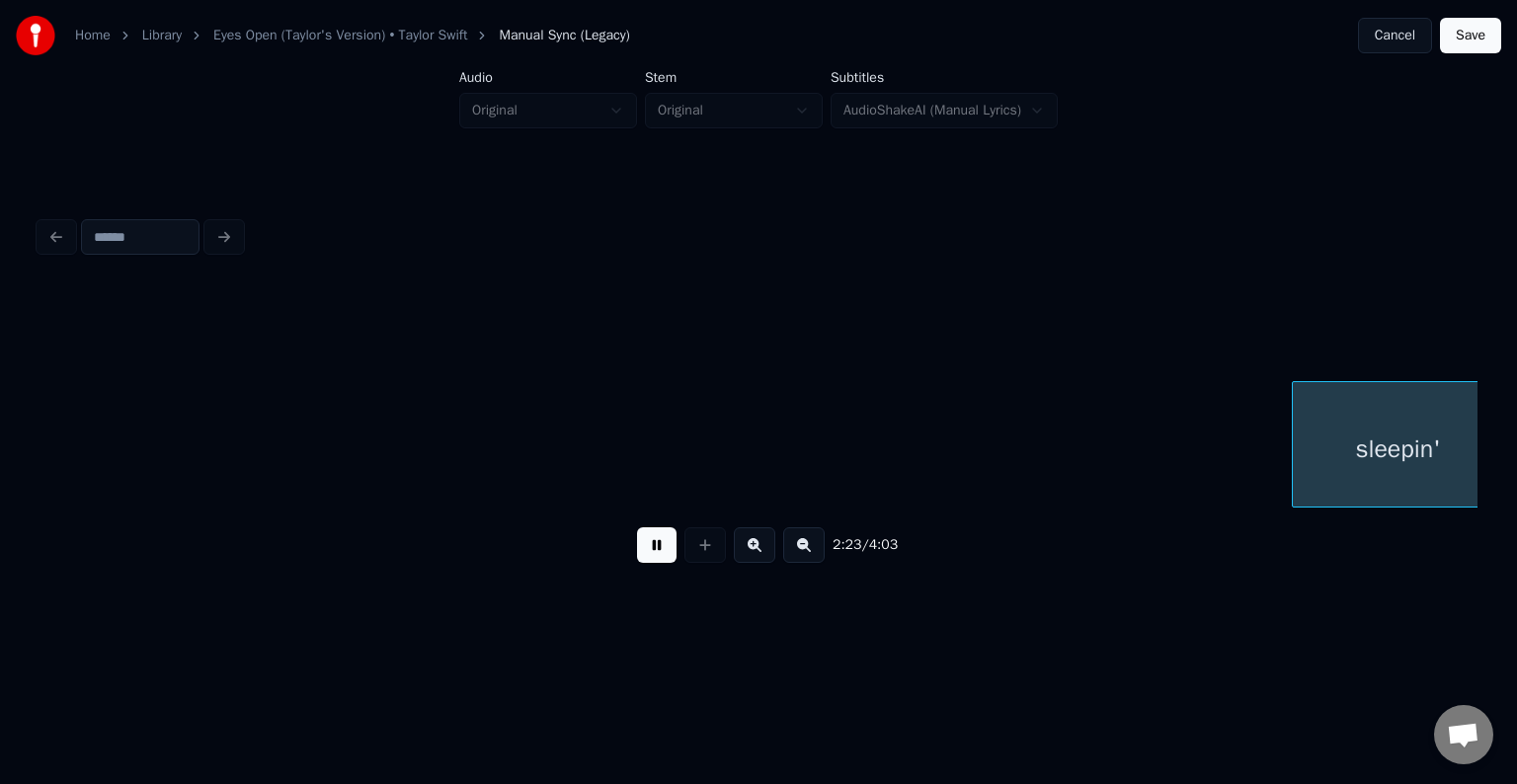 scroll, scrollTop: 0, scrollLeft: 21277, axis: horizontal 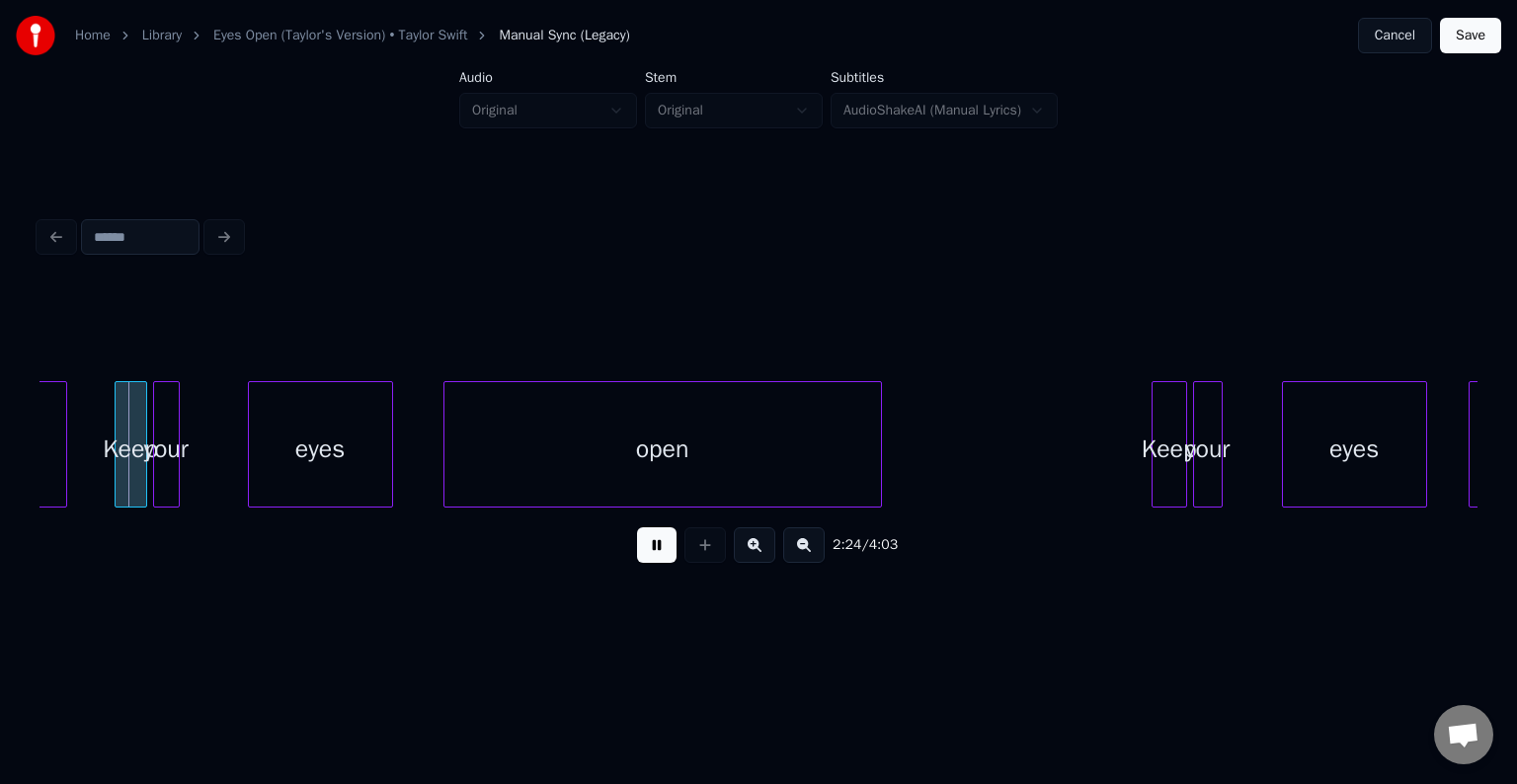 click at bounding box center (657, 545) 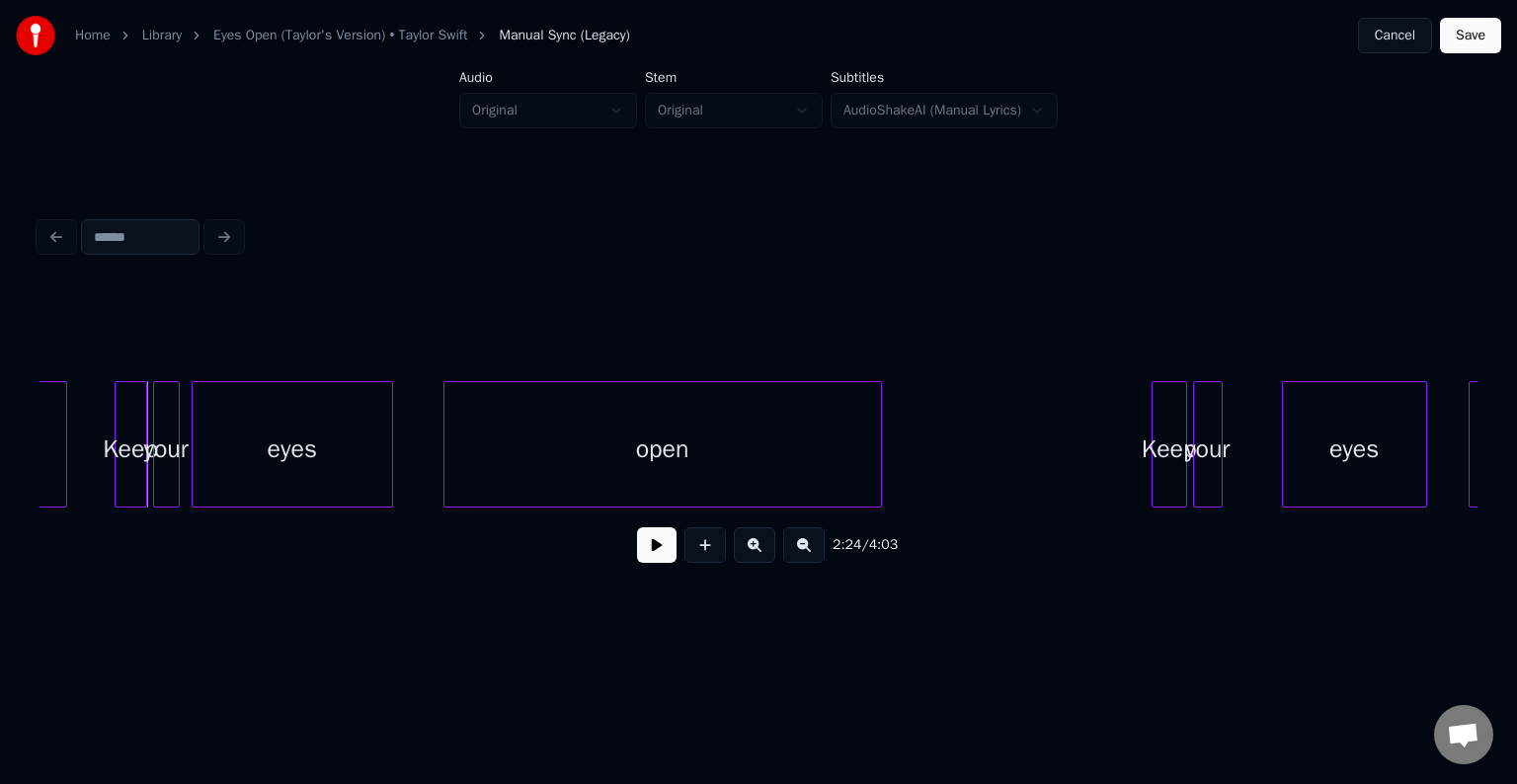 click at bounding box center [196, 444] 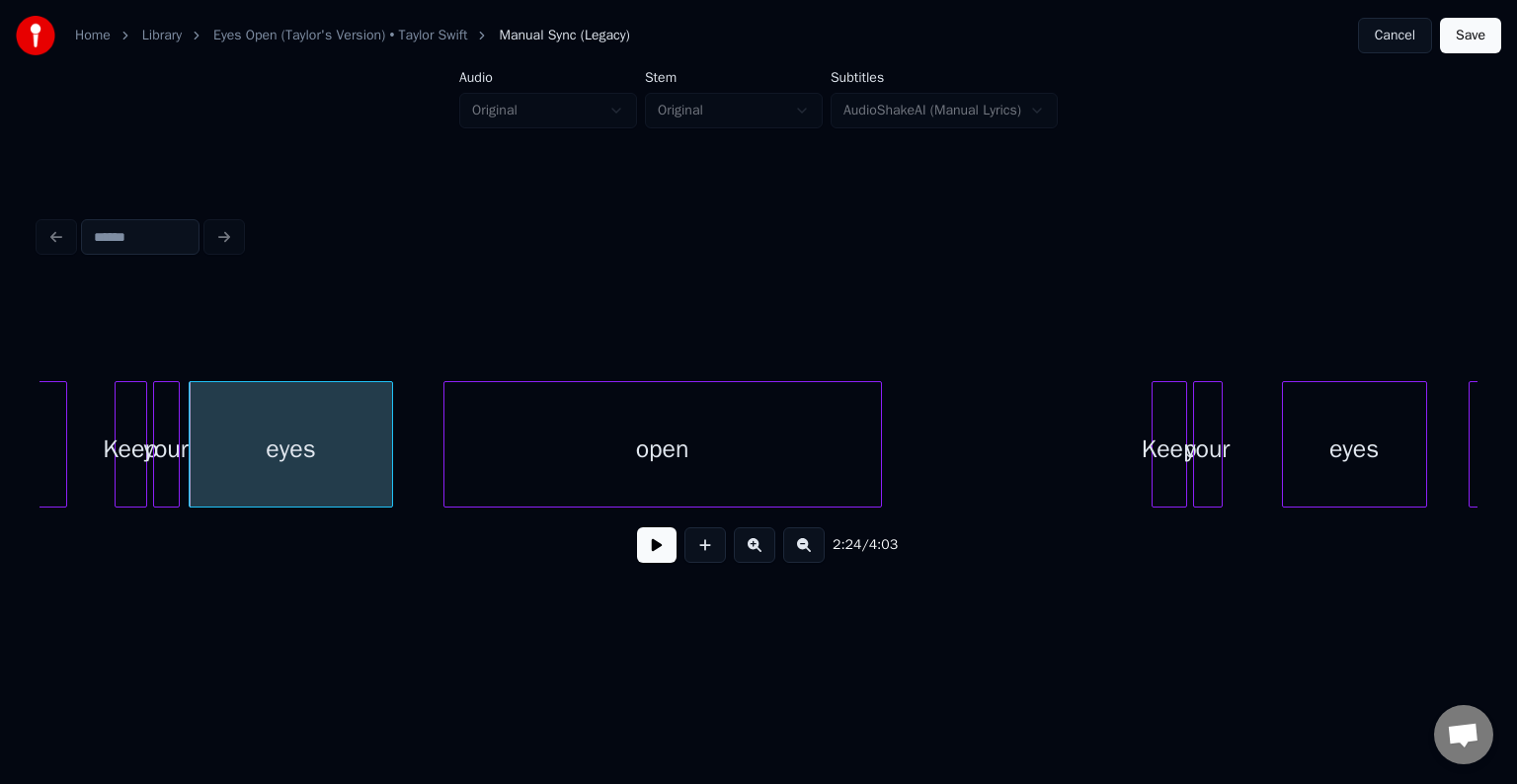 click on "sleepin' Keep your eyes open Keep your eyes open" at bounding box center [-3214, 444] 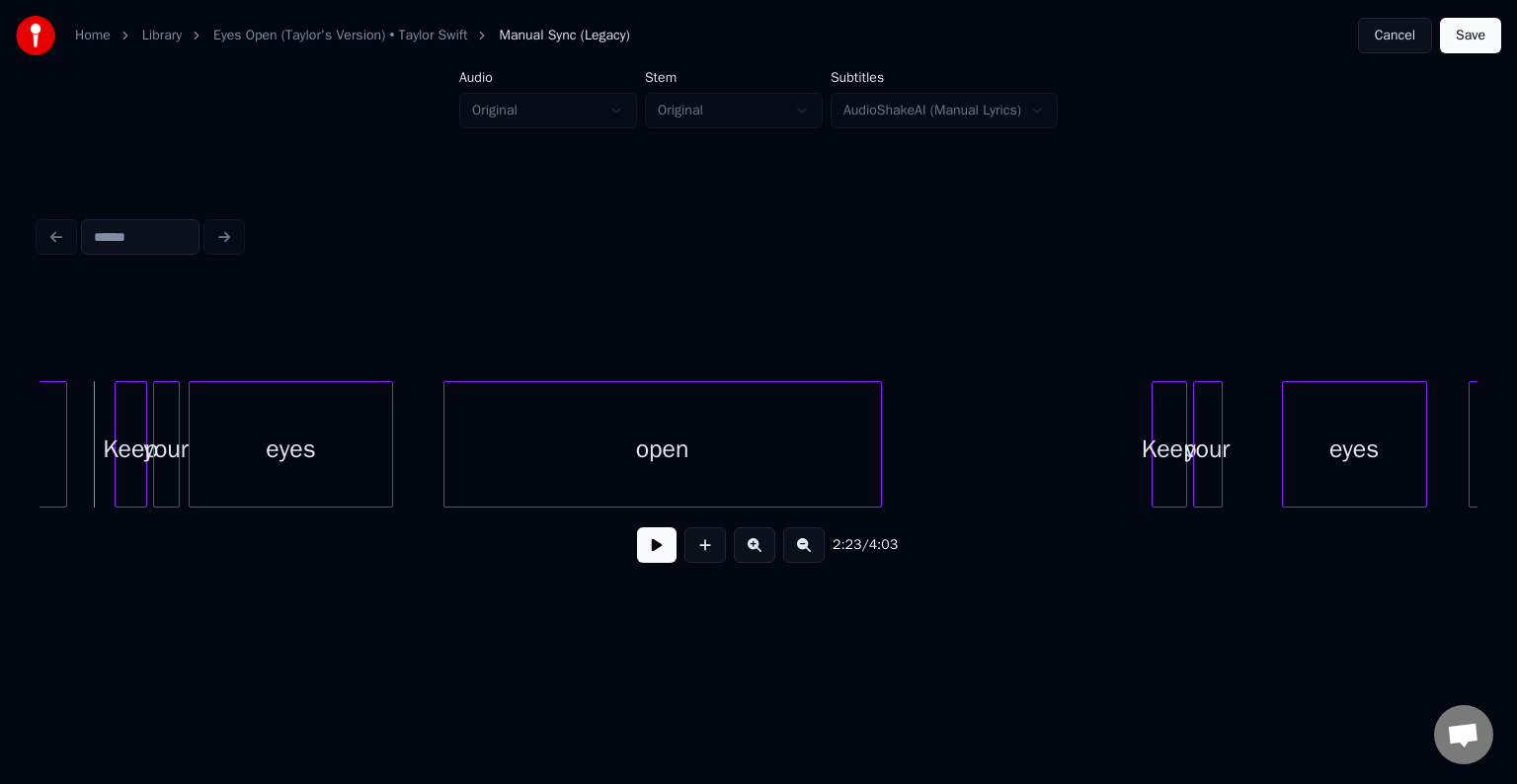 click at bounding box center [657, 545] 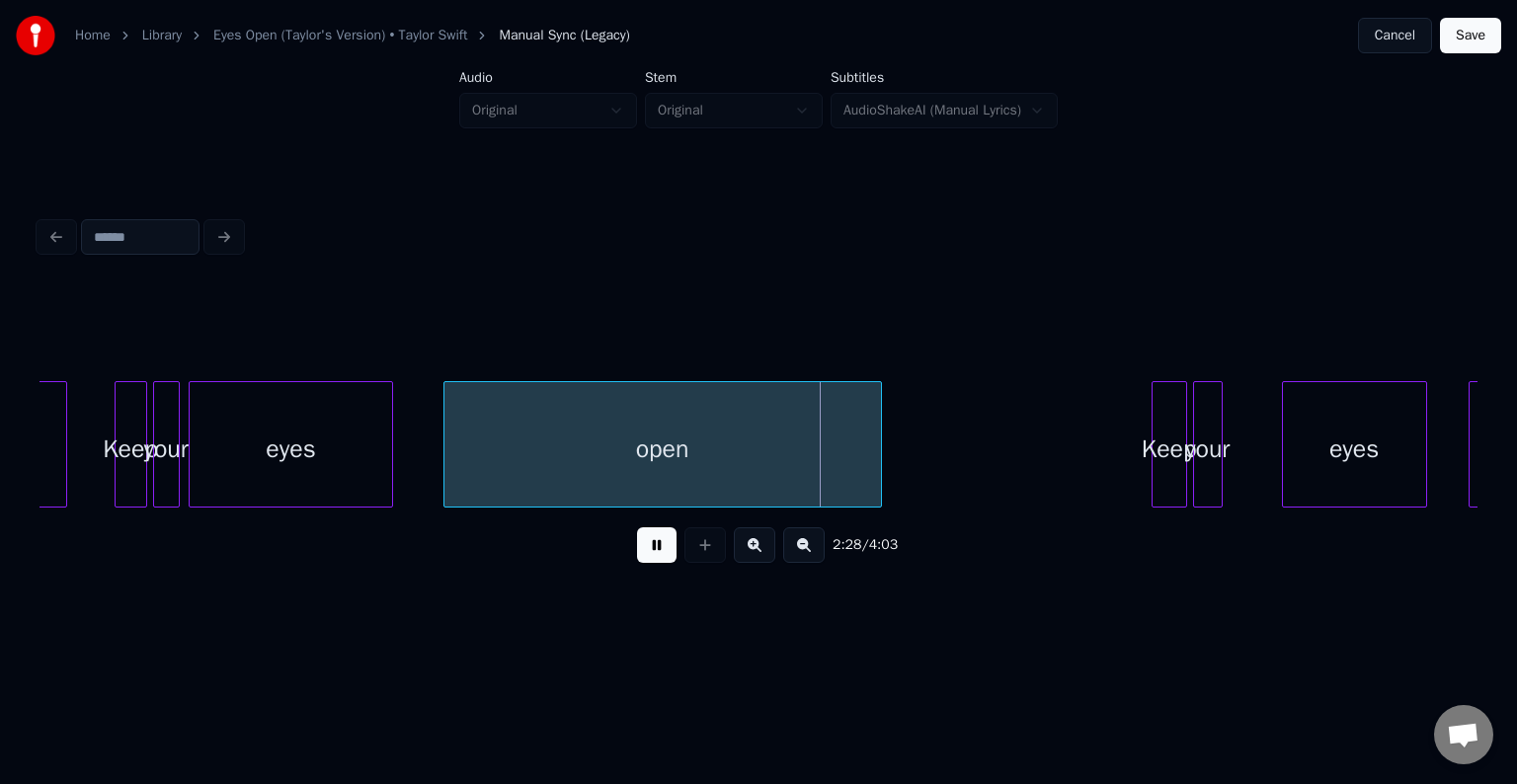 click at bounding box center (657, 545) 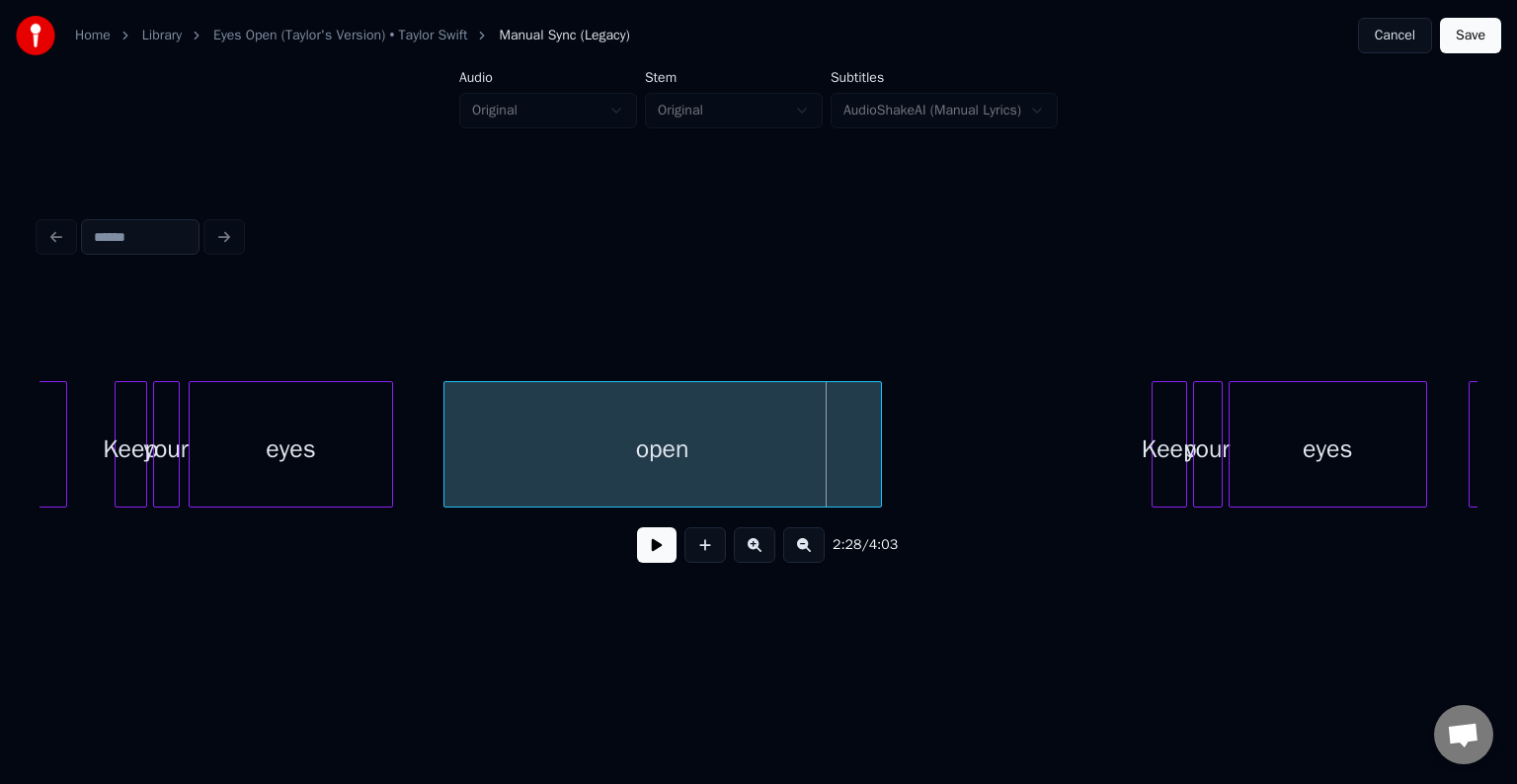 click at bounding box center [1233, 444] 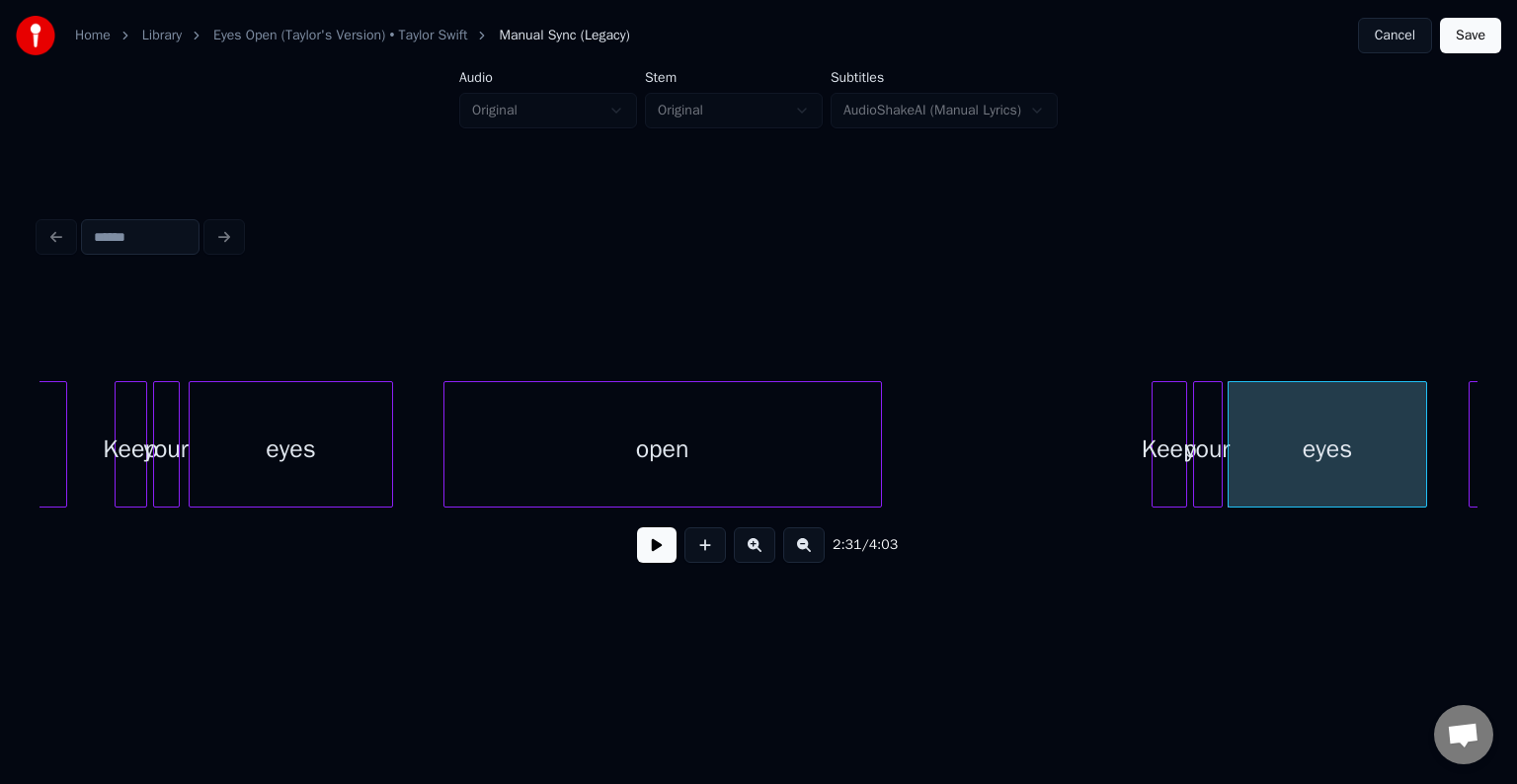 click on "sleepin' Keep your eyes open Keep your eyes open" at bounding box center [-3214, 444] 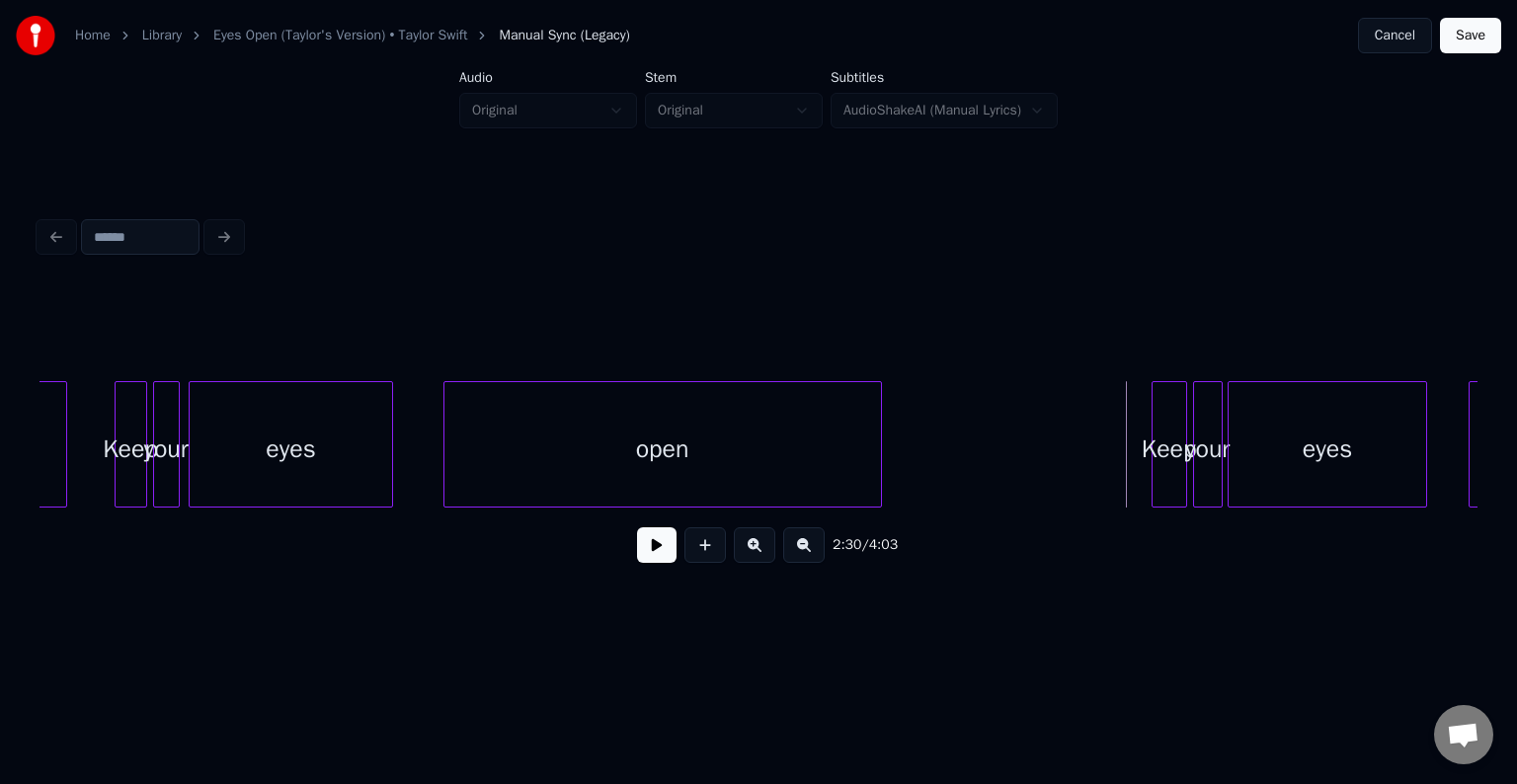 click at bounding box center (657, 545) 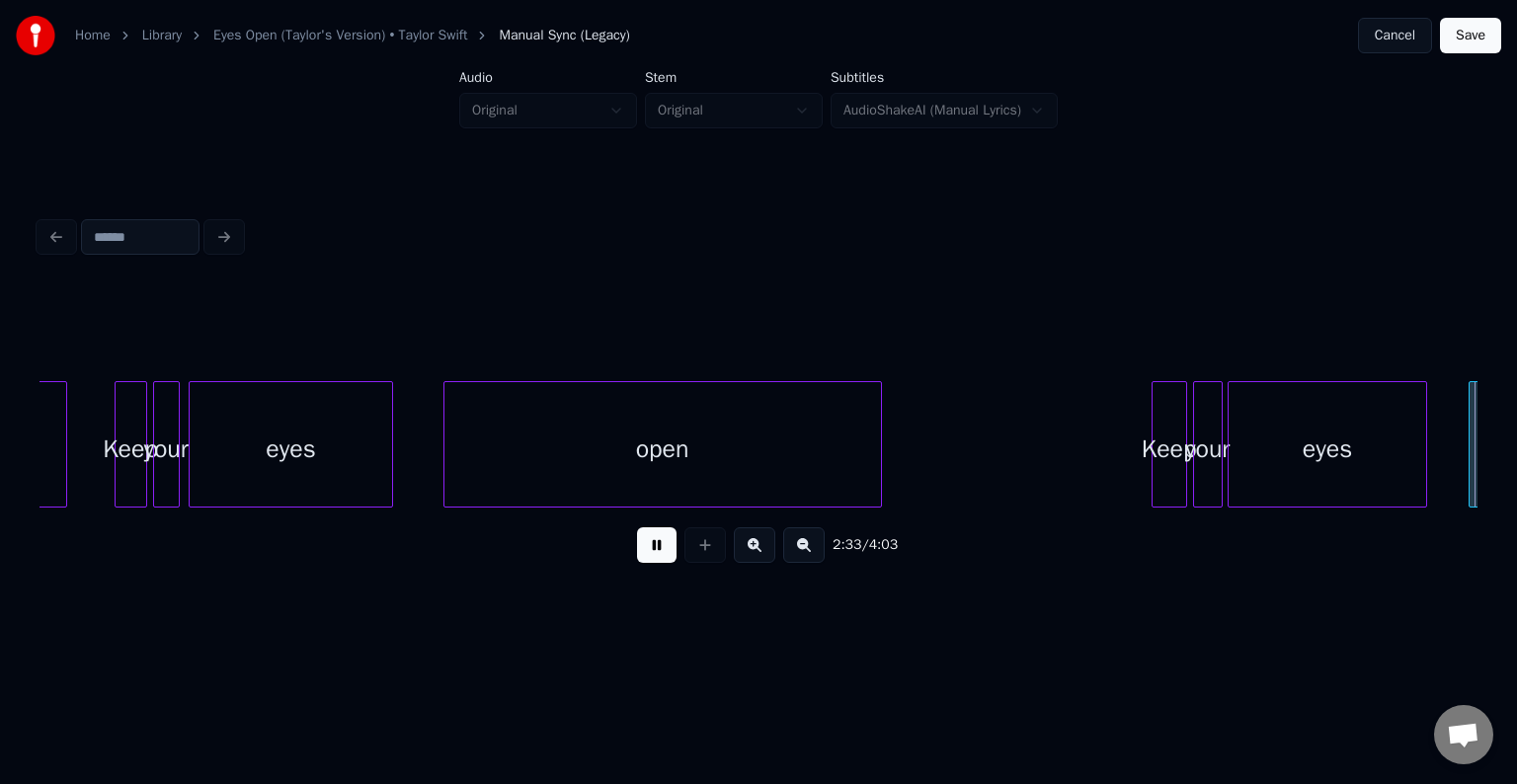 scroll, scrollTop: 0, scrollLeft: 22715, axis: horizontal 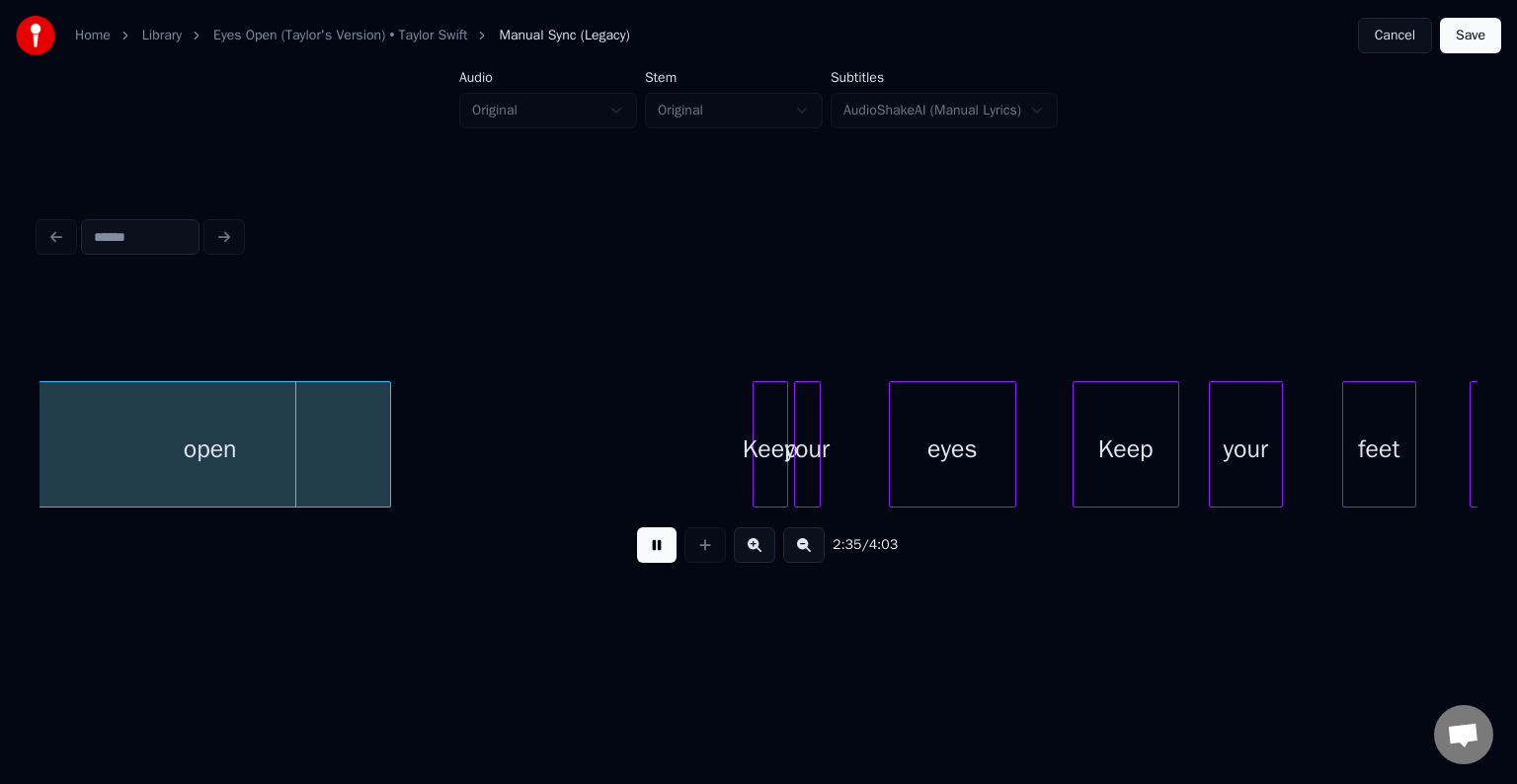 click at bounding box center (657, 545) 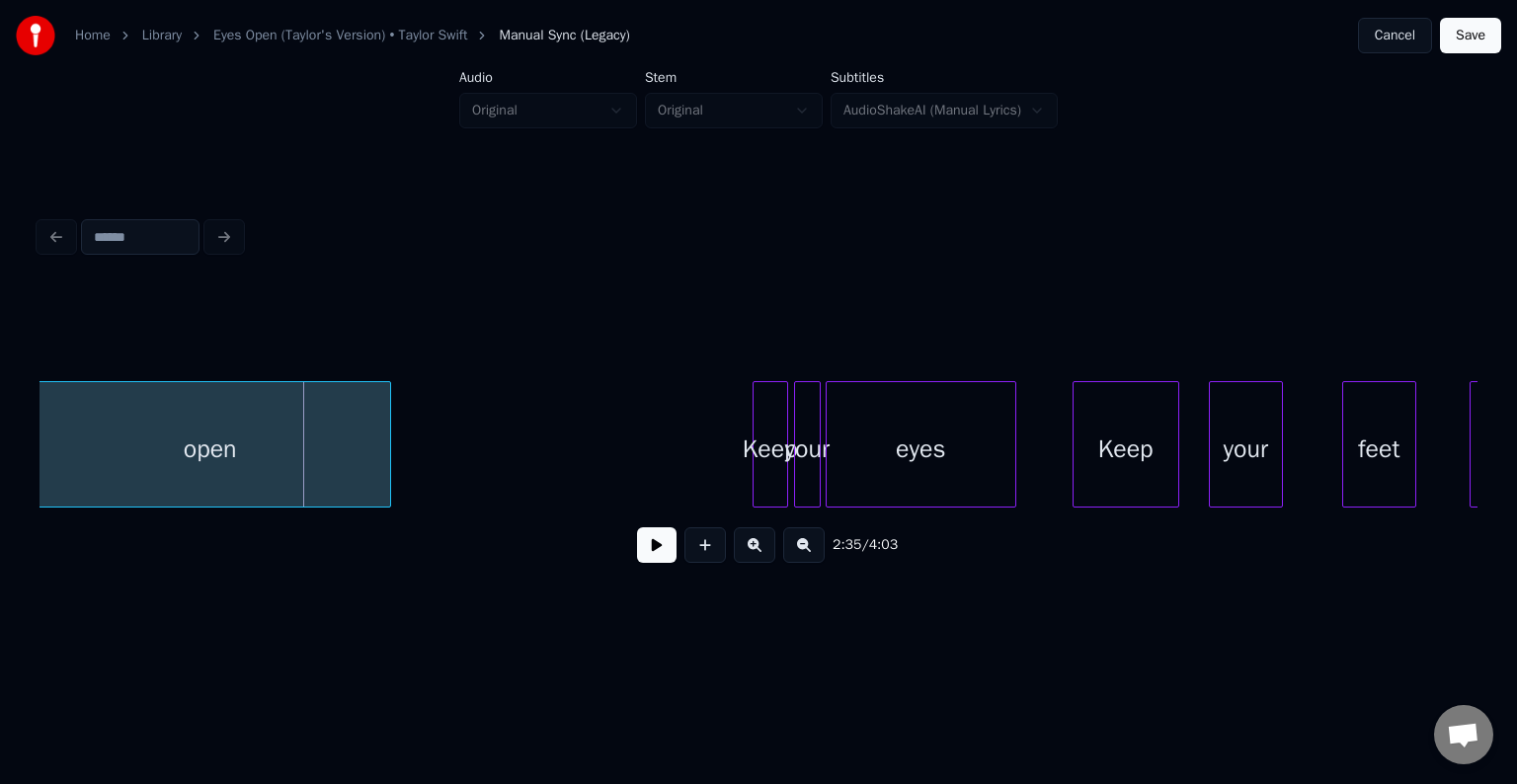 click at bounding box center (830, 444) 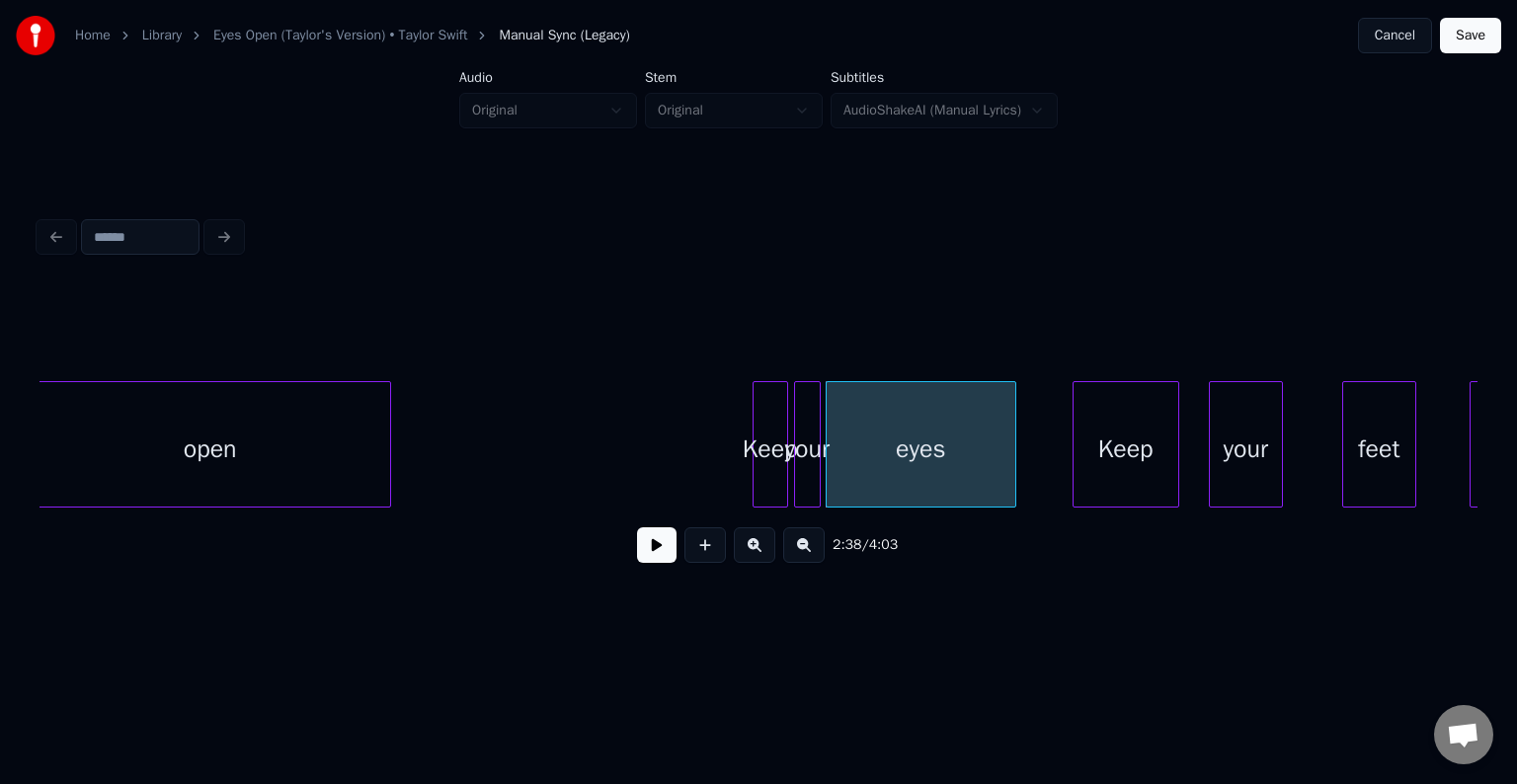 click on "open Keep your eyes Keep your feet ready," at bounding box center (-4653, 444) 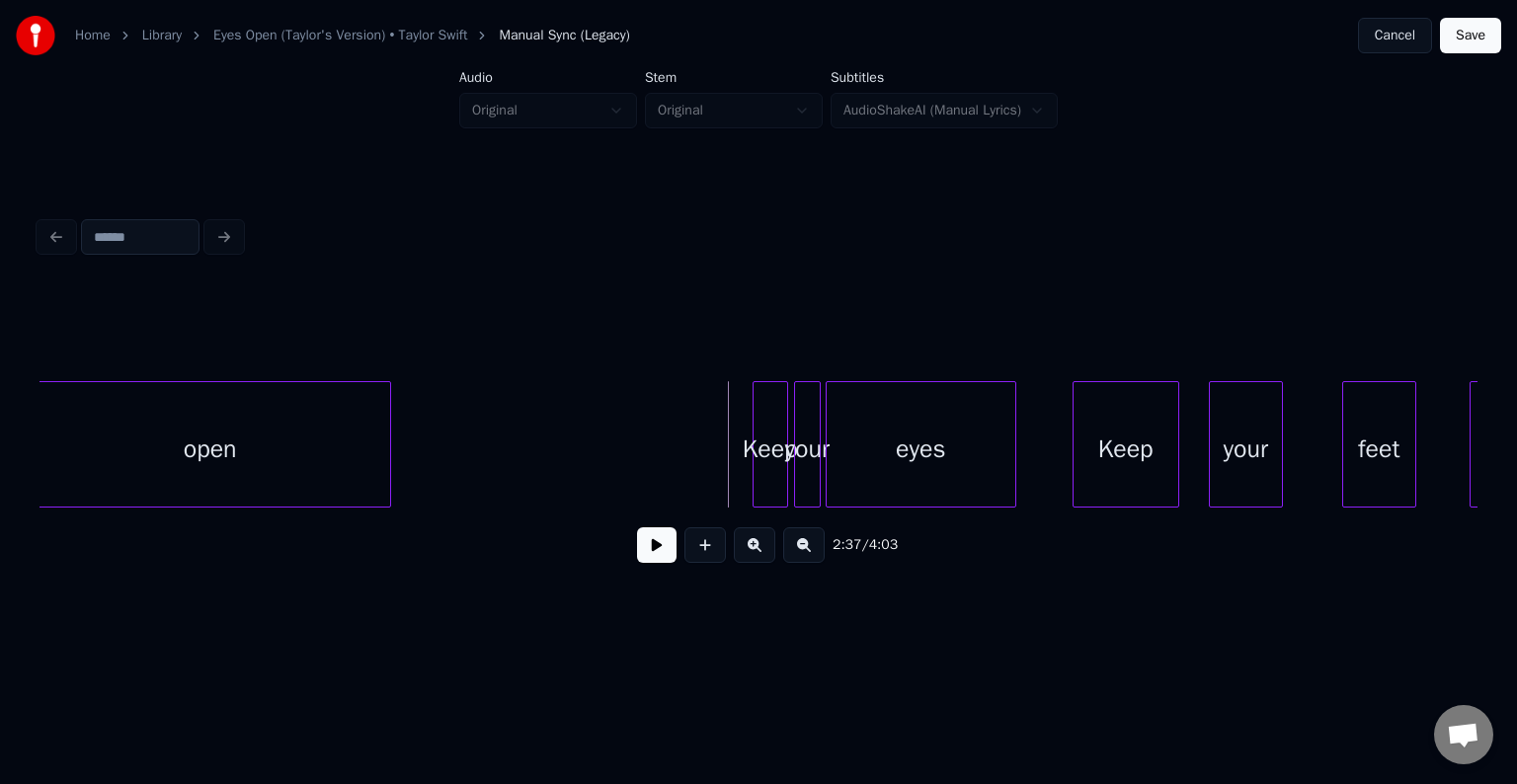 click at bounding box center [657, 545] 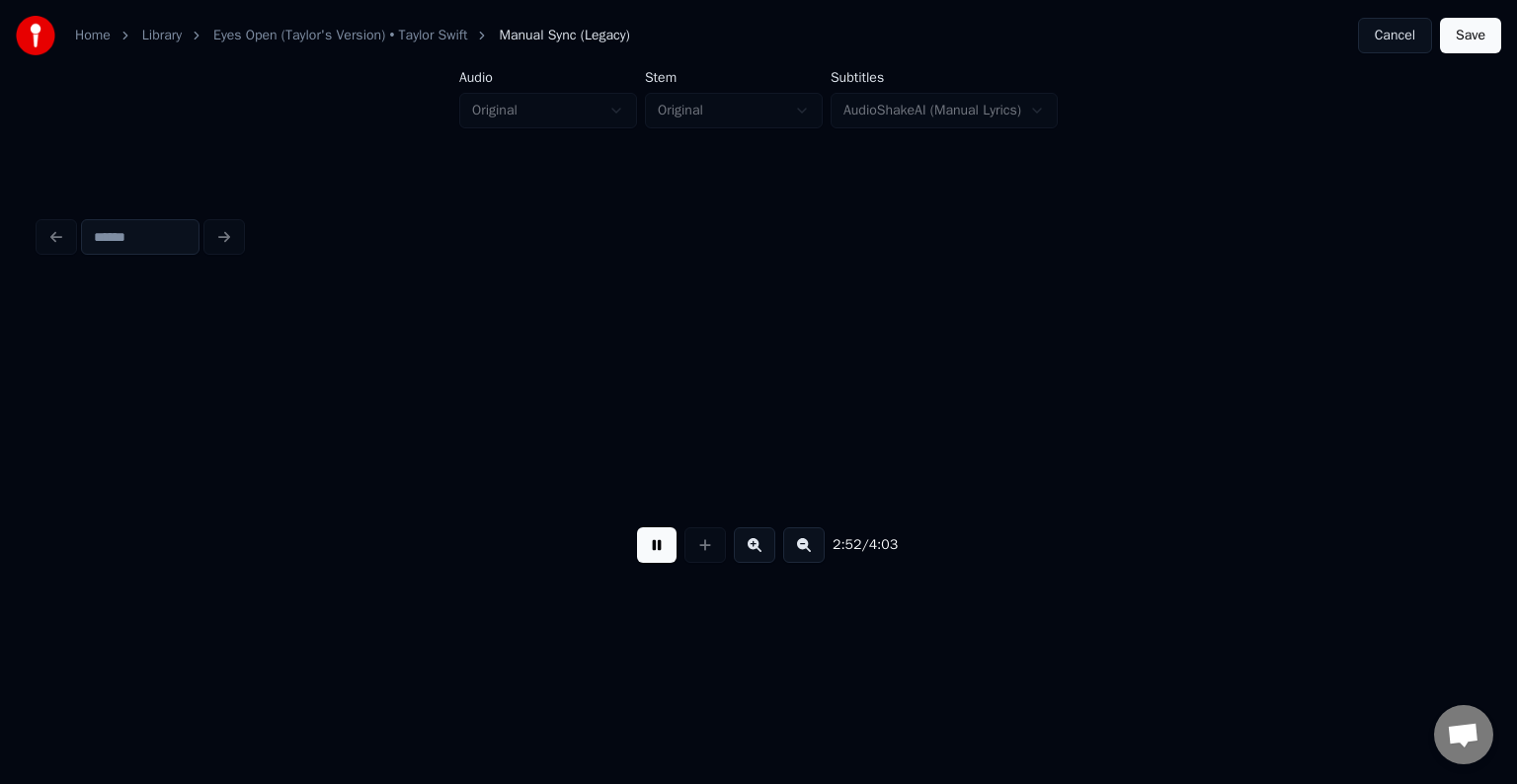 scroll, scrollTop: 0, scrollLeft: 25594, axis: horizontal 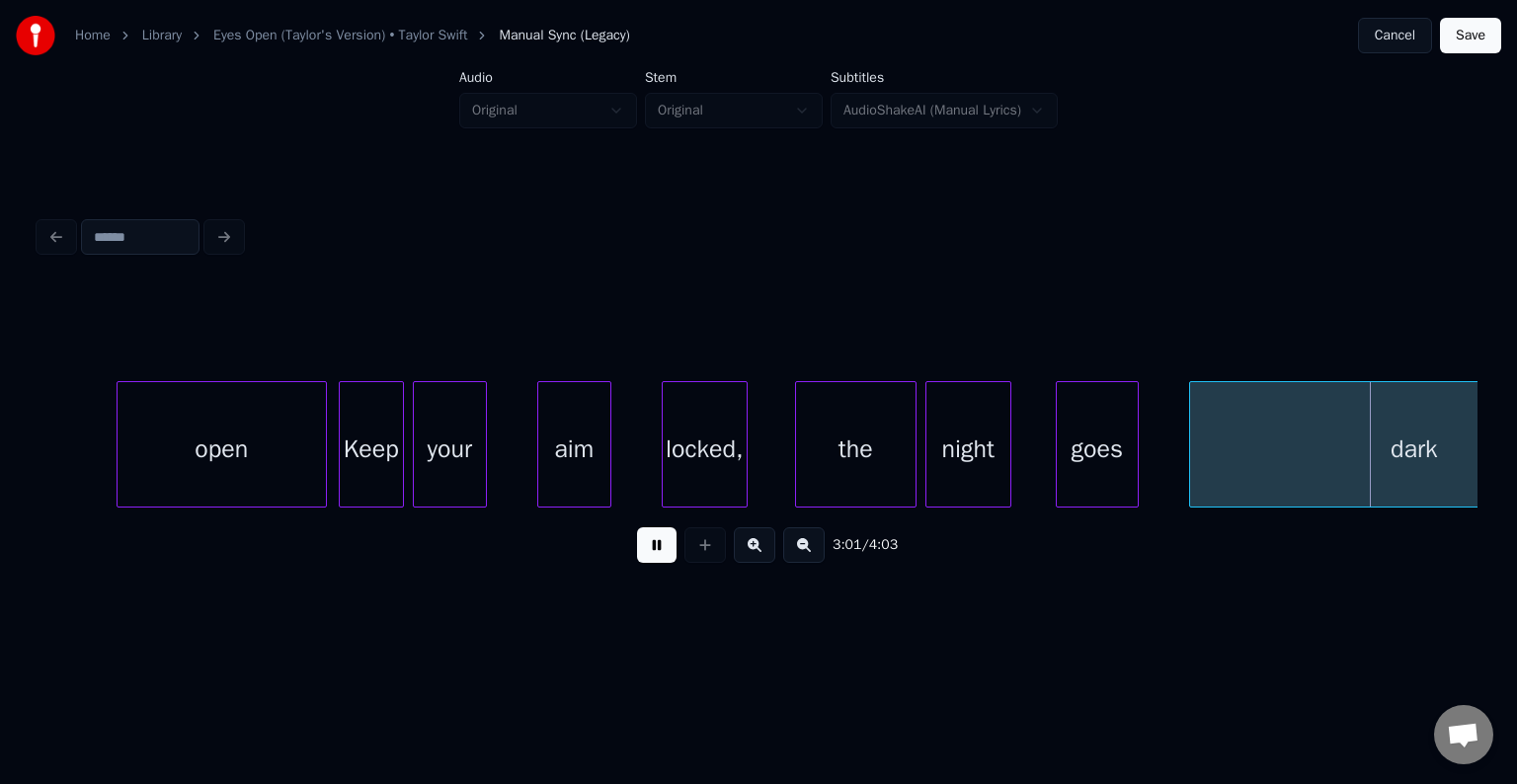 click at bounding box center (657, 545) 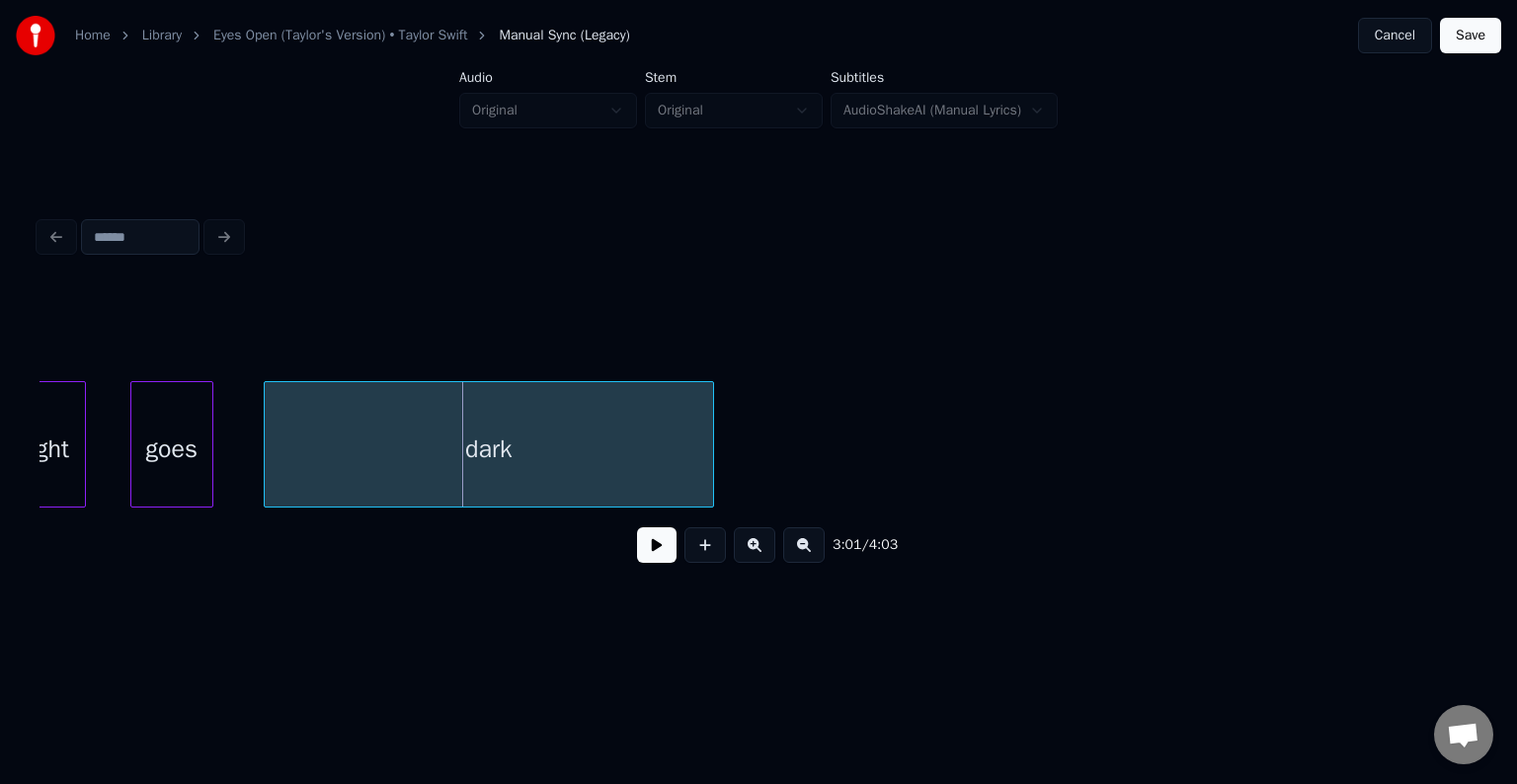scroll, scrollTop: 0, scrollLeft: 26543, axis: horizontal 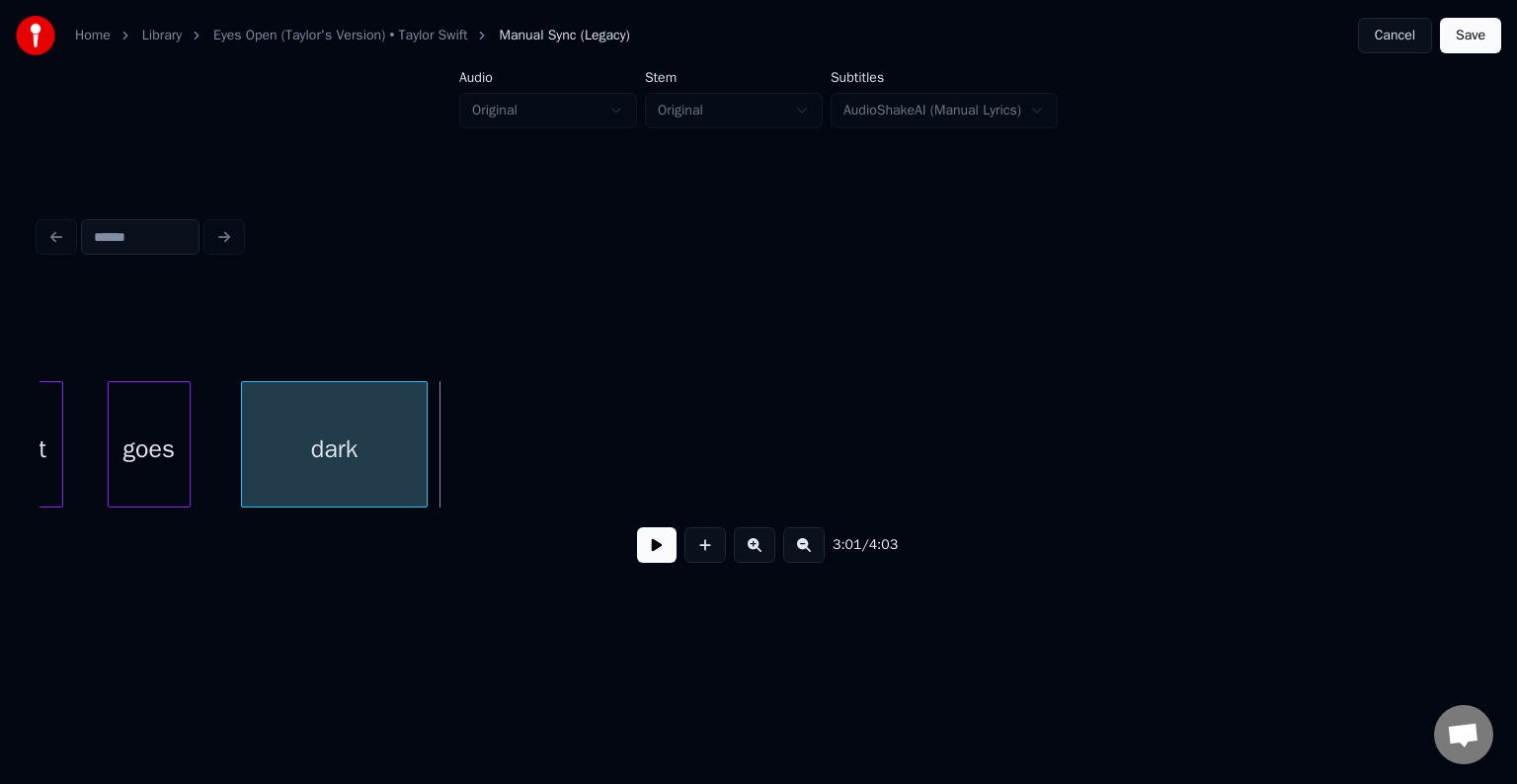 click at bounding box center [424, 444] 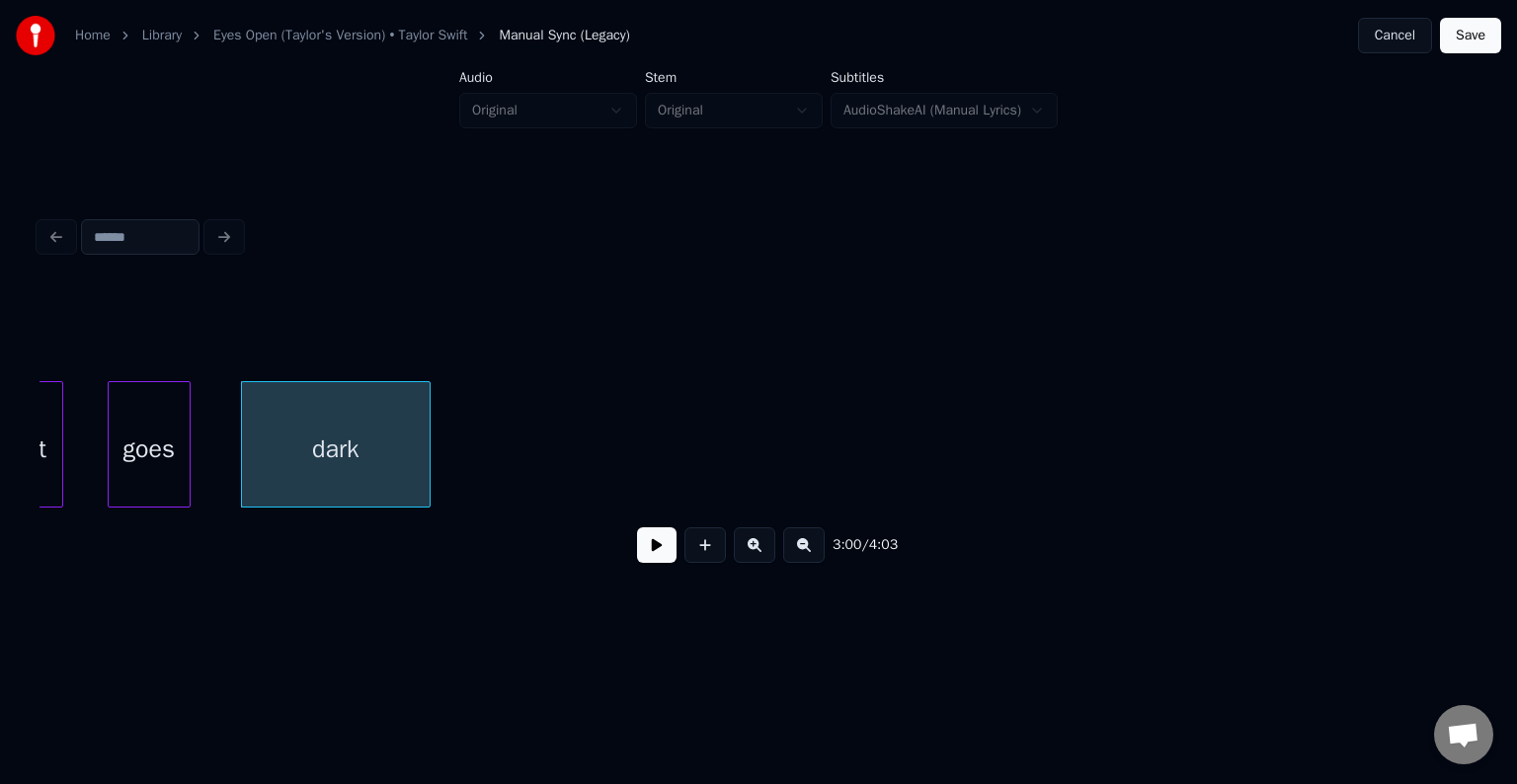 click at bounding box center [657, 545] 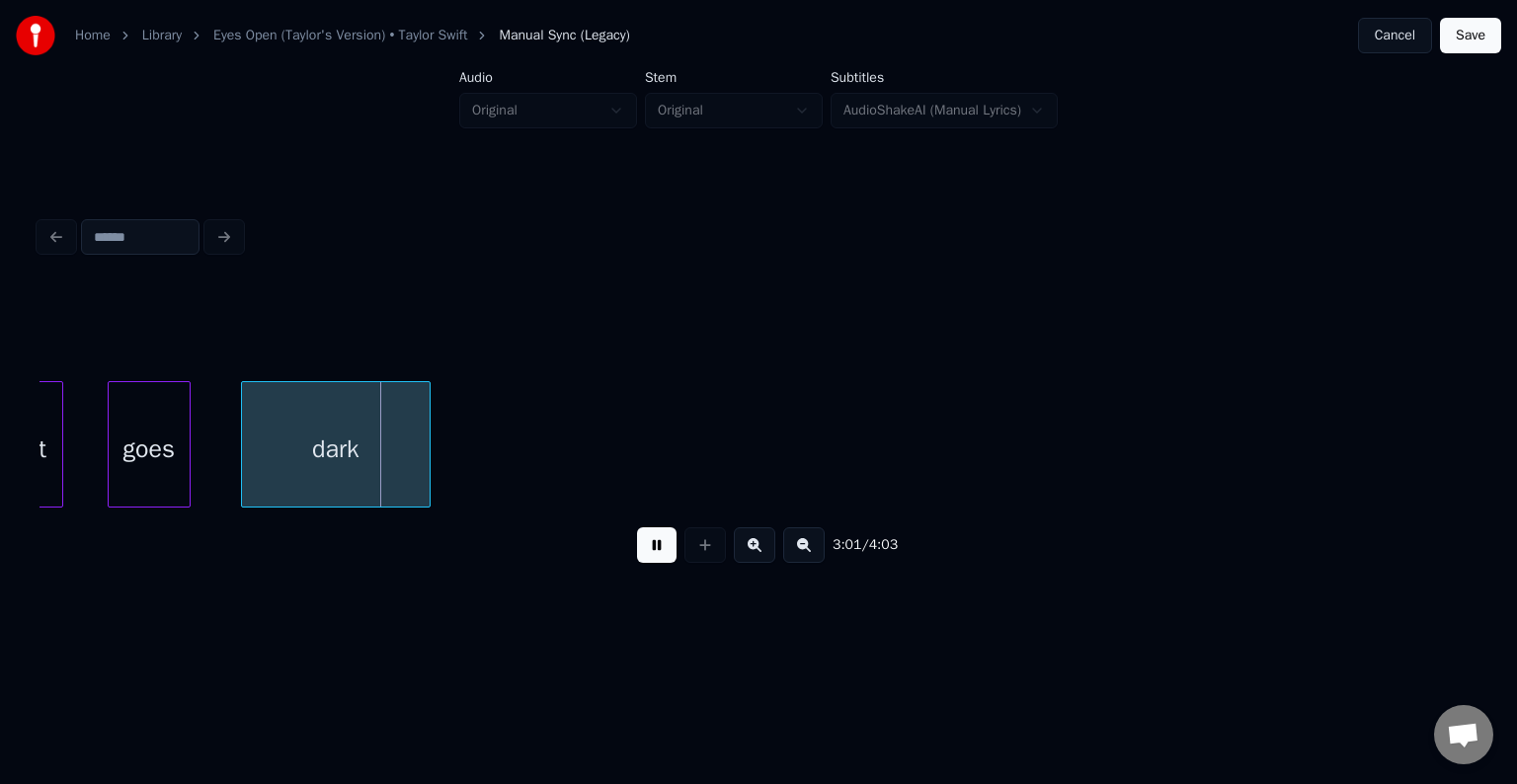 click at bounding box center [657, 545] 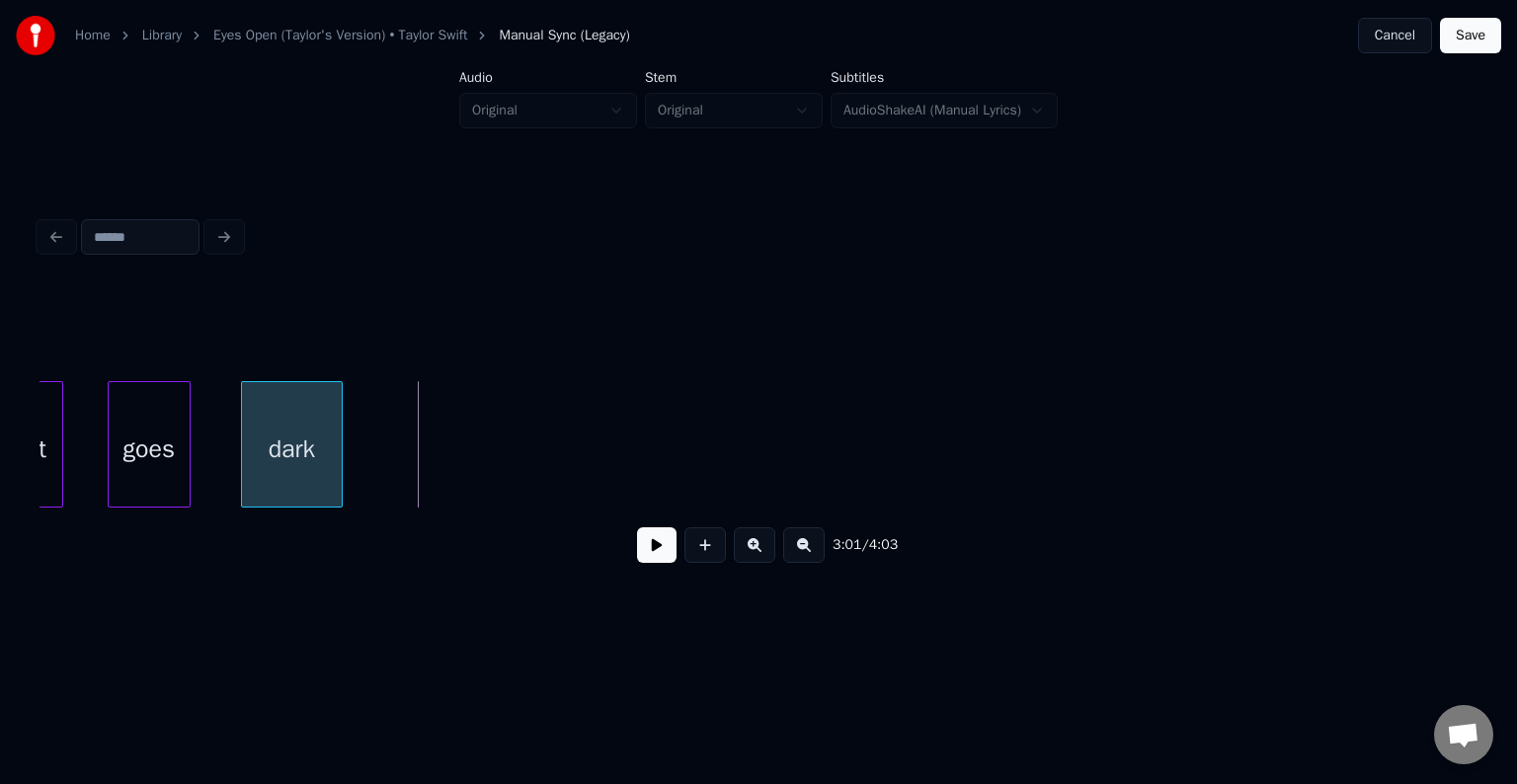 click at bounding box center (339, 444) 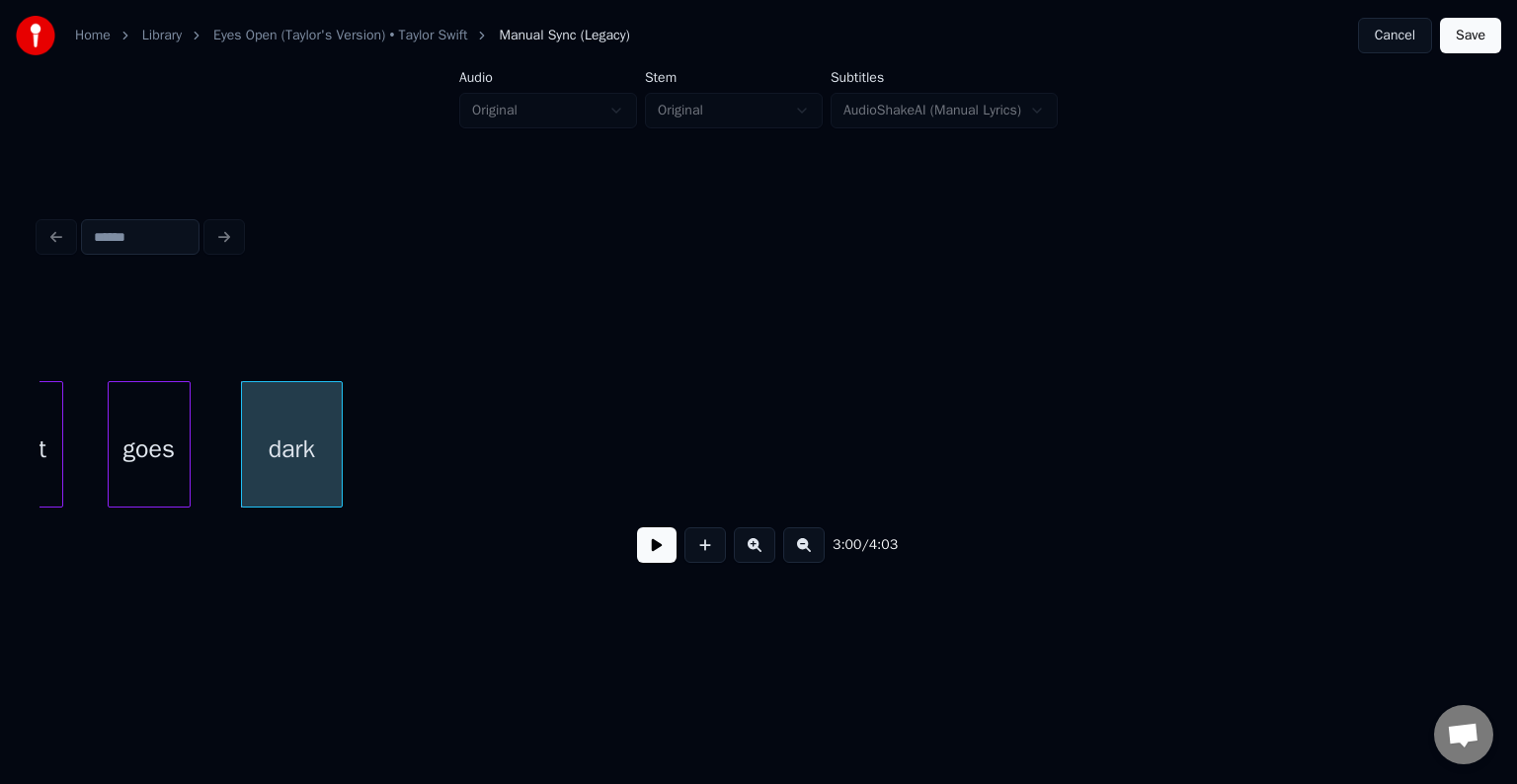 click at bounding box center (657, 545) 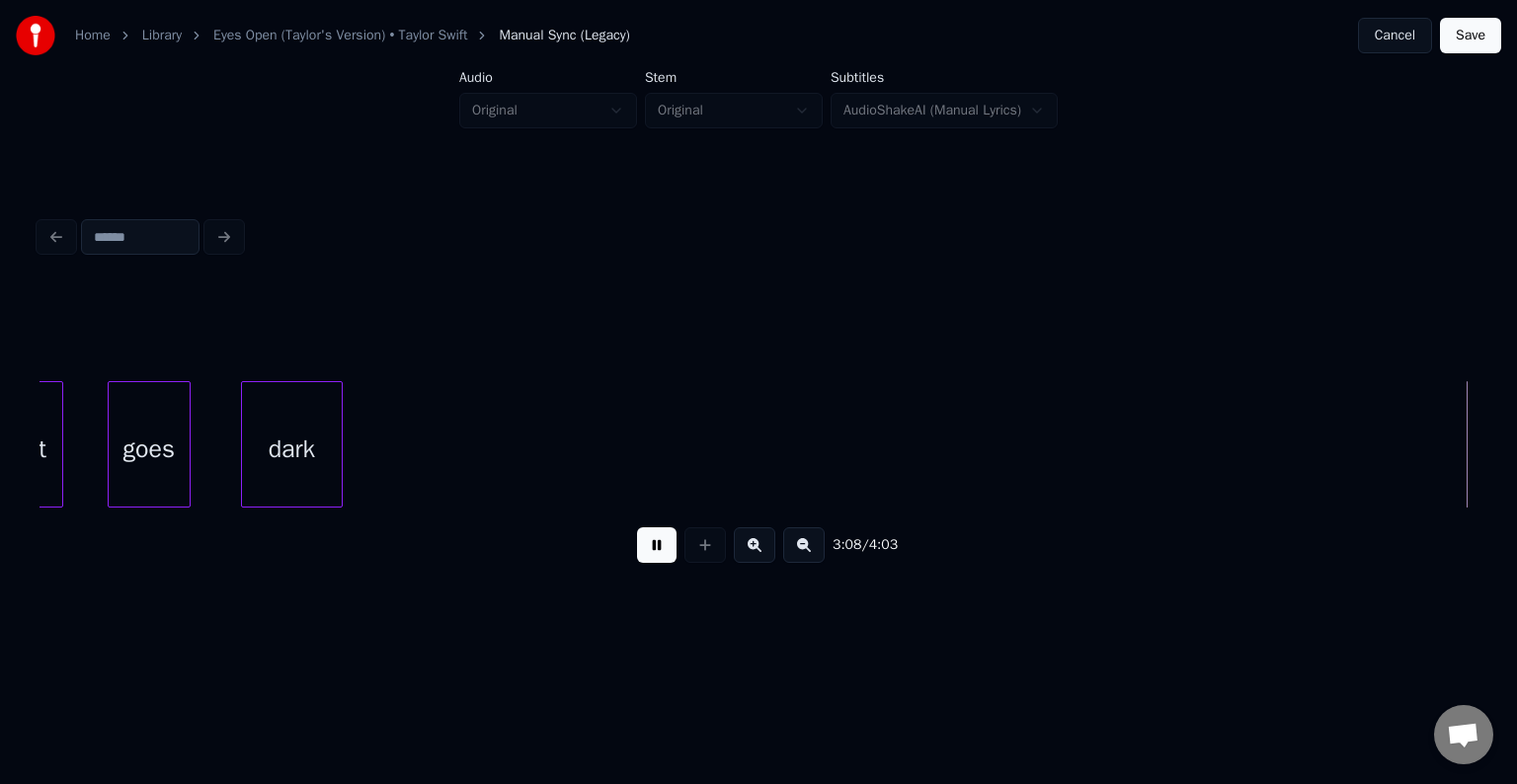 scroll, scrollTop: 0, scrollLeft: 27981, axis: horizontal 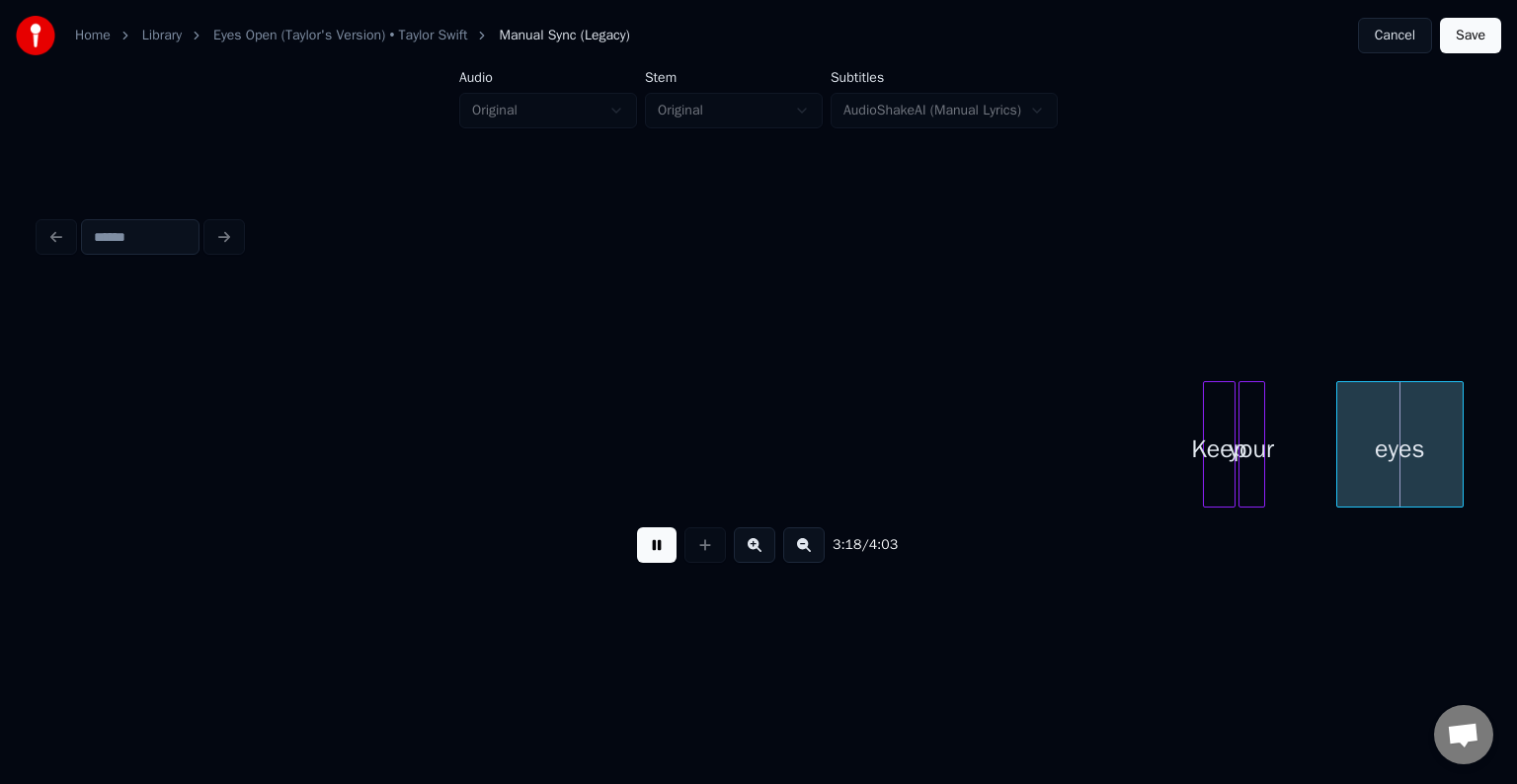 click at bounding box center (657, 545) 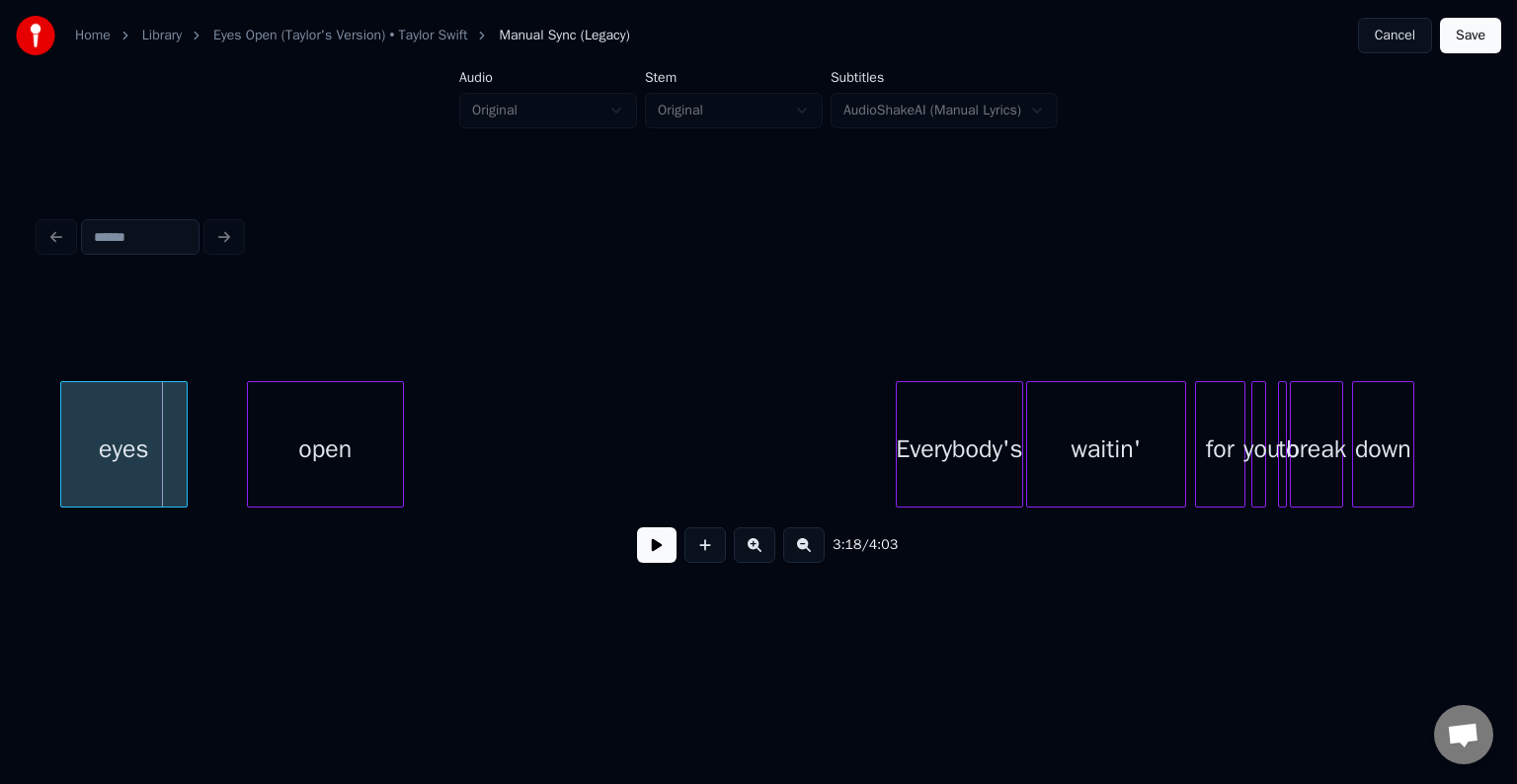 scroll, scrollTop: 0, scrollLeft: 28973, axis: horizontal 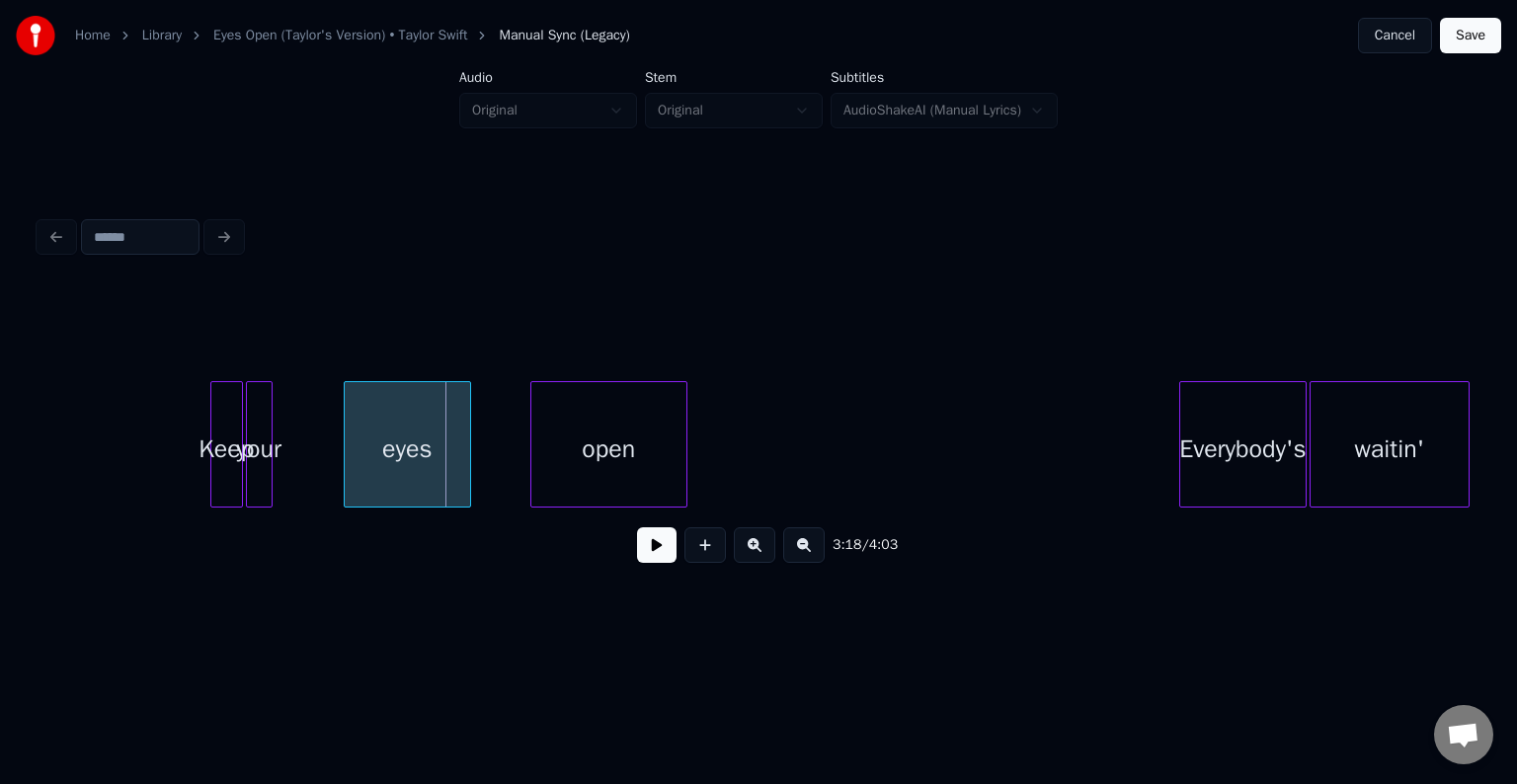 click at bounding box center [657, 545] 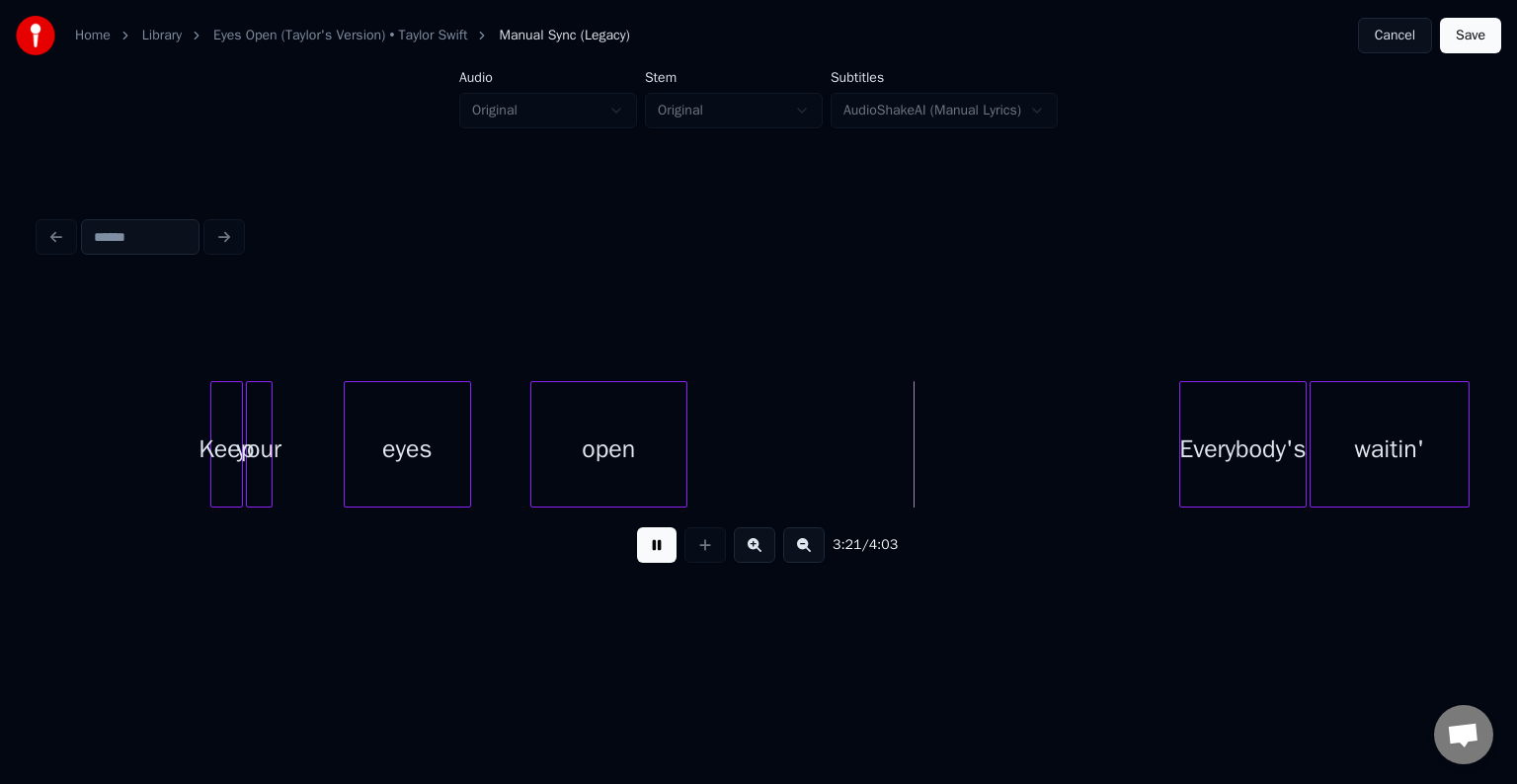 click at bounding box center (657, 545) 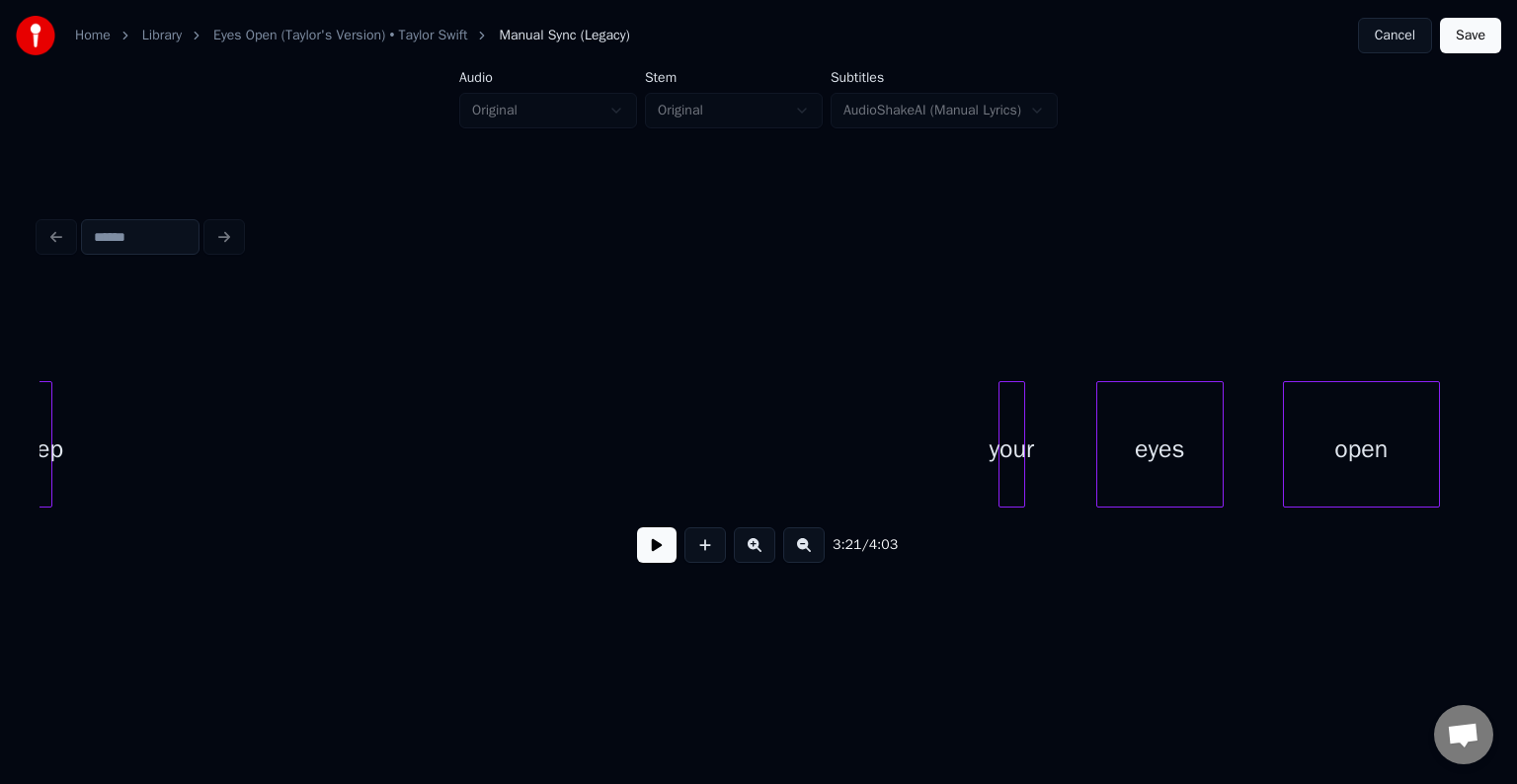 scroll, scrollTop: 0, scrollLeft: 28200, axis: horizontal 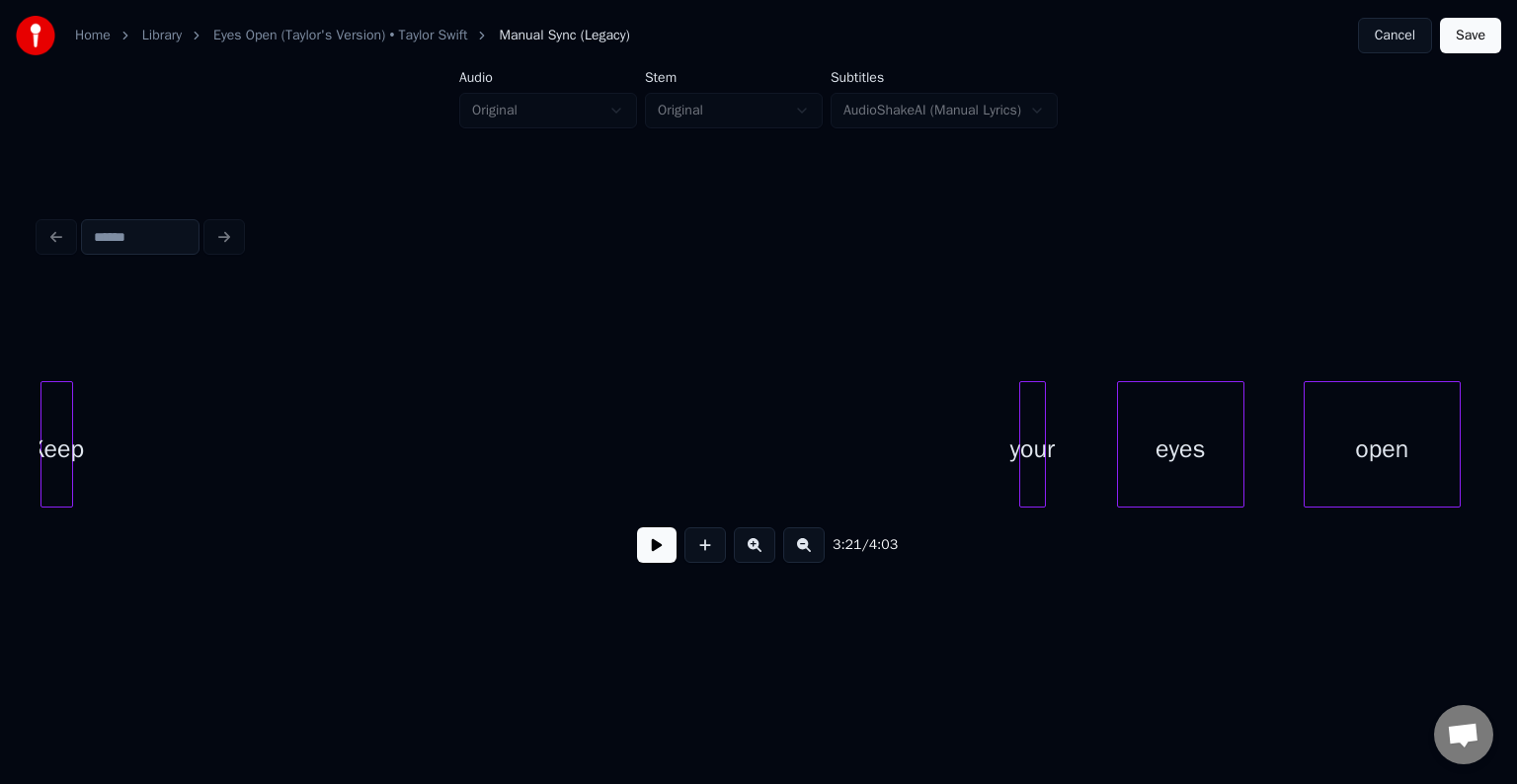 click on "Home Library Eyes Open (Taylor's Version) • [ARTIST] Manual Sync (Legacy) Cancel Save Audio Original Stem Original Subtitles AudioShakeAI (Manual Lyrics) 3:21  /  4:03" at bounding box center (758, 315) 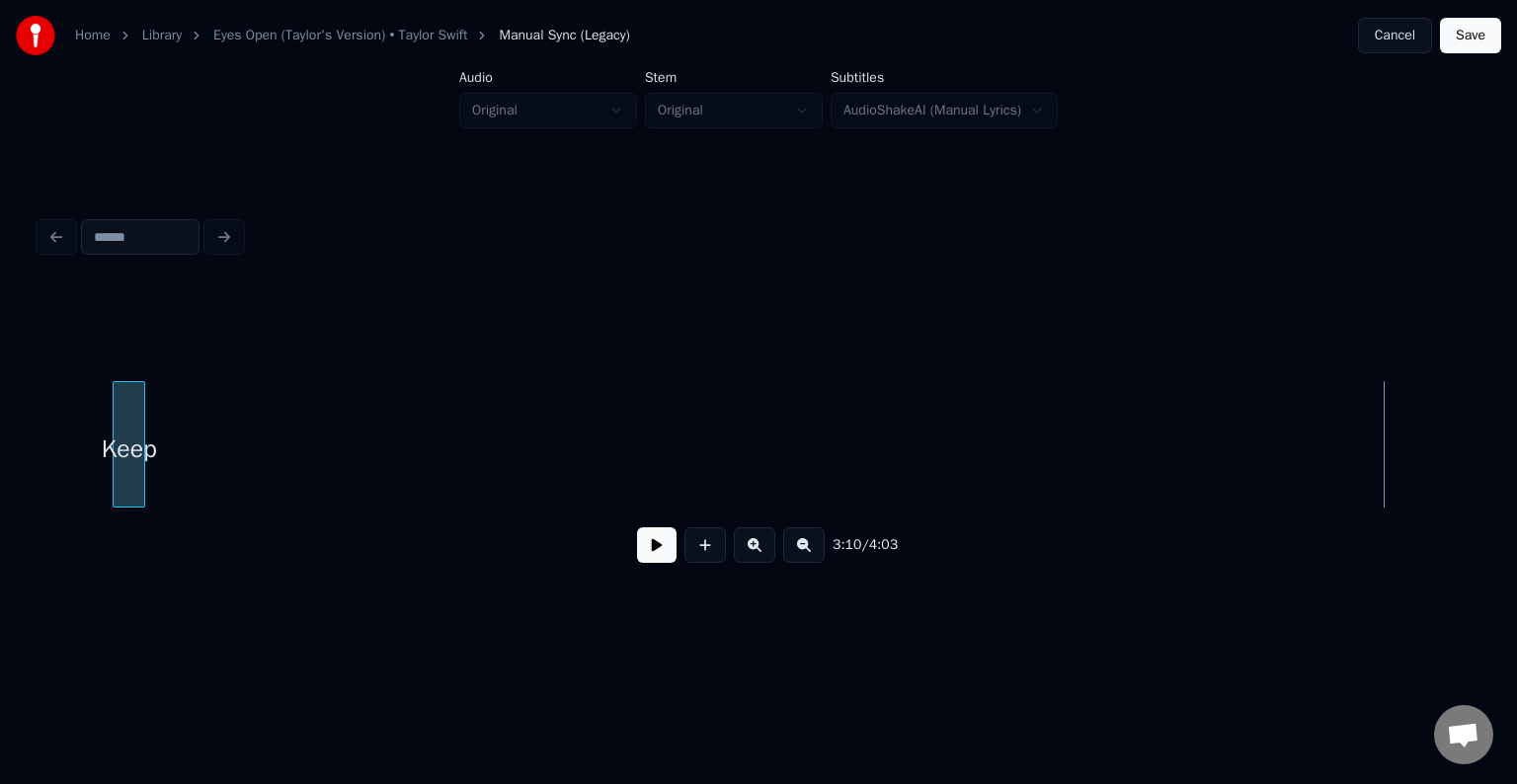 scroll, scrollTop: 0, scrollLeft: 26801, axis: horizontal 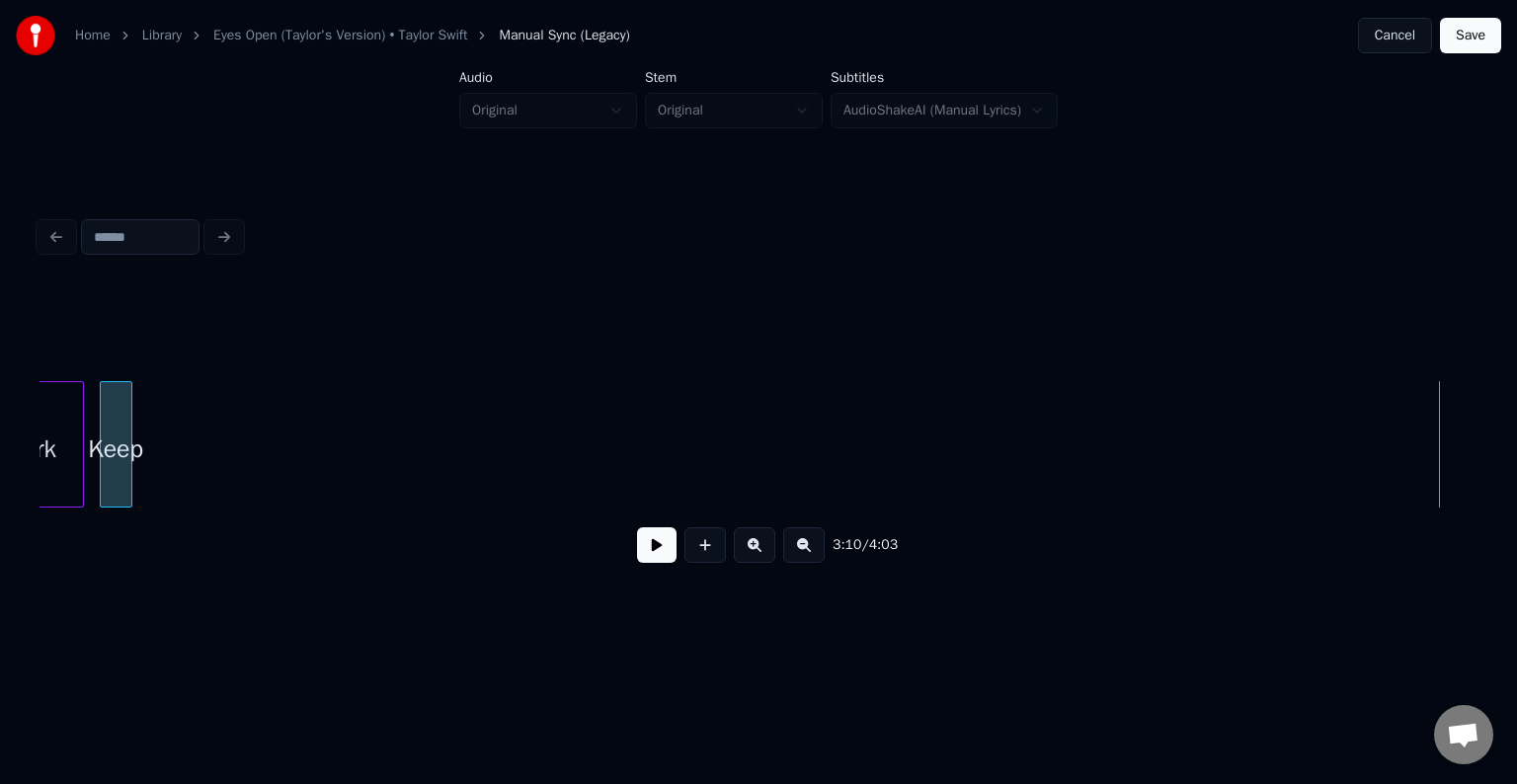 click on "Keep dark" at bounding box center (-8739, 444) 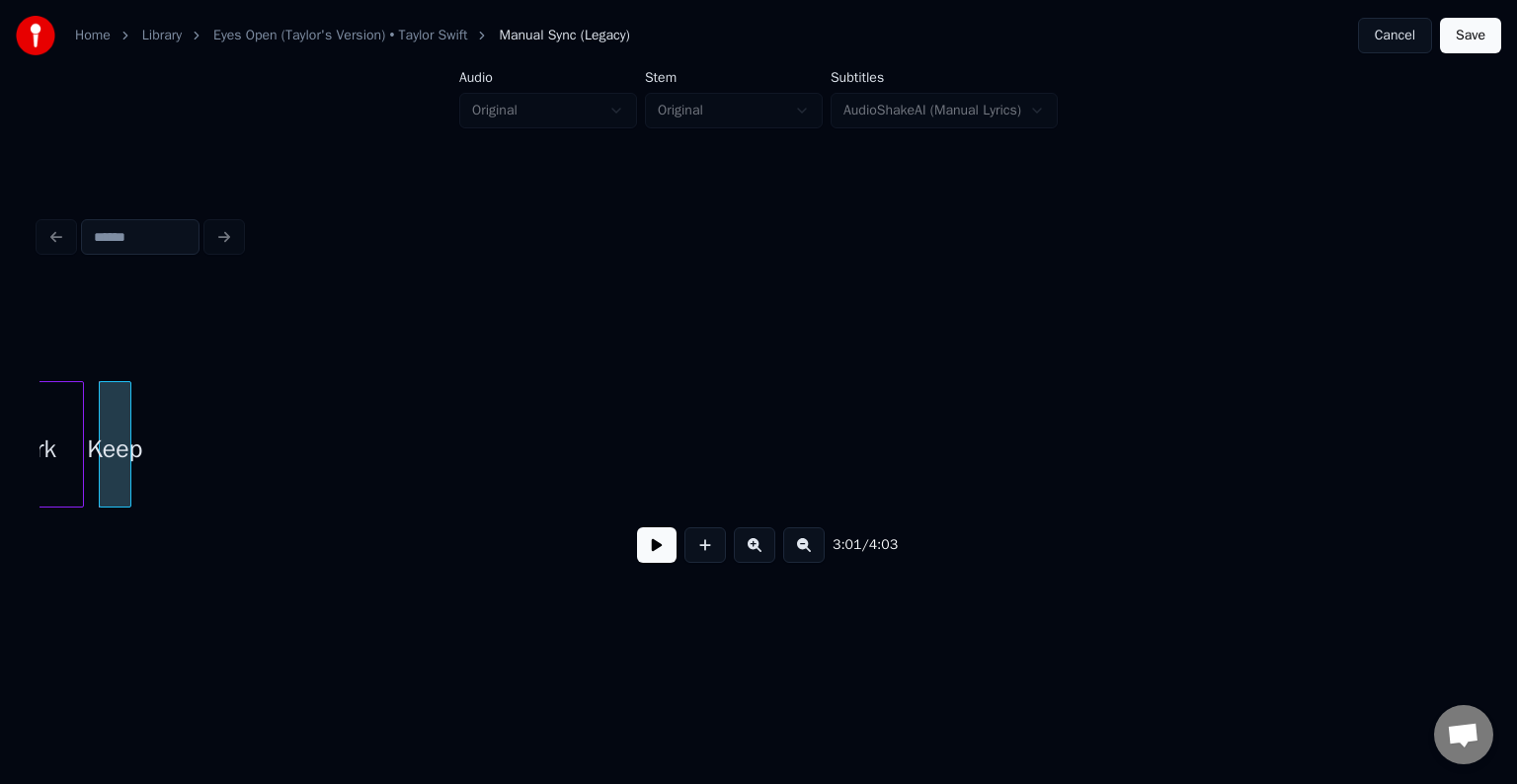 click at bounding box center [657, 545] 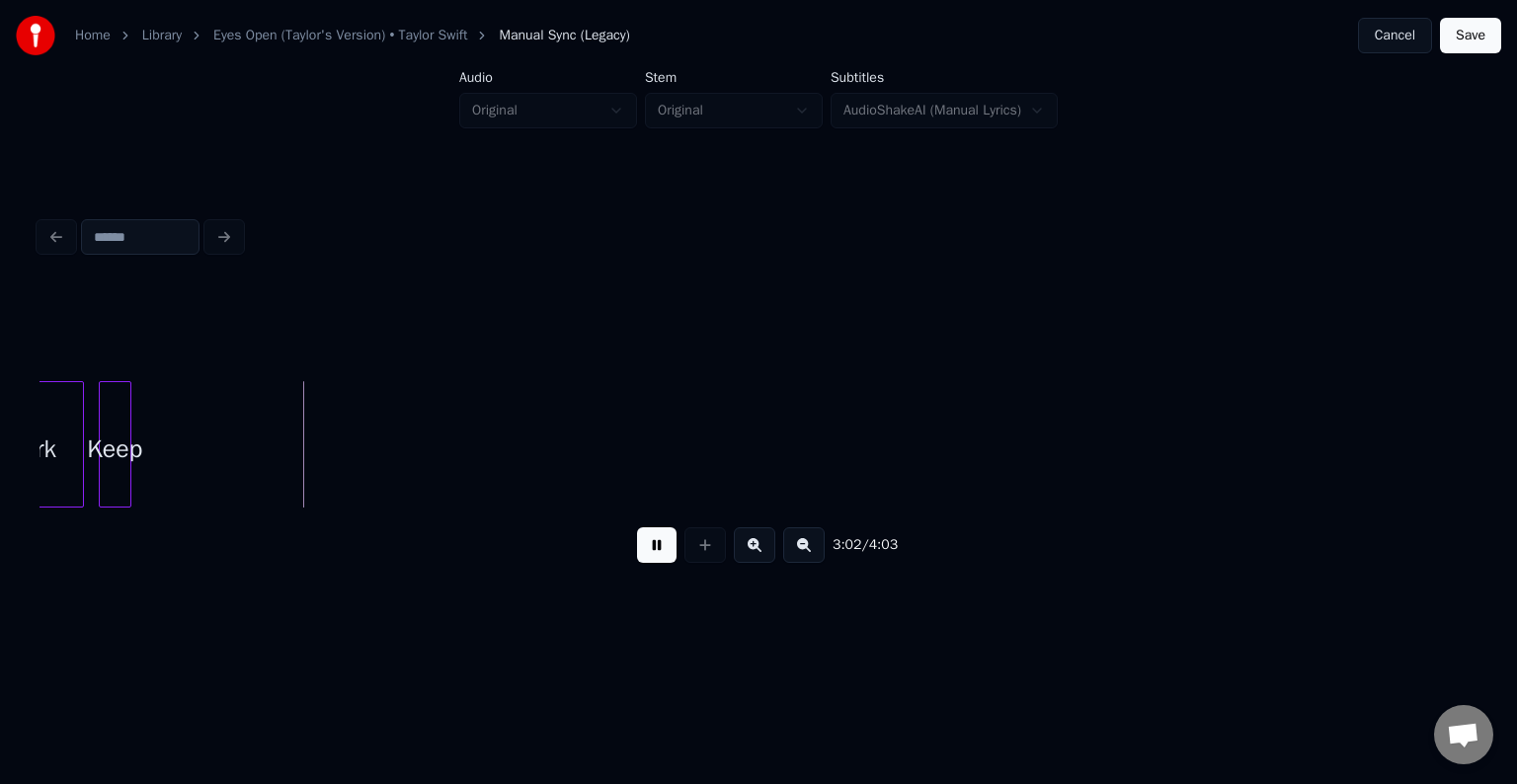 click at bounding box center (657, 545) 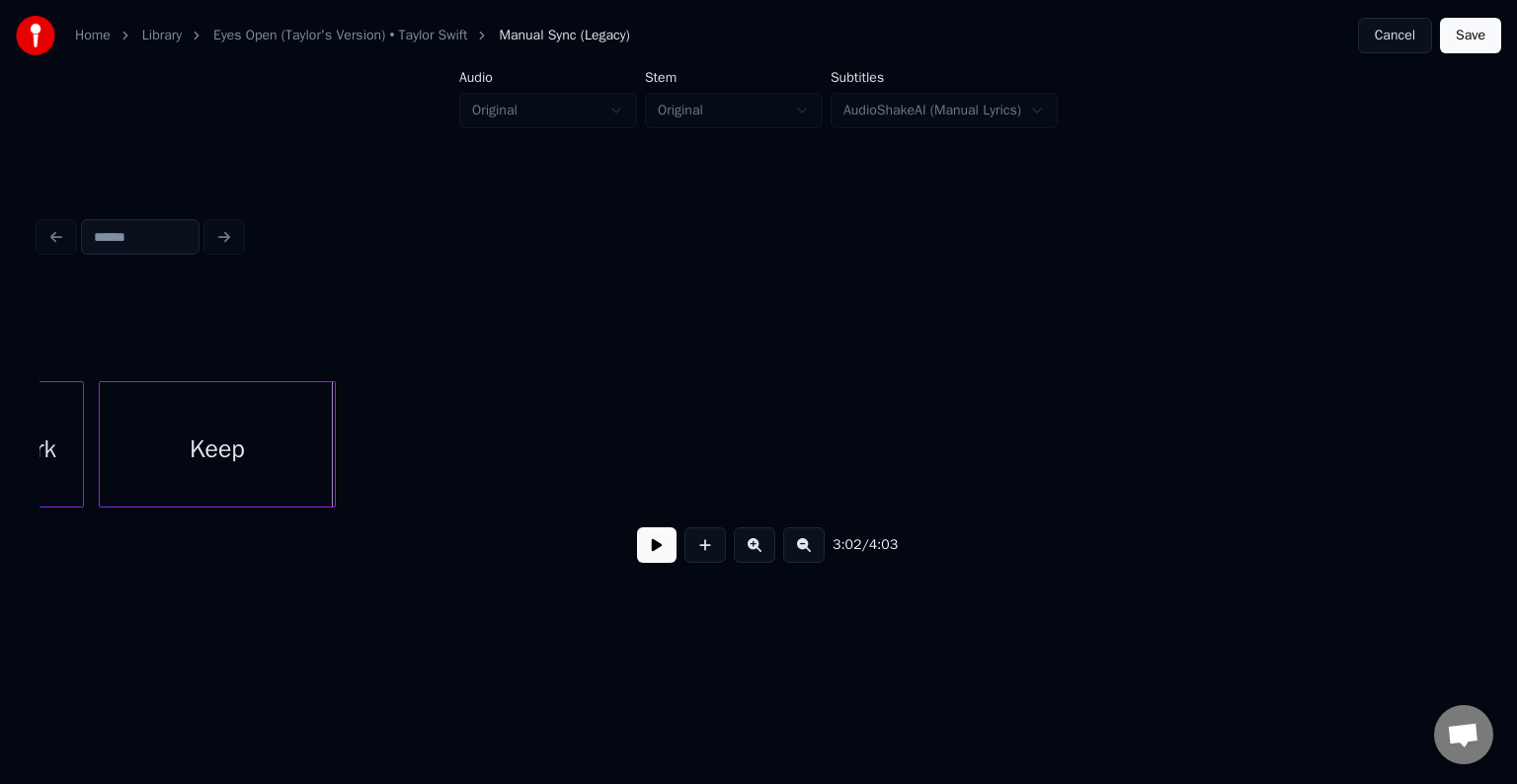 click at bounding box center (332, 444) 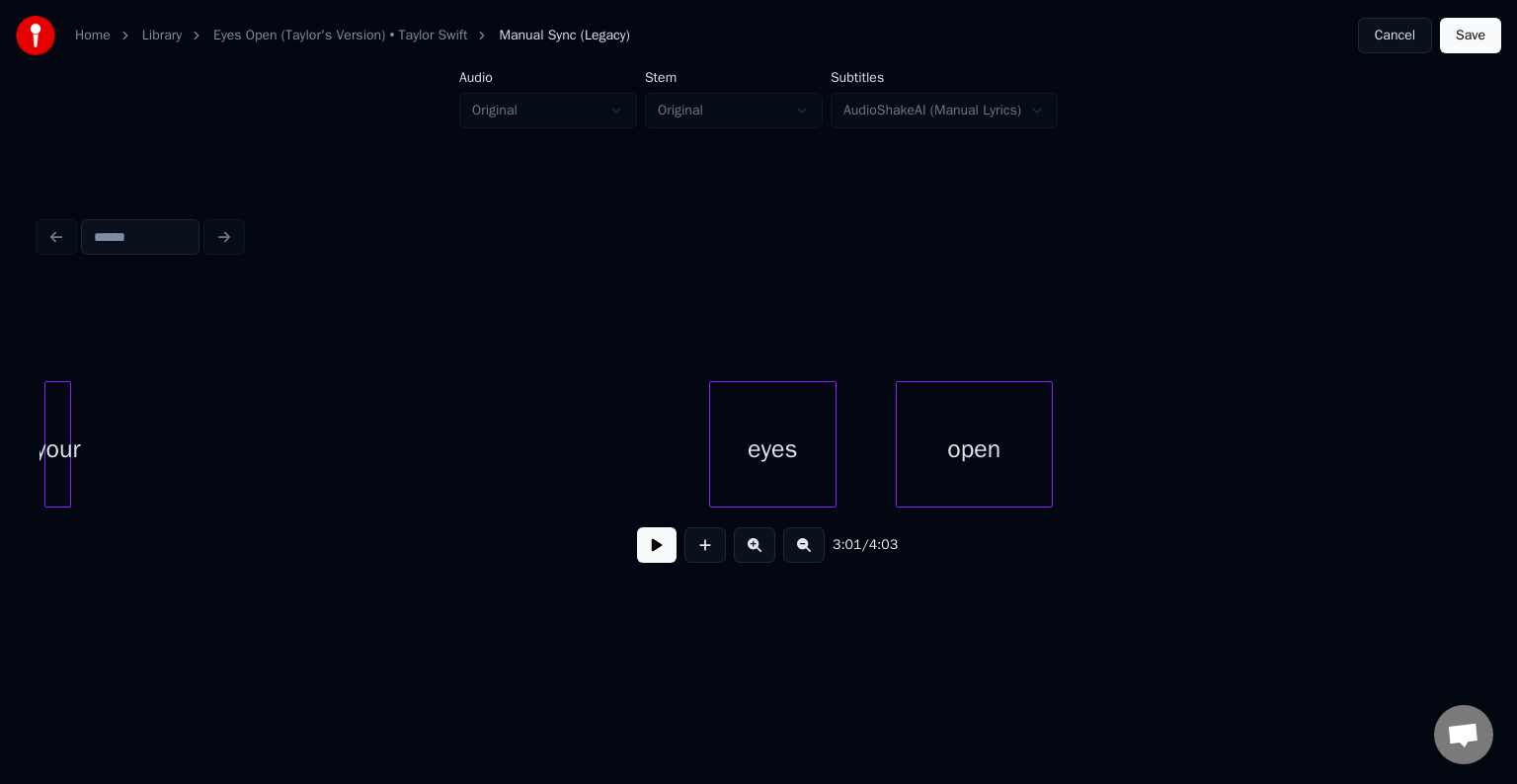 scroll, scrollTop: 0, scrollLeft: 28552, axis: horizontal 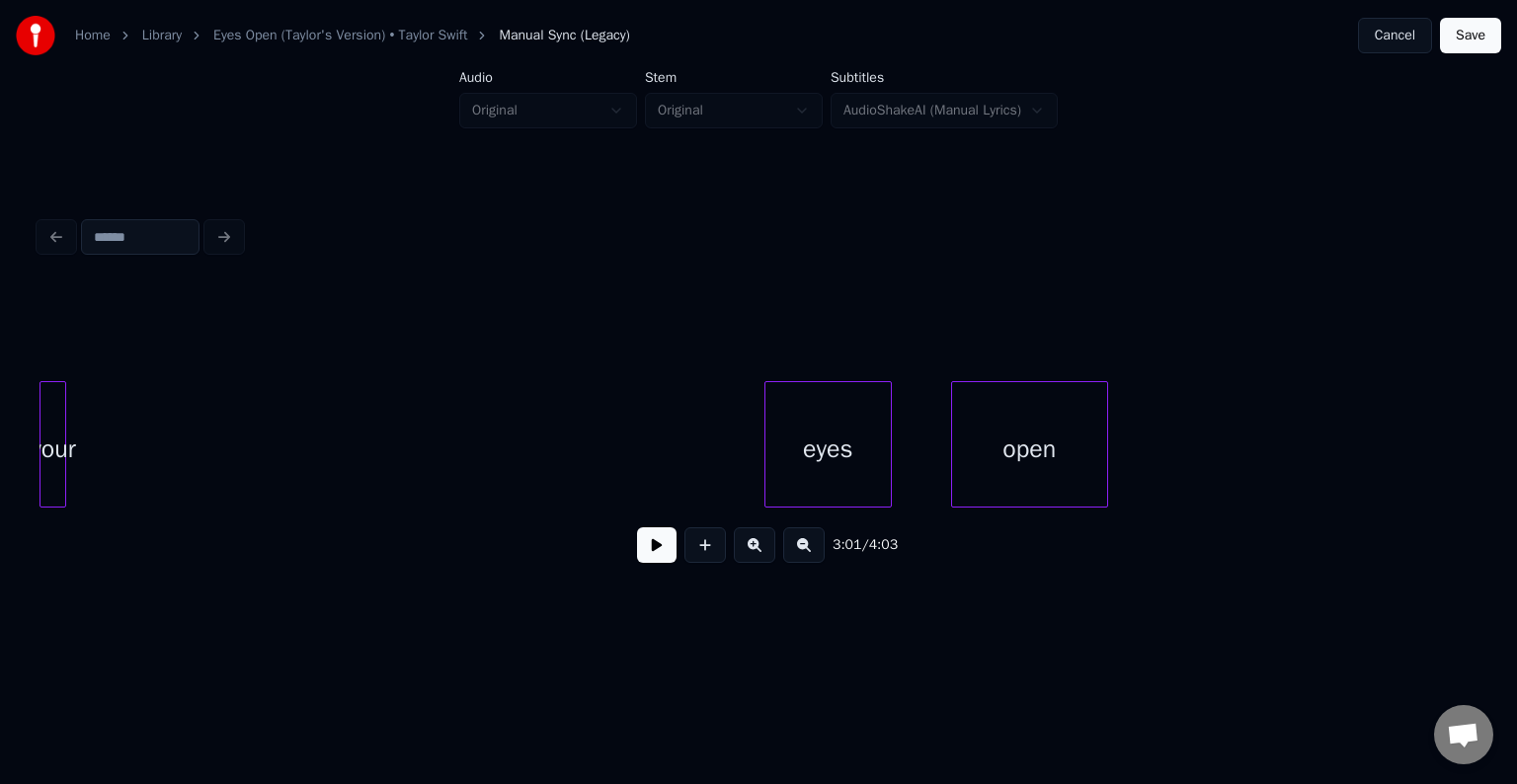 click on "Home Library Eyes Open (Taylor's Version) • [ARTIST] Manual Sync (Legacy) Cancel Save Audio Original Stem Original Subtitles AudioShakeAI (Manual Lyrics) 3:01  /  4:03" at bounding box center [758, 315] 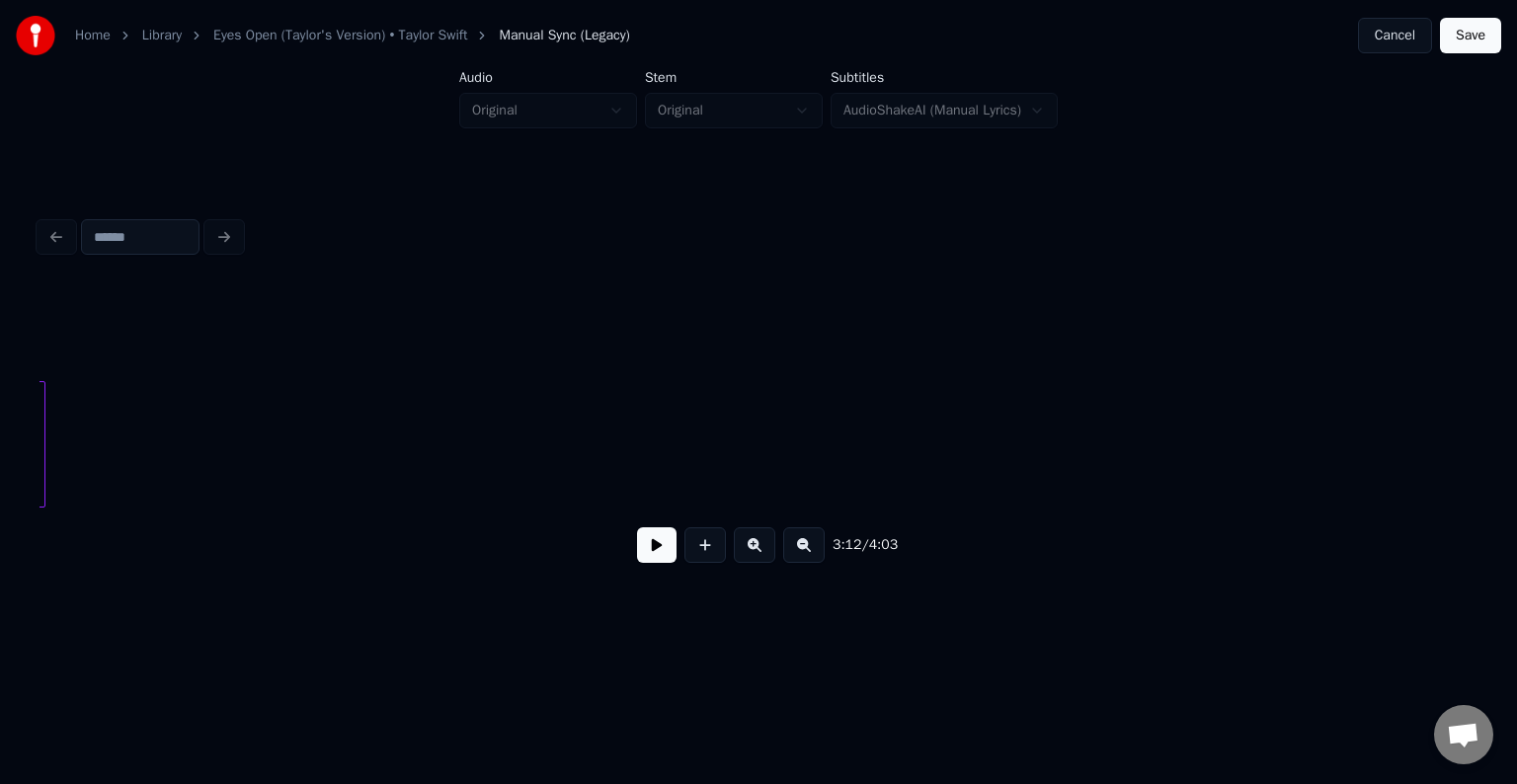 scroll, scrollTop: 0, scrollLeft: 27091, axis: horizontal 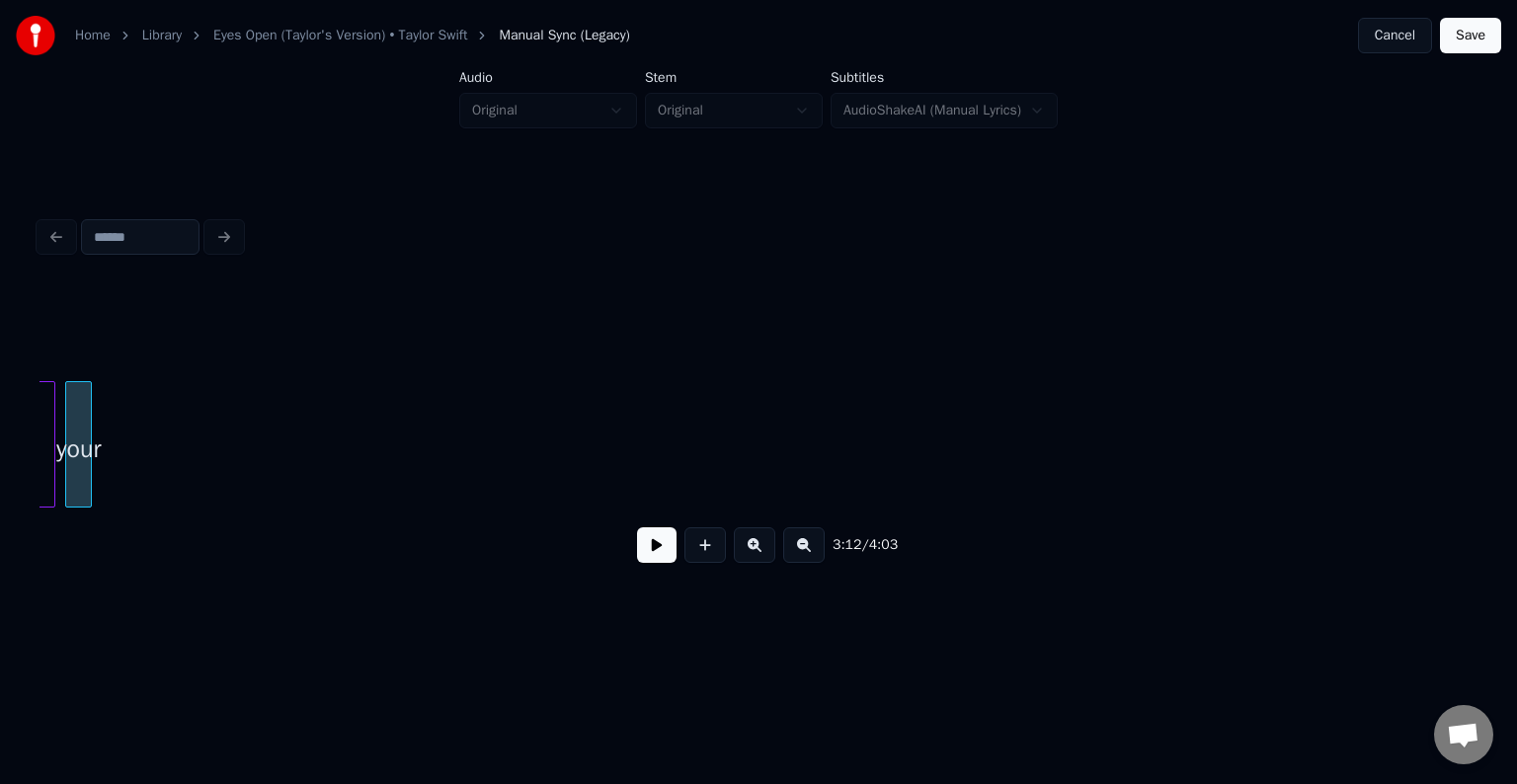 click on "Home Library Eyes Open (Taylor's Version) • [ARTIST] Manual Sync (Legacy) Cancel Save Audio Original Stem Original Subtitles AudioShakeAI (Manual Lyrics) 3:12  /  4:03" at bounding box center (758, 315) 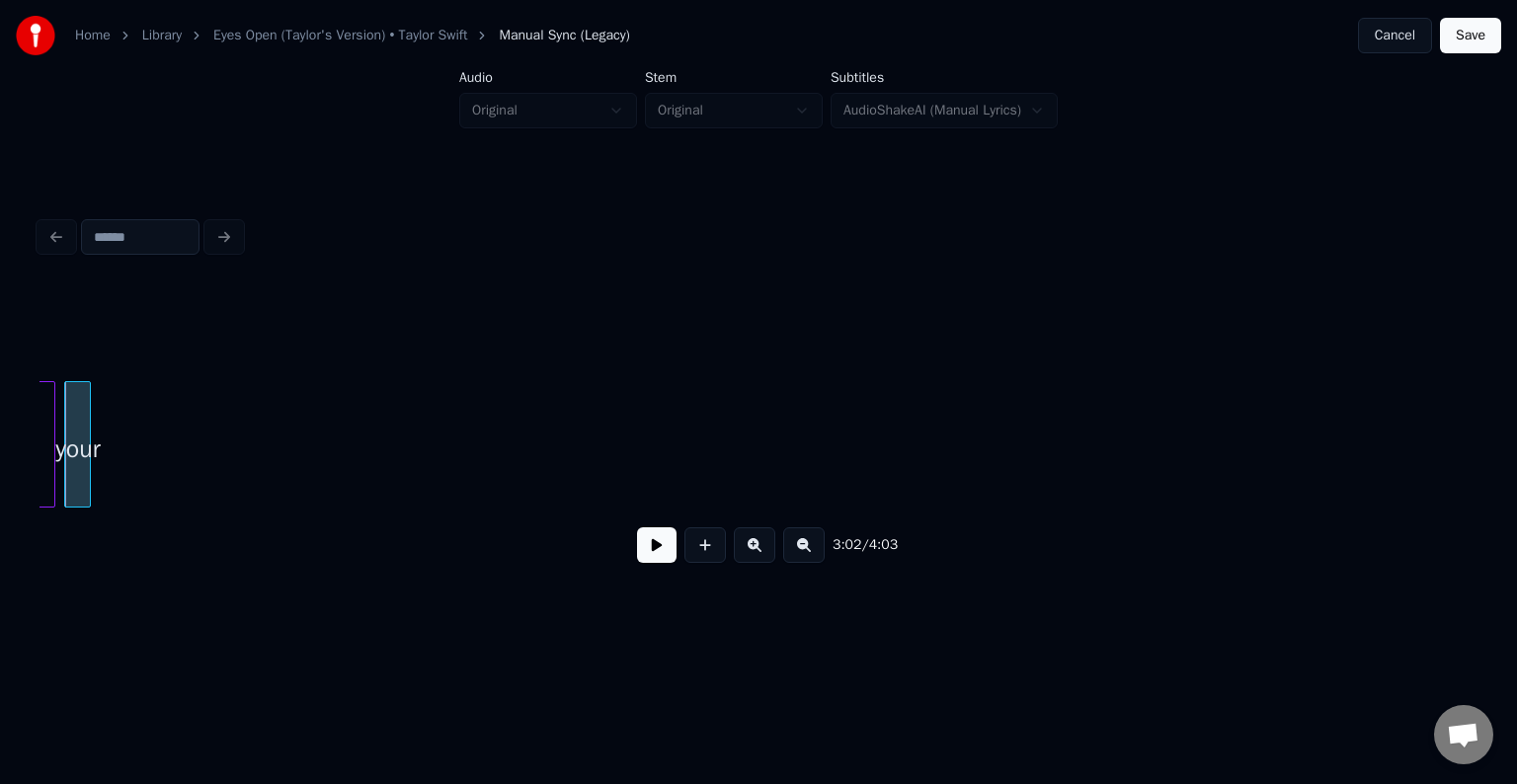 click at bounding box center [657, 545] 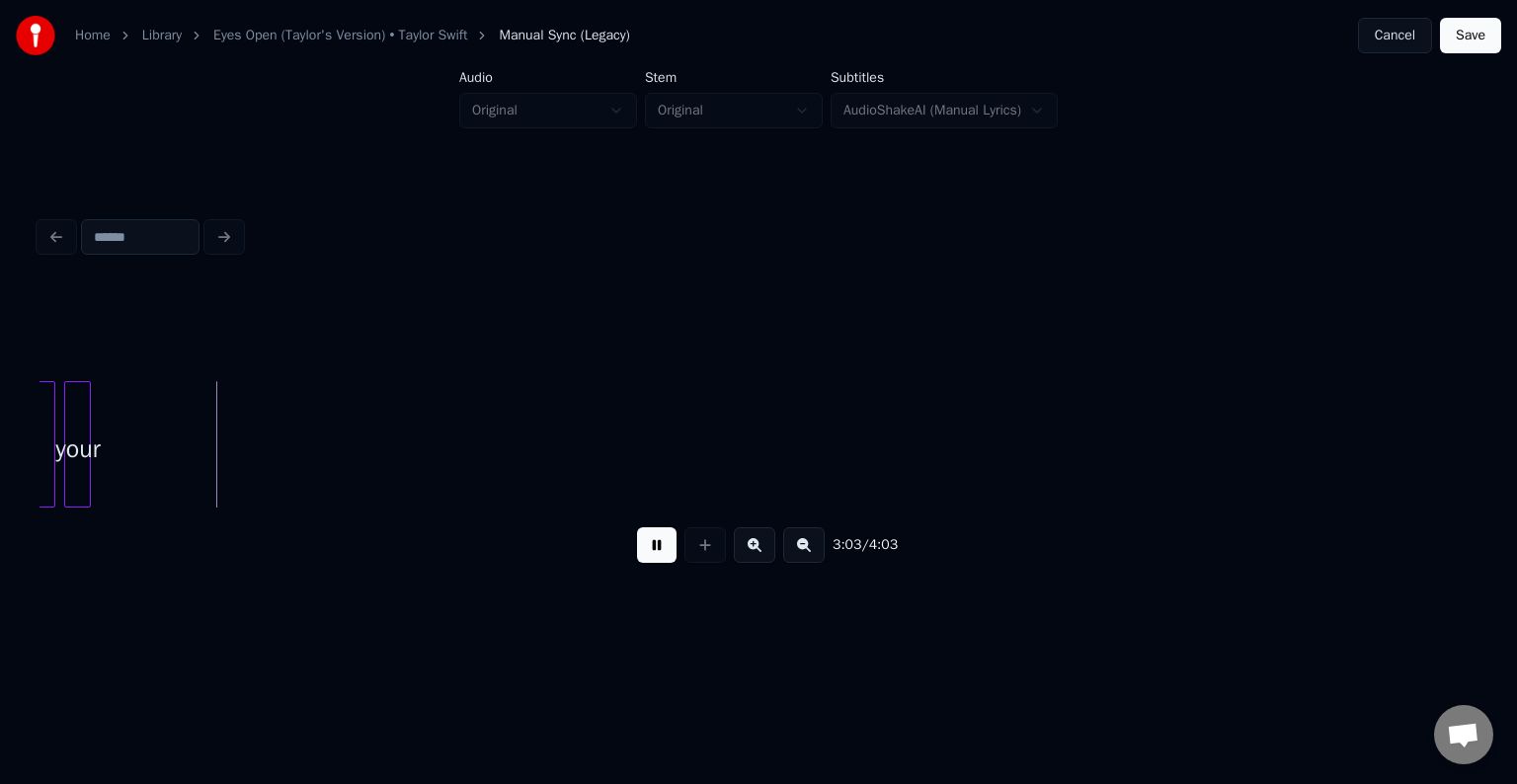 click at bounding box center [657, 545] 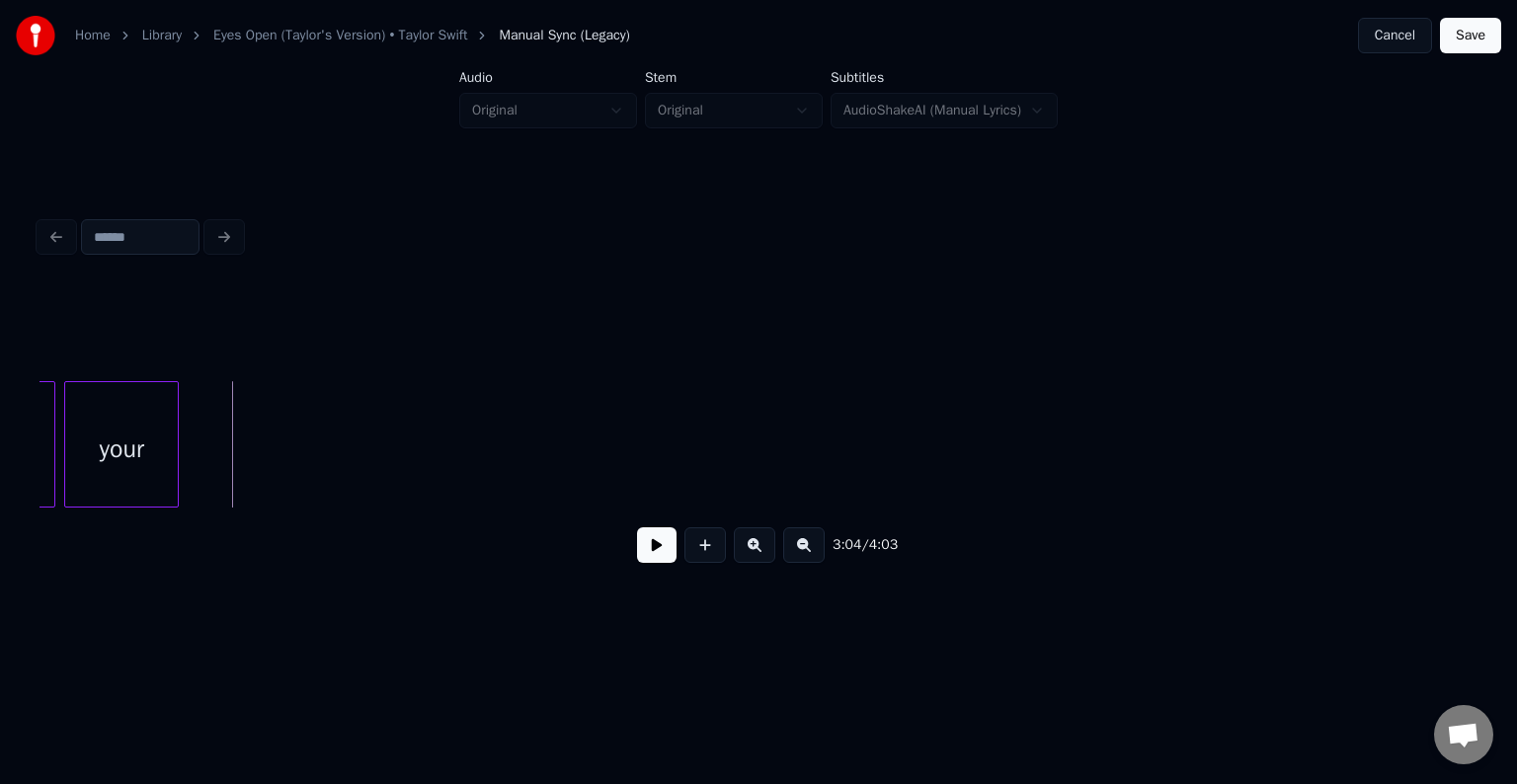 click at bounding box center [175, 444] 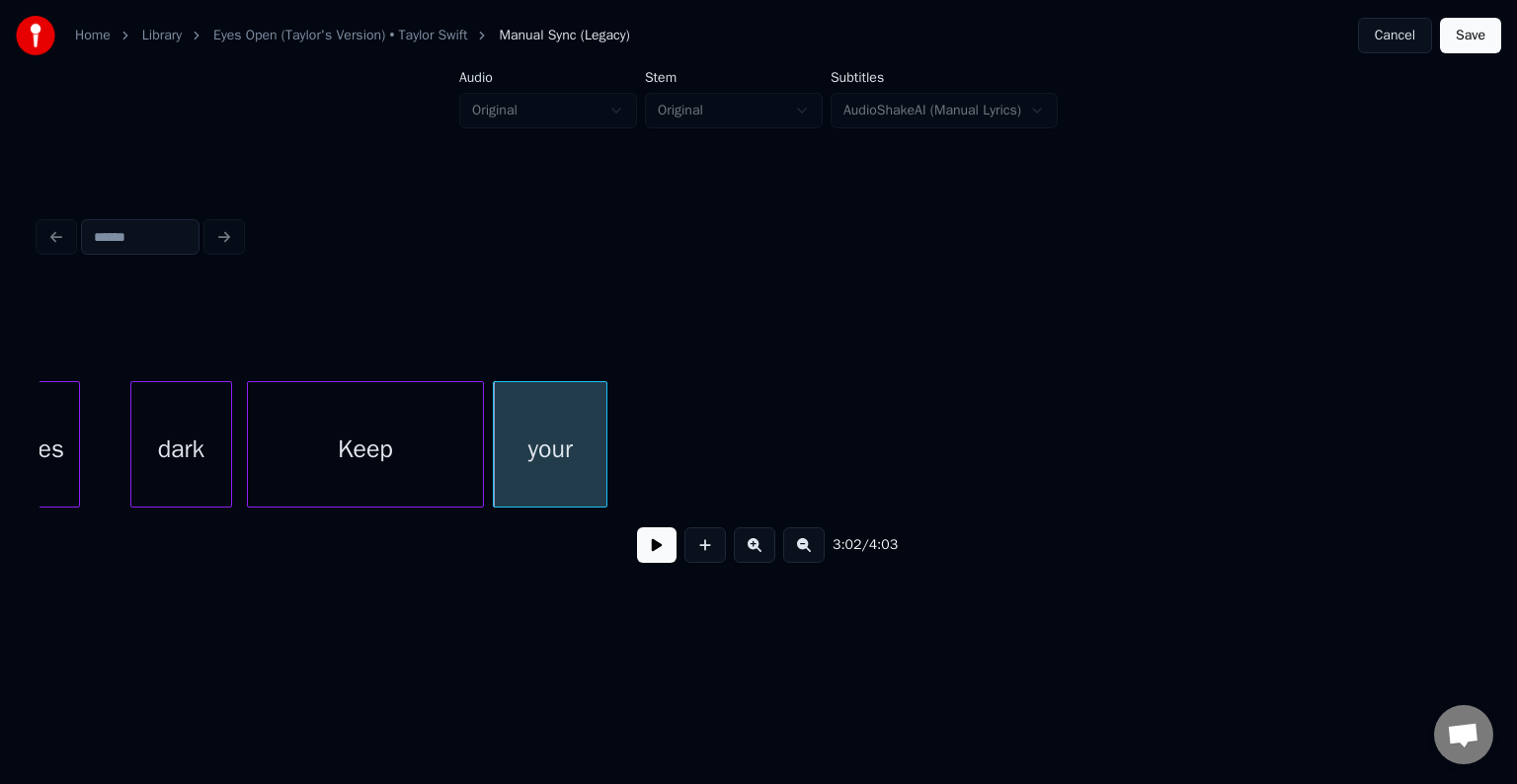 scroll, scrollTop: 0, scrollLeft: 26568, axis: horizontal 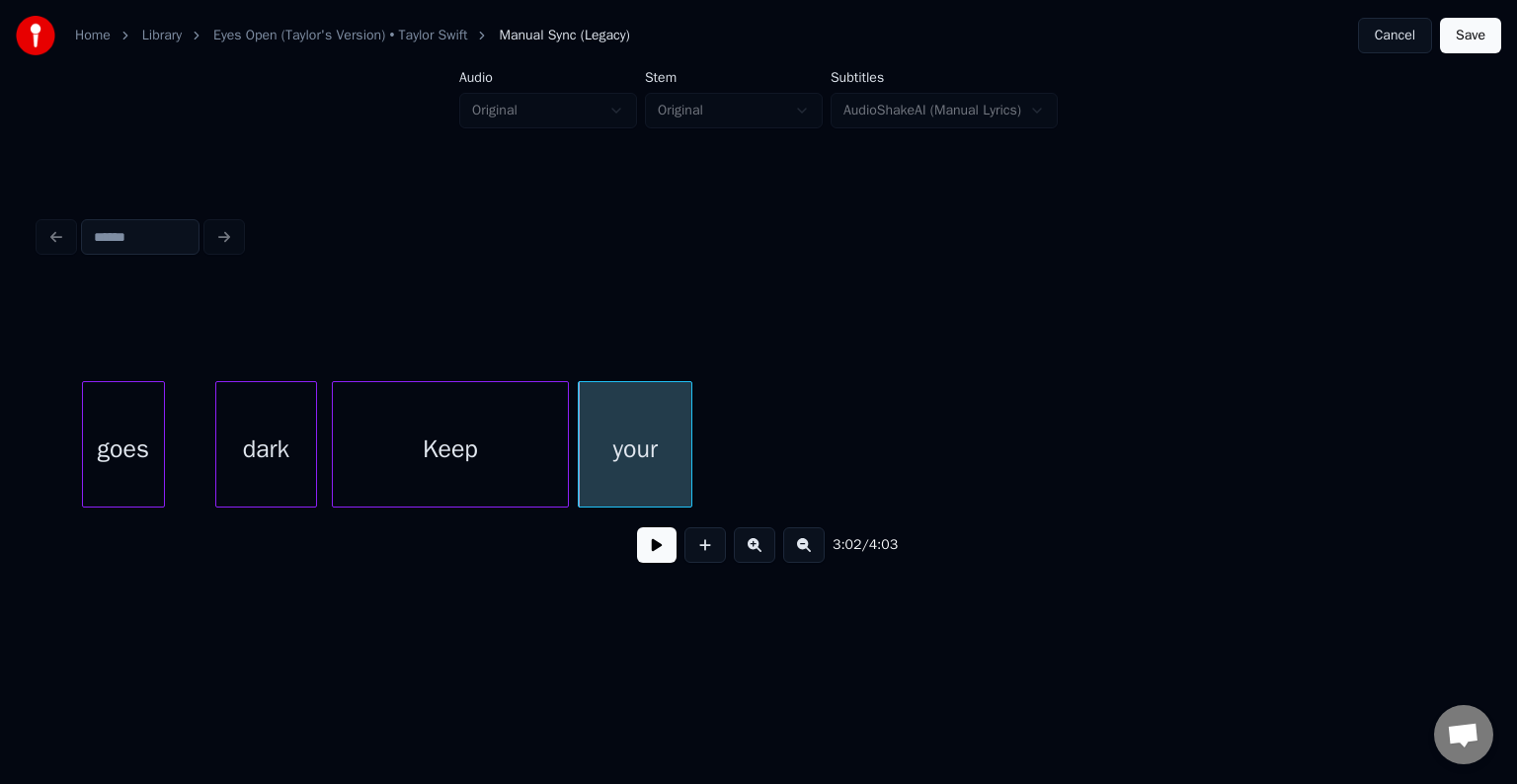 click on "Keep" at bounding box center [450, 449] 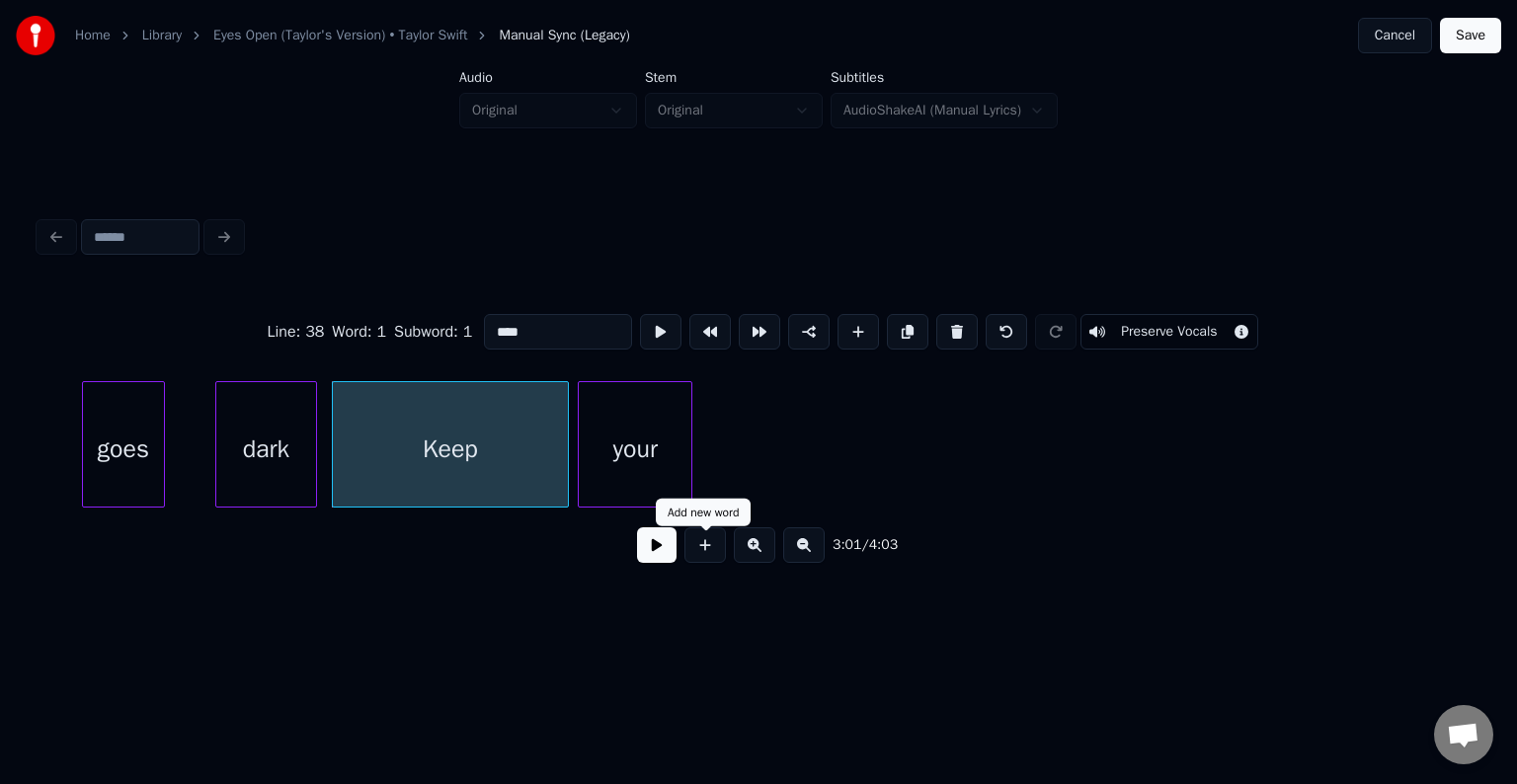 click at bounding box center (657, 545) 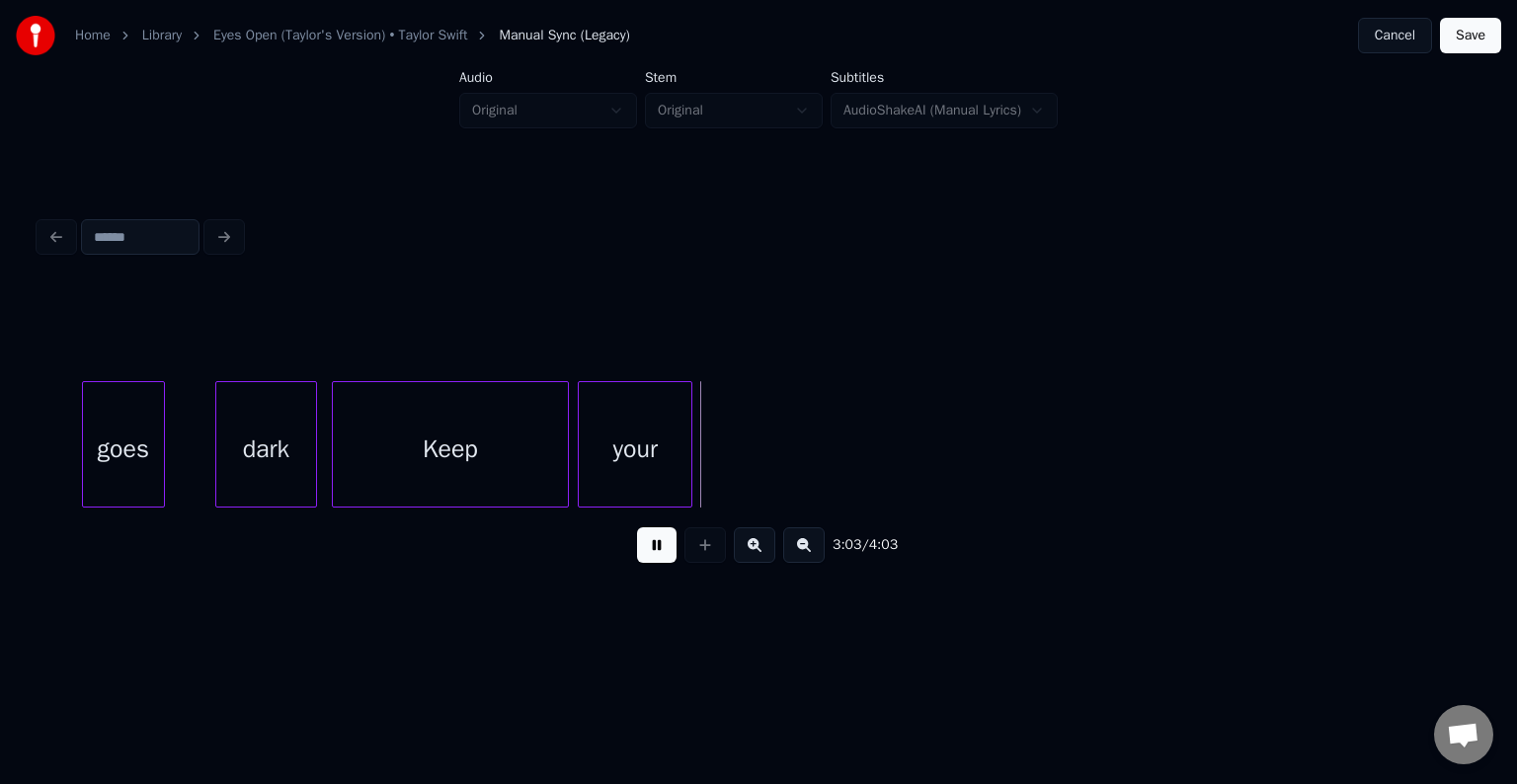 click at bounding box center (657, 545) 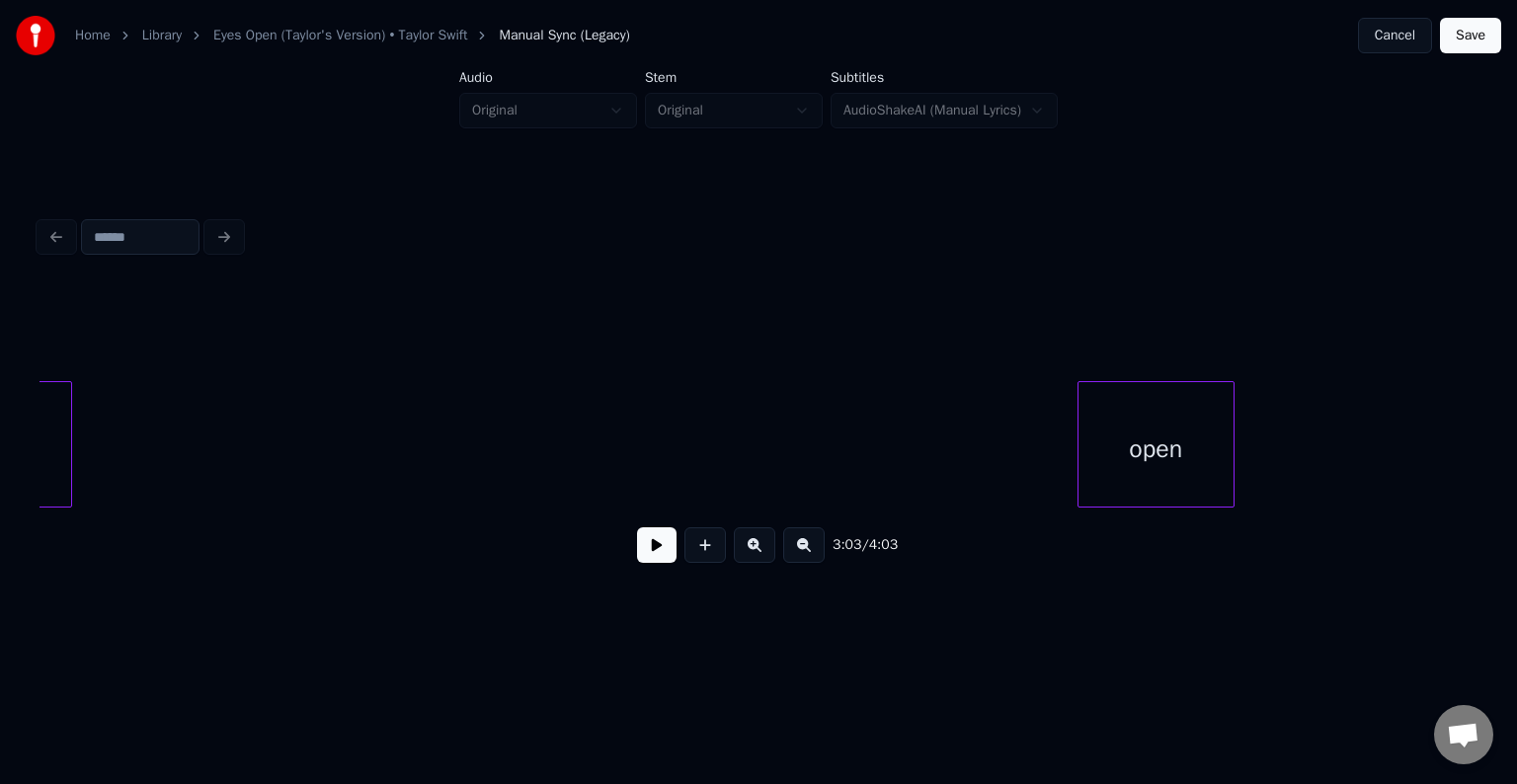scroll, scrollTop: 0, scrollLeft: 28330, axis: horizontal 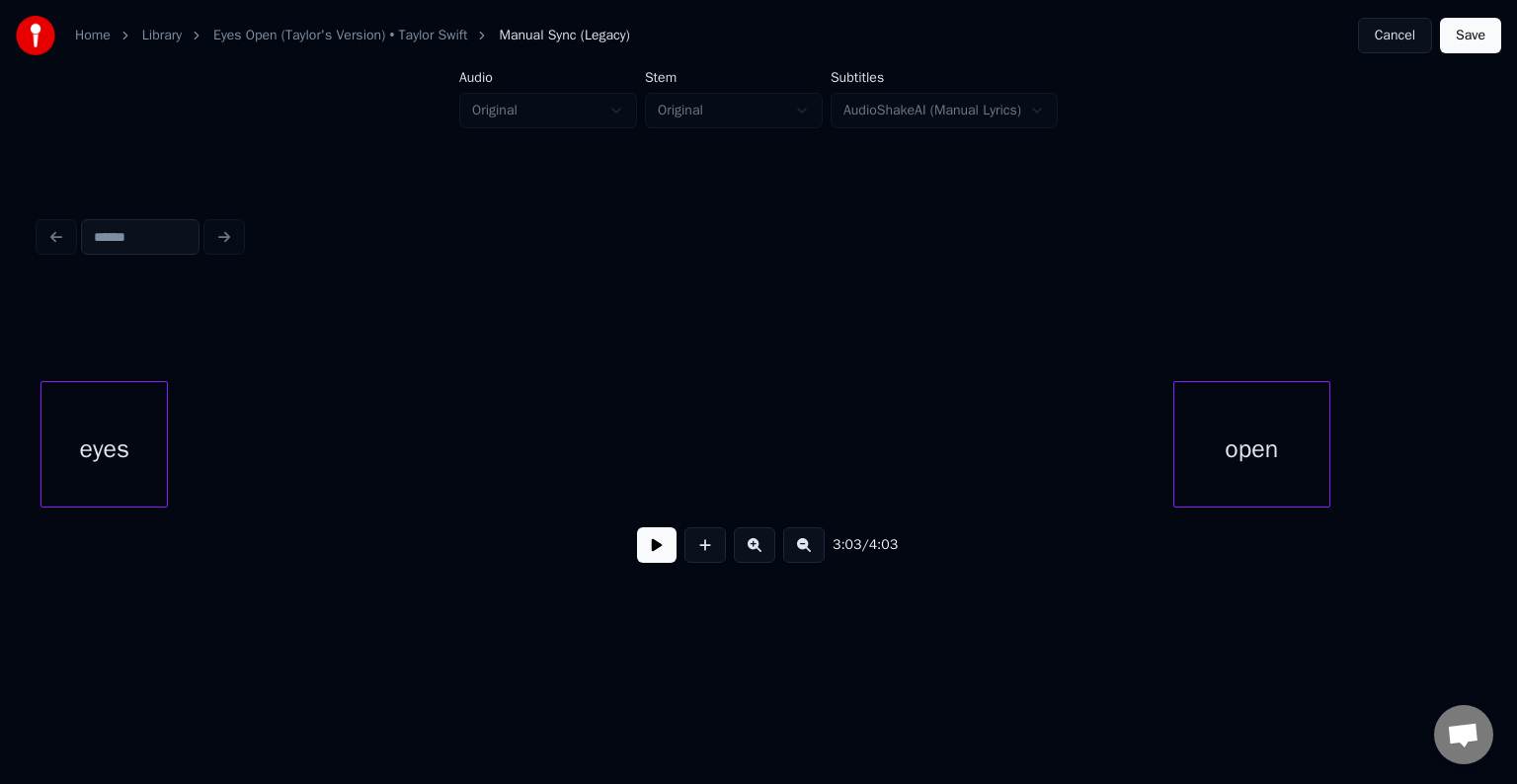 click on "Home Library Eyes Open (Taylor's Version) • [ARTIST] Manual Sync (Legacy) Cancel Save Audio Original Stem Original Subtitles AudioShakeAI (Manual Lyrics) 3:03  /  4:03" at bounding box center (758, 315) 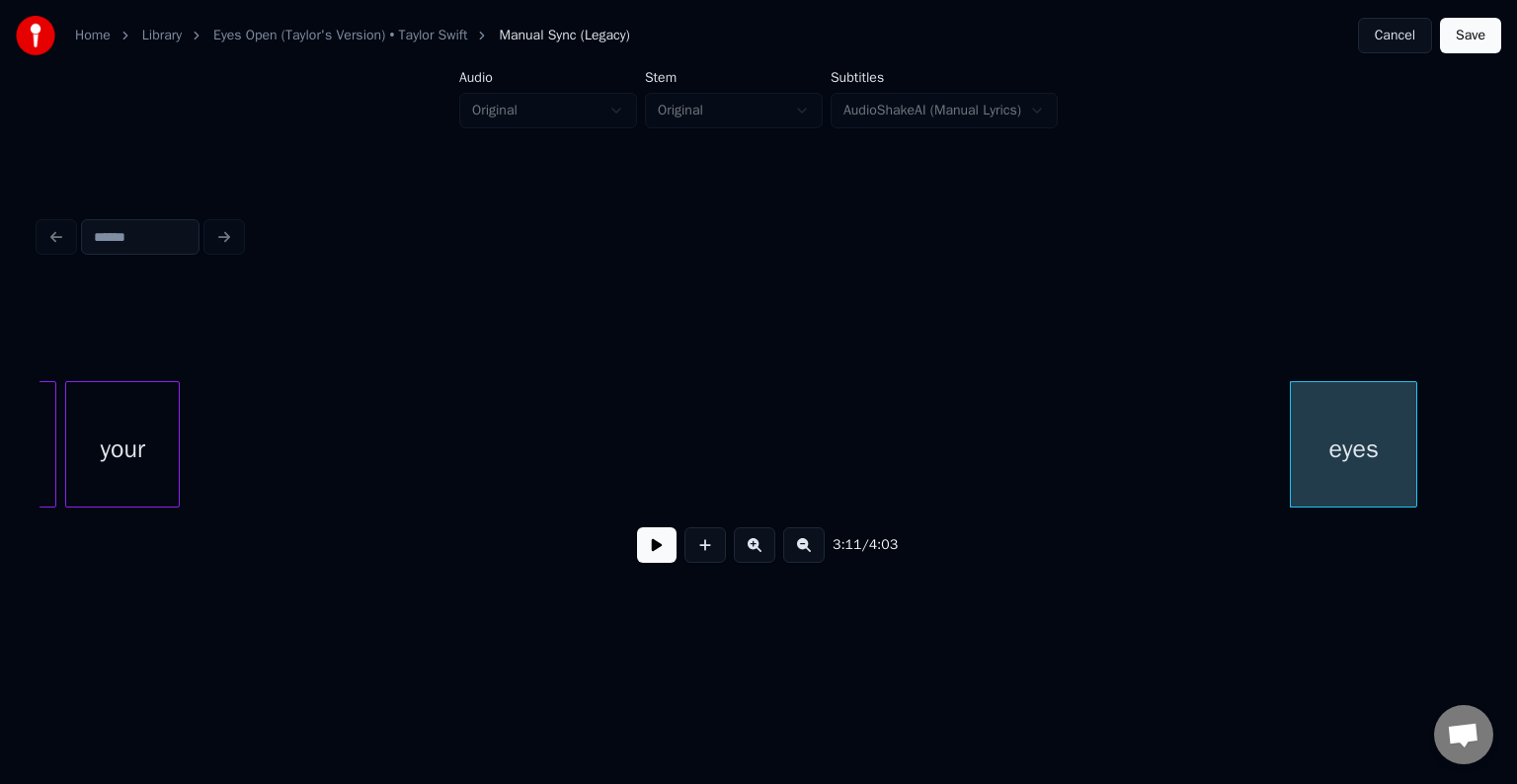 scroll, scrollTop: 0, scrollLeft: 27066, axis: horizontal 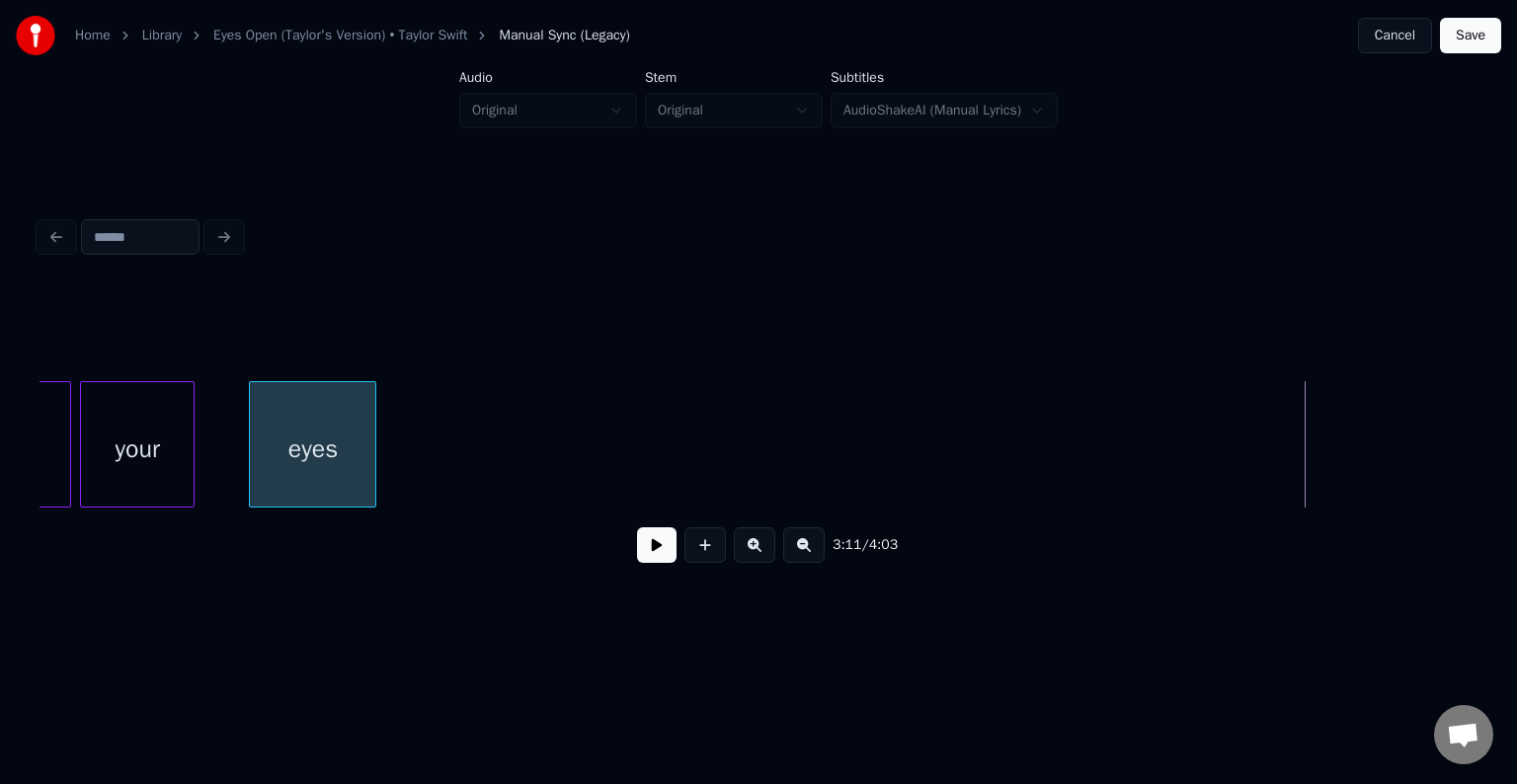 click on "eyes" at bounding box center (312, 449) 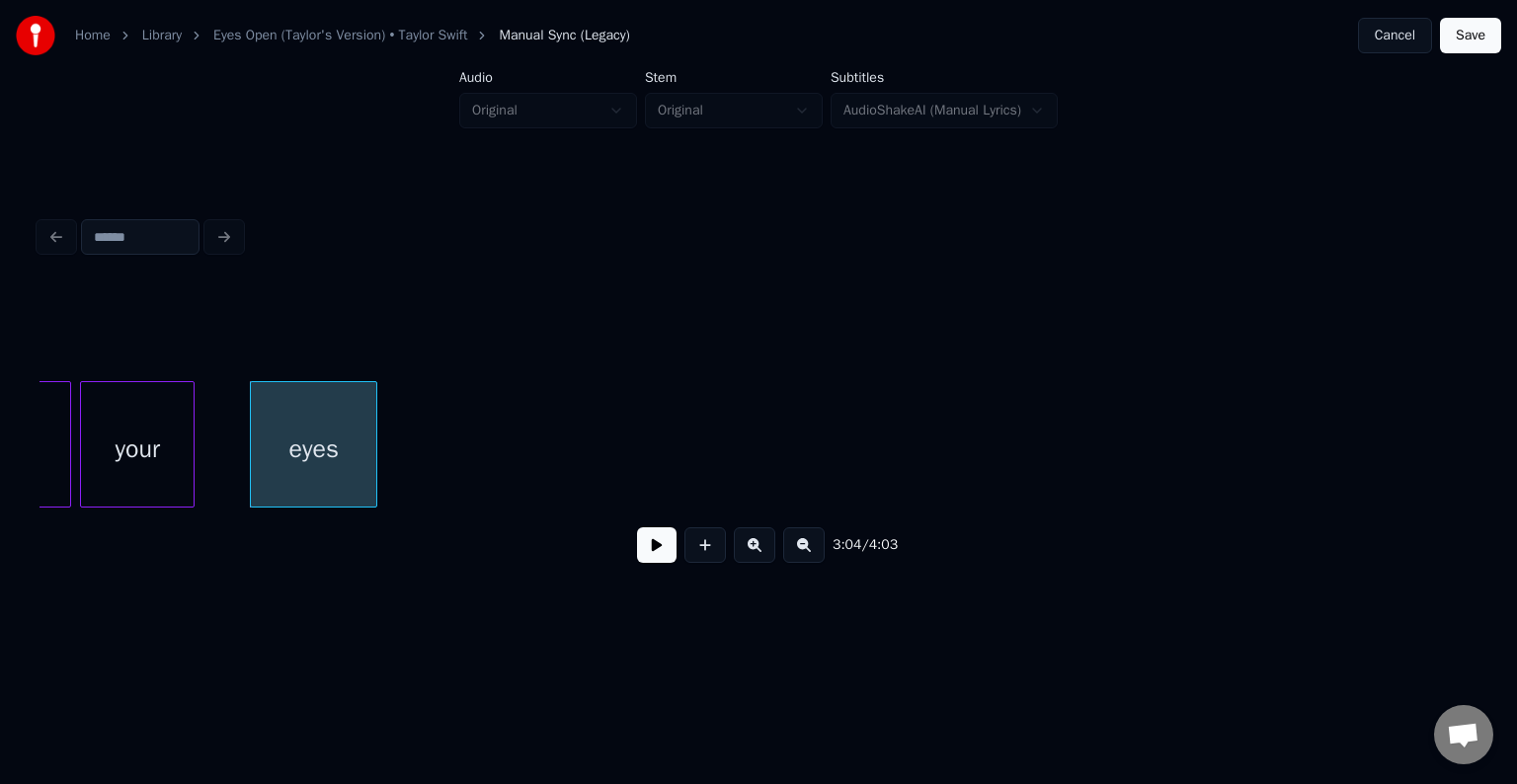 click on "your" at bounding box center [137, 449] 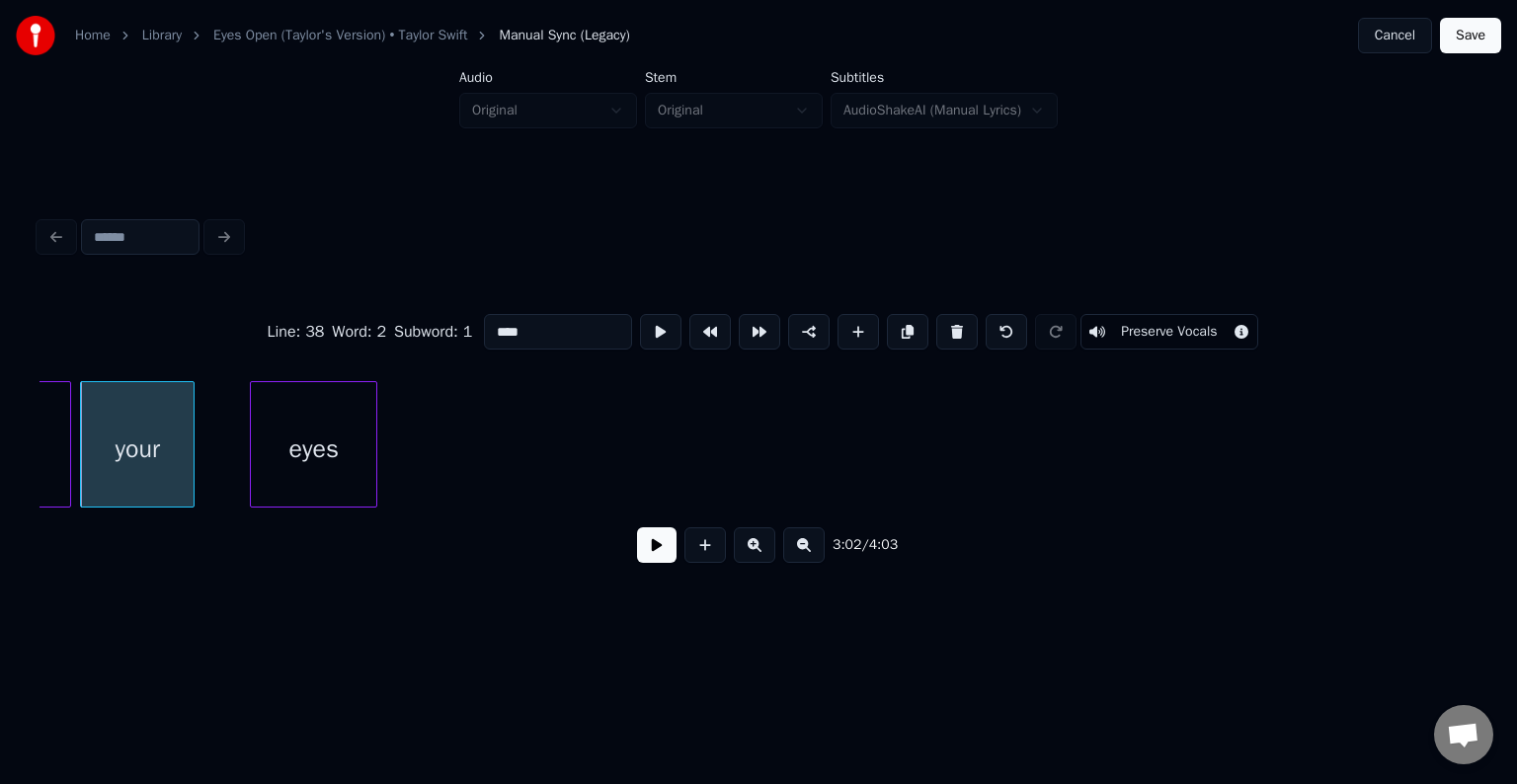 click at bounding box center [657, 545] 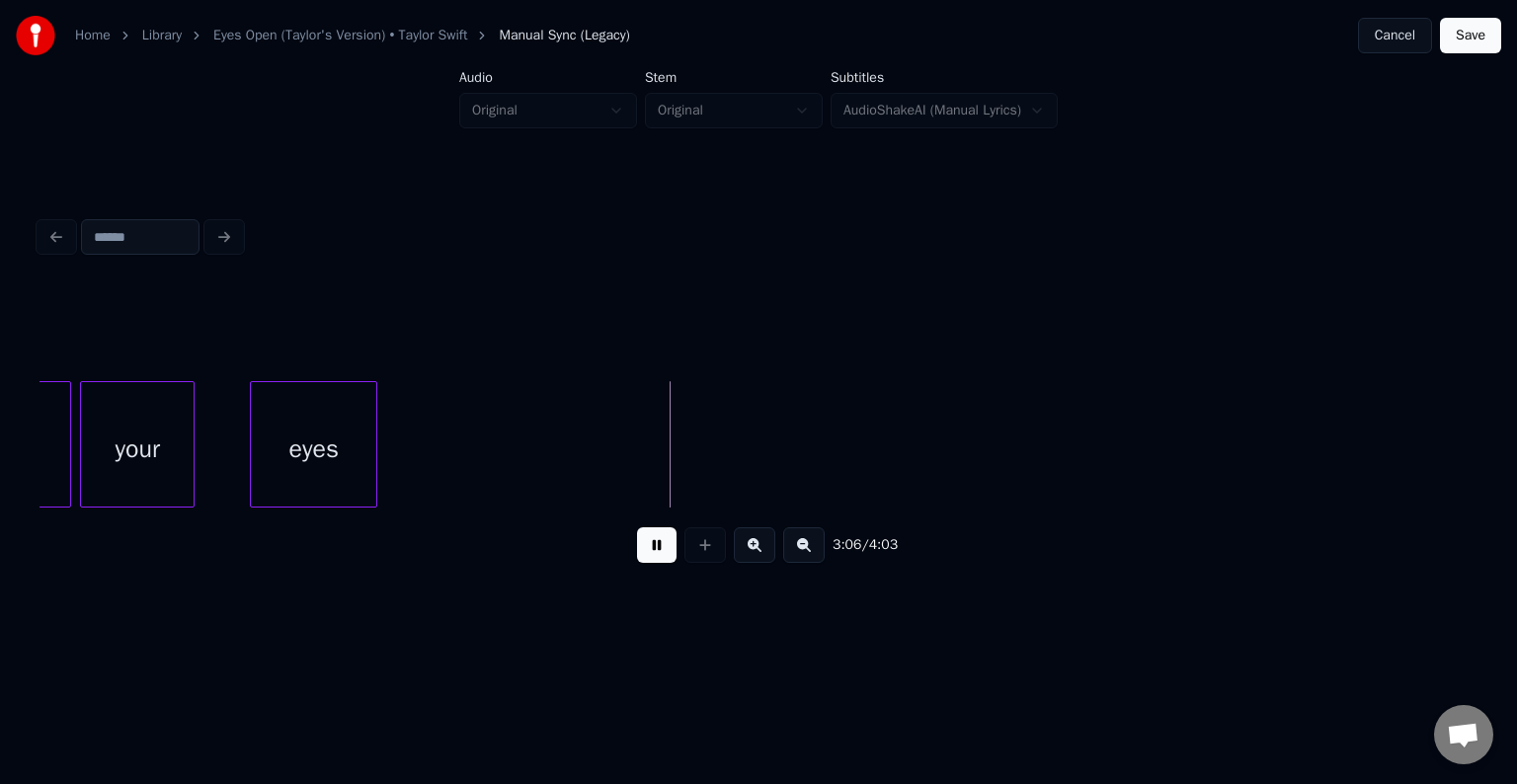 click at bounding box center [657, 545] 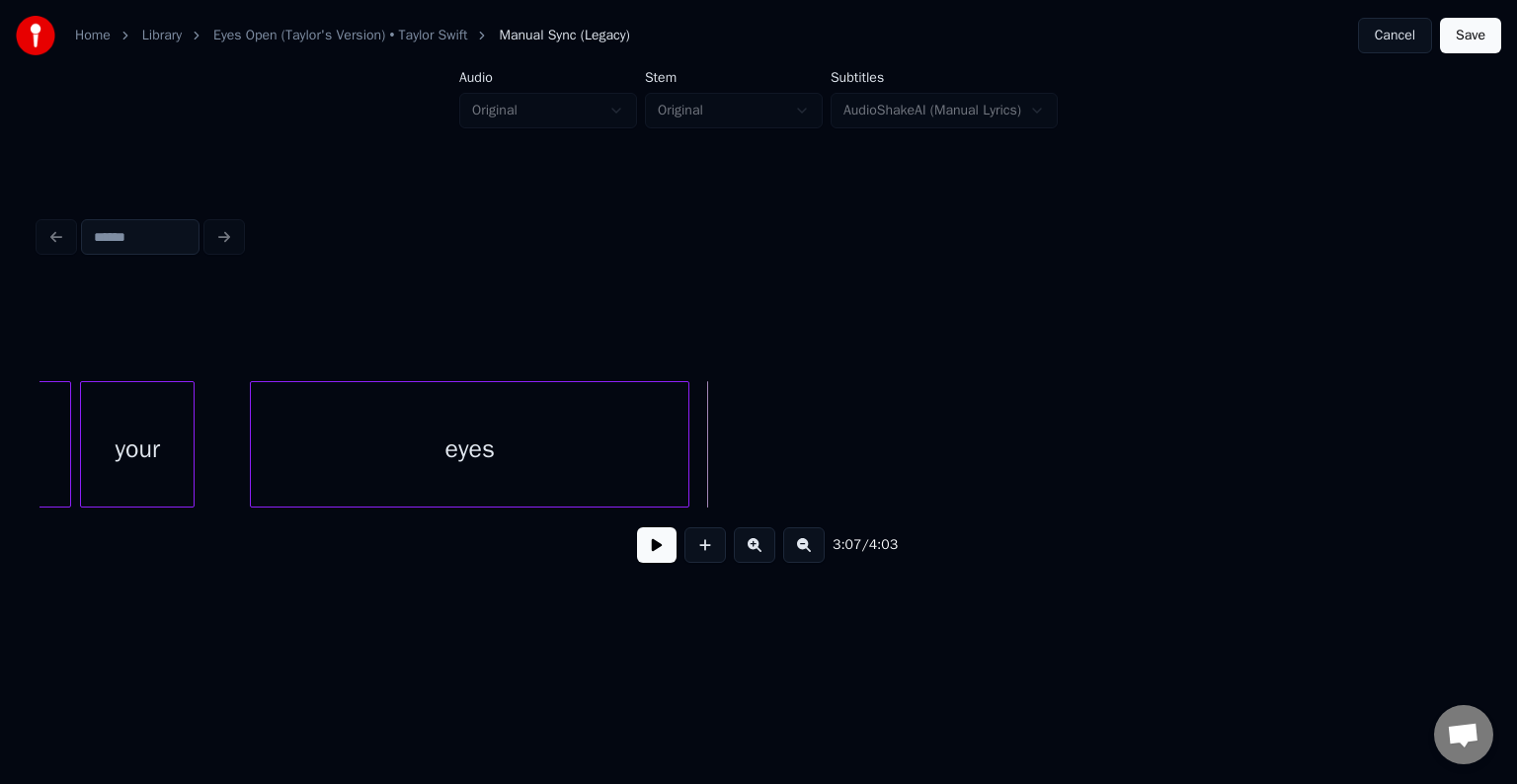 click at bounding box center [685, 444] 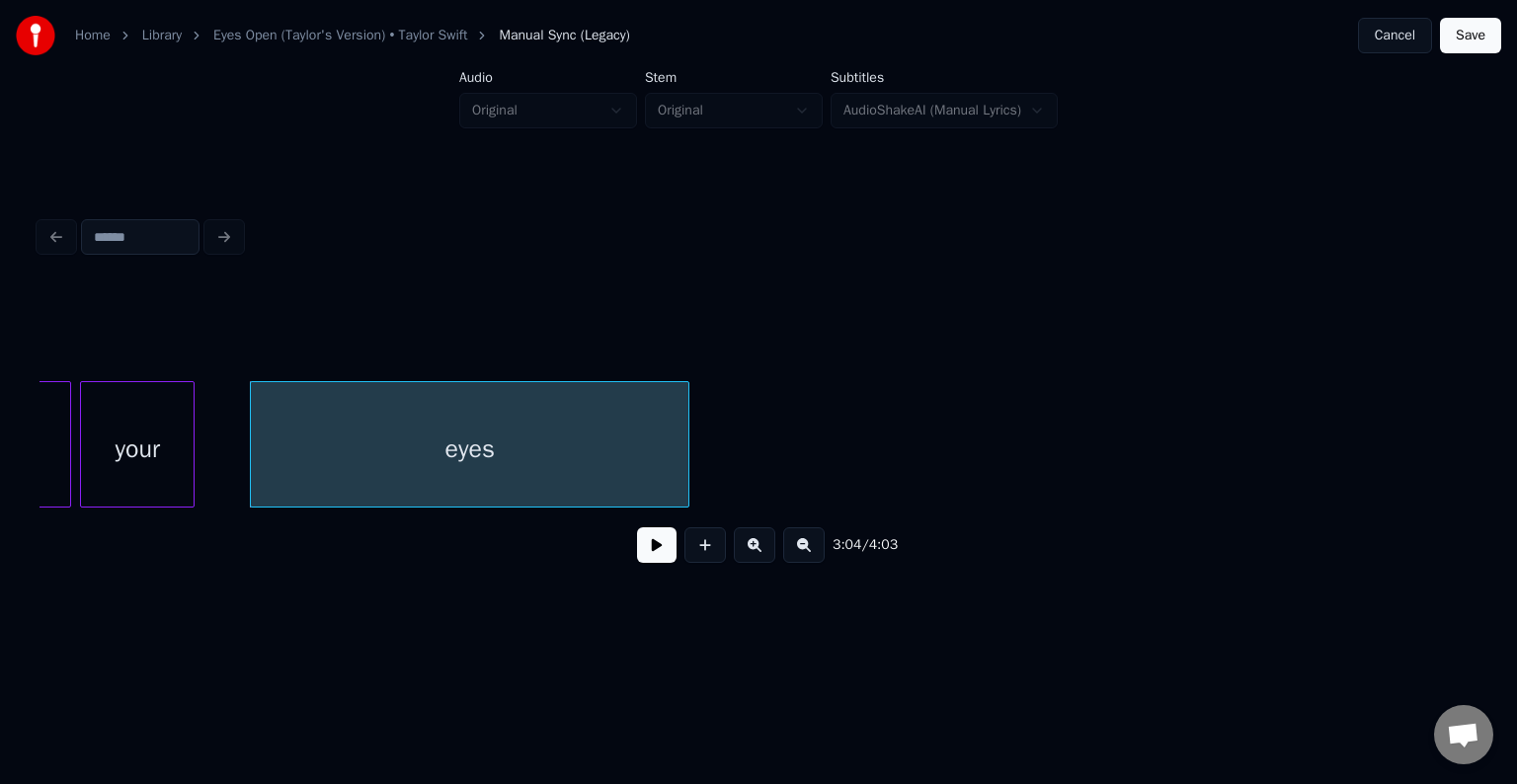 click at bounding box center (657, 545) 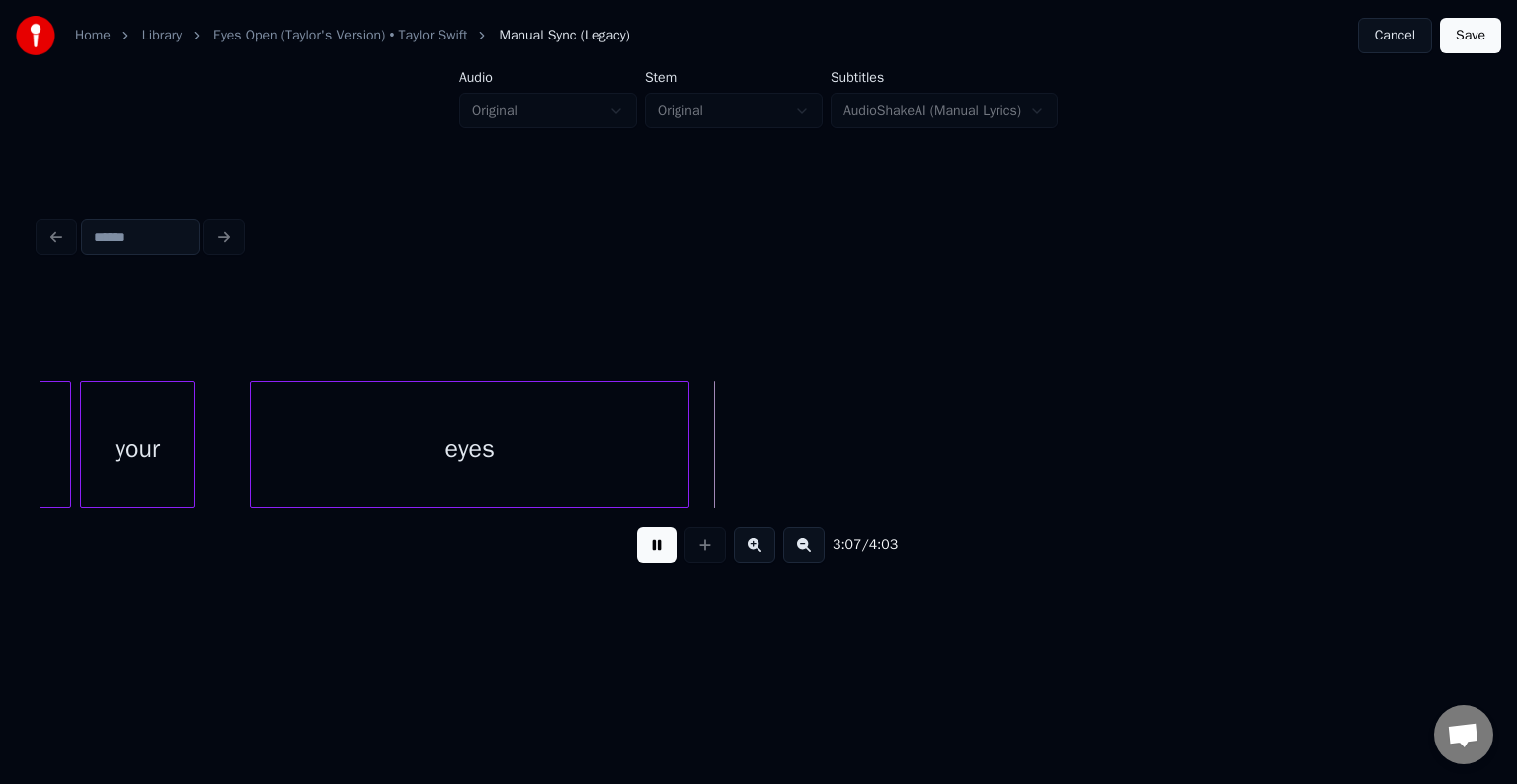 click at bounding box center [657, 545] 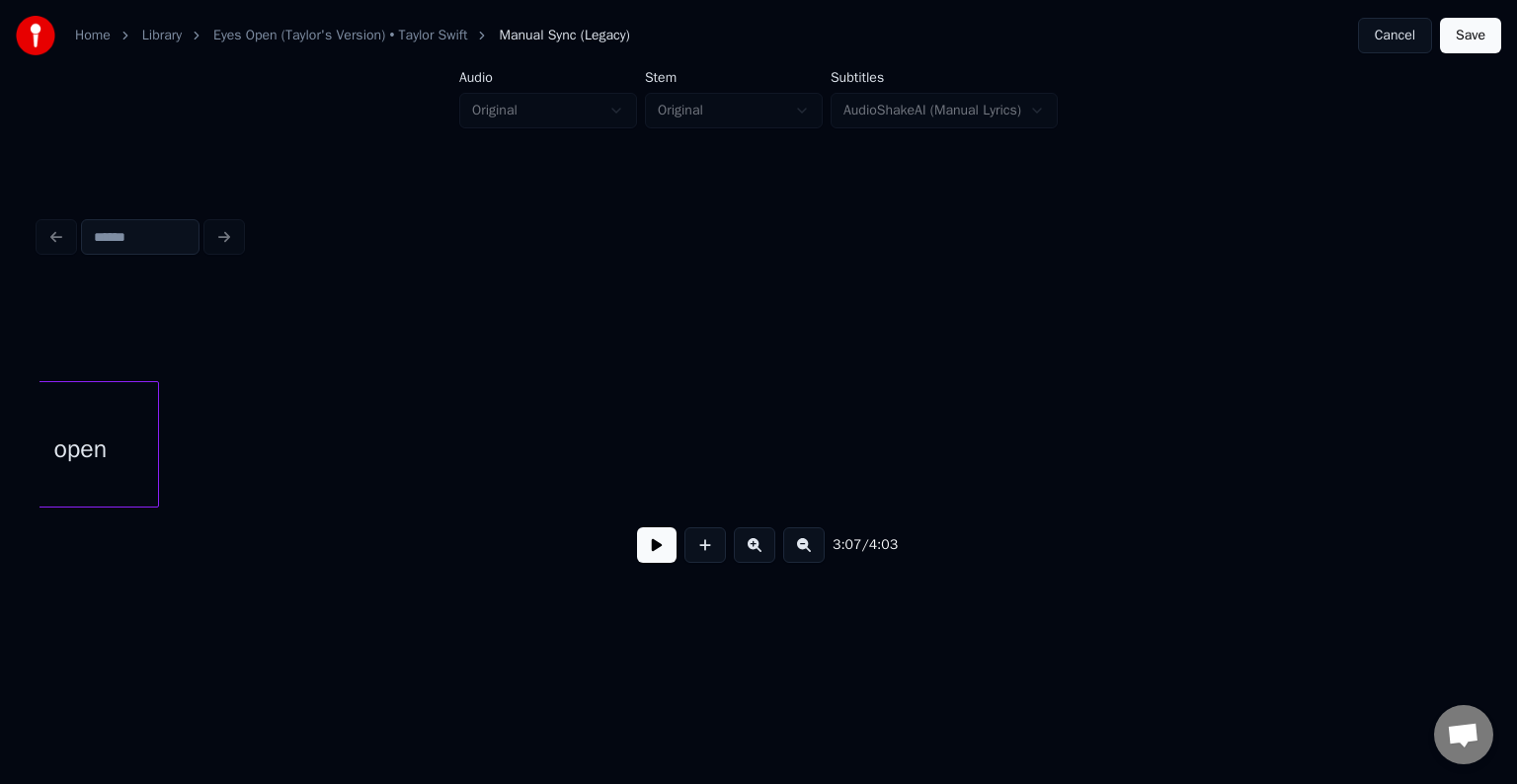 scroll, scrollTop: 0, scrollLeft: 28064, axis: horizontal 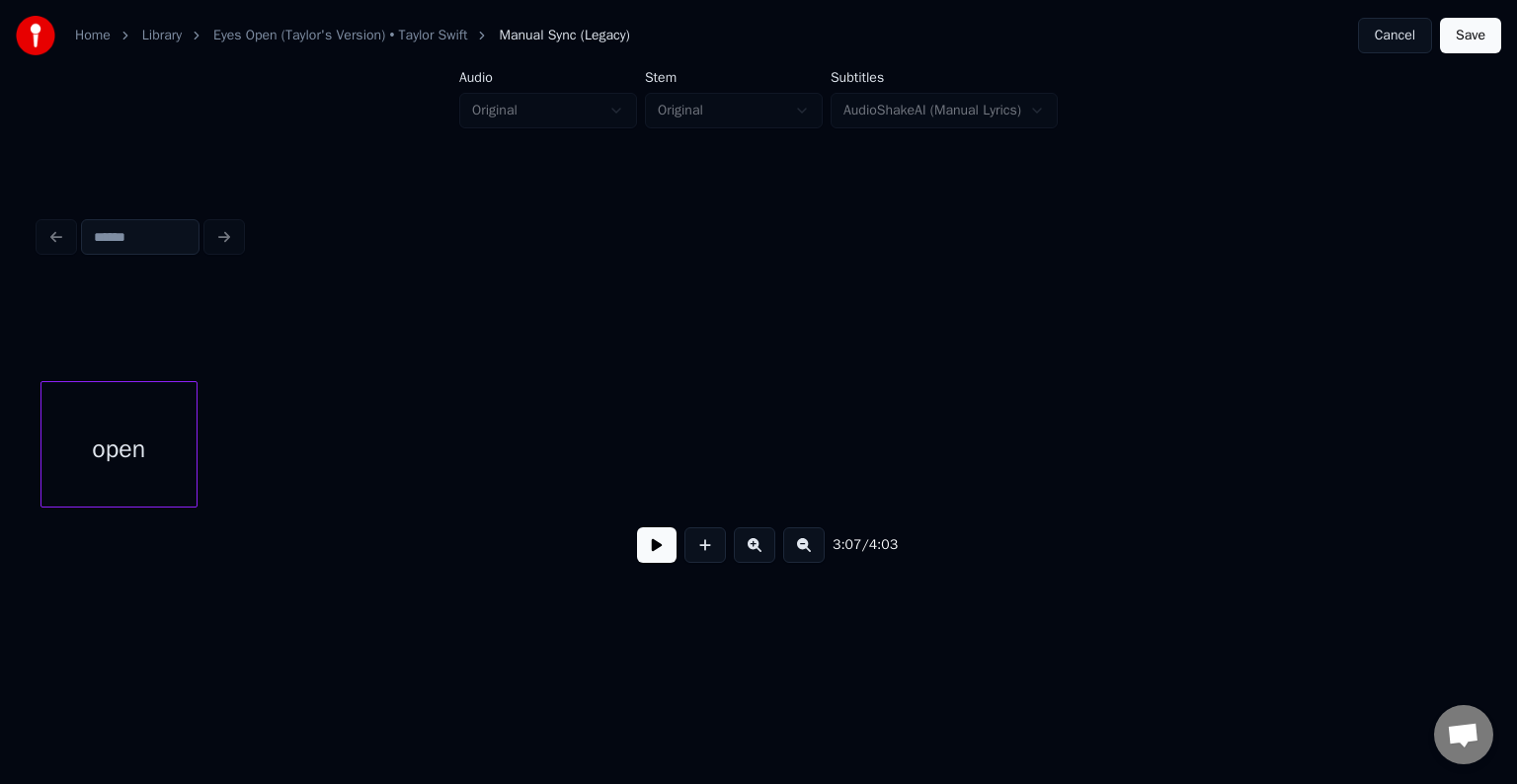 click on "Home Library Eyes Open (Taylor's Version) • [ARTIST] Manual Sync (Legacy) Cancel Save Audio Original Stem Original Subtitles AudioShakeAI (Manual Lyrics) 3:07  /  4:03" at bounding box center [758, 315] 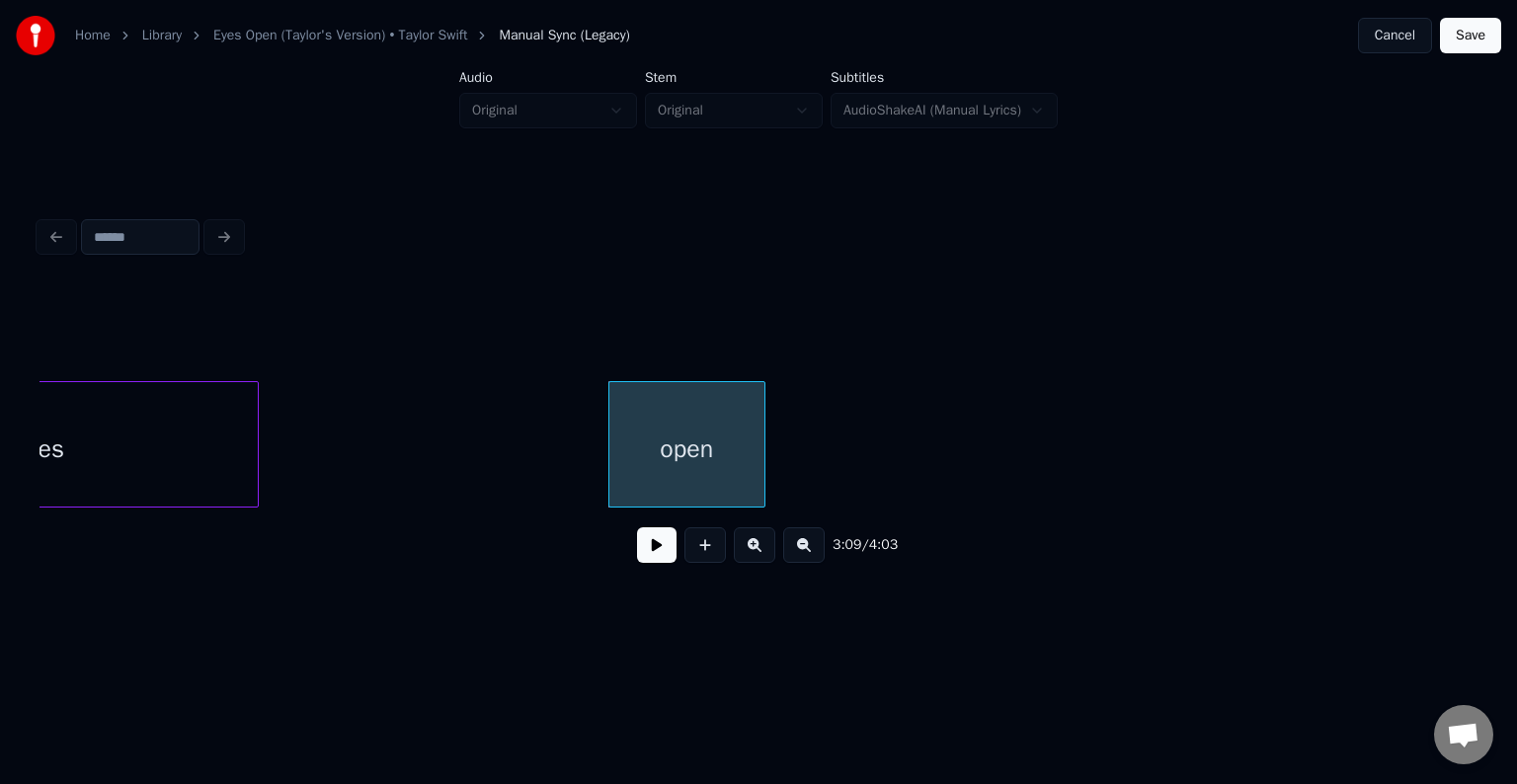 scroll, scrollTop: 0, scrollLeft: 27393, axis: horizontal 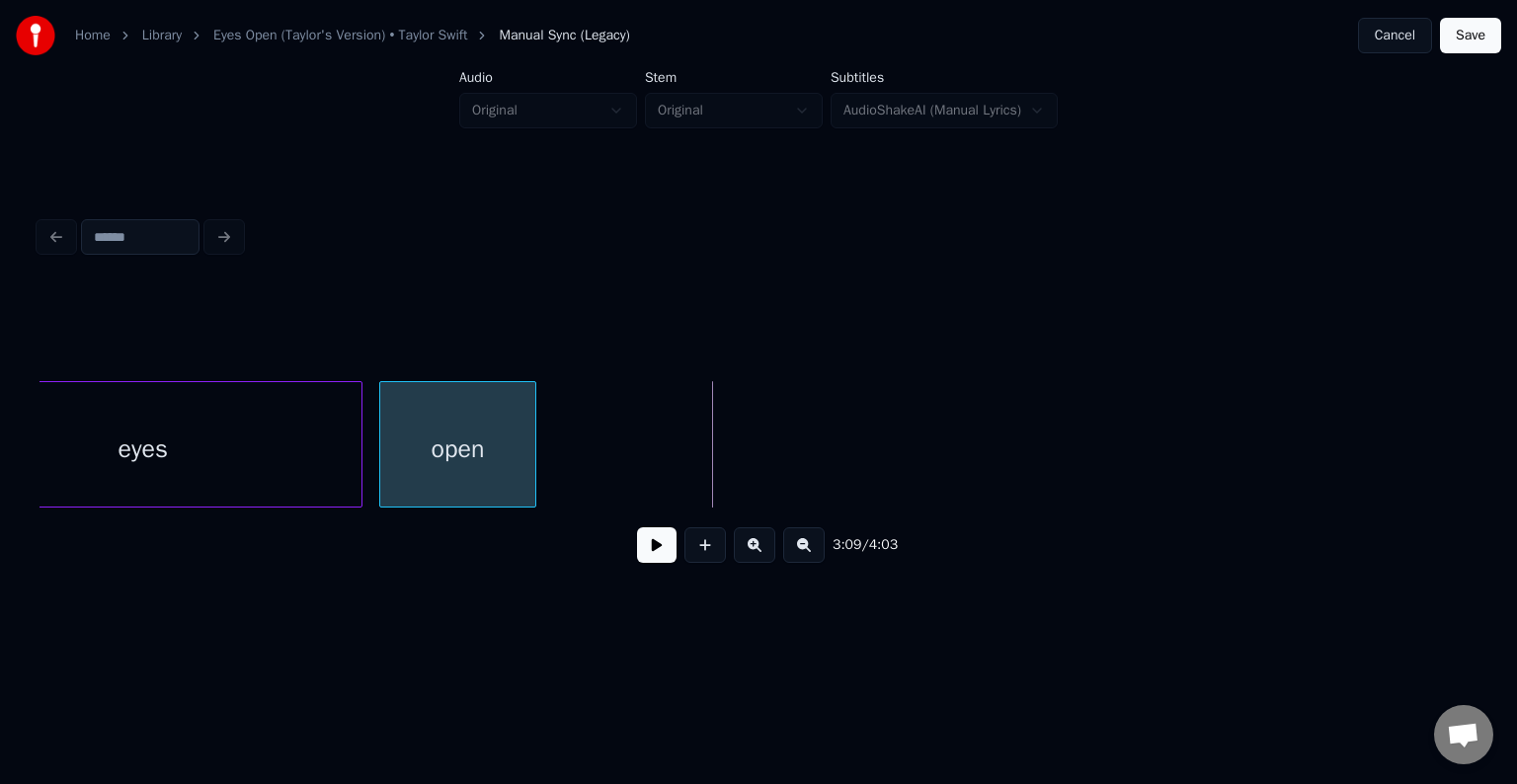 click on "open" at bounding box center [457, 449] 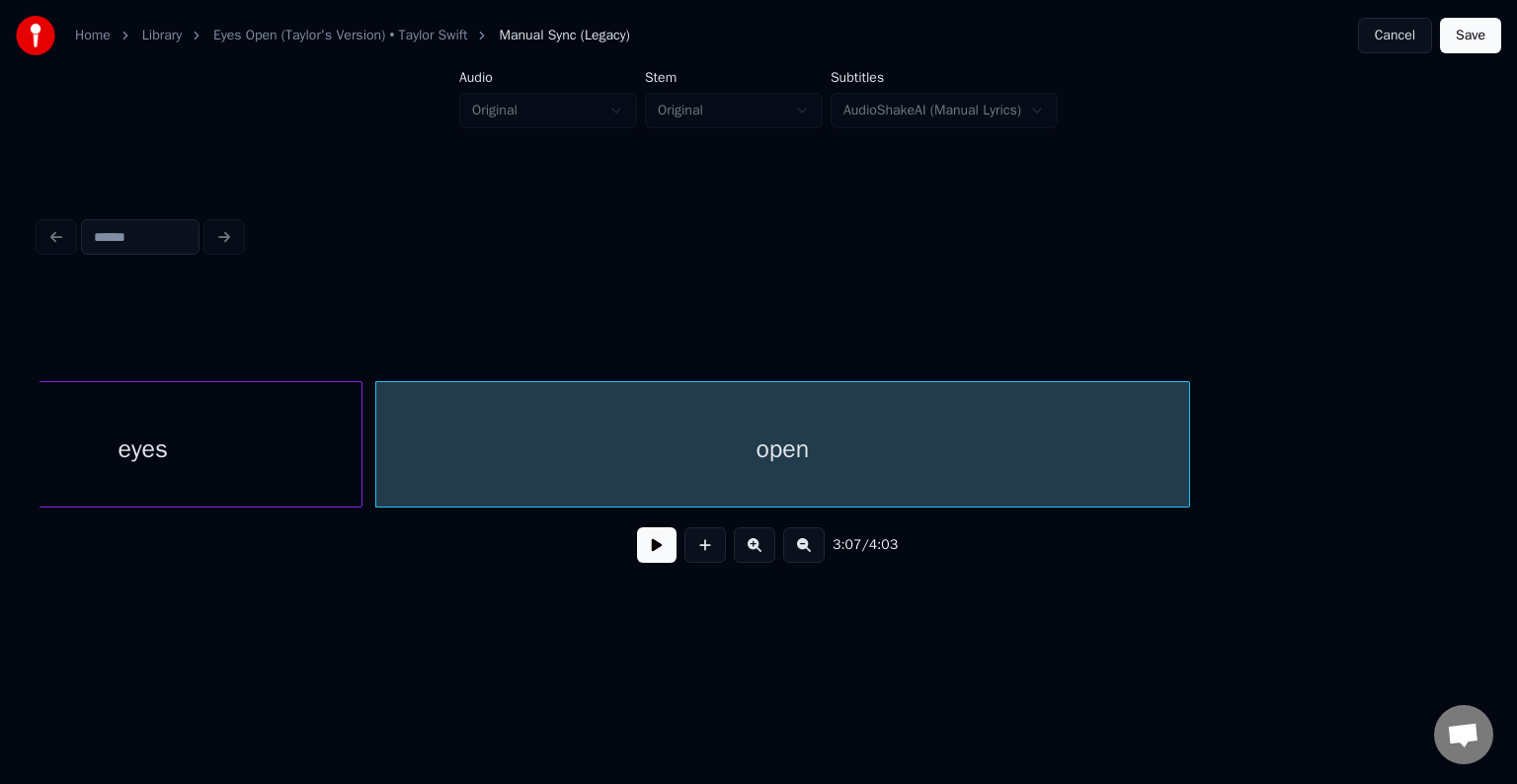 click at bounding box center (1186, 444) 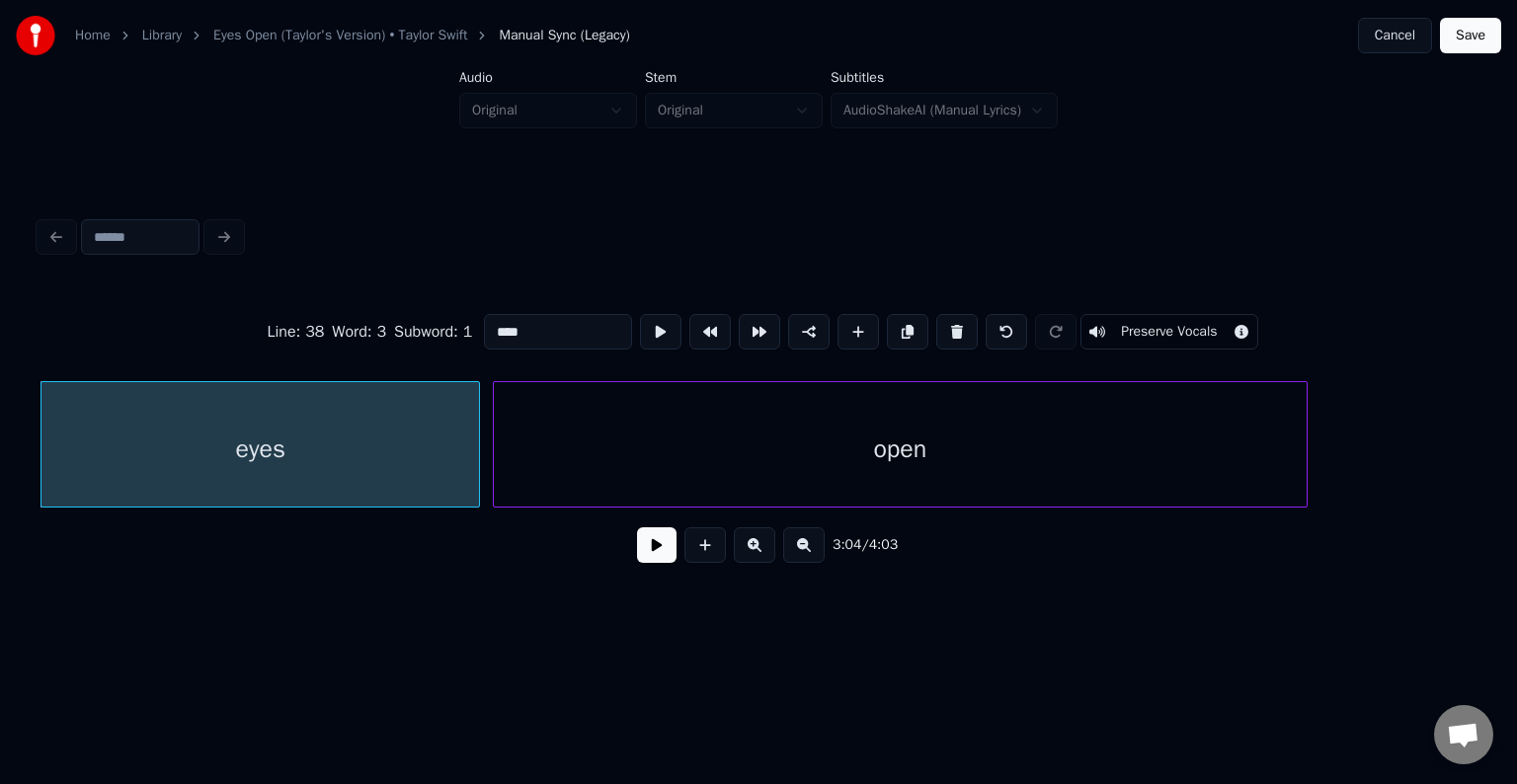 click at bounding box center (657, 545) 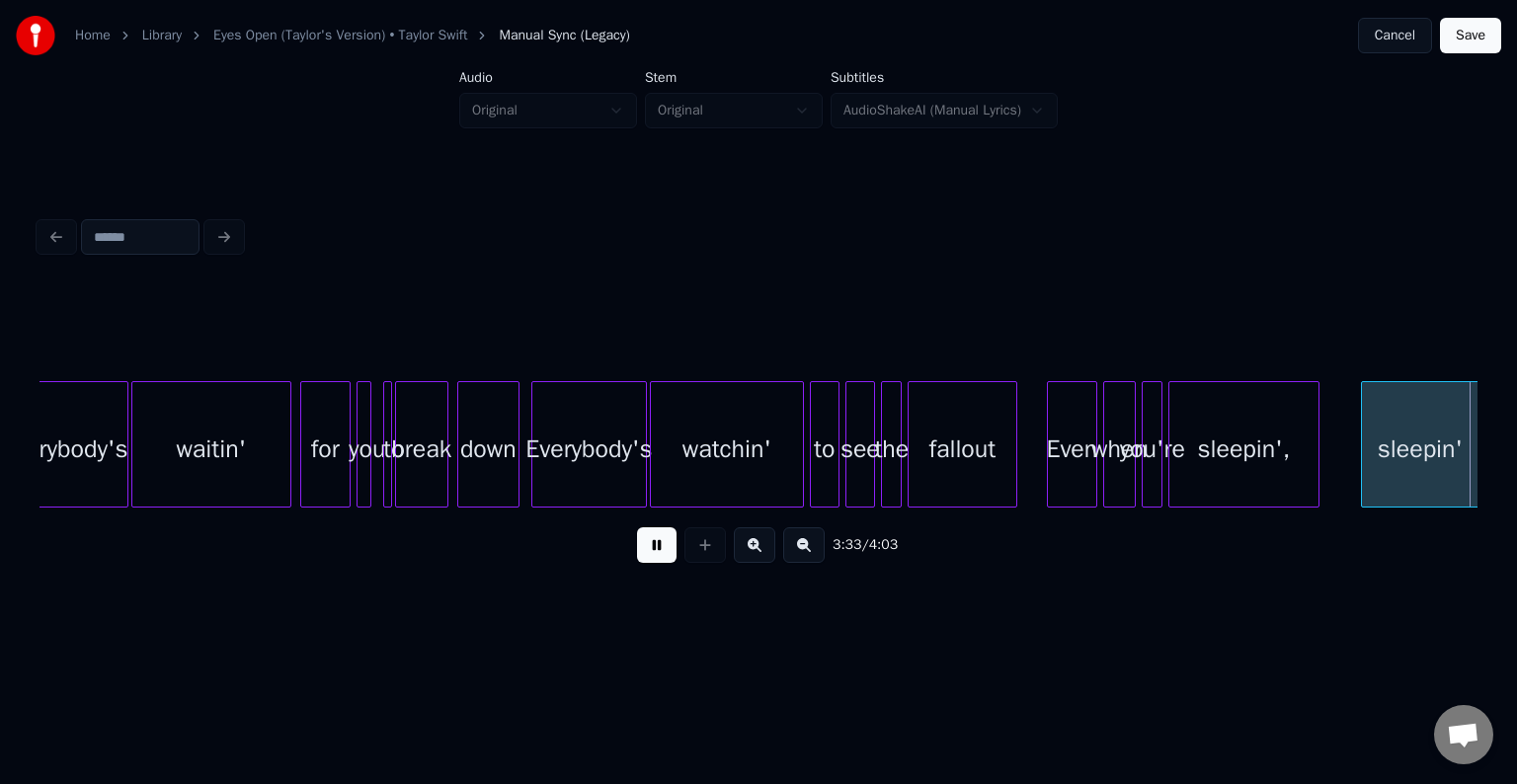 scroll, scrollTop: 0, scrollLeft: 31589, axis: horizontal 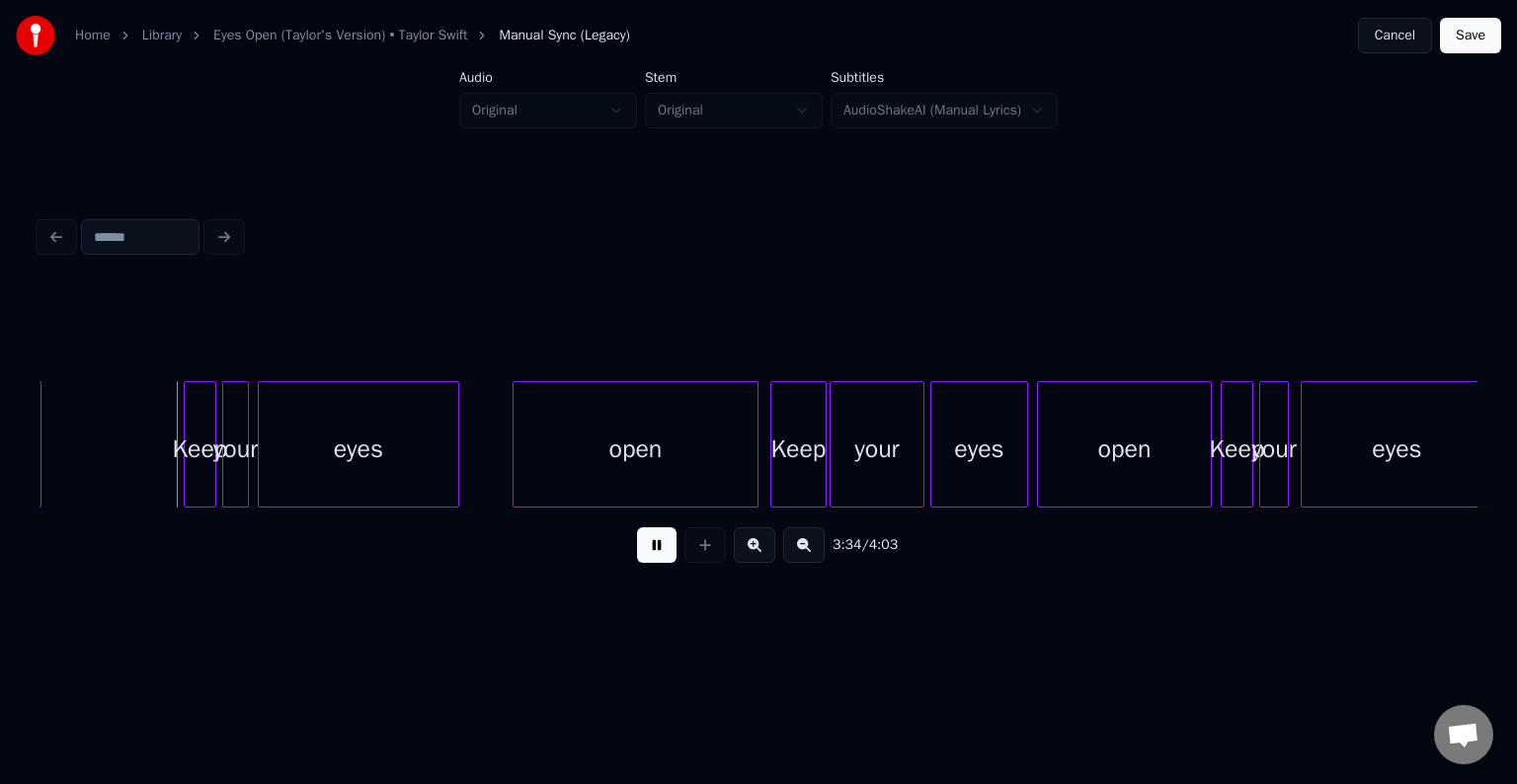 click at bounding box center [657, 545] 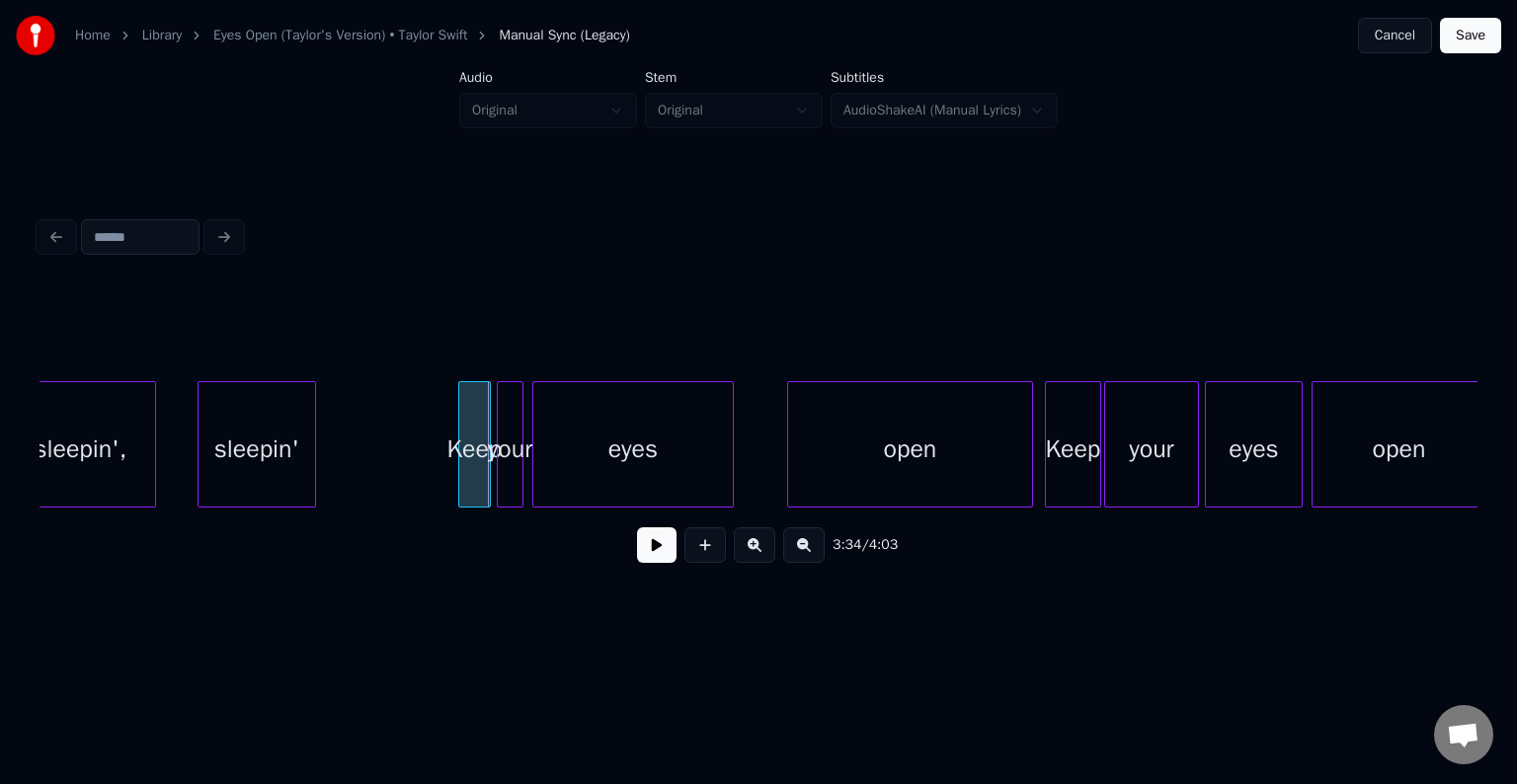 scroll, scrollTop: 0, scrollLeft: 31313, axis: horizontal 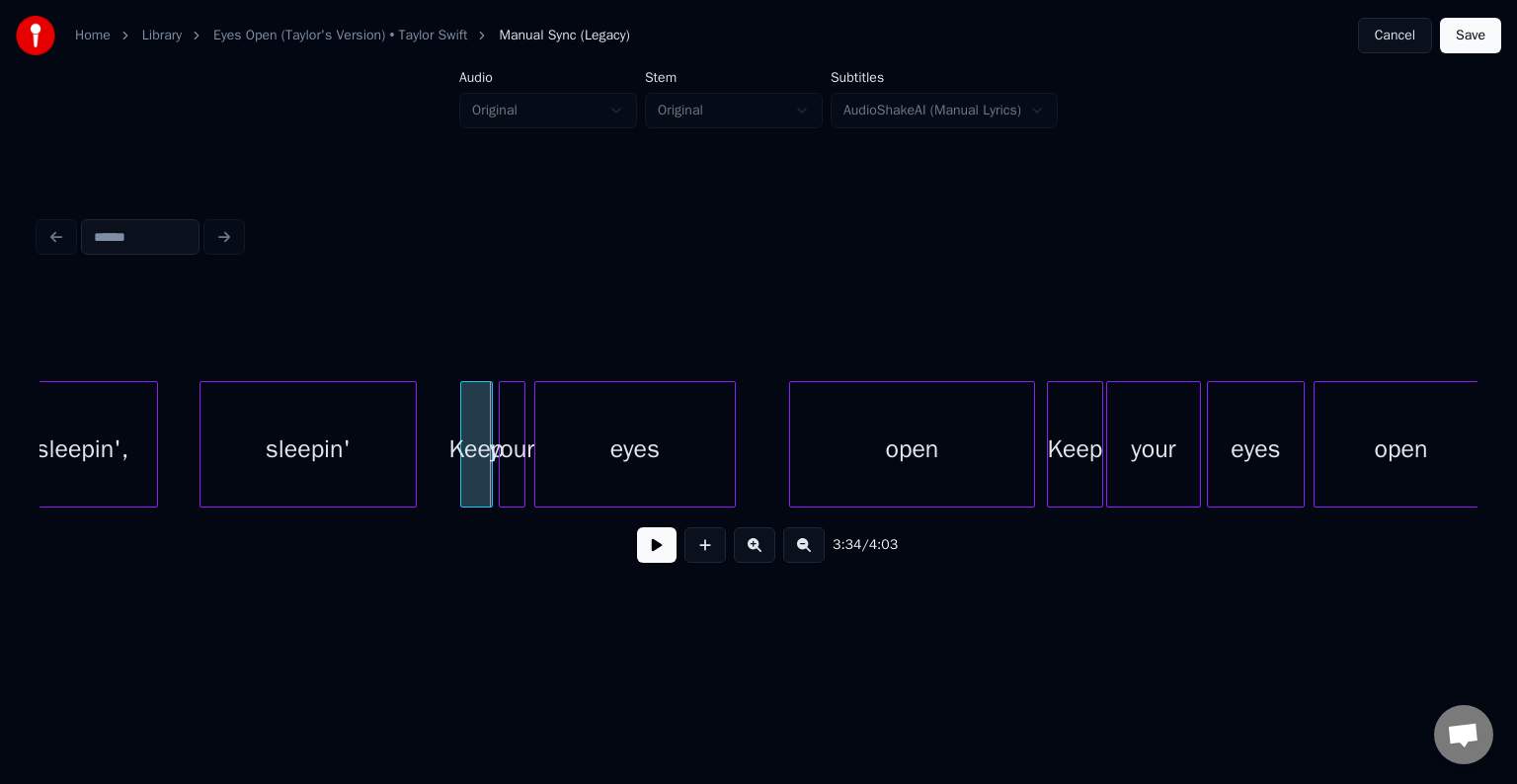 click at bounding box center [413, 444] 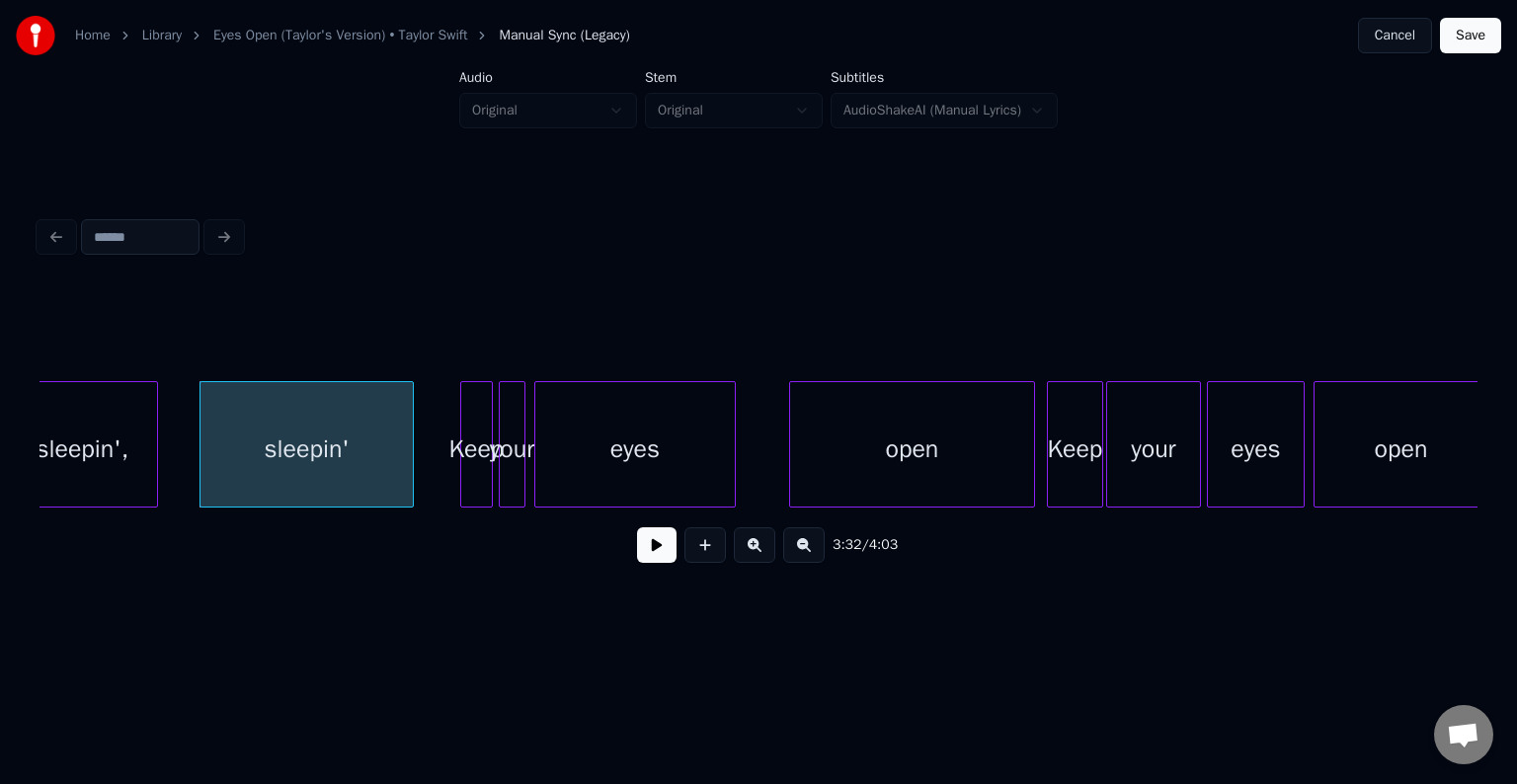 click at bounding box center (657, 545) 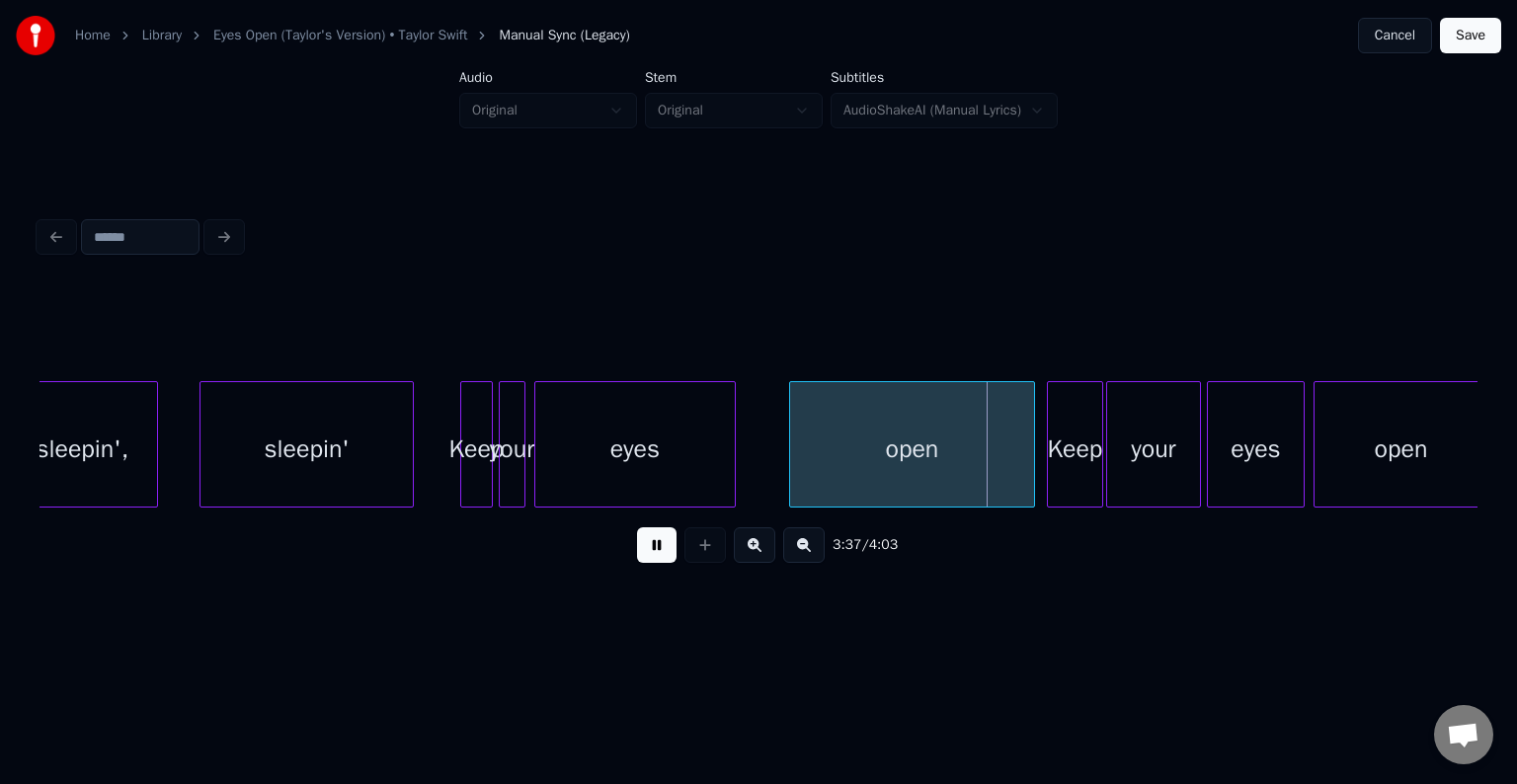 click at bounding box center [657, 545] 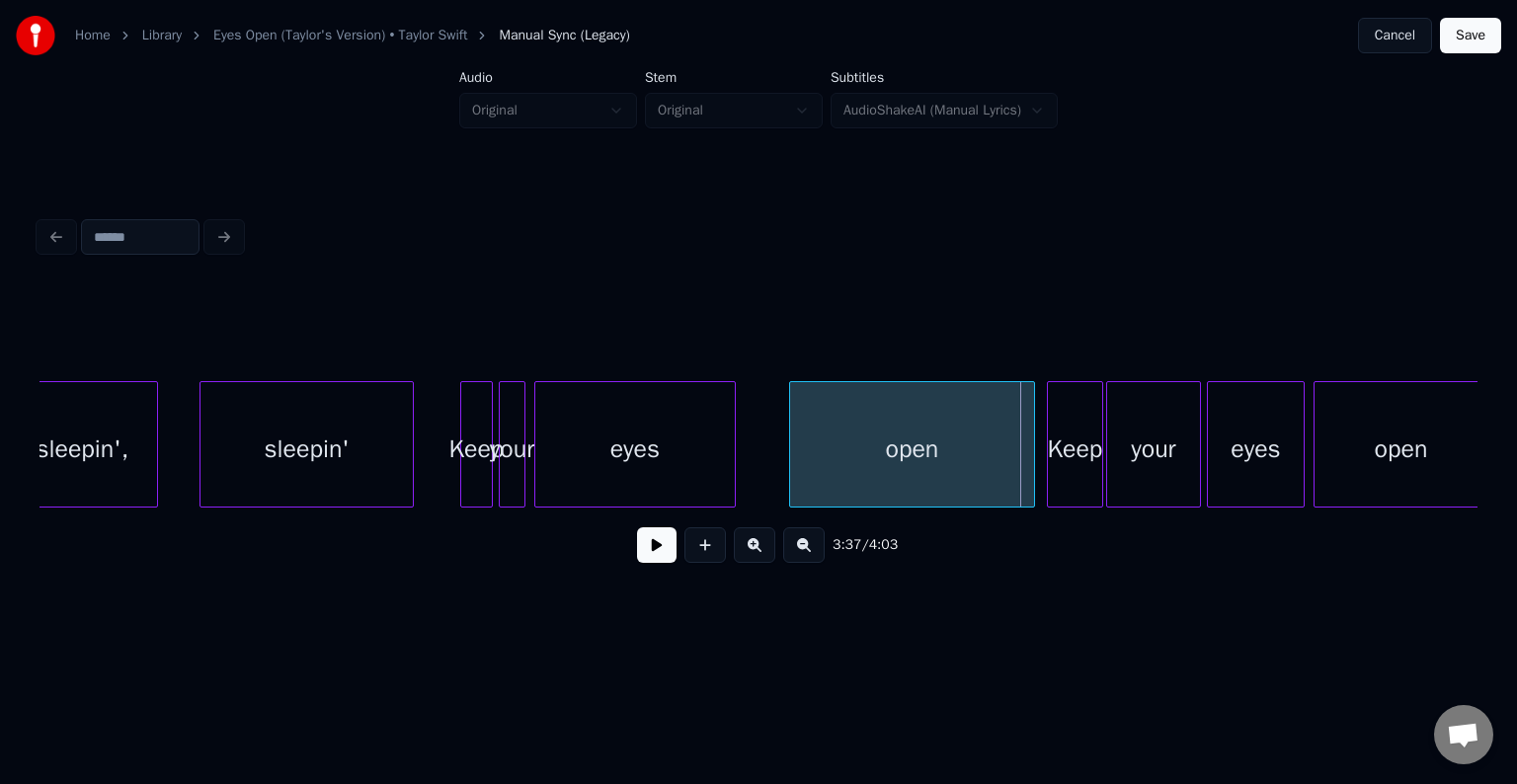 click on "eyes" at bounding box center [635, 449] 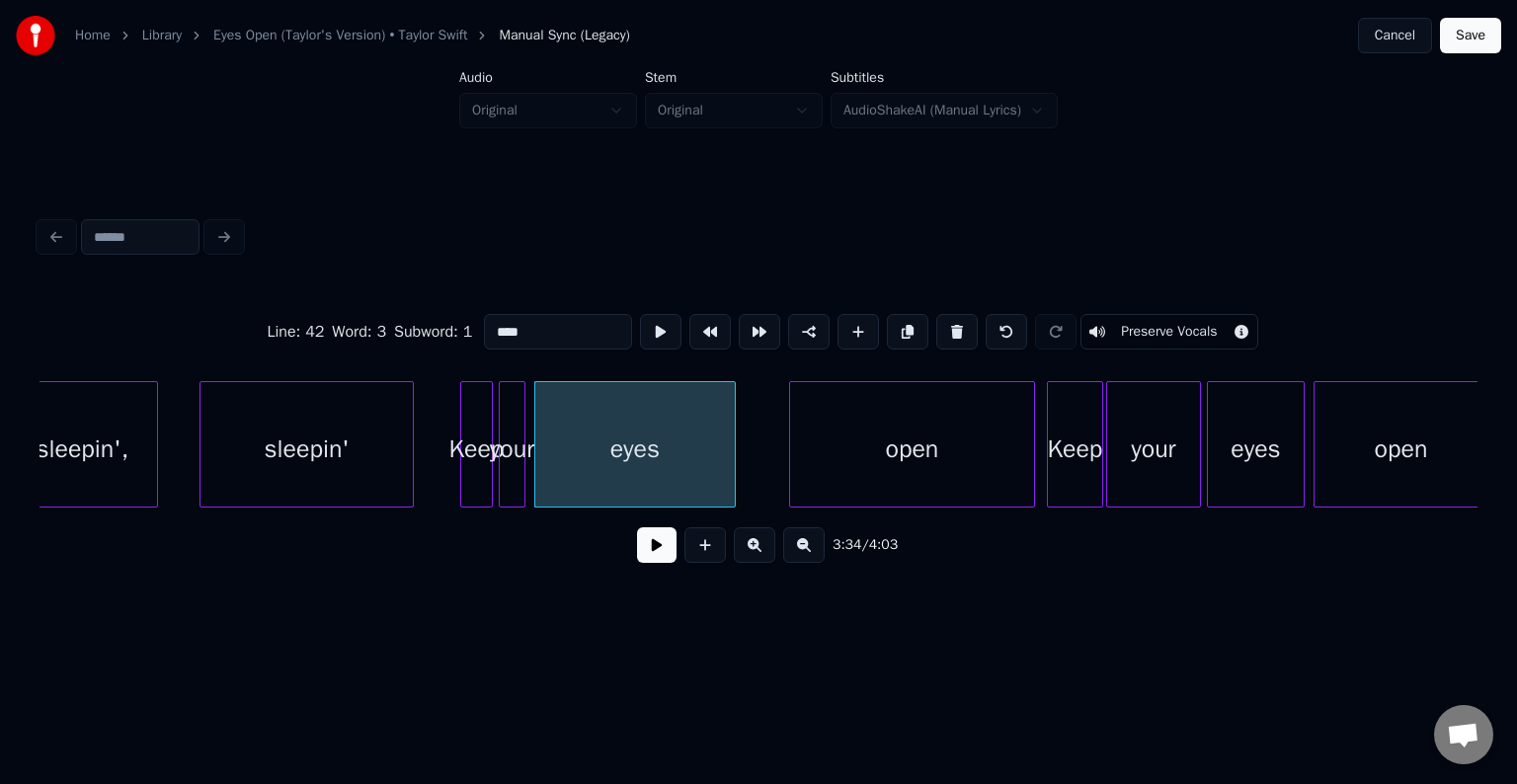 click at bounding box center (657, 545) 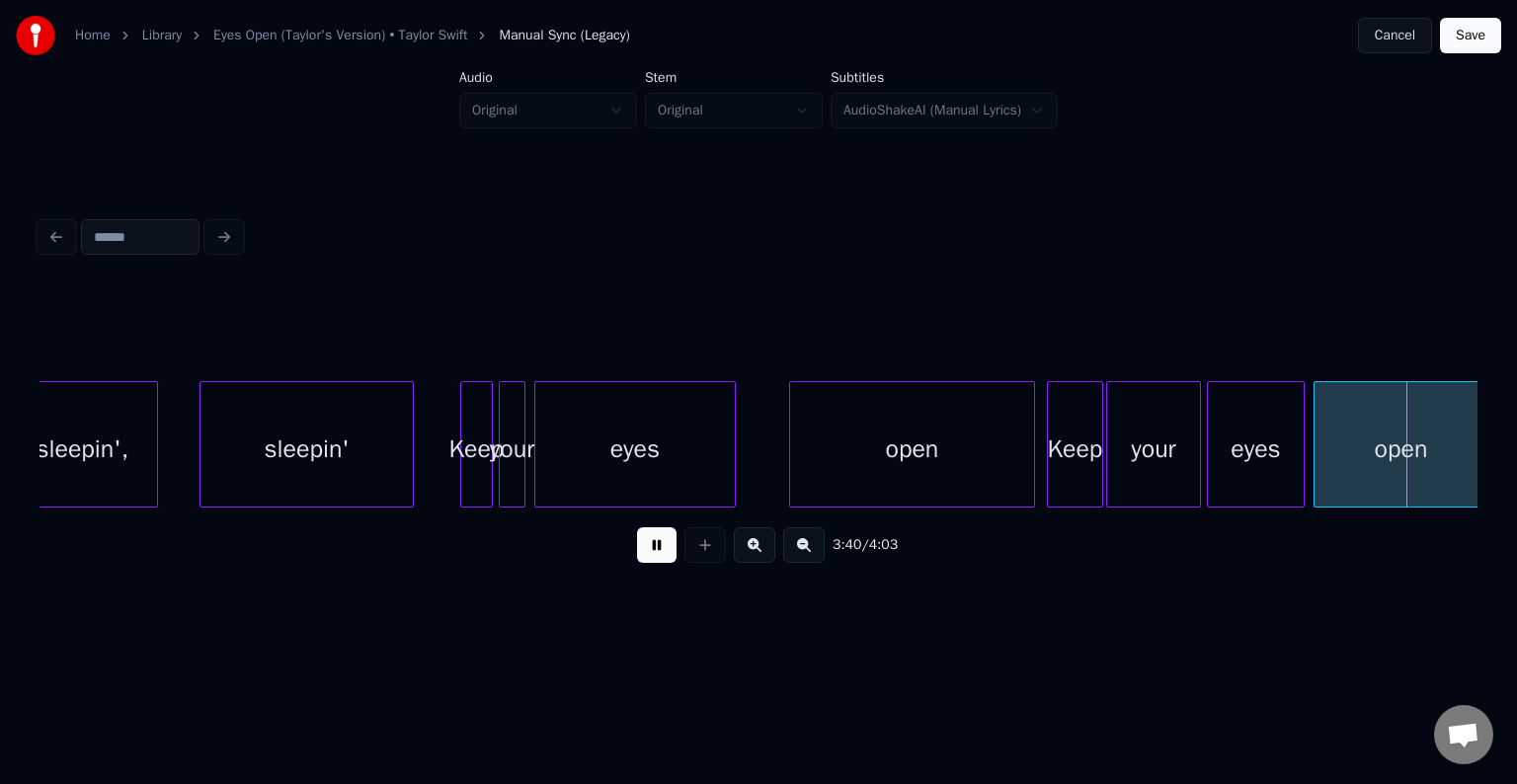 click at bounding box center (657, 545) 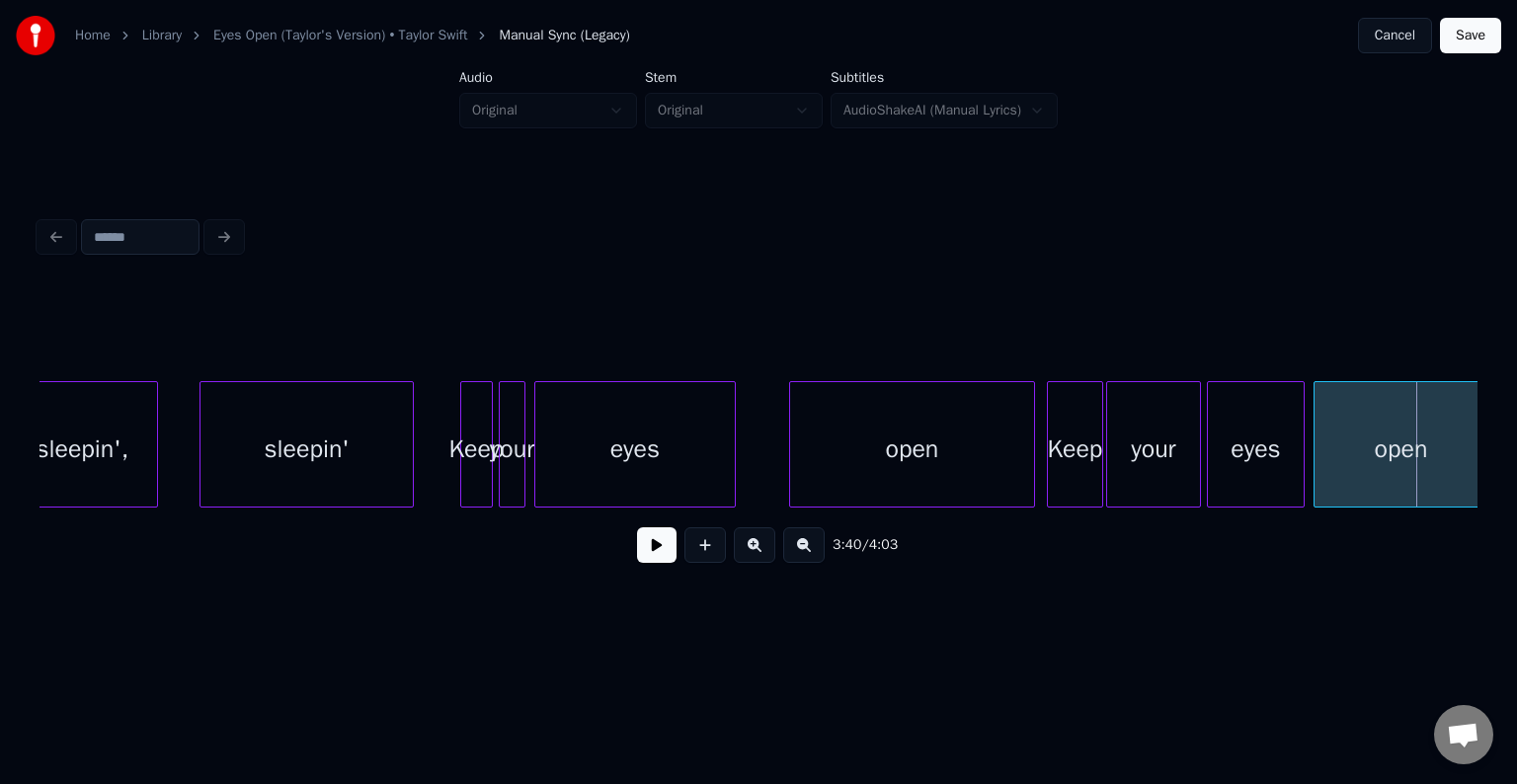 click on "Keep" at bounding box center [1075, 449] 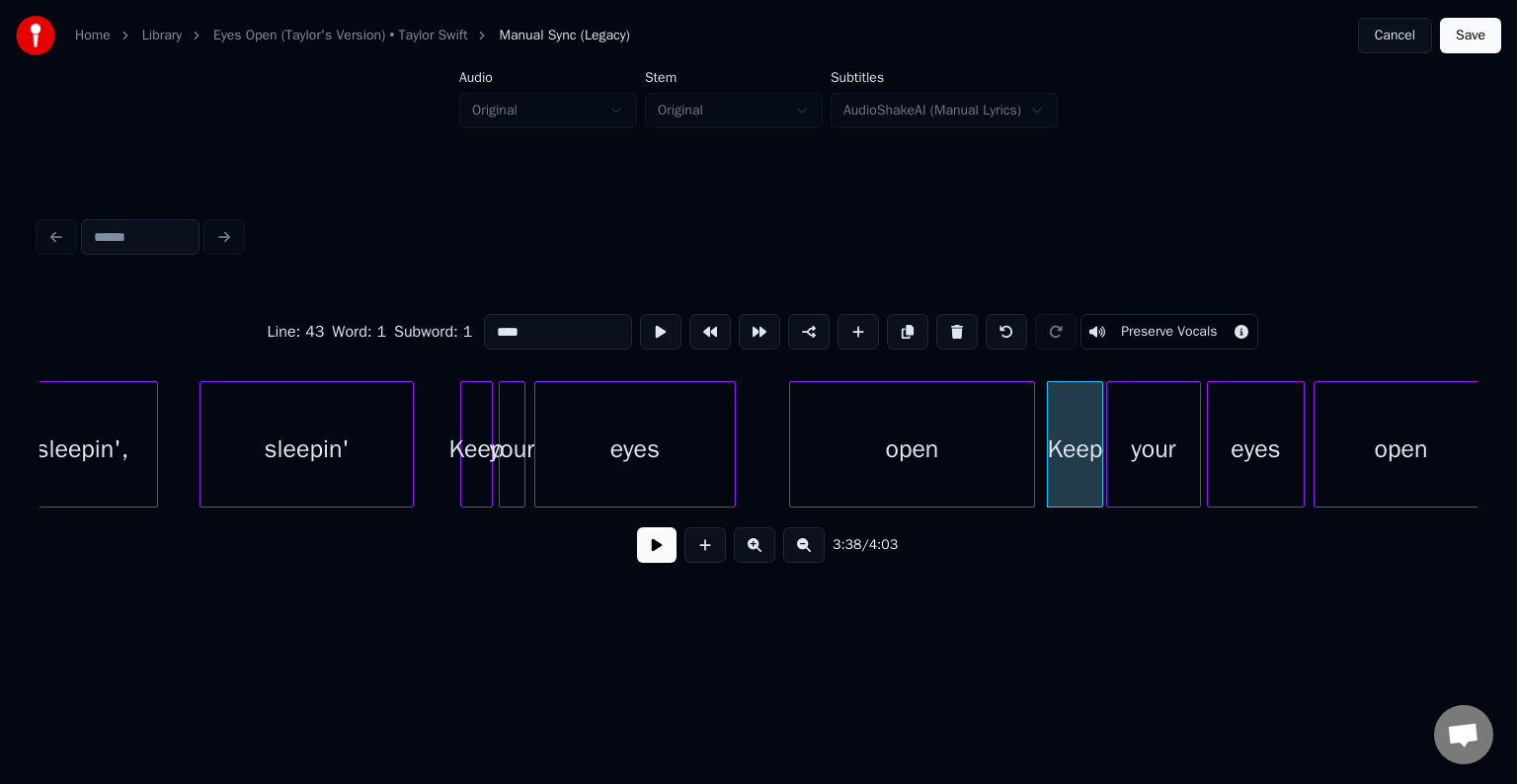 click at bounding box center (657, 545) 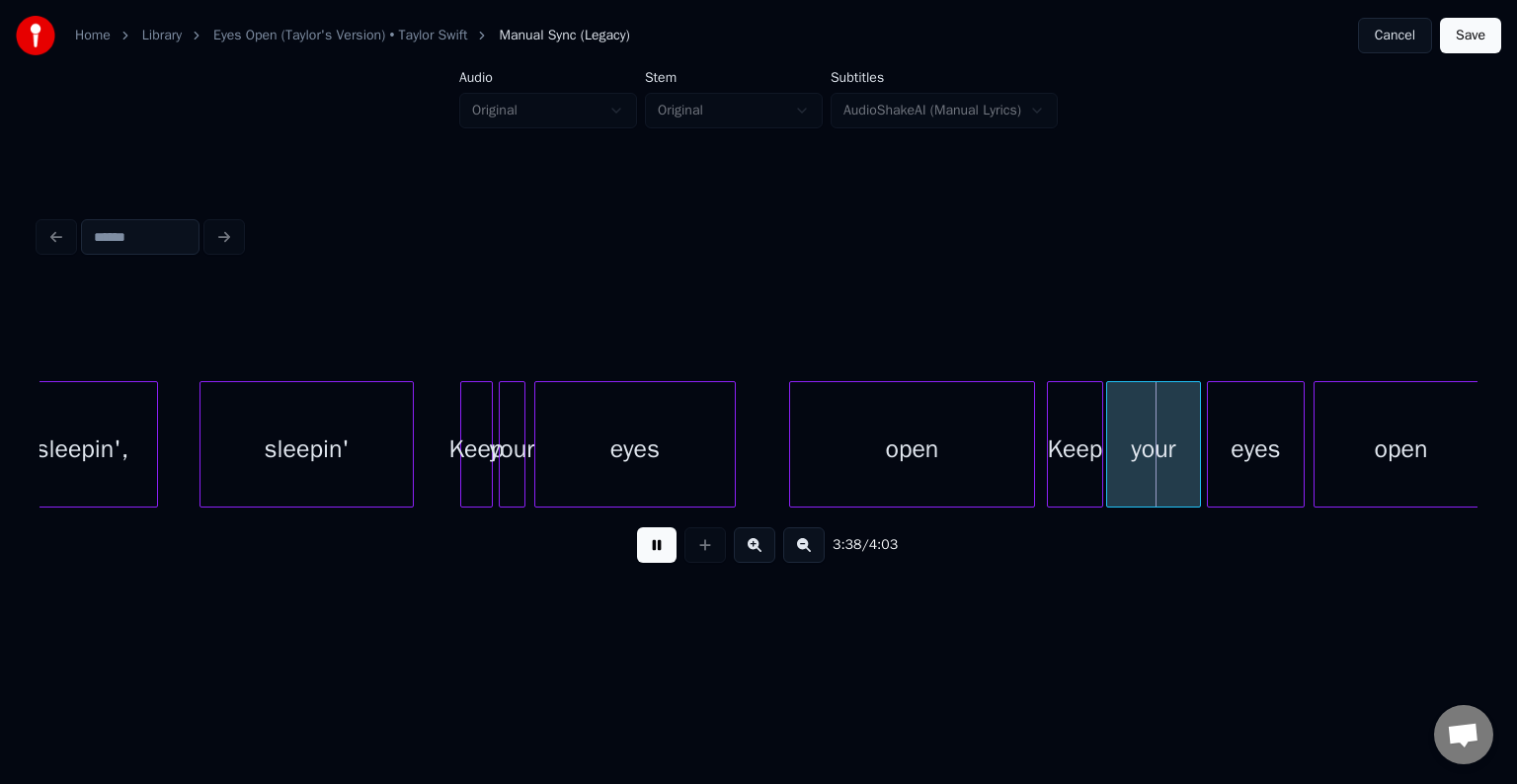 click at bounding box center [657, 545] 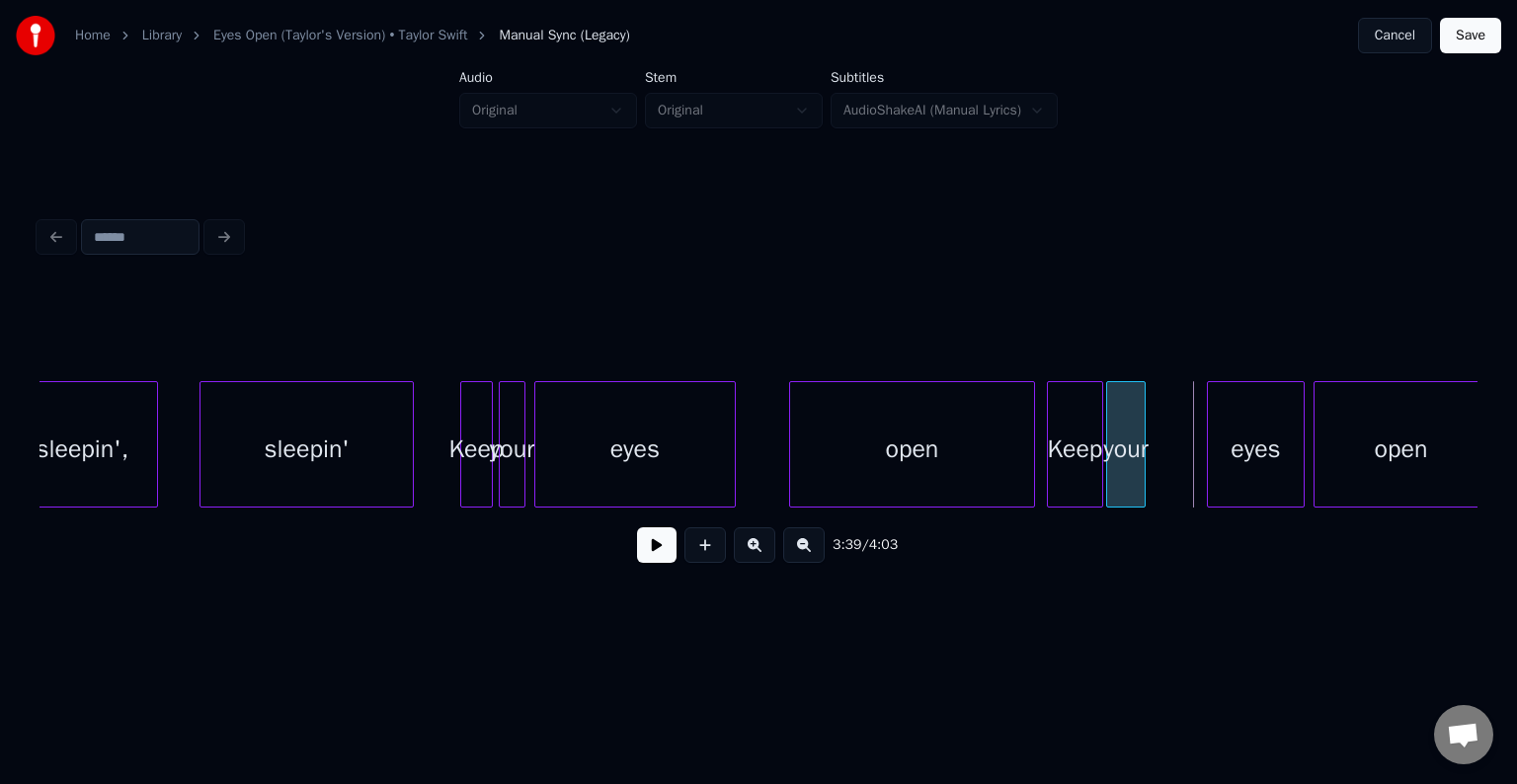 click at bounding box center (1142, 444) 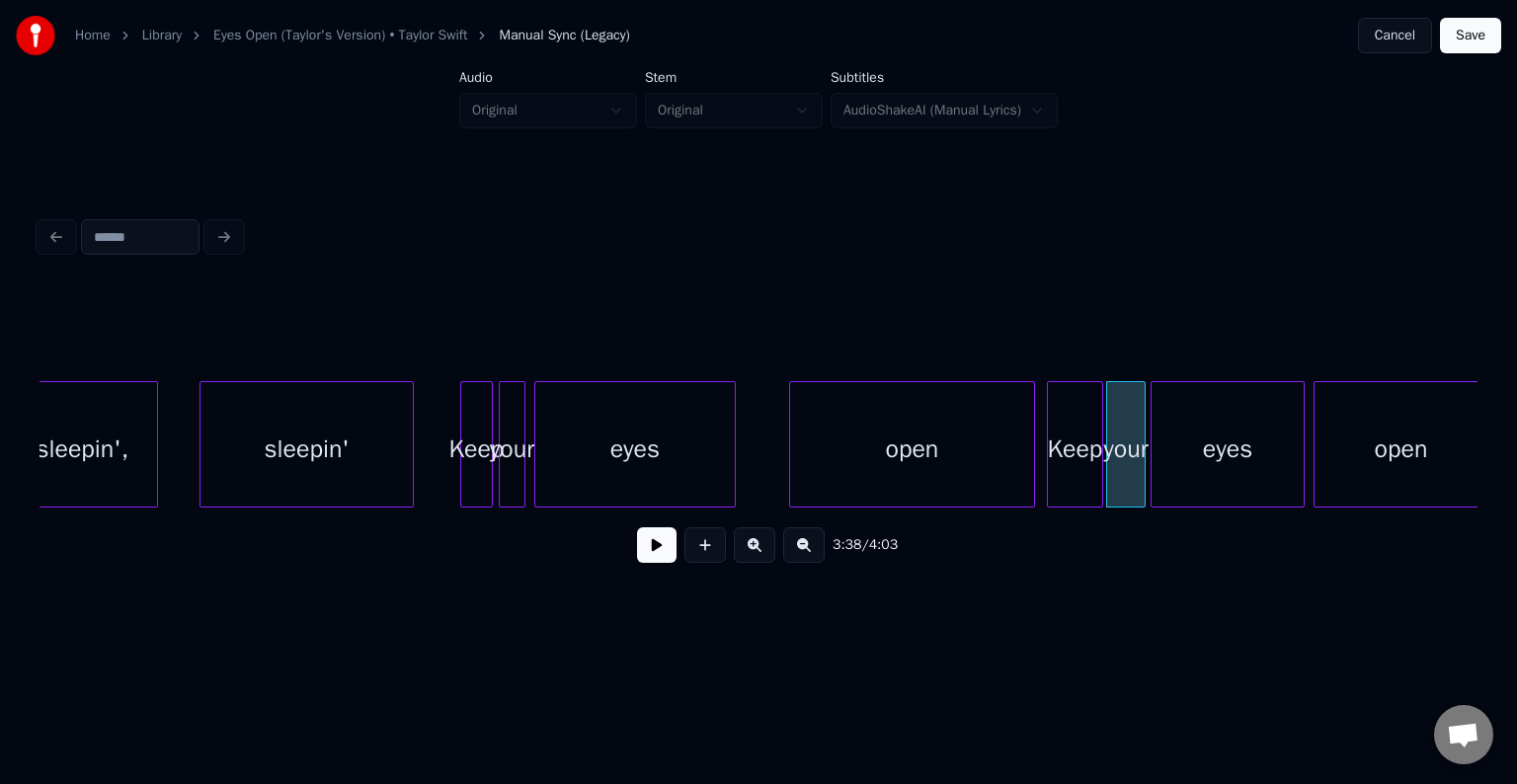 click at bounding box center (1155, 444) 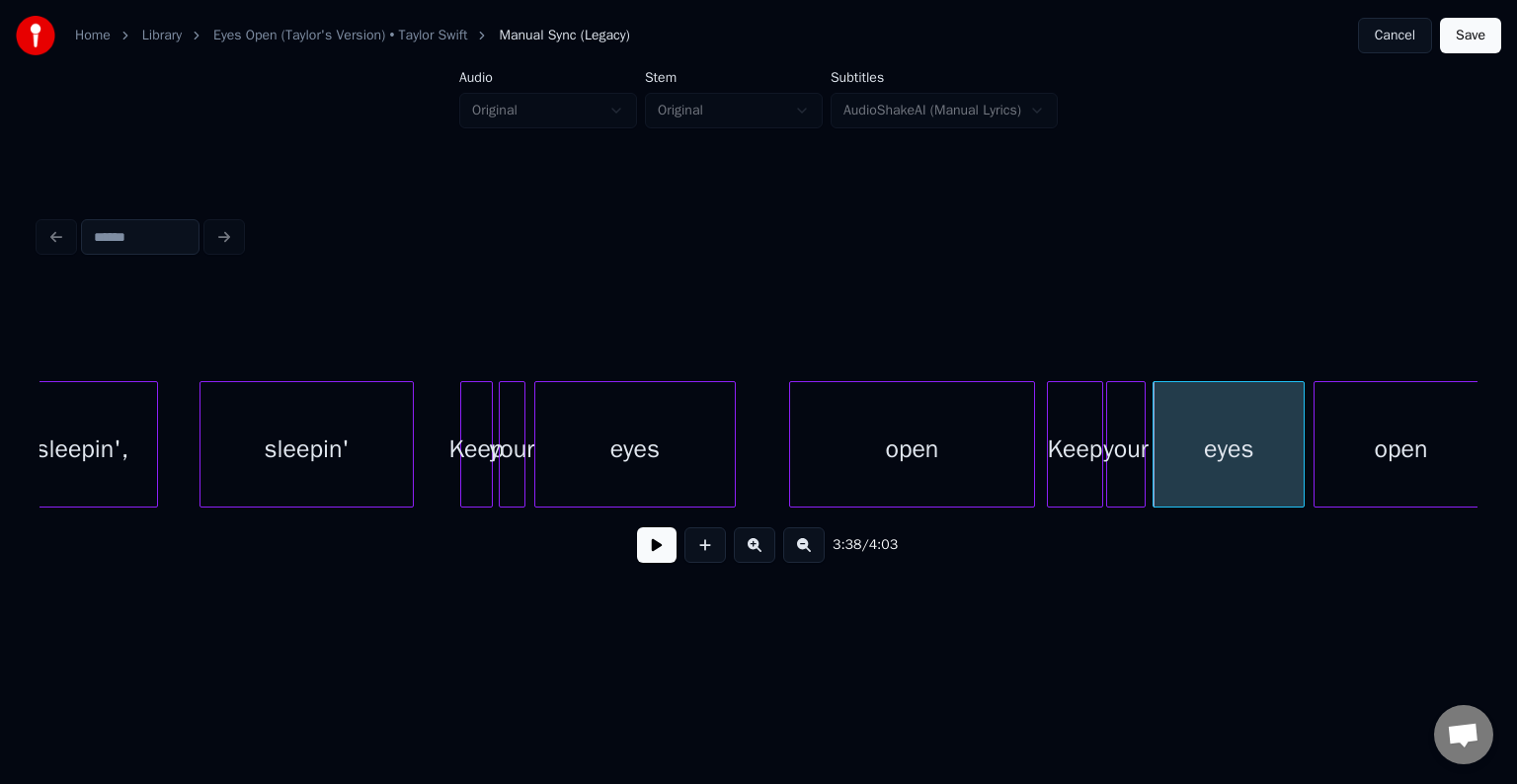 click on "Keep" at bounding box center [1075, 449] 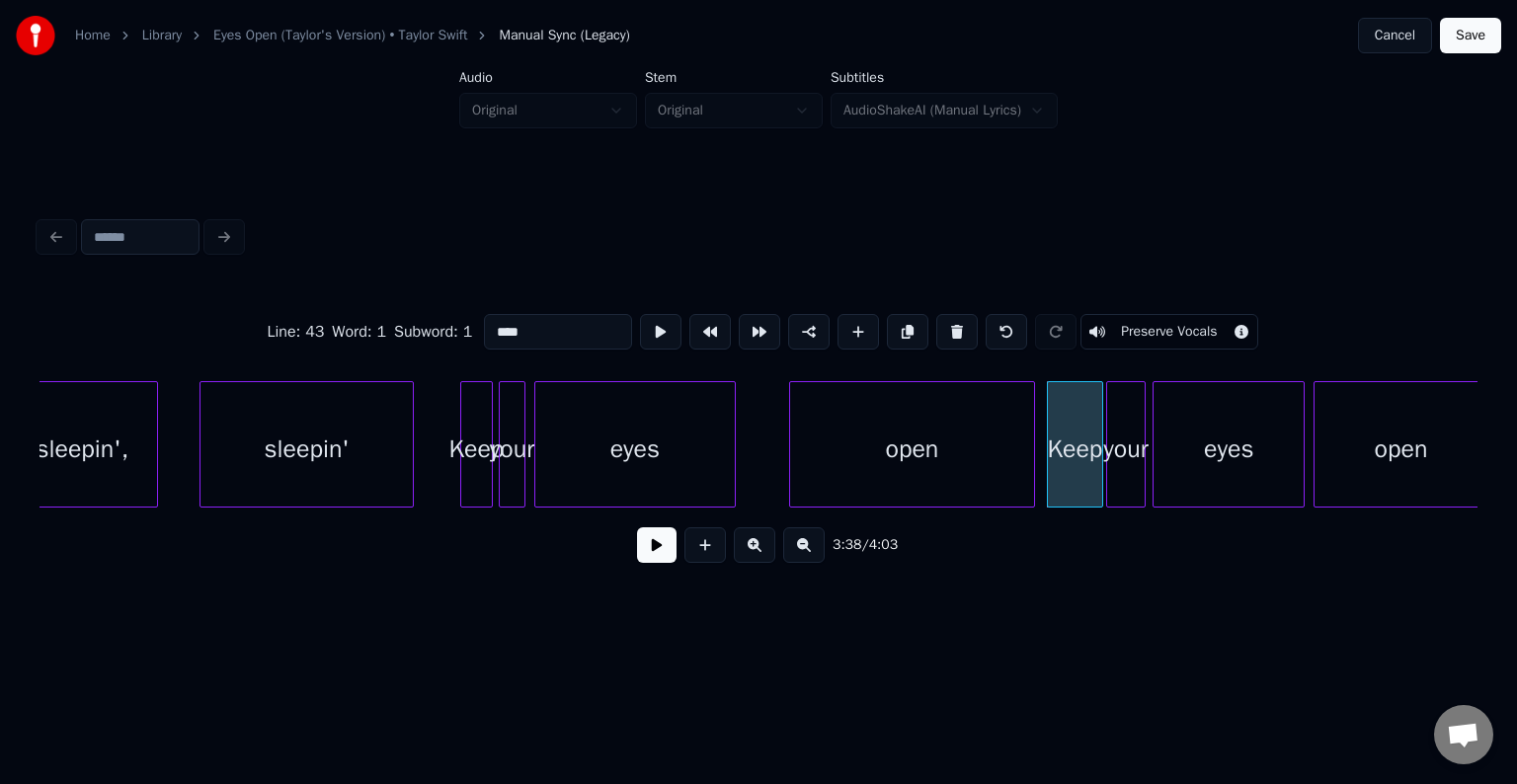 click at bounding box center (657, 545) 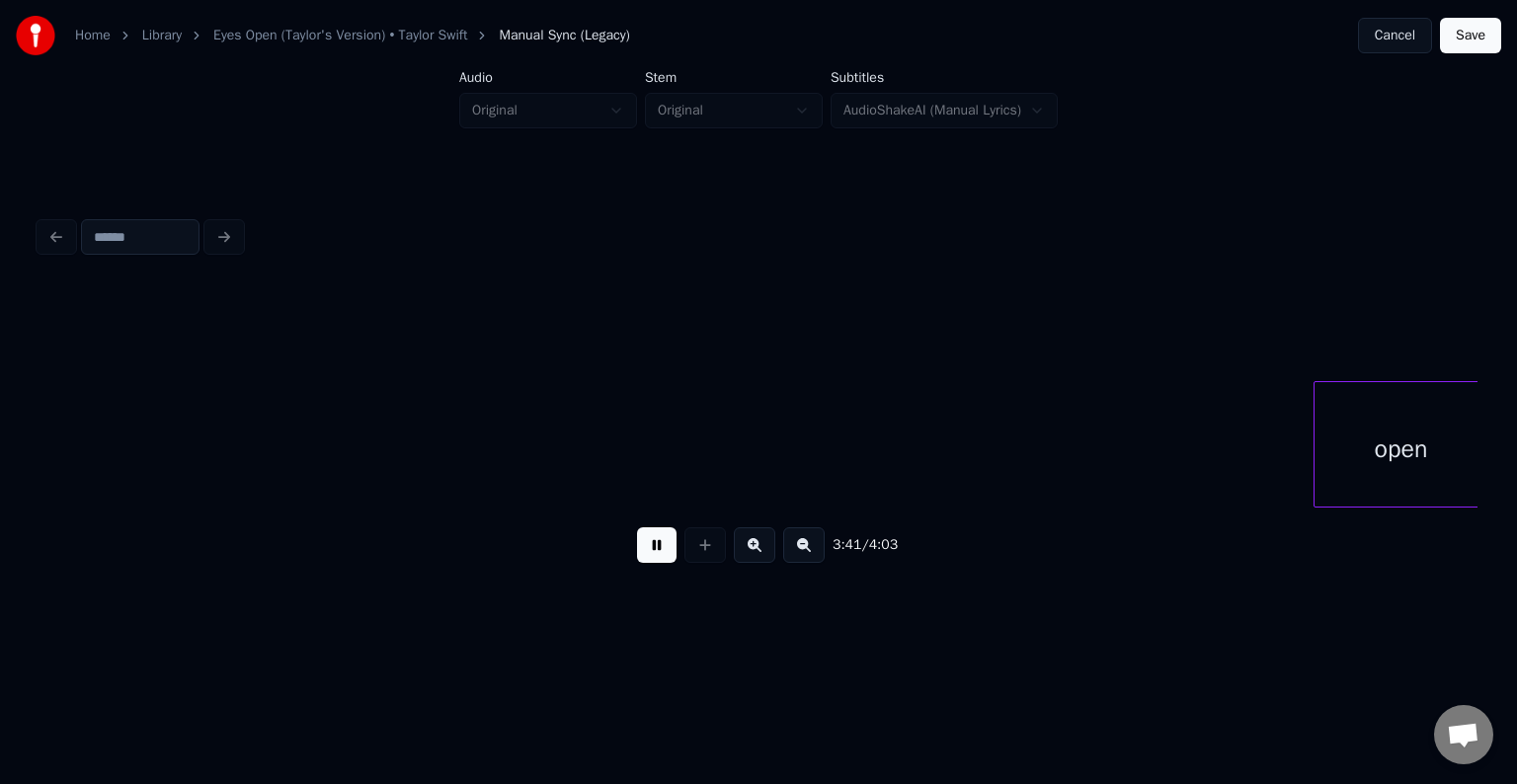 scroll, scrollTop: 0, scrollLeft: 32751, axis: horizontal 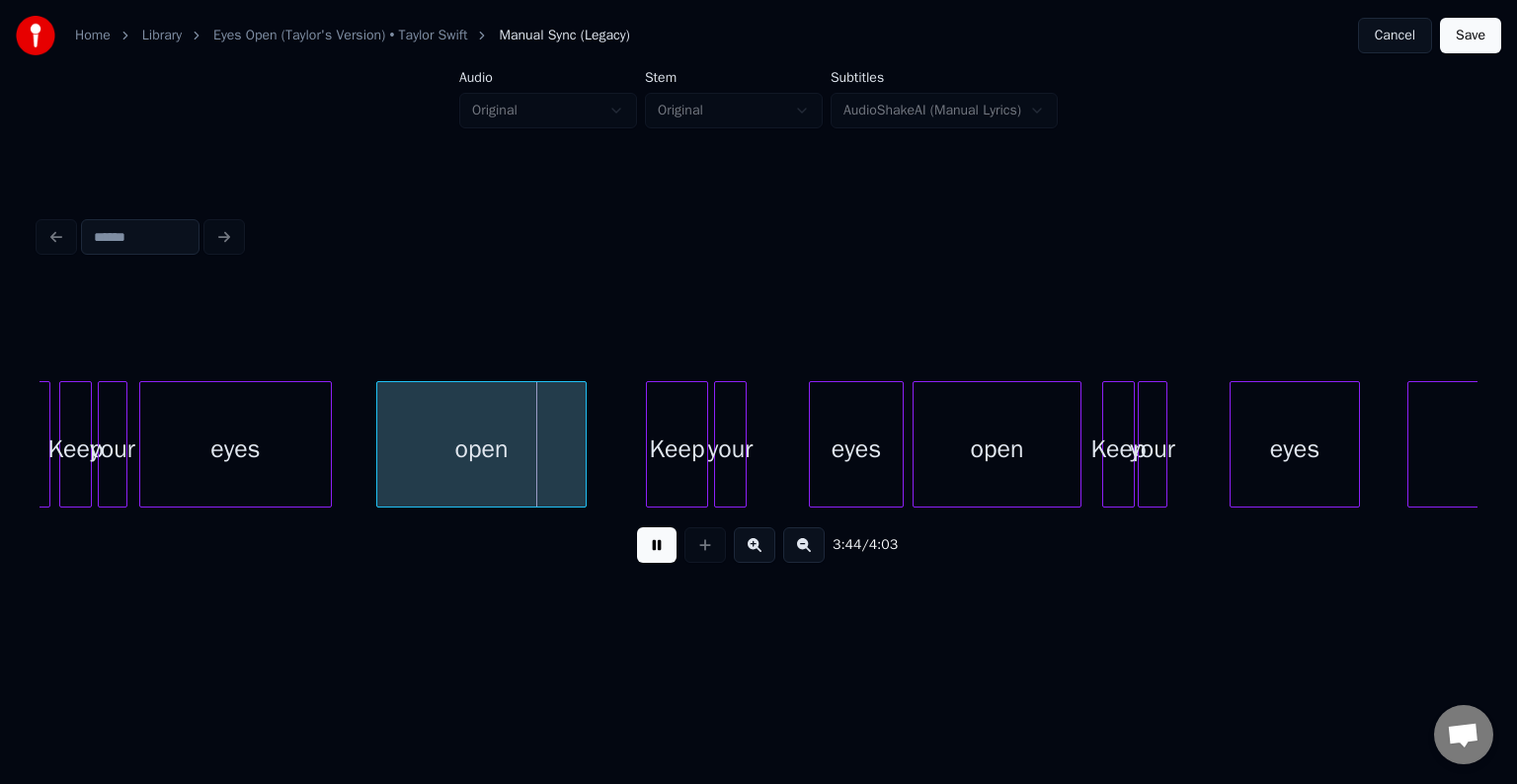 click at bounding box center (657, 545) 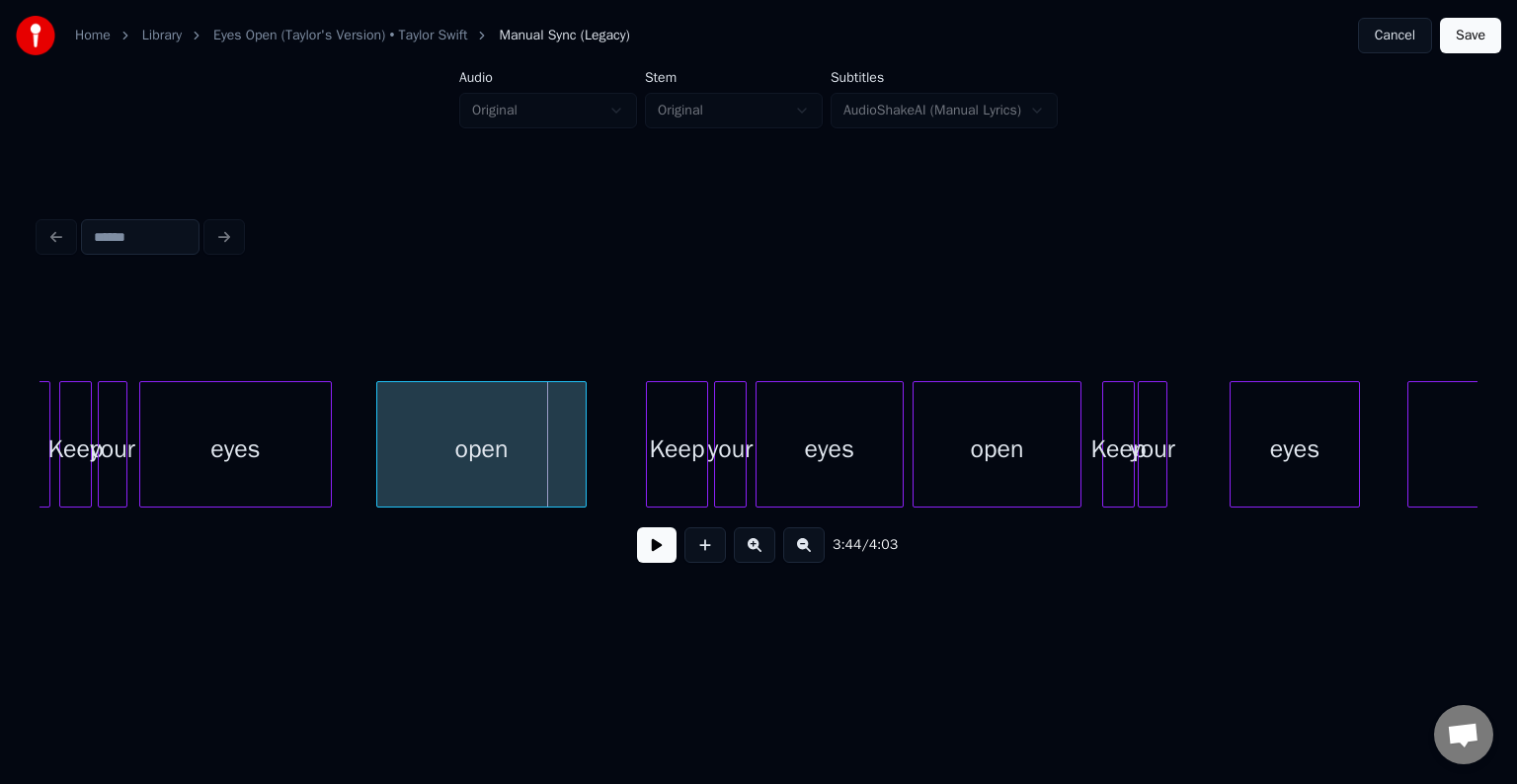 click at bounding box center [759, 444] 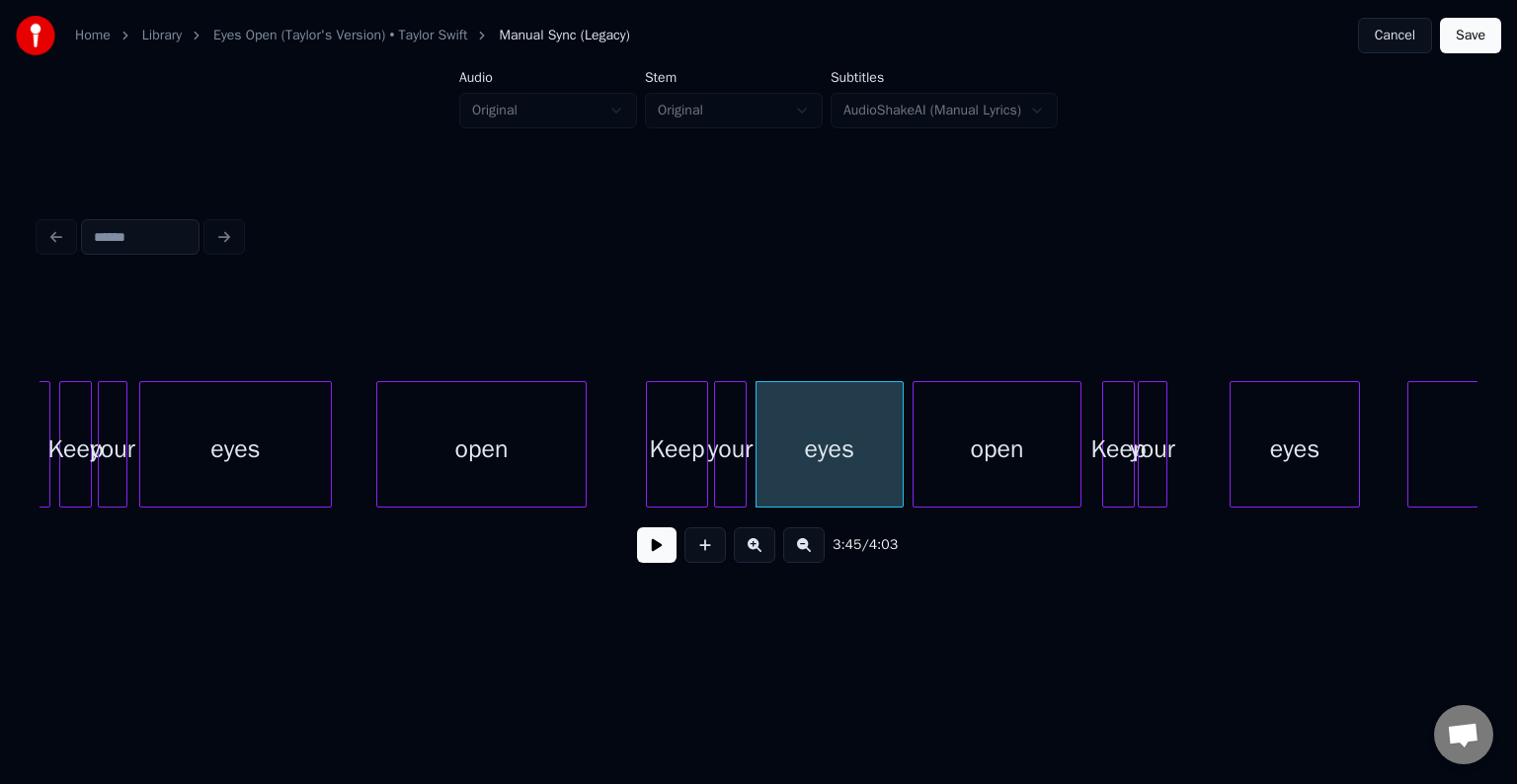 click on "Keep" at bounding box center (677, 449) 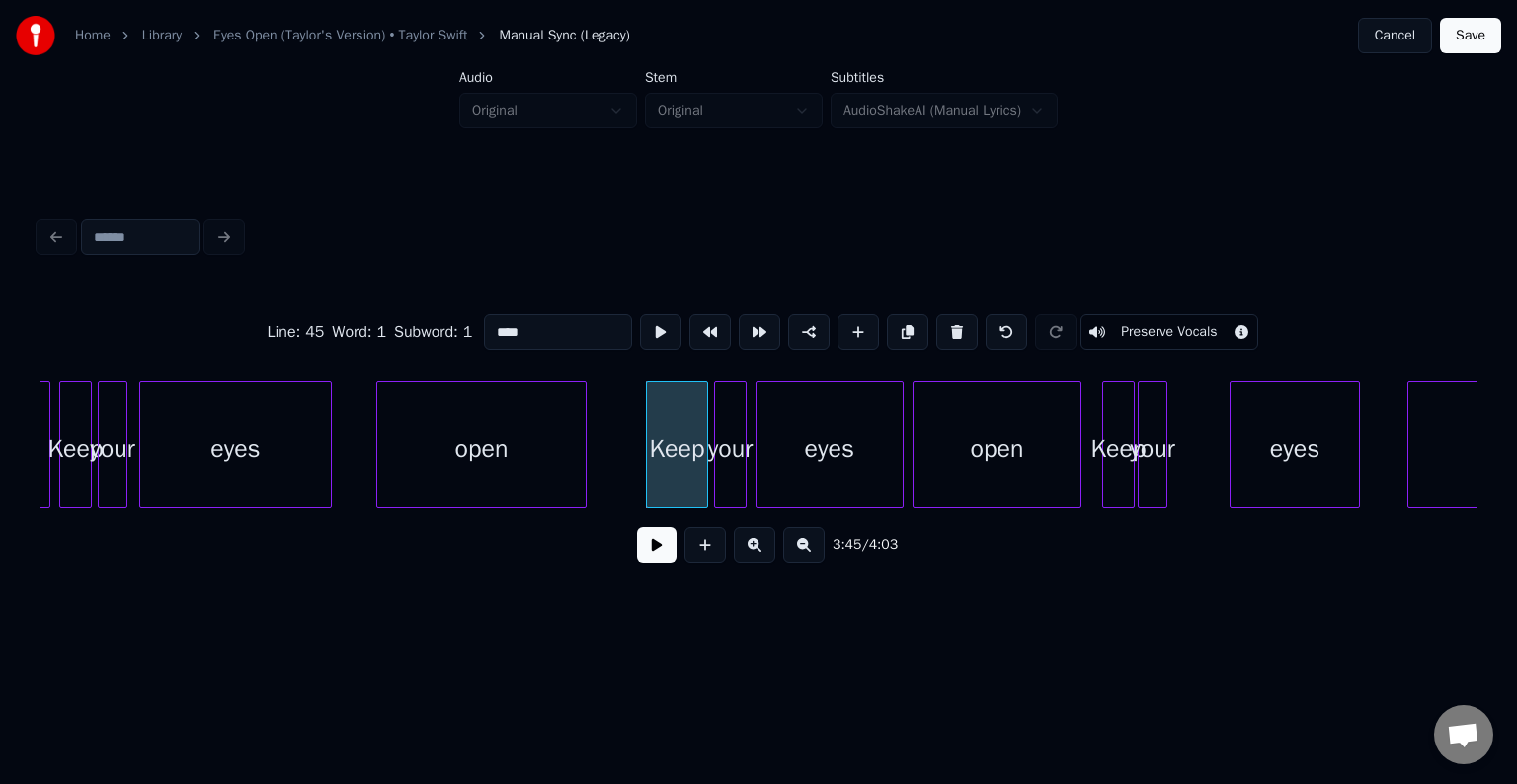 click at bounding box center (657, 545) 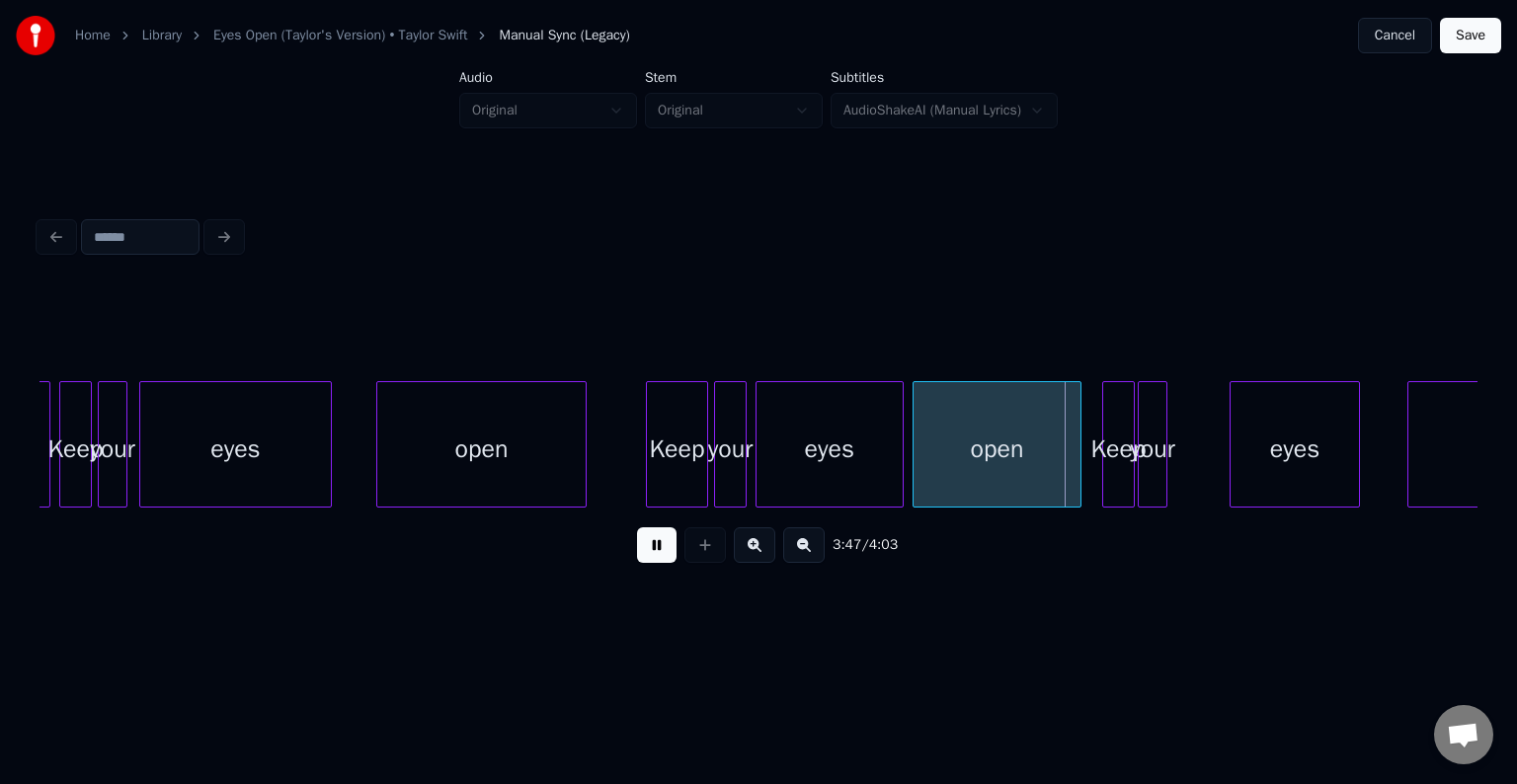 click at bounding box center (657, 545) 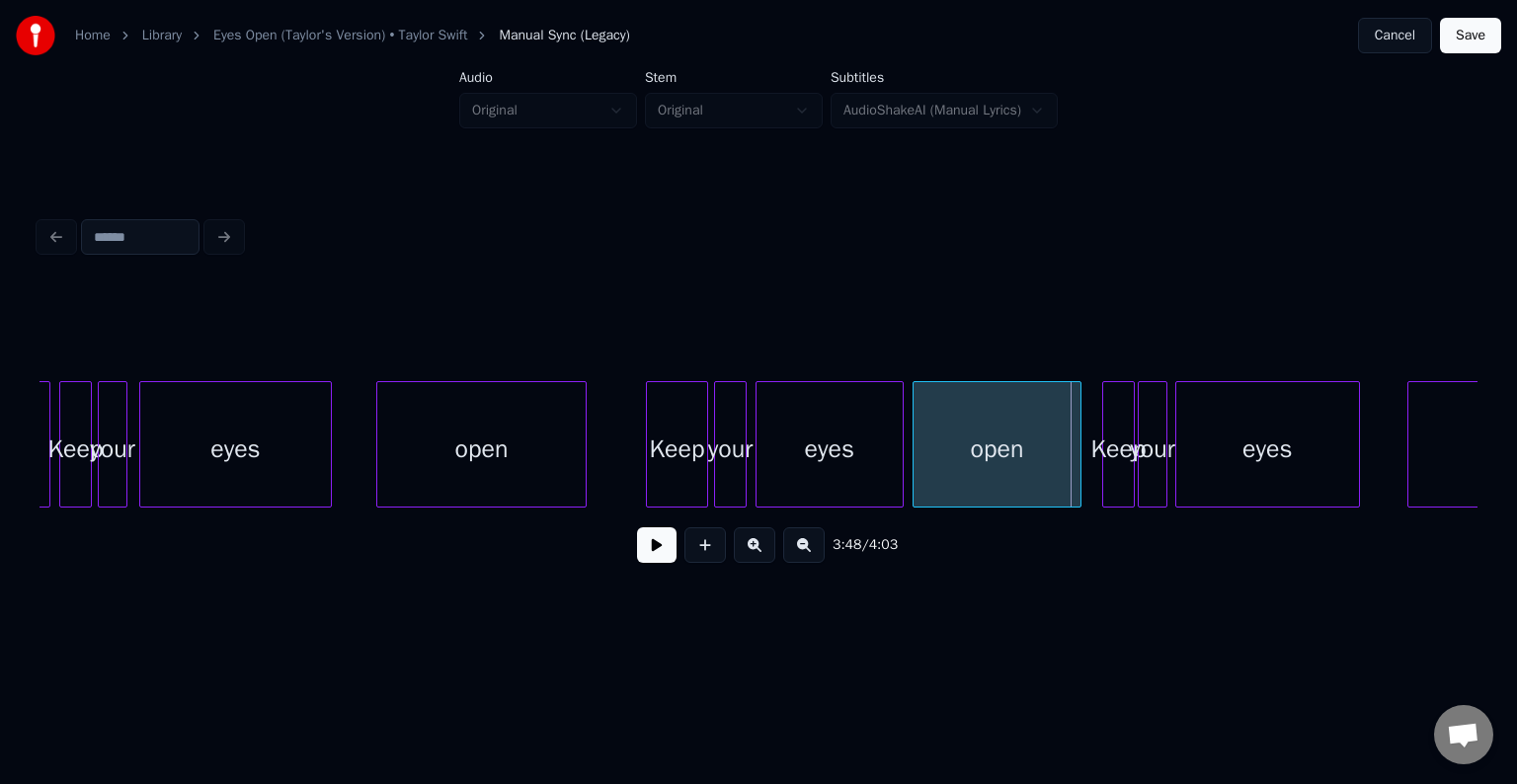 click at bounding box center (1179, 444) 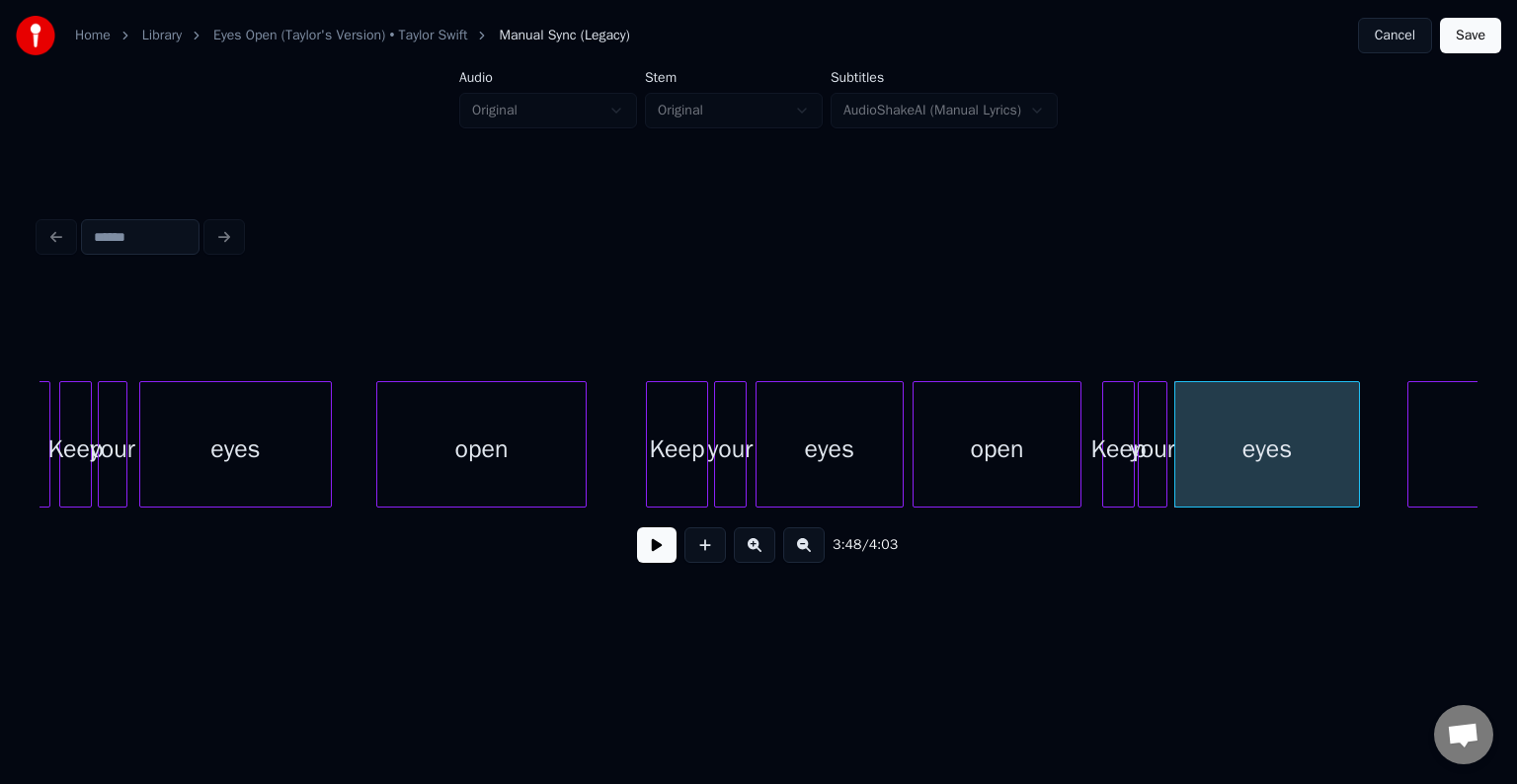 click at bounding box center (657, 545) 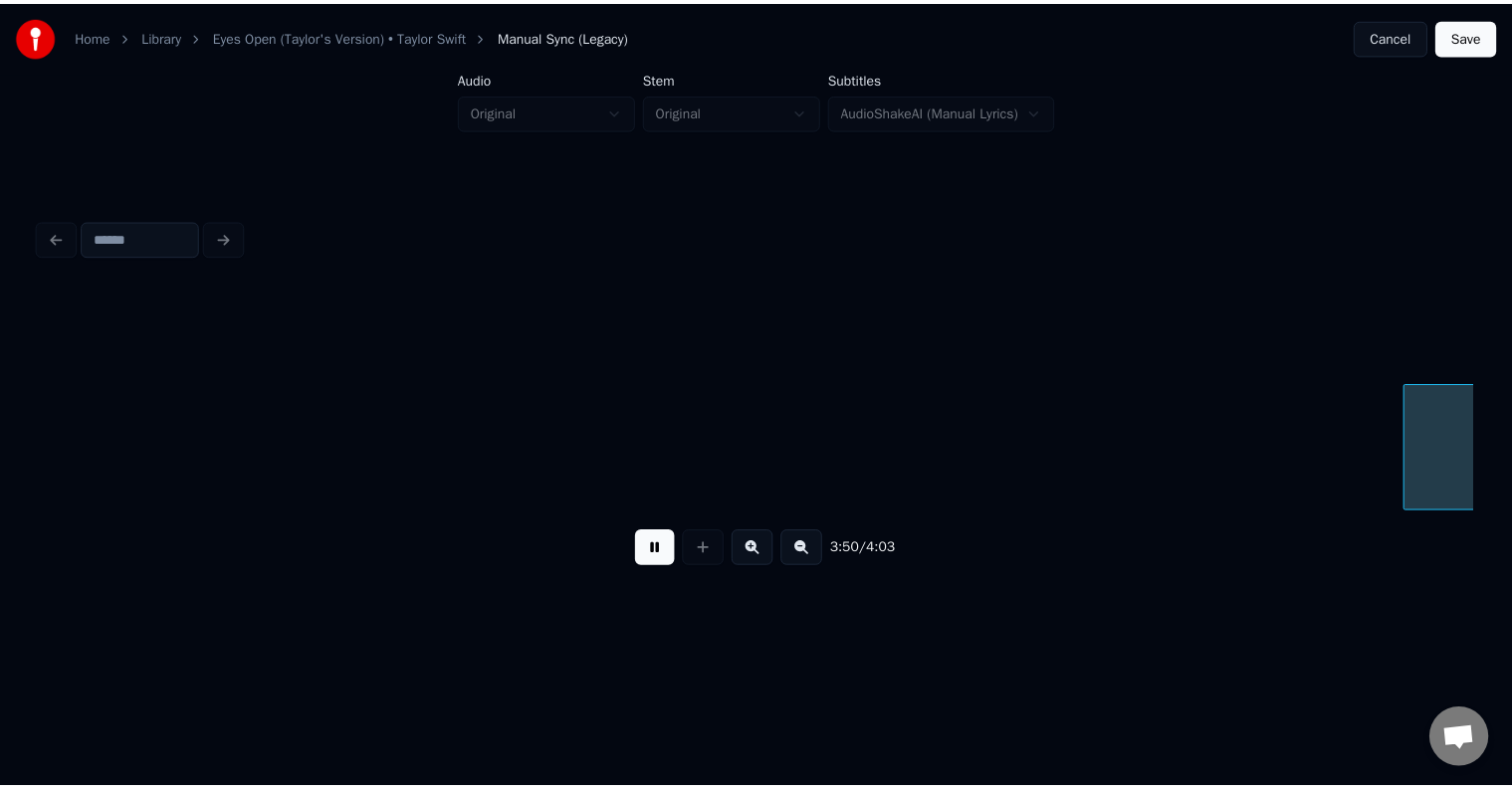 scroll, scrollTop: 0, scrollLeft: 34458, axis: horizontal 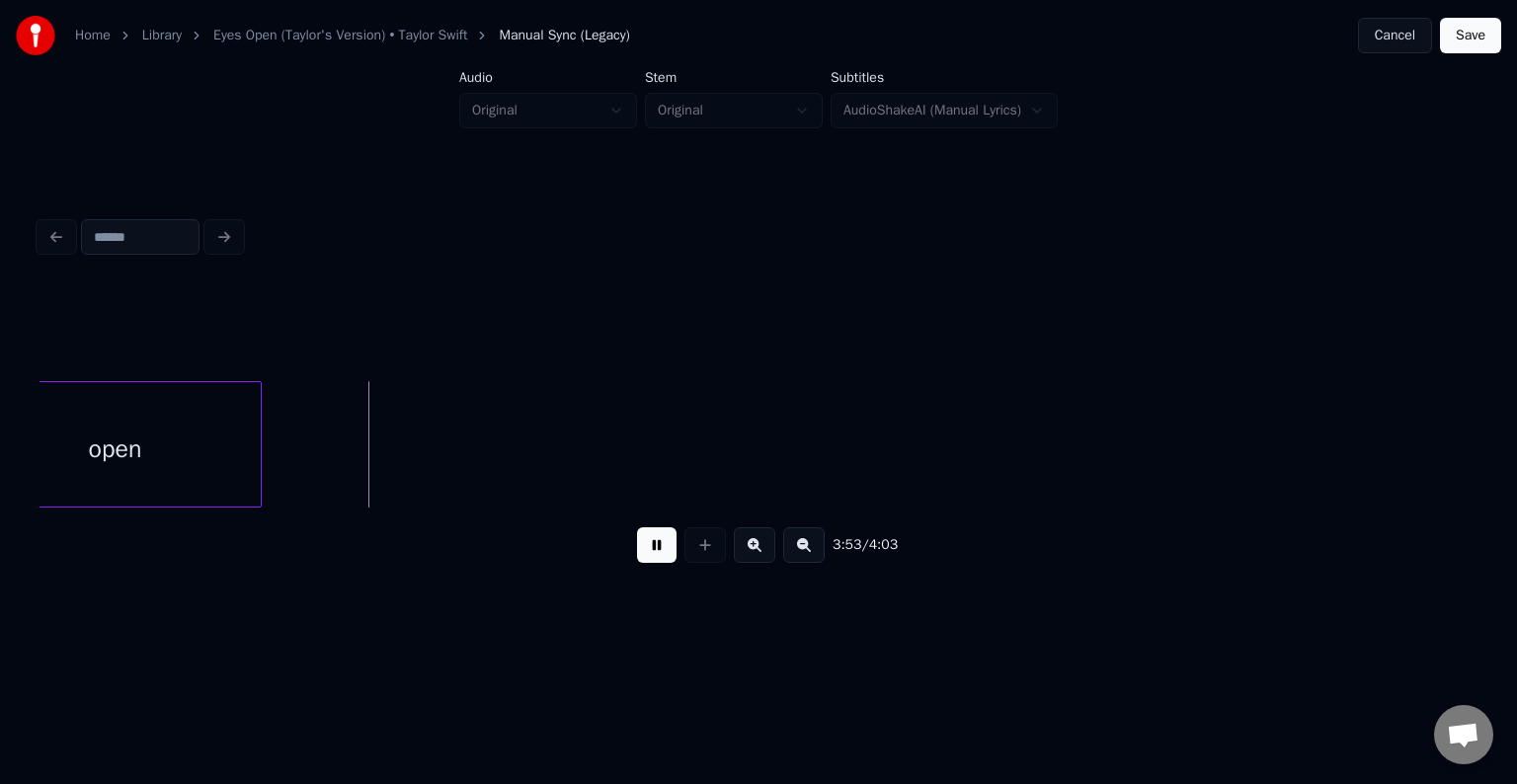 click at bounding box center [657, 545] 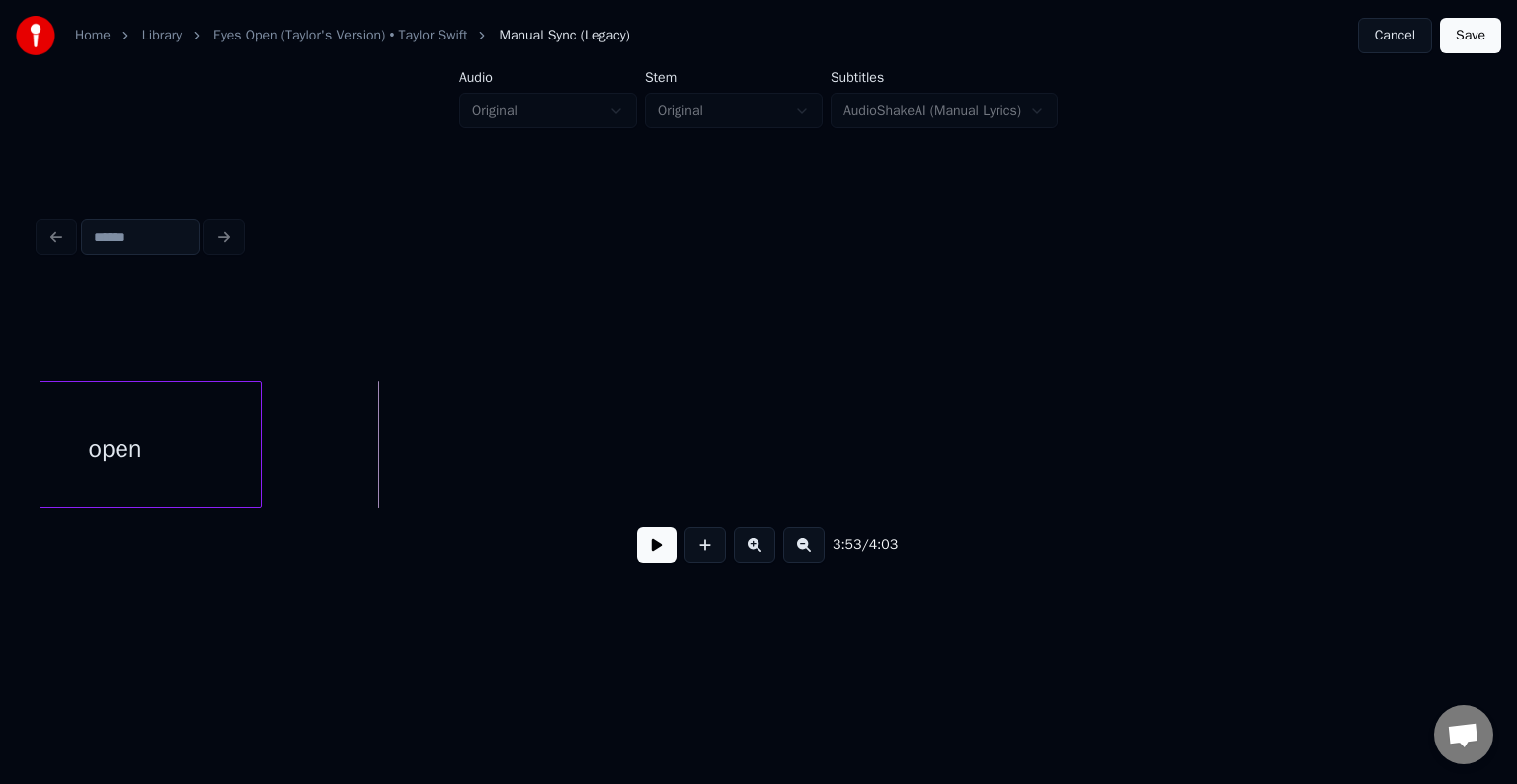 click on "Save" at bounding box center [1471, 36] 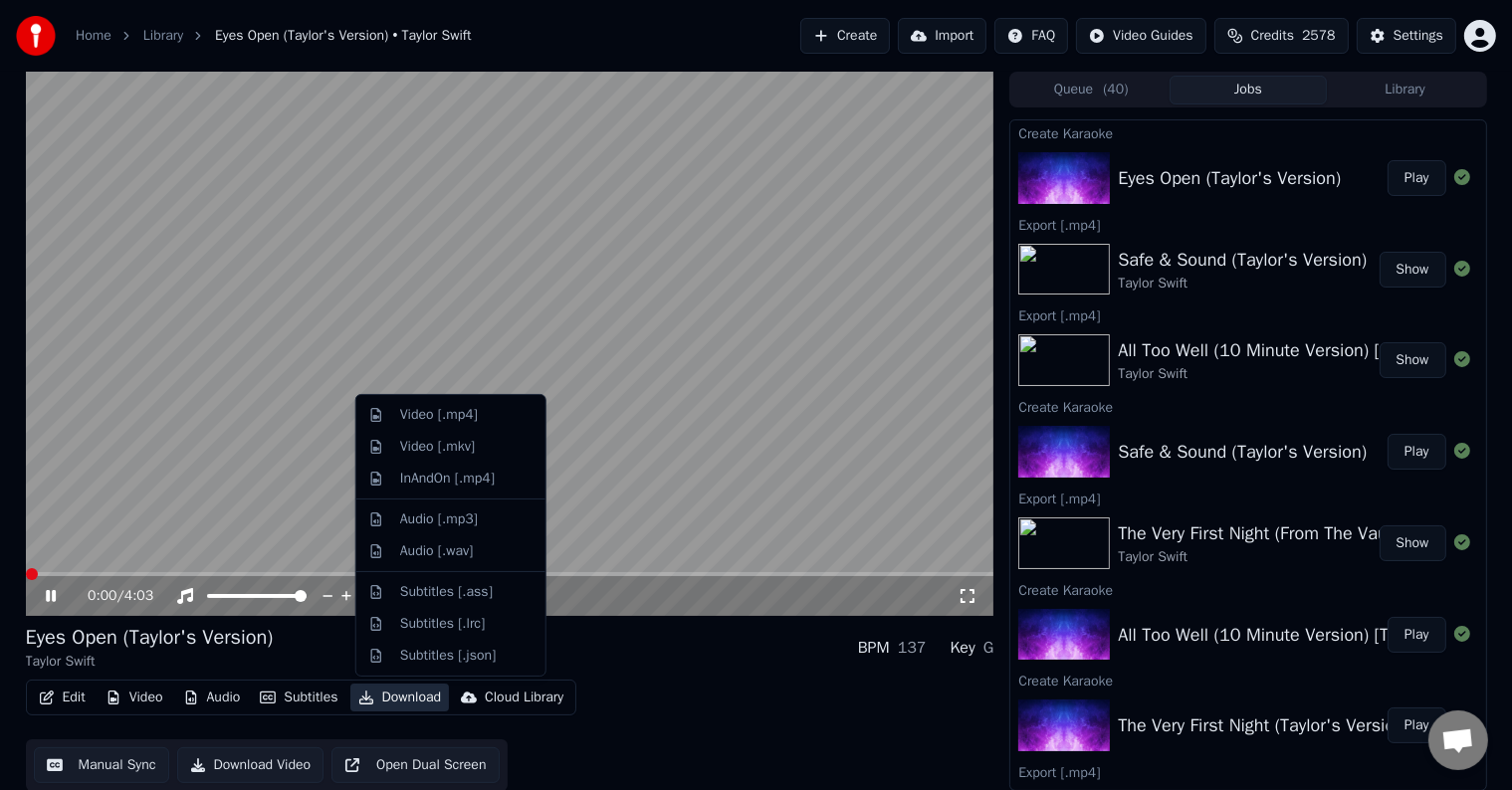 click on "Download" at bounding box center [400, 697] 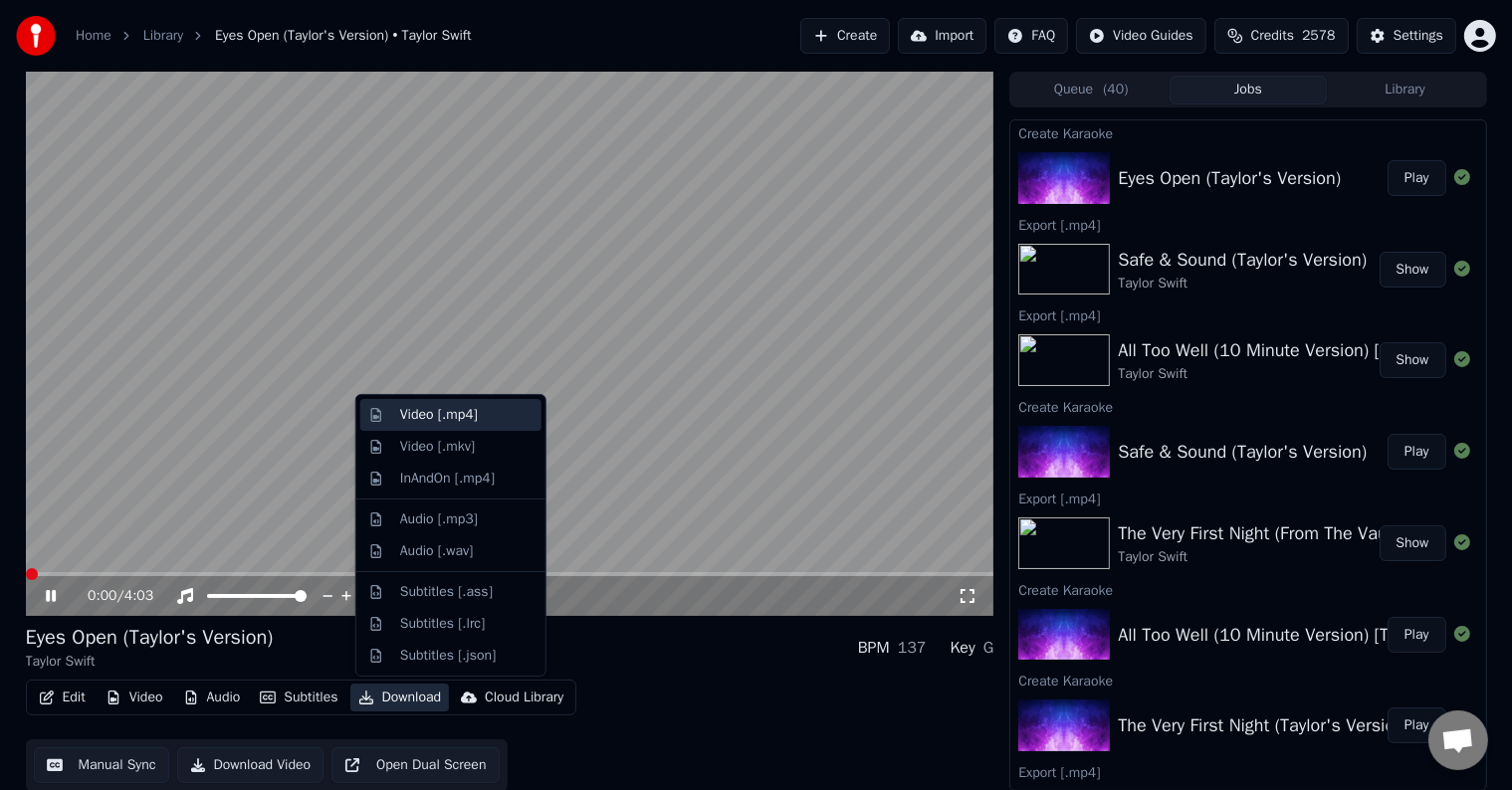click on "Video [.mp4]" at bounding box center [439, 415] 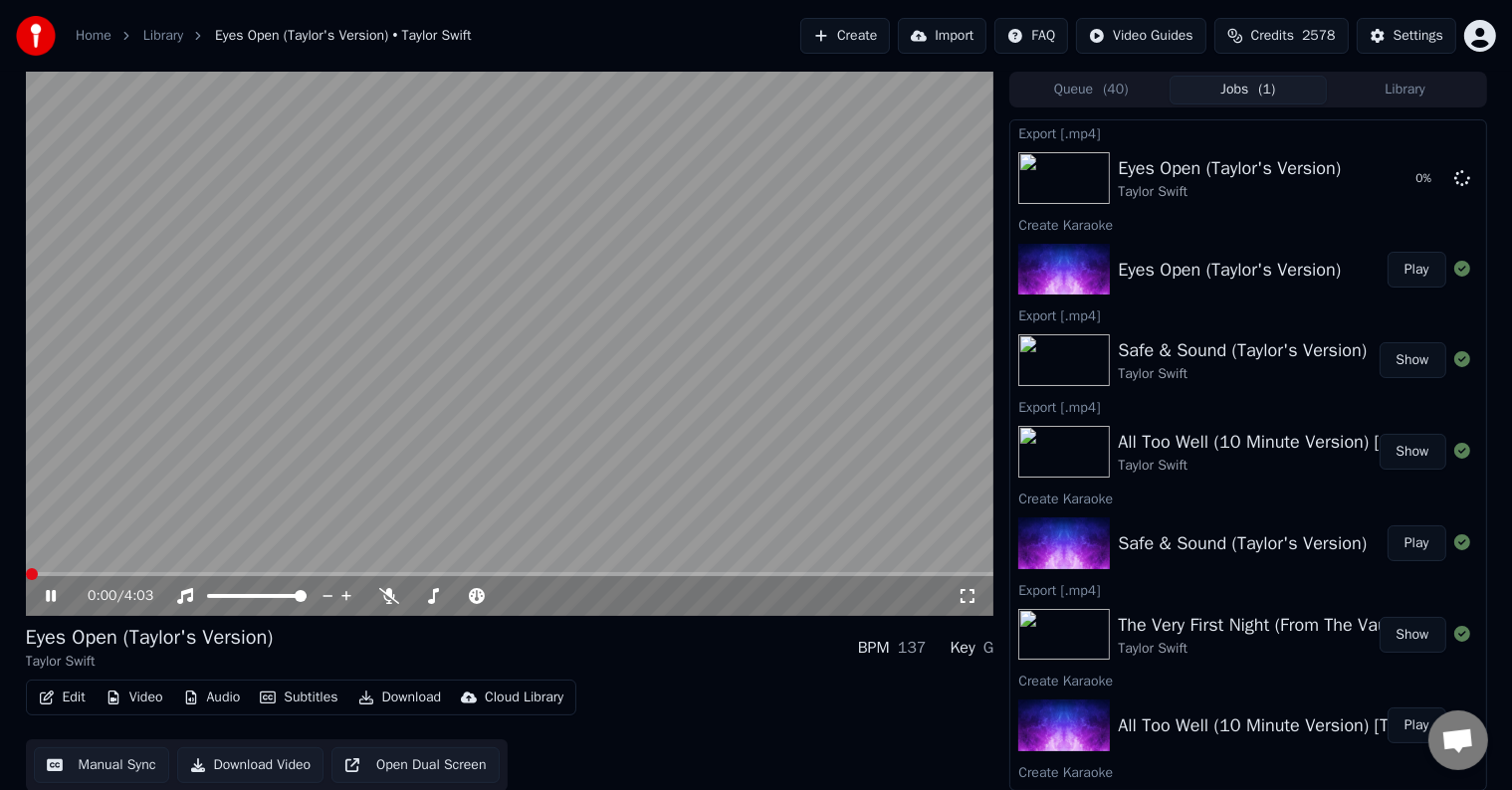 click 